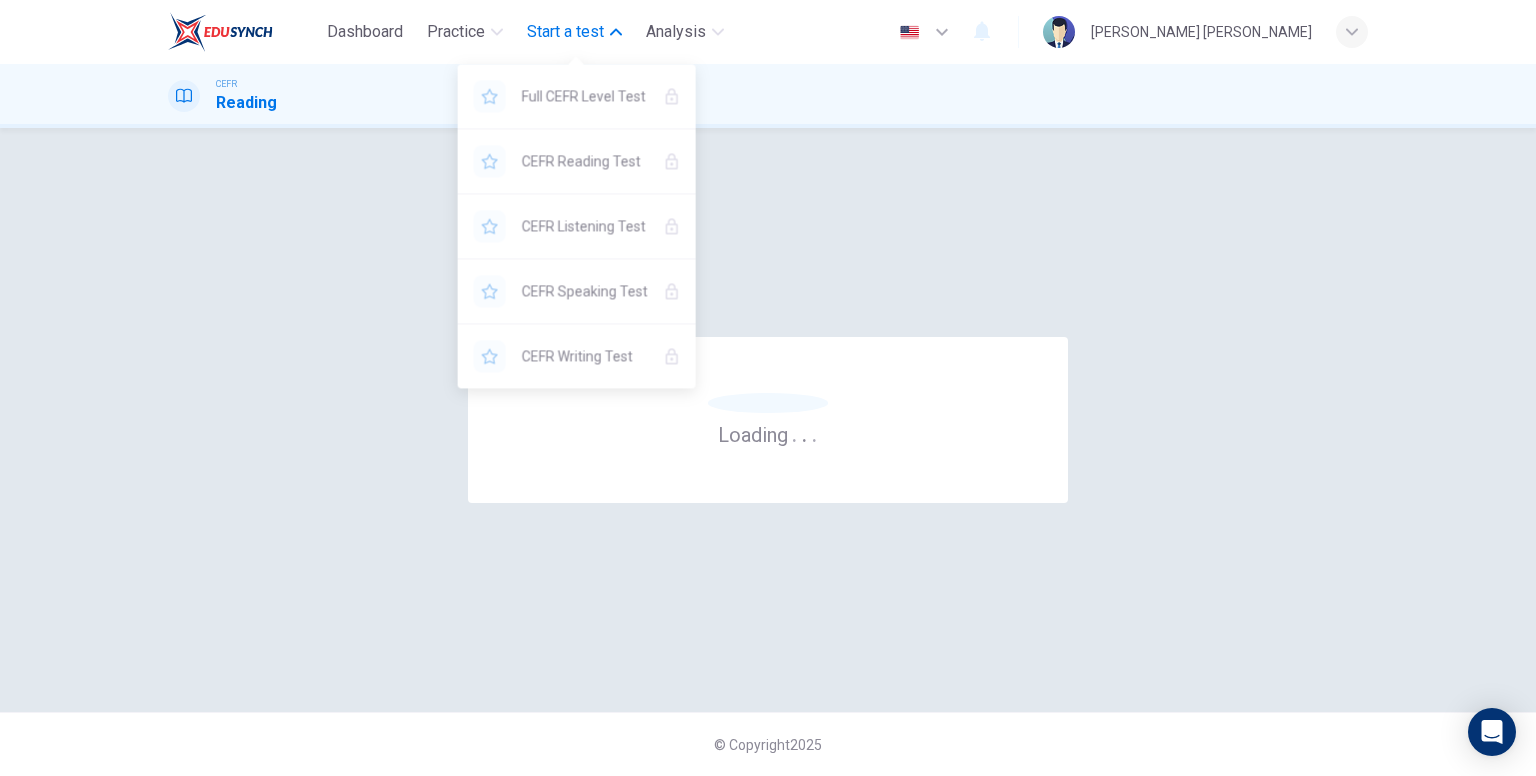 scroll, scrollTop: 0, scrollLeft: 0, axis: both 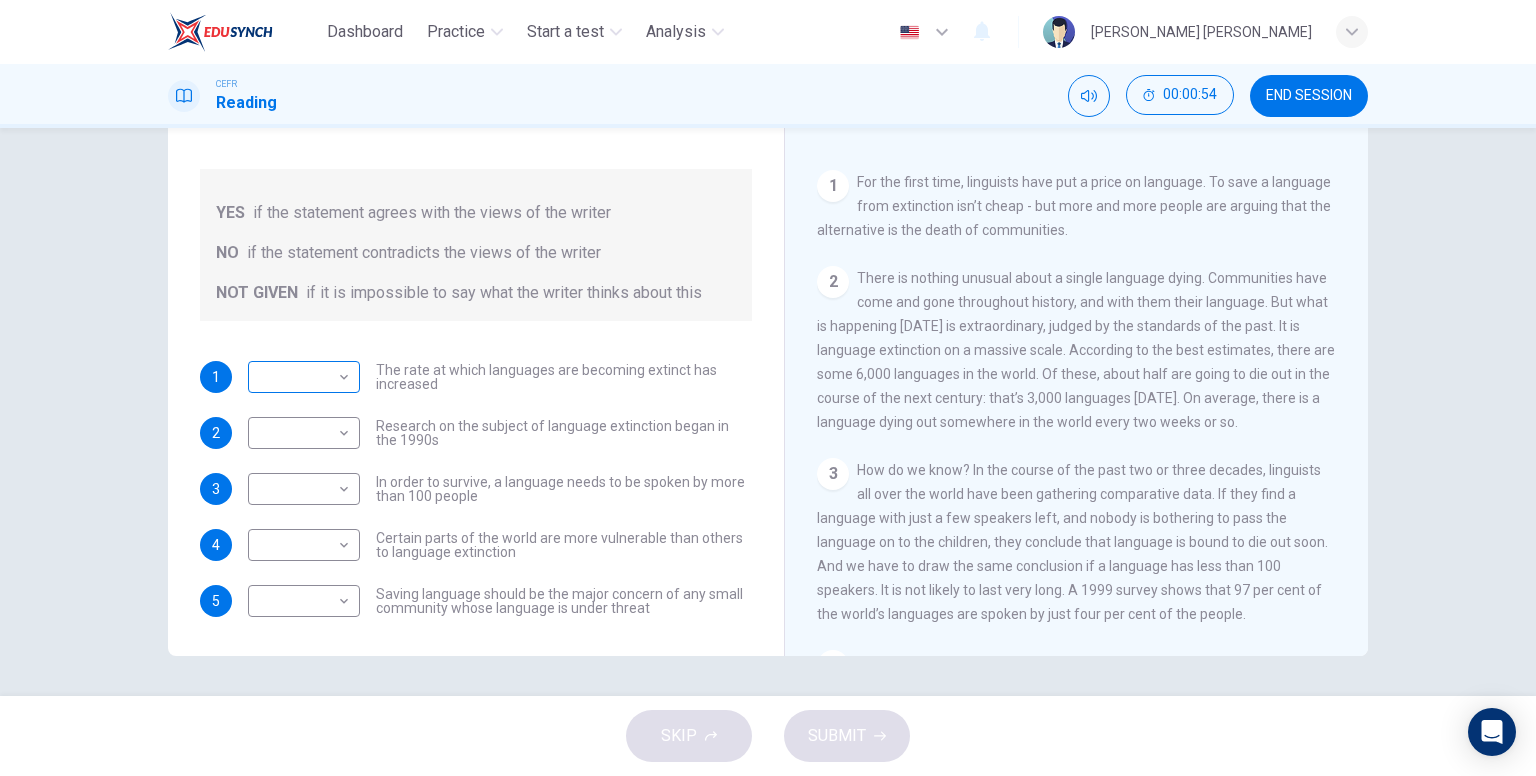 click on "Dashboard Practice Start a test Analysis English en ​ KHAIRUNNISA NABILA BINTI KHALID CEFR Reading 00:00:54 END SESSION Questions 1 - 5 Do the following statements agree with the views of the writer in the Passage?  In the boxes below, write YES if the statement agrees with the views of the writer NO if the statement contradicts the views of the writer NOT GIVEN if it is impossible to say what the writer thinks about this 1 ​ ​ The rate at which languages are becoming extinct has increased 2 ​ ​ Research on the subject of language extinction began in the 1990s 3 ​ ​ In order to survive, a language needs to be spoken by more than 100 people 4 ​ ​ Certain parts of the world are more vulnerable than others to language extinction 5 ​ ​ Saving language should be the major concern of any small community whose language is under threat Saving Language CLICK TO ZOOM Click to Zoom 1 2 3 4 5 6 7 8 9 10 11 12 SKIP SUBMIT EduSynch - Online Language Proficiency Testing
Dashboard Practice 2025" at bounding box center [768, 388] 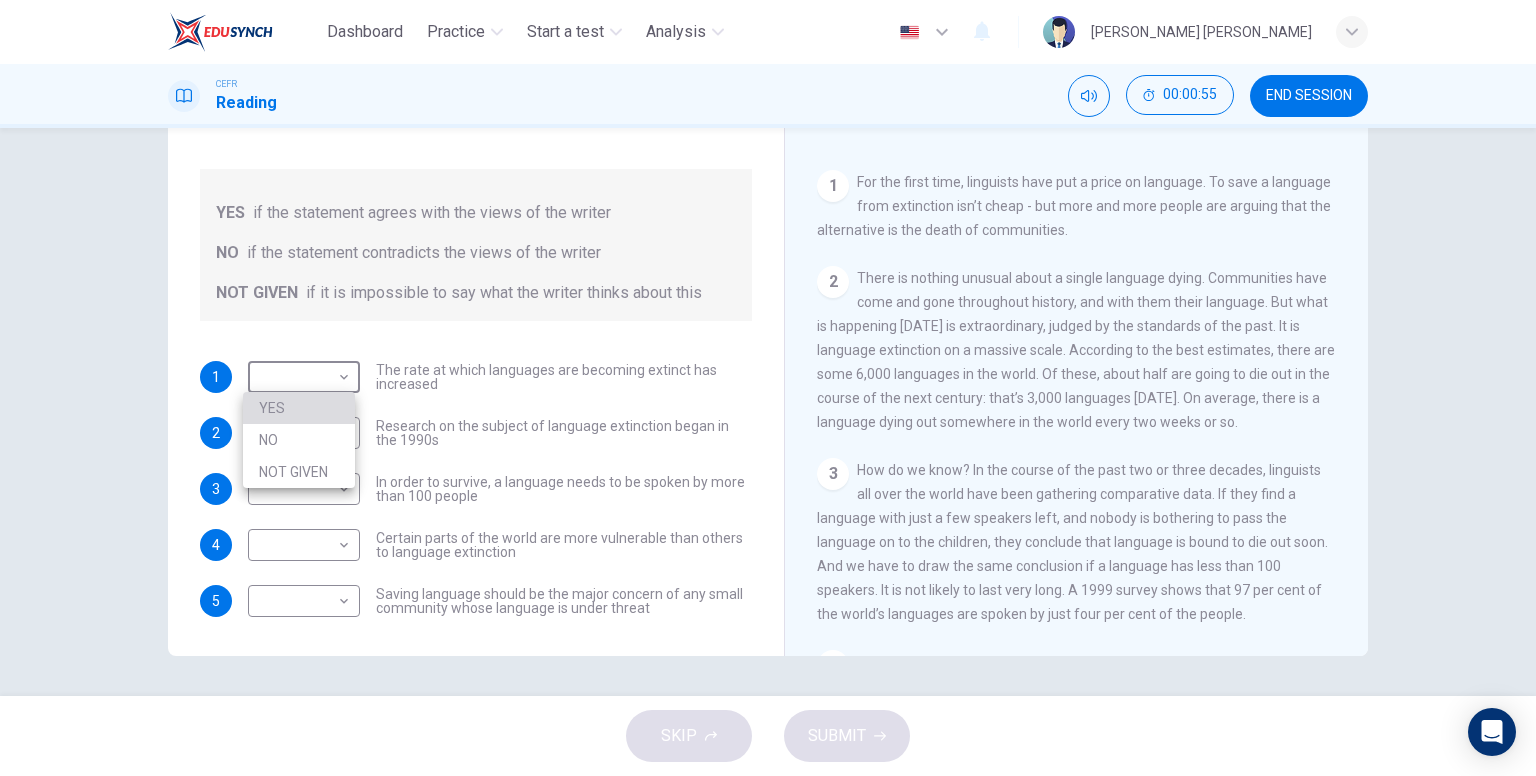 click on "YES" at bounding box center (299, 408) 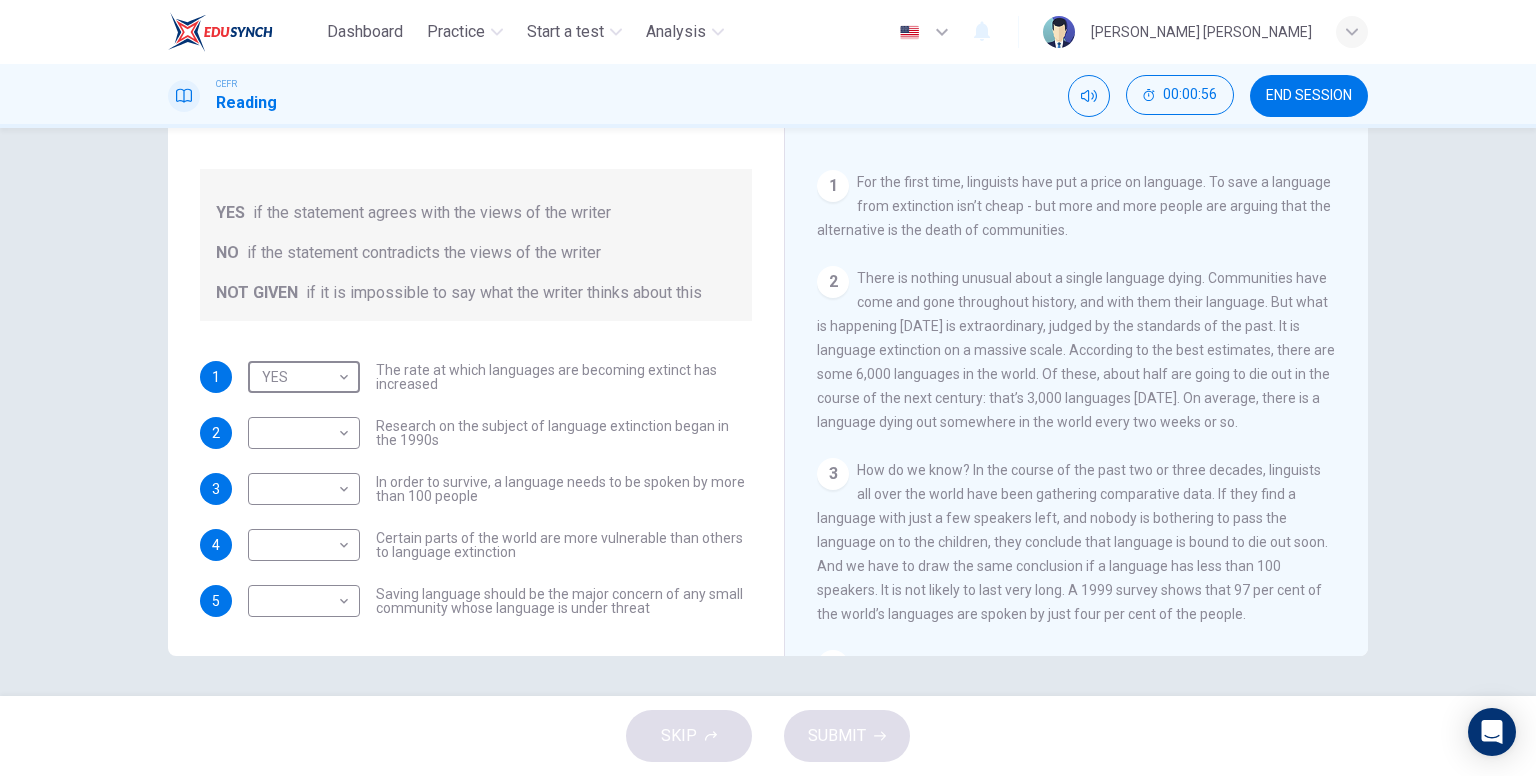 click on "The rate at which languages are becoming extinct has increased" at bounding box center [564, 377] 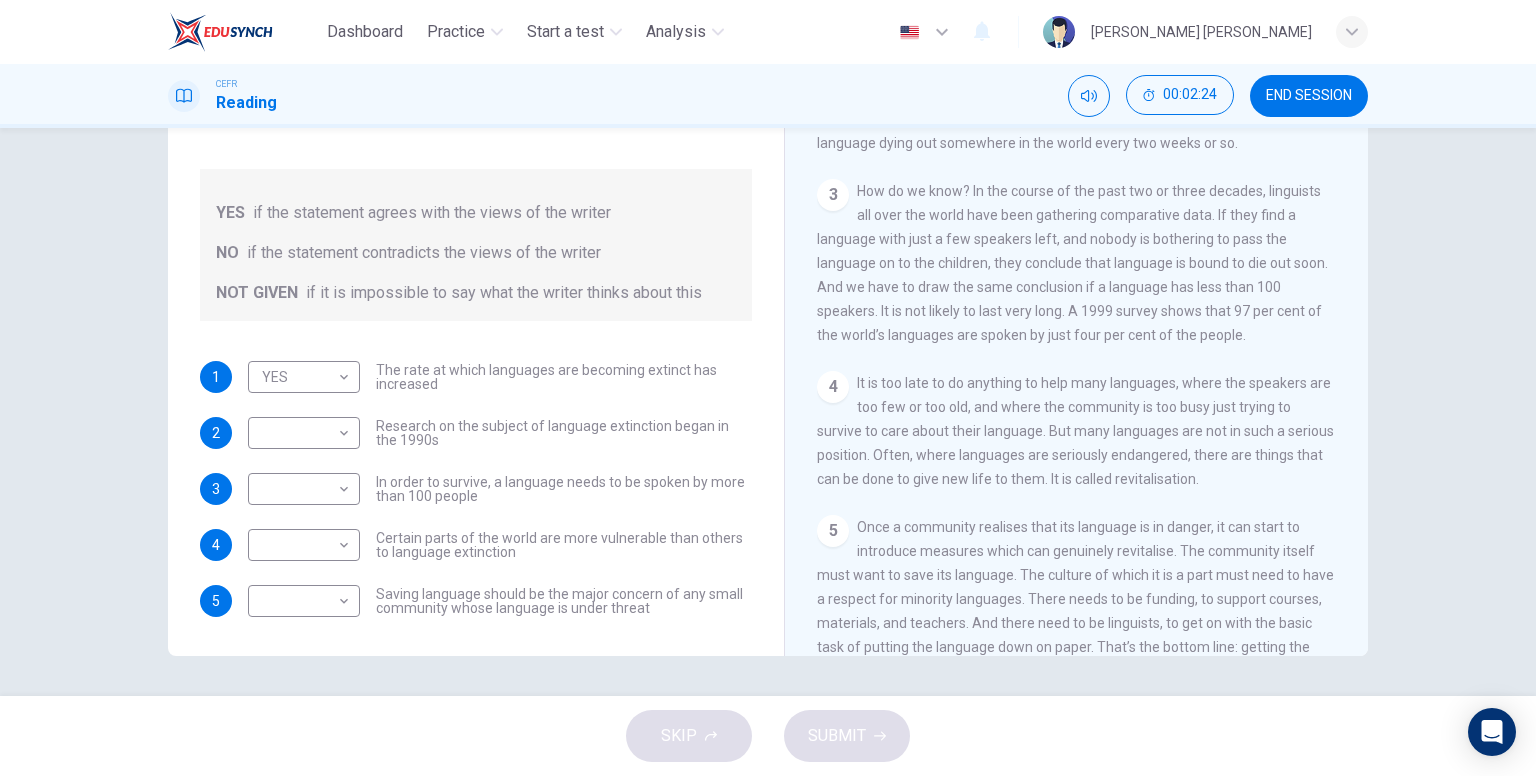 scroll, scrollTop: 600, scrollLeft: 0, axis: vertical 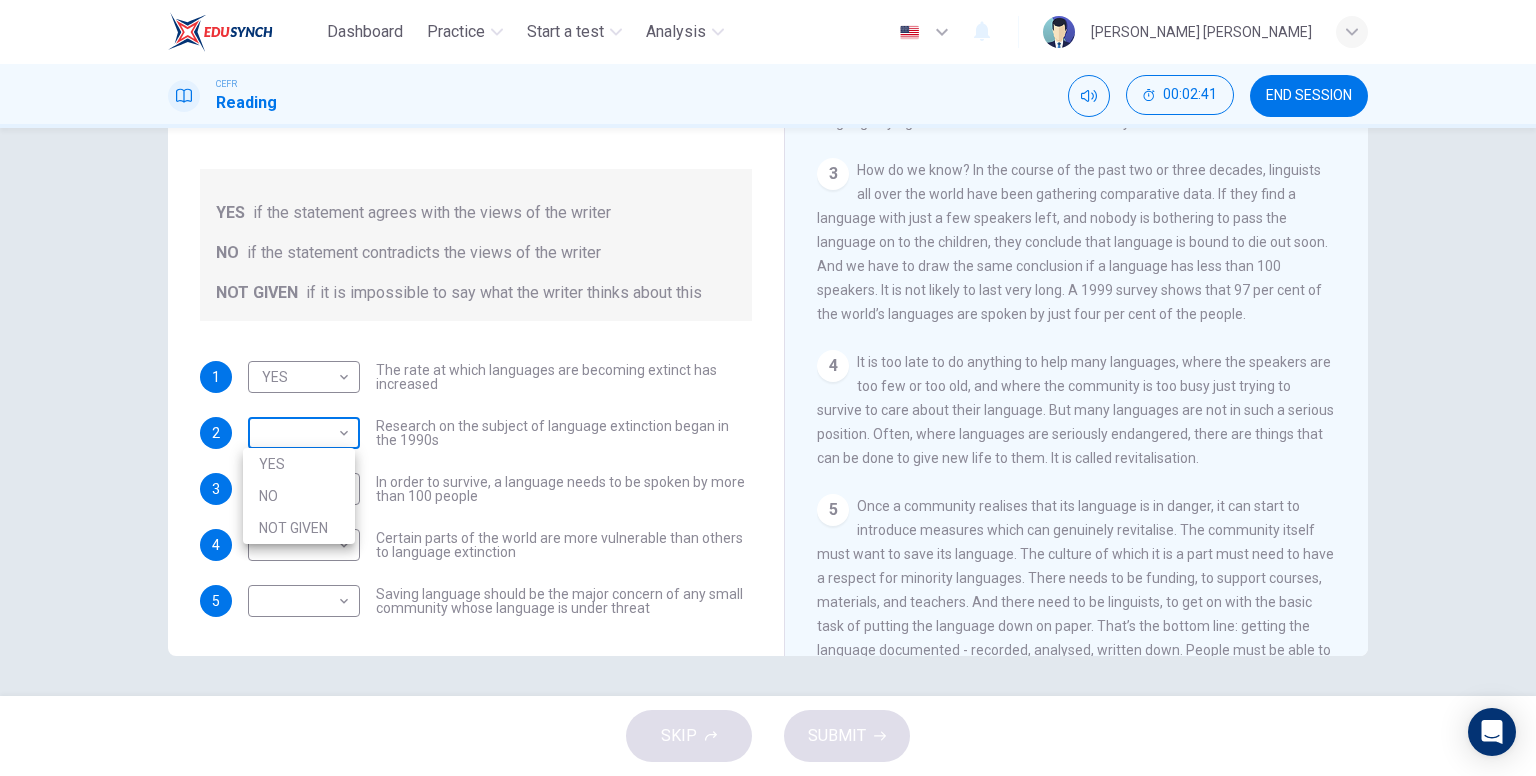 click on "Dashboard Practice Start a test Analysis English en ​ KHAIRUNNISA NABILA BINTI KHALID CEFR Reading 00:02:41 END SESSION Questions 1 - 5 Do the following statements agree with the views of the writer in the Passage?  In the boxes below, write YES if the statement agrees with the views of the writer NO if the statement contradicts the views of the writer NOT GIVEN if it is impossible to say what the writer thinks about this 1 YES YES ​ The rate at which languages are becoming extinct has increased 2 ​ ​ Research on the subject of language extinction began in the 1990s 3 ​ ​ In order to survive, a language needs to be spoken by more than 100 people 4 ​ ​ Certain parts of the world are more vulnerable than others to language extinction 5 ​ ​ Saving language should be the major concern of any small community whose language is under threat Saving Language CLICK TO ZOOM Click to Zoom 1 2 3 4 5 6 7 8 9 10 11 12 SKIP SUBMIT EduSynch - Online Language Proficiency Testing
Dashboard Practice" at bounding box center [768, 388] 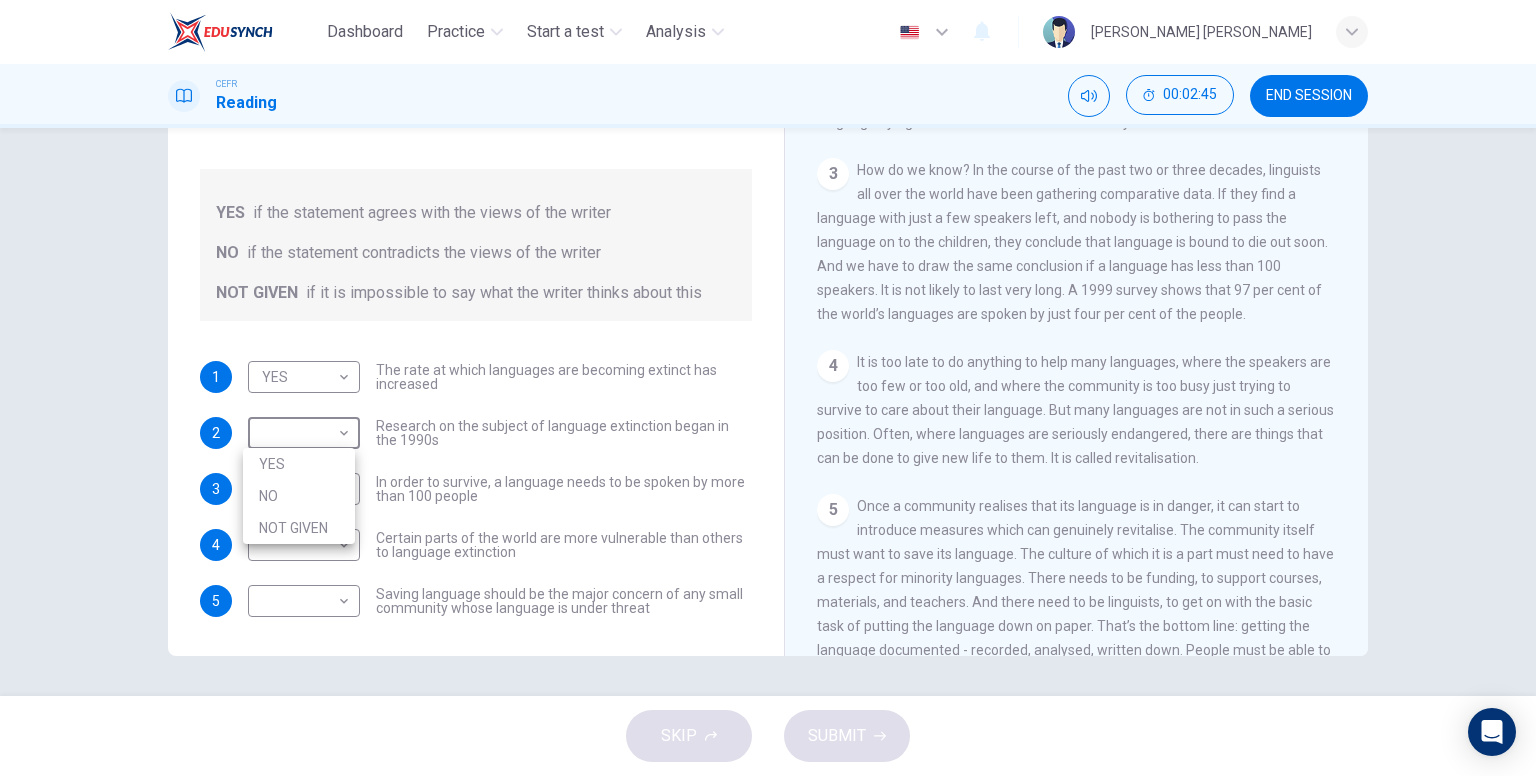 click at bounding box center [768, 388] 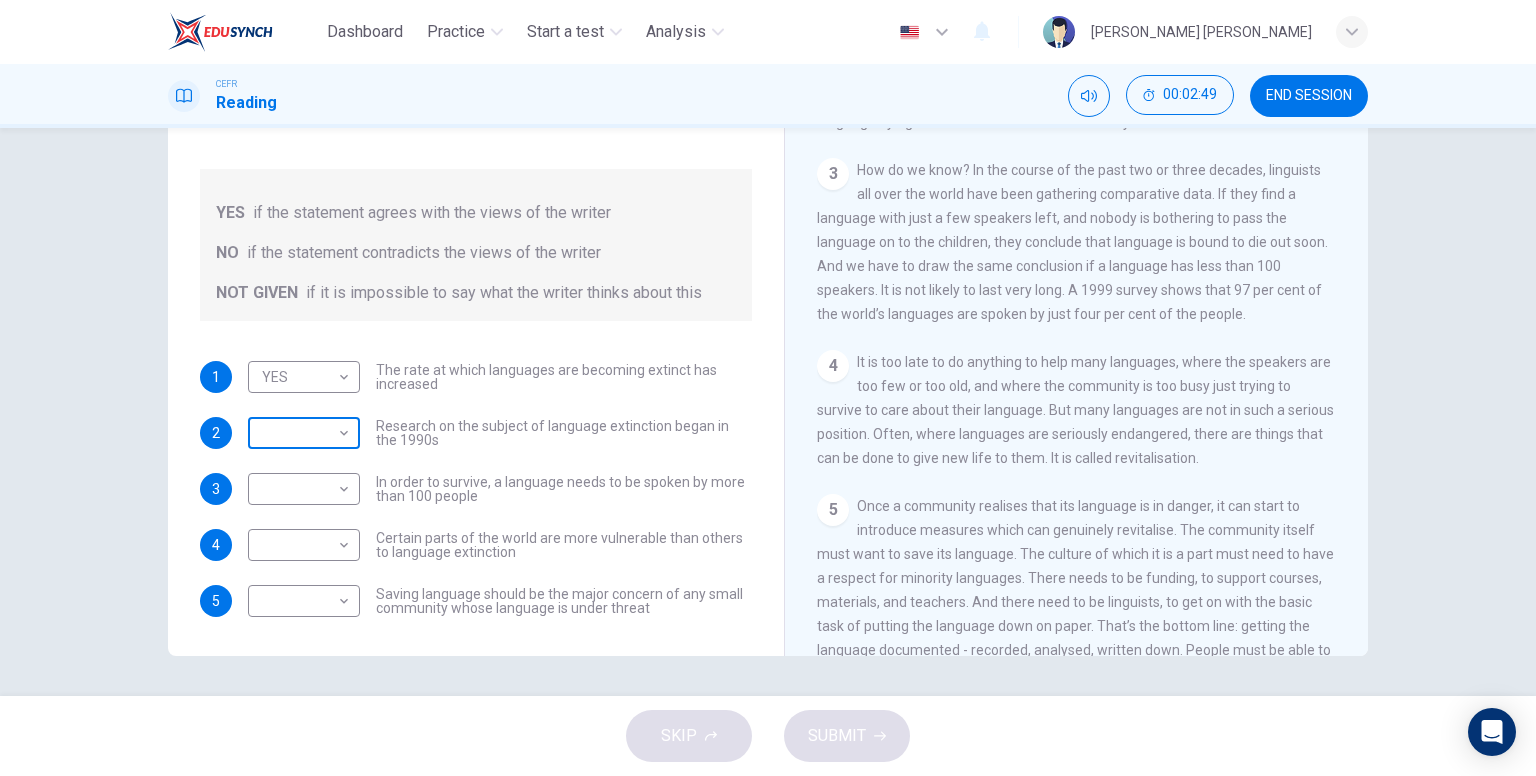 click on "Dashboard Practice Start a test Analysis English en ​ KHAIRUNNISA NABILA BINTI KHALID CEFR Reading 00:02:49 END SESSION Questions 1 - 5 Do the following statements agree with the views of the writer in the Passage?  In the boxes below, write YES if the statement agrees with the views of the writer NO if the statement contradicts the views of the writer NOT GIVEN if it is impossible to say what the writer thinks about this 1 YES YES ​ The rate at which languages are becoming extinct has increased 2 ​ ​ Research on the subject of language extinction began in the 1990s 3 ​ ​ In order to survive, a language needs to be spoken by more than 100 people 4 ​ ​ Certain parts of the world are more vulnerable than others to language extinction 5 ​ ​ Saving language should be the major concern of any small community whose language is under threat Saving Language CLICK TO ZOOM Click to Zoom 1 2 3 4 5 6 7 8 9 10 11 12 SKIP SUBMIT EduSynch - Online Language Proficiency Testing
Dashboard Practice" at bounding box center [768, 388] 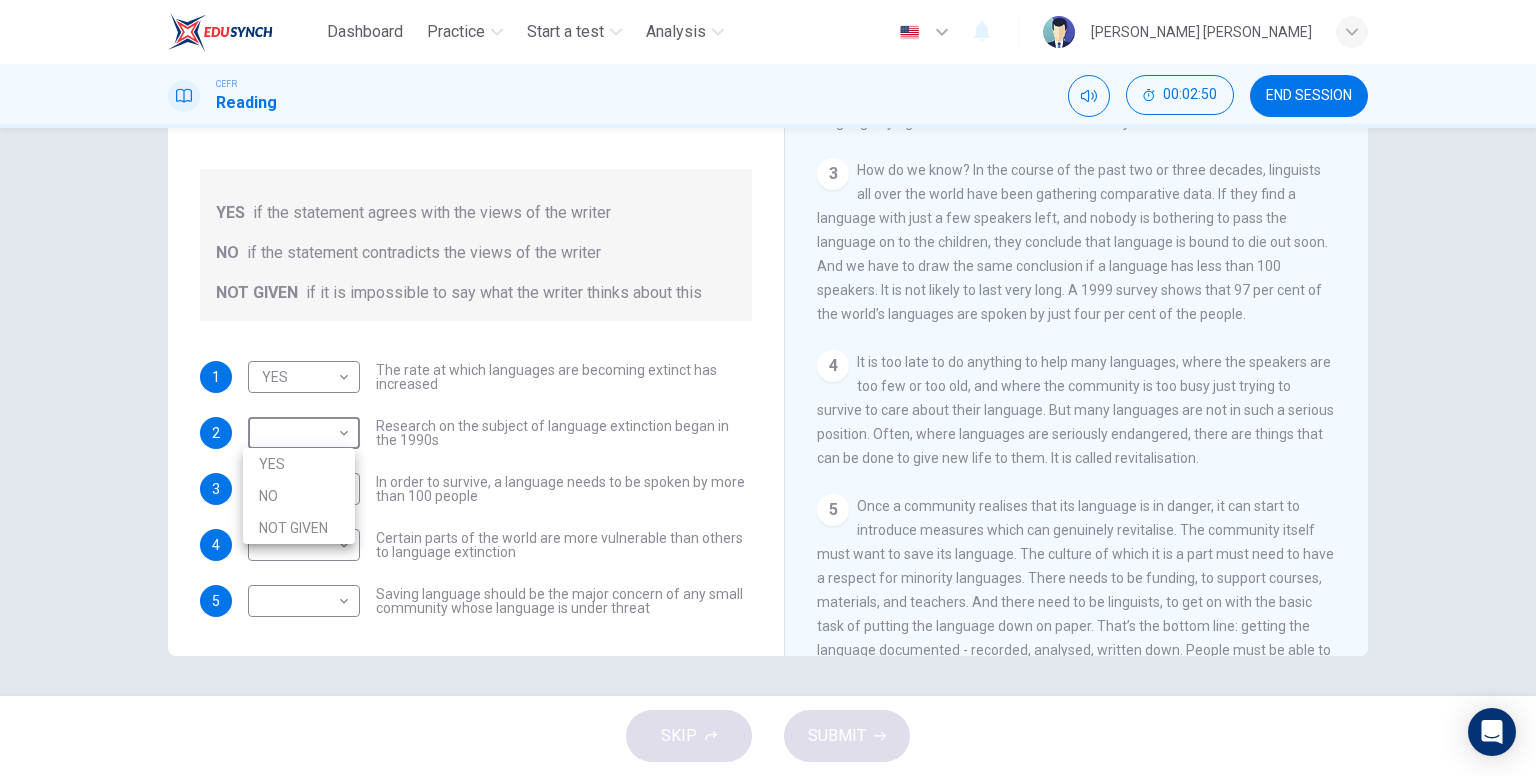 click on "NOT GIVEN" at bounding box center (299, 528) 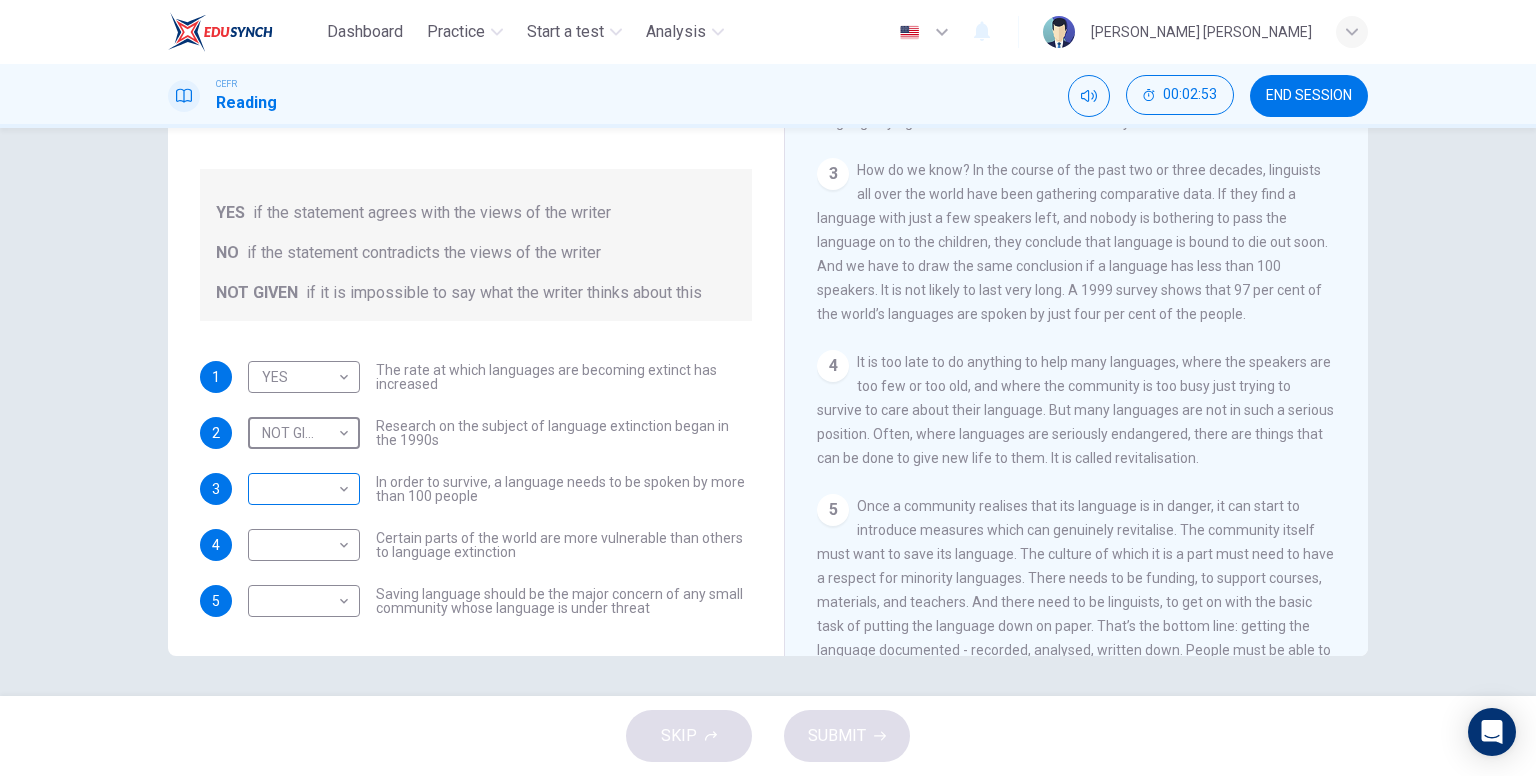 click on "Dashboard Practice Start a test Analysis English en ​ KHAIRUNNISA NABILA BINTI KHALID CEFR Reading 00:02:53 END SESSION Questions 1 - 5 Do the following statements agree with the views of the writer in the Passage?  In the boxes below, write YES if the statement agrees with the views of the writer NO if the statement contradicts the views of the writer NOT GIVEN if it is impossible to say what the writer thinks about this 1 YES YES ​ The rate at which languages are becoming extinct has increased 2 NOT GIVEN NOT GIVEN ​ Research on the subject of language extinction began in the 1990s 3 ​ ​ In order to survive, a language needs to be spoken by more than 100 people 4 ​ ​ Certain parts of the world are more vulnerable than others to language extinction 5 ​ ​ Saving language should be the major concern of any small community whose language is under threat Saving Language CLICK TO ZOOM Click to Zoom 1 2 3 4 5 6 7 8 9 10 11 12 SKIP SUBMIT EduSynch - Online Language Proficiency Testing
2025" at bounding box center (768, 388) 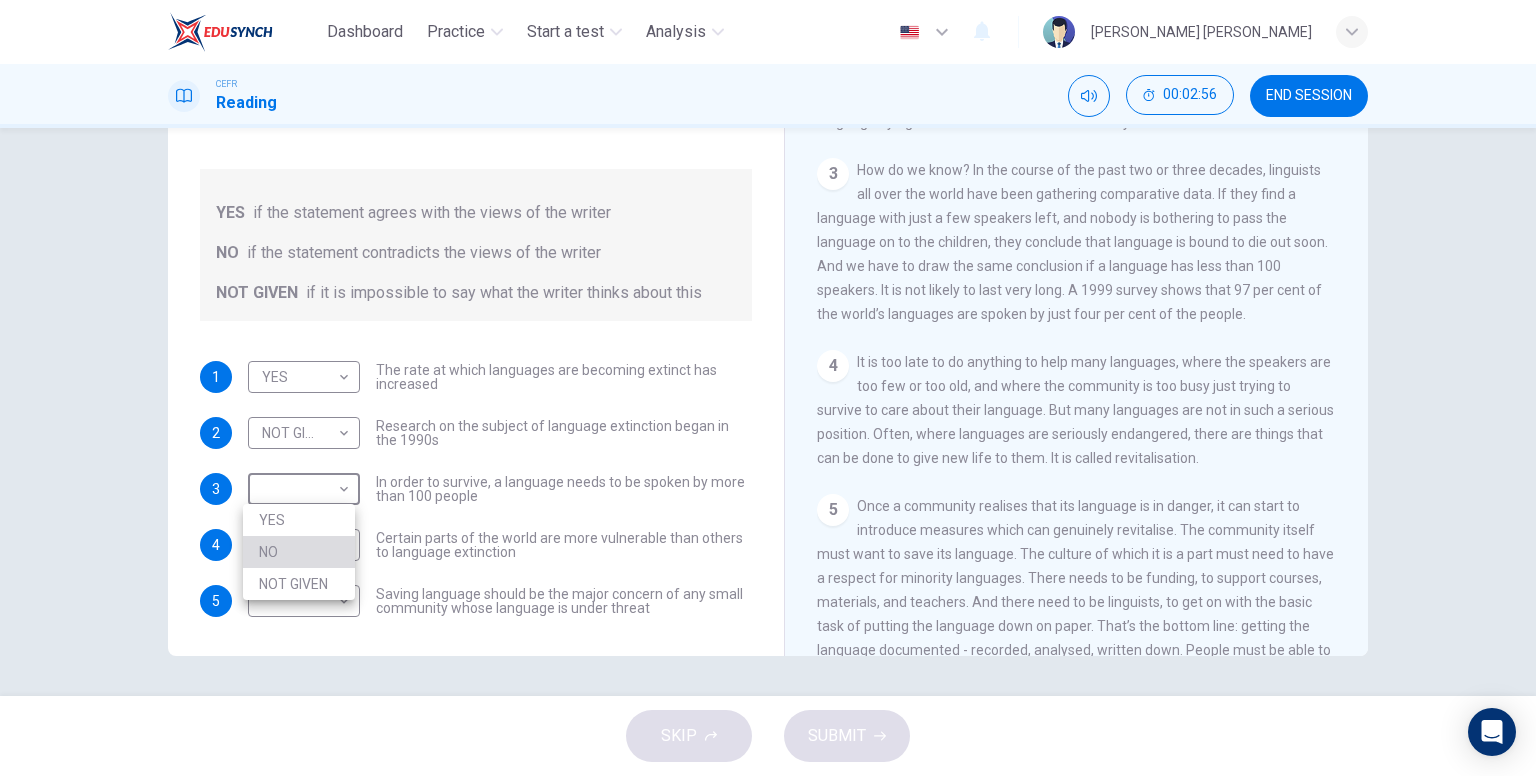 click on "NO" at bounding box center [299, 552] 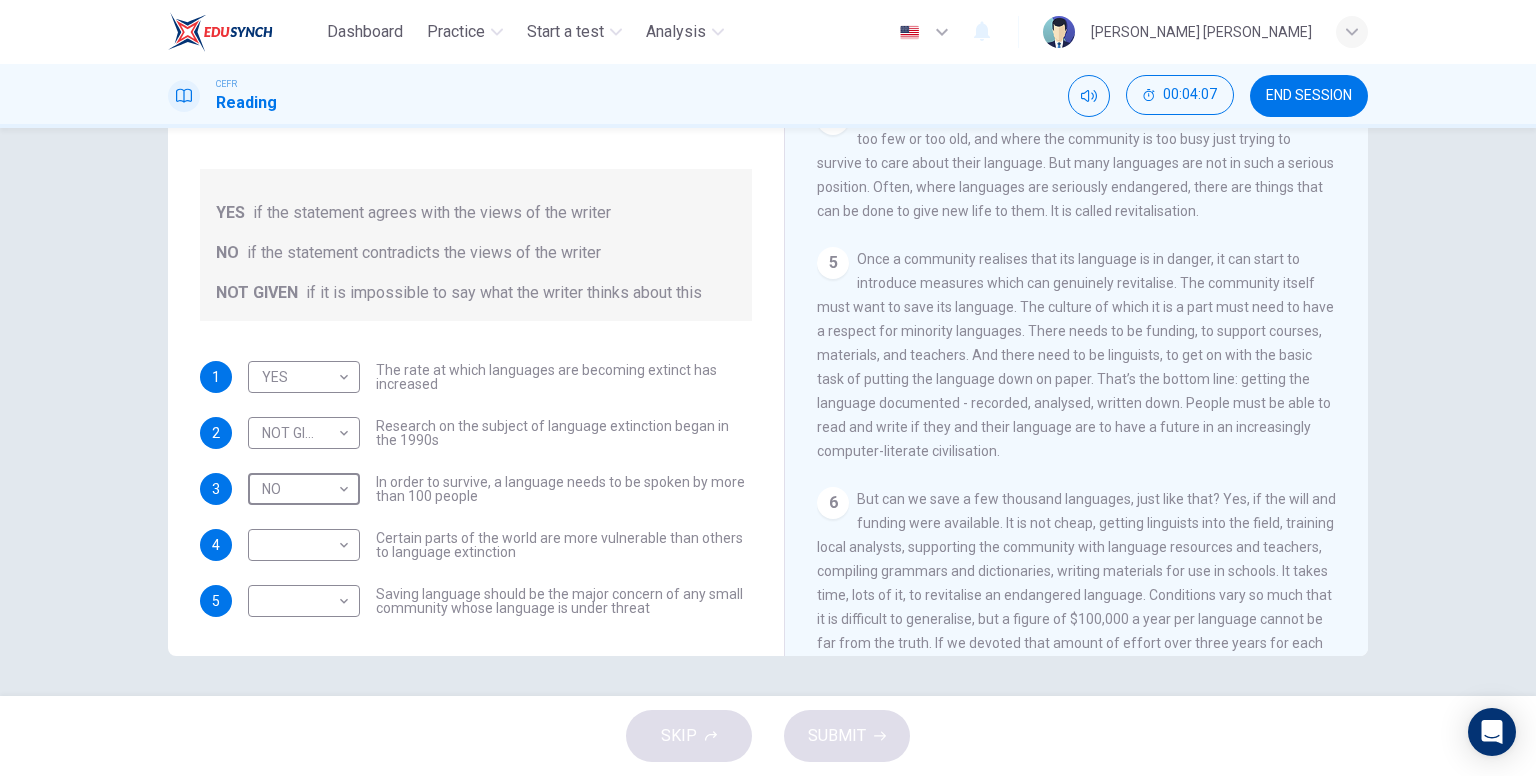 scroll, scrollTop: 800, scrollLeft: 0, axis: vertical 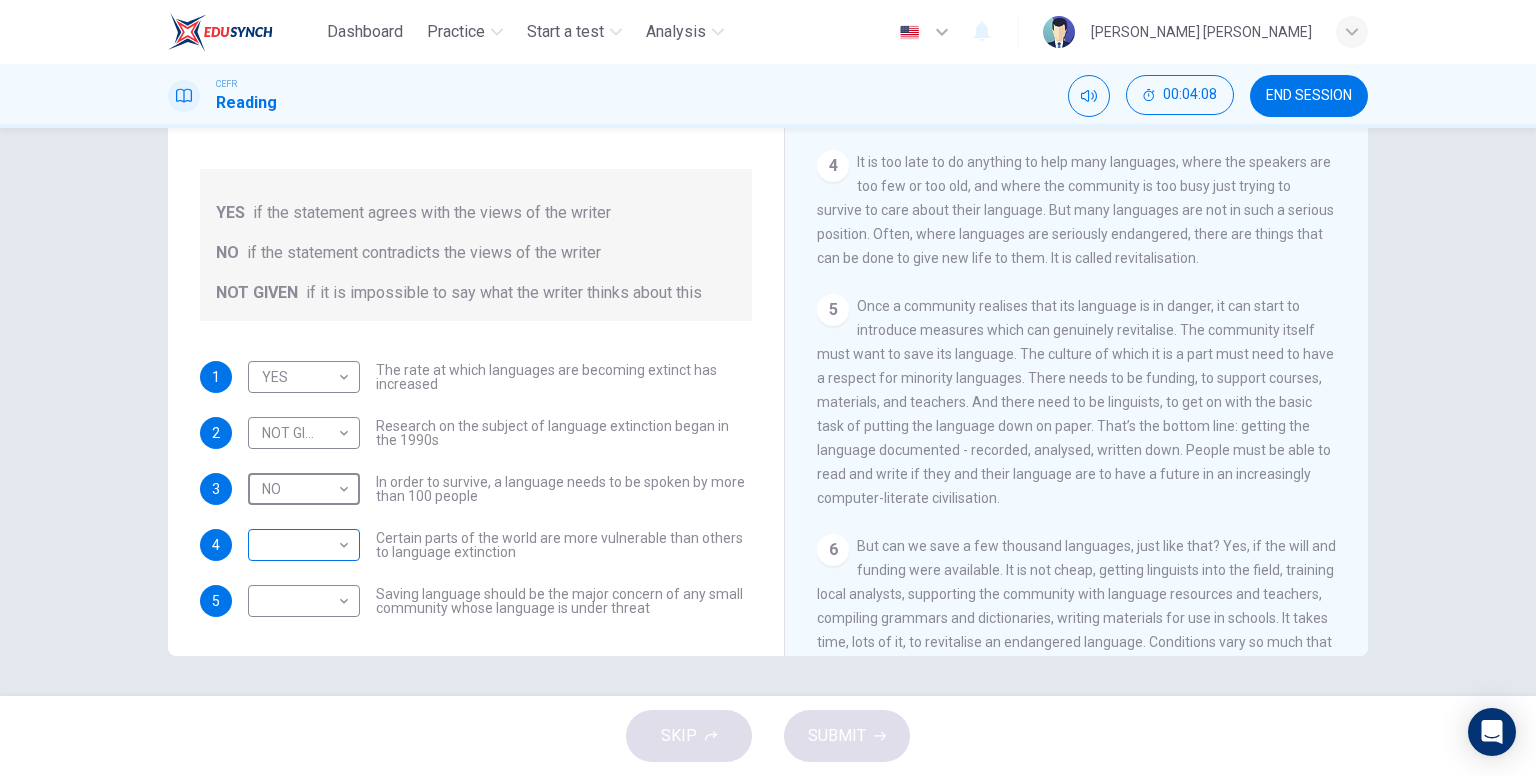 click on "Dashboard Practice Start a test Analysis English en ​ KHAIRUNNISA NABILA BINTI KHALID CEFR Reading 00:04:08 END SESSION Questions 1 - 5 Do the following statements agree with the views of the writer in the Passage?  In the boxes below, write YES if the statement agrees with the views of the writer NO if the statement contradicts the views of the writer NOT GIVEN if it is impossible to say what the writer thinks about this 1 YES YES ​ The rate at which languages are becoming extinct has increased 2 NOT GIVEN NOT GIVEN ​ Research on the subject of language extinction began in the 1990s 3 NO NO ​ In order to survive, a language needs to be spoken by more than 100 people 4 ​ ​ Certain parts of the world are more vulnerable than others to language extinction 5 ​ ​ Saving language should be the major concern of any small community whose language is under threat Saving Language CLICK TO ZOOM Click to Zoom 1 2 3 4 5 6 7 8 9 10 11 12 SKIP SUBMIT EduSynch - Online Language Proficiency Testing" at bounding box center [768, 388] 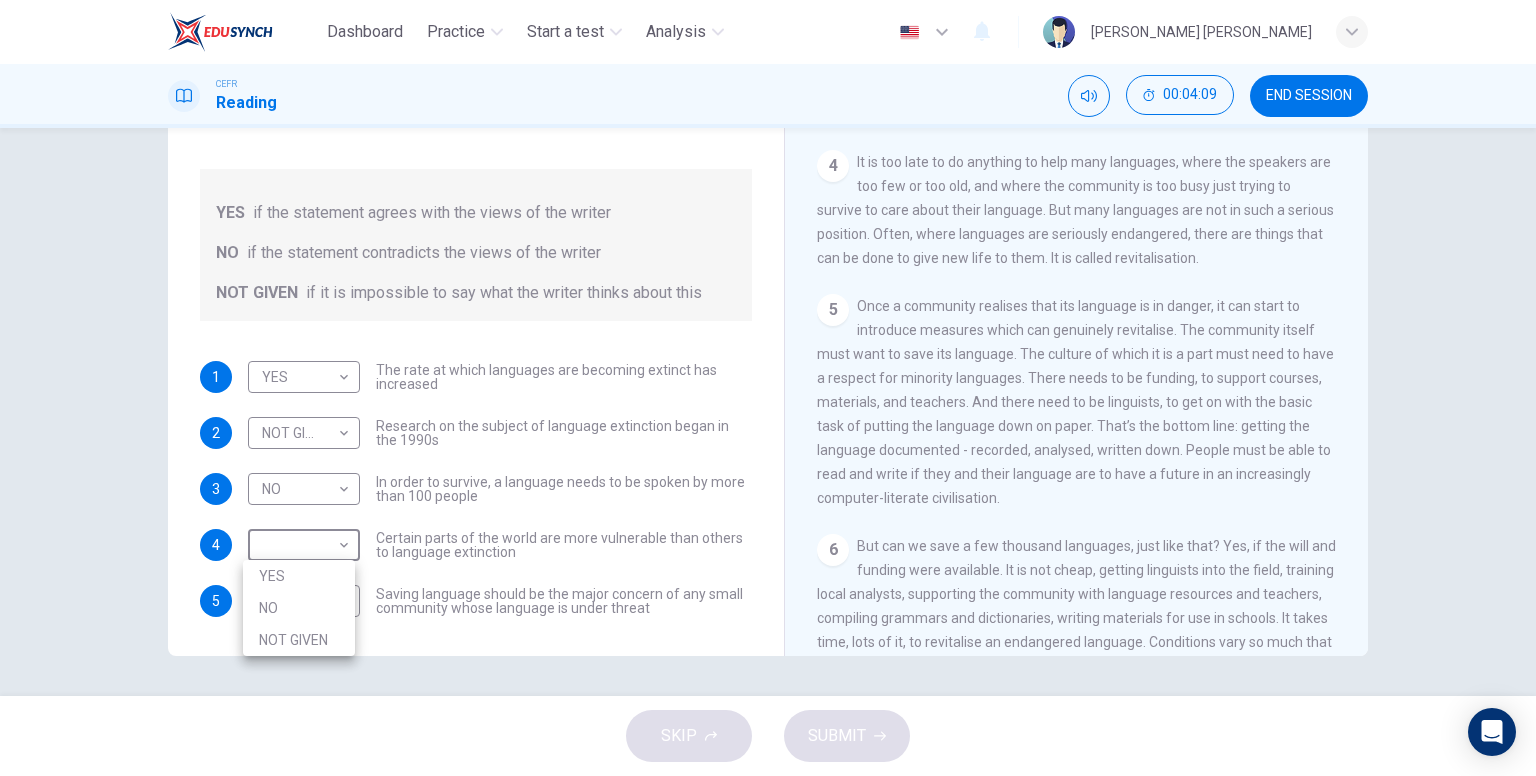click on "NOT GIVEN" at bounding box center (299, 640) 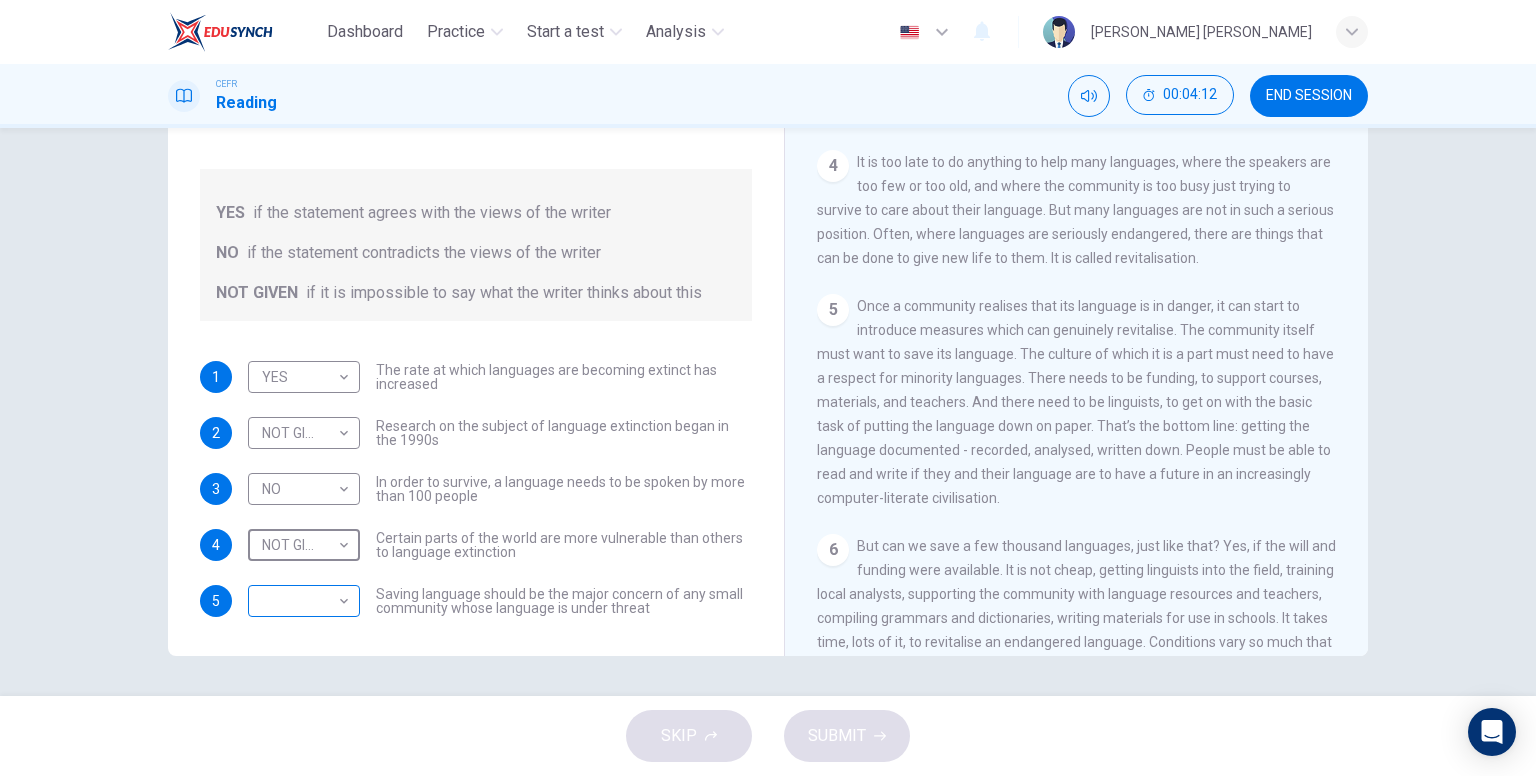 click on "Dashboard Practice Start a test Analysis English en ​ KHAIRUNNISA NABILA BINTI KHALID CEFR Reading 00:04:12 END SESSION Questions 1 - 5 Do the following statements agree with the views of the writer in the Passage?  In the boxes below, write YES if the statement agrees with the views of the writer NO if the statement contradicts the views of the writer NOT GIVEN if it is impossible to say what the writer thinks about this 1 YES YES ​ The rate at which languages are becoming extinct has increased 2 NOT GIVEN NOT GIVEN ​ Research on the subject of language extinction began in the 1990s 3 NO NO ​ In order to survive, a language needs to be spoken by more than 100 people 4 NOT GIVEN NOT GIVEN ​ Certain parts of the world are more vulnerable than others to language extinction 5 ​ ​ Saving language should be the major concern of any small community whose language is under threat Saving Language CLICK TO ZOOM Click to Zoom 1 2 3 4 5 6 7 8 9 10 11 12 SKIP SUBMIT
Dashboard Practice Start a test" at bounding box center (768, 388) 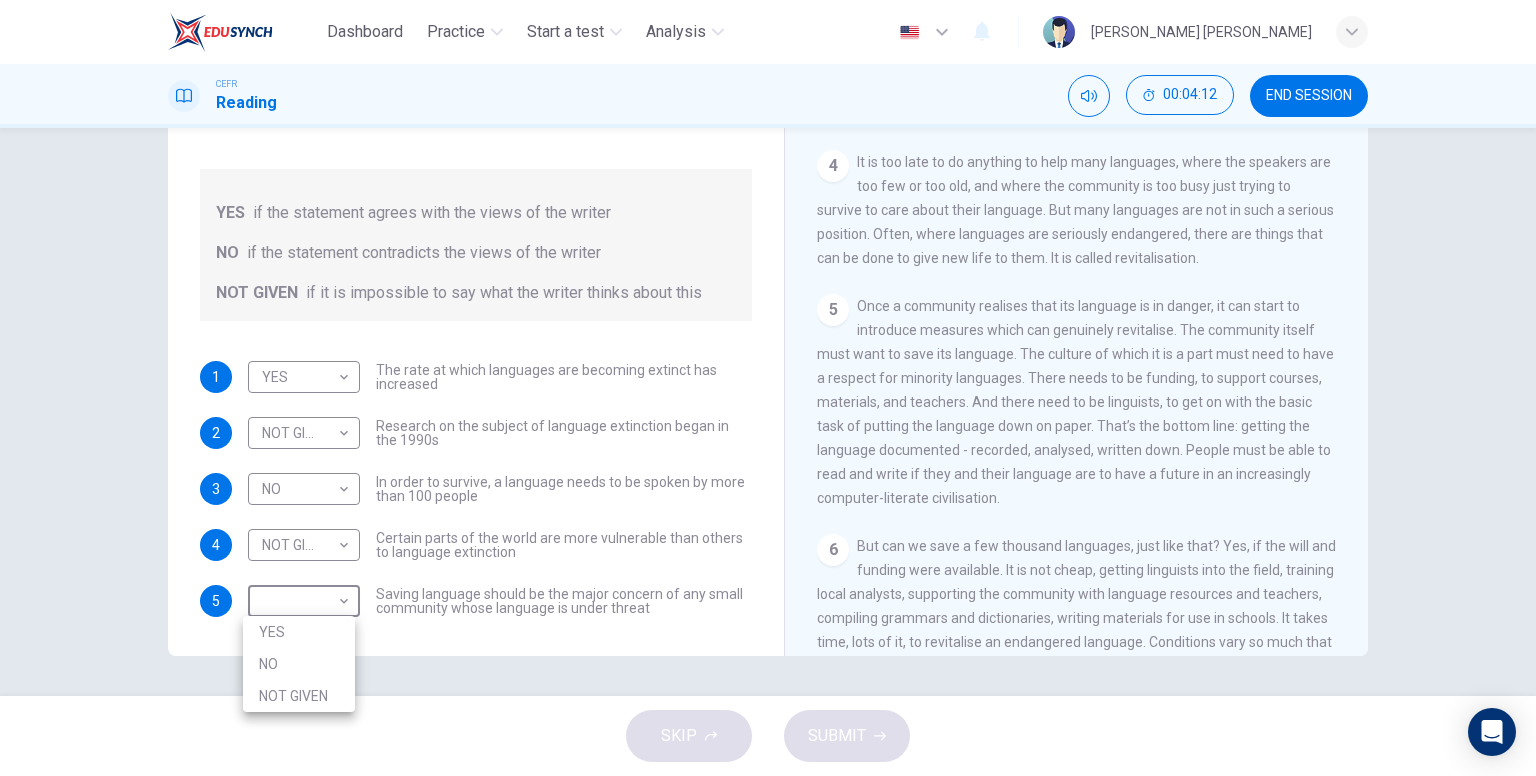 click on "YES" at bounding box center [299, 632] 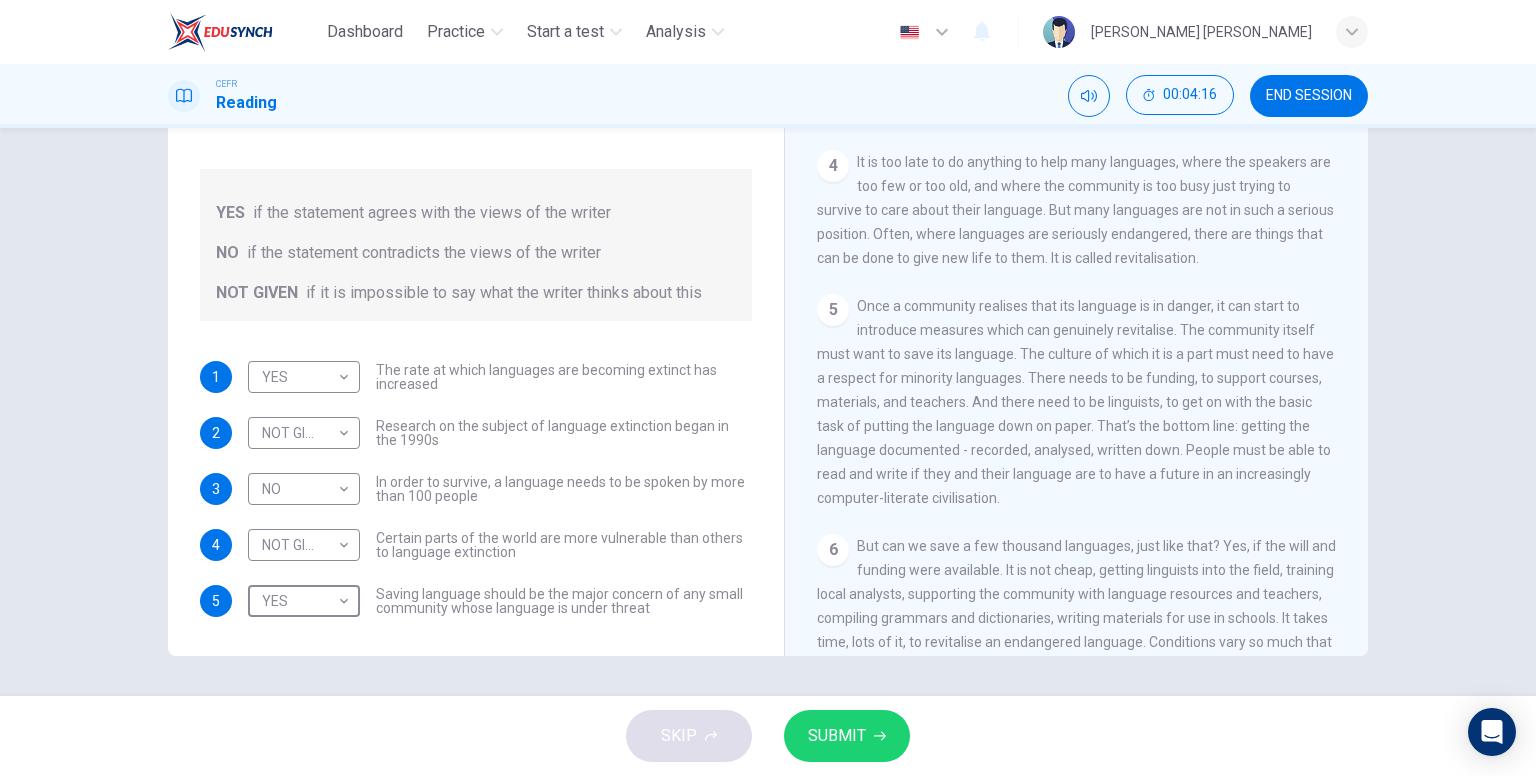 click on "SUBMIT" at bounding box center (837, 736) 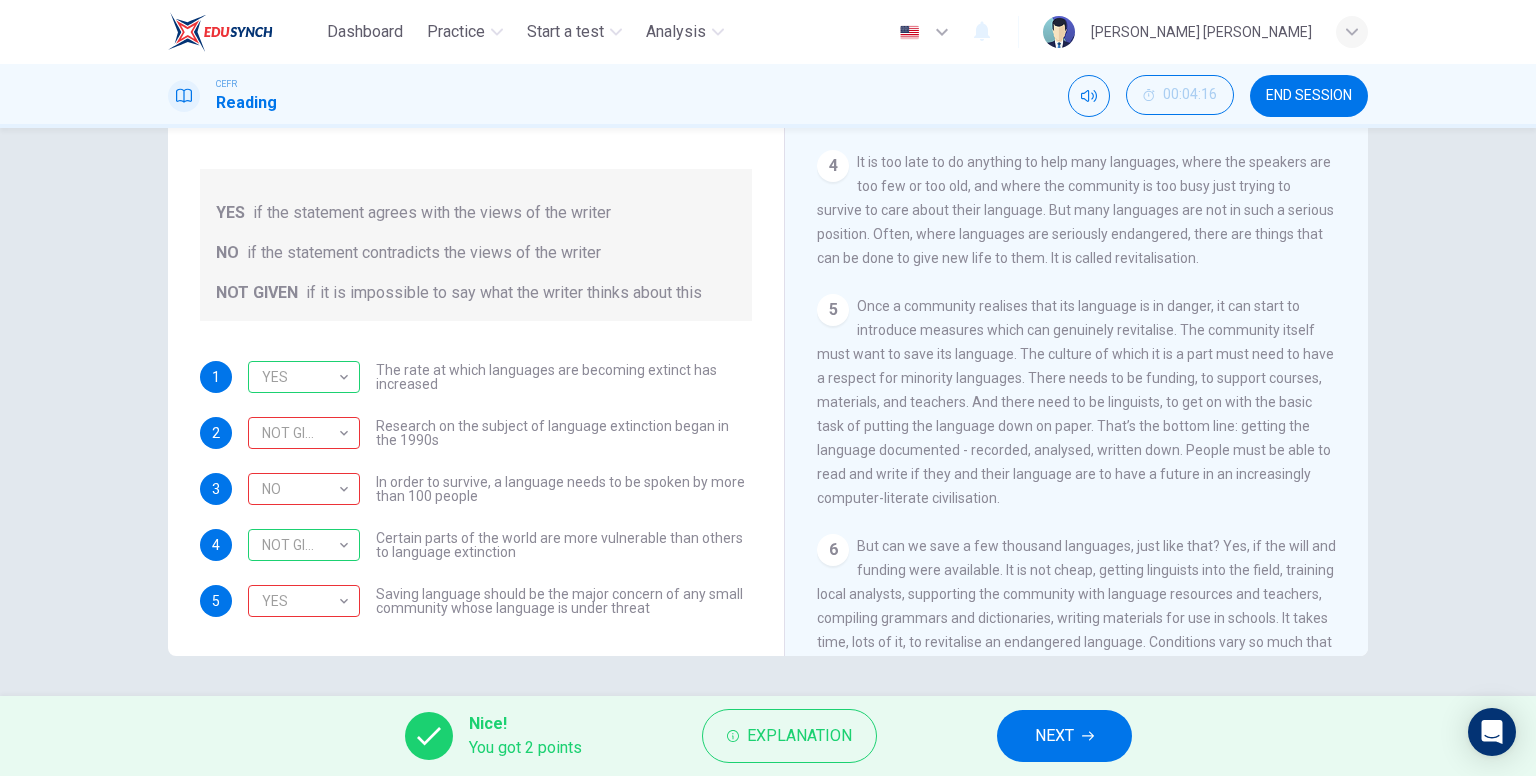 click on "NEXT" at bounding box center [1064, 736] 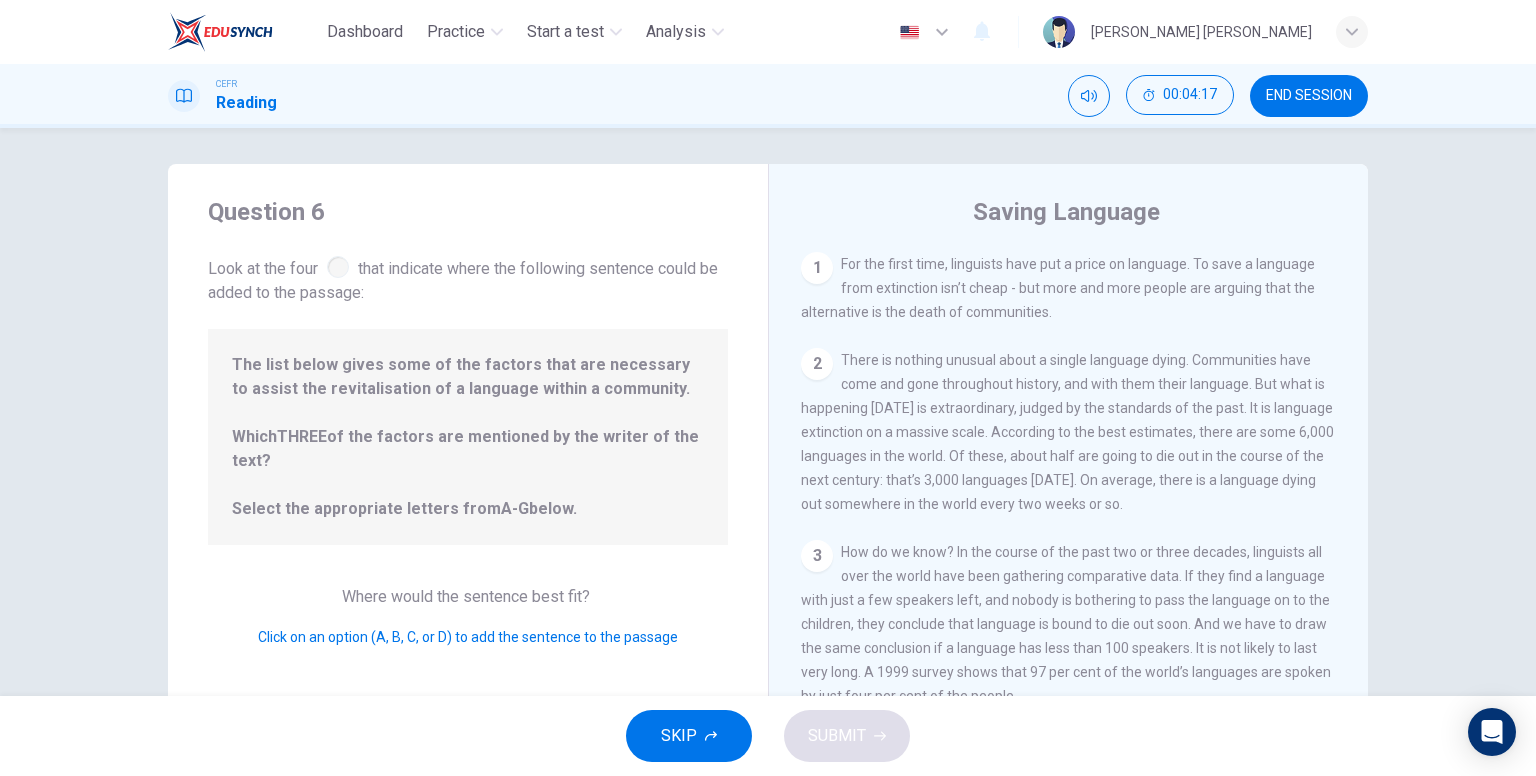 scroll, scrollTop: 0, scrollLeft: 0, axis: both 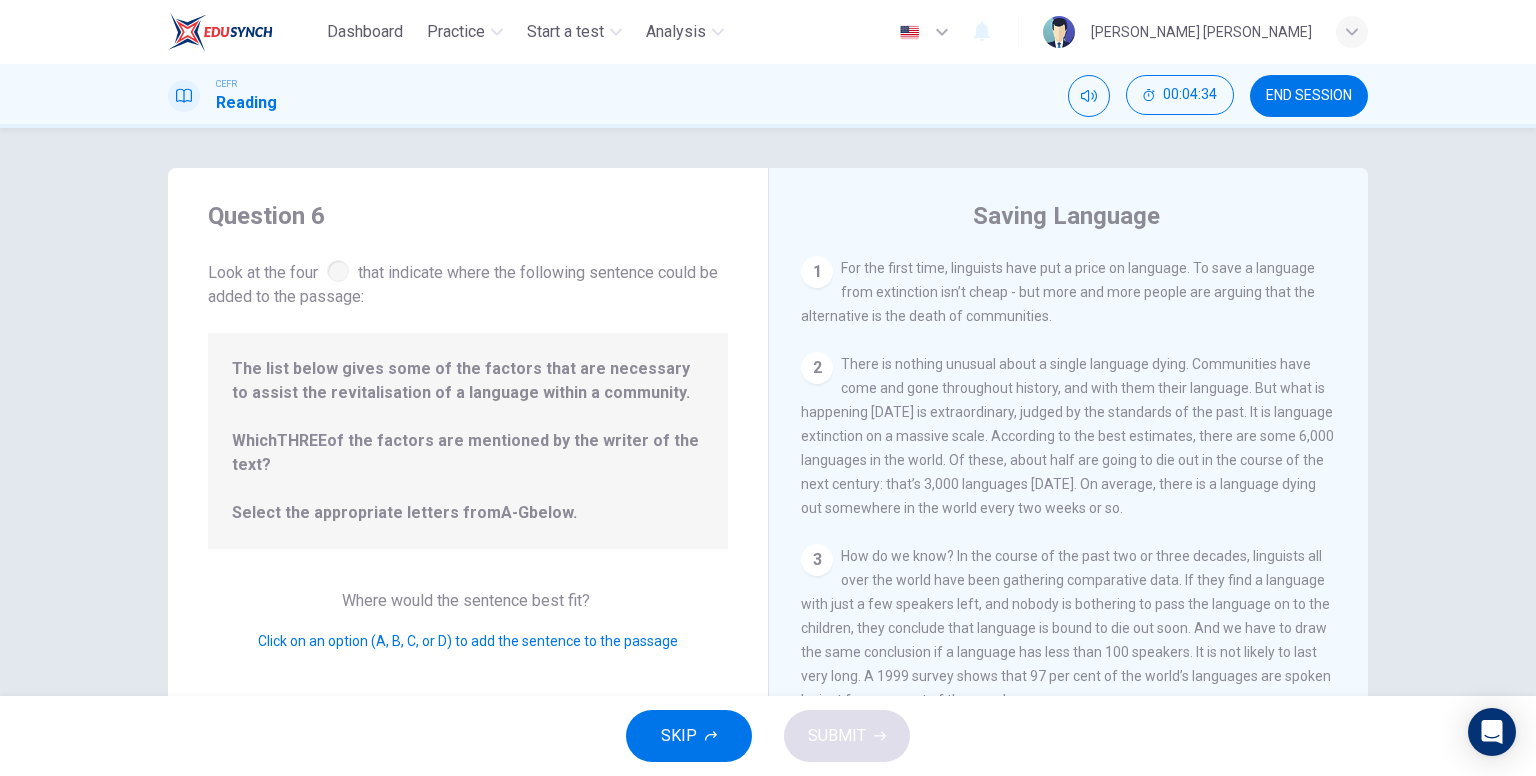 click on "2" at bounding box center (817, 368) 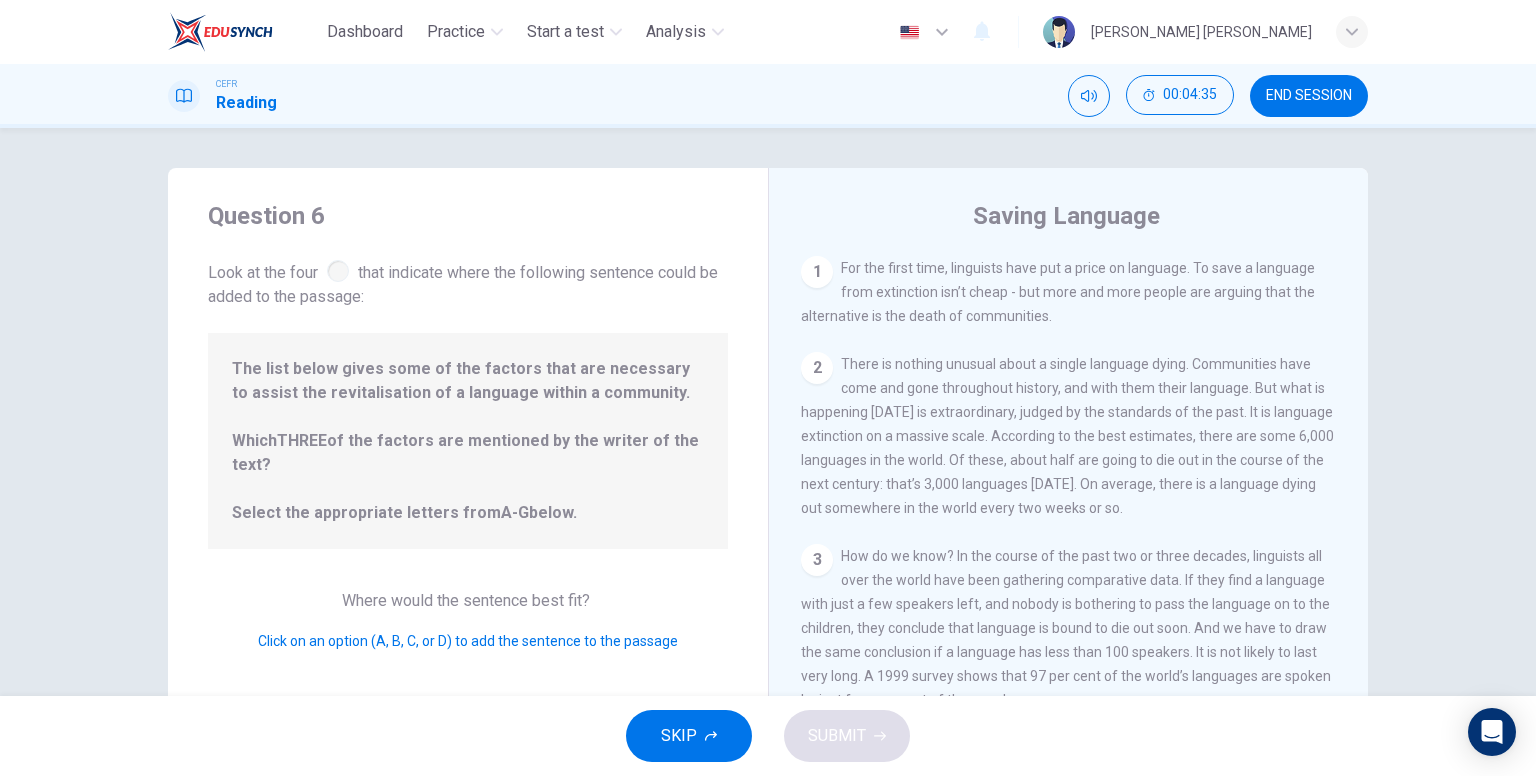 click on "The list below gives some of the factors that are necessary to assist the revitalisation of a language within a community.
Which  THREE  of the factors are mentioned by the writer of the text?
Select the appropriate letters from  A-G  below." at bounding box center [468, 441] 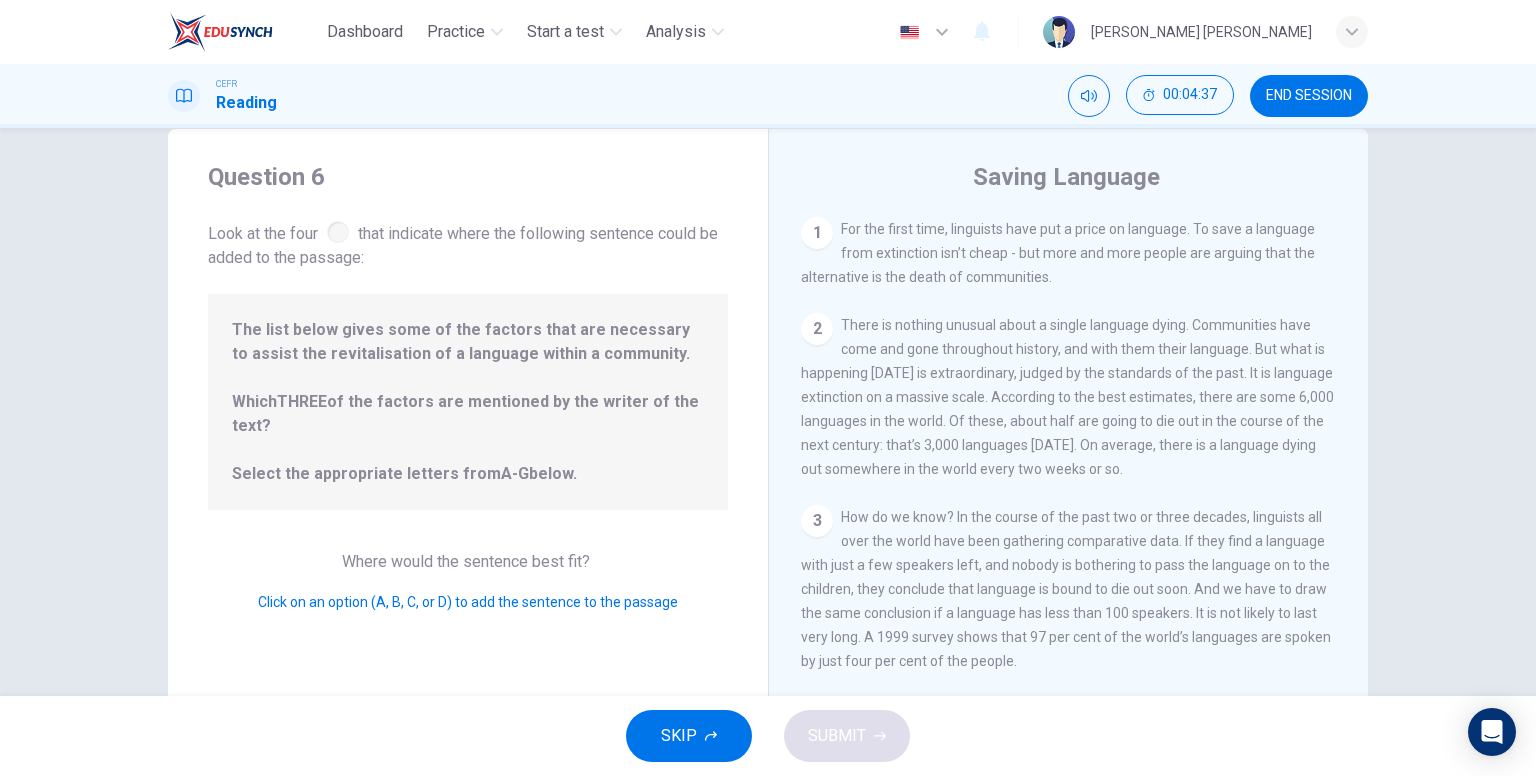 scroll, scrollTop: 0, scrollLeft: 0, axis: both 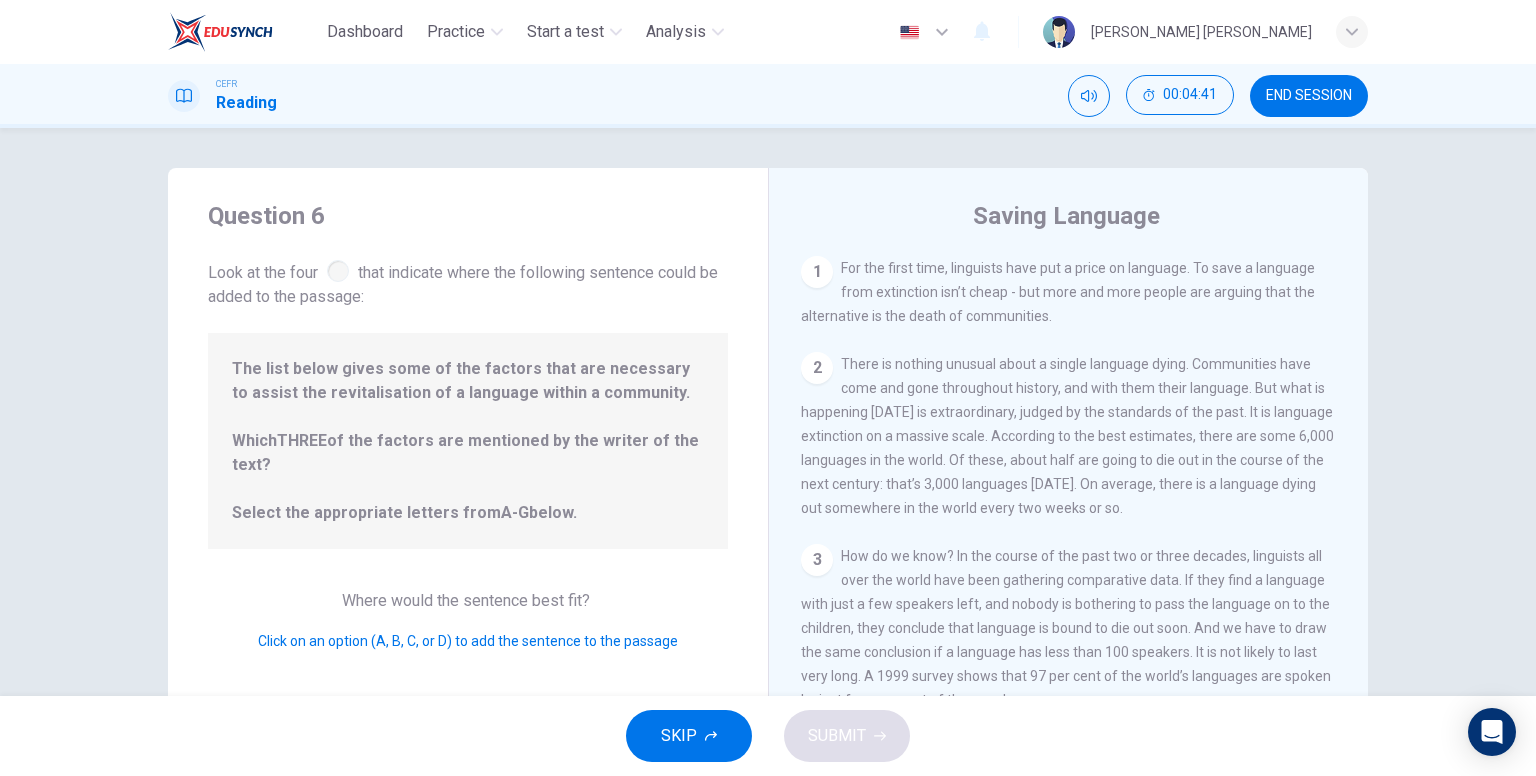 click on "1" at bounding box center (817, 272) 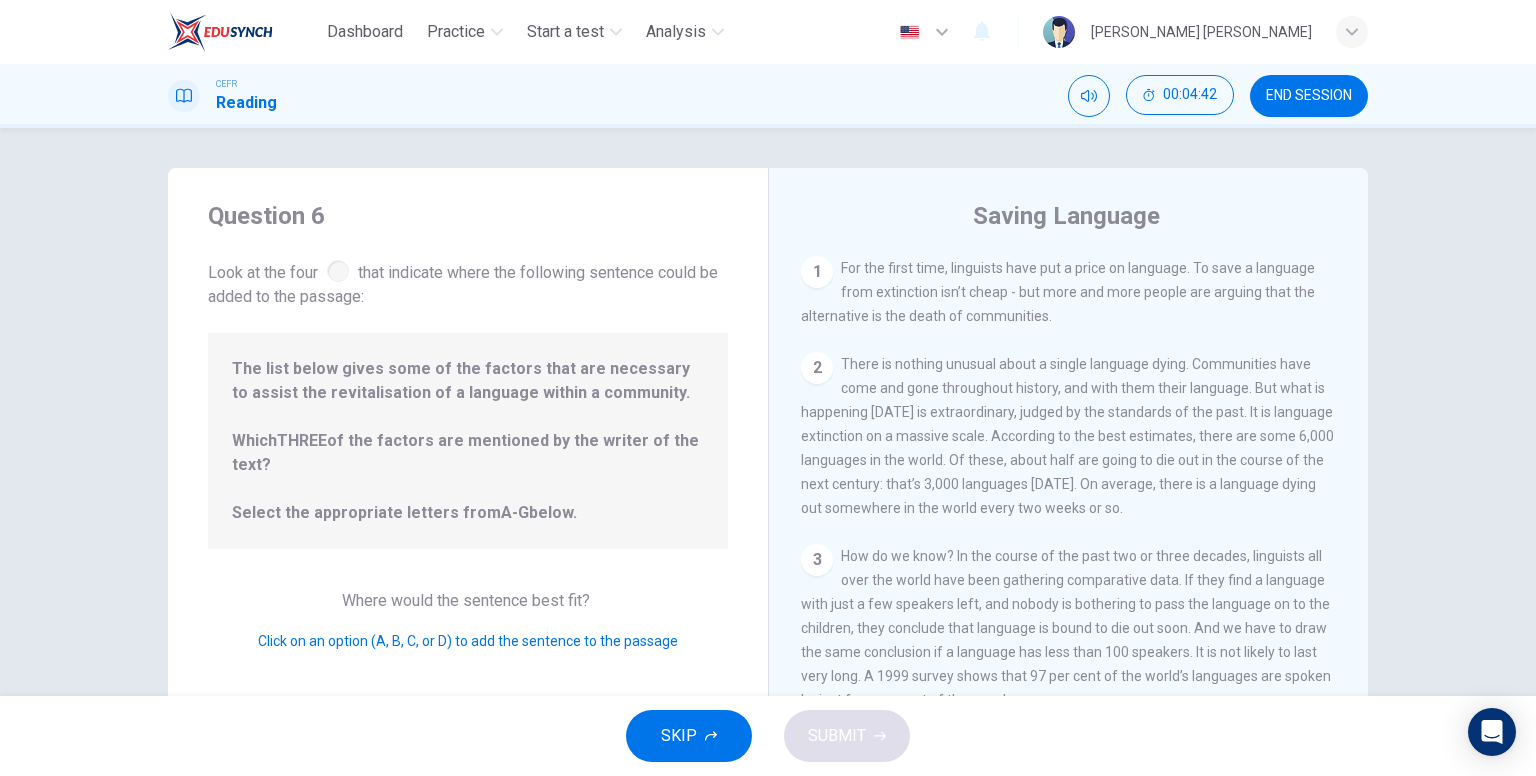 click on "1 For the first time, linguists have put a price on language. To save a language from extinction isn’t cheap - but more and more people are arguing that the alternative is the death of communities. 2 There is nothing unusual about a single language dying. Communities have come and gone throughout history, and with them their language. But what is happening today is extraordinary, judged by the standards of the past. It is language extinction on a massive scale. According to the best estimates, there are some 6,000 languages in the world. Of these, about half are going to die out in the course of the next century: that’s 3,000 languages in 1,200 months. On average, there is a language dying out somewhere in the world every two weeks or so. 3 4 5 6 7 8 9 10 11 12" at bounding box center [1082, 543] 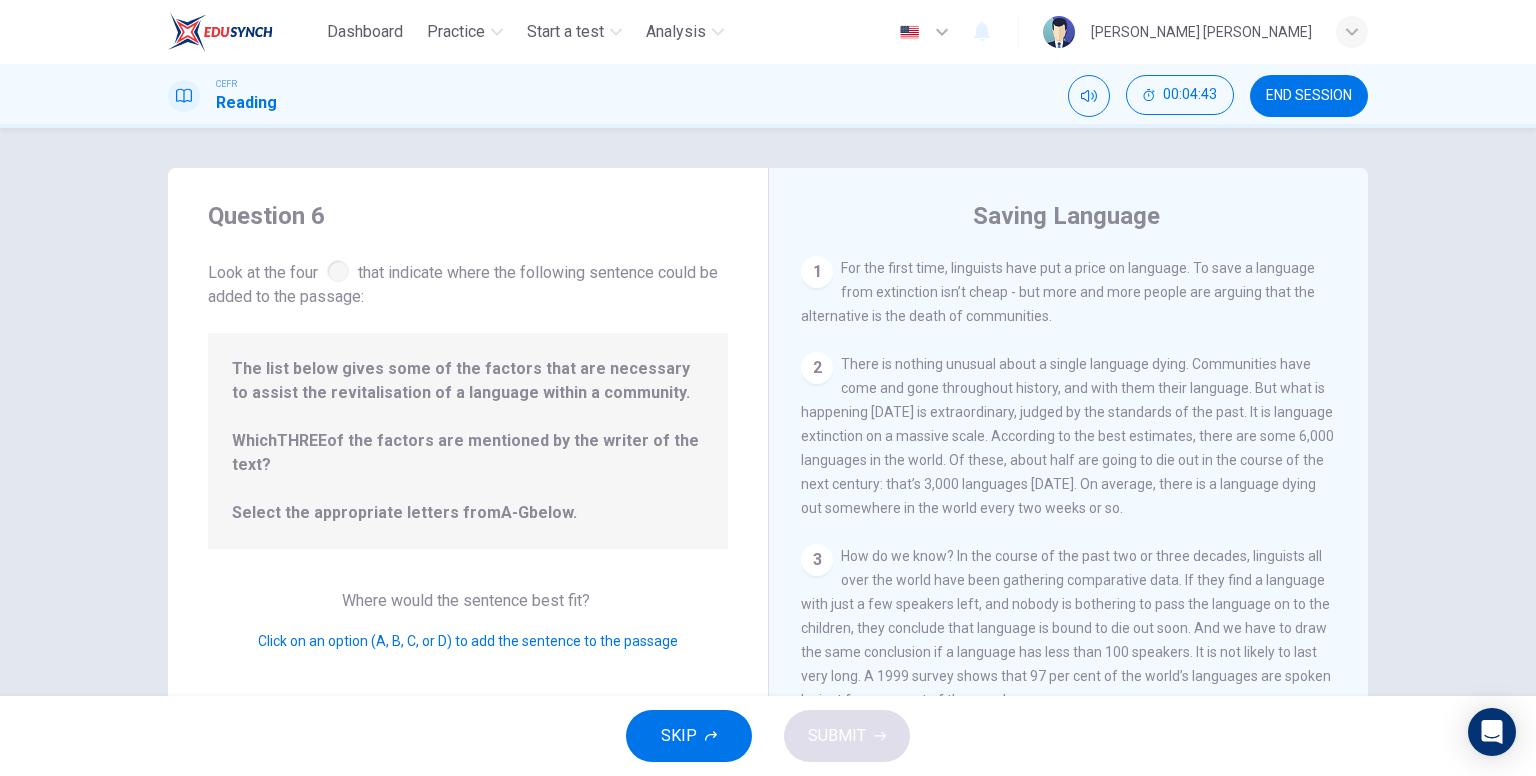 click on "3" at bounding box center (817, 560) 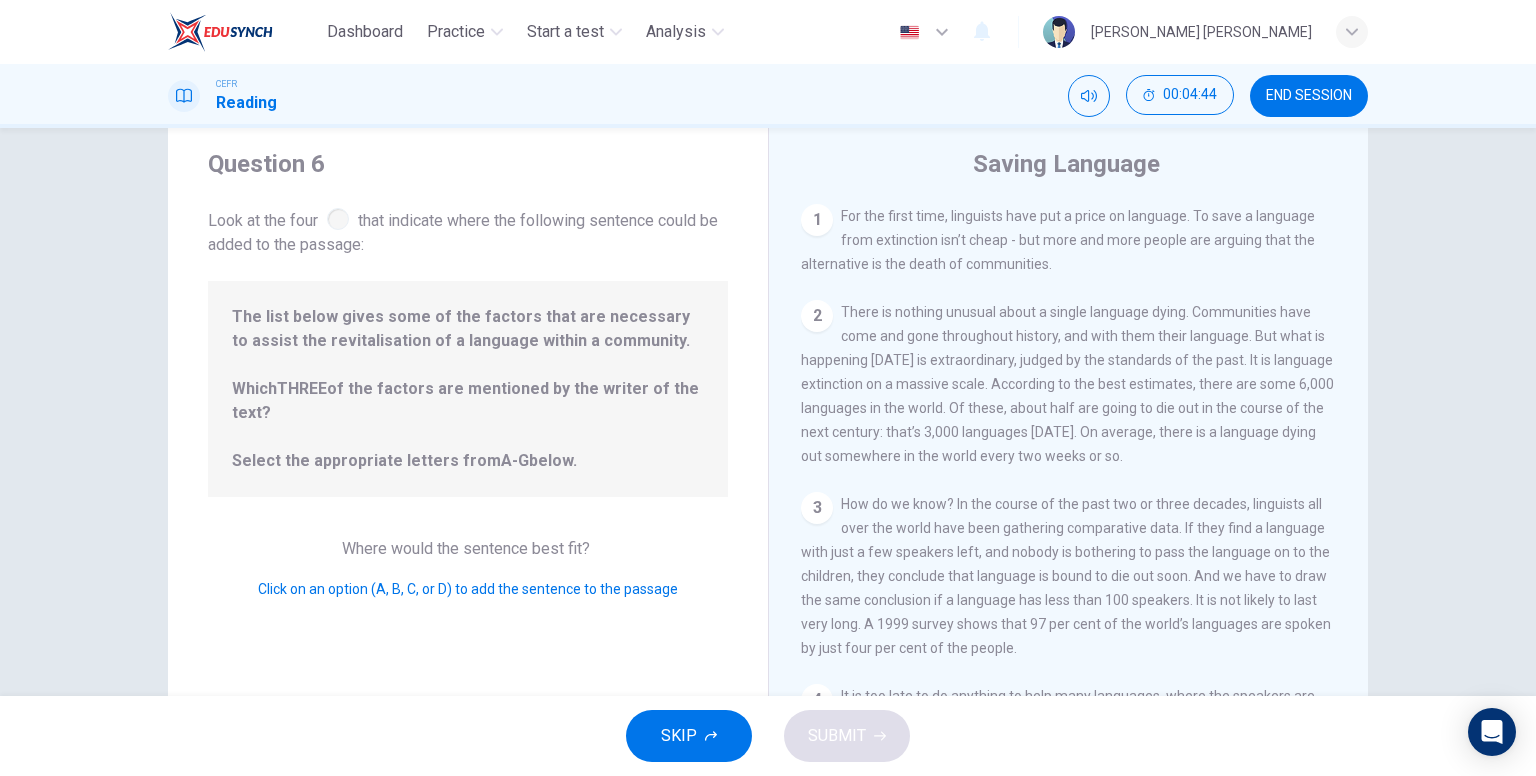 scroll, scrollTop: 100, scrollLeft: 0, axis: vertical 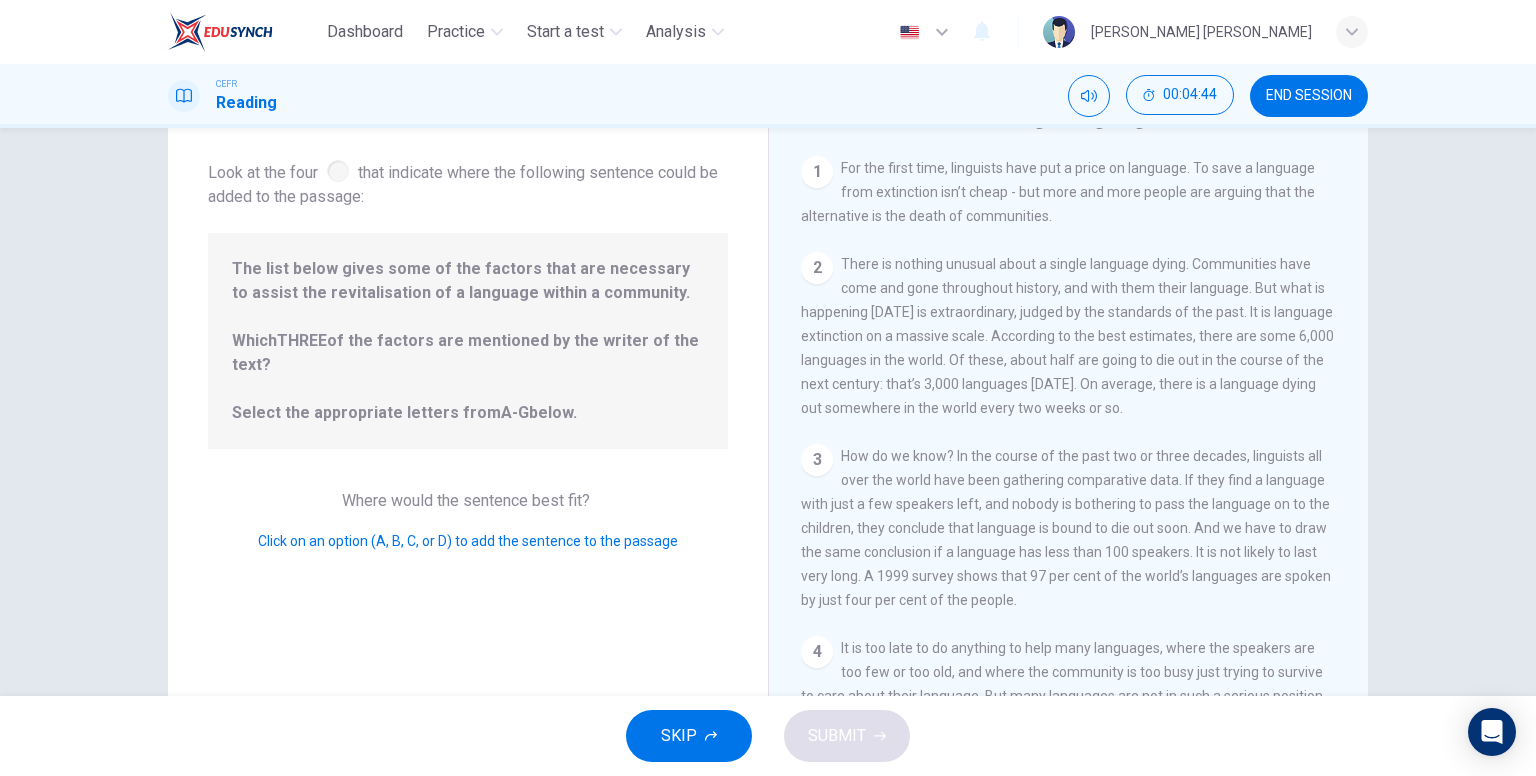 click on "Click on an option (A, B, C, or D) to add the sentence to the passage" at bounding box center (468, 541) 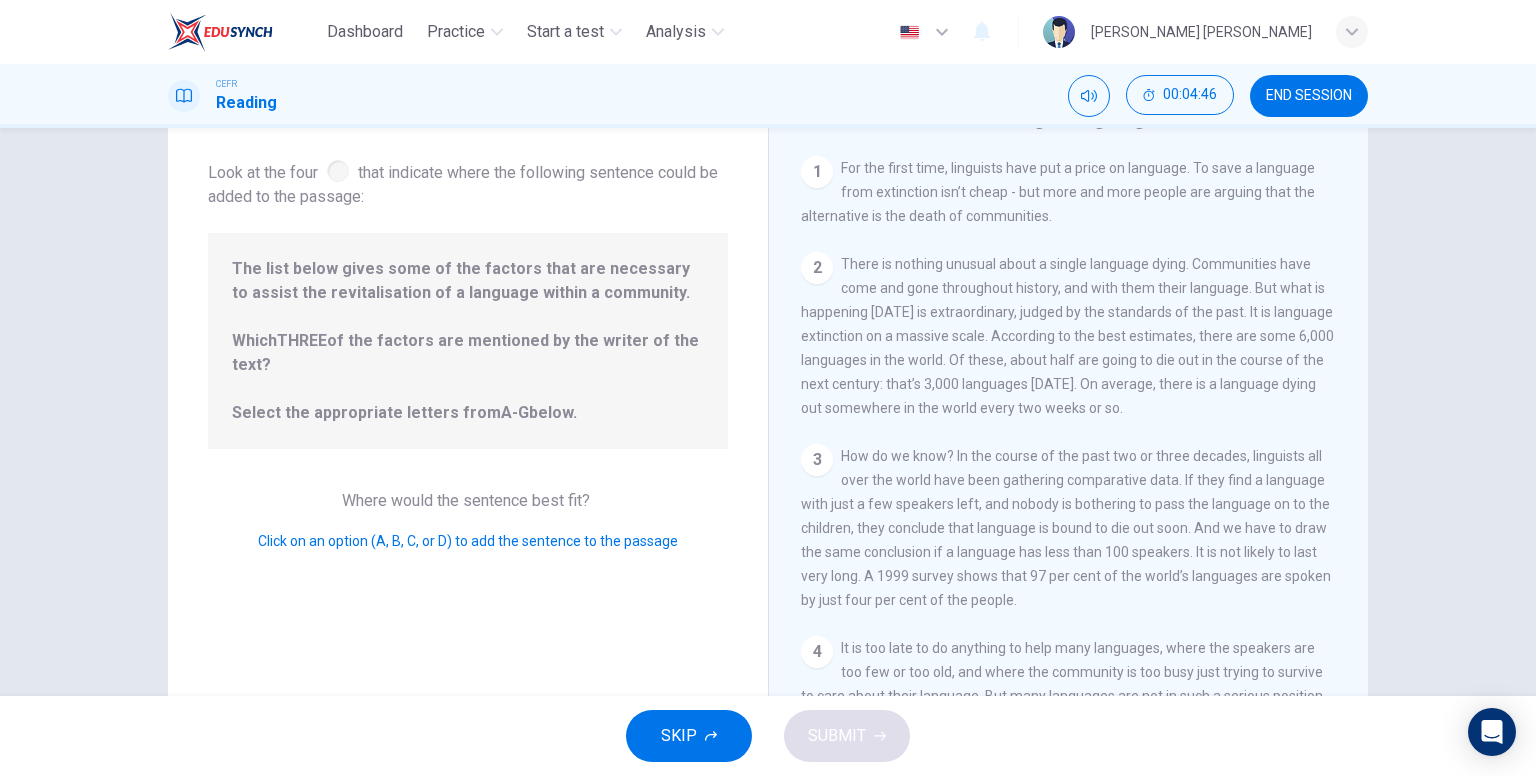 click on "4" at bounding box center [817, 652] 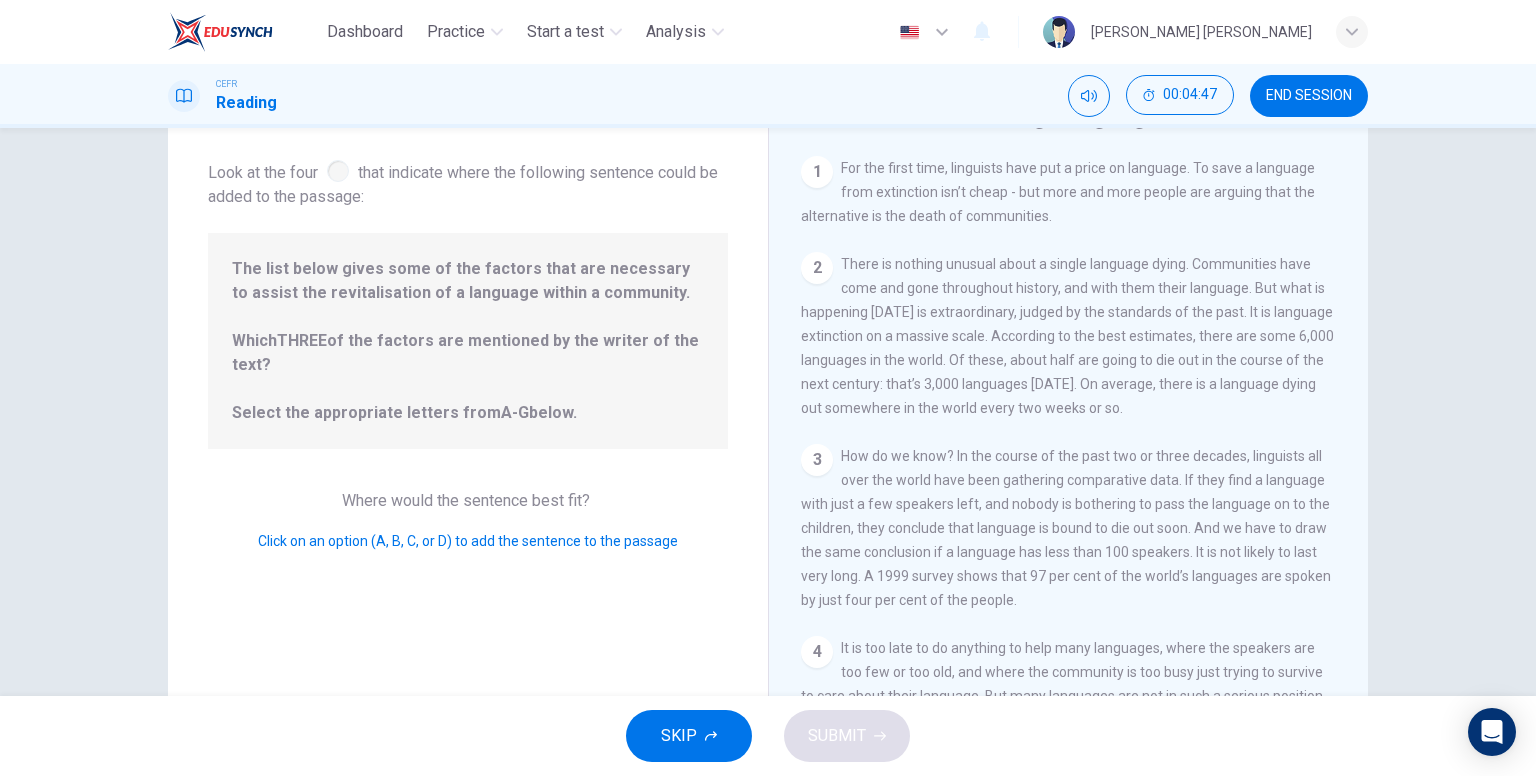 click on "3" at bounding box center [817, 460] 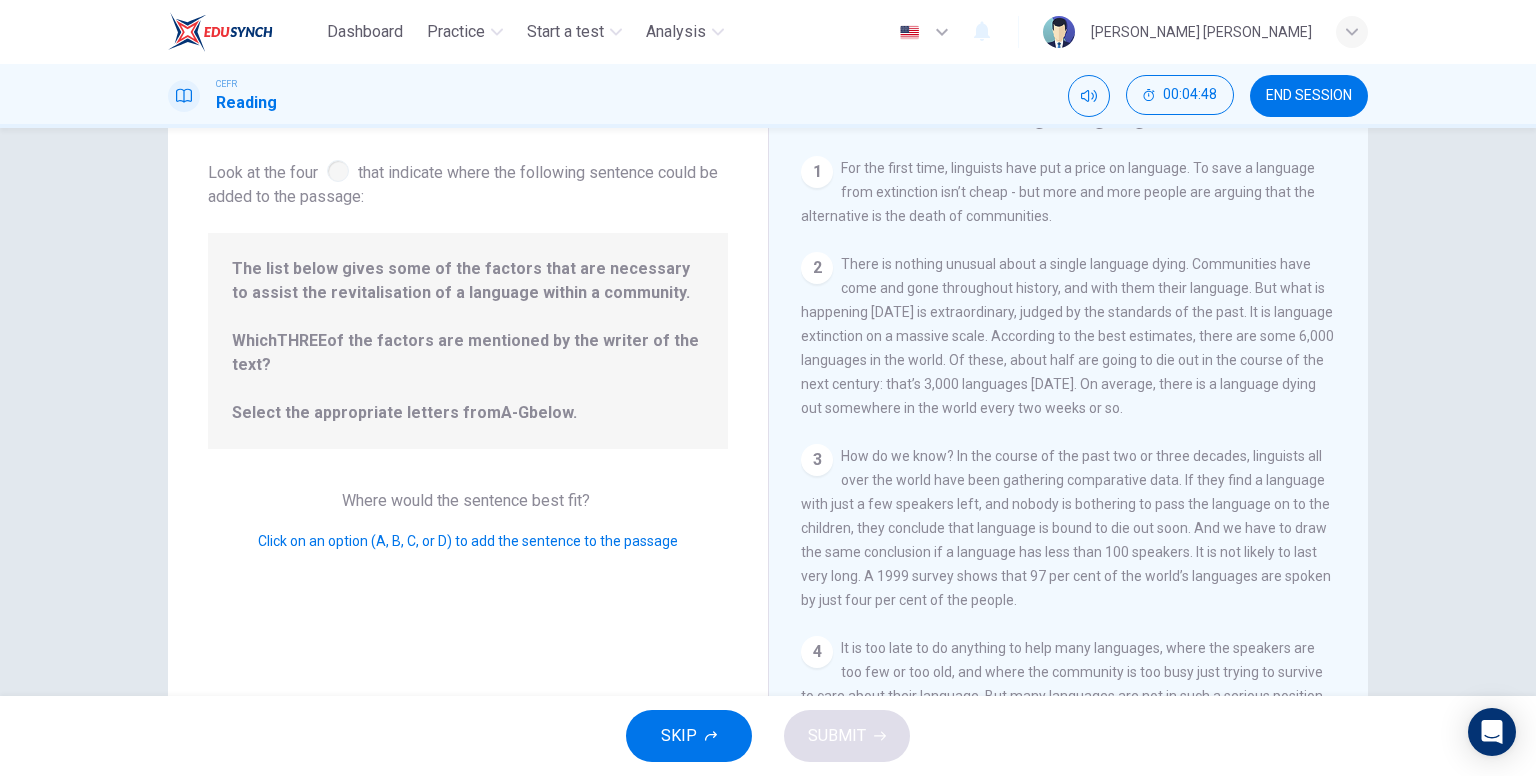 scroll, scrollTop: 0, scrollLeft: 0, axis: both 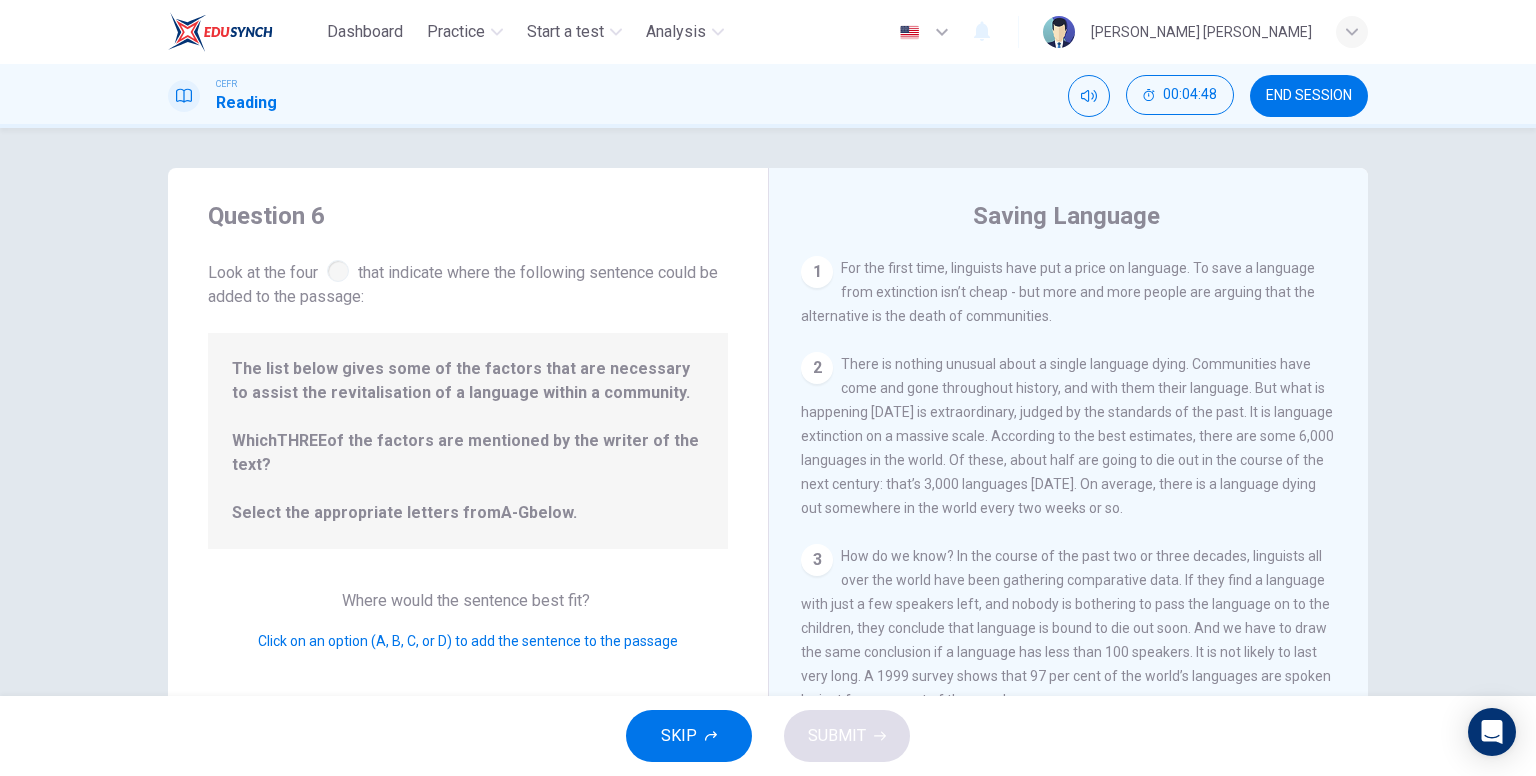 click on "1" at bounding box center [817, 272] 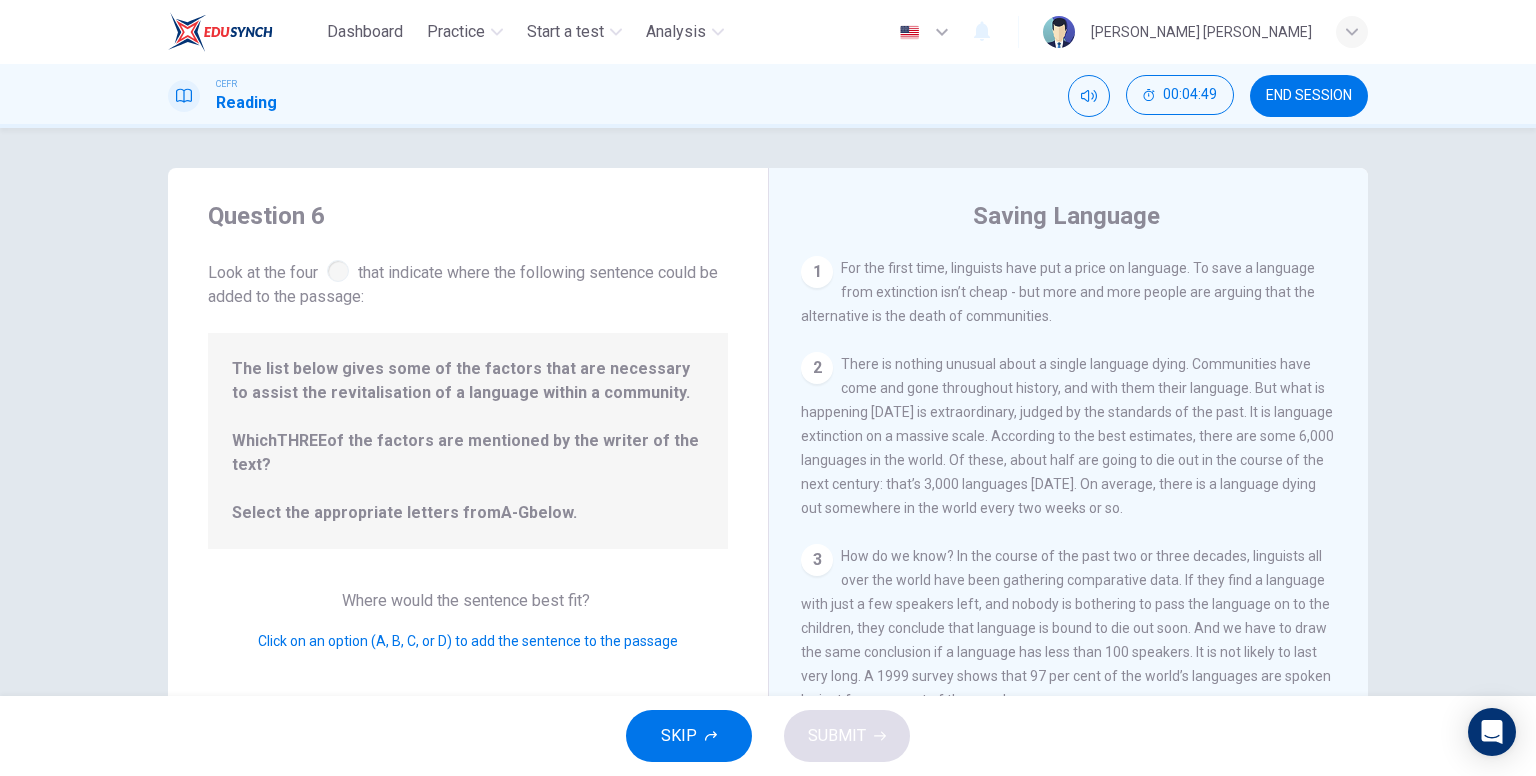 click on "The list below gives some of the factors that are necessary to assist the revitalisation of a language within a community.
Which  THREE  of the factors are mentioned by the writer of the text?
Select the appropriate letters from  A-G  below." at bounding box center [468, 441] 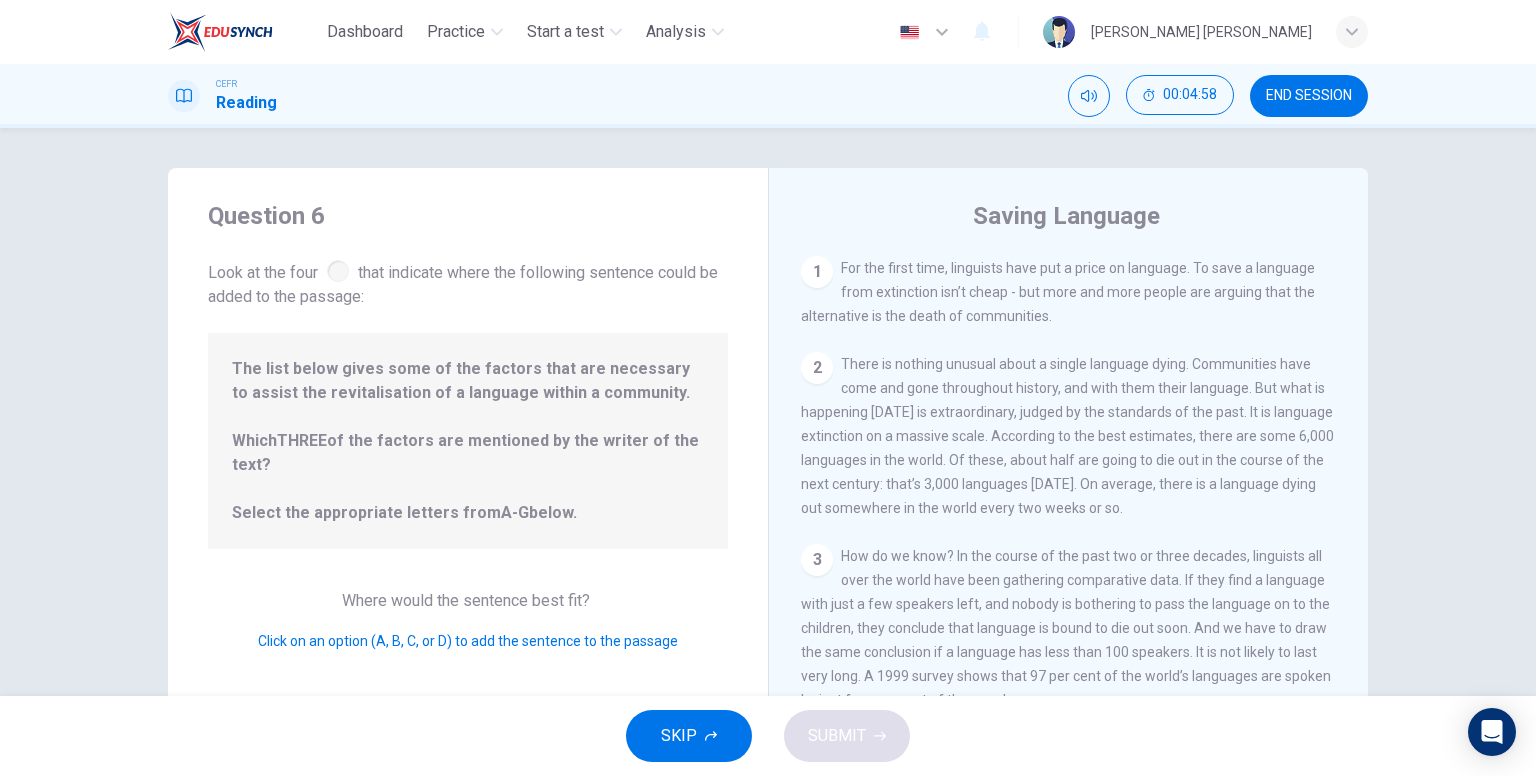 click on "2" at bounding box center (817, 368) 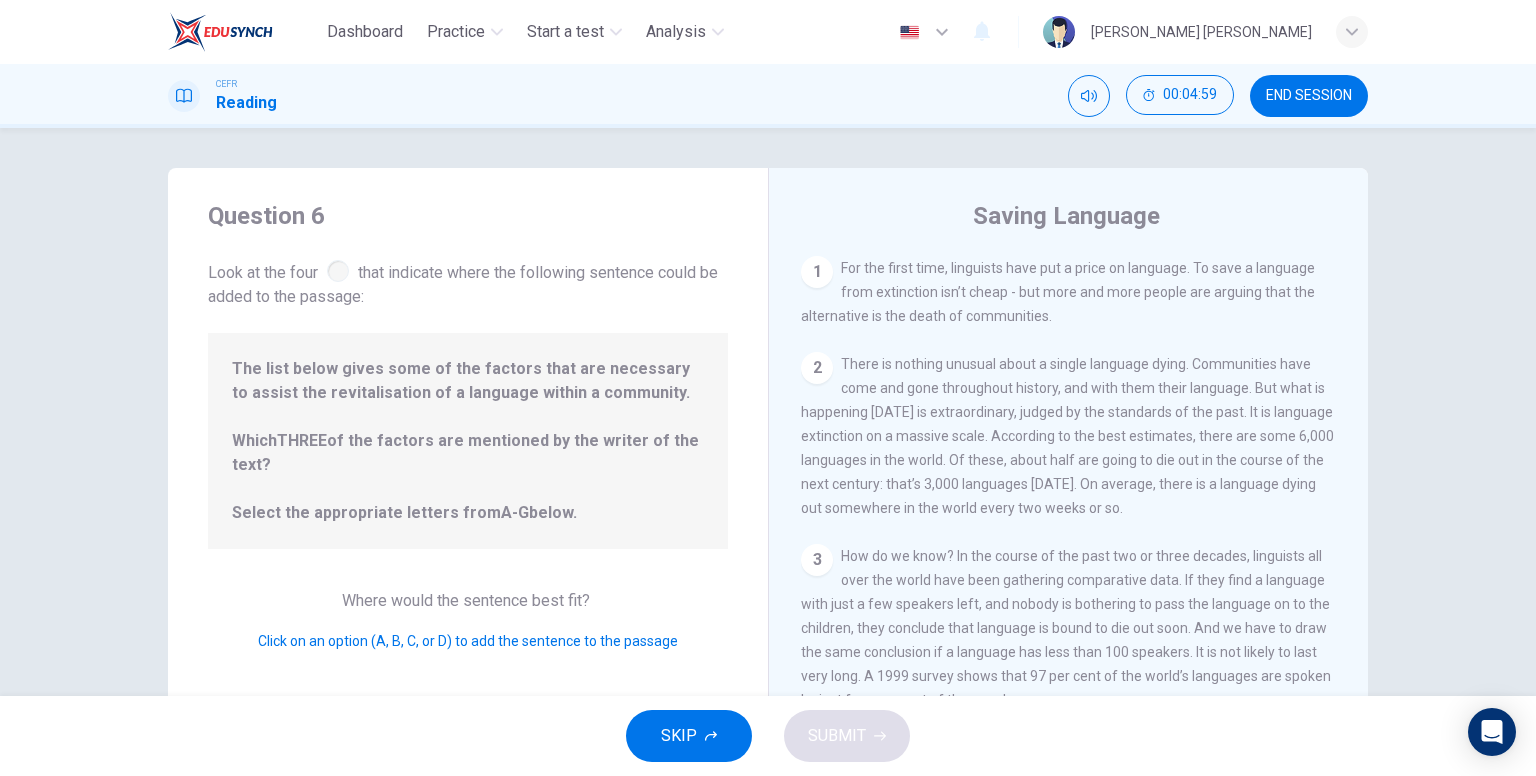 click on "There is nothing unusual about a single language dying. Communities have come and gone throughout history, and with them their language. But what is happening today is extraordinary, judged by the standards of the past. It is language extinction on a massive scale. According to the best estimates, there are some 6,000 languages in the world. Of these, about half are going to die out in the course of the next century: that’s 3,000 languages in 1,200 months. On average, there is a language dying out somewhere in the world every two weeks or so." at bounding box center [1067, 436] 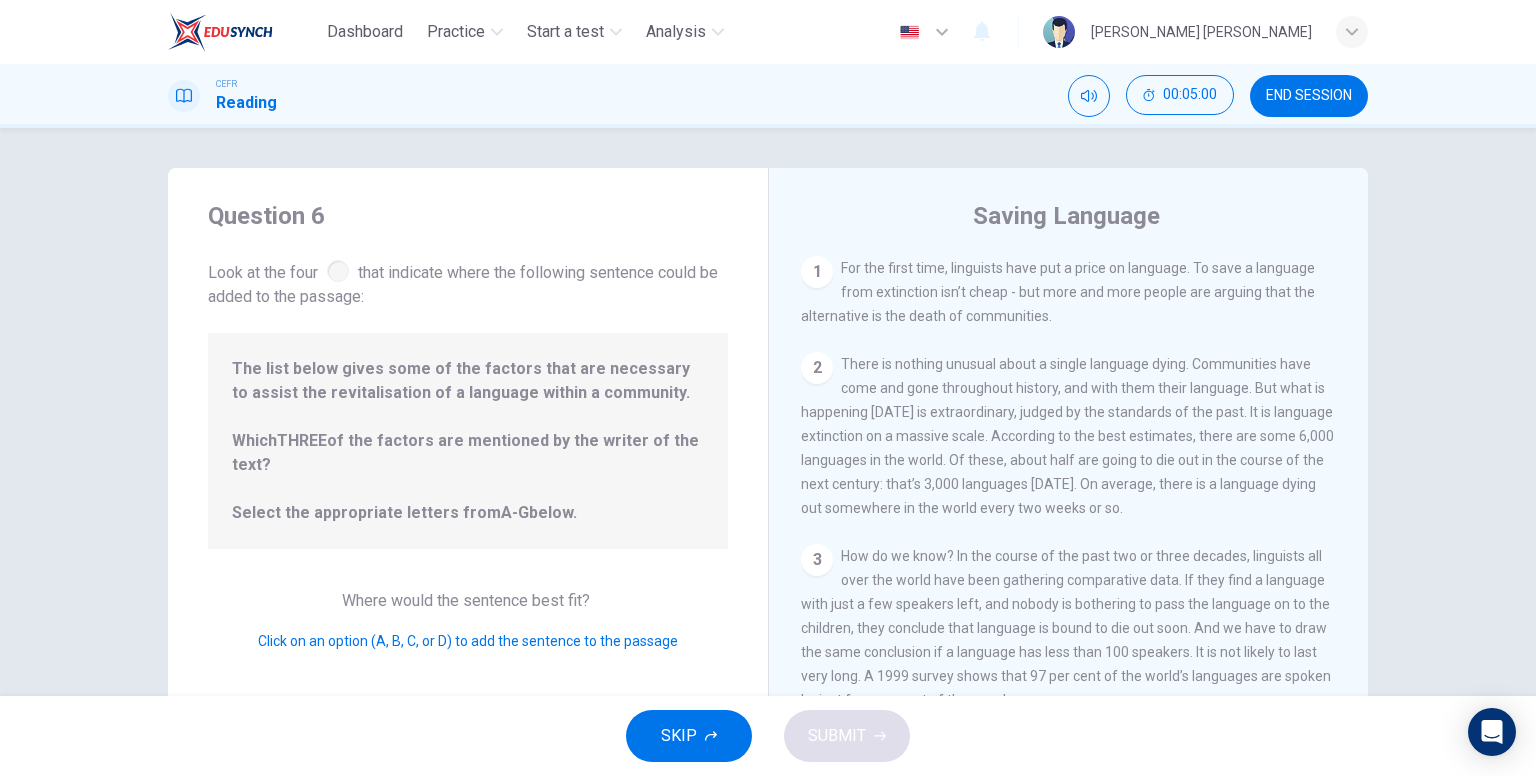 click on "1" at bounding box center (817, 272) 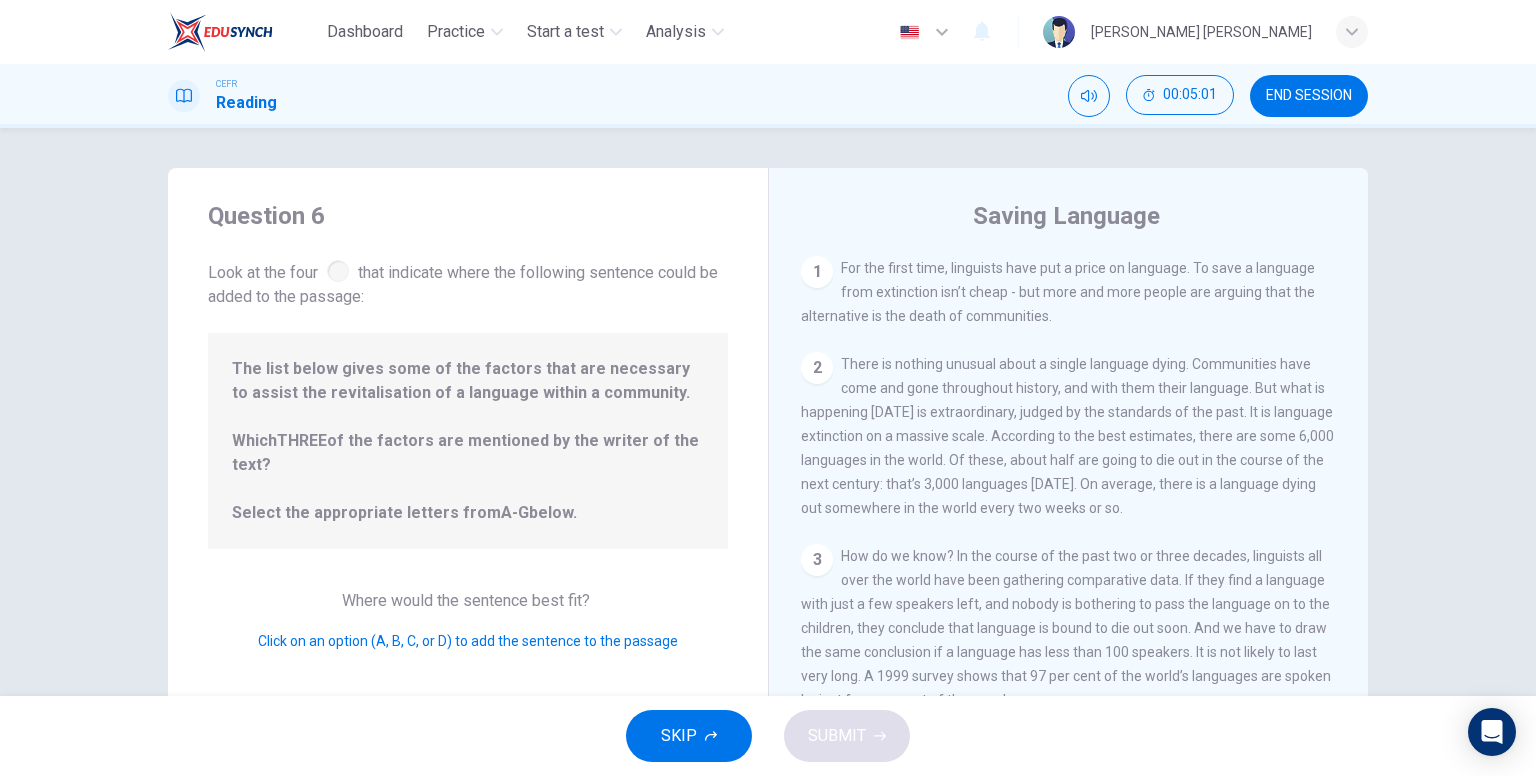 click on "Where would the sentence best fit?" at bounding box center (468, 600) 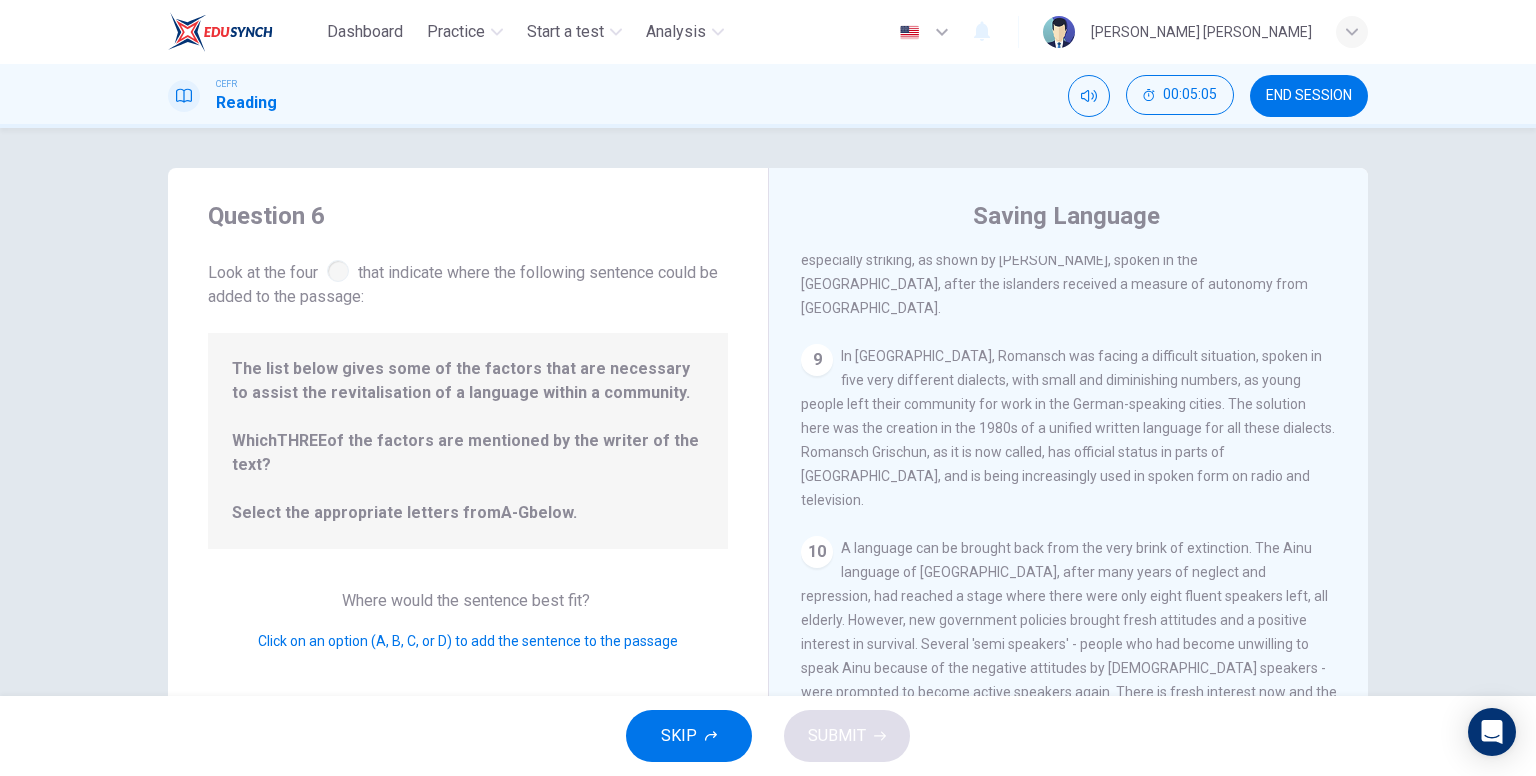 scroll, scrollTop: 1746, scrollLeft: 0, axis: vertical 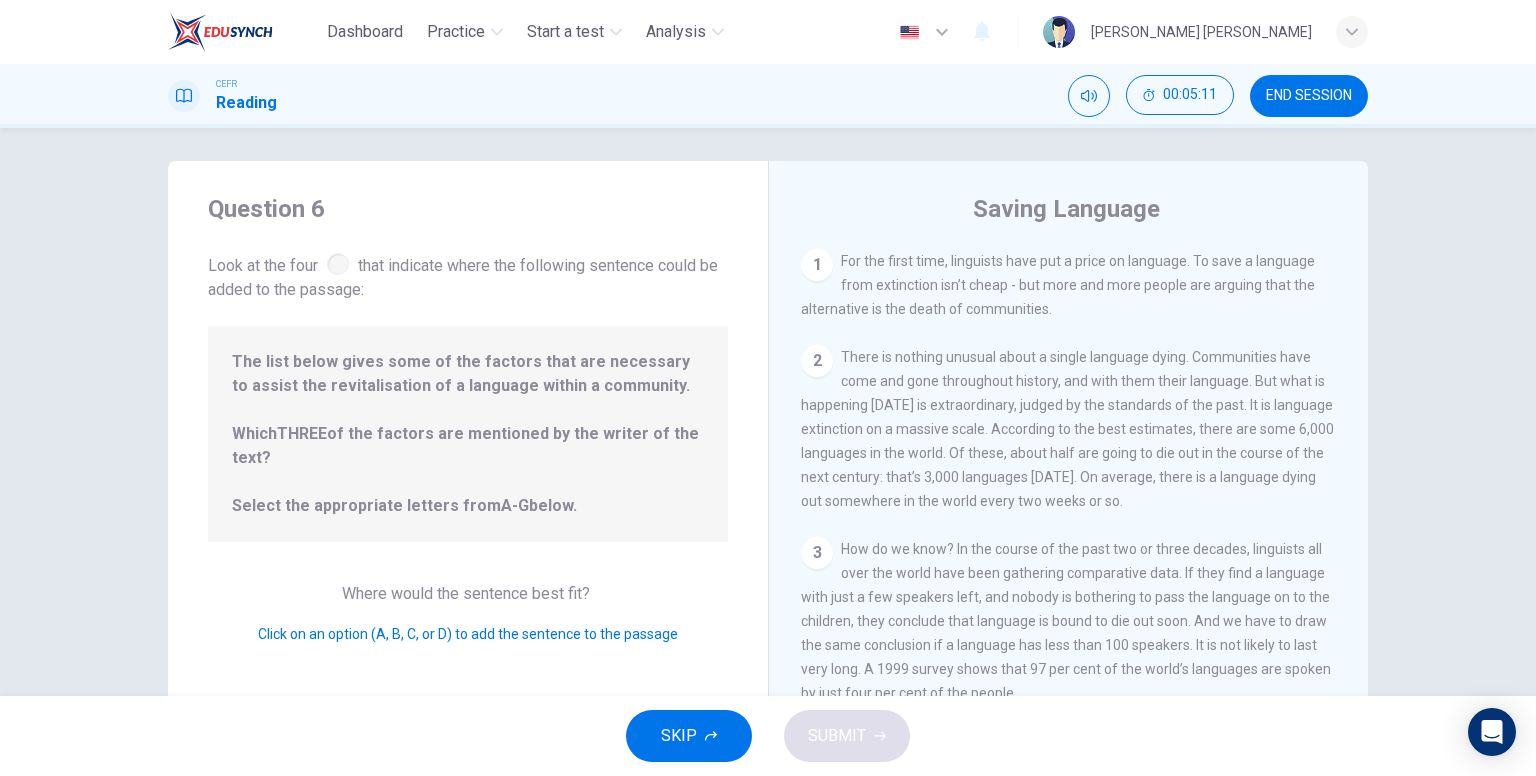 click on "The list below gives some of the factors that are necessary to assist the revitalisation of a language within a community.
Which  THREE  of the factors are mentioned by the writer of the text?
Select the appropriate letters from  A-G  below." at bounding box center [468, 434] 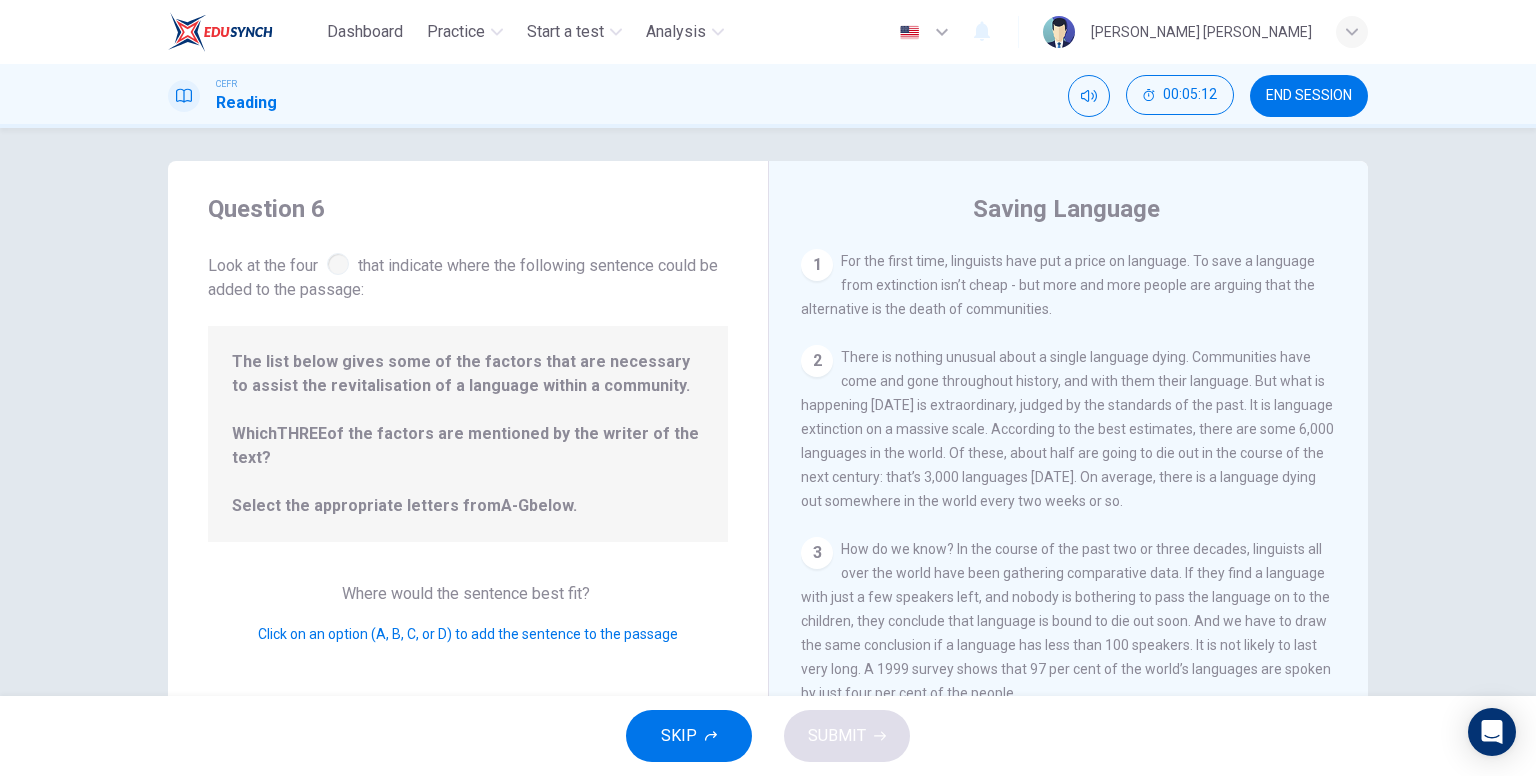 click at bounding box center [338, 264] 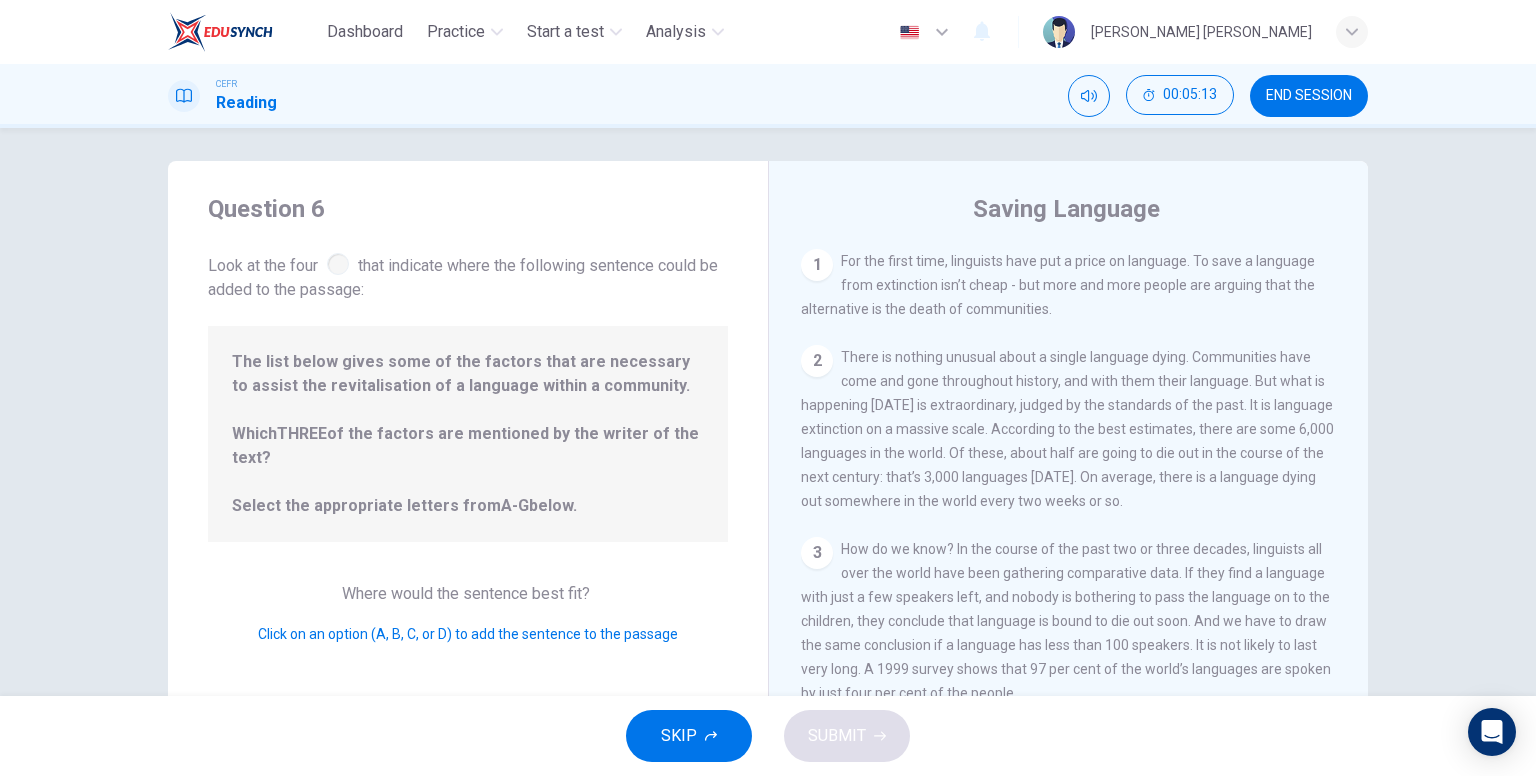 click on "1 For the first time, linguists have put a price on language. To save a language from extinction isn’t cheap - but more and more people are arguing that the alternative is the death of communities." at bounding box center (1069, 285) 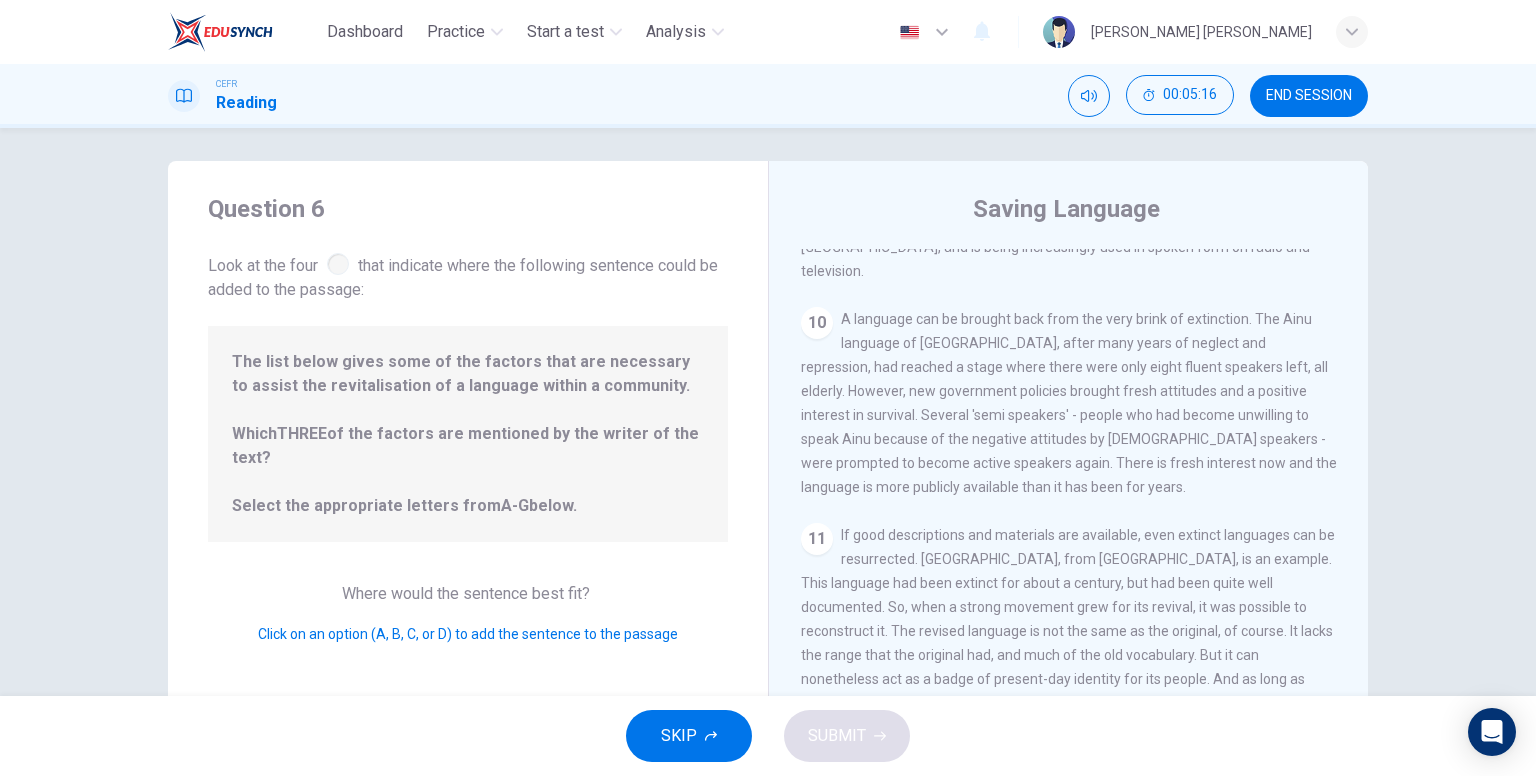scroll, scrollTop: 1746, scrollLeft: 0, axis: vertical 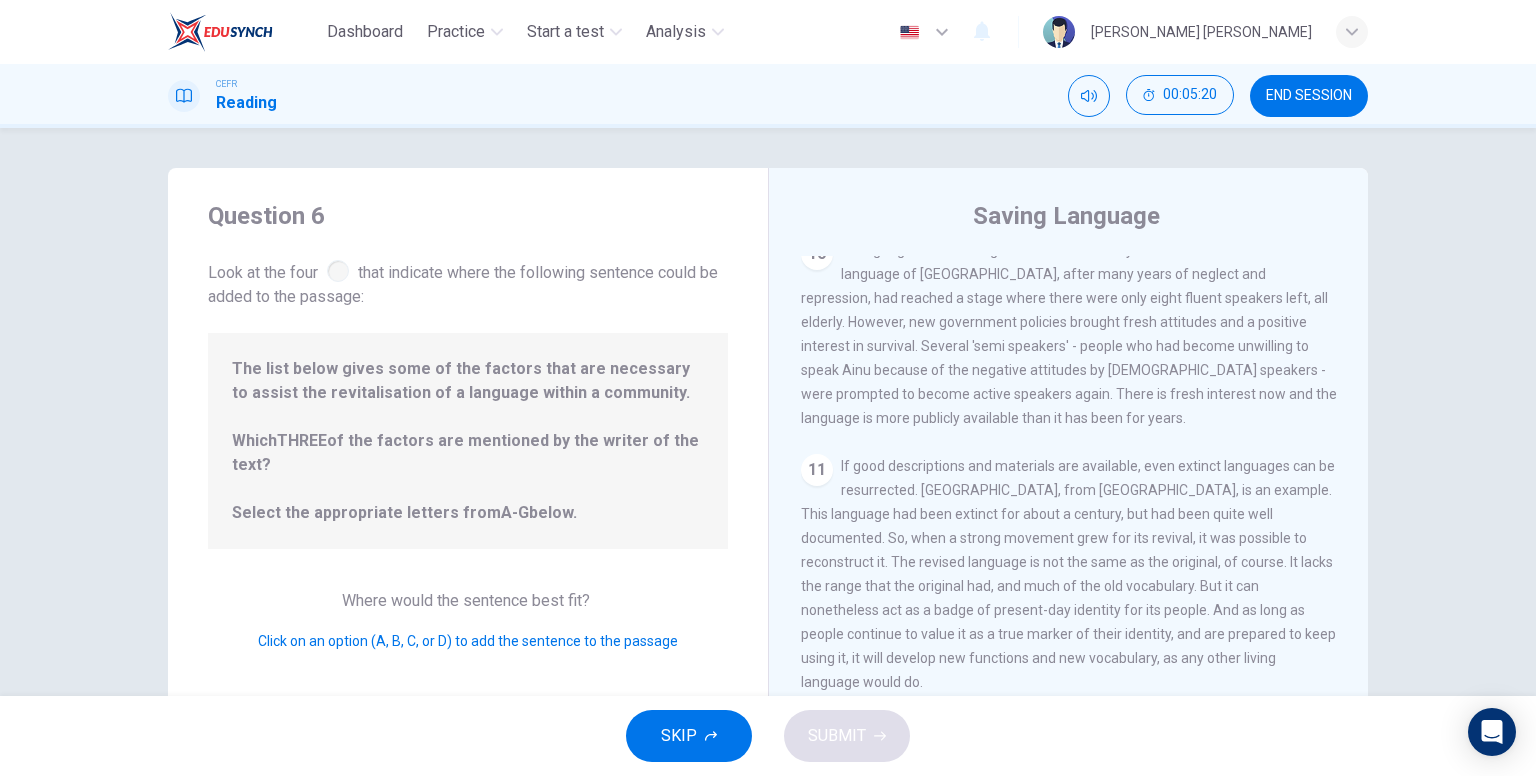 click on "The list below gives some of the factors that are necessary to assist the revitalisation of a language within a community.
Which  THREE  of the factors are mentioned by the writer of the text?
Select the appropriate letters from  A-G  below." at bounding box center [468, 441] 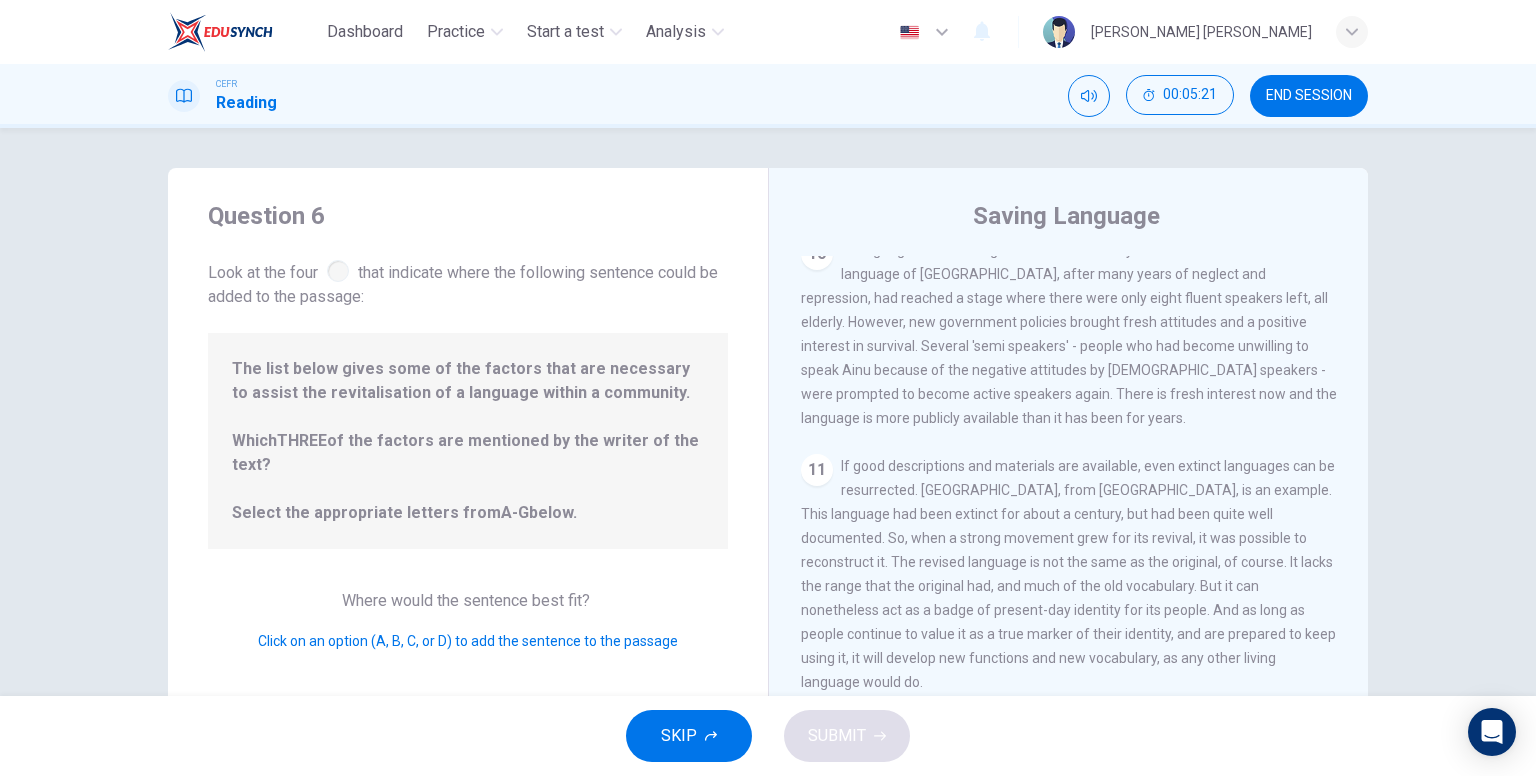 click on "The list below gives some of the factors that are necessary to assist the revitalisation of a language within a community.
Which  THREE  of the factors are mentioned by the writer of the text?
Select the appropriate letters from  A-G  below." at bounding box center (468, 441) 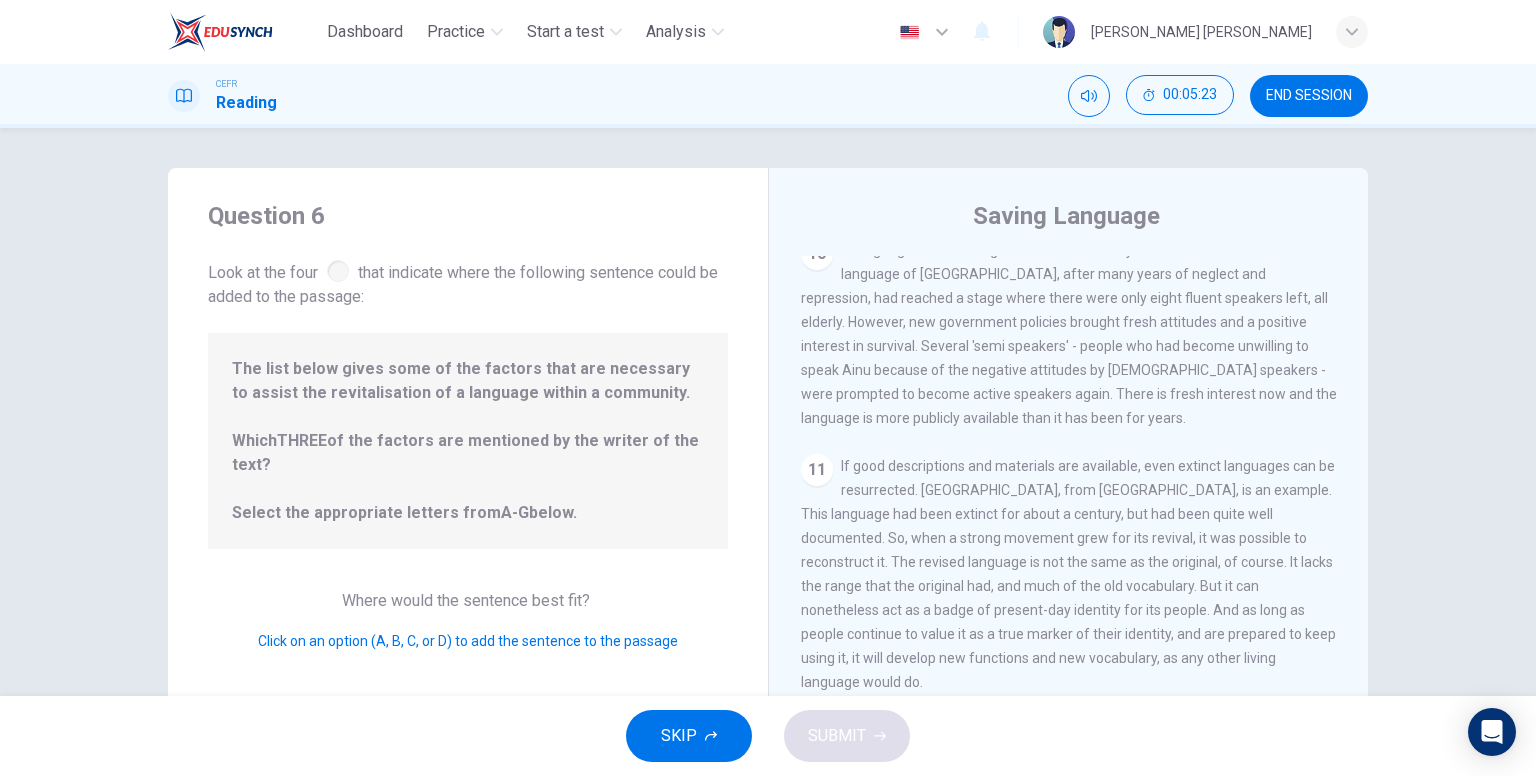 click on "1 For the first time, linguists have put a price on language. To save a language from extinction isn’t cheap - but more and more people are arguing that the alternative is the death of communities. 2 There is nothing unusual about a single language dying. Communities have come and gone throughout history, and with them their language. But what is happening today is extraordinary, judged by the standards of the past. It is language extinction on a massive scale. According to the best estimates, there are some 6,000 languages in the world. Of these, about half are going to die out in the course of the next century: that’s 3,000 languages in 1,200 months. On average, there is a language dying out somewhere in the world every two weeks or so. 3 4 5 6 7 8 9 10 11 12" at bounding box center (1082, 543) 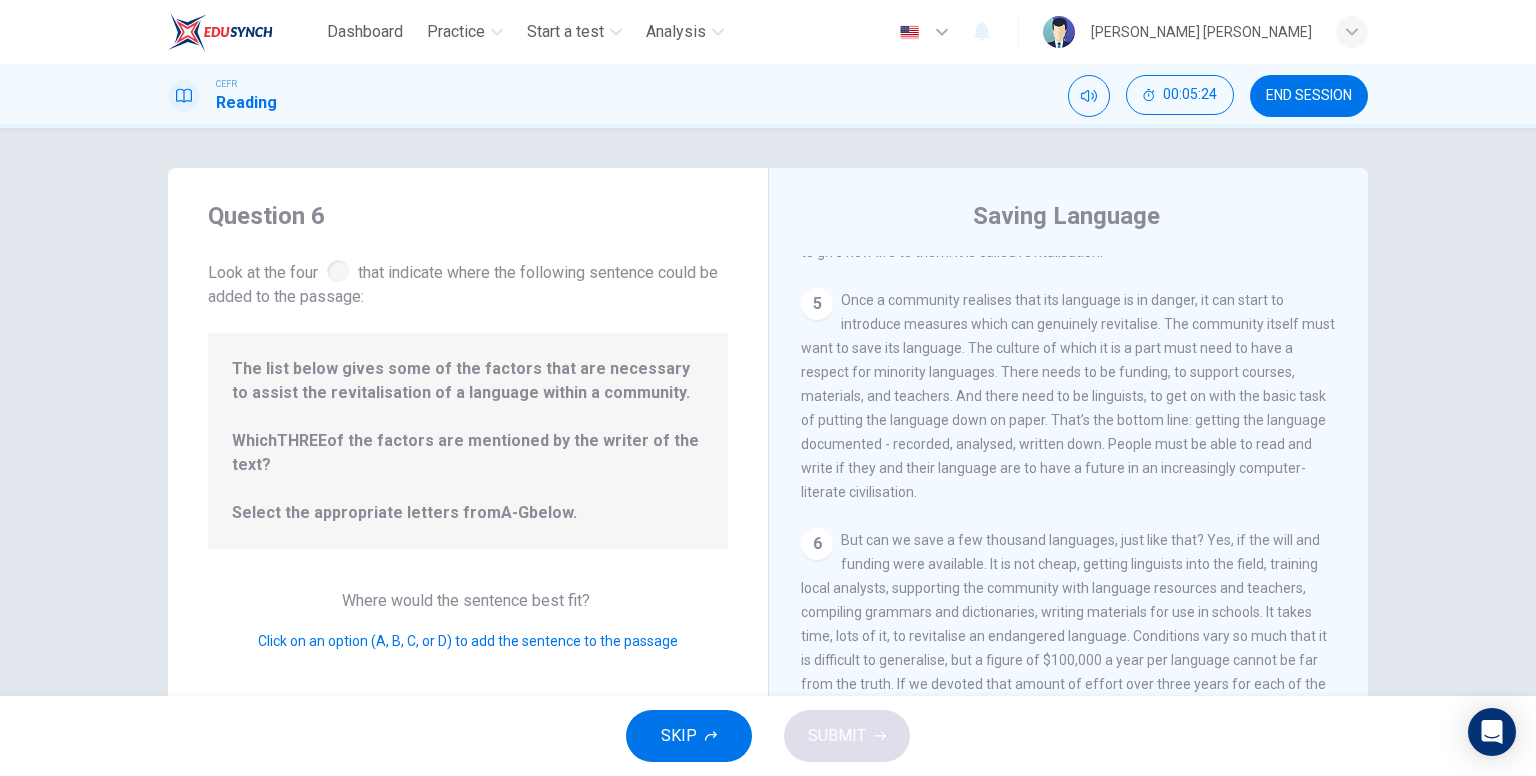 scroll, scrollTop: 0, scrollLeft: 0, axis: both 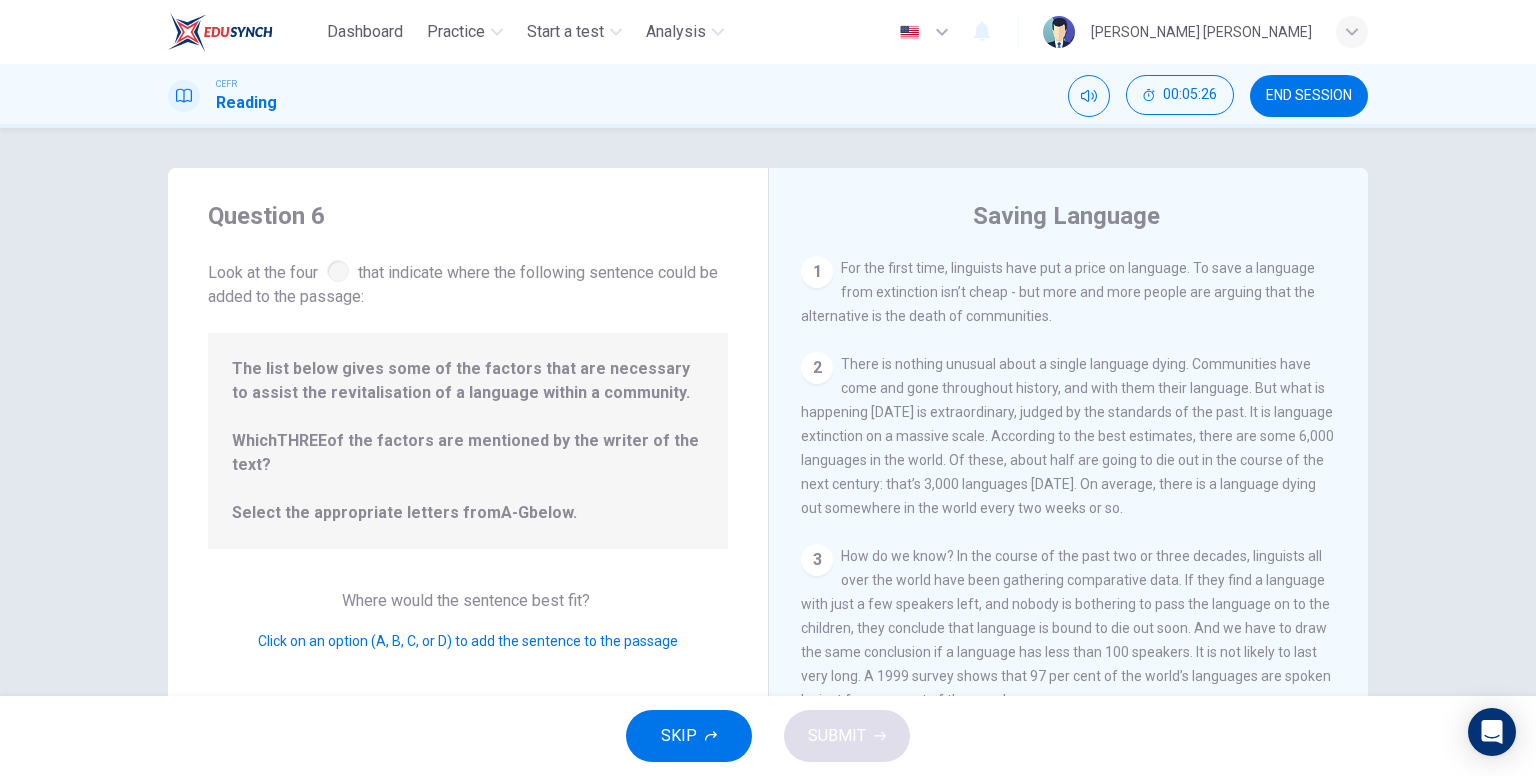 click on "END SESSION" at bounding box center [1309, 96] 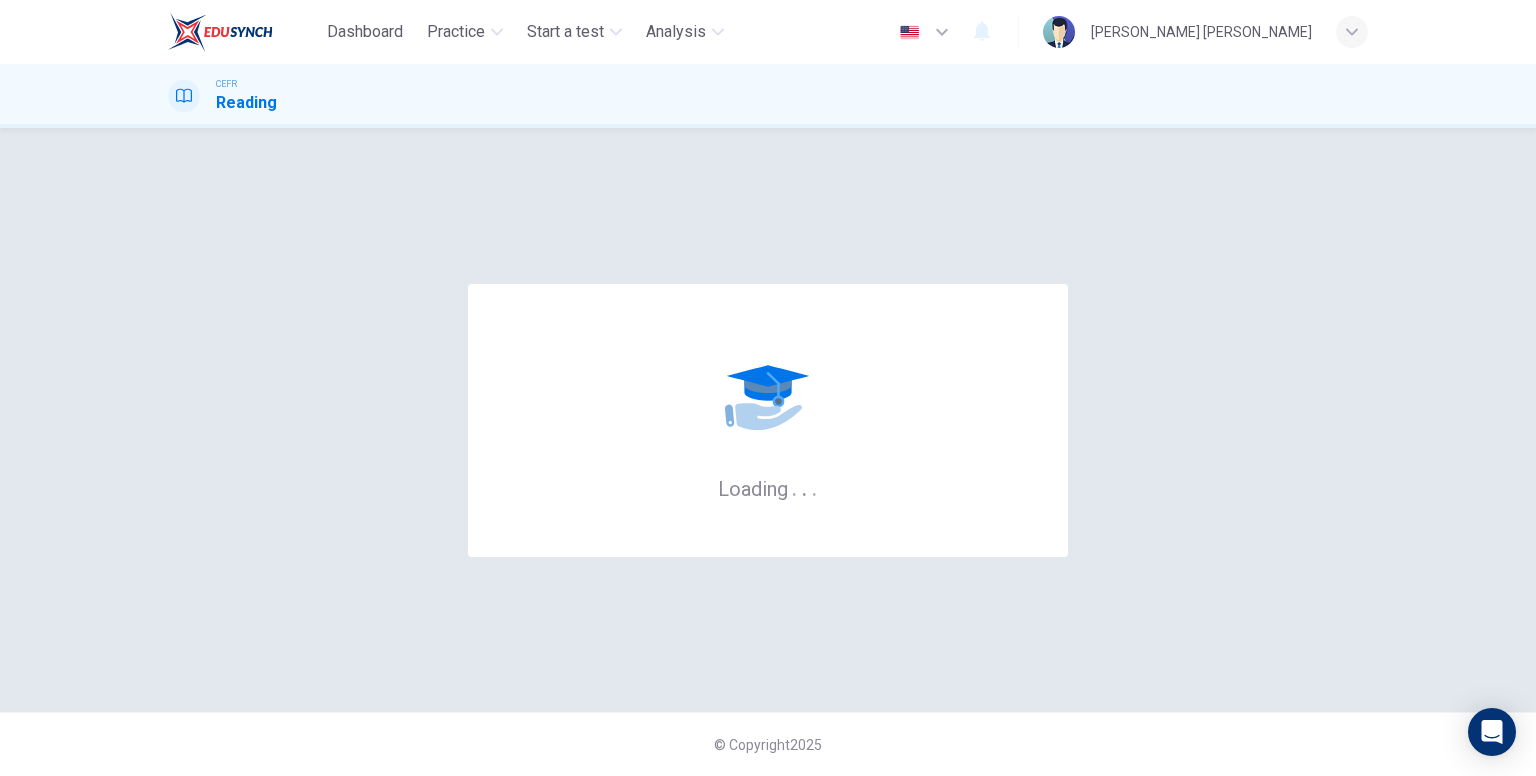 scroll, scrollTop: 0, scrollLeft: 0, axis: both 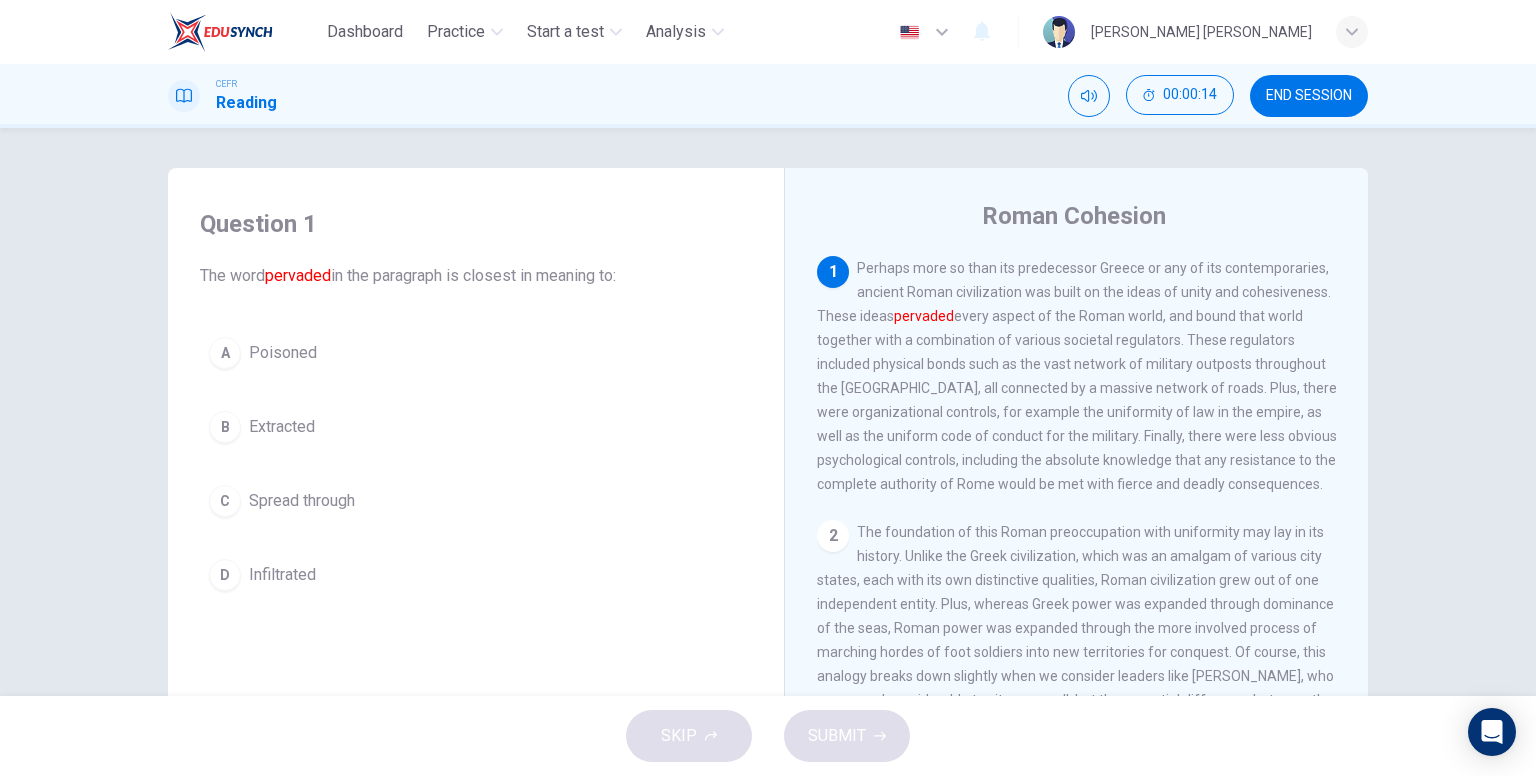 click on "C" at bounding box center (225, 501) 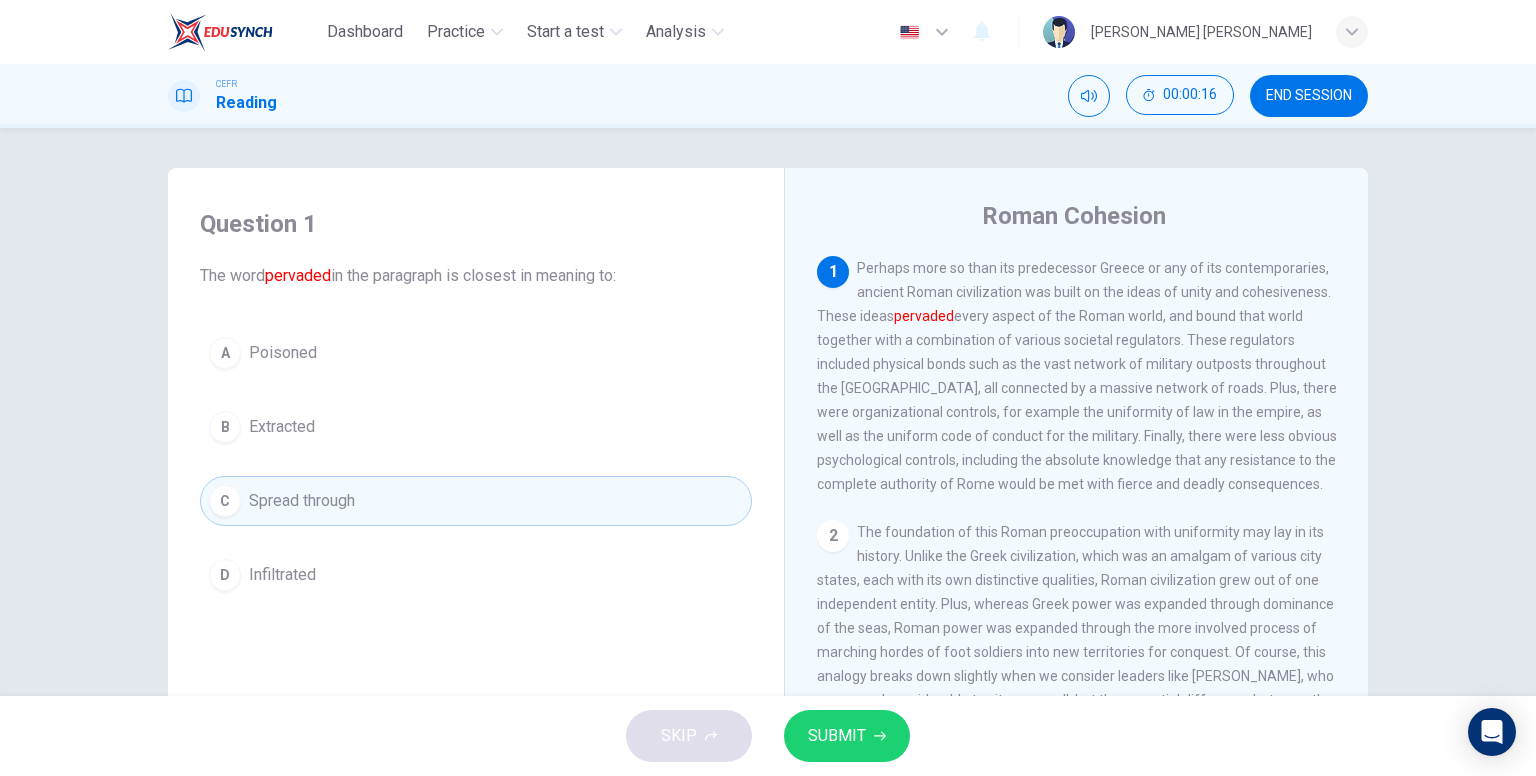click on "SUBMIT" at bounding box center [847, 736] 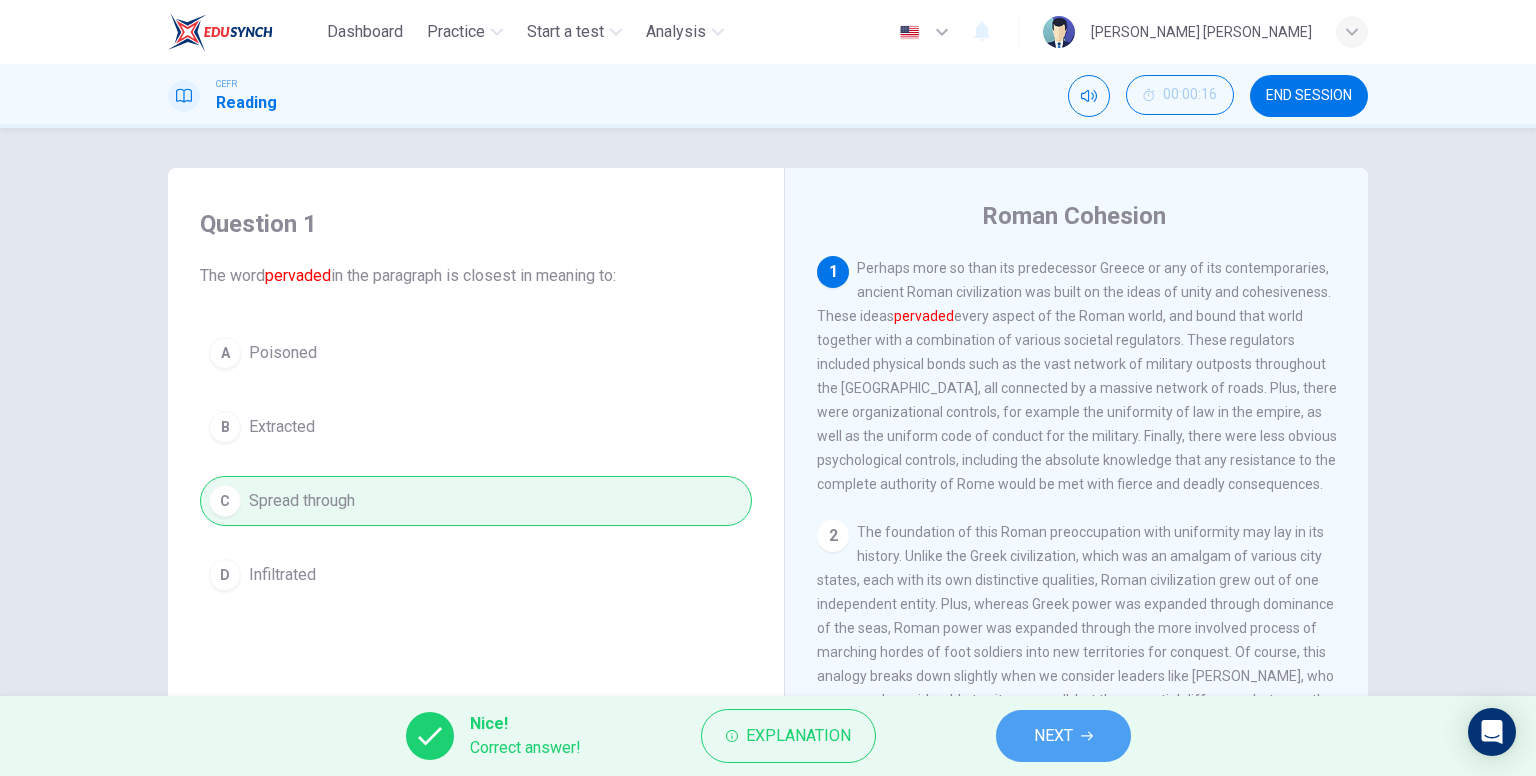 click on "NEXT" at bounding box center [1053, 736] 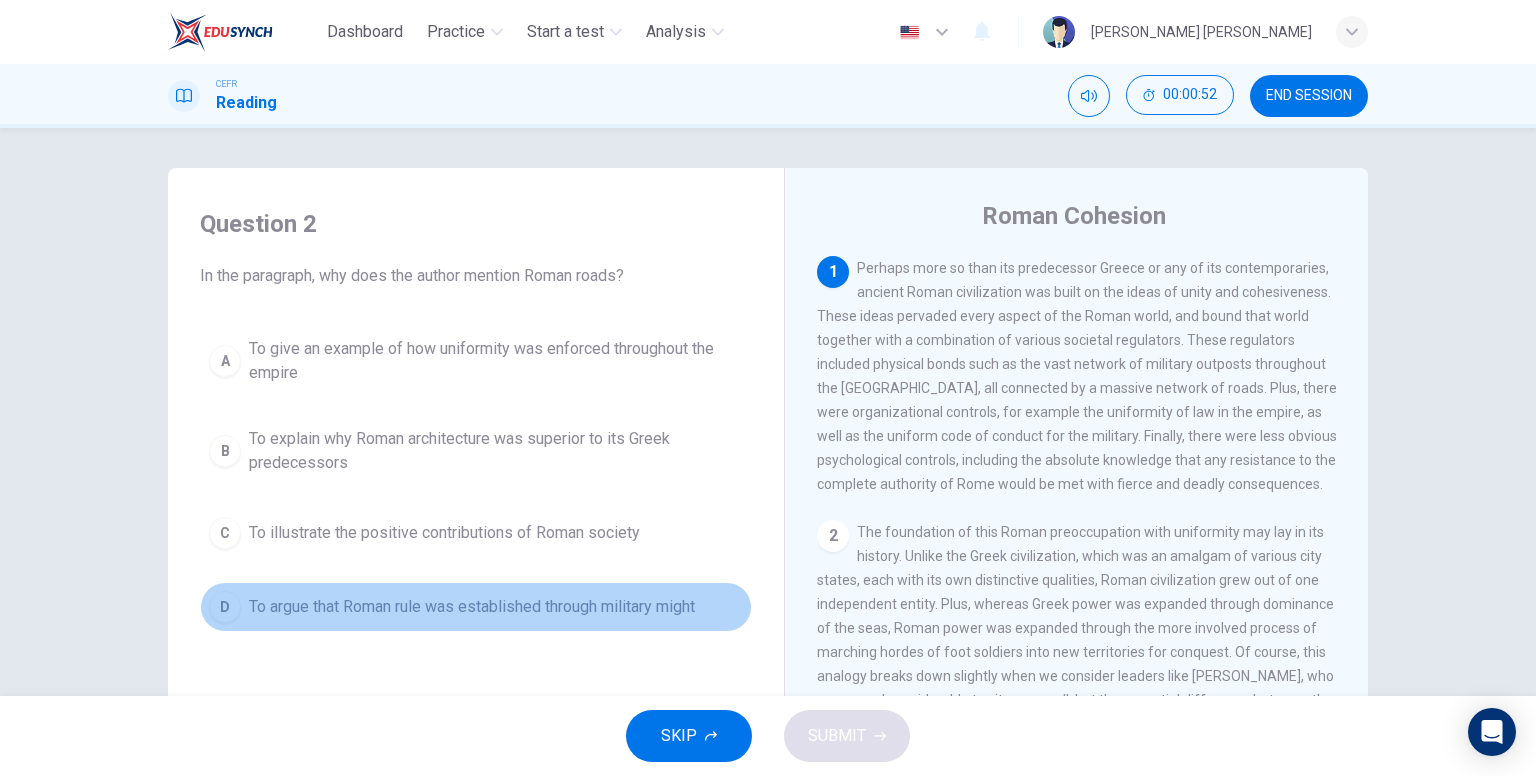 click on "To argue that Roman rule was established through military might" at bounding box center (472, 607) 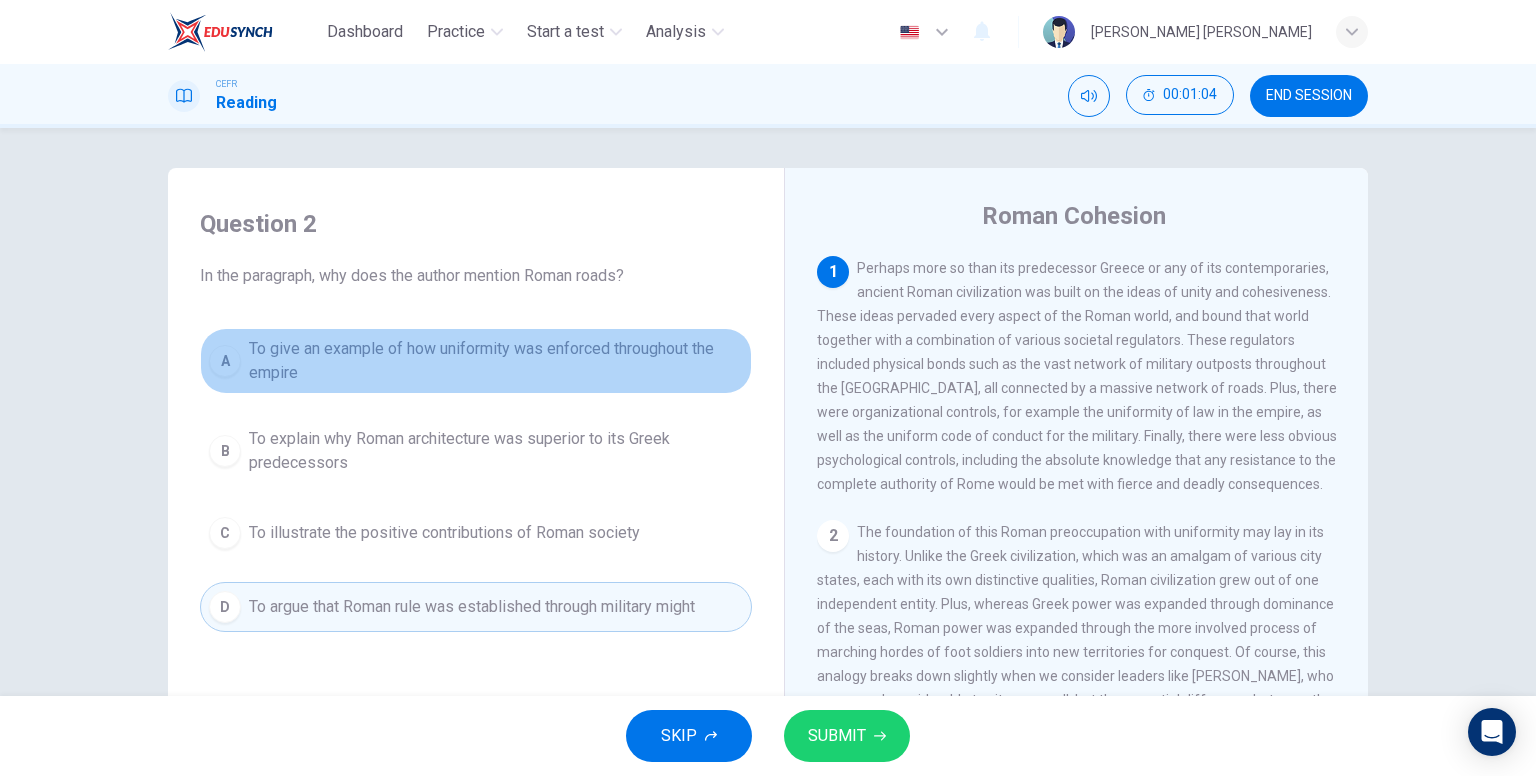 click on "To give an example of how uniformity was enforced throughout the empire" at bounding box center [496, 361] 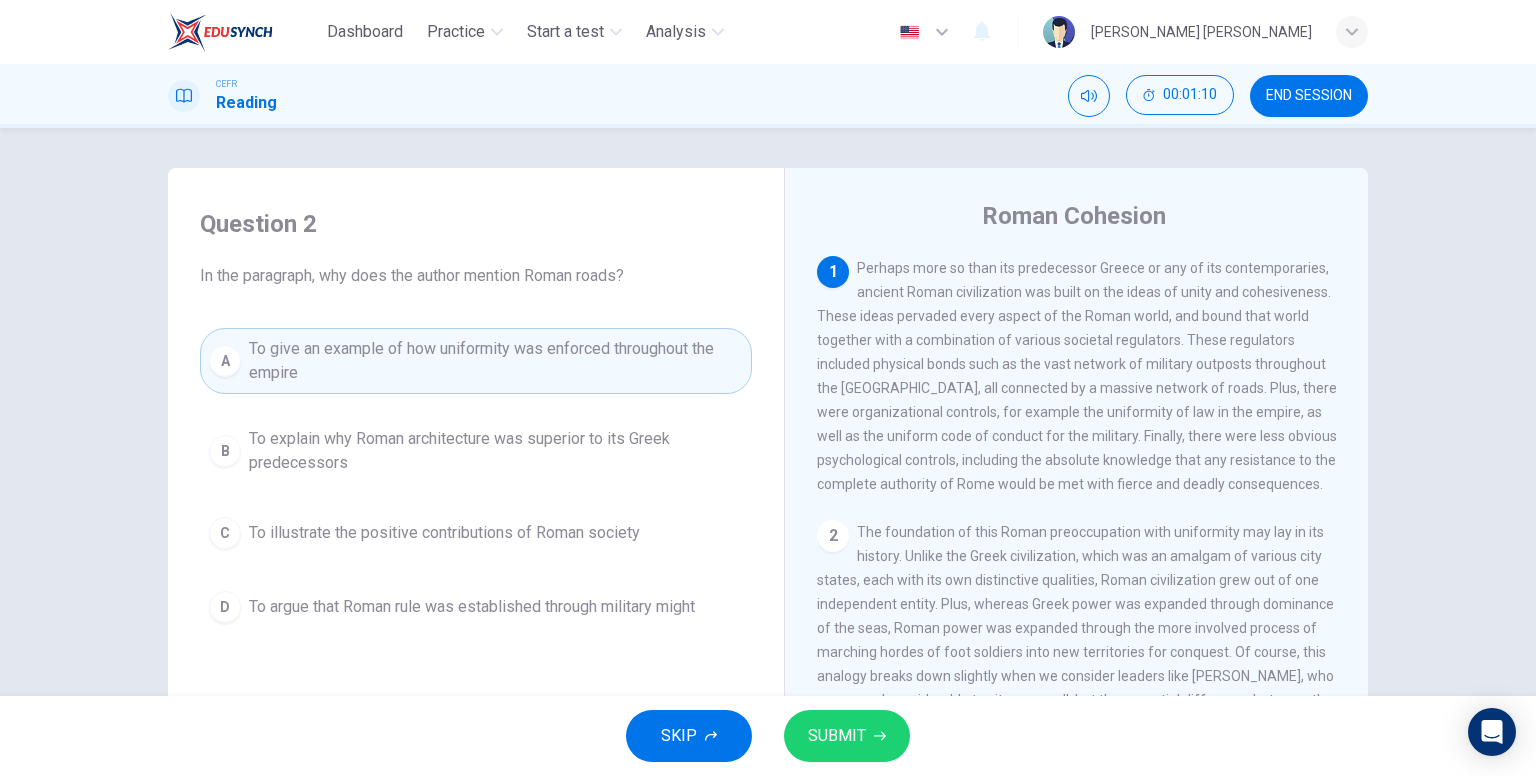 click on "To argue that Roman rule was established through military might" at bounding box center (472, 607) 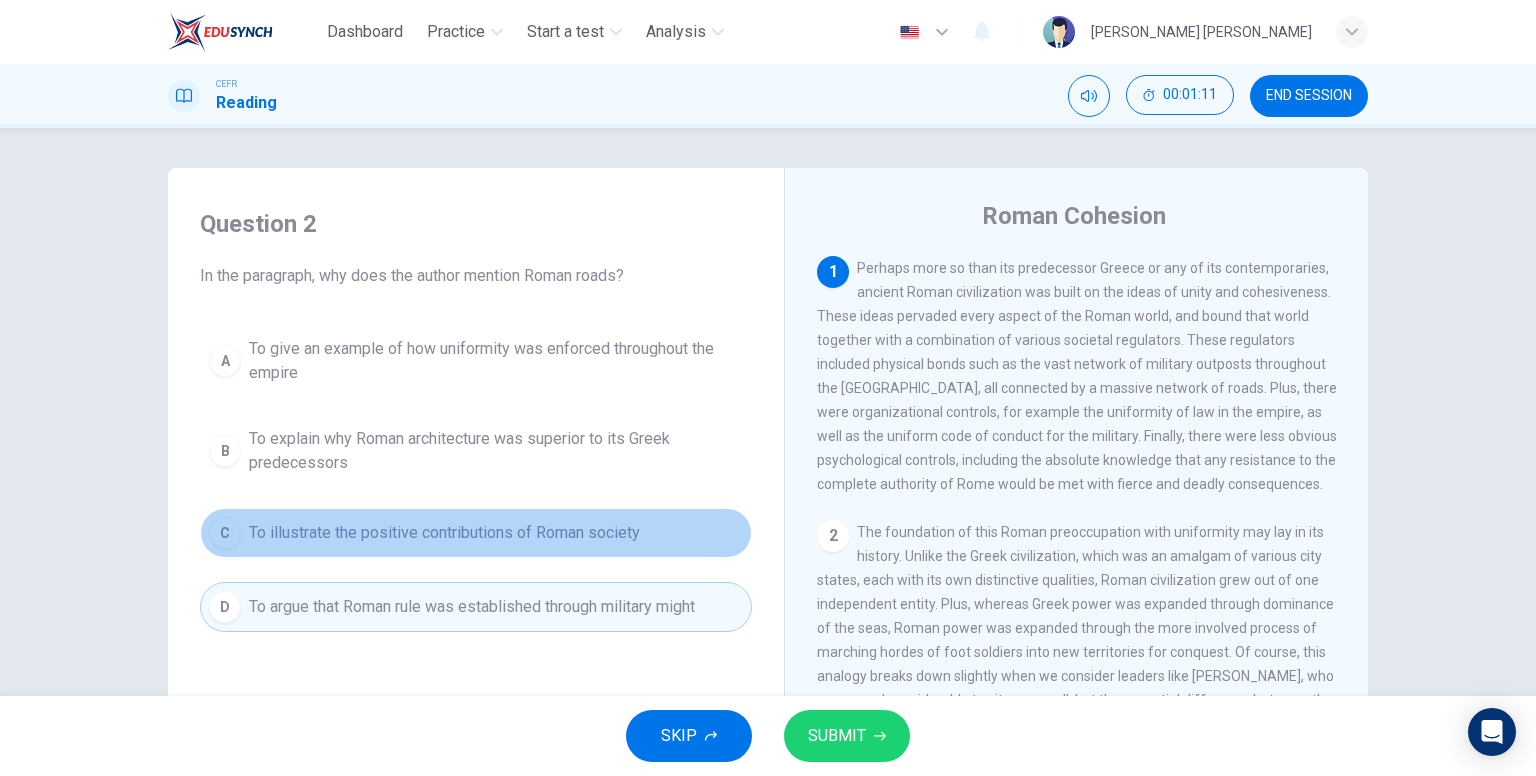 click on "C To illustrate the positive contributions of Roman society" at bounding box center (476, 533) 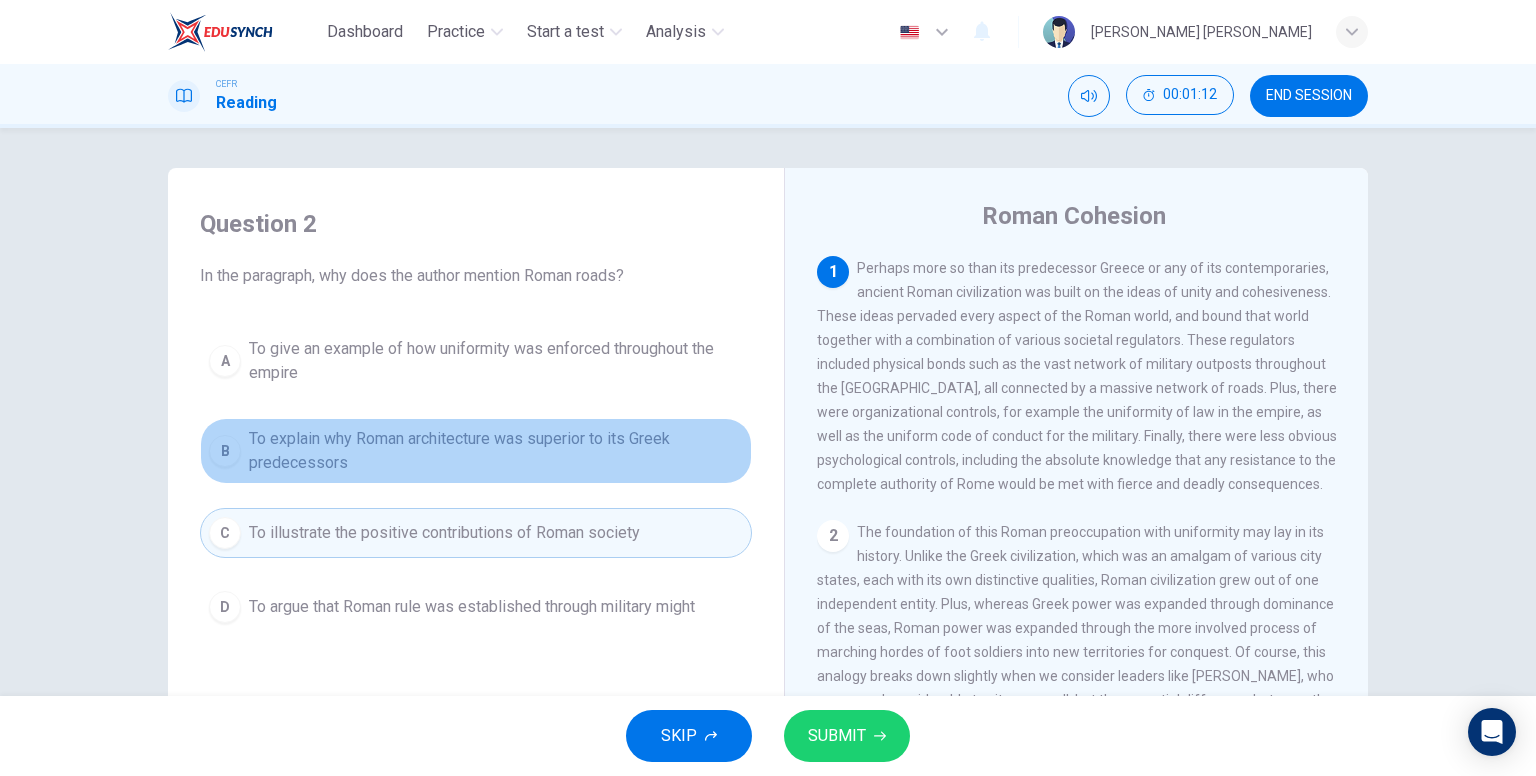 click on "To explain why Roman architecture was superior to its Greek predecessors" at bounding box center [496, 451] 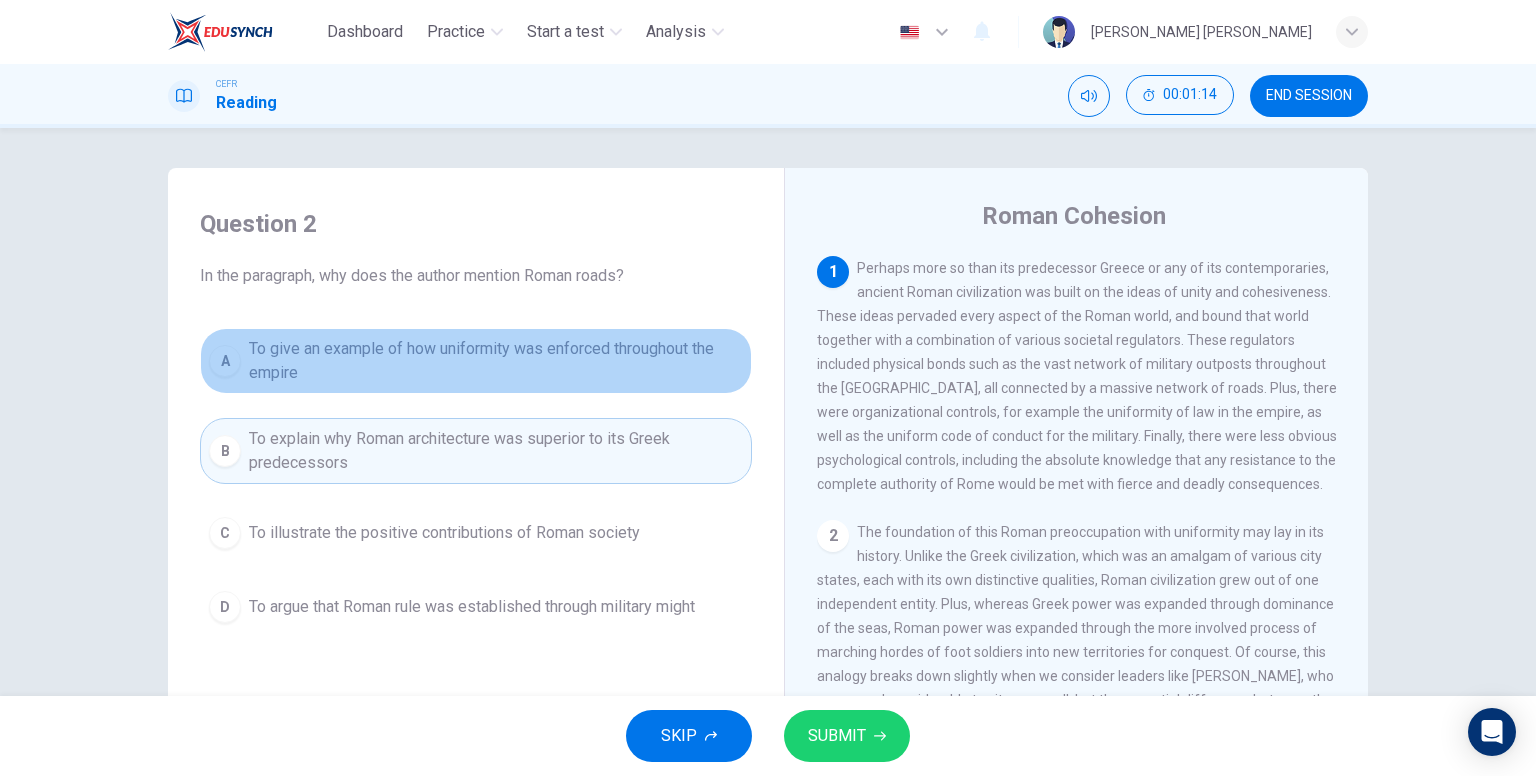 click on "To give an example of how uniformity was enforced throughout the empire" at bounding box center [496, 361] 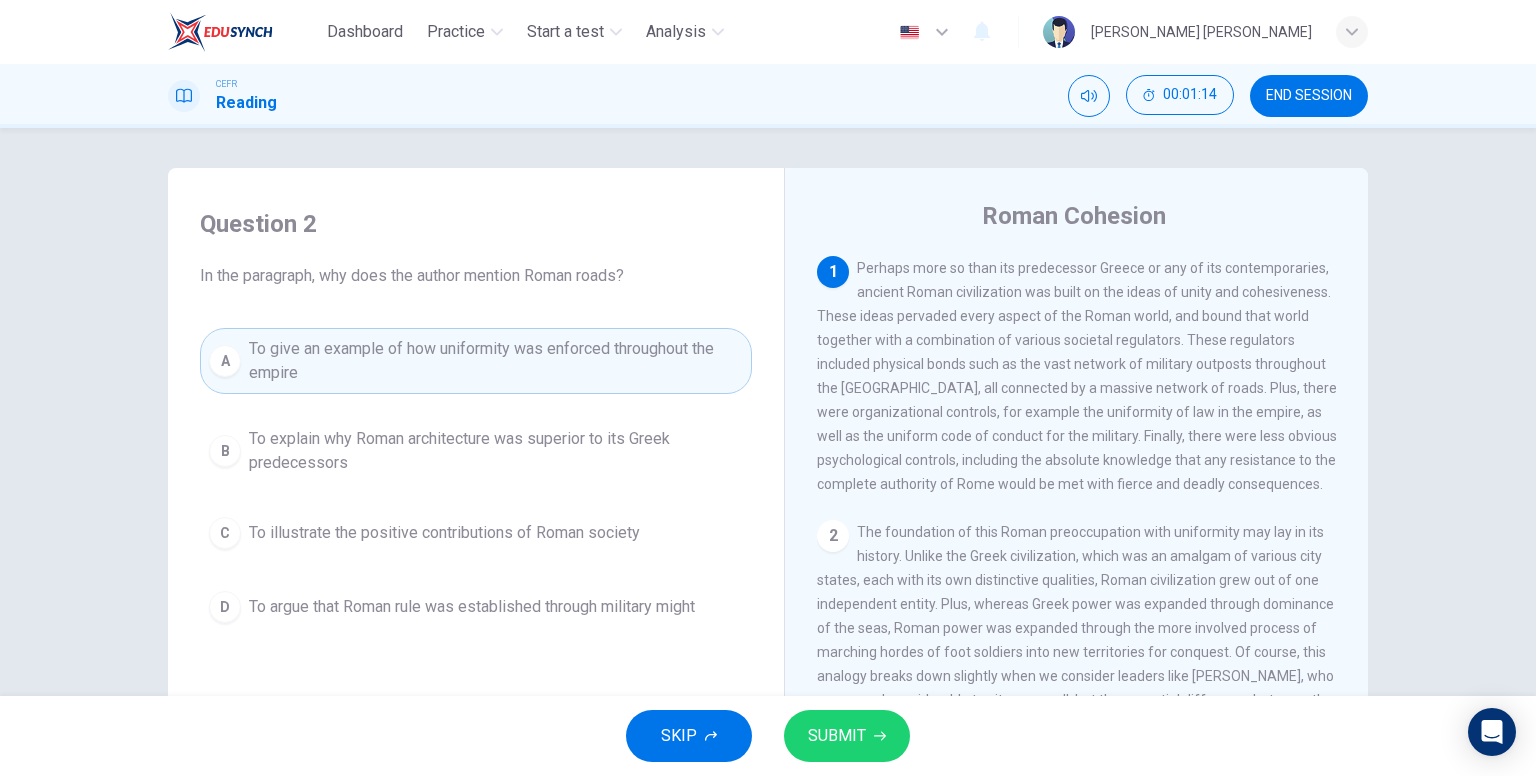 click on "To illustrate the positive contributions of Roman society" at bounding box center [444, 533] 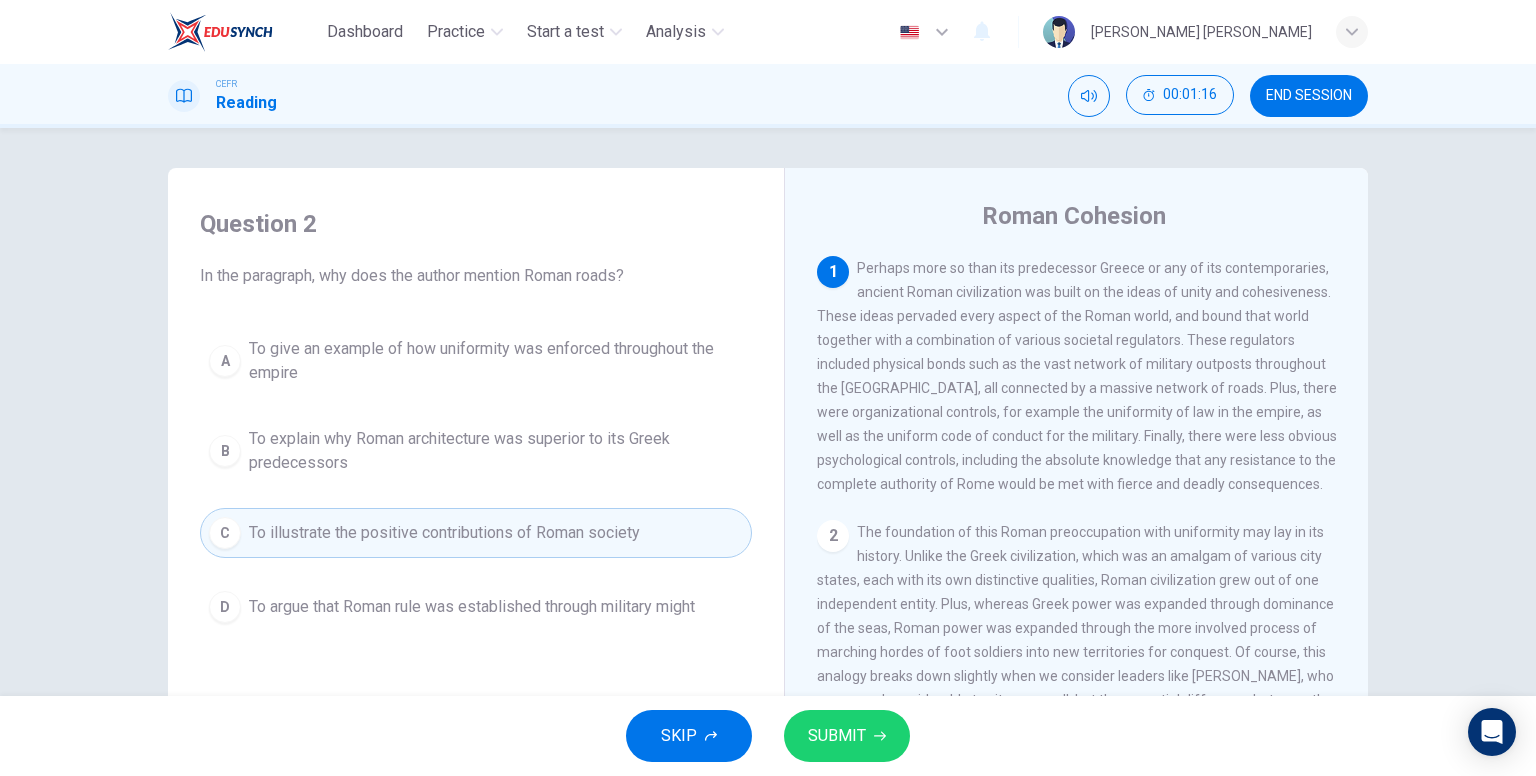 click on "To argue that Roman rule was established through military might" at bounding box center [472, 607] 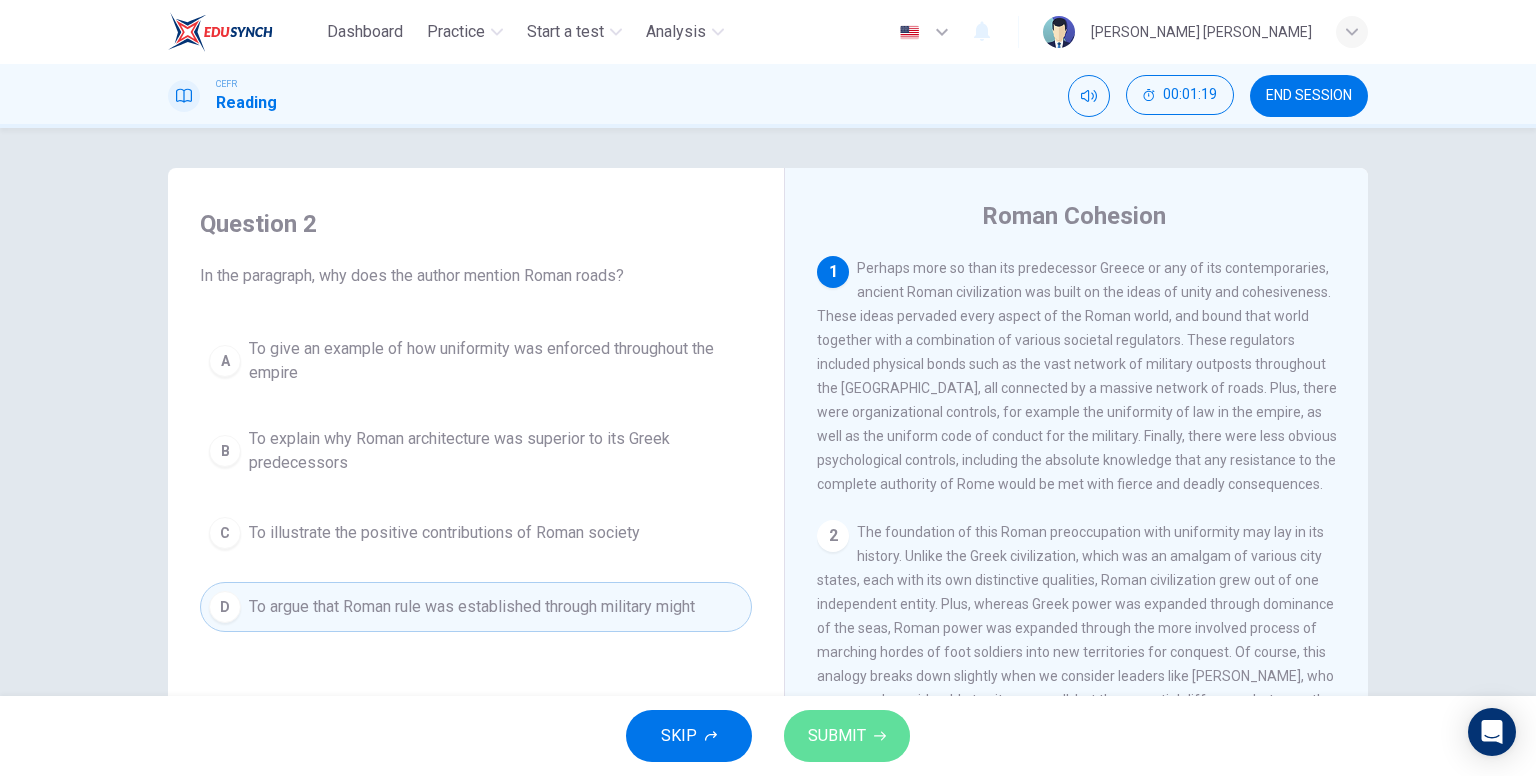 click on "SUBMIT" at bounding box center [837, 736] 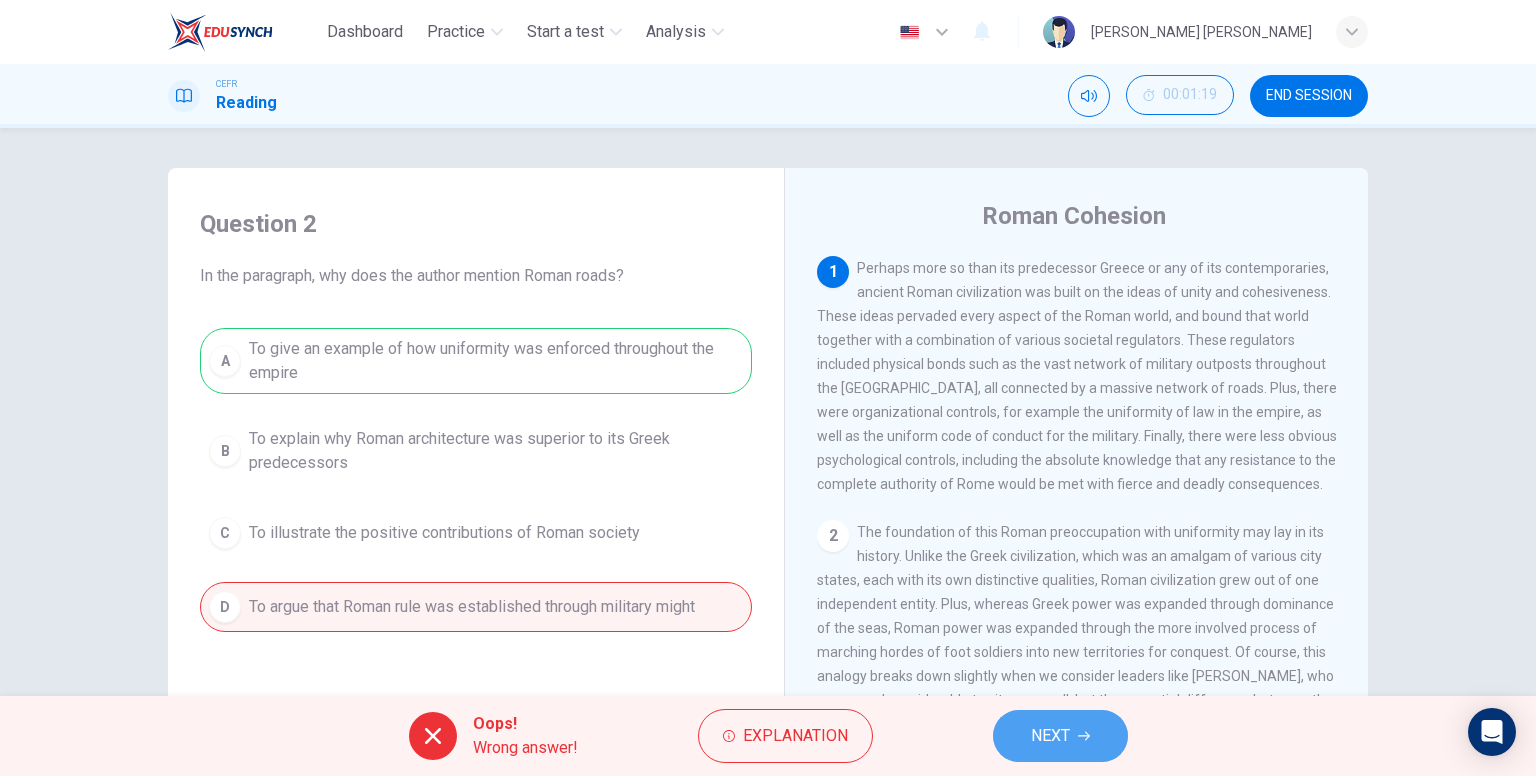 click on "NEXT" at bounding box center (1060, 736) 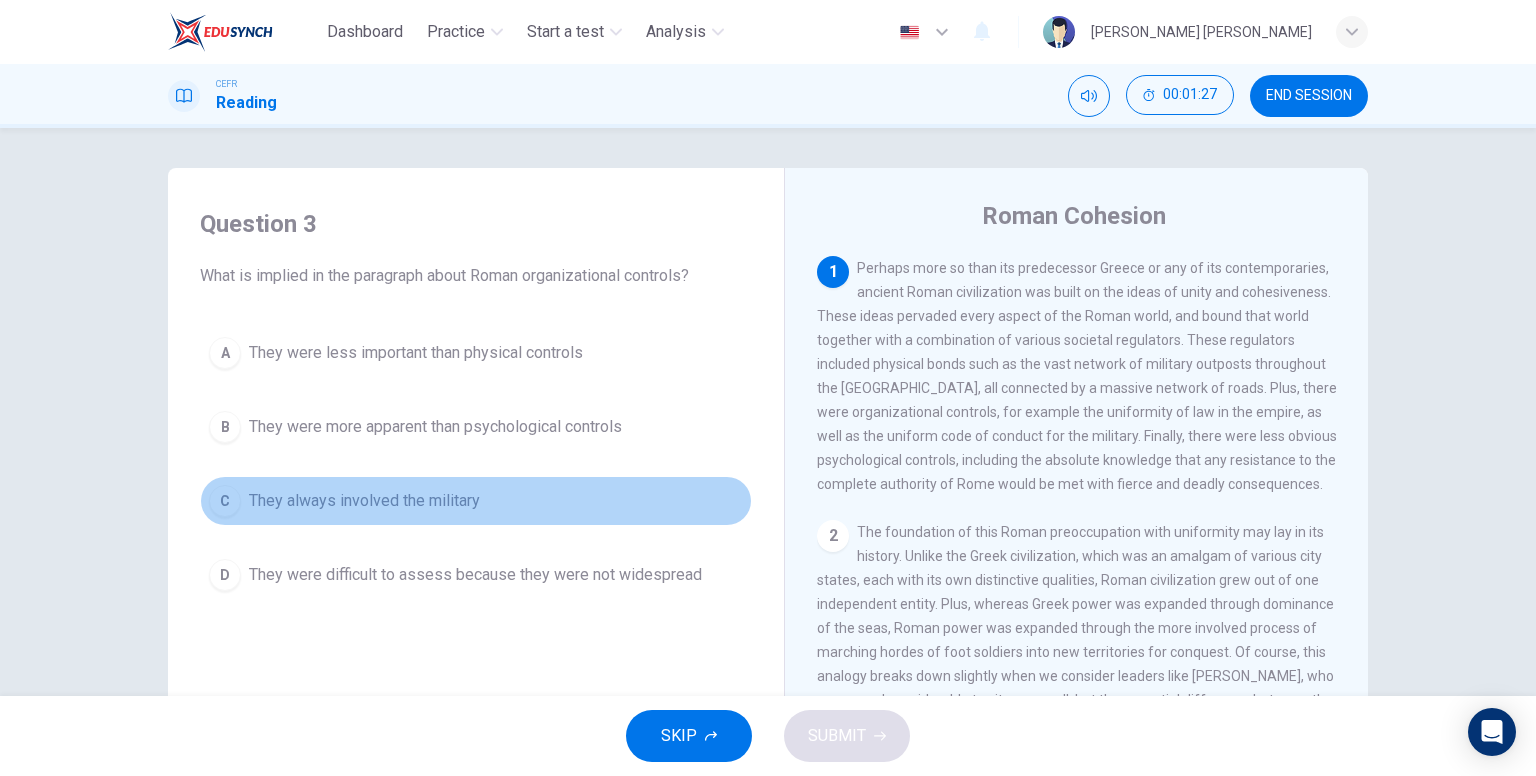 click on "They always involved the military" at bounding box center [364, 501] 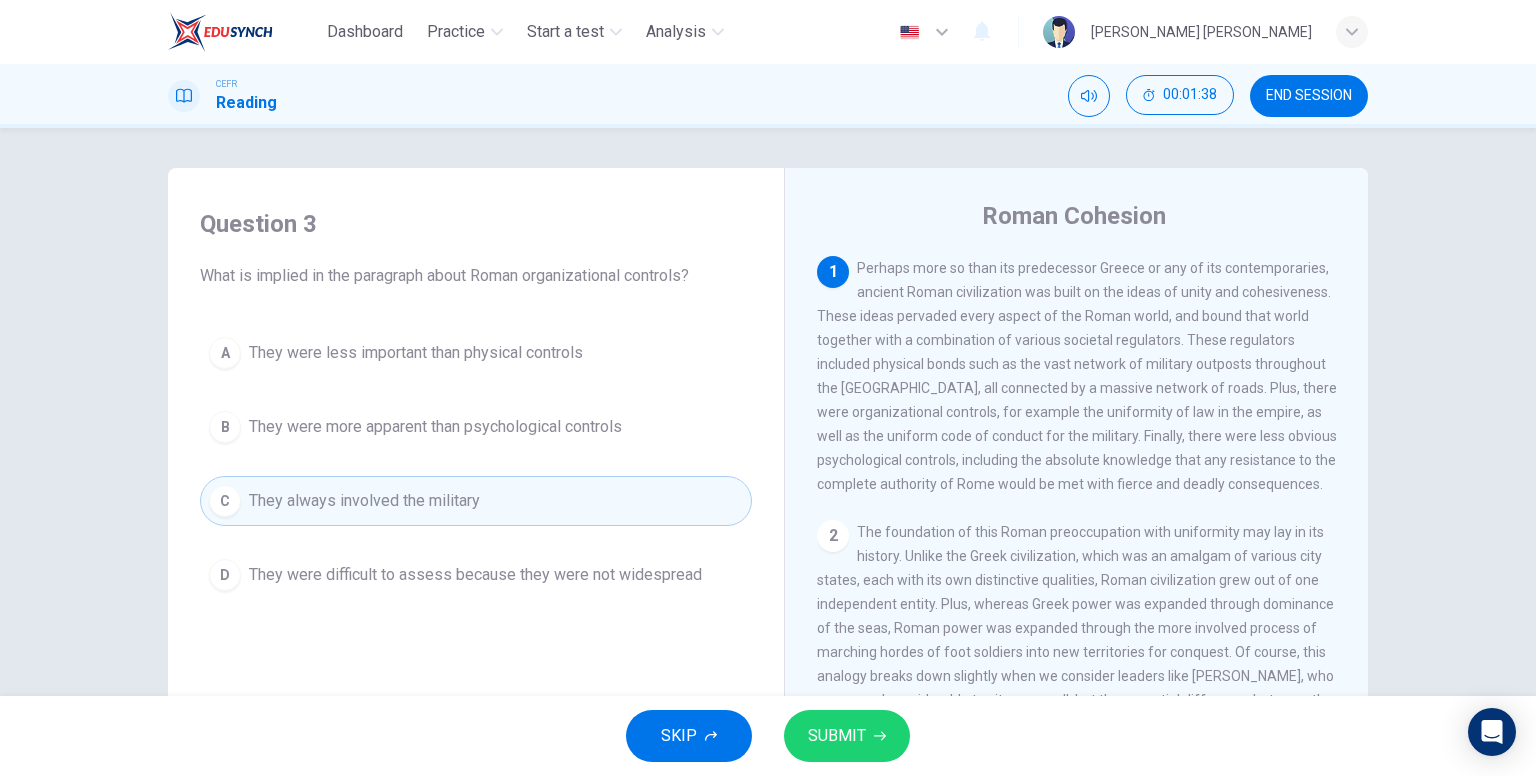click on "SUBMIT" at bounding box center (847, 736) 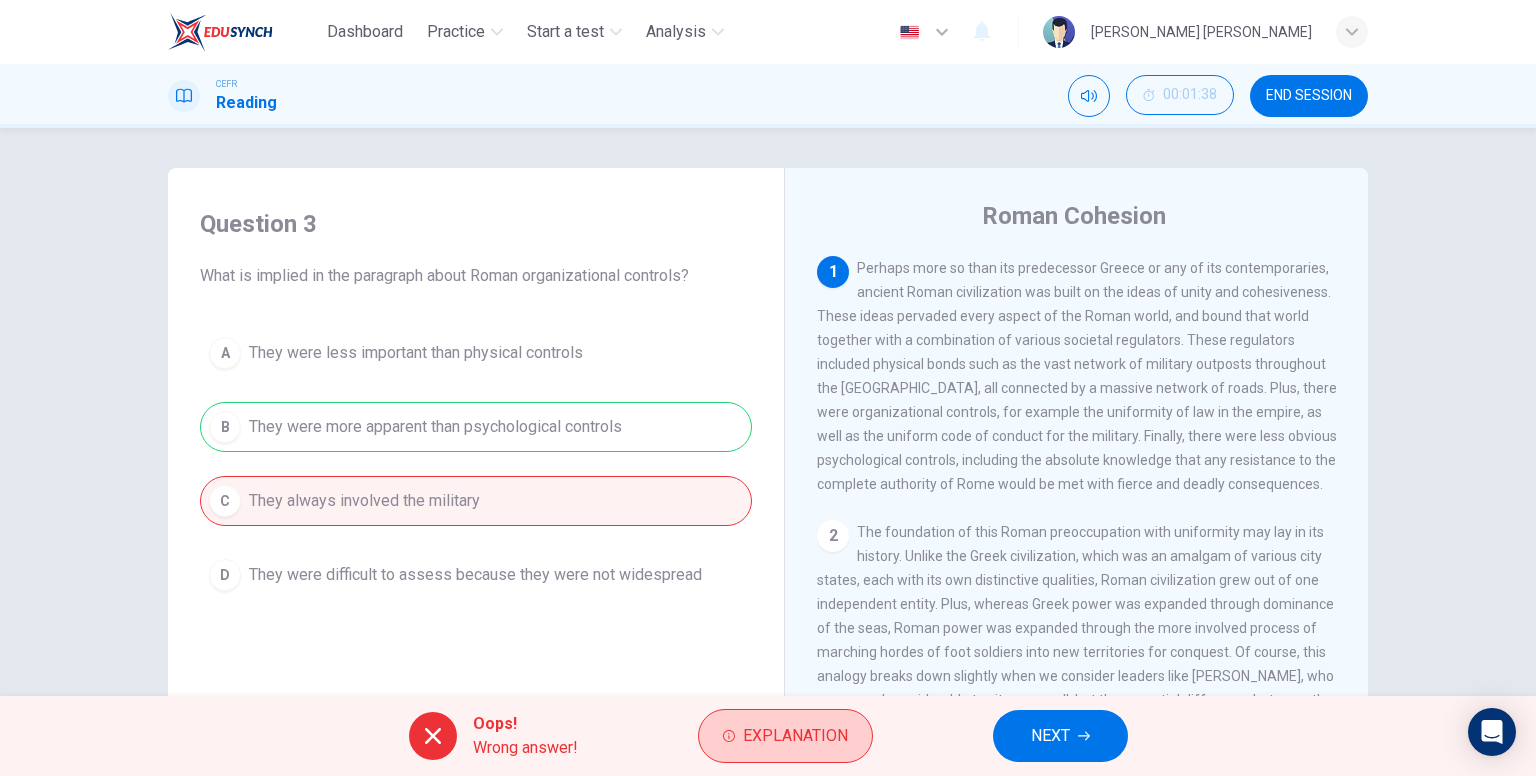 click on "Explanation" at bounding box center [795, 736] 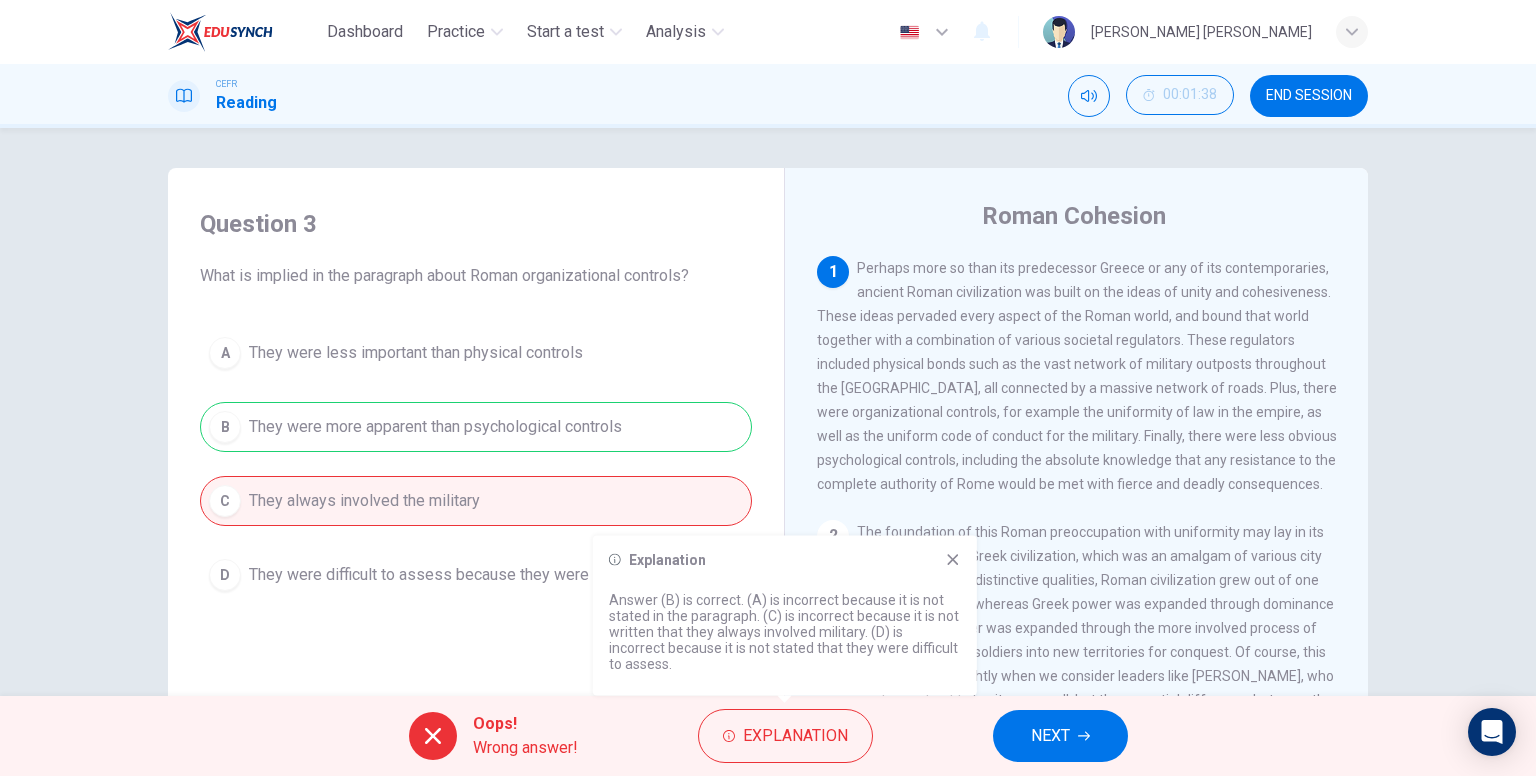 click 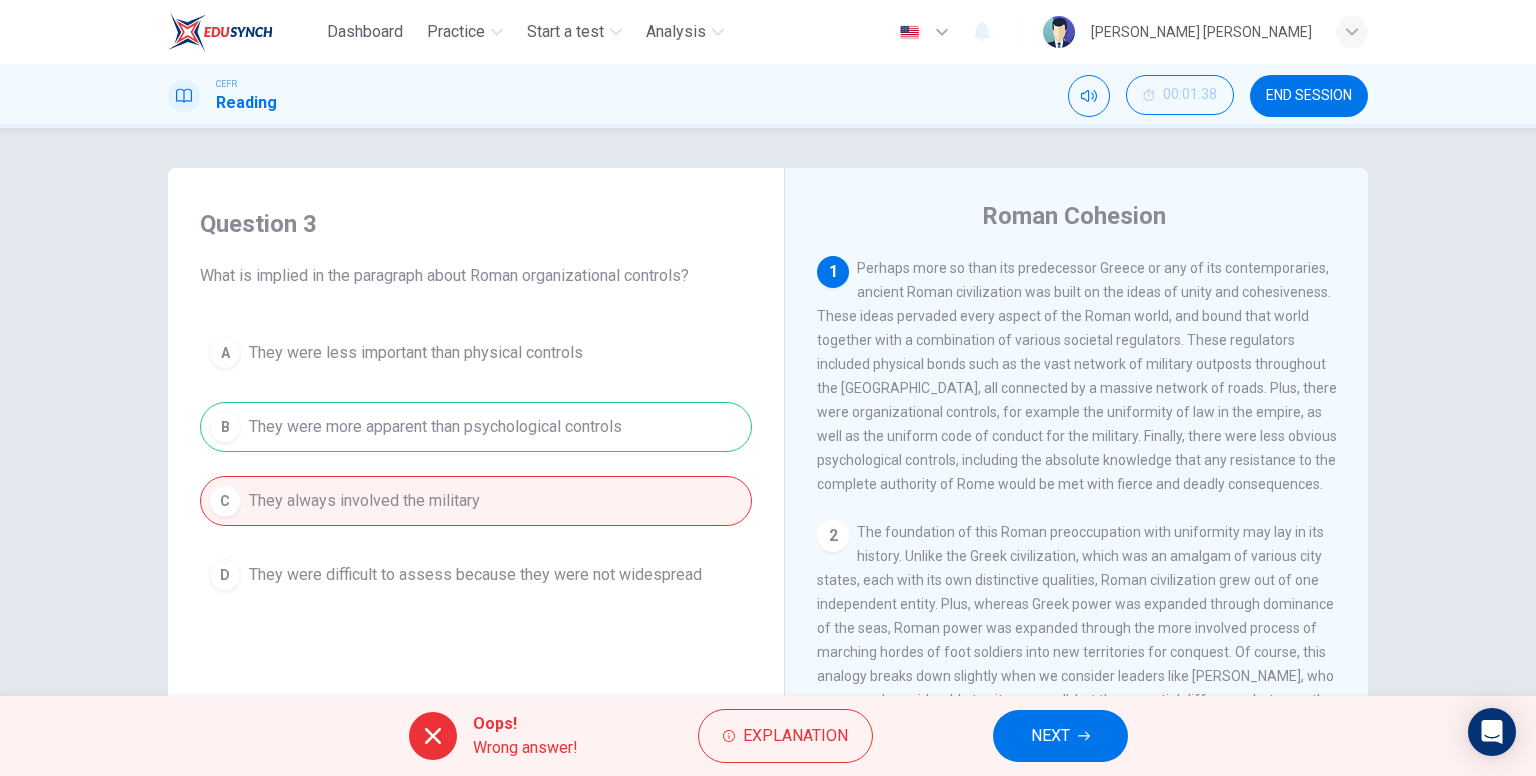 click on "END SESSION" at bounding box center [1309, 96] 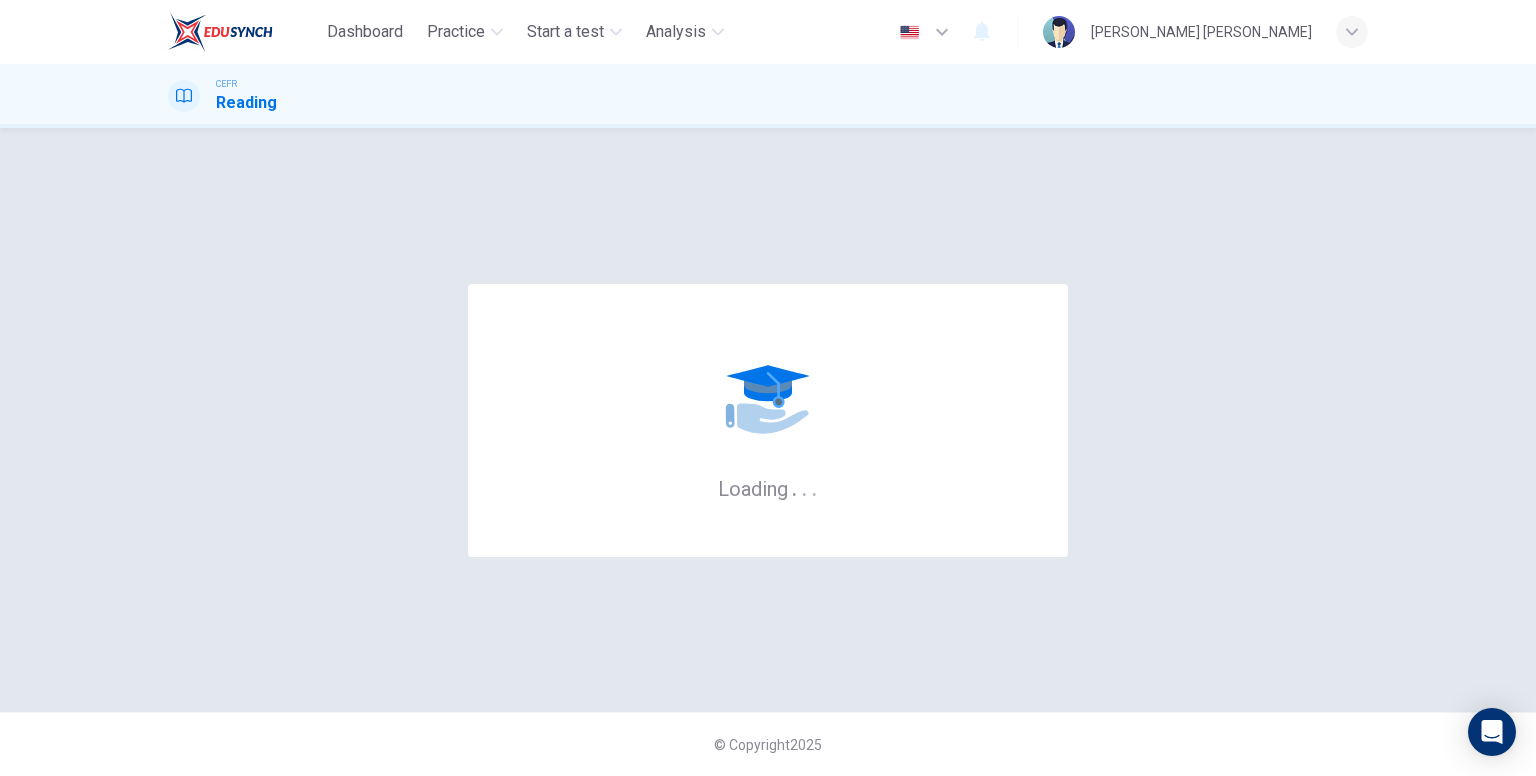 scroll, scrollTop: 0, scrollLeft: 0, axis: both 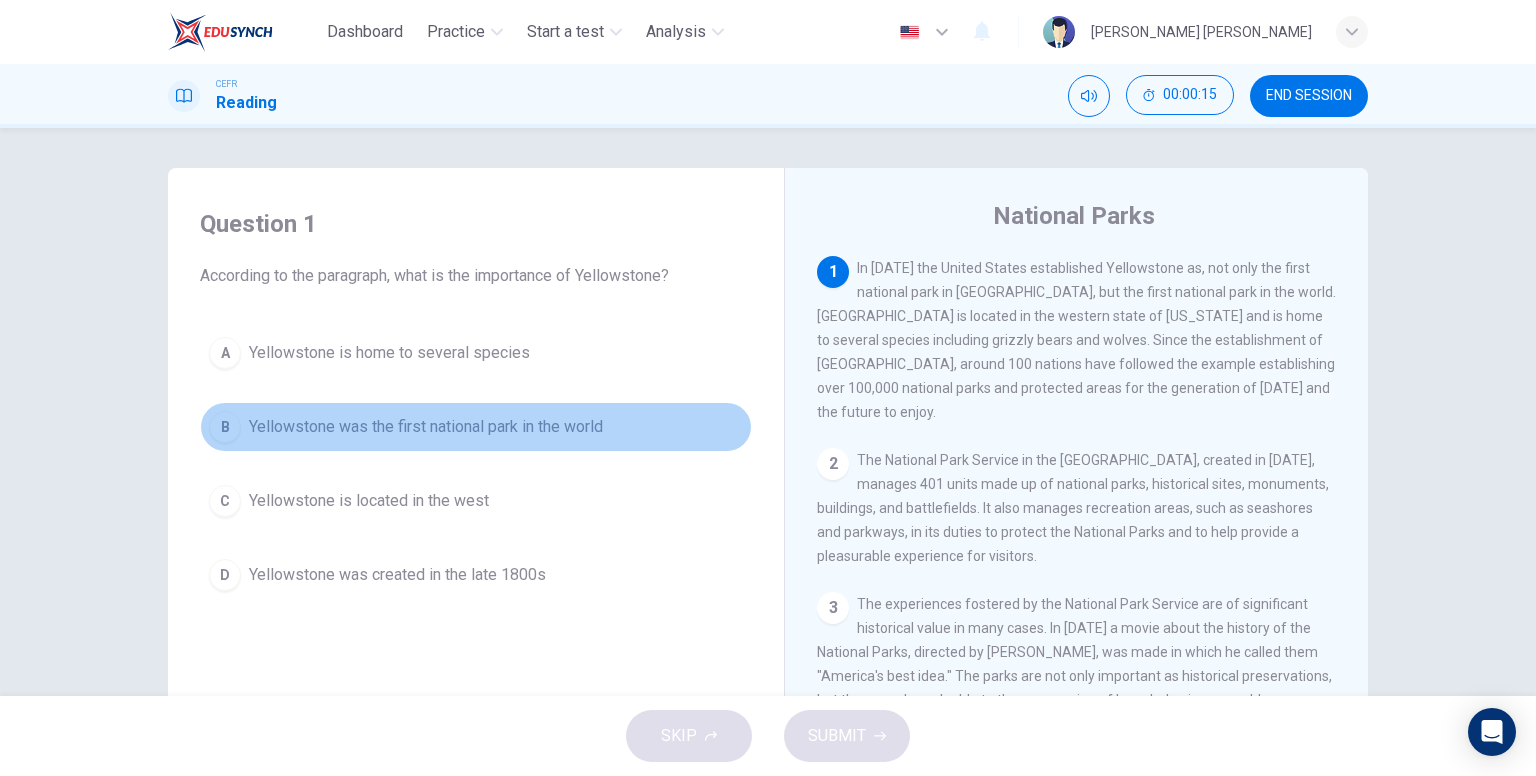 click on "Yellowstone was the first national park in the world" at bounding box center [426, 427] 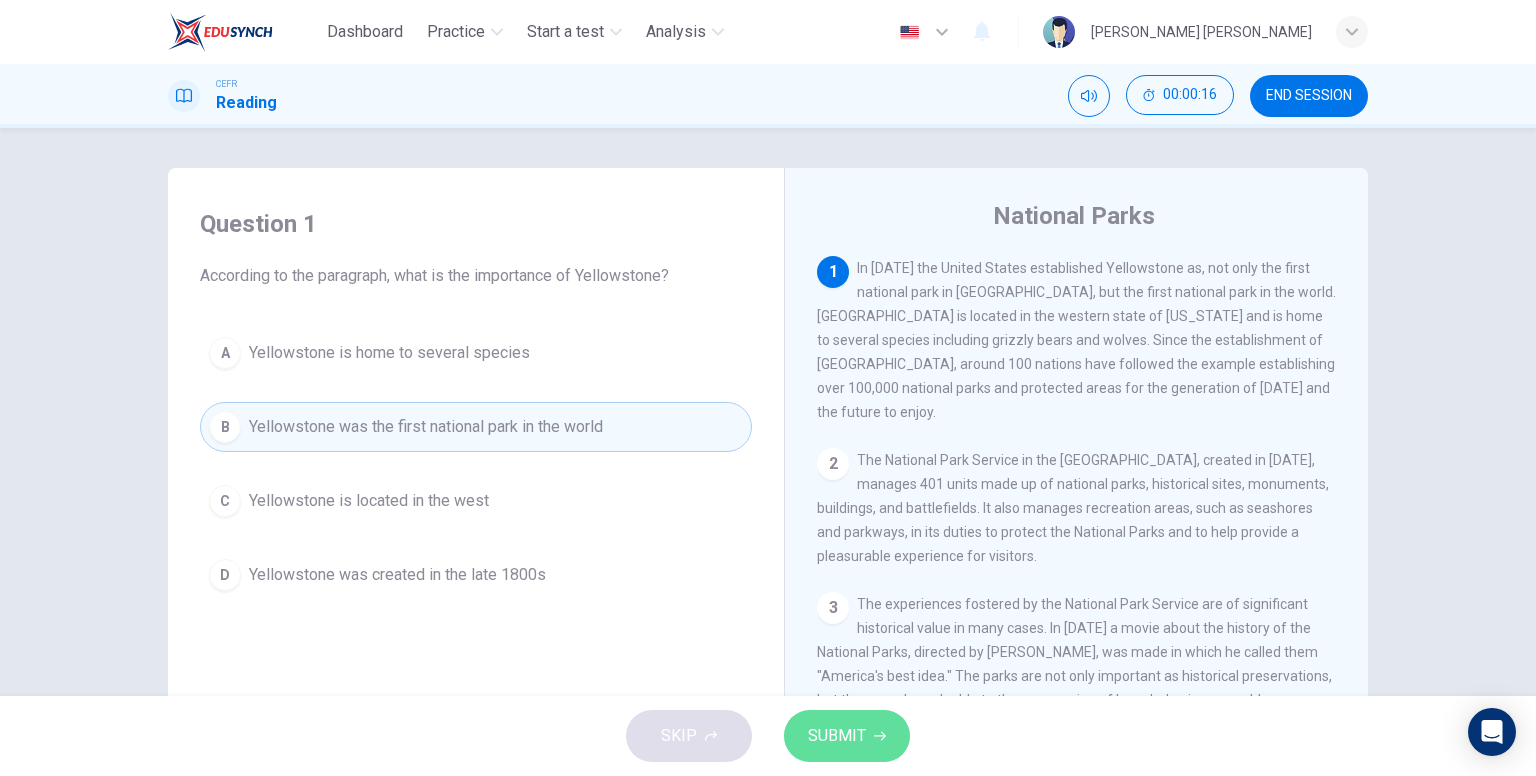 click on "SUBMIT" at bounding box center (847, 736) 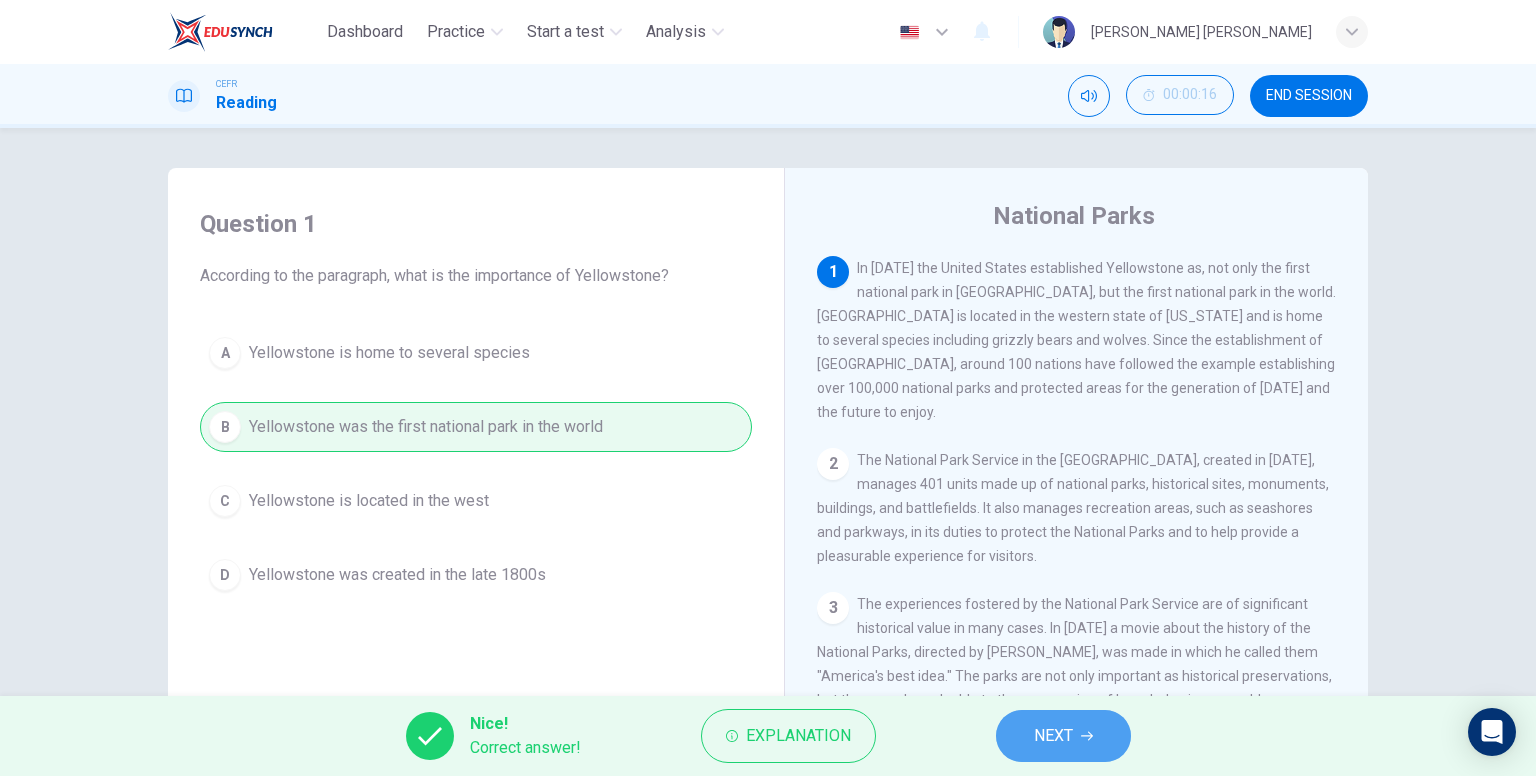 click on "NEXT" at bounding box center [1053, 736] 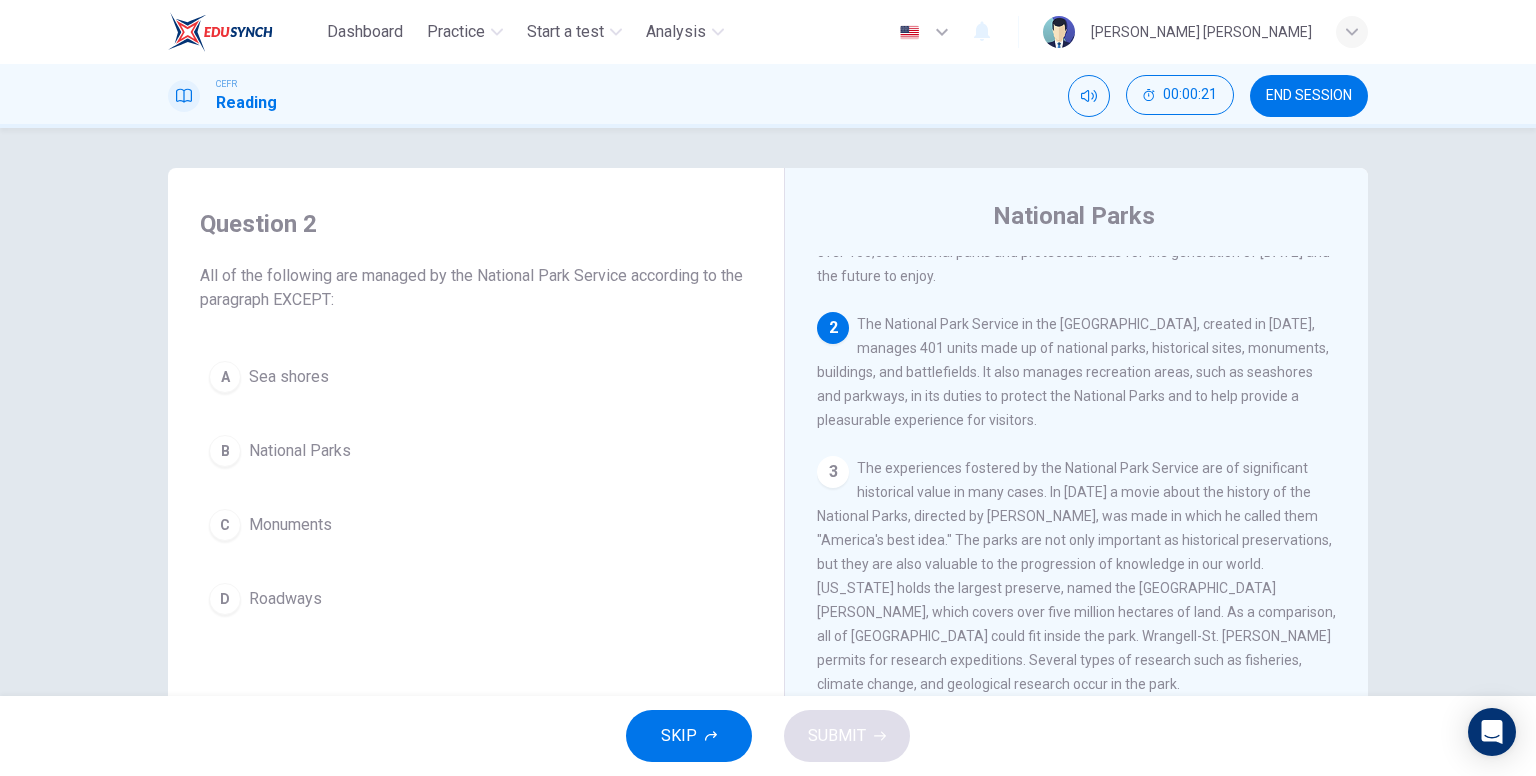 scroll, scrollTop: 200, scrollLeft: 0, axis: vertical 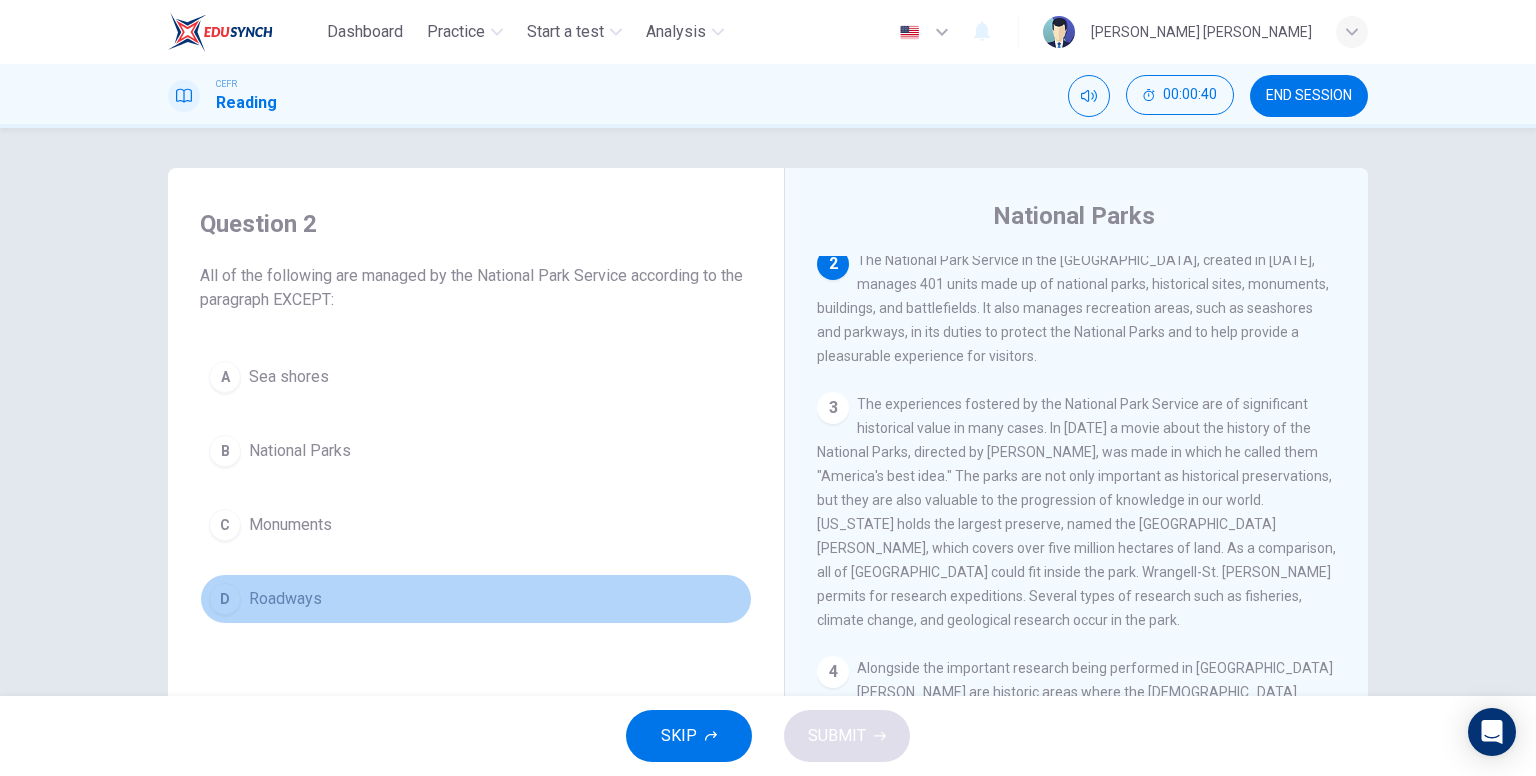 click on "Roadways" at bounding box center [285, 599] 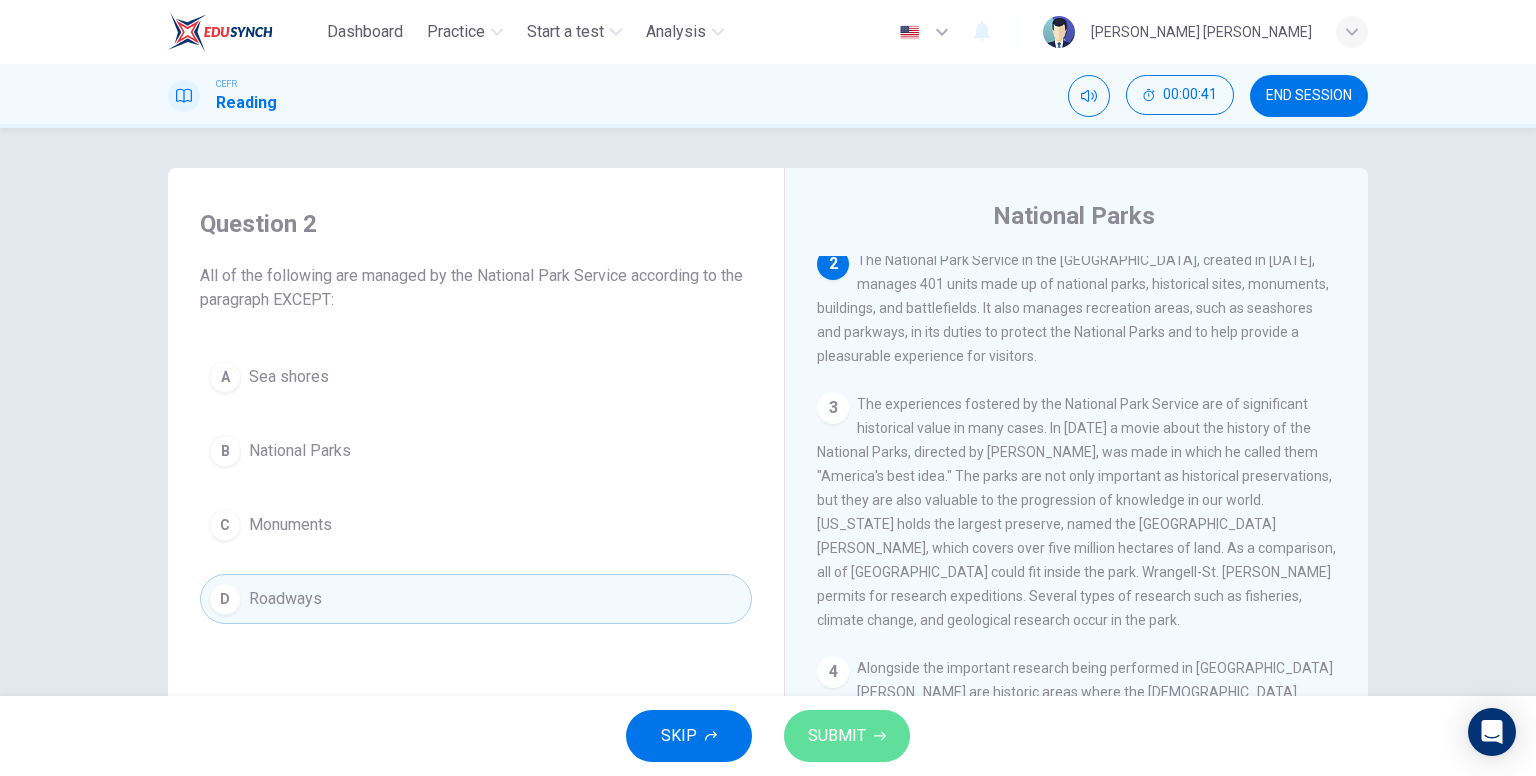 click on "SUBMIT" at bounding box center [837, 736] 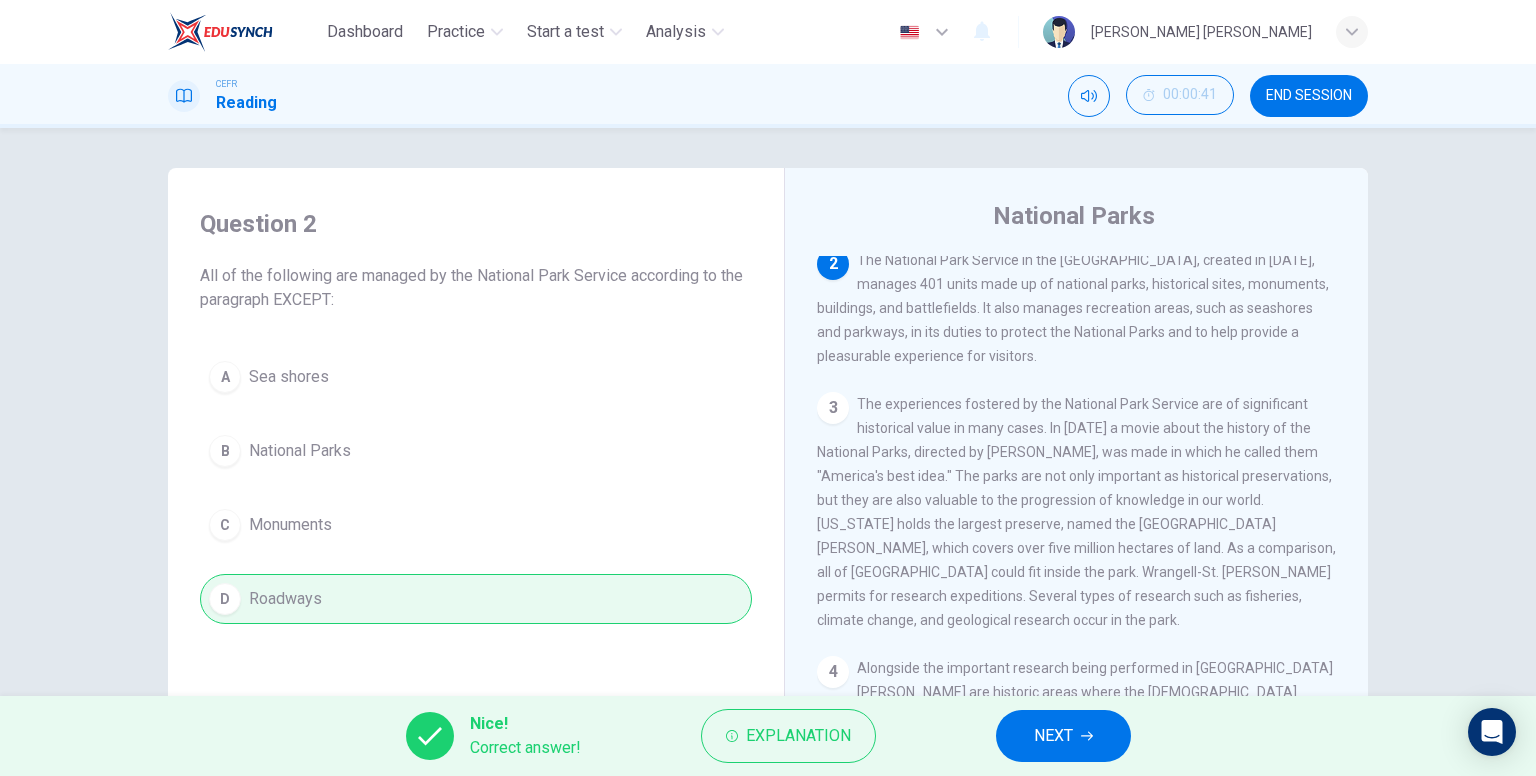 click on "NEXT" at bounding box center (1063, 736) 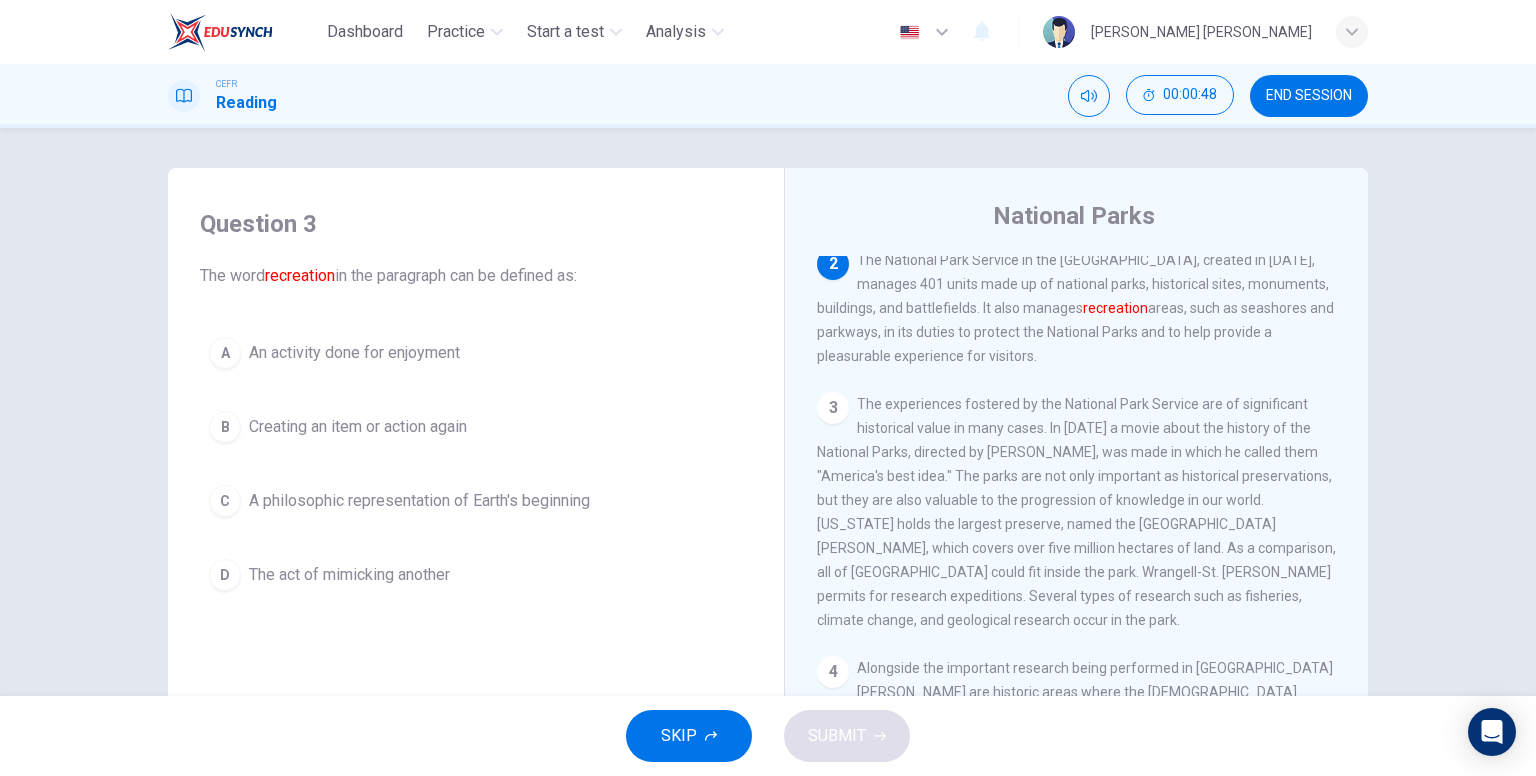 click on "An activity done for enjoyment" at bounding box center [354, 353] 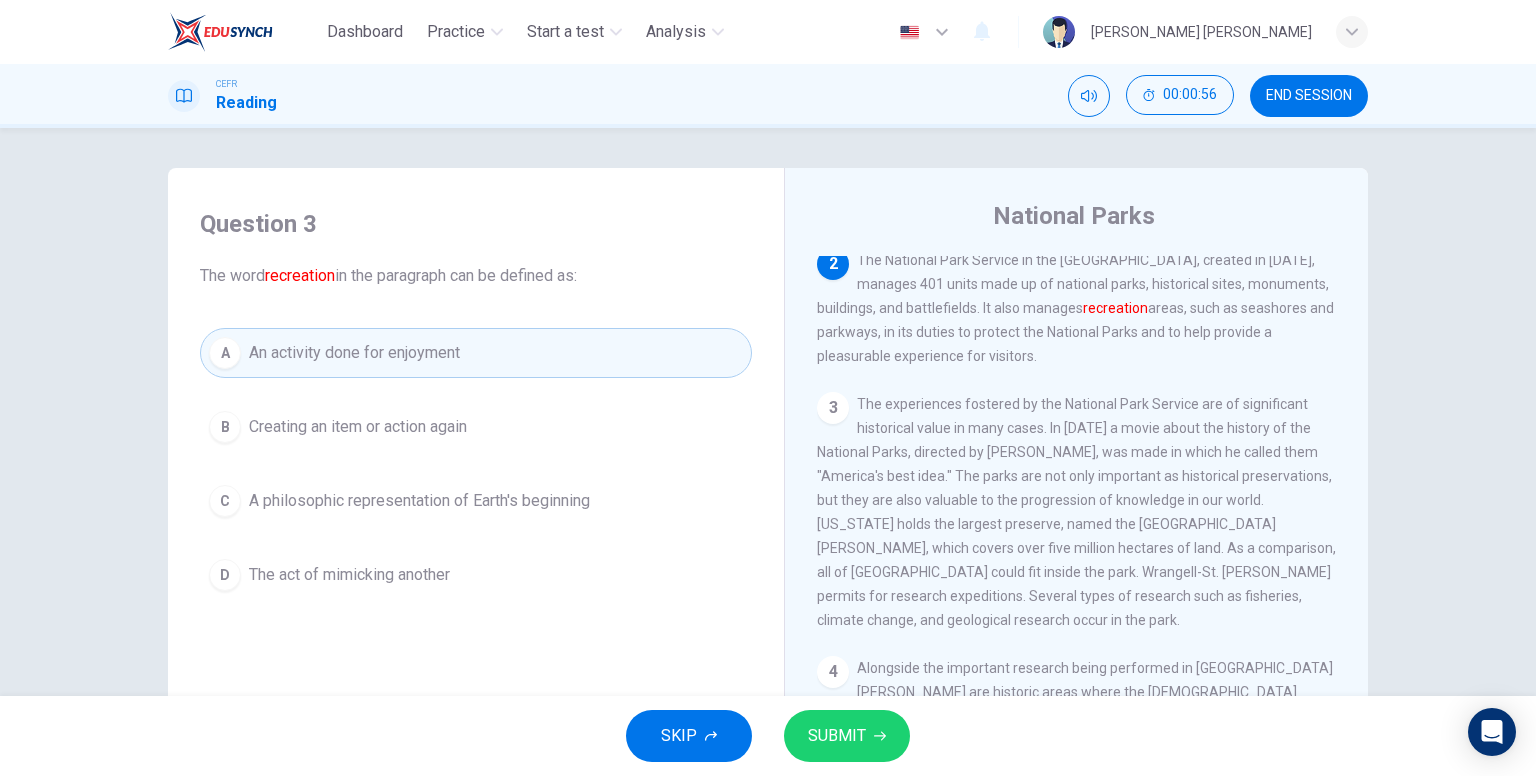 click 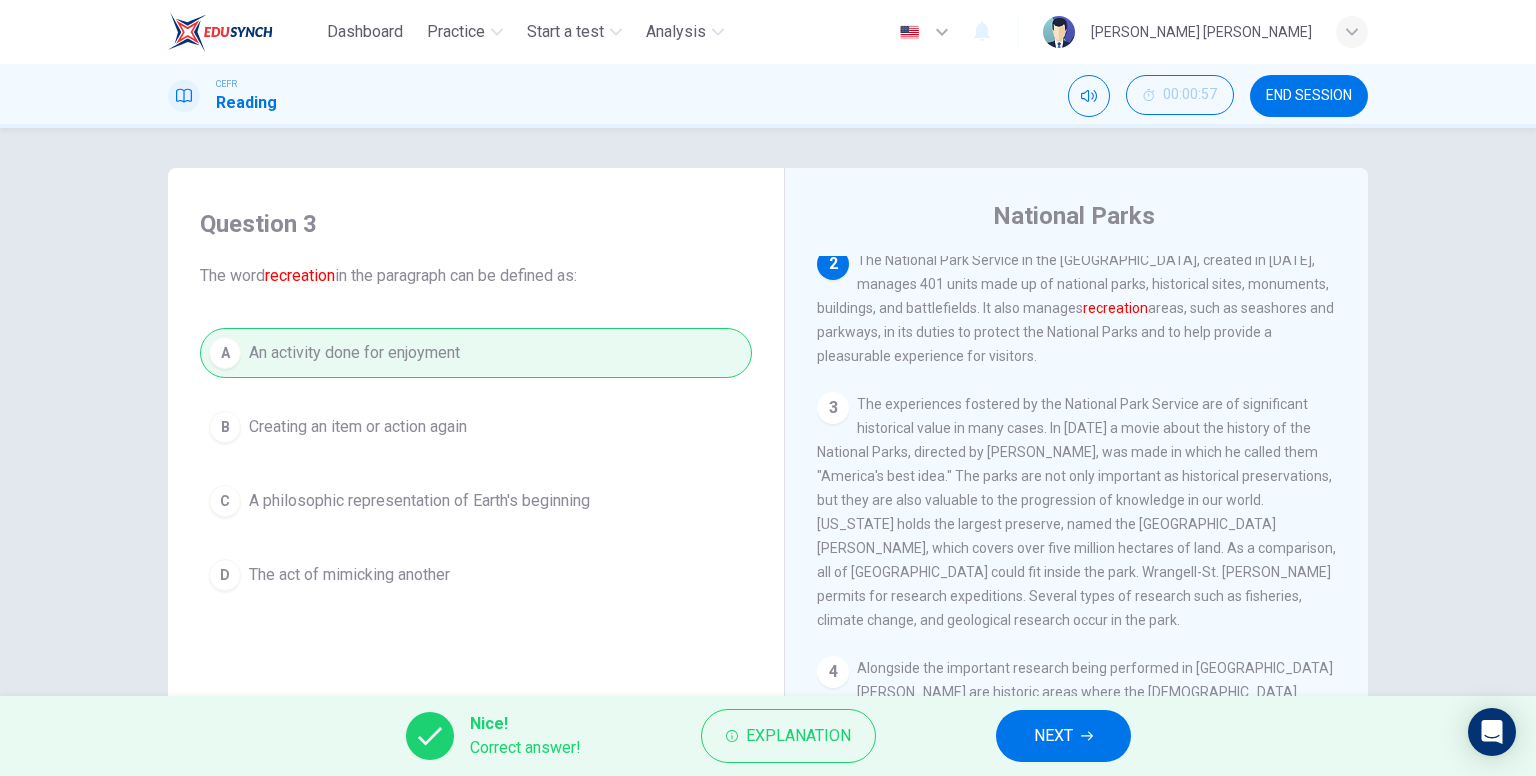 click on "NEXT" at bounding box center [1063, 736] 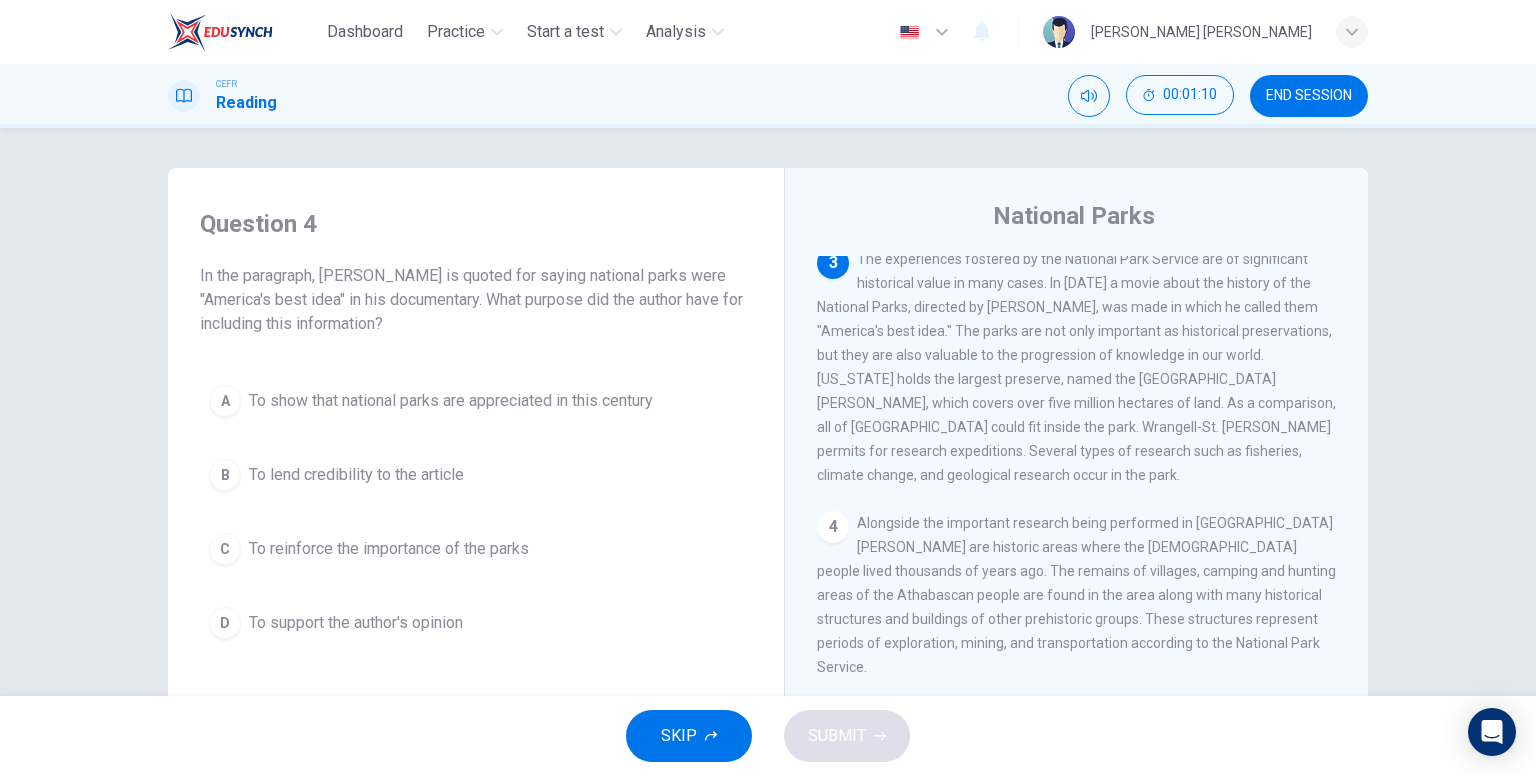 scroll, scrollTop: 300, scrollLeft: 0, axis: vertical 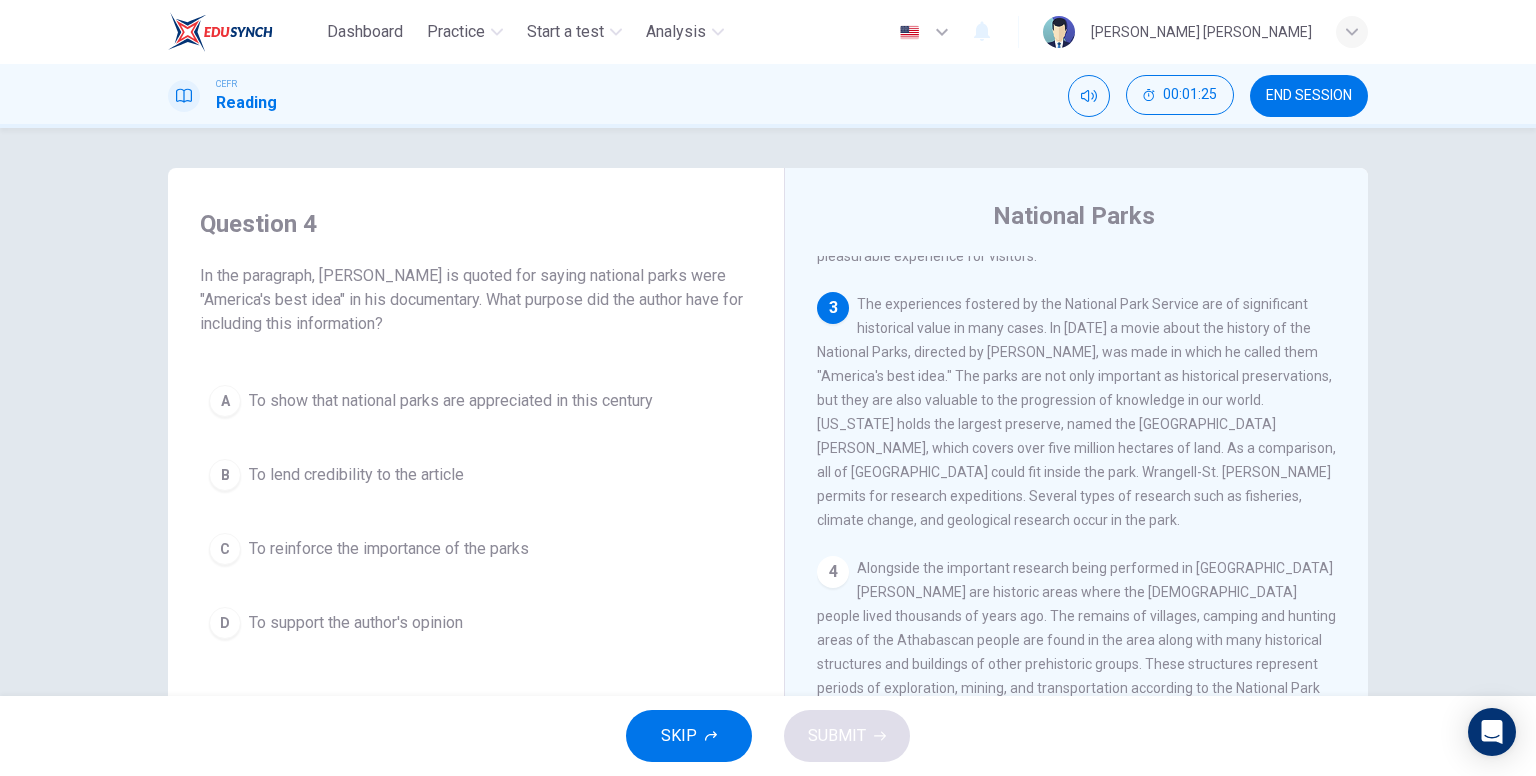 click on "To show that national parks are appreciated in this century" at bounding box center (451, 401) 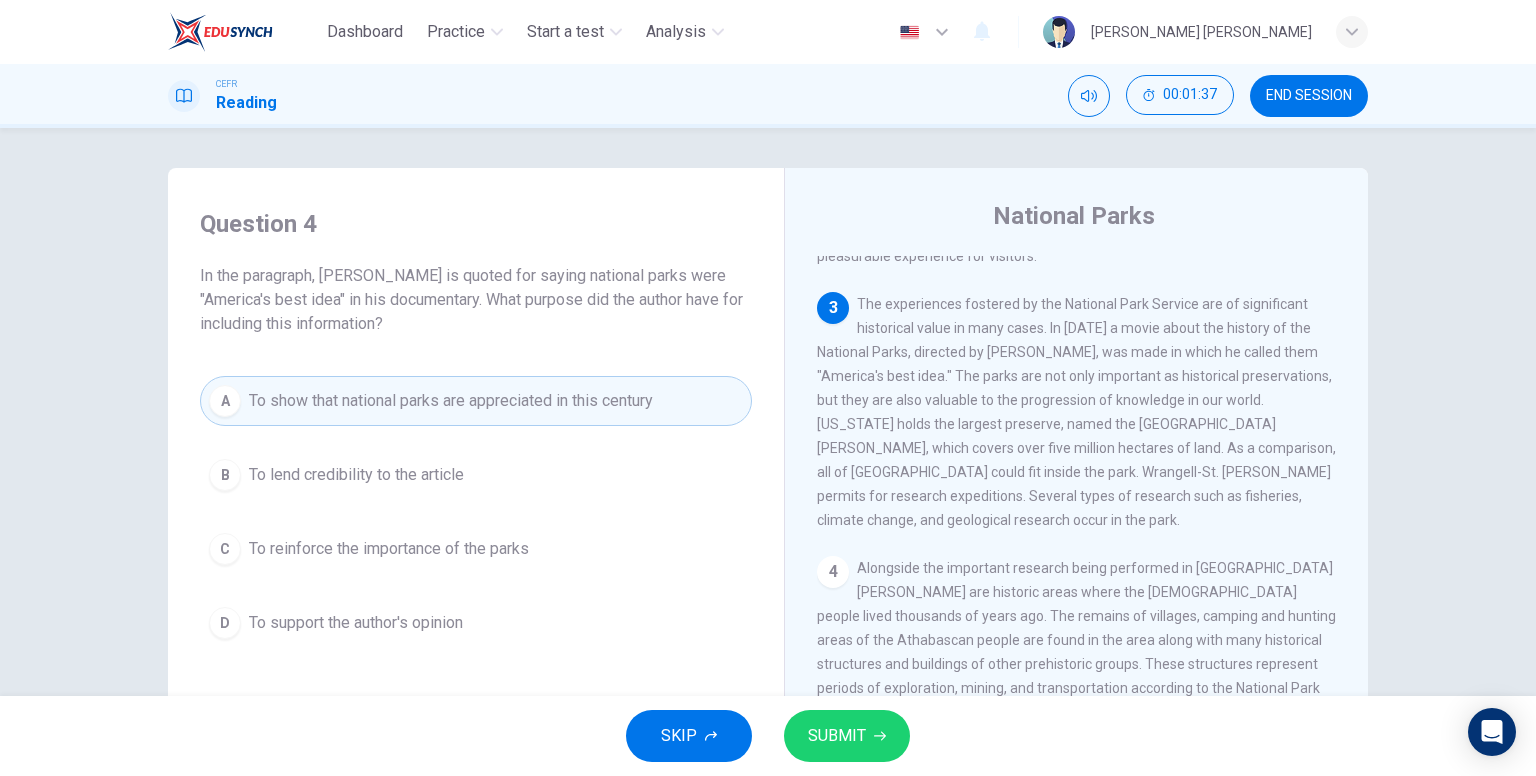 click on "To reinforce the importance of the parks" at bounding box center (389, 549) 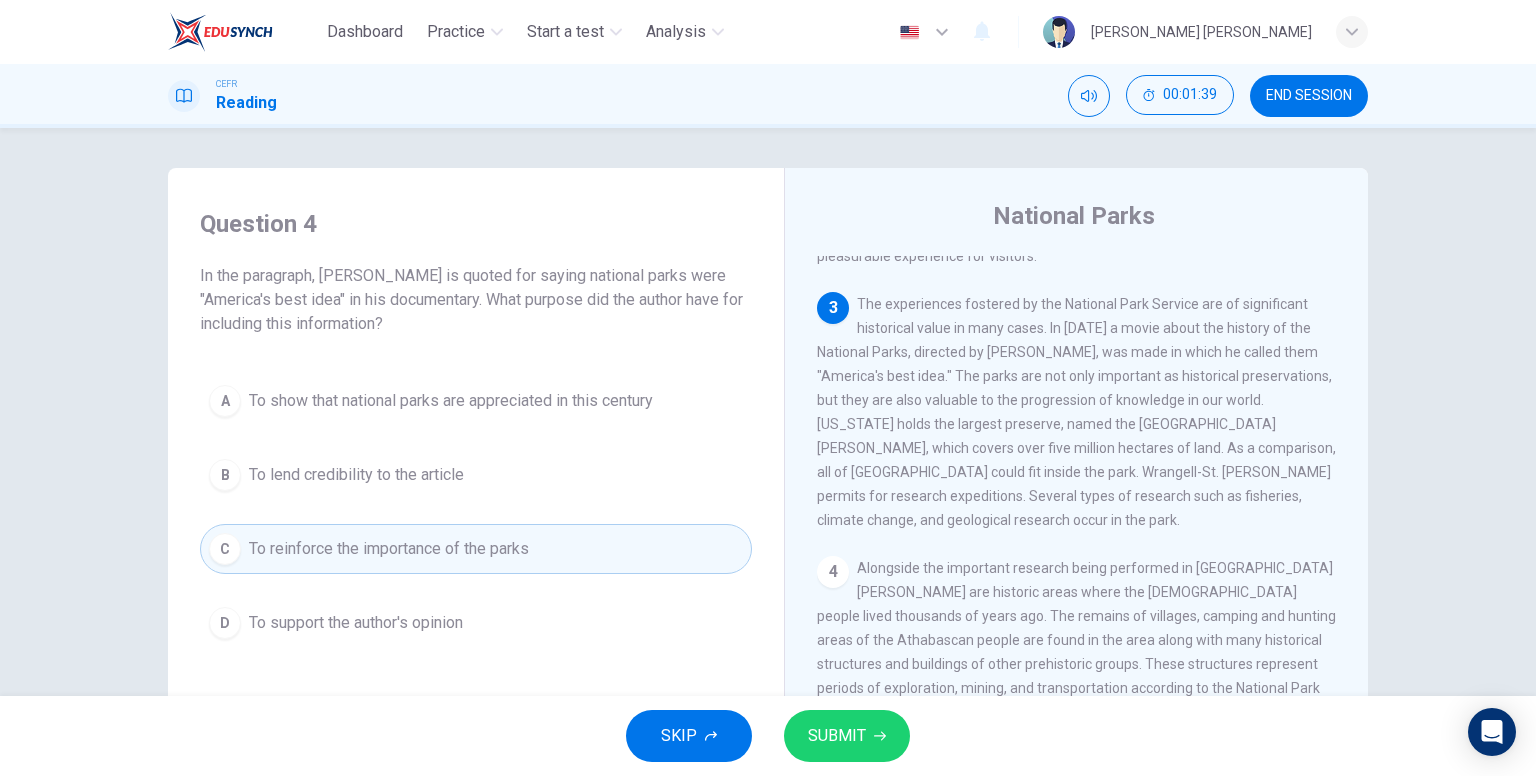 click on "SUBMIT" at bounding box center (837, 736) 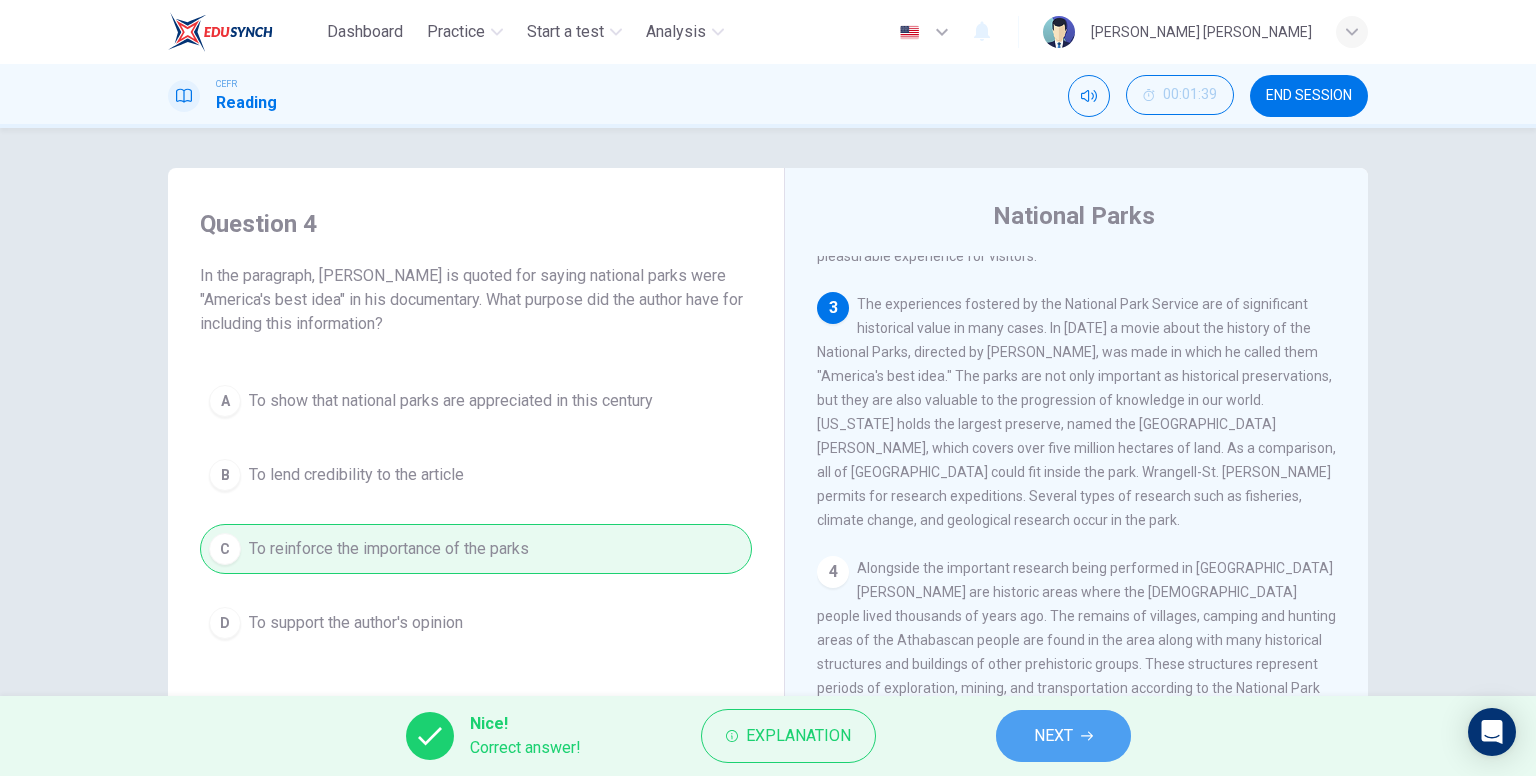 click 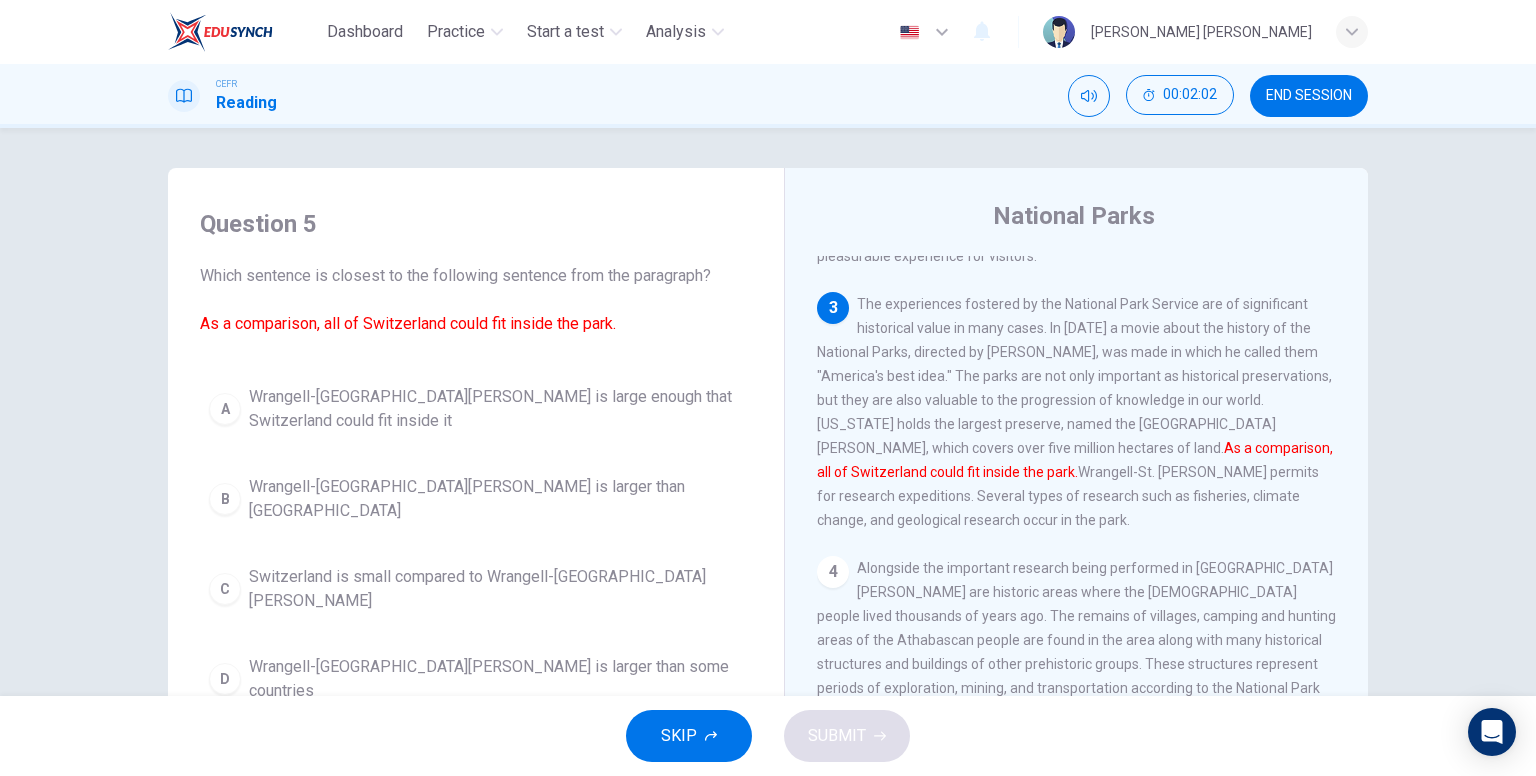click on "Wrangell-St. Elias National Park is large enough that Switzerland could fit inside it" at bounding box center (496, 409) 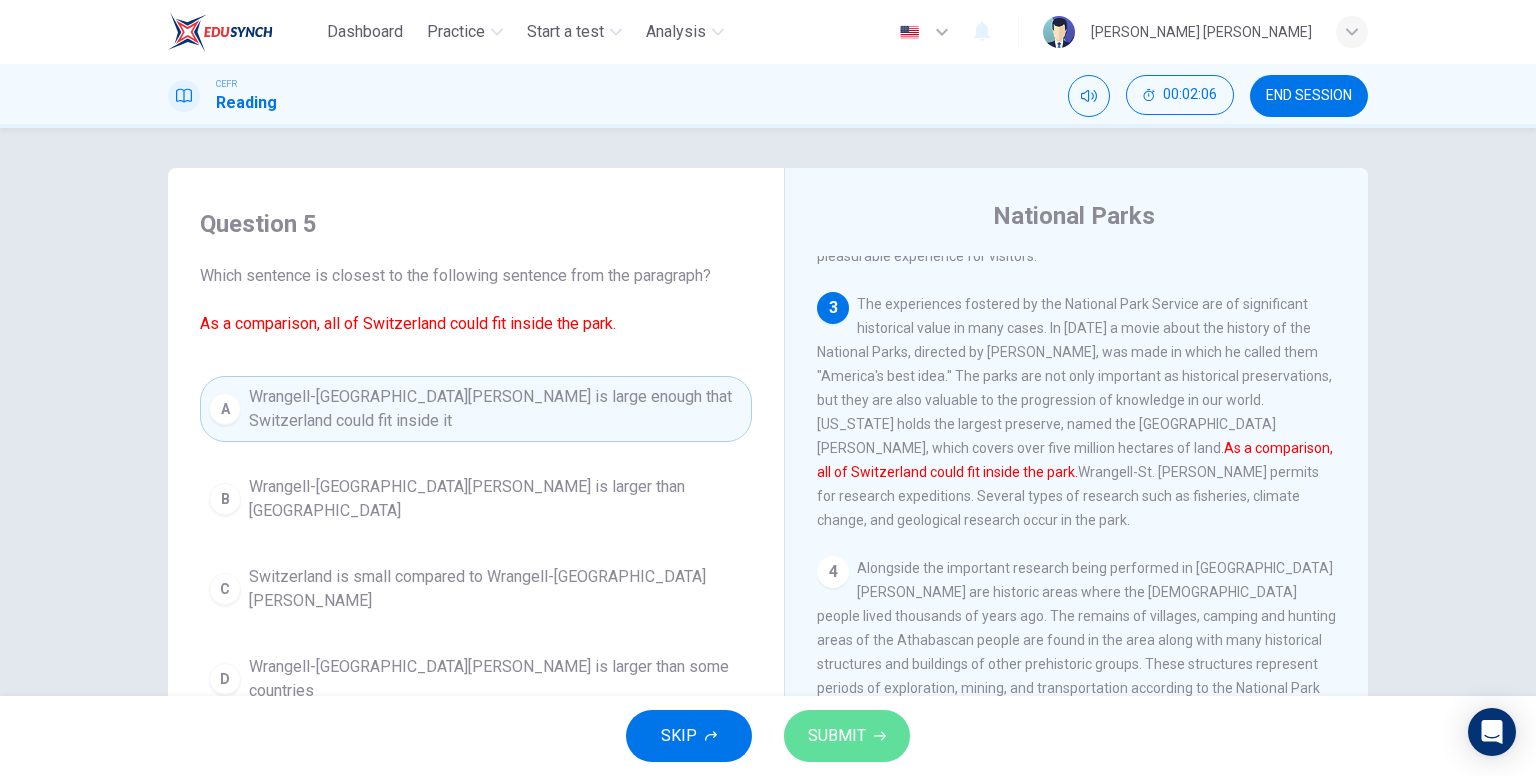 click on "SUBMIT" at bounding box center [837, 736] 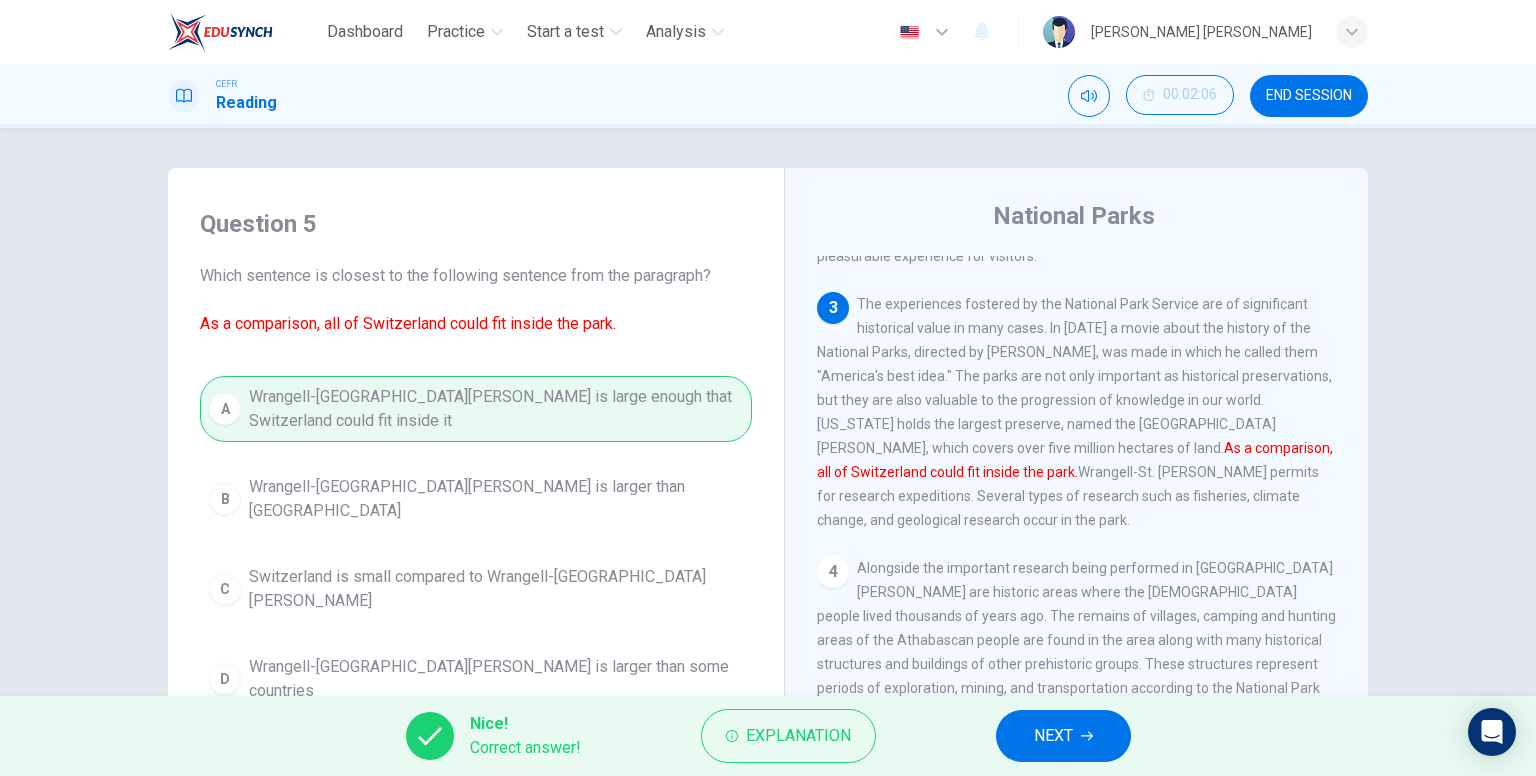 click on "NEXT" at bounding box center (1053, 736) 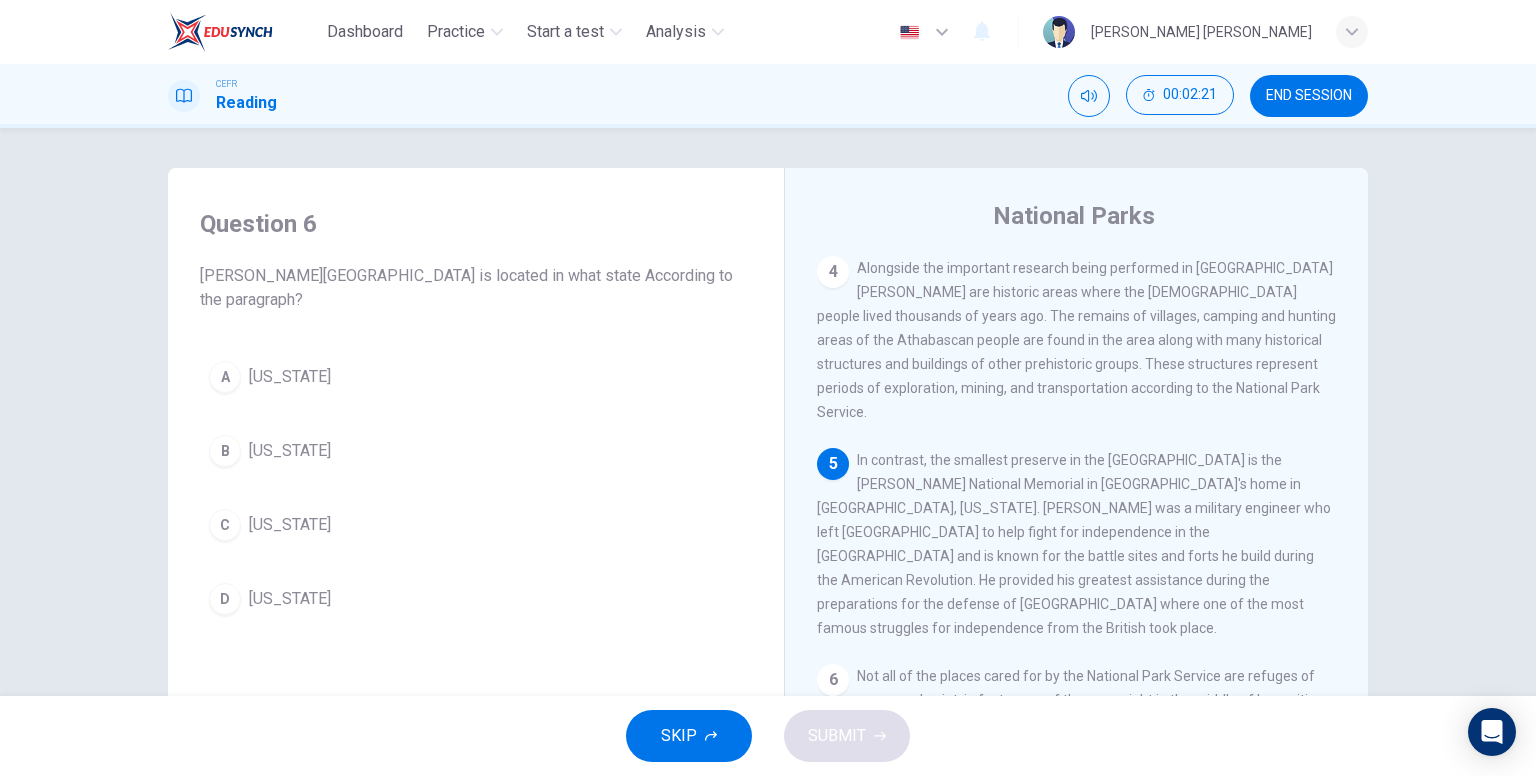 scroll, scrollTop: 700, scrollLeft: 0, axis: vertical 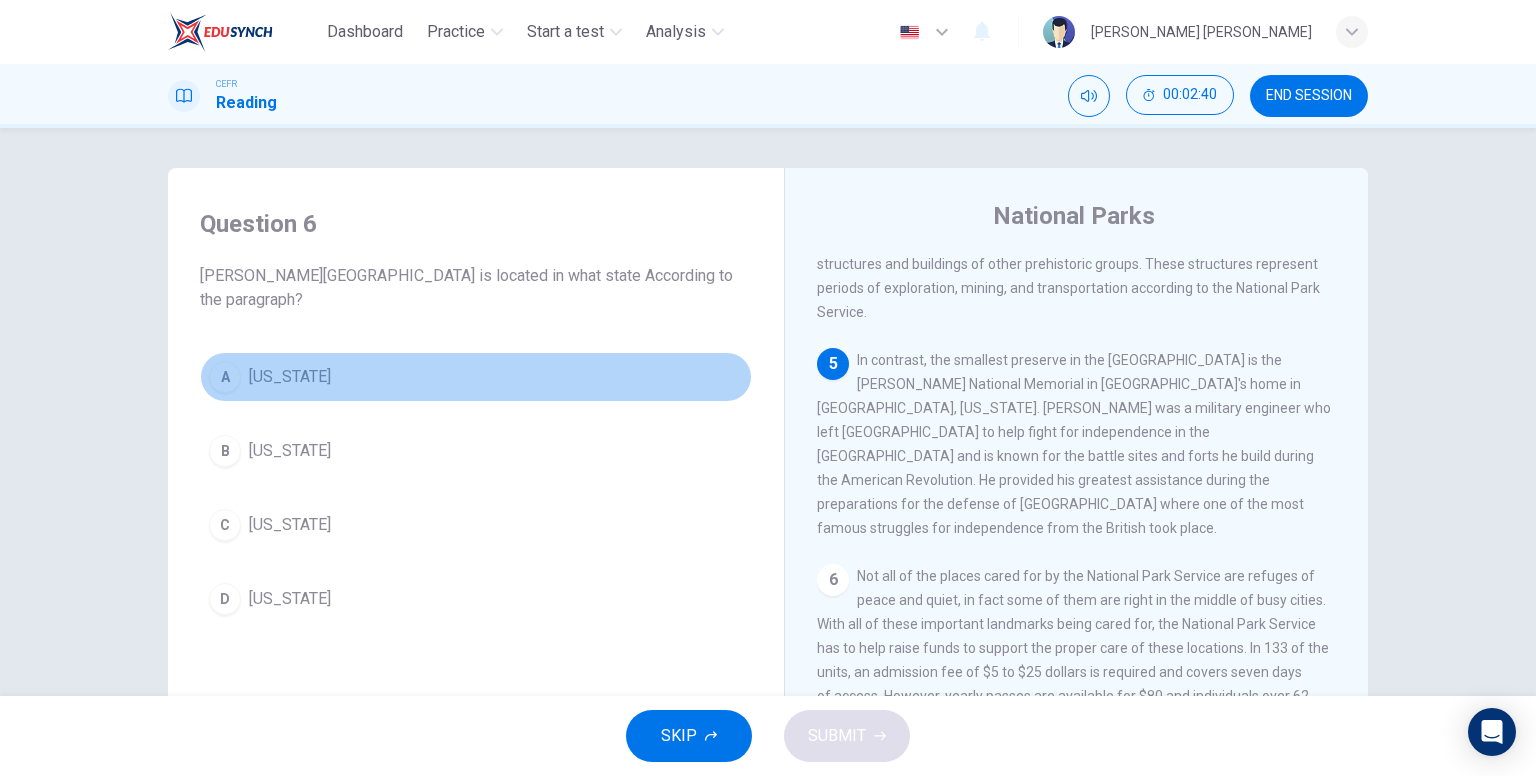 click on "Pennsylvania" at bounding box center (290, 377) 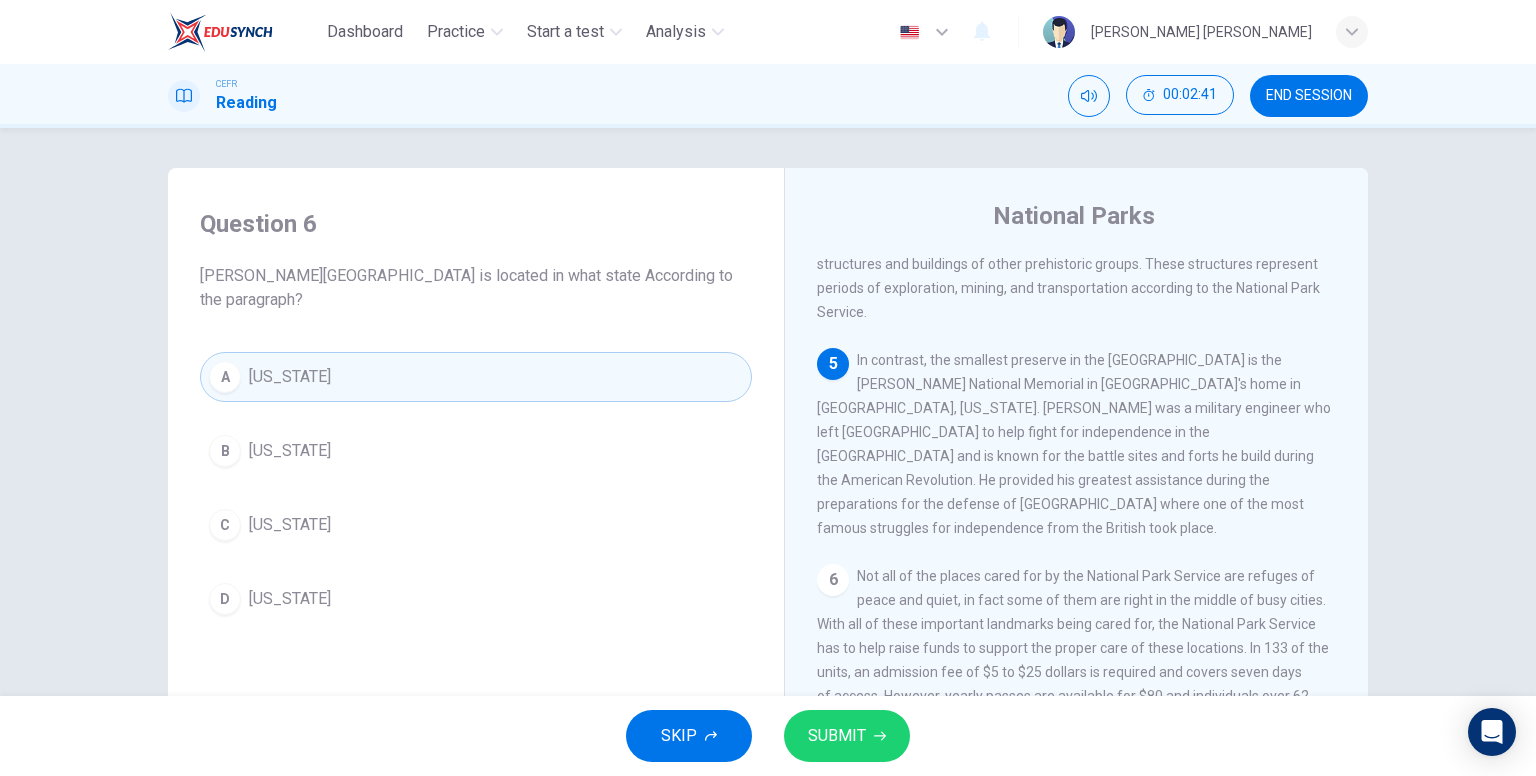 click on "SUBMIT" at bounding box center [847, 736] 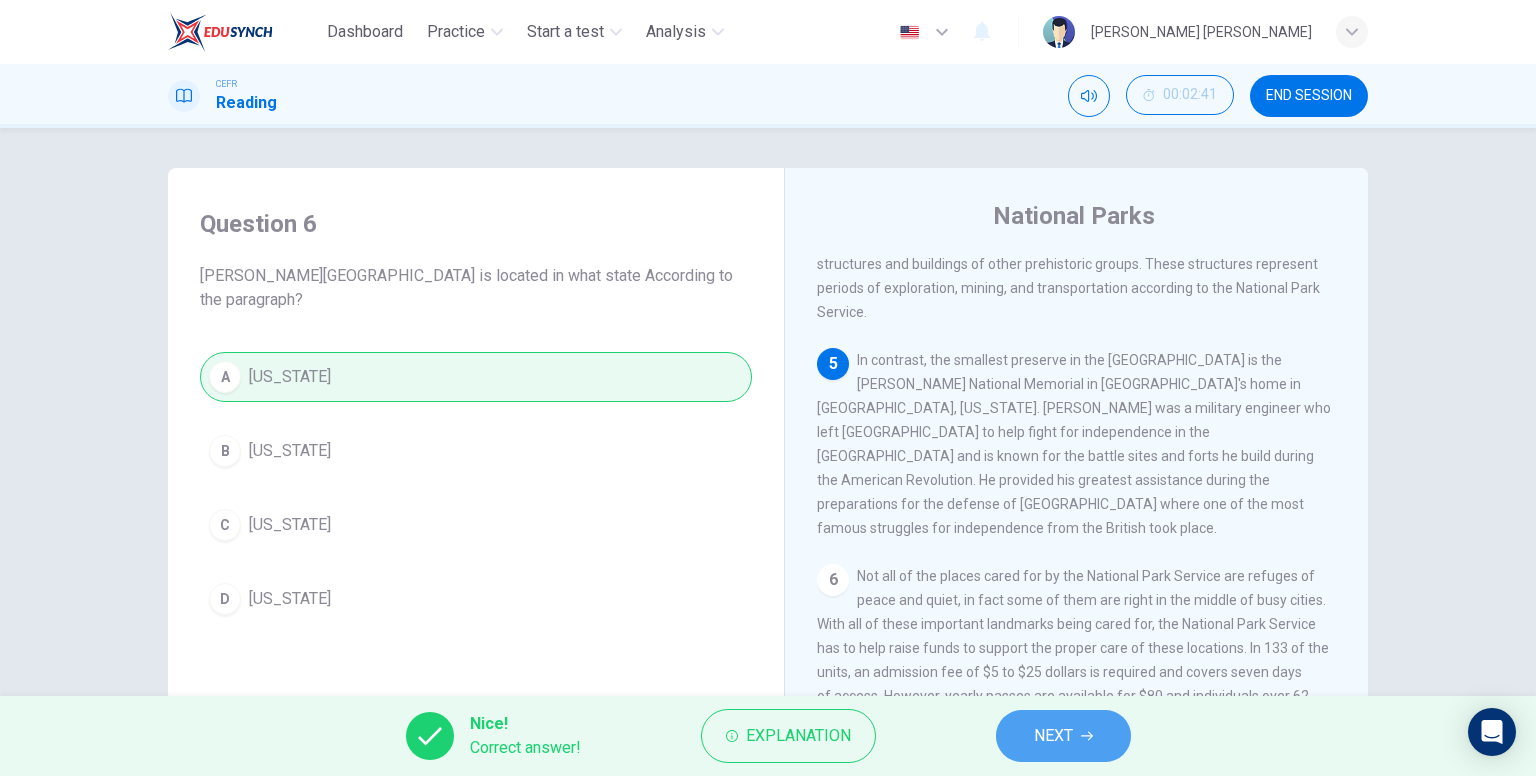 click on "NEXT" at bounding box center [1053, 736] 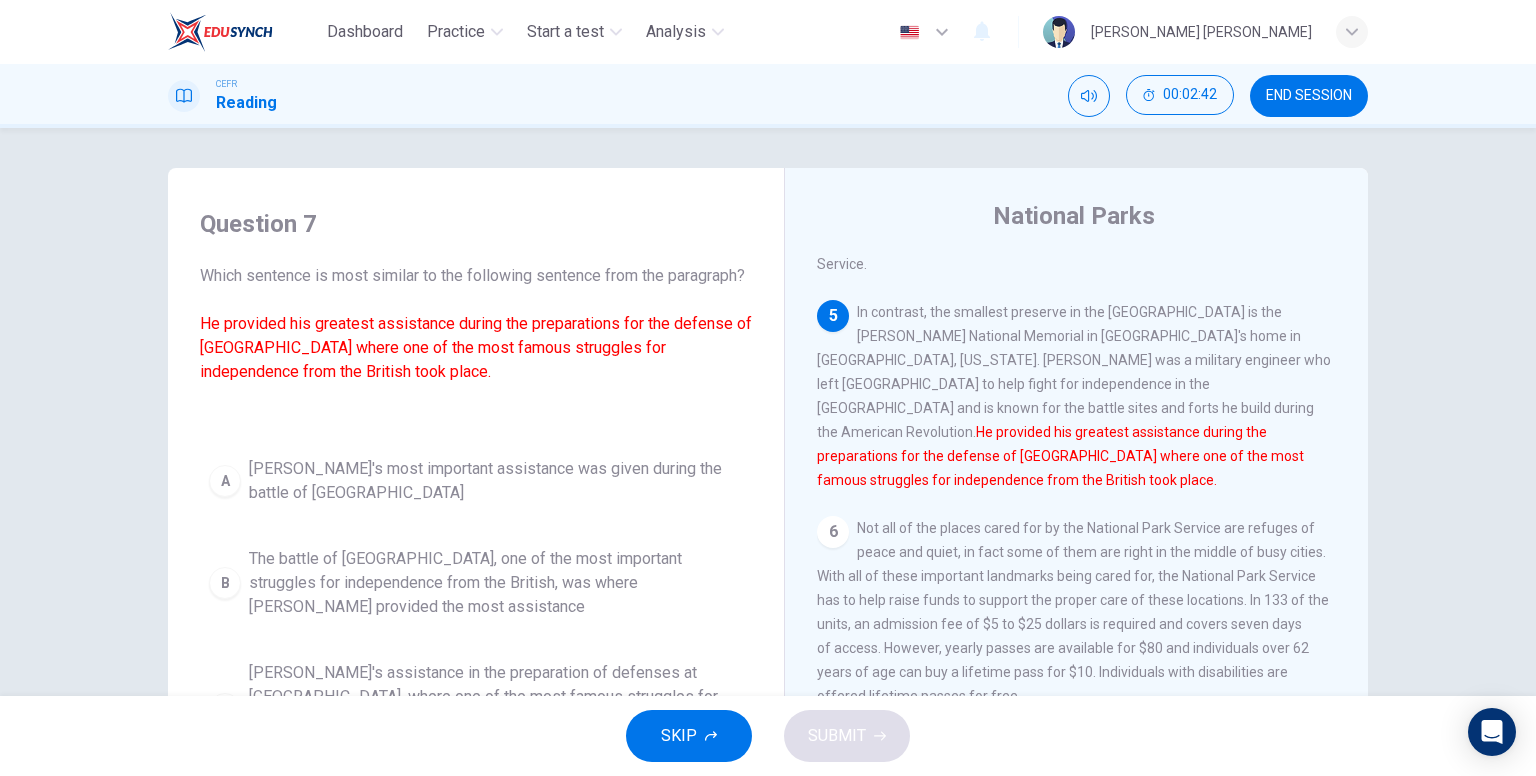 scroll, scrollTop: 776, scrollLeft: 0, axis: vertical 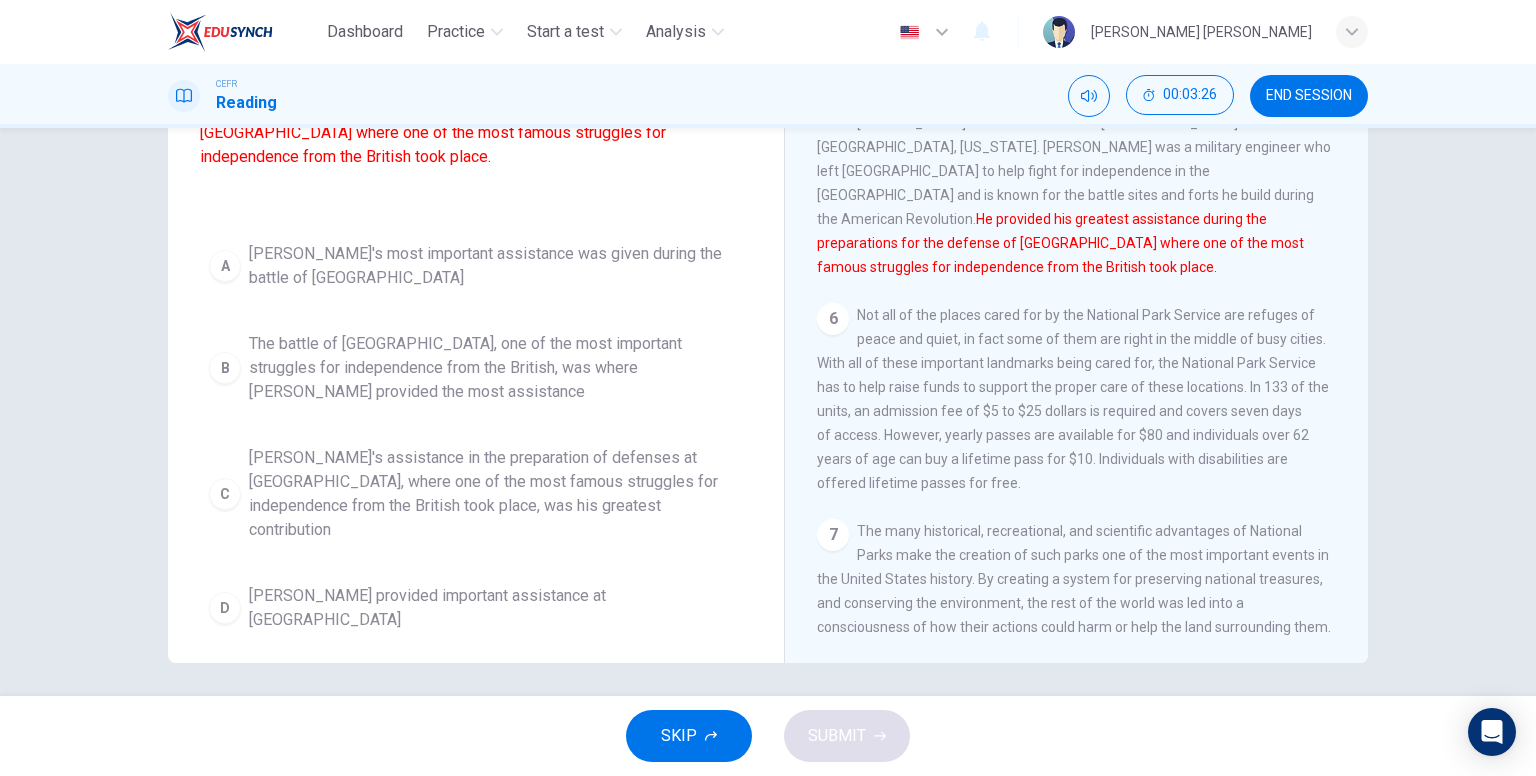 click on "Kosciuszko's assistance in the preparation of defenses at Saratoga, where one of the most famous struggles for independence from the British took place, was his greatest contribution" at bounding box center (496, 494) 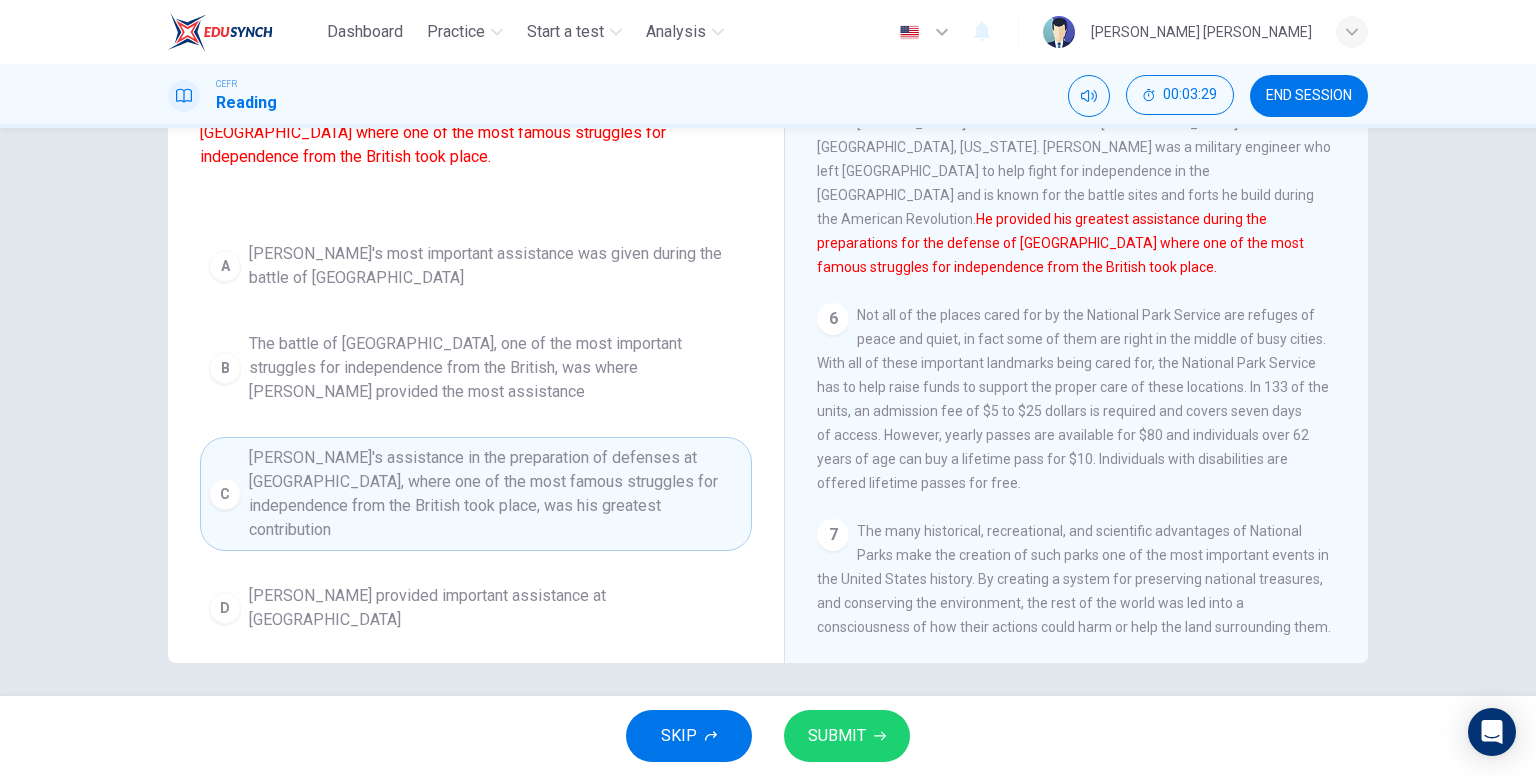 click on "SUBMIT" at bounding box center (837, 736) 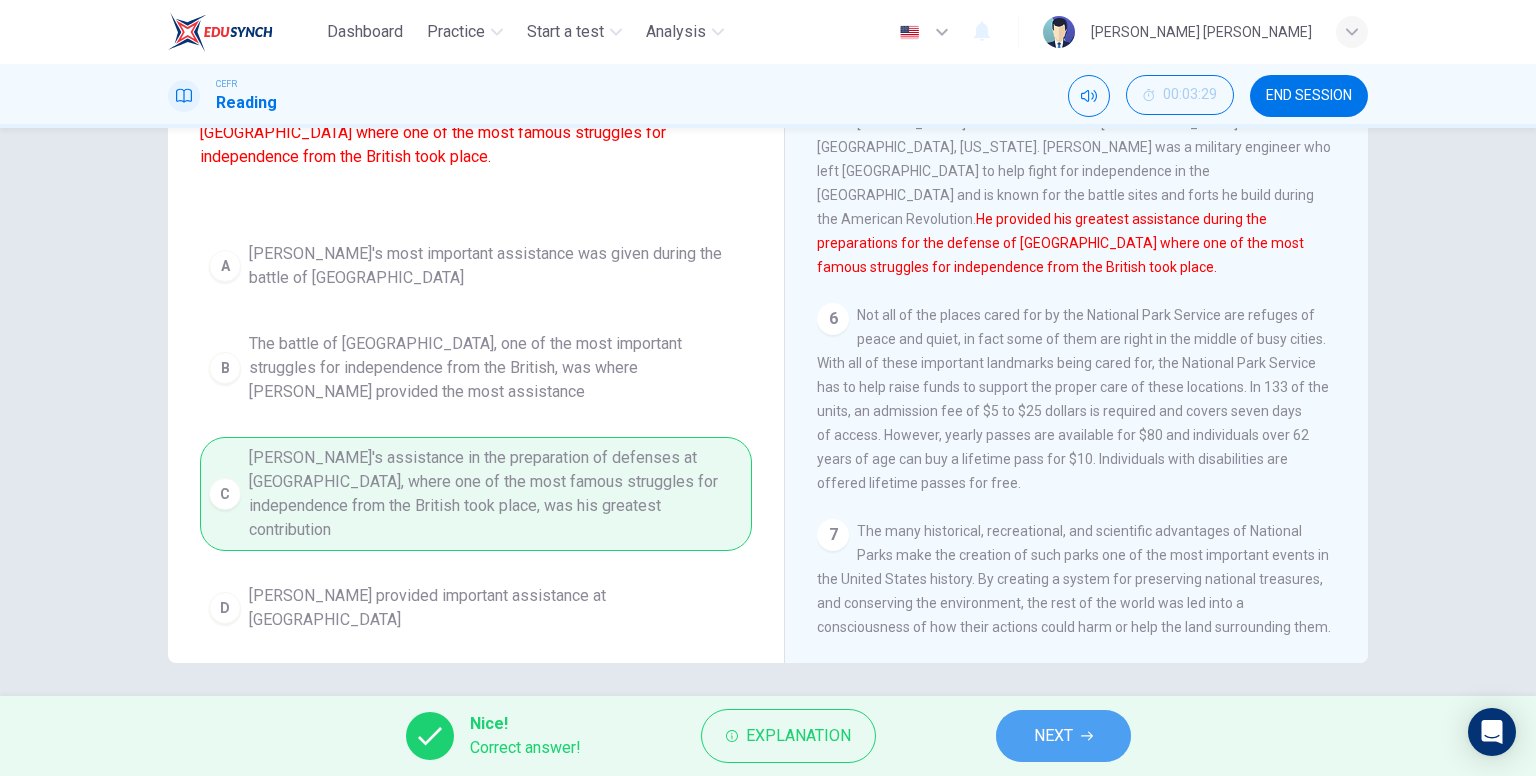 click 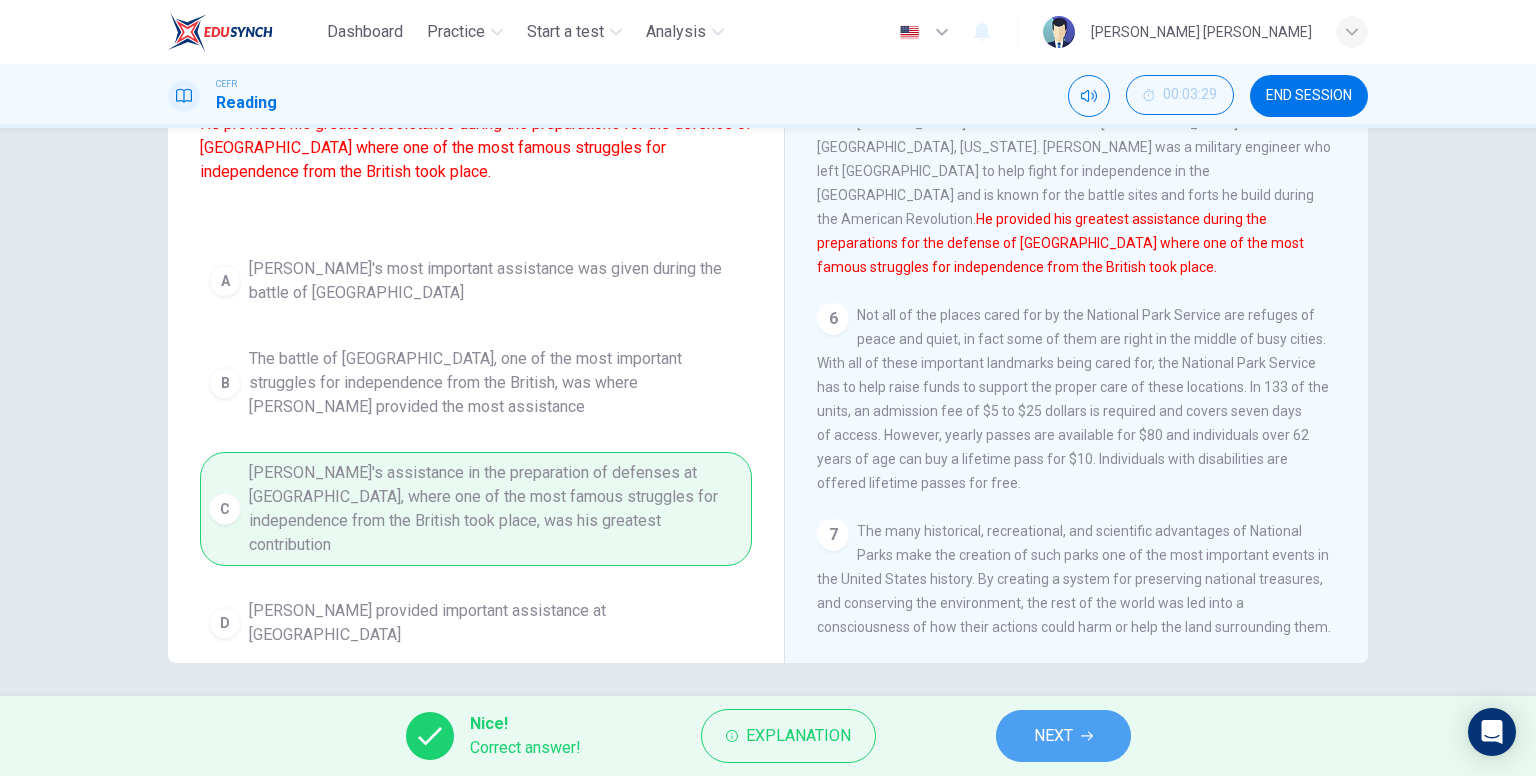 scroll, scrollTop: 207, scrollLeft: 0, axis: vertical 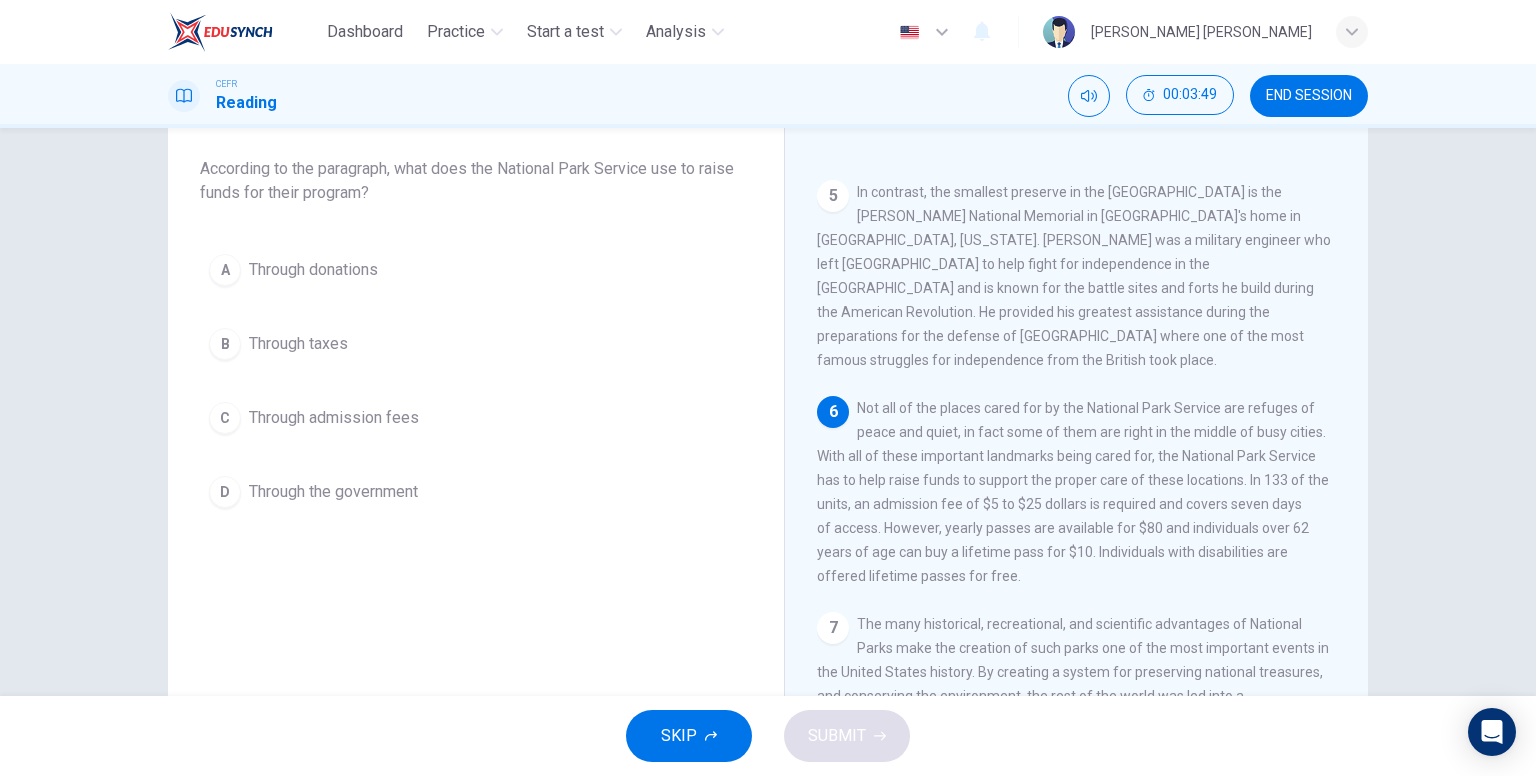 click on "Through donations" at bounding box center [313, 270] 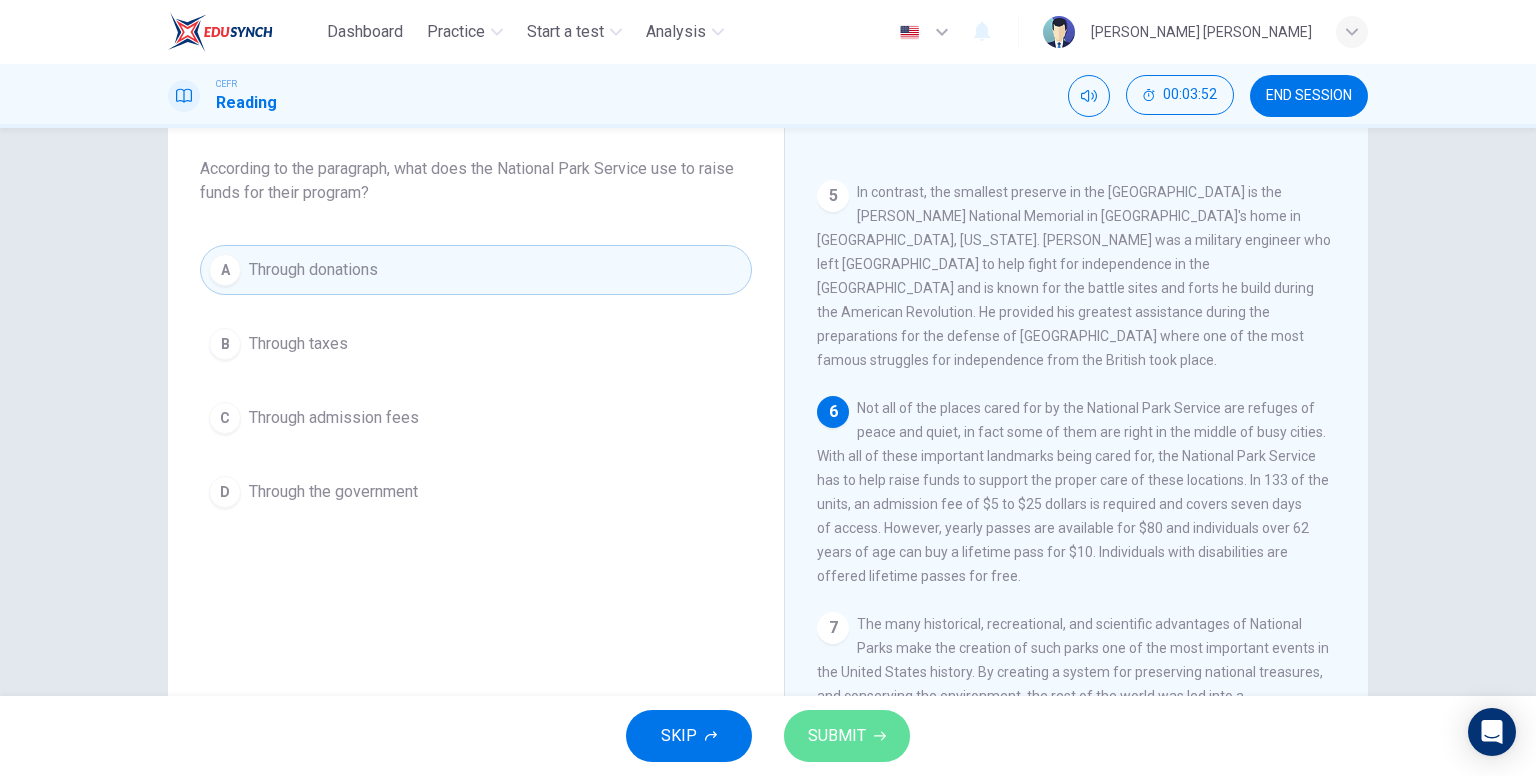 click on "SUBMIT" at bounding box center (837, 736) 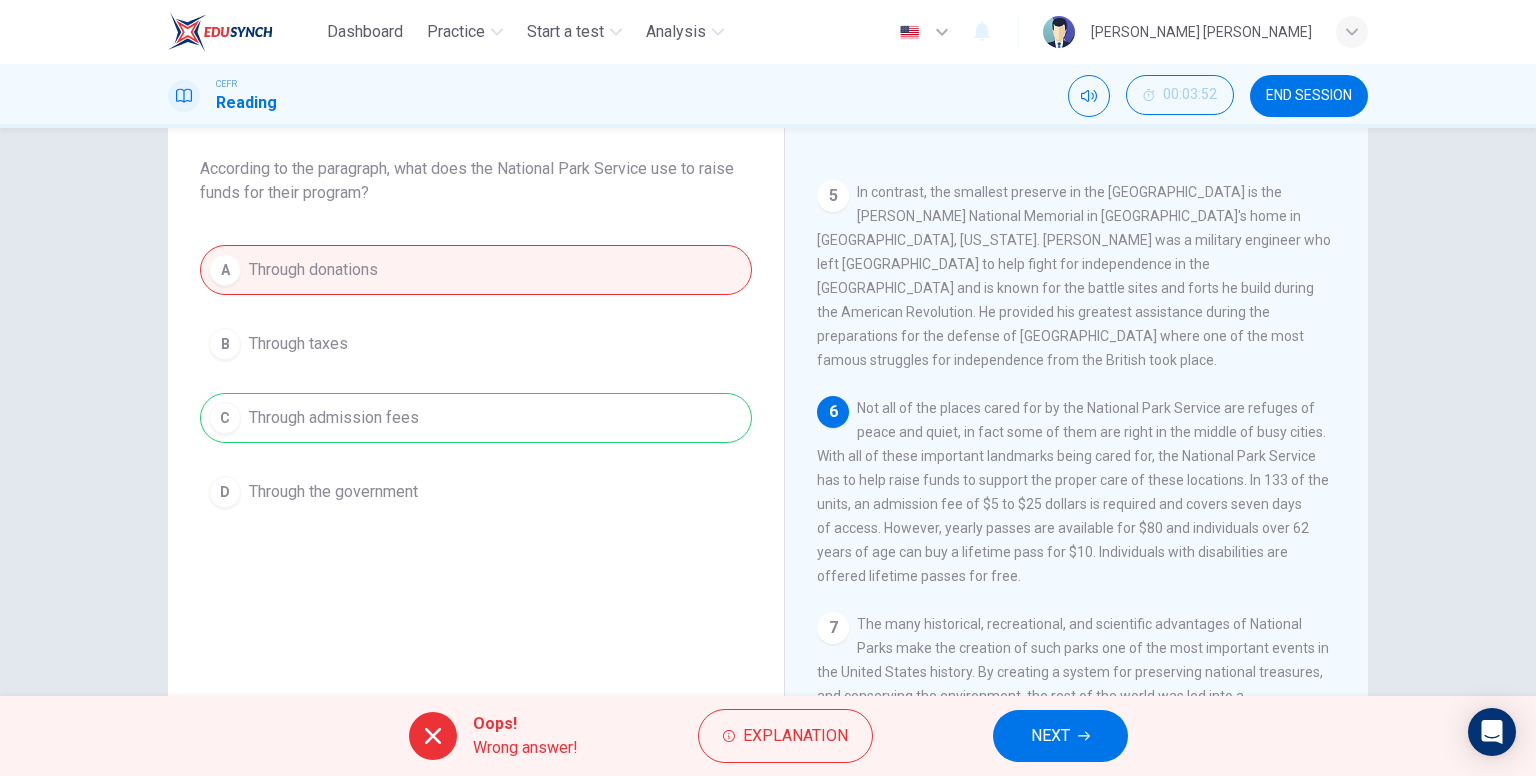 click on "A Through donations B Through taxes C Through admission fees D Through the government" at bounding box center [476, 381] 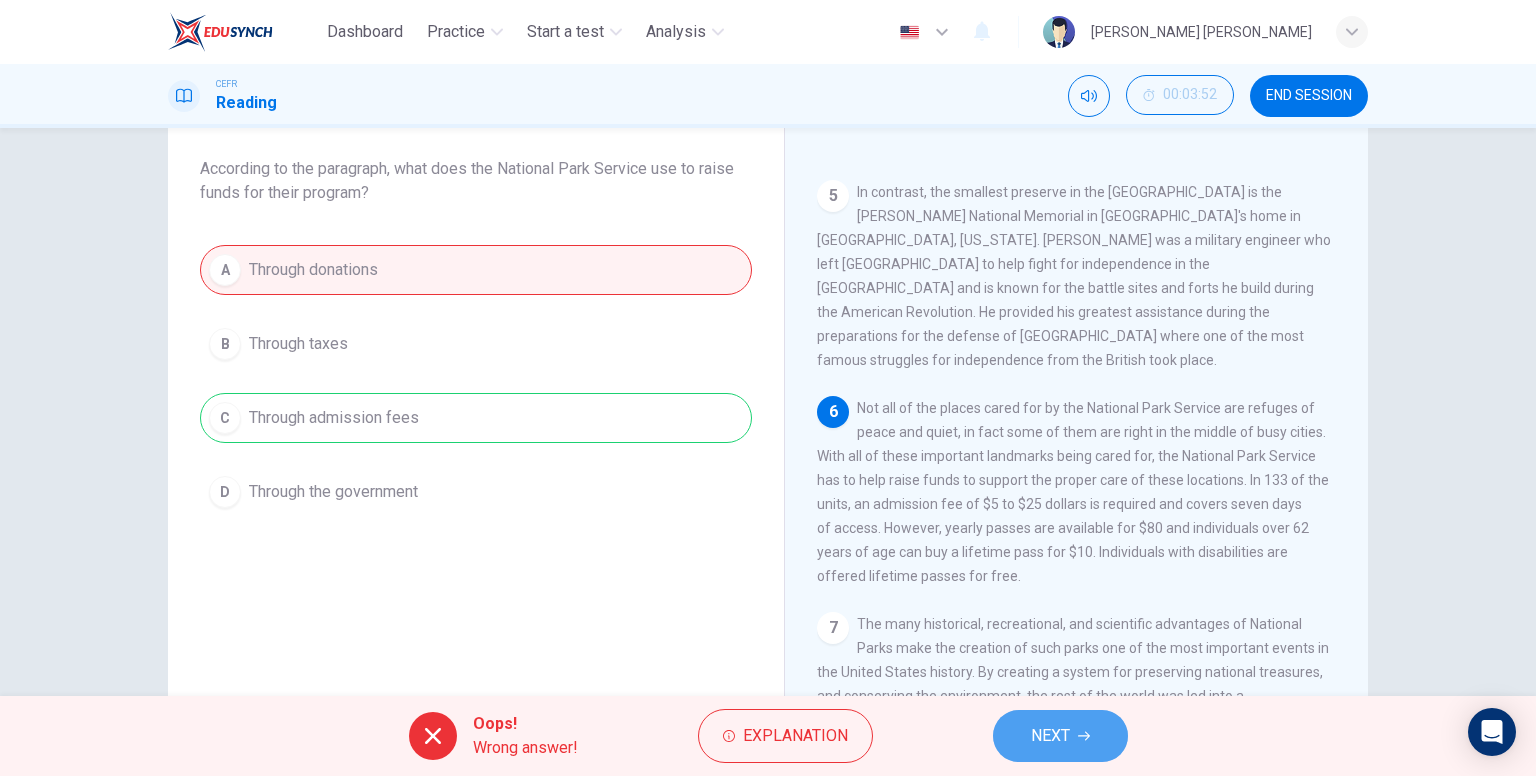 click on "NEXT" at bounding box center [1060, 736] 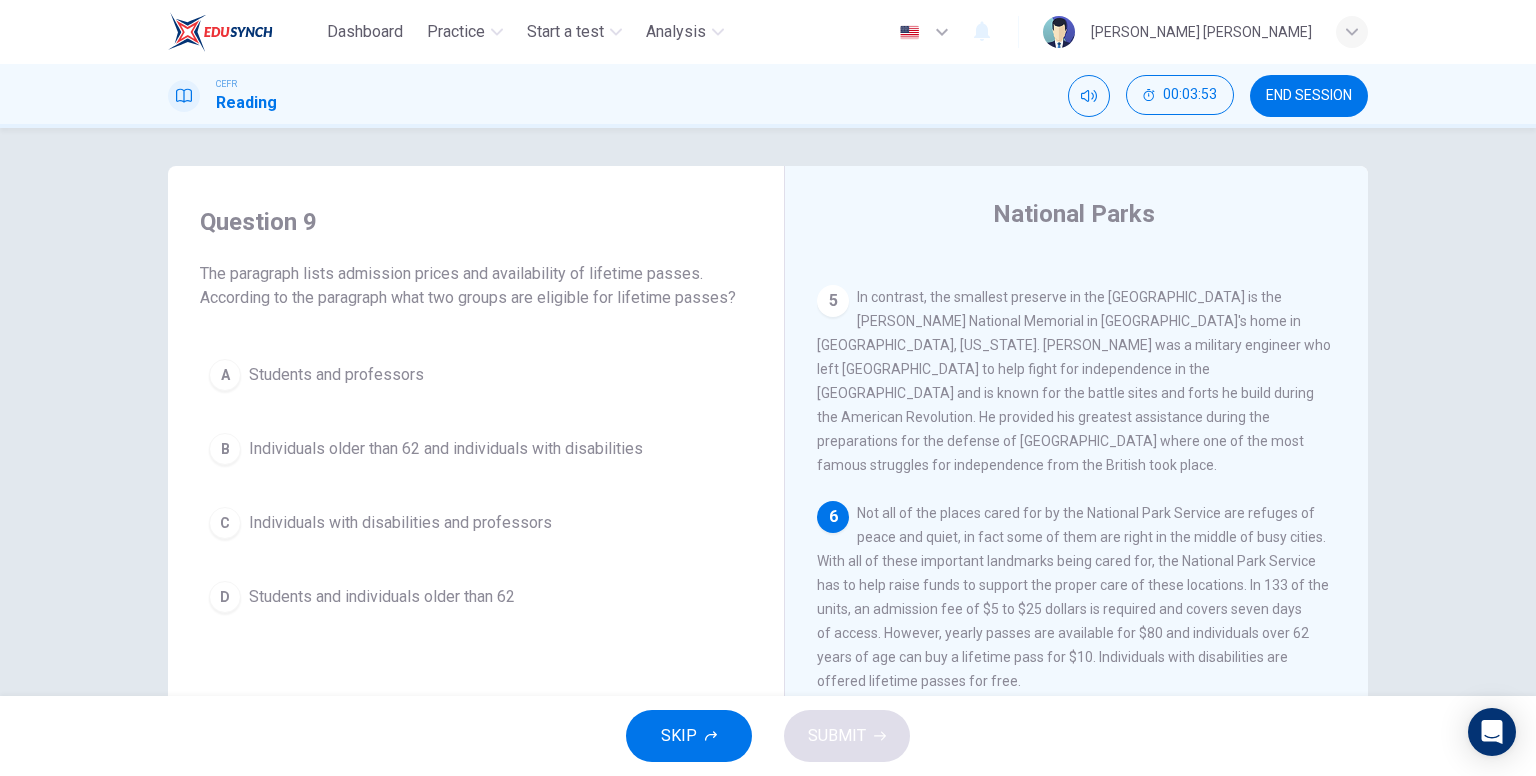 scroll, scrollTop: 0, scrollLeft: 0, axis: both 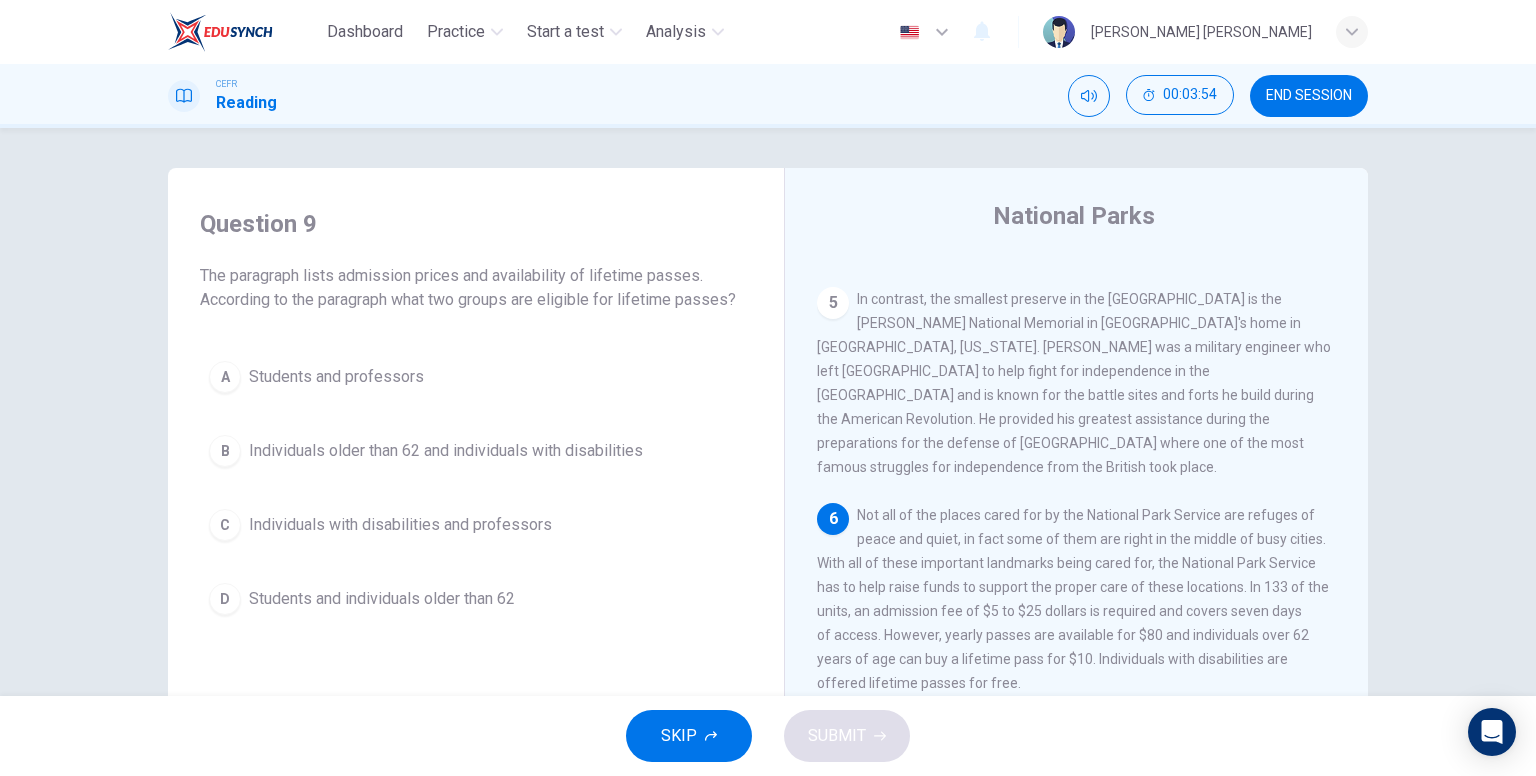 click on "Not all of the places cared for by the National Park Service are refuges of peace and quiet, in fact some of them are right in the middle of busy cities. With all of these important landmarks being cared for, the National Park Service has to help raise funds to support the proper care of these locations. In 133 of the units, an admission fee of $5 to $25 dollars is required and covers seven days of access. However, yearly passes are available for $80 and individuals over 62 years of age can buy a lifetime pass for $10. Individuals with disabilities are offered lifetime passes for free." at bounding box center [1073, 599] 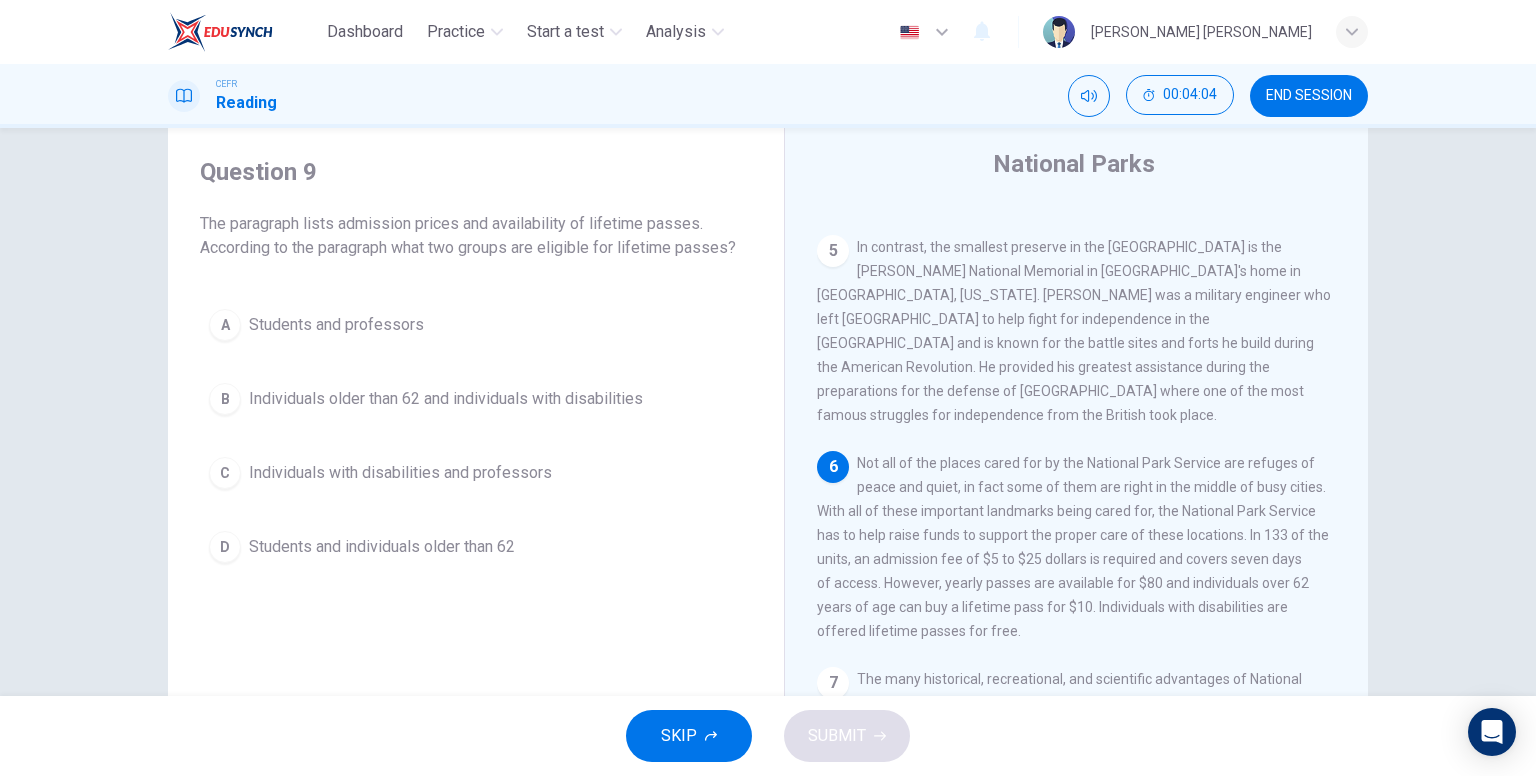 scroll, scrollTop: 100, scrollLeft: 0, axis: vertical 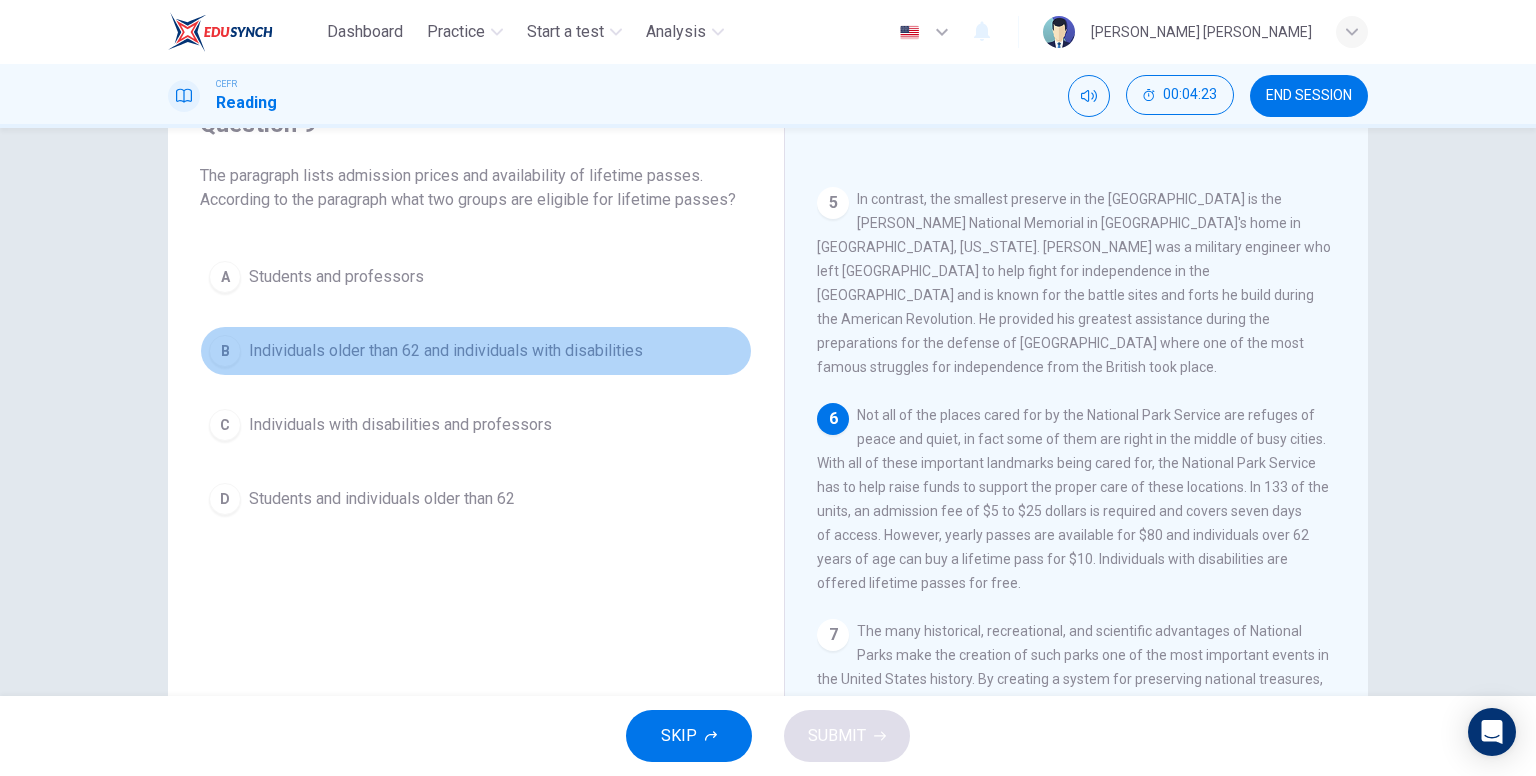 click on "Individuals older than 62 and individuals with disabilities" at bounding box center (446, 351) 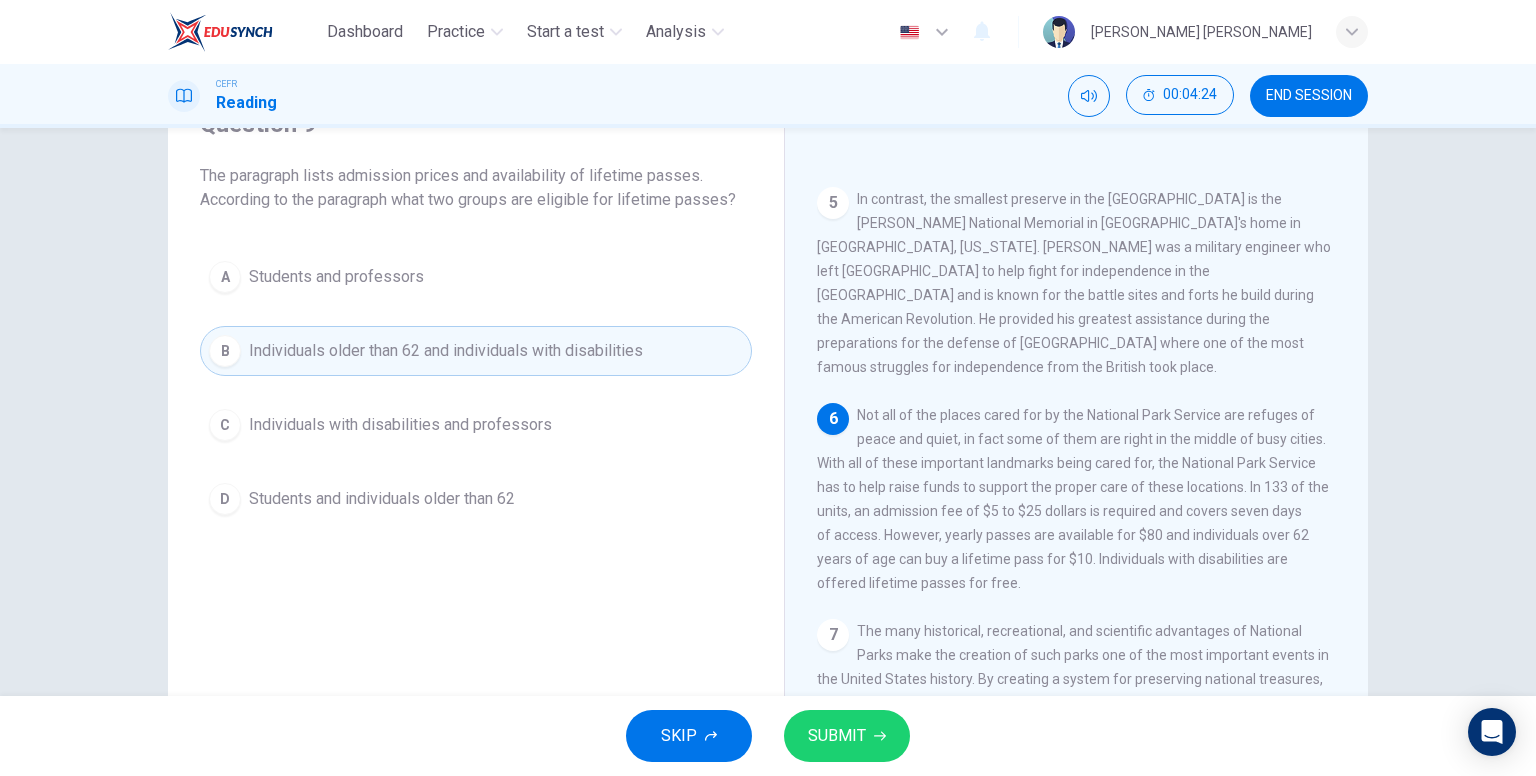 click on "SUBMIT" at bounding box center [837, 736] 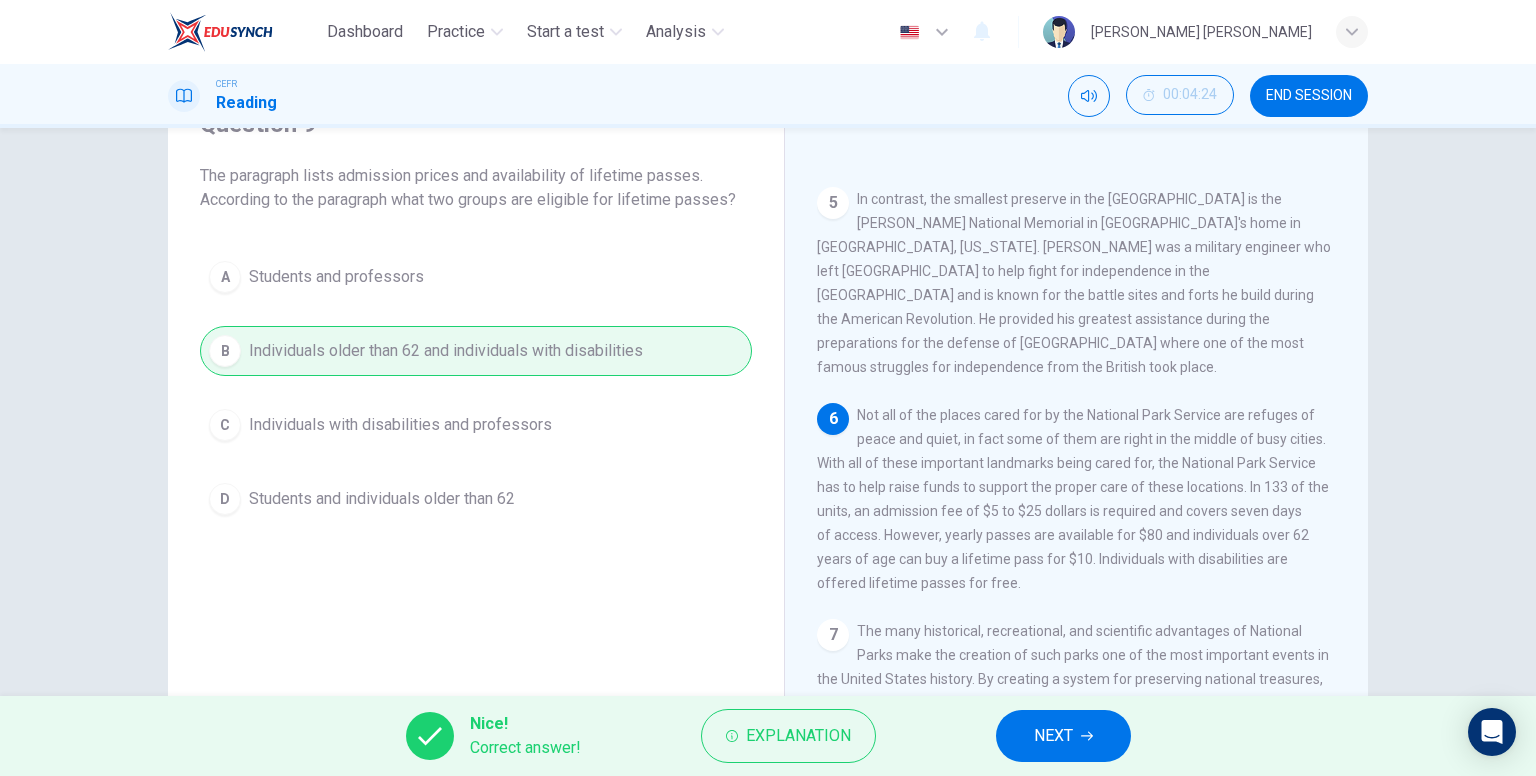 click on "NEXT" at bounding box center [1063, 736] 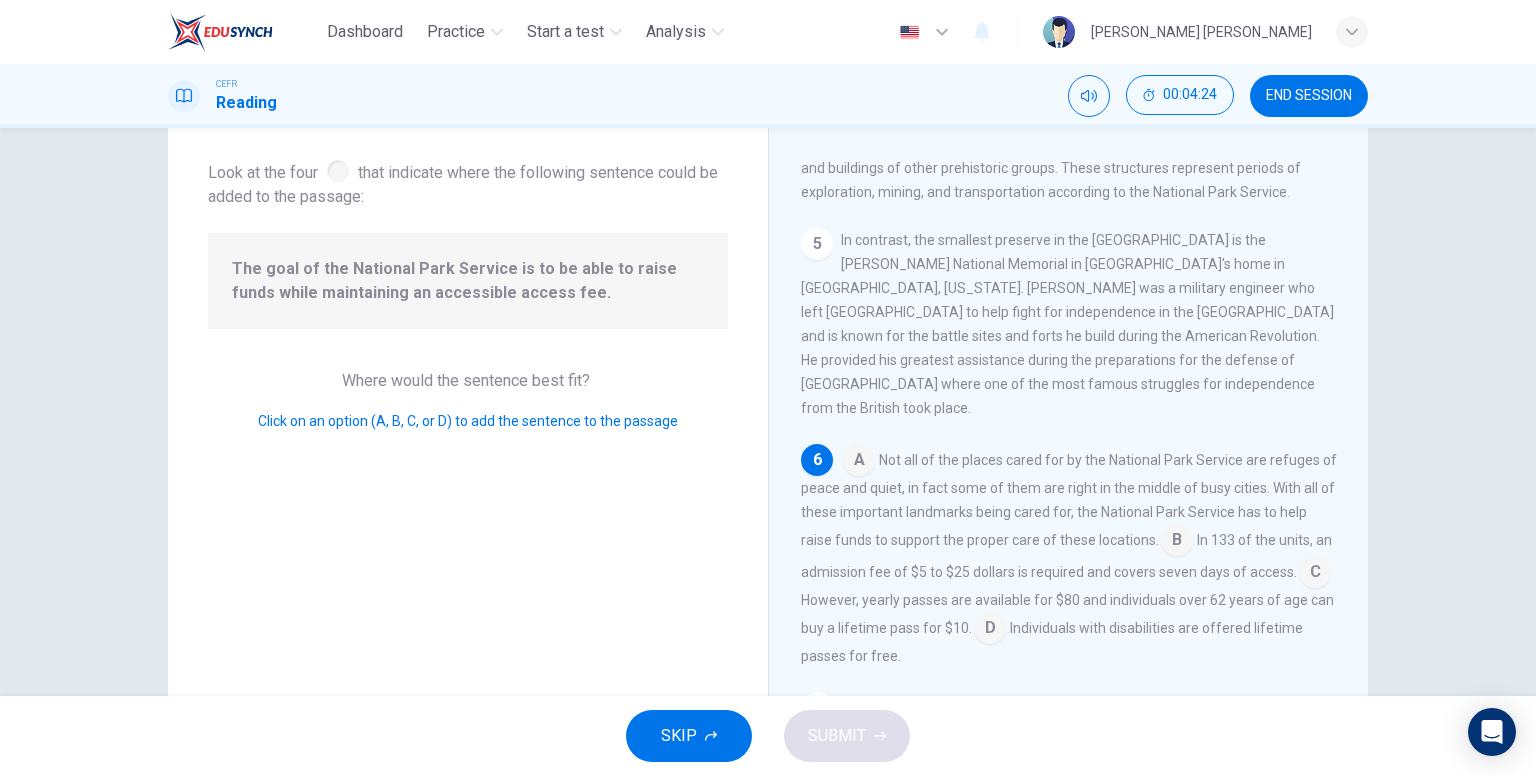scroll, scrollTop: 784, scrollLeft: 0, axis: vertical 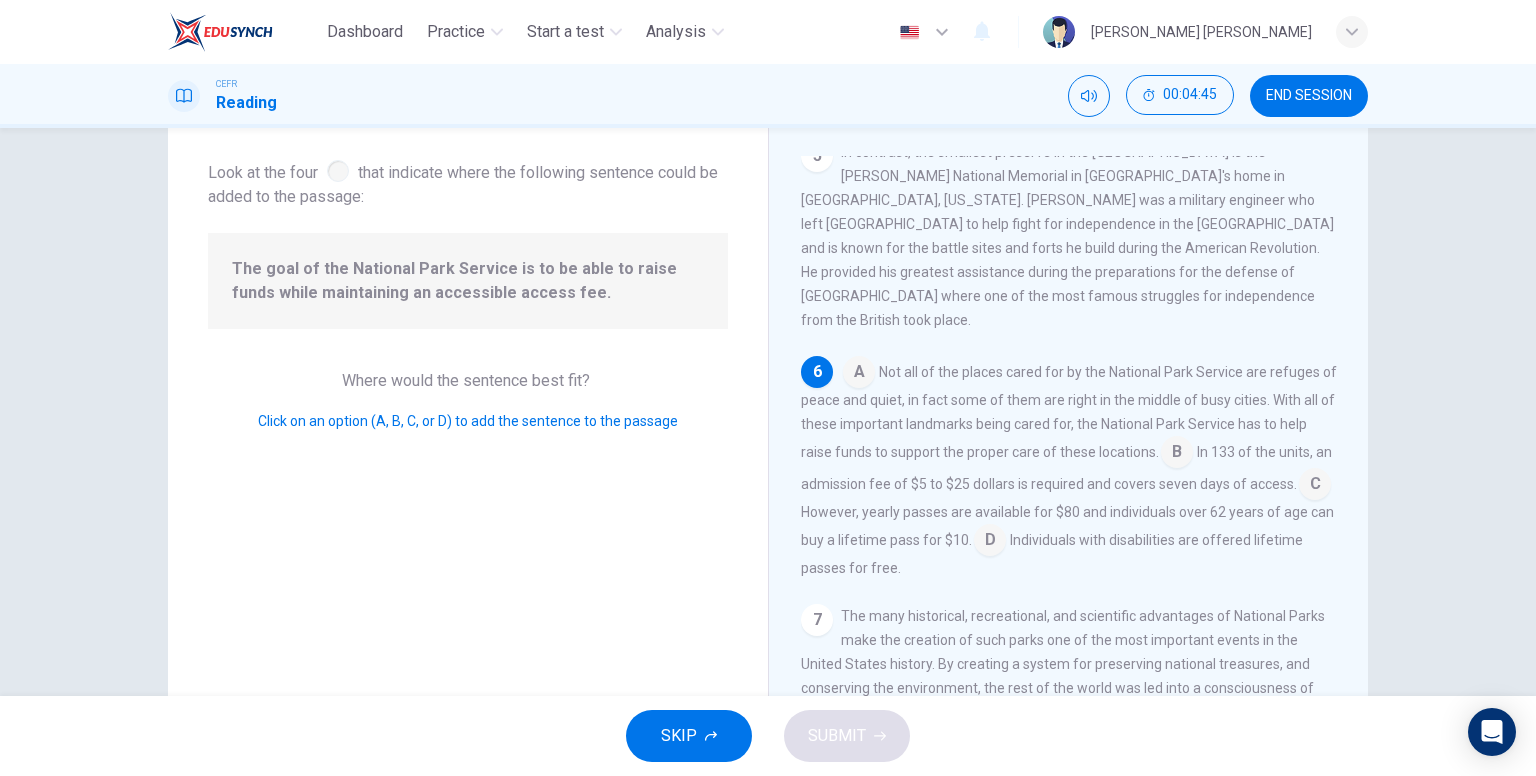 click at bounding box center [1177, 454] 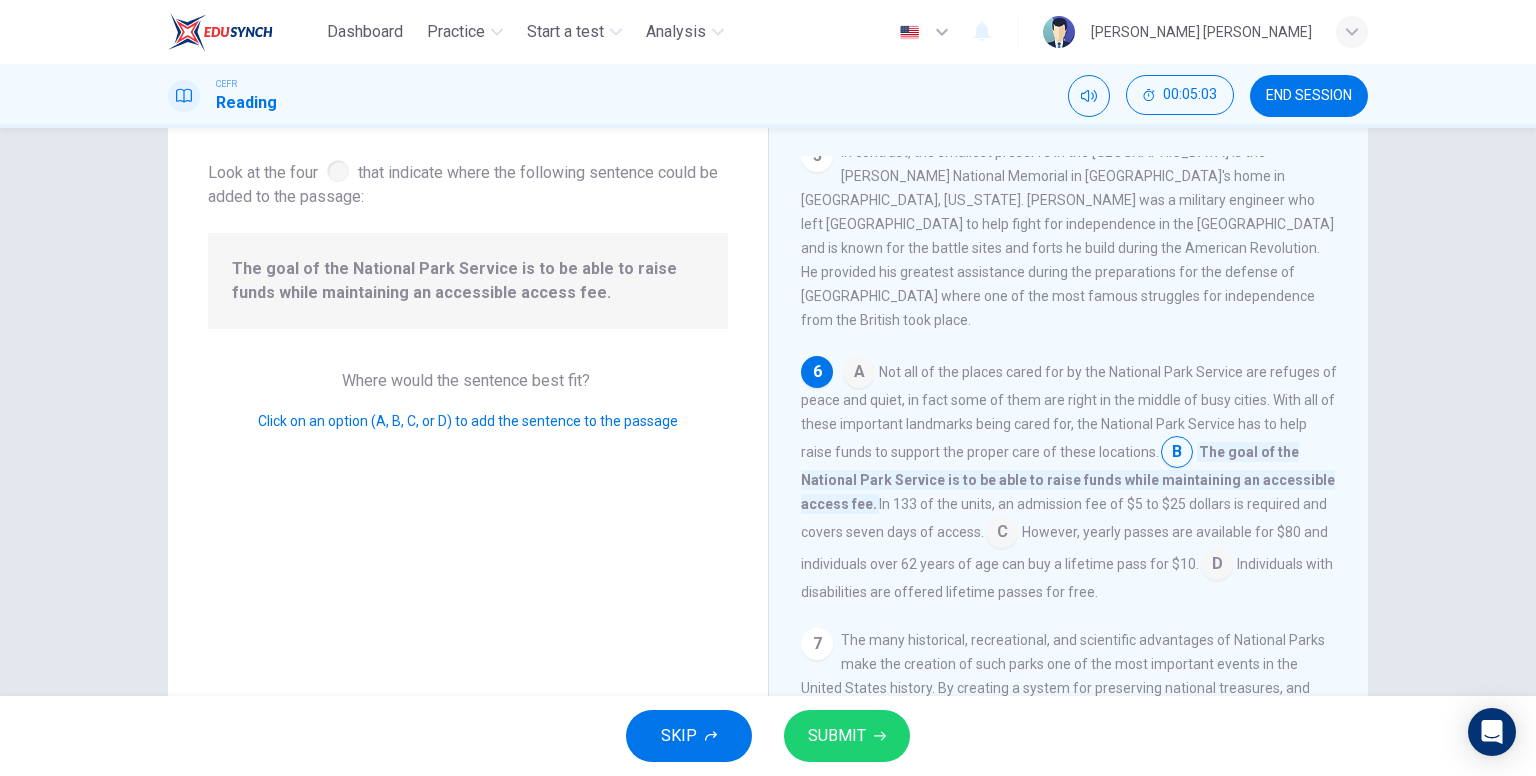 click on "SUBMIT" at bounding box center (837, 736) 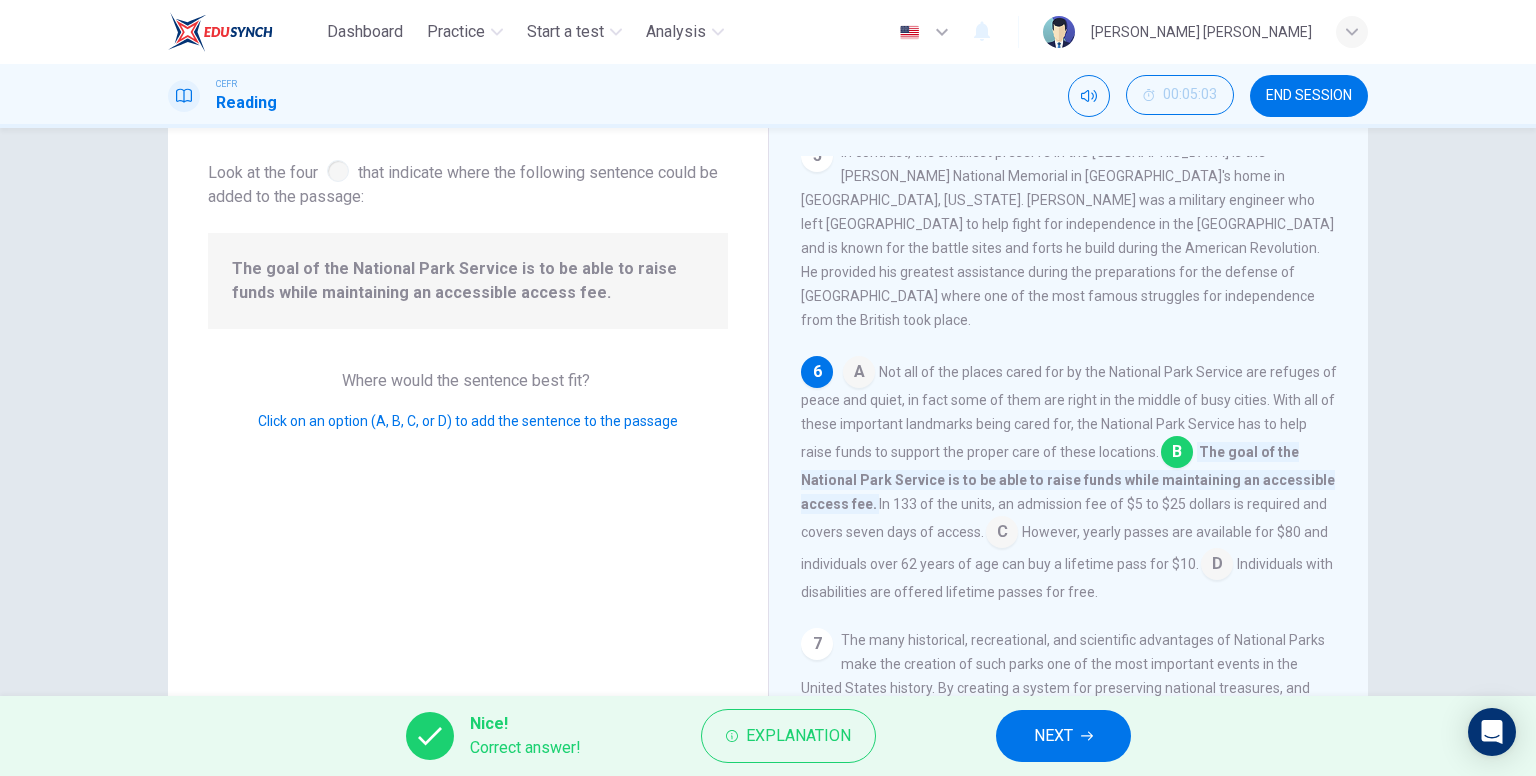 click on "NEXT" at bounding box center (1053, 736) 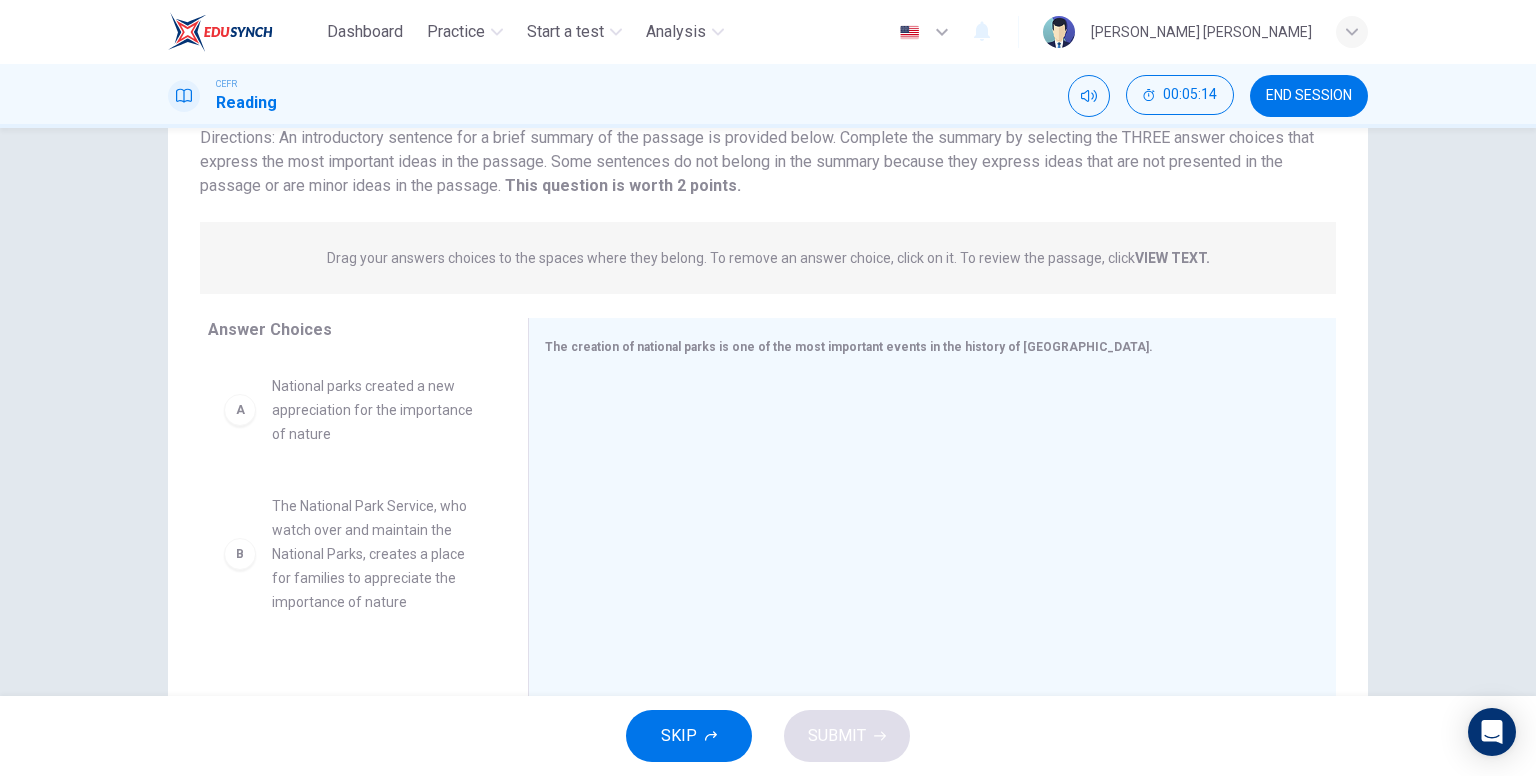 scroll, scrollTop: 207, scrollLeft: 0, axis: vertical 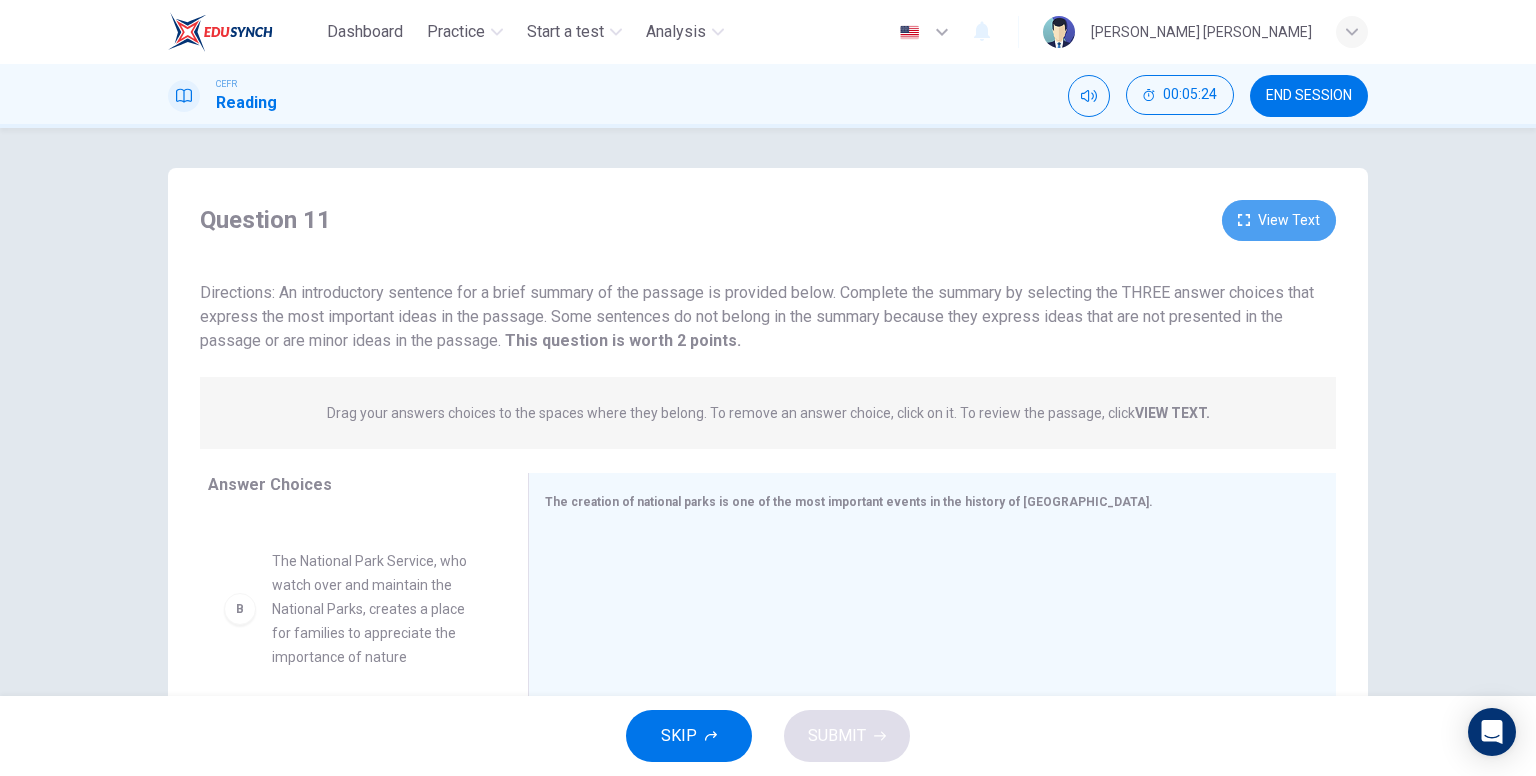 click on "View Text" at bounding box center [1279, 220] 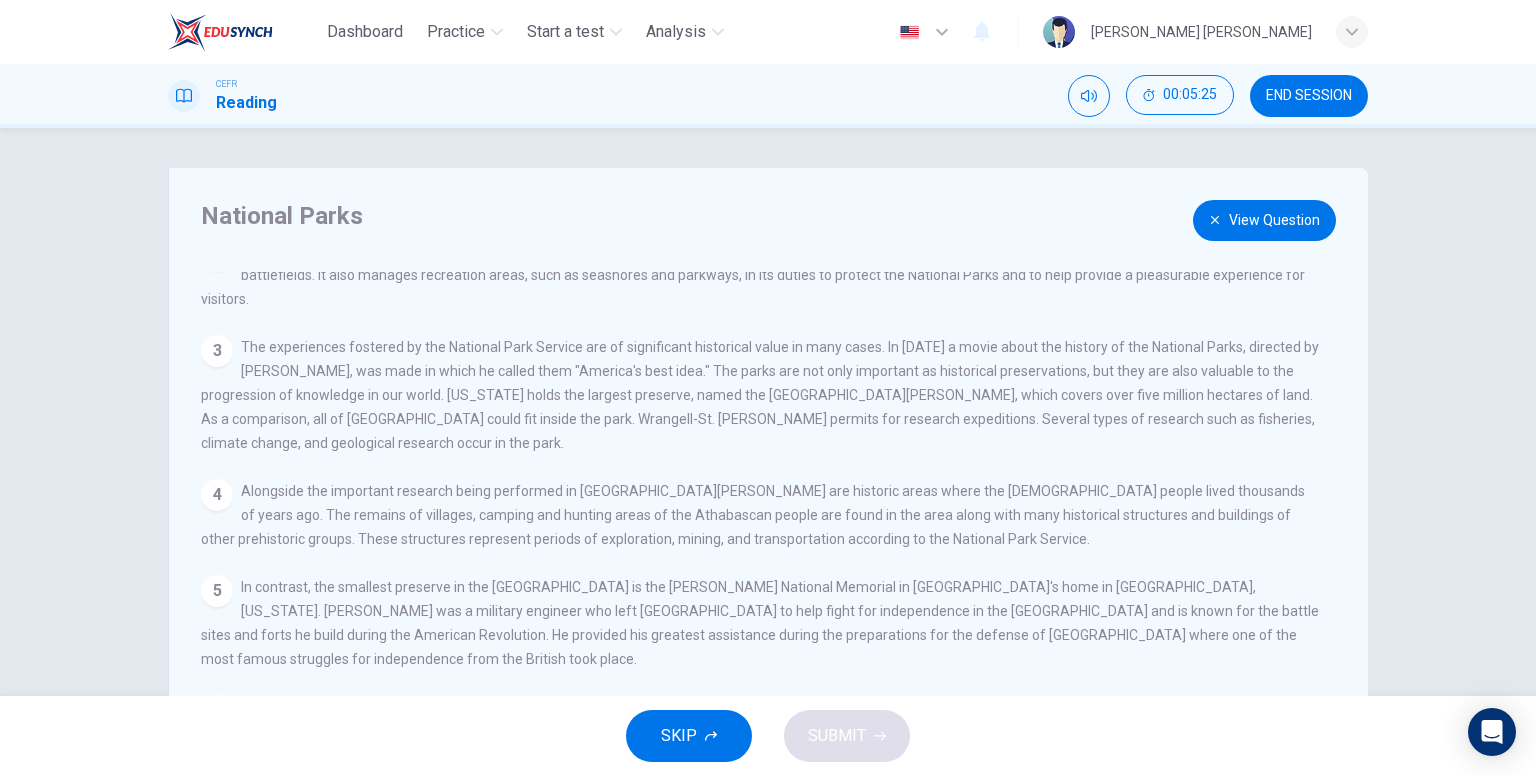 scroll, scrollTop: 163, scrollLeft: 0, axis: vertical 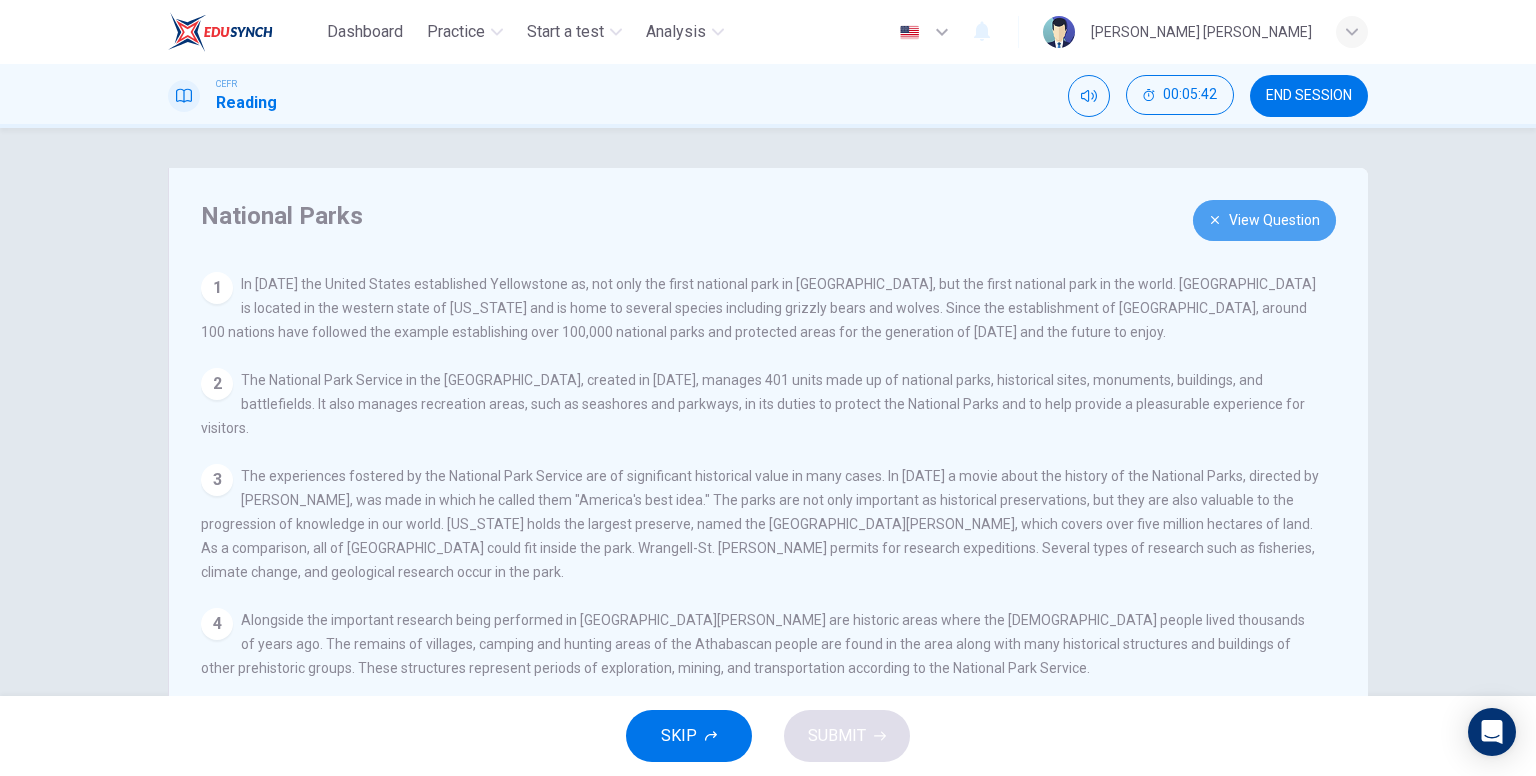 click on "View Question" at bounding box center [1264, 220] 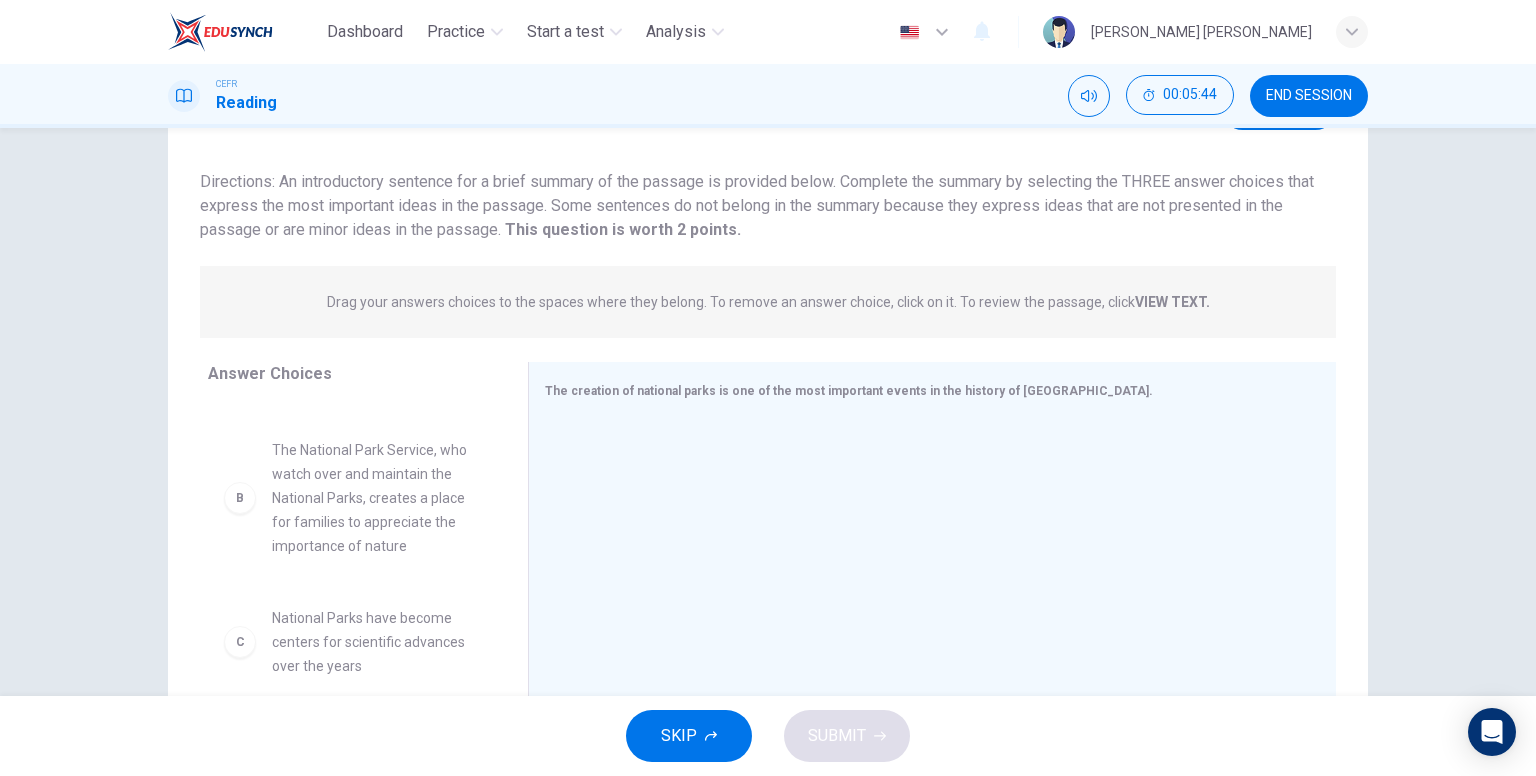 scroll, scrollTop: 200, scrollLeft: 0, axis: vertical 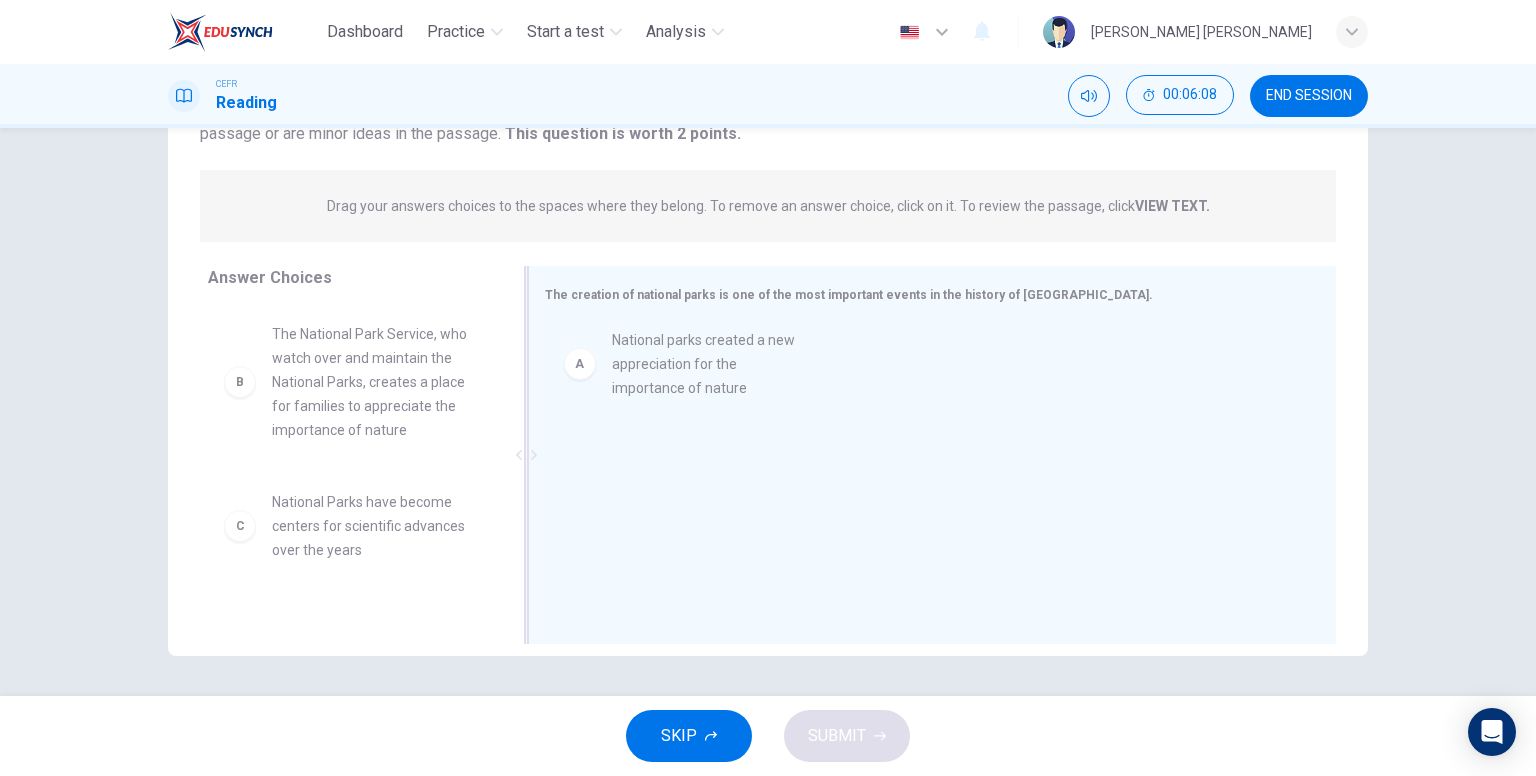 drag, startPoint x: 374, startPoint y: 368, endPoint x: 727, endPoint y: 375, distance: 353.0694 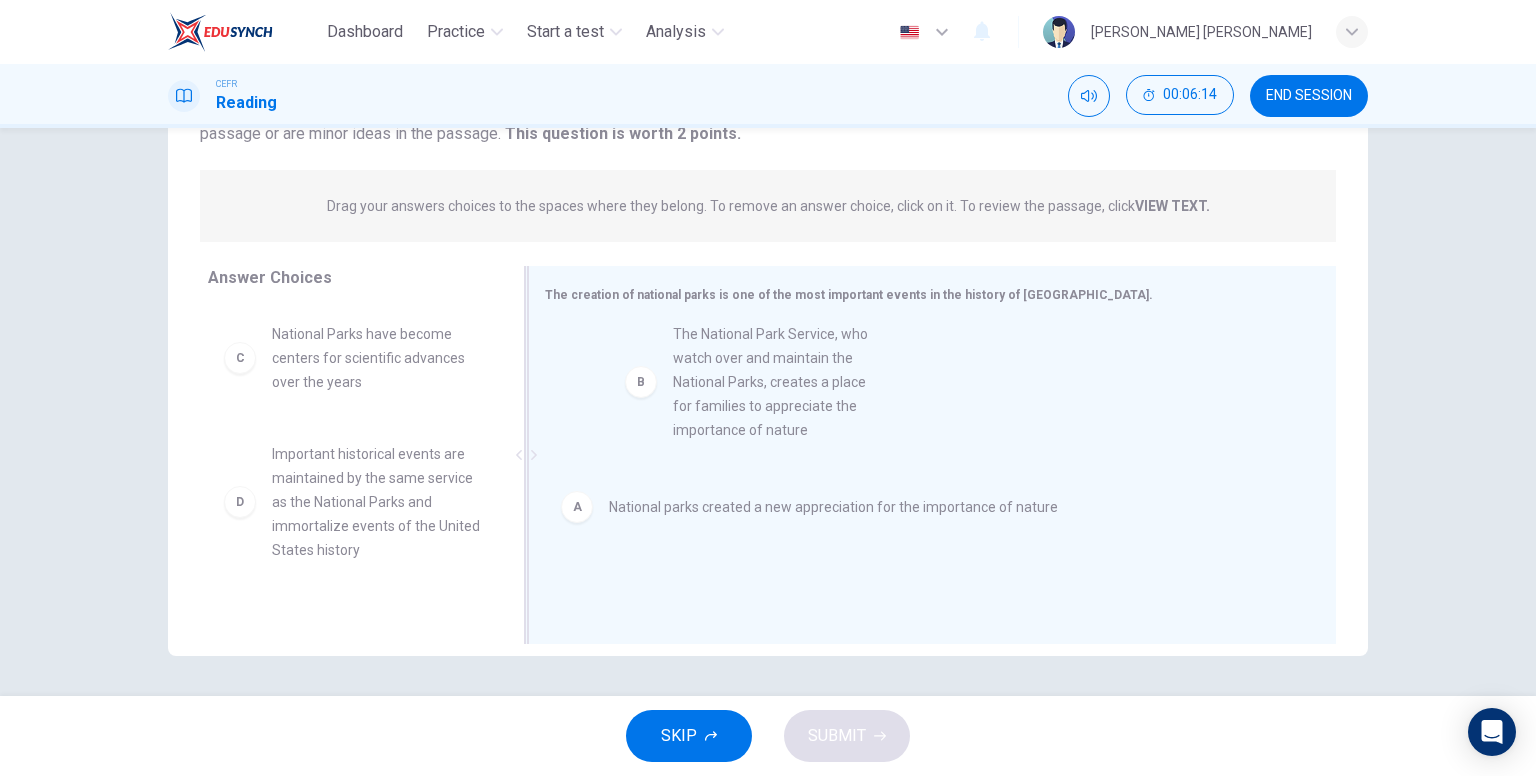 drag, startPoint x: 384, startPoint y: 411, endPoint x: 772, endPoint y: 413, distance: 388.00516 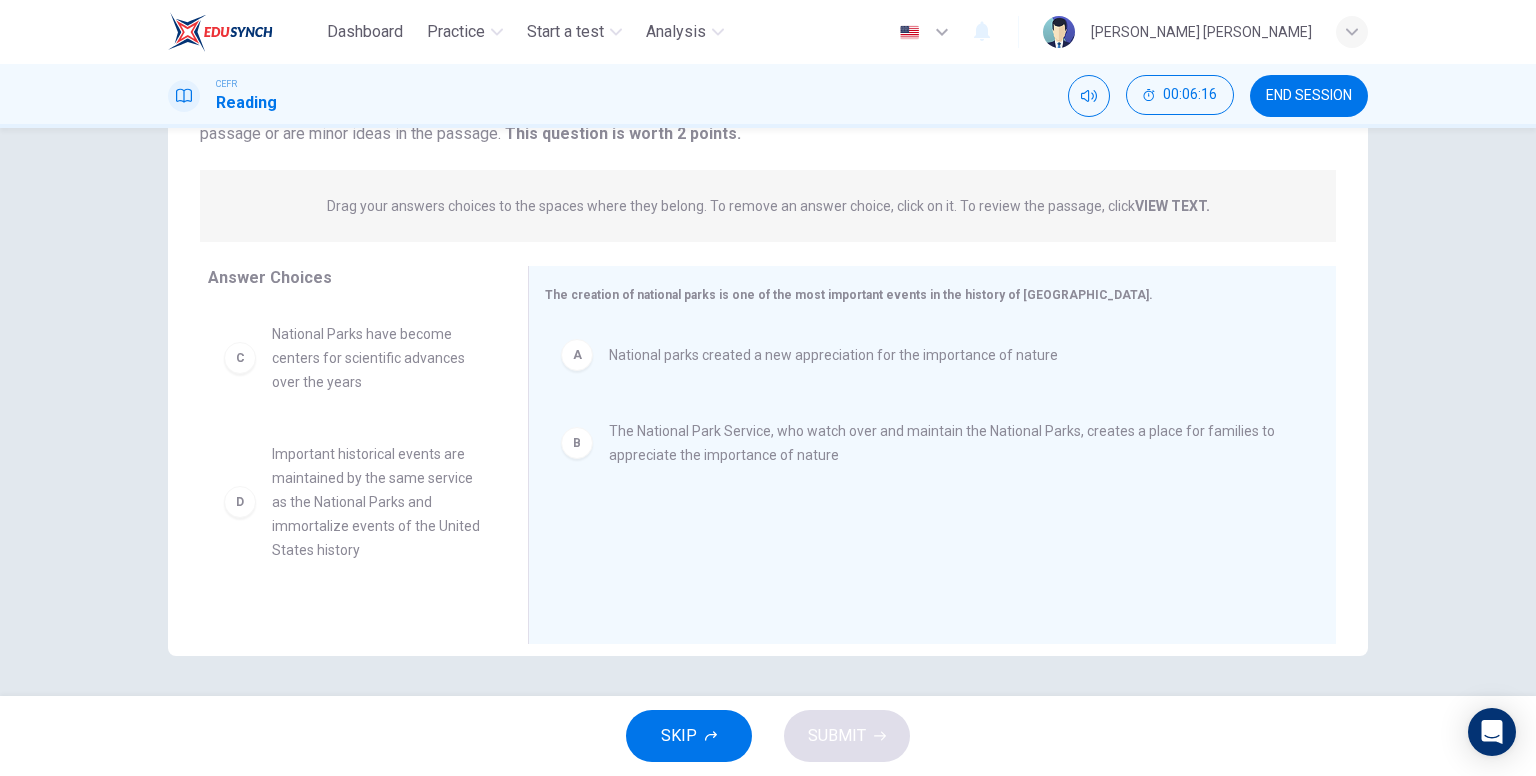 scroll, scrollTop: 100, scrollLeft: 0, axis: vertical 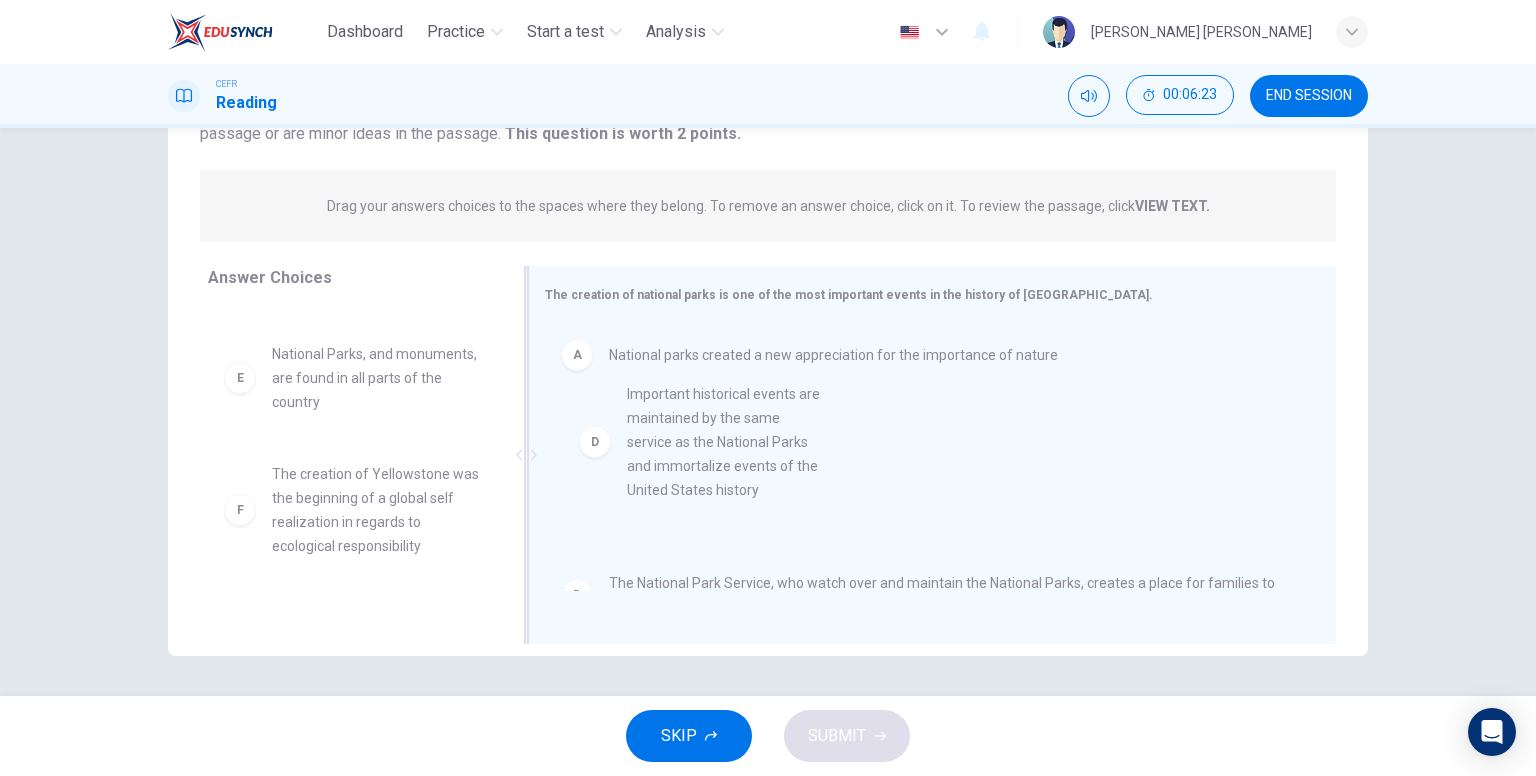 drag, startPoint x: 370, startPoint y: 413, endPoint x: 736, endPoint y: 457, distance: 368.6353 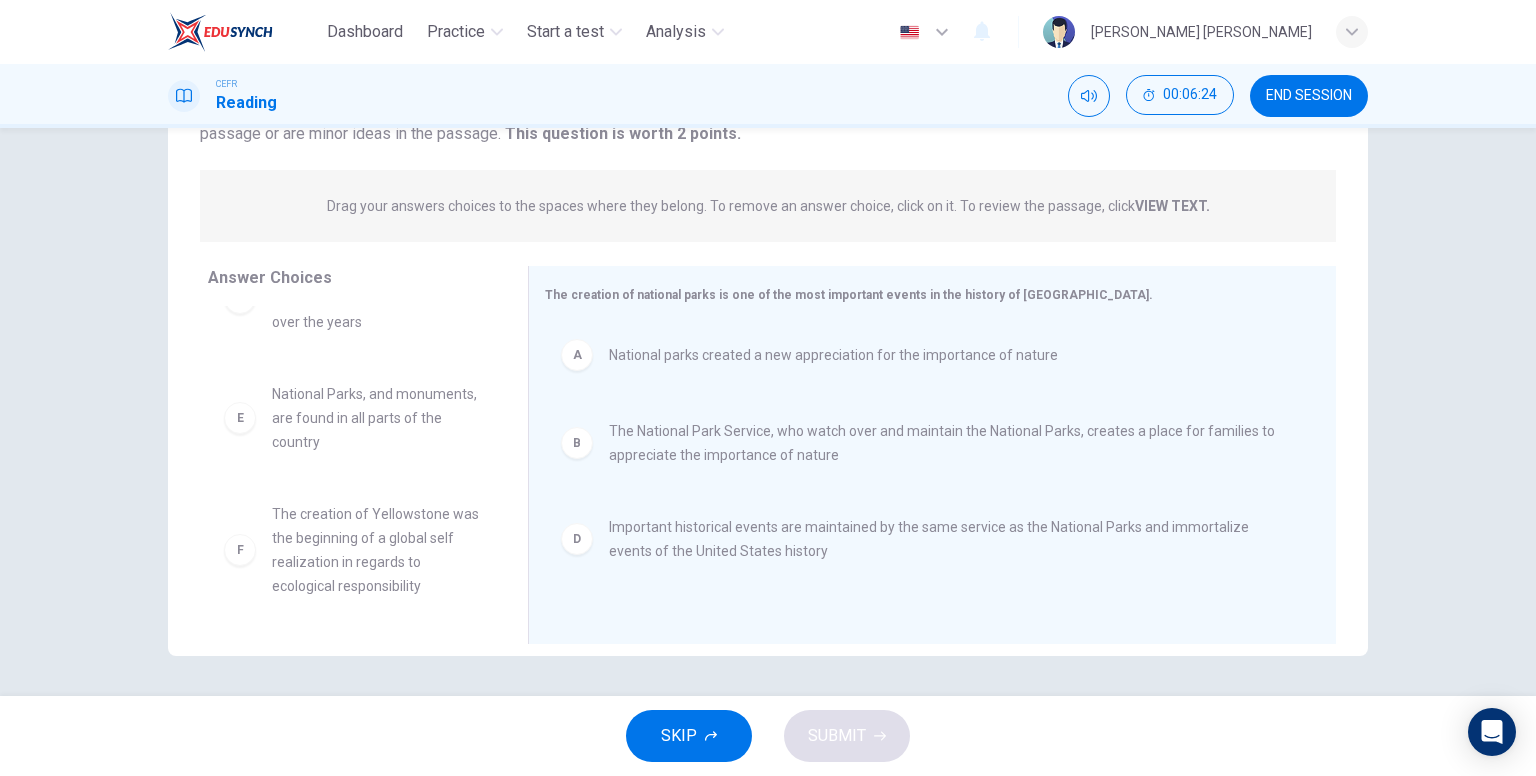 scroll, scrollTop: 60, scrollLeft: 0, axis: vertical 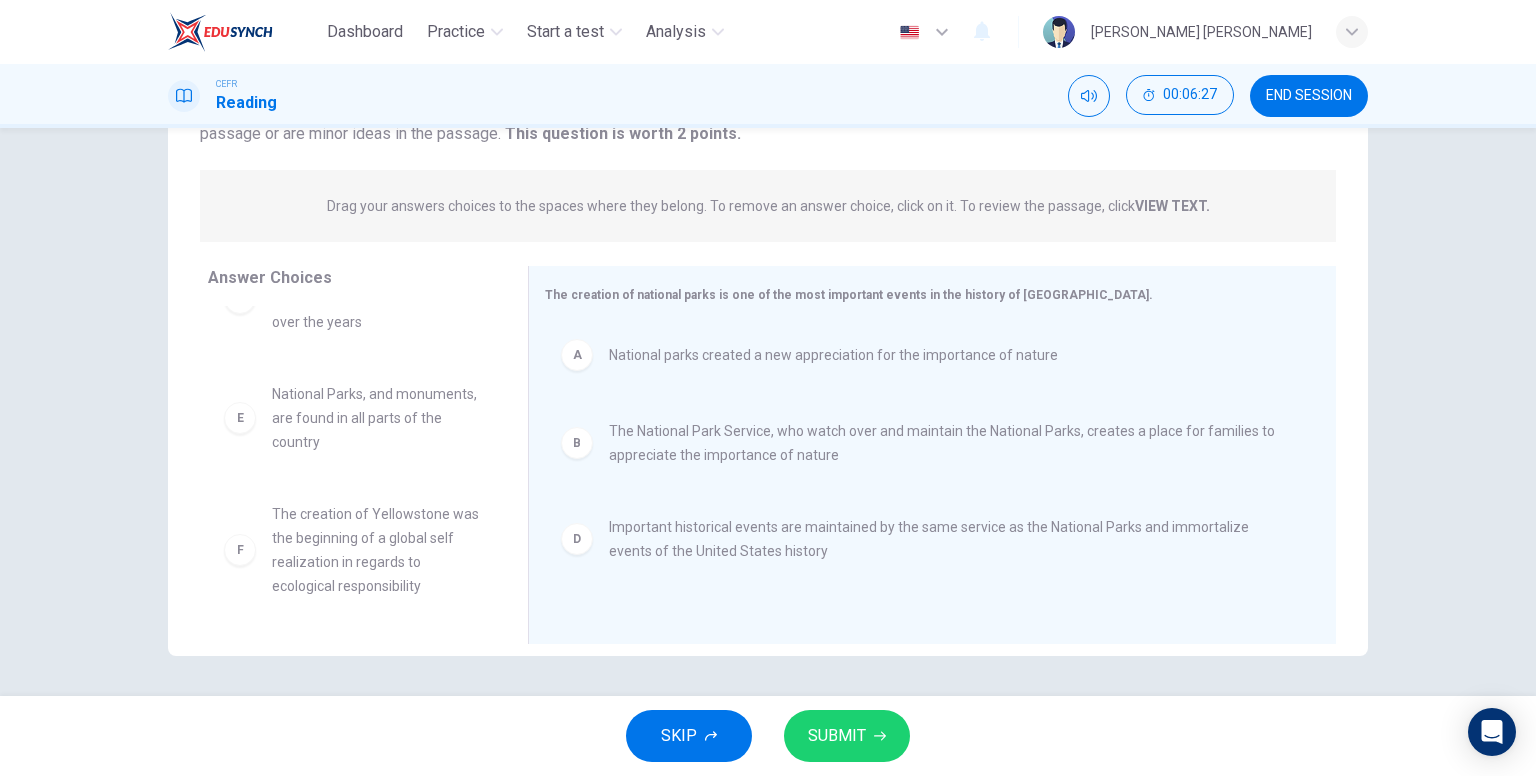 click on "SUBMIT" at bounding box center (847, 736) 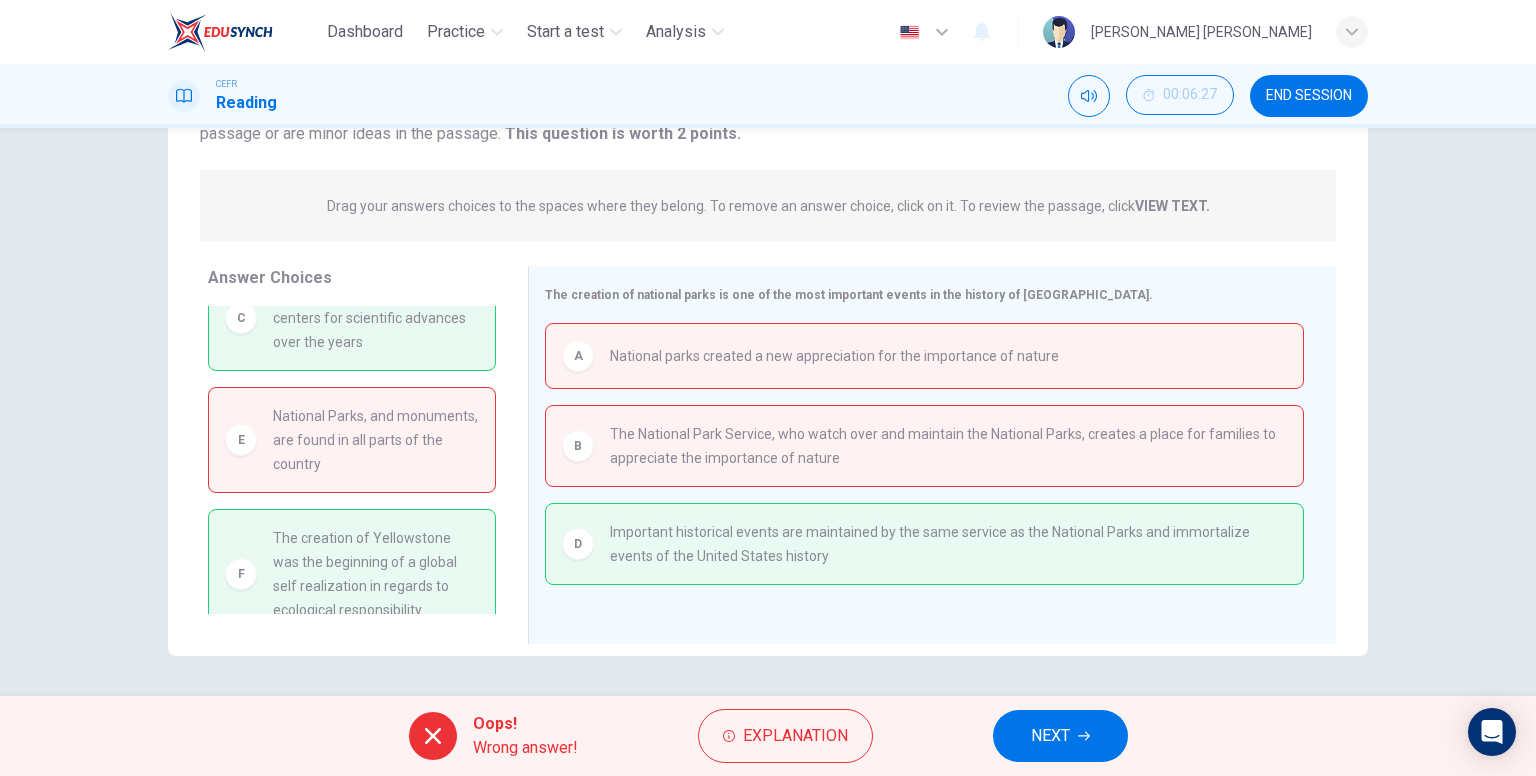 scroll, scrollTop: 64, scrollLeft: 0, axis: vertical 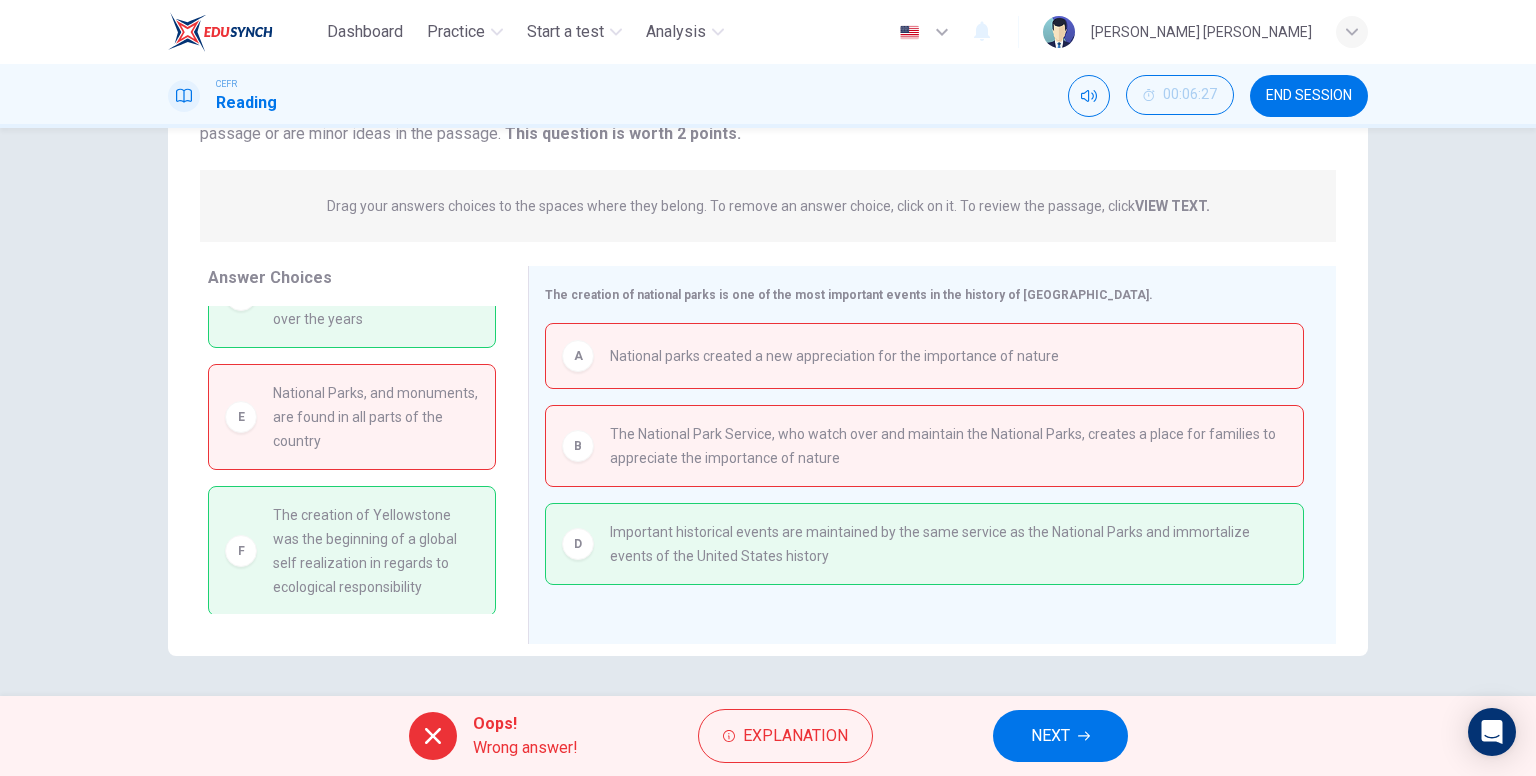 click on "NEXT" at bounding box center [1050, 736] 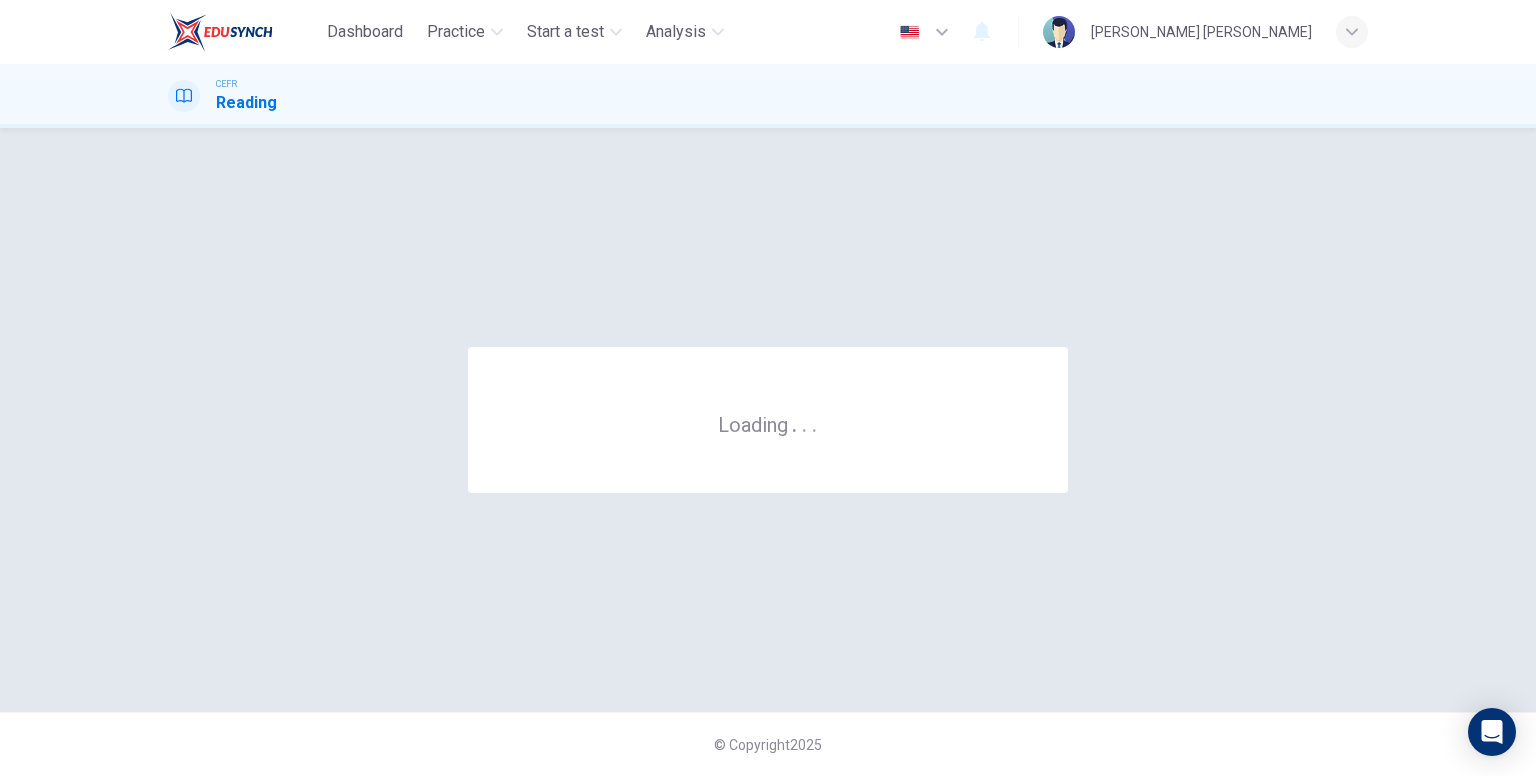 scroll, scrollTop: 0, scrollLeft: 0, axis: both 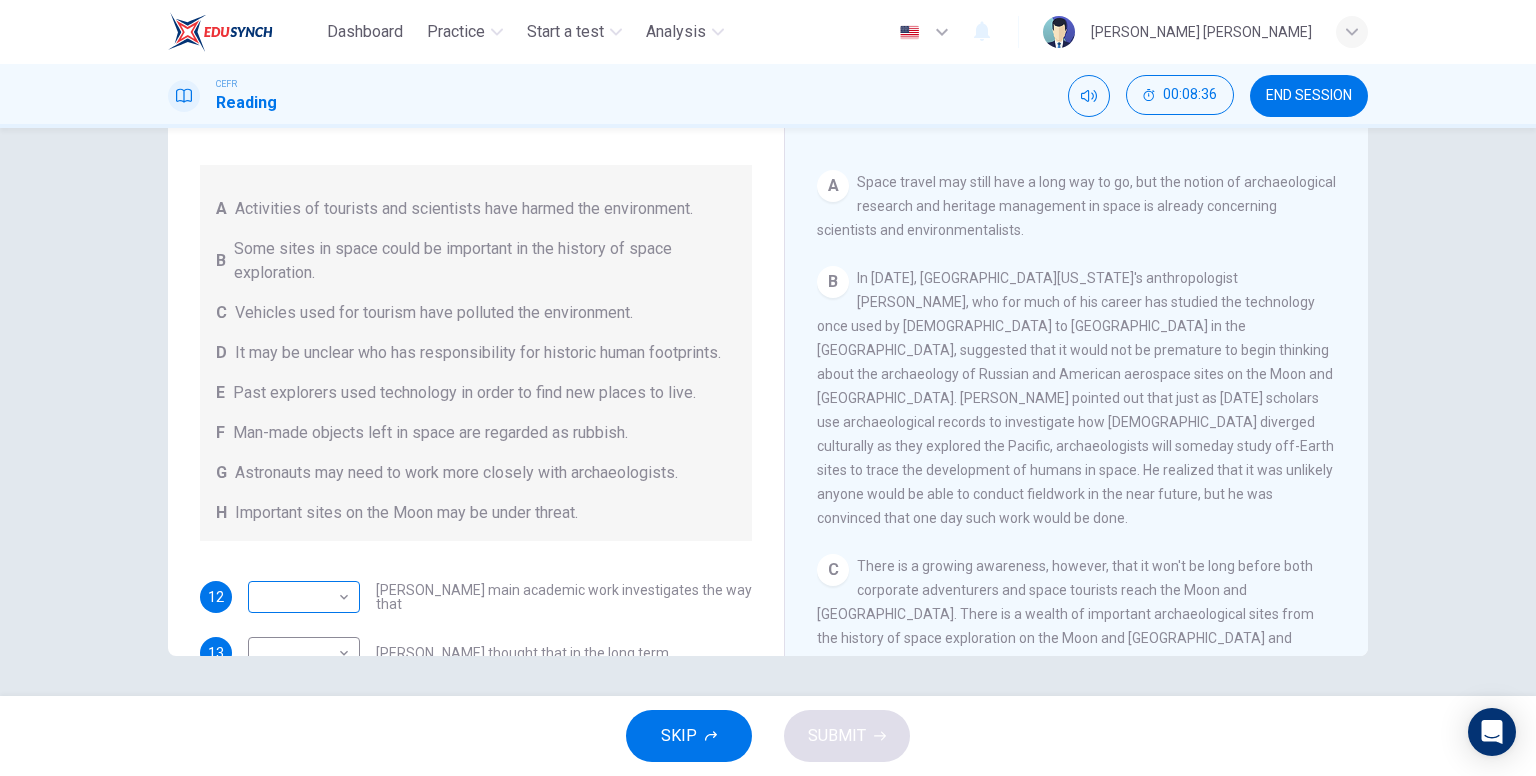 click on "Dashboard Practice Start a test Analysis English en ​ KHAIRUNNISA NABILA BINTI KHALID CEFR Reading 00:08:36 END SESSION Questions 12 - 17 Complete each sentence with the correct ending  A-H  from the box below.
Write the correct letter  A-H  in the boxes below. A Activities of tourists and scientists have harmed the environment. B Some sites in space could be important in the history of space exploration. C Vehicles used for tourism have polluted the environment. D It may be unclear who has responsibility for historic human footprints. E Past explorers used technology in order to find new places to live. F Man-made objects left in space are regarded as rubbish. G Astronauts may need to work more closely with archaeologists. H Important sites on the Moon may be under threat. 12 ​ ​ Ben Finney's main academic work investigates the way that 13 ​ ​ Ben Finney thought that in the long term 14 ​ ​ Commercial pressures mean that in the immediate future 15 ​ ​ 16 ​ ​ 17 ​ ​ CLICK TO ZOOM A" at bounding box center (768, 388) 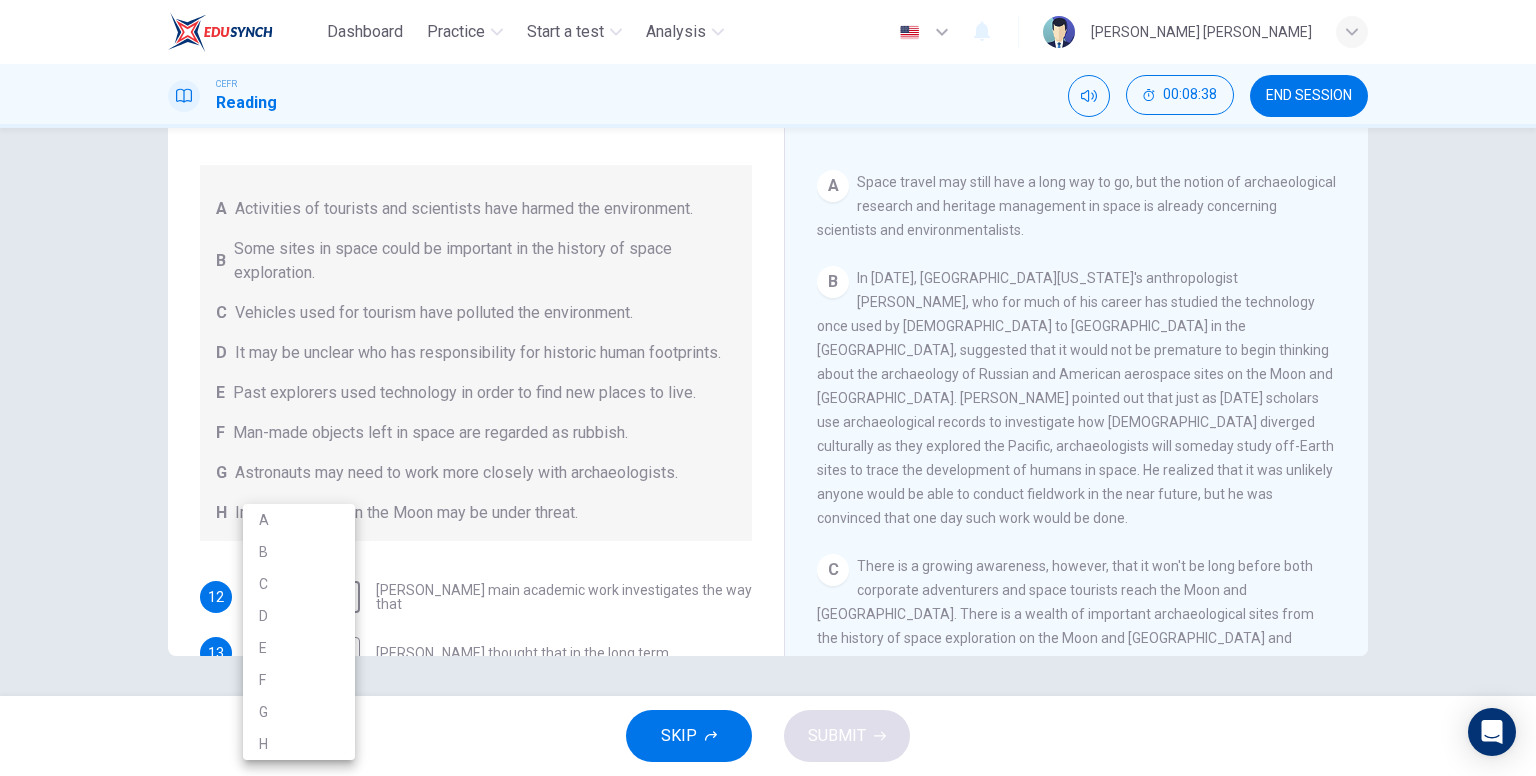 click on "B" at bounding box center [299, 552] 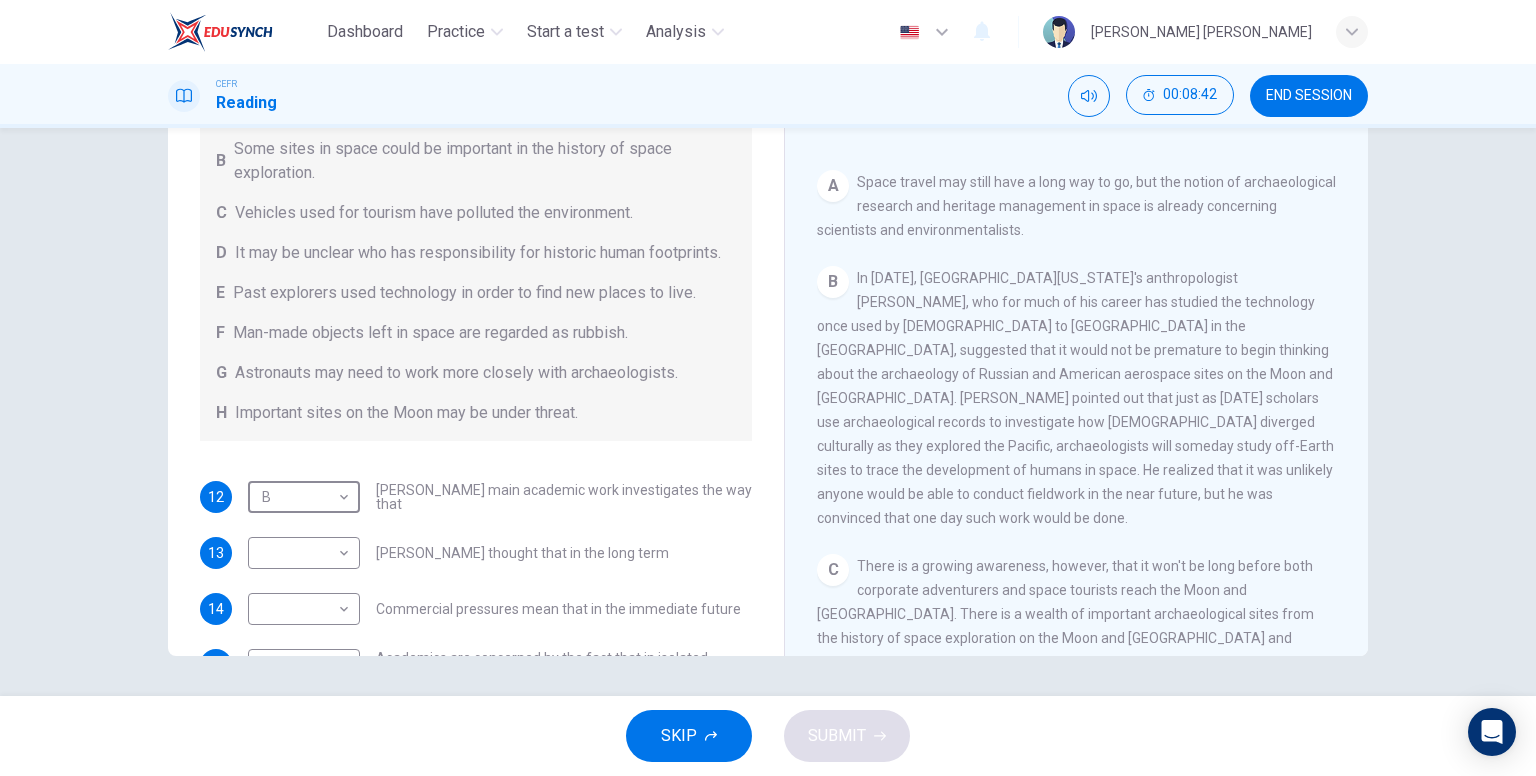 scroll, scrollTop: 4, scrollLeft: 0, axis: vertical 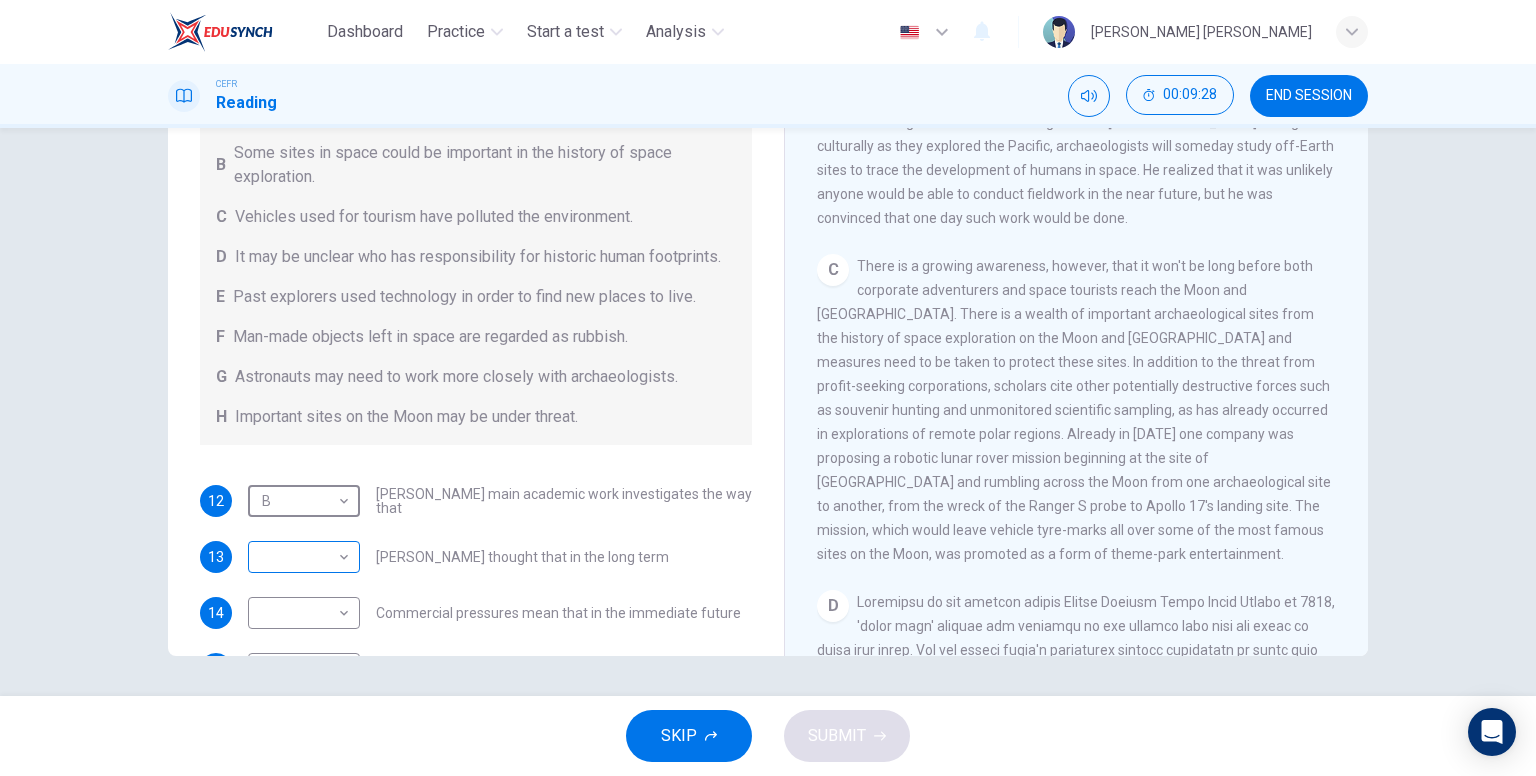 click on "Dashboard Practice Start a test Analysis English en ​ KHAIRUNNISA NABILA BINTI KHALID CEFR Reading 00:09:28 END SESSION Questions 12 - 17 Complete each sentence with the correct ending  A-H  from the box below.
Write the correct letter  A-H  in the boxes below. A Activities of tourists and scientists have harmed the environment. B Some sites in space could be important in the history of space exploration. C Vehicles used for tourism have polluted the environment. D It may be unclear who has responsibility for historic human footprints. E Past explorers used technology in order to find new places to live. F Man-made objects left in space are regarded as rubbish. G Astronauts may need to work more closely with archaeologists. H Important sites on the Moon may be under threat. 12 B B ​ Ben Finney's main academic work investigates the way that 13 ​ ​ Ben Finney thought that in the long term 14 ​ ​ Commercial pressures mean that in the immediate future 15 ​ ​ 16 ​ ​ 17 ​ ​ CLICK TO ZOOM A" at bounding box center [768, 388] 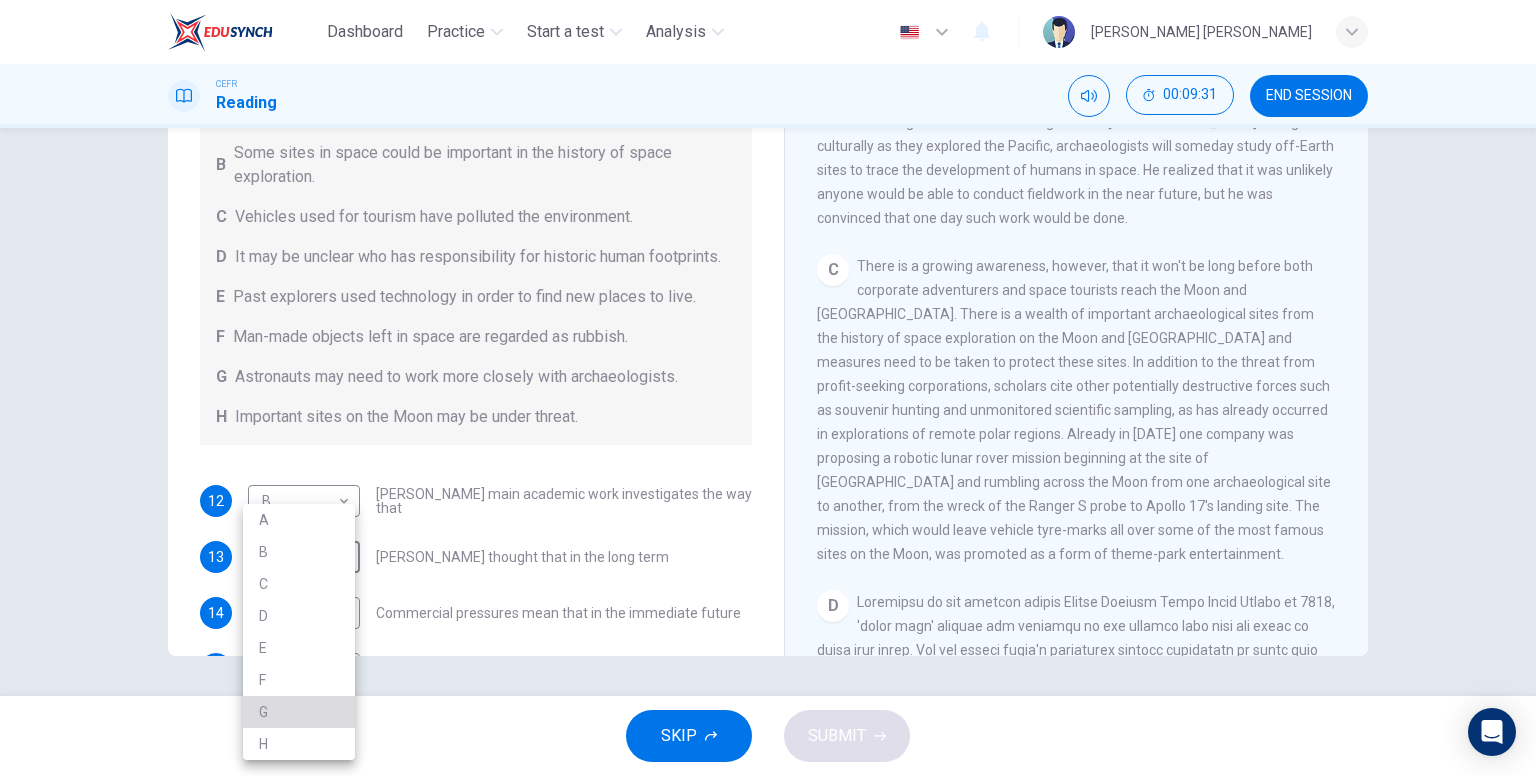 click on "G" at bounding box center (299, 712) 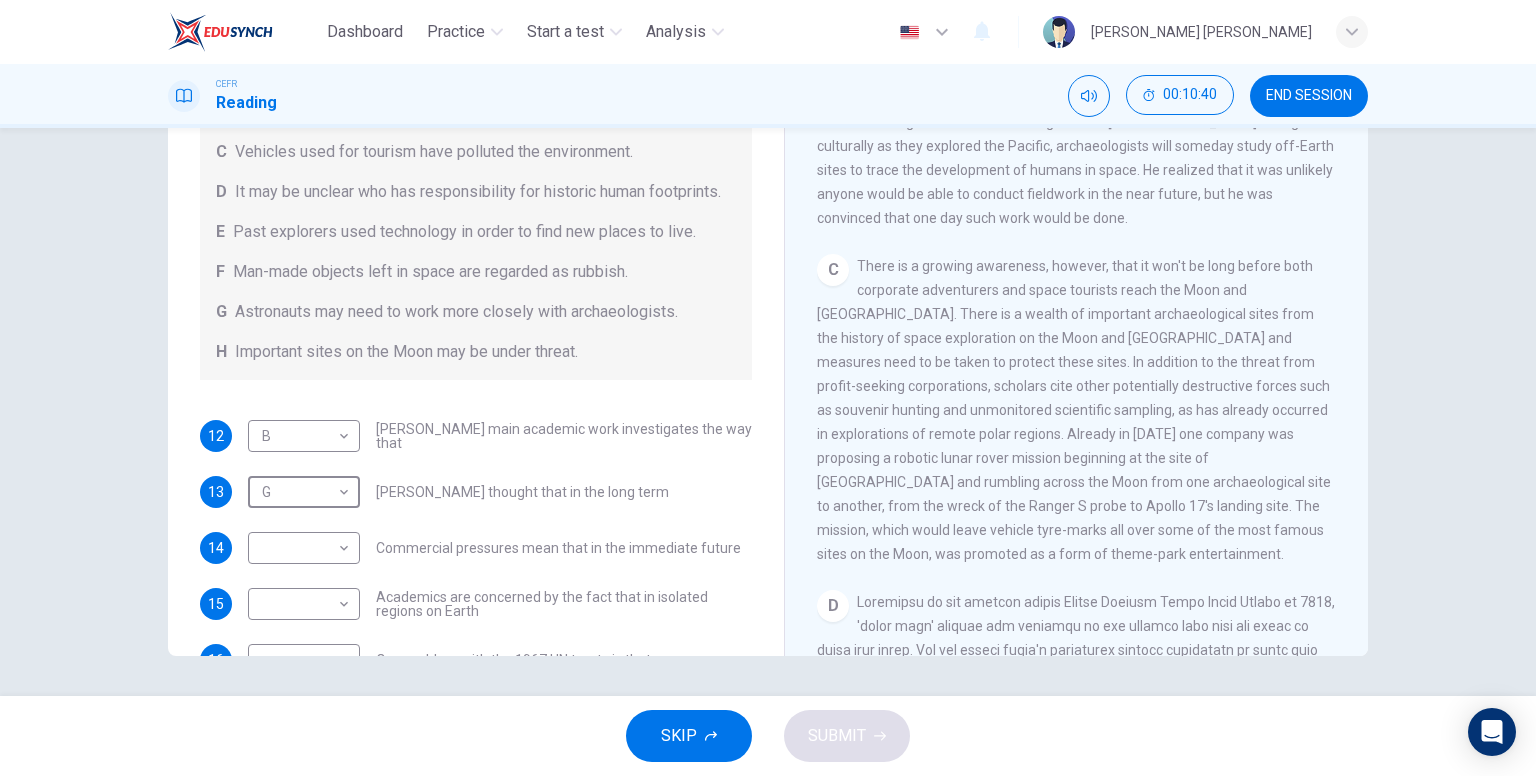 scroll, scrollTop: 200, scrollLeft: 0, axis: vertical 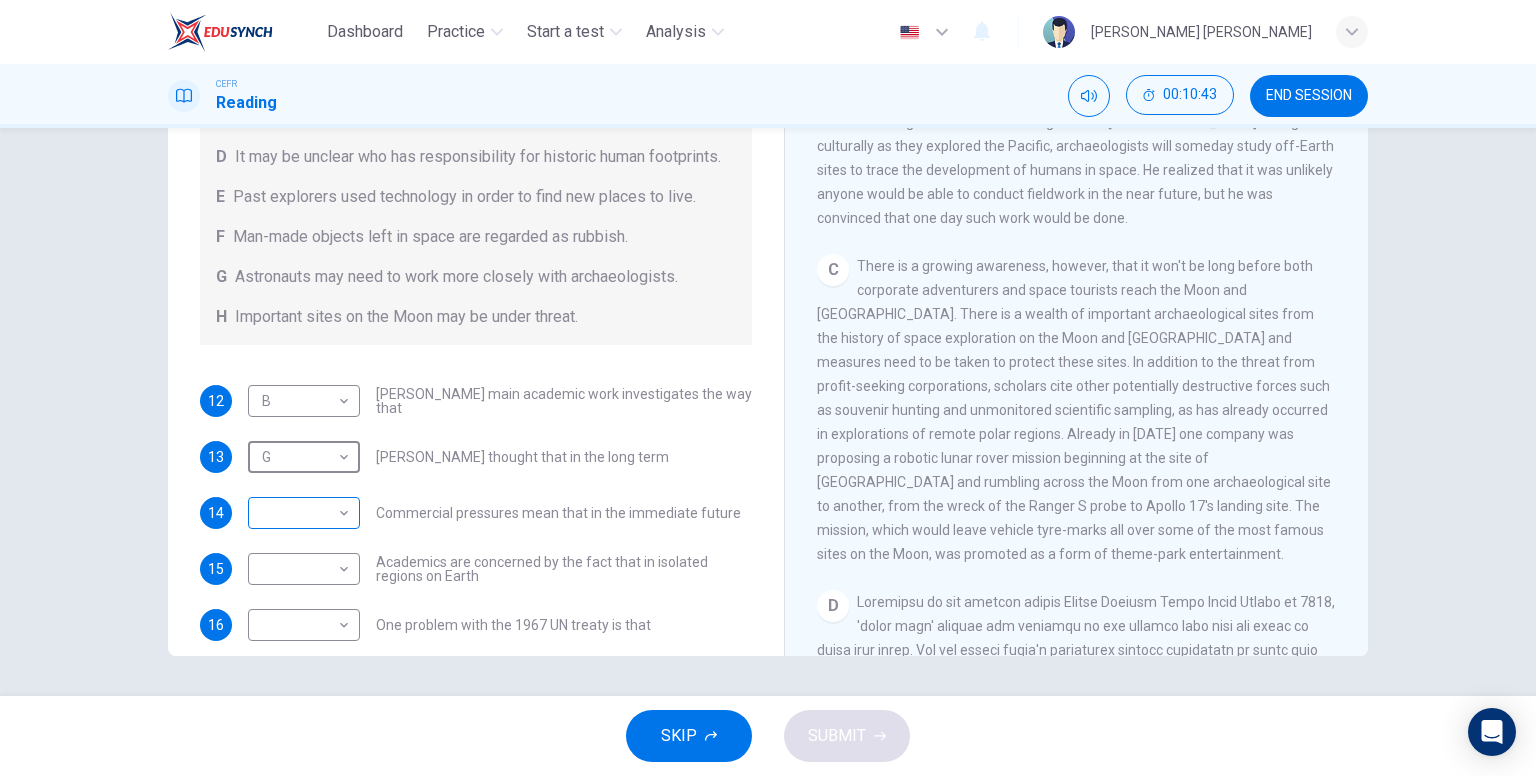 click on "Dashboard Practice Start a test Analysis English en ​ KHAIRUNNISA NABILA BINTI KHALID CEFR Reading 00:10:43 END SESSION Questions 12 - 17 Complete each sentence with the correct ending  A-H  from the box below.
Write the correct letter  A-H  in the boxes below. A Activities of tourists and scientists have harmed the environment. B Some sites in space could be important in the history of space exploration. C Vehicles used for tourism have polluted the environment. D It may be unclear who has responsibility for historic human footprints. E Past explorers used technology in order to find new places to live. F Man-made objects left in space are regarded as rubbish. G Astronauts may need to work more closely with archaeologists. H Important sites on the Moon may be under threat. 12 B B ​ Ben Finney's main academic work investigates the way that 13 G G ​ Ben Finney thought that in the long term 14 ​ ​ Commercial pressures mean that in the immediate future 15 ​ ​ 16 ​ ​ 17 ​ ​ CLICK TO ZOOM A" at bounding box center [768, 388] 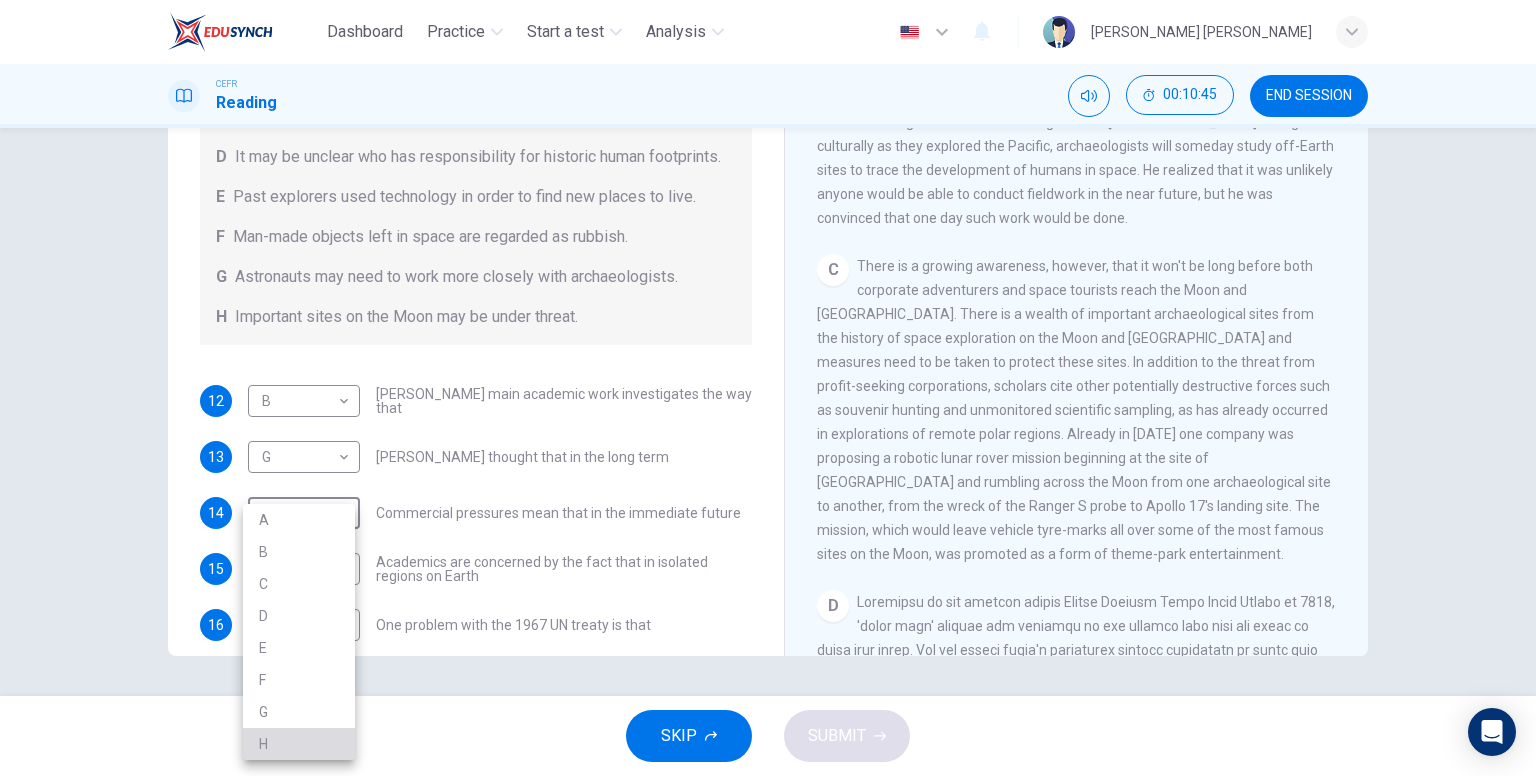 click on "H" at bounding box center (299, 744) 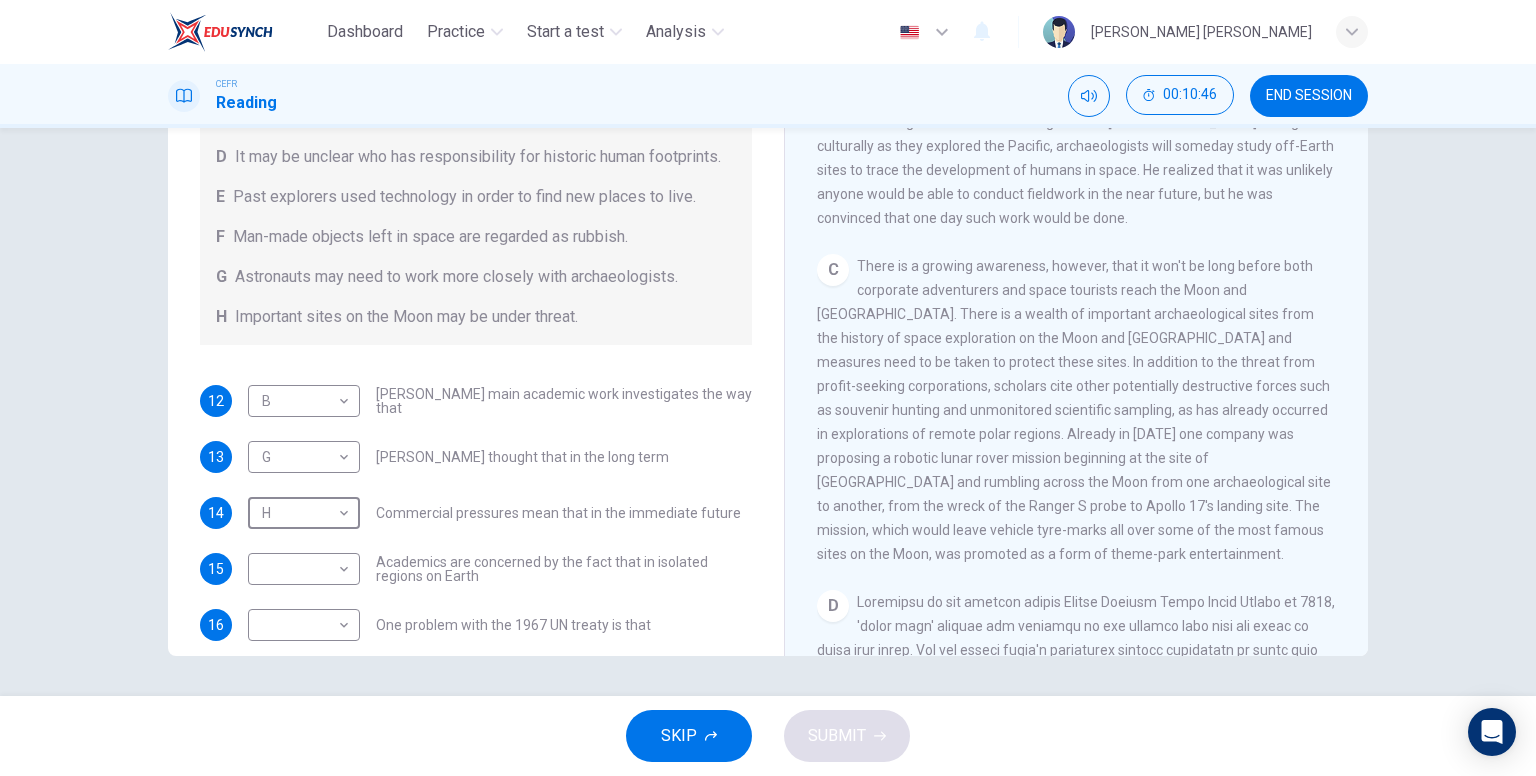 scroll, scrollTop: 300, scrollLeft: 0, axis: vertical 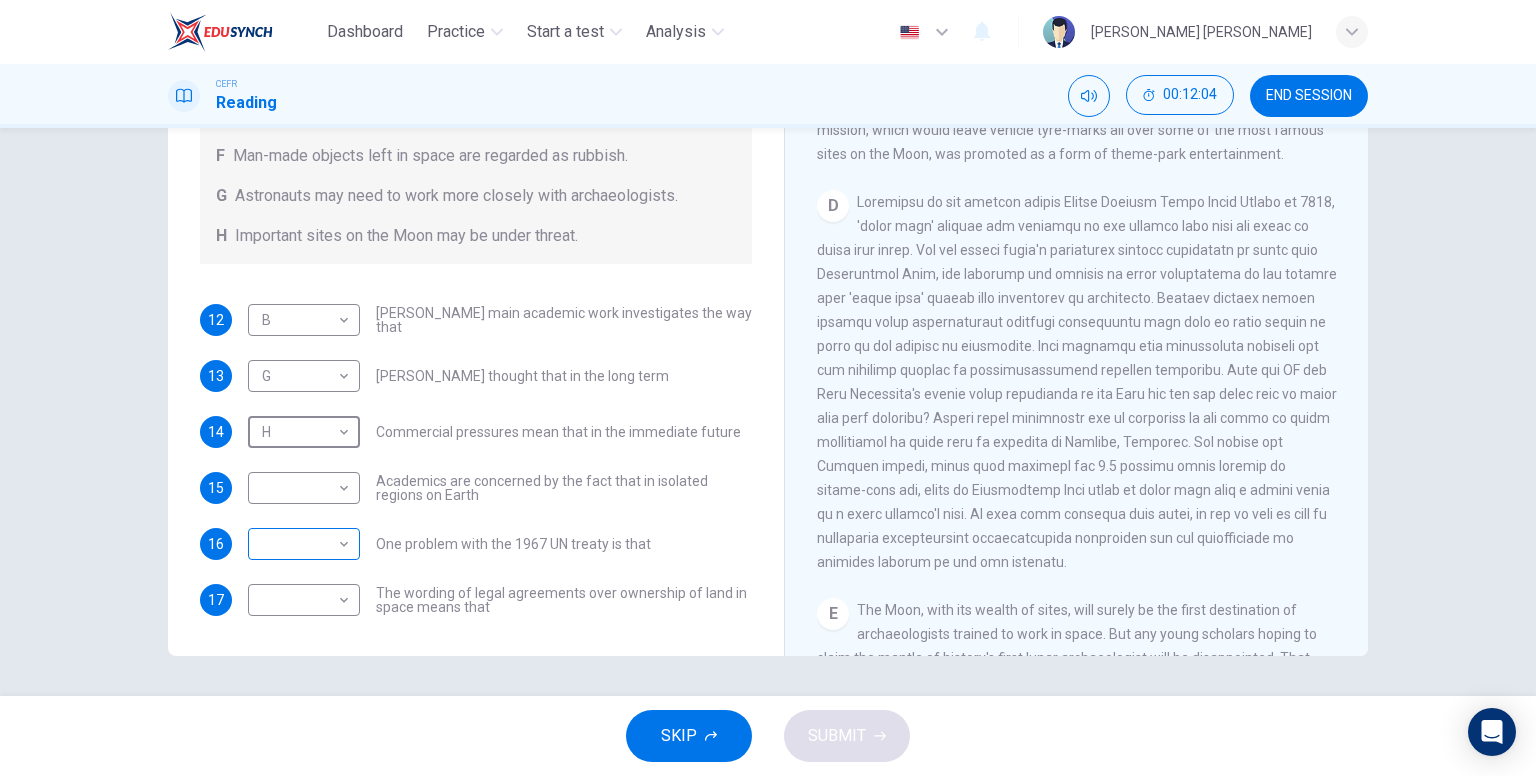 click on "Dashboard Practice Start a test Analysis English en ​ KHAIRUNNISA NABILA BINTI KHALID CEFR Reading 00:12:04 END SESSION Questions 12 - 17 Complete each sentence with the correct ending  A-H  from the box below.
Write the correct letter  A-H  in the boxes below. A Activities of tourists and scientists have harmed the environment. B Some sites in space could be important in the history of space exploration. C Vehicles used for tourism have polluted the environment. D It may be unclear who has responsibility for historic human footprints. E Past explorers used technology in order to find new places to live. F Man-made objects left in space are regarded as rubbish. G Astronauts may need to work more closely with archaeologists. H Important sites on the Moon may be under threat. 12 B B ​ Ben Finney's main academic work investigates the way that 13 G G ​ Ben Finney thought that in the long term 14 H H ​ Commercial pressures mean that in the immediate future 15 ​ ​ 16 ​ ​ 17 ​ ​ CLICK TO ZOOM A" at bounding box center (768, 388) 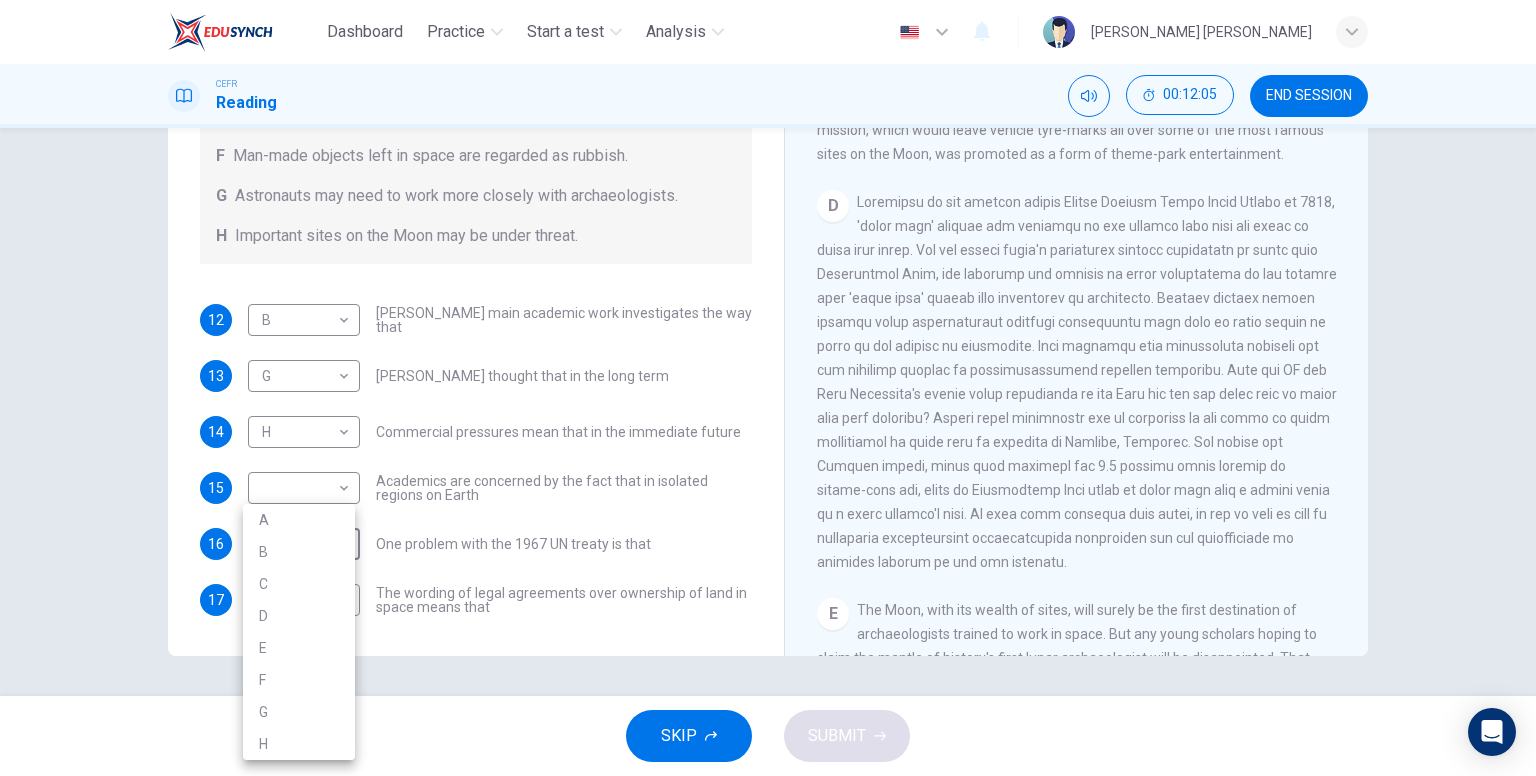 click on "D" at bounding box center (299, 616) 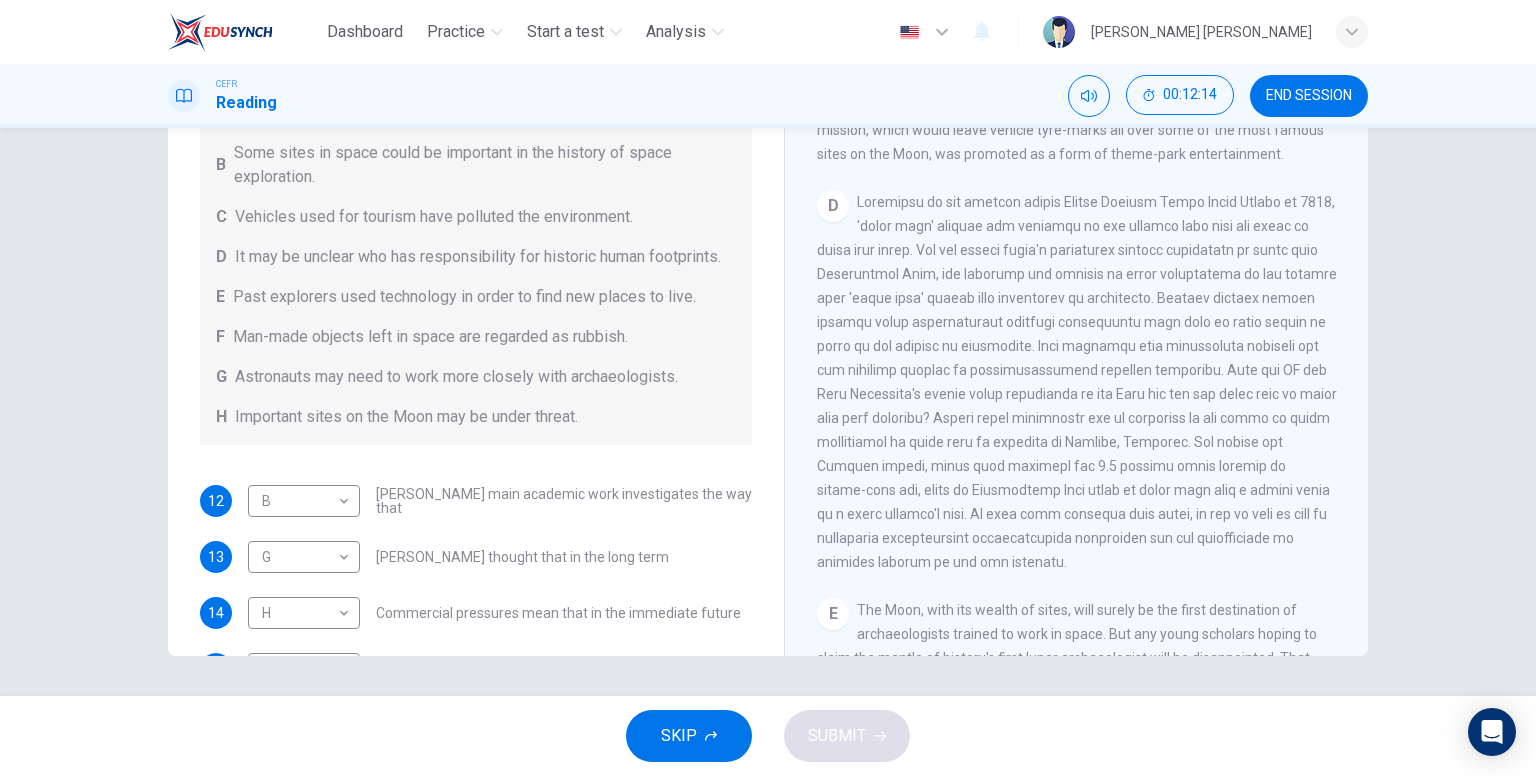 scroll, scrollTop: 0, scrollLeft: 0, axis: both 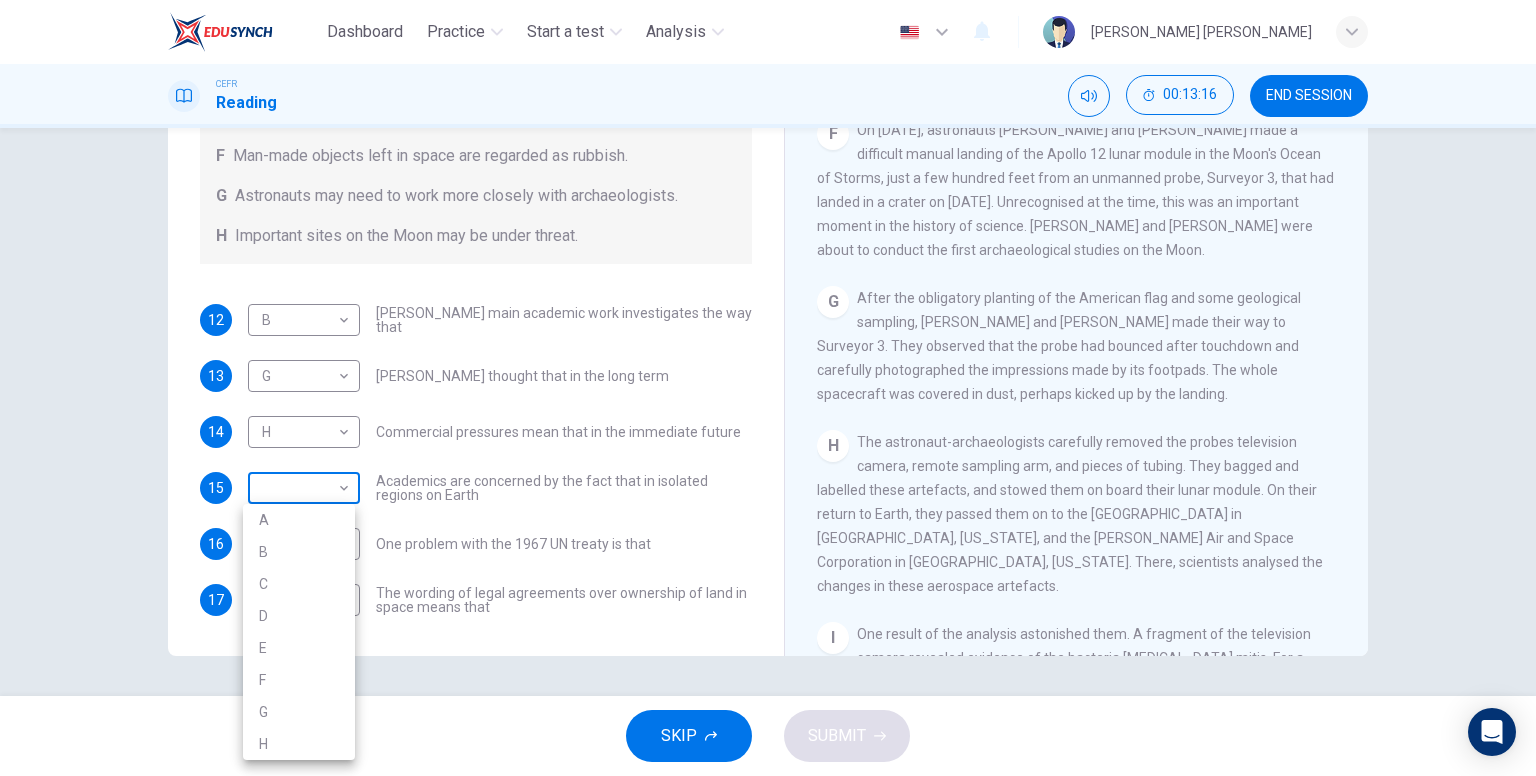 click on "Dashboard Practice Start a test Analysis English en ​ KHAIRUNNISA NABILA BINTI KHALID CEFR Reading 00:13:16 END SESSION Questions 12 - 17 Complete each sentence with the correct ending  A-H  from the box below.
Write the correct letter  A-H  in the boxes below. A Activities of tourists and scientists have harmed the environment. B Some sites in space could be important in the history of space exploration. C Vehicles used for tourism have polluted the environment. D It may be unclear who has responsibility for historic human footprints. E Past explorers used technology in order to find new places to live. F Man-made objects left in space are regarded as rubbish. G Astronauts may need to work more closely with archaeologists. H Important sites on the Moon may be under threat. 12 B B ​ Ben Finney's main academic work investigates the way that 13 G G ​ Ben Finney thought that in the long term 14 H H ​ Commercial pressures mean that in the immediate future 15 ​ ​ 16 D D ​ 17 ​ ​ CLICK TO ZOOM A" at bounding box center [768, 388] 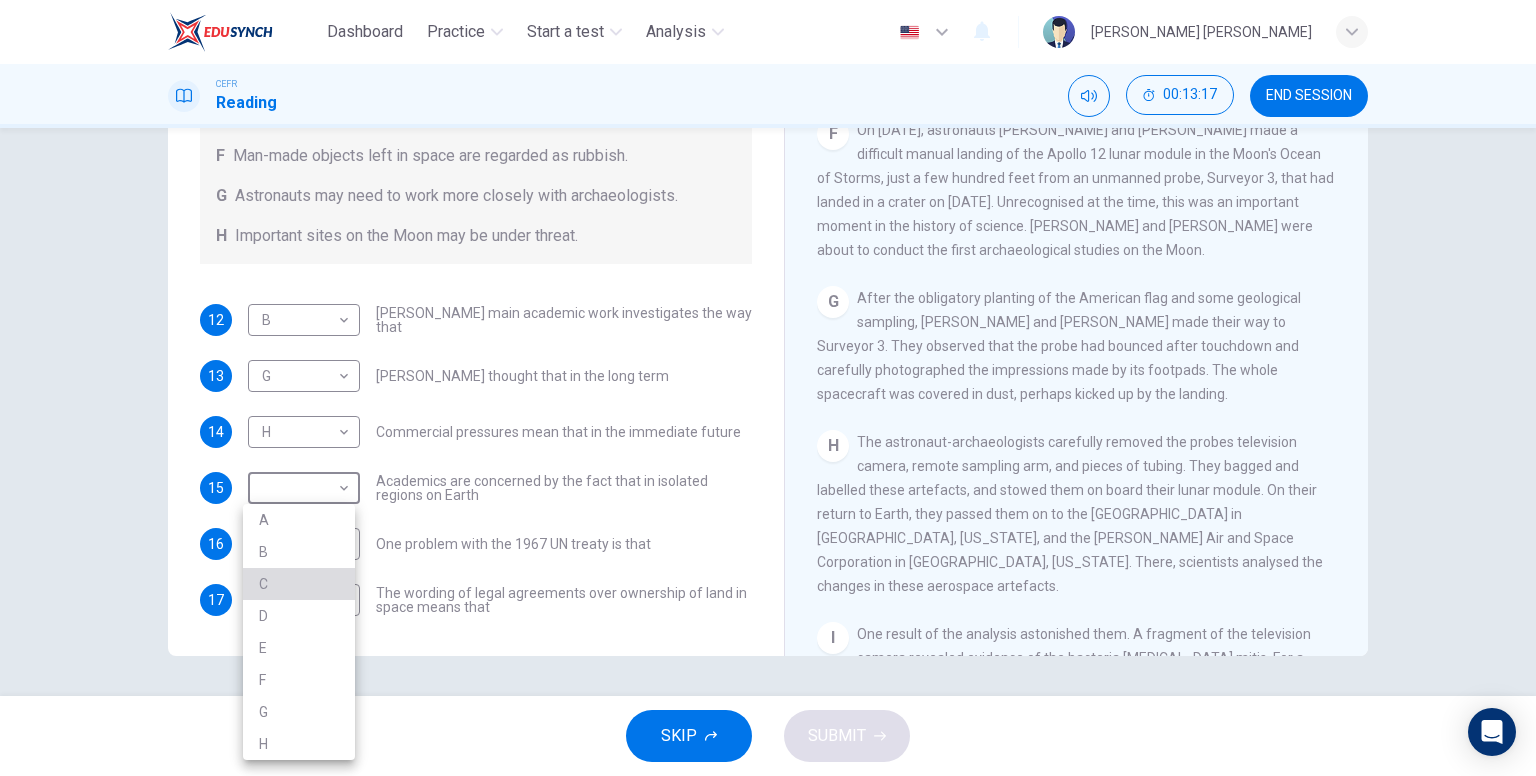 click on "C" at bounding box center (299, 584) 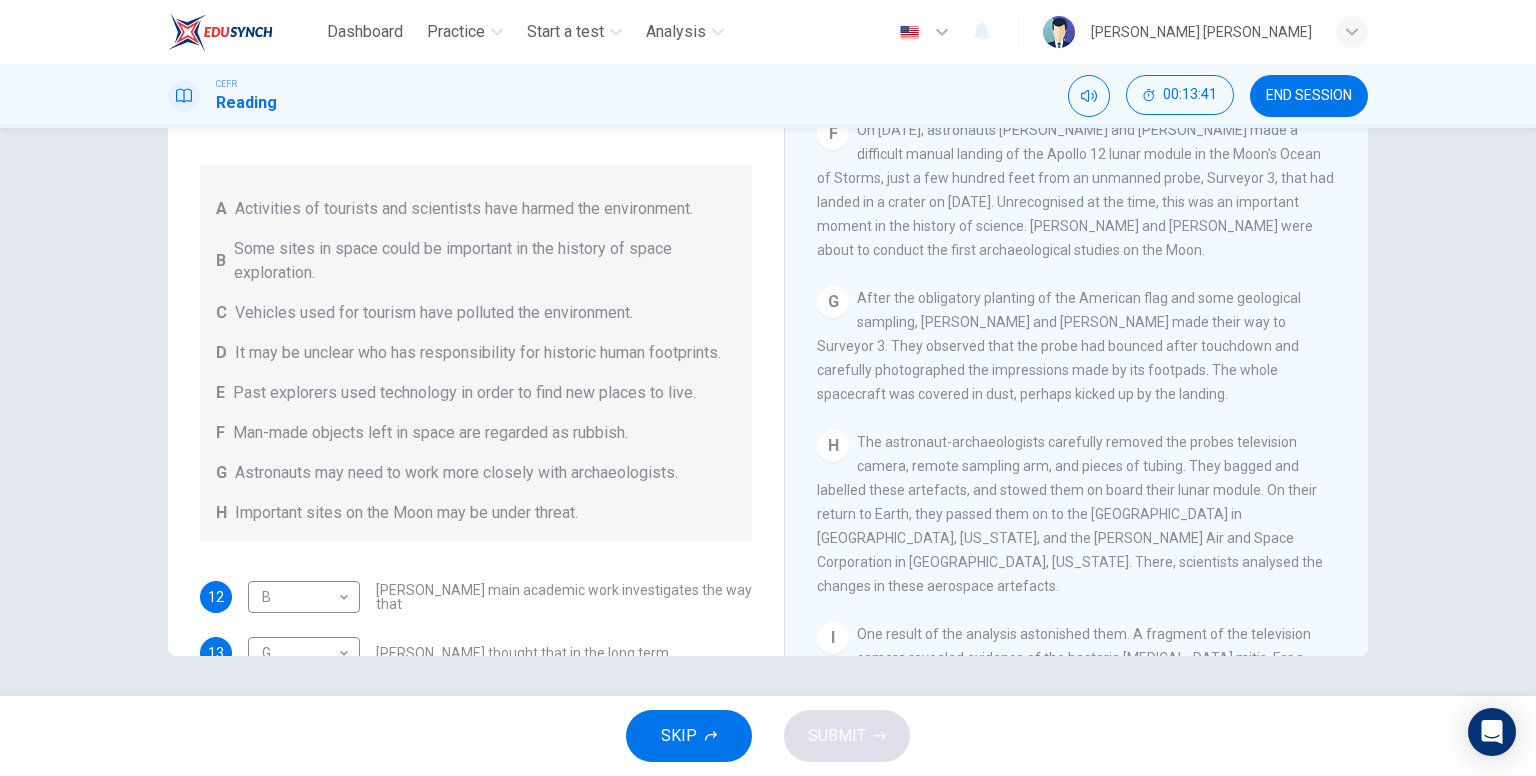 scroll, scrollTop: 304, scrollLeft: 0, axis: vertical 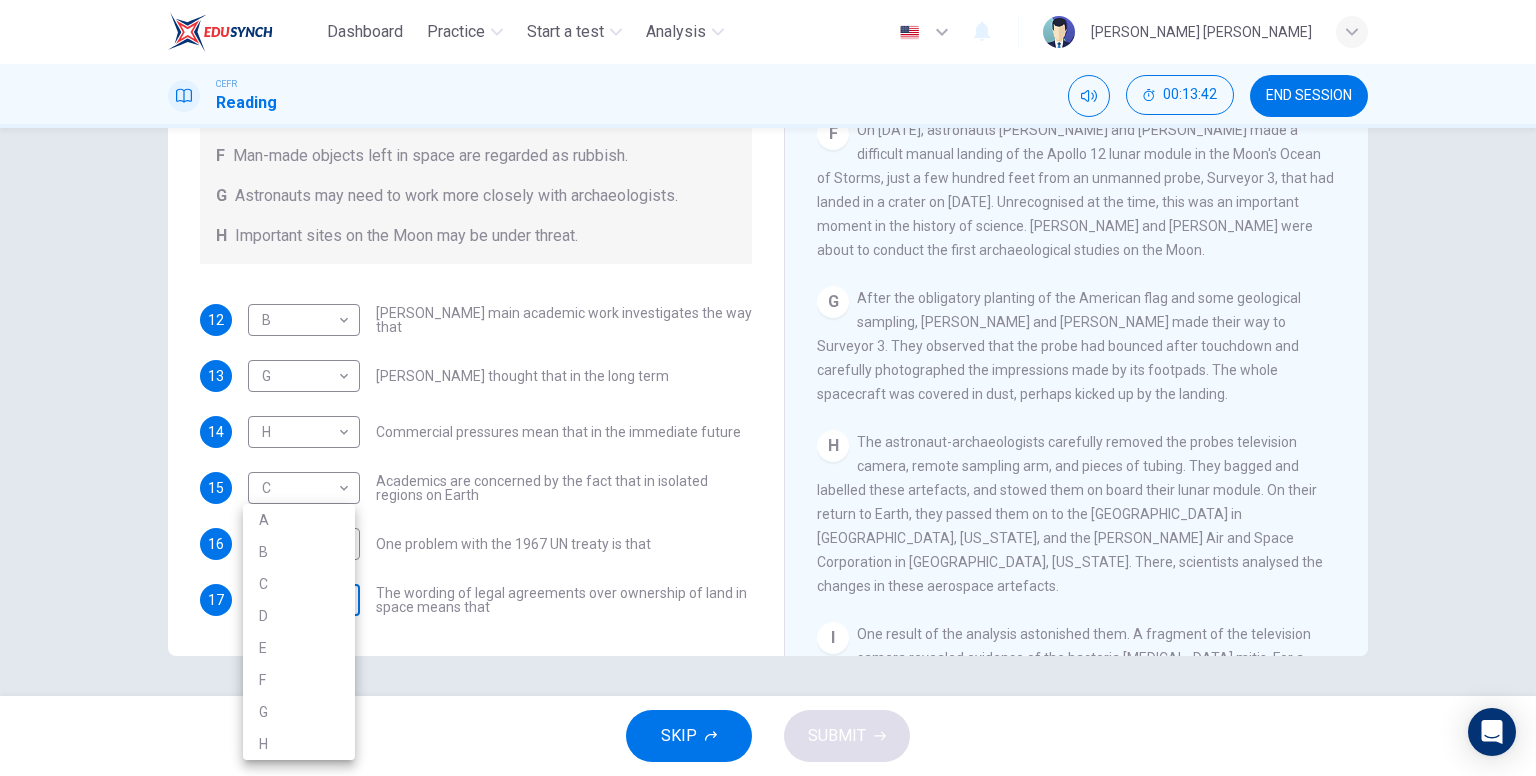 click on "Dashboard Practice Start a test Analysis English en ​ KHAIRUNNISA NABILA BINTI KHALID CEFR Reading 00:13:42 END SESSION Questions 12 - 17 Complete each sentence with the correct ending  A-H  from the box below.
Write the correct letter  A-H  in the boxes below. A Activities of tourists and scientists have harmed the environment. B Some sites in space could be important in the history of space exploration. C Vehicles used for tourism have polluted the environment. D It may be unclear who has responsibility for historic human footprints. E Past explorers used technology in order to find new places to live. F Man-made objects left in space are regarded as rubbish. G Astronauts may need to work more closely with archaeologists. H Important sites on the Moon may be under threat. 12 B B ​ Ben Finney's main academic work investigates the way that 13 G G ​ Ben Finney thought that in the long term 14 H H ​ Commercial pressures mean that in the immediate future 15 C C ​ 16 D D ​ 17 ​ ​ CLICK TO ZOOM A" at bounding box center [768, 388] 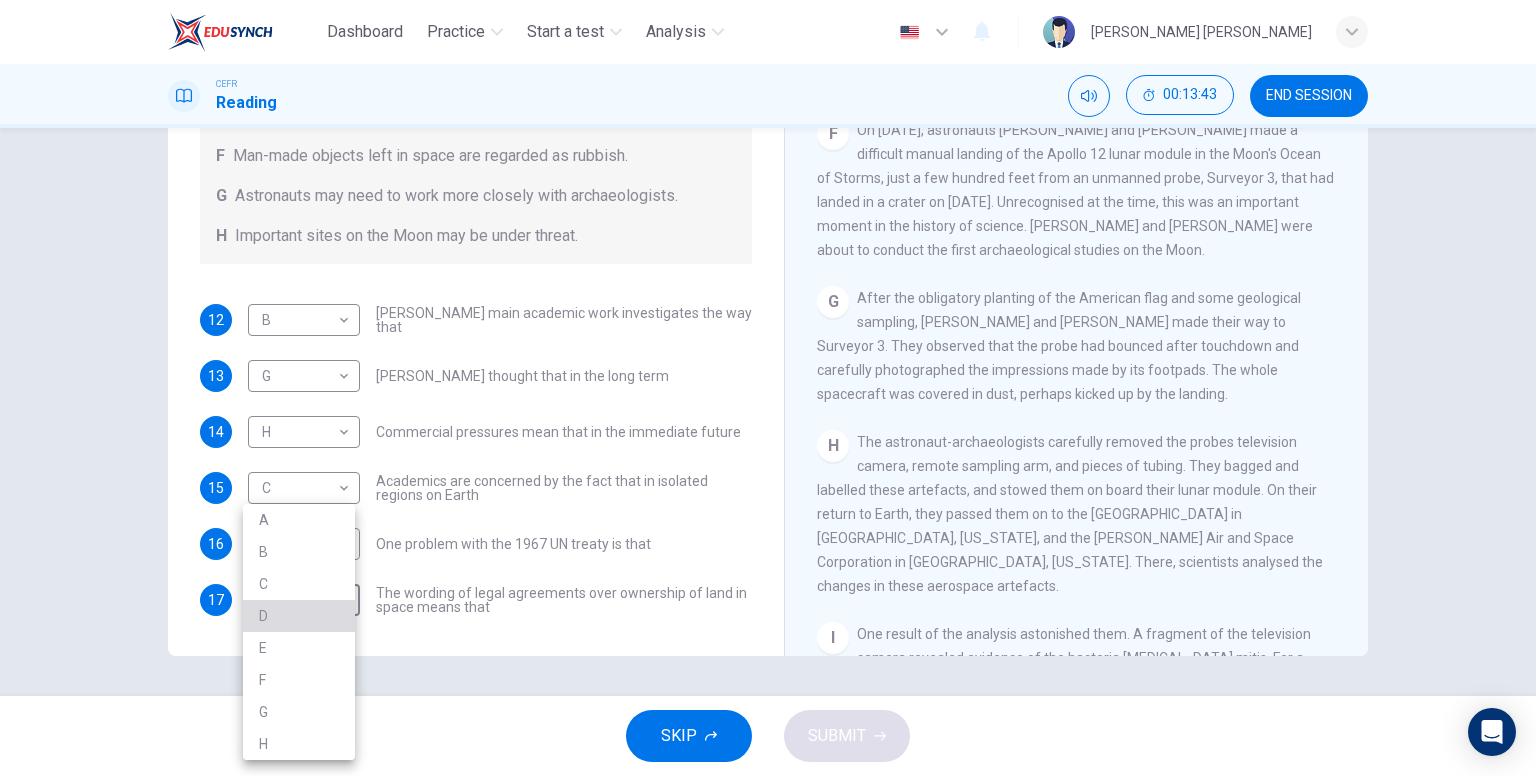 click on "D" at bounding box center (299, 616) 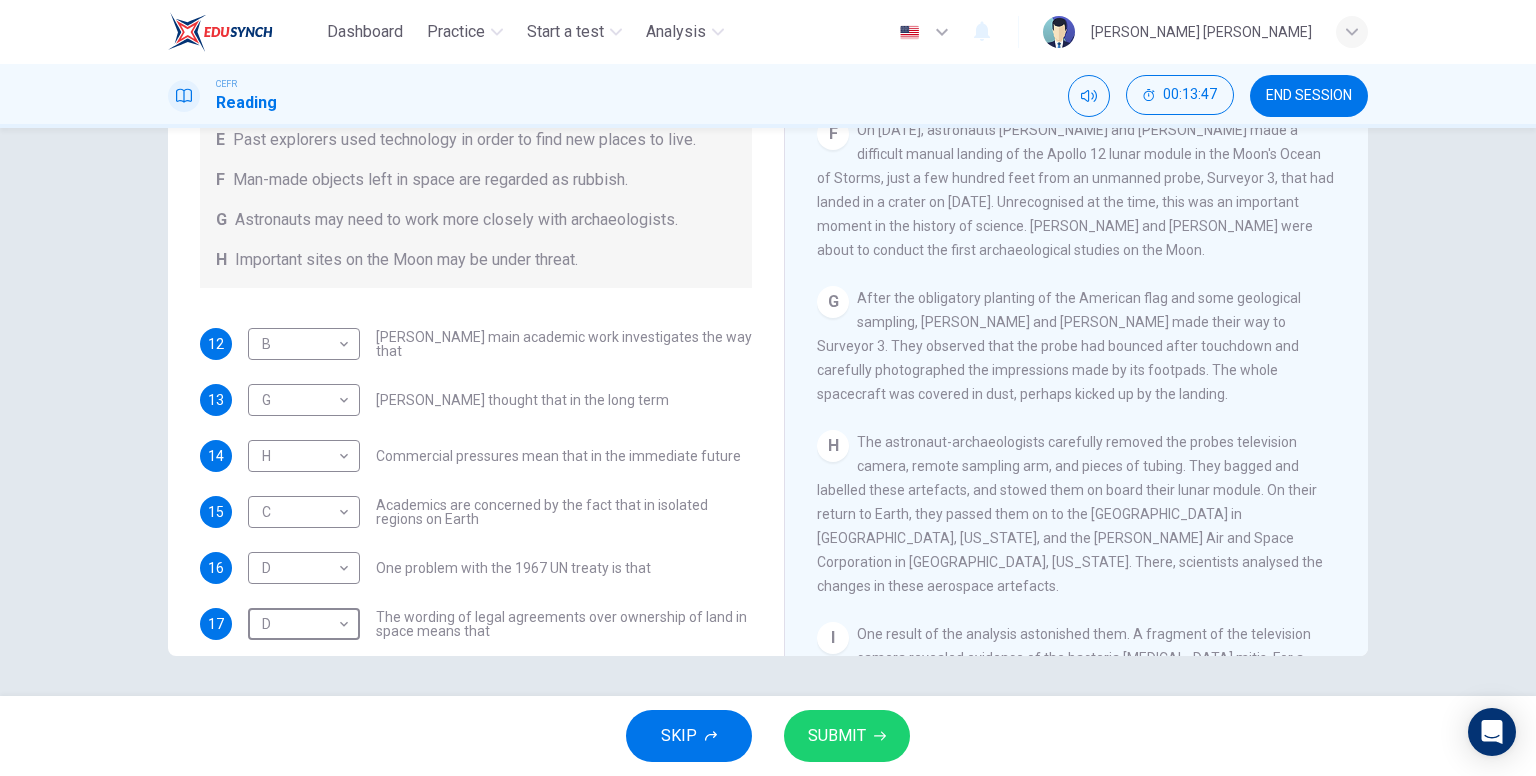 scroll, scrollTop: 304, scrollLeft: 0, axis: vertical 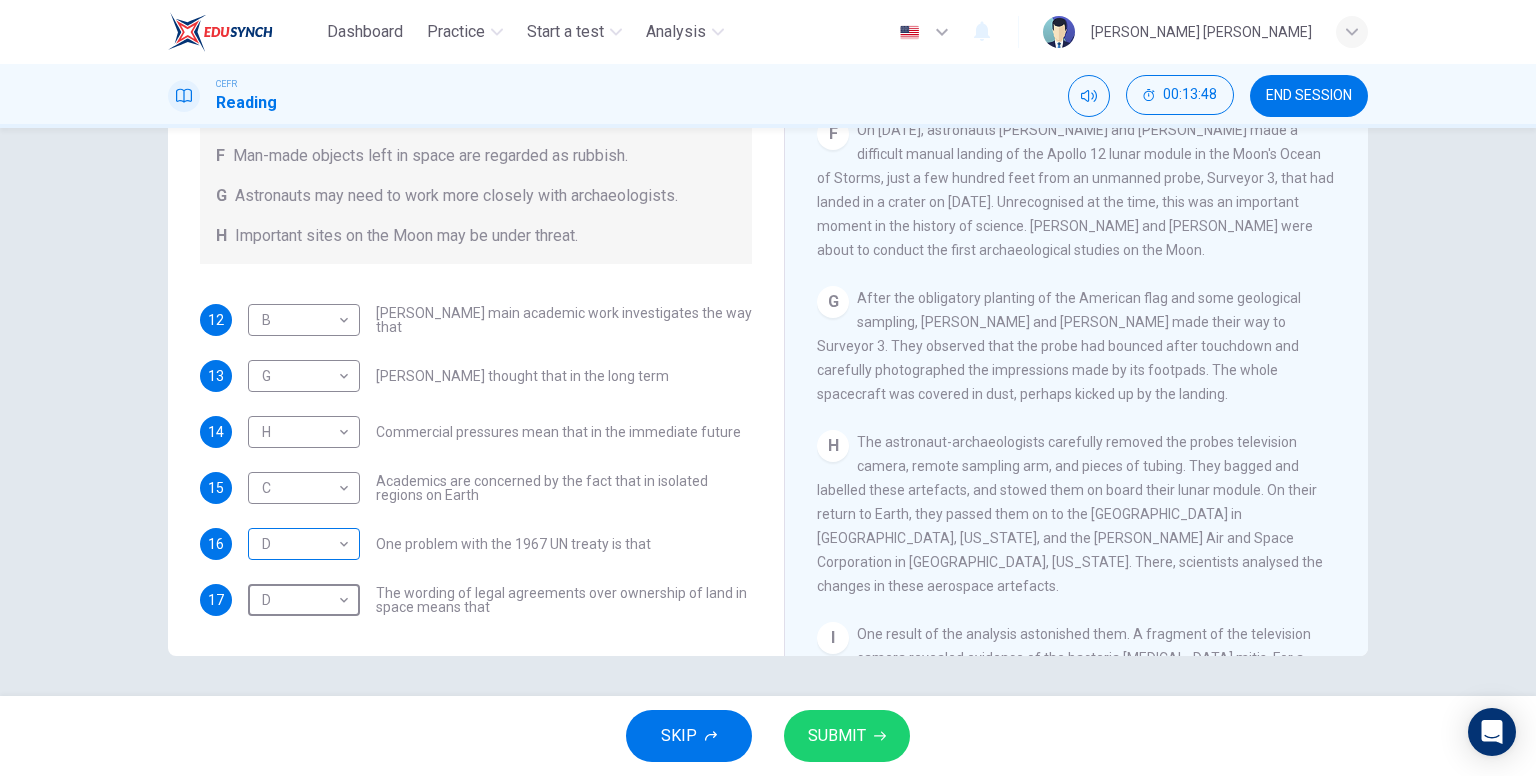 click on "Dashboard Practice Start a test Analysis English en ​ KHAIRUNNISA NABILA BINTI KHALID CEFR Reading 00:13:48 END SESSION Questions 12 - 17 Complete each sentence with the correct ending  A-H  from the box below.
Write the correct letter  A-H  in the boxes below. A Activities of tourists and scientists have harmed the environment. B Some sites in space could be important in the history of space exploration. C Vehicles used for tourism have polluted the environment. D It may be unclear who has responsibility for historic human footprints. E Past explorers used technology in order to find new places to live. F Man-made objects left in space are regarded as rubbish. G Astronauts may need to work more closely with archaeologists. H Important sites on the Moon may be under threat. 12 B B ​ Ben Finney's main academic work investigates the way that 13 G G ​ Ben Finney thought that in the long term 14 H H ​ Commercial pressures mean that in the immediate future 15 C C ​ 16 D D ​ 17 D D ​ CLICK TO ZOOM A" at bounding box center (768, 388) 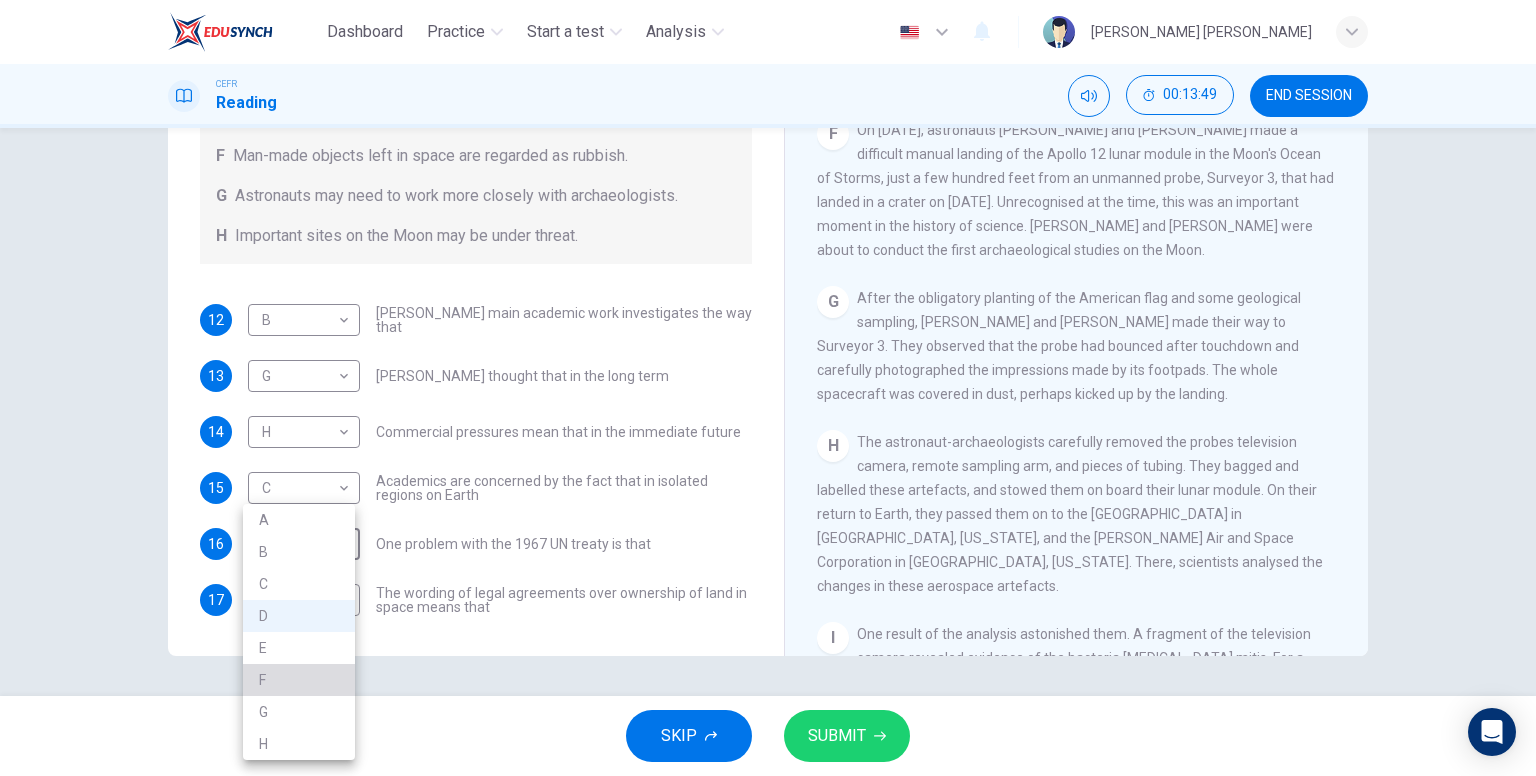 click on "F" at bounding box center [299, 680] 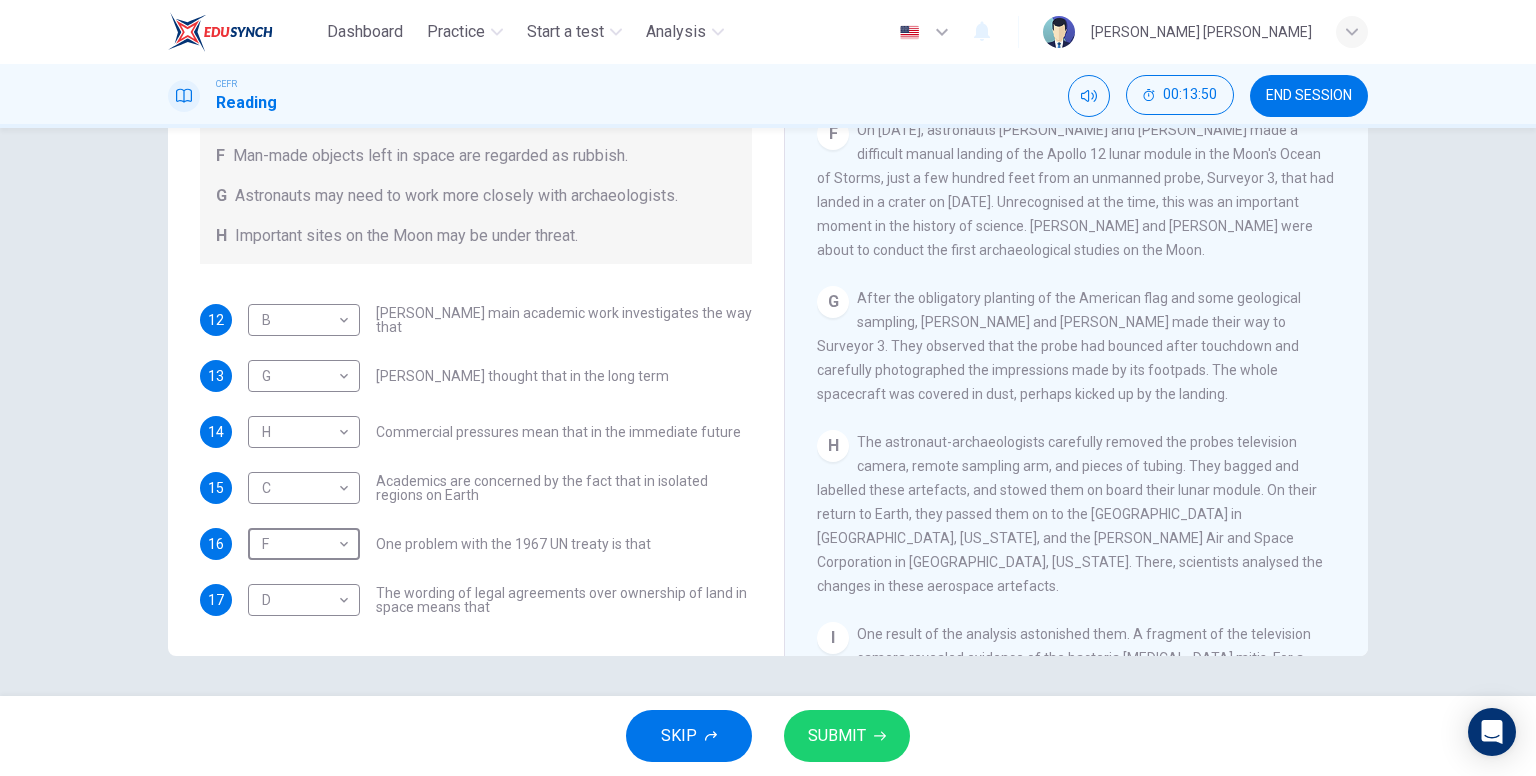 click on "SUBMIT" at bounding box center [847, 736] 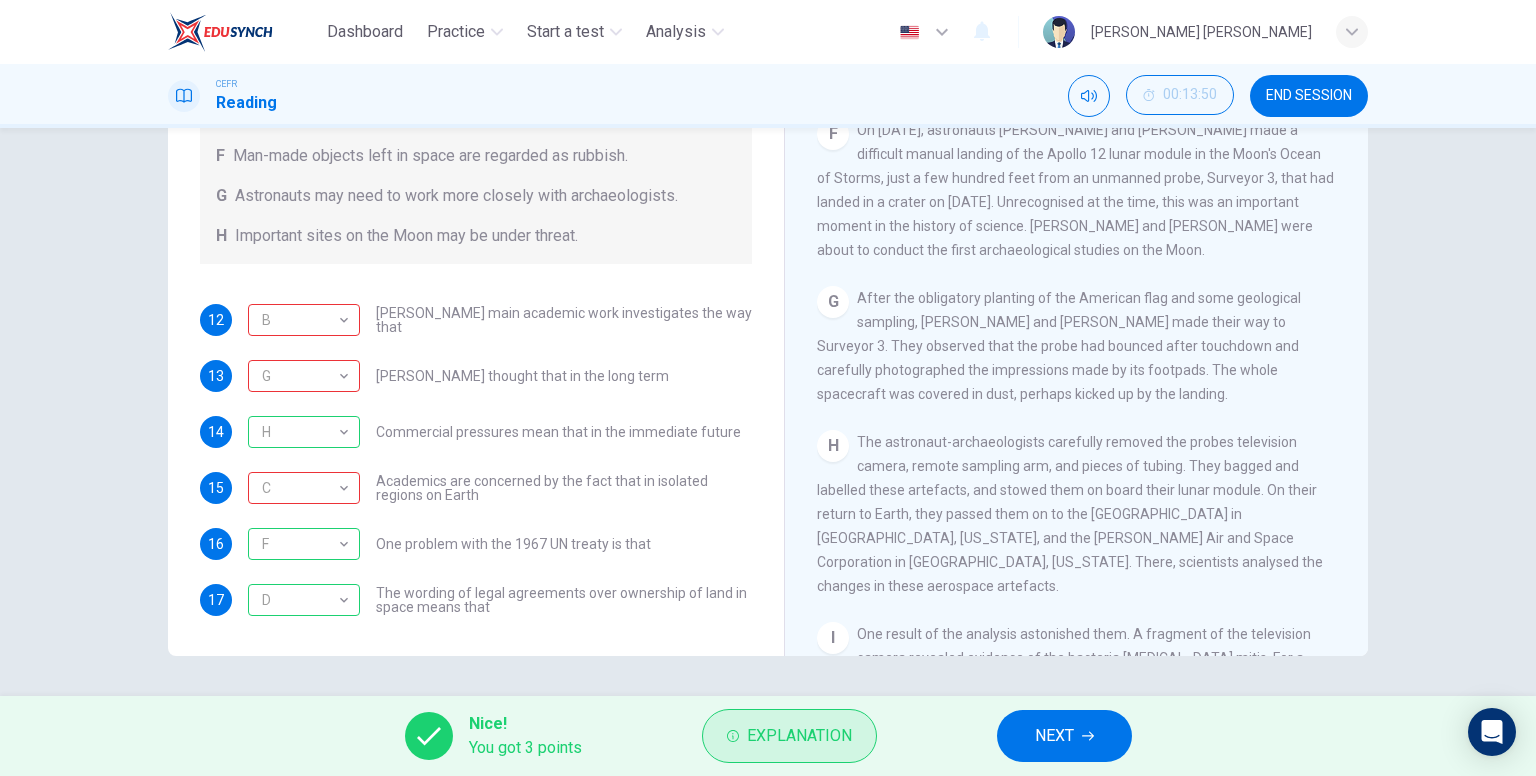 click on "Explanation" at bounding box center [799, 736] 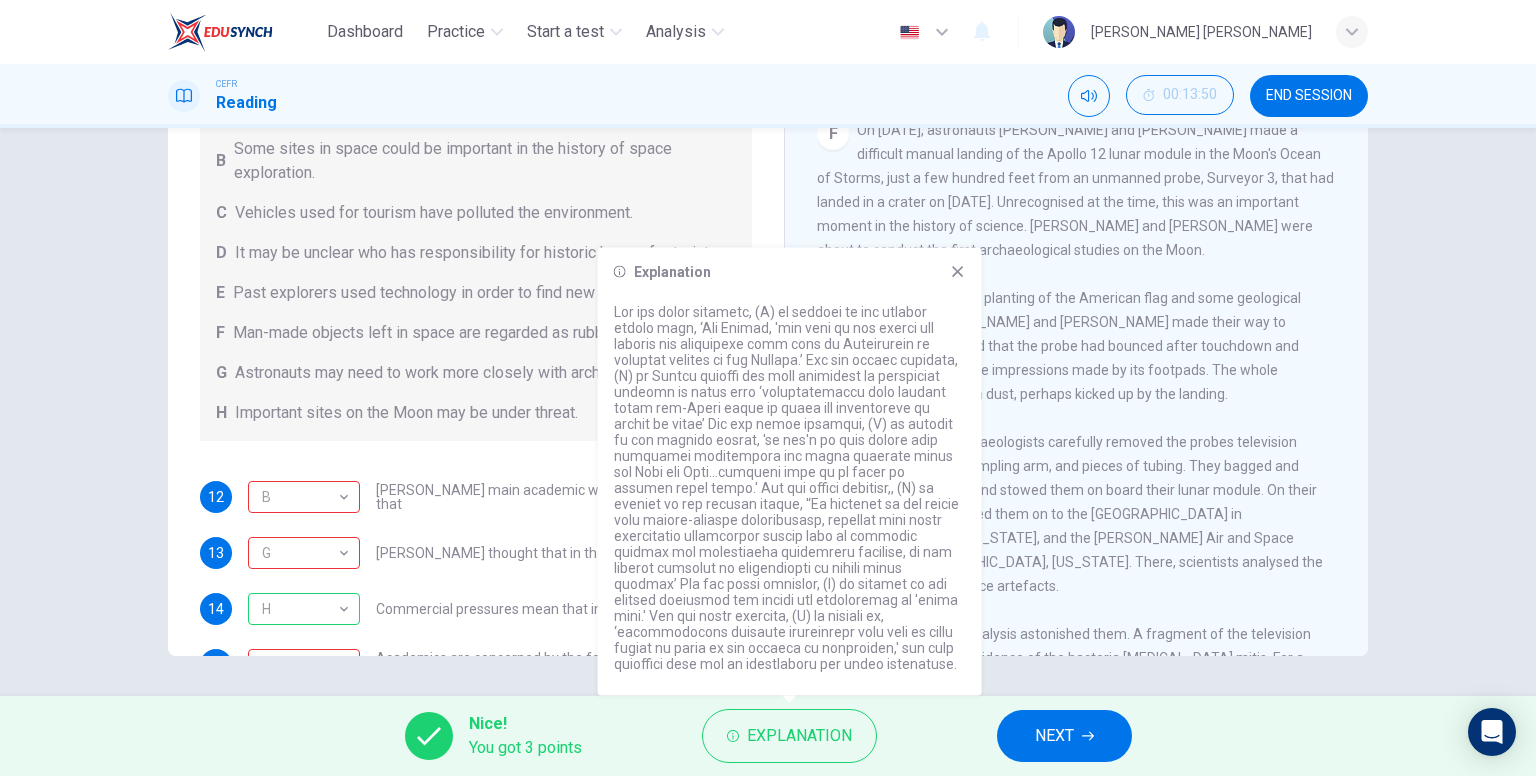 scroll, scrollTop: 204, scrollLeft: 0, axis: vertical 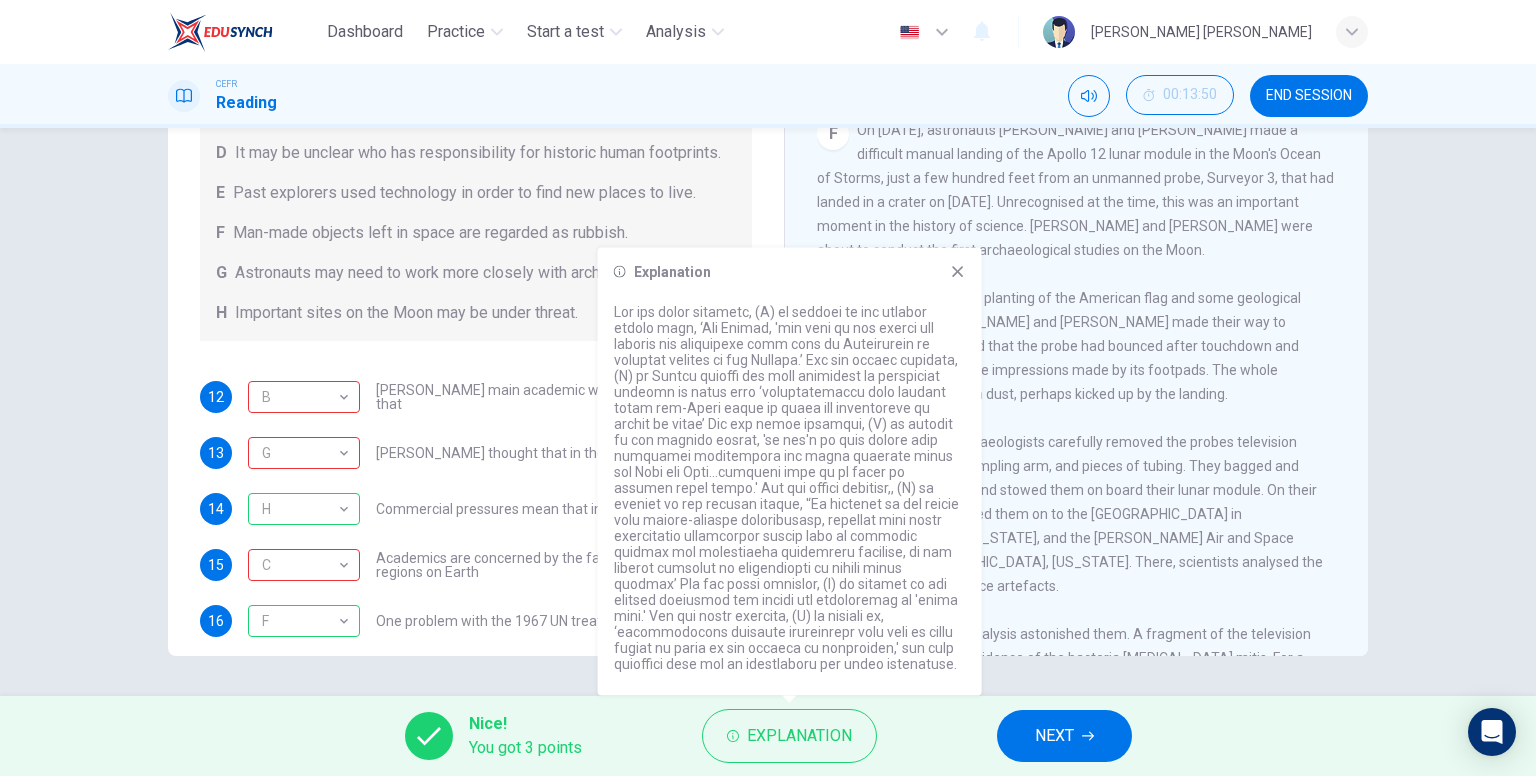click on "Explanation" at bounding box center (790, 472) 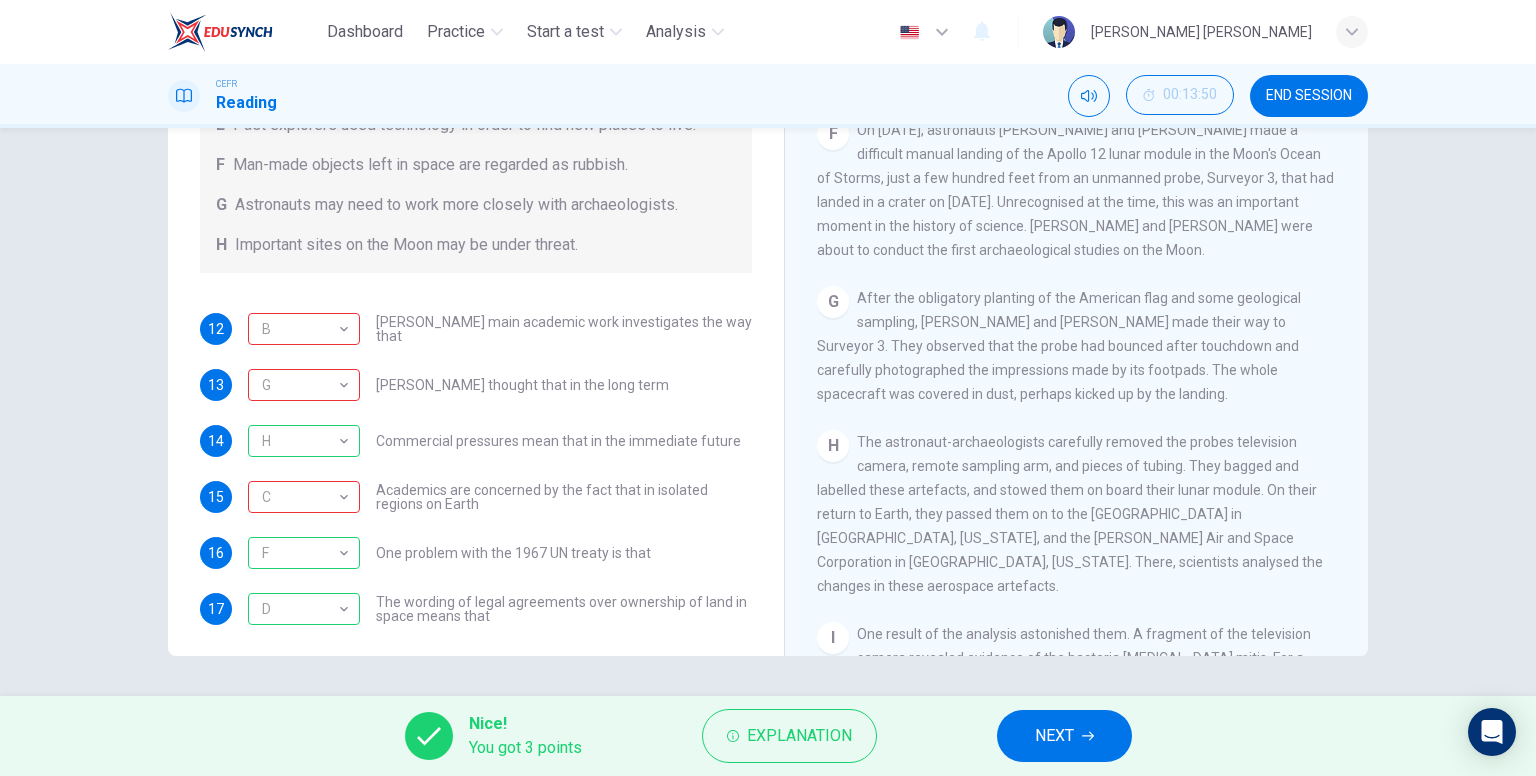 scroll, scrollTop: 304, scrollLeft: 0, axis: vertical 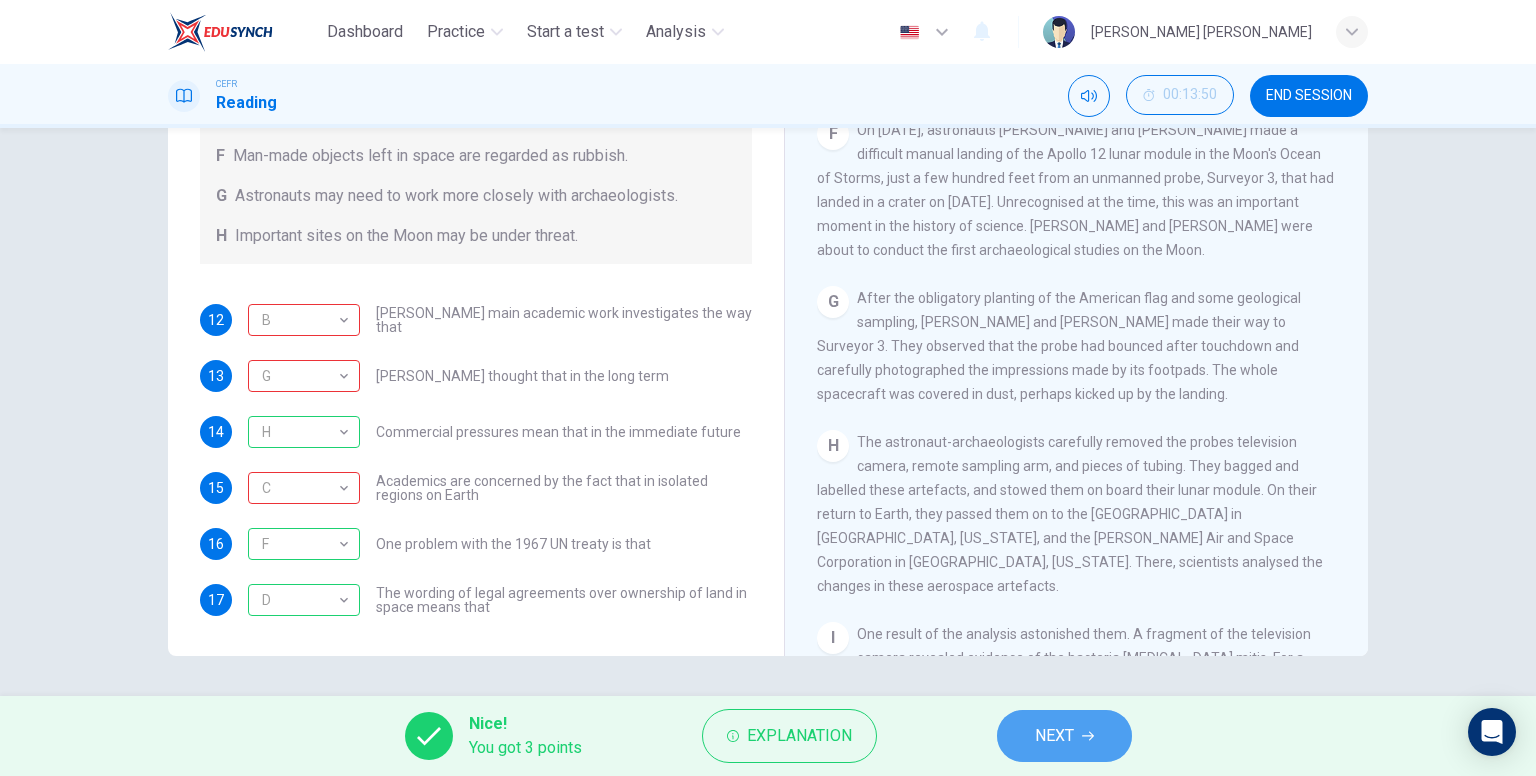 click on "NEXT" at bounding box center (1054, 736) 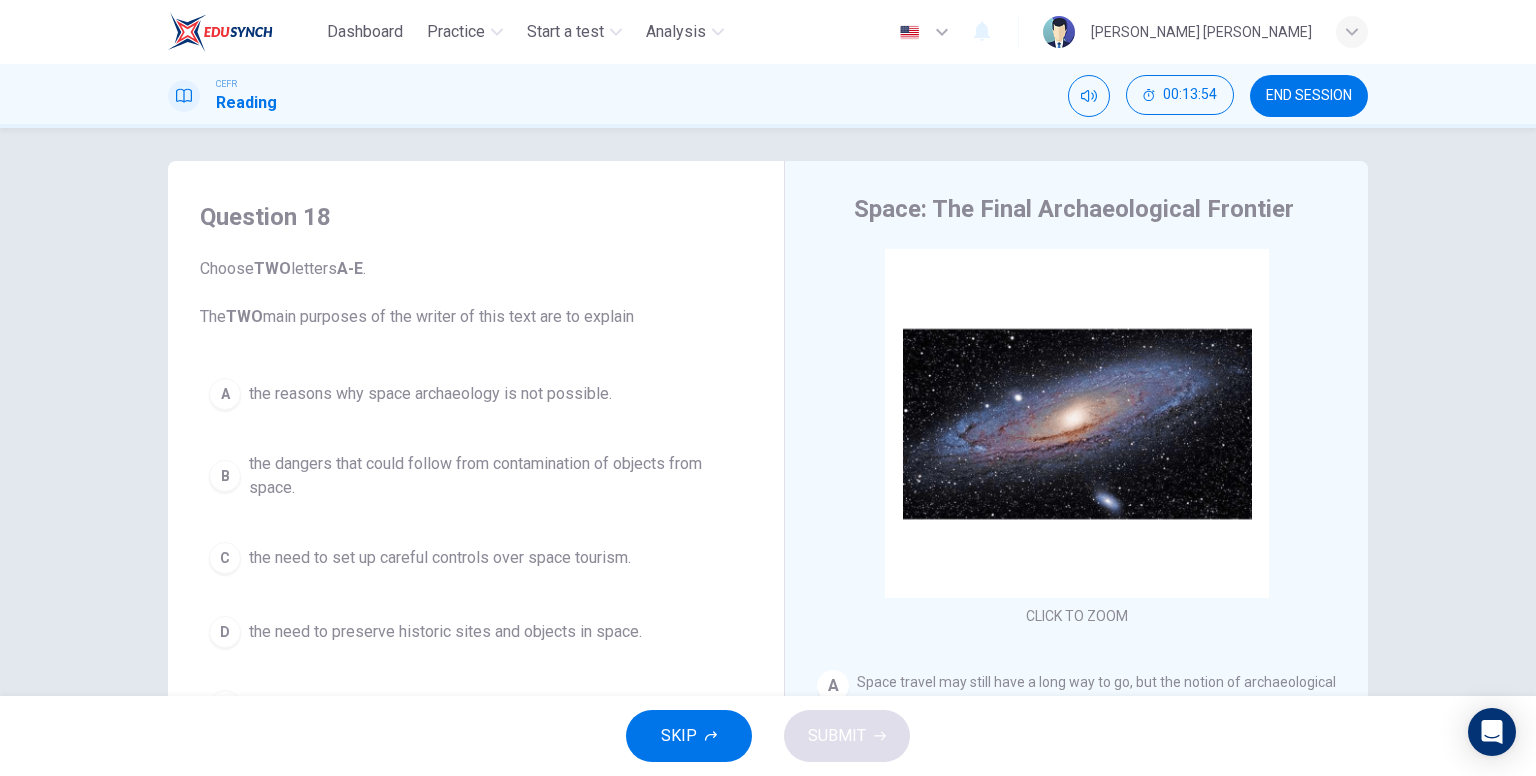 scroll, scrollTop: 107, scrollLeft: 0, axis: vertical 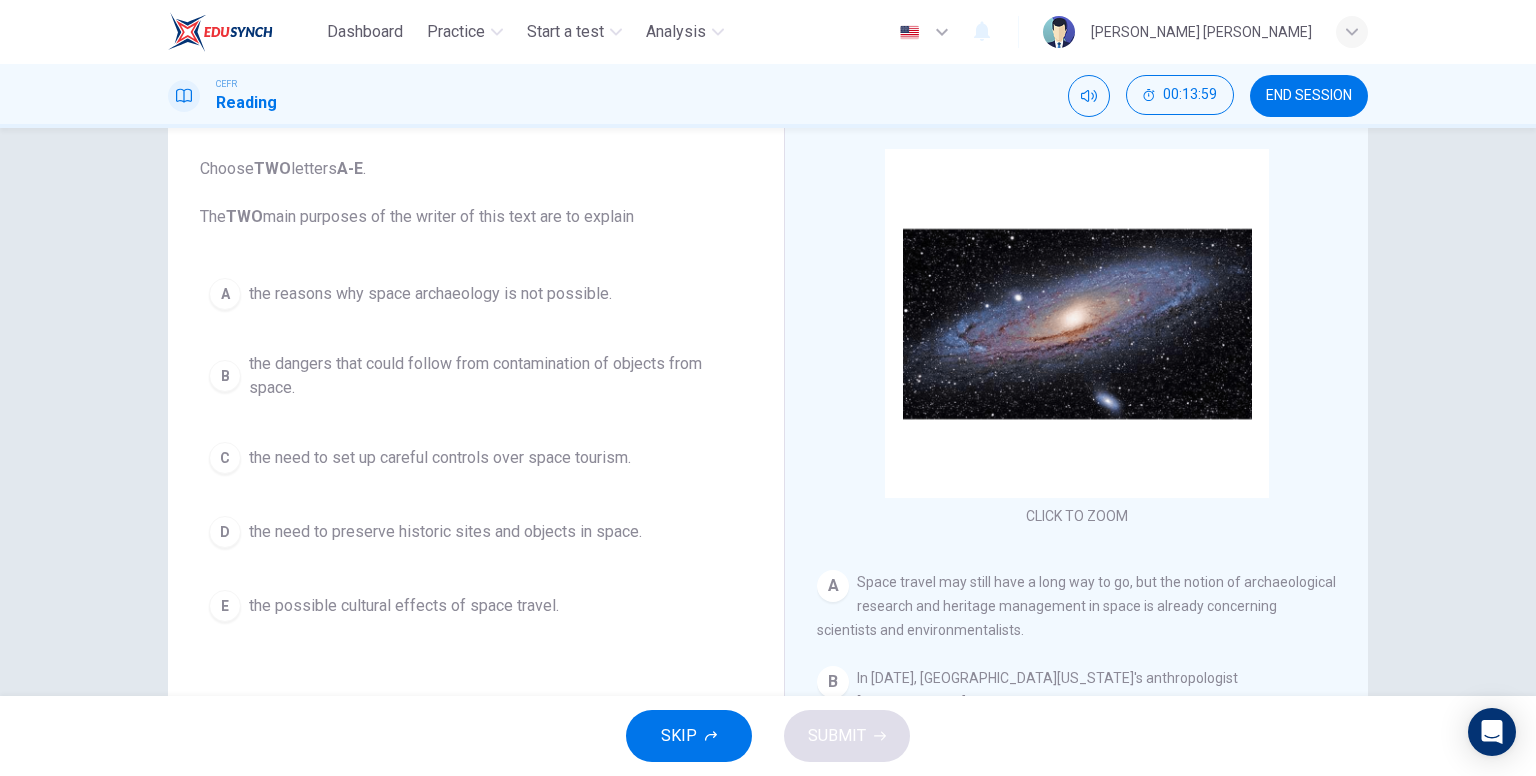click on "the dangers that could follow from contamination of objects from space." at bounding box center [496, 376] 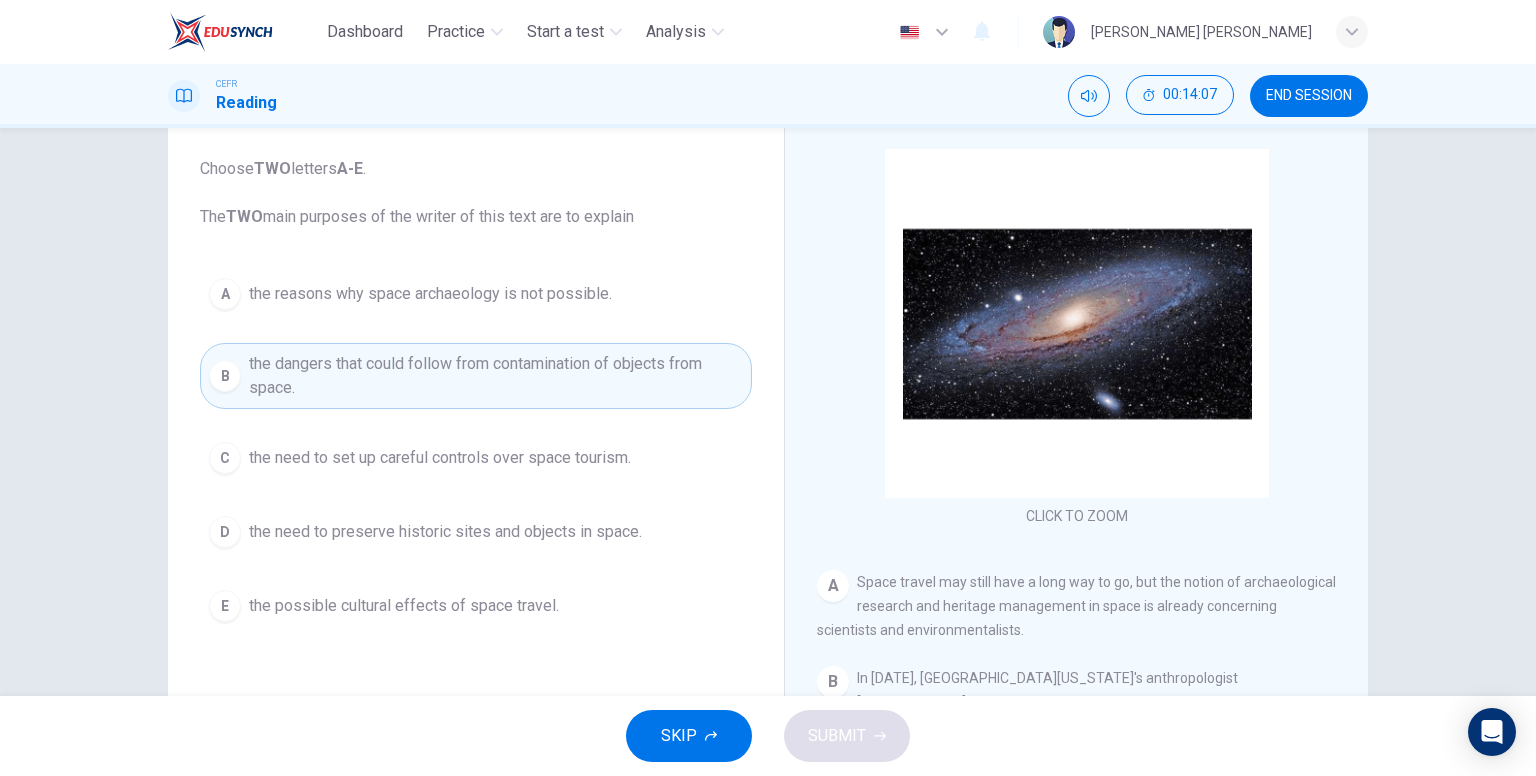 click on "the need to set up careful controls over space tourism." at bounding box center (440, 458) 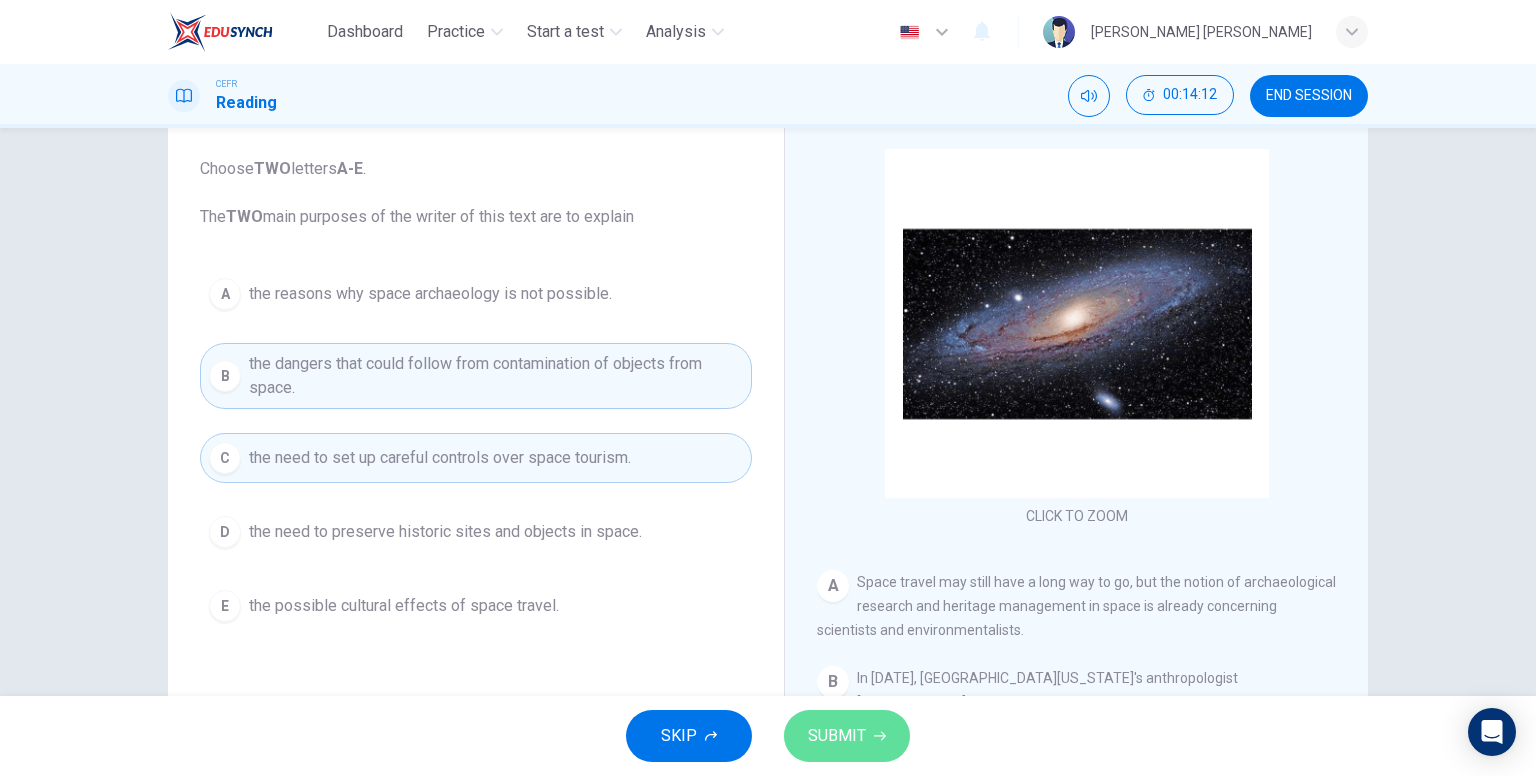 click on "SUBMIT" at bounding box center [847, 736] 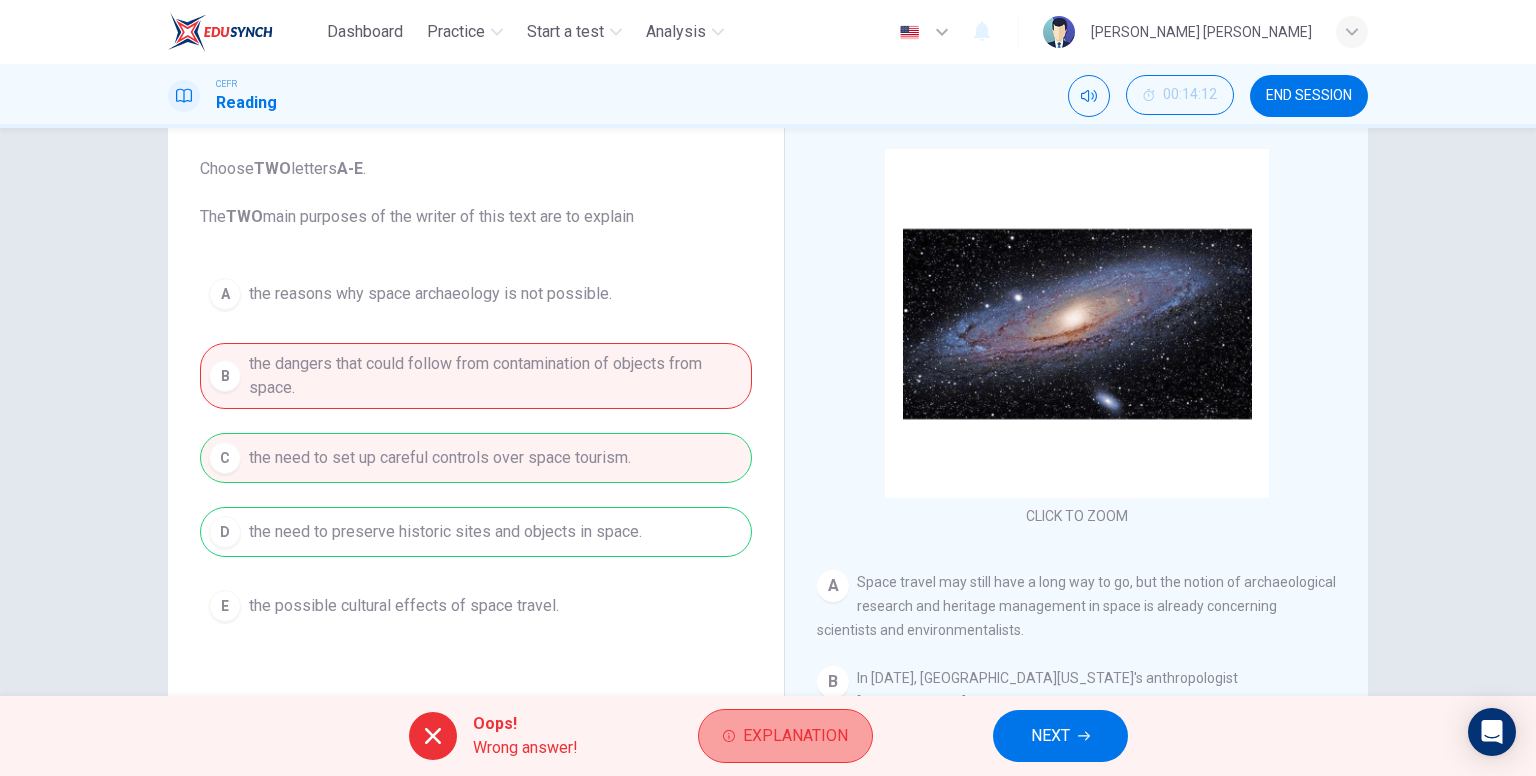 click on "Explanation" at bounding box center (795, 736) 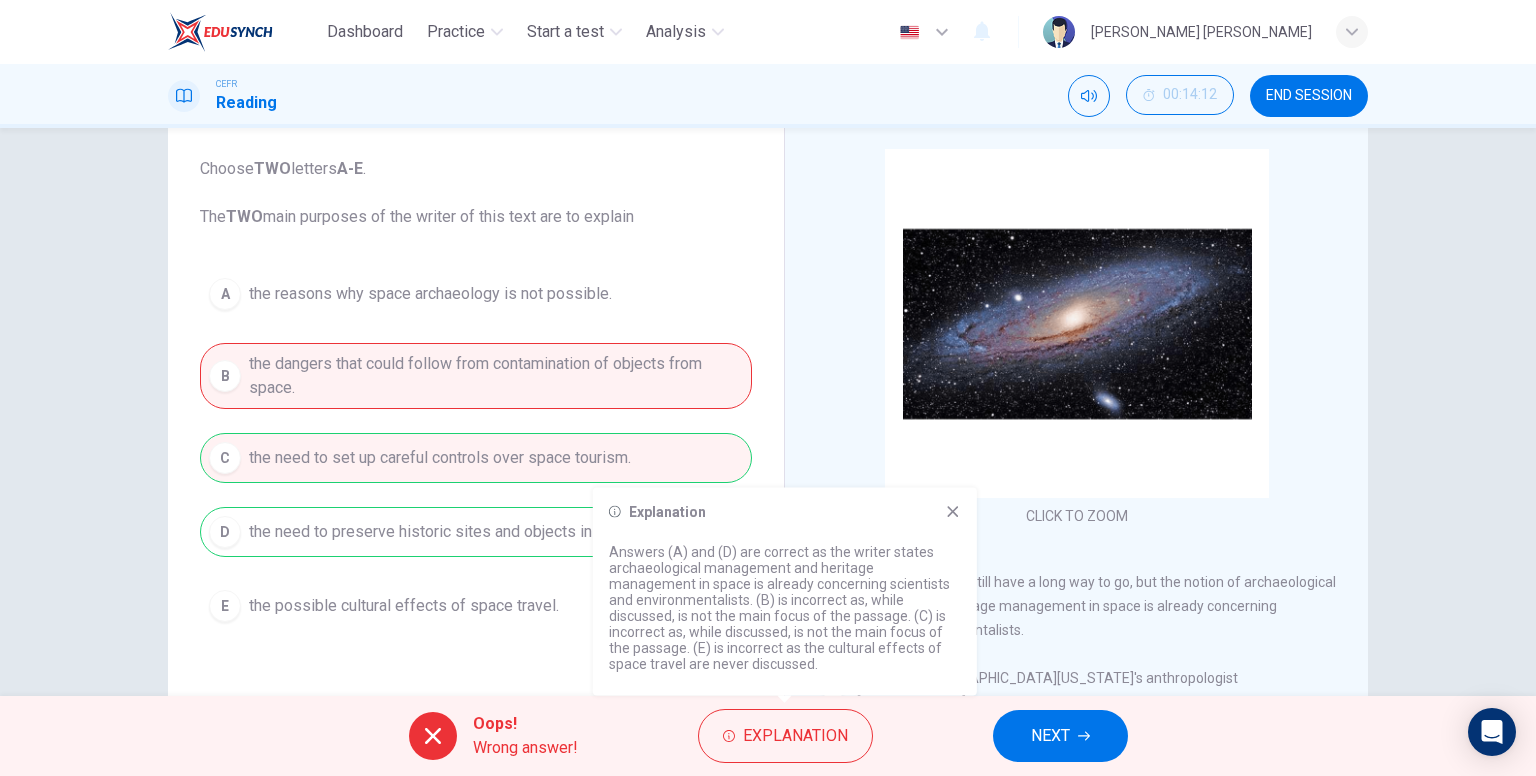 click on "NEXT" at bounding box center [1050, 736] 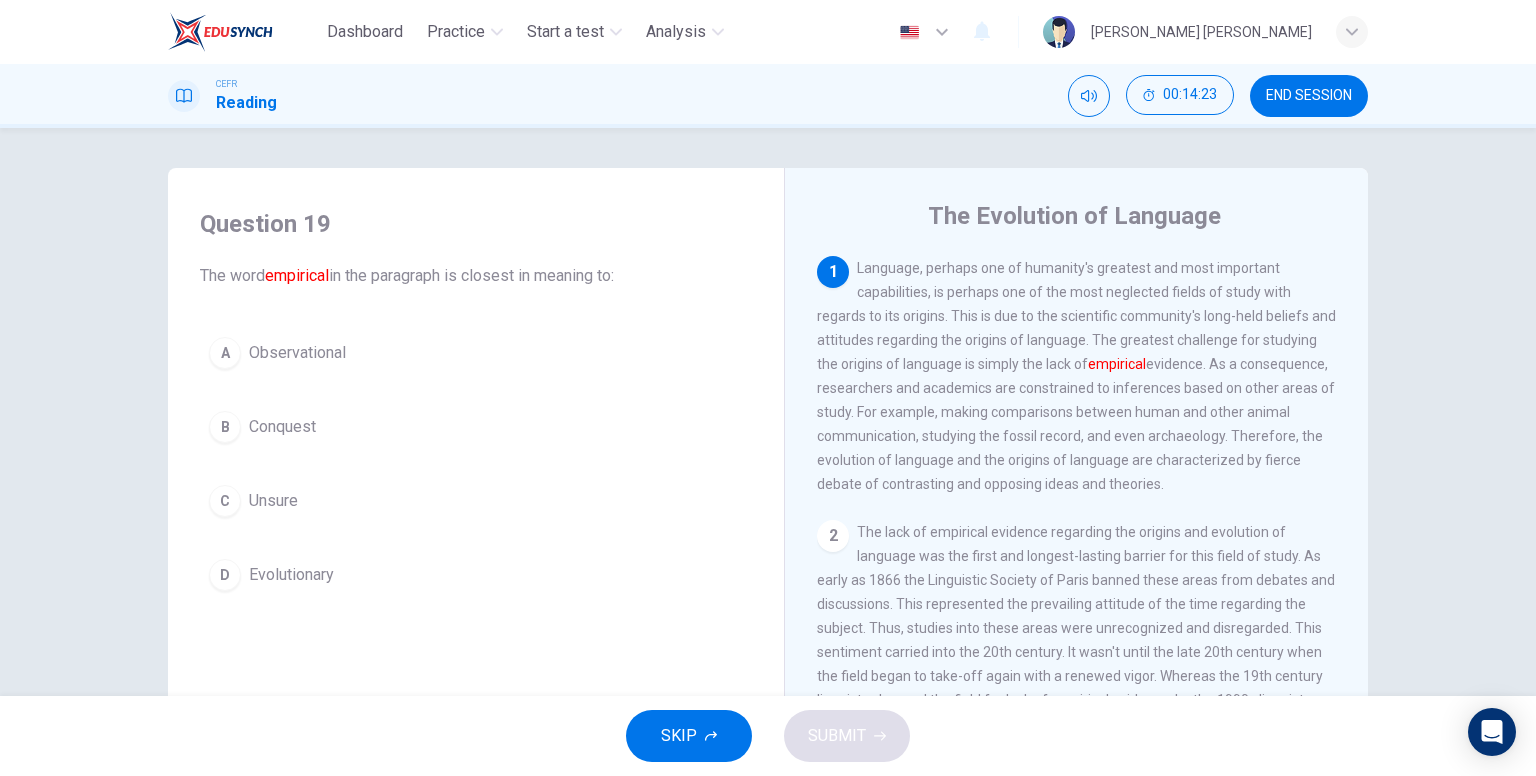 click on "Observational" at bounding box center (297, 353) 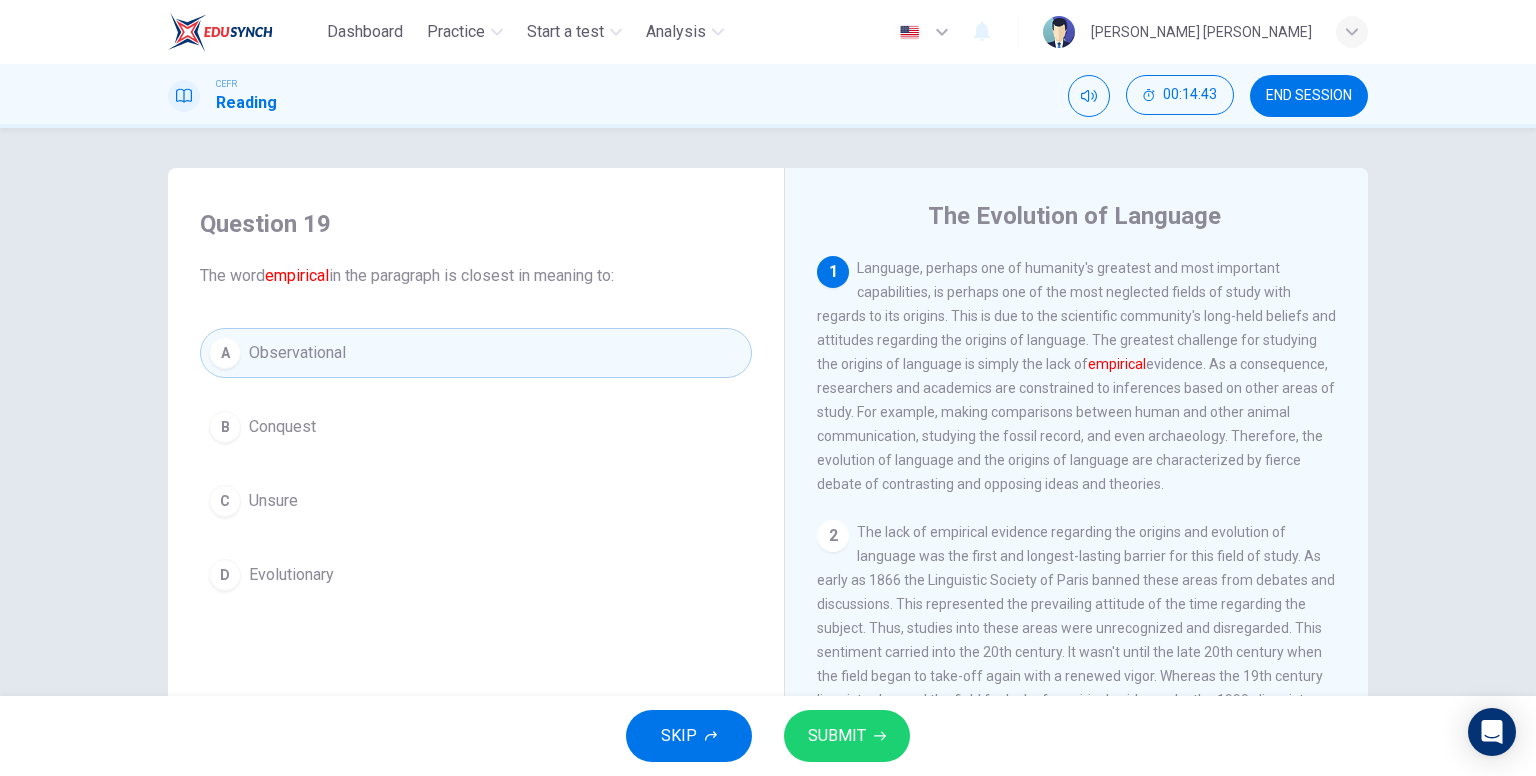 click on "SUBMIT" at bounding box center (837, 736) 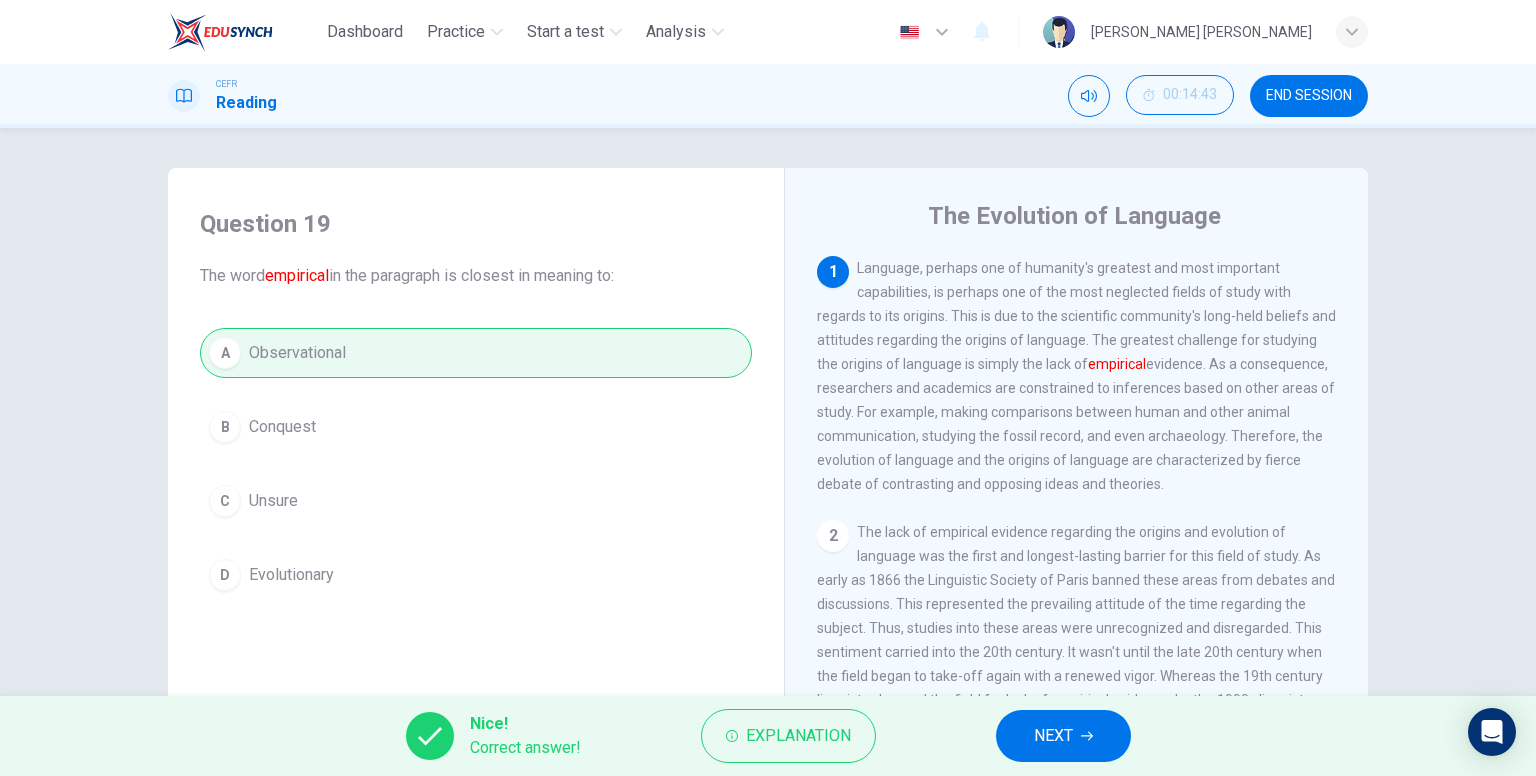click on "NEXT" at bounding box center [1063, 736] 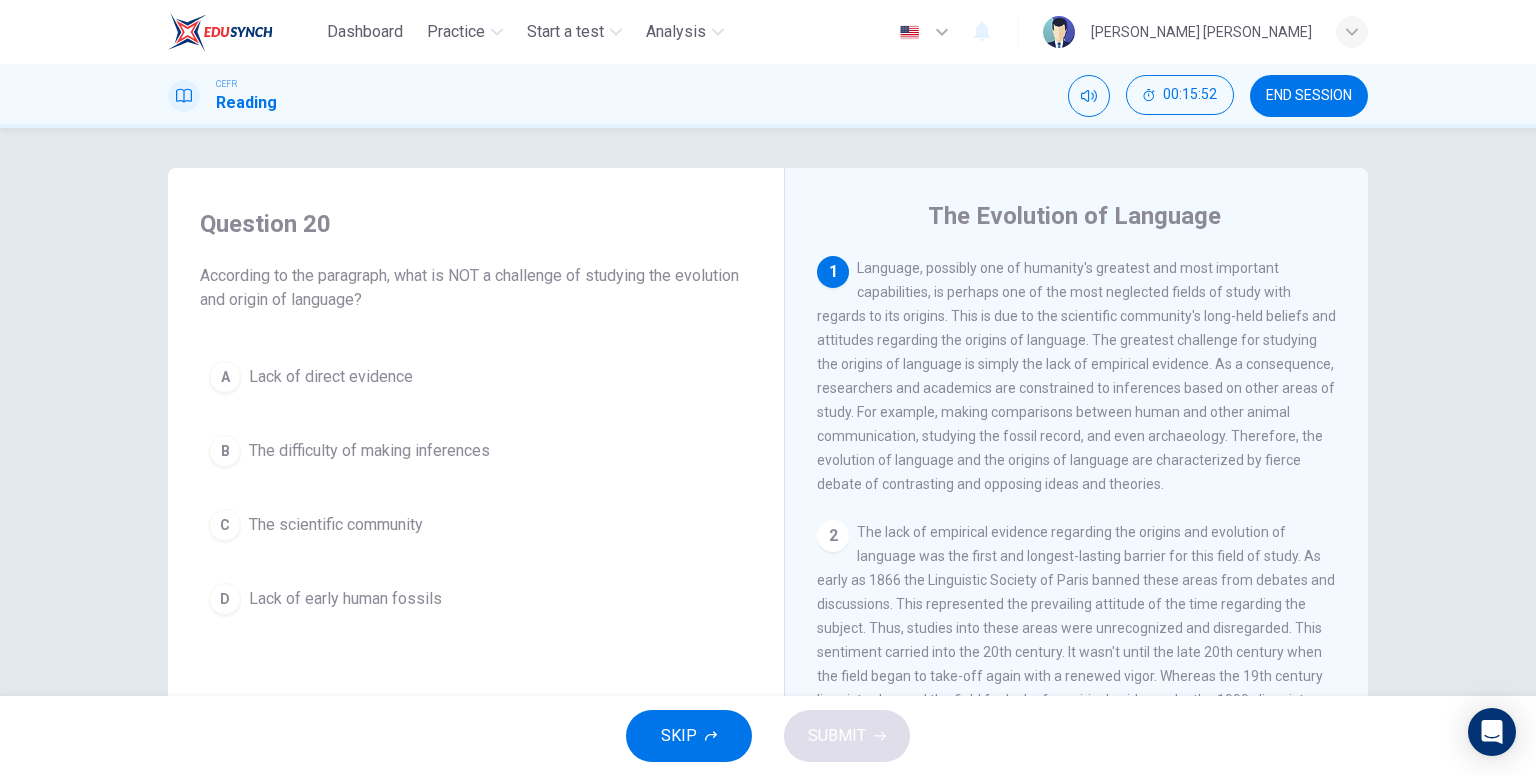 click on "Lack of early human fossils" at bounding box center (345, 599) 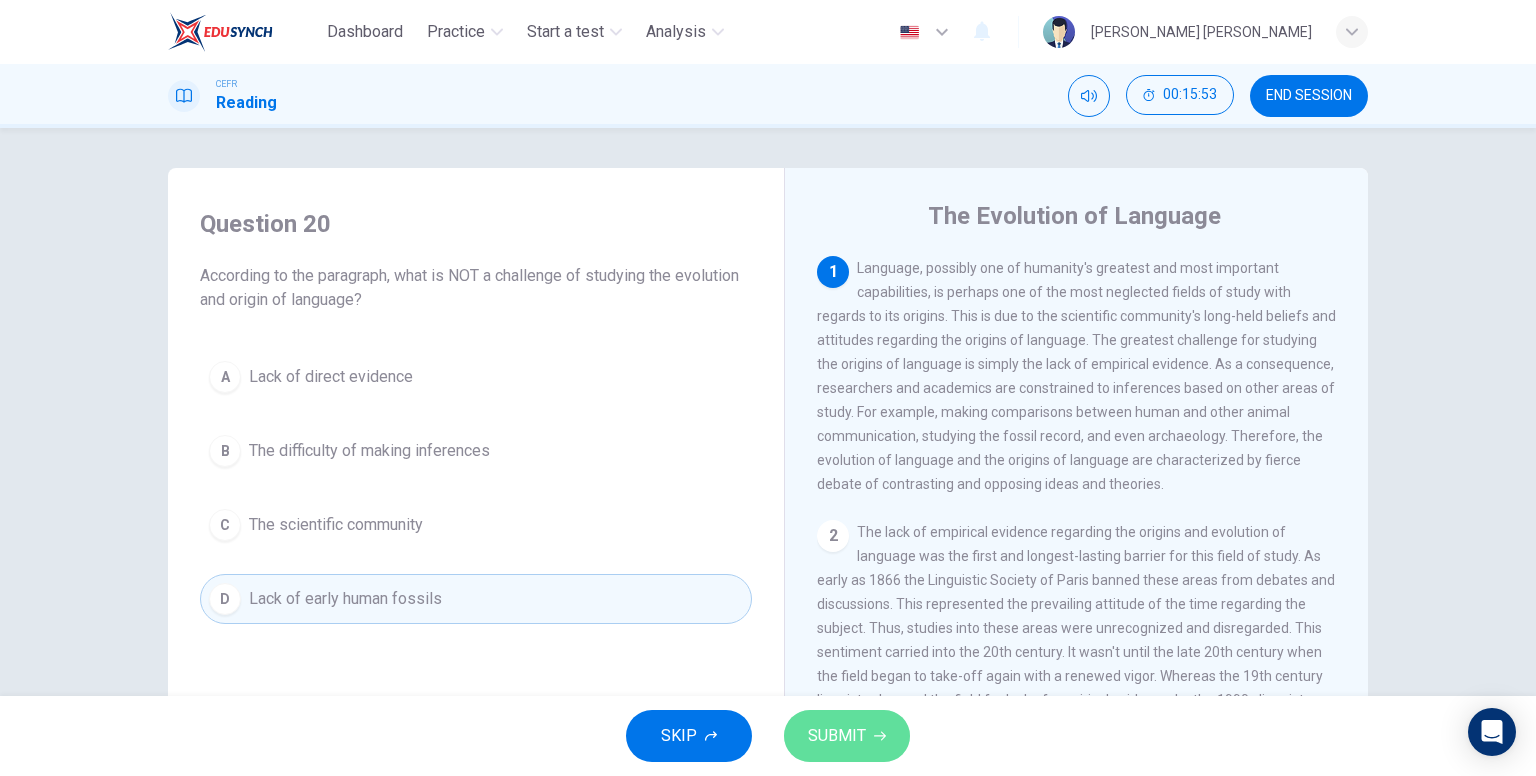click on "SUBMIT" at bounding box center [847, 736] 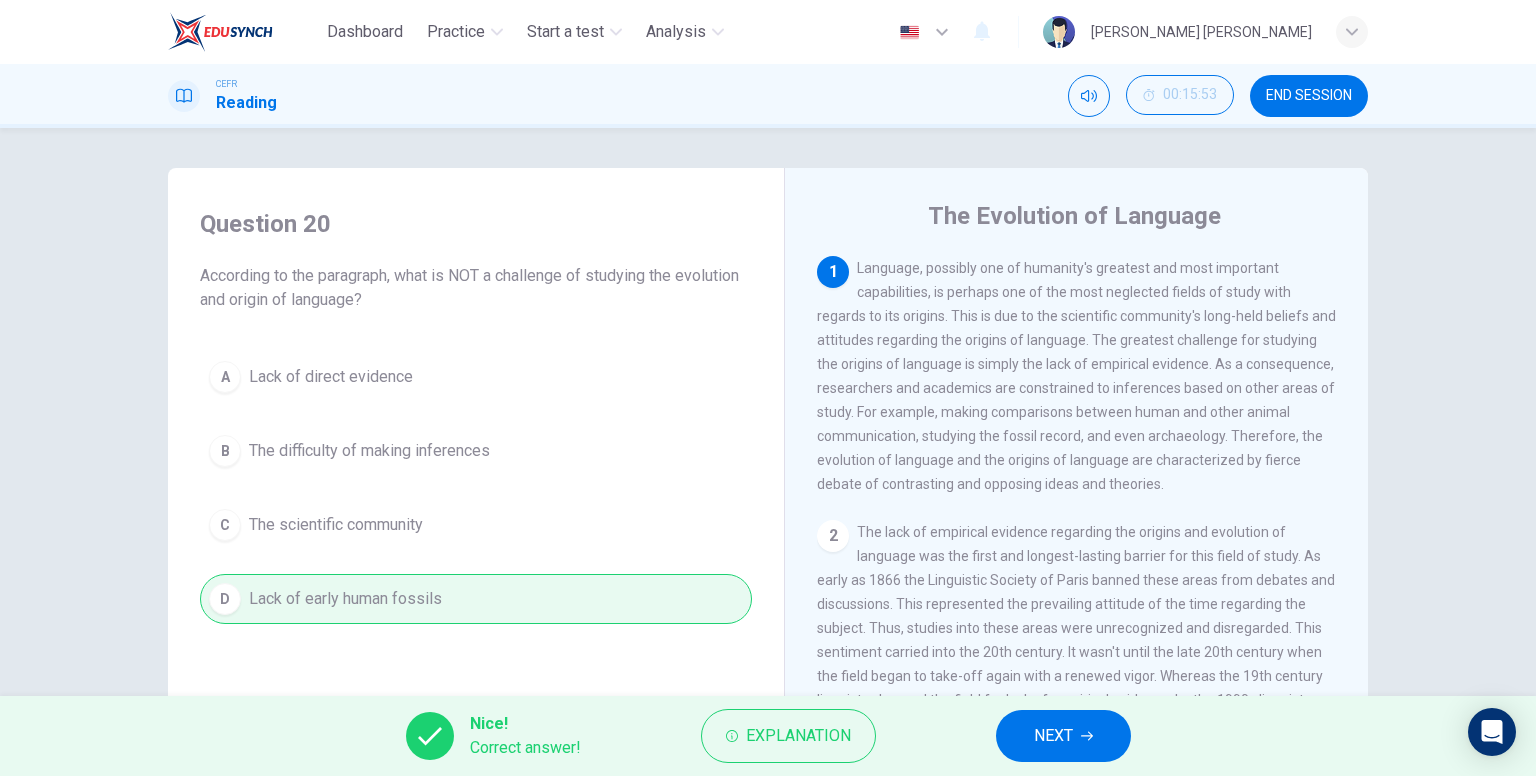 click on "NEXT" at bounding box center [1053, 736] 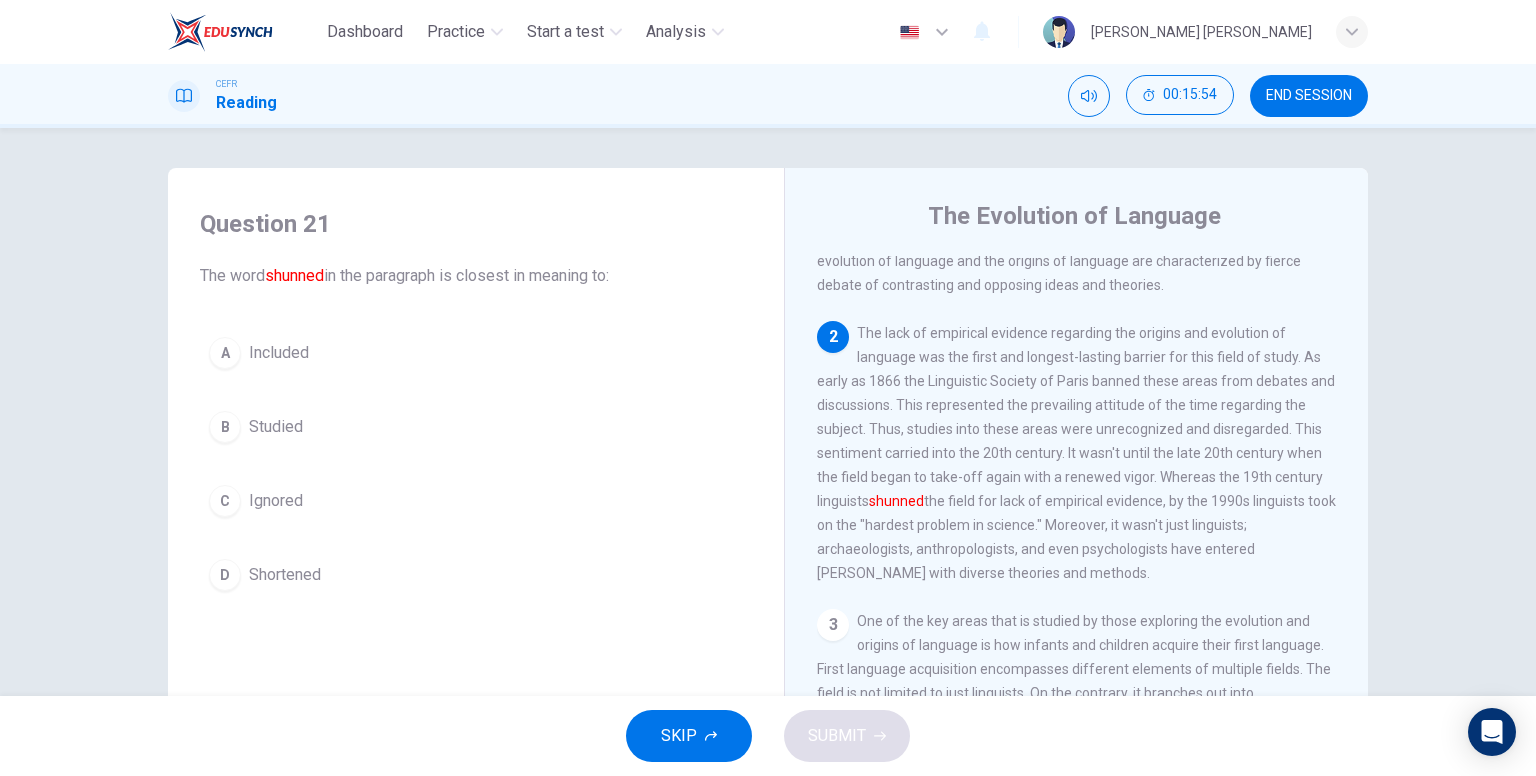 scroll, scrollTop: 200, scrollLeft: 0, axis: vertical 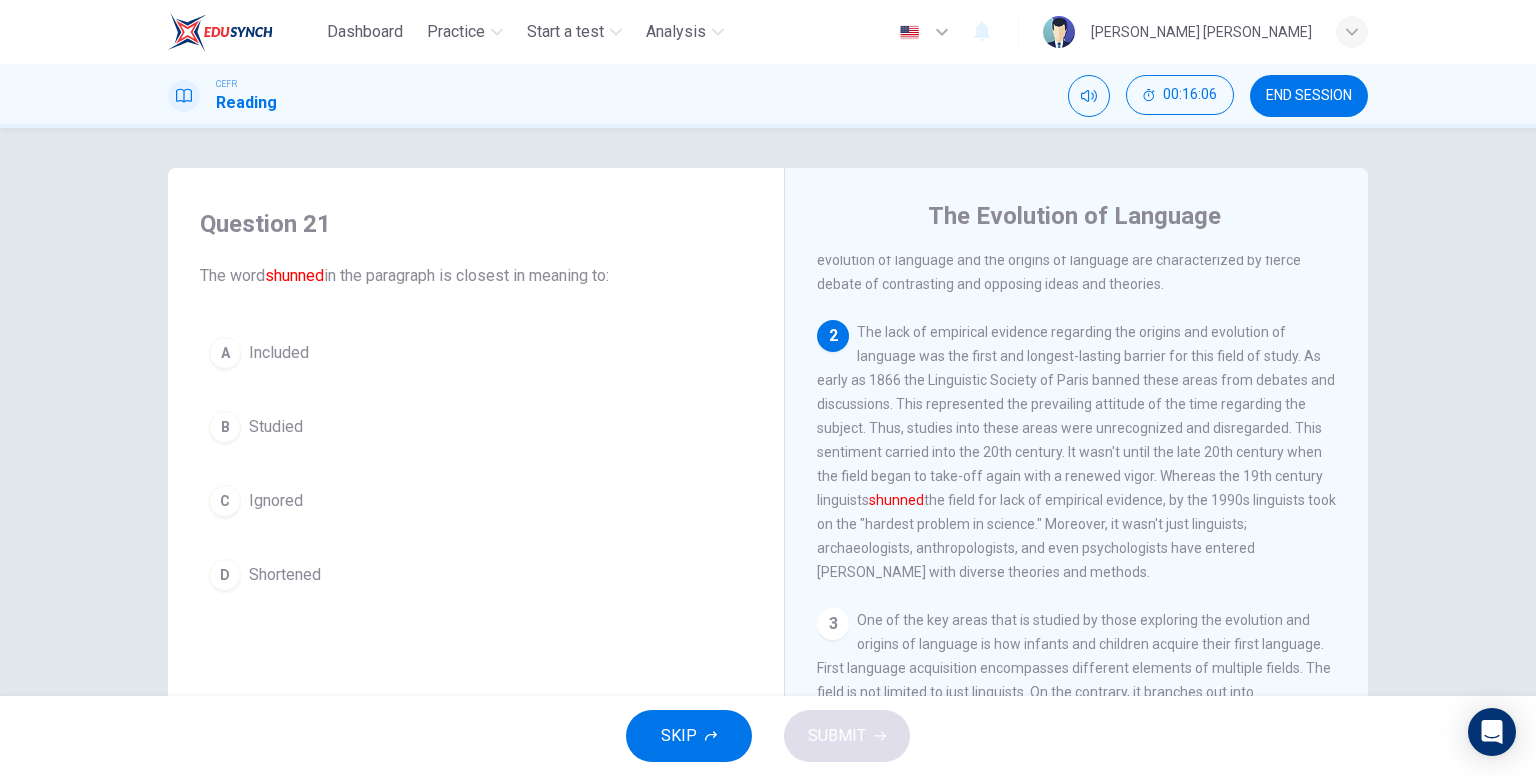 click on "C Ignored" at bounding box center (476, 501) 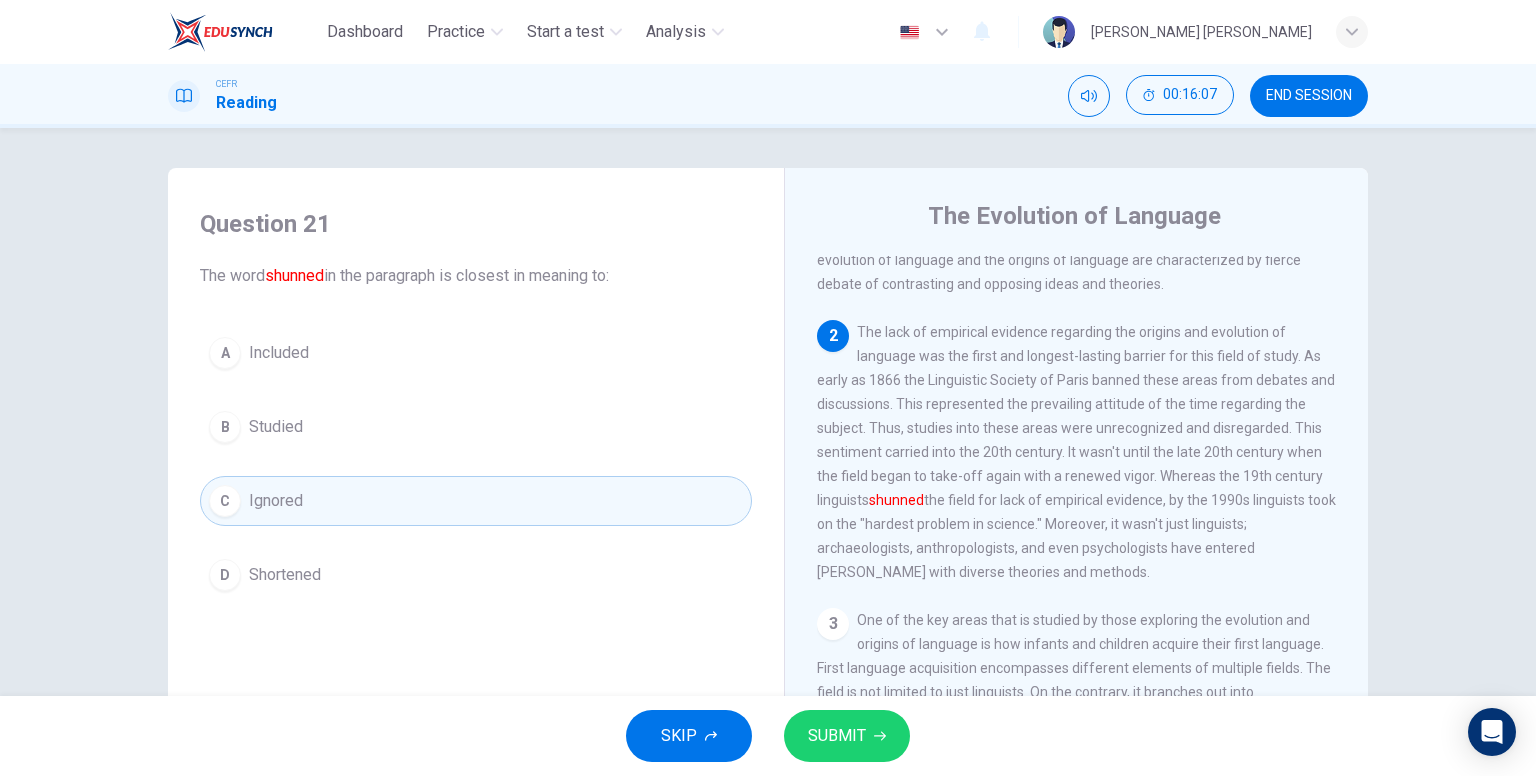 click on "SUBMIT" at bounding box center [837, 736] 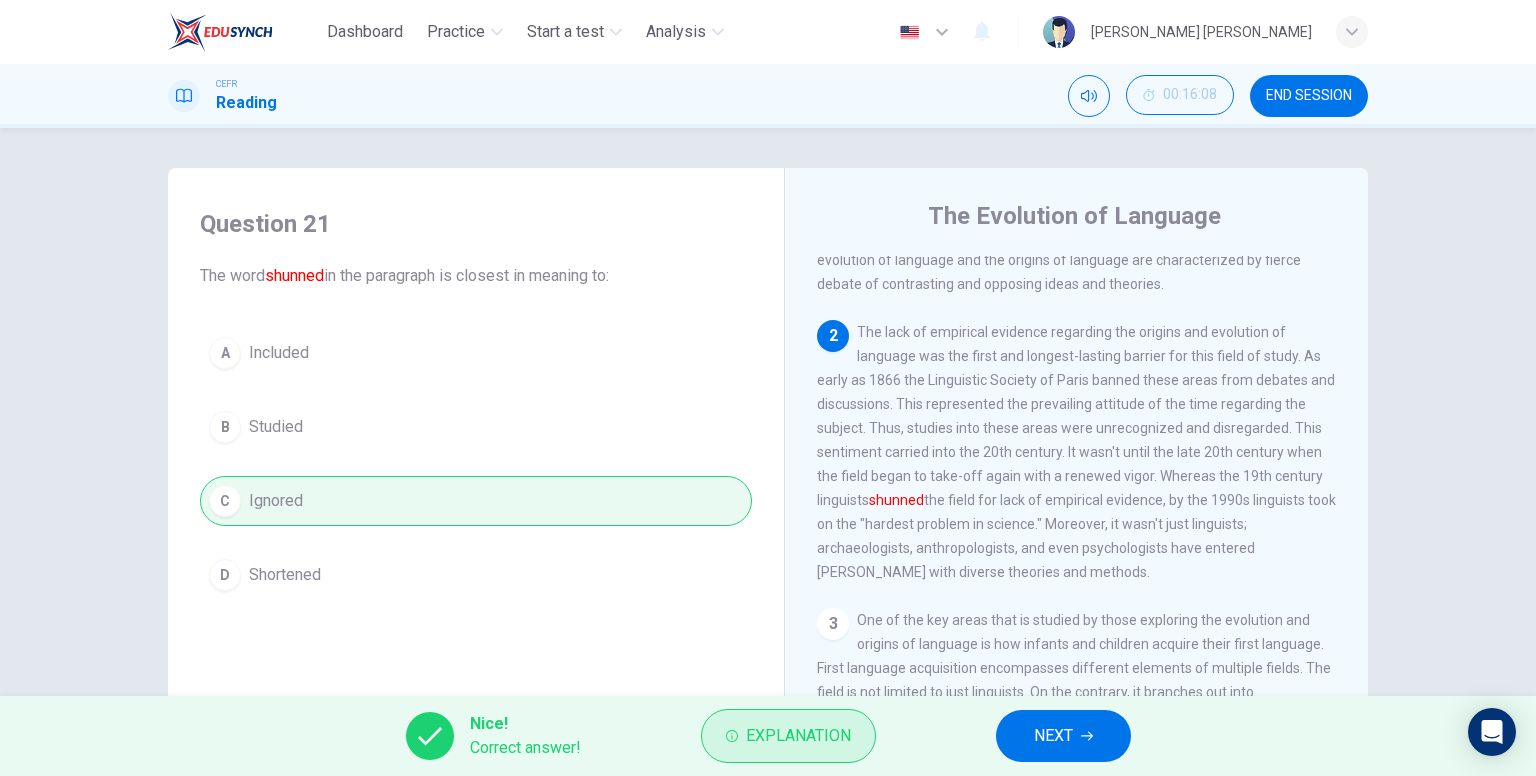 click on "Explanation" at bounding box center (798, 736) 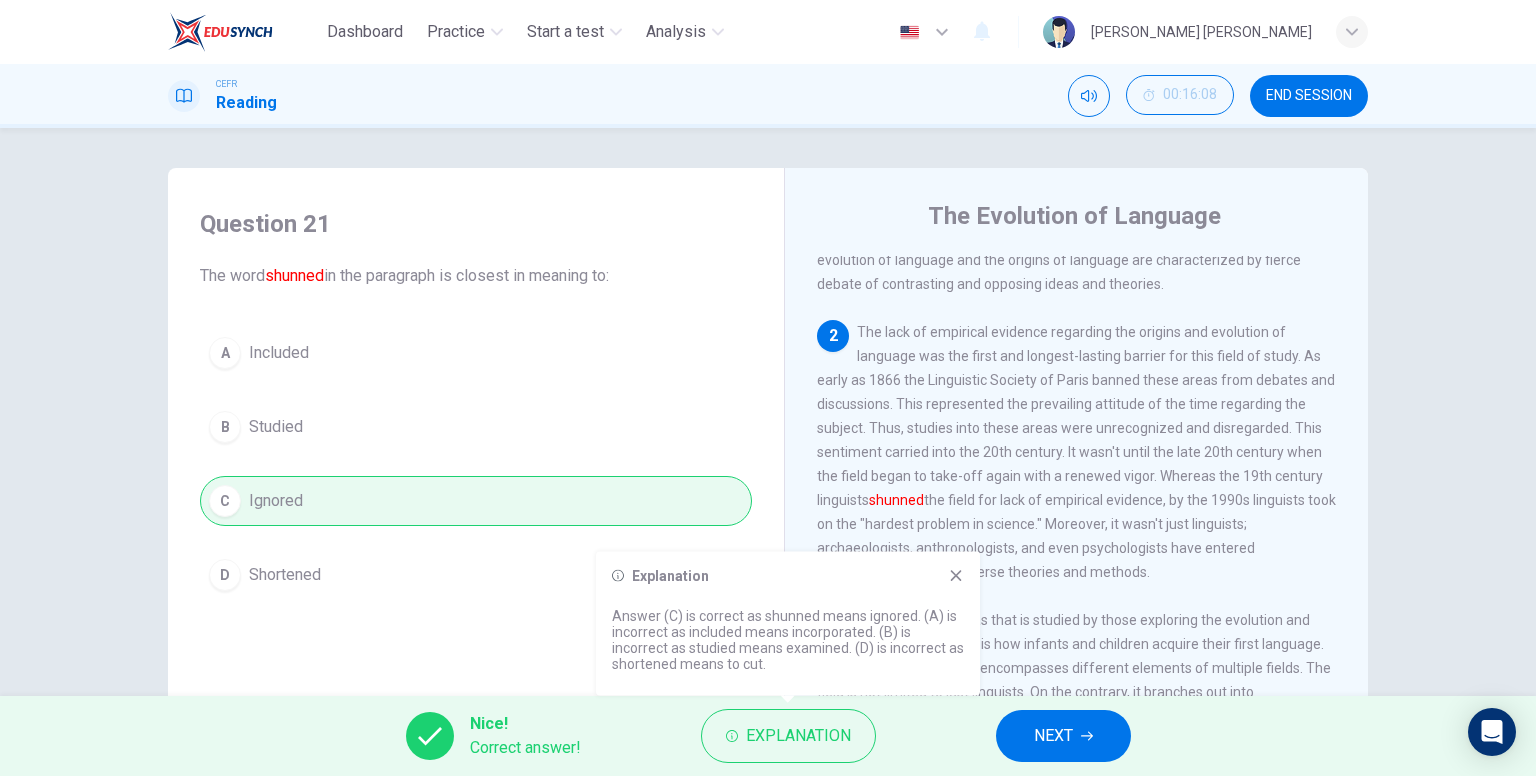 click 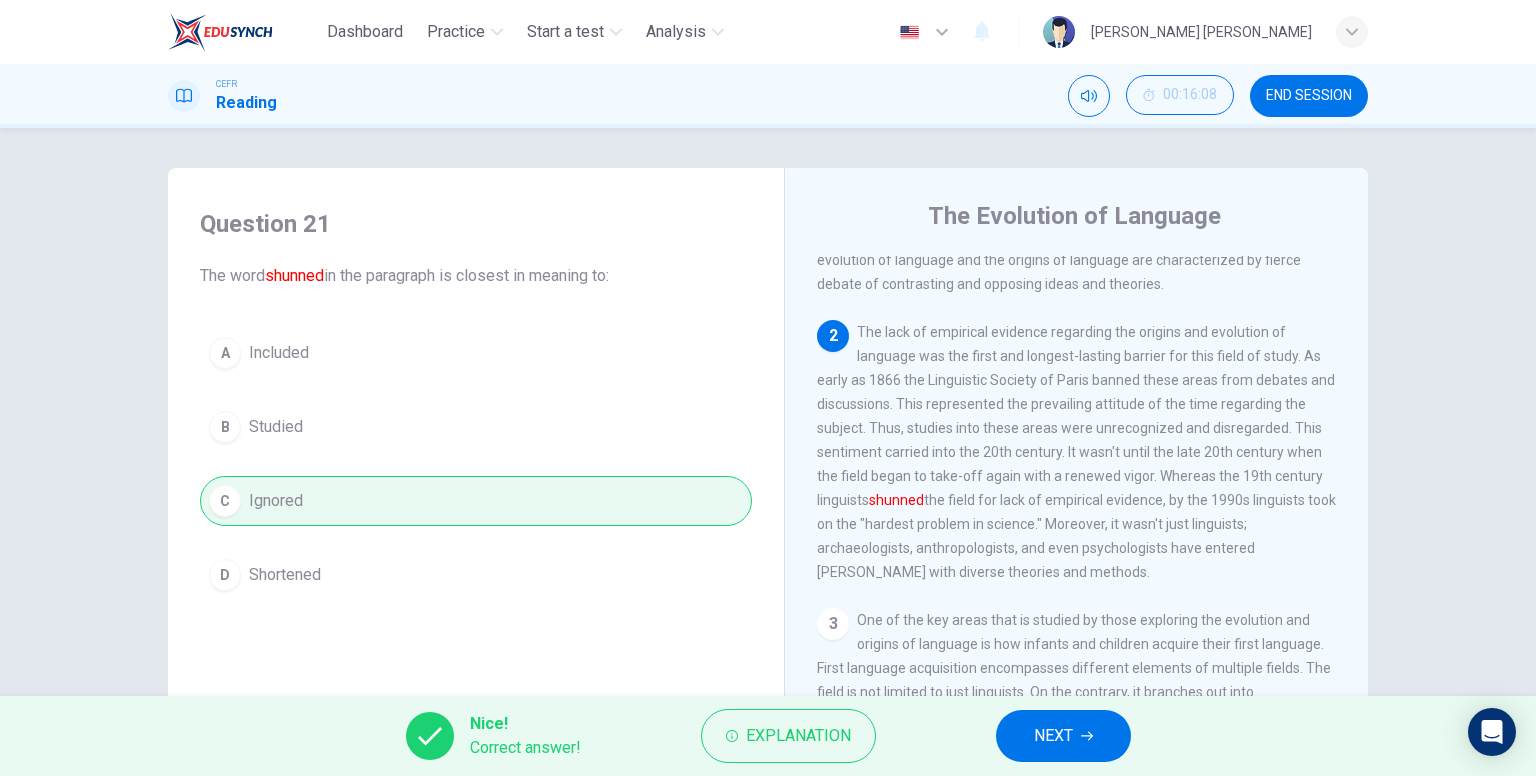 click on "NEXT" at bounding box center (1063, 736) 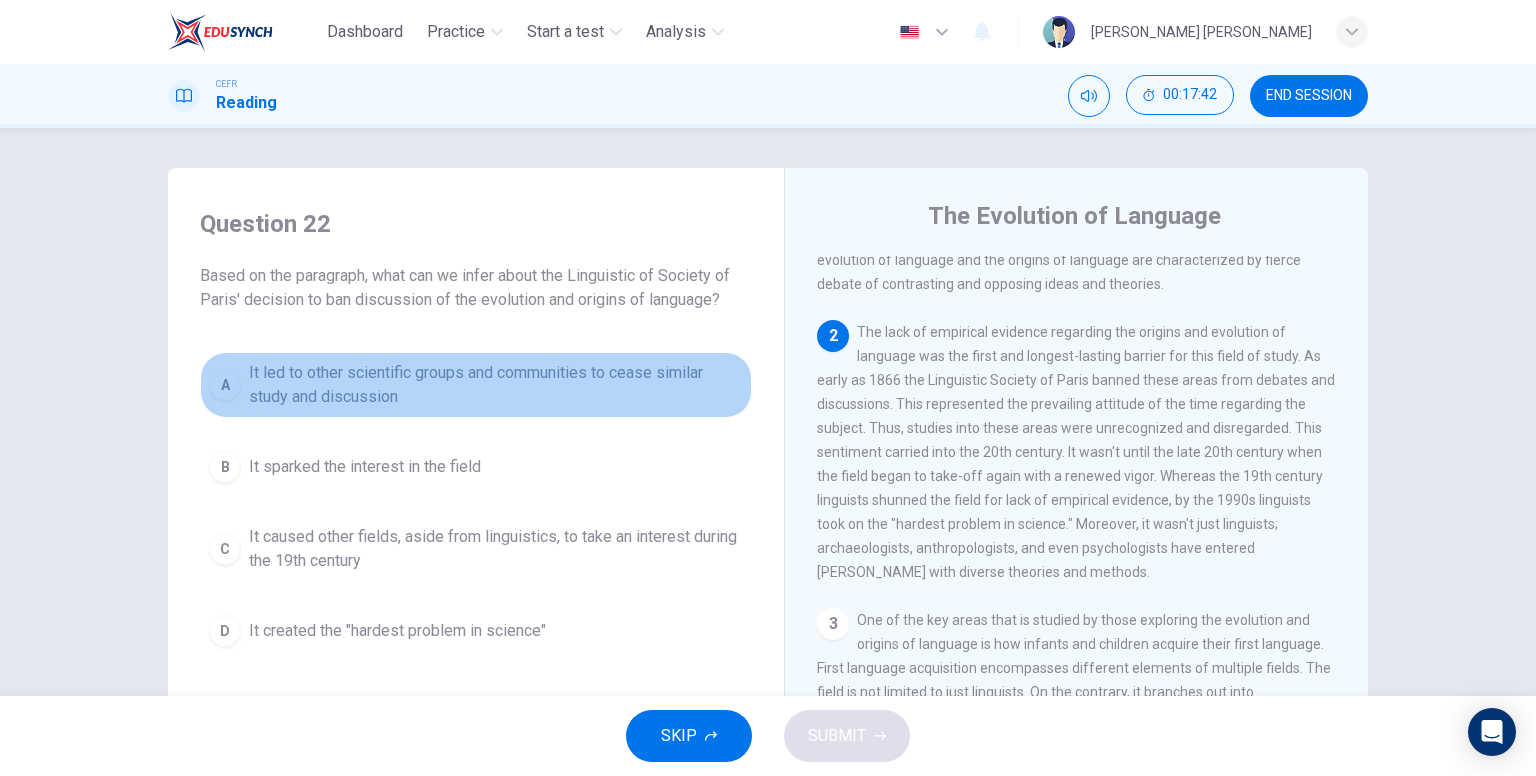 click on "It led to other scientific groups and communities to cease similar study and discussion" at bounding box center (496, 385) 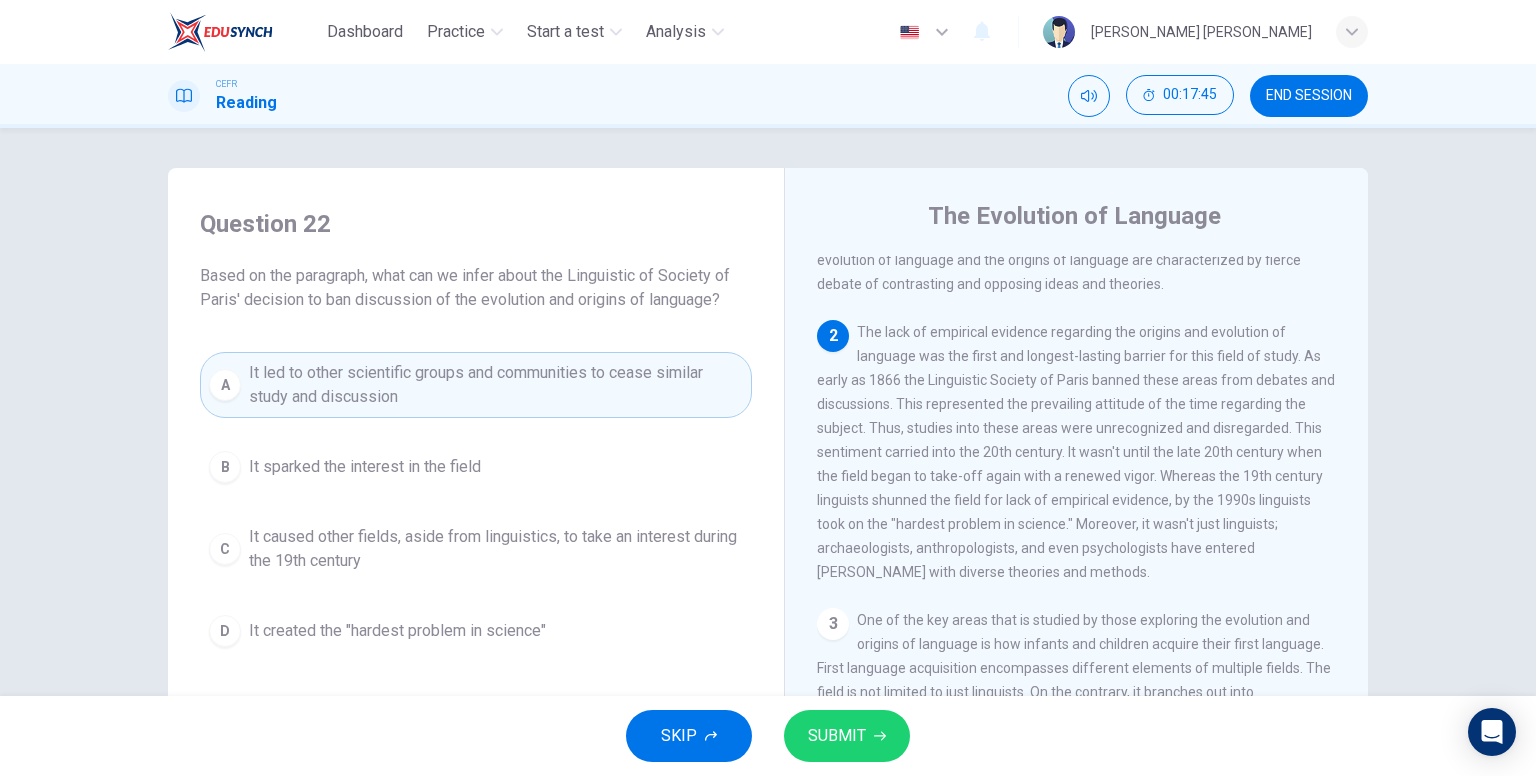 click on "It created the "hardest problem in science"" at bounding box center [397, 631] 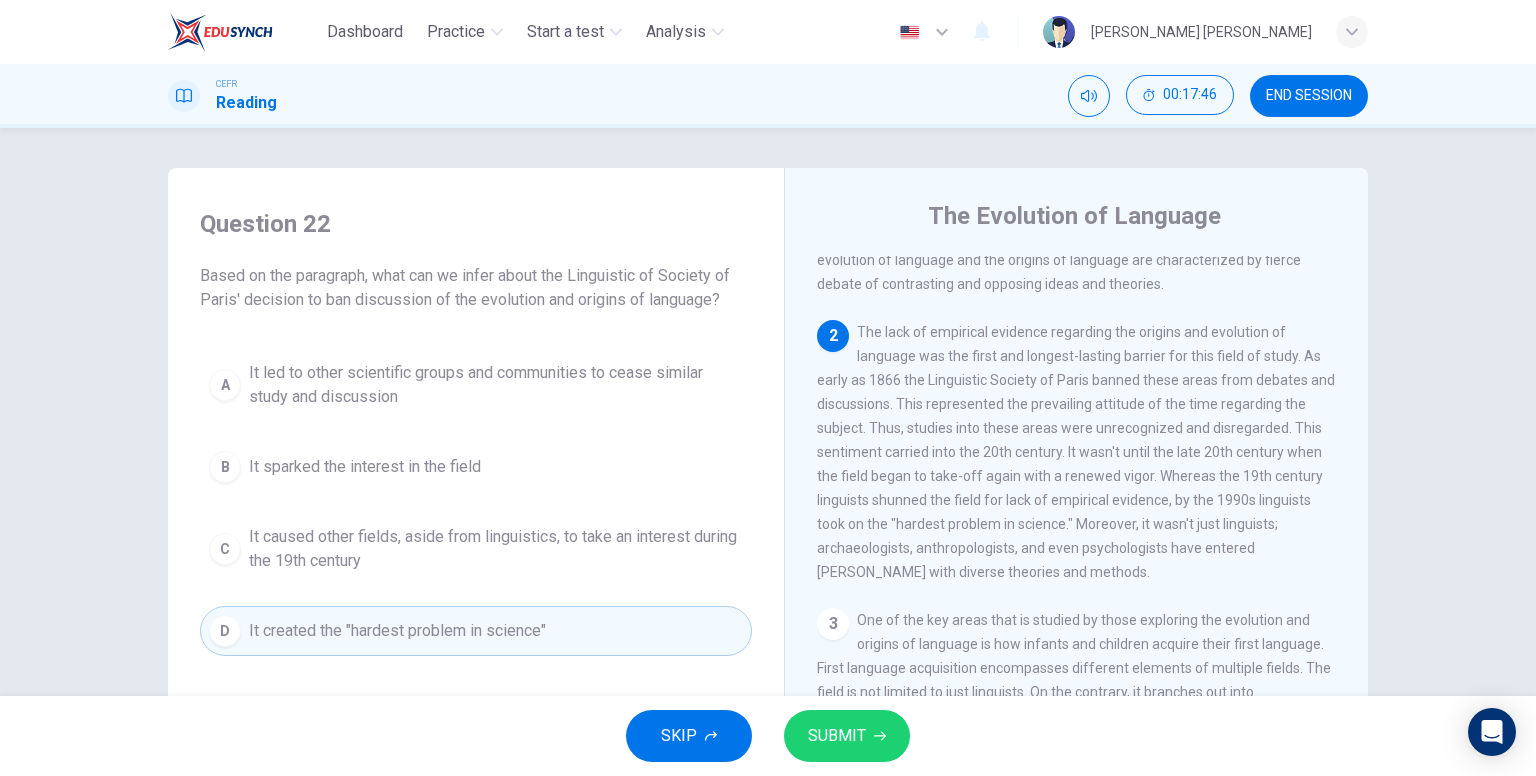 click on "SUBMIT" at bounding box center [847, 736] 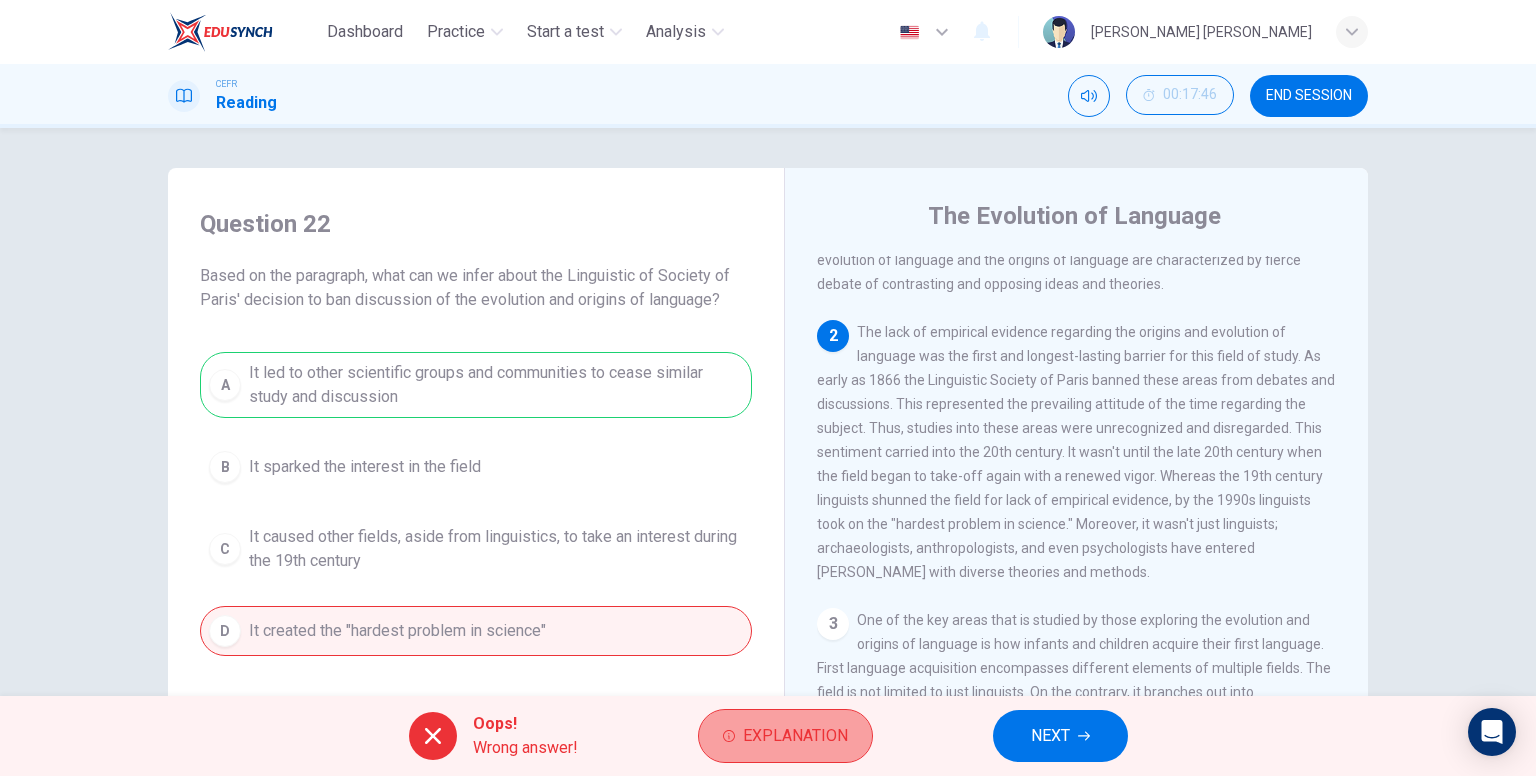click on "Explanation" at bounding box center (795, 736) 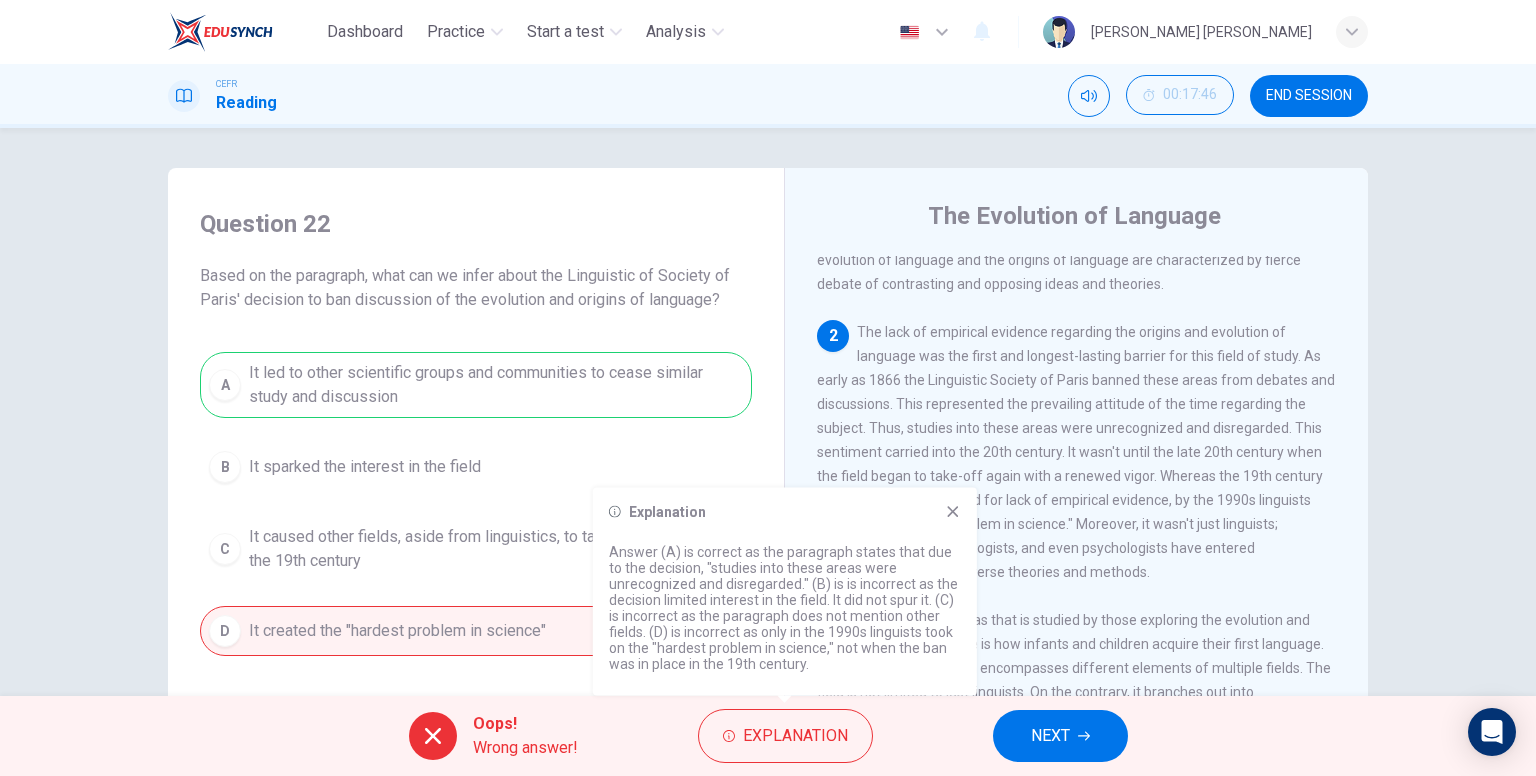 click 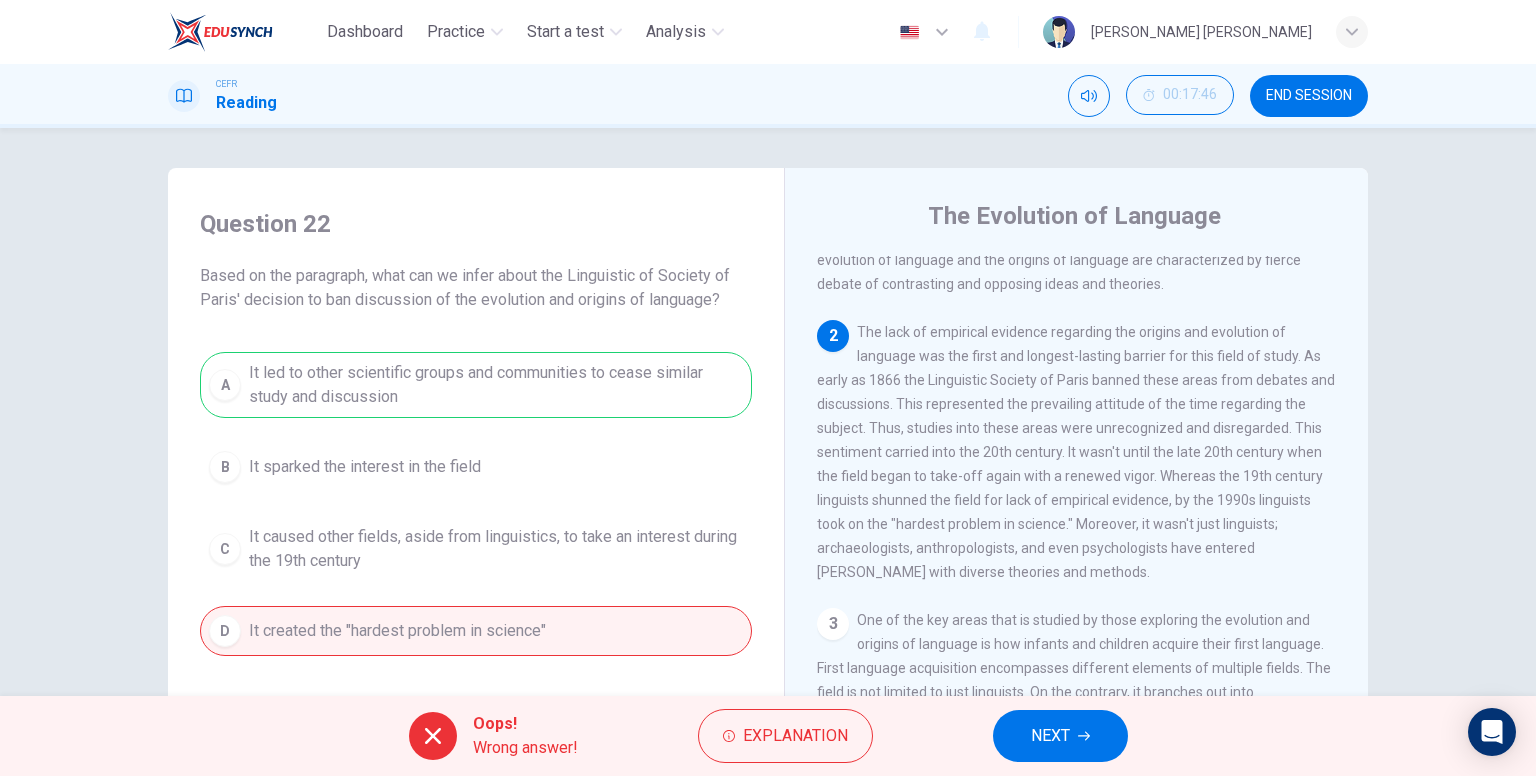 click on "NEXT" at bounding box center (1050, 736) 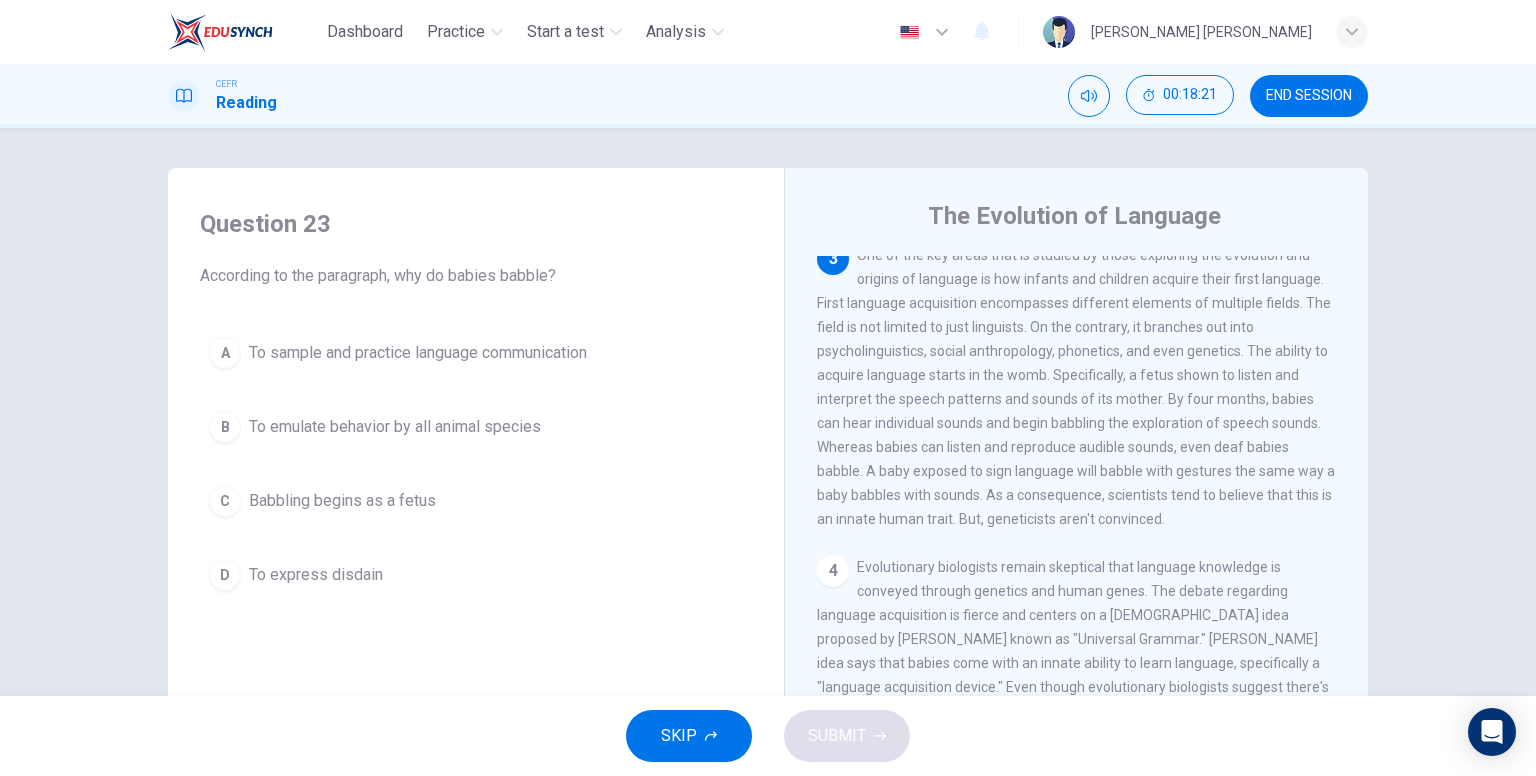 scroll, scrollTop: 600, scrollLeft: 0, axis: vertical 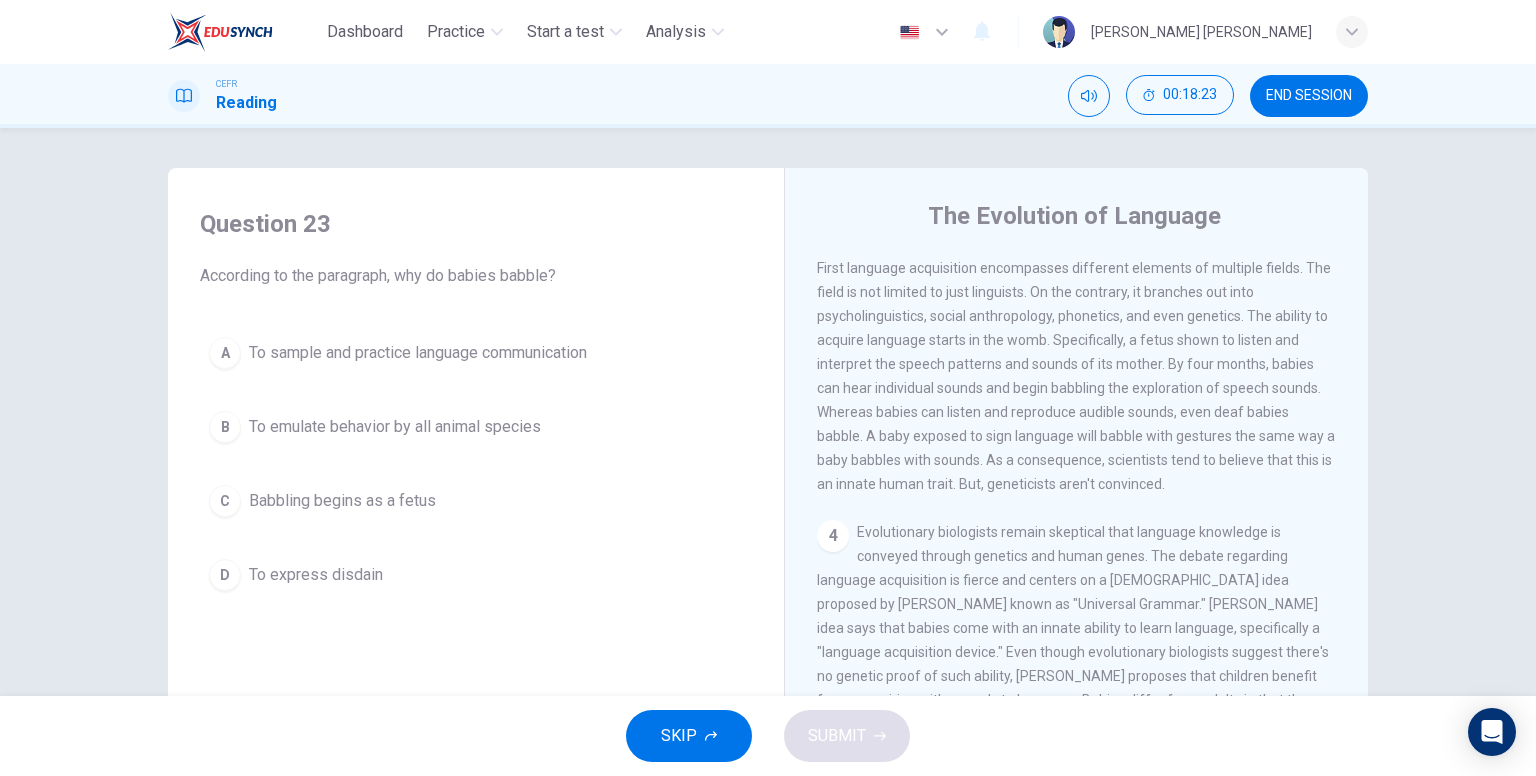 click on "To sample and practice language communication" at bounding box center (418, 353) 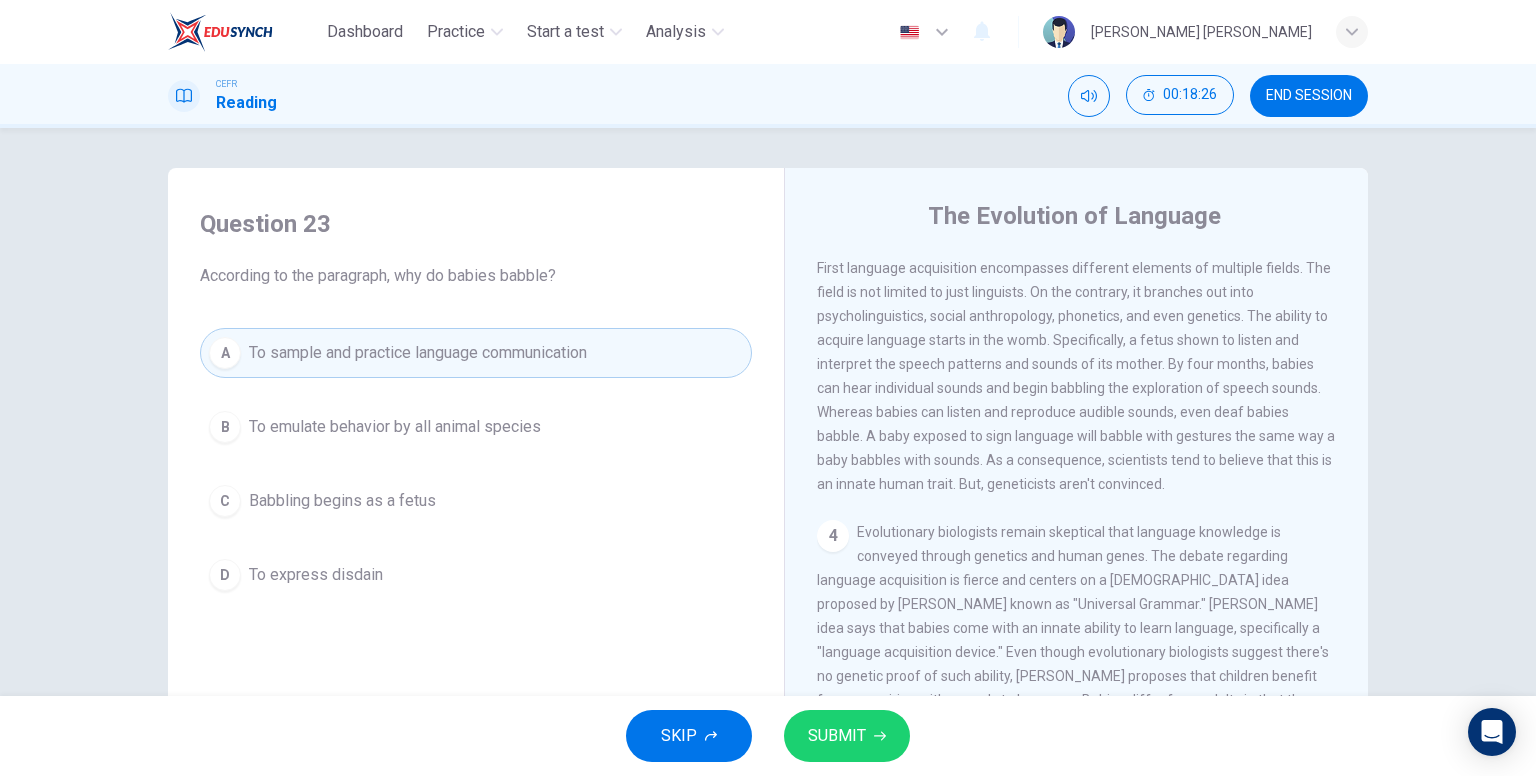 click on "SUBMIT" at bounding box center [847, 736] 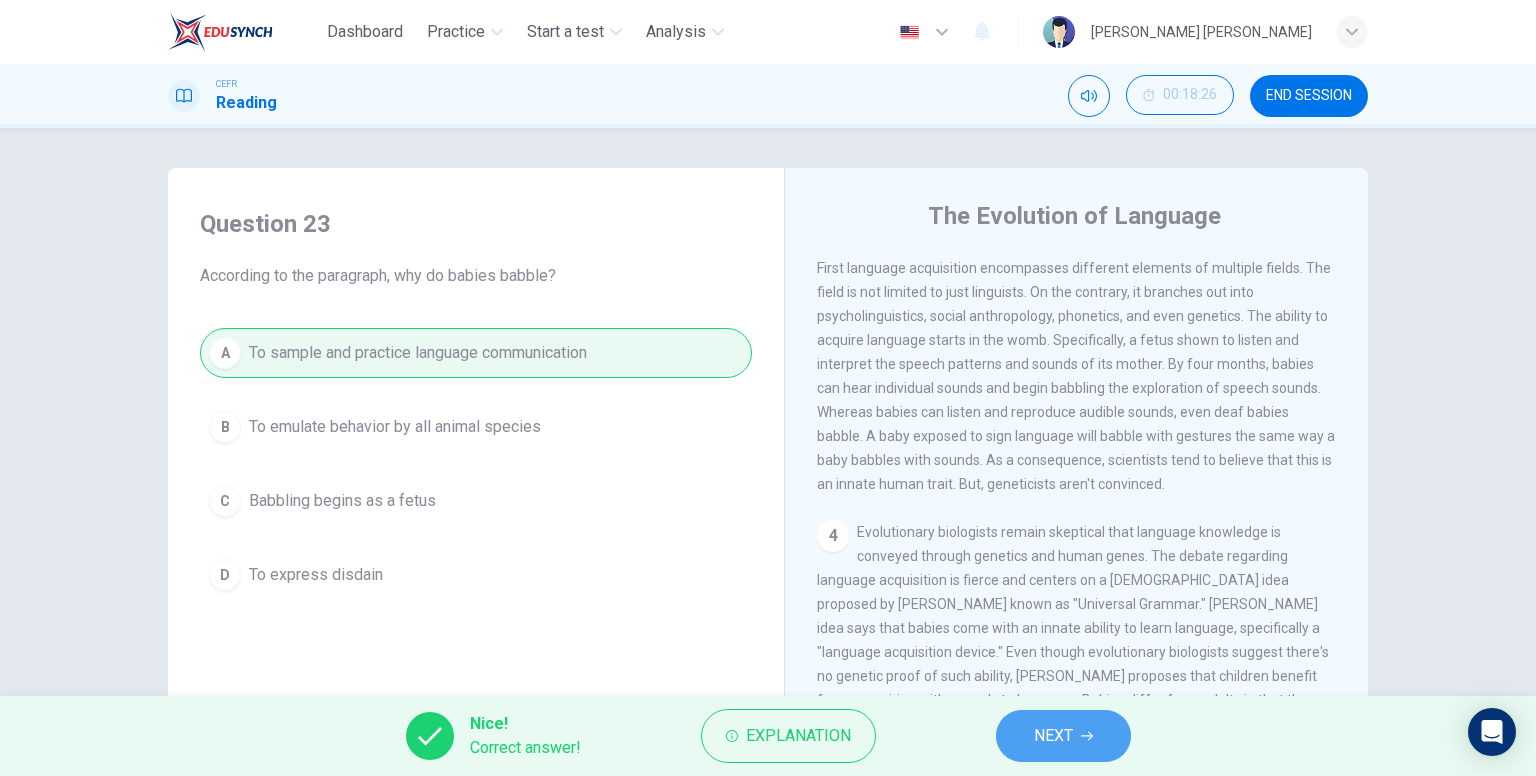 click on "NEXT" at bounding box center [1053, 736] 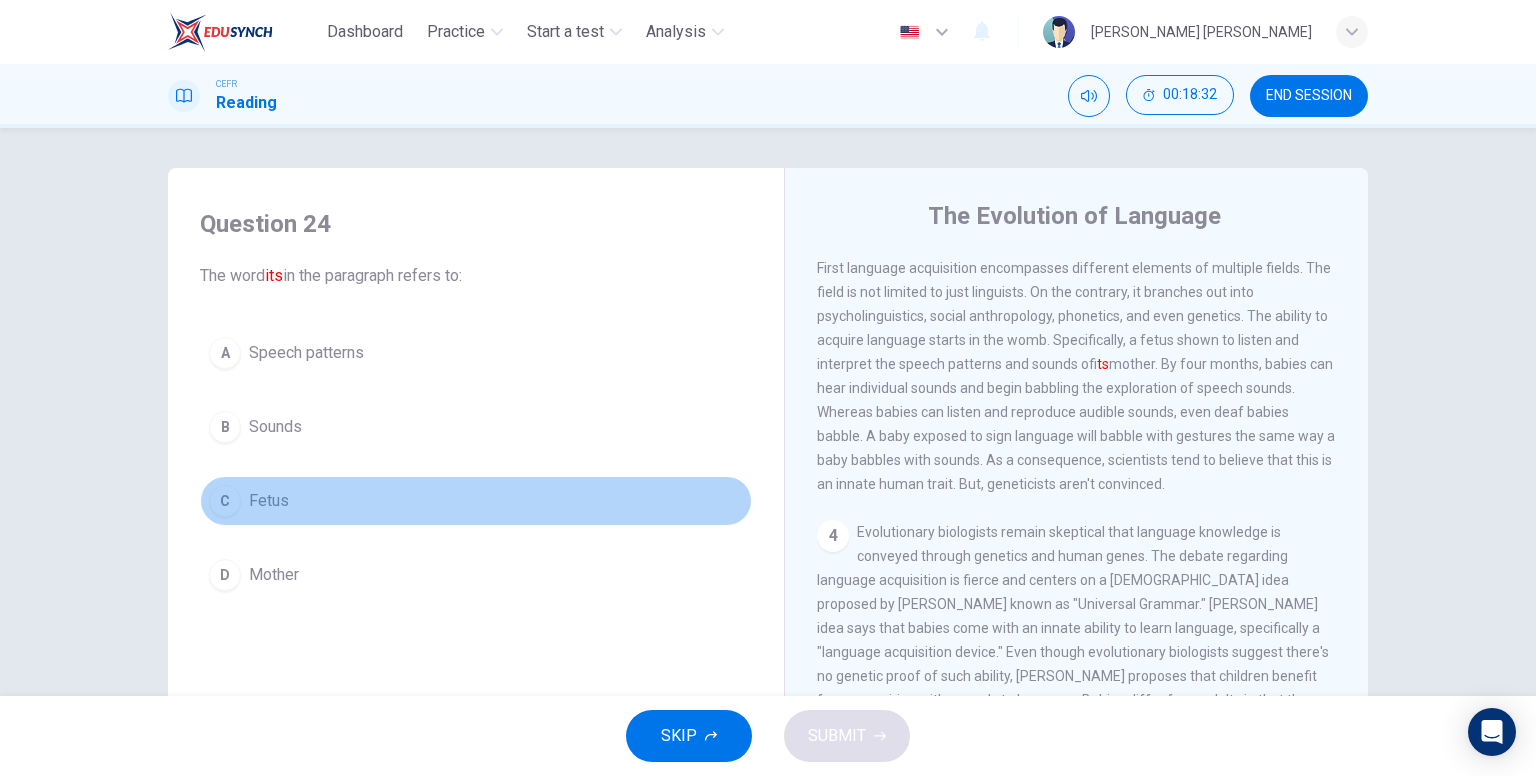 click on "Fetus" at bounding box center (269, 501) 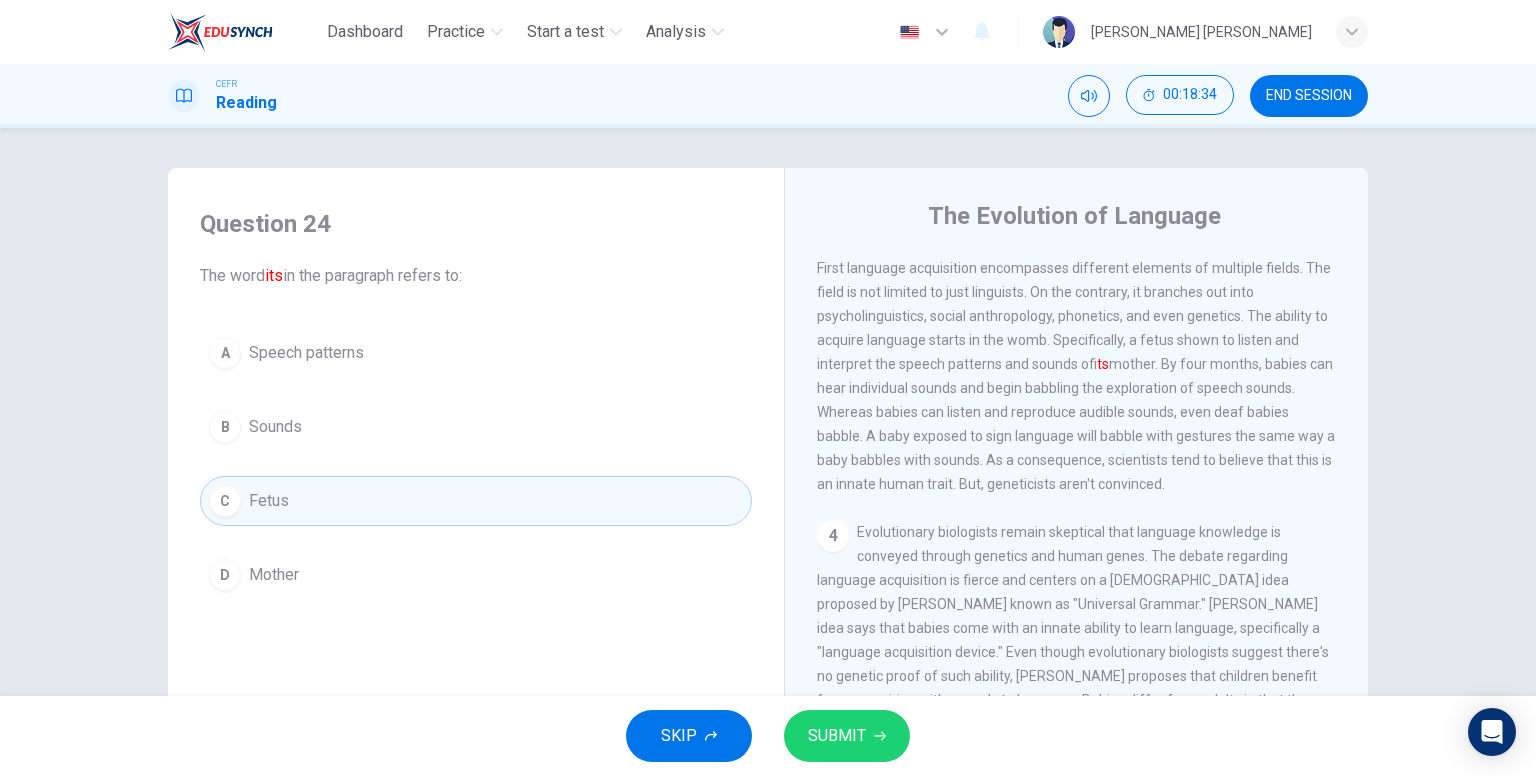 click on "SUBMIT" at bounding box center (837, 736) 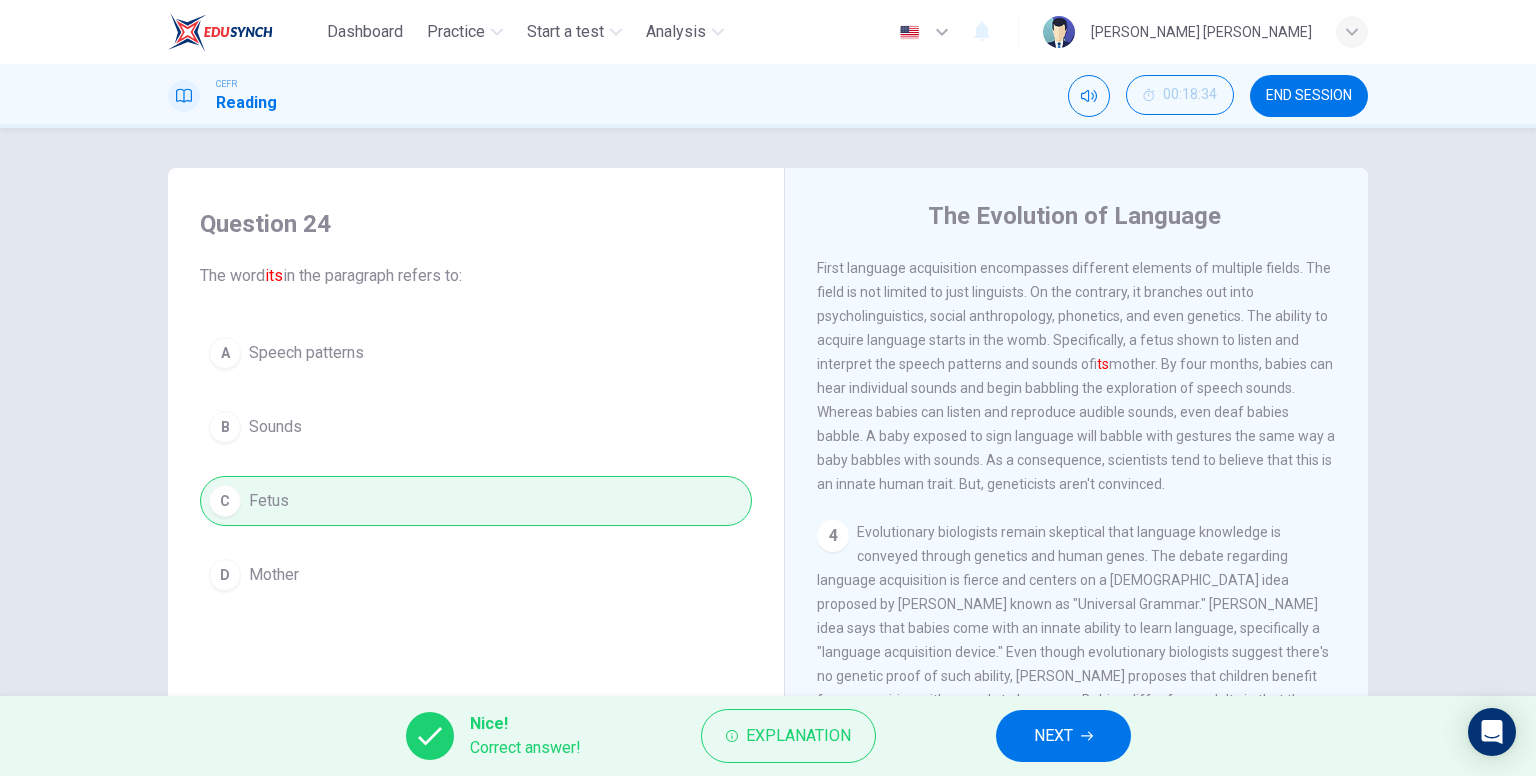click on "NEXT" at bounding box center (1063, 736) 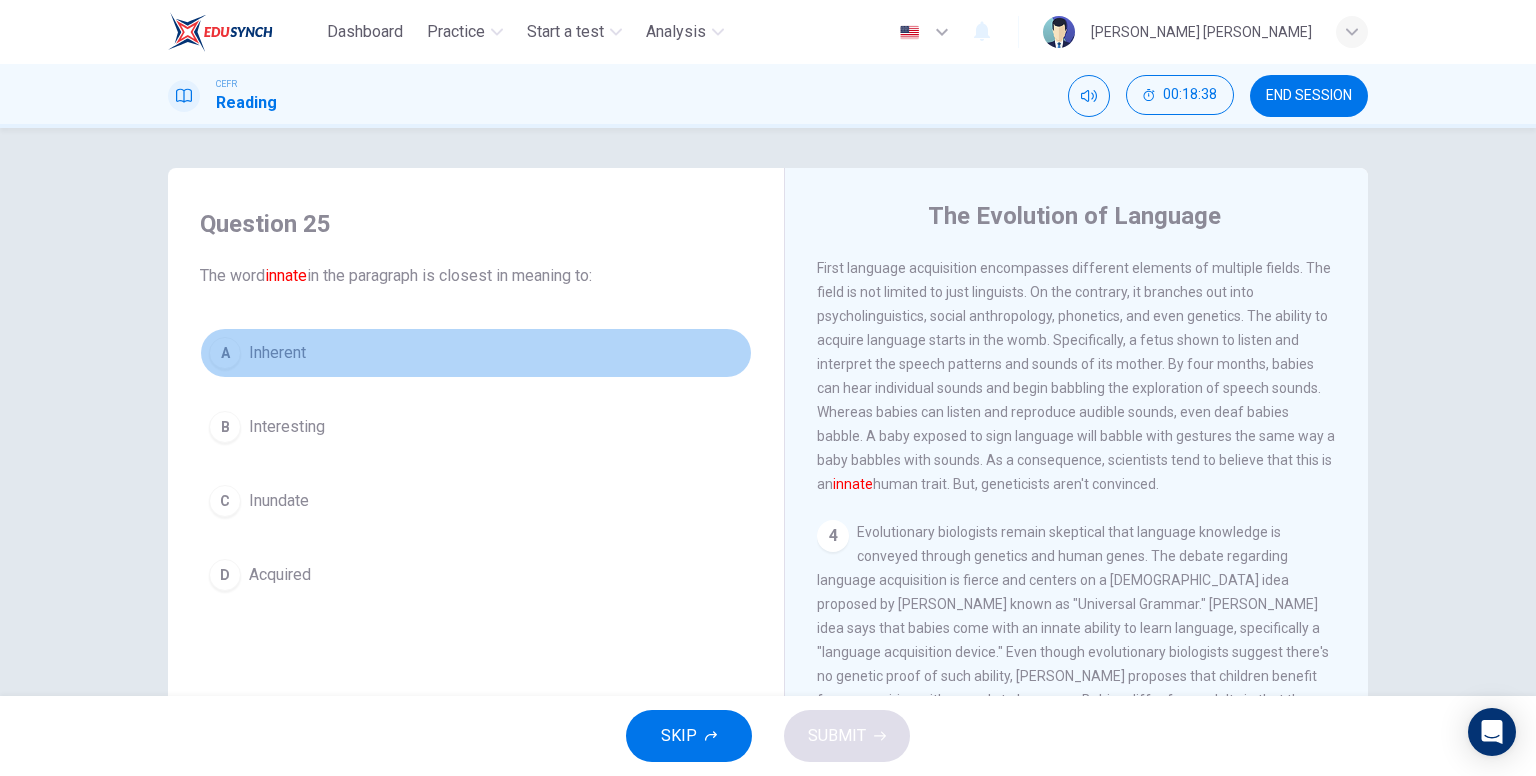 click on "Inherent" at bounding box center (277, 353) 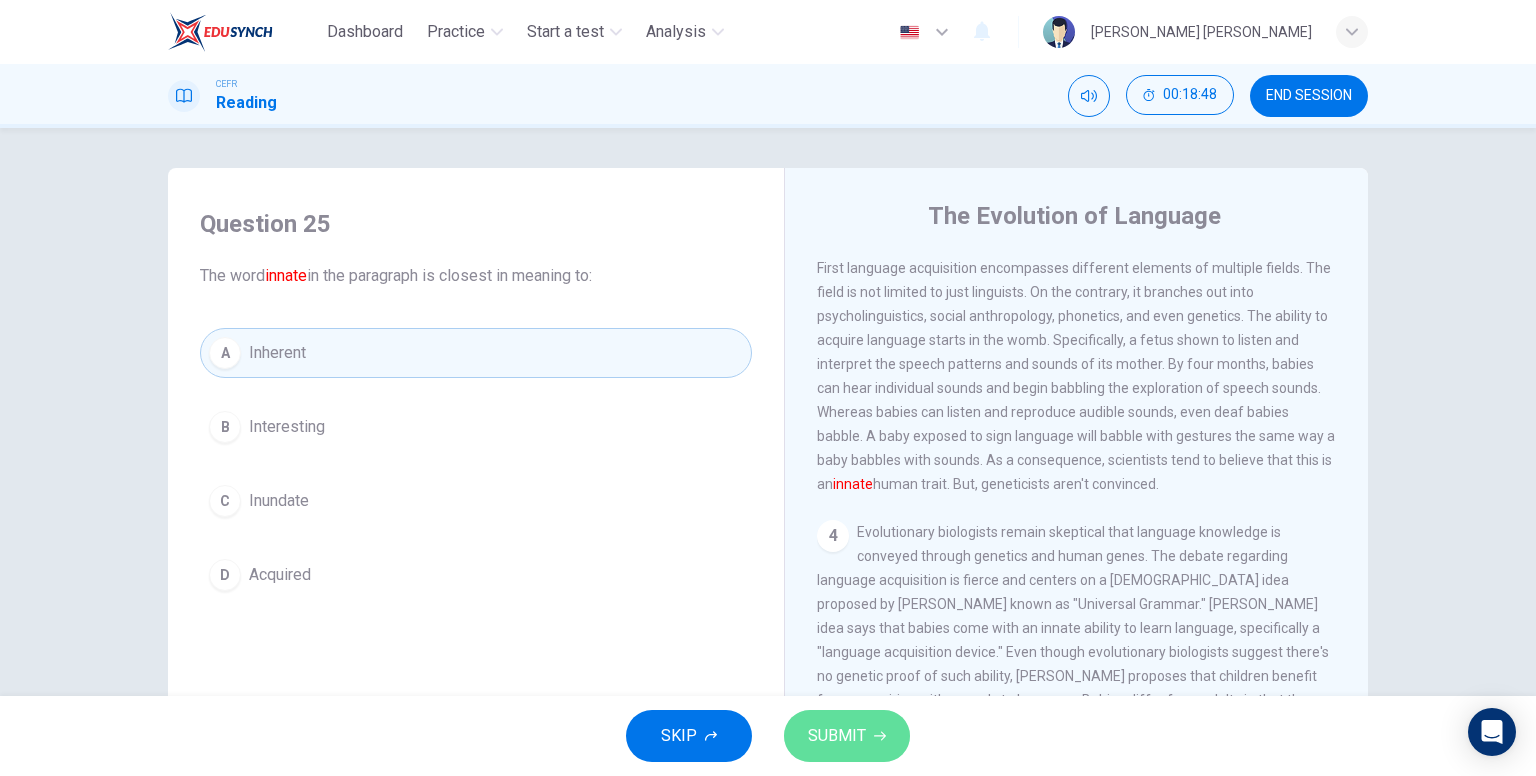 click on "SUBMIT" at bounding box center (837, 736) 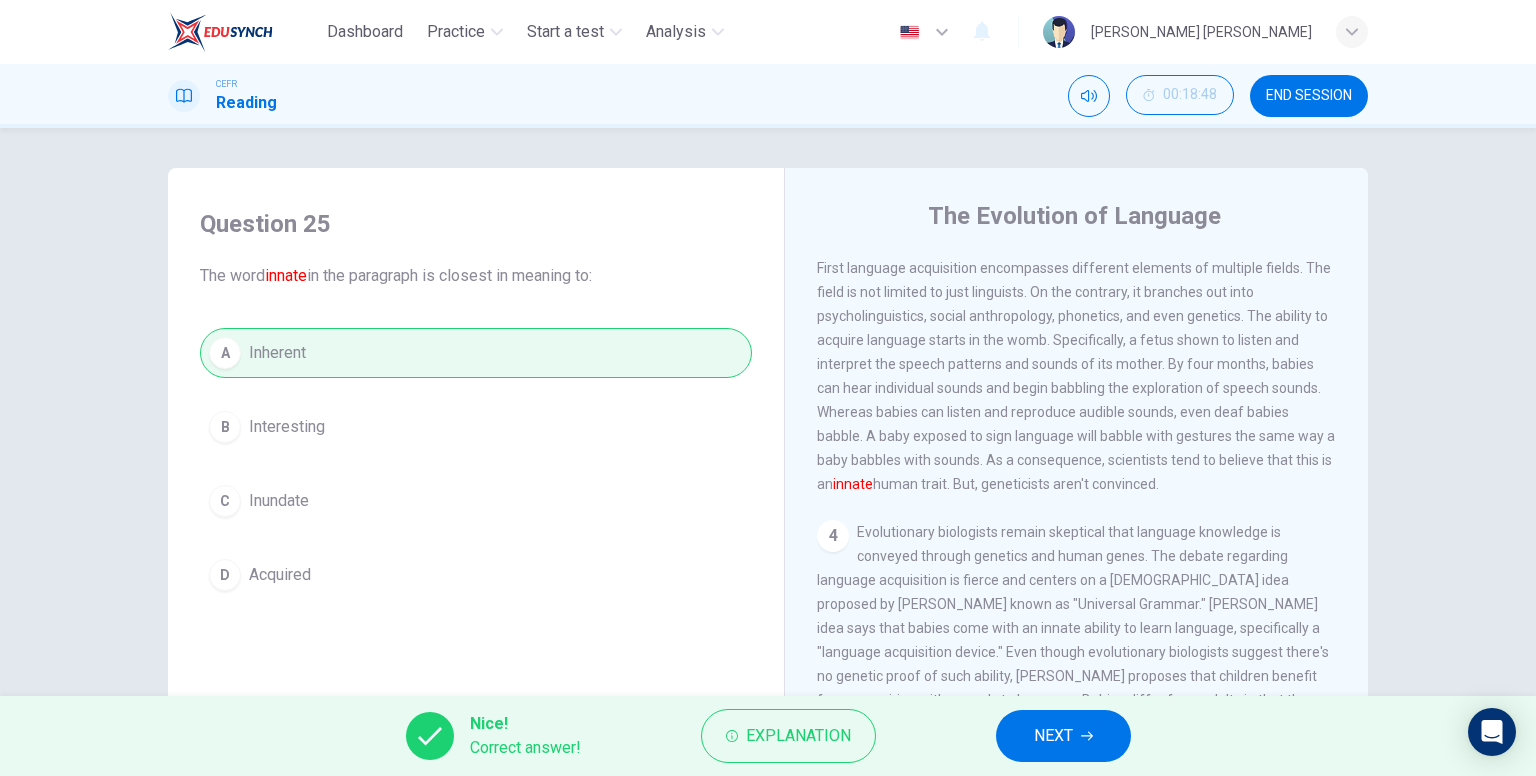 click 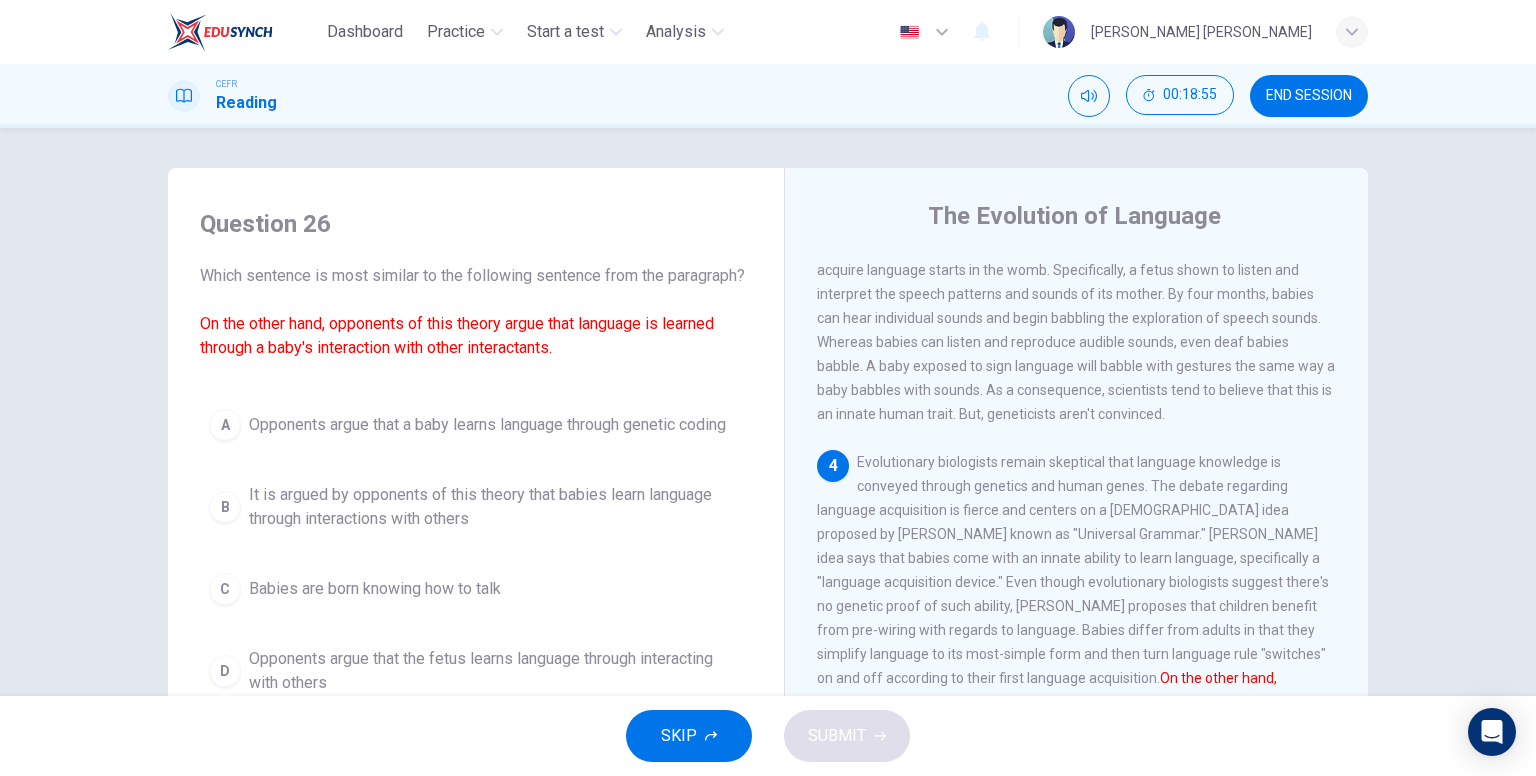 scroll, scrollTop: 700, scrollLeft: 0, axis: vertical 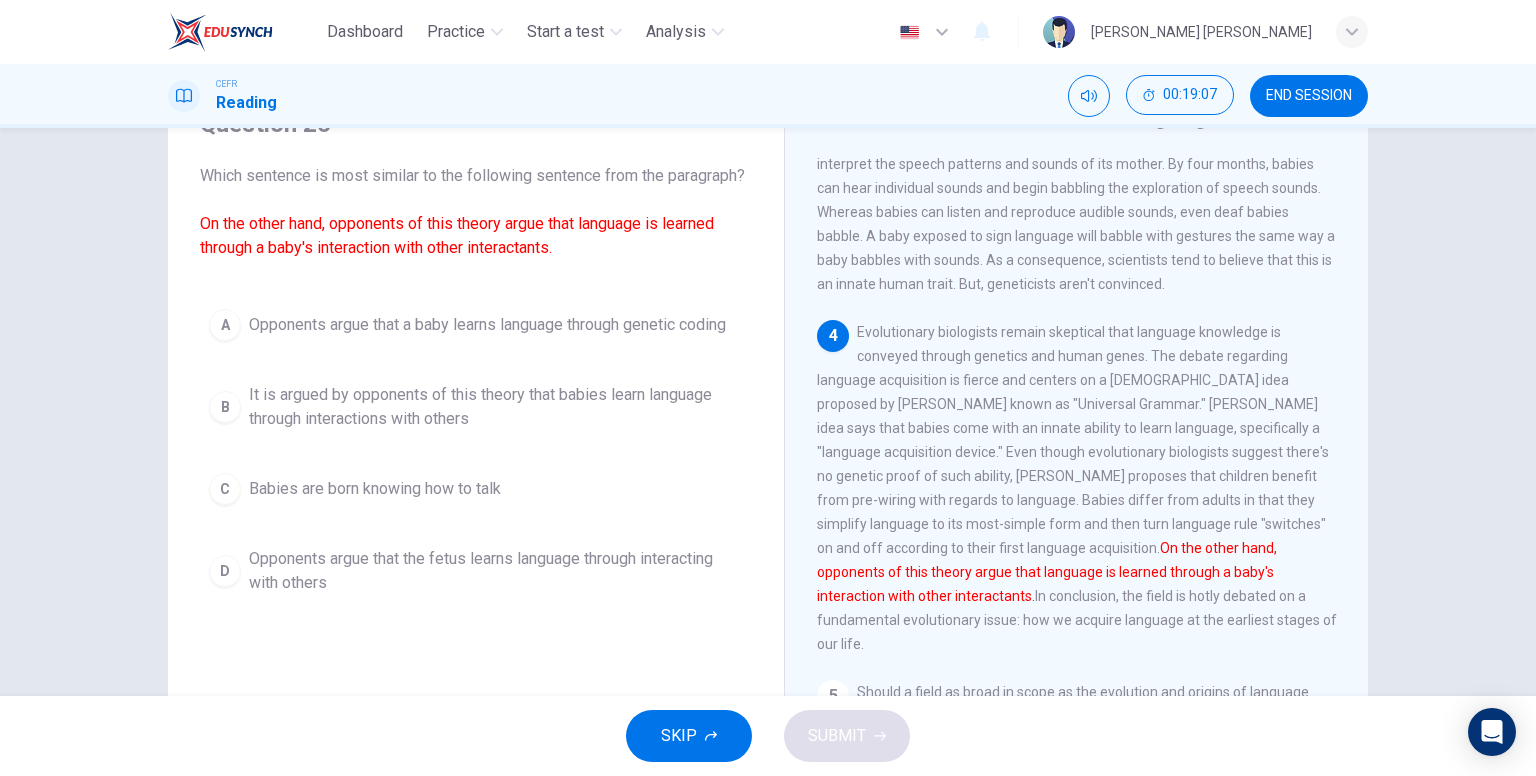 click on "It is argued by opponents of this theory that babies learn language through interactions with others" at bounding box center [496, 407] 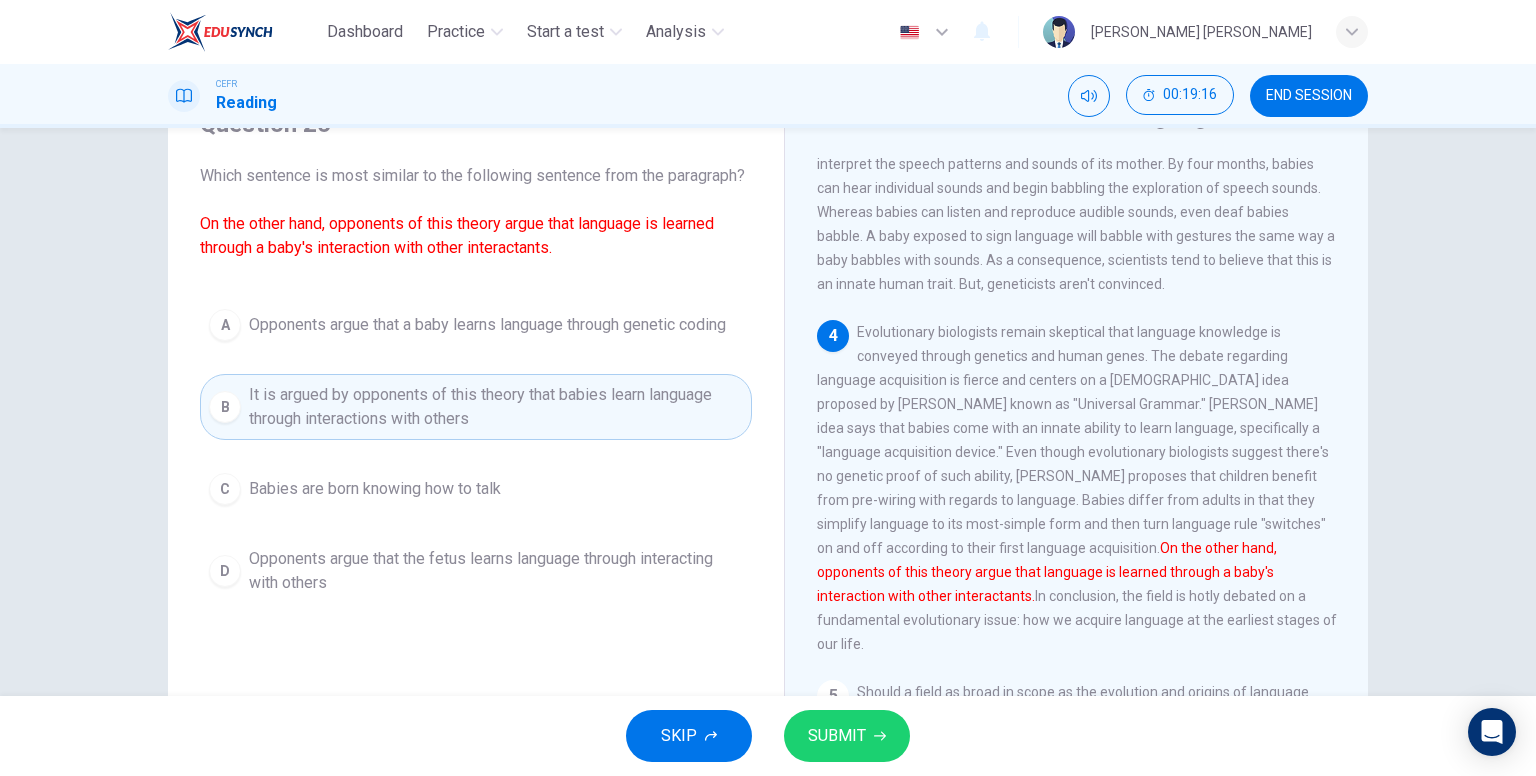 click on "SUBMIT" at bounding box center [837, 736] 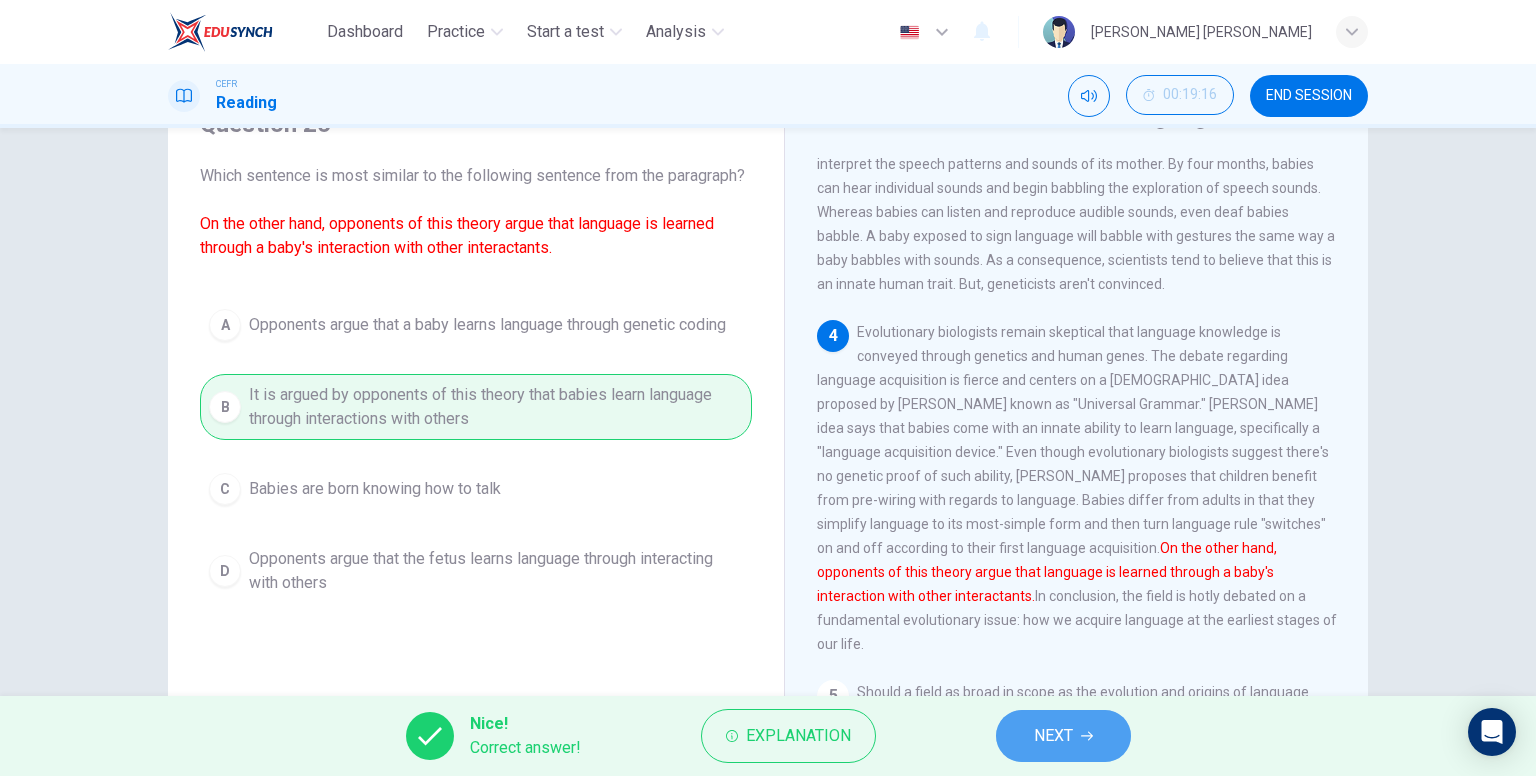click on "NEXT" at bounding box center [1053, 736] 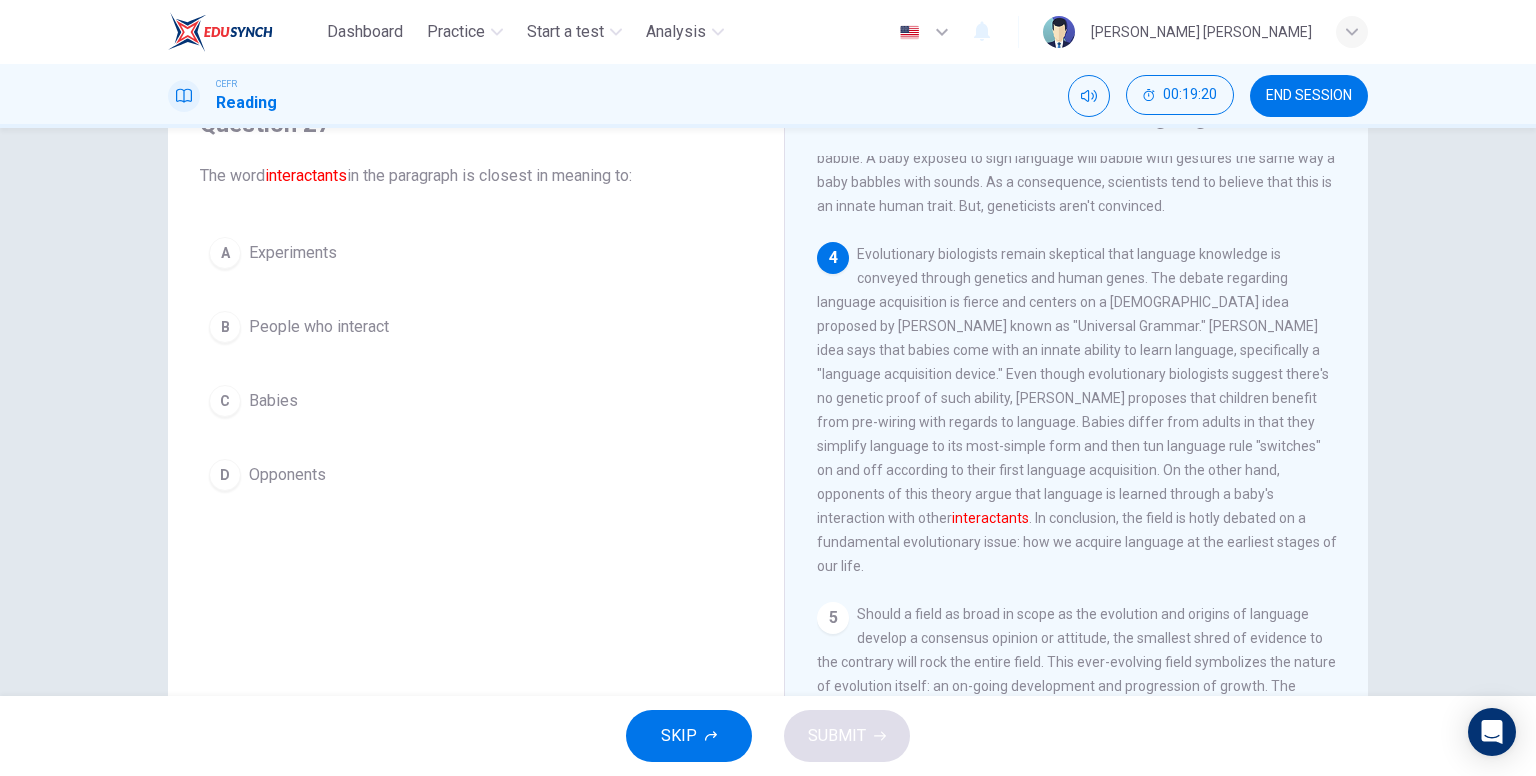 scroll, scrollTop: 800, scrollLeft: 0, axis: vertical 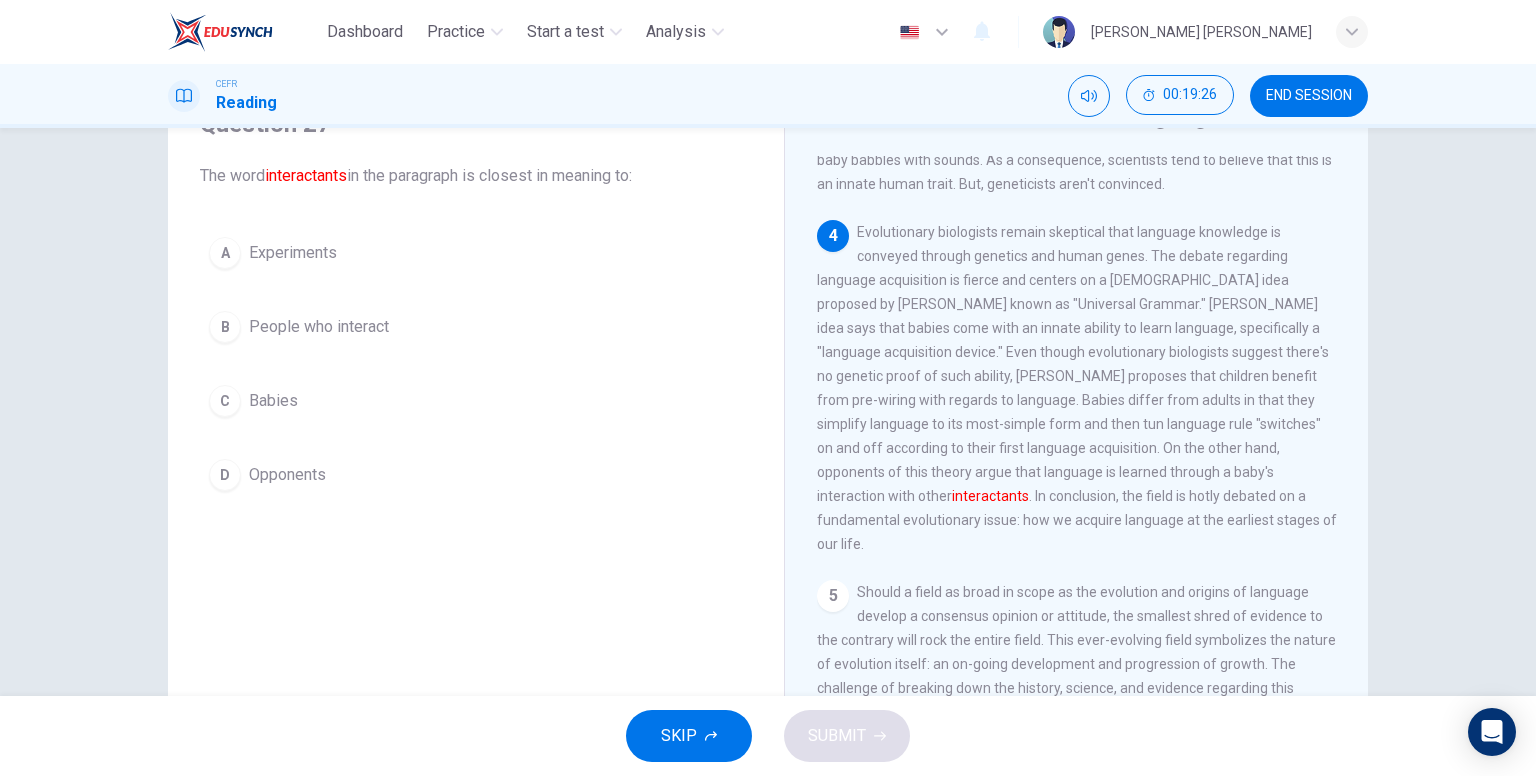 click on "People who interact" at bounding box center (319, 327) 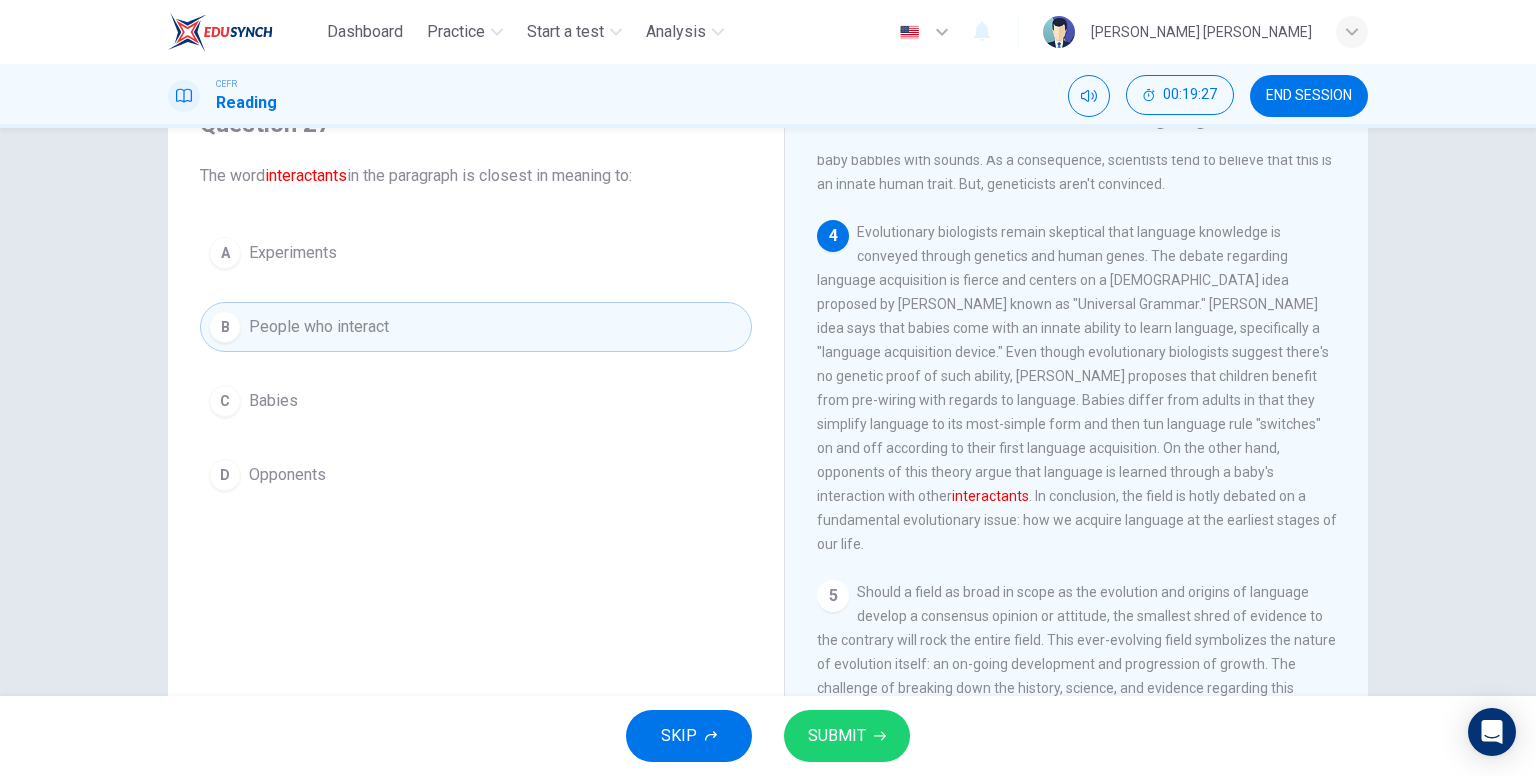 click on "SUBMIT" at bounding box center [847, 736] 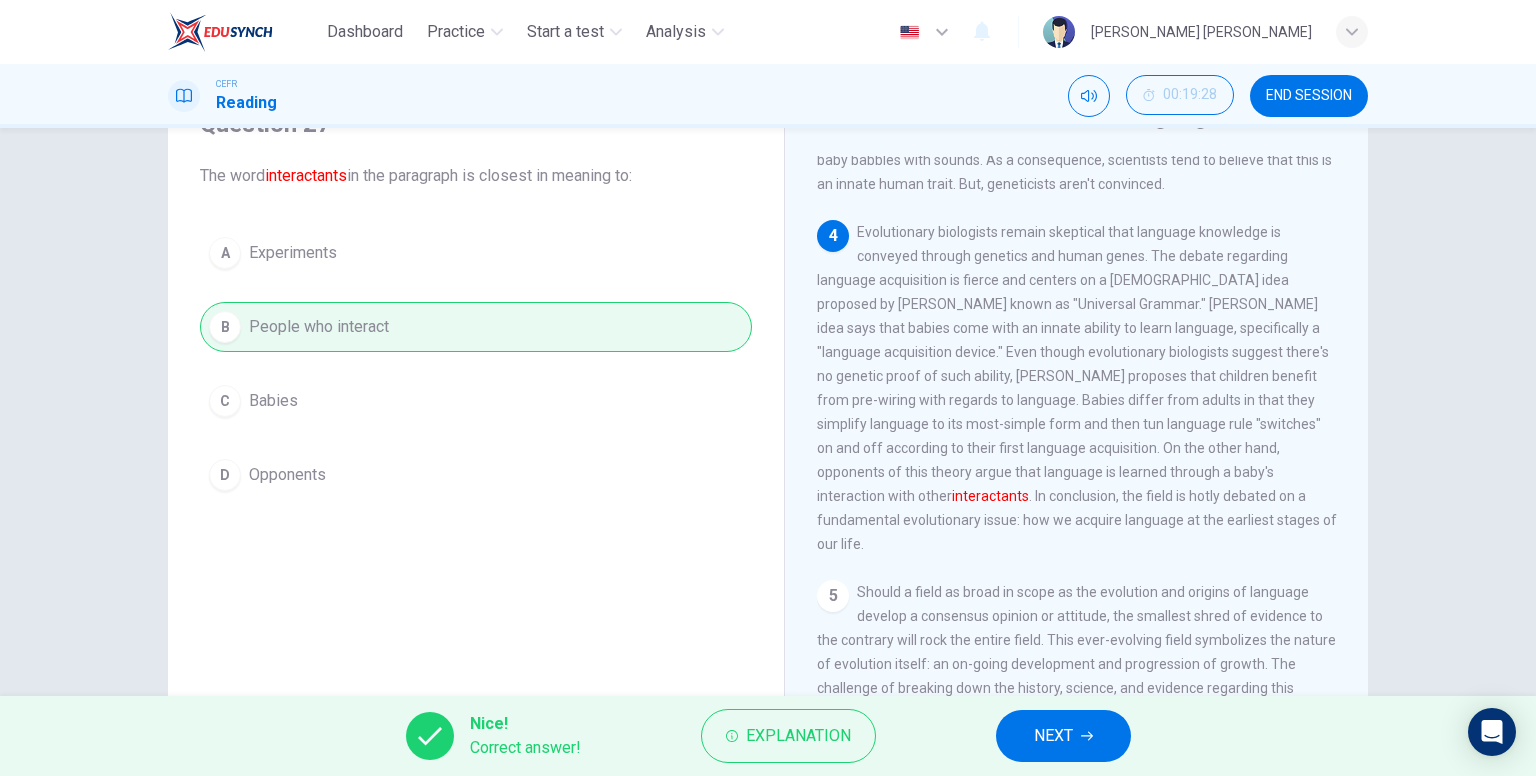 click 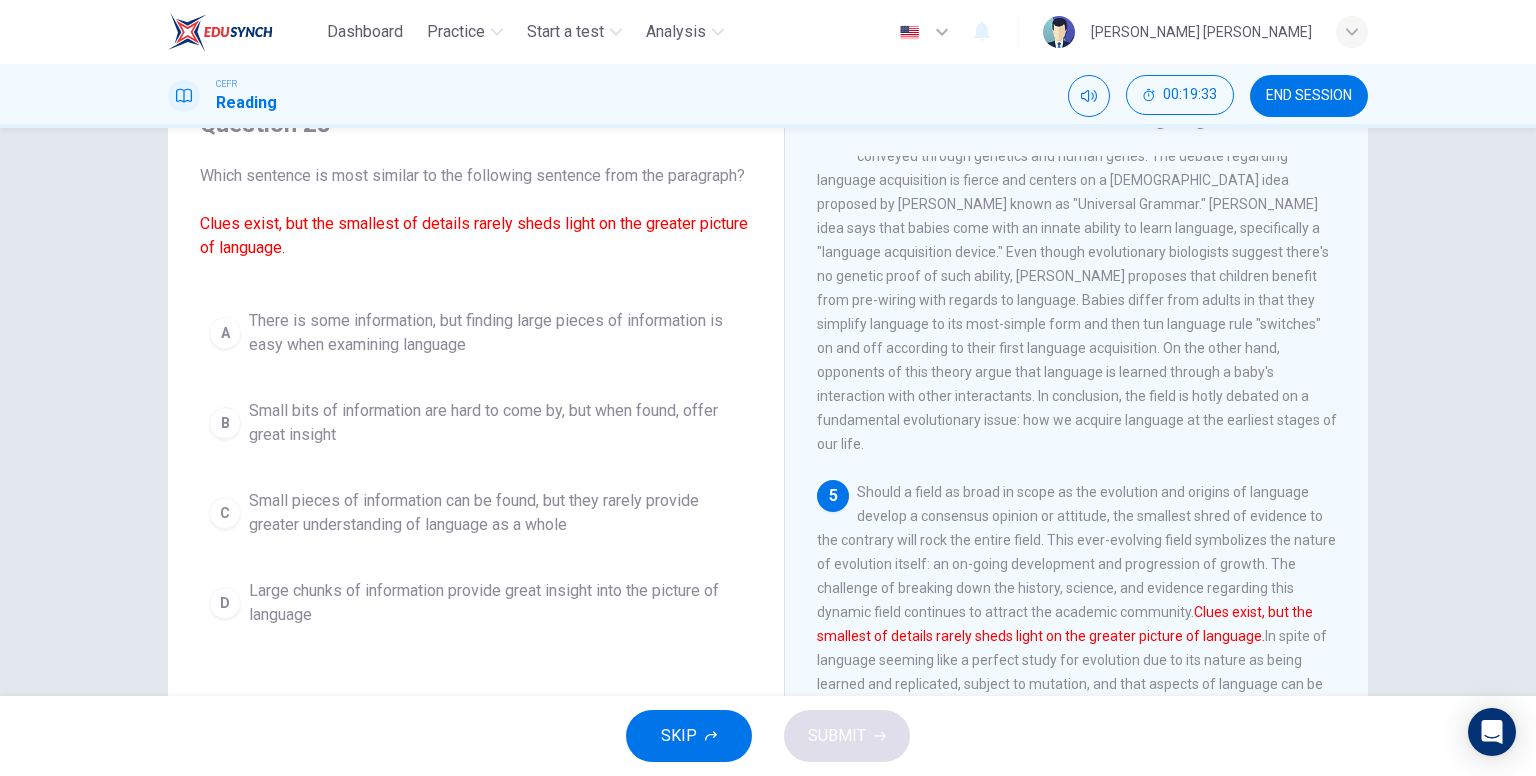 scroll, scrollTop: 951, scrollLeft: 0, axis: vertical 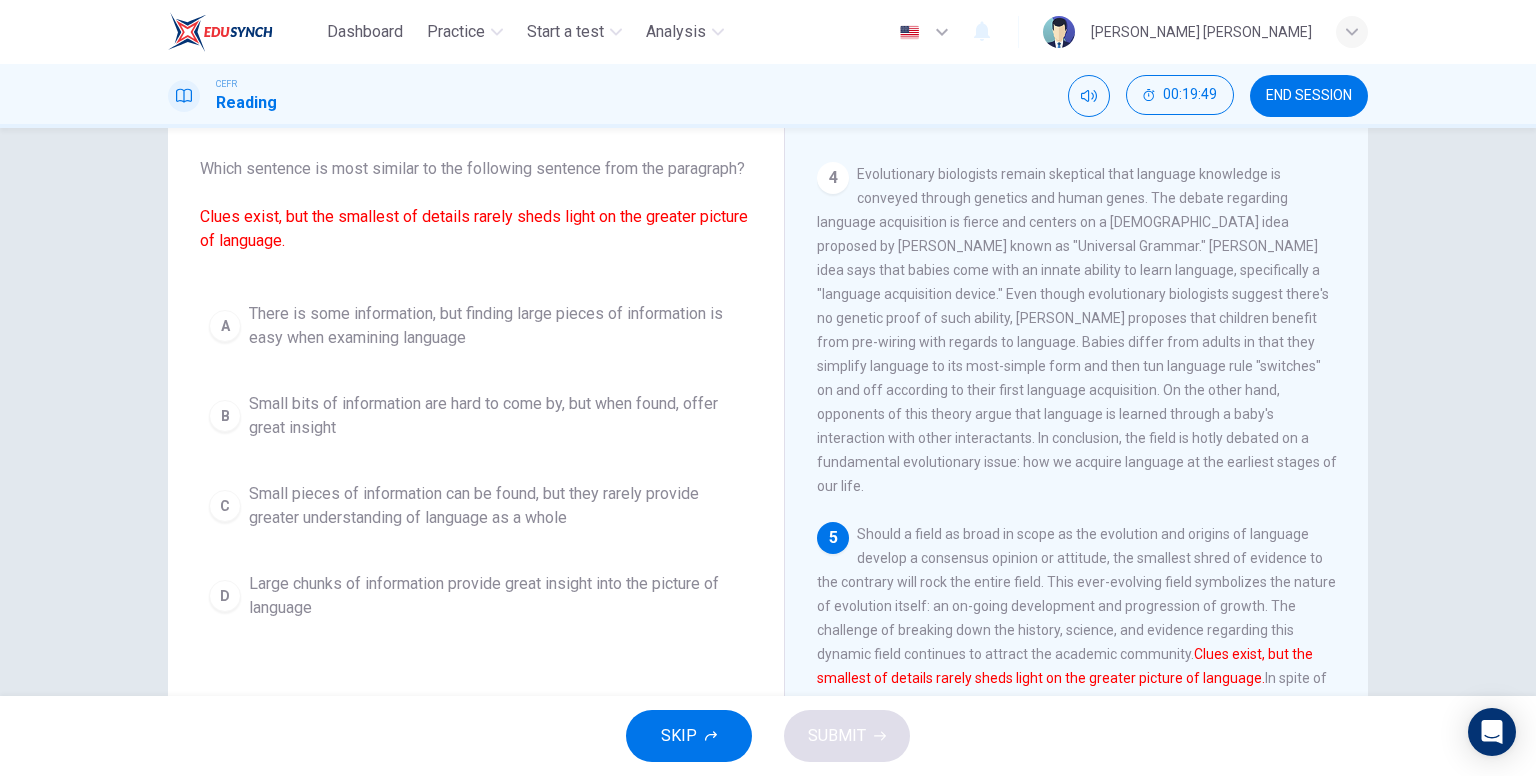 click on "There is some information, but finding large pieces of information is easy when examining language" at bounding box center [496, 326] 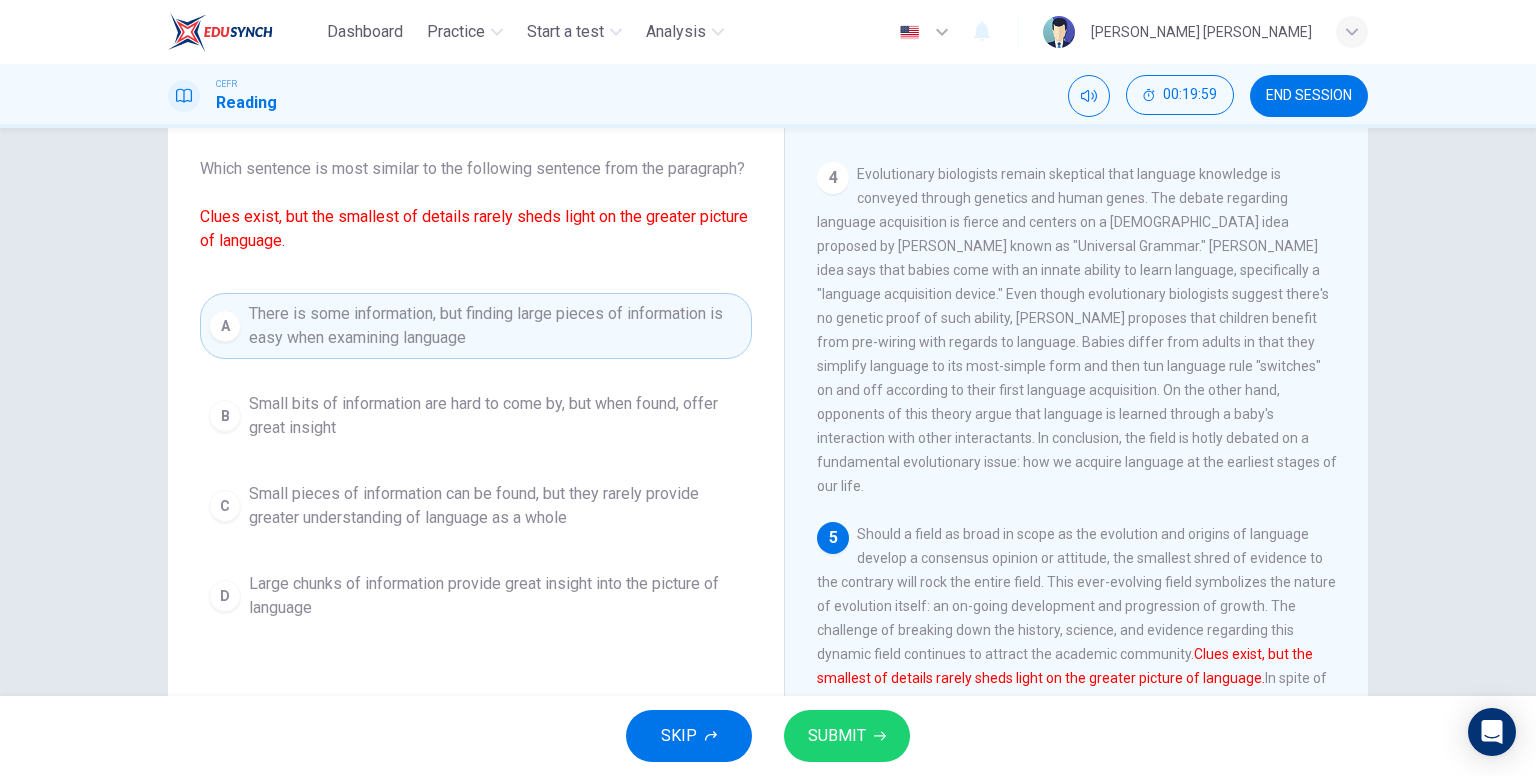 click on "Small bits of information are hard to come by, but when found, offer great insight" at bounding box center (496, 416) 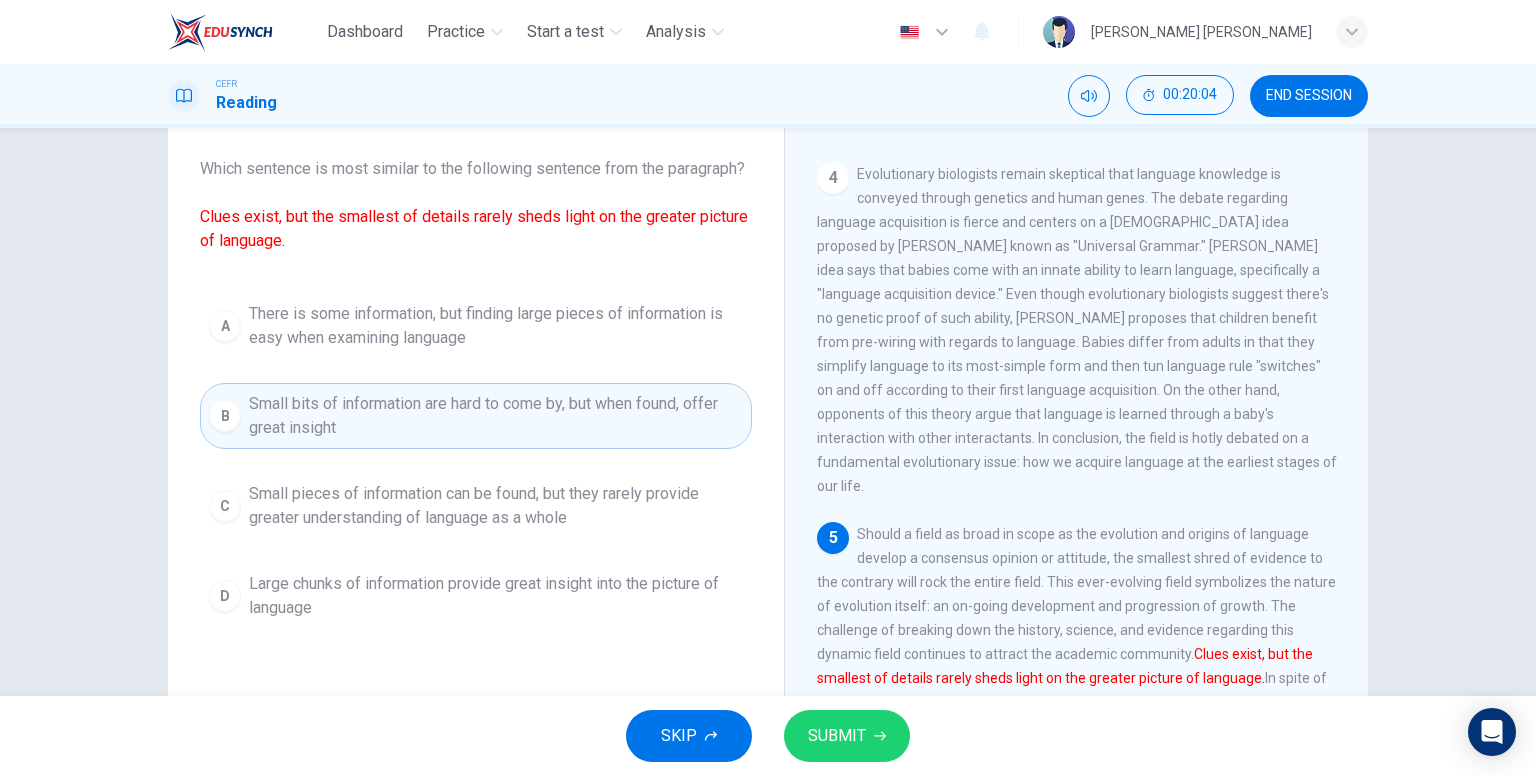 click on "Small pieces of information can be found, but they rarely provide greater understanding of language as a whole" at bounding box center [496, 506] 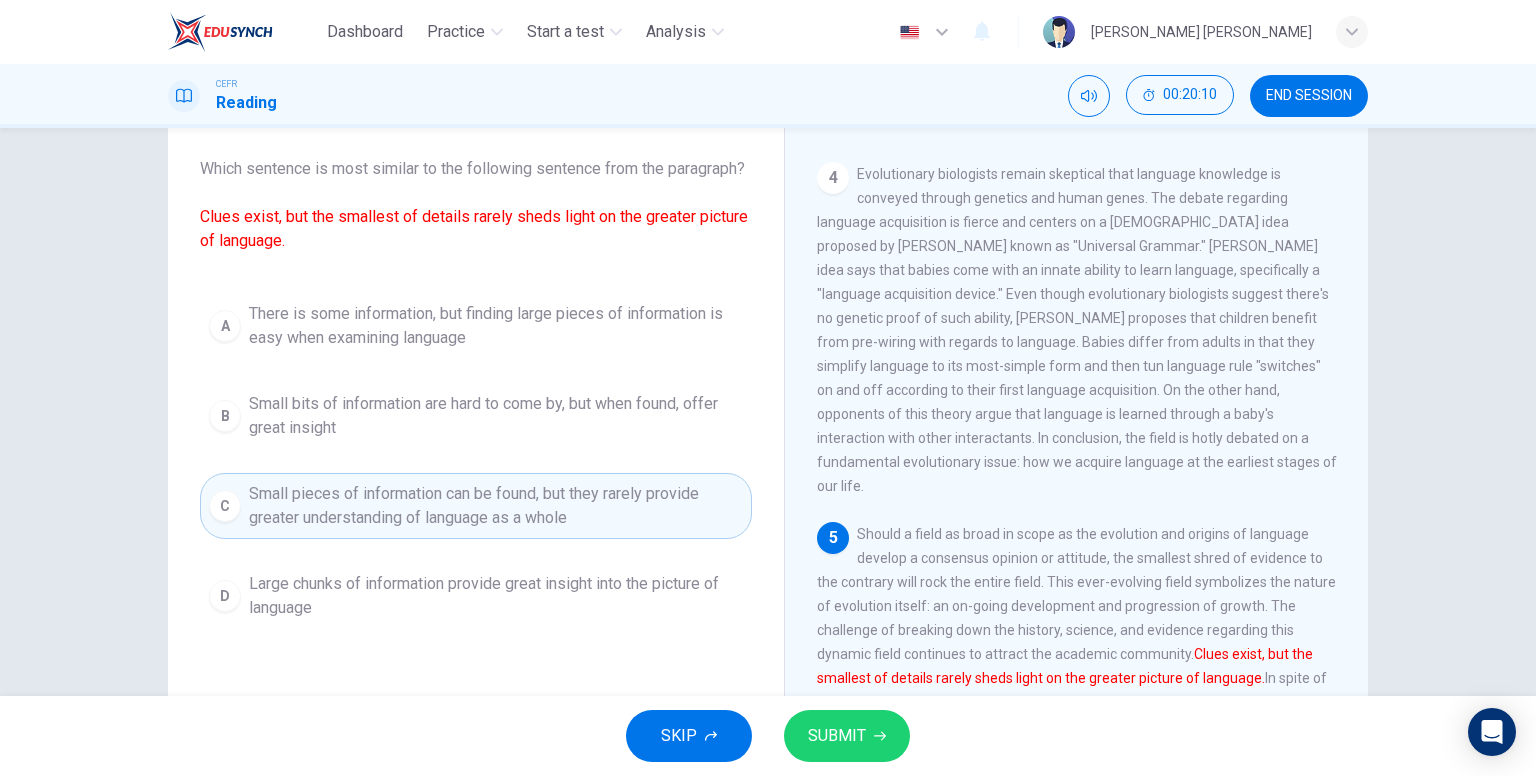 click on "SUBMIT" at bounding box center (837, 736) 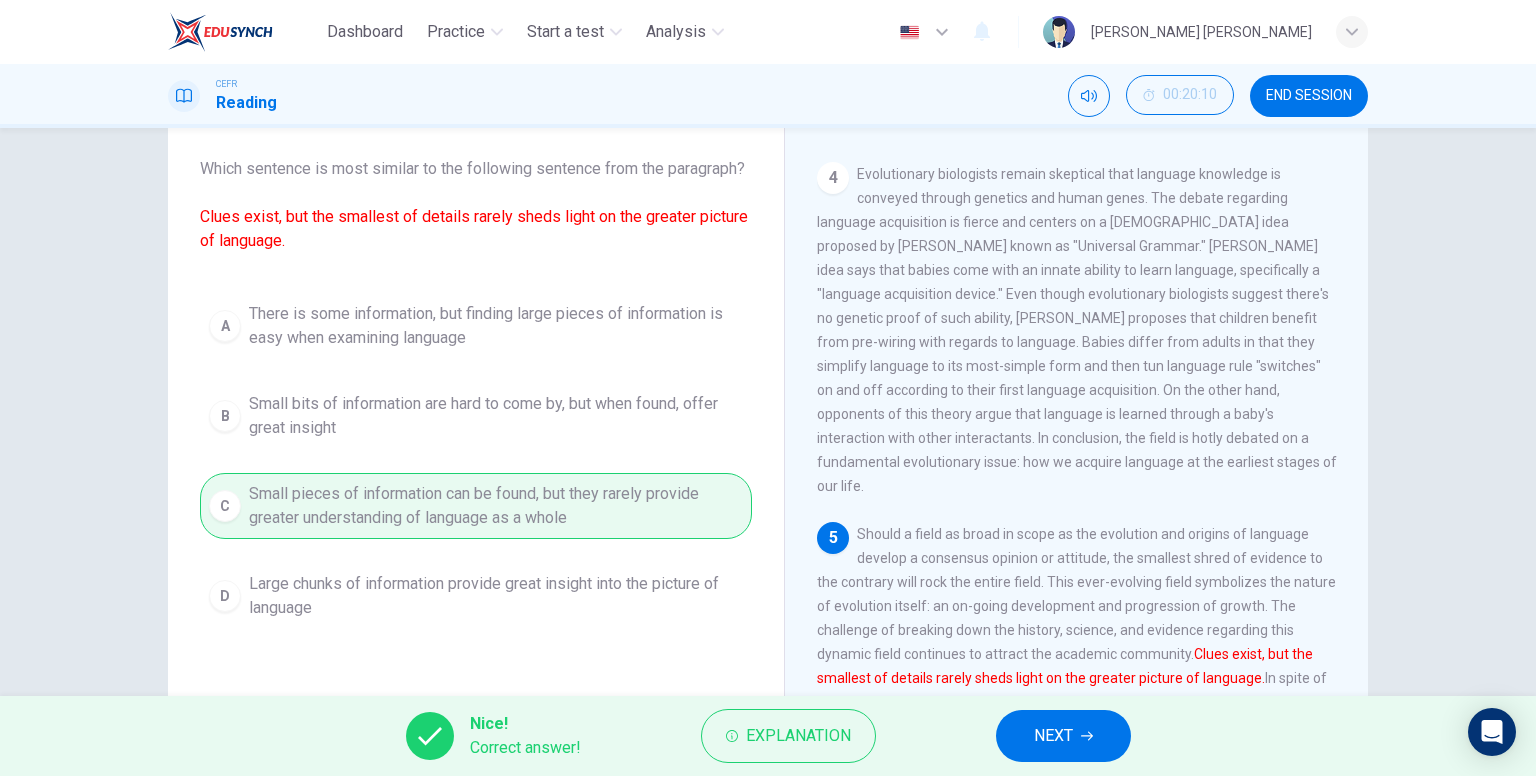 click on "NEXT" at bounding box center [1053, 736] 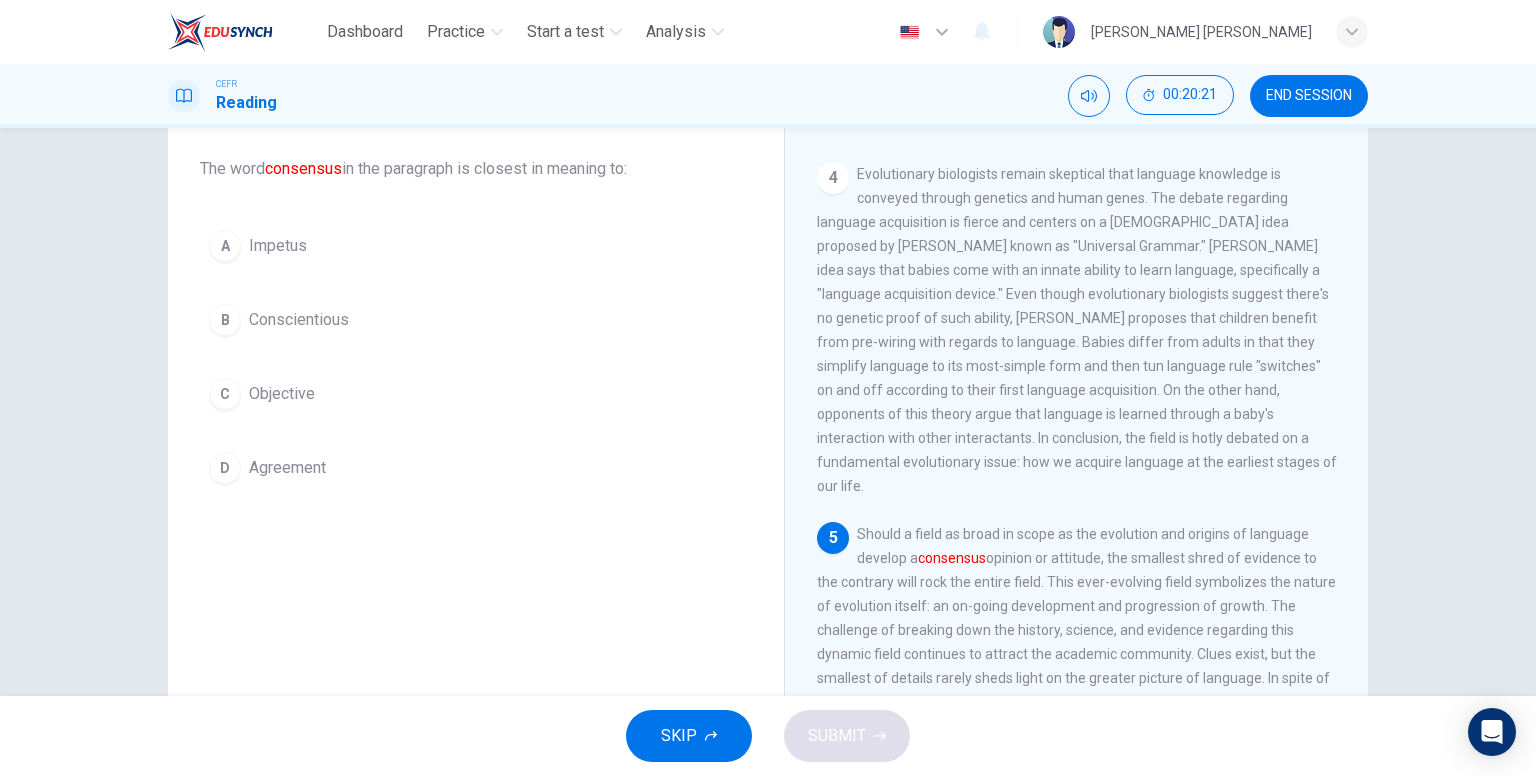 click on "Objective" at bounding box center [282, 394] 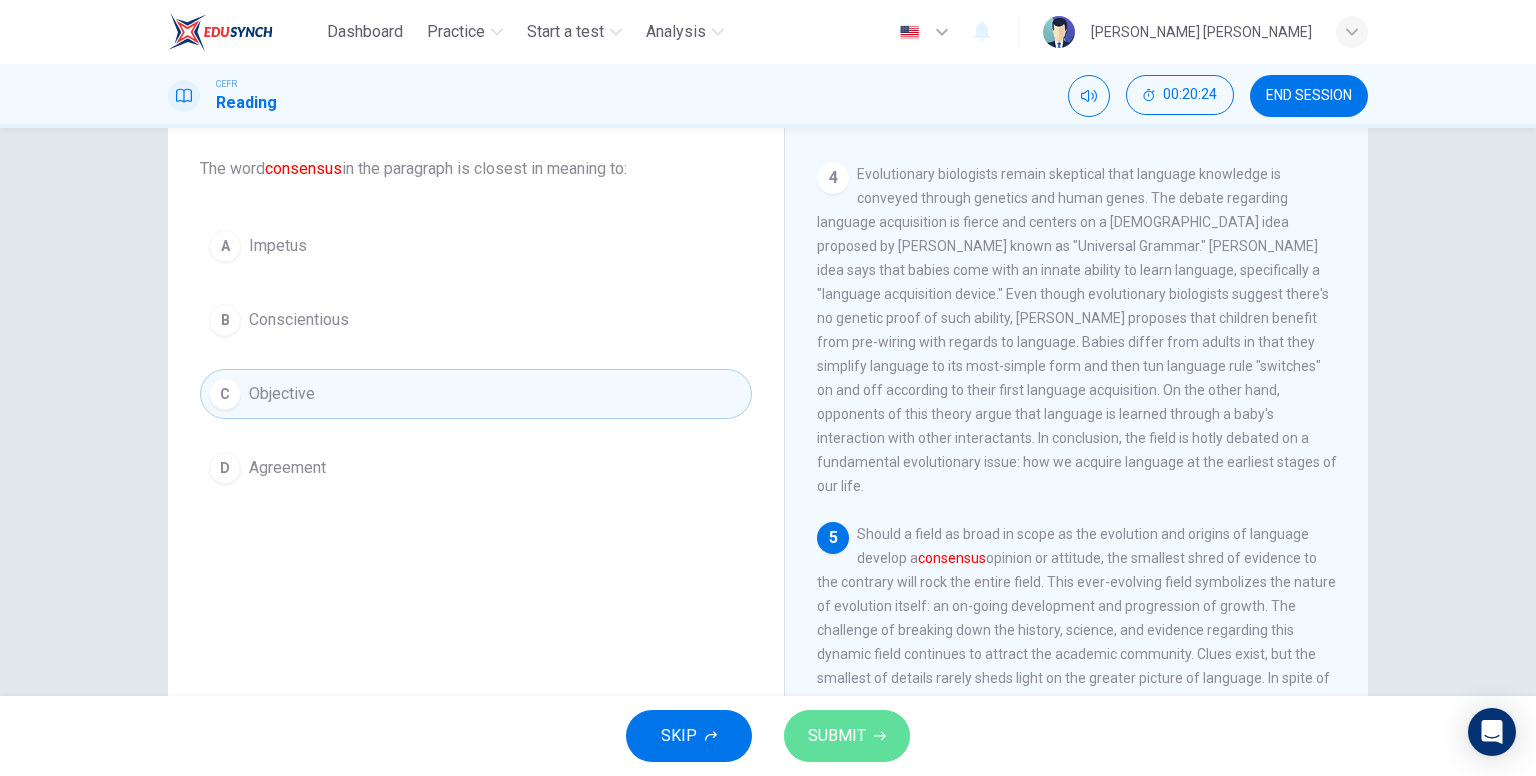 click on "SUBMIT" at bounding box center (847, 736) 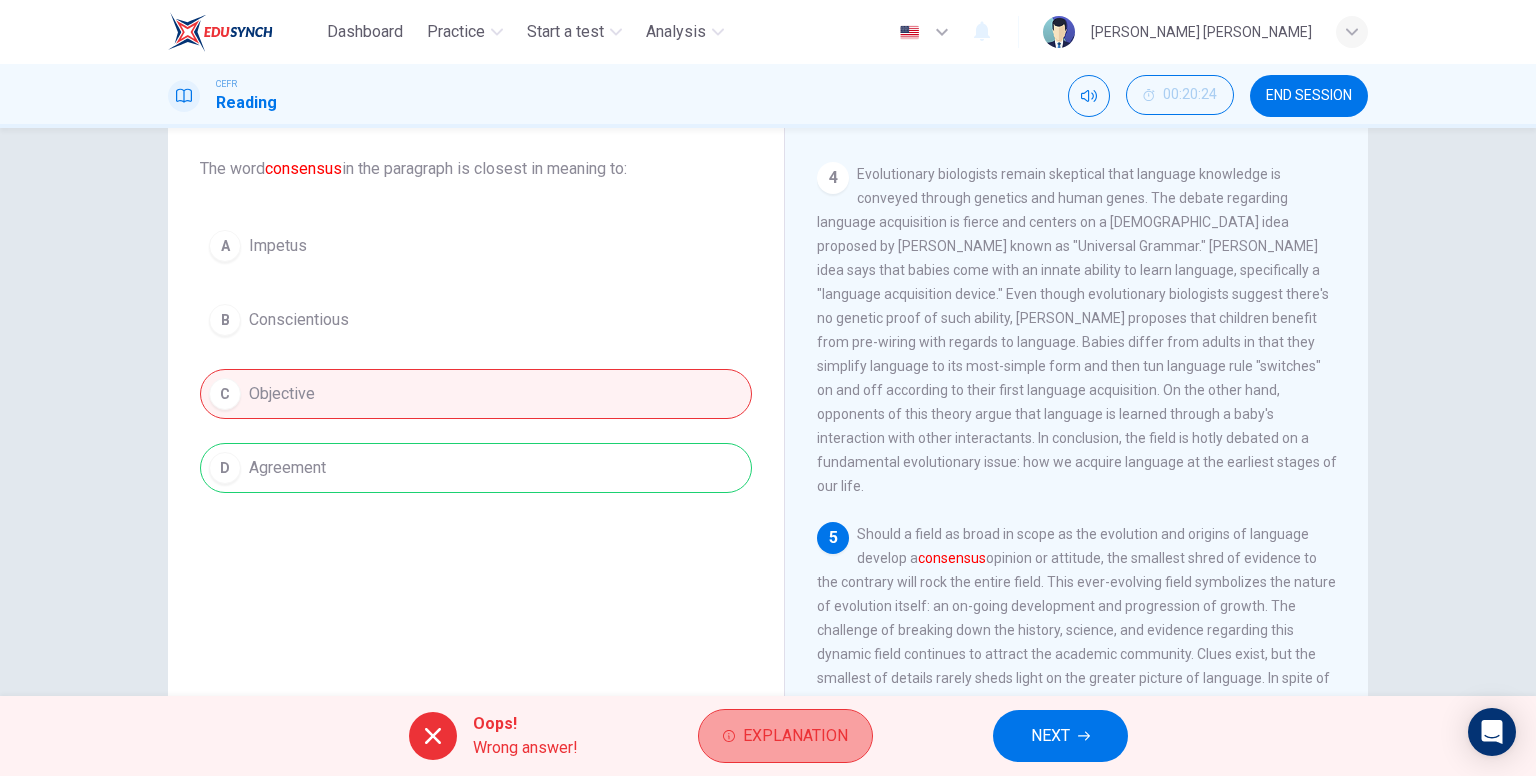 click on "Explanation" at bounding box center (785, 736) 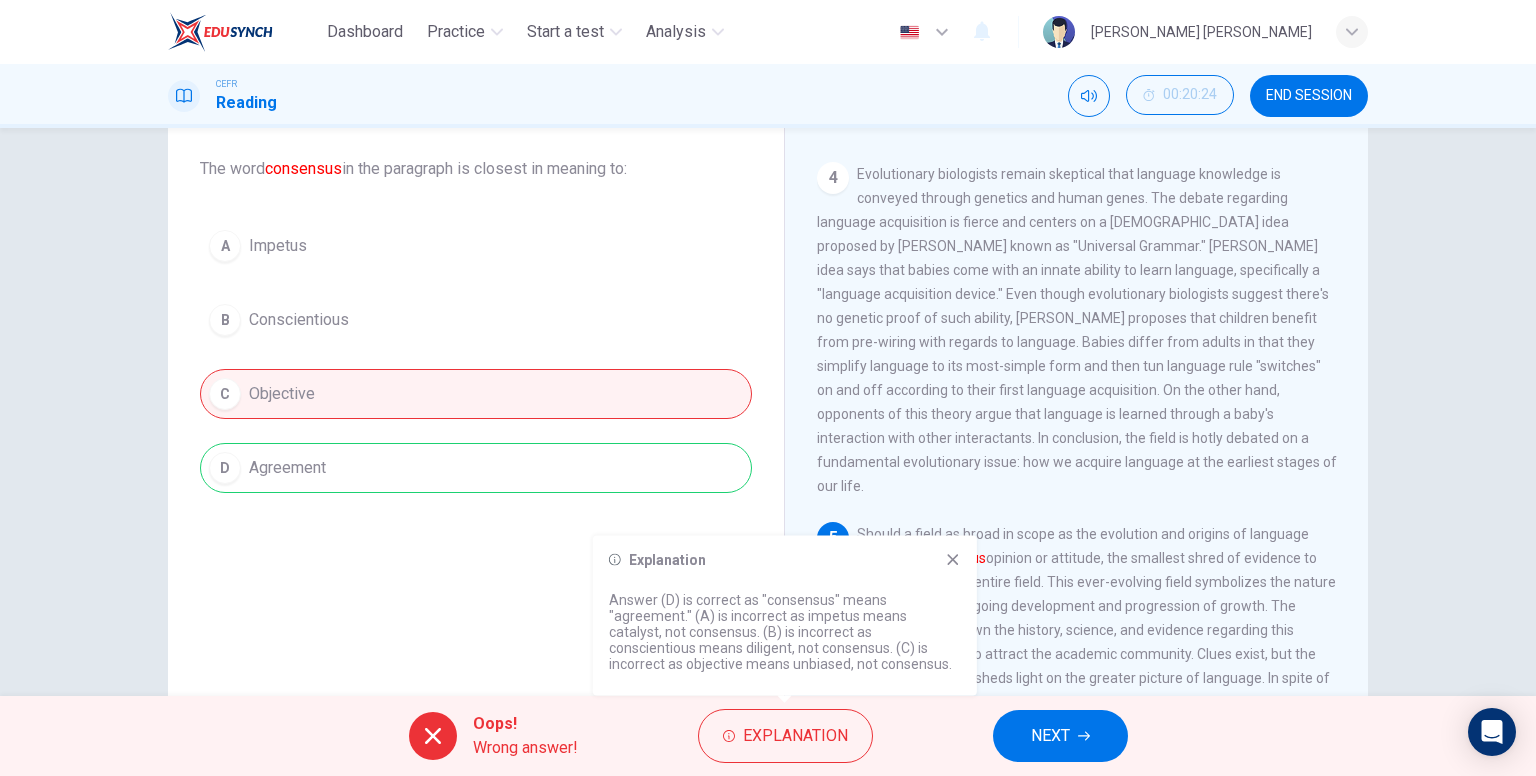 click 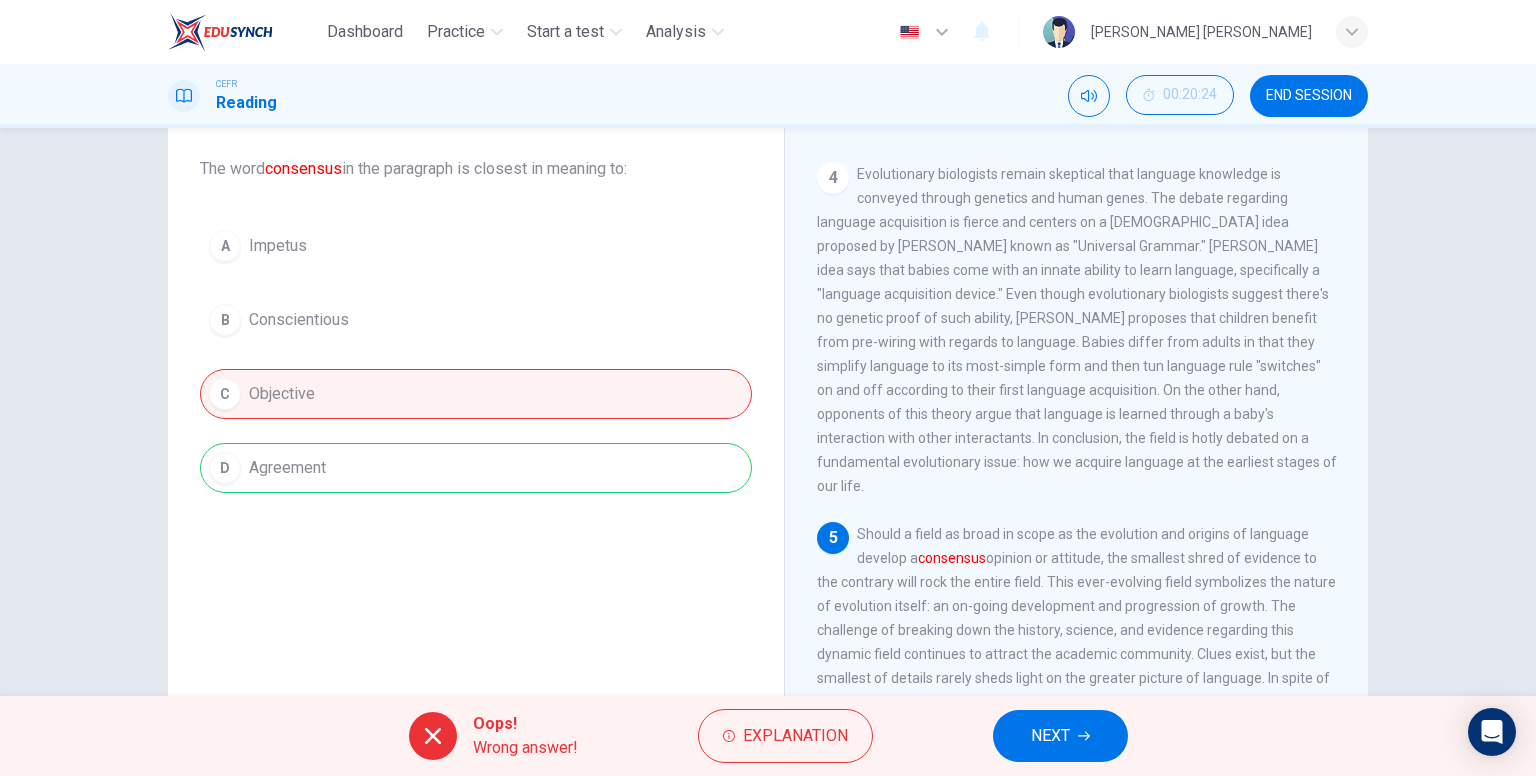 click on "NEXT" at bounding box center [1060, 736] 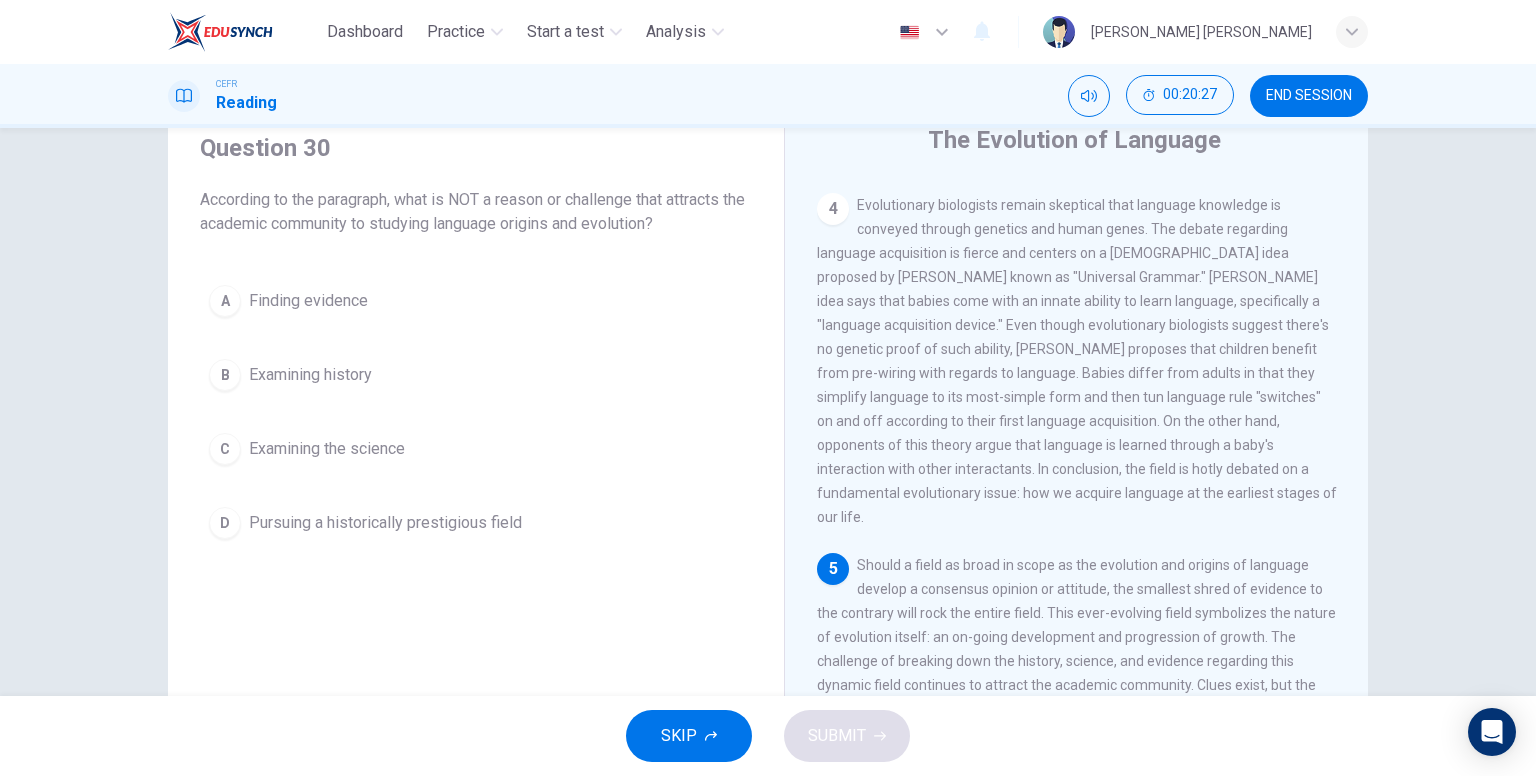 scroll, scrollTop: 107, scrollLeft: 0, axis: vertical 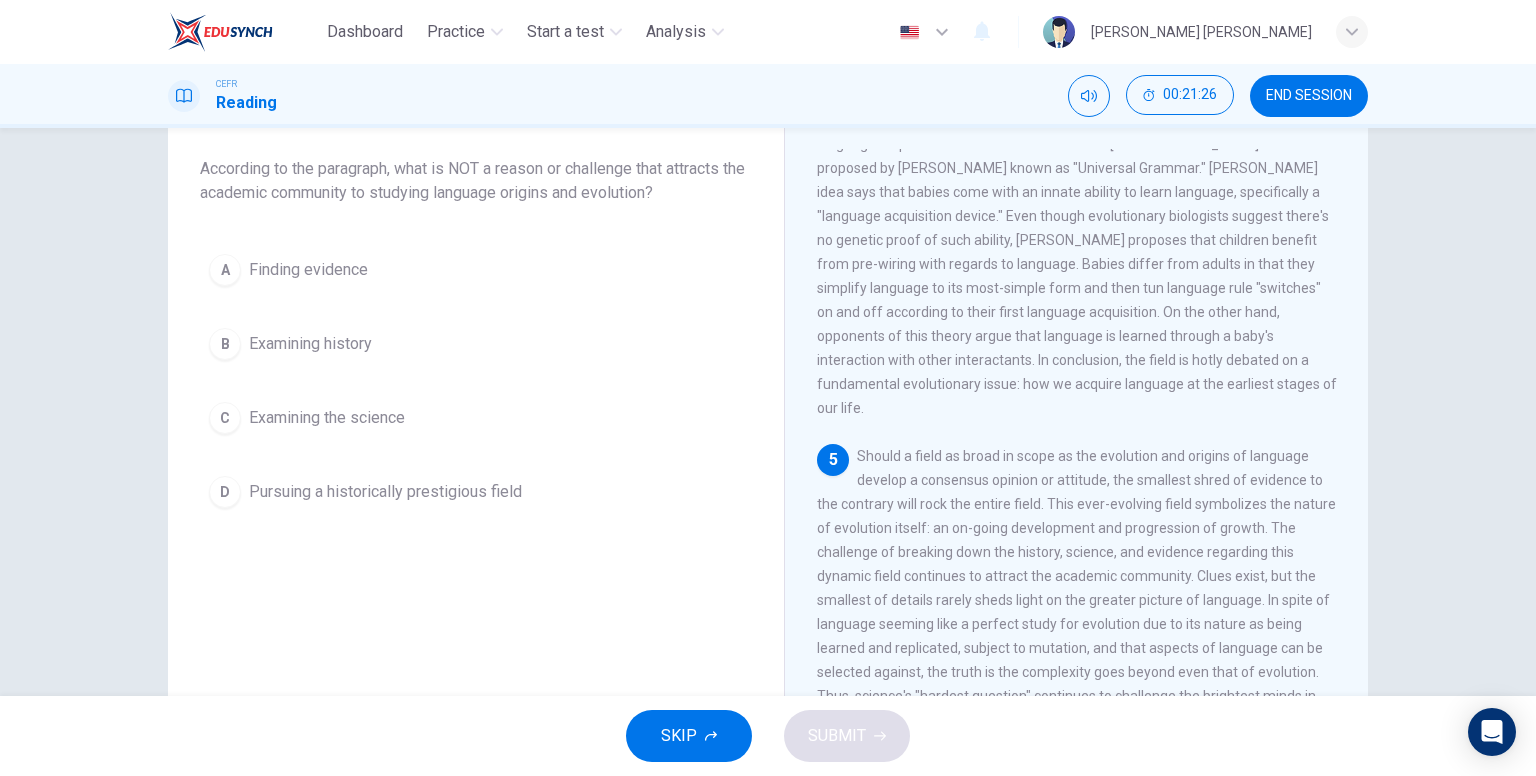 click on "Pursuing a historically prestigious field" at bounding box center [385, 492] 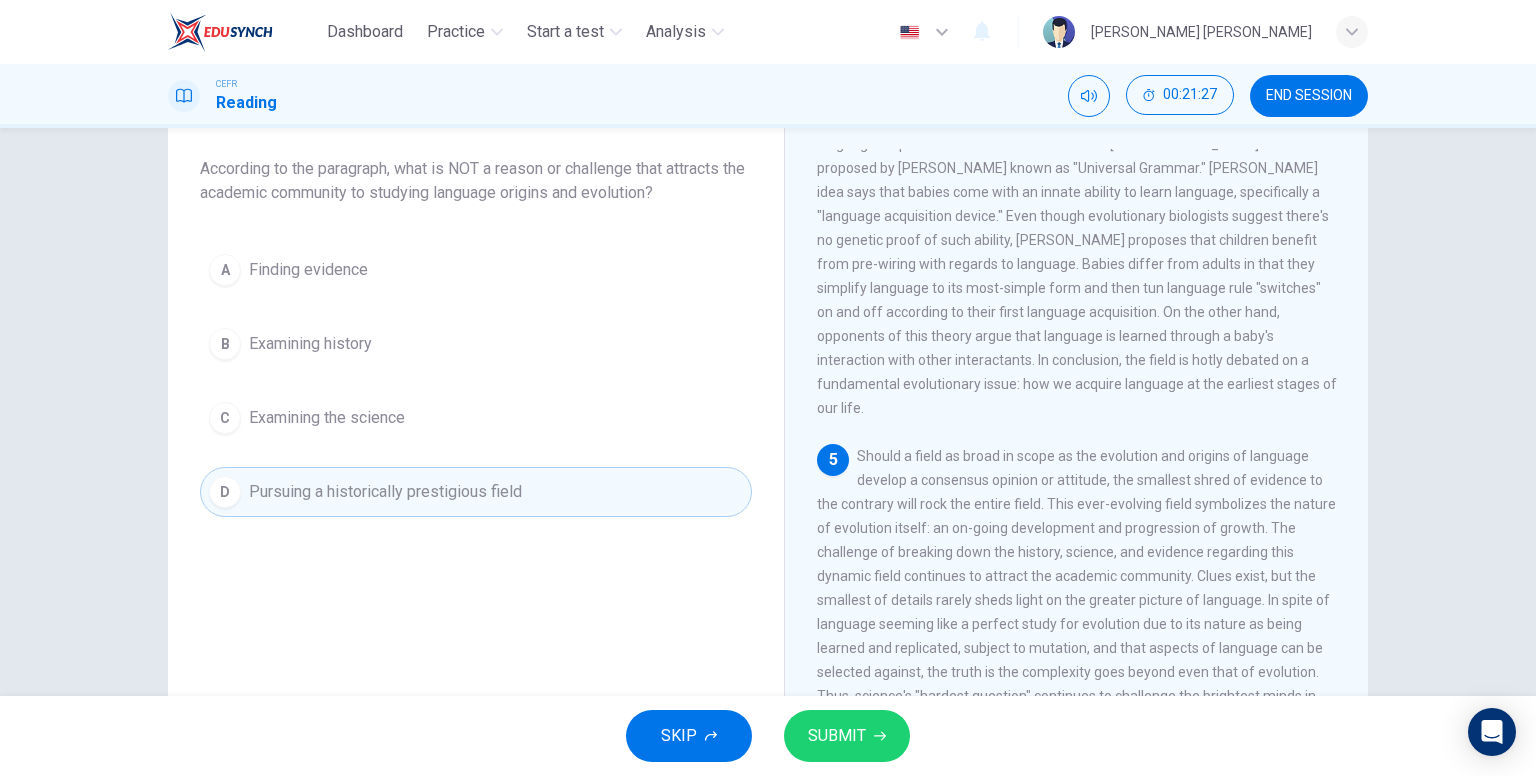click on "SUBMIT" at bounding box center [847, 736] 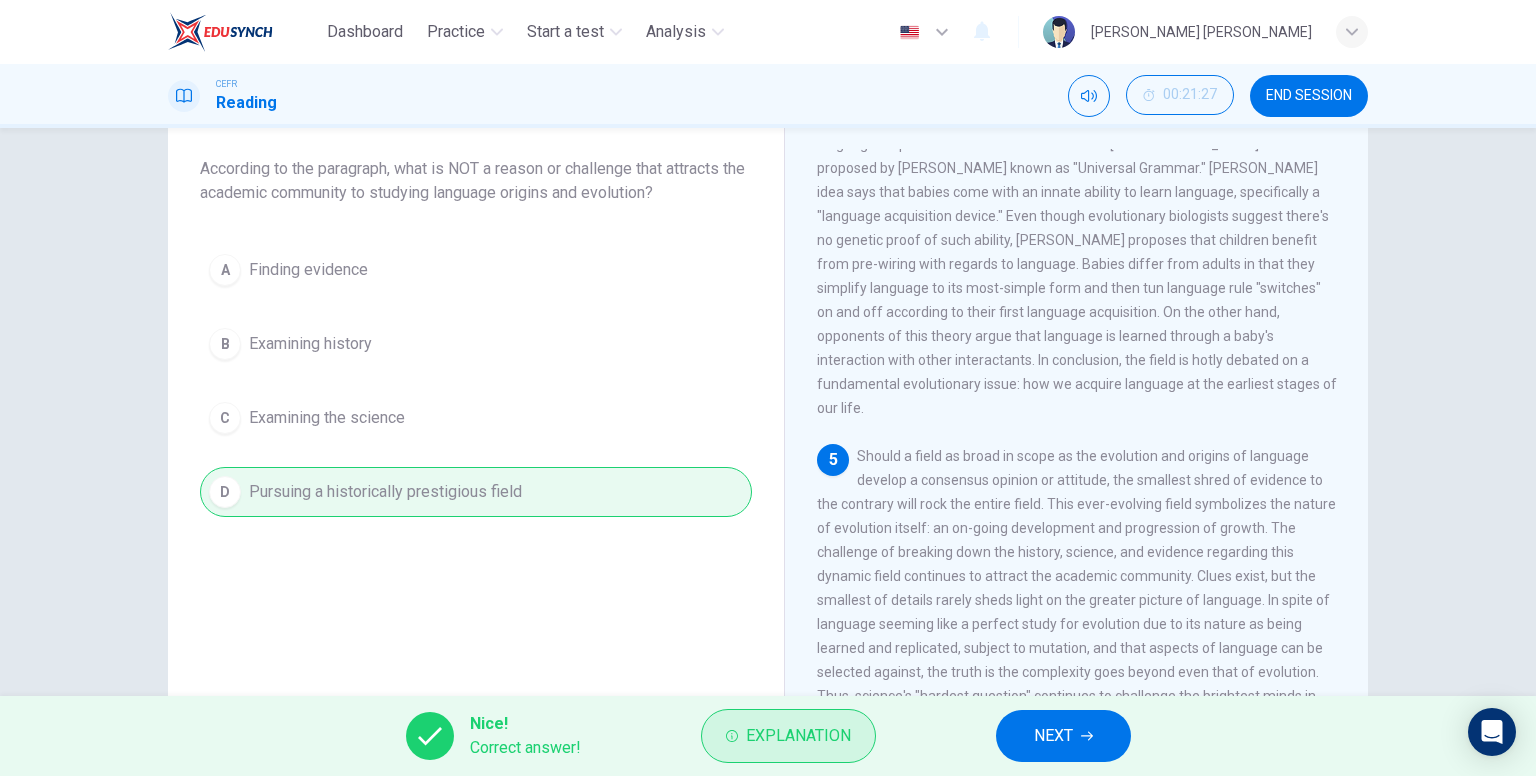 click on "Explanation" at bounding box center (788, 736) 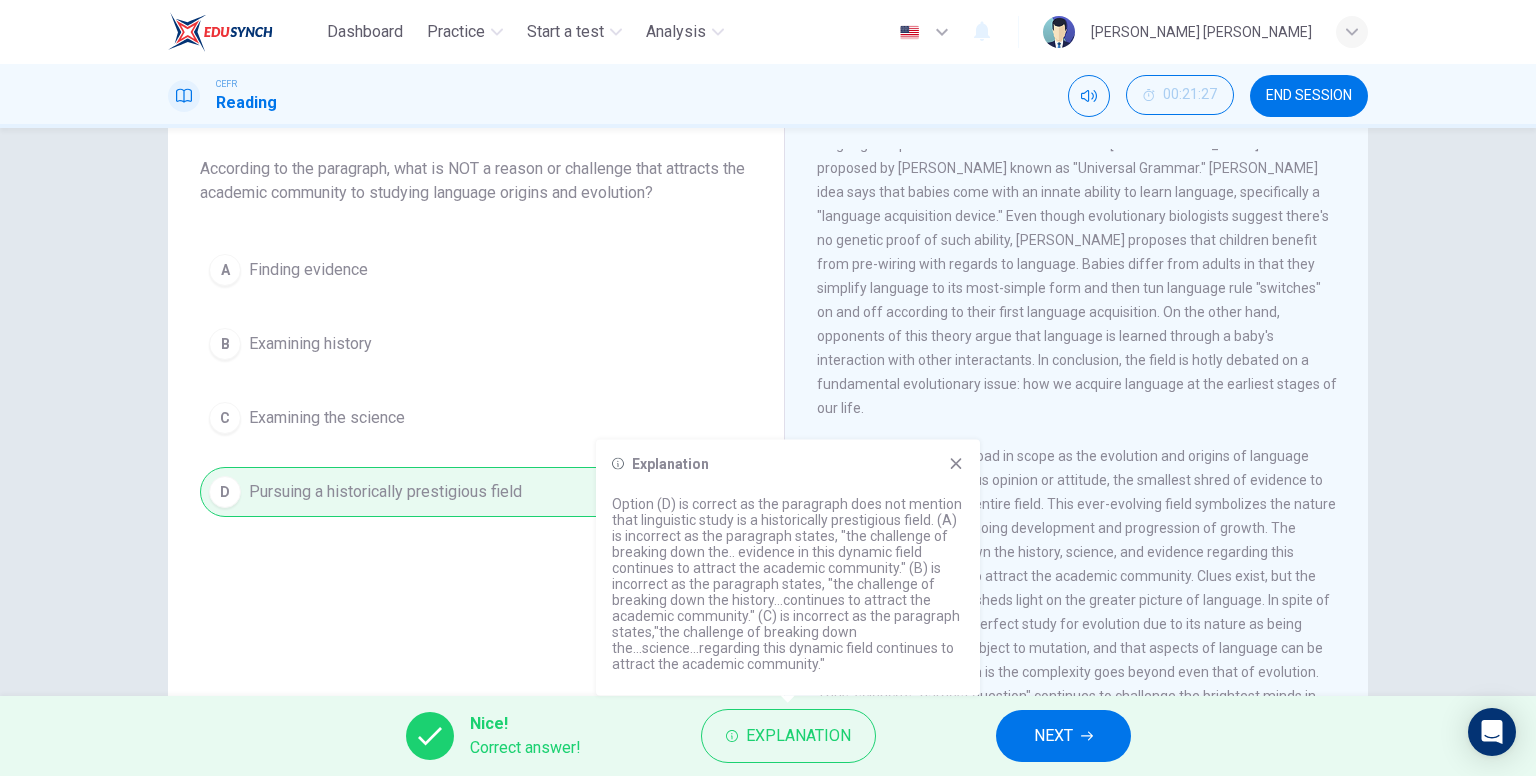 click 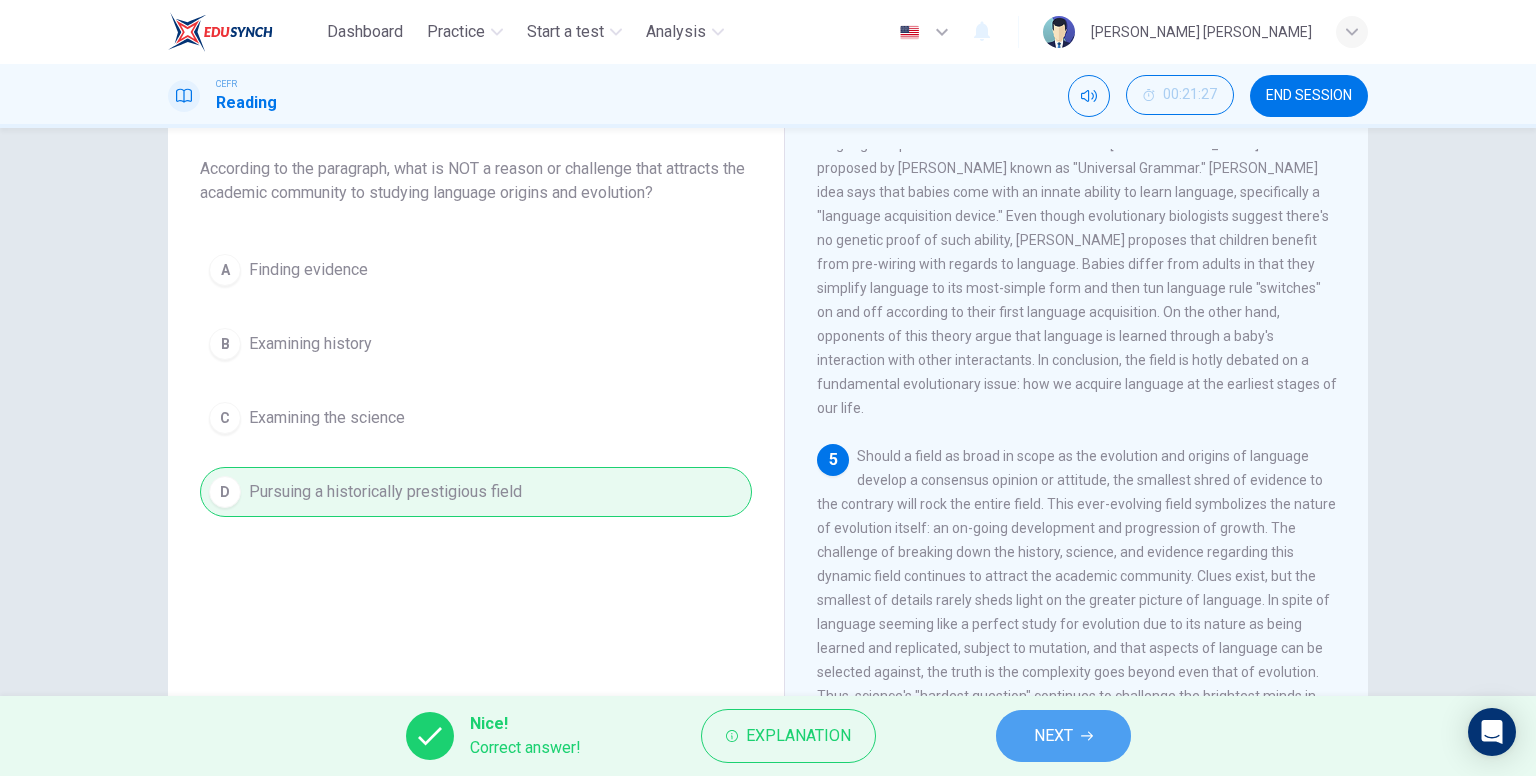 click on "NEXT" at bounding box center [1063, 736] 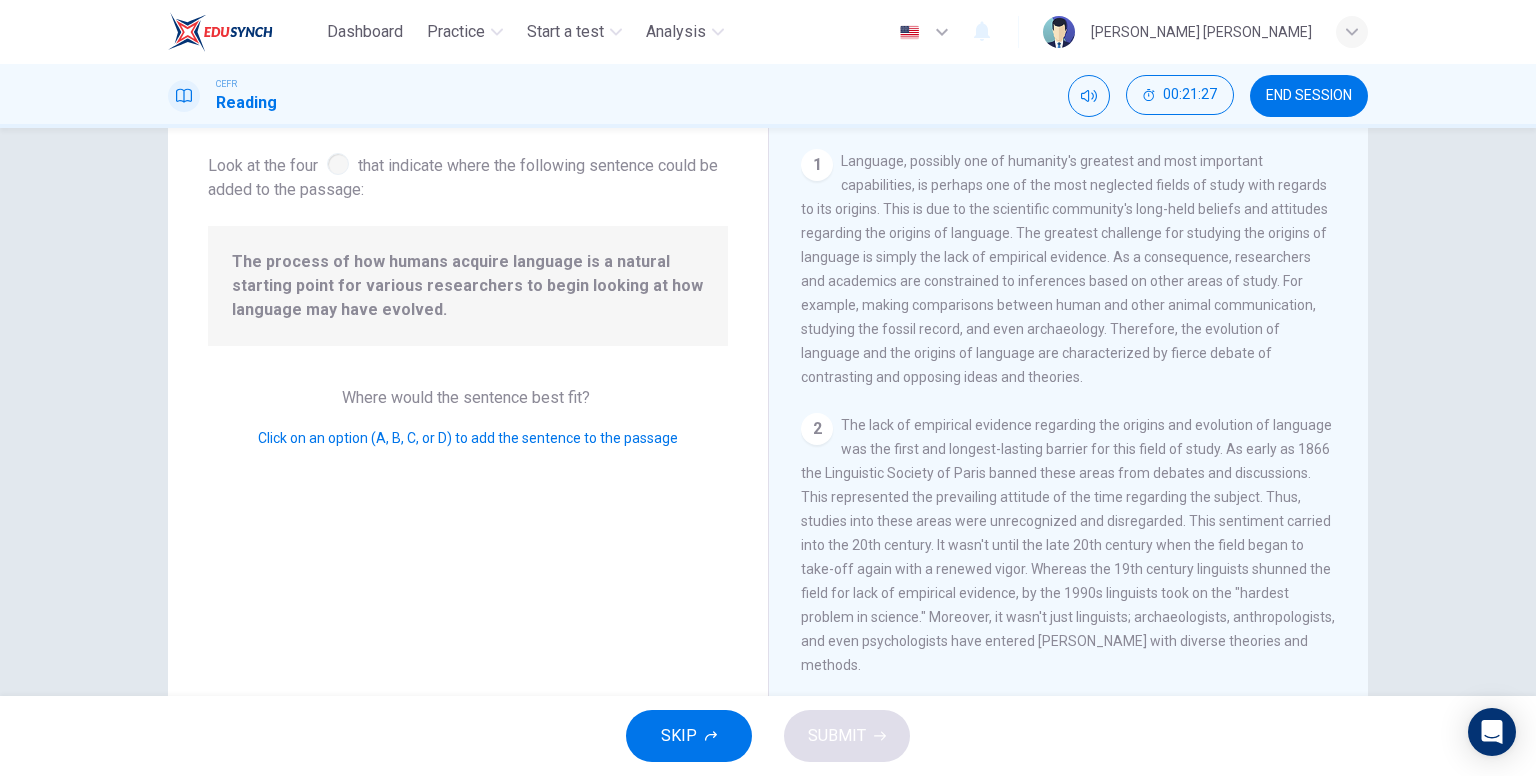 scroll, scrollTop: 337, scrollLeft: 0, axis: vertical 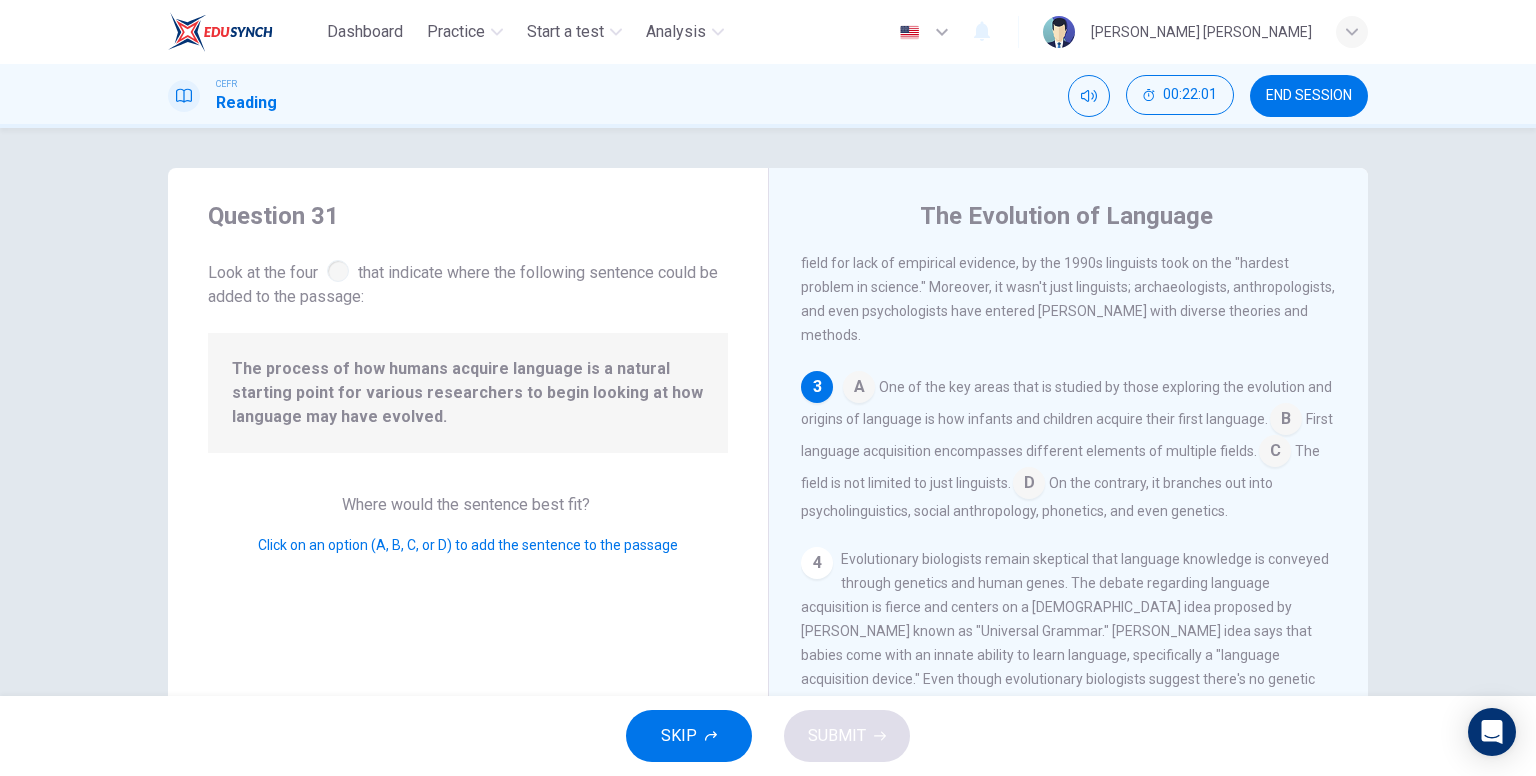 click at bounding box center [1029, 485] 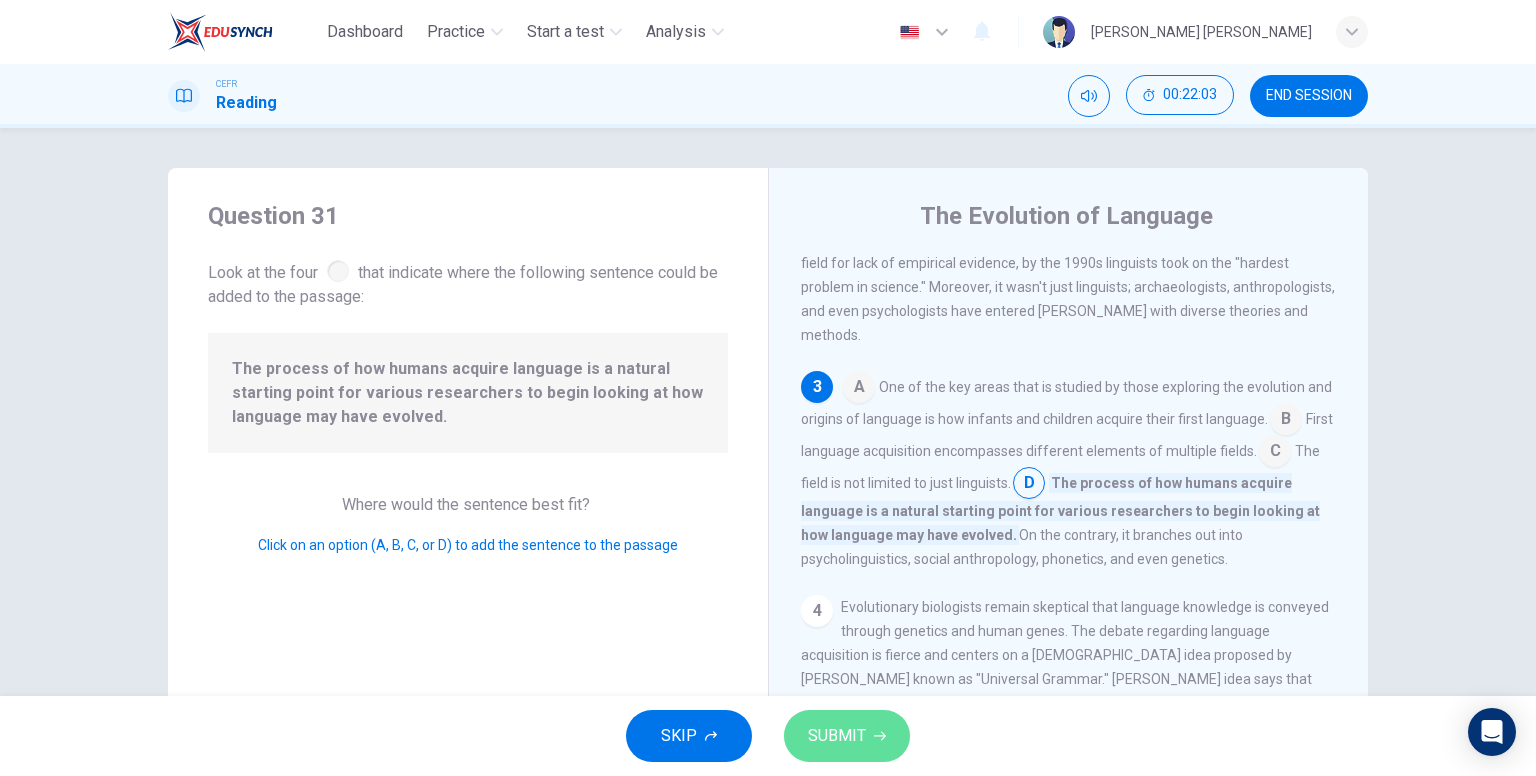 click on "SUBMIT" at bounding box center (847, 736) 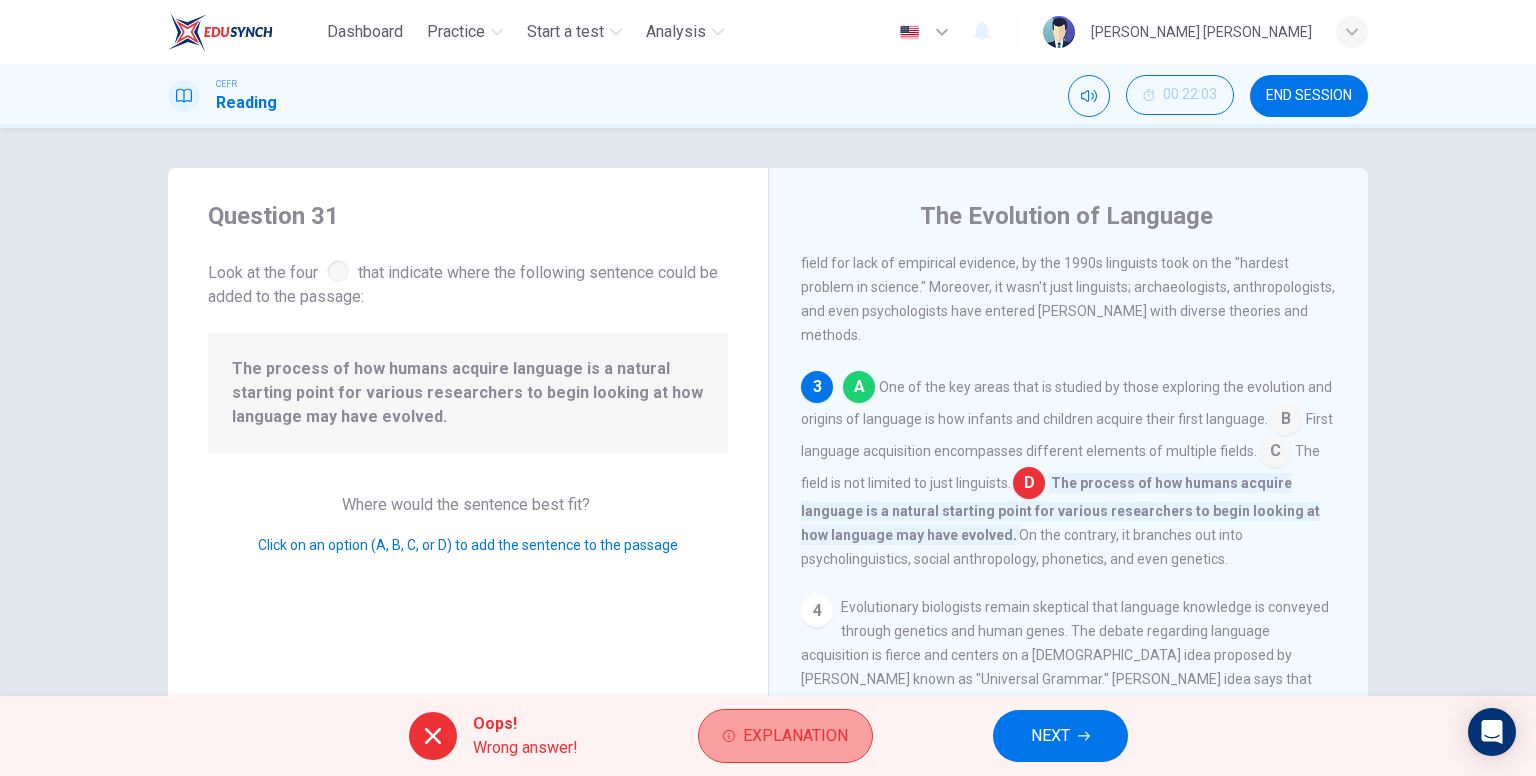click on "Explanation" at bounding box center (795, 736) 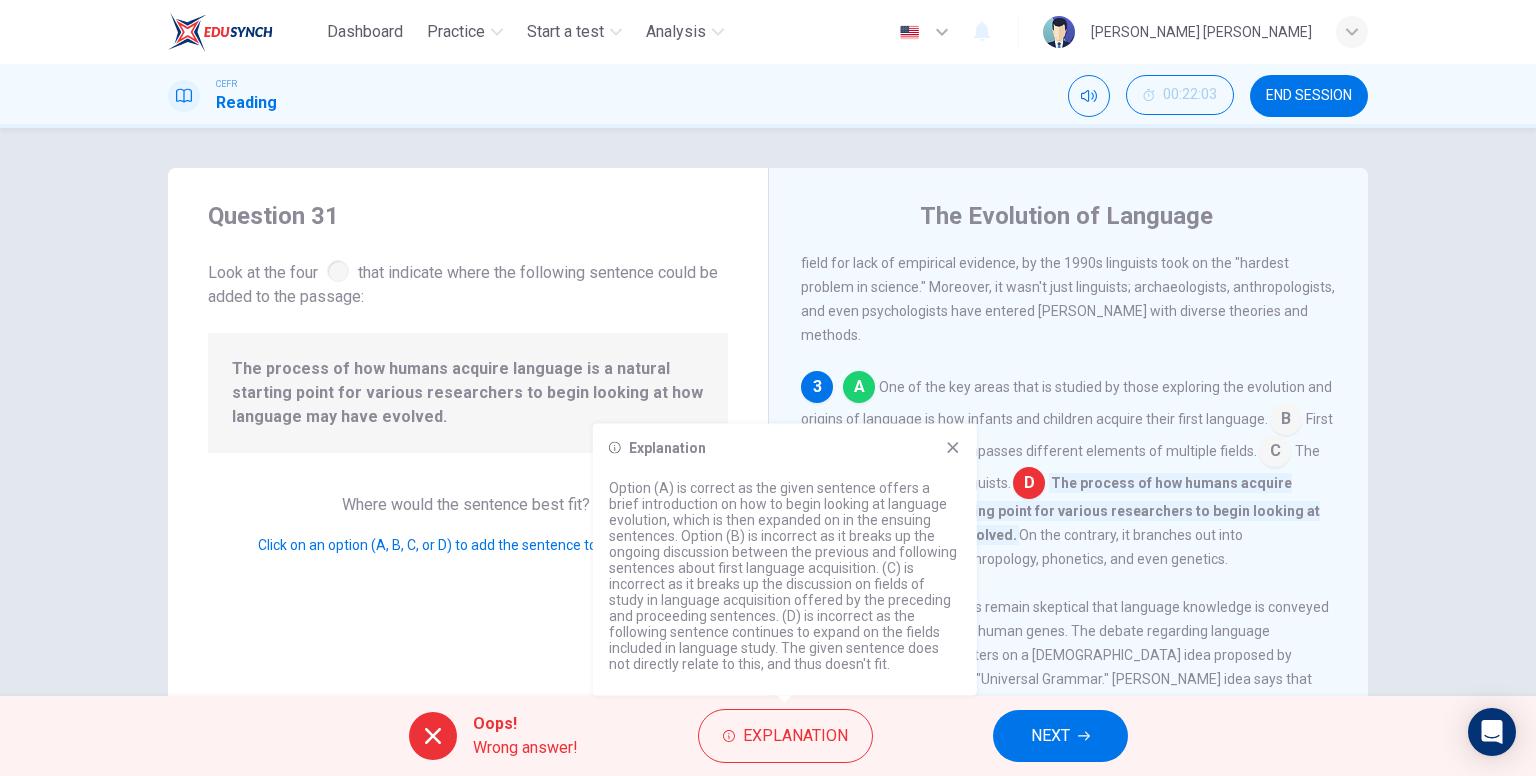 click on "NEXT" at bounding box center [1060, 736] 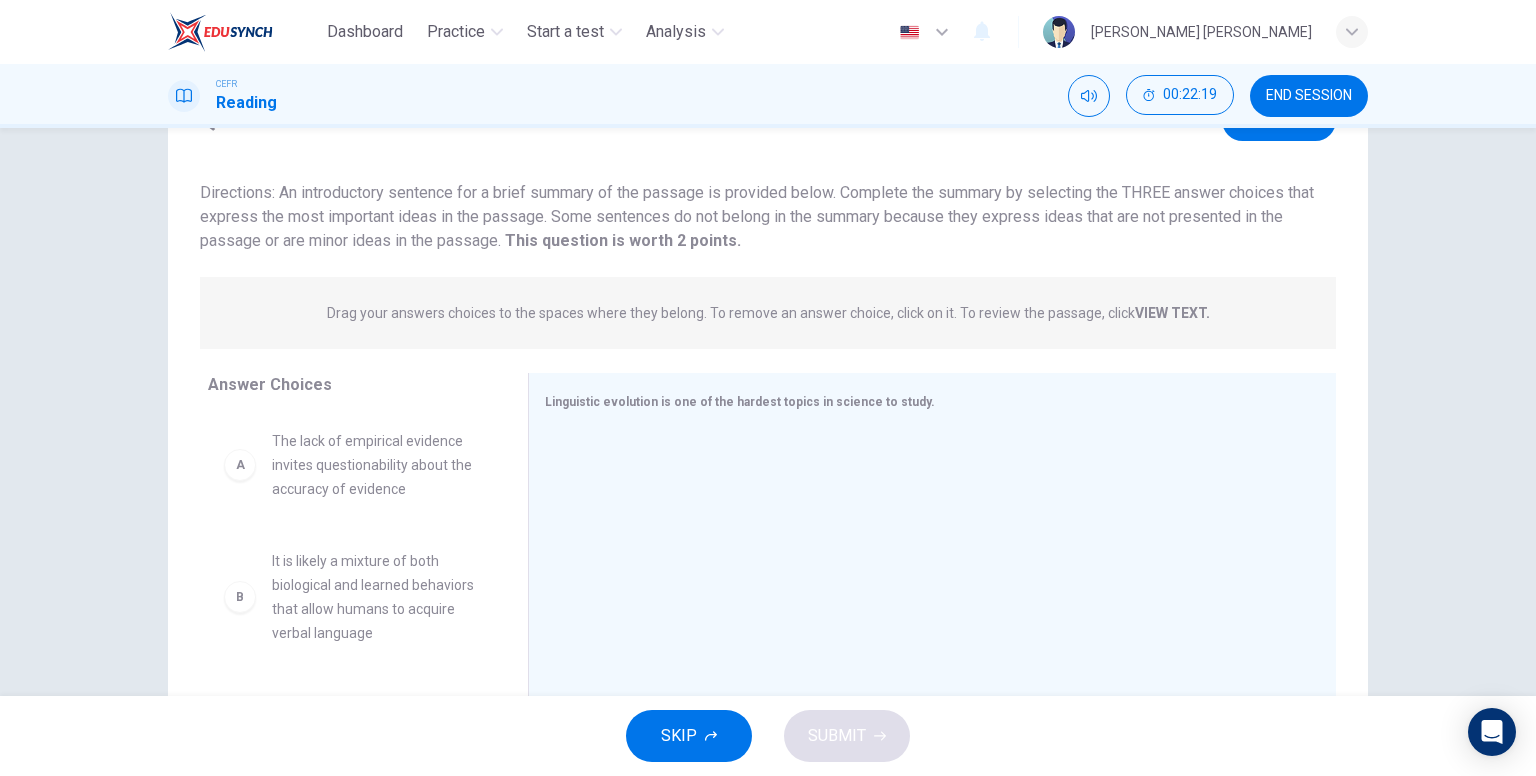 scroll, scrollTop: 200, scrollLeft: 0, axis: vertical 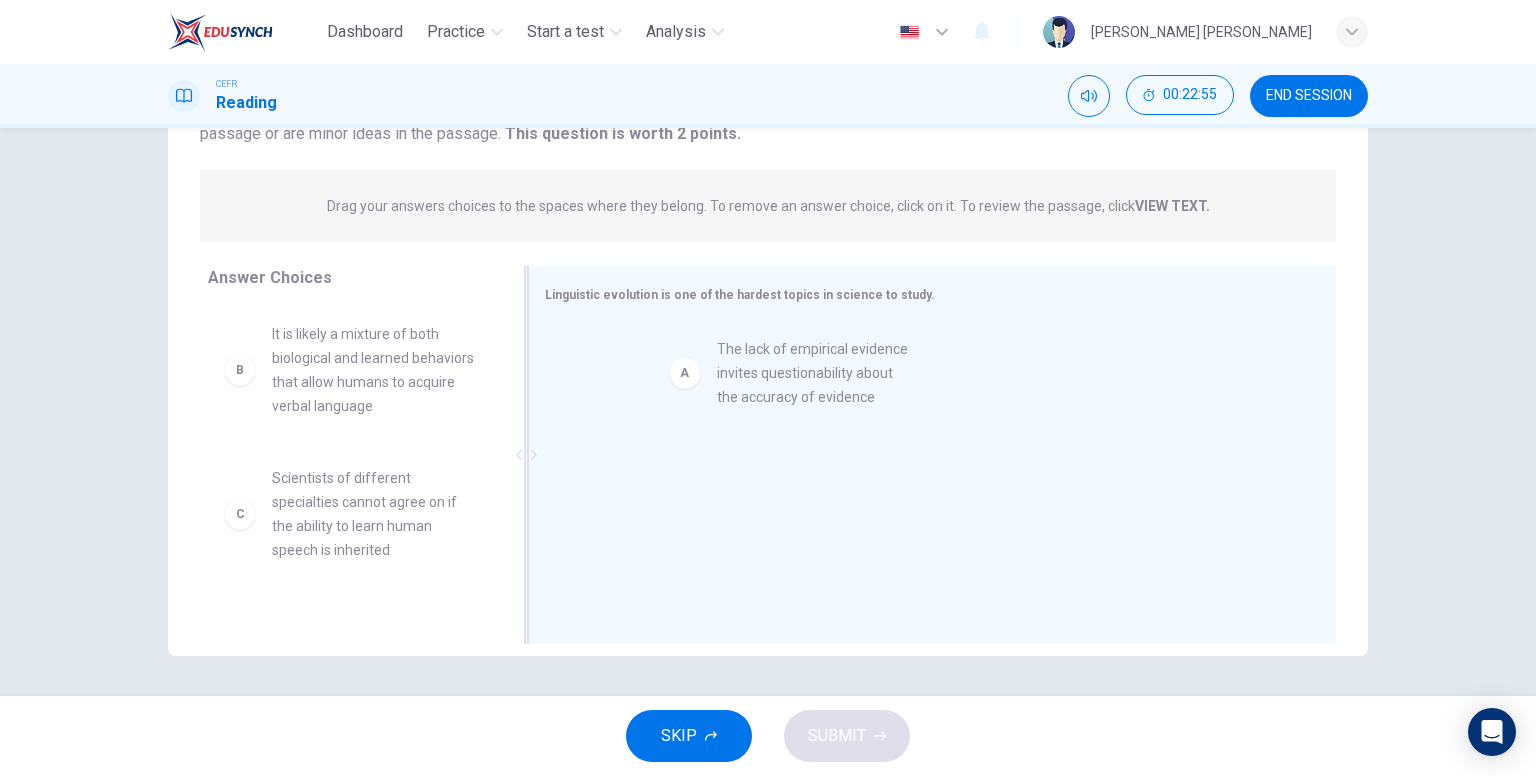 drag, startPoint x: 348, startPoint y: 357, endPoint x: 816, endPoint y: 377, distance: 468.42715 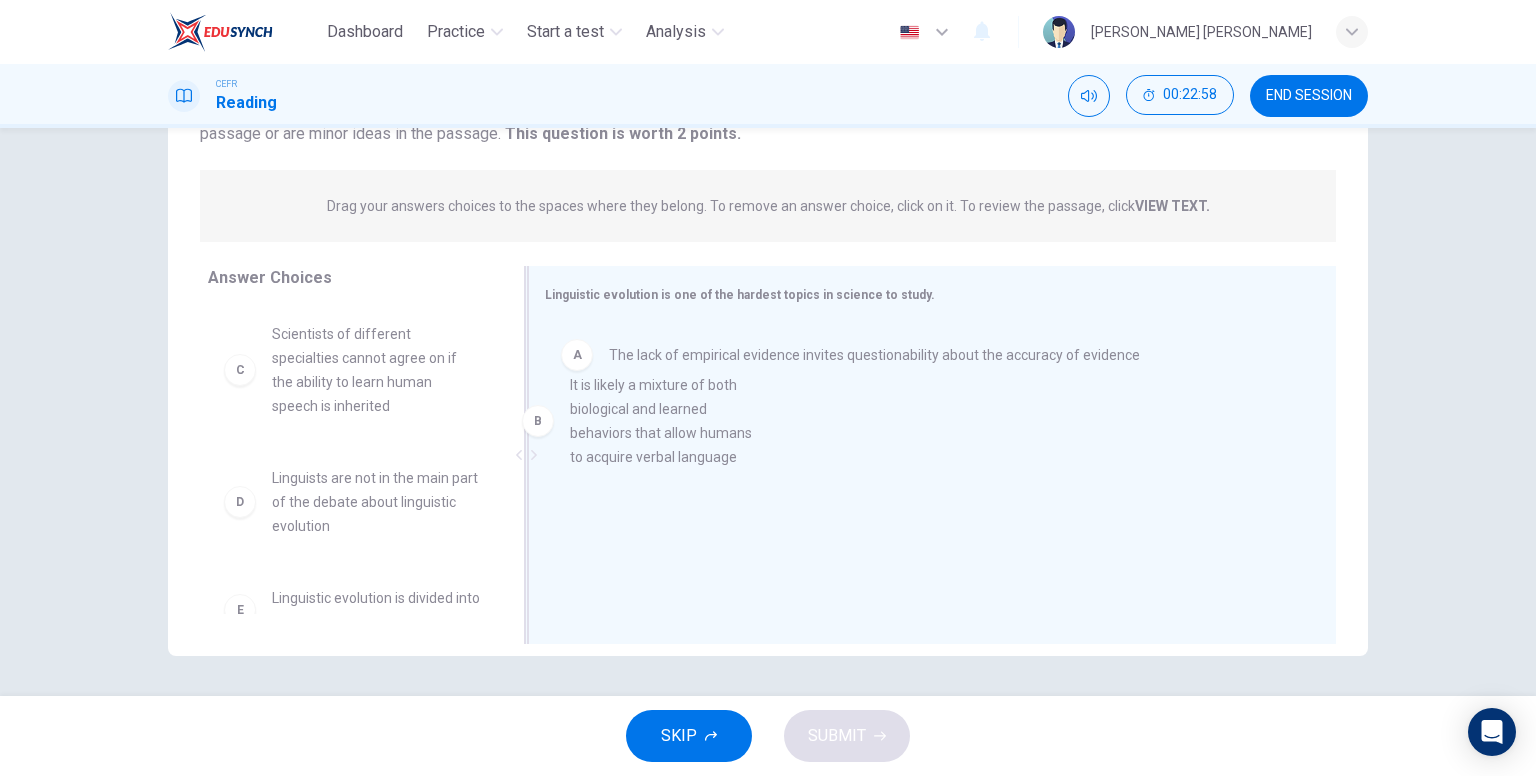 drag, startPoint x: 396, startPoint y: 389, endPoint x: 708, endPoint y: 443, distance: 316.63858 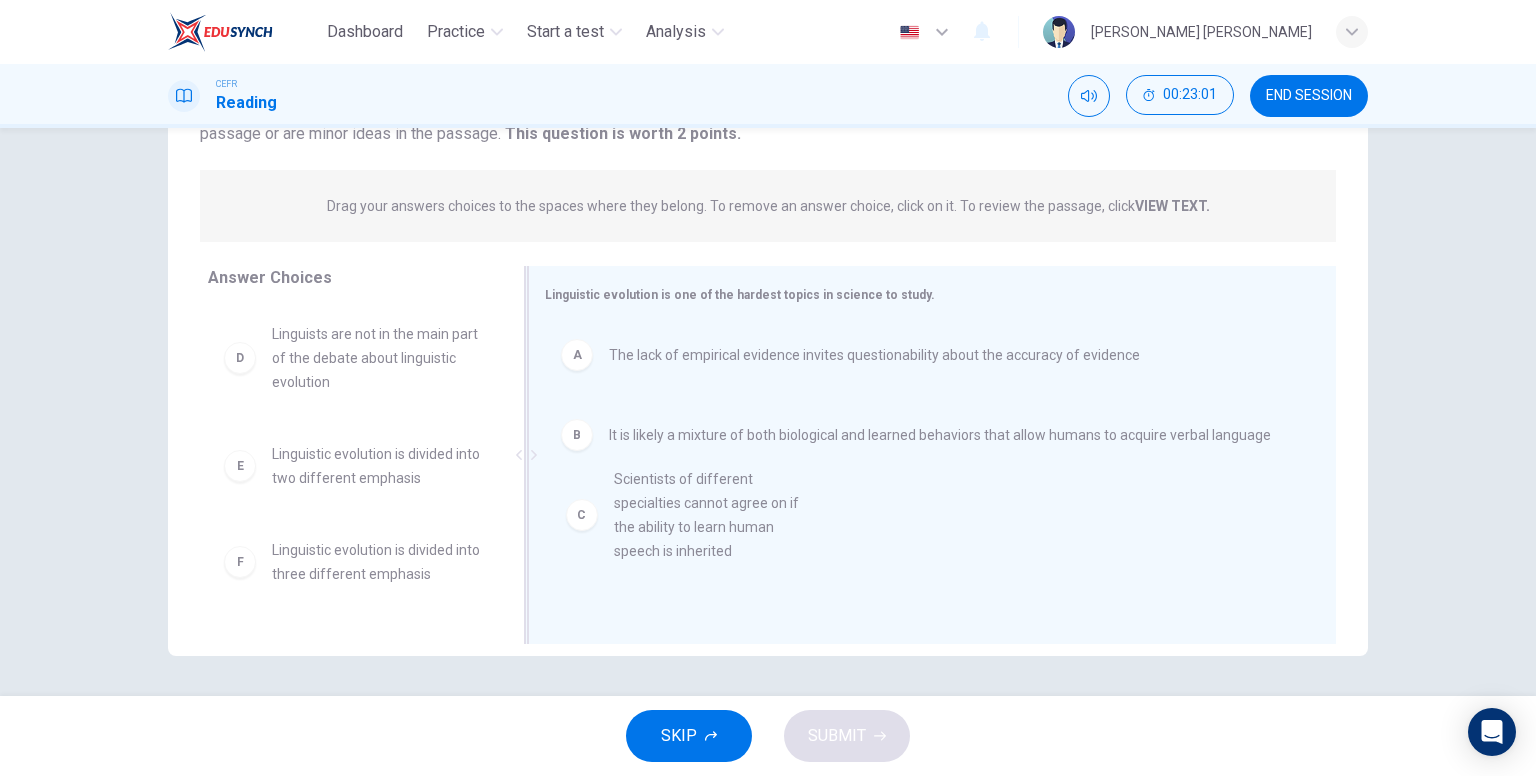 drag, startPoint x: 411, startPoint y: 396, endPoint x: 783, endPoint y: 551, distance: 403 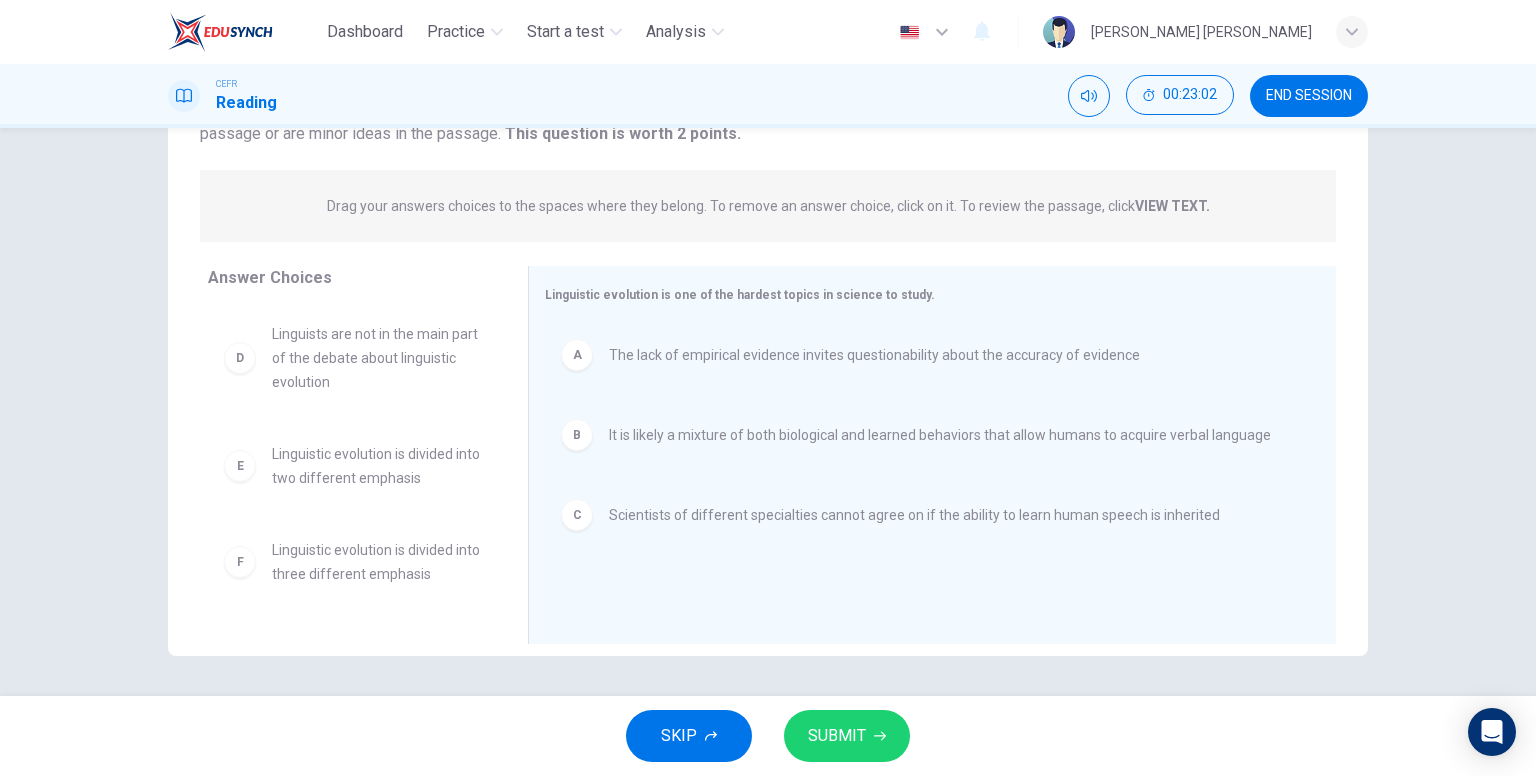 click on "SUBMIT" at bounding box center [837, 736] 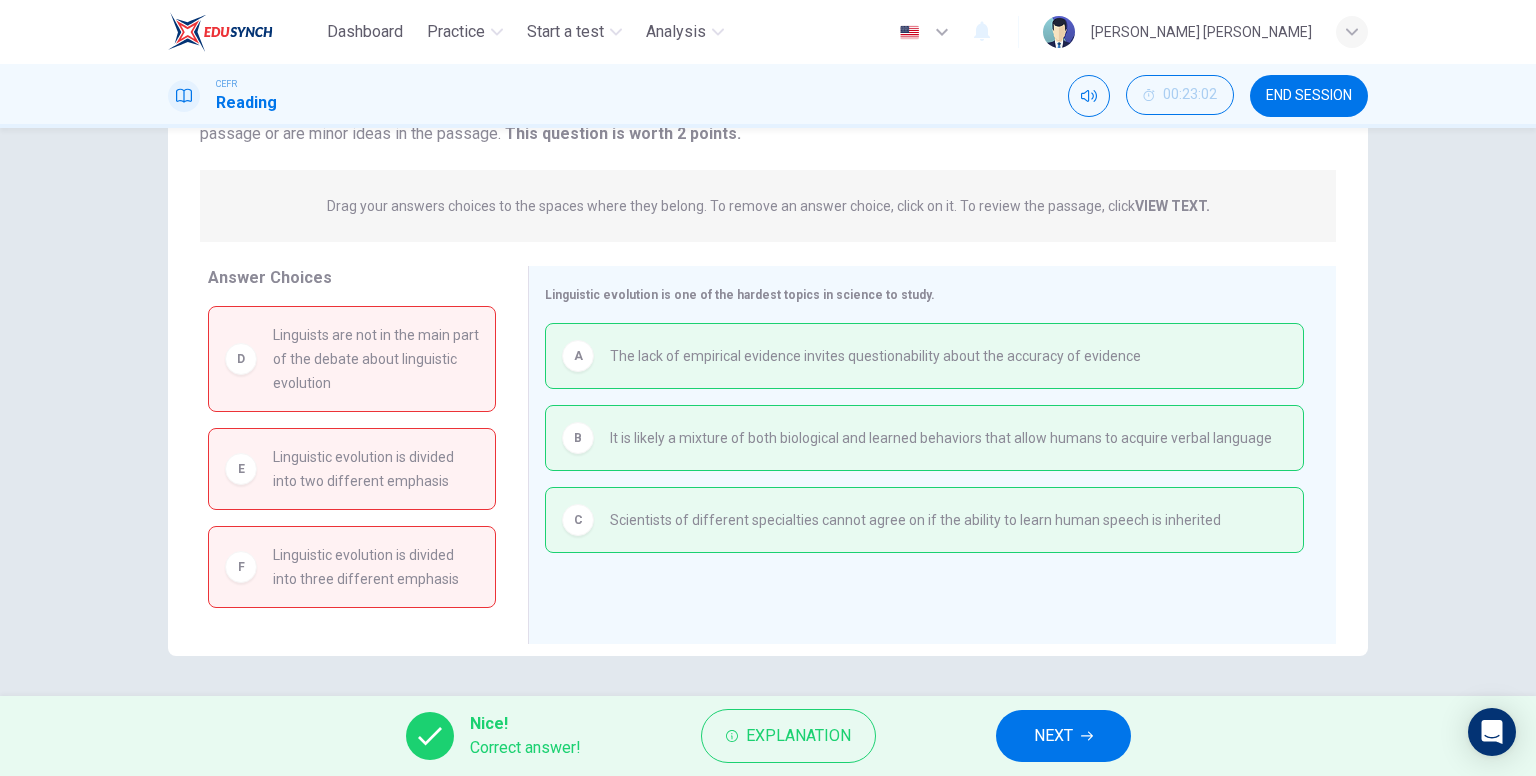 click on "NEXT" at bounding box center (1053, 736) 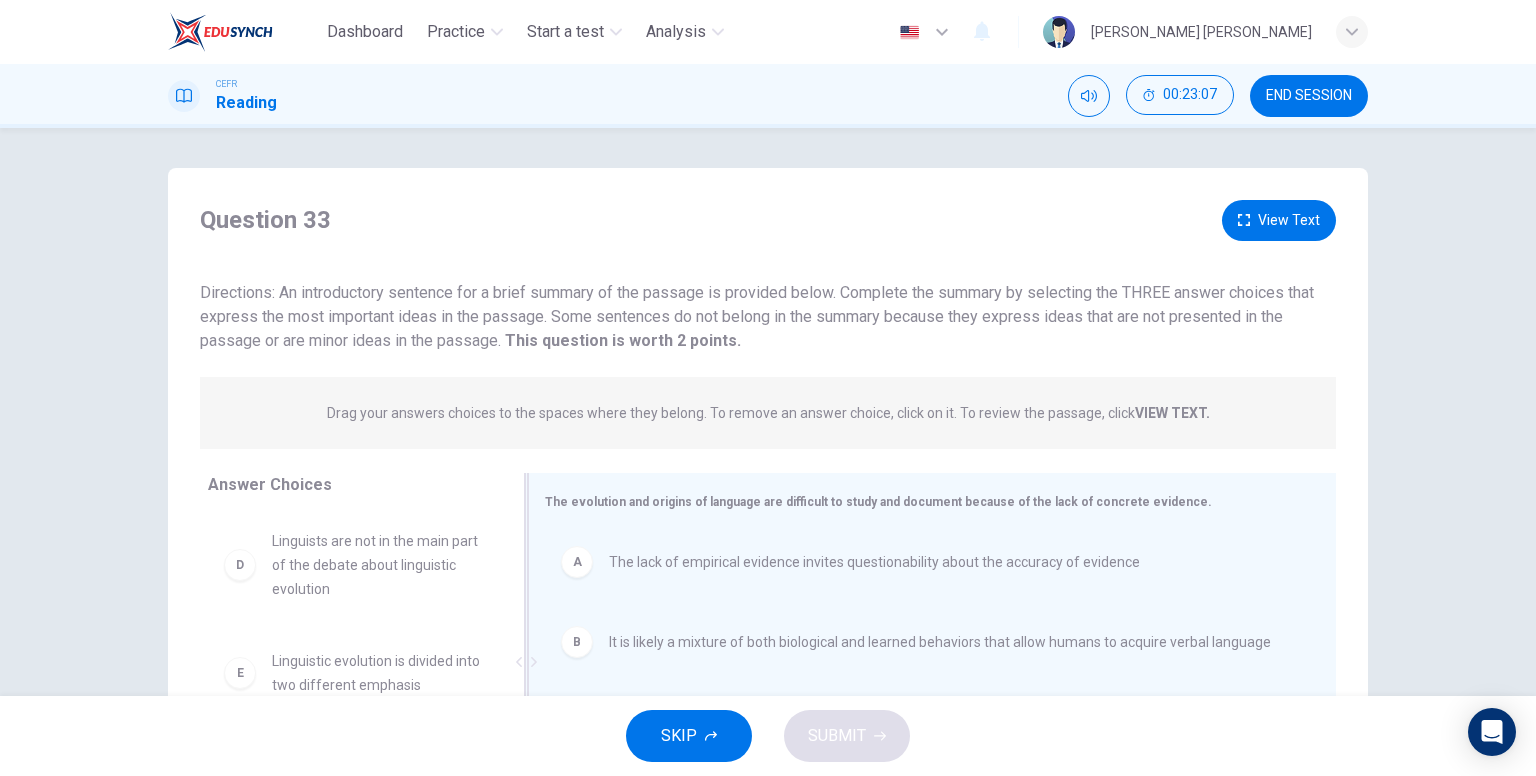 scroll, scrollTop: 207, scrollLeft: 0, axis: vertical 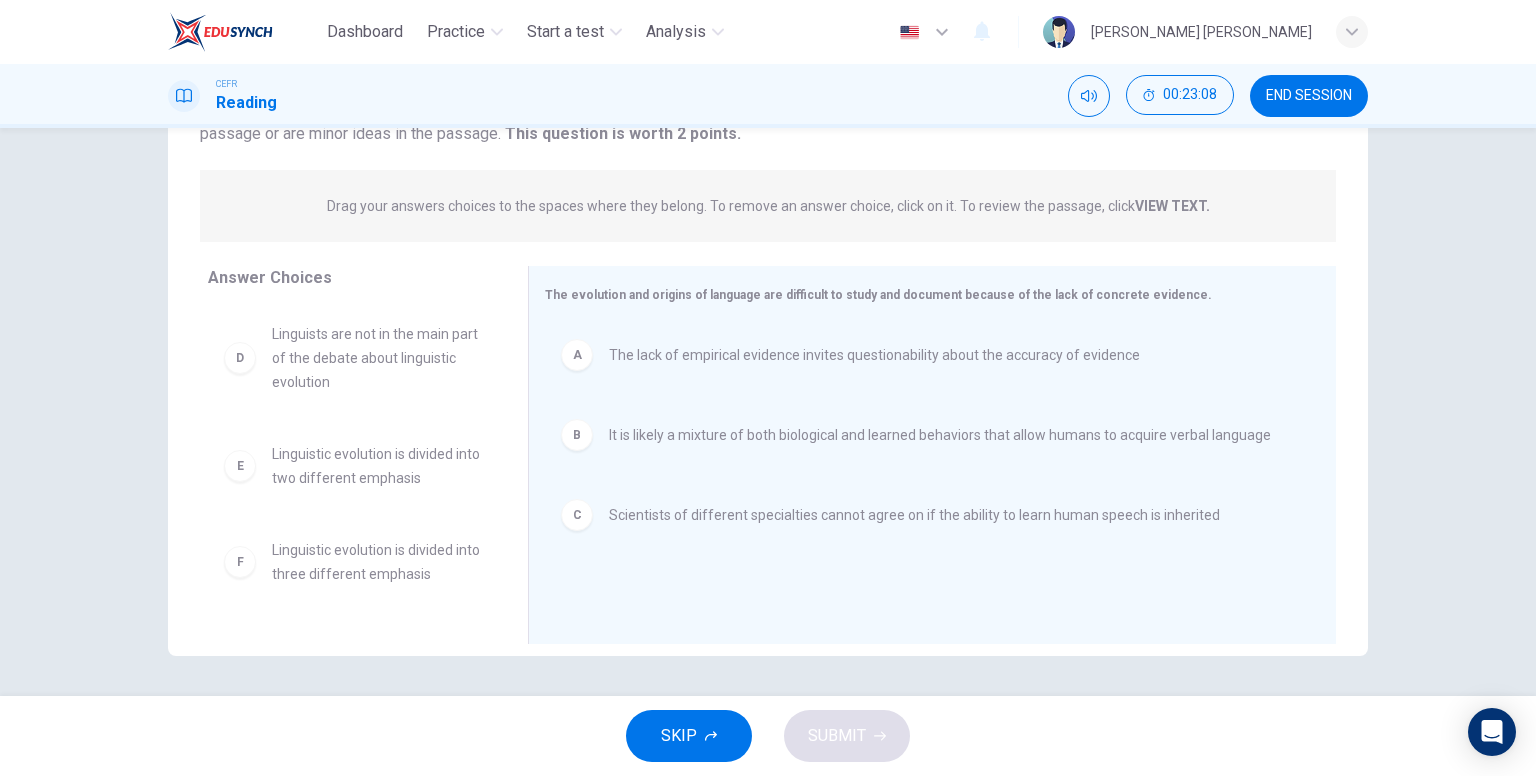 click on "SKIP SUBMIT" at bounding box center (768, 736) 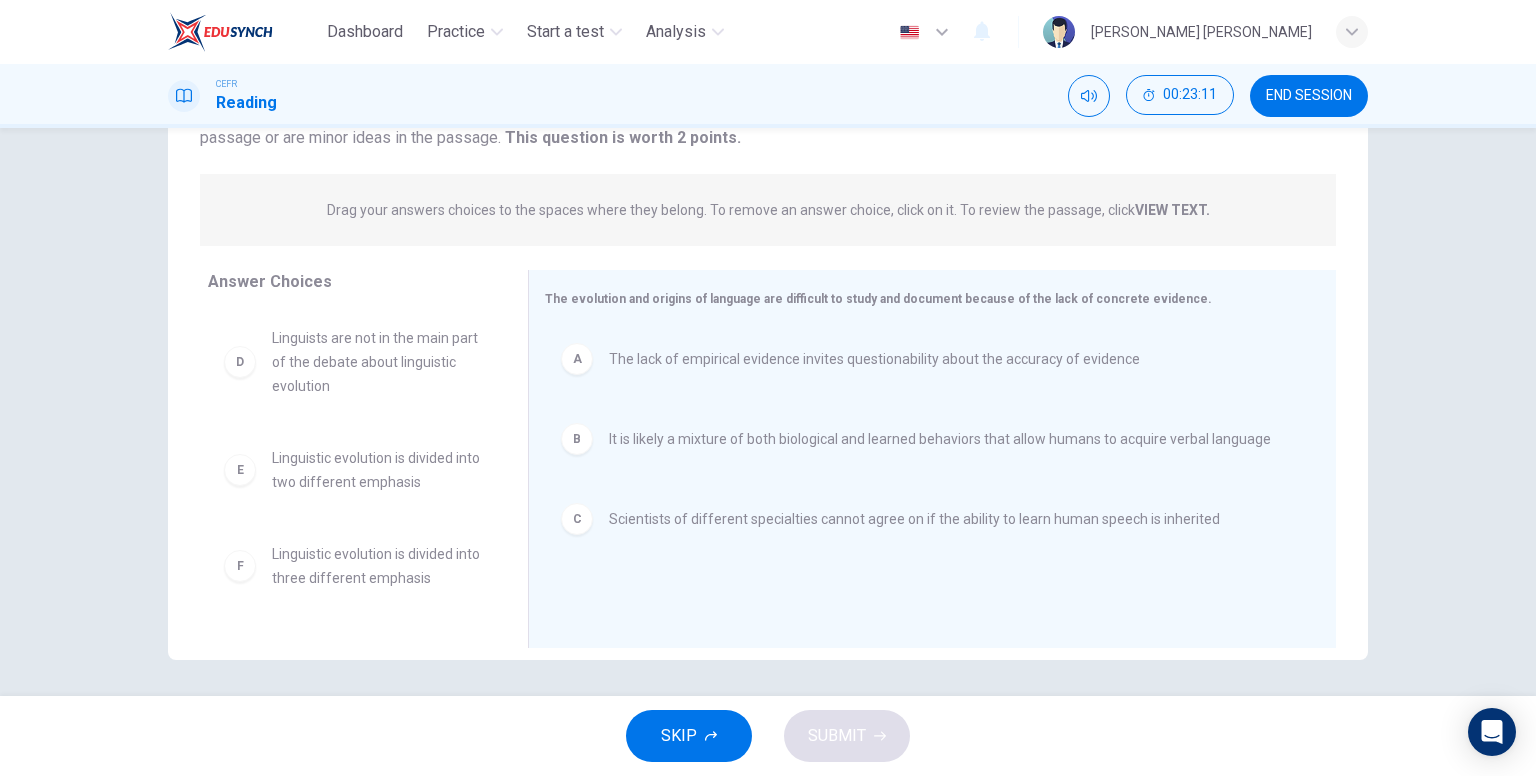 scroll, scrollTop: 207, scrollLeft: 0, axis: vertical 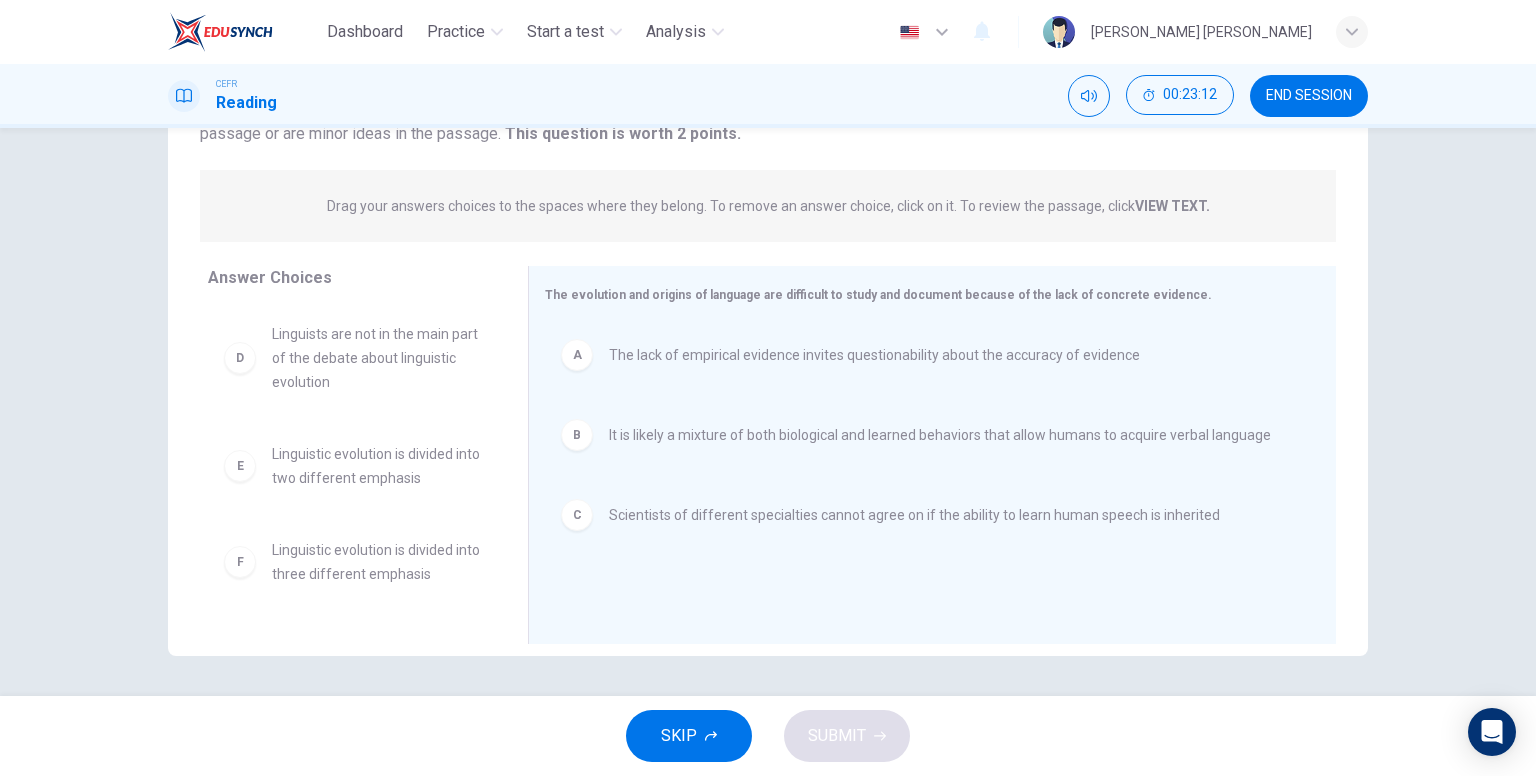 click on "END SESSION" at bounding box center (1309, 96) 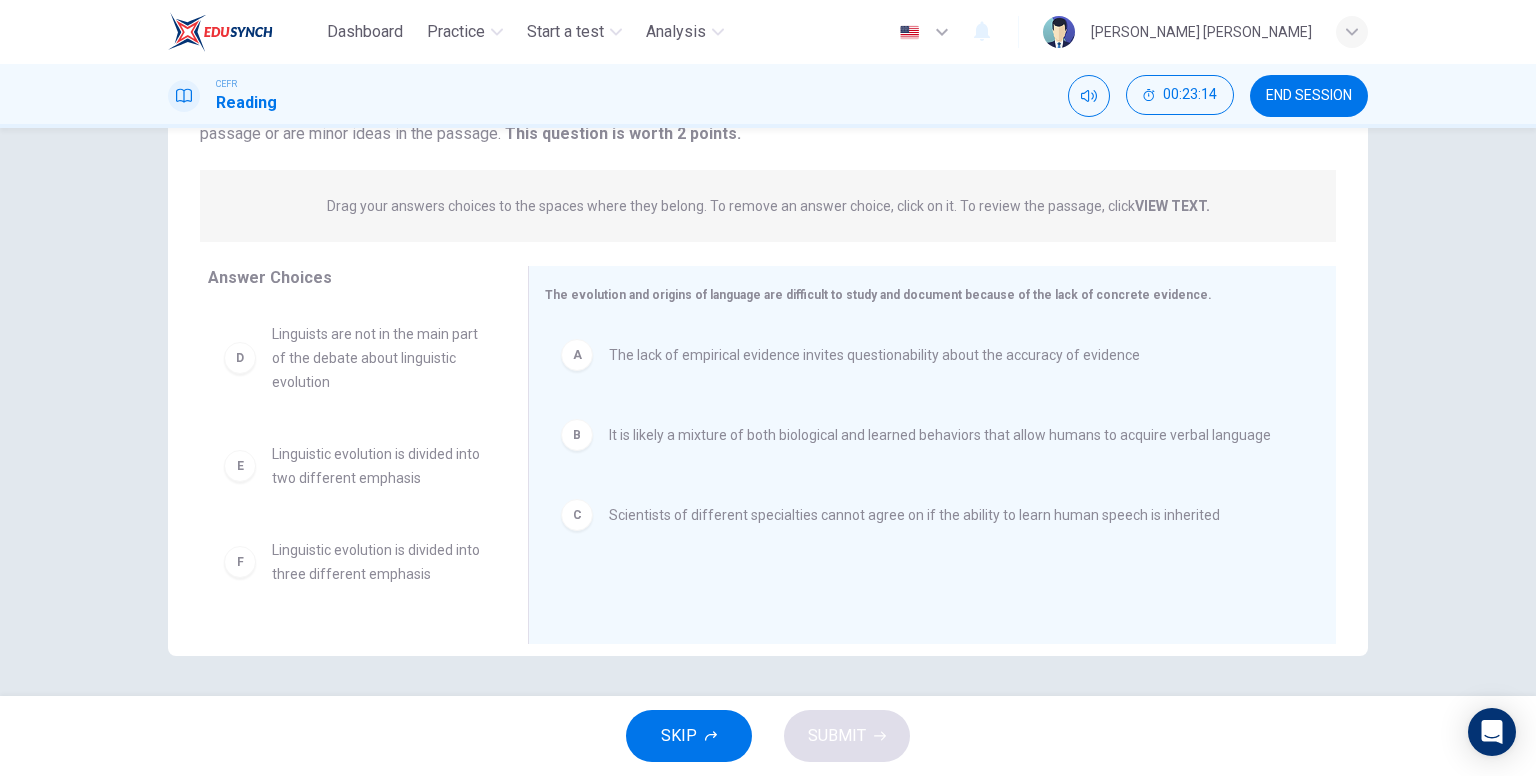 click on "Question 33 View Text Directions: An introductory sentence for a brief summary of the passage is provided below. Complete the summary by selecting the THREE answer choices that express the most important ideas in the passage. Some sentences do not belong in the summary because they express ideas that are not presented in the passage or are minor ideas in the passage.   This question is worth 2 points. This question is worth 2 points. Drag your answers choices to the spaces where they belong. To remove an answer choice, click on it. To review the passage, click   VIEW TEXT. Click on the answer choices below to select your answers. To remove an answer choice, go to the Answers tab and click on it. To review the passage, click the PASSAGE tab. D Linguists are not in the main part of the debate about linguistic evolution E Linguistic evolution is divided into two different emphasis F Linguistic evolution is divided into three different emphasis A B C Answer Choices D E F A B C The Evolution of Language 1 2 3 4 5" at bounding box center (768, 412) 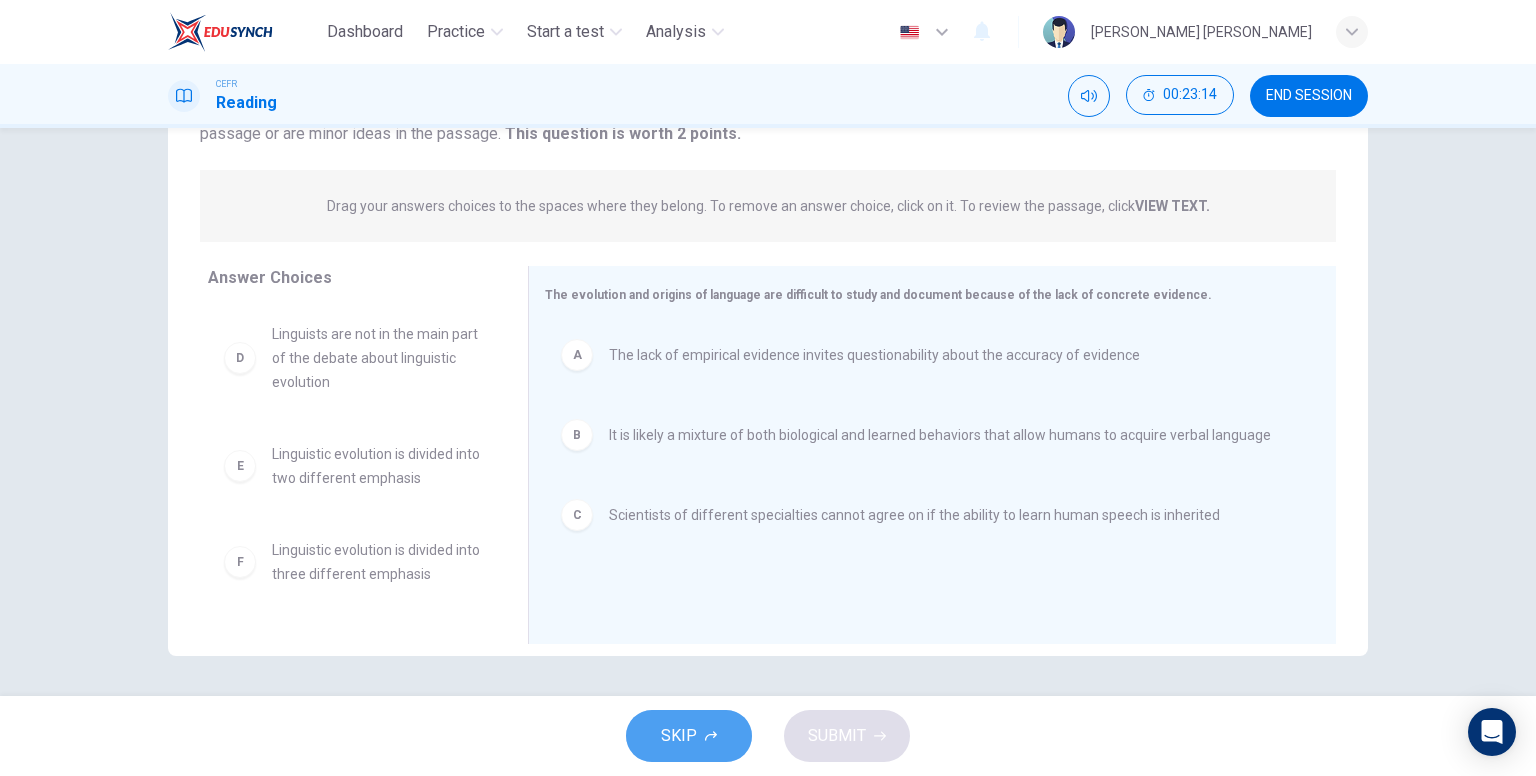 click 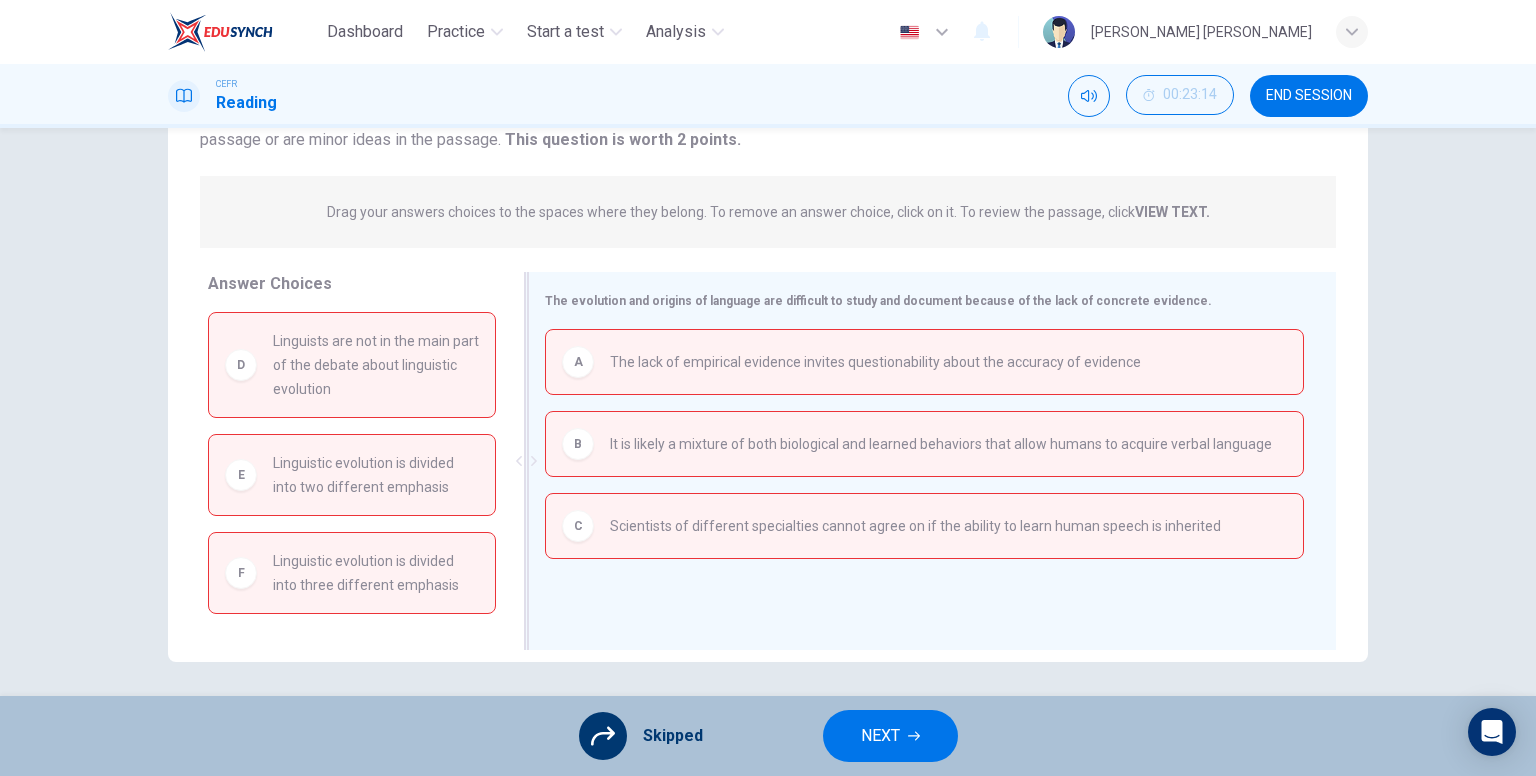 scroll, scrollTop: 207, scrollLeft: 0, axis: vertical 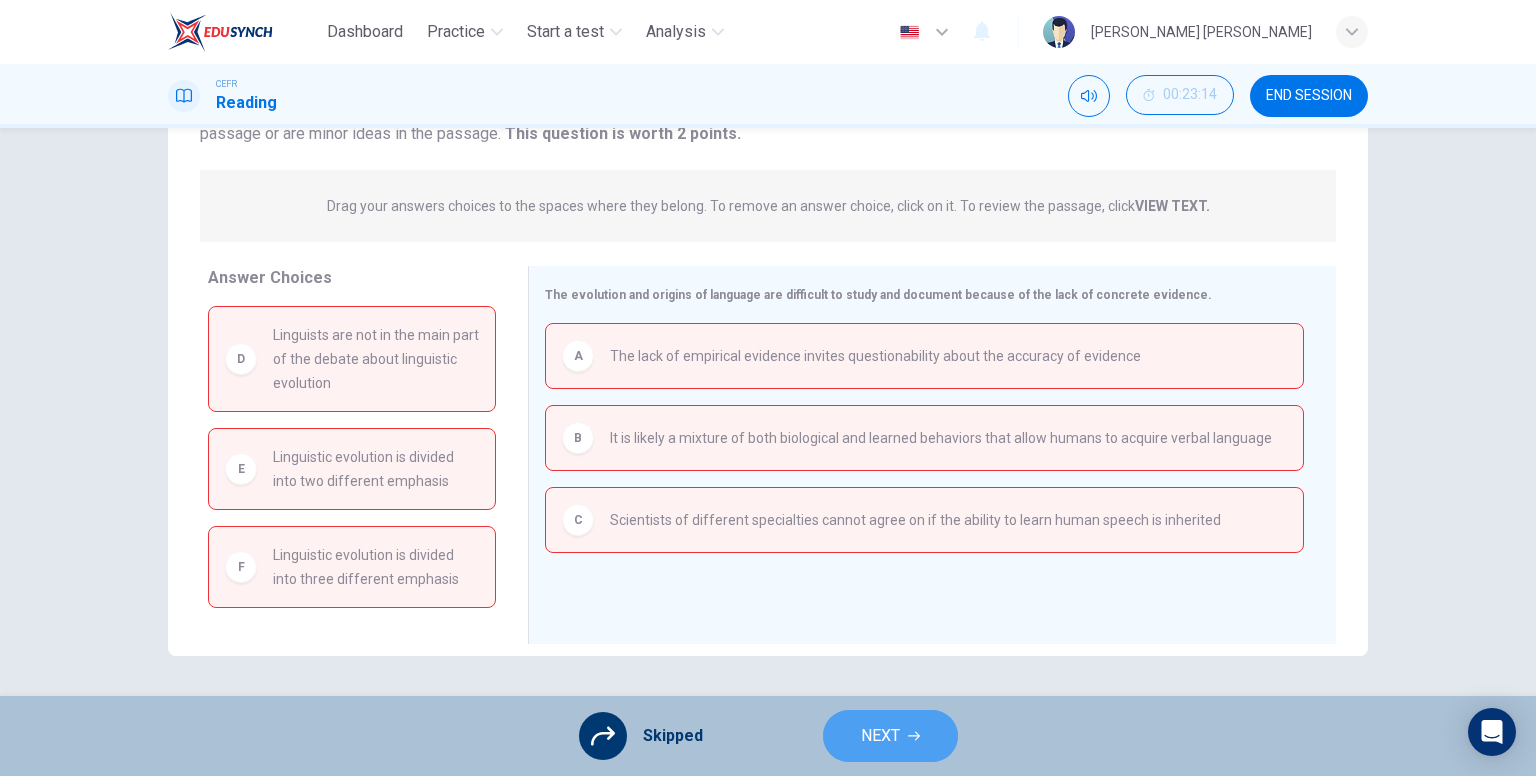 click on "NEXT" at bounding box center (890, 736) 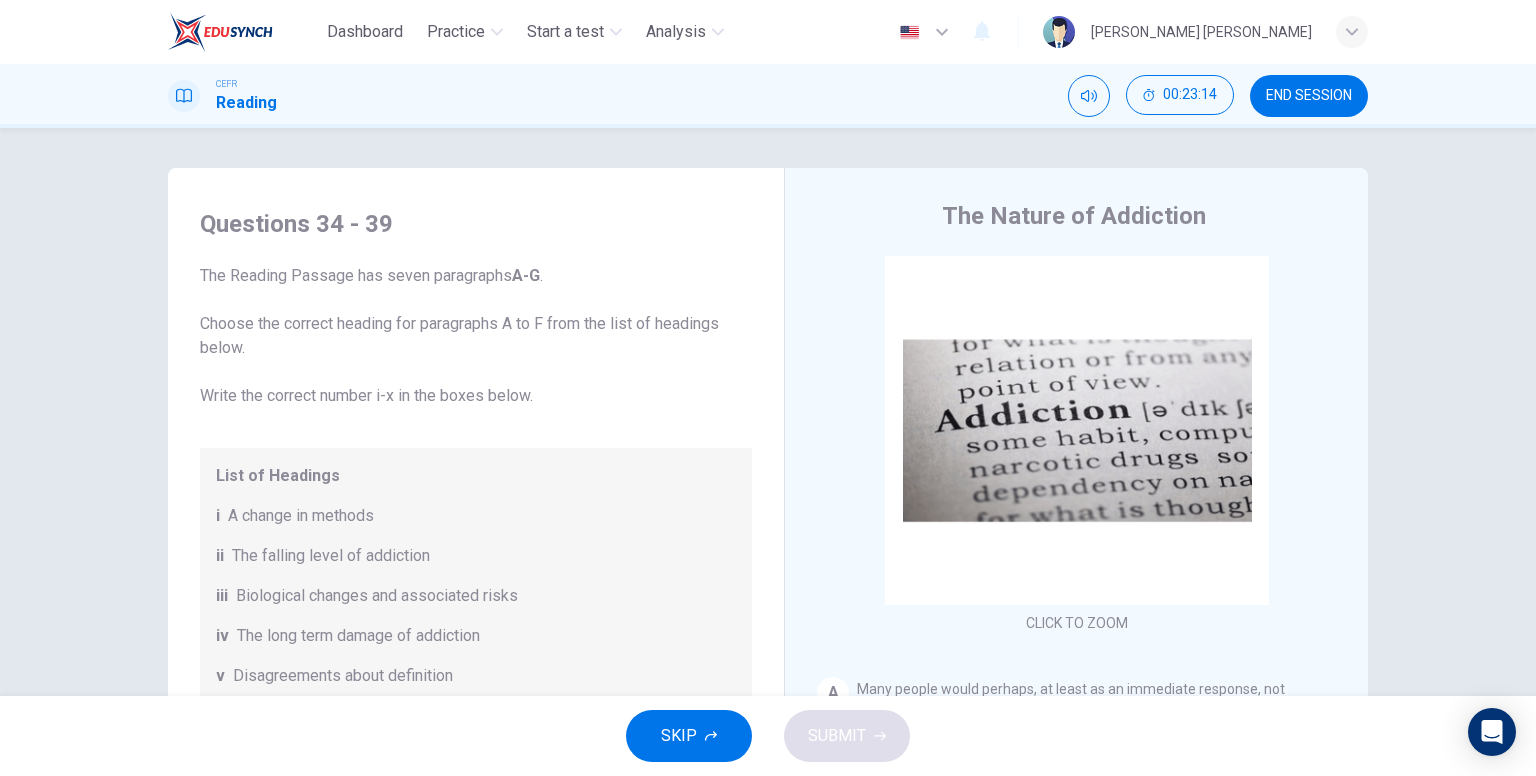 click on "END SESSION" at bounding box center [1309, 96] 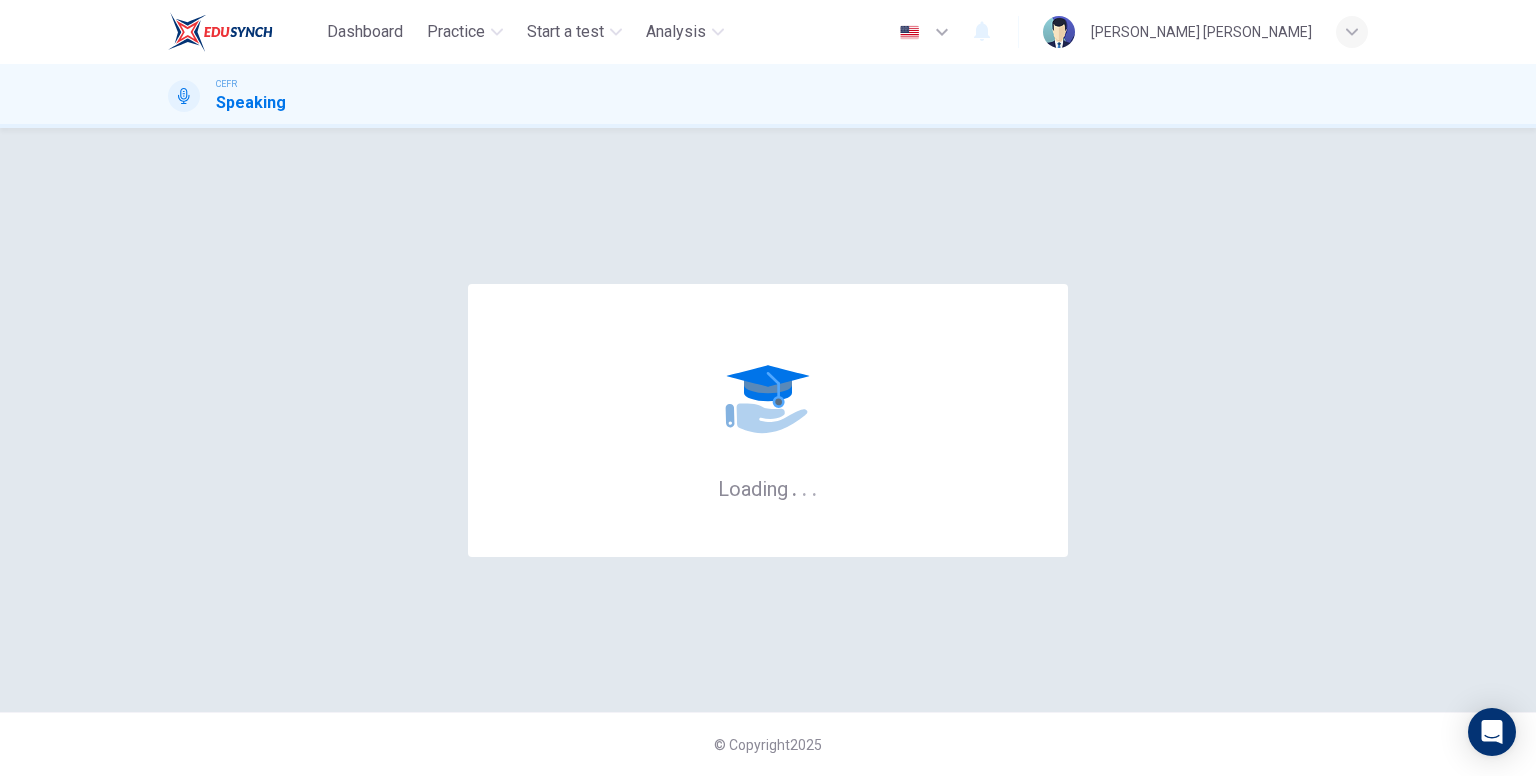 scroll, scrollTop: 0, scrollLeft: 0, axis: both 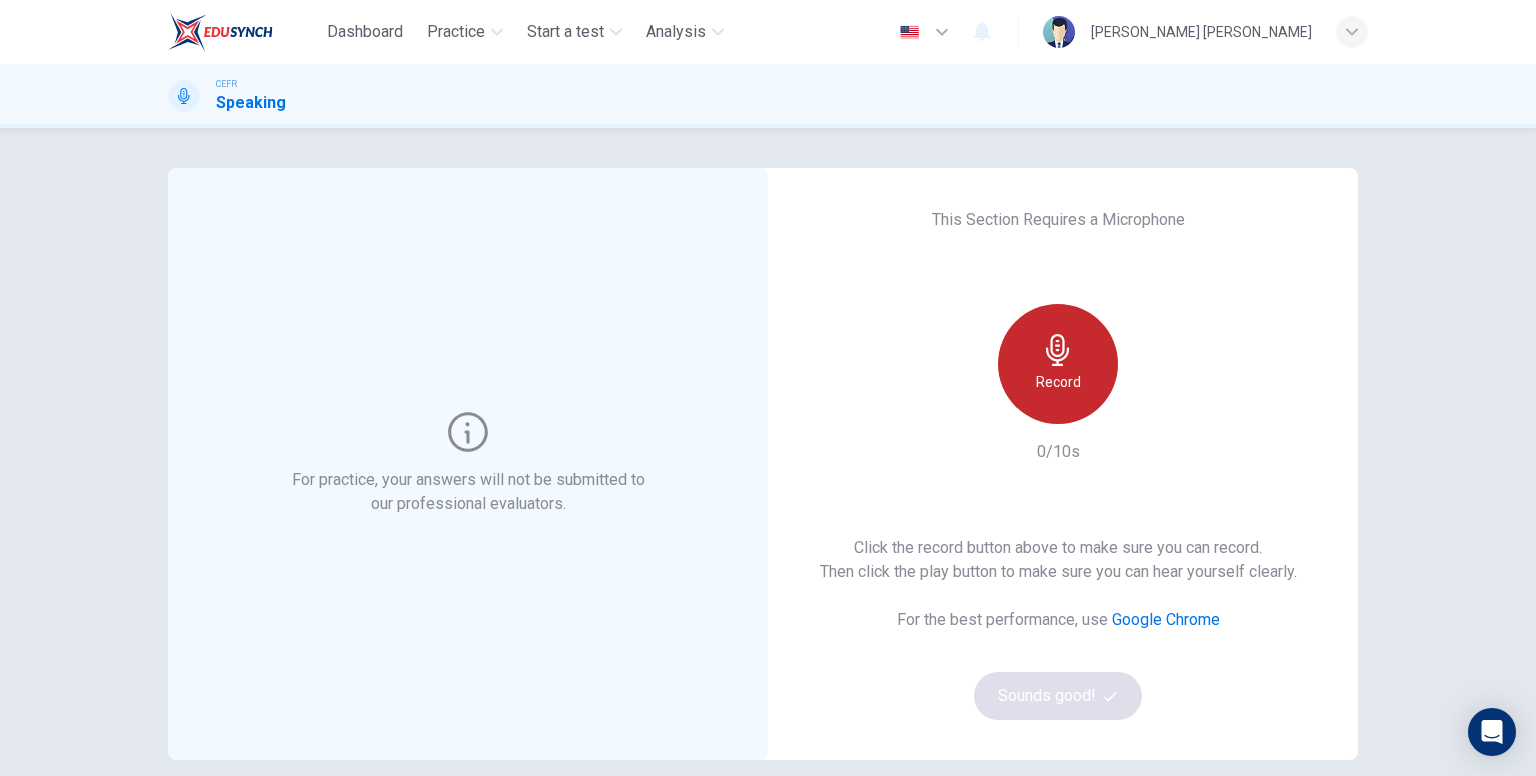 click on "Record" at bounding box center [1058, 382] 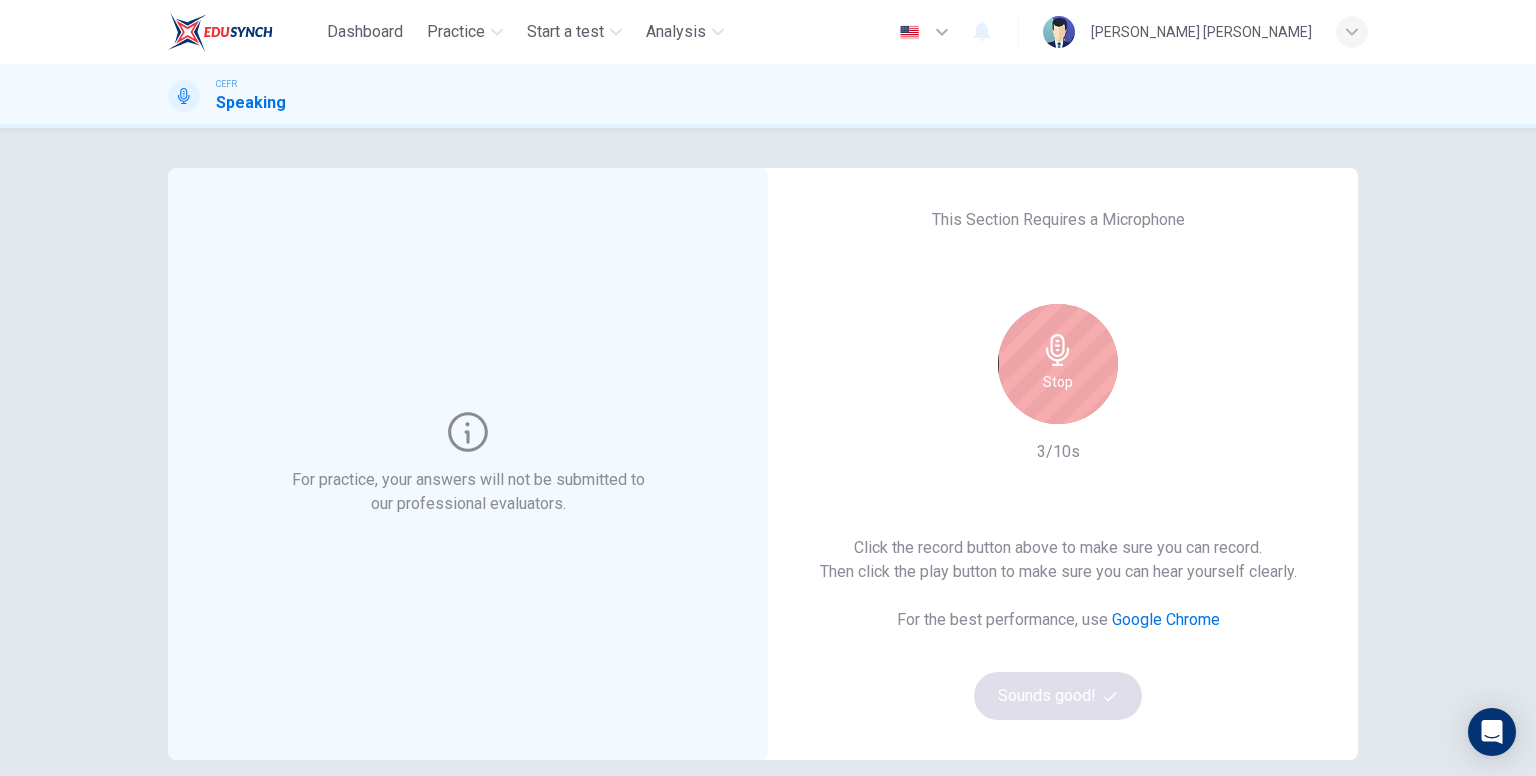 click on "Stop" at bounding box center (1058, 364) 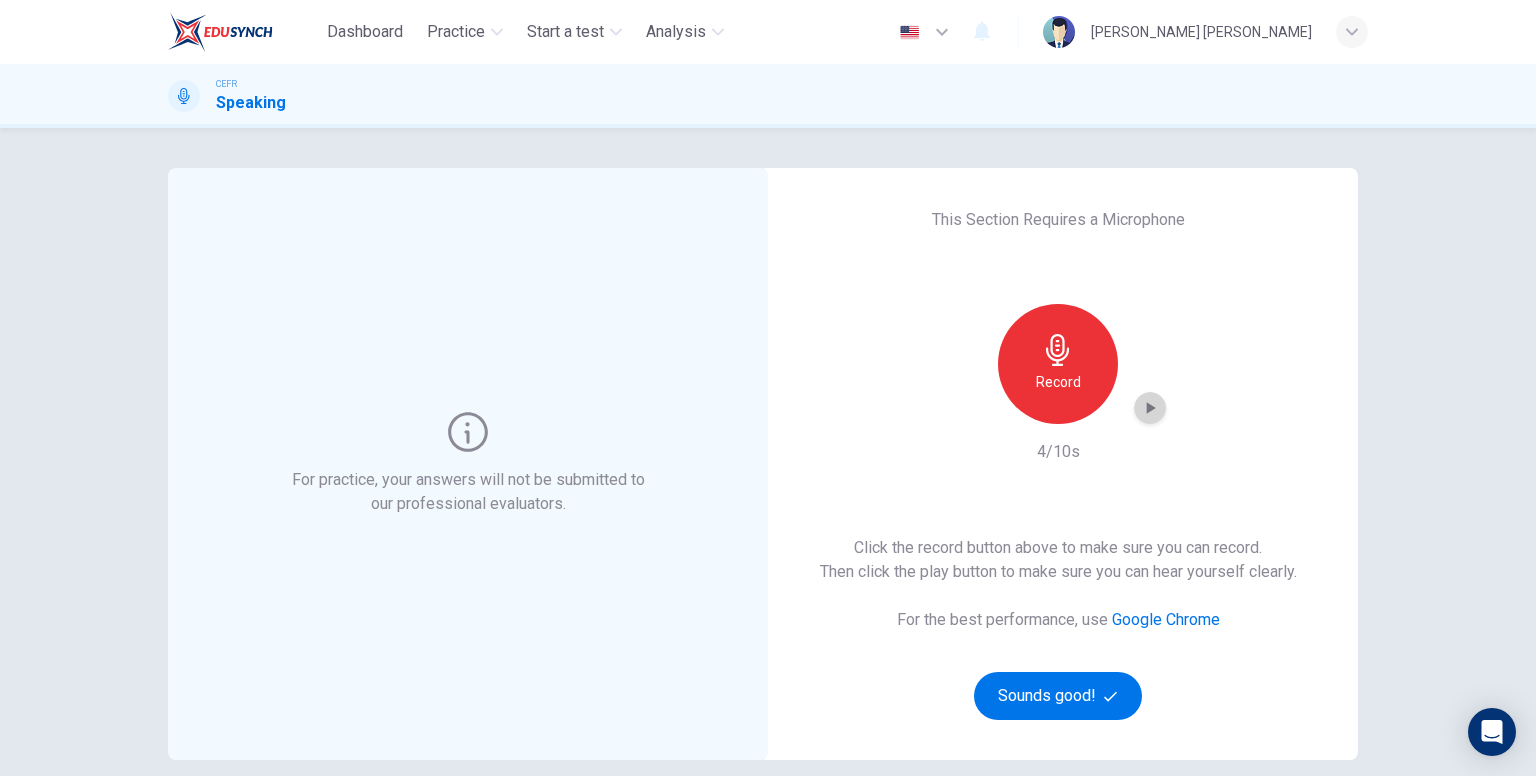 click 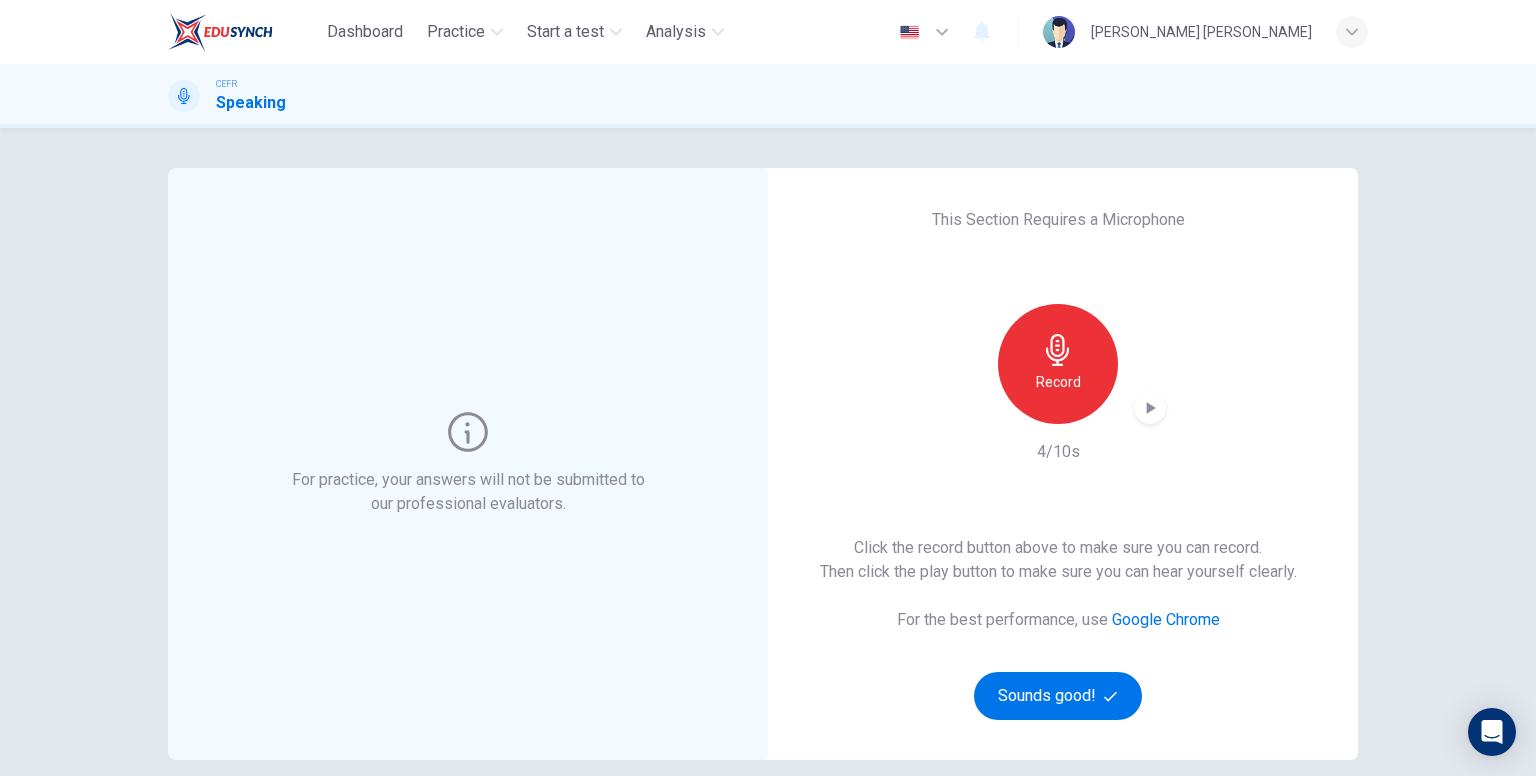 type 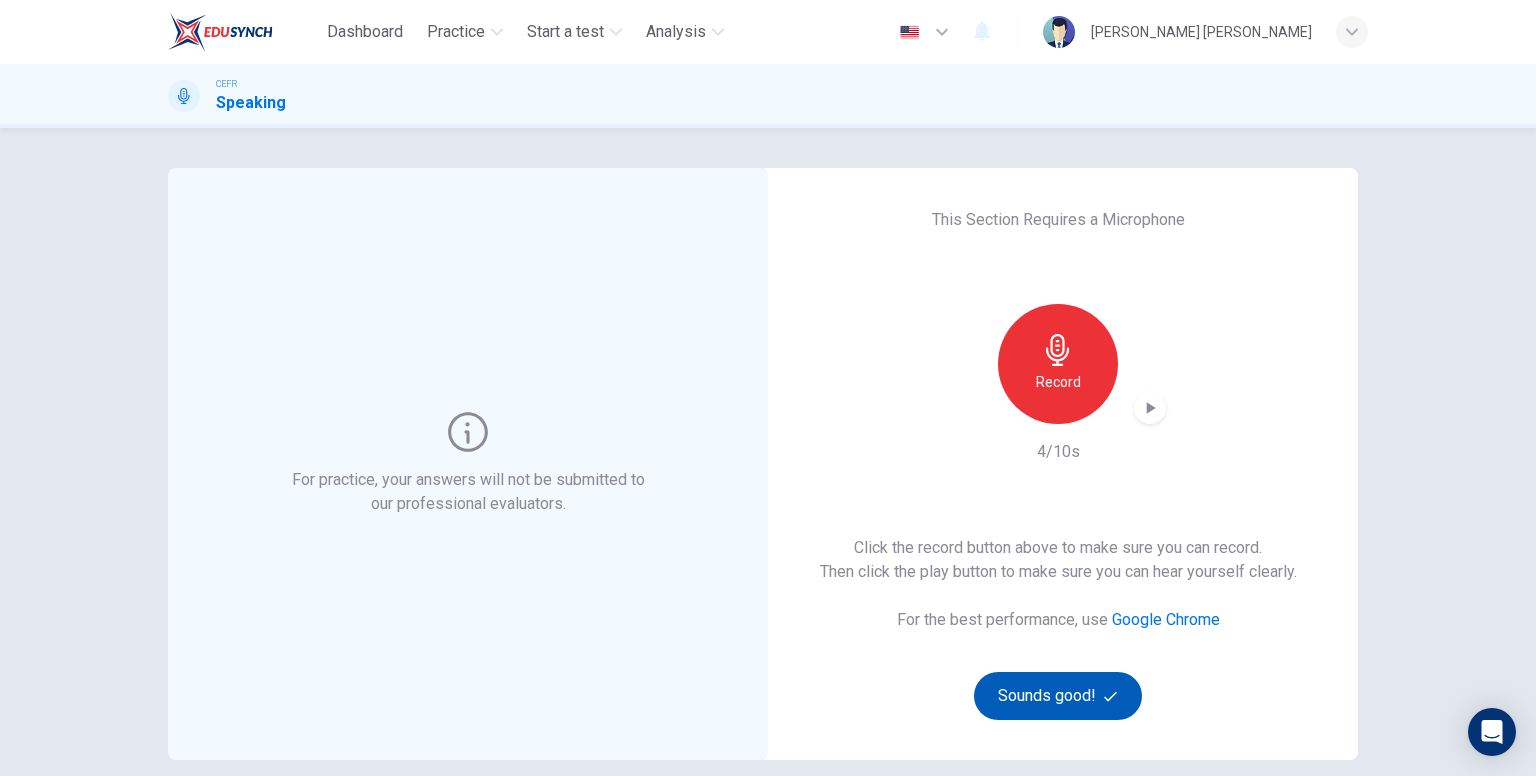 click on "Sounds good!" at bounding box center [1058, 696] 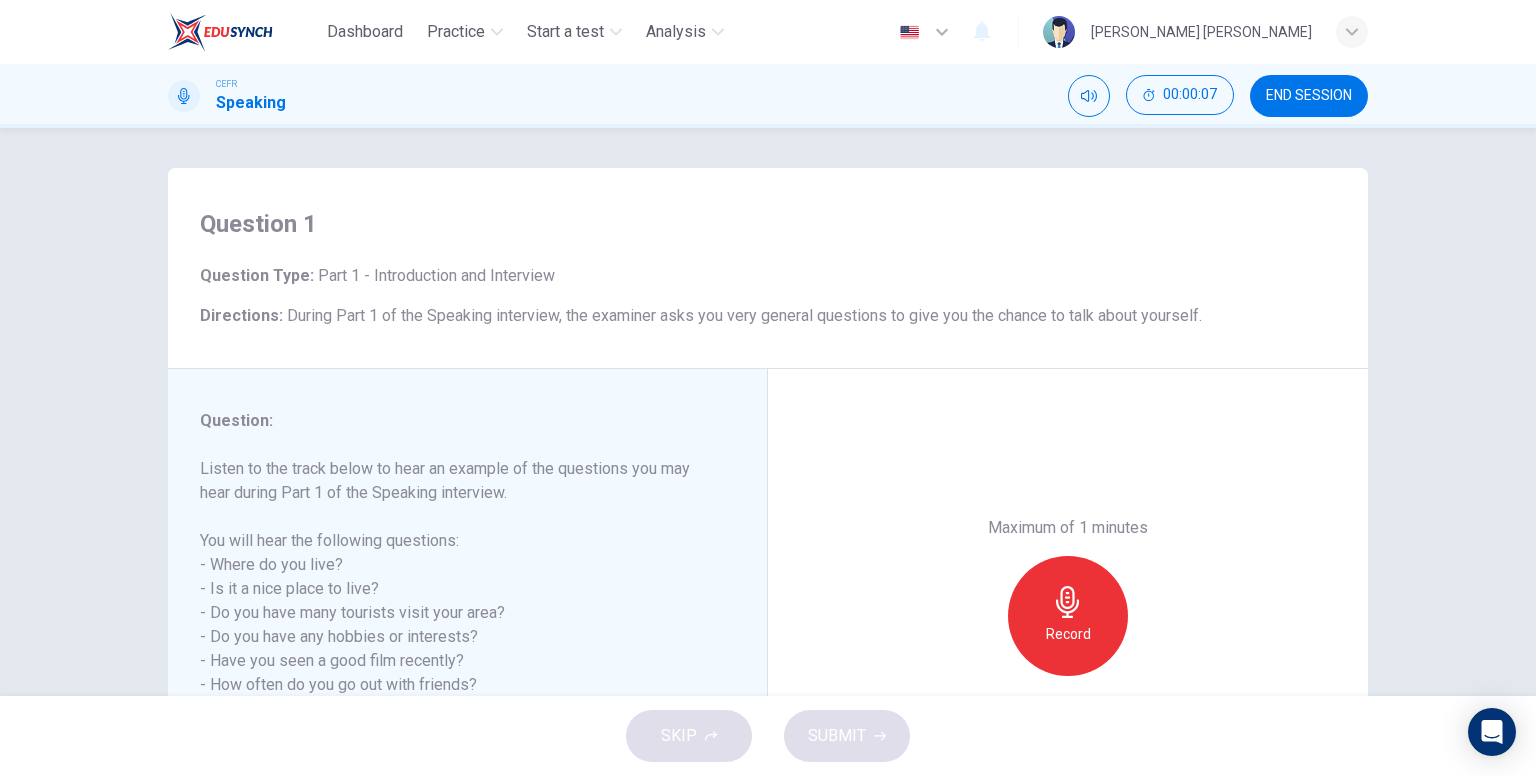 scroll, scrollTop: 100, scrollLeft: 0, axis: vertical 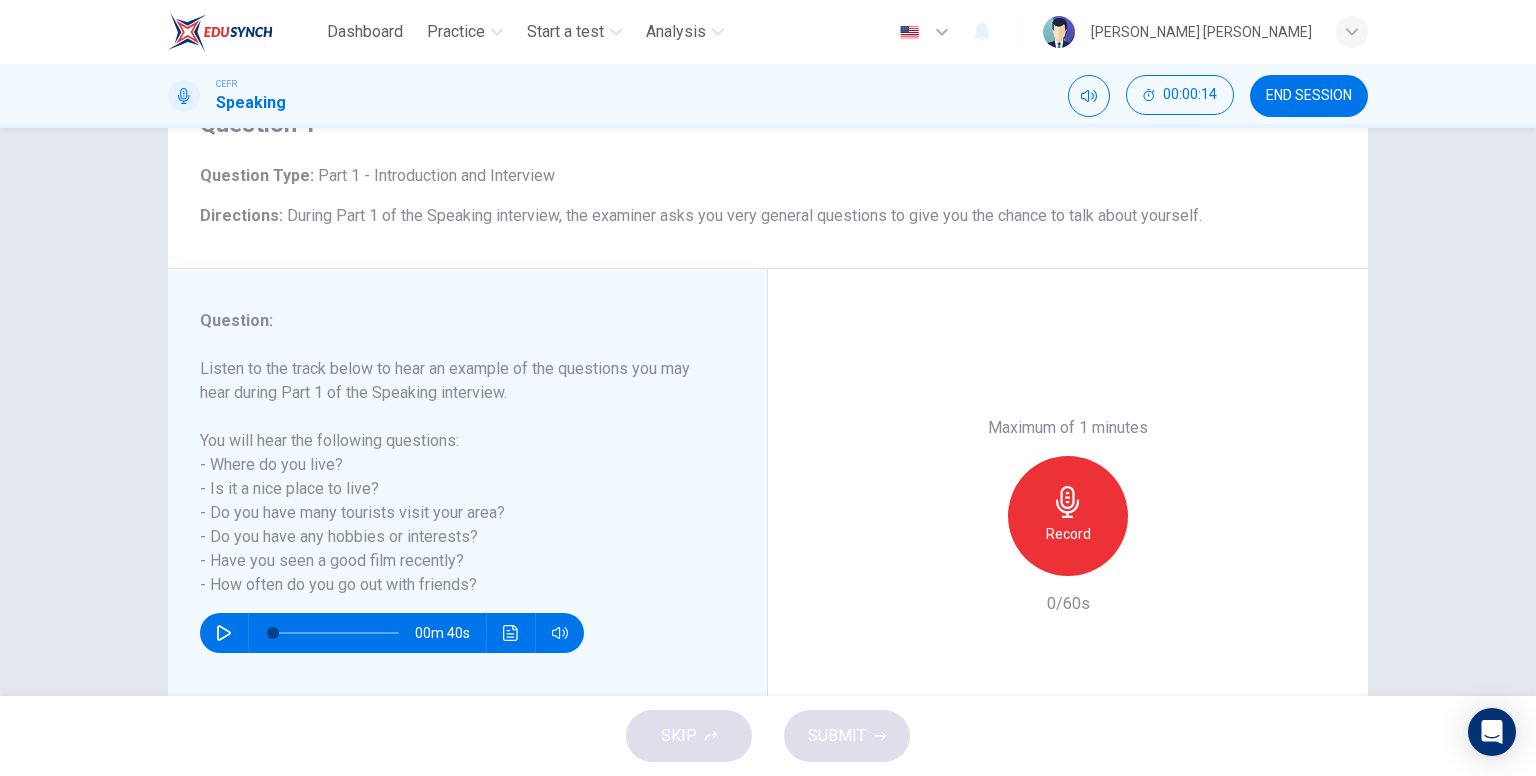 click 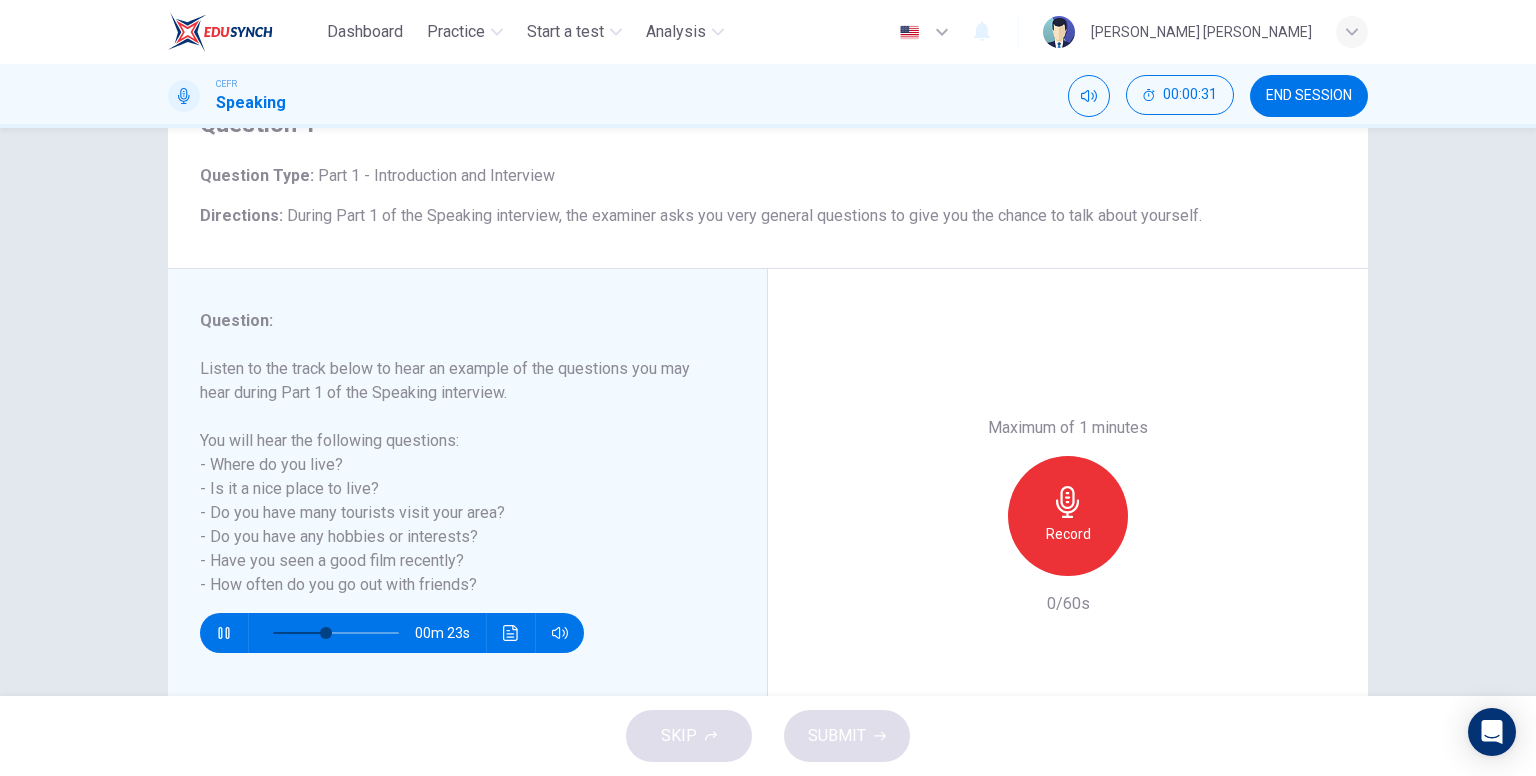 click 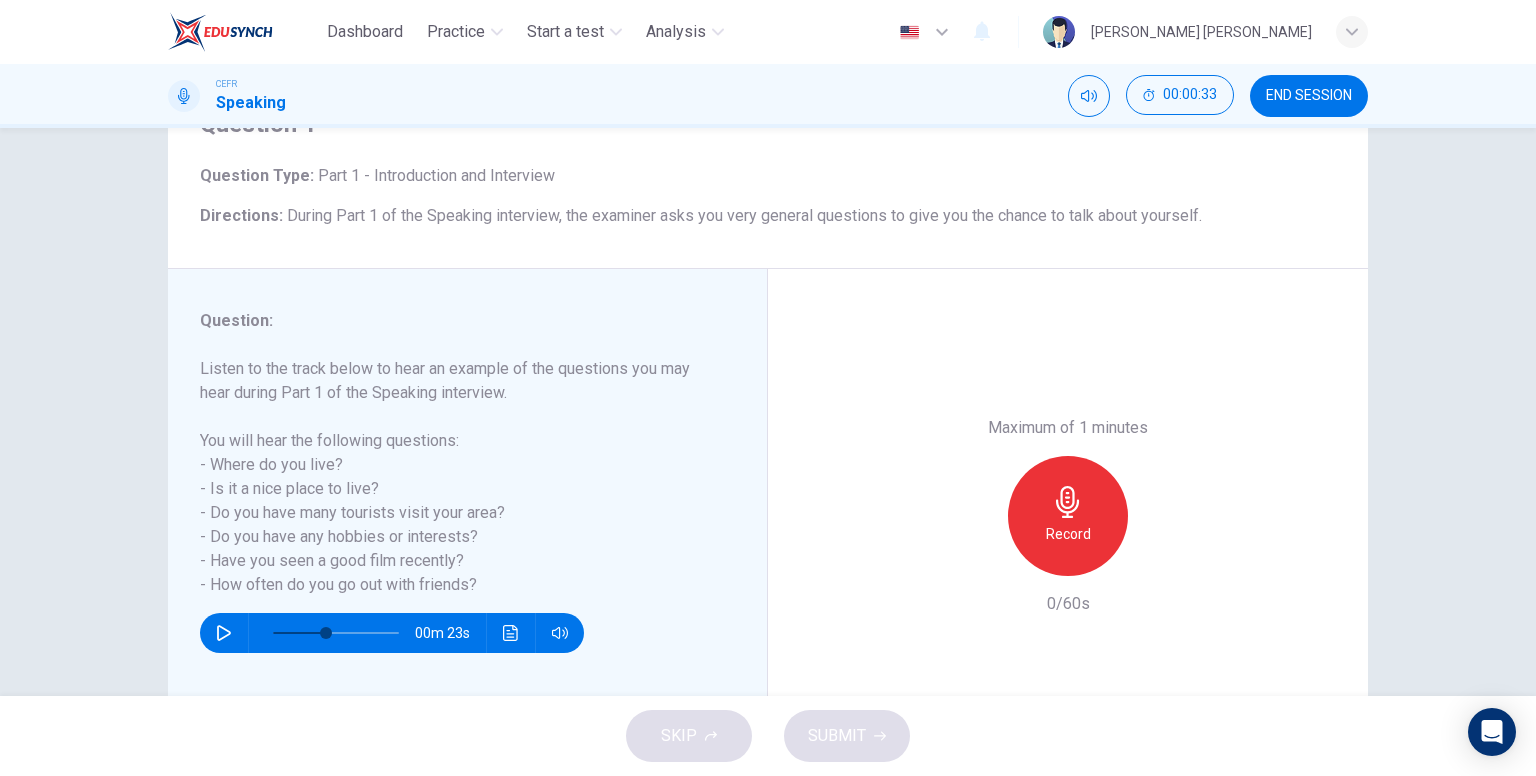 click 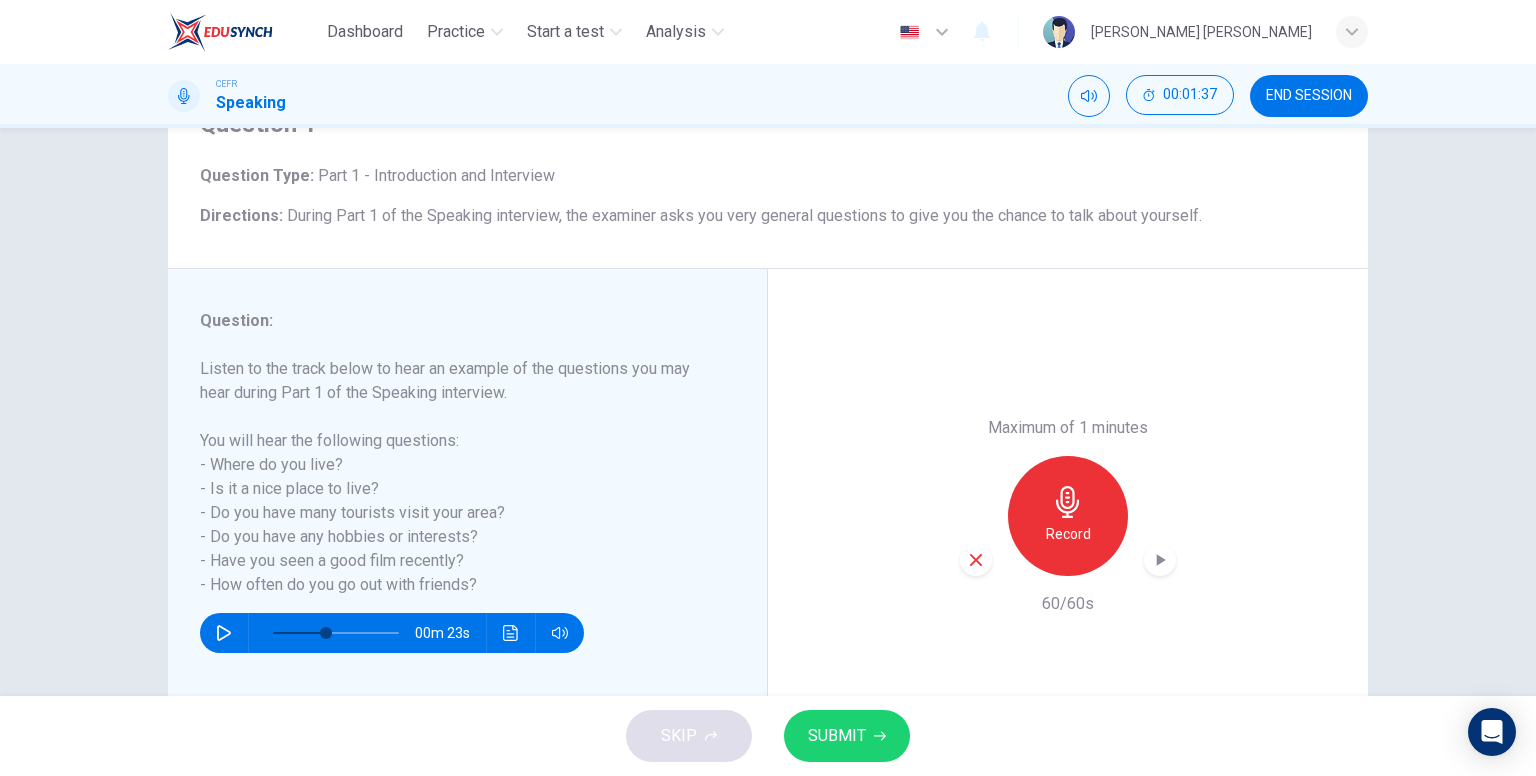 click 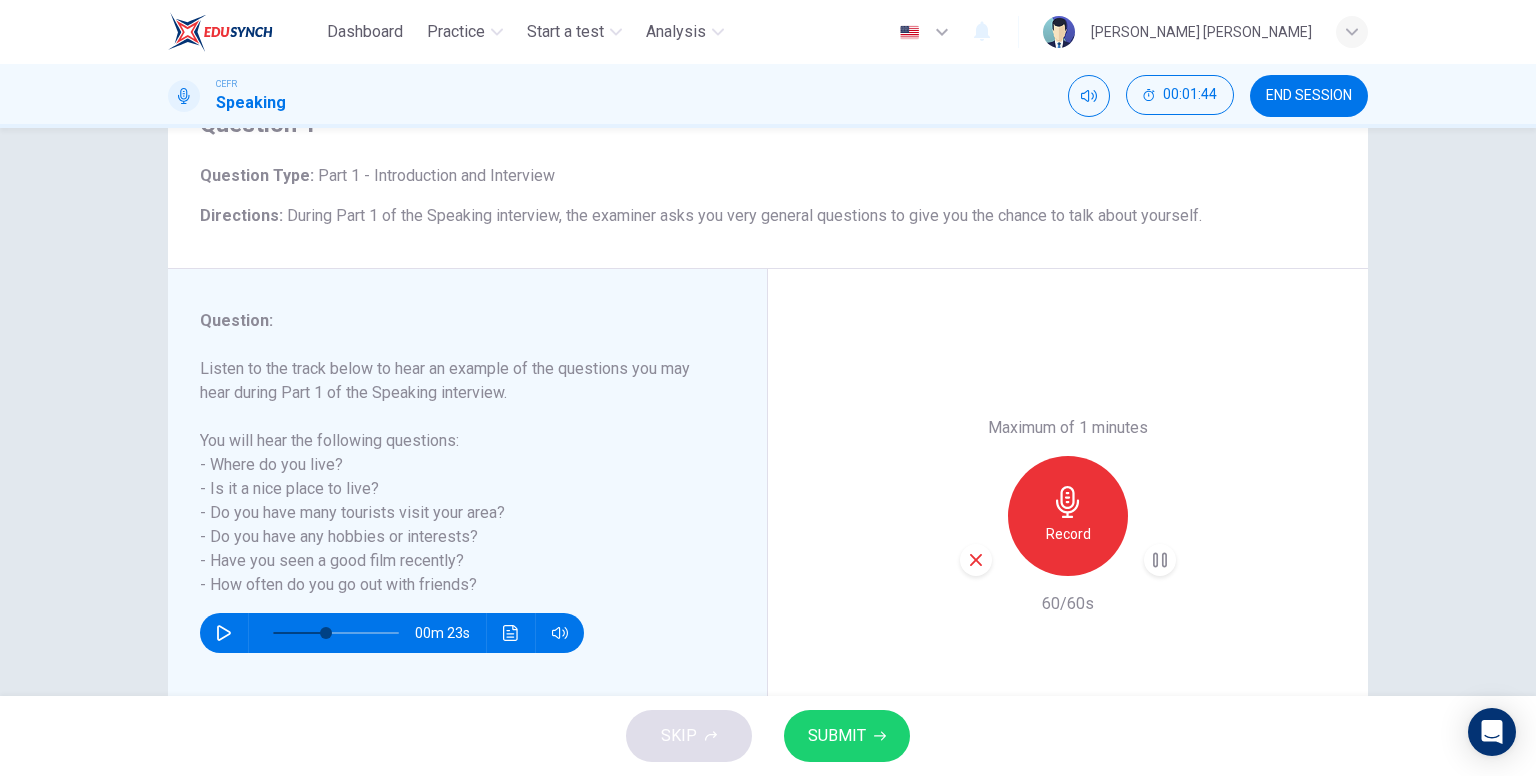 click on "SUBMIT" at bounding box center (847, 736) 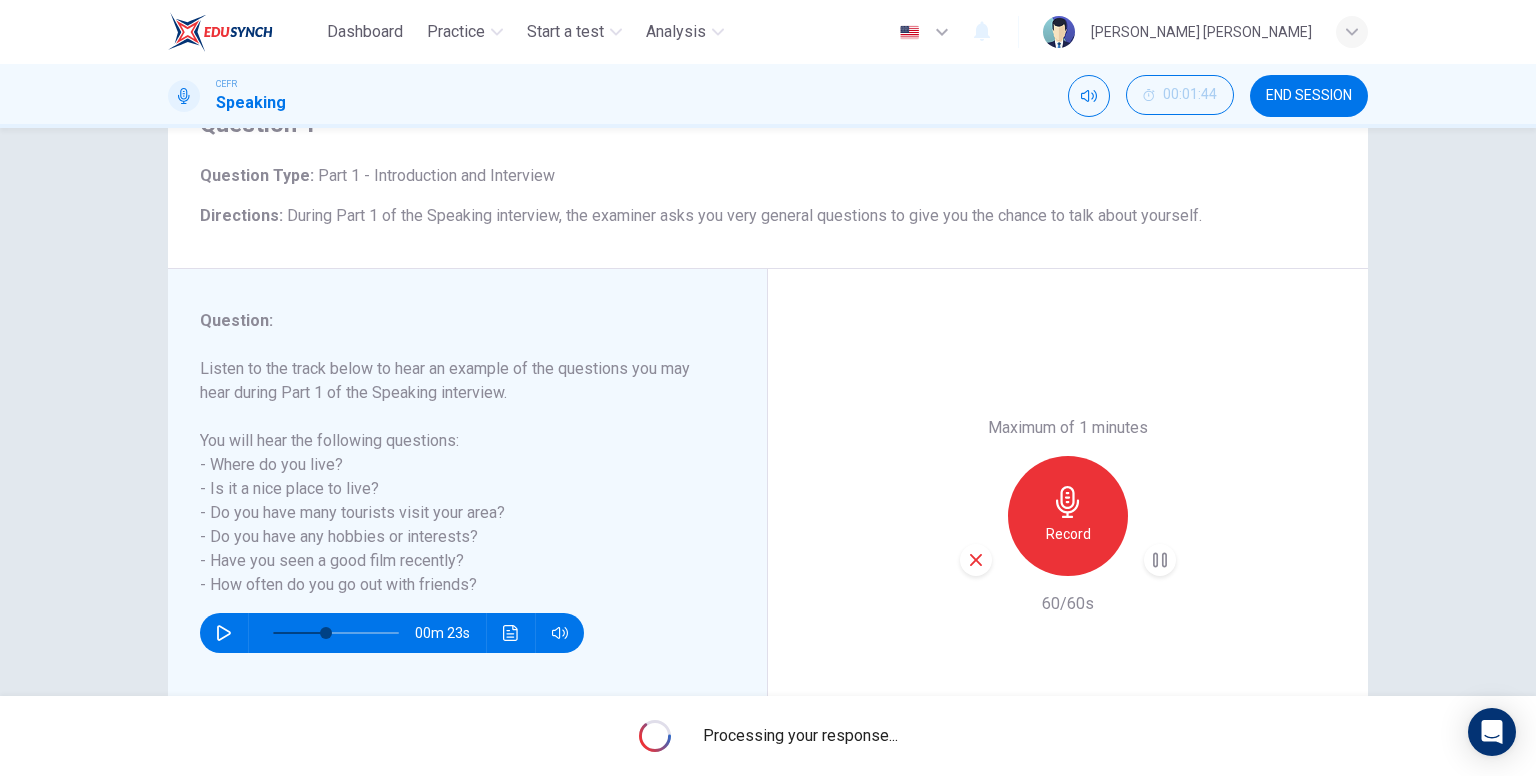 type on "0" 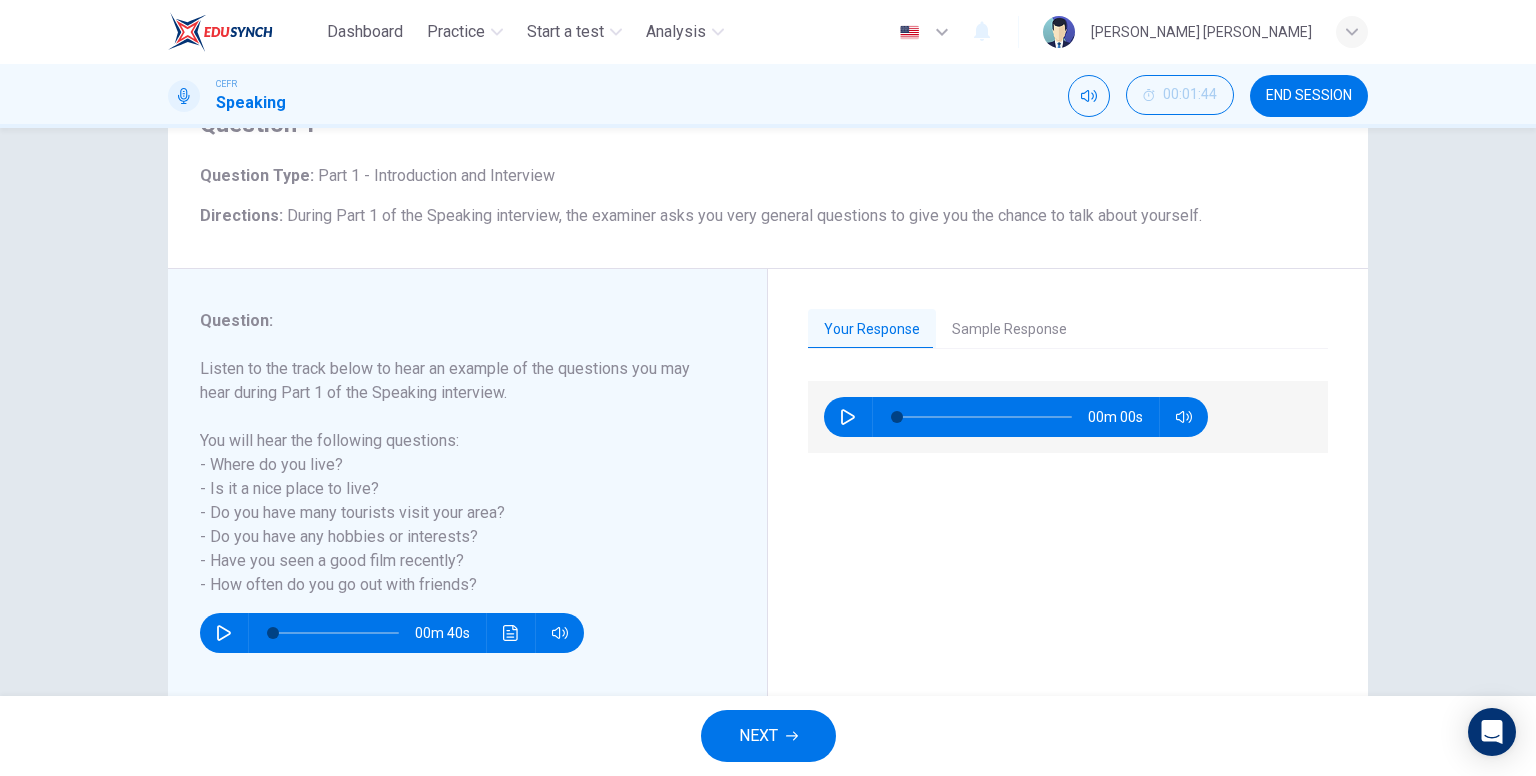 click on "Your Response Sample Response 00m 00s 01m 23s" at bounding box center (1068, 516) 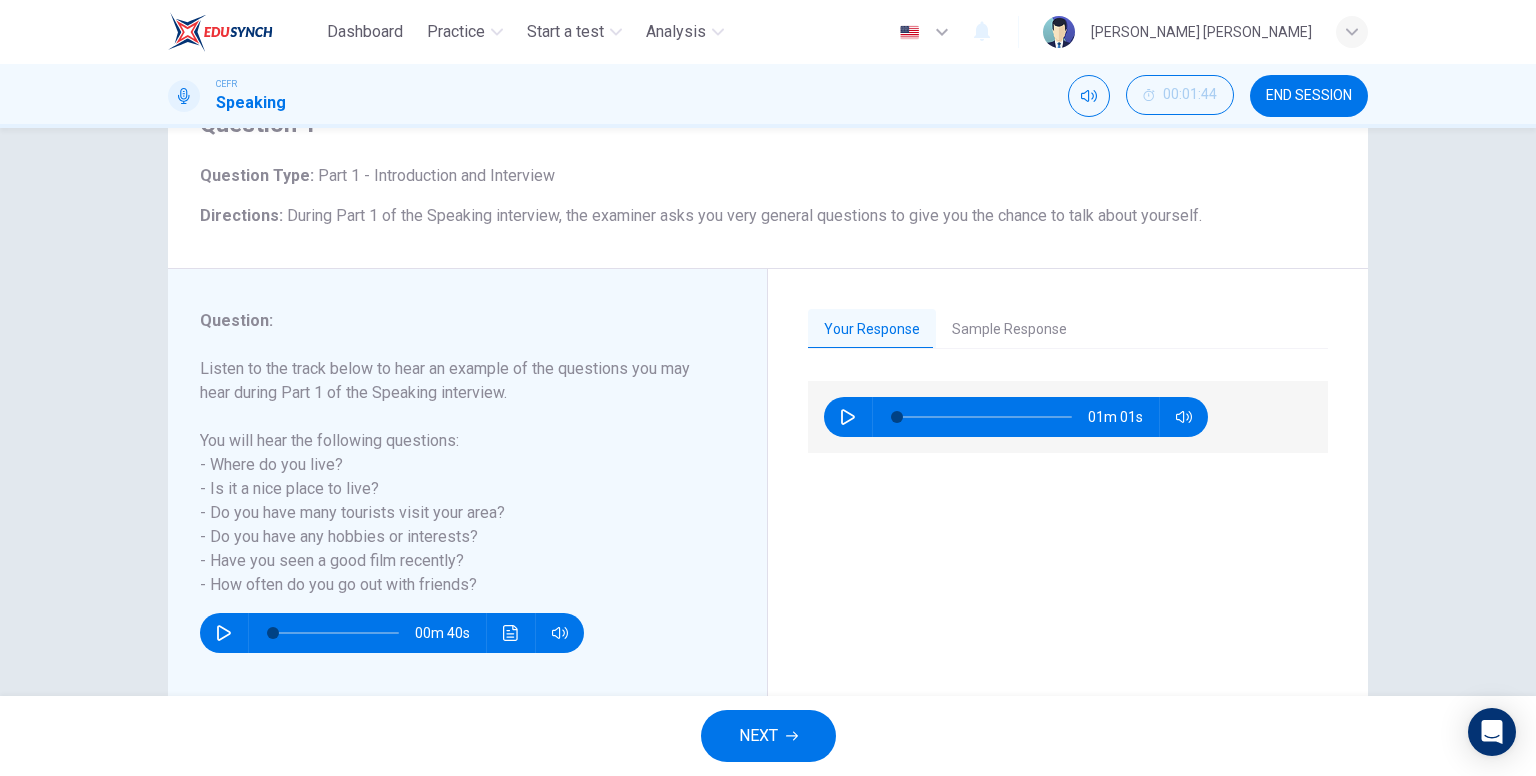 click on "Sample Response" at bounding box center [1009, 330] 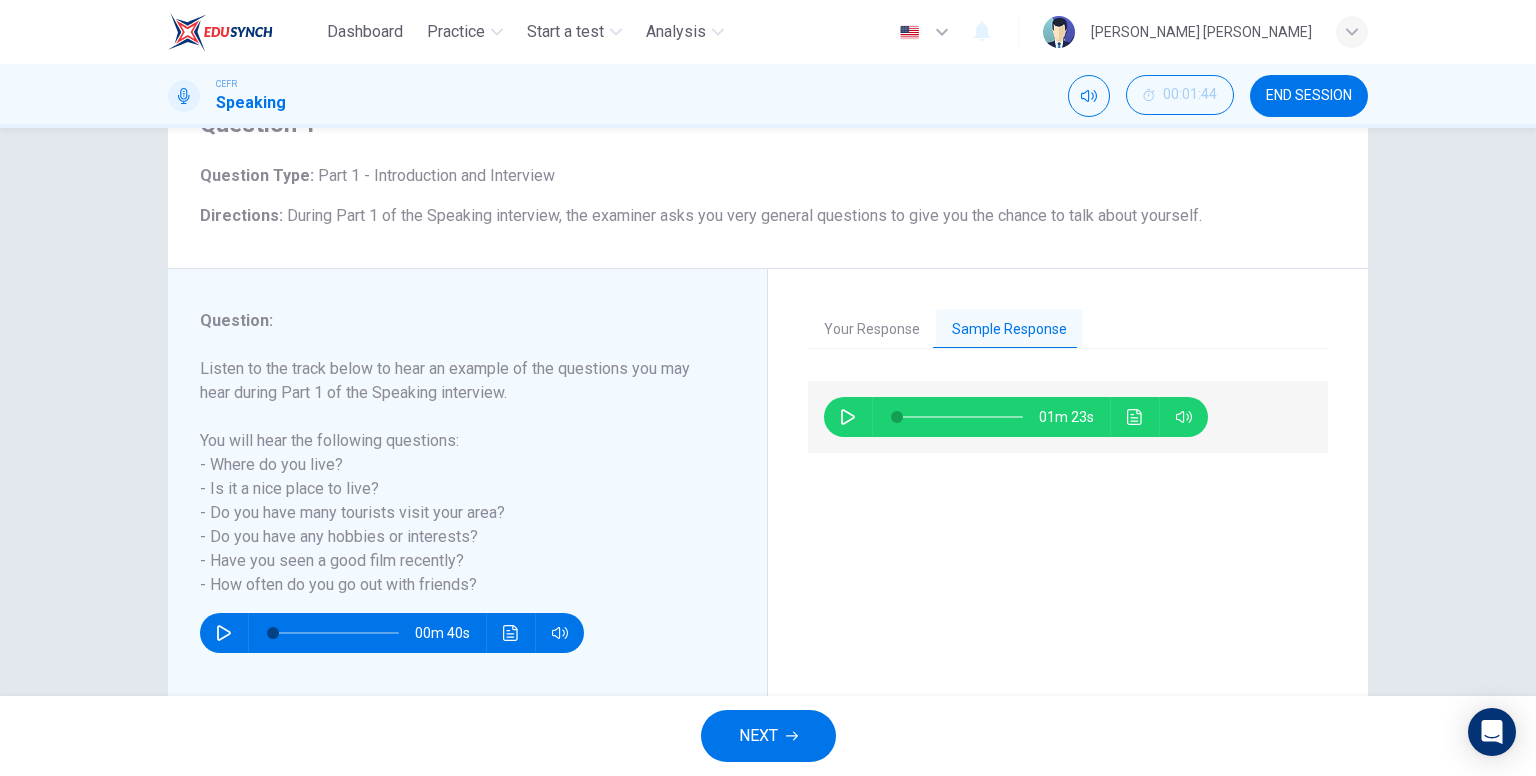 click at bounding box center [848, 417] 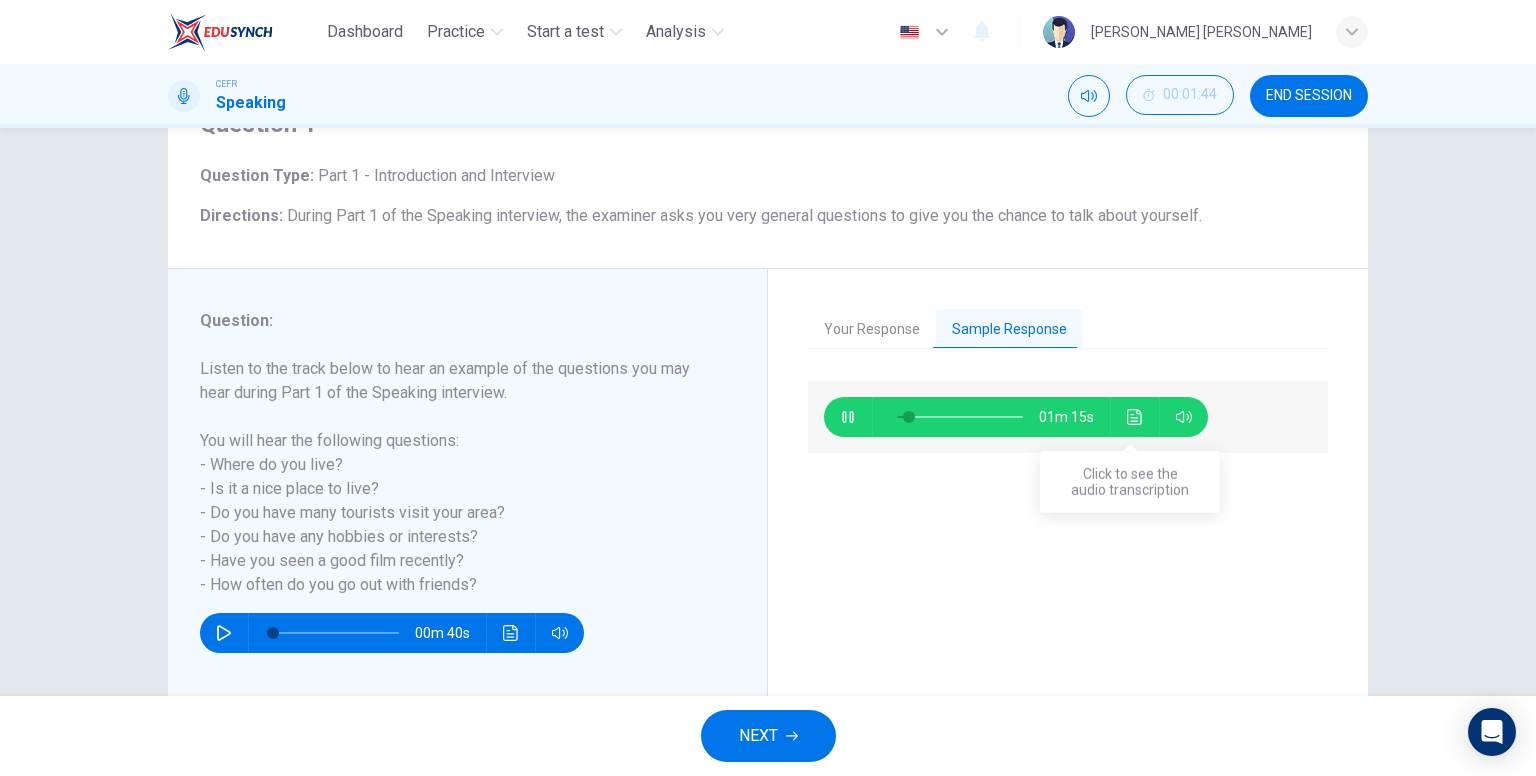 click 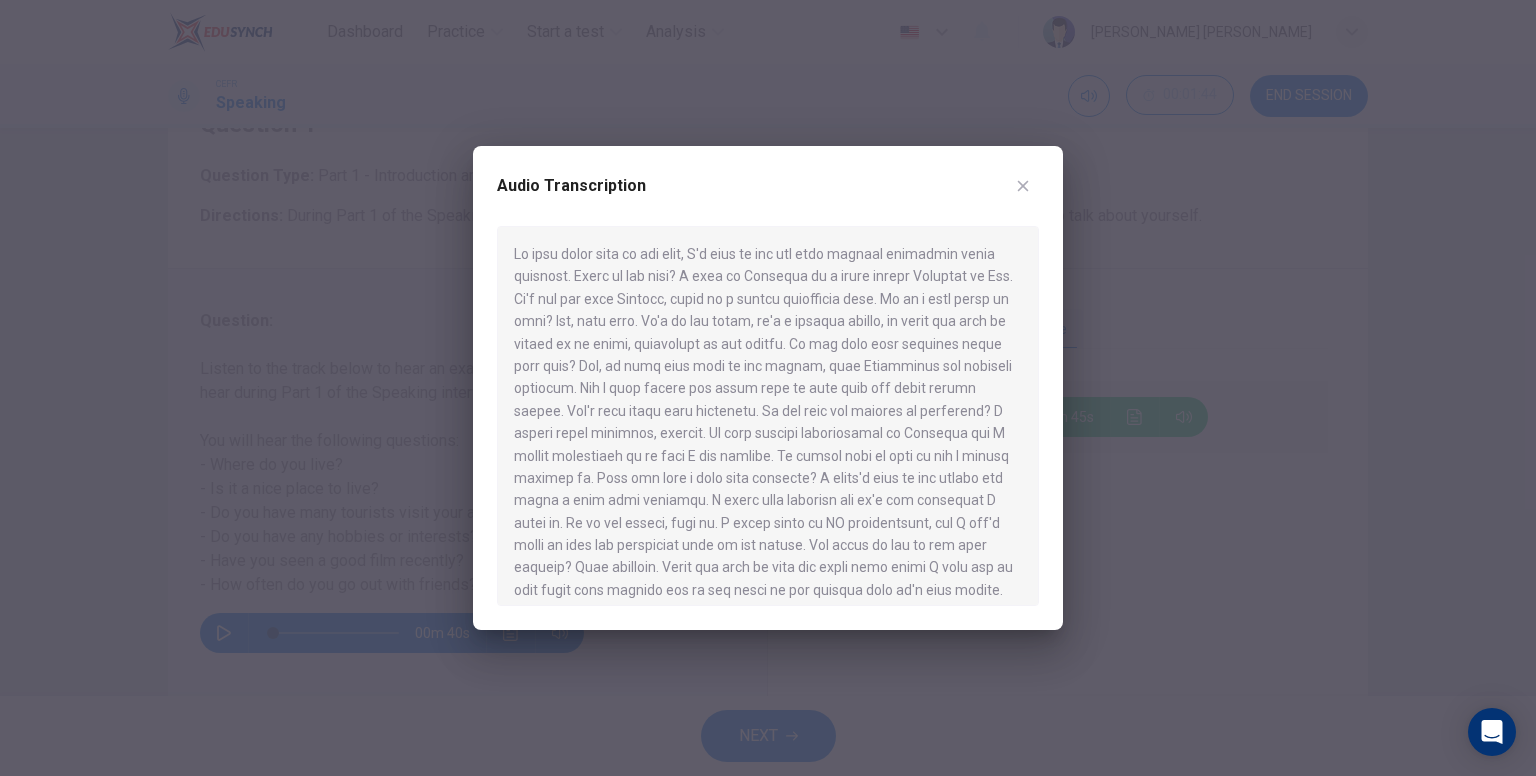click at bounding box center [1023, 186] 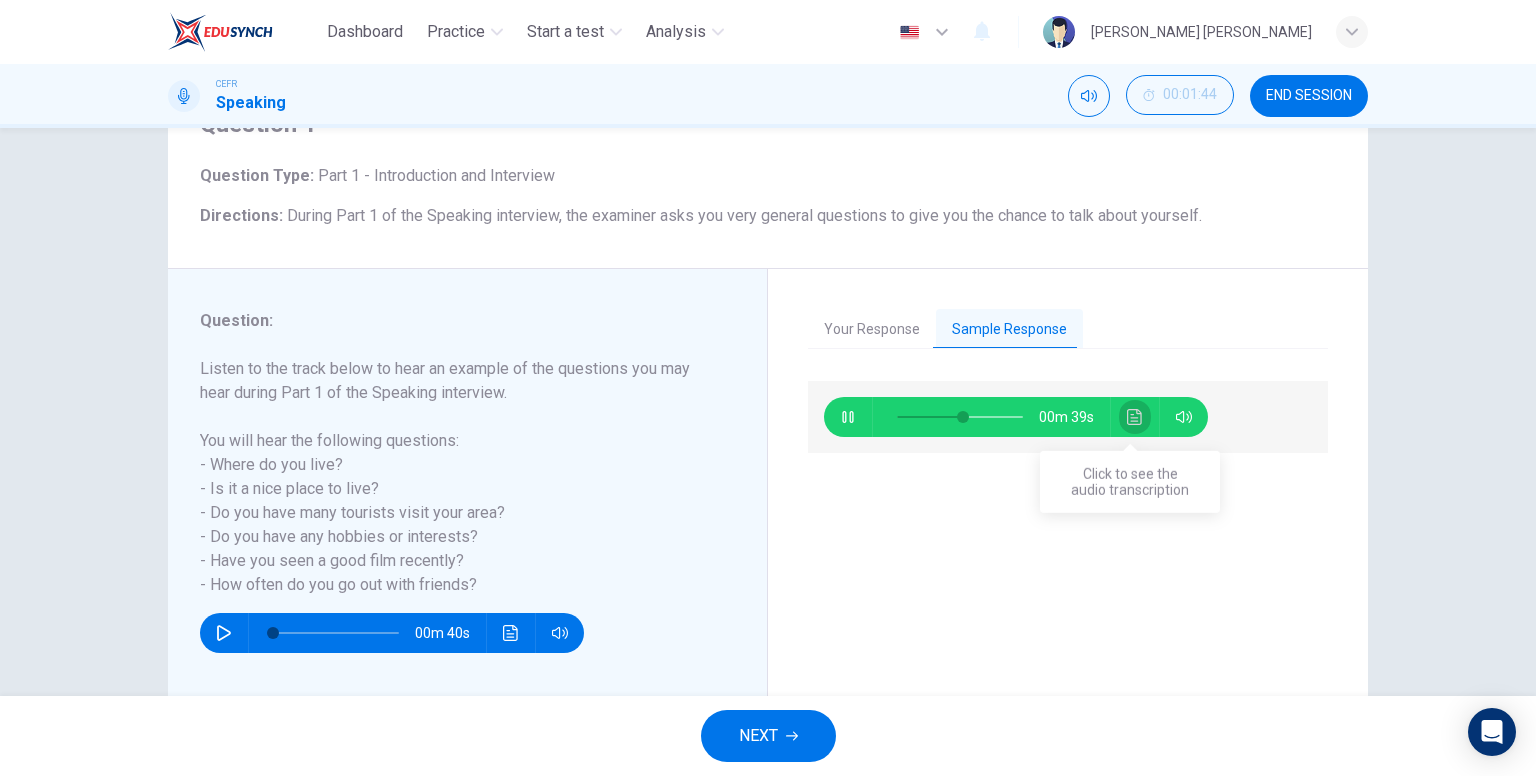 click 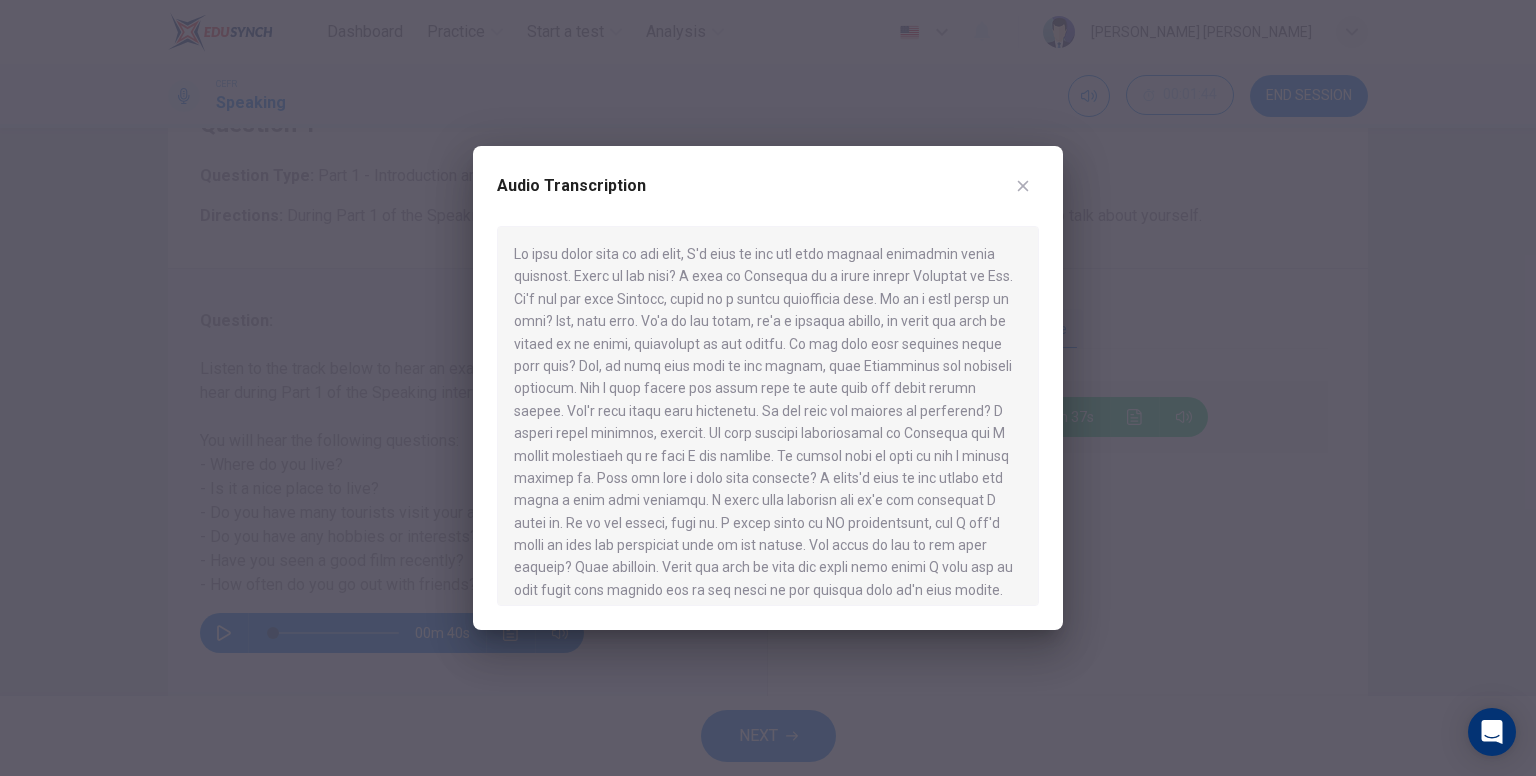 click at bounding box center (1023, 186) 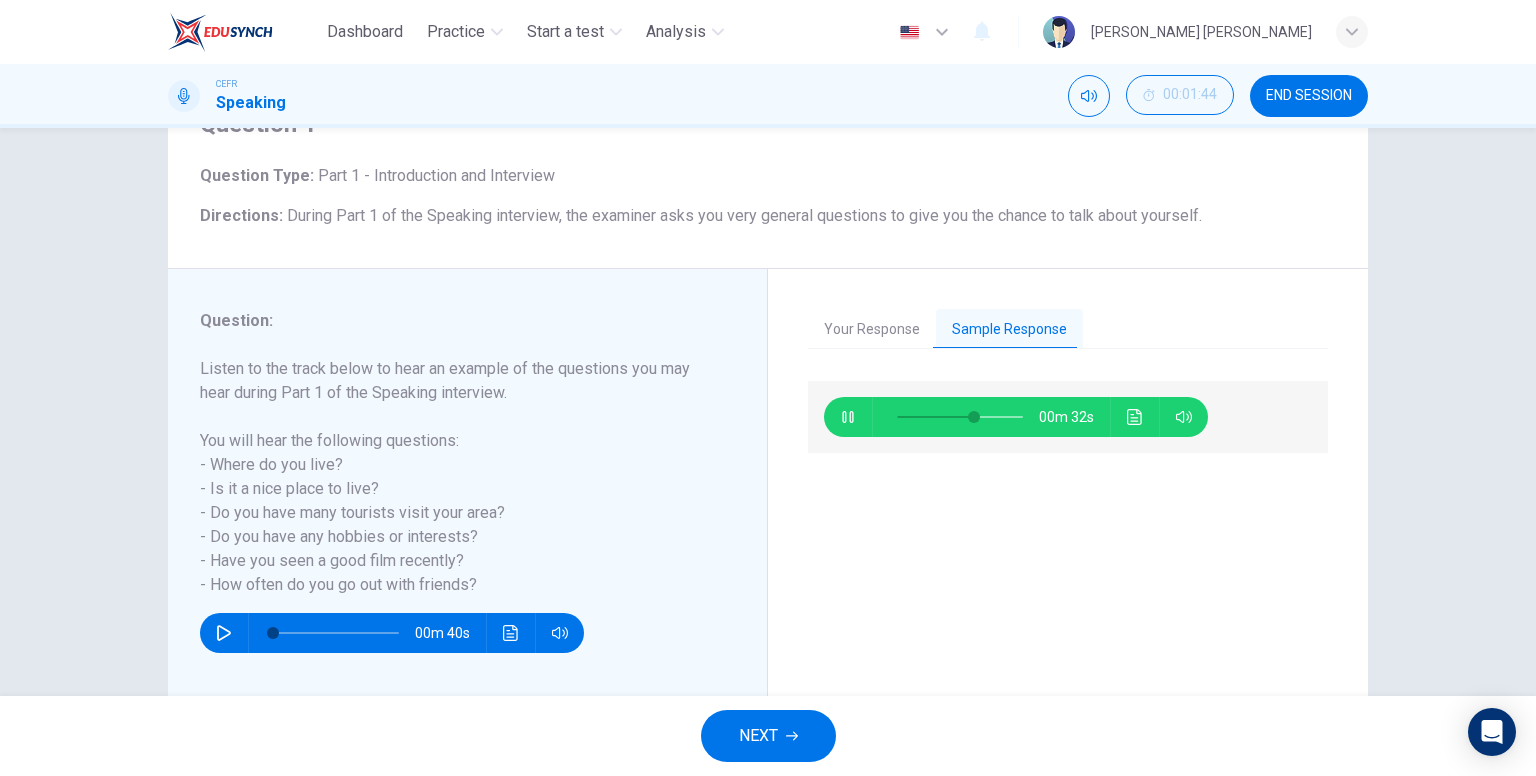 type on "62" 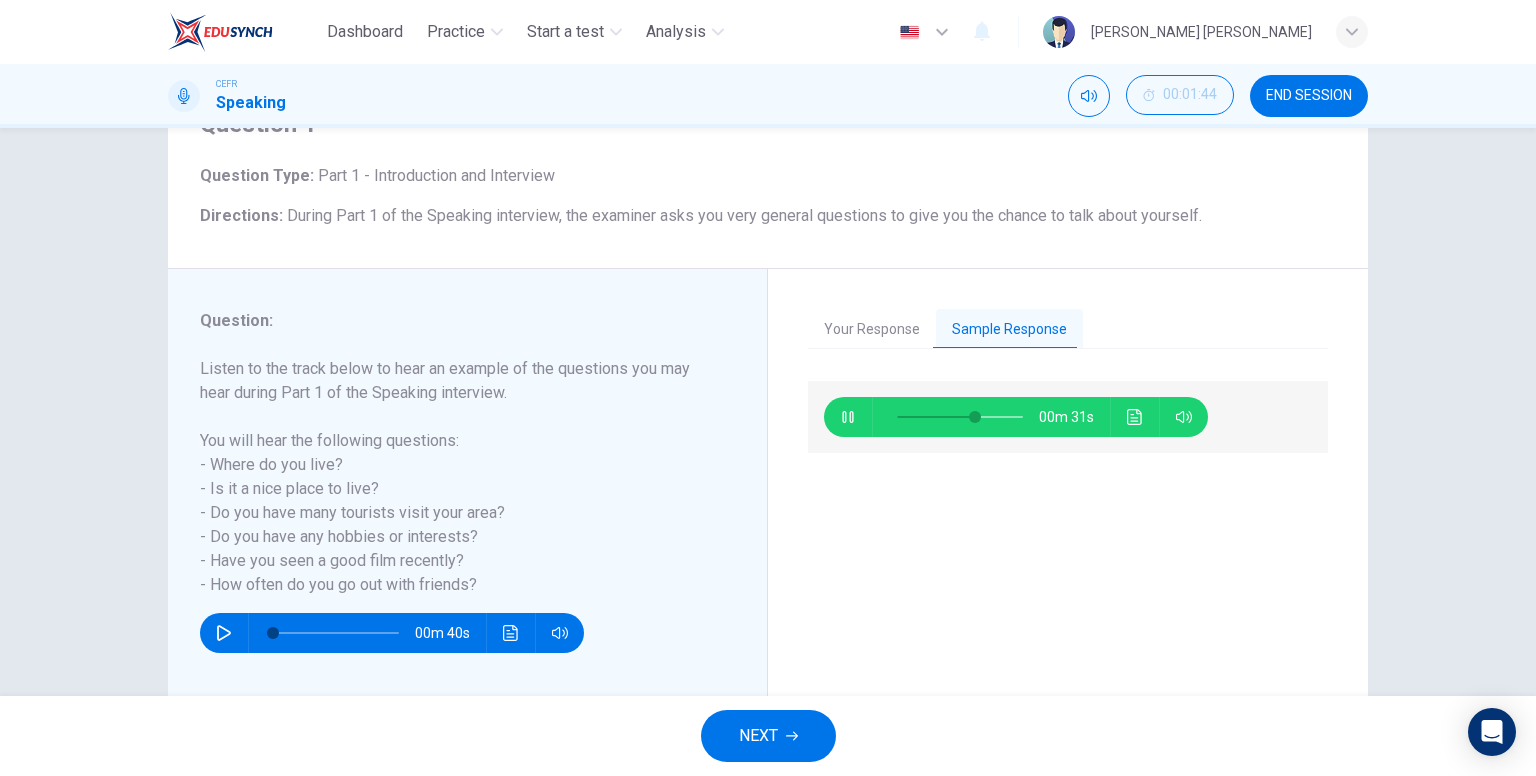 click on "NEXT" at bounding box center (758, 736) 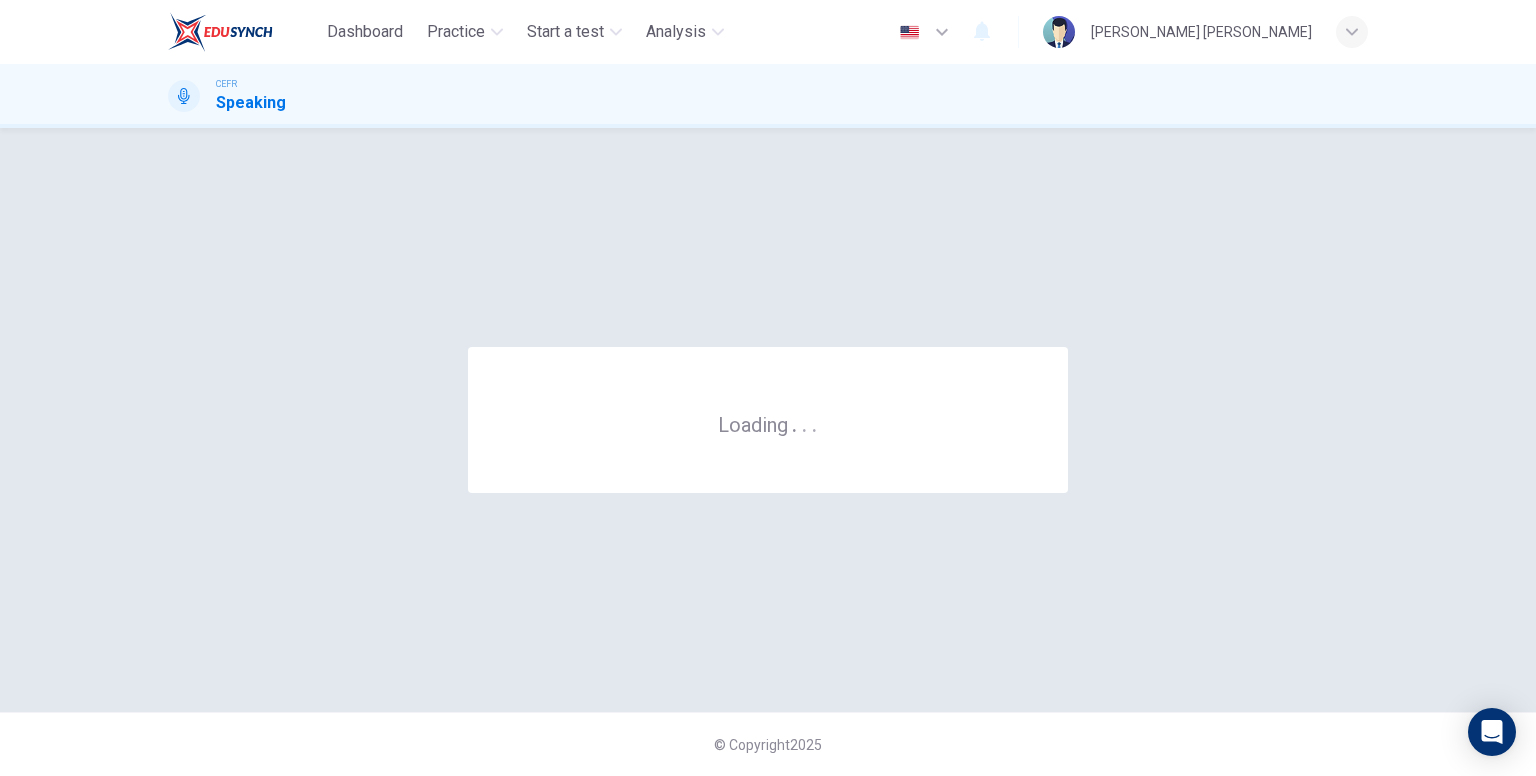 scroll, scrollTop: 0, scrollLeft: 0, axis: both 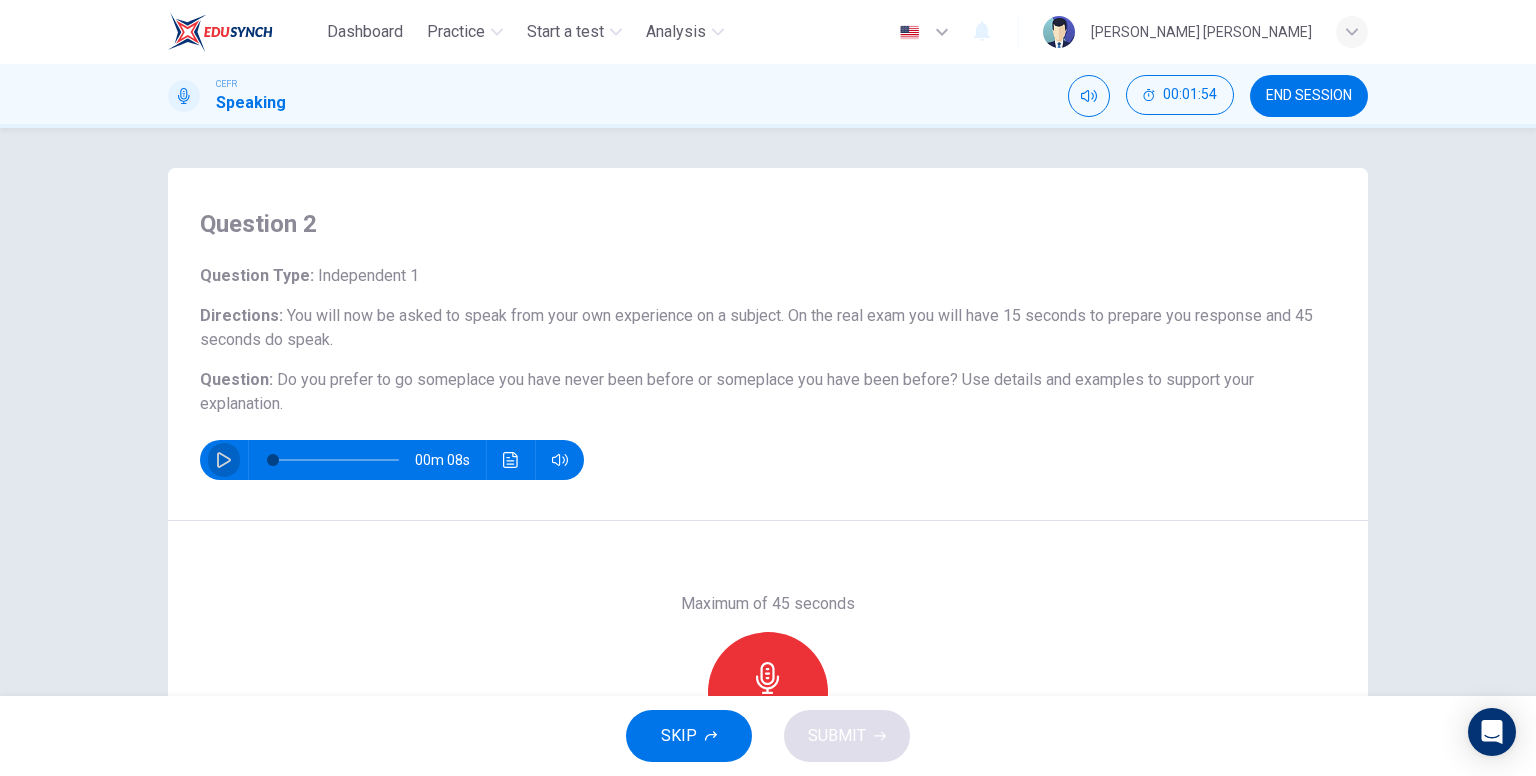 click at bounding box center [224, 460] 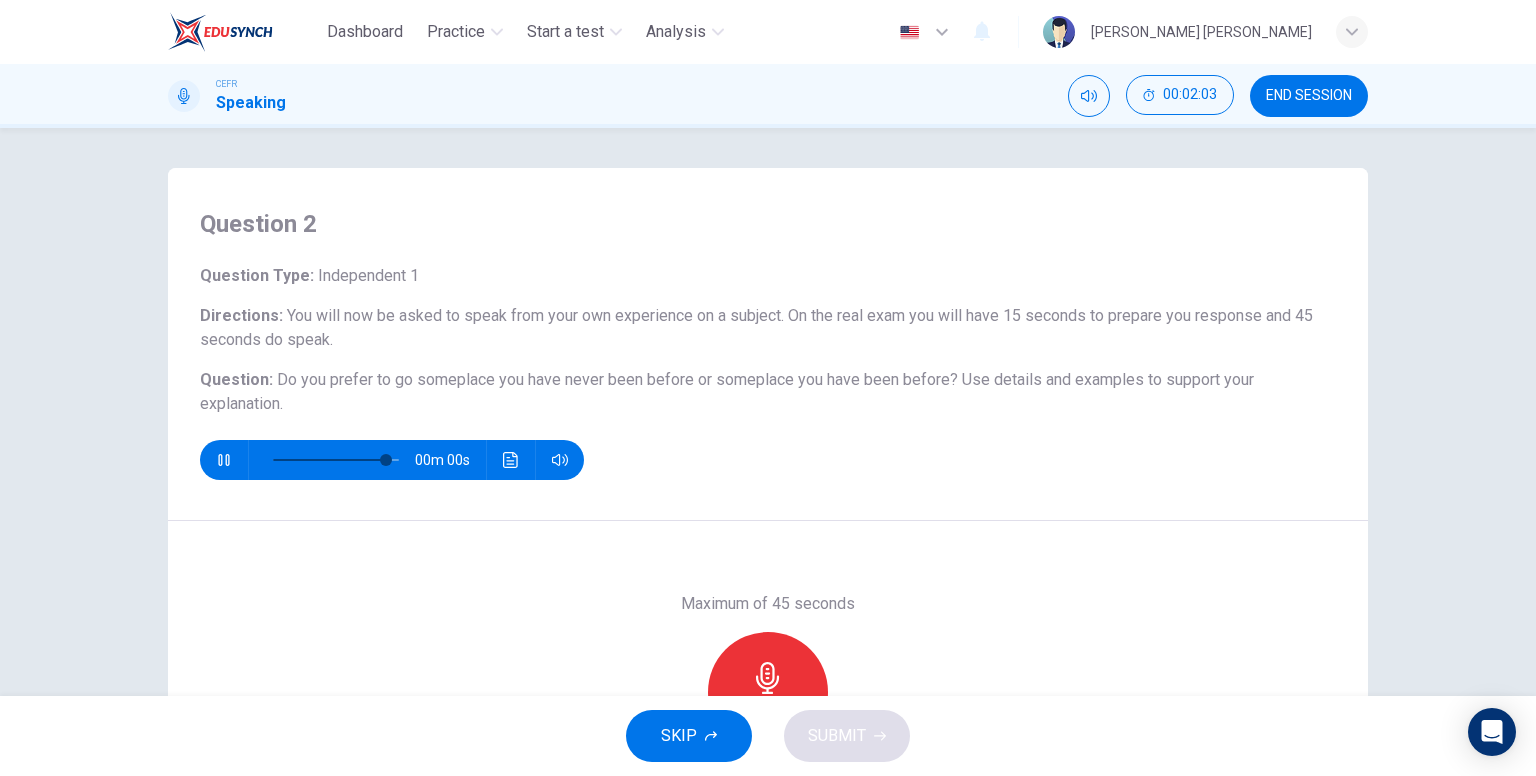 type on "0" 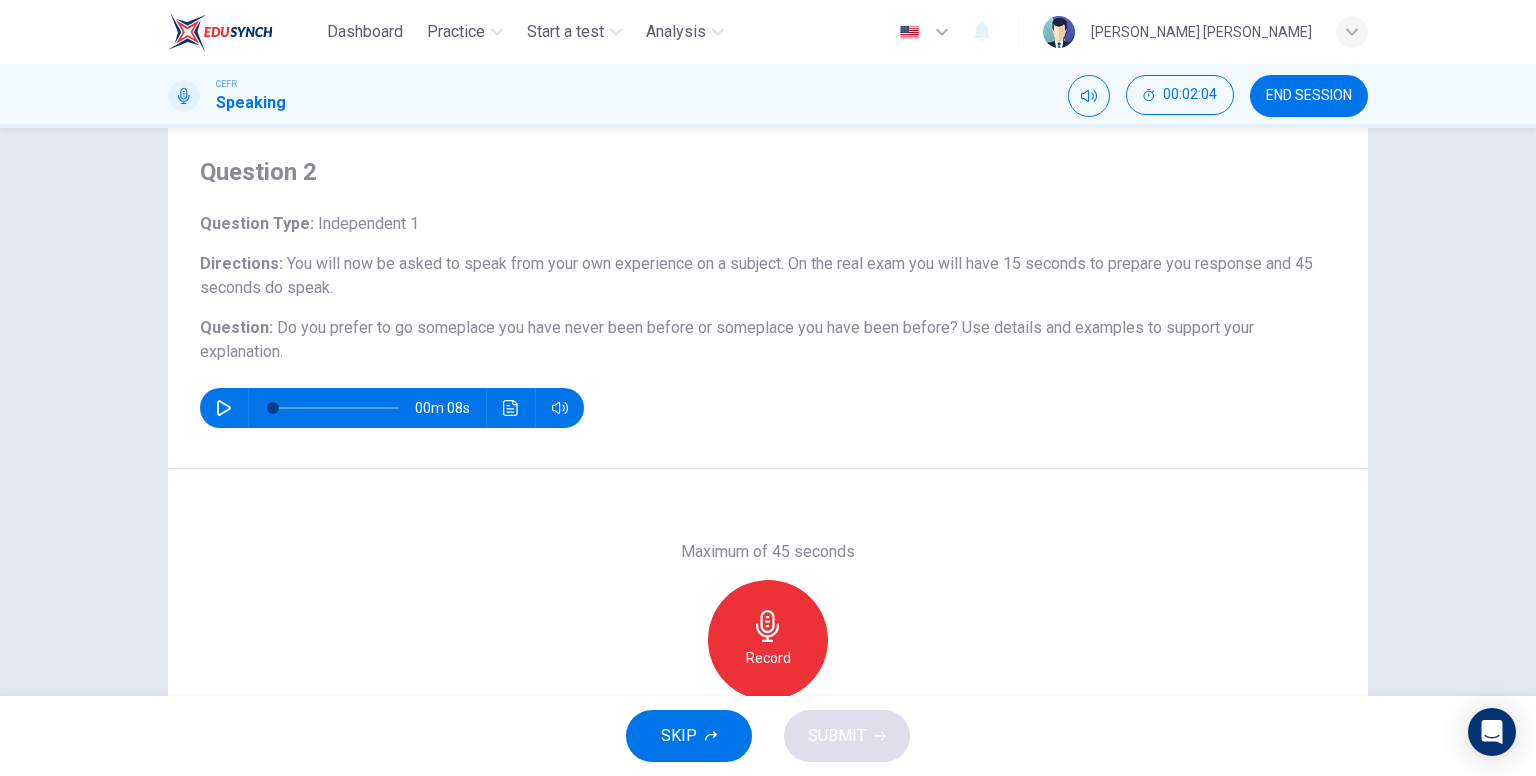 scroll, scrollTop: 100, scrollLeft: 0, axis: vertical 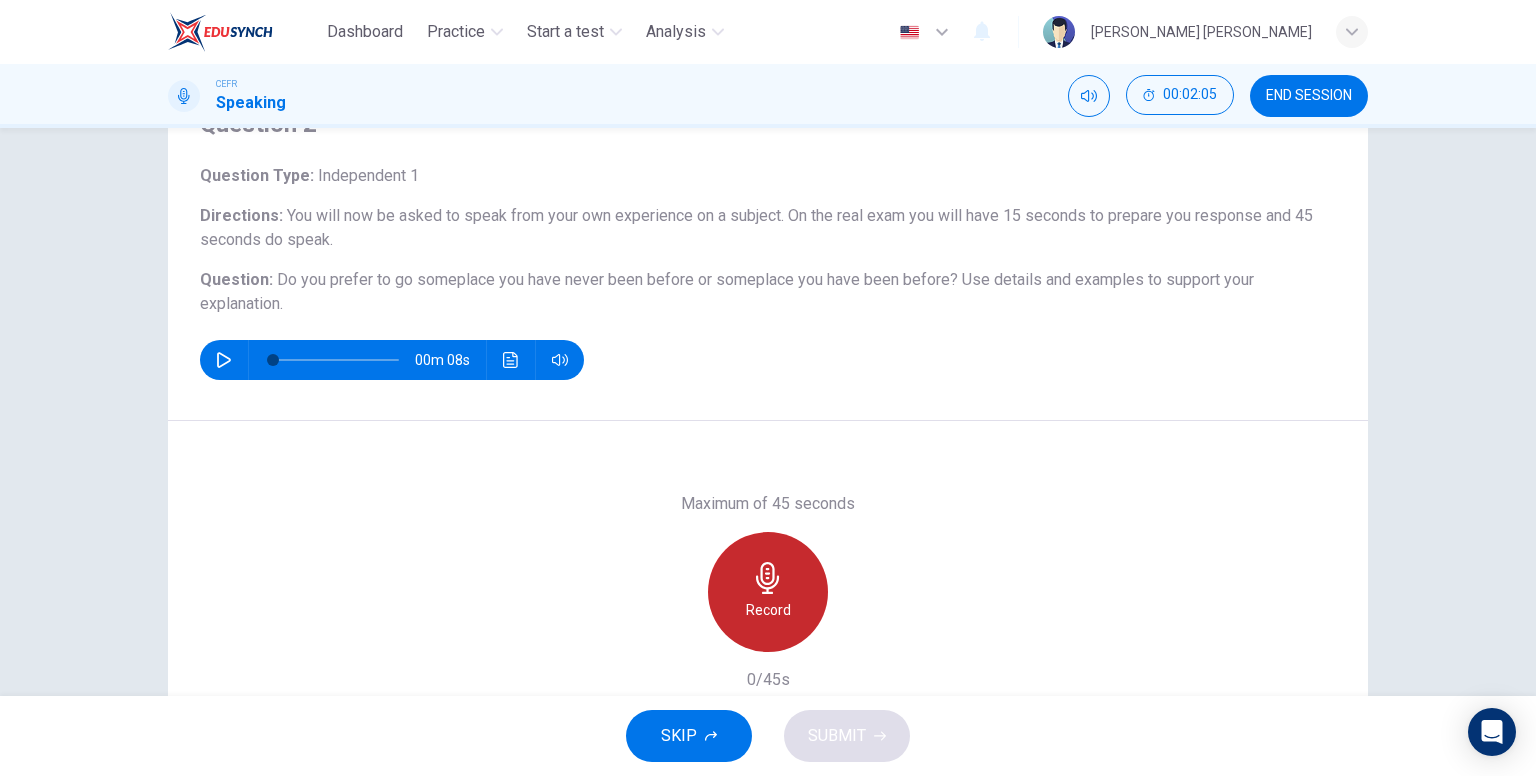 click 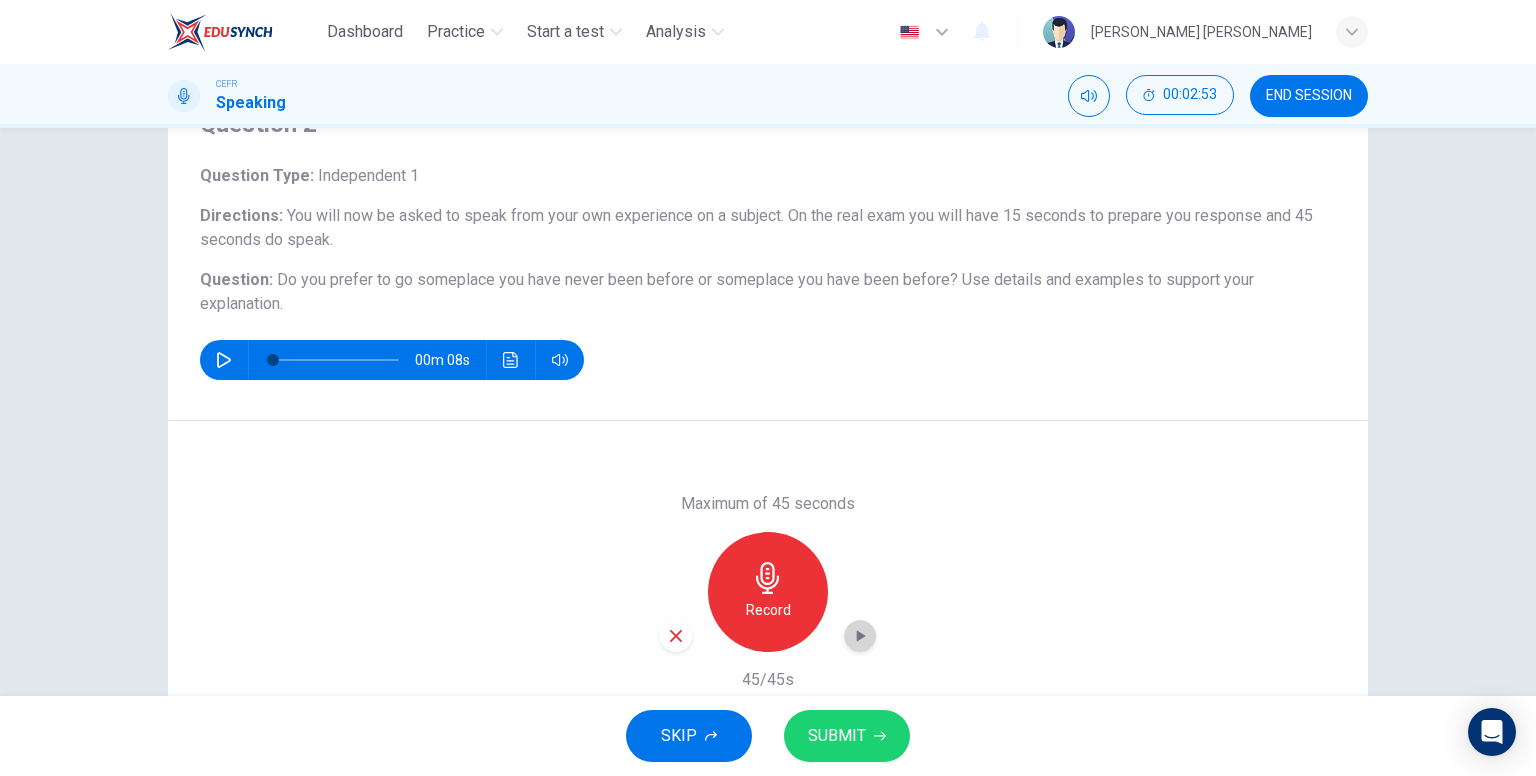 click 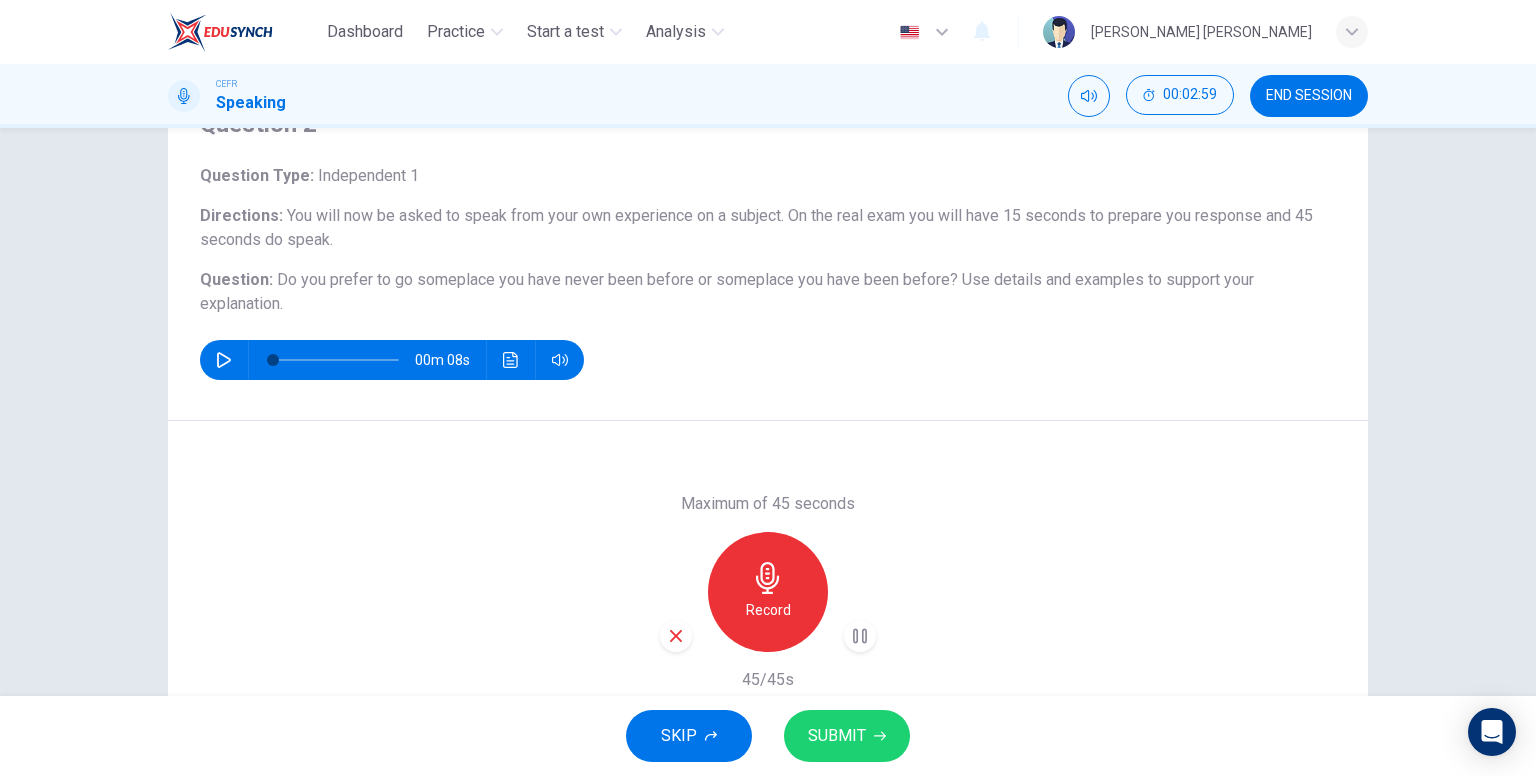 click on "SUBMIT" at bounding box center [847, 736] 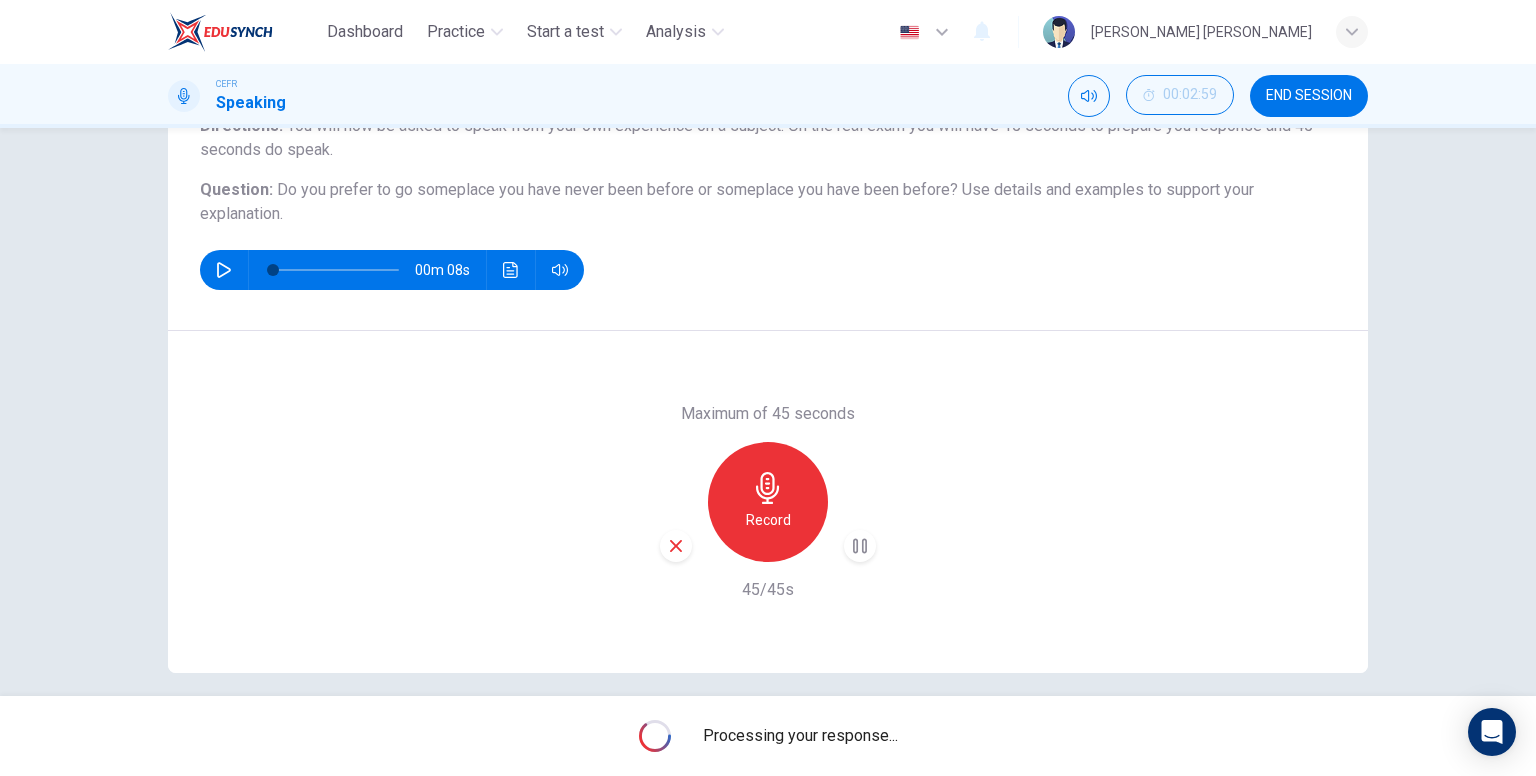 scroll, scrollTop: 207, scrollLeft: 0, axis: vertical 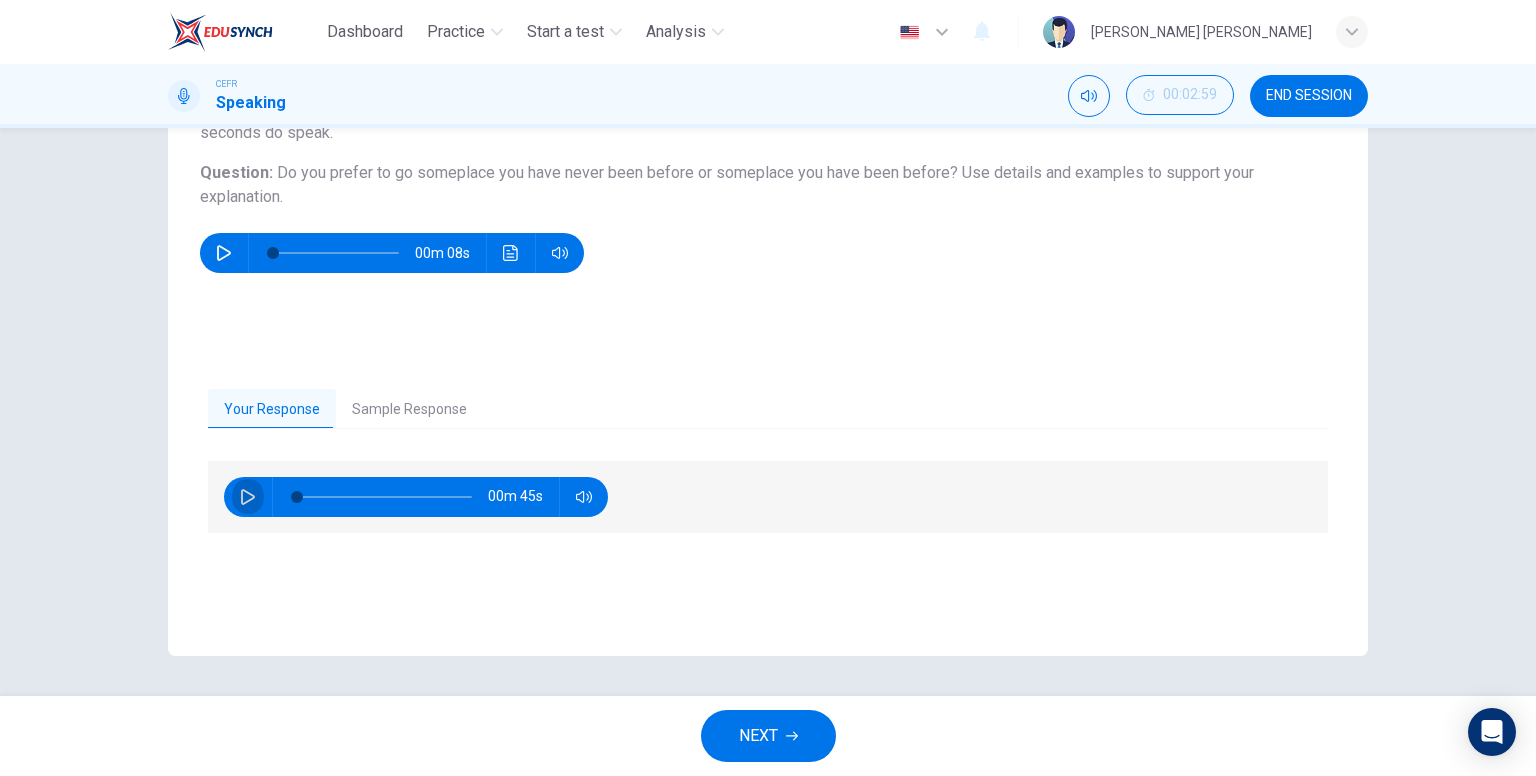 click at bounding box center (248, 497) 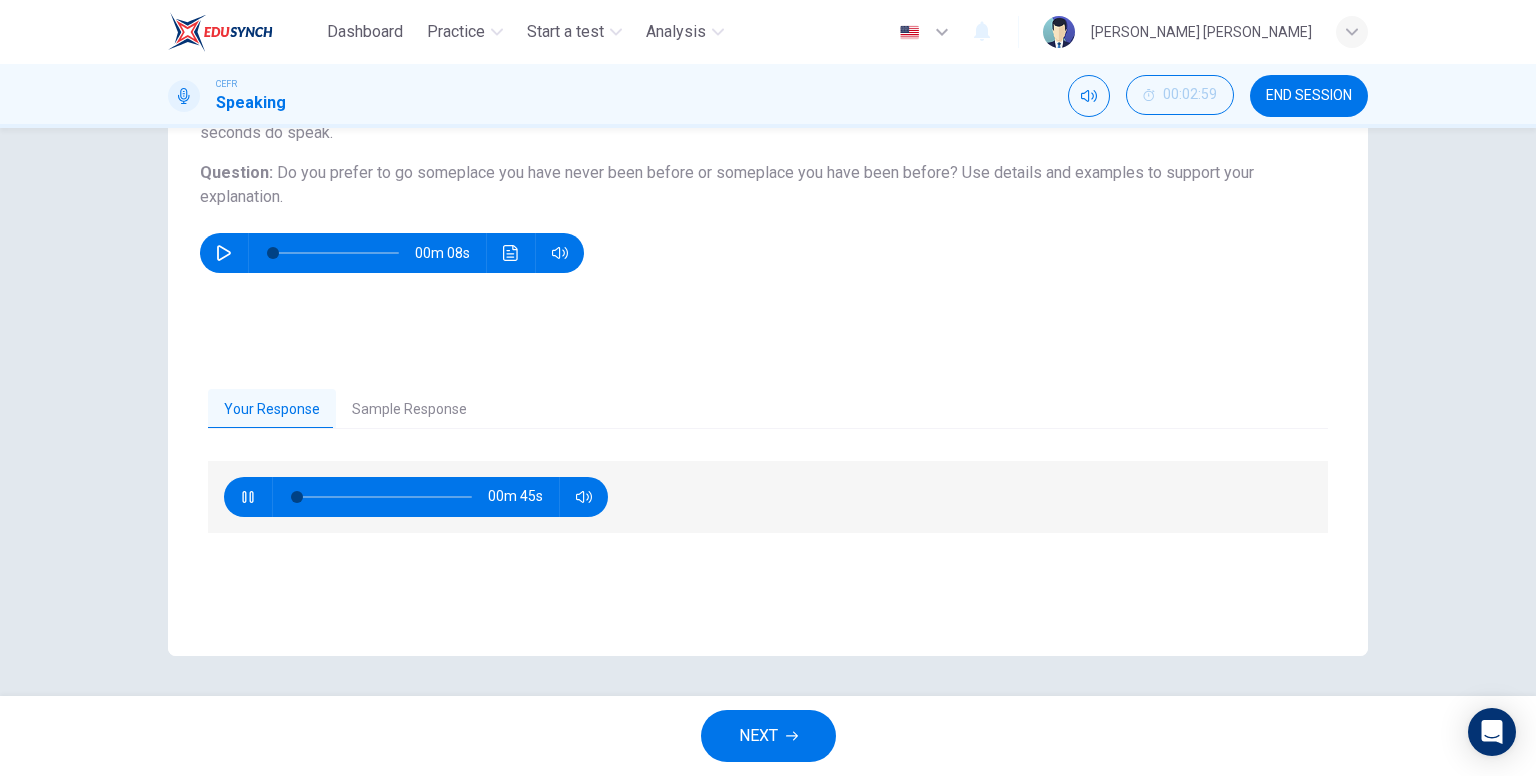 click on "Sample Response" at bounding box center [409, 410] 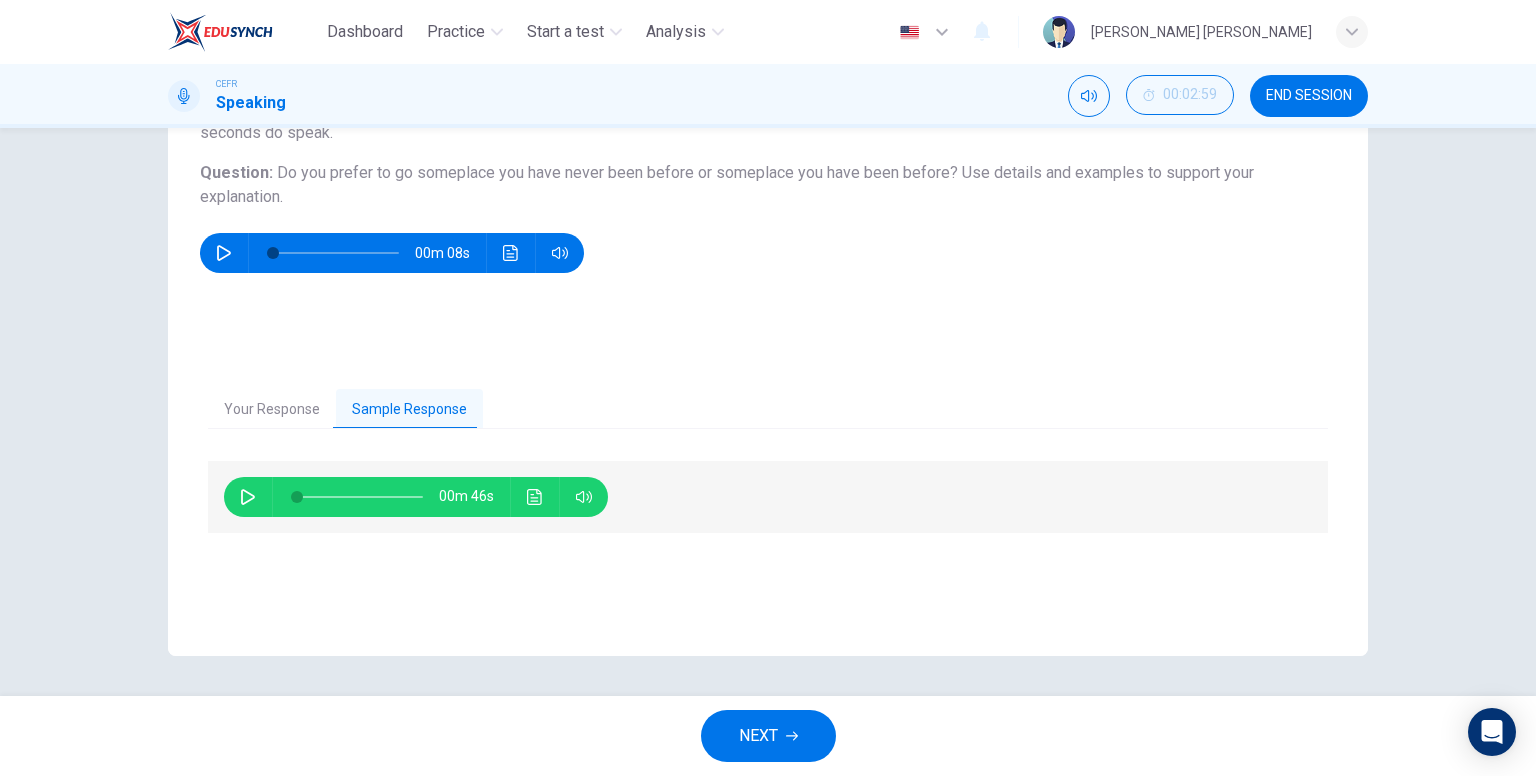 click 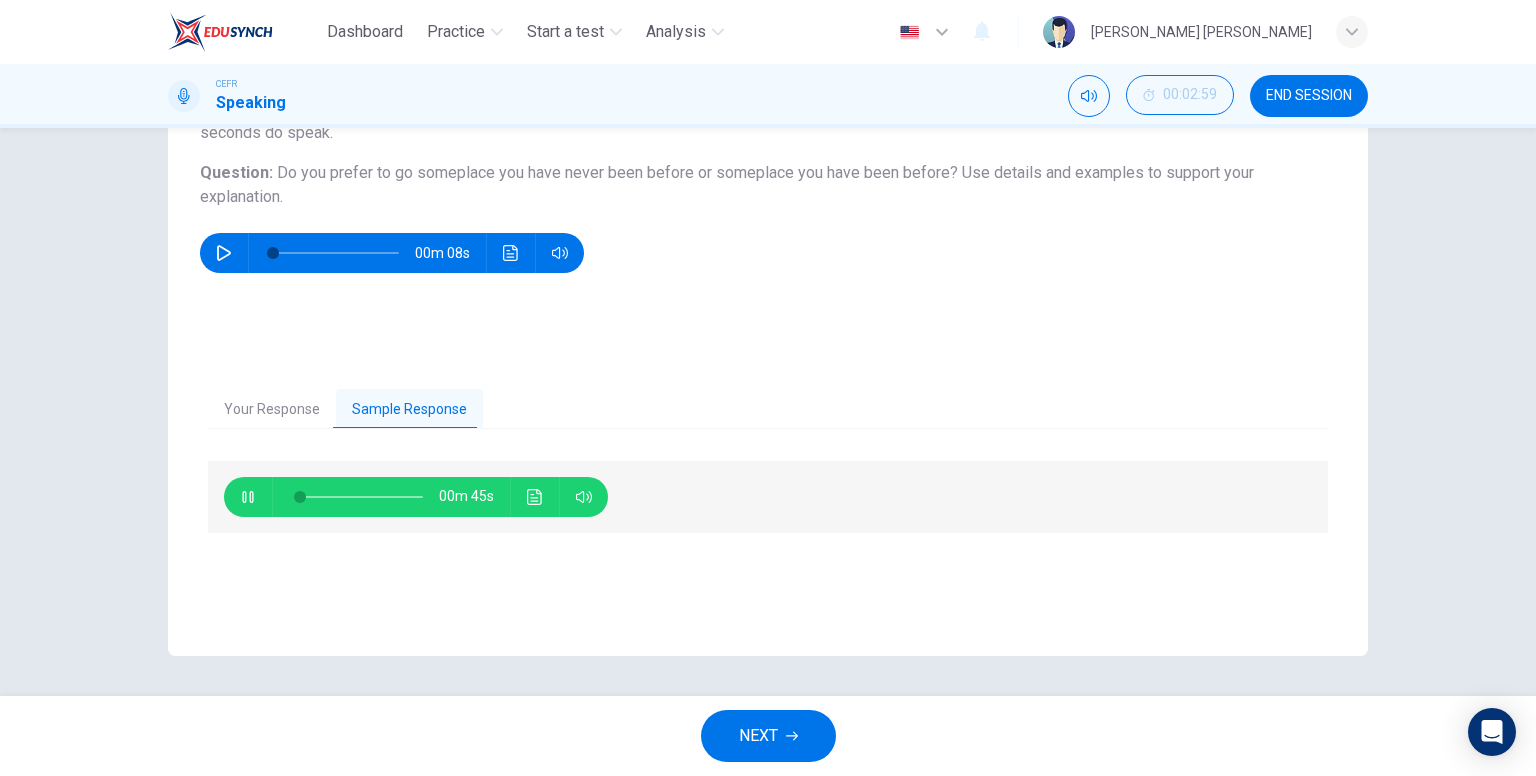 type on "4" 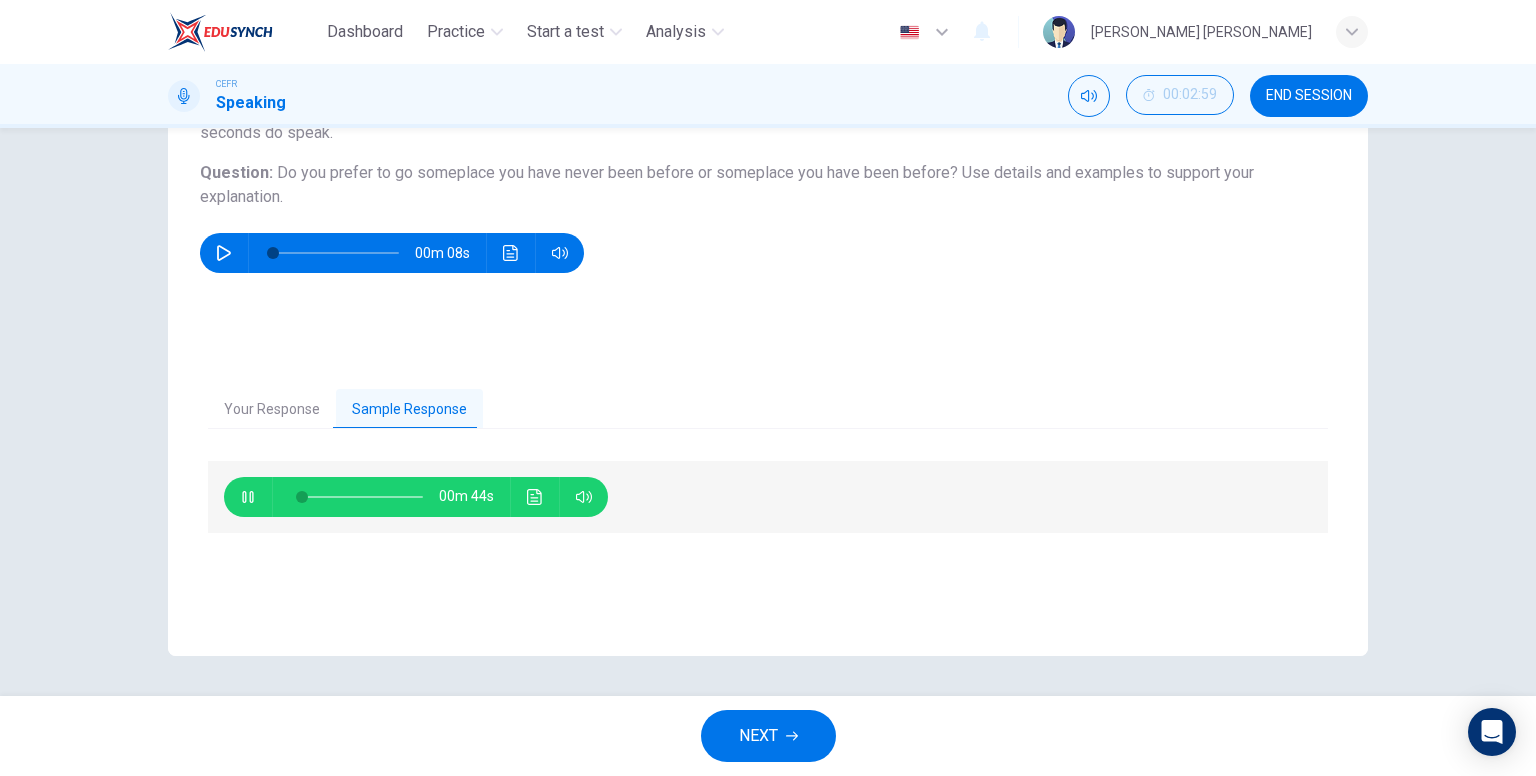 click on "Your Response" at bounding box center [272, 410] 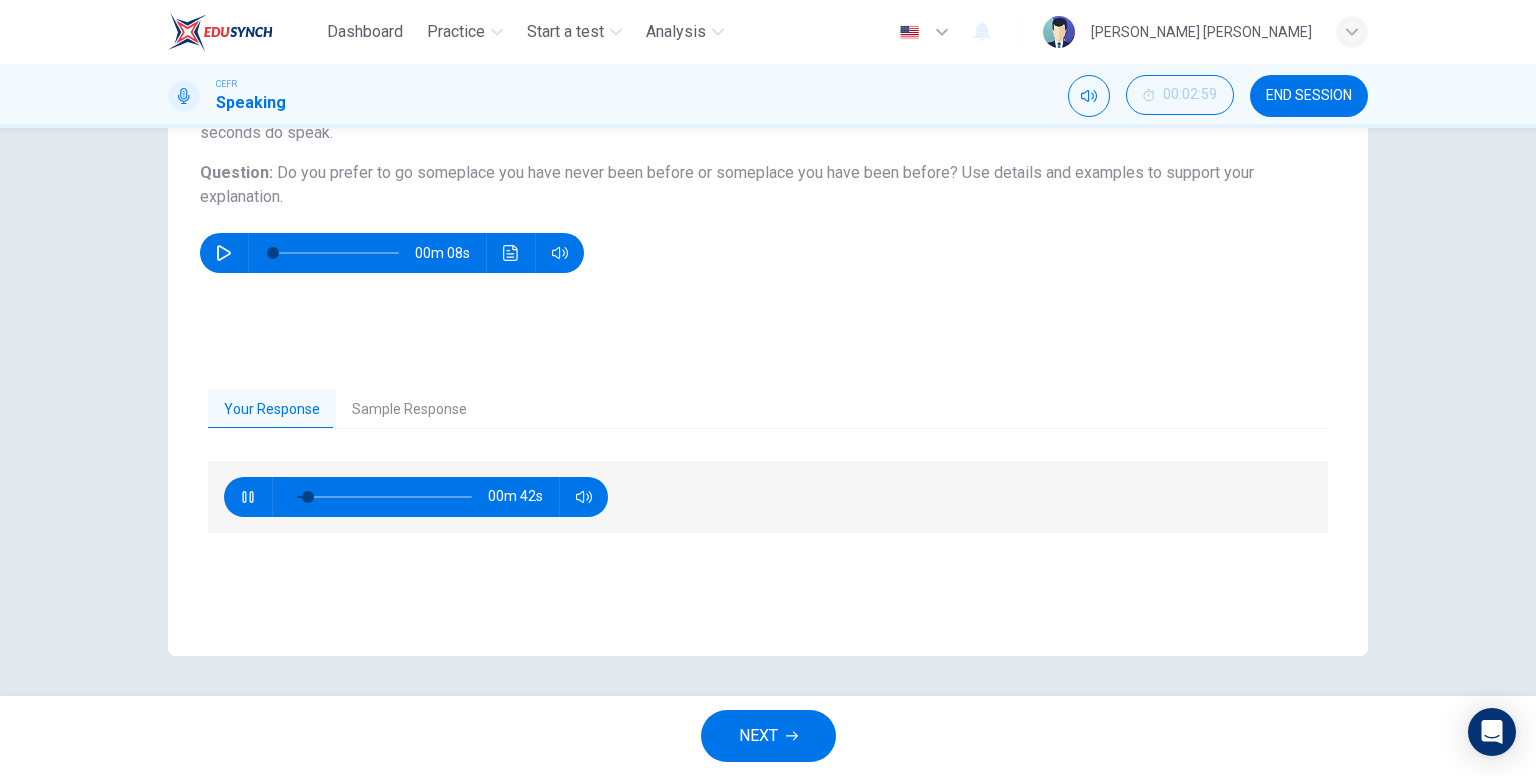 type on "9" 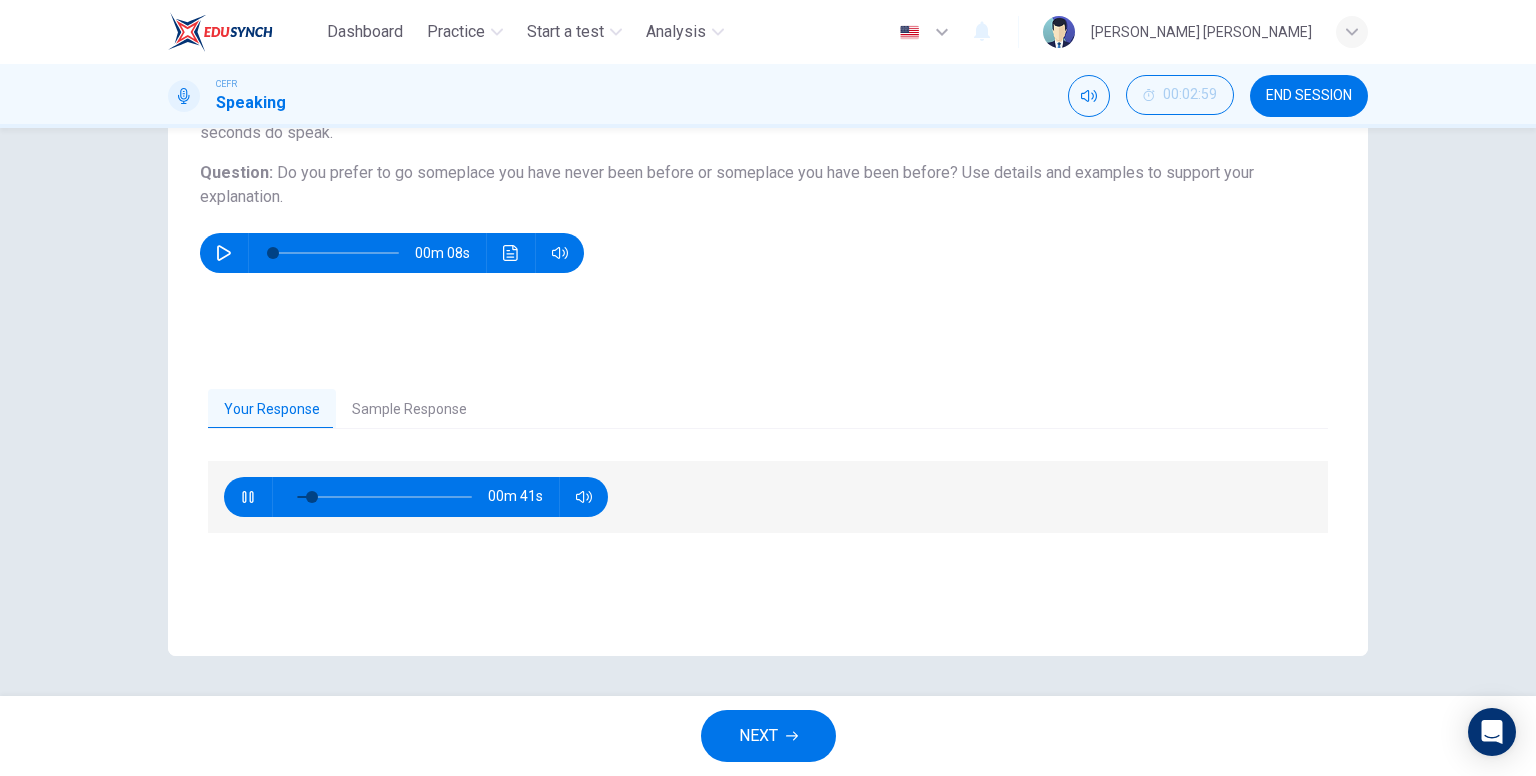 type on "6" 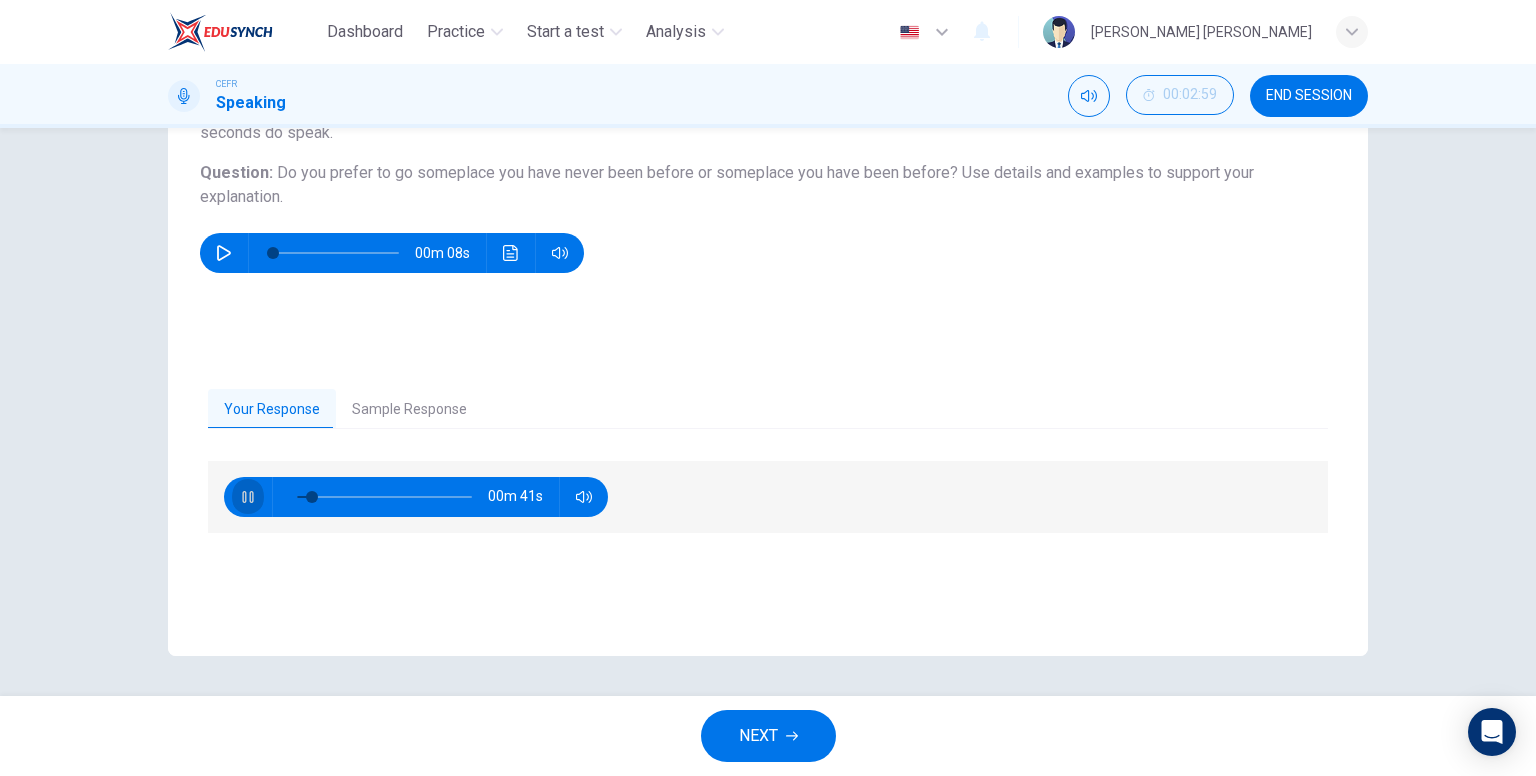 click 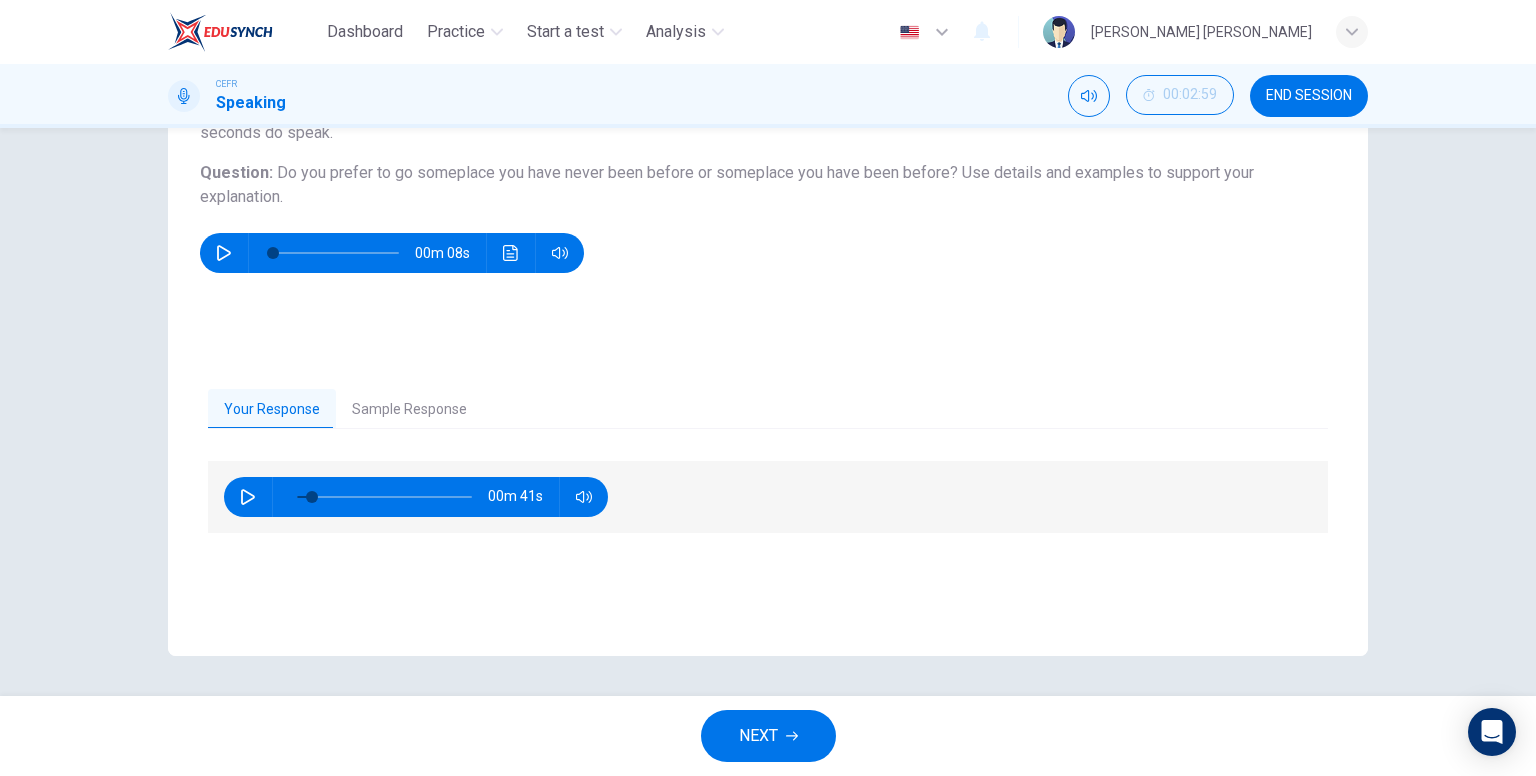 click on "Sample Response" at bounding box center (409, 410) 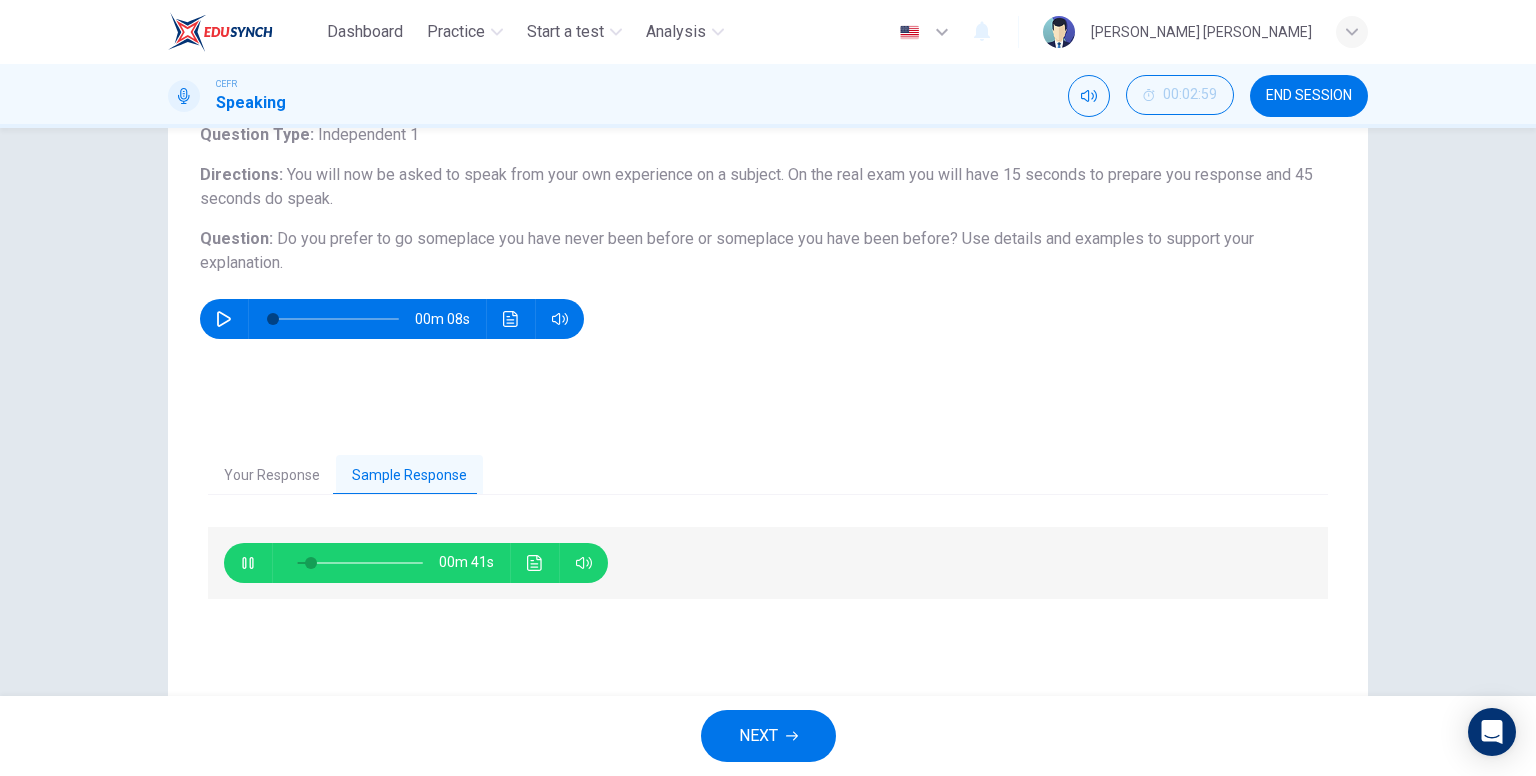 scroll, scrollTop: 107, scrollLeft: 0, axis: vertical 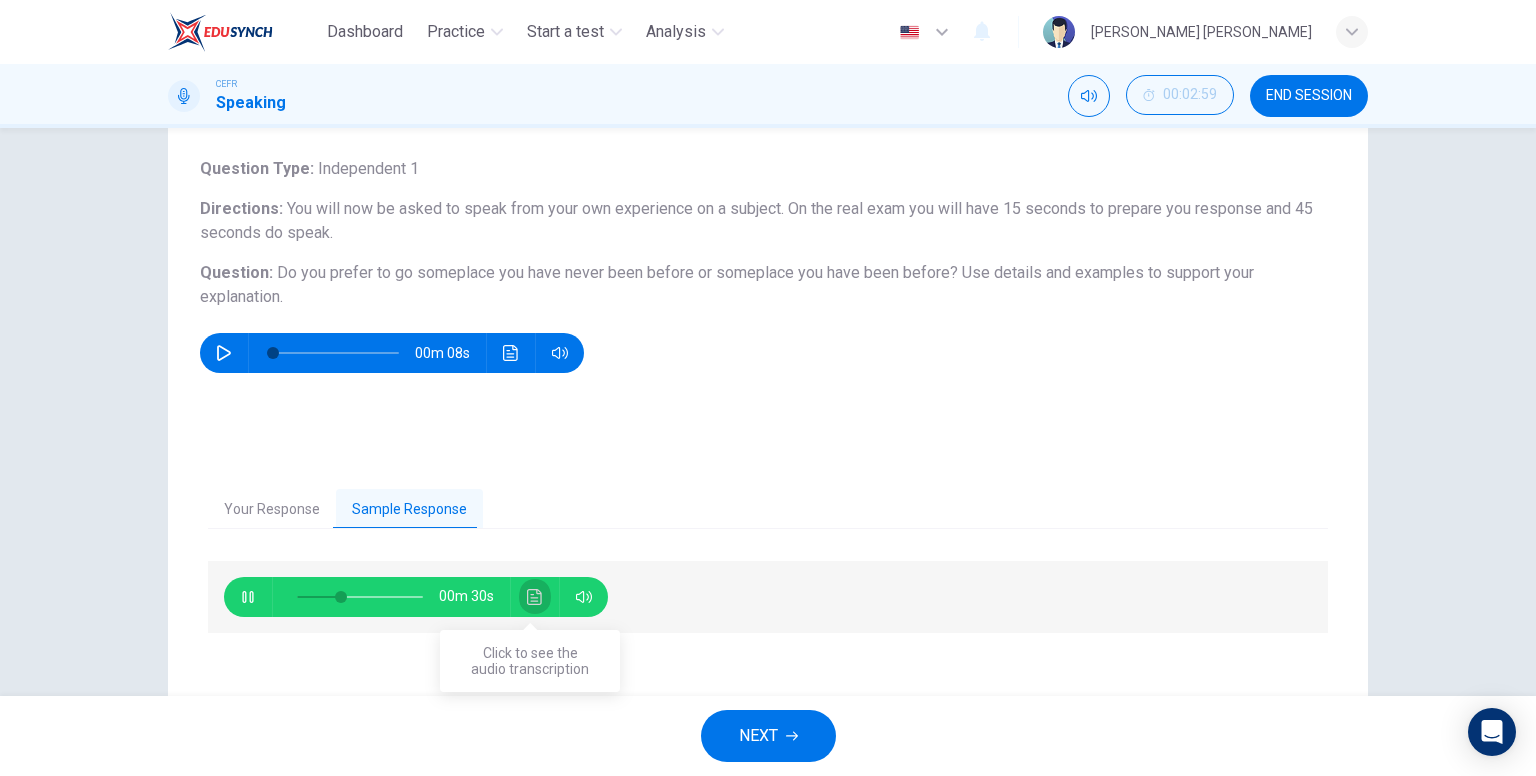 click 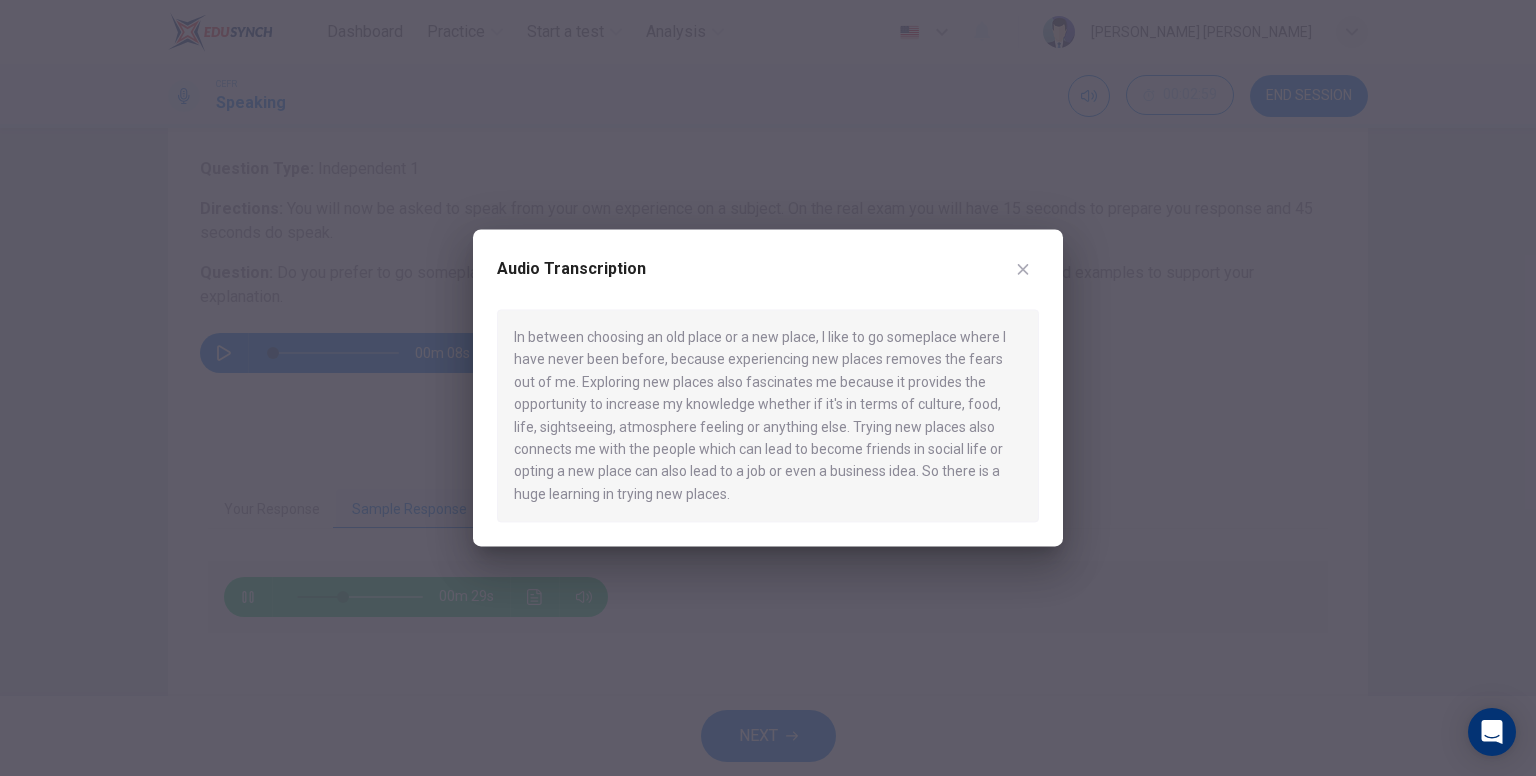 click at bounding box center [1023, 269] 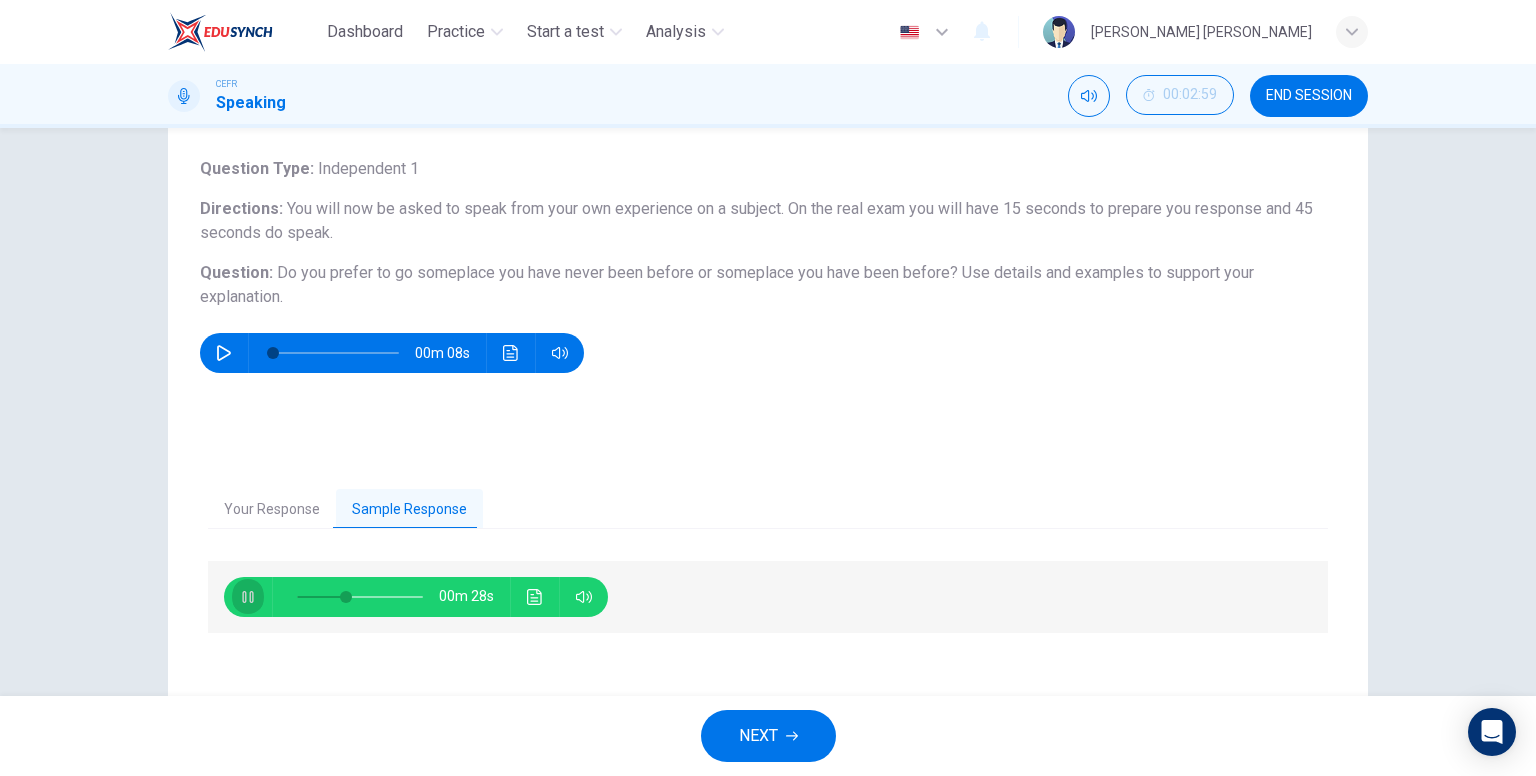 click 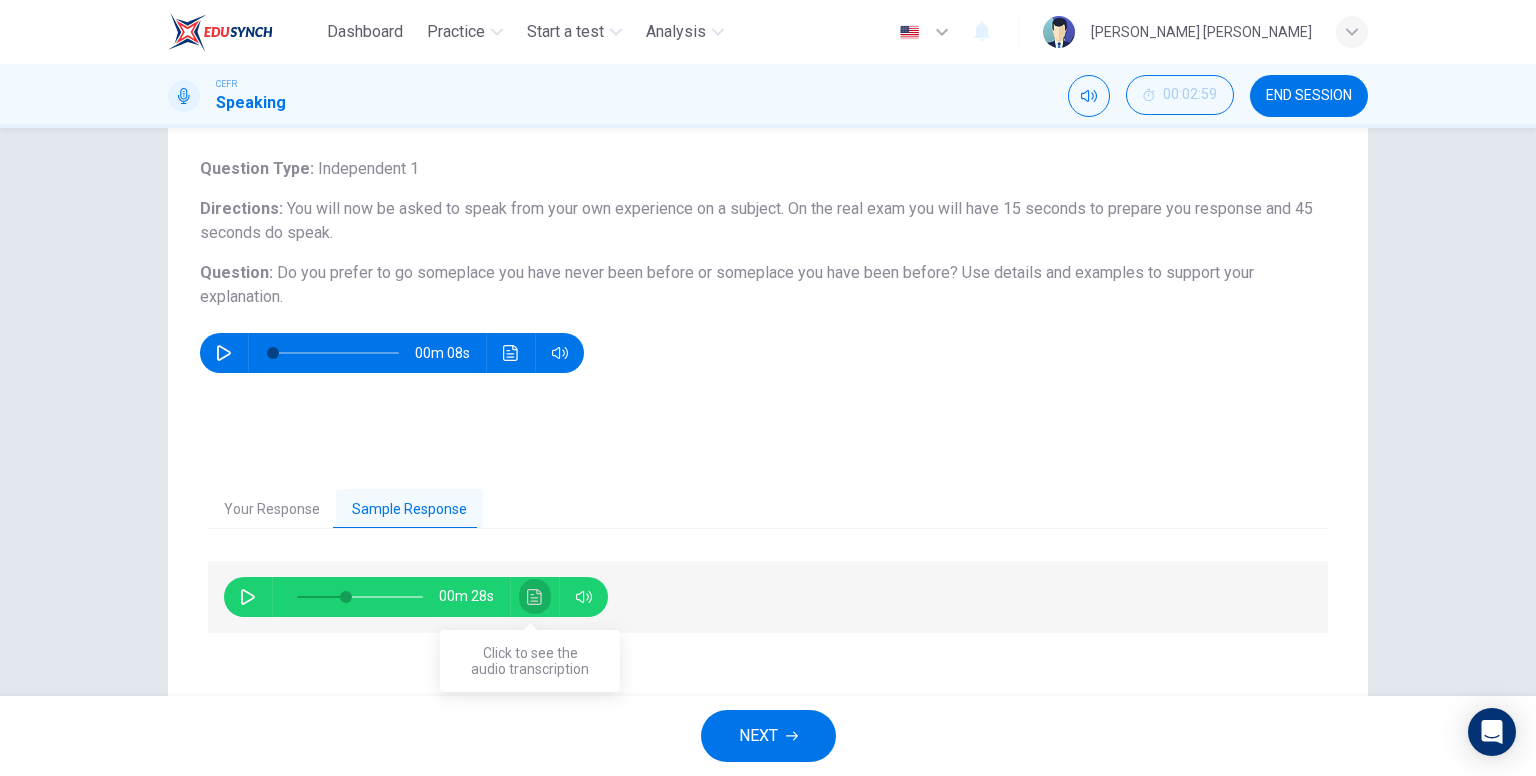 click 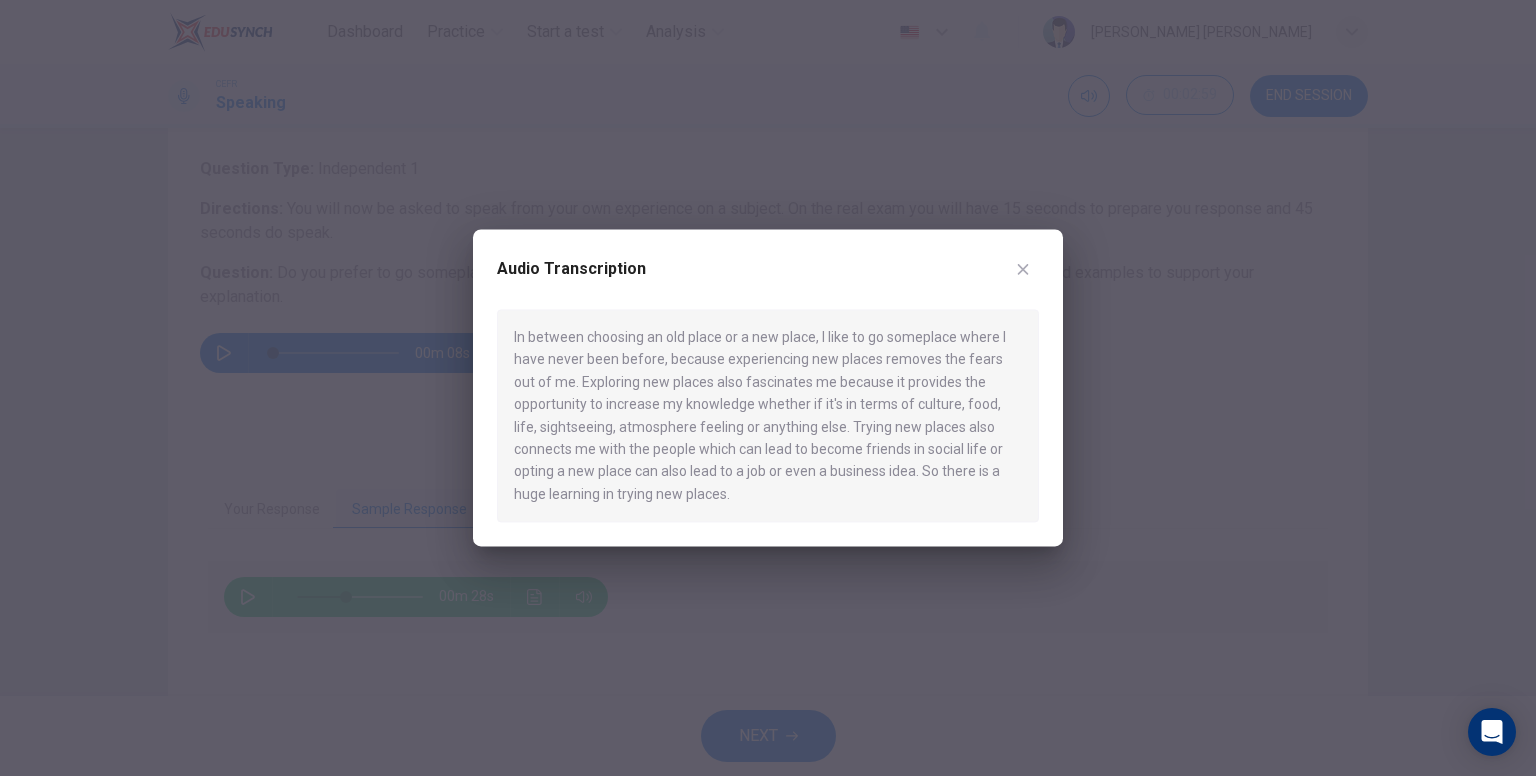 click at bounding box center [1023, 269] 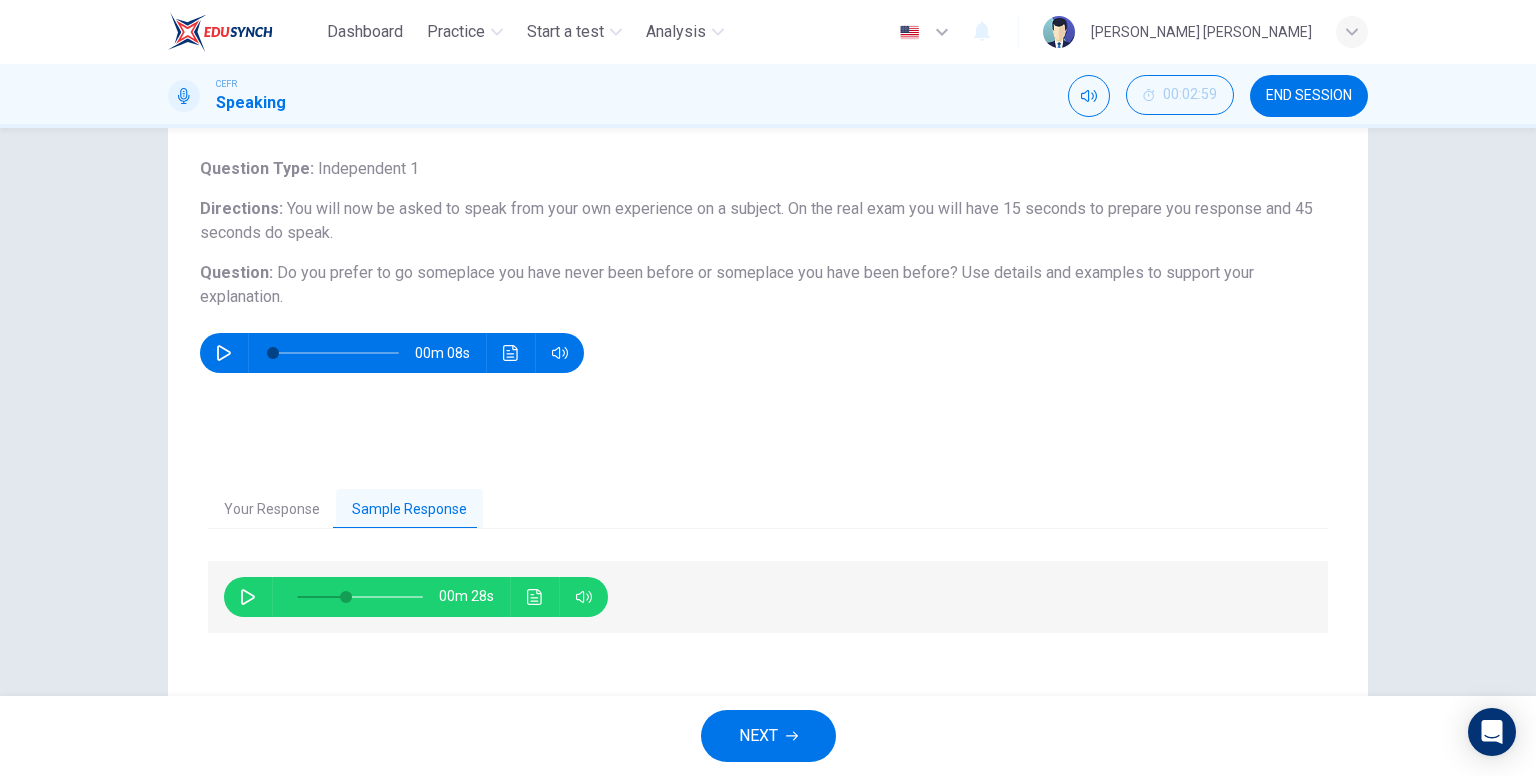 type on "39" 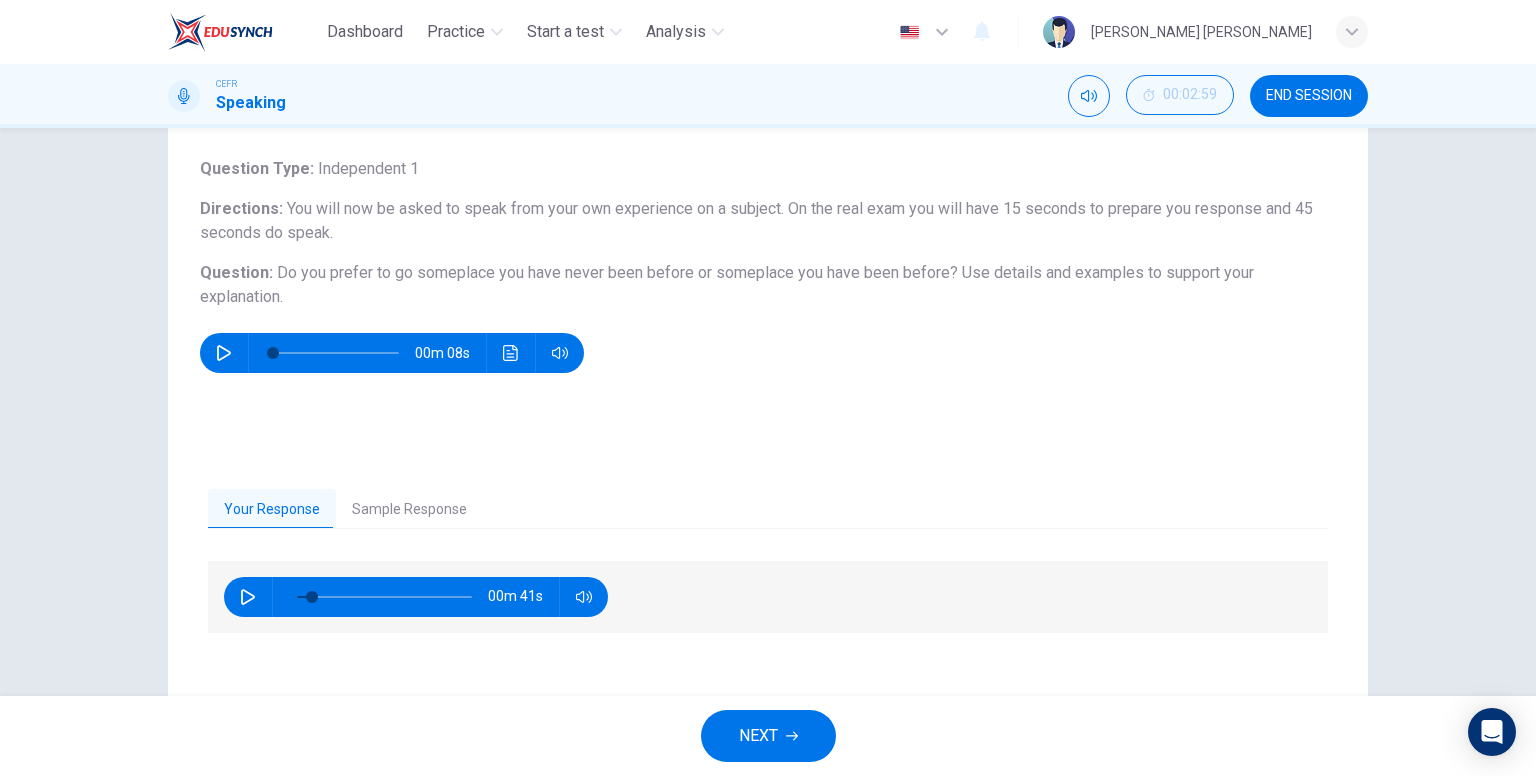 click 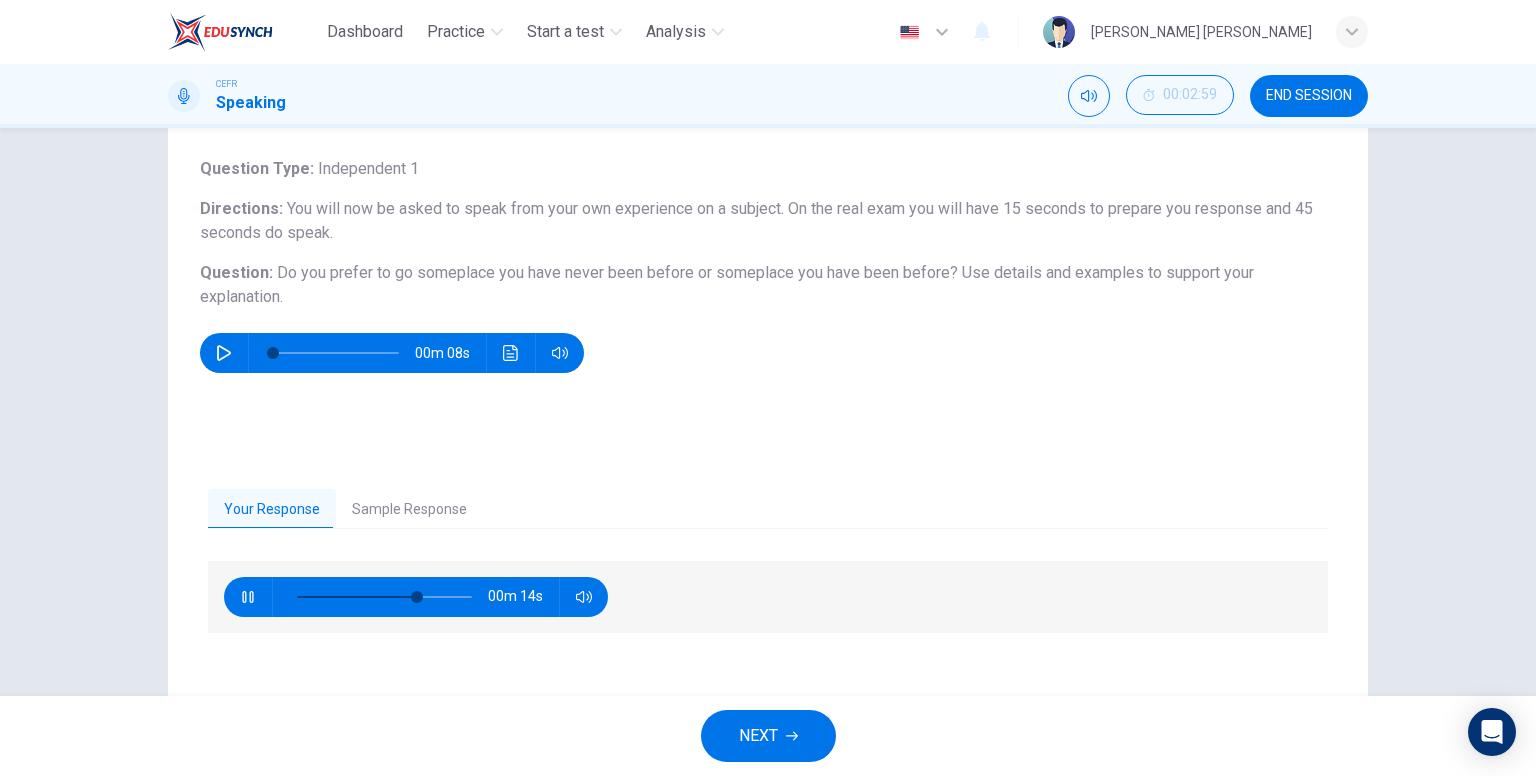 click 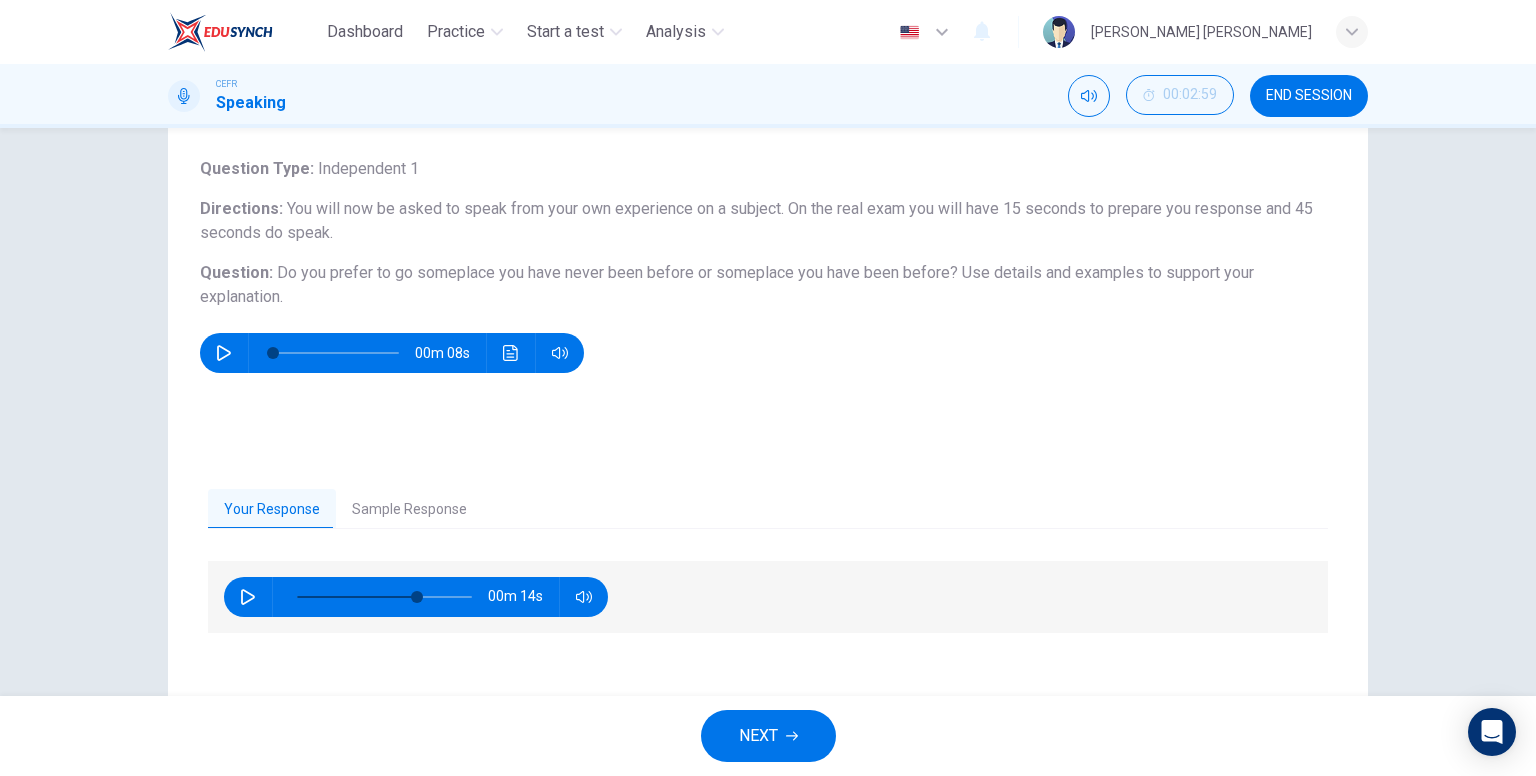 click on "NEXT" at bounding box center [768, 736] 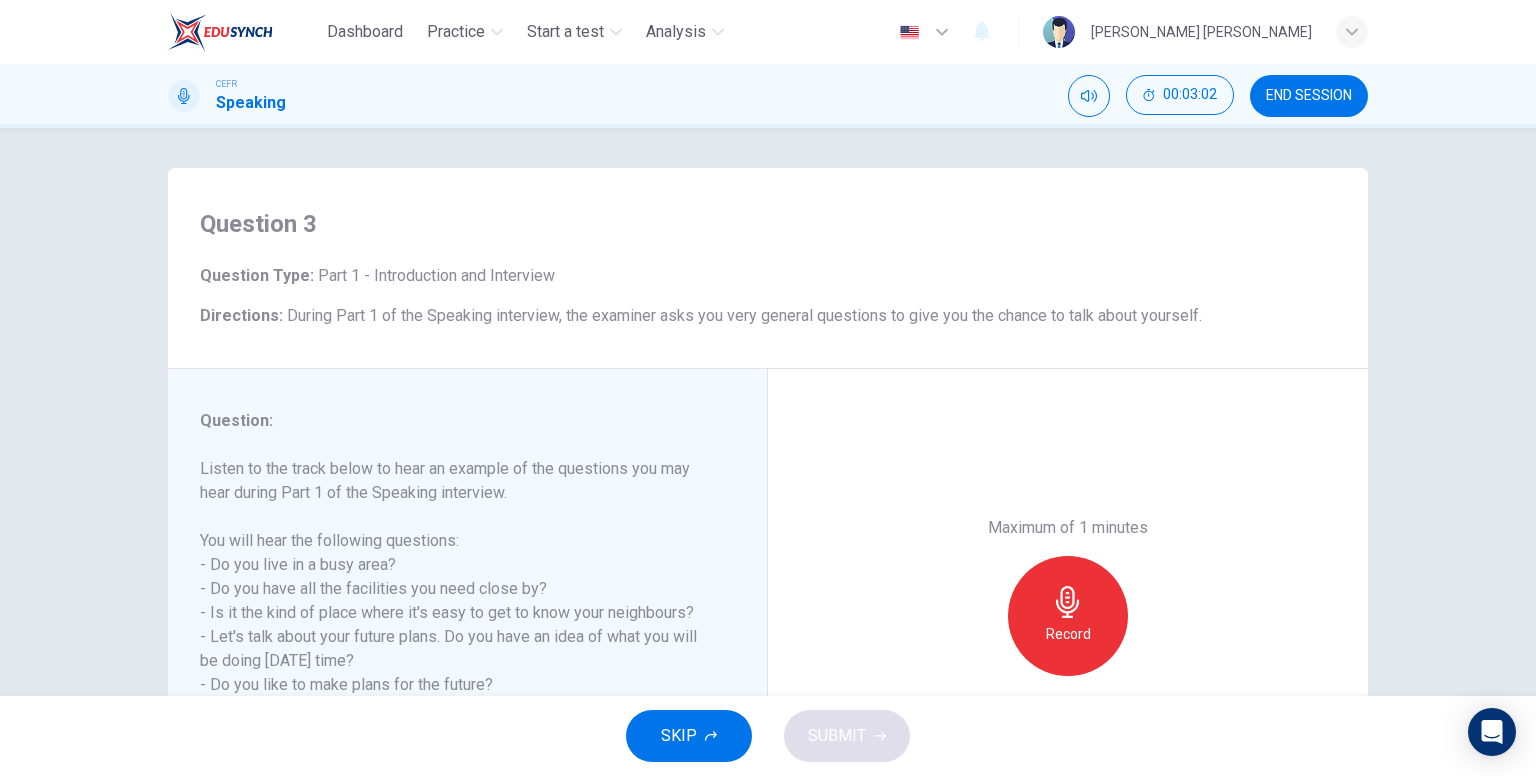 scroll, scrollTop: 100, scrollLeft: 0, axis: vertical 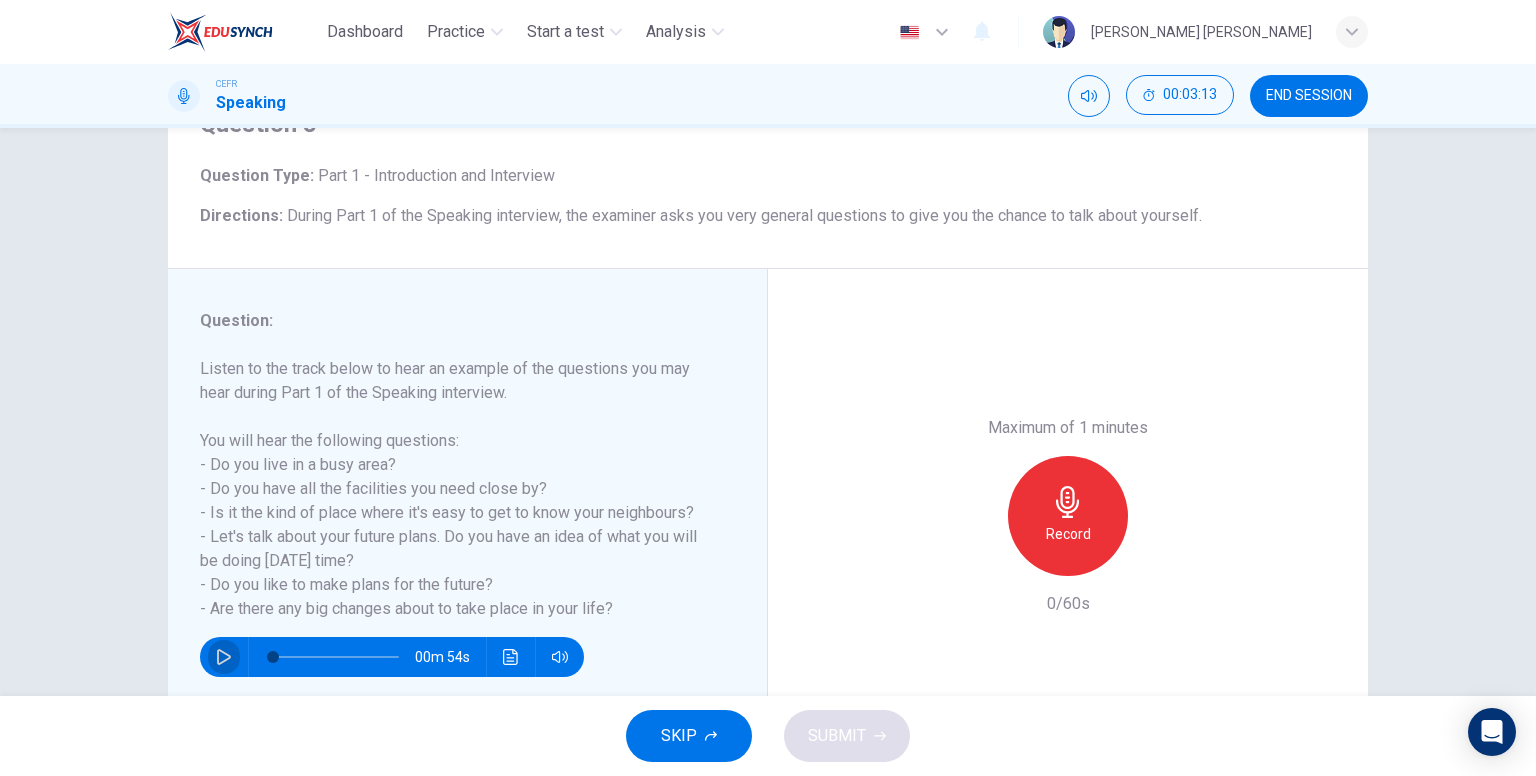 click 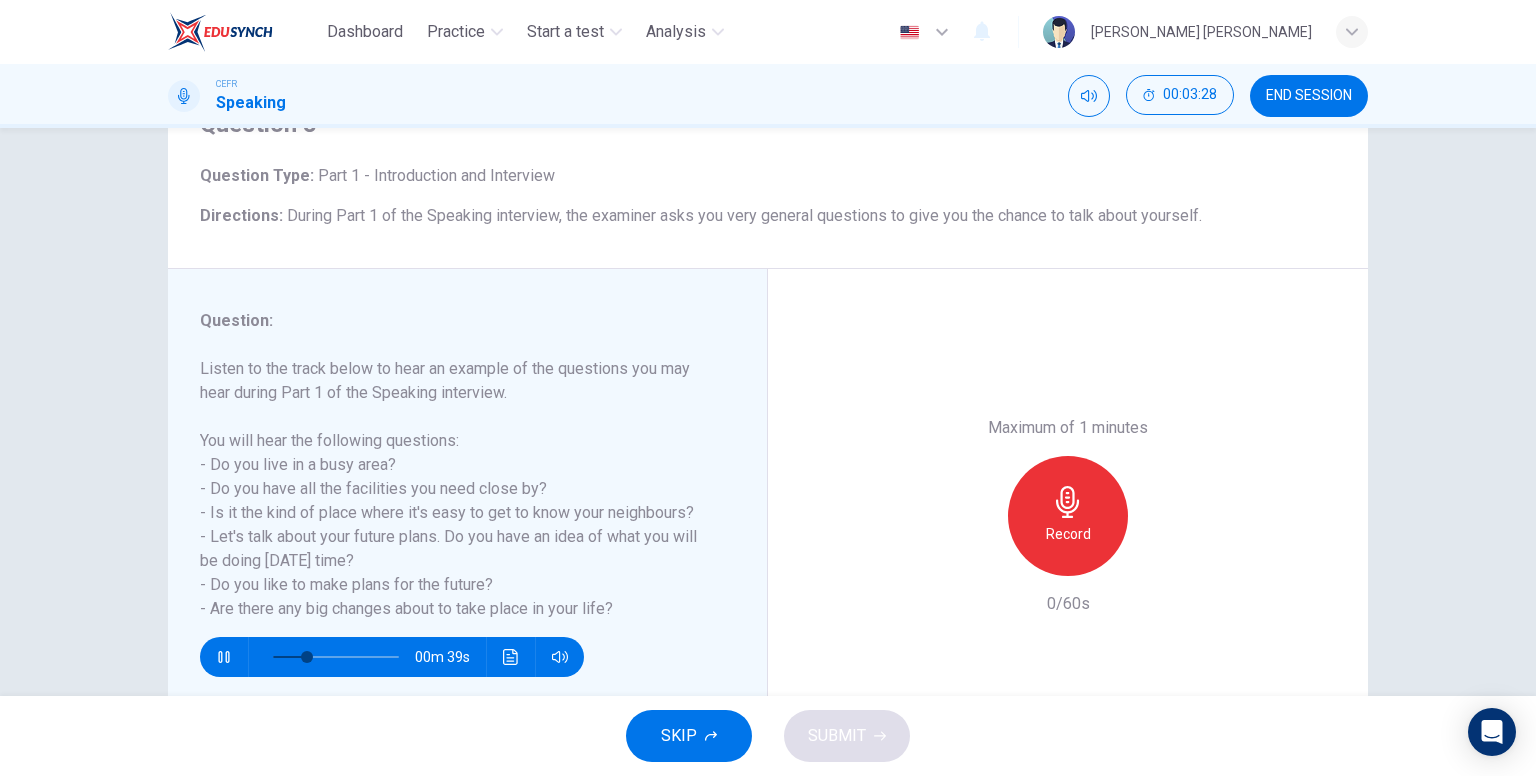 click on "Record" at bounding box center (1068, 516) 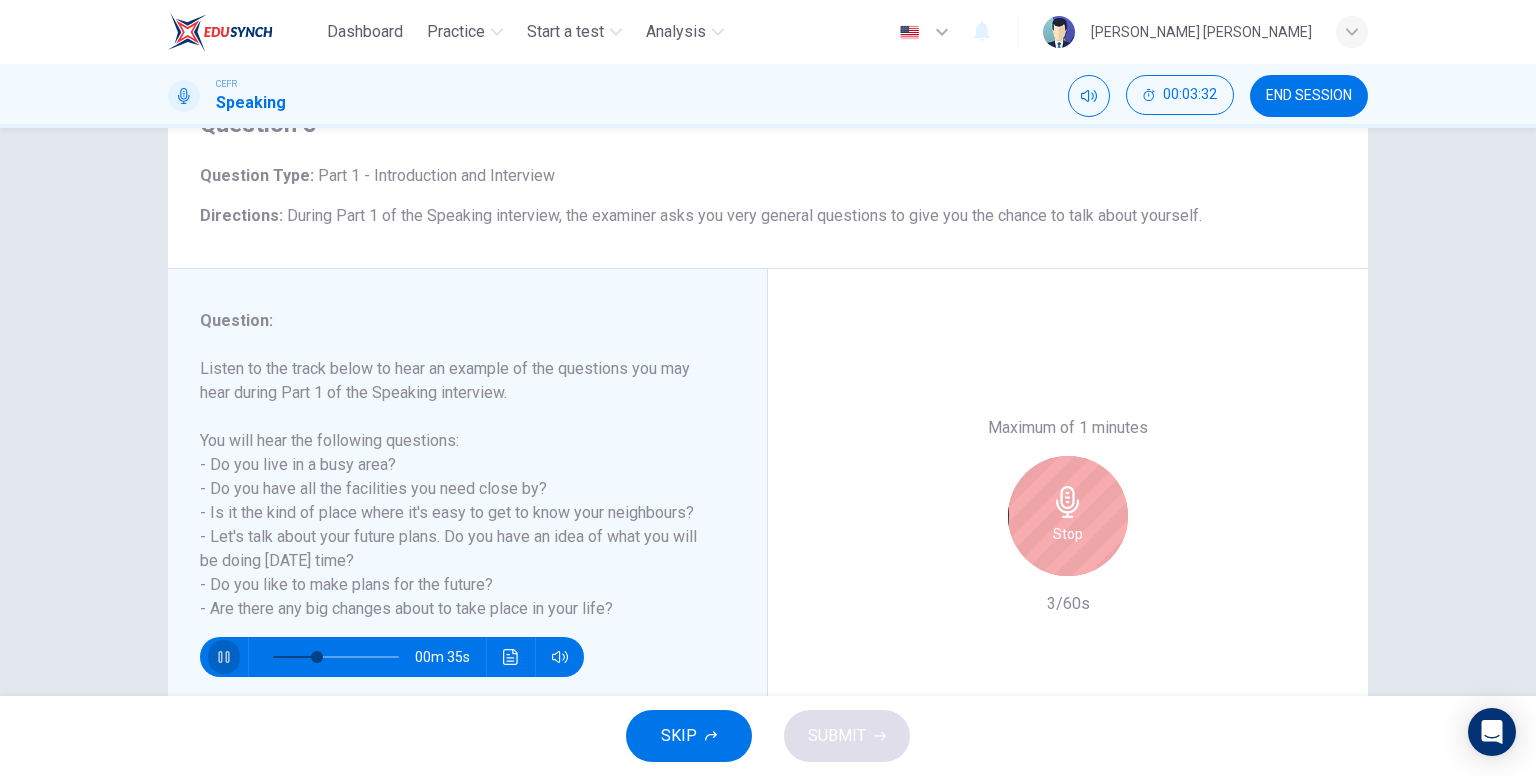 click 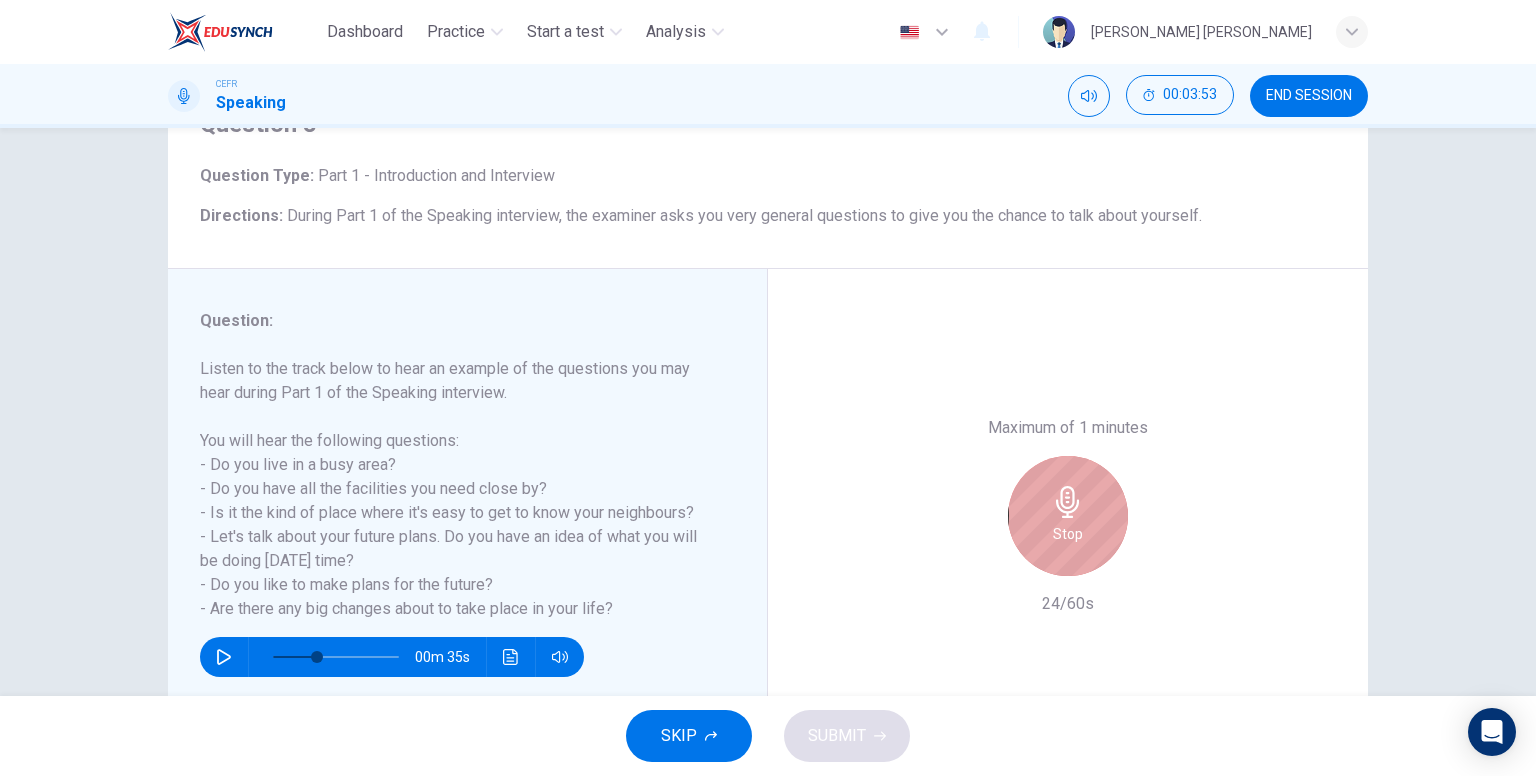 click on "Stop" at bounding box center [1068, 516] 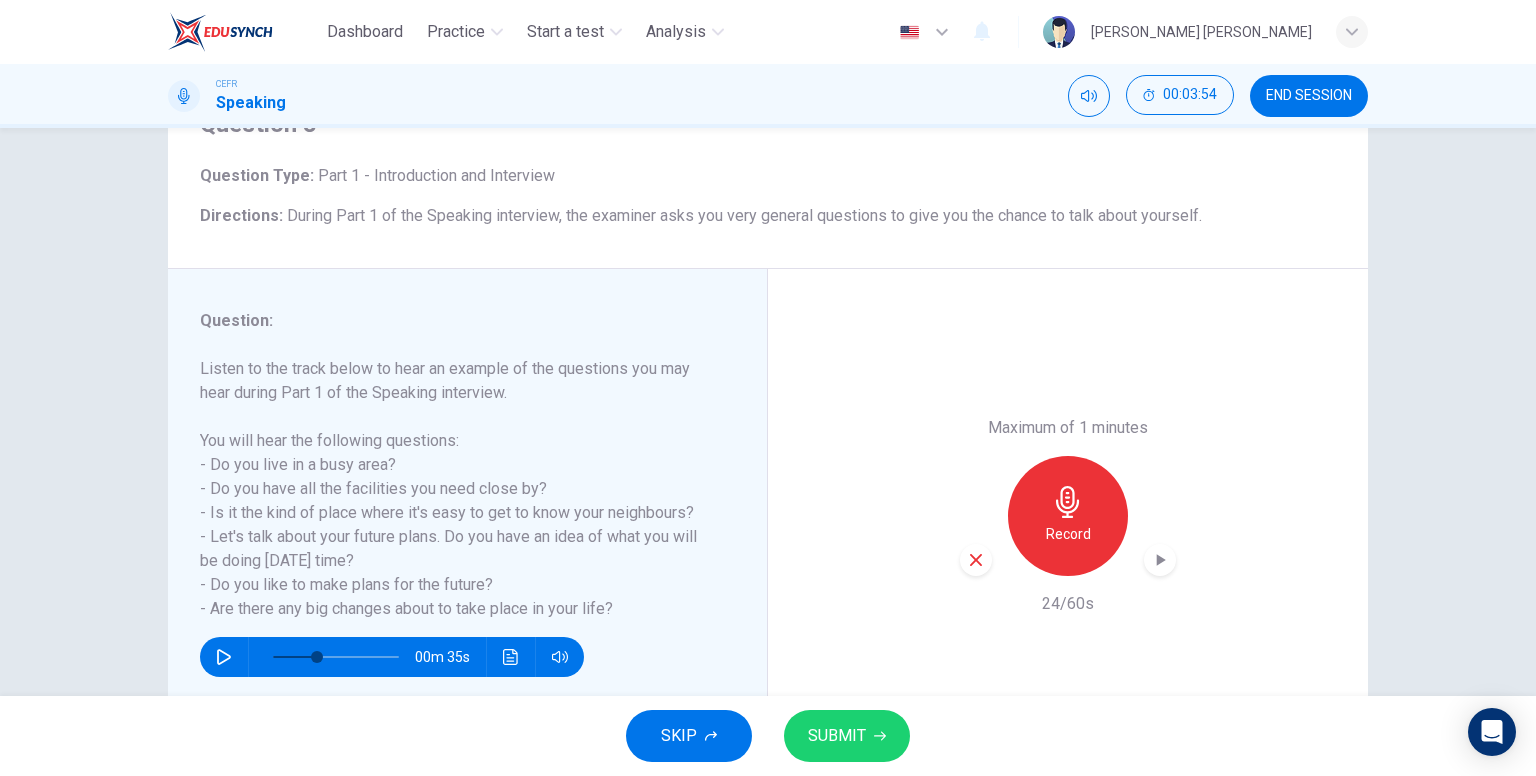click 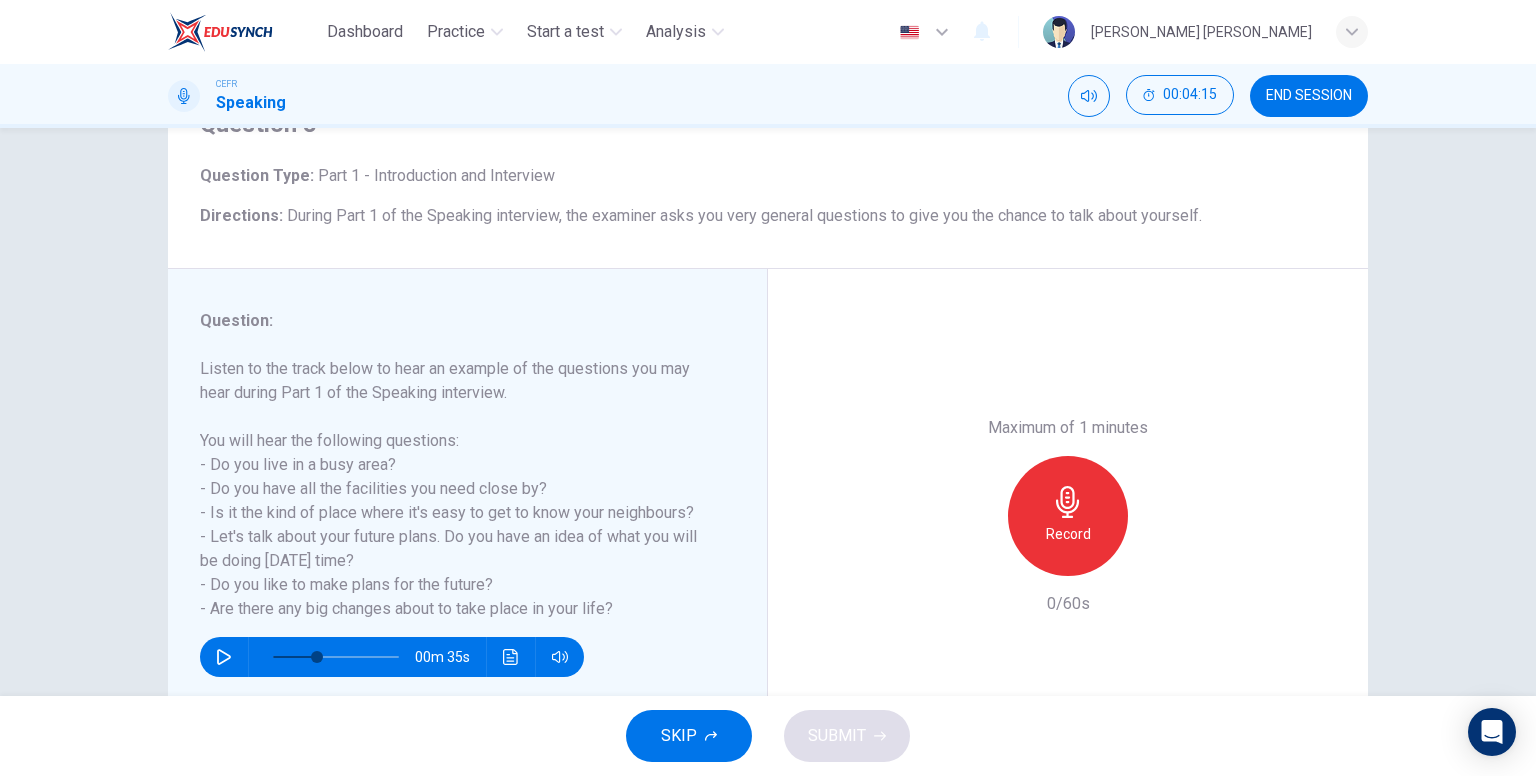 click on "Record" at bounding box center (1068, 516) 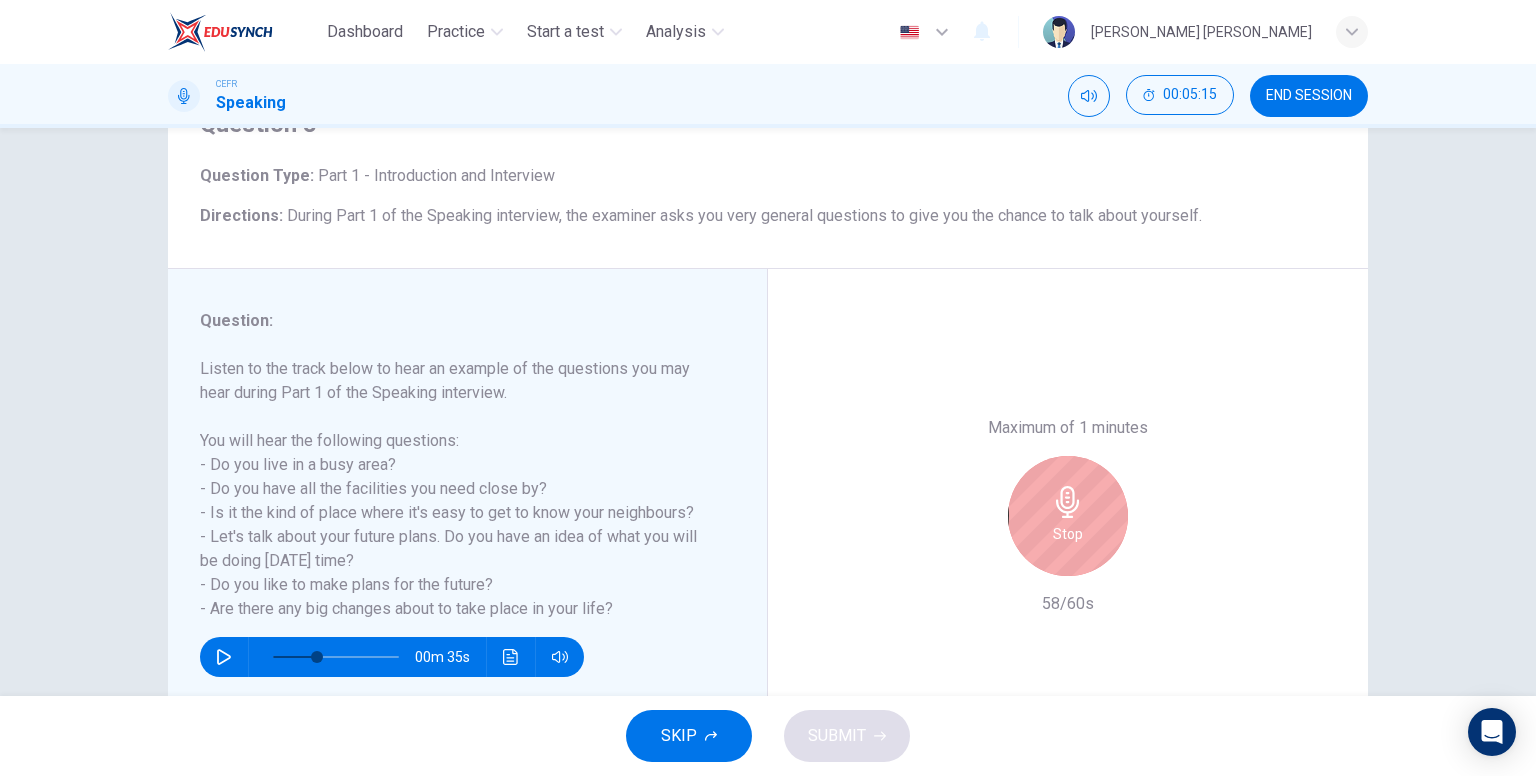 click on "Stop" at bounding box center [1068, 516] 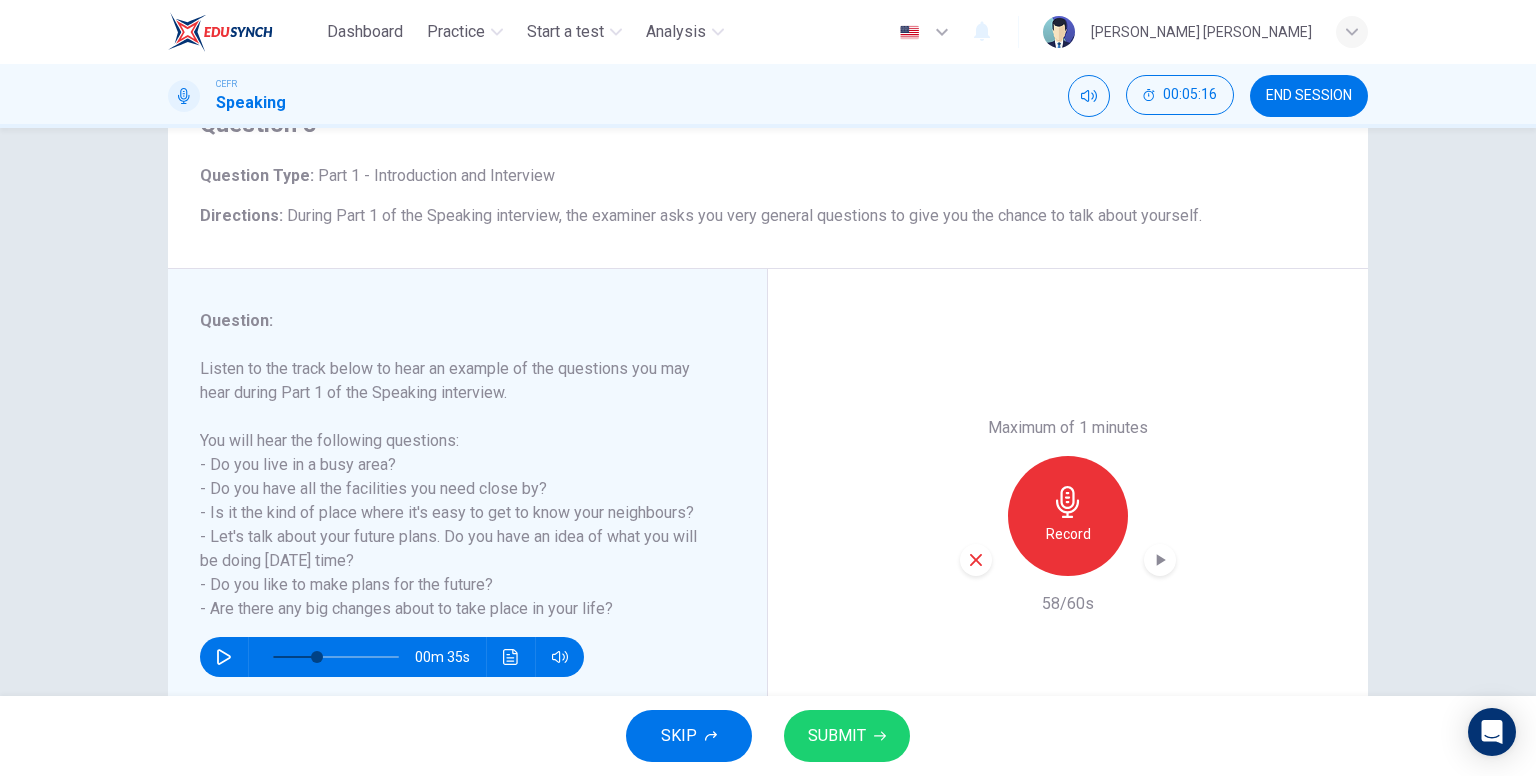 click at bounding box center [1160, 560] 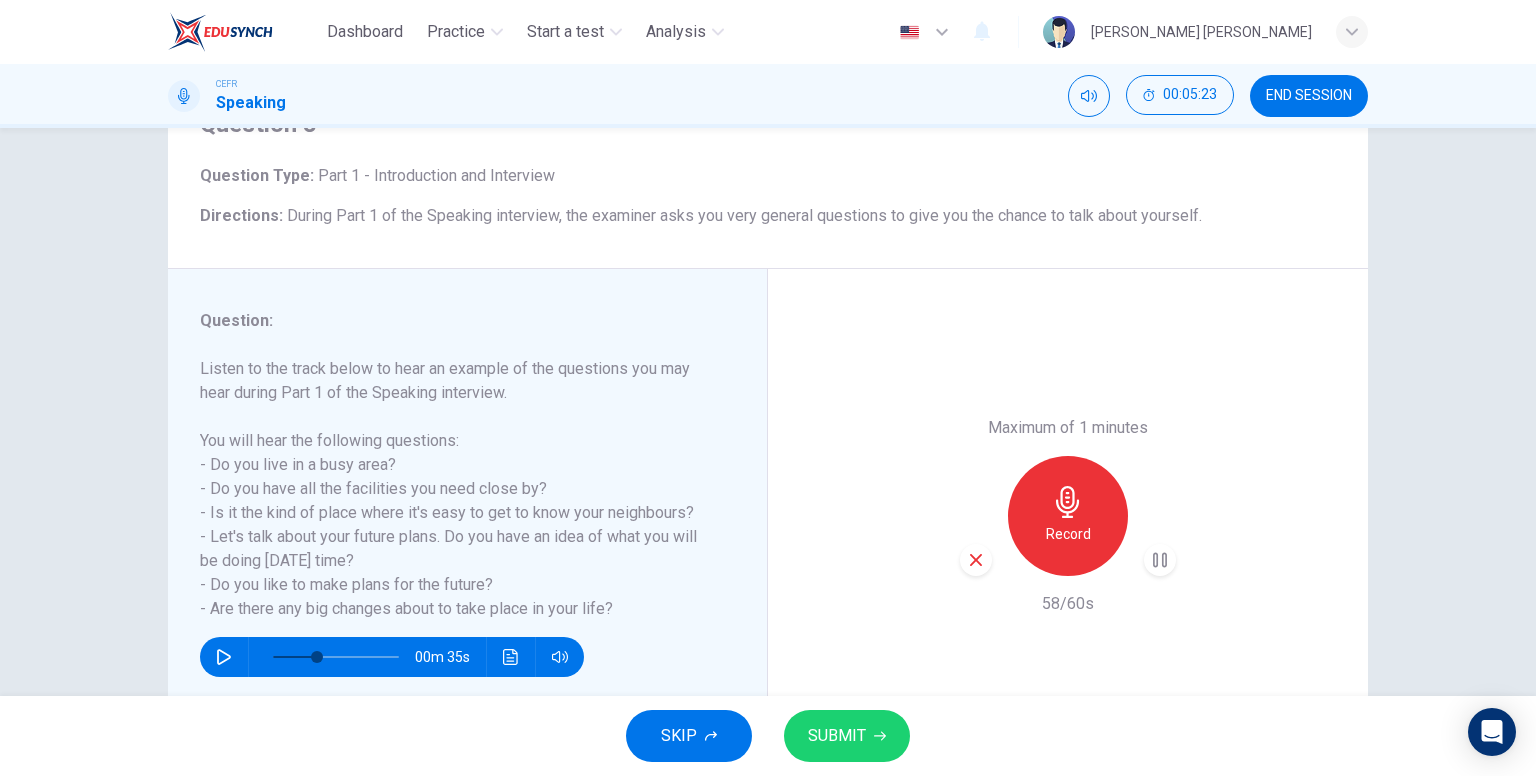 click on "SUBMIT" at bounding box center [847, 736] 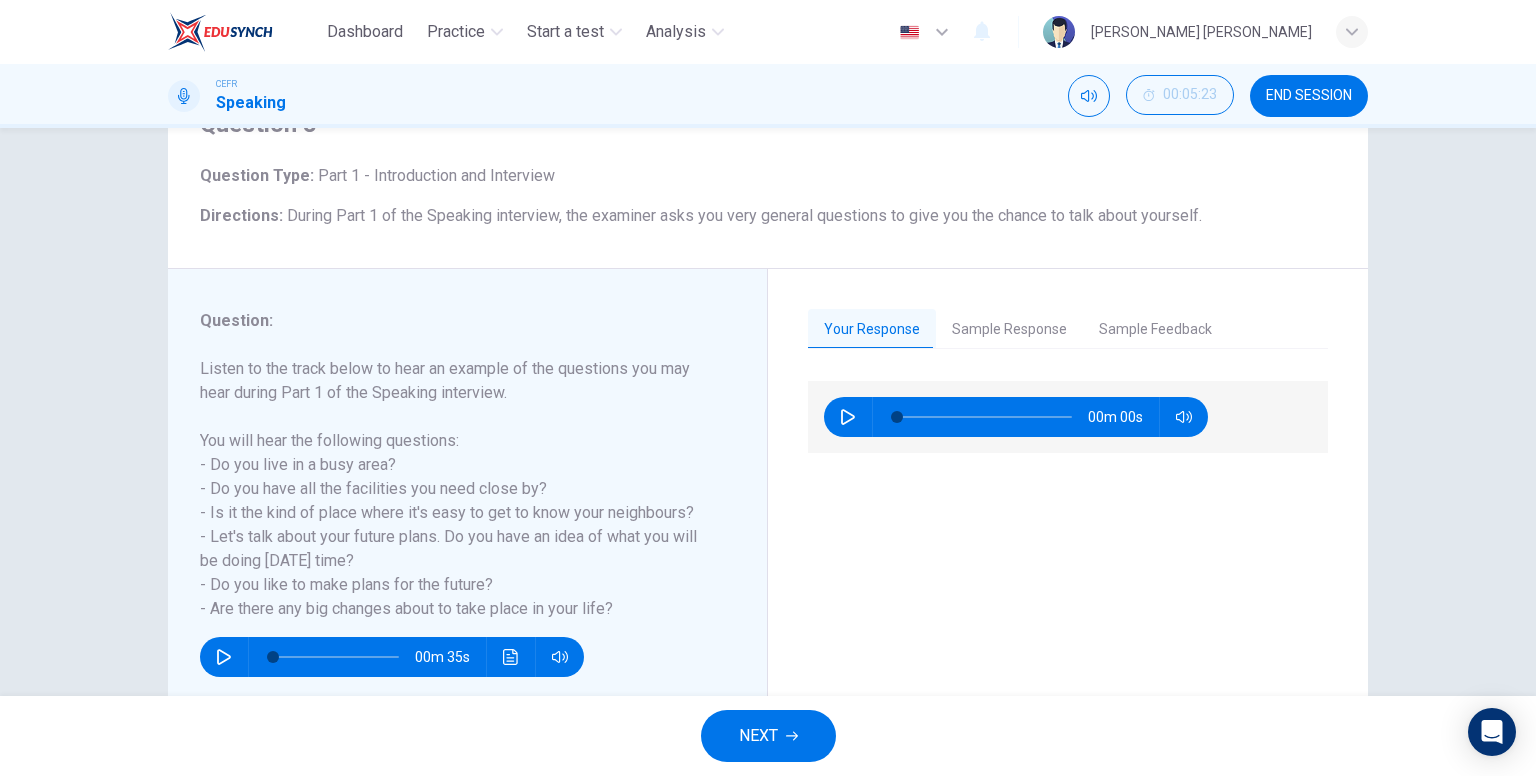 type on "0" 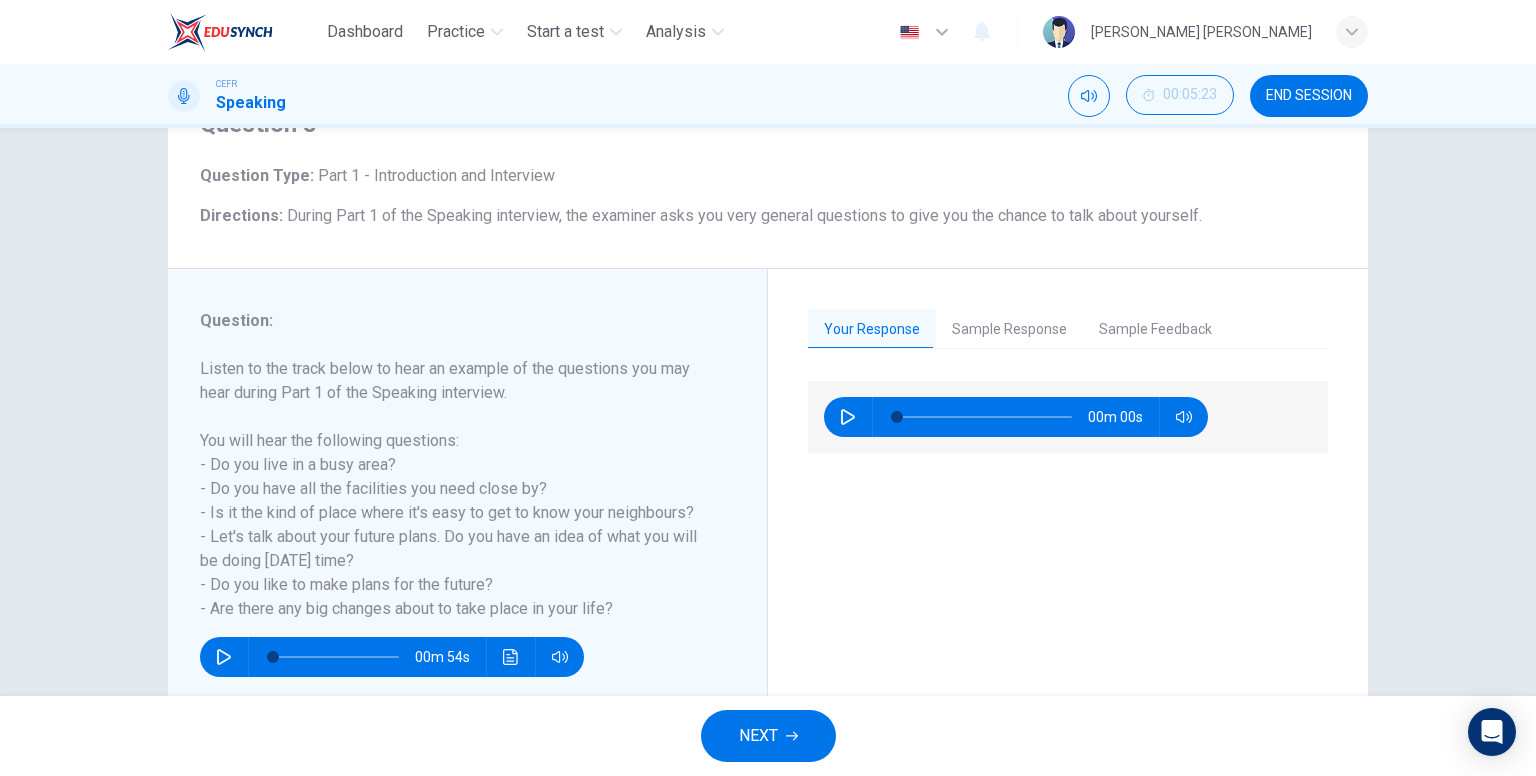 click on "Your Response Sample Response Sample Feedback 00m 00s 01m 41s This candidate scored a  8.5  on her IELTS Speaking interview.
IELTS Speaking Part 1 is designed to be specifically about you and your life. Do not answer this question using general information or speaking about other people. Speaking from your own life experiences.
This candidate is a native speaker. She has an accent but this does not interfere with the ability to understand her. Her responses are clear and direct and show that she understands each question and has the ability to answer them in detail." at bounding box center (1068, 516) 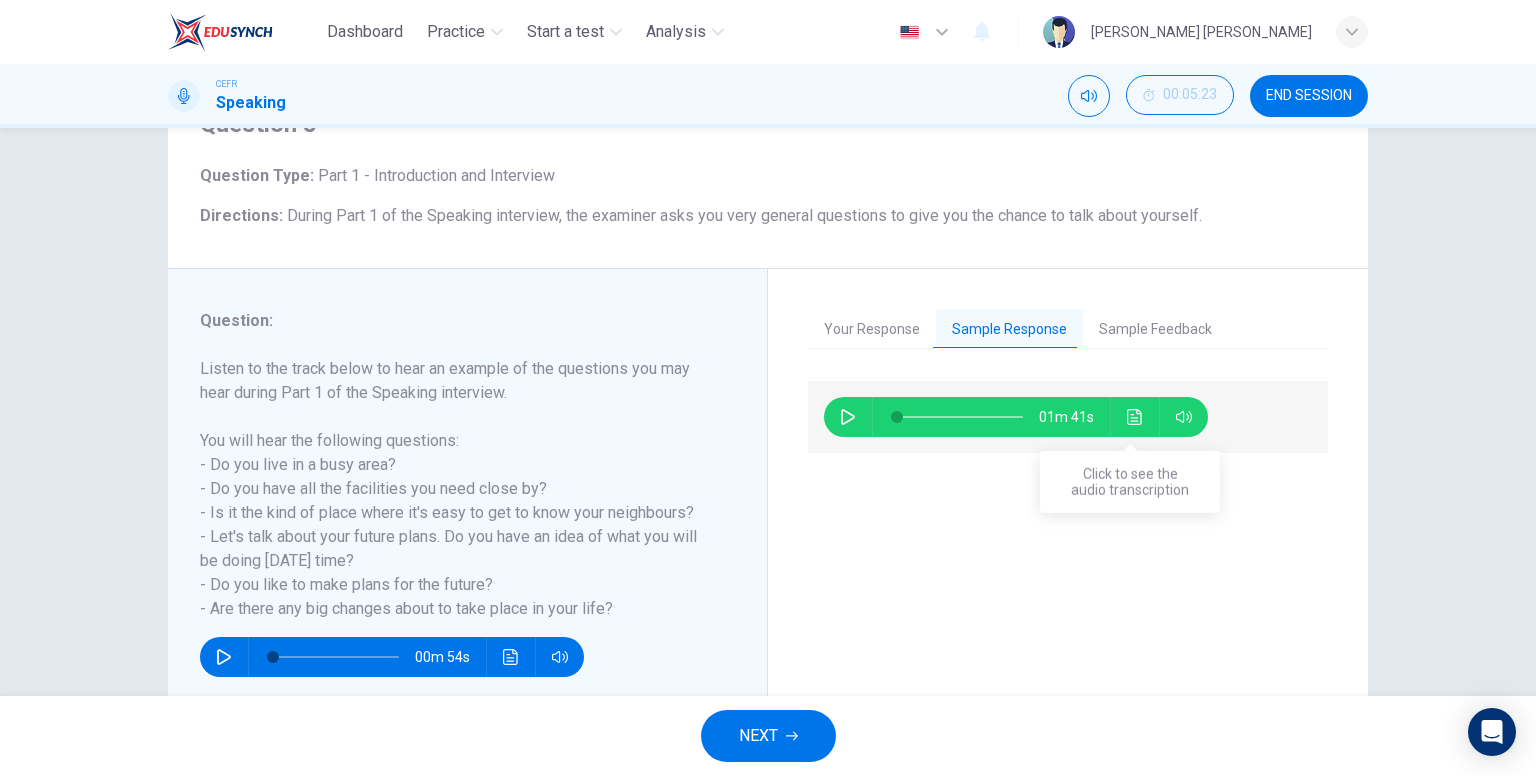 click 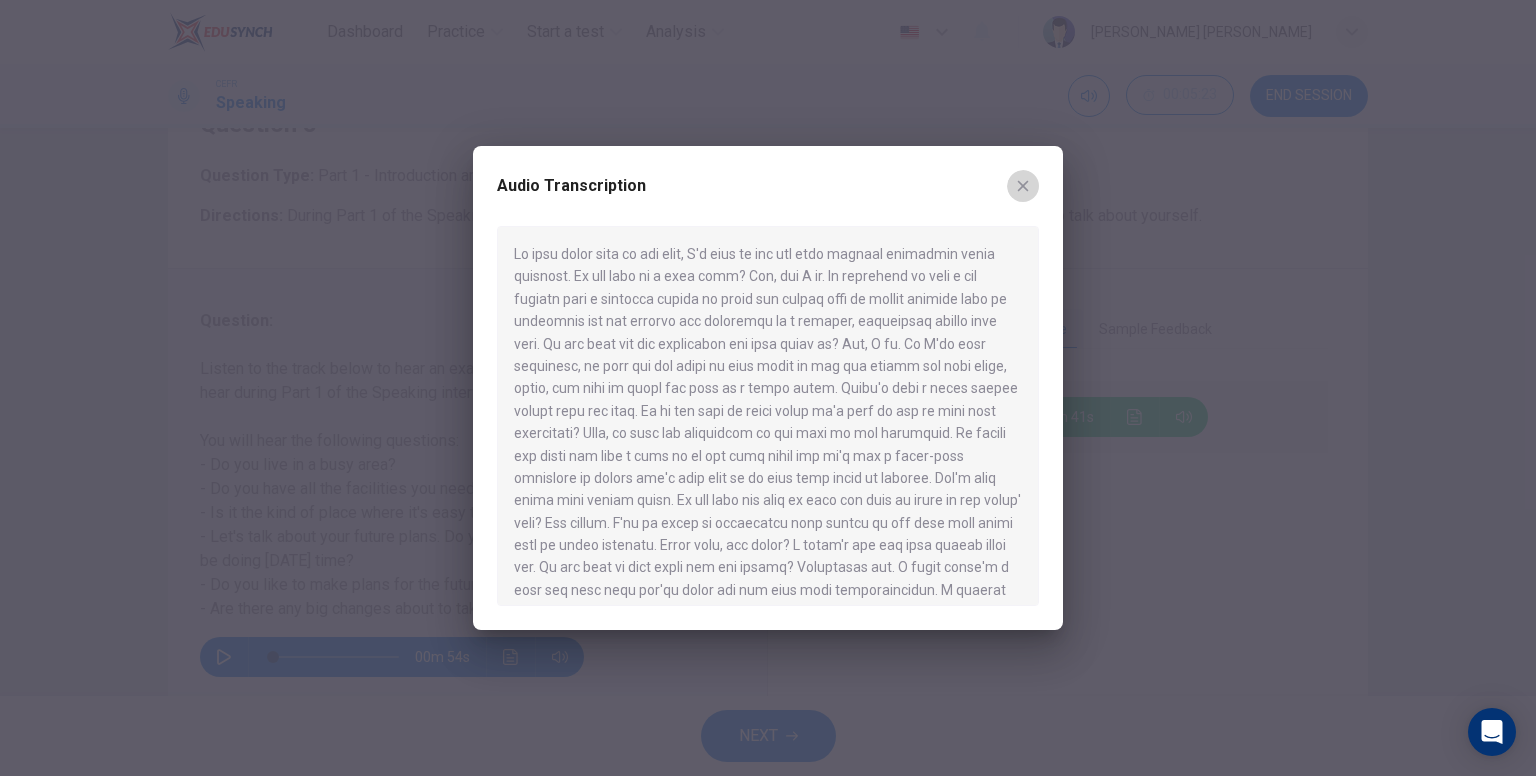 click at bounding box center [1023, 186] 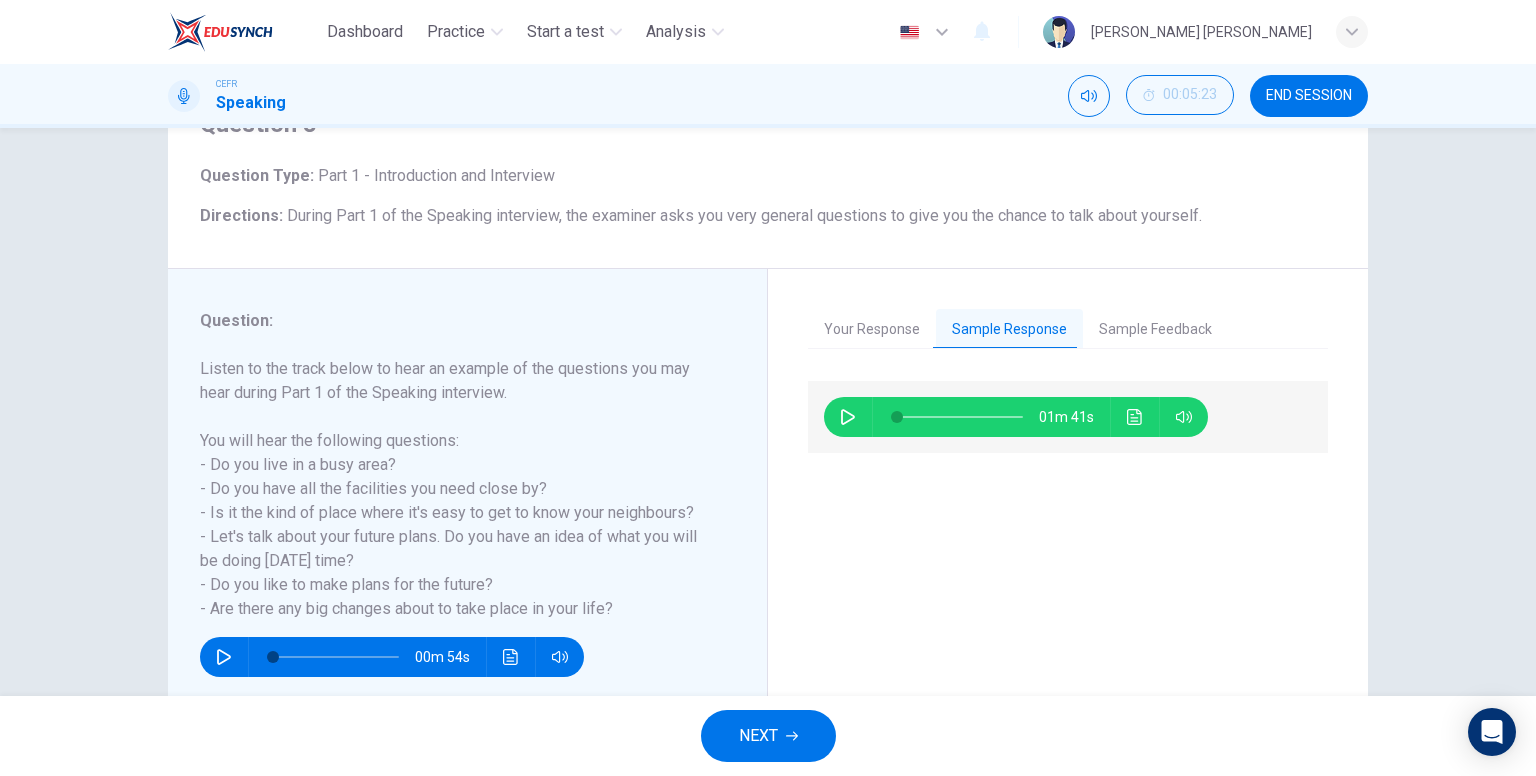 click on "NEXT" at bounding box center (768, 736) 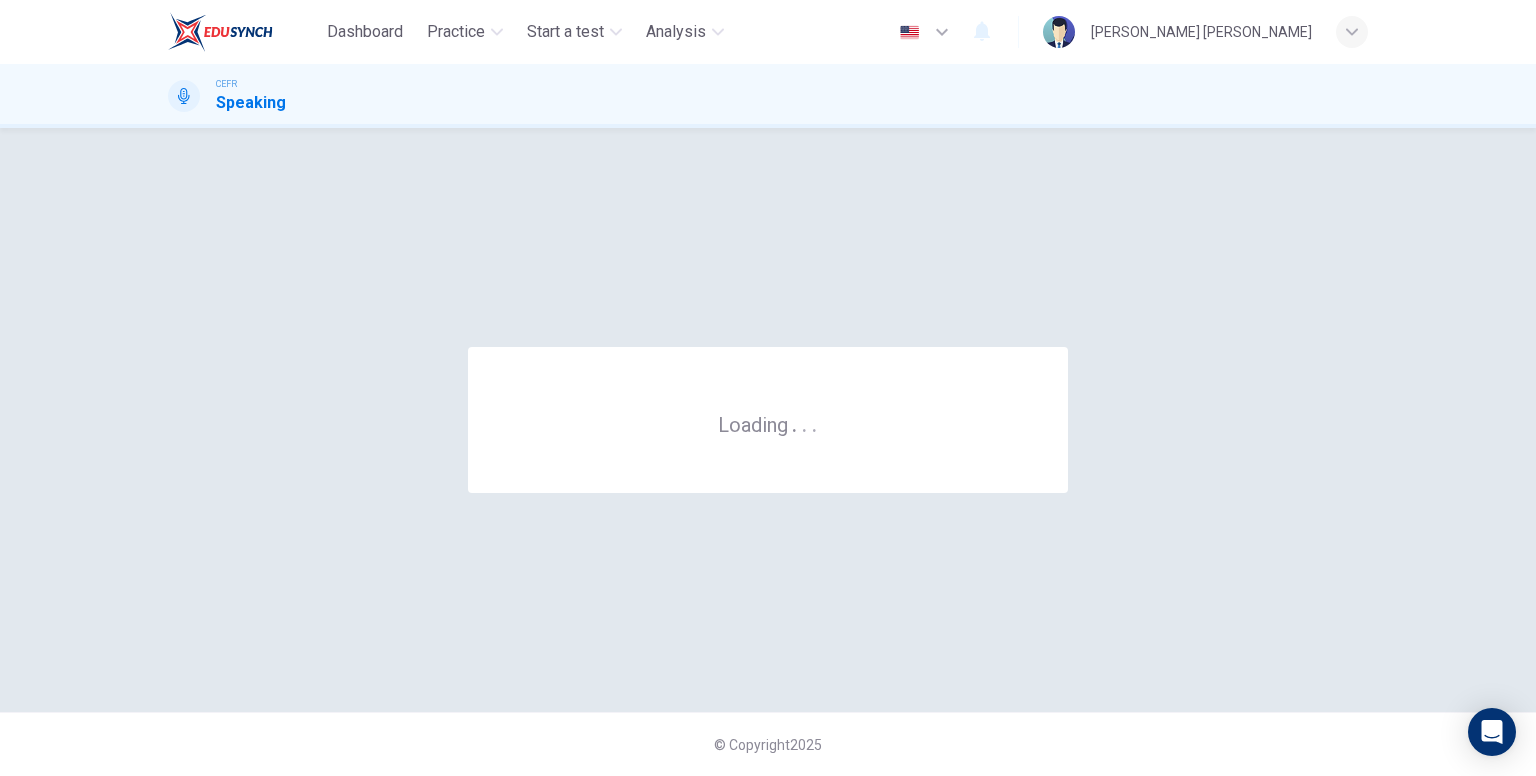 scroll, scrollTop: 0, scrollLeft: 0, axis: both 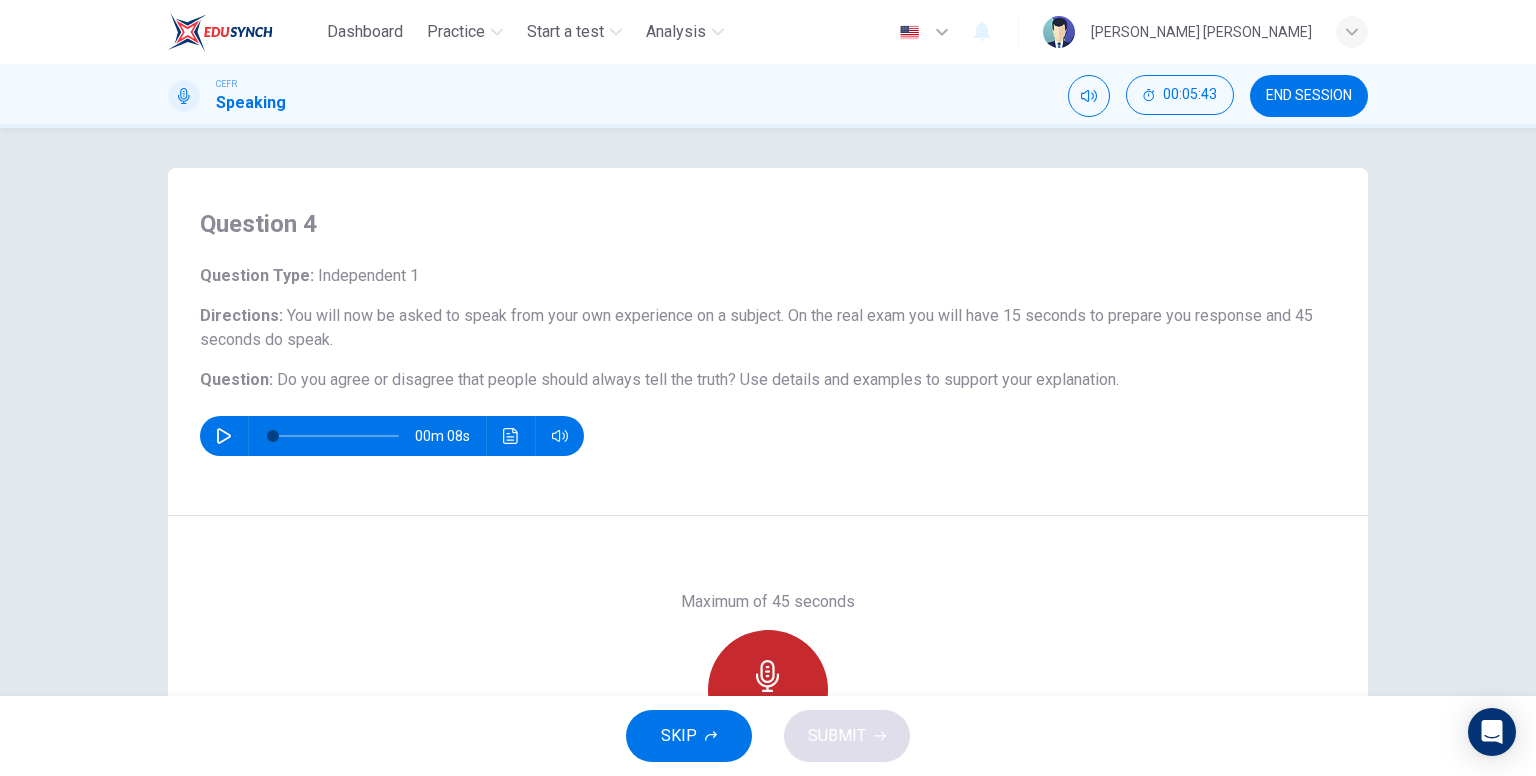 click on "Record" at bounding box center [768, 690] 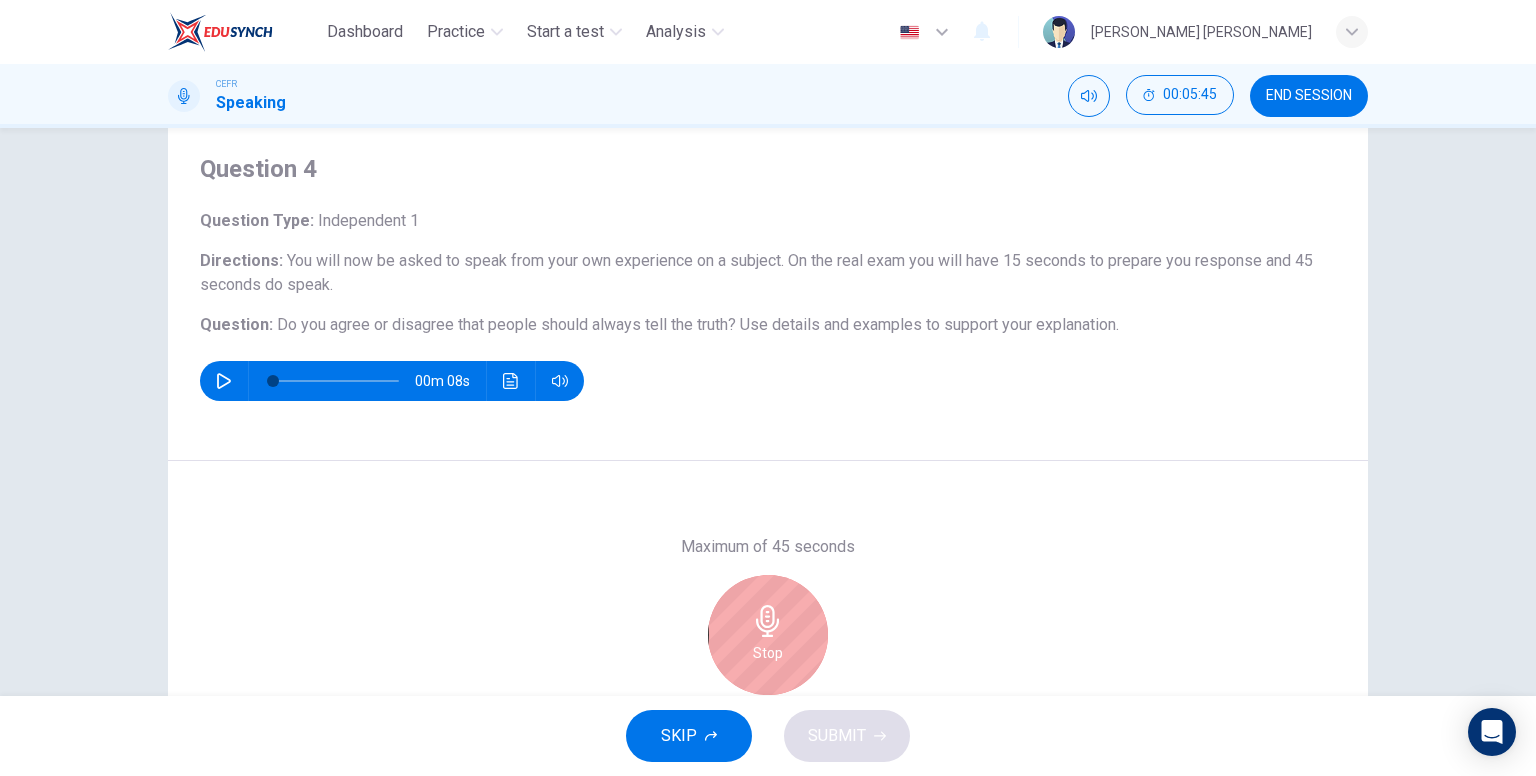 scroll, scrollTop: 100, scrollLeft: 0, axis: vertical 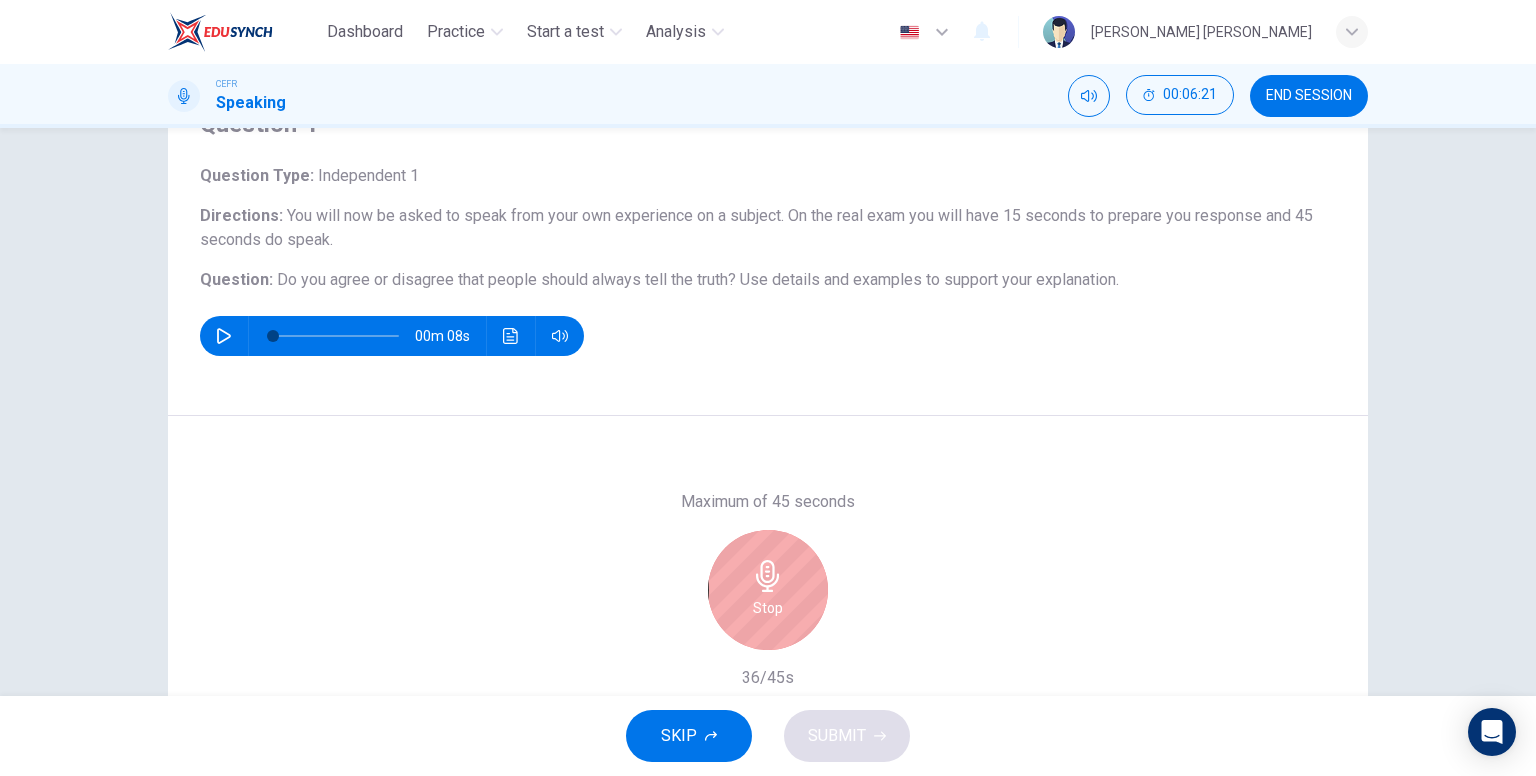 click on "Stop" at bounding box center (768, 608) 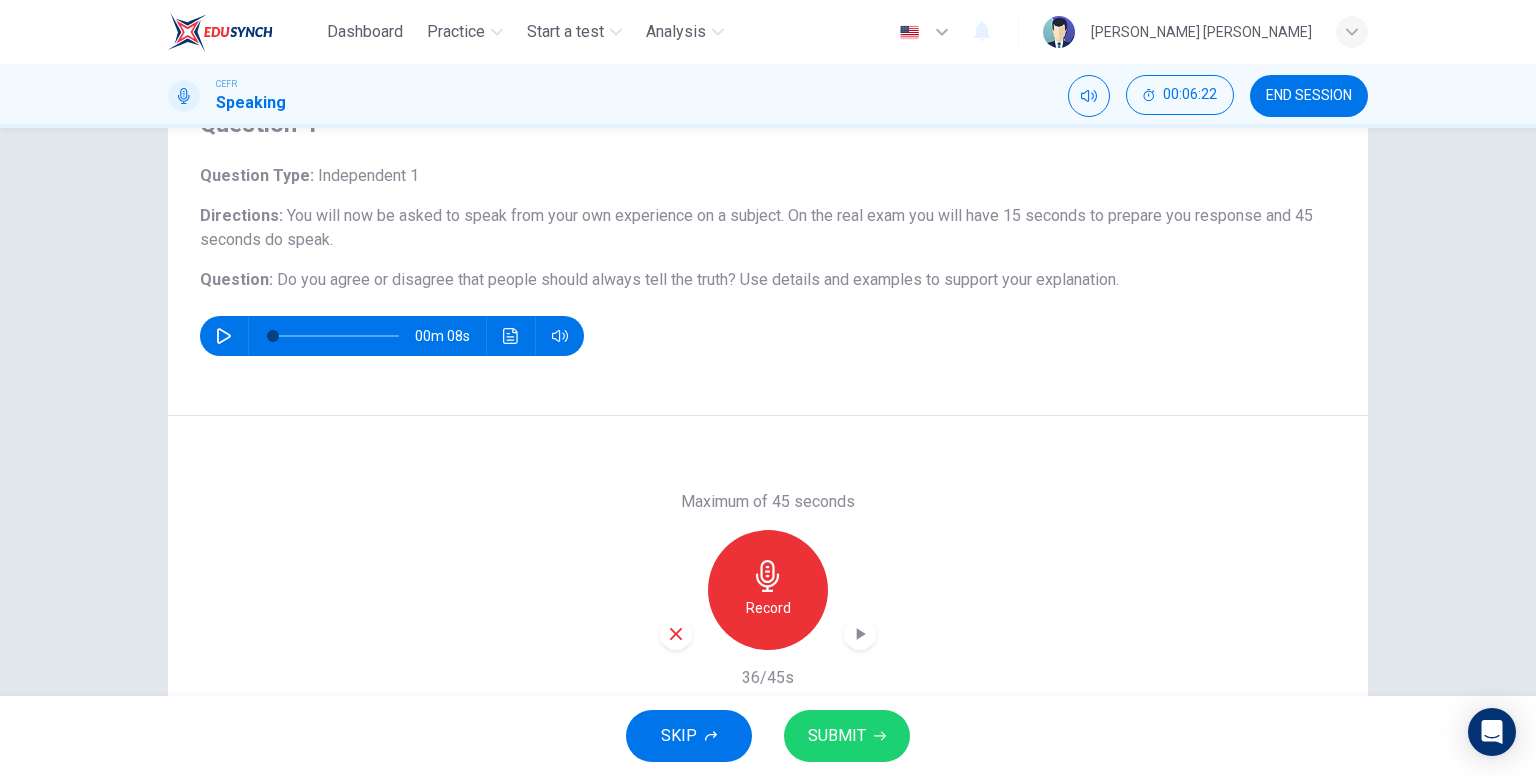 click 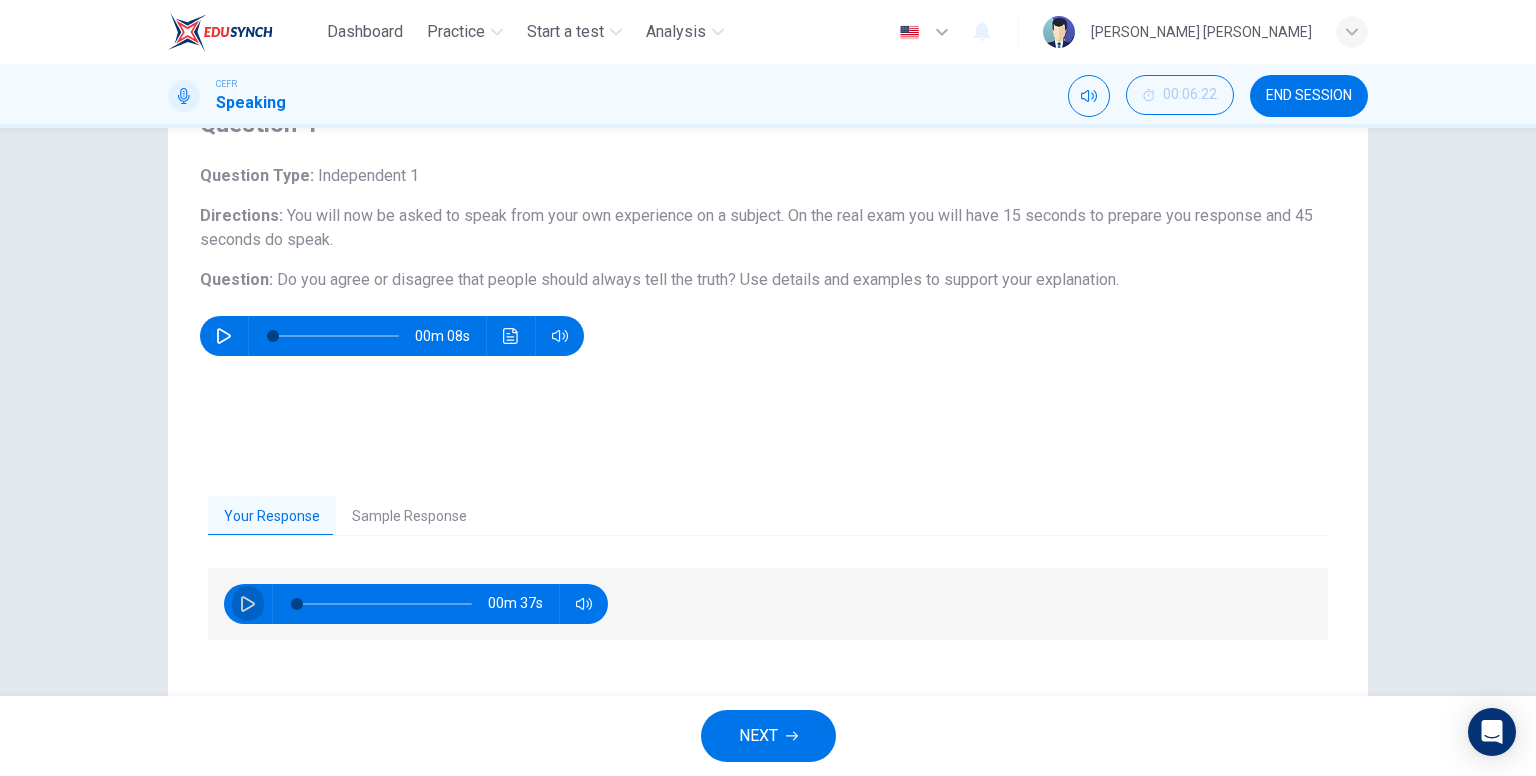 click 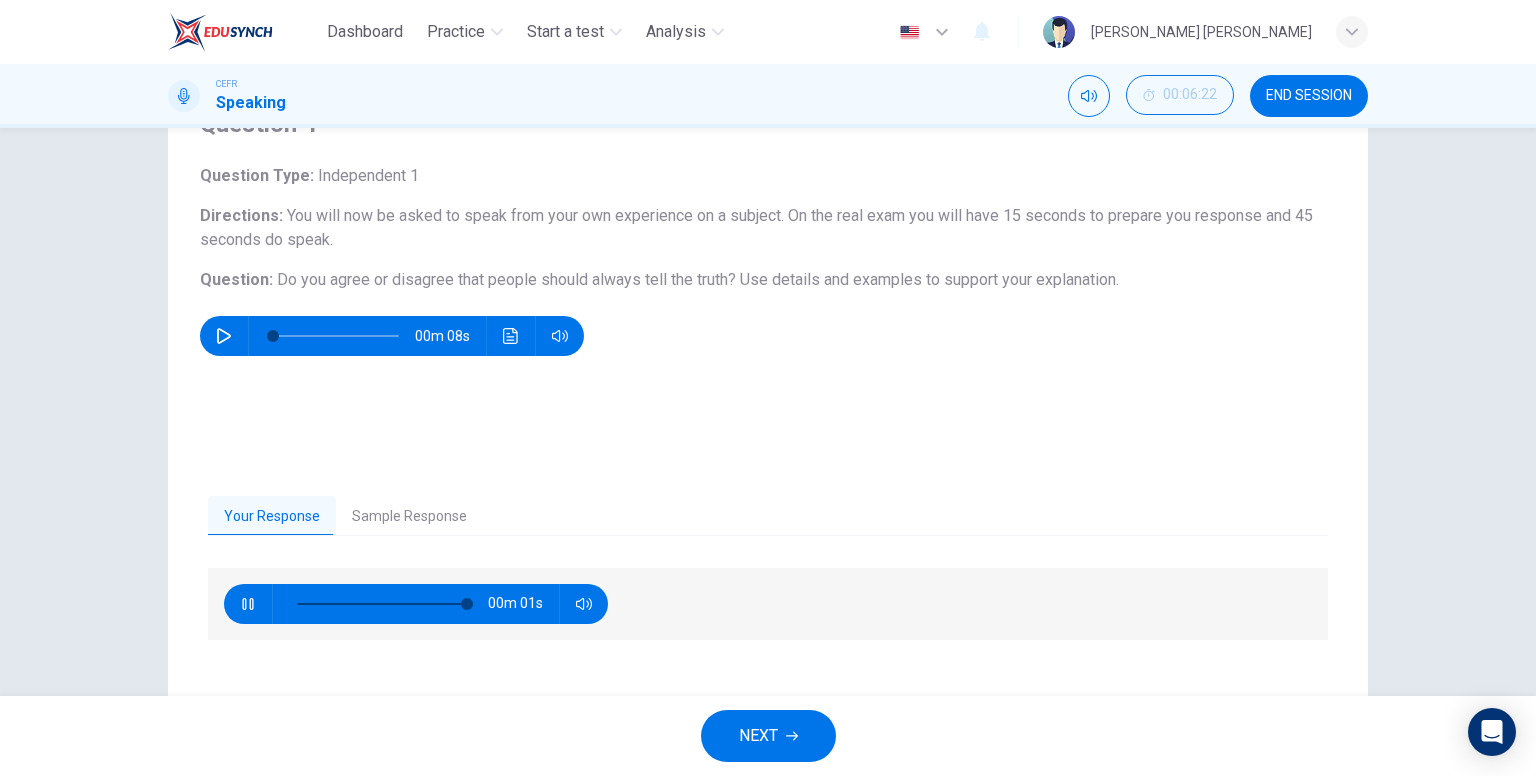 type on "0" 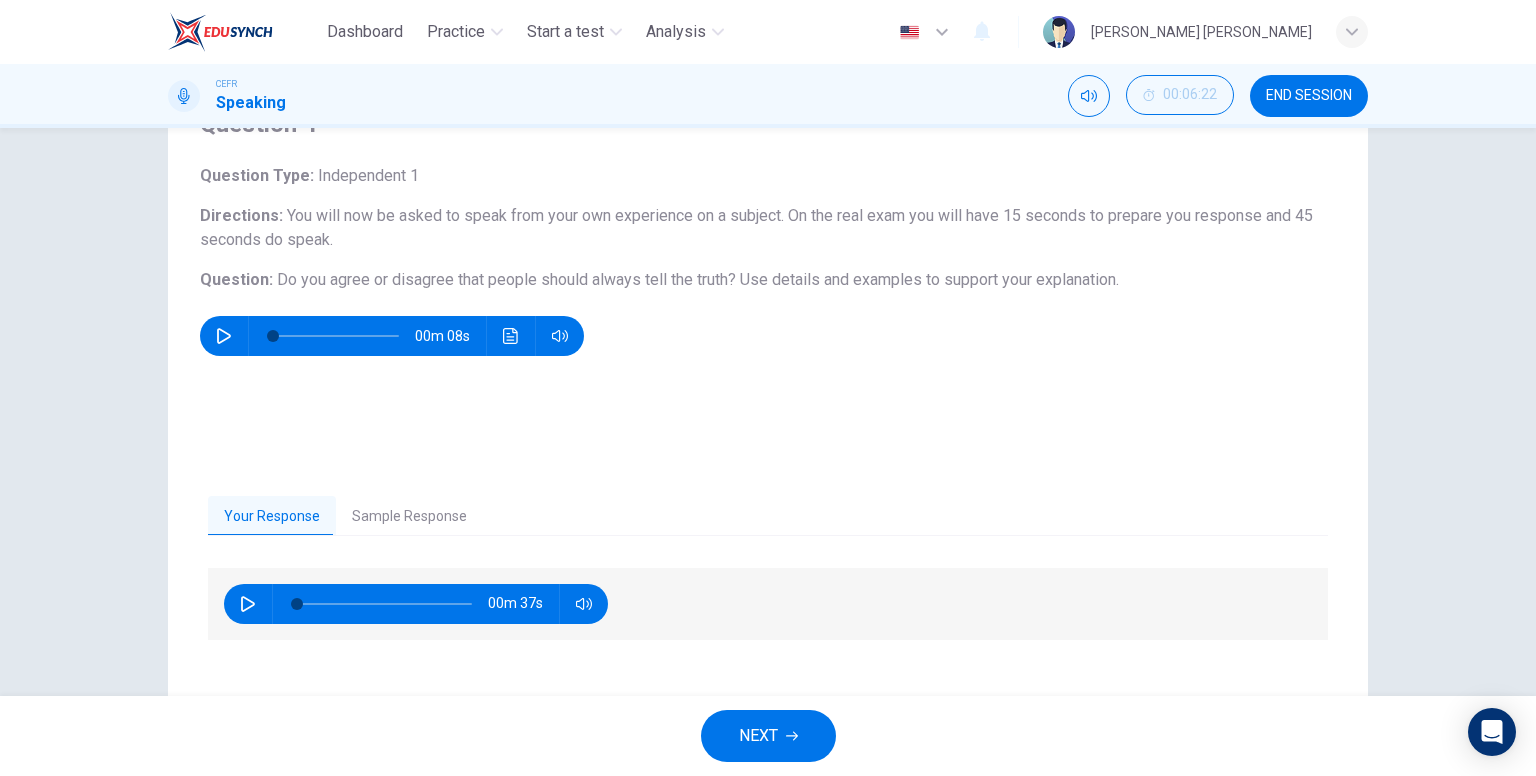 click on "NEXT" at bounding box center [768, 736] 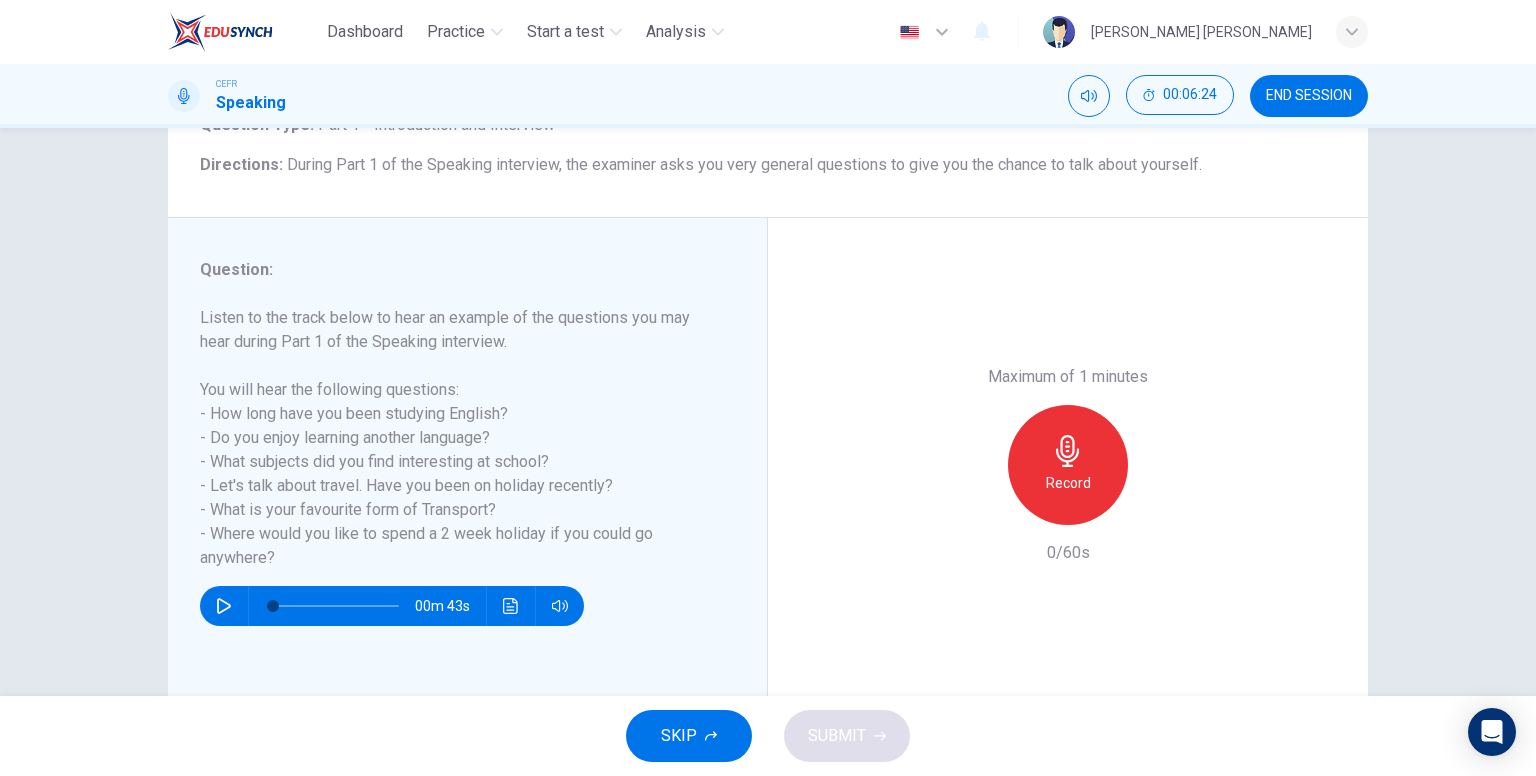 scroll, scrollTop: 200, scrollLeft: 0, axis: vertical 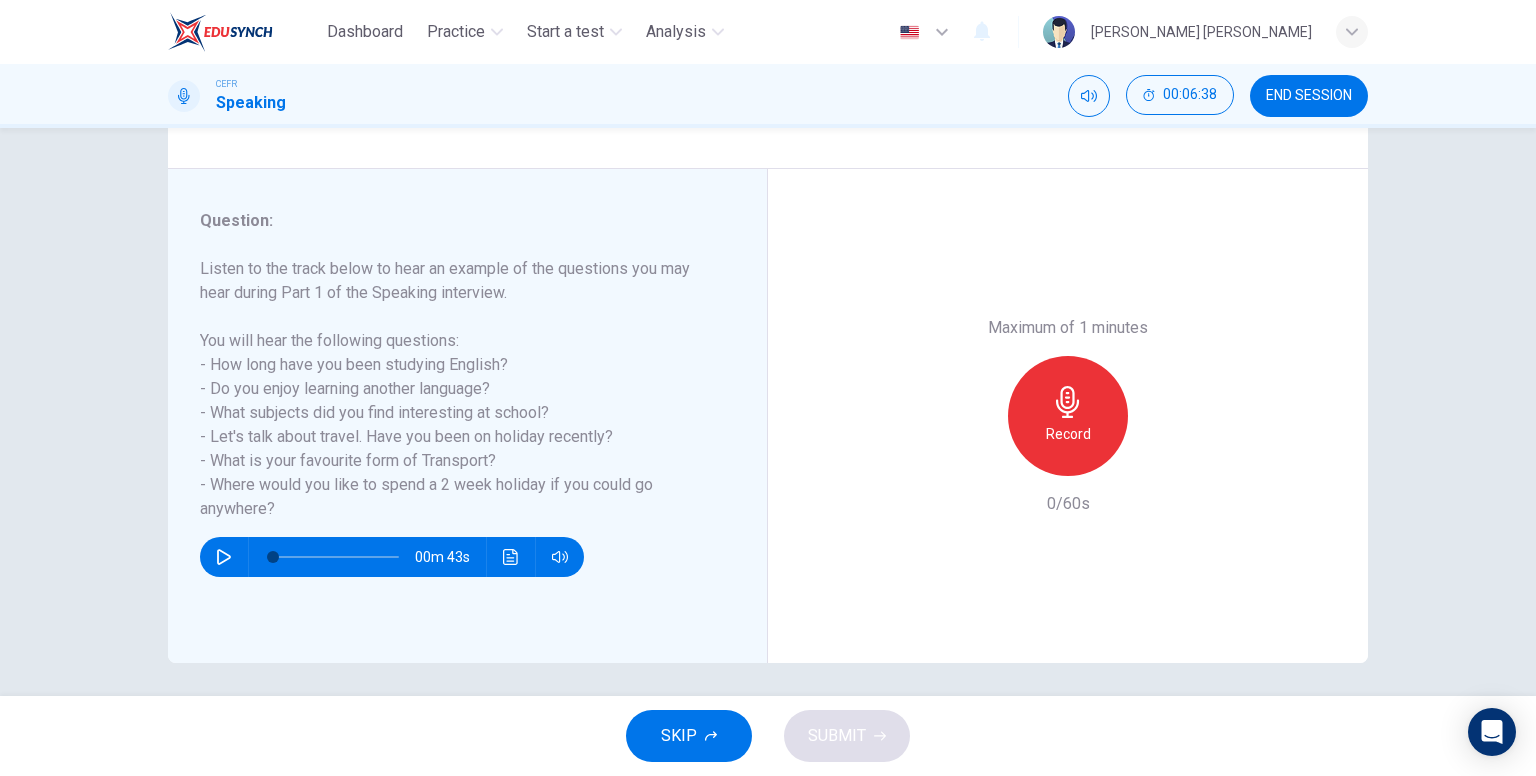 click on "Record" at bounding box center (1068, 416) 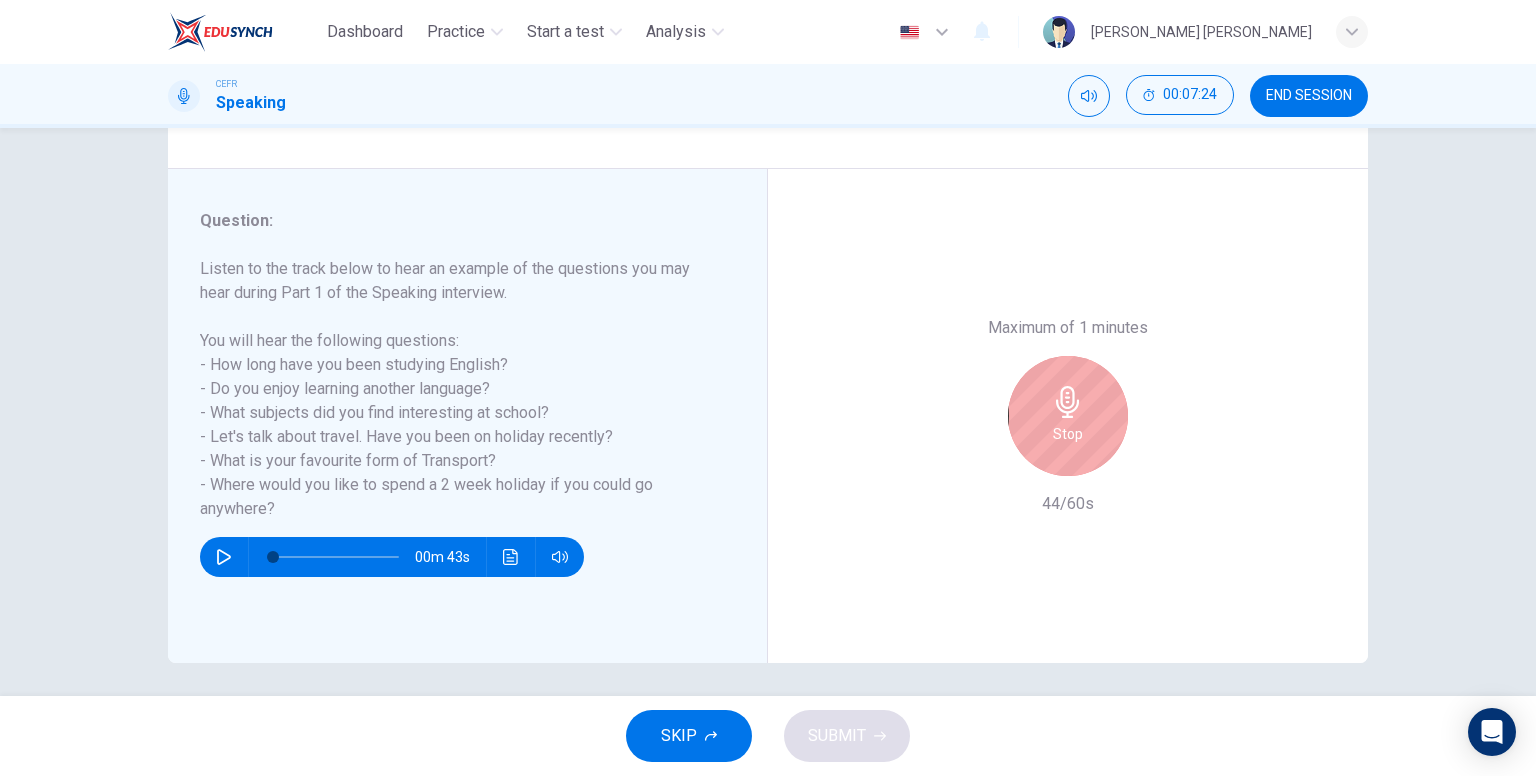 click on "Stop" at bounding box center (1068, 416) 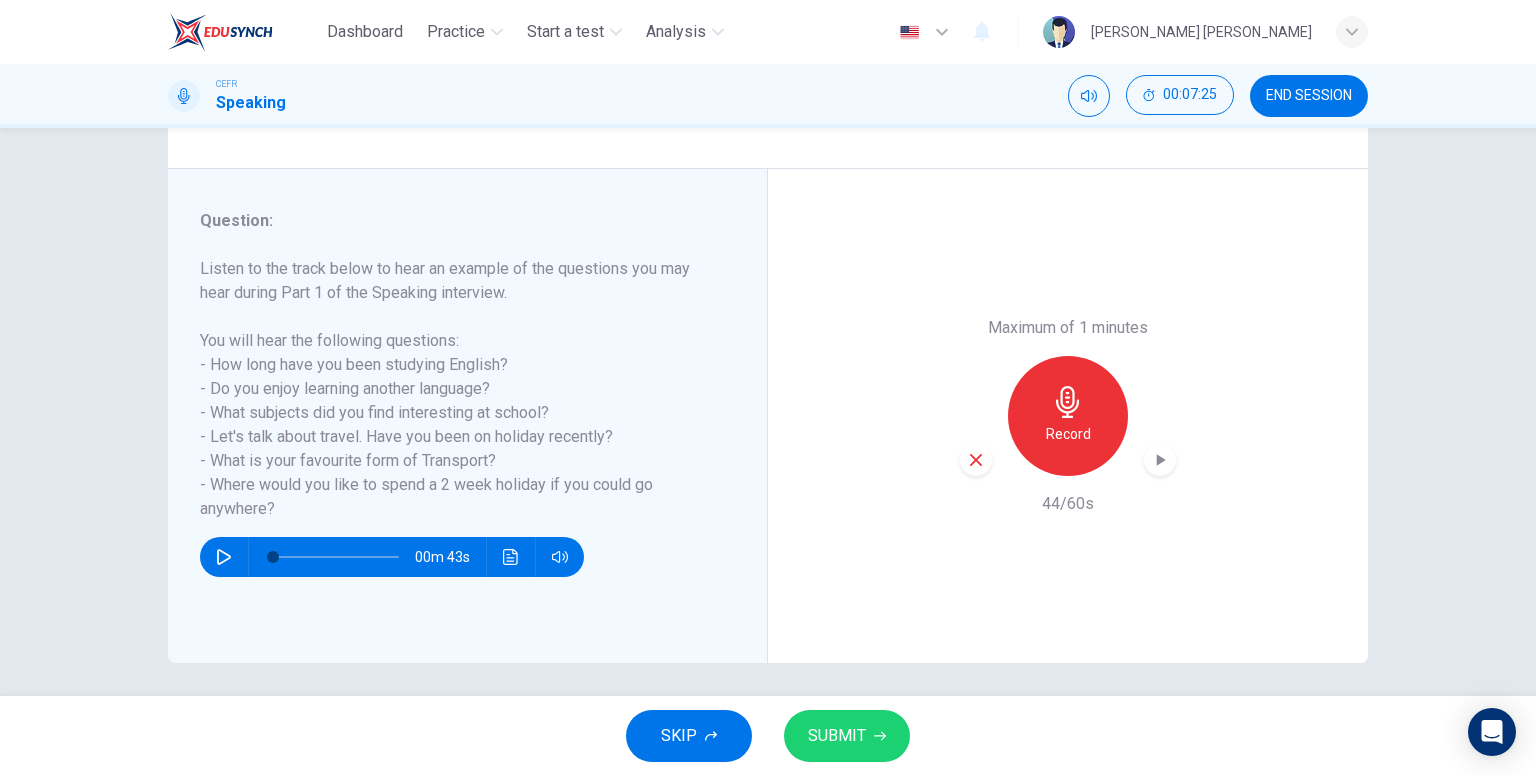 click at bounding box center (976, 460) 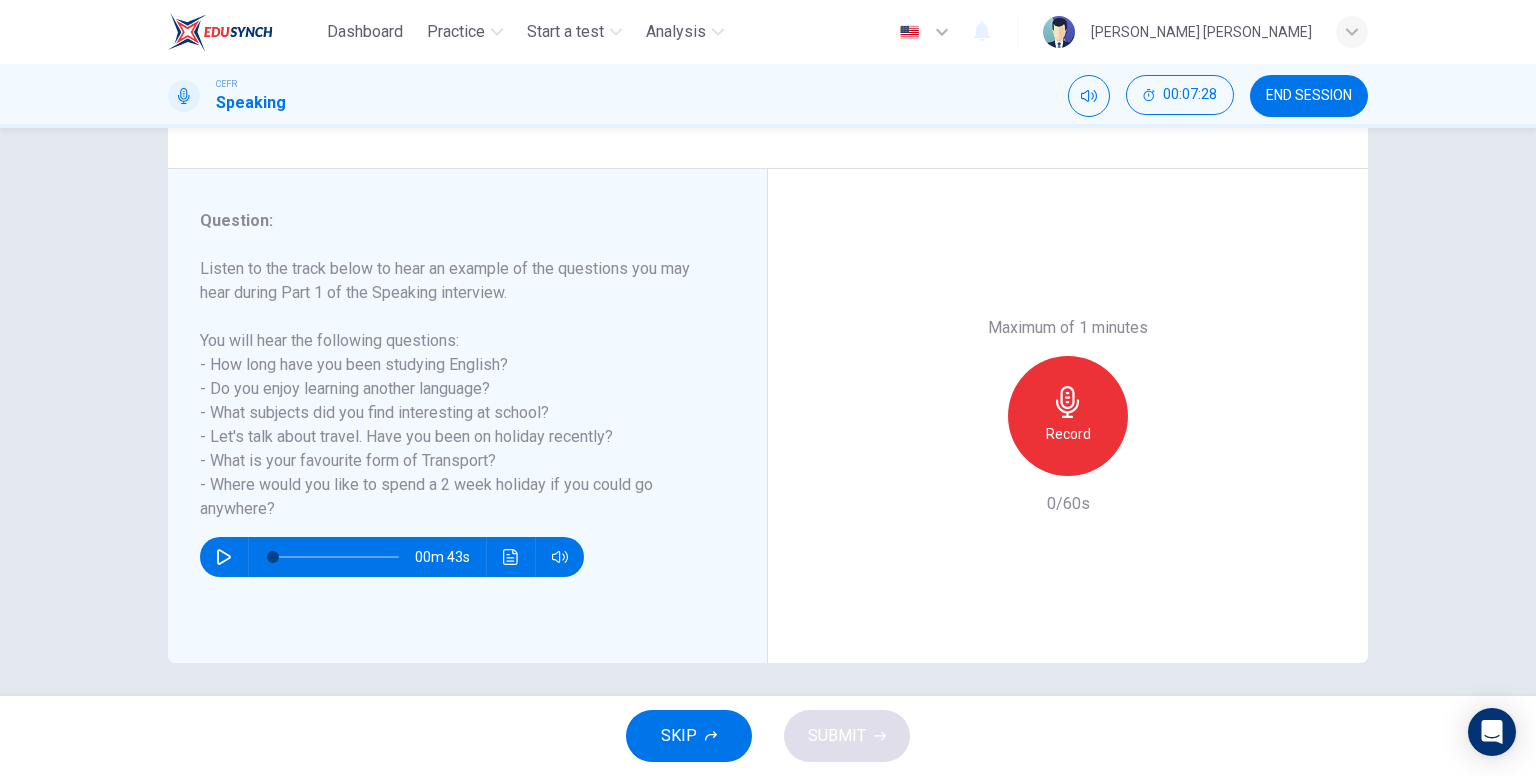 click on "Record" at bounding box center (1068, 434) 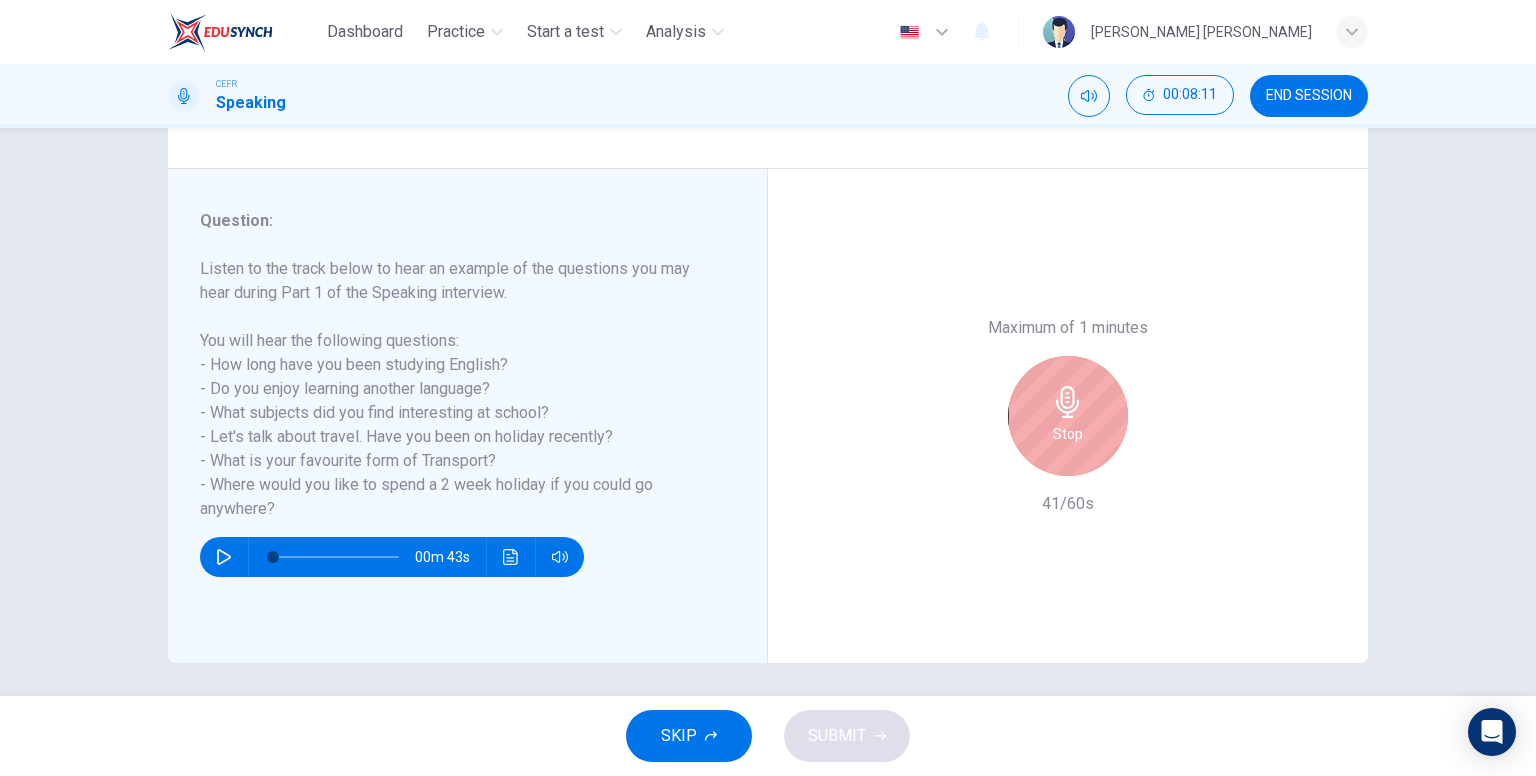 click on "Stop" at bounding box center (1068, 434) 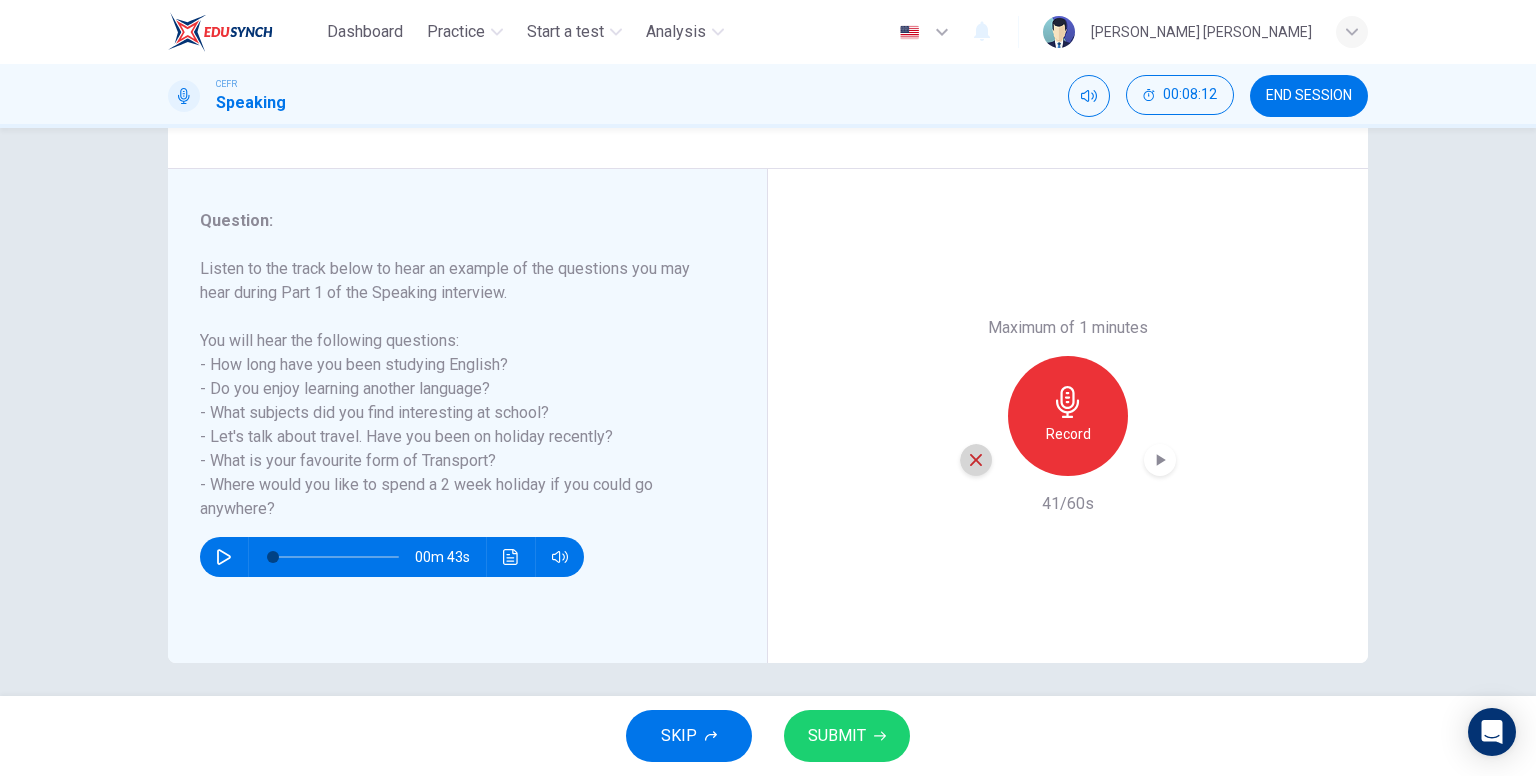 click 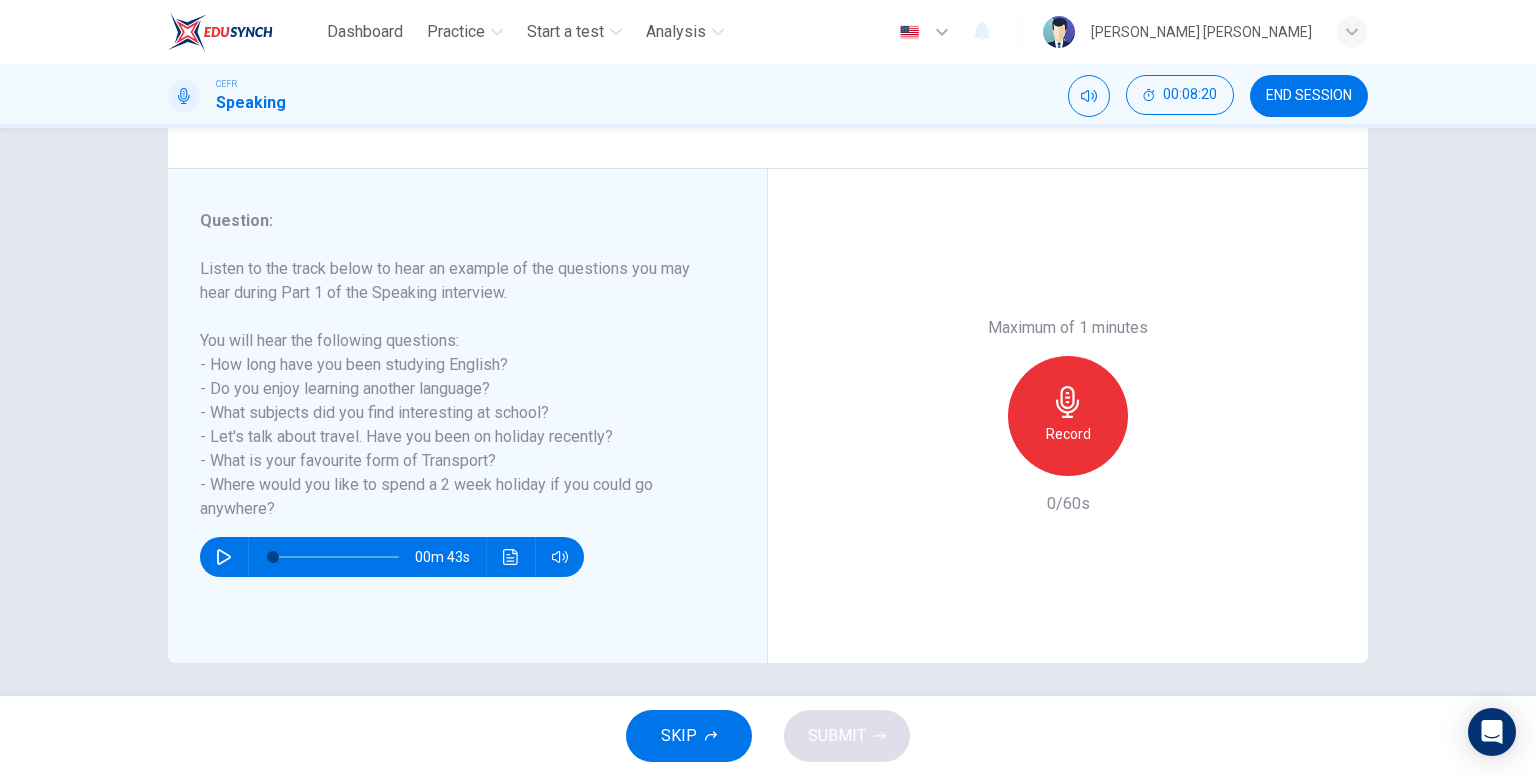 click on "Record" at bounding box center (1068, 434) 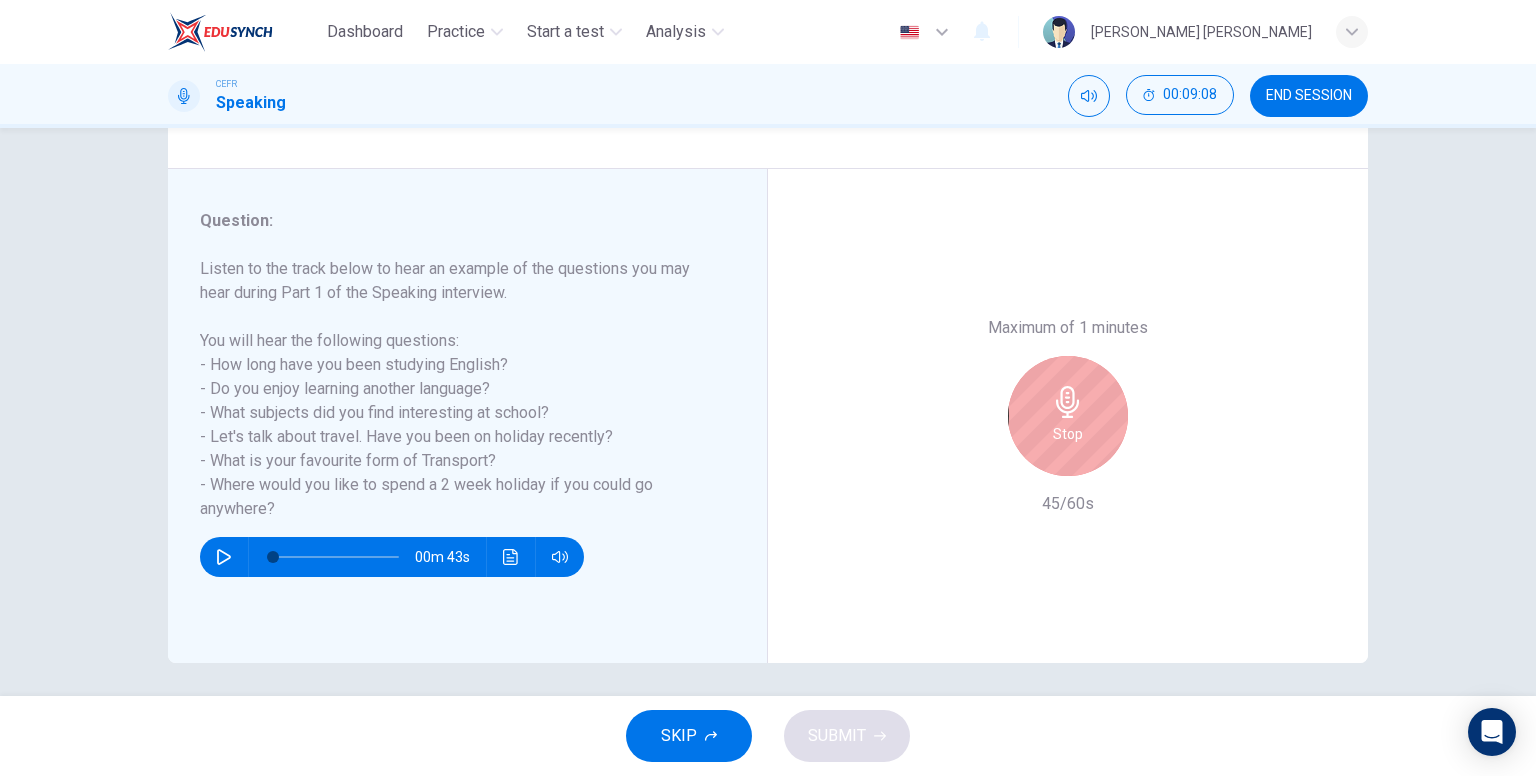 click on "Stop" at bounding box center (1068, 434) 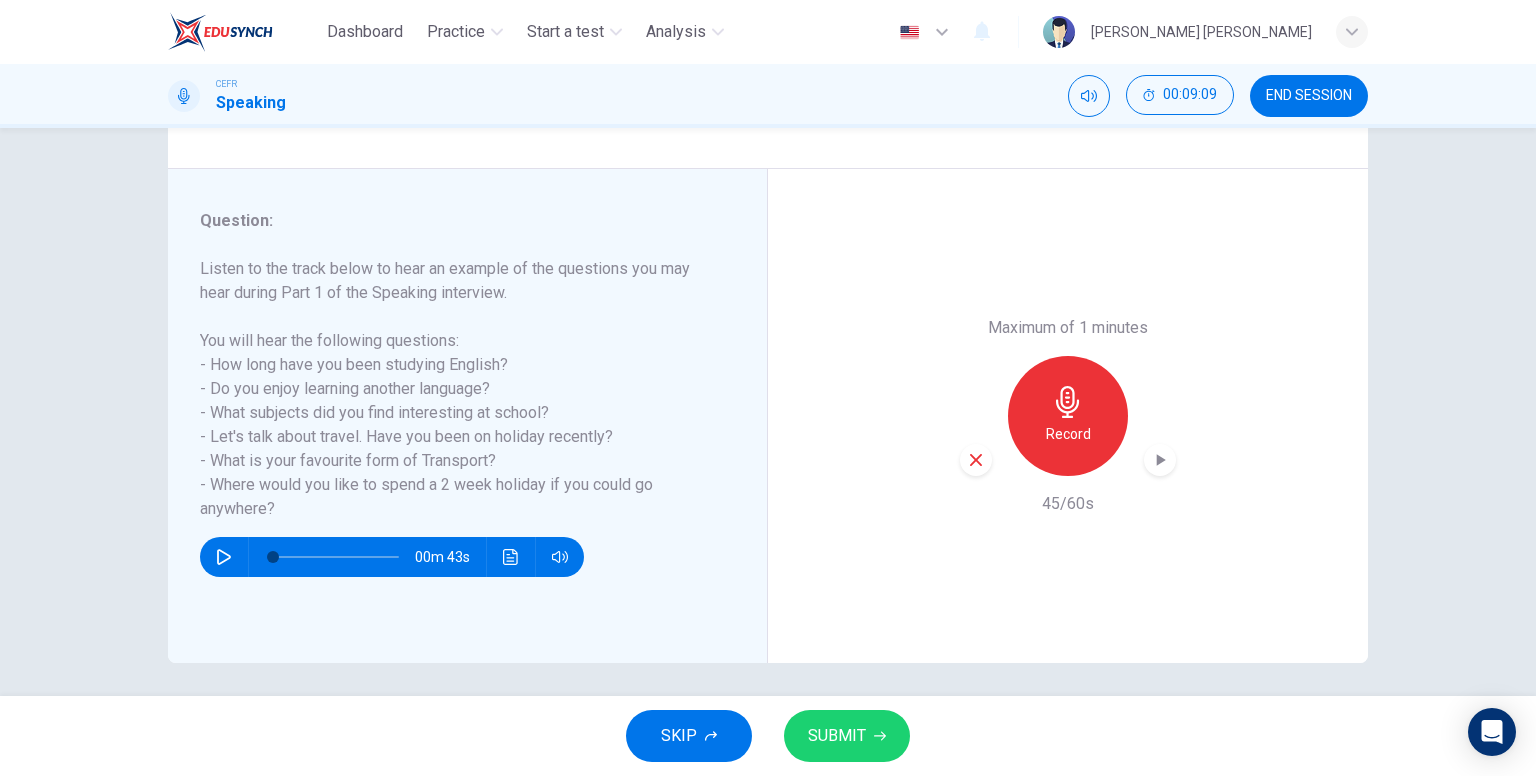 click at bounding box center (976, 460) 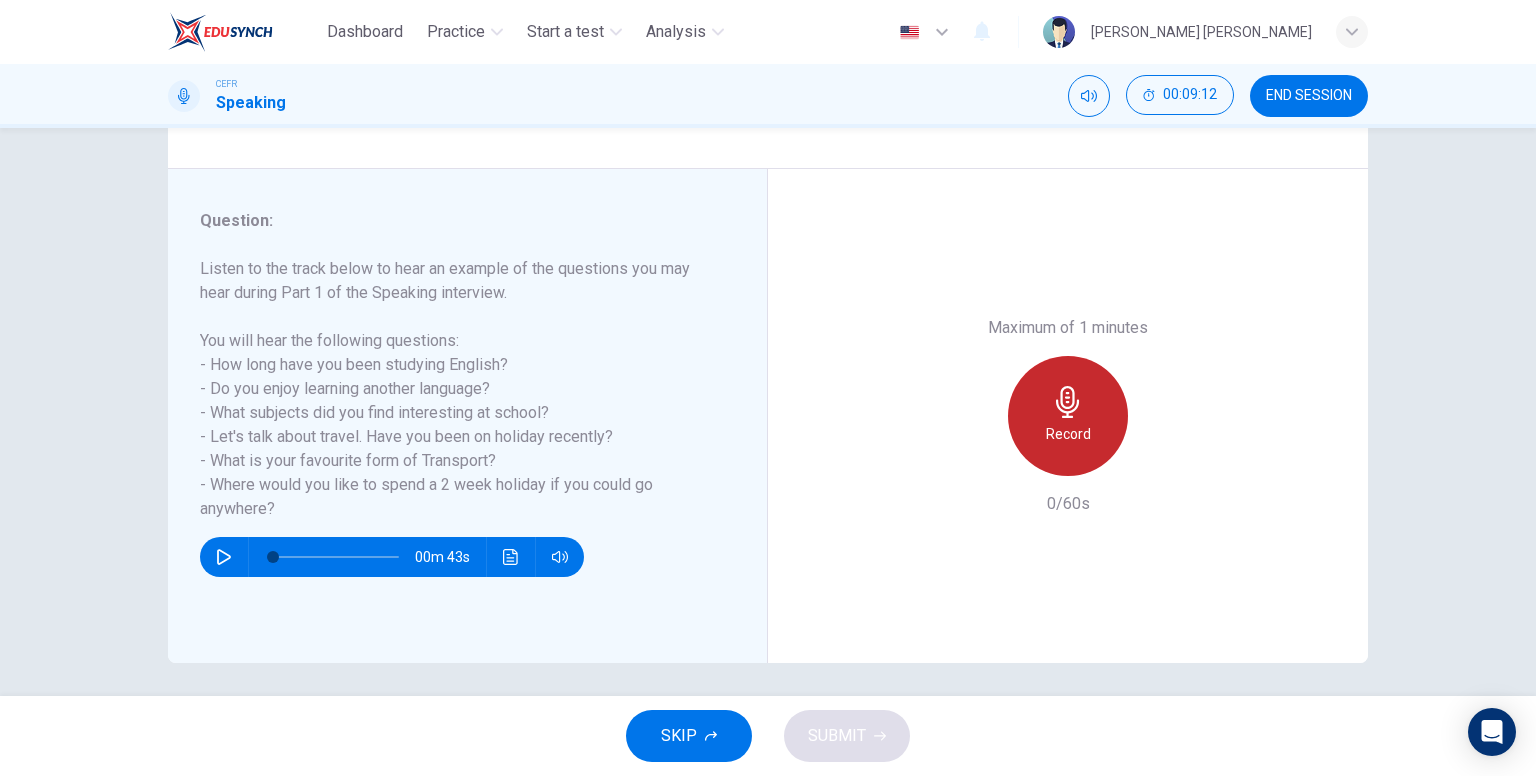 click on "Record" at bounding box center [1068, 416] 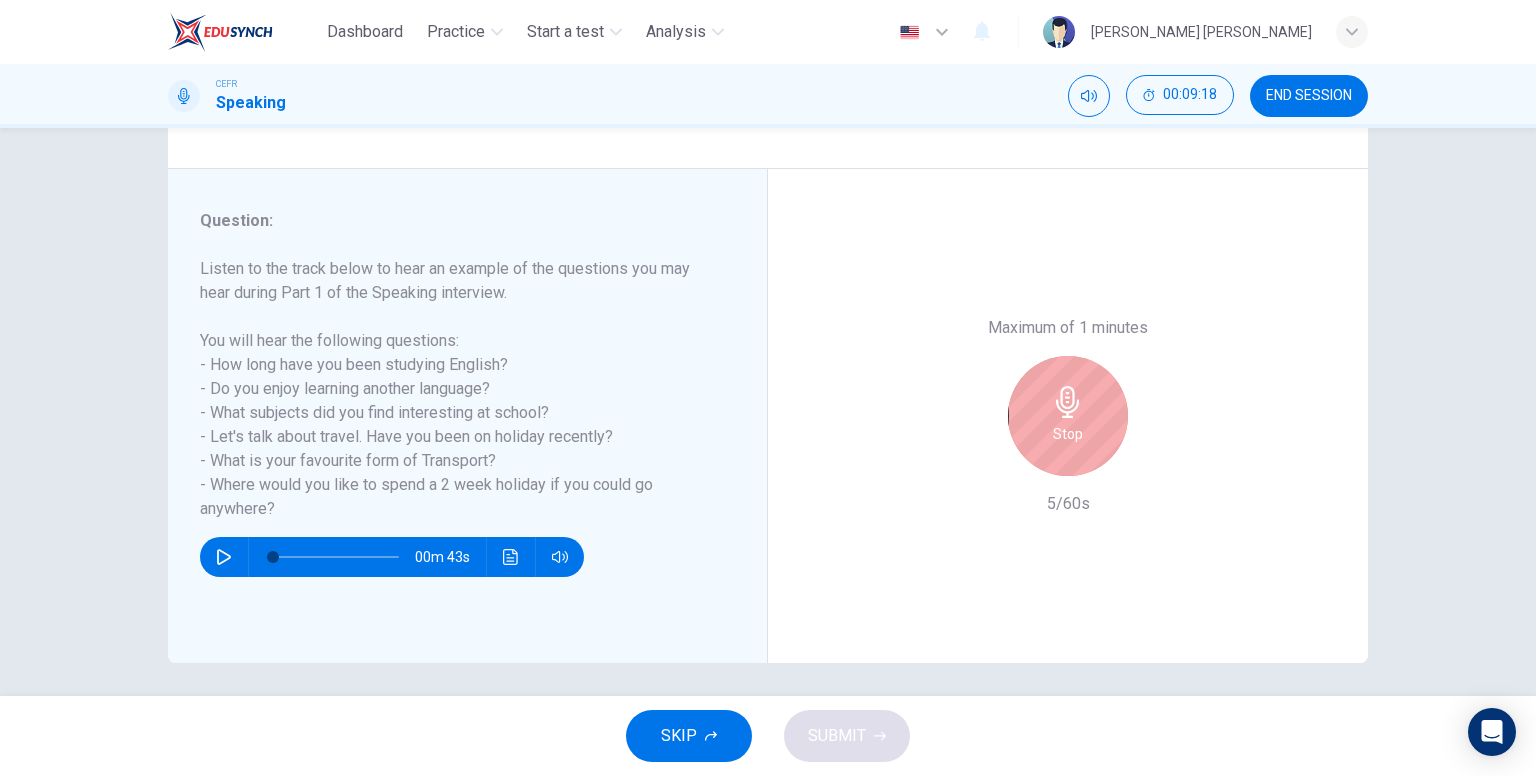 click on "Stop" at bounding box center [1068, 416] 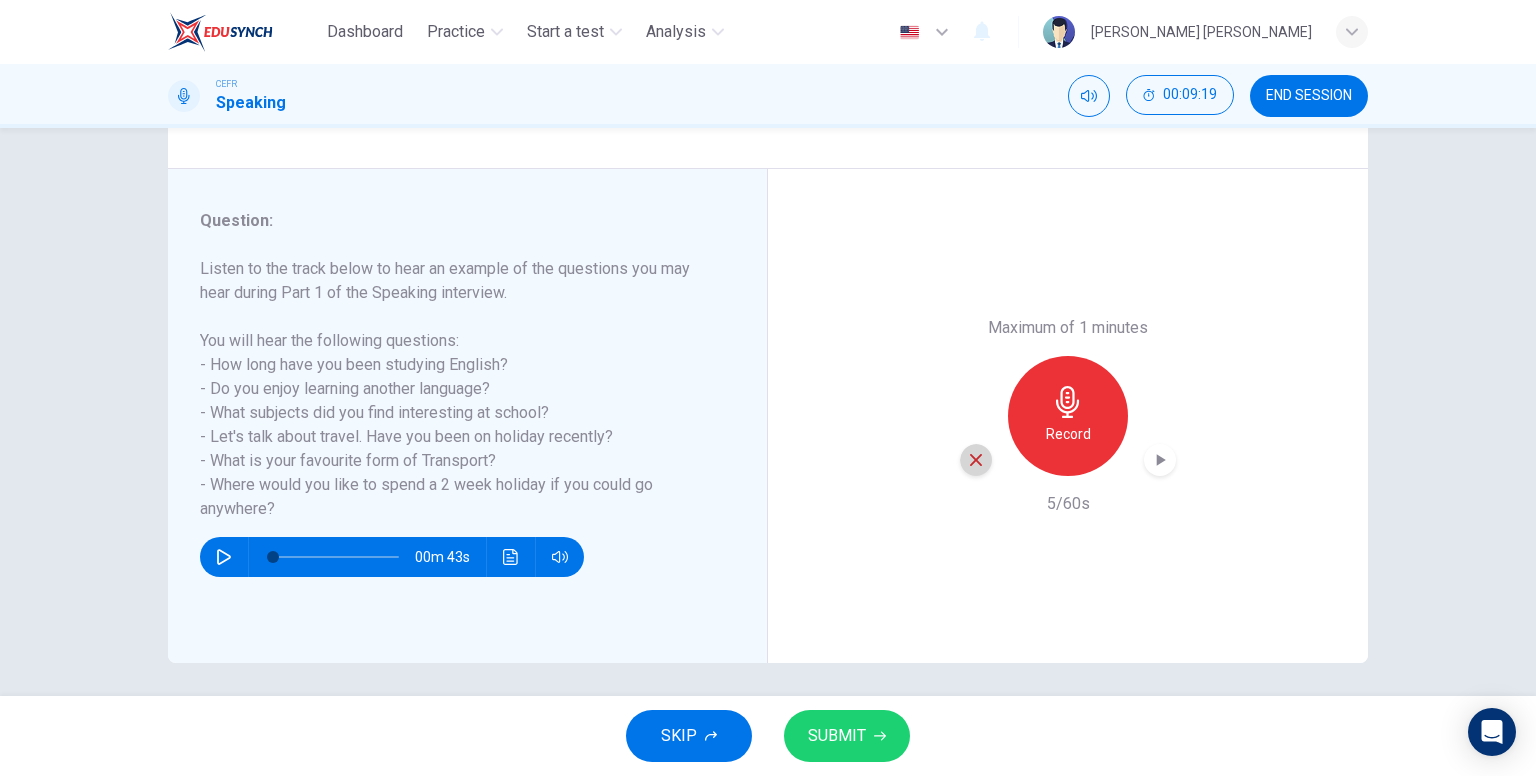 click at bounding box center [976, 460] 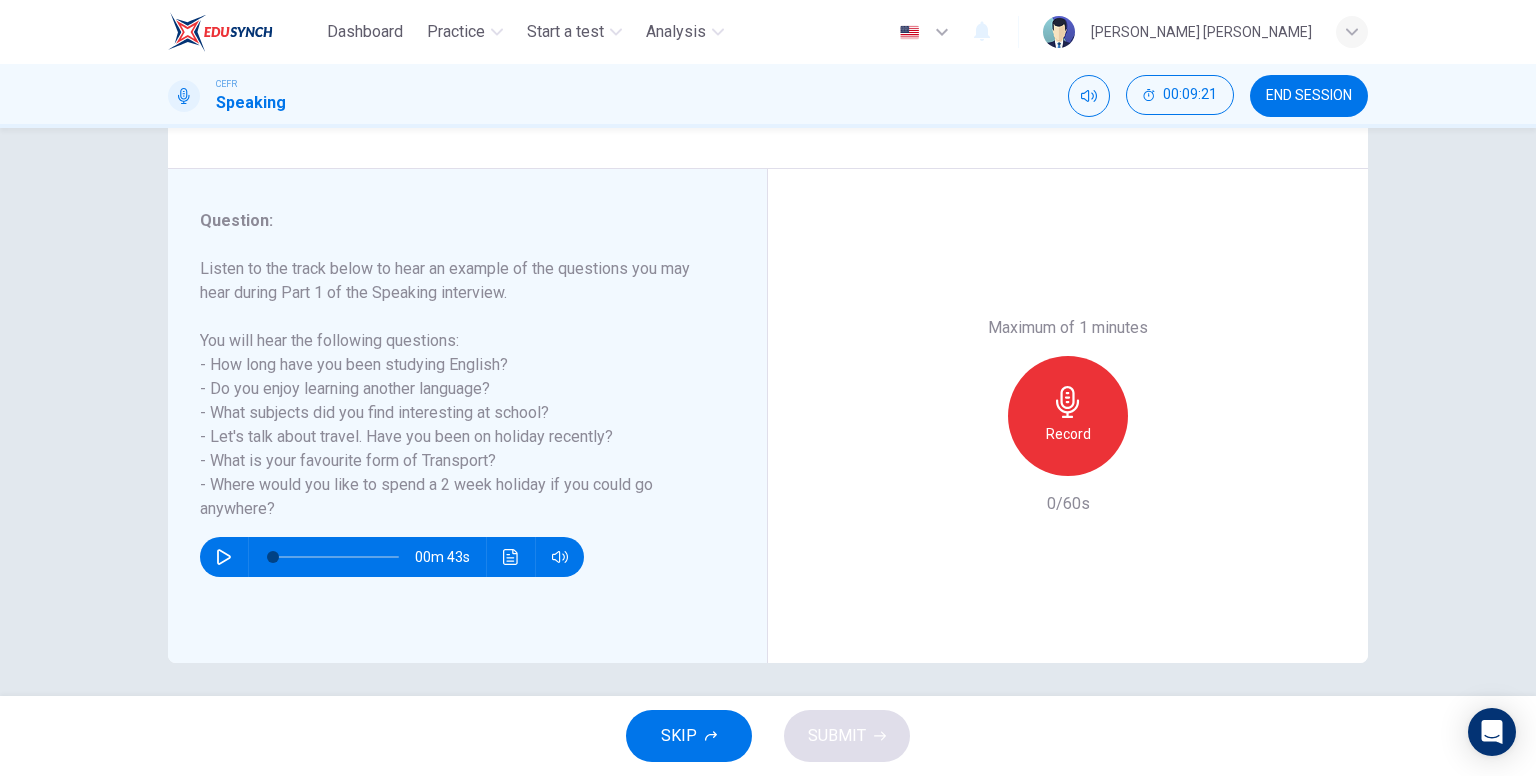 click on "Record" at bounding box center (1068, 434) 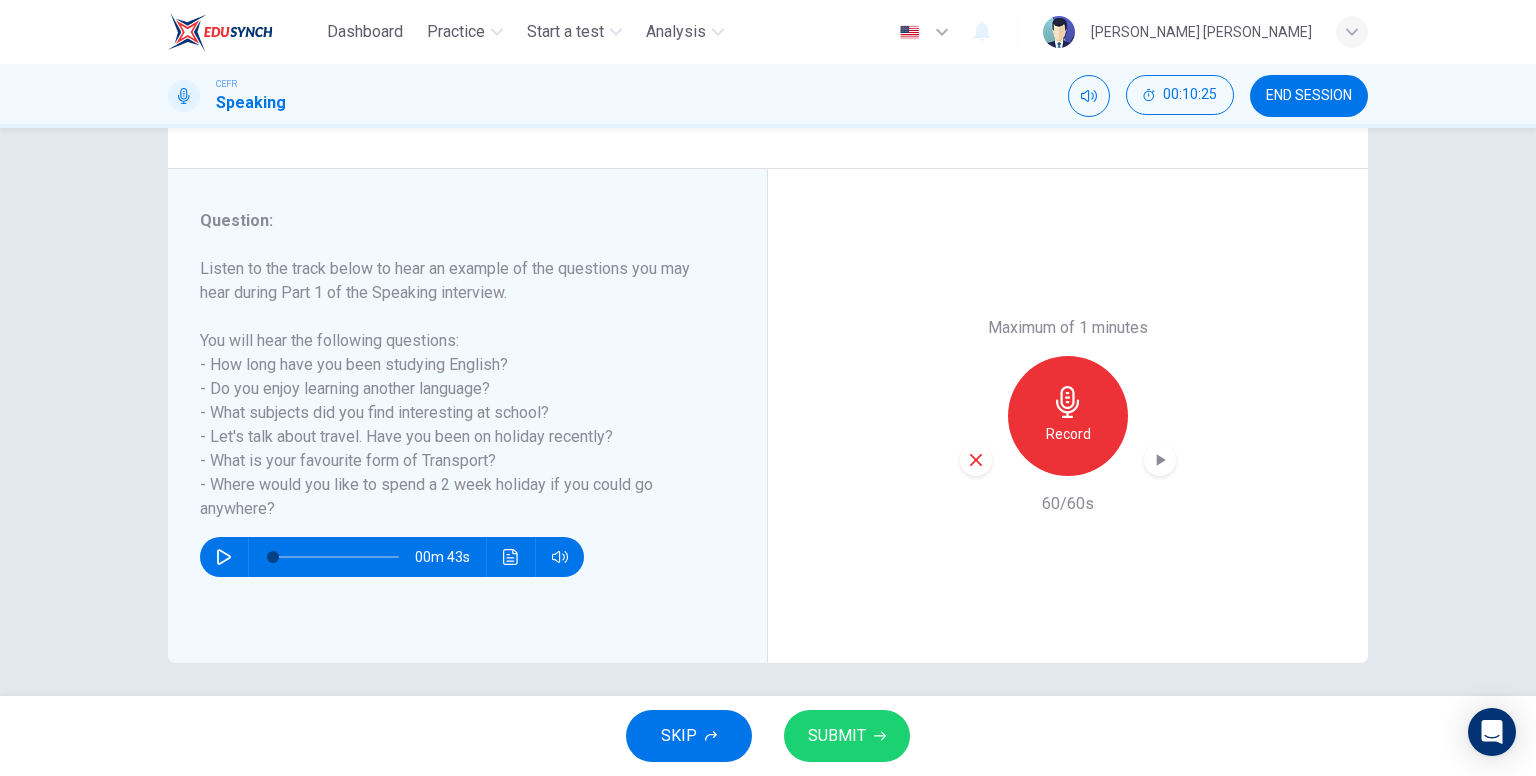 click on "SUBMIT" at bounding box center [847, 736] 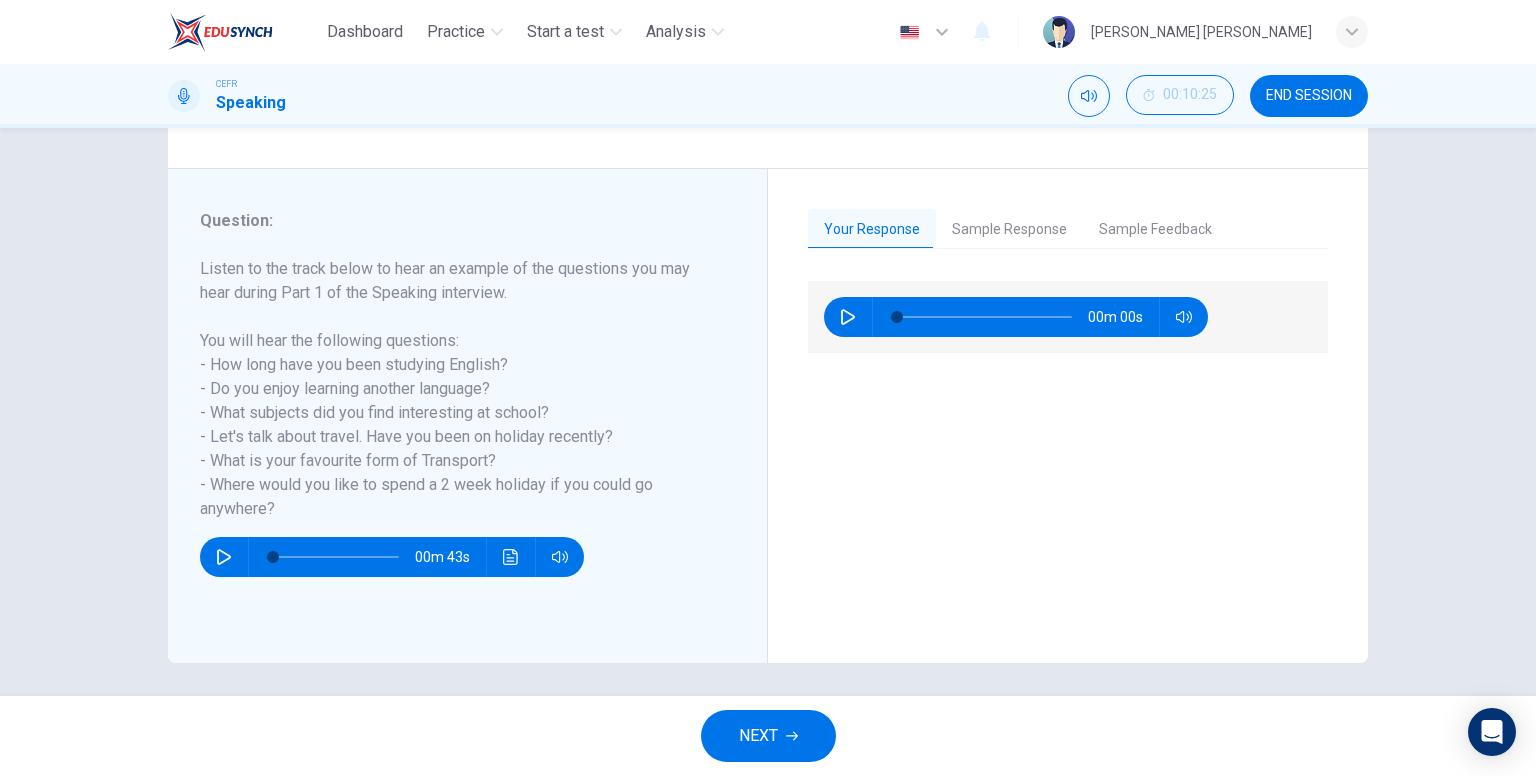 click on "Sample Response" at bounding box center (1009, 230) 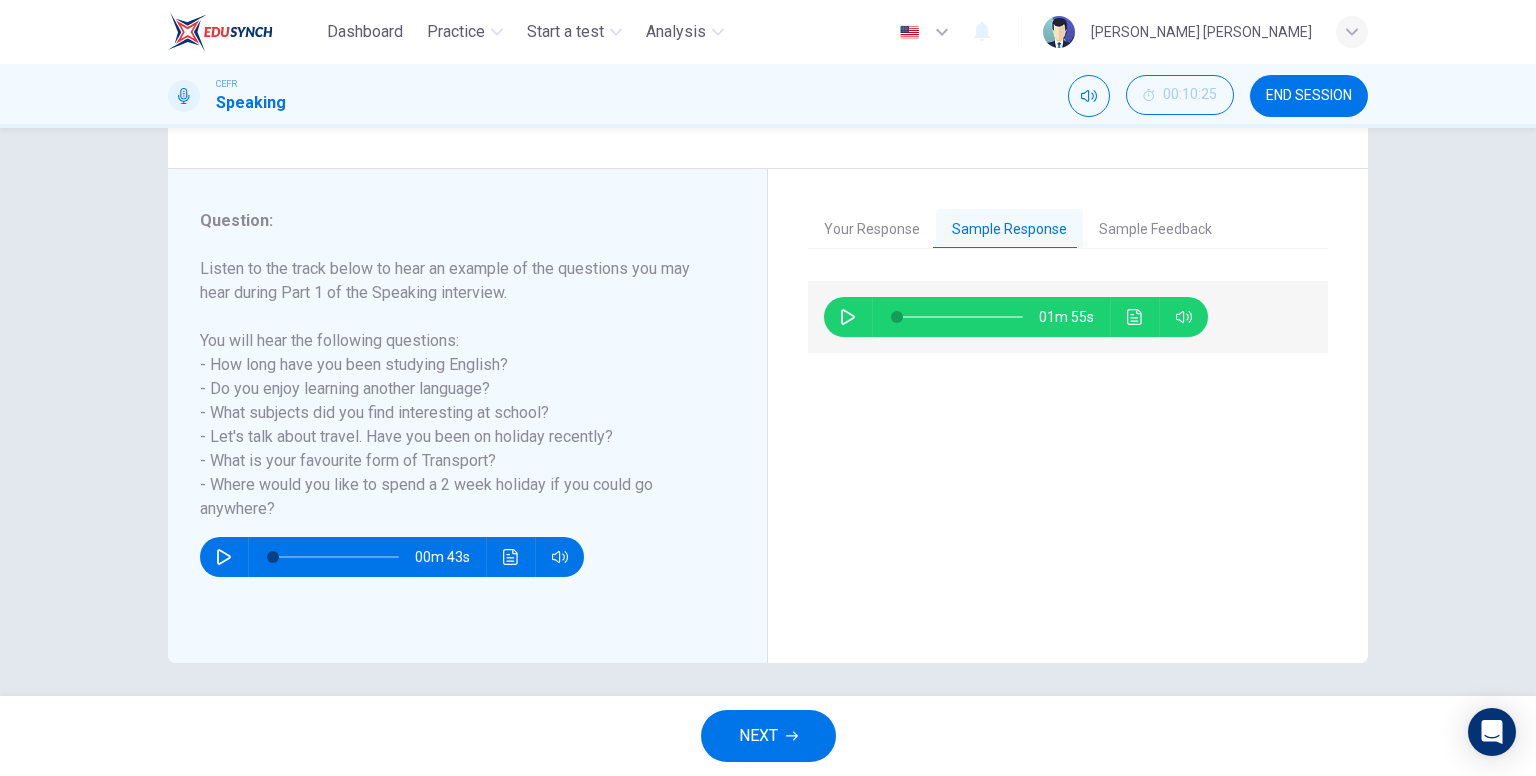 click 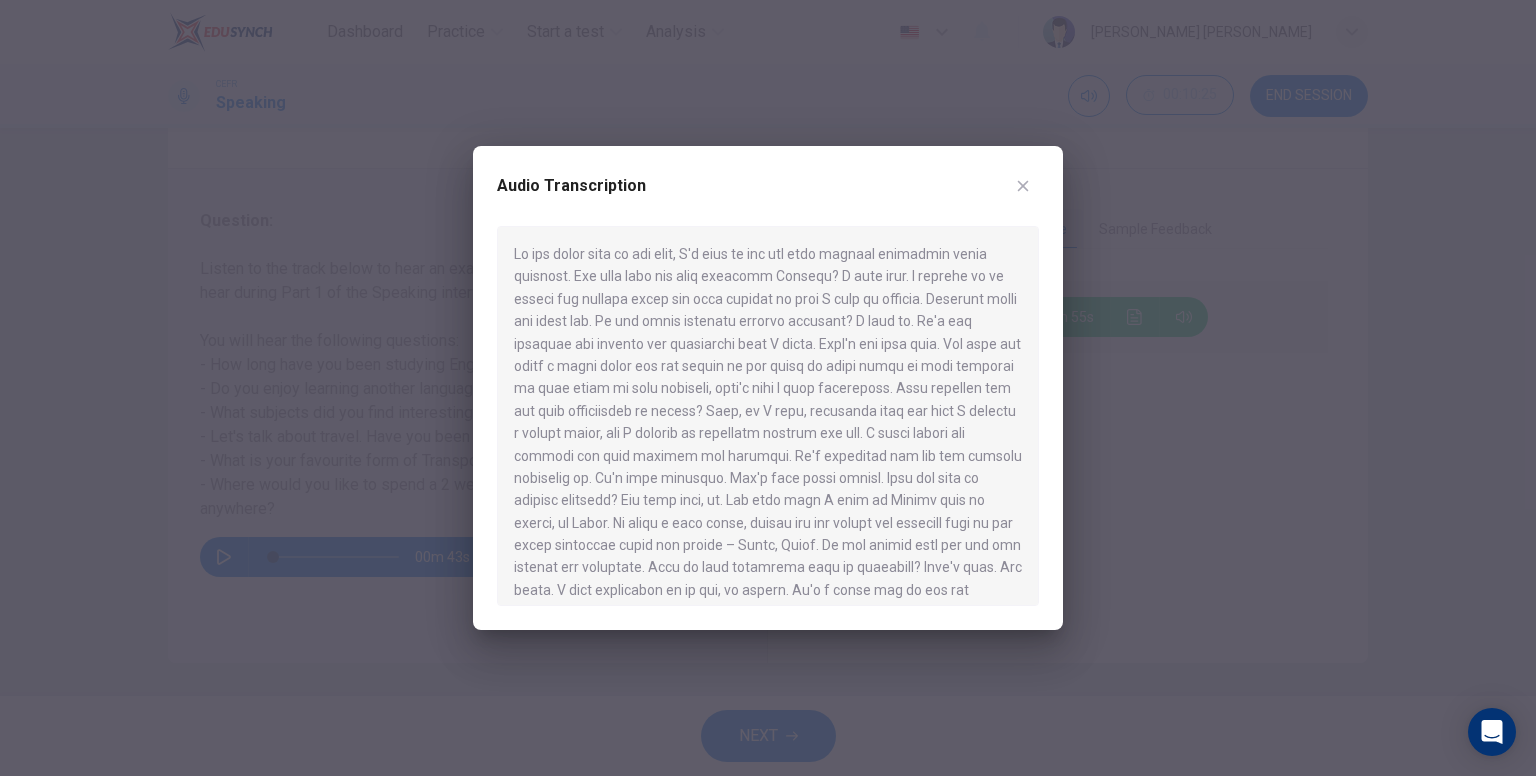 click on "Audio Transcription" at bounding box center (768, 198) 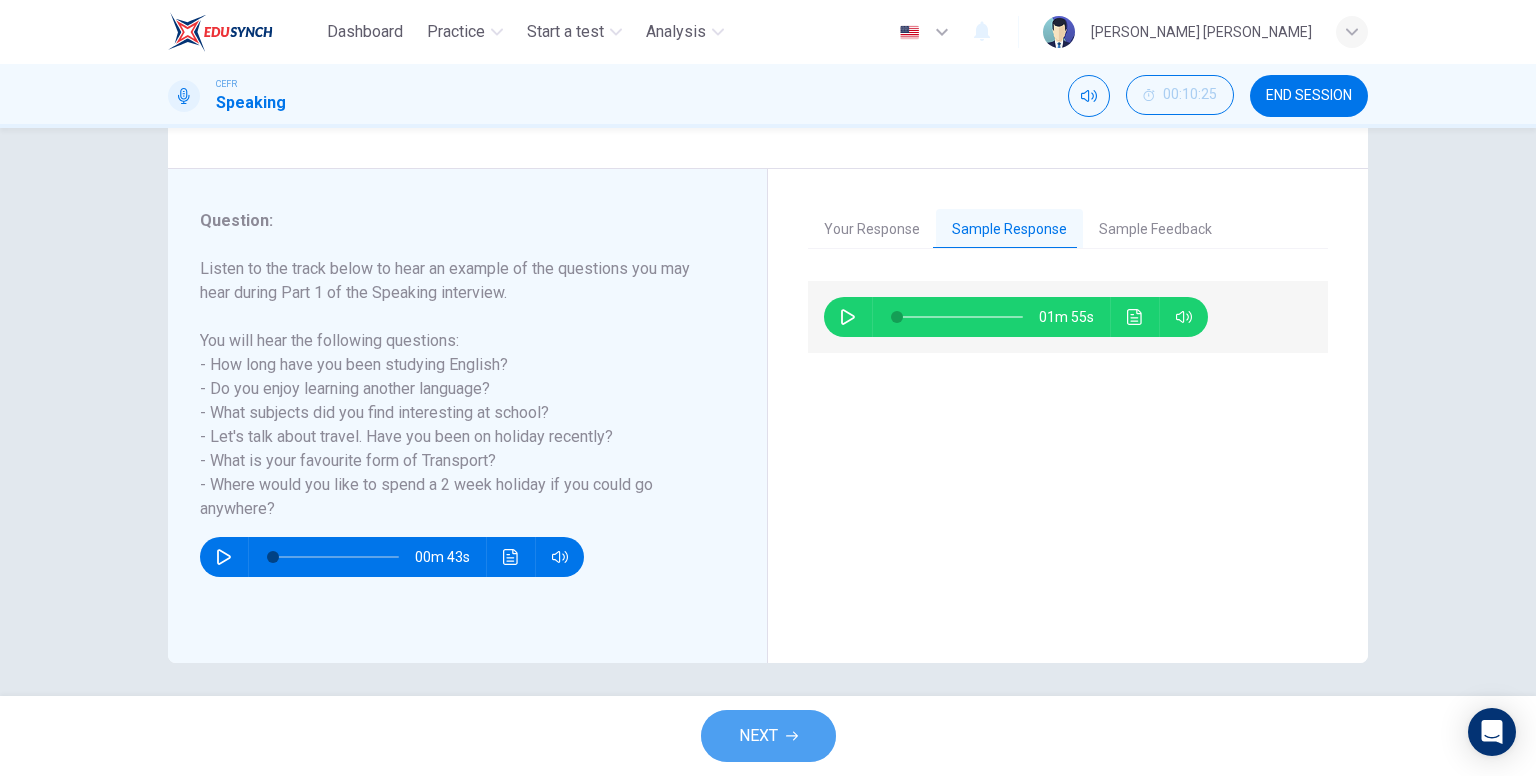 click on "NEXT" at bounding box center [768, 736] 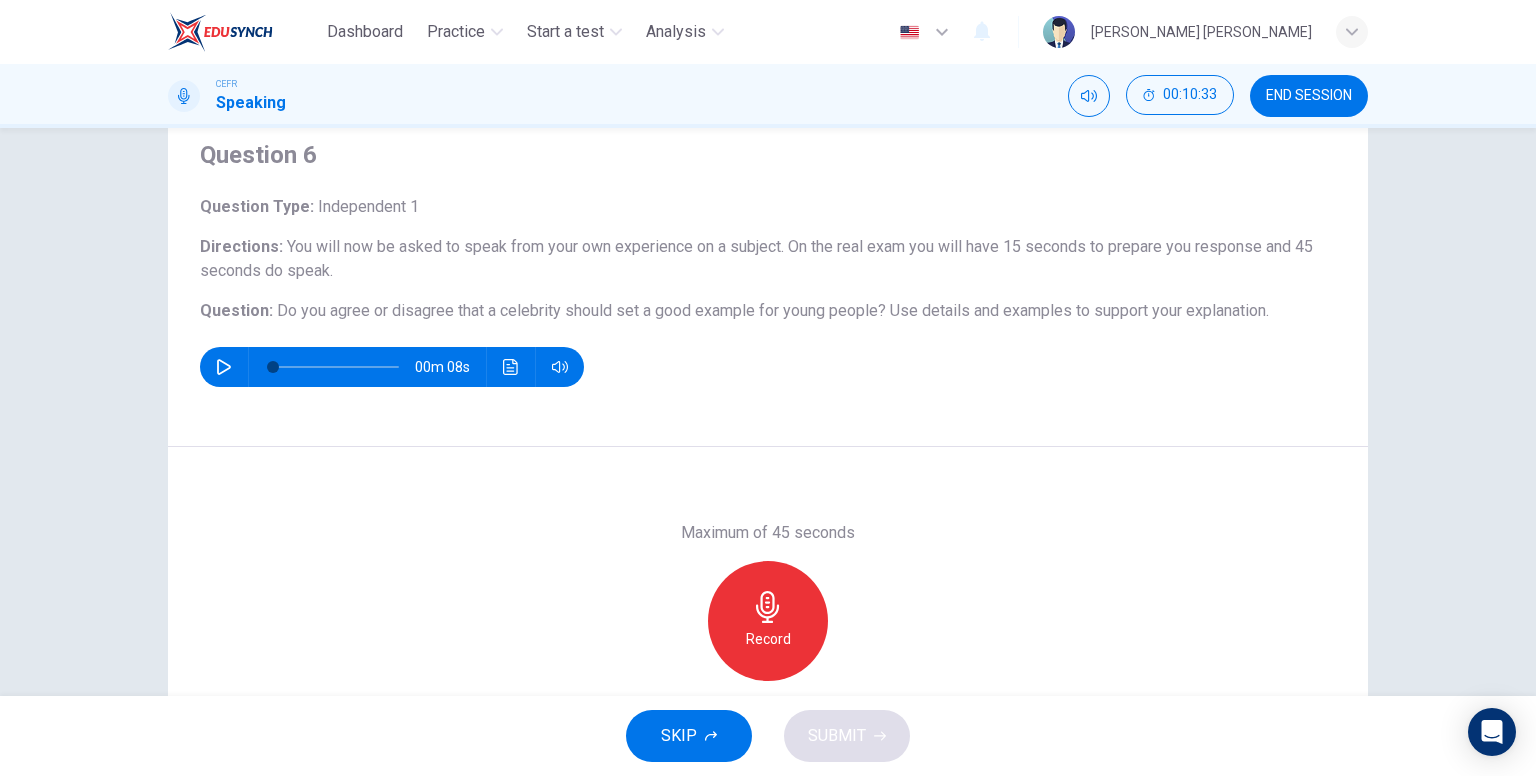 scroll, scrollTop: 100, scrollLeft: 0, axis: vertical 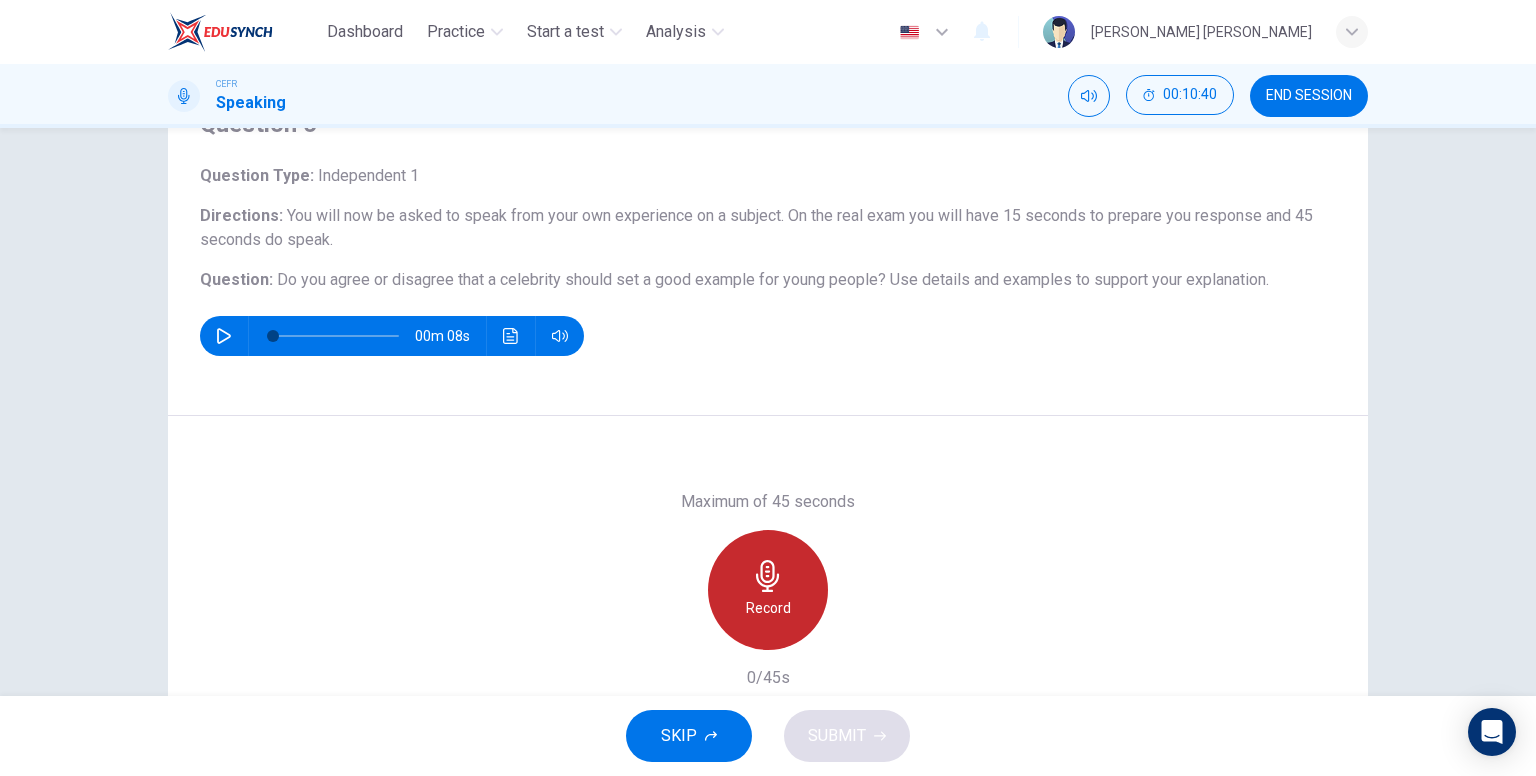 click 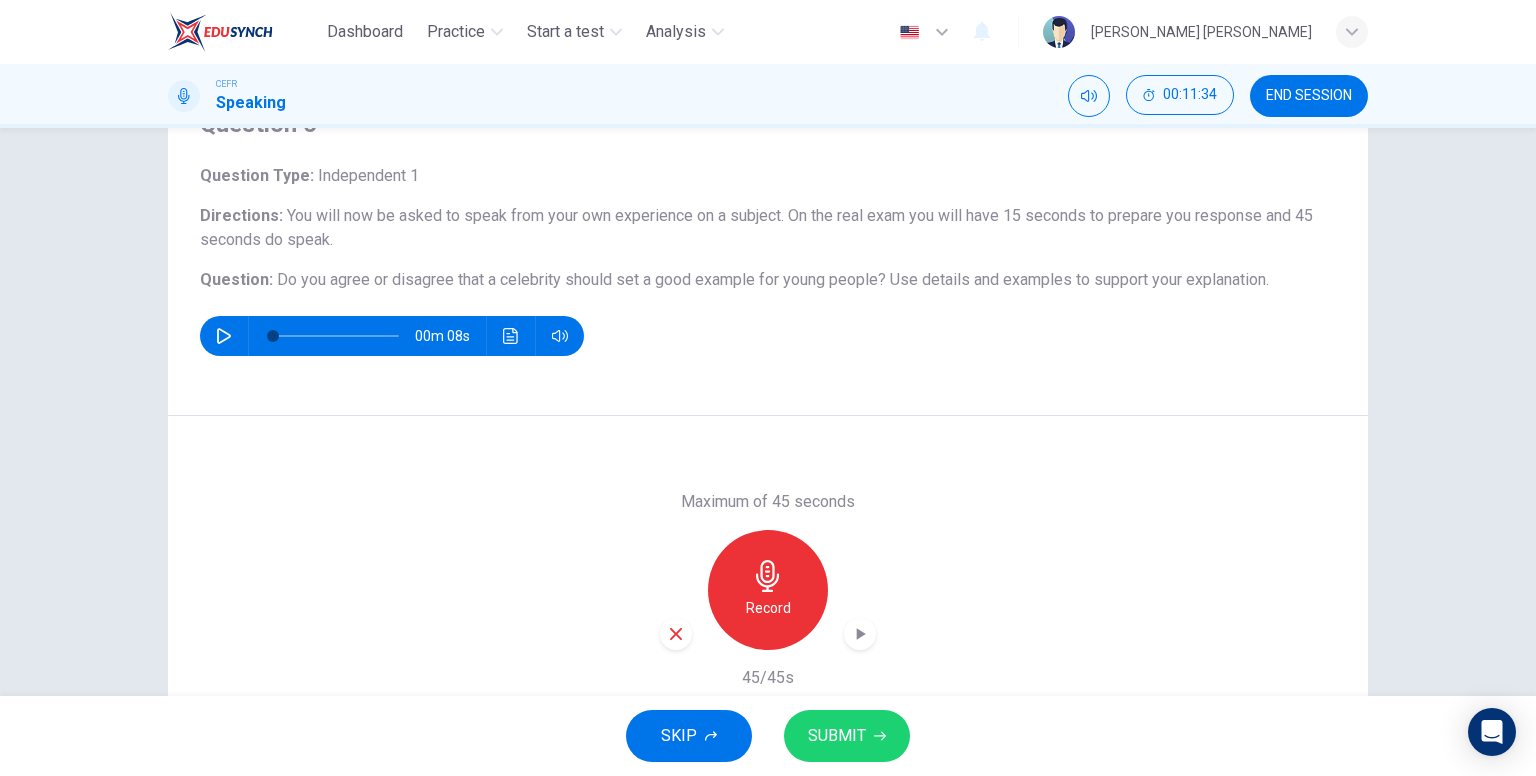 click at bounding box center (676, 634) 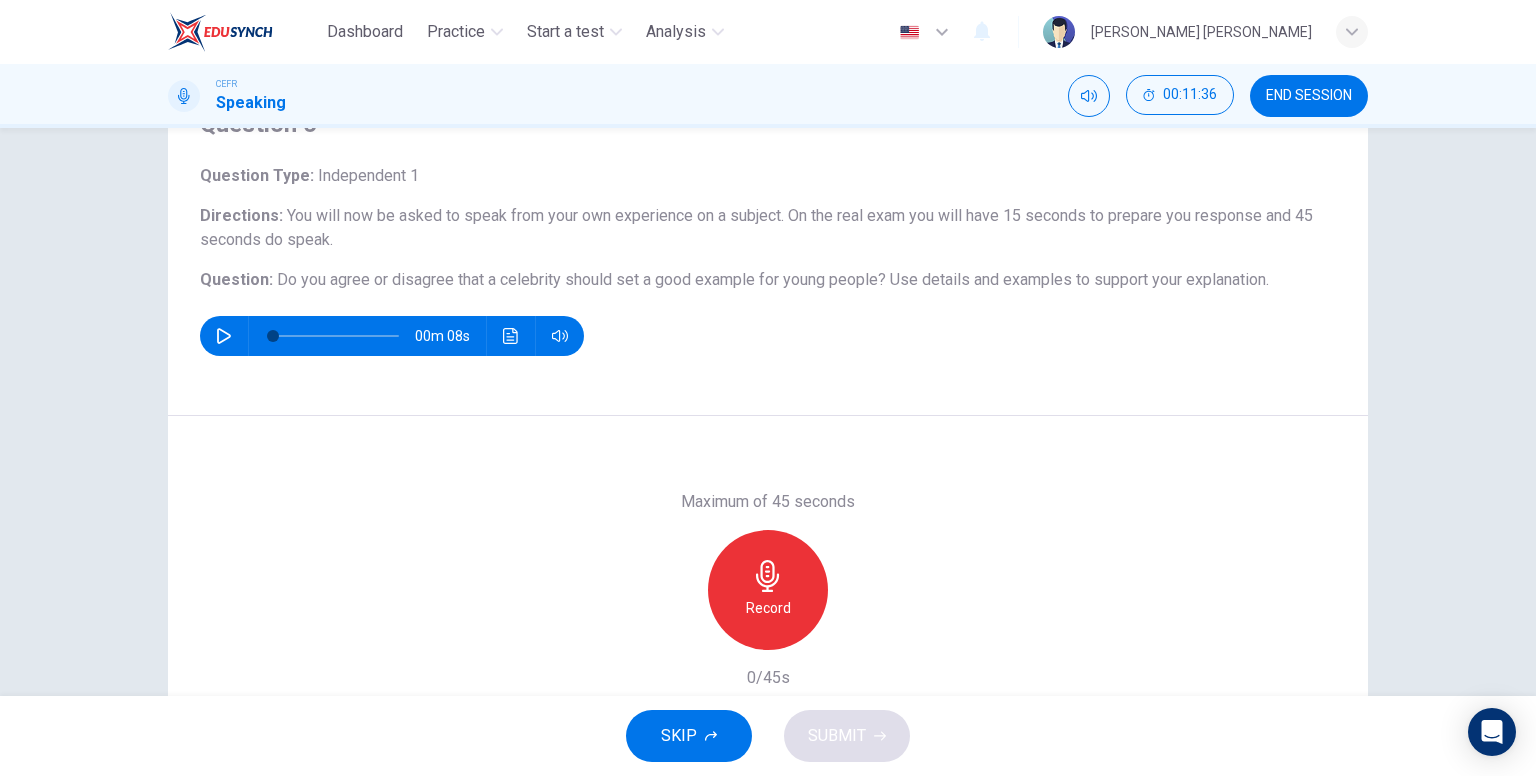 click 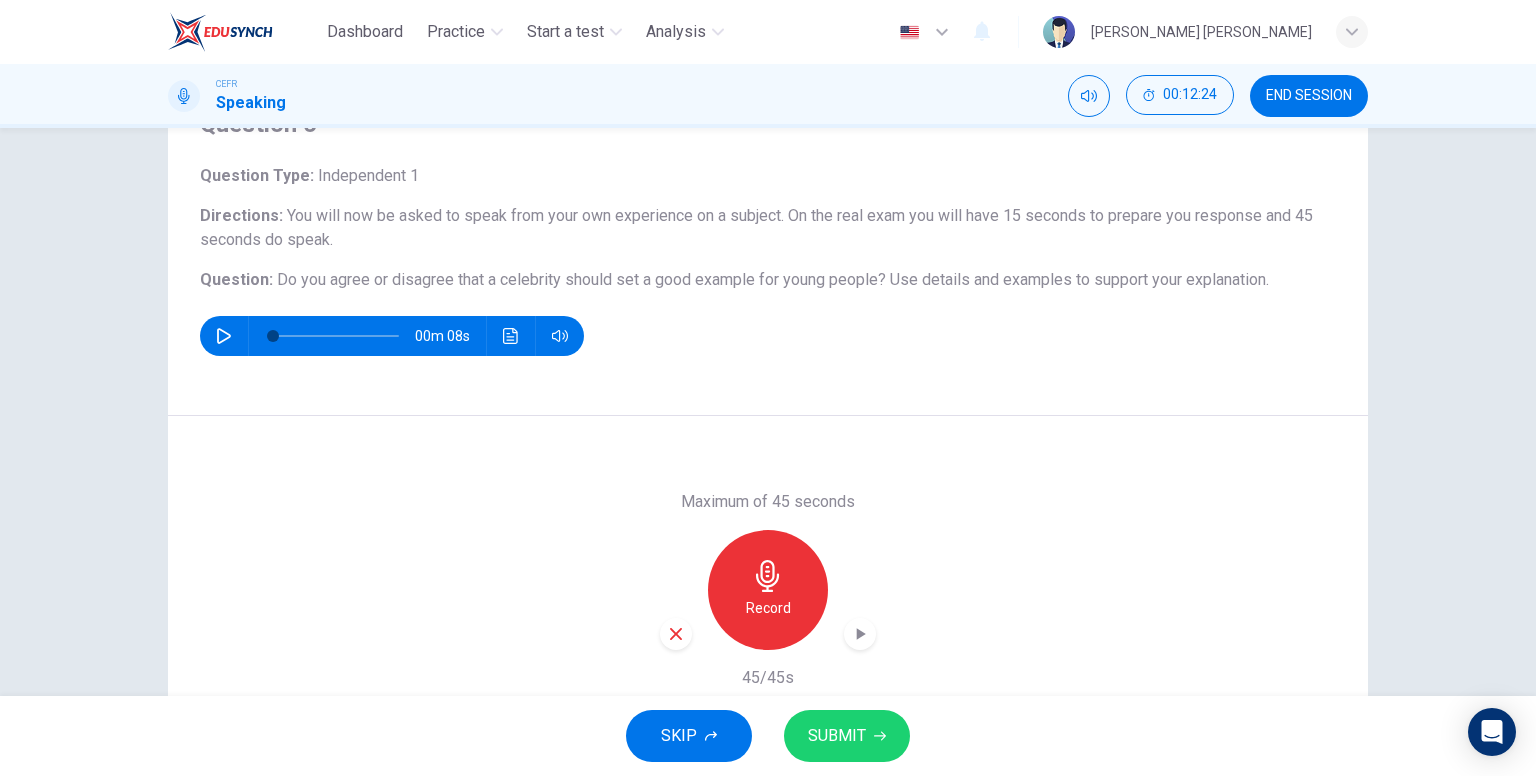 click on "SUBMIT" at bounding box center (837, 736) 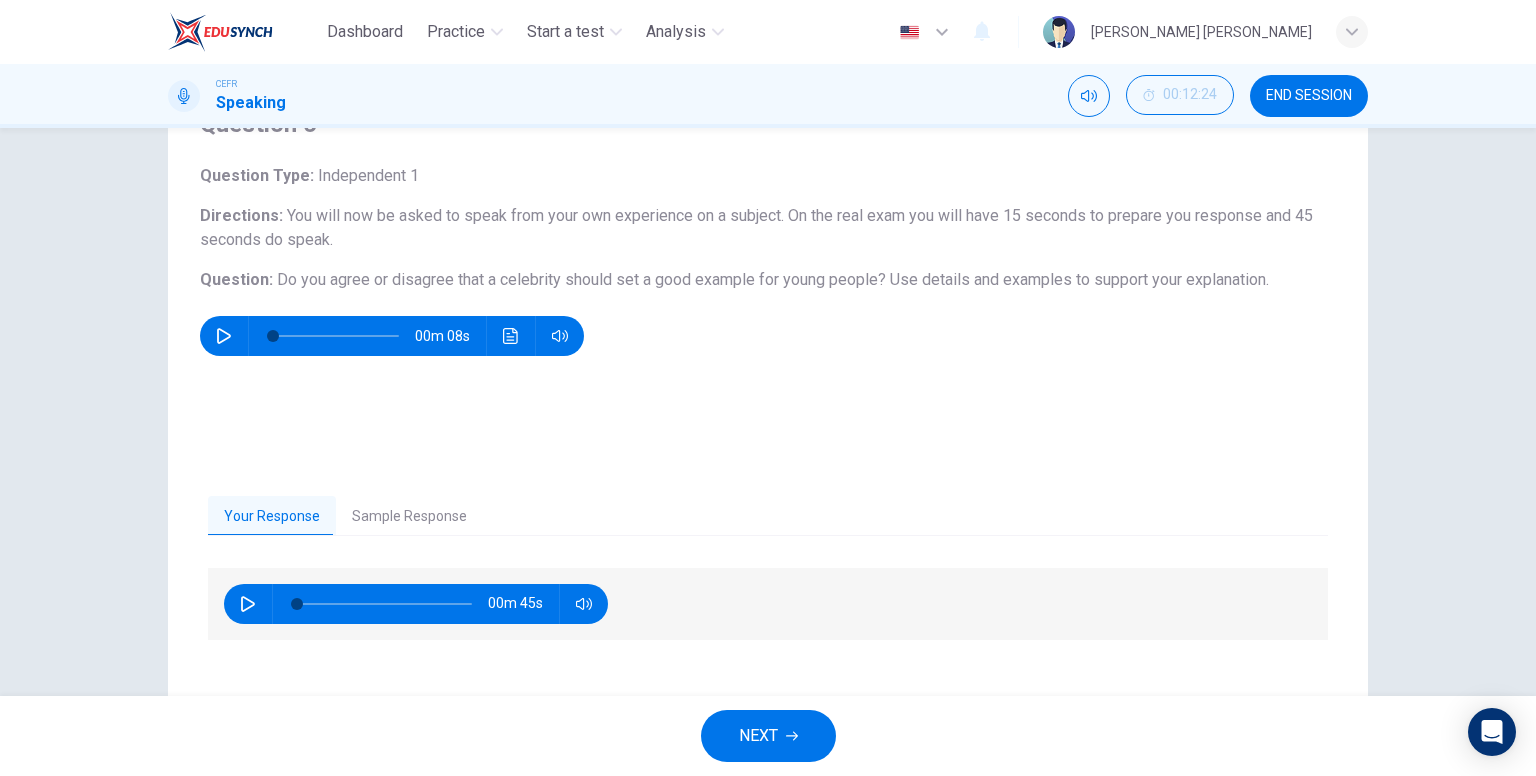 click on "Sample Response" at bounding box center (409, 517) 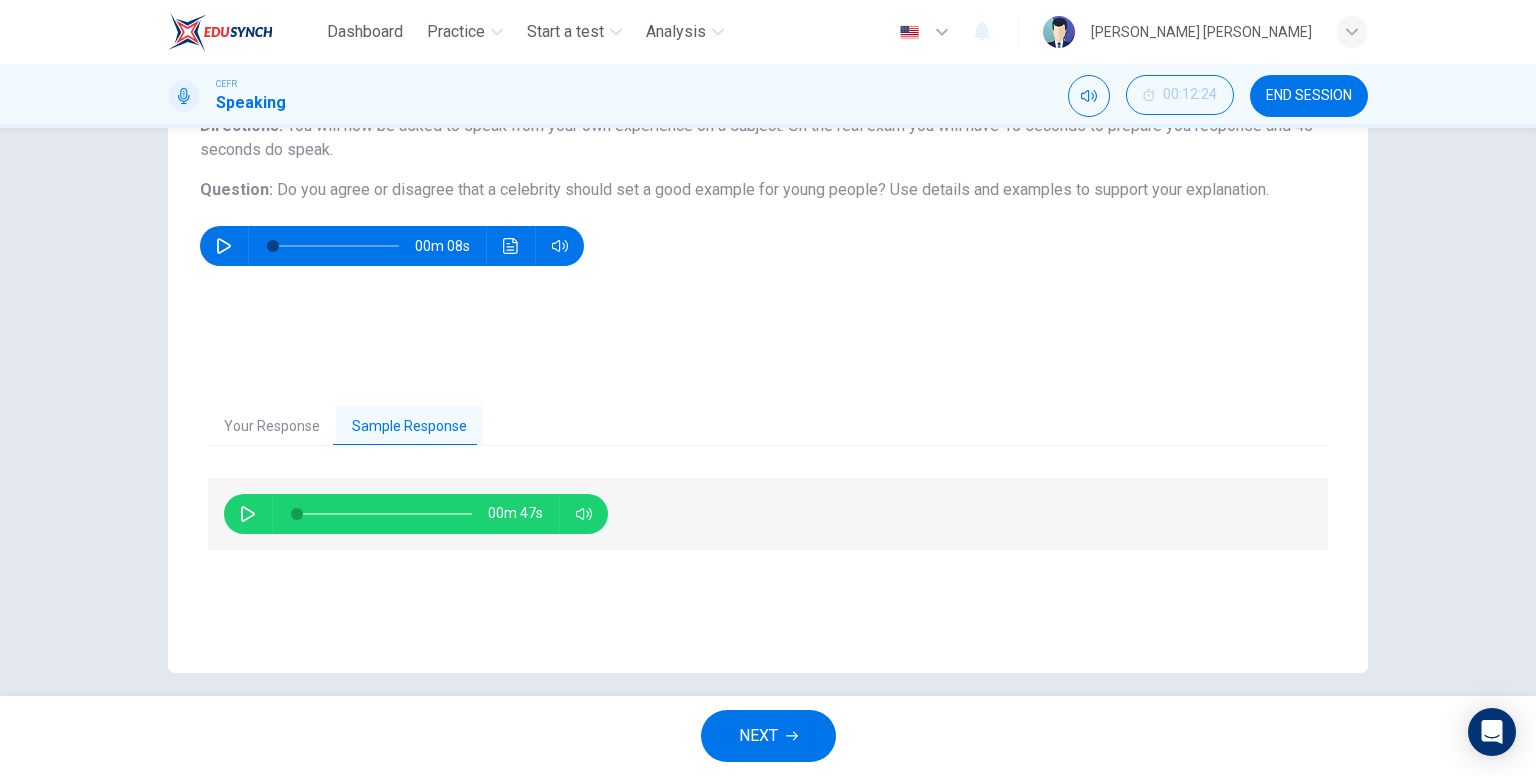 scroll, scrollTop: 207, scrollLeft: 0, axis: vertical 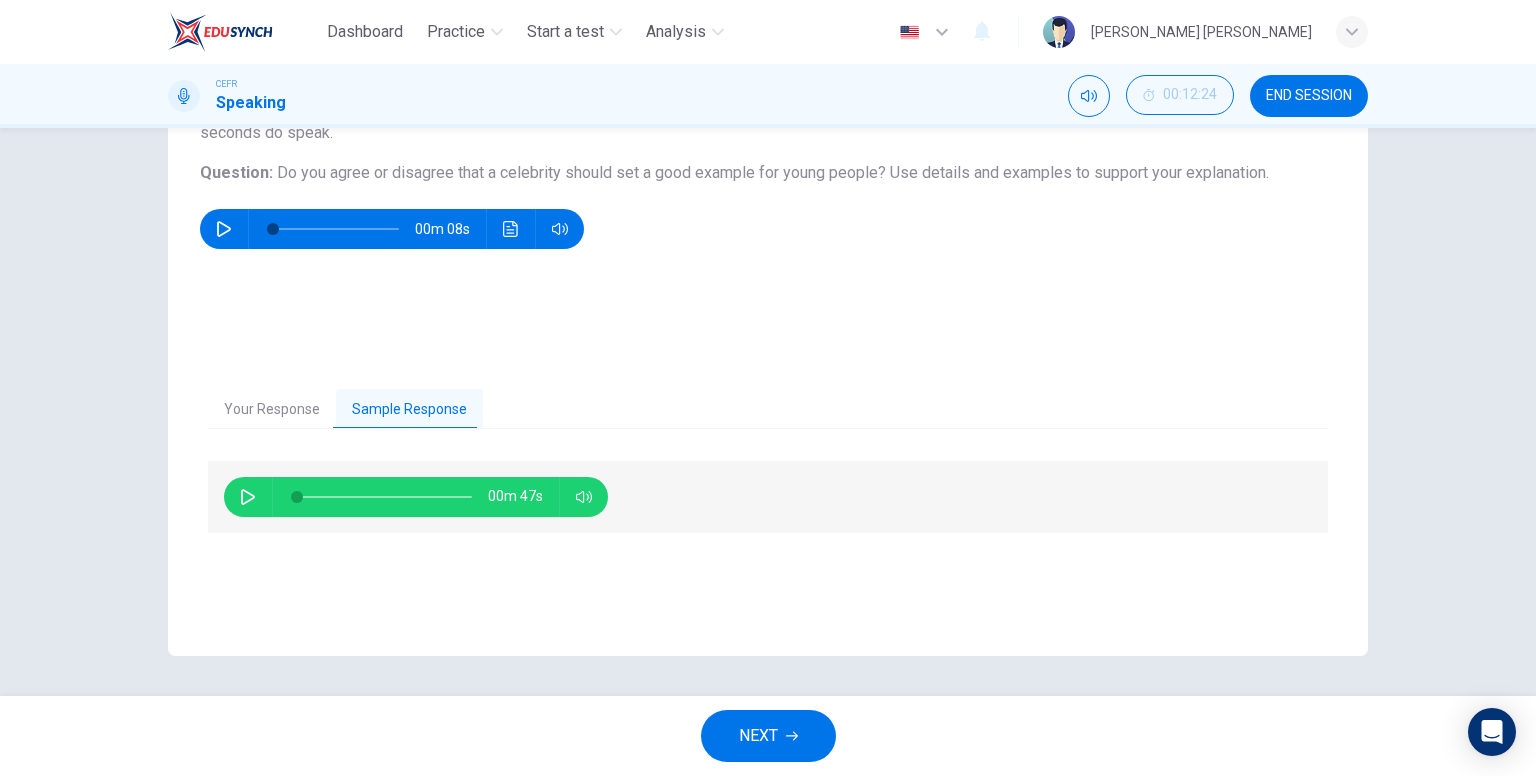click on "00m 47s" at bounding box center (416, 497) 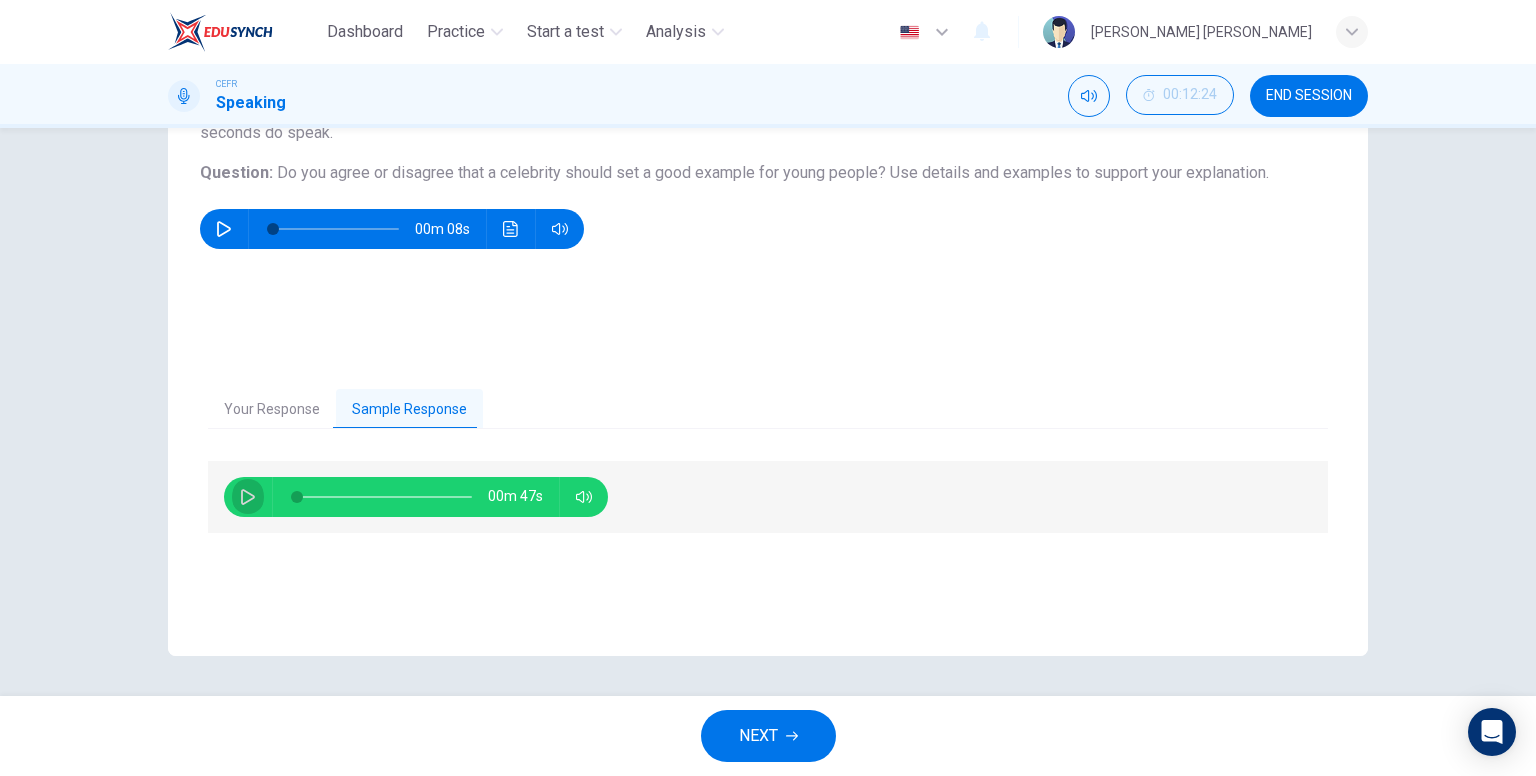 click at bounding box center [248, 497] 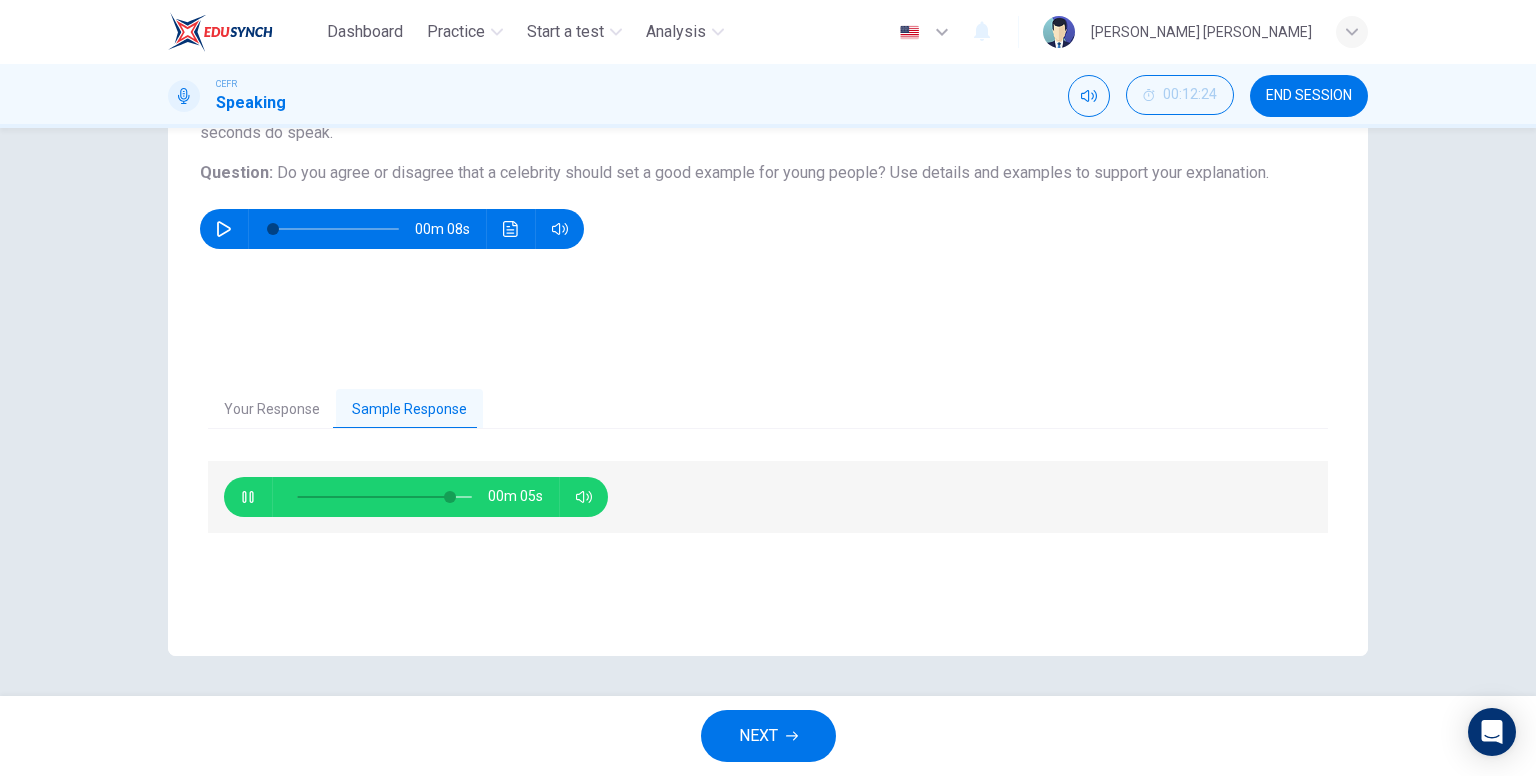 type on "90" 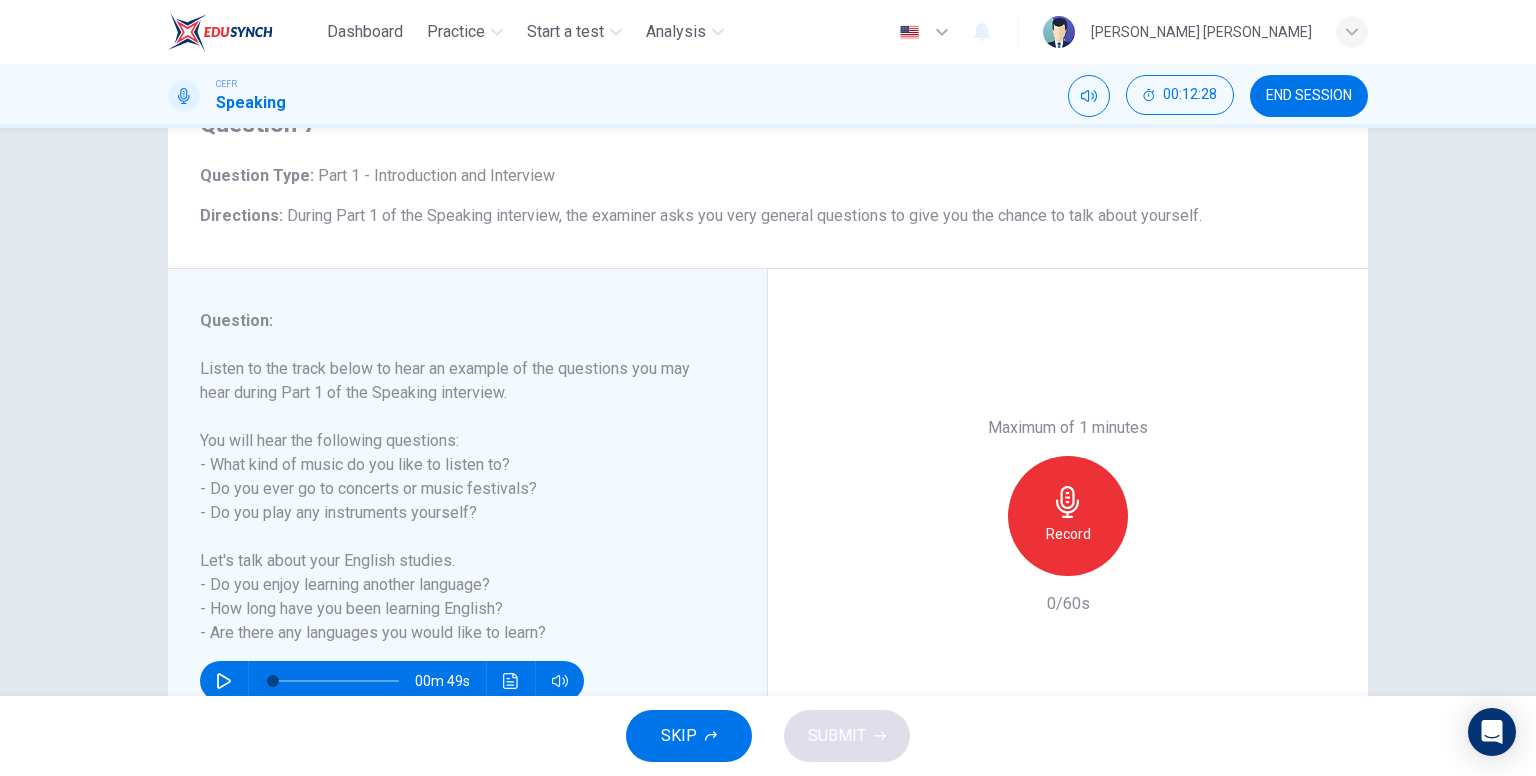 scroll, scrollTop: 200, scrollLeft: 0, axis: vertical 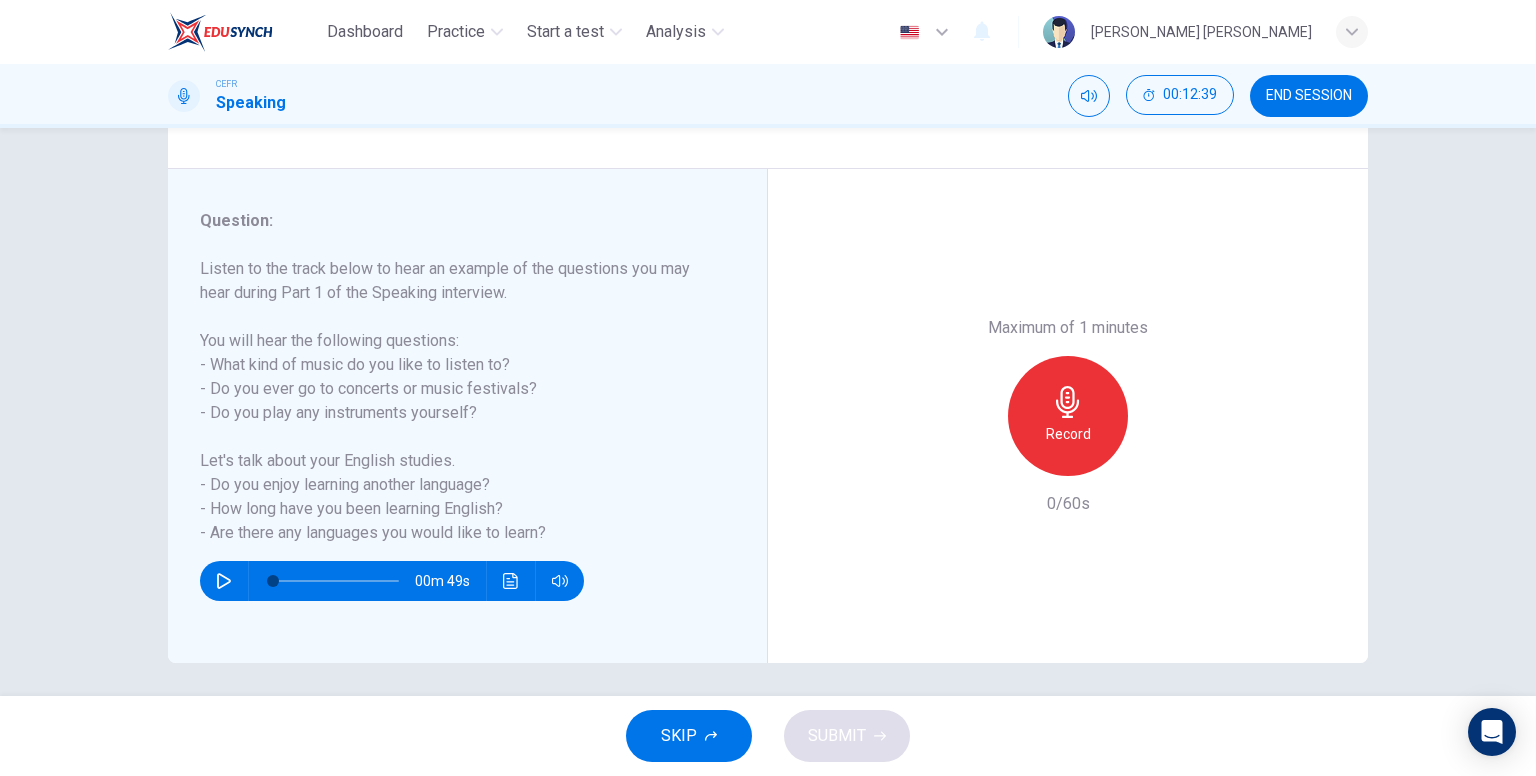 click on "Record" at bounding box center [1068, 434] 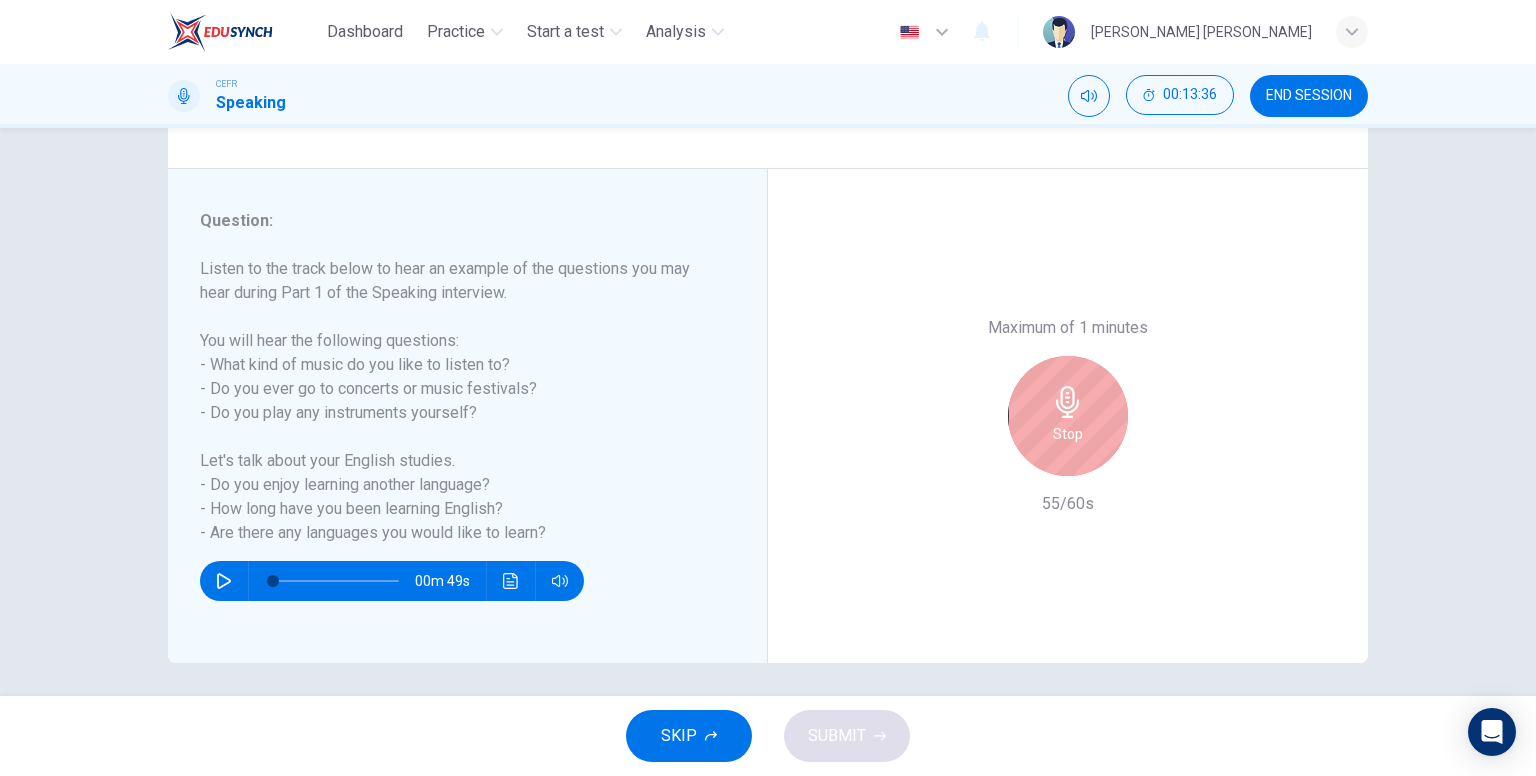 click on "Stop" at bounding box center [1068, 434] 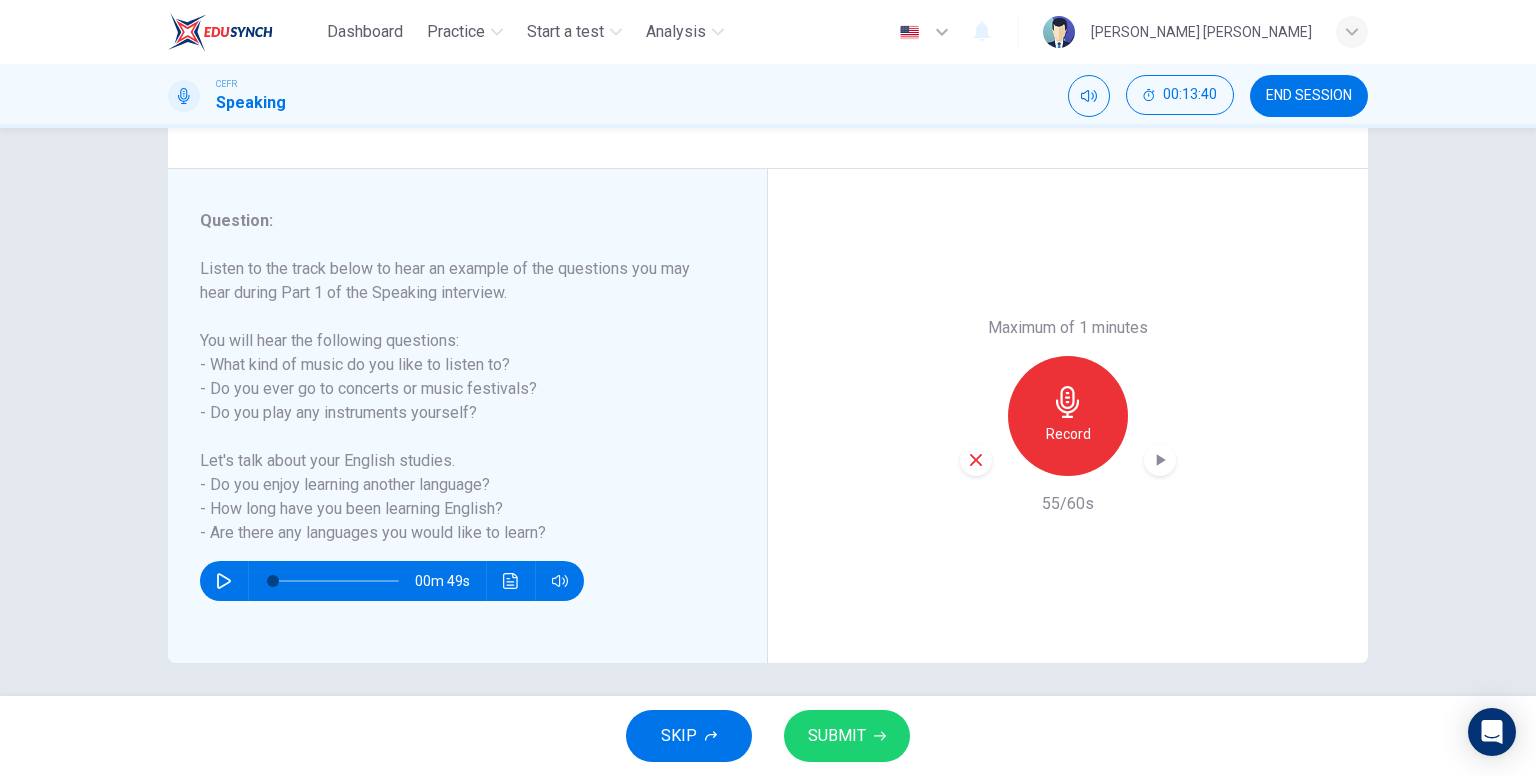 click on "SUBMIT" at bounding box center [837, 736] 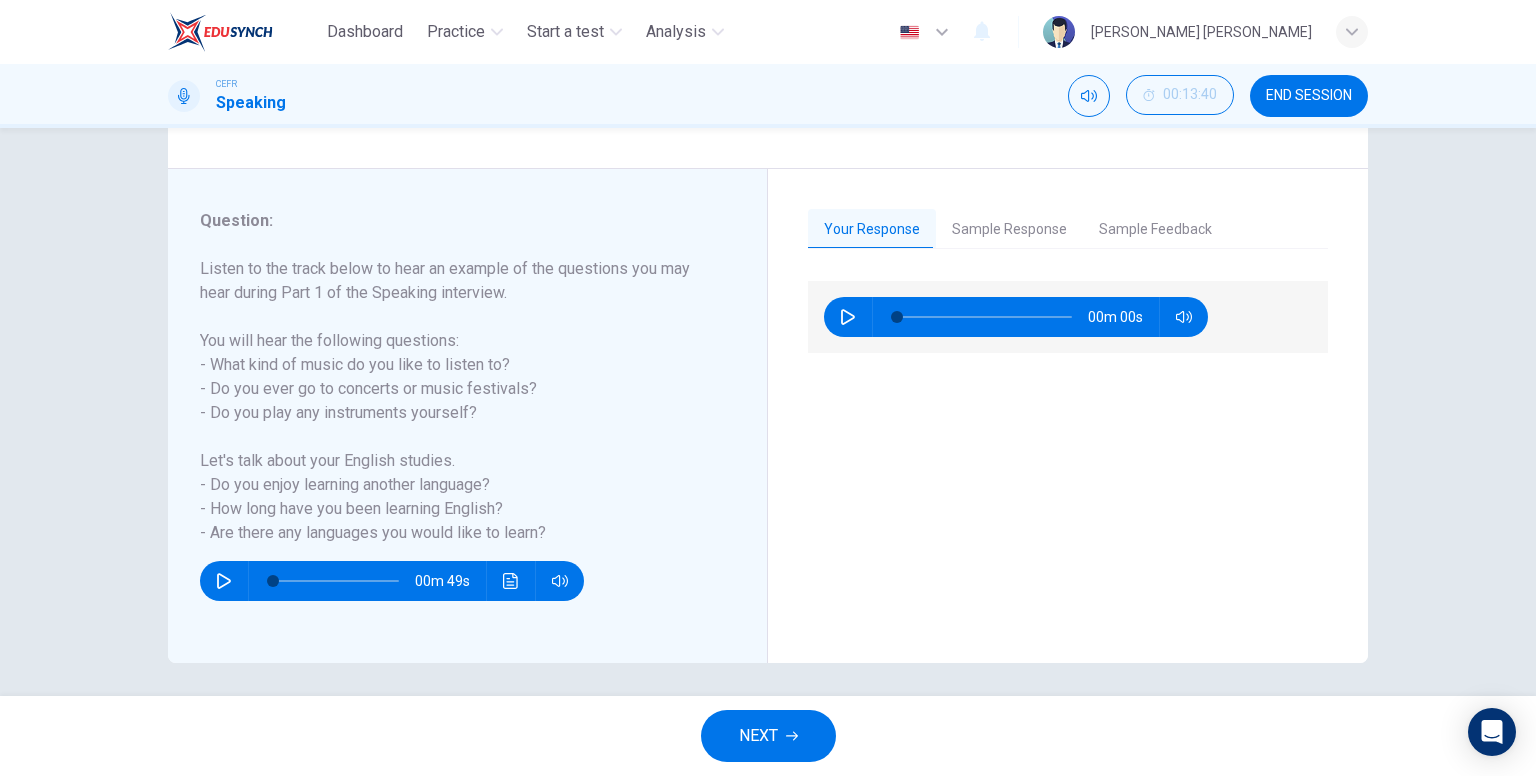 click on "Sample Response" at bounding box center (1009, 230) 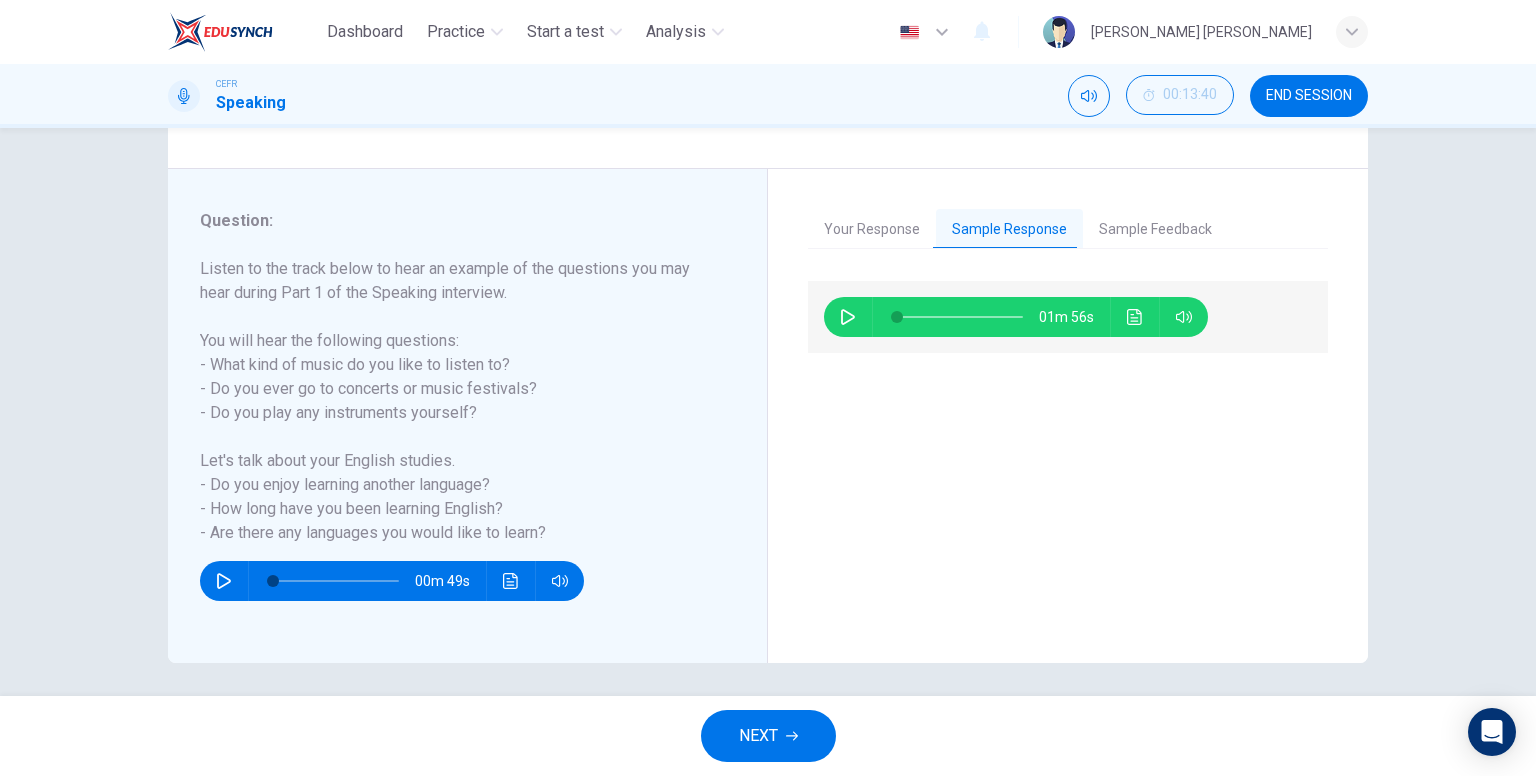 click at bounding box center (1135, 317) 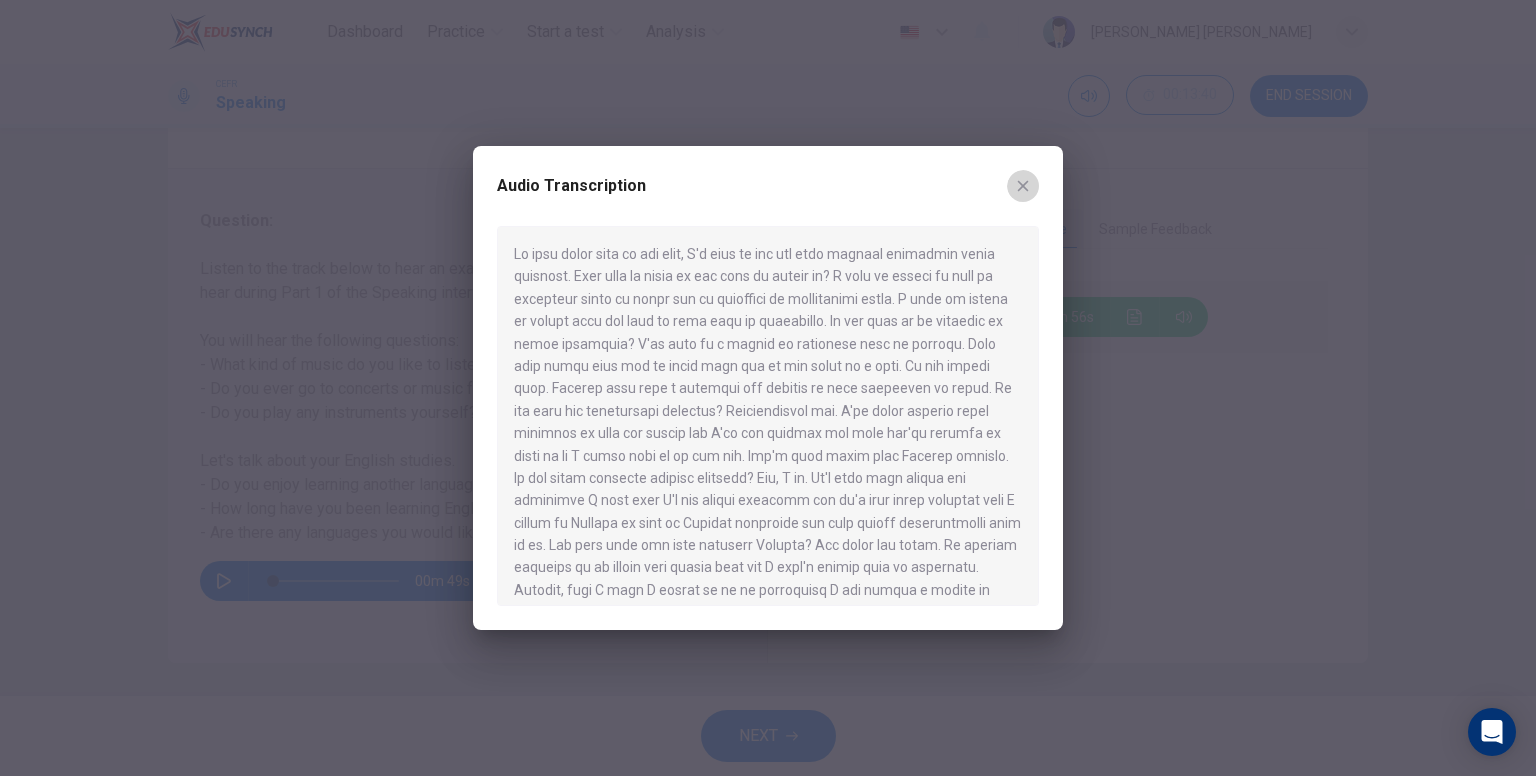 click 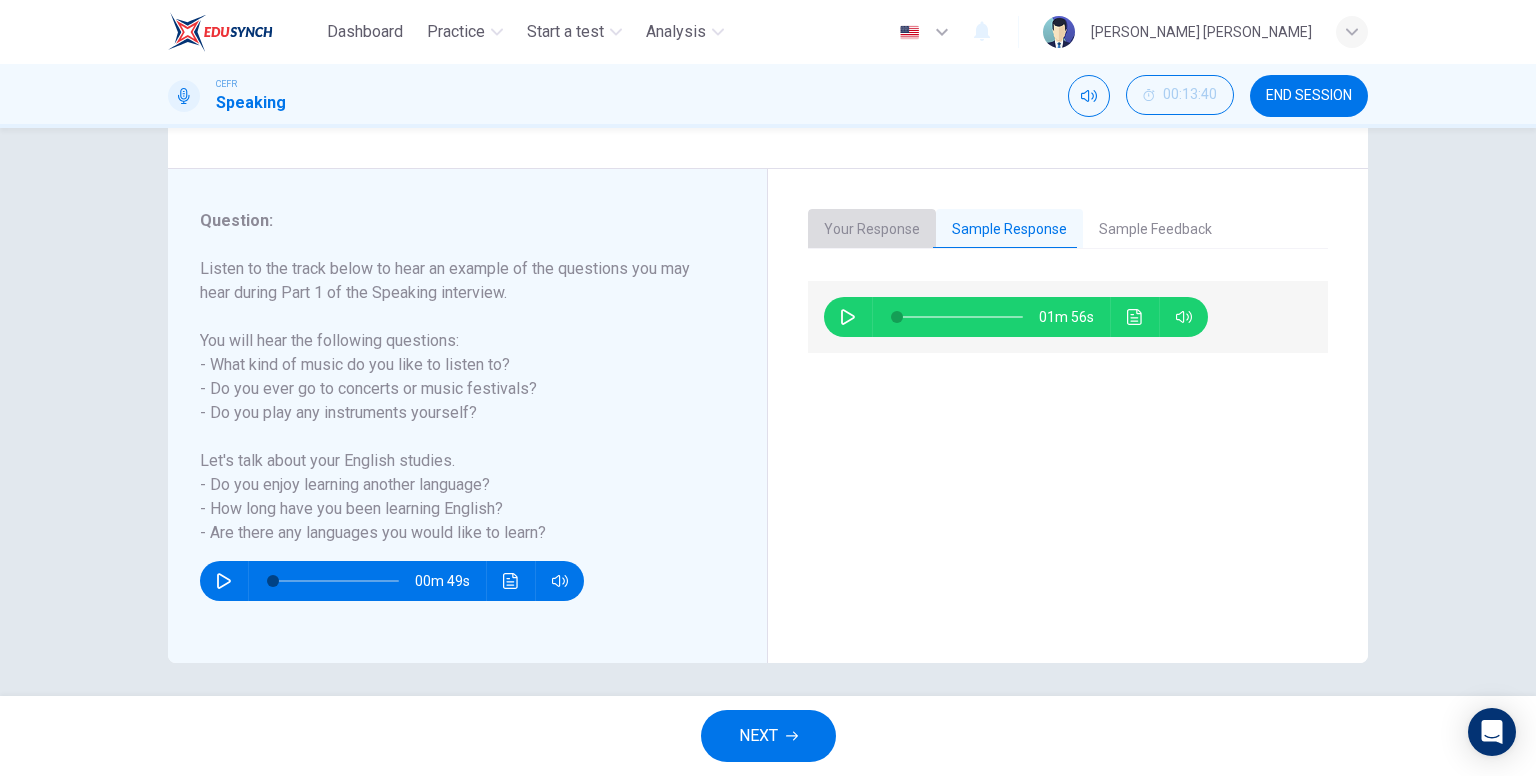 click on "Your Response" at bounding box center [872, 230] 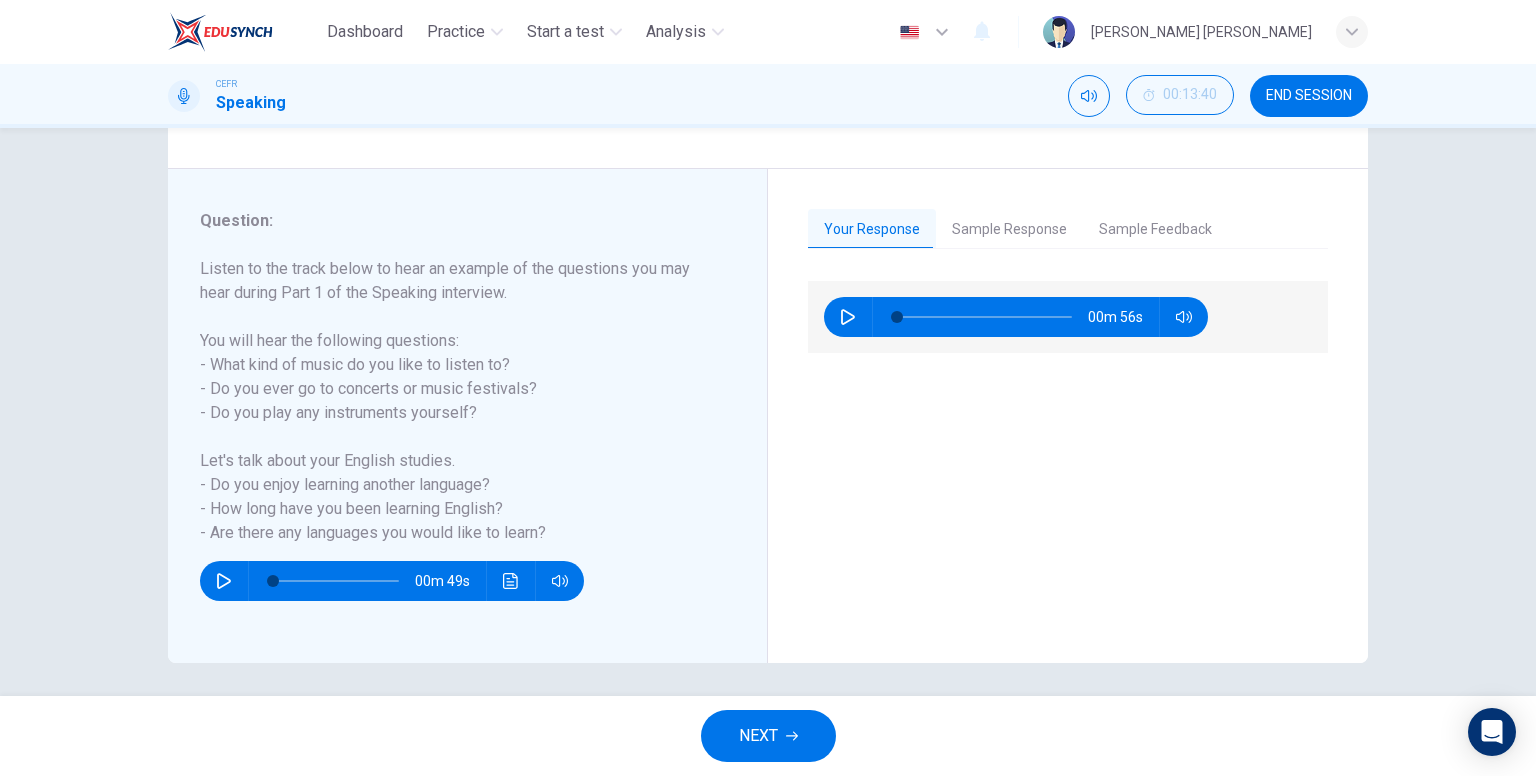 click 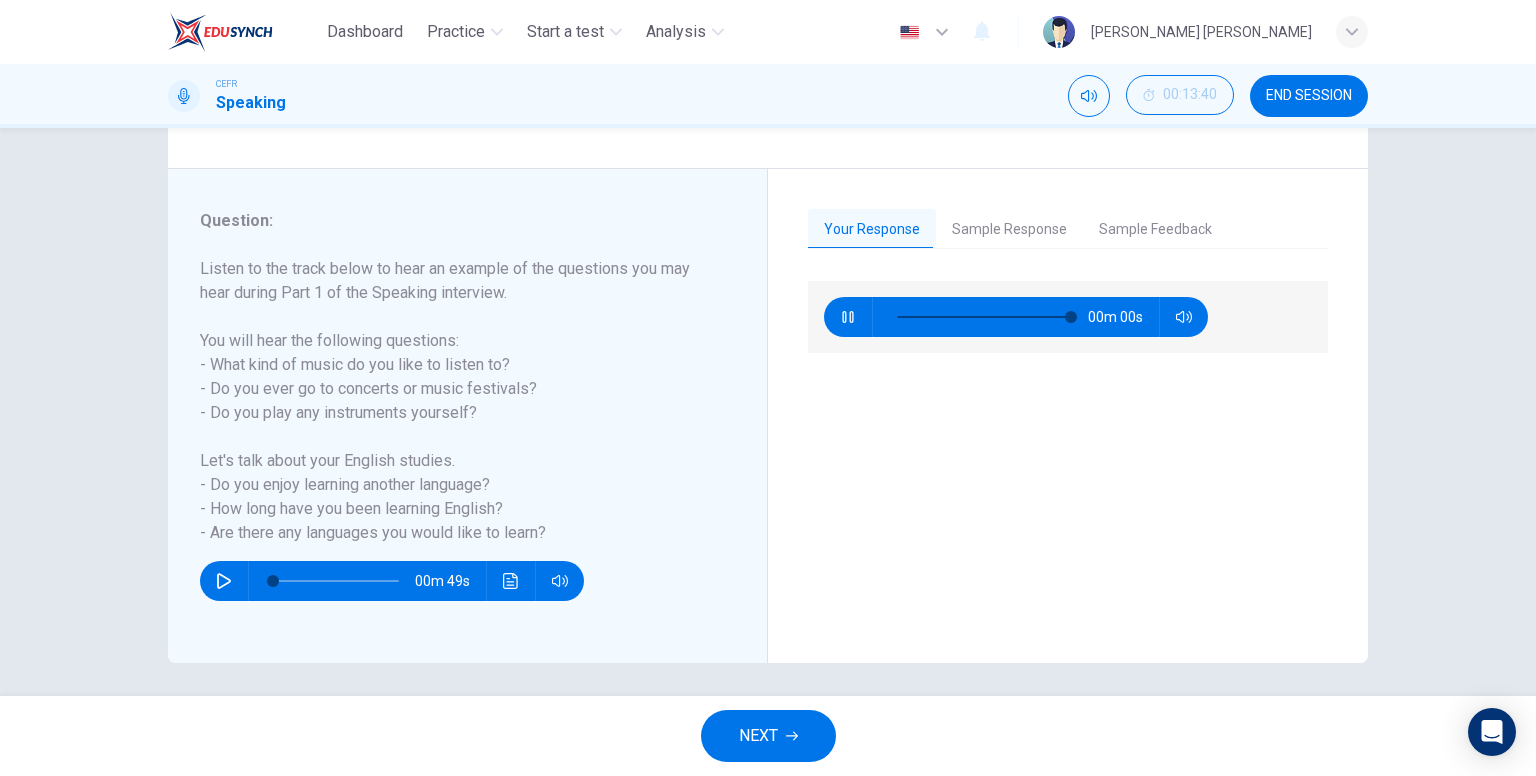 type on "0" 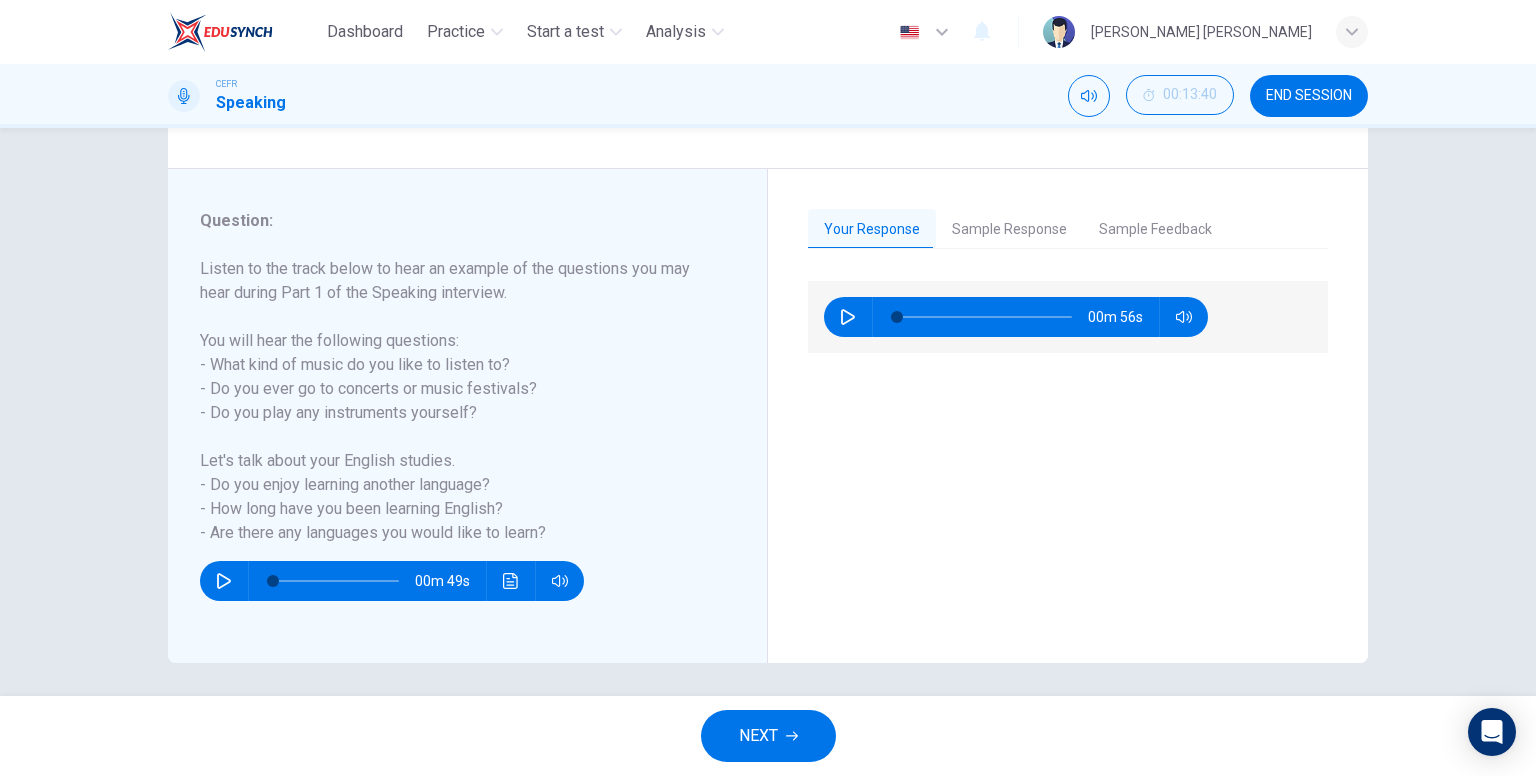 click on "NEXT" at bounding box center [768, 736] 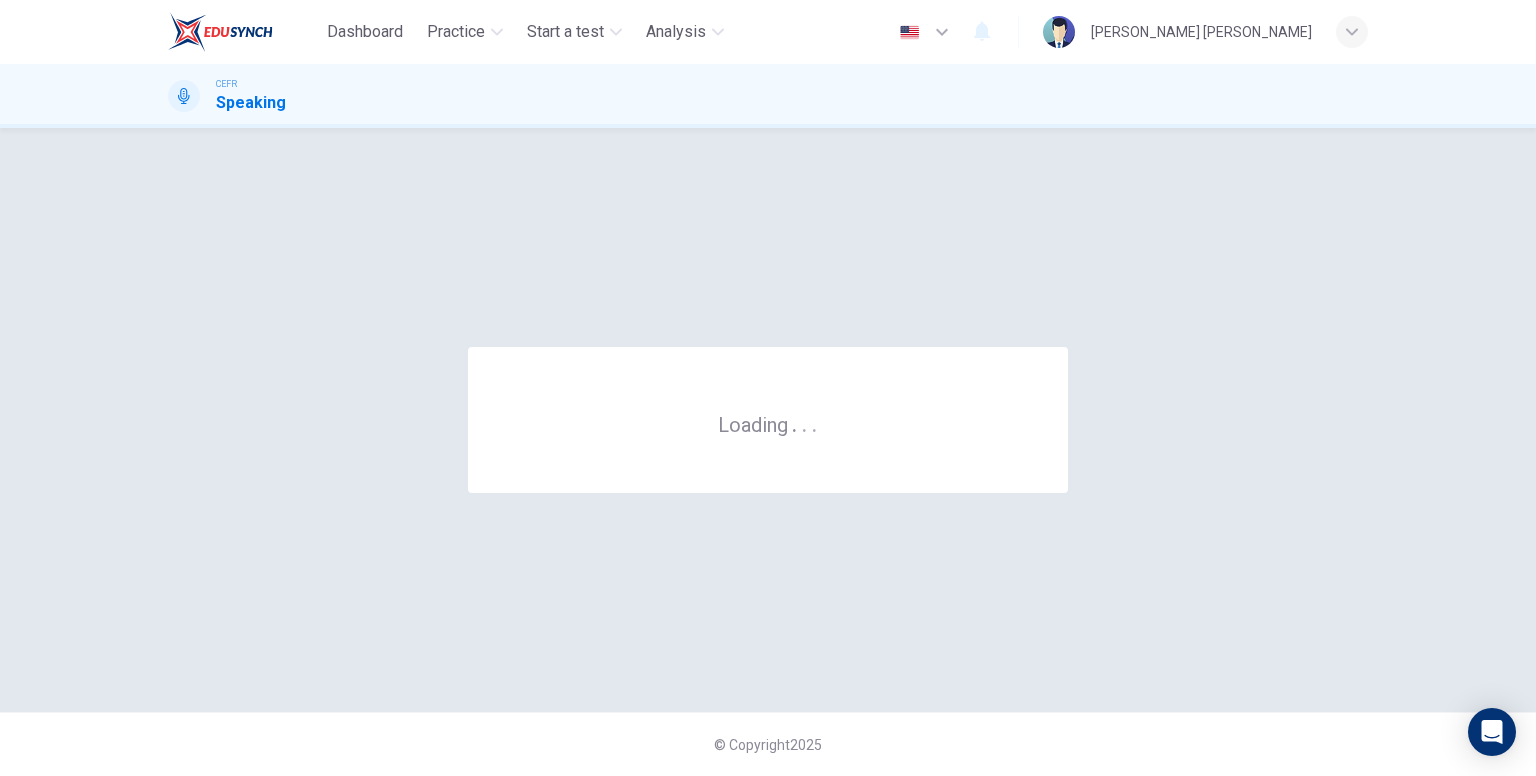 scroll, scrollTop: 0, scrollLeft: 0, axis: both 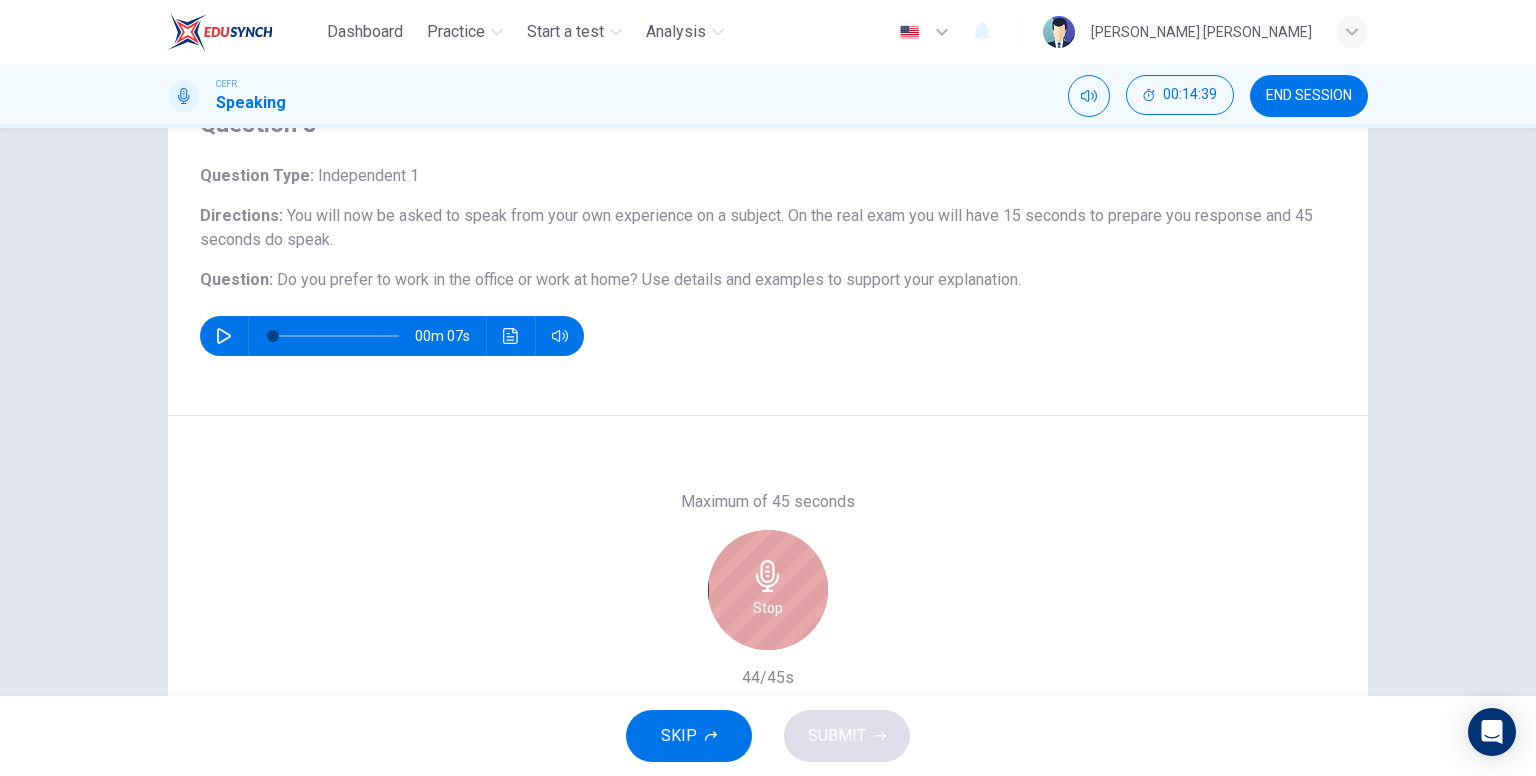 click on "Stop" at bounding box center (768, 590) 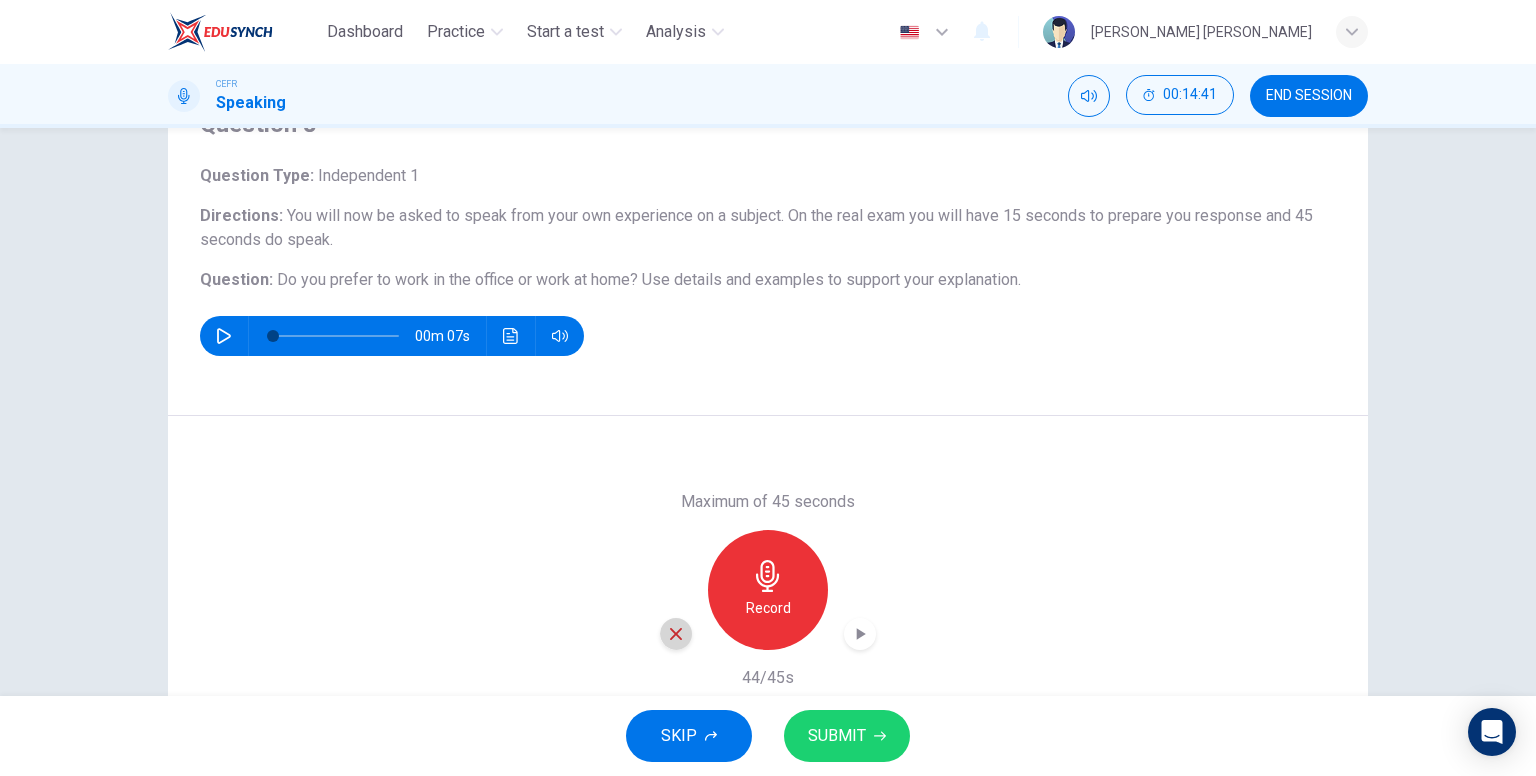 click at bounding box center (676, 634) 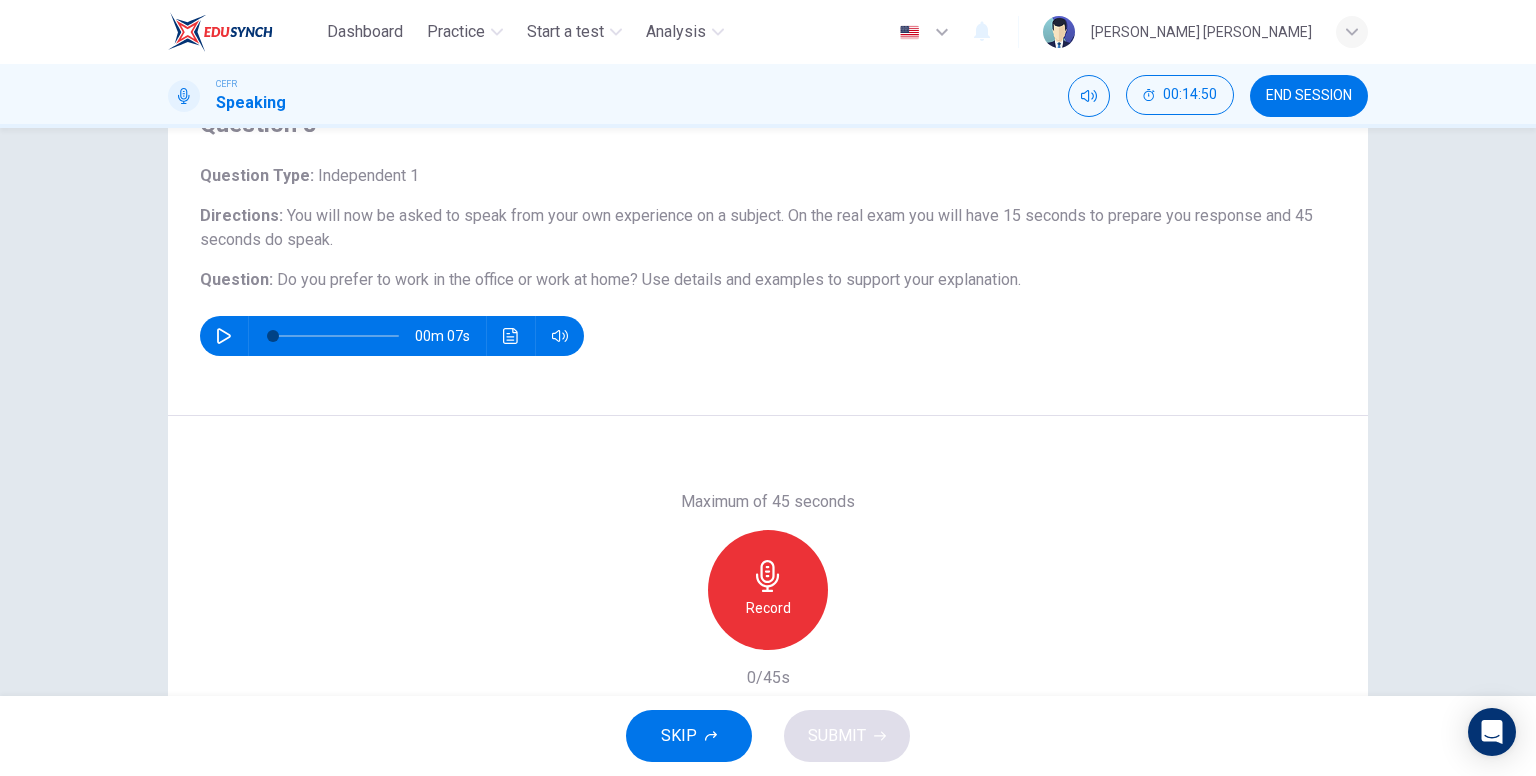 click 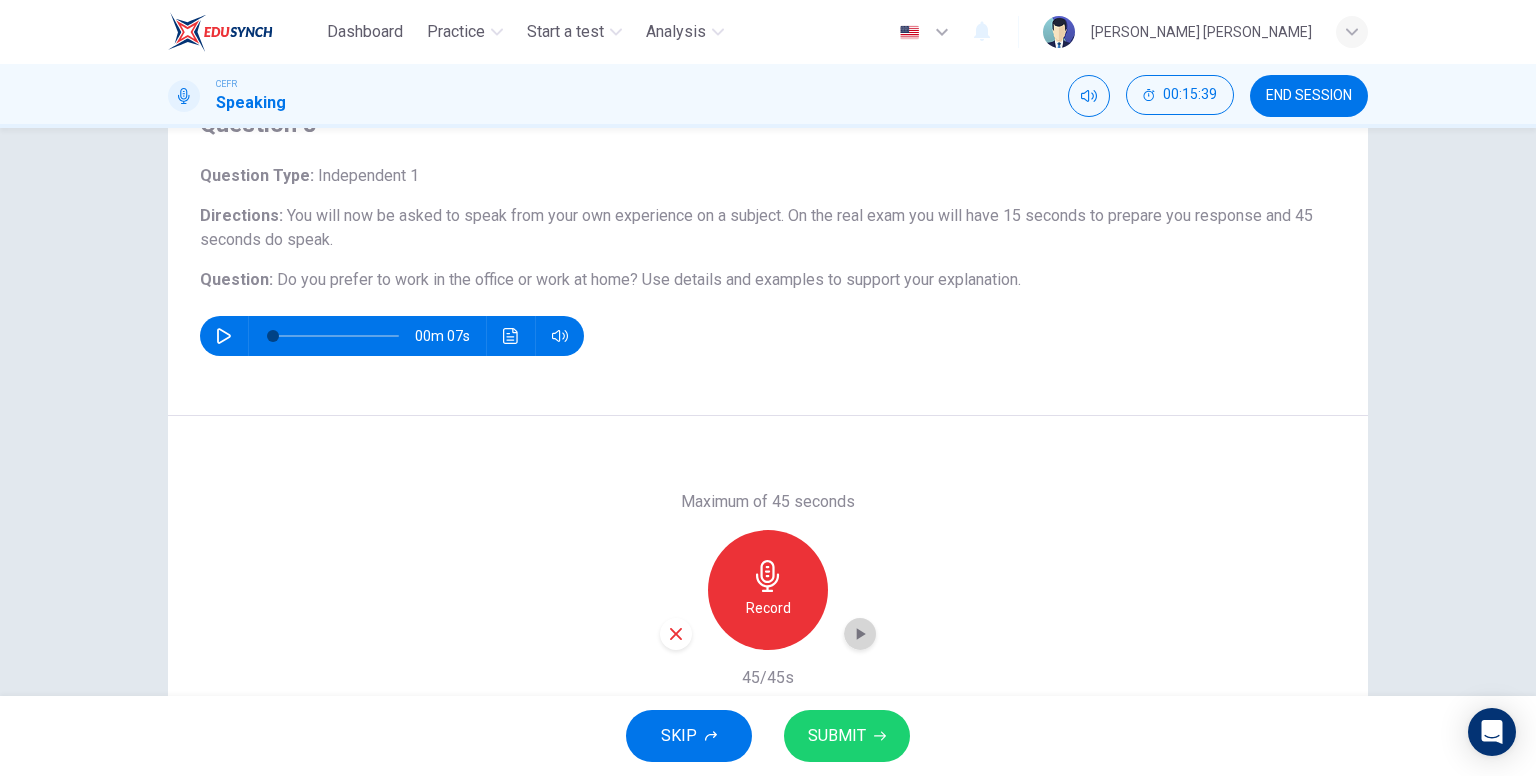 click 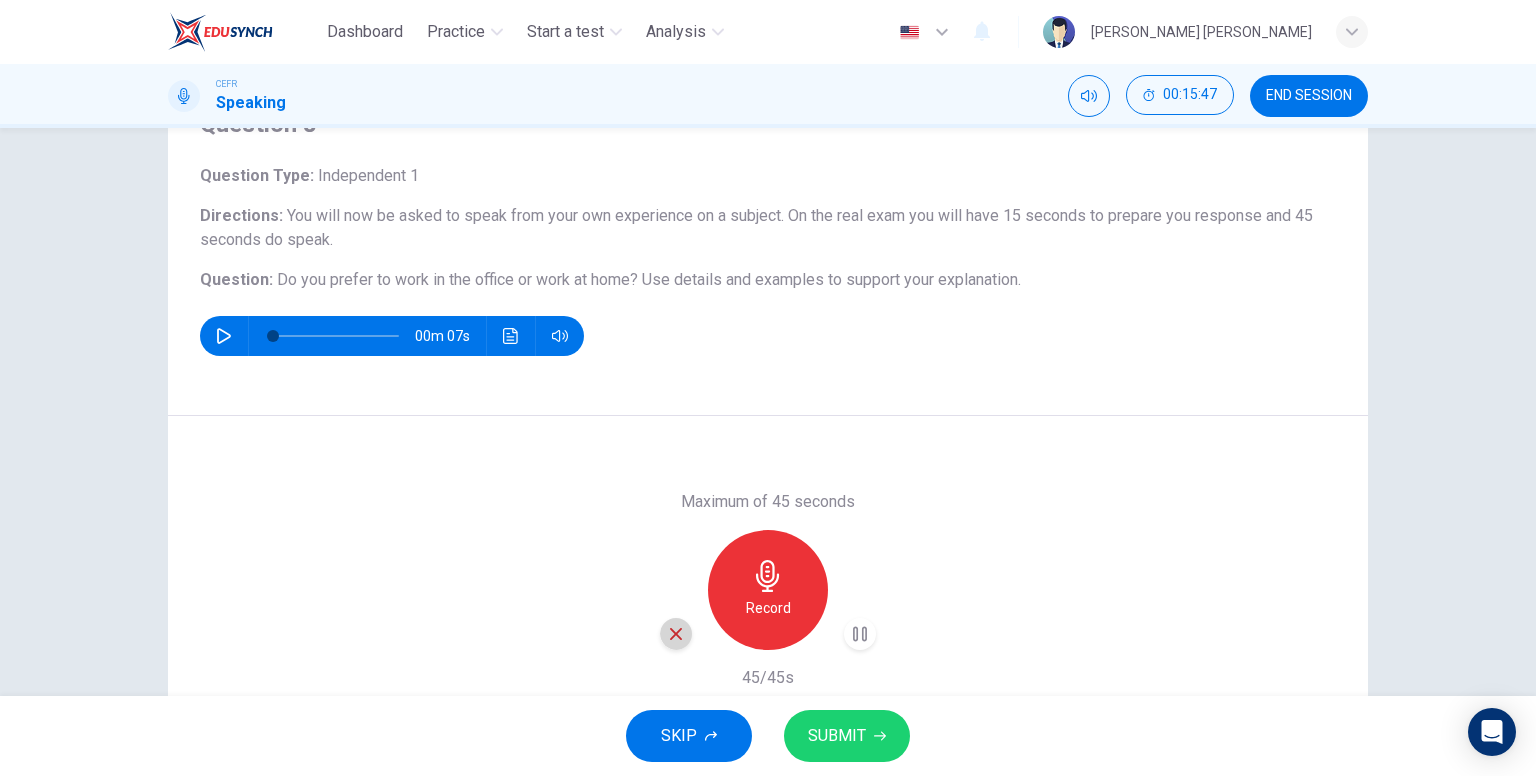 click at bounding box center [676, 634] 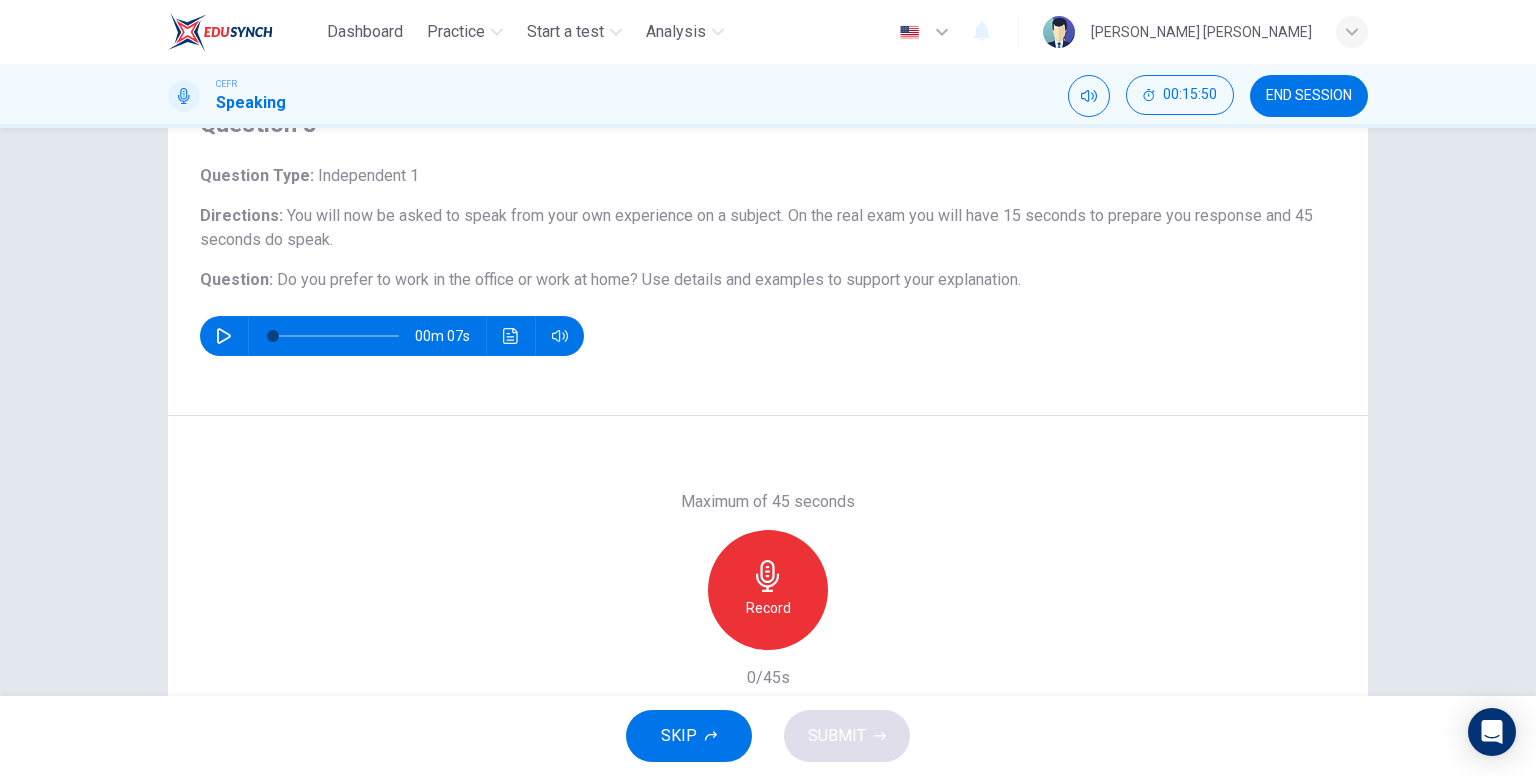 click on "Maximum of 45 seconds Record 0/45s" at bounding box center (768, 589) 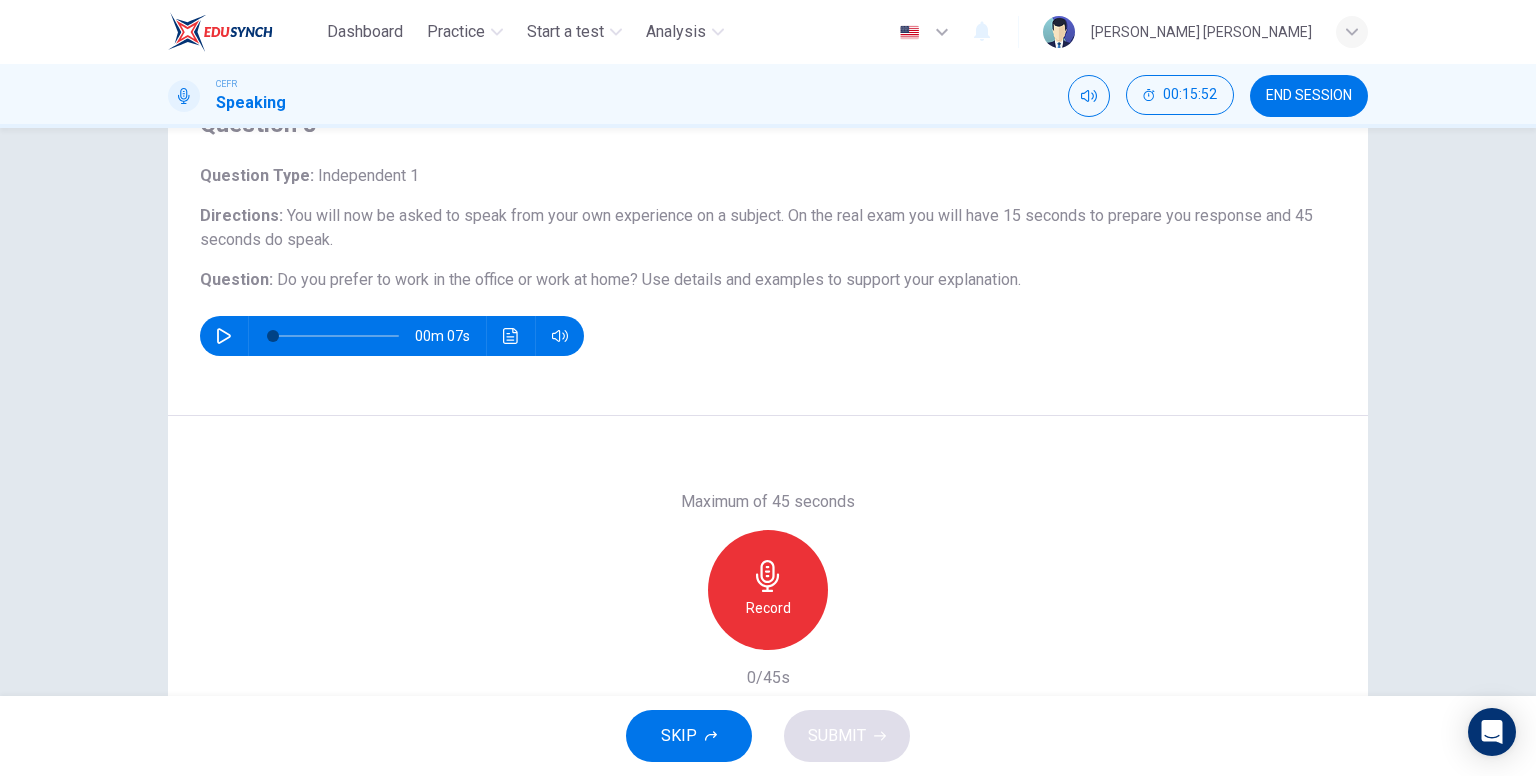 click on "Question   8 Question Type :   Independent 1 Directions :   You will now be asked to speak from your own experience on a subject. On the real exam you will have 15 seconds to prepare you response and 45 seconds do speak. Question :   Do you prefer to work in the office or work at home?    Use details and examples to support your explanation. 00m 07s" at bounding box center (768, 242) 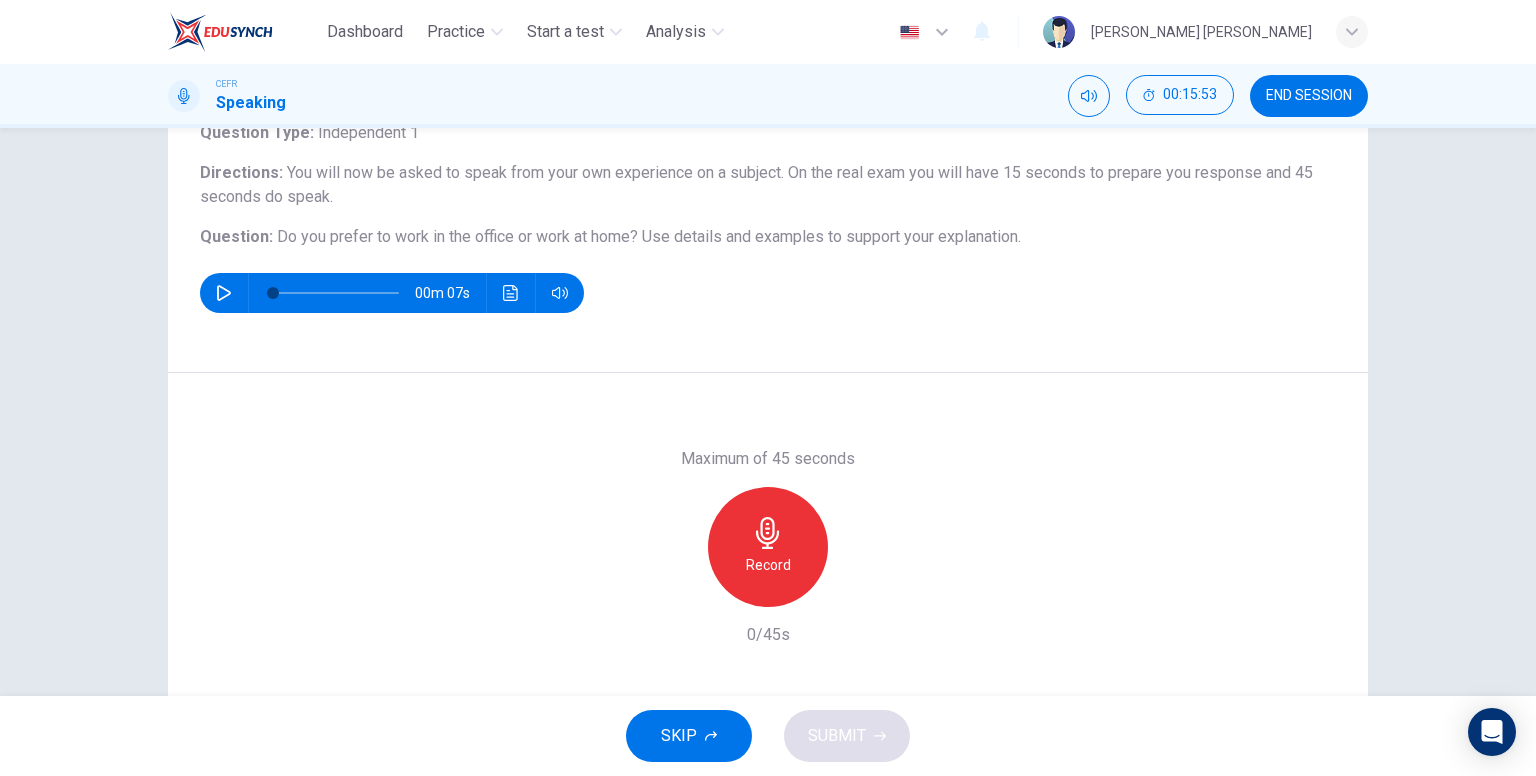 scroll, scrollTop: 207, scrollLeft: 0, axis: vertical 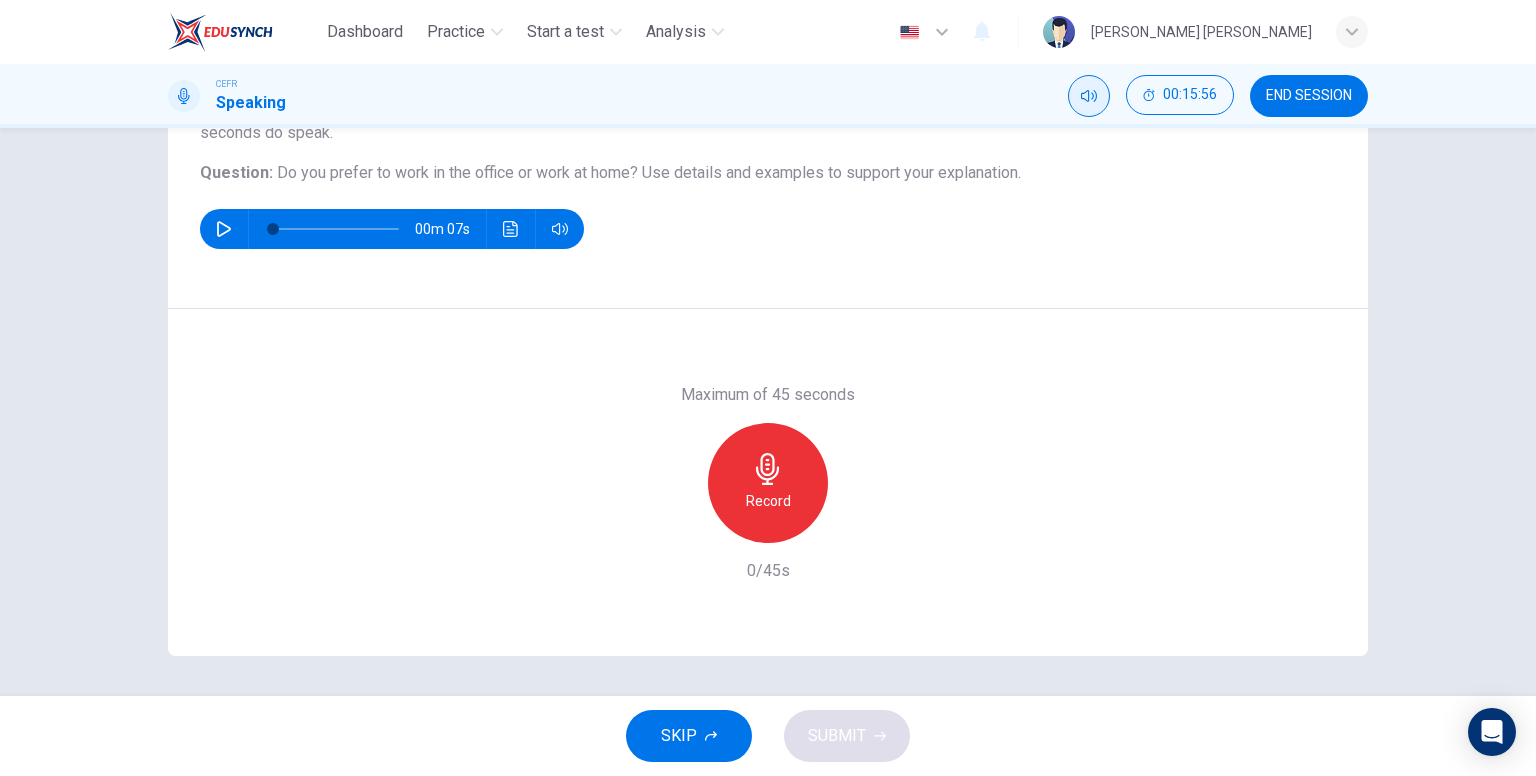 click 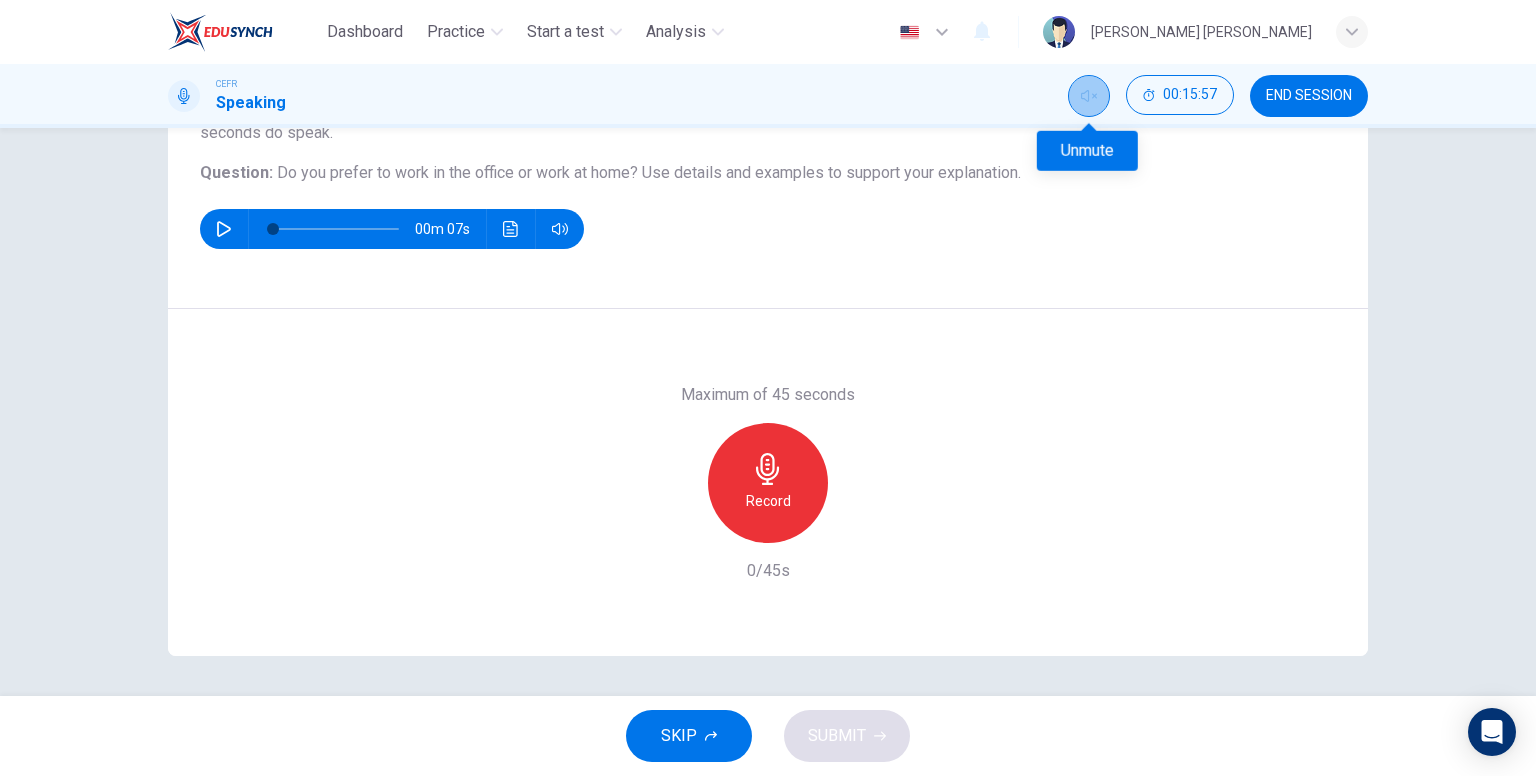 click 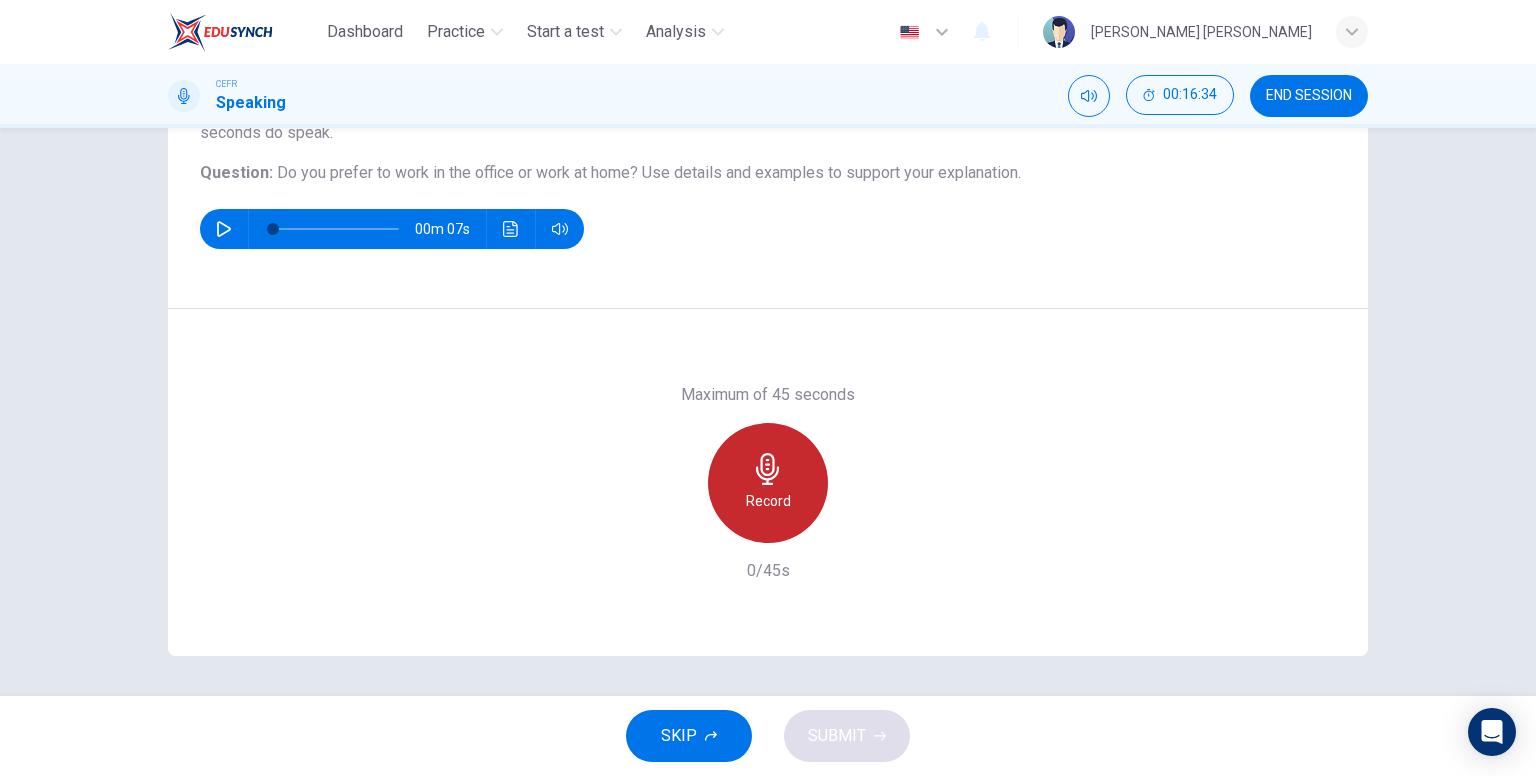click on "Record" at bounding box center (768, 483) 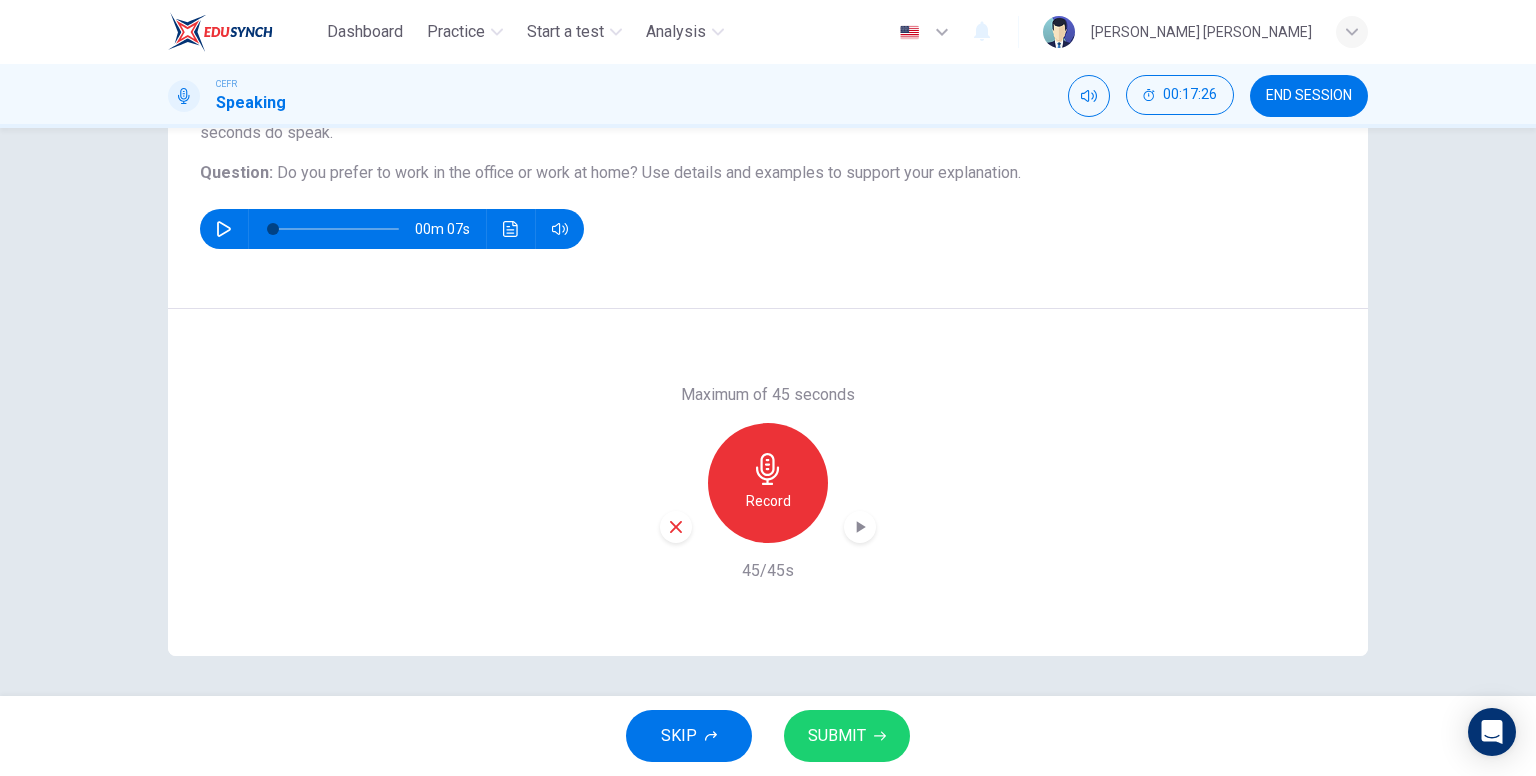 click on "SUBMIT" at bounding box center [847, 736] 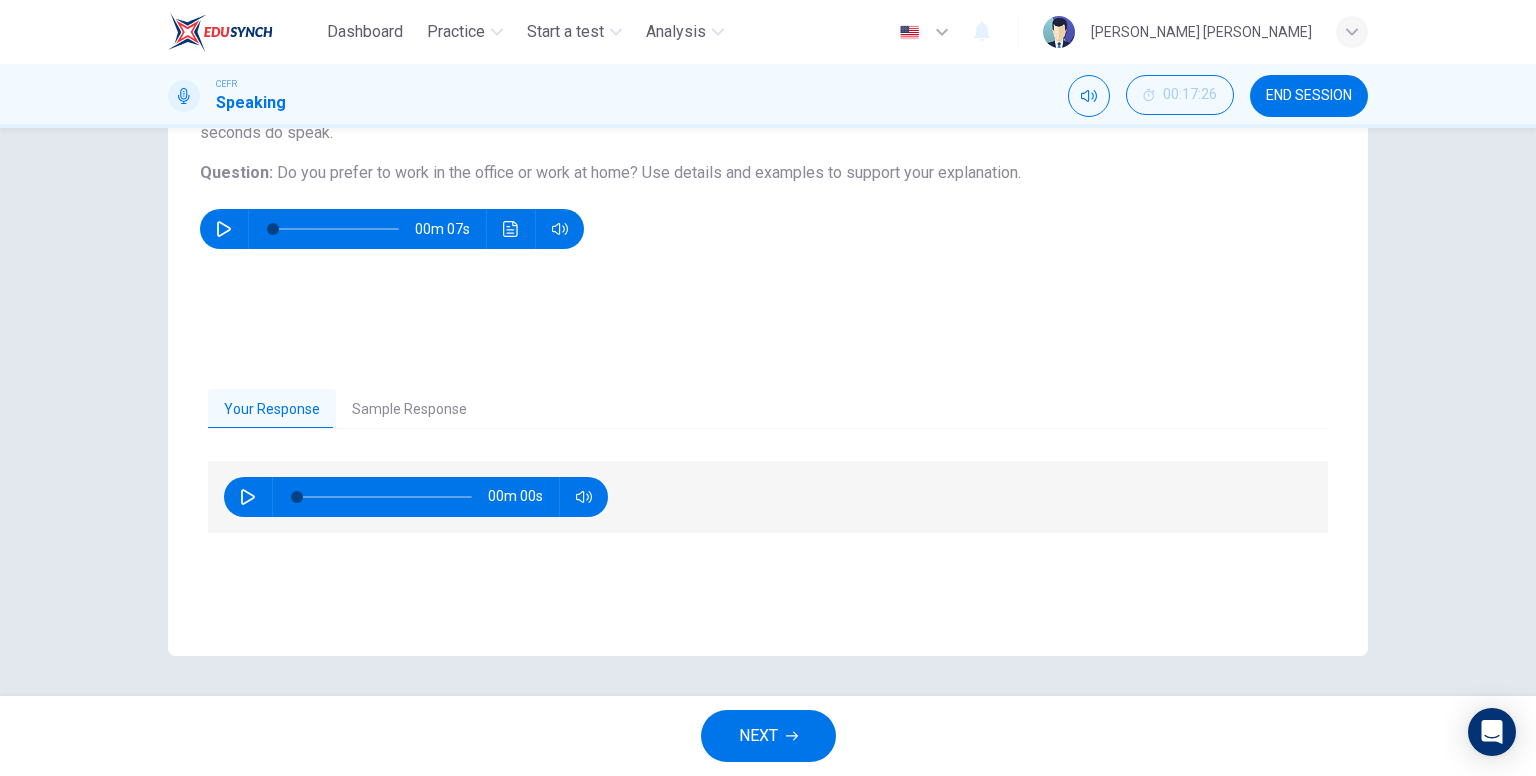click on "Sample Response" at bounding box center (409, 410) 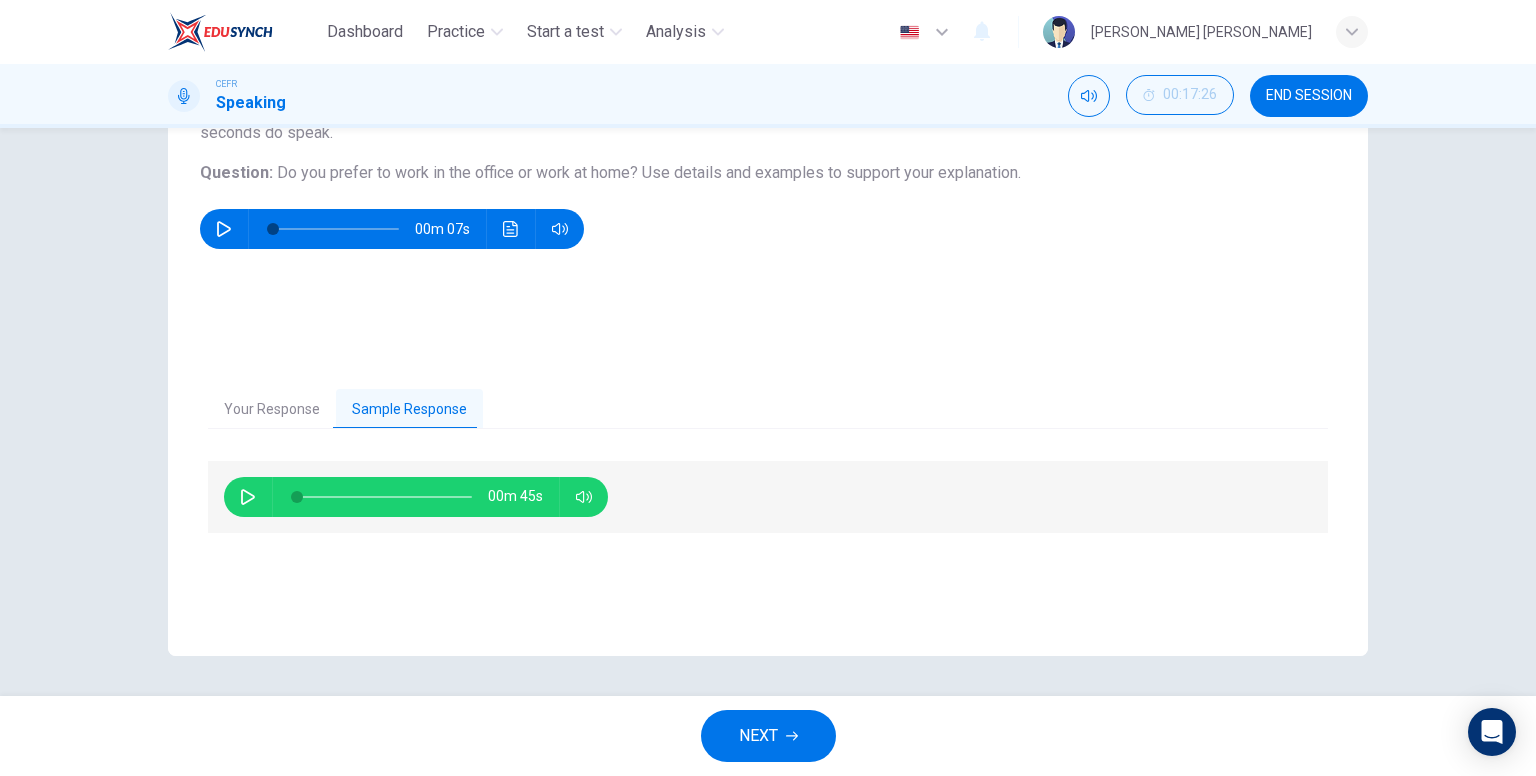 click at bounding box center (248, 497) 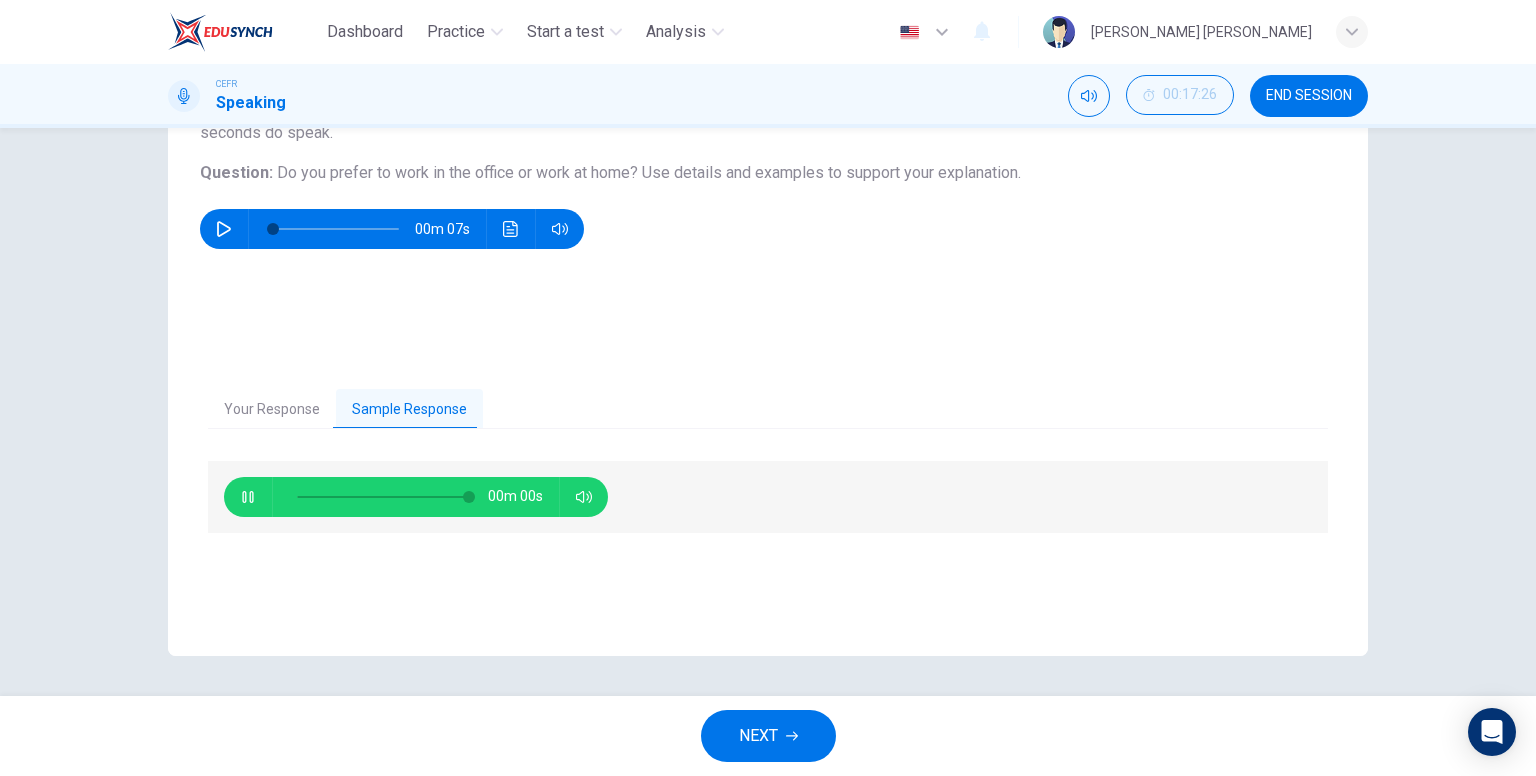 type on "0" 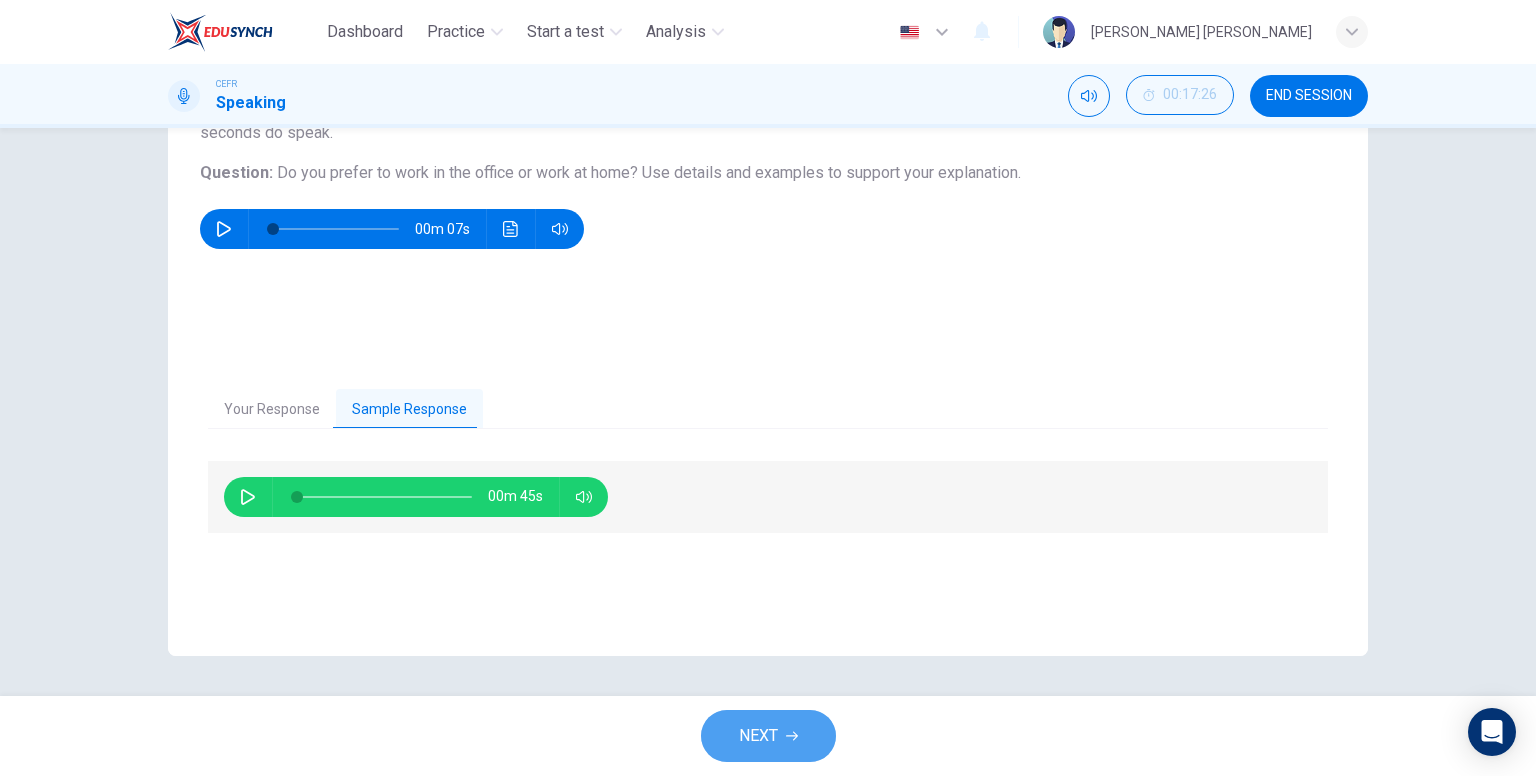 click on "NEXT" at bounding box center [758, 736] 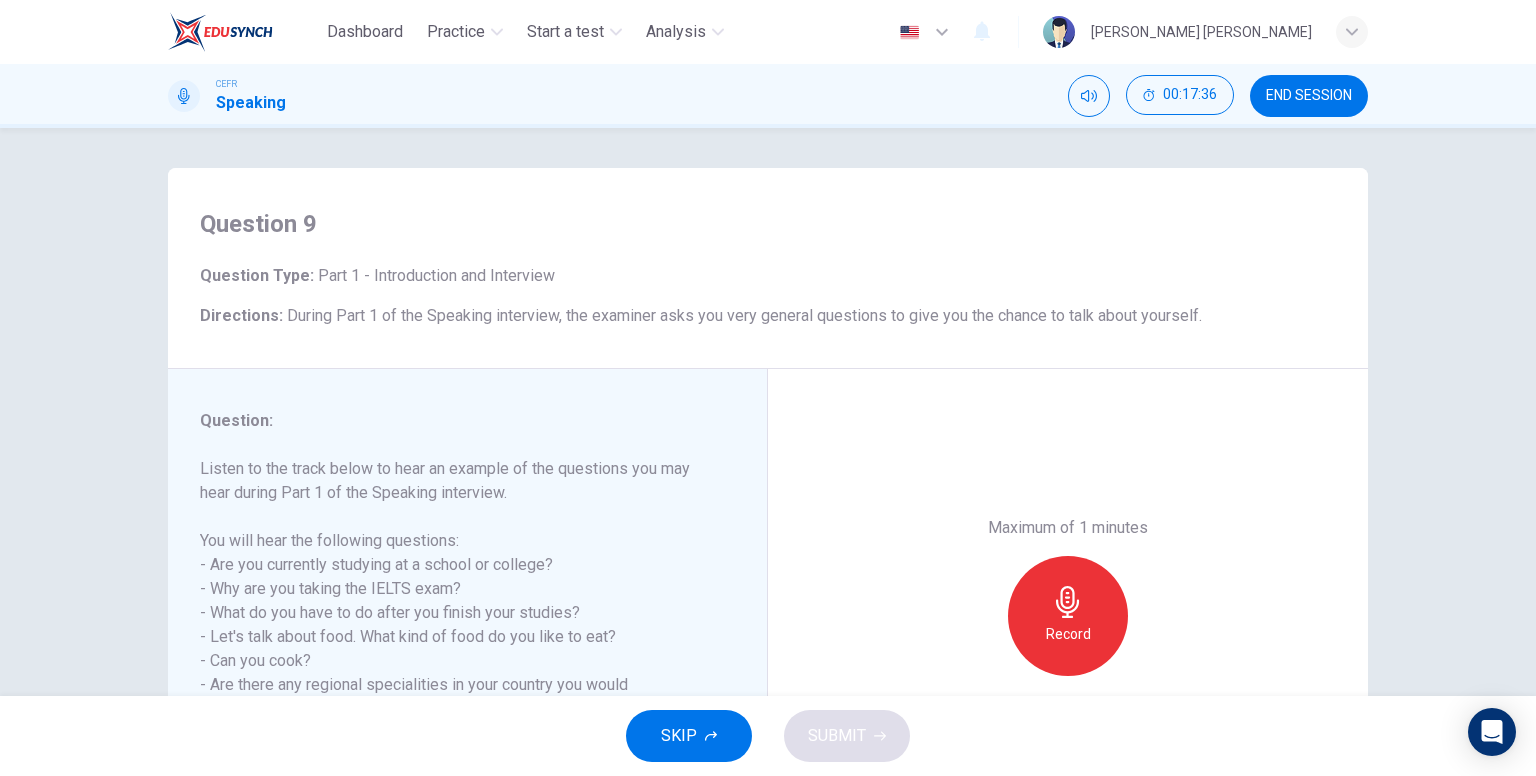 scroll, scrollTop: 100, scrollLeft: 0, axis: vertical 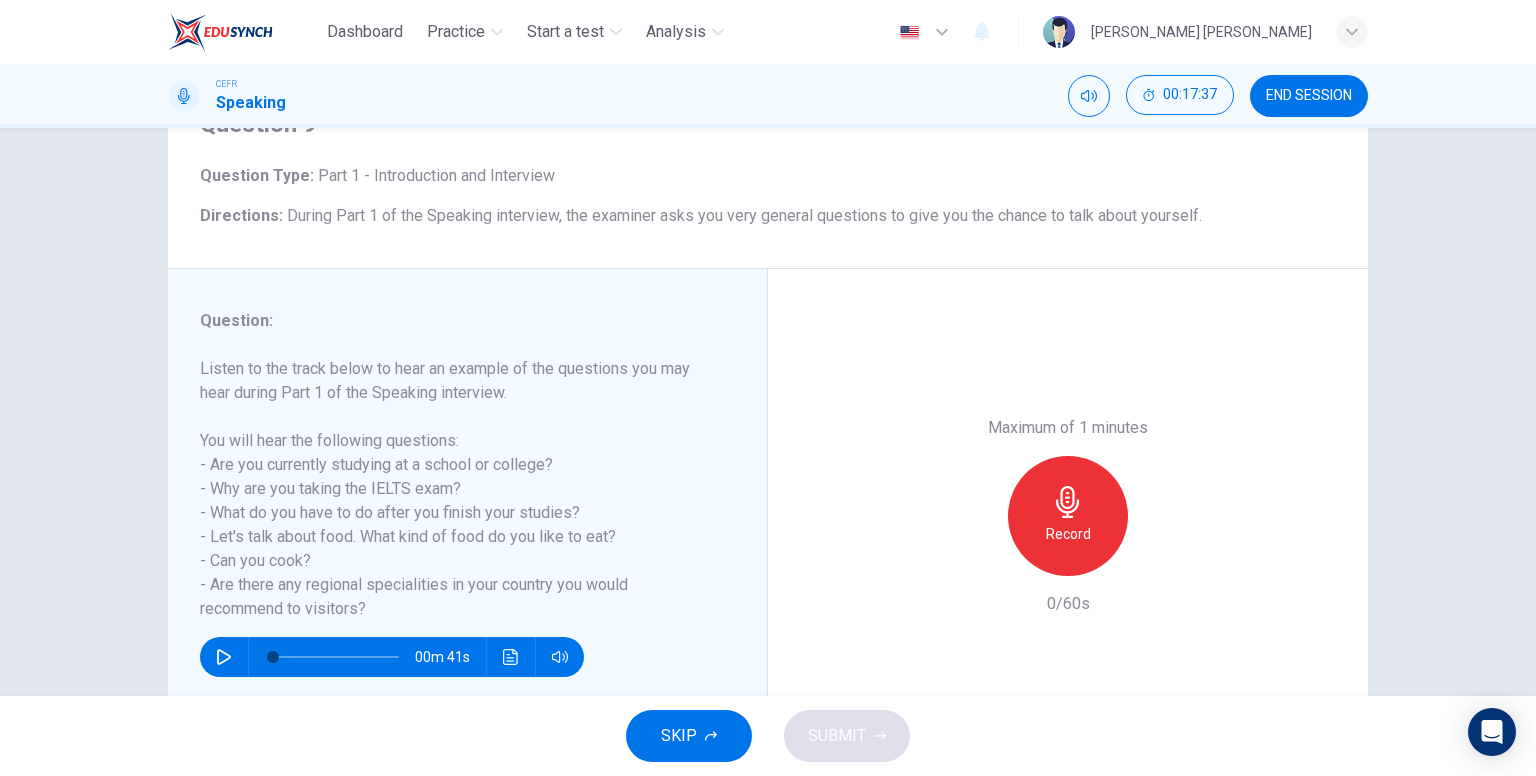 click on "Record" at bounding box center [1068, 534] 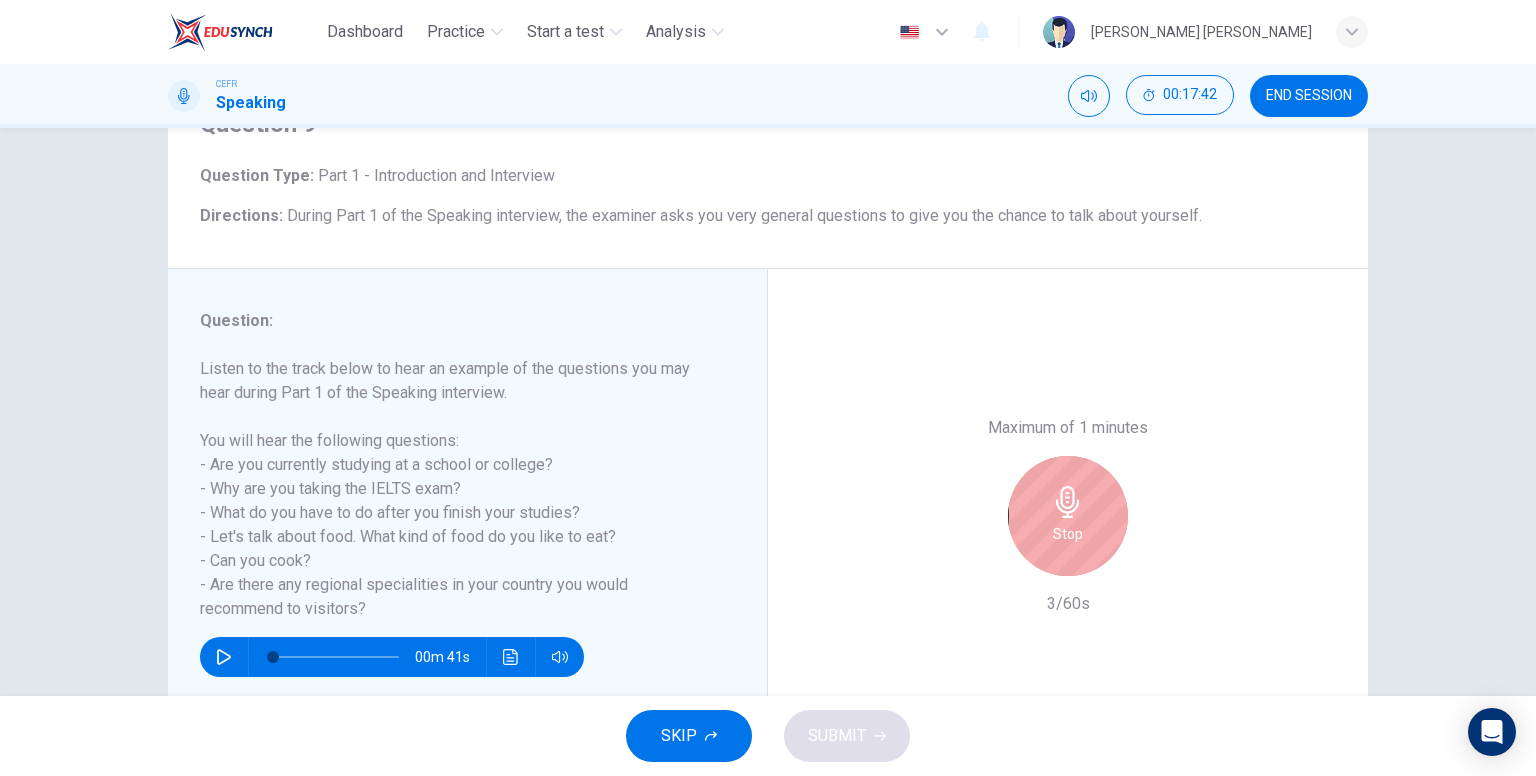 click 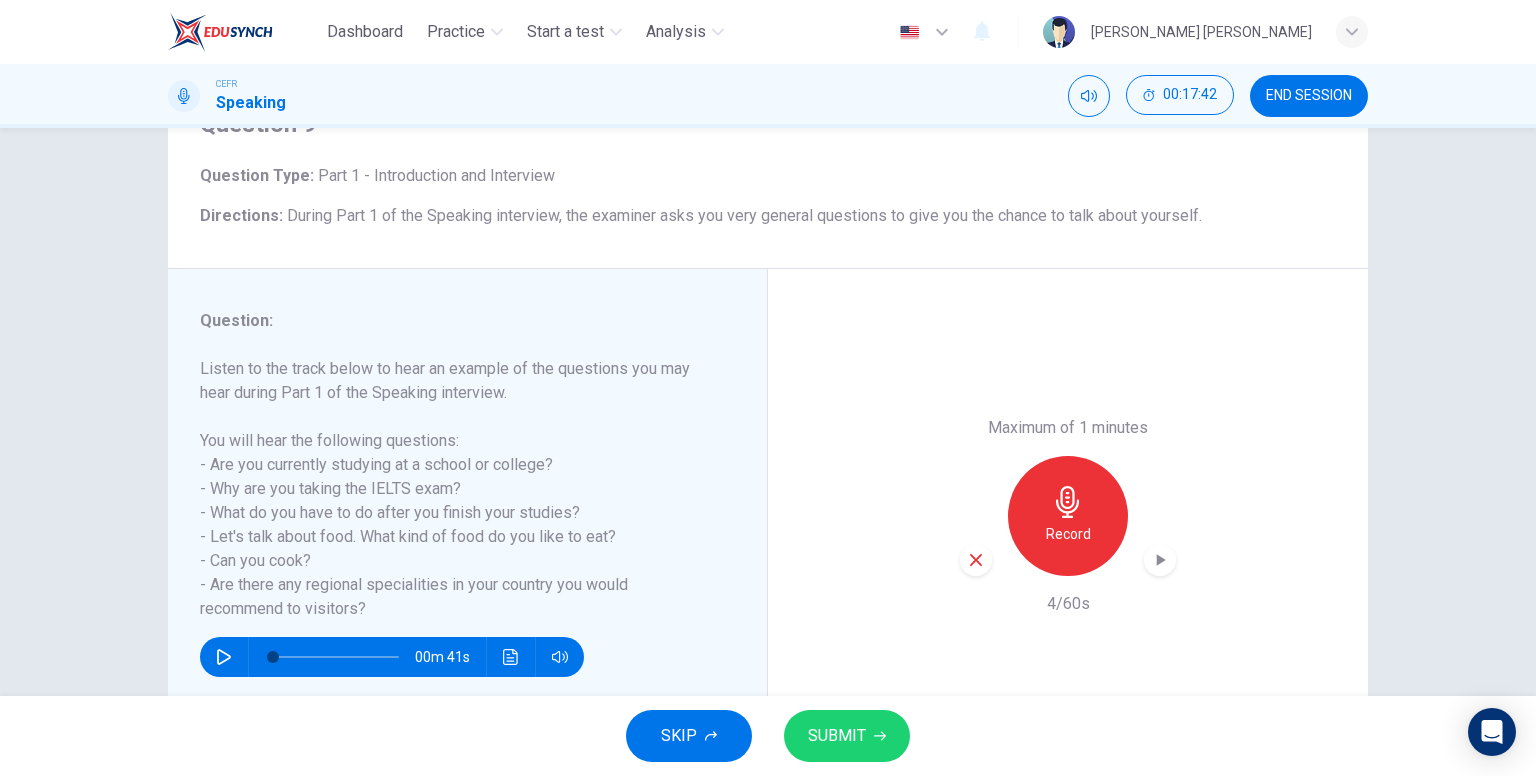 click 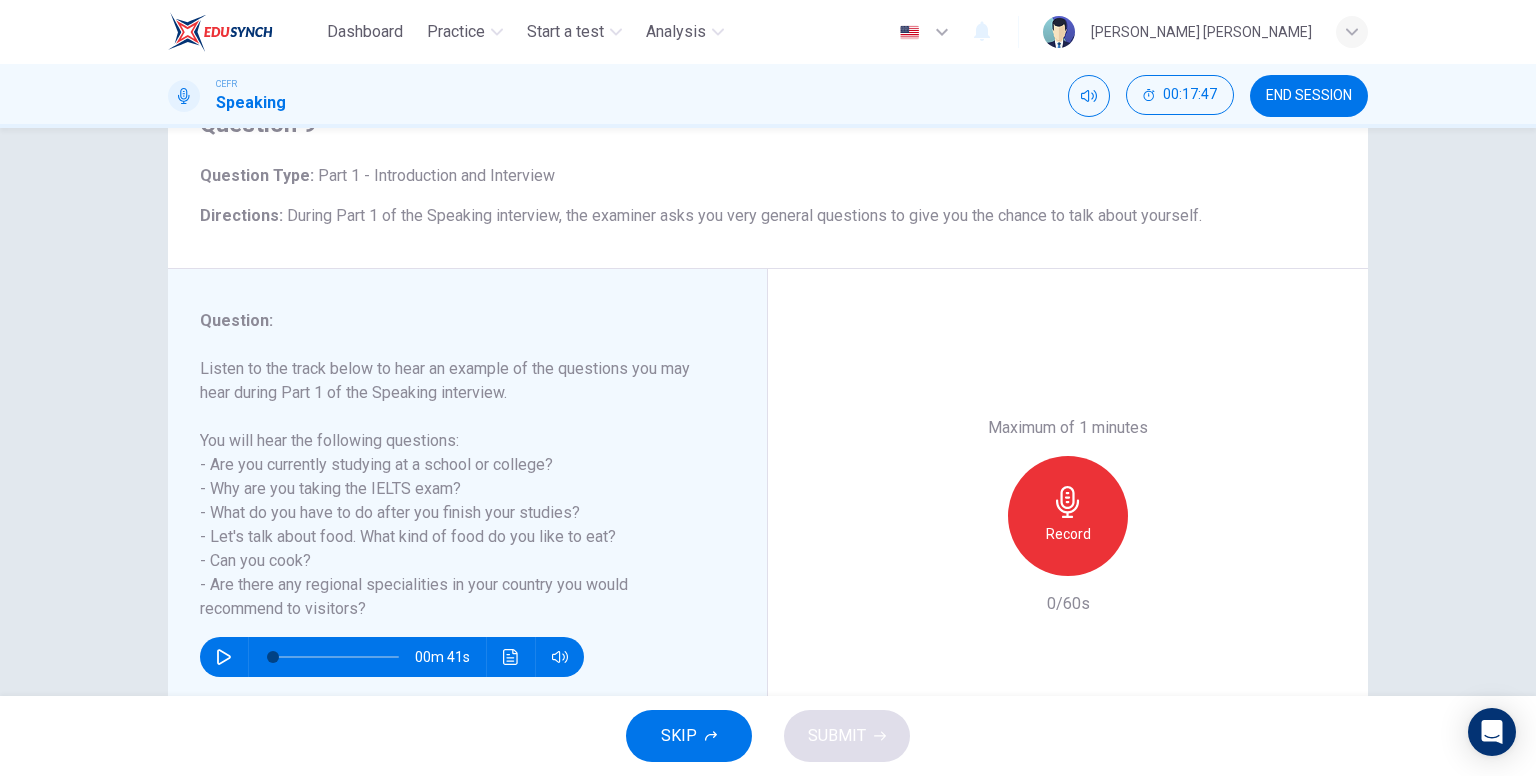 click on "Record" at bounding box center [1068, 534] 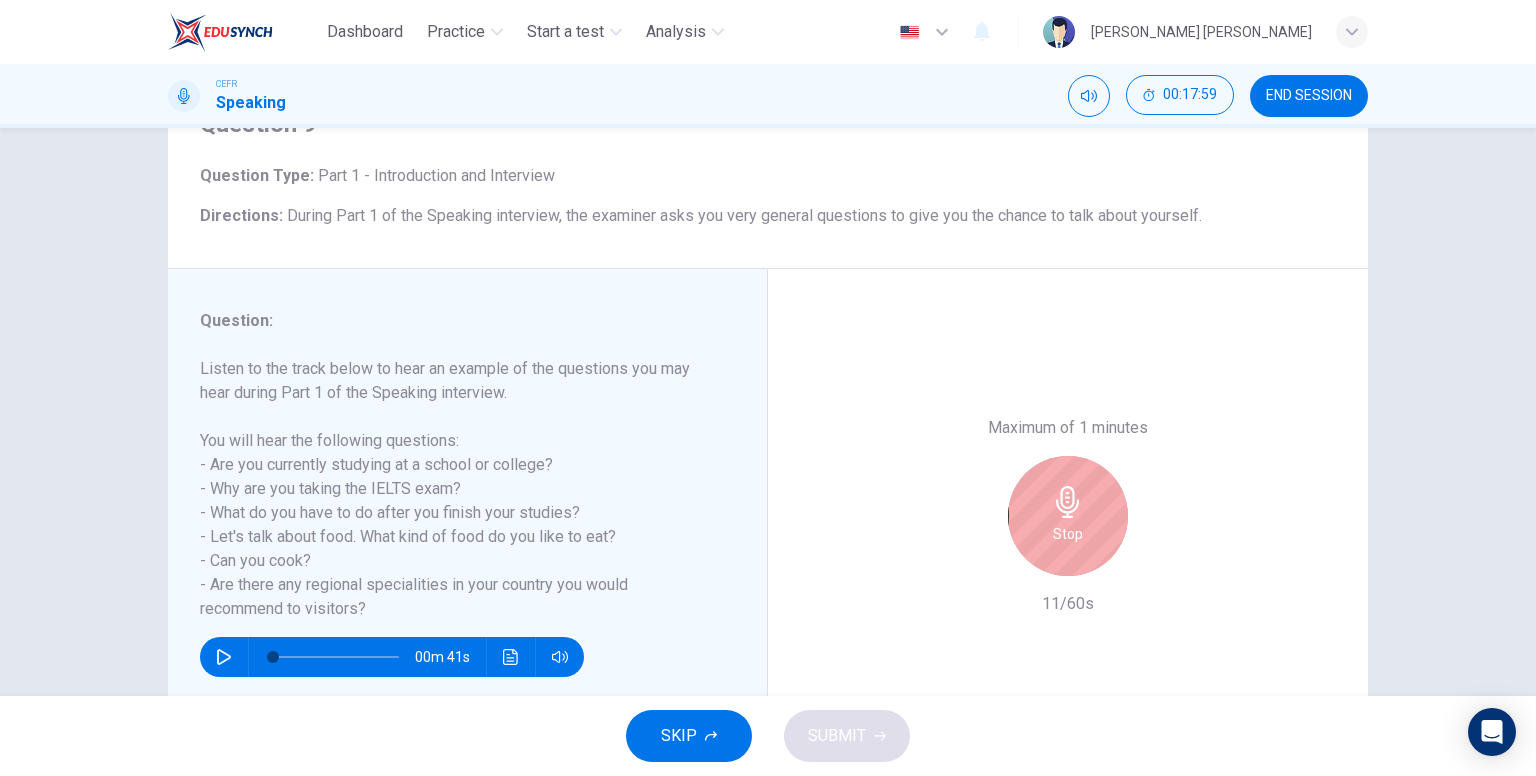click on "Stop" at bounding box center (1068, 534) 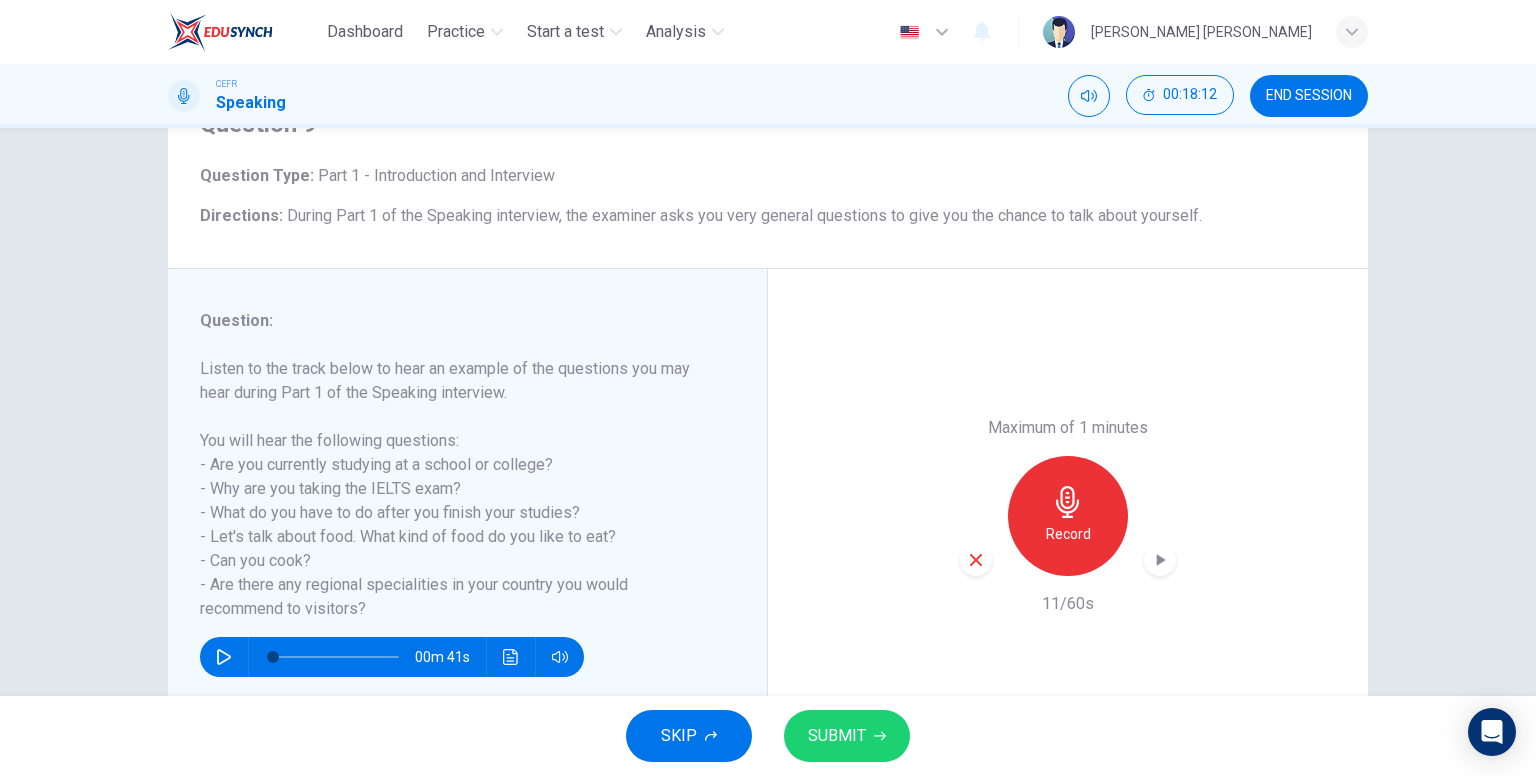 click 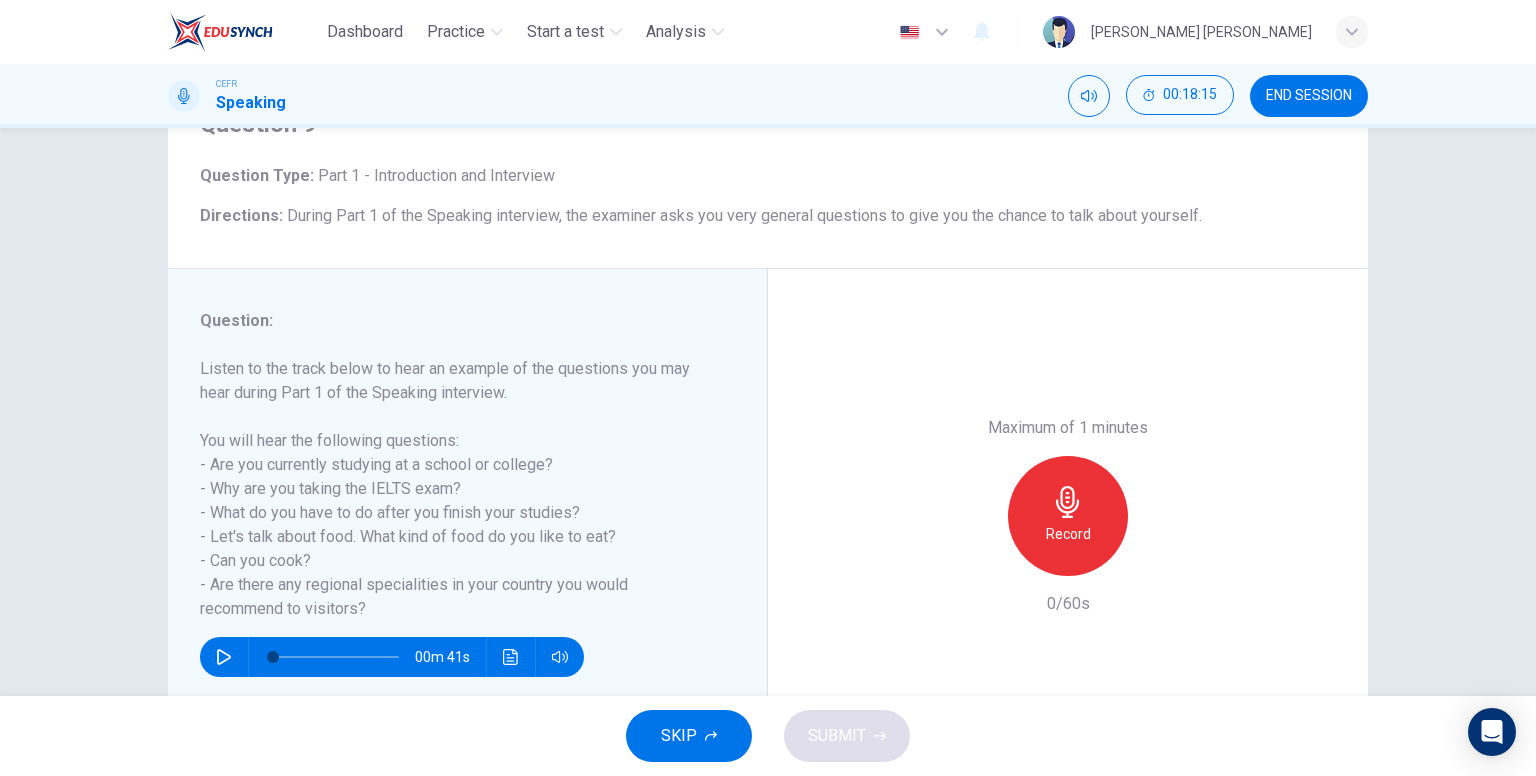 click on "Record" at bounding box center (1068, 534) 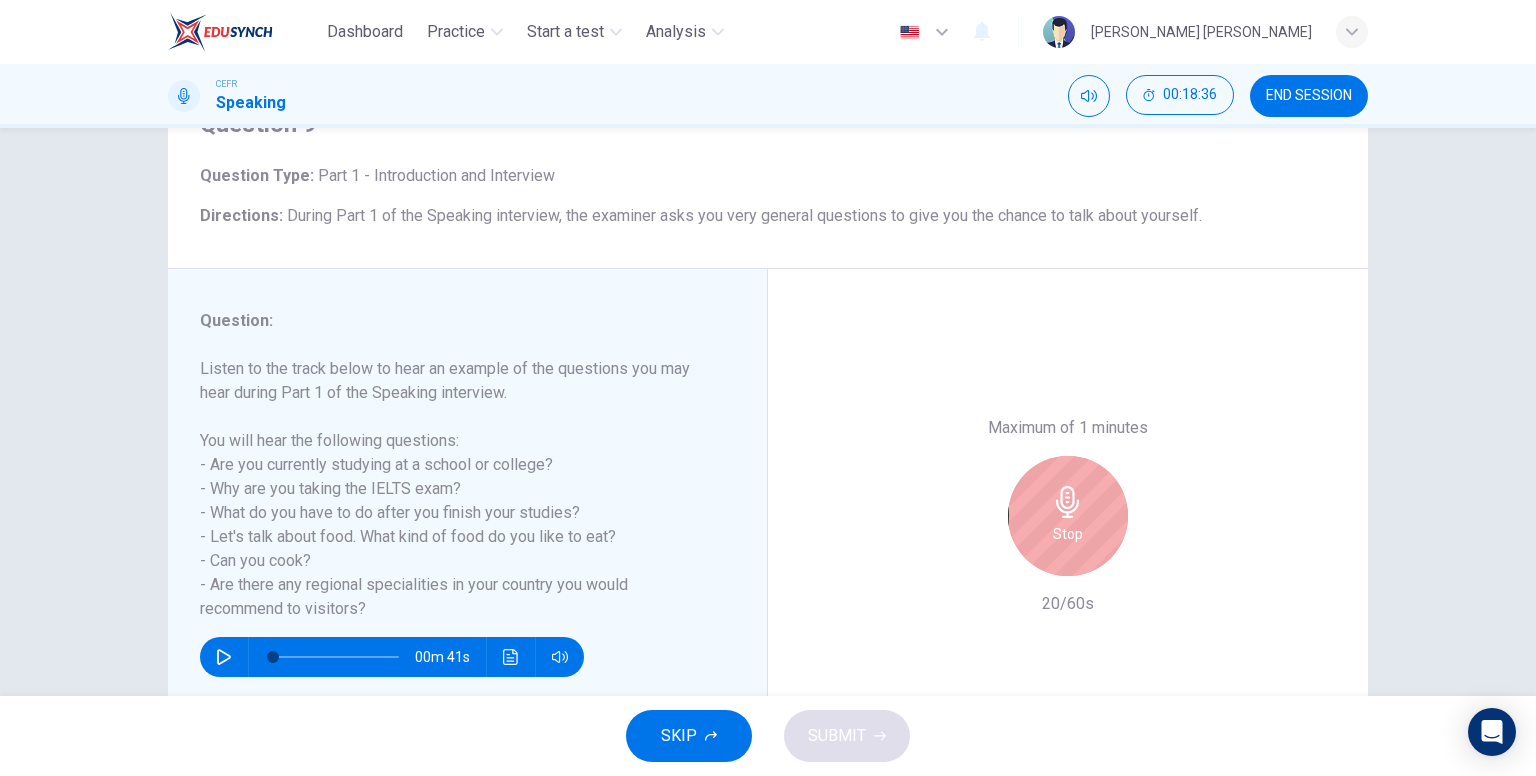 click on "Stop" at bounding box center [1068, 534] 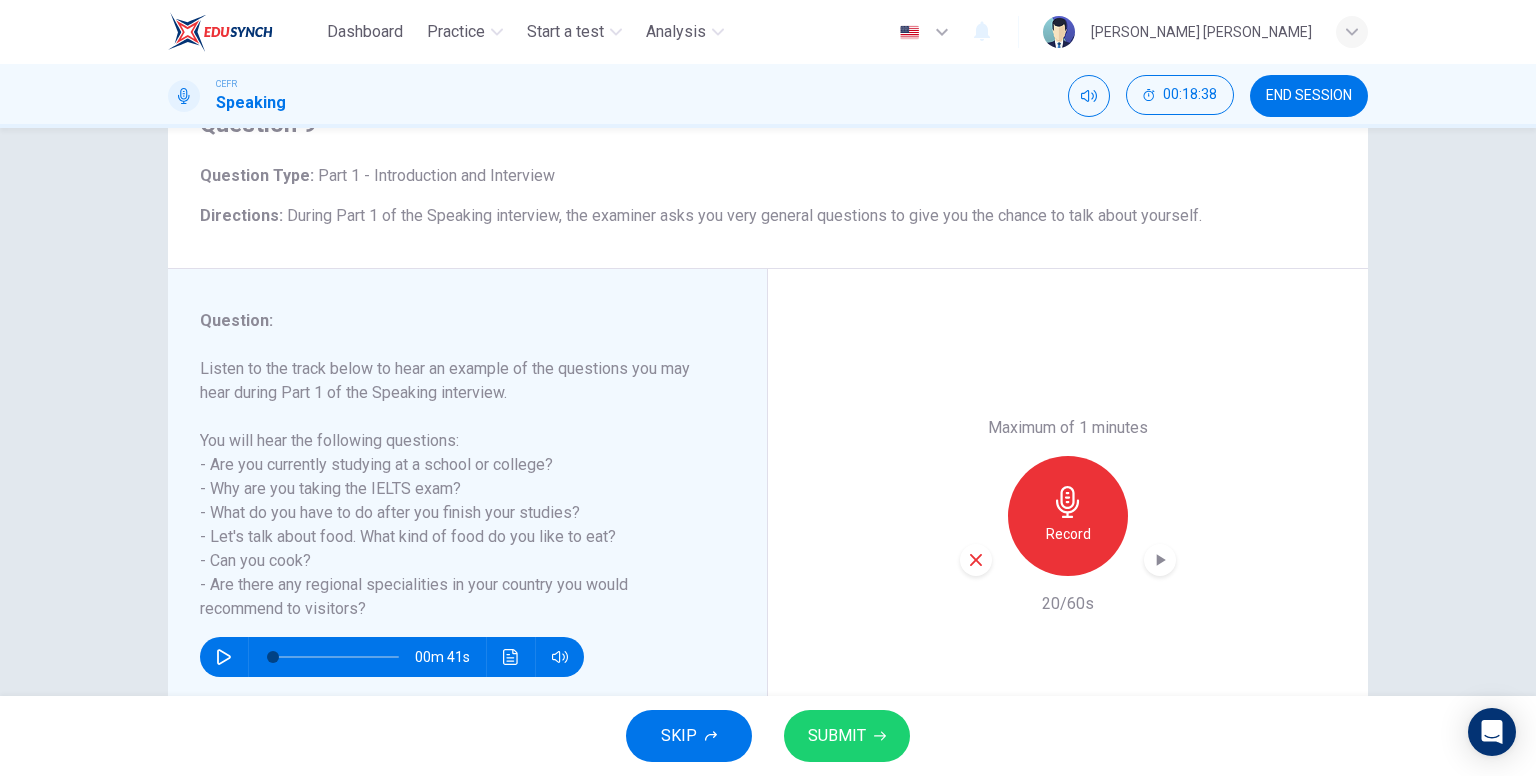 click at bounding box center (976, 560) 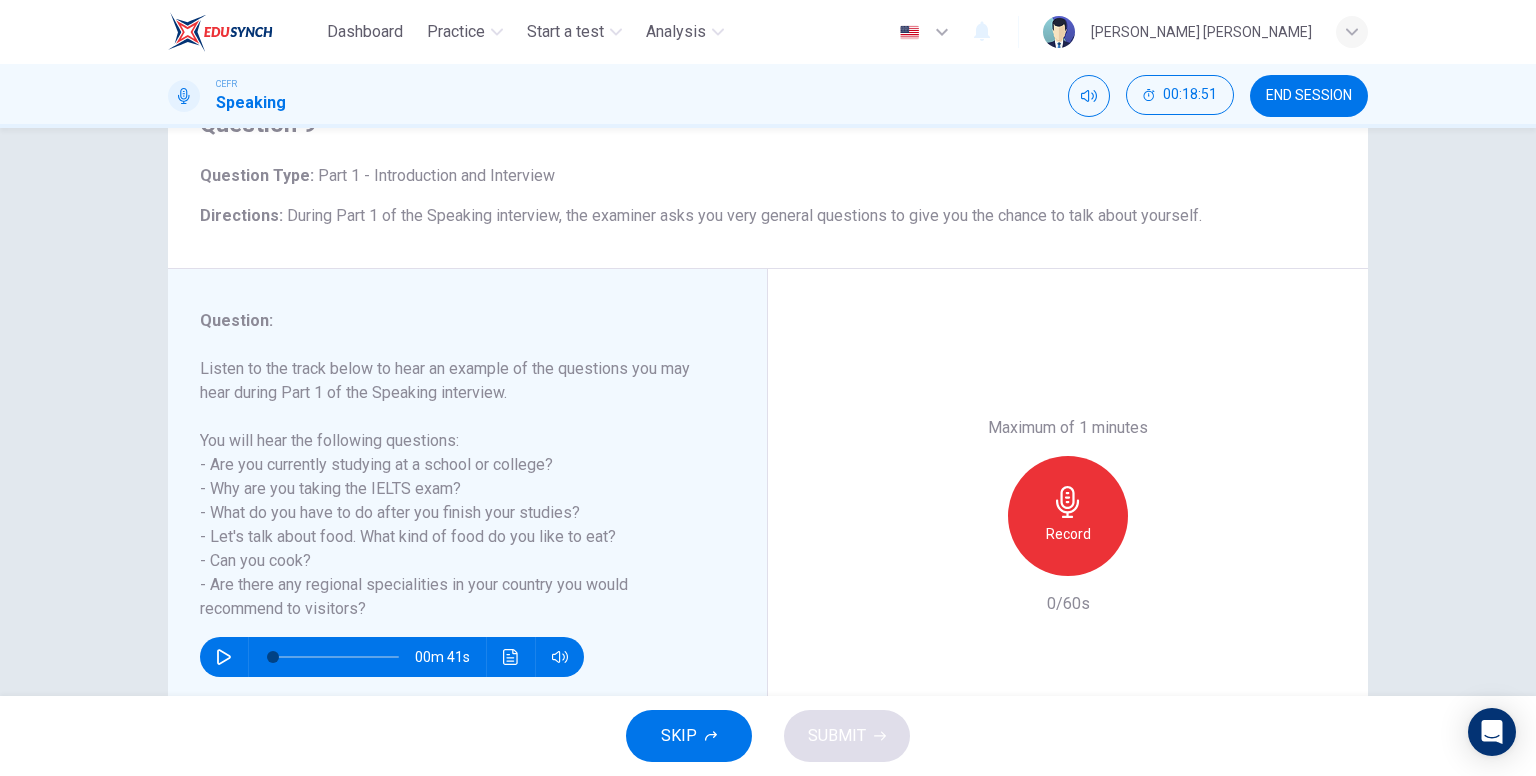 click on "Record" at bounding box center [1068, 534] 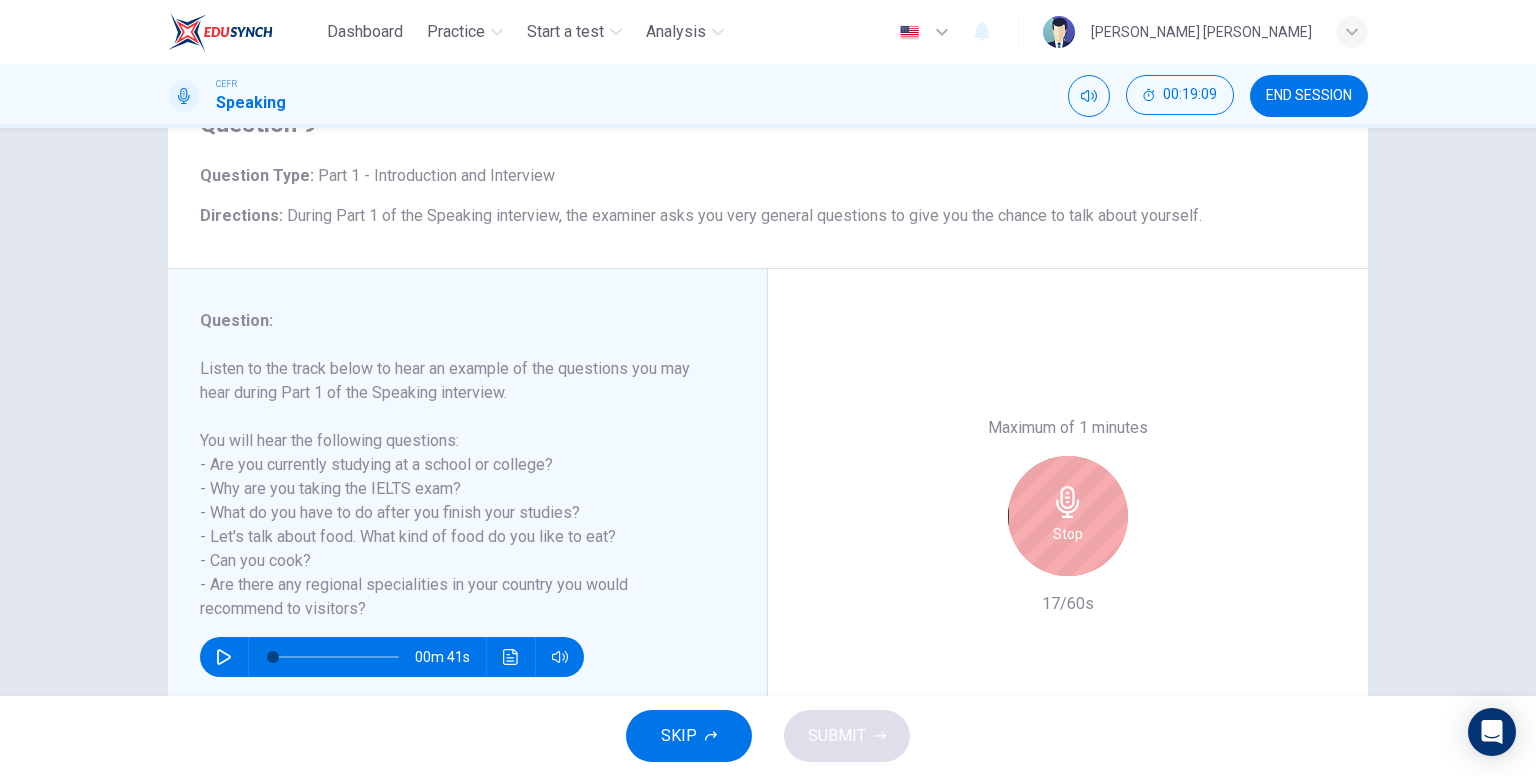 click on "Stop" at bounding box center [1068, 534] 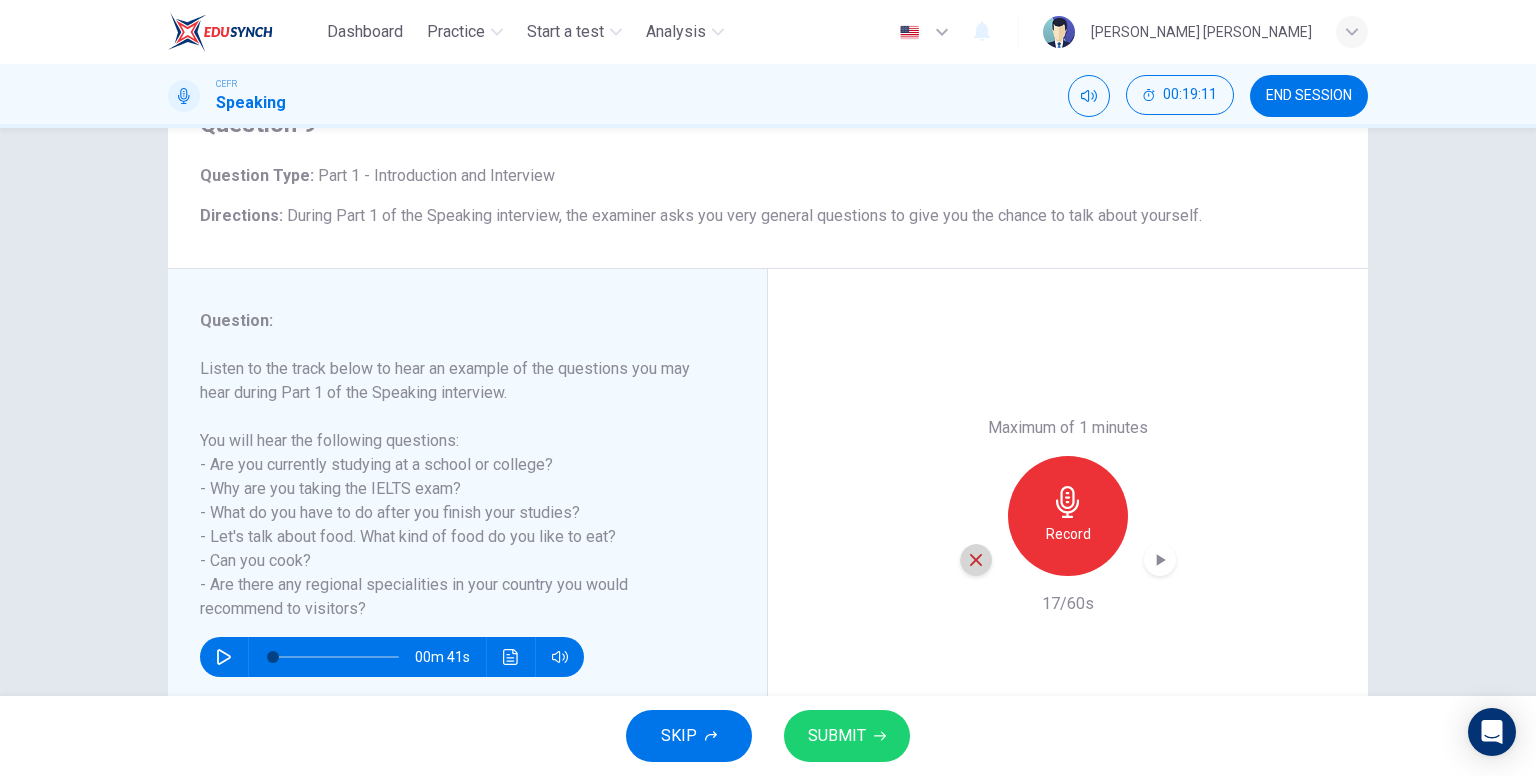 click at bounding box center (976, 560) 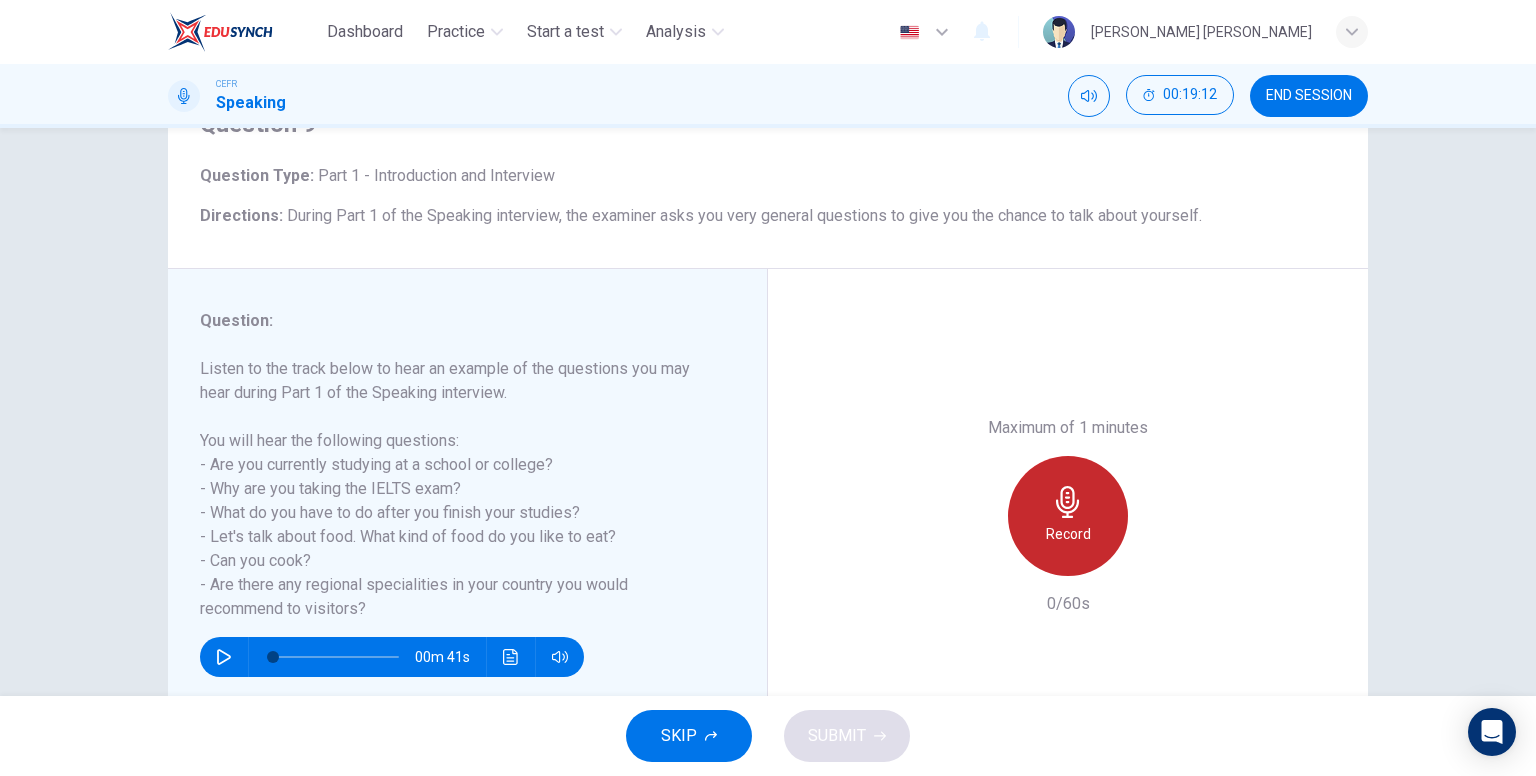 click on "Record" at bounding box center (1068, 516) 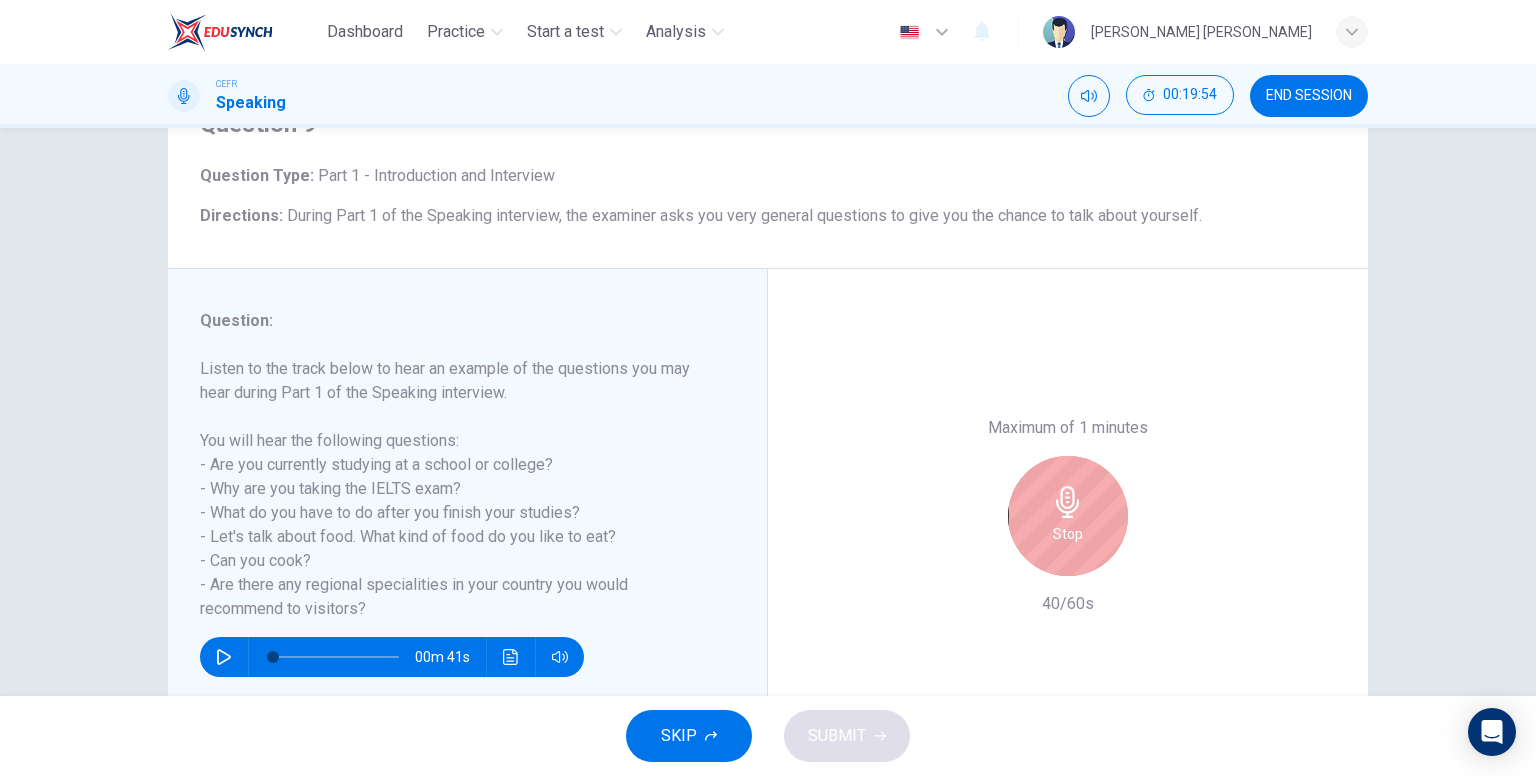 click on "Stop" at bounding box center (1068, 516) 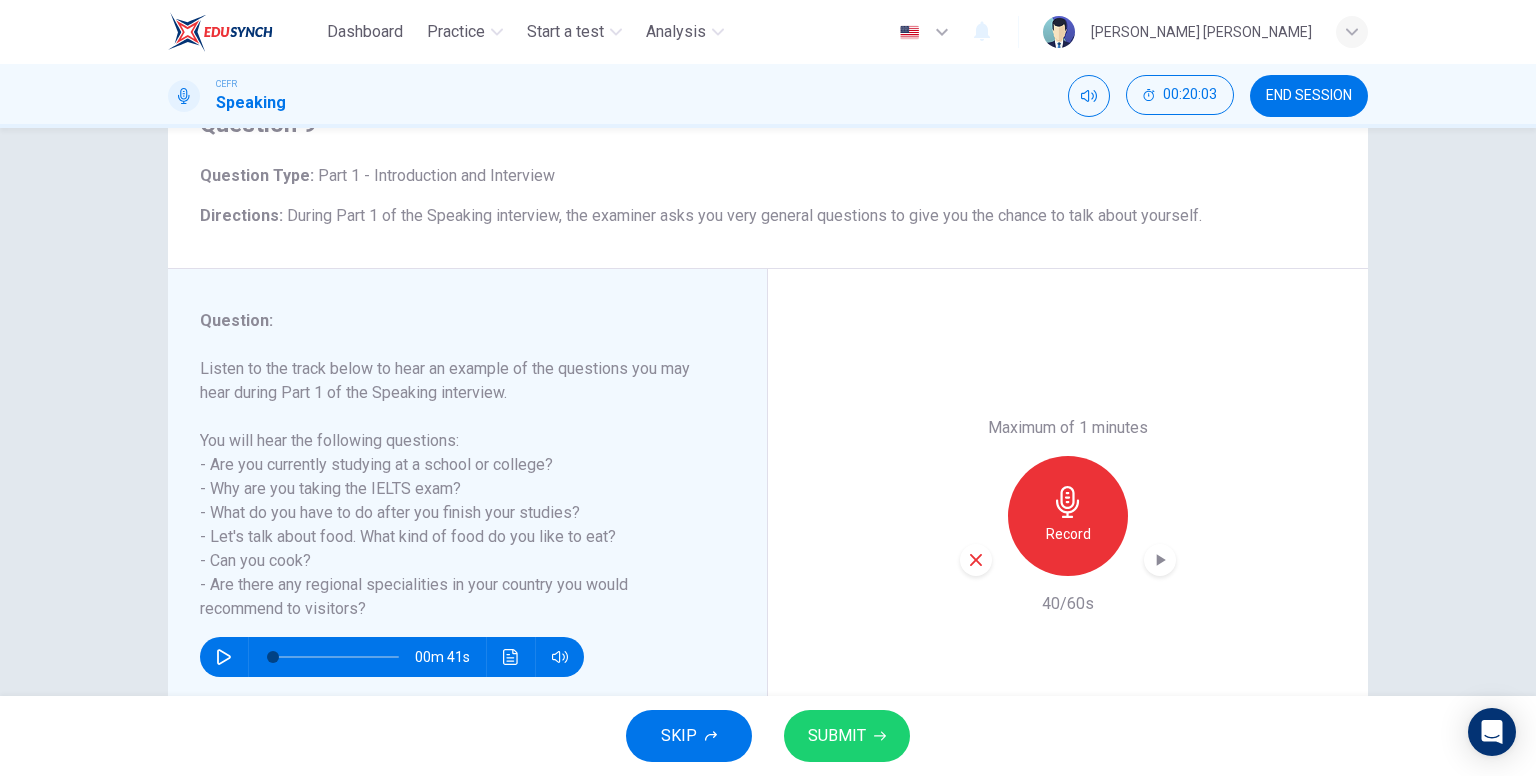 click on "SUBMIT" at bounding box center (847, 736) 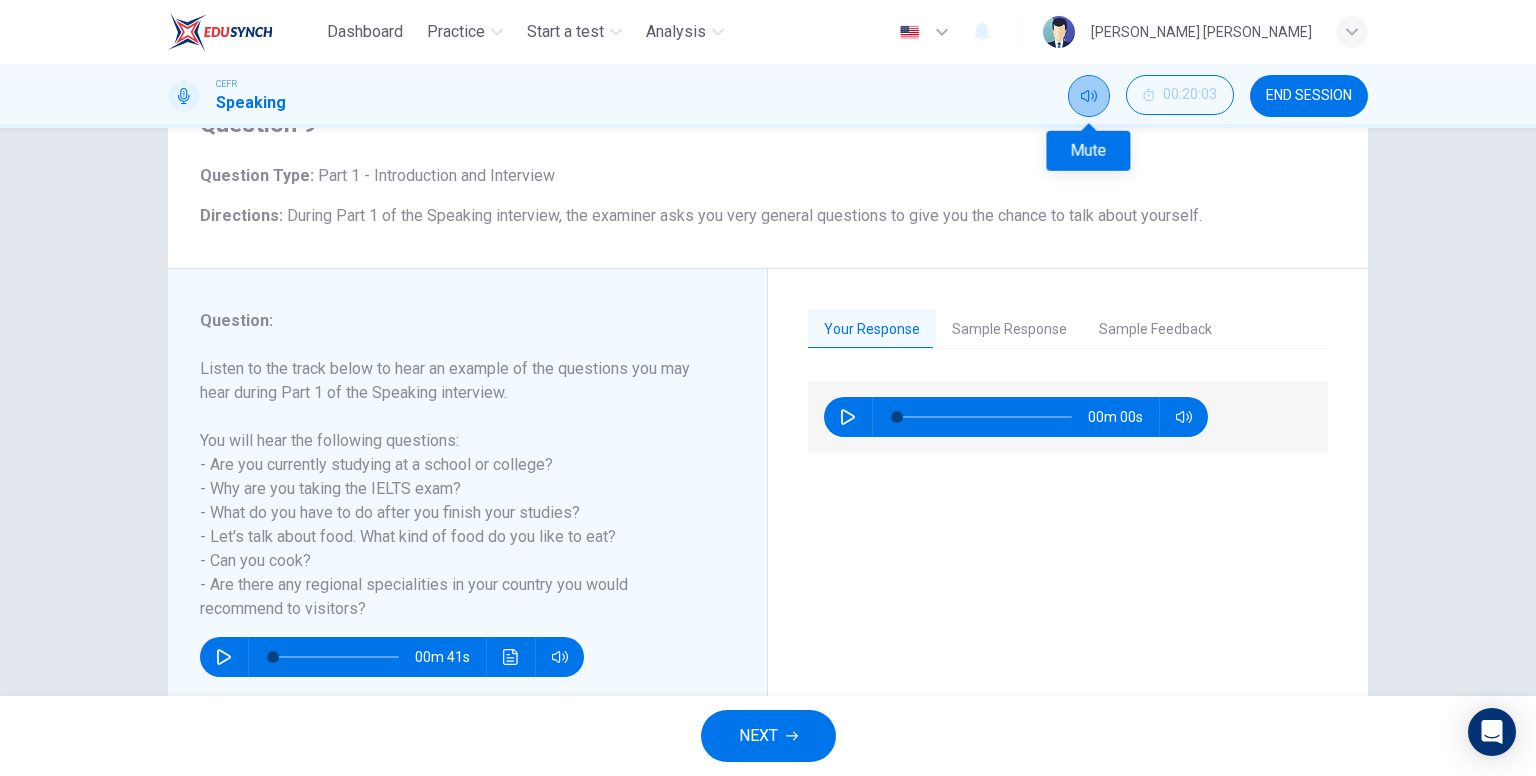 click at bounding box center [1089, 96] 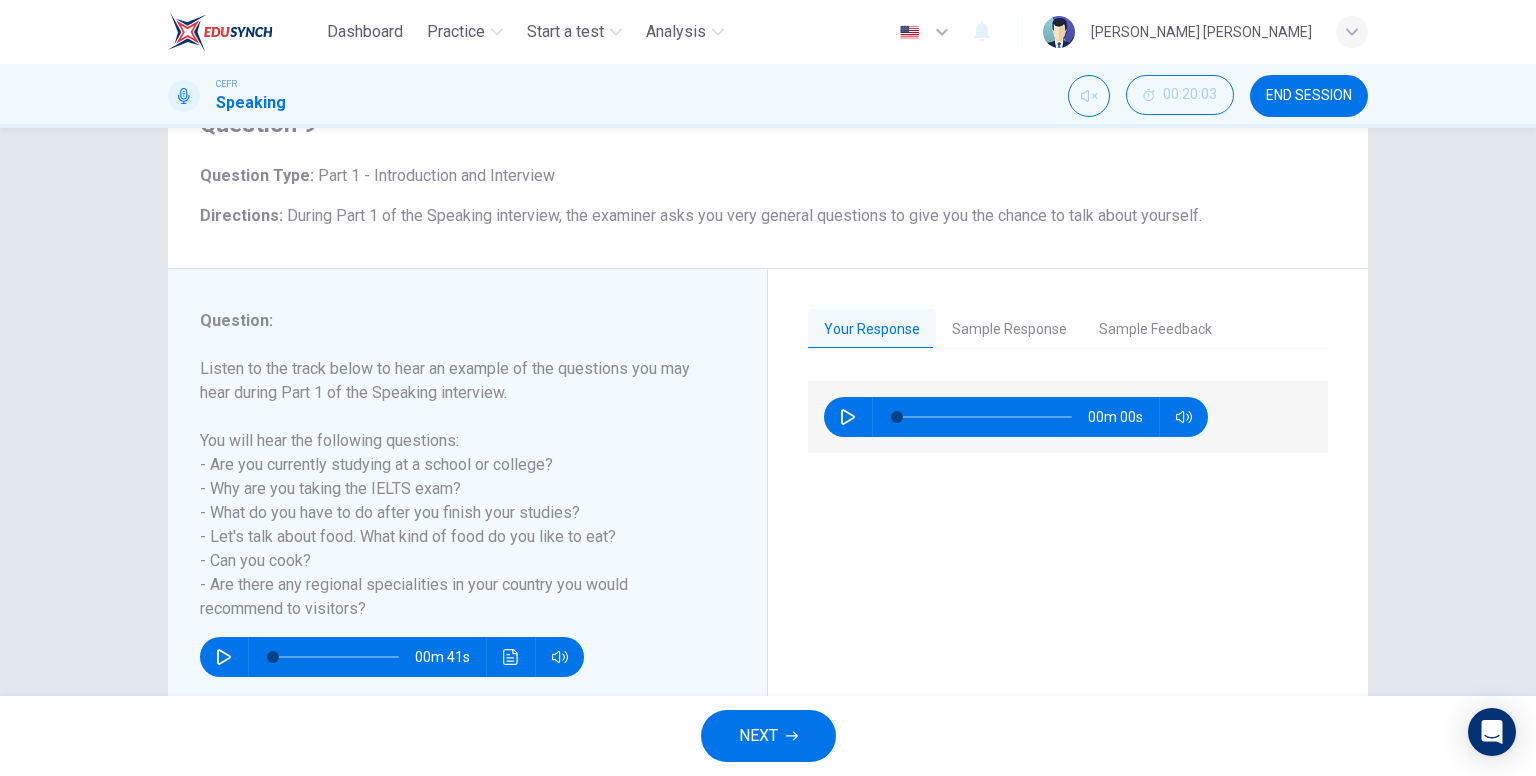 click on "Sample Response" at bounding box center (1009, 330) 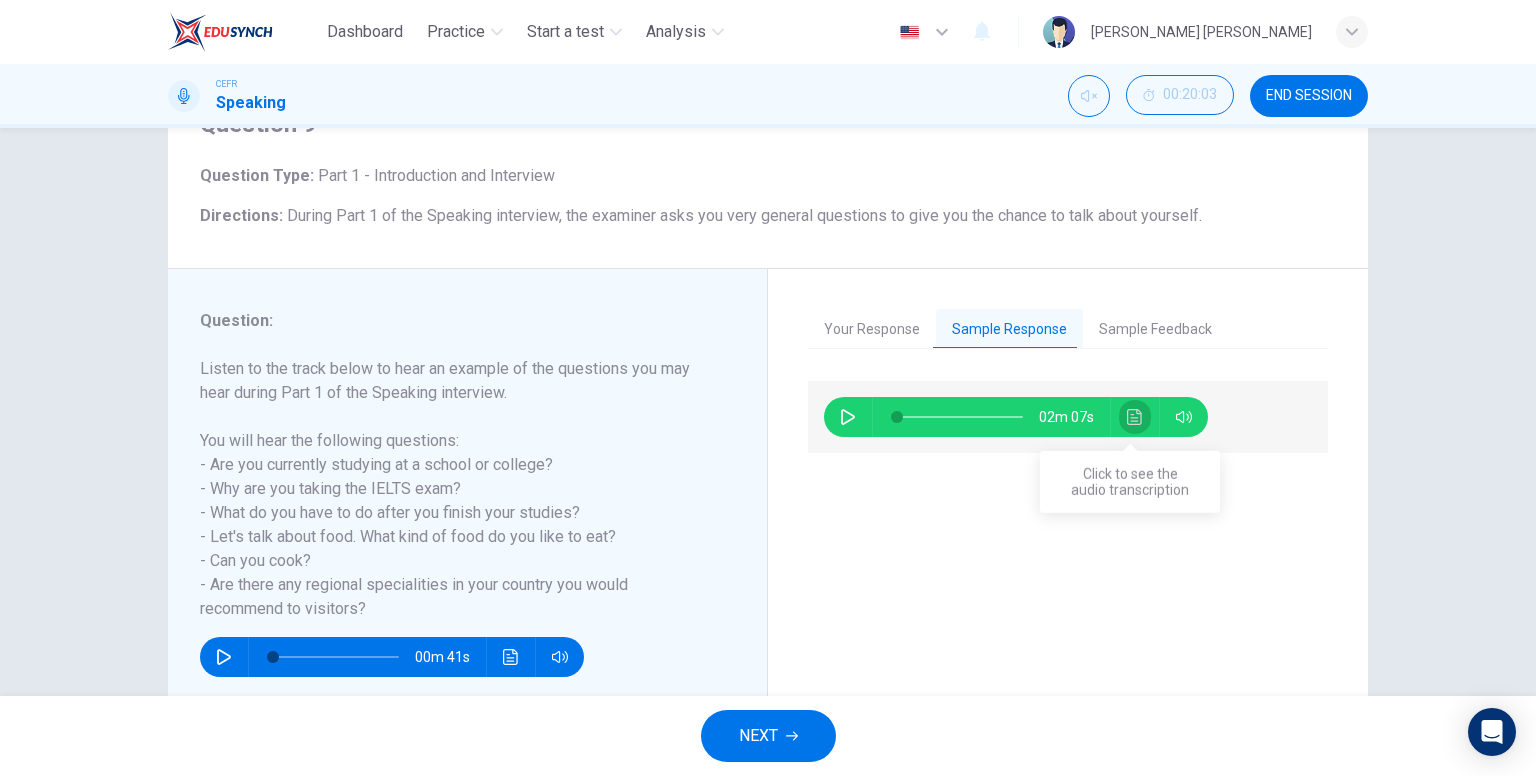 click at bounding box center [1135, 417] 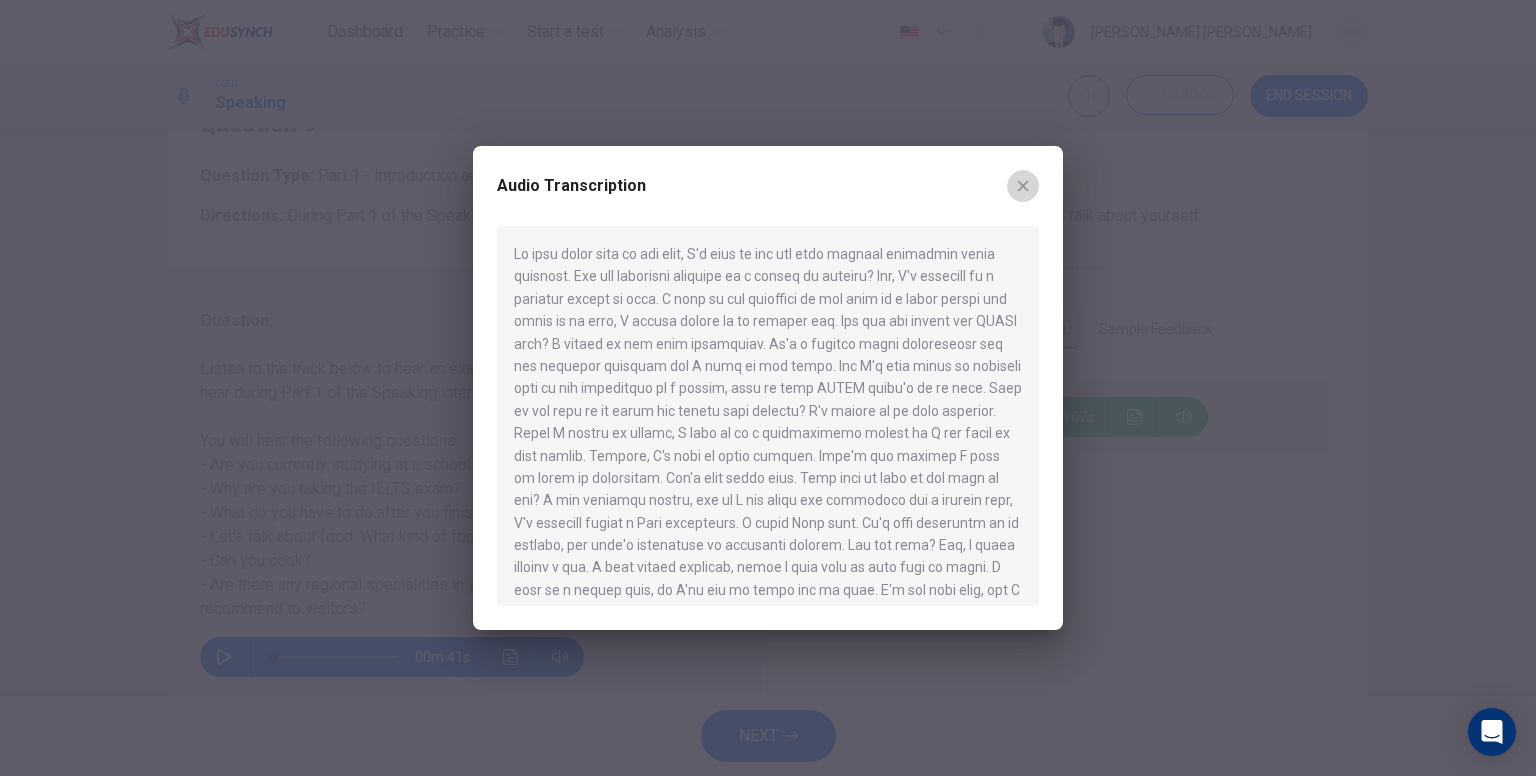 click 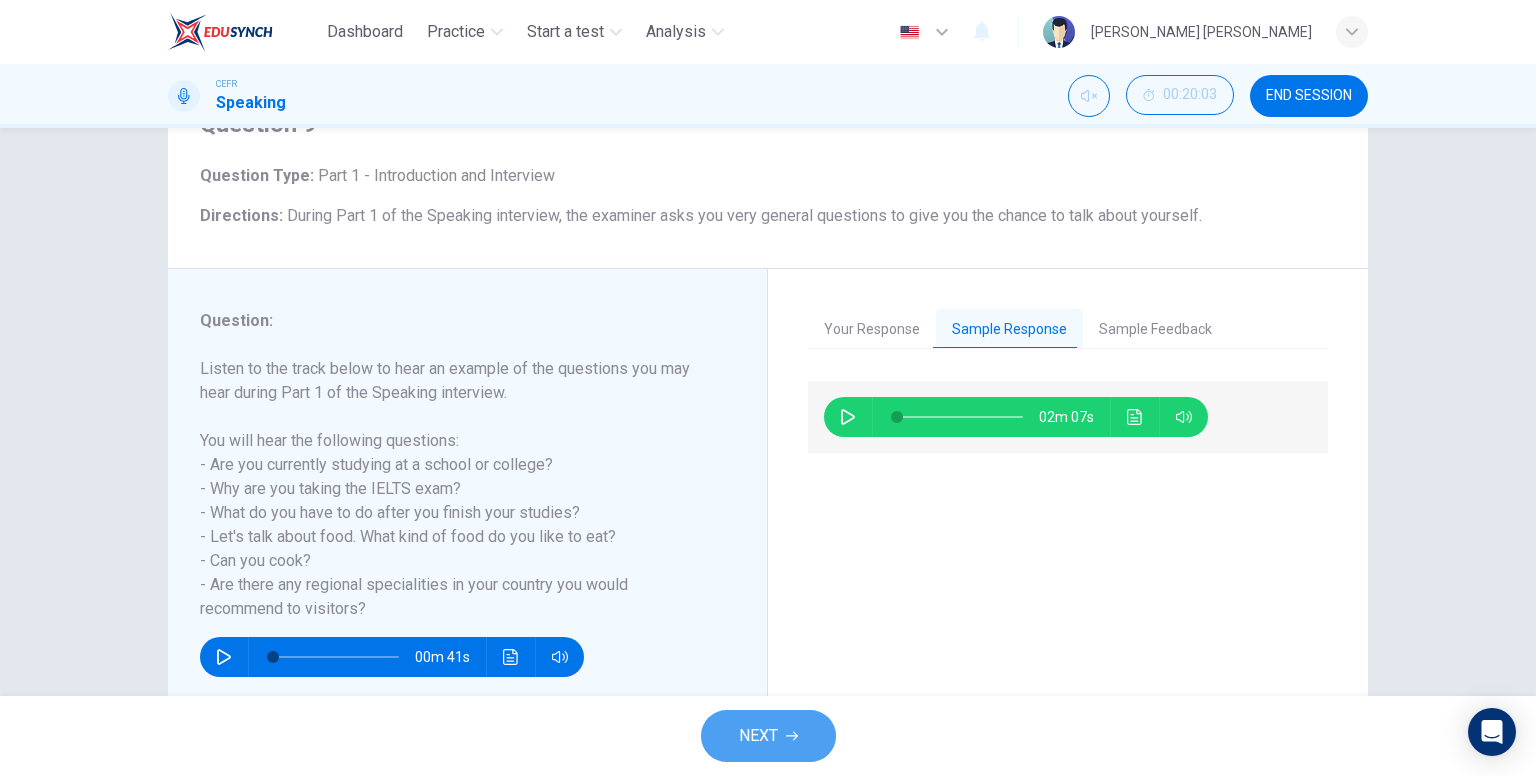 click 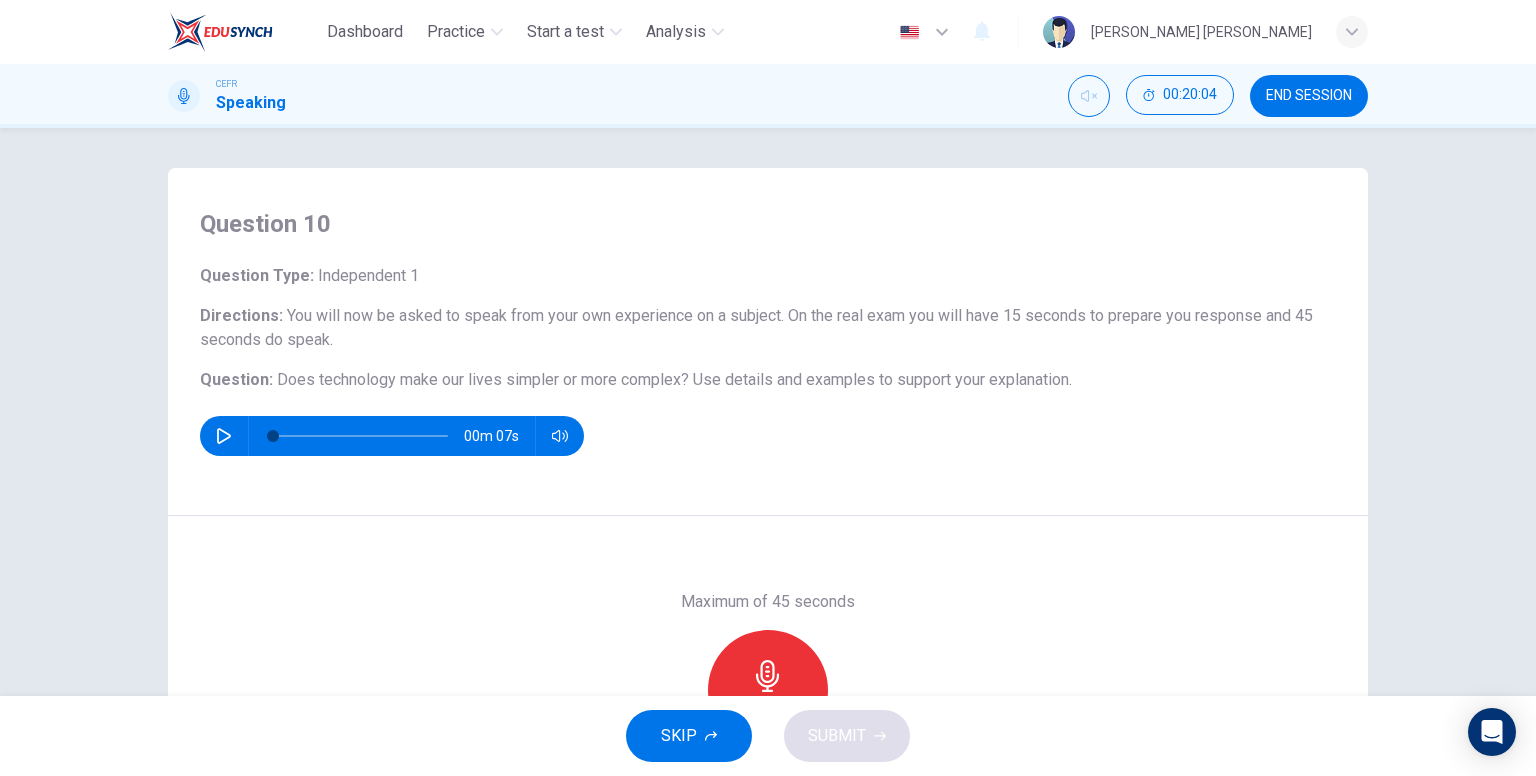 click on "END SESSION" at bounding box center [1309, 96] 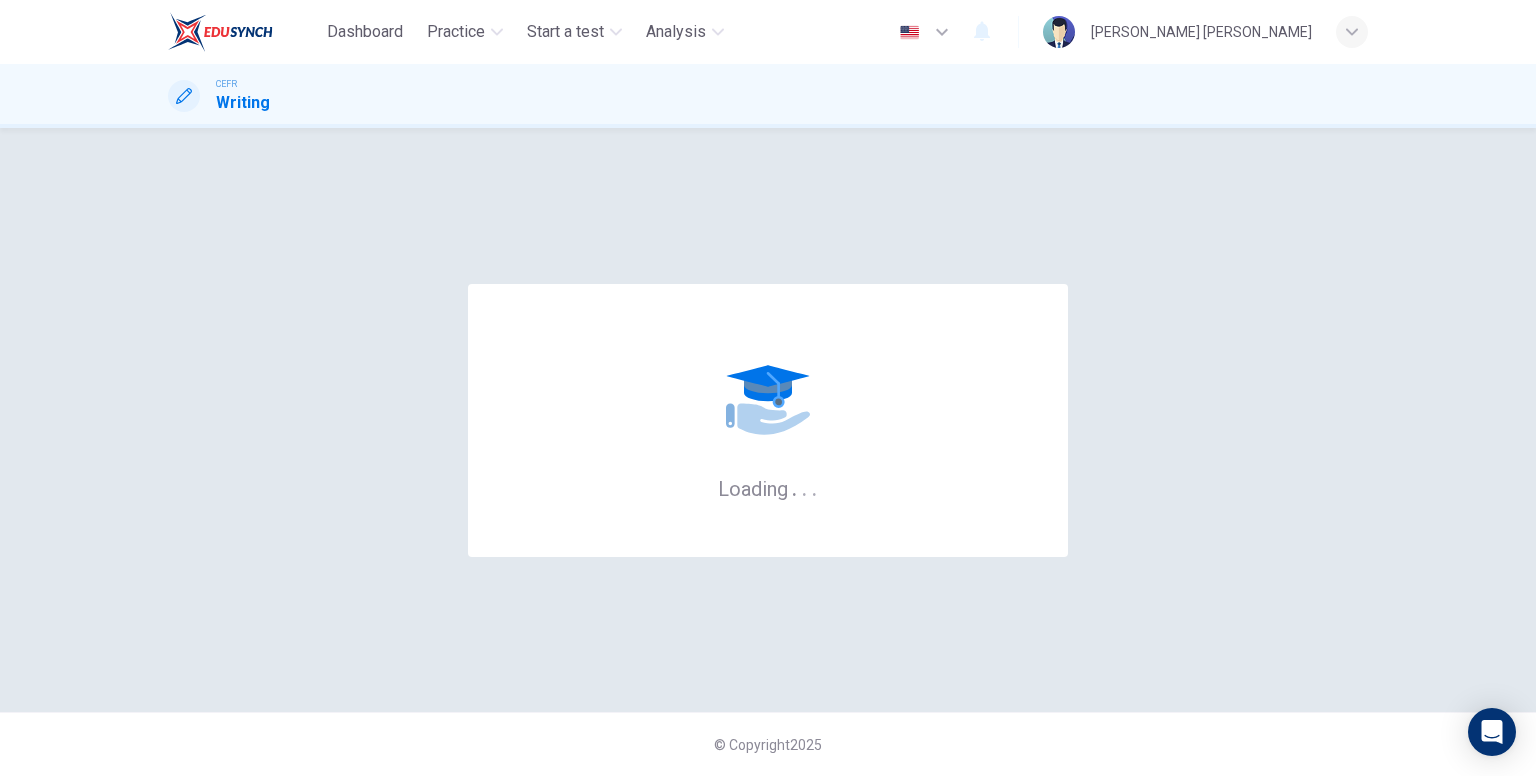 scroll, scrollTop: 0, scrollLeft: 0, axis: both 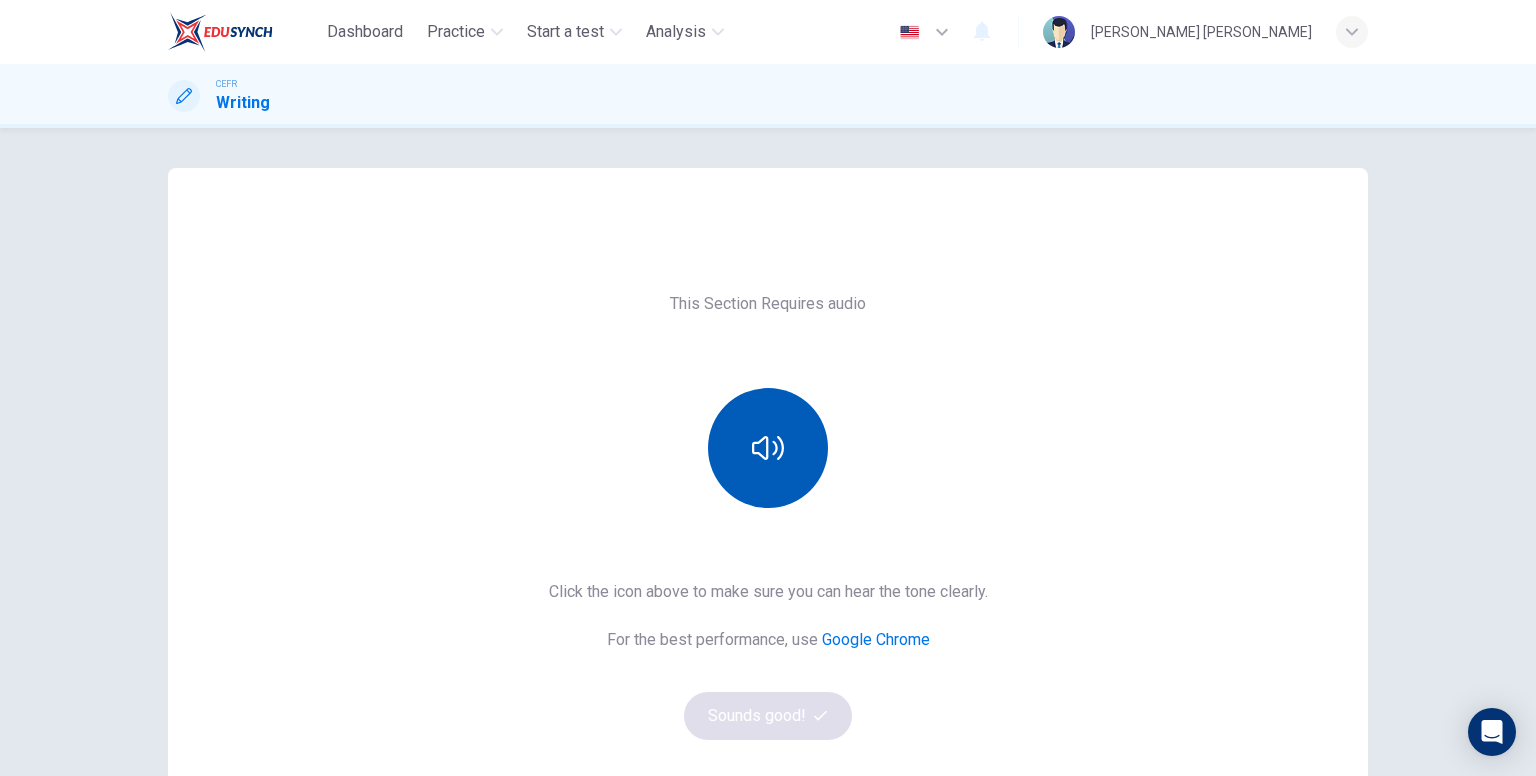 click 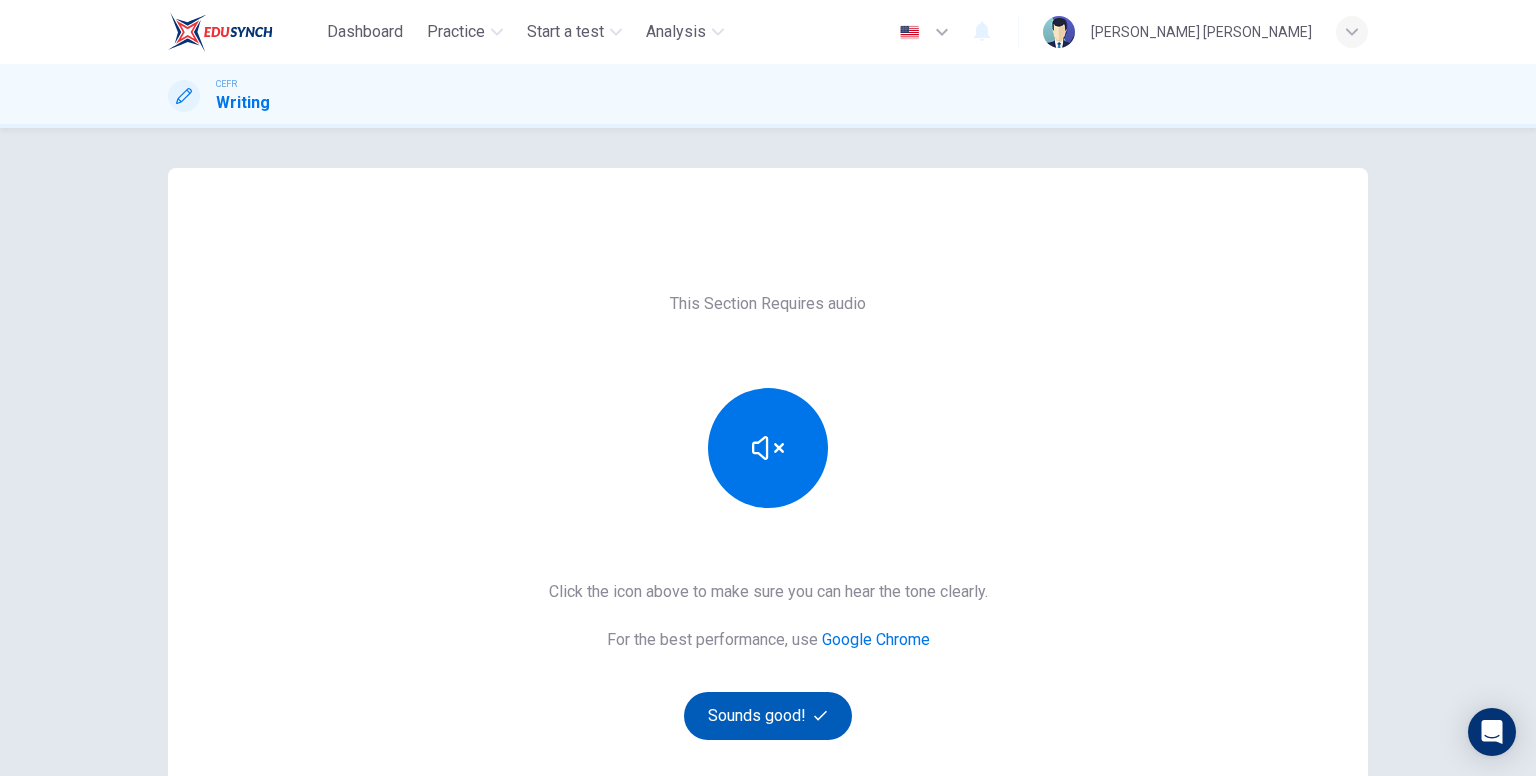 click on "Sounds good!" at bounding box center [768, 716] 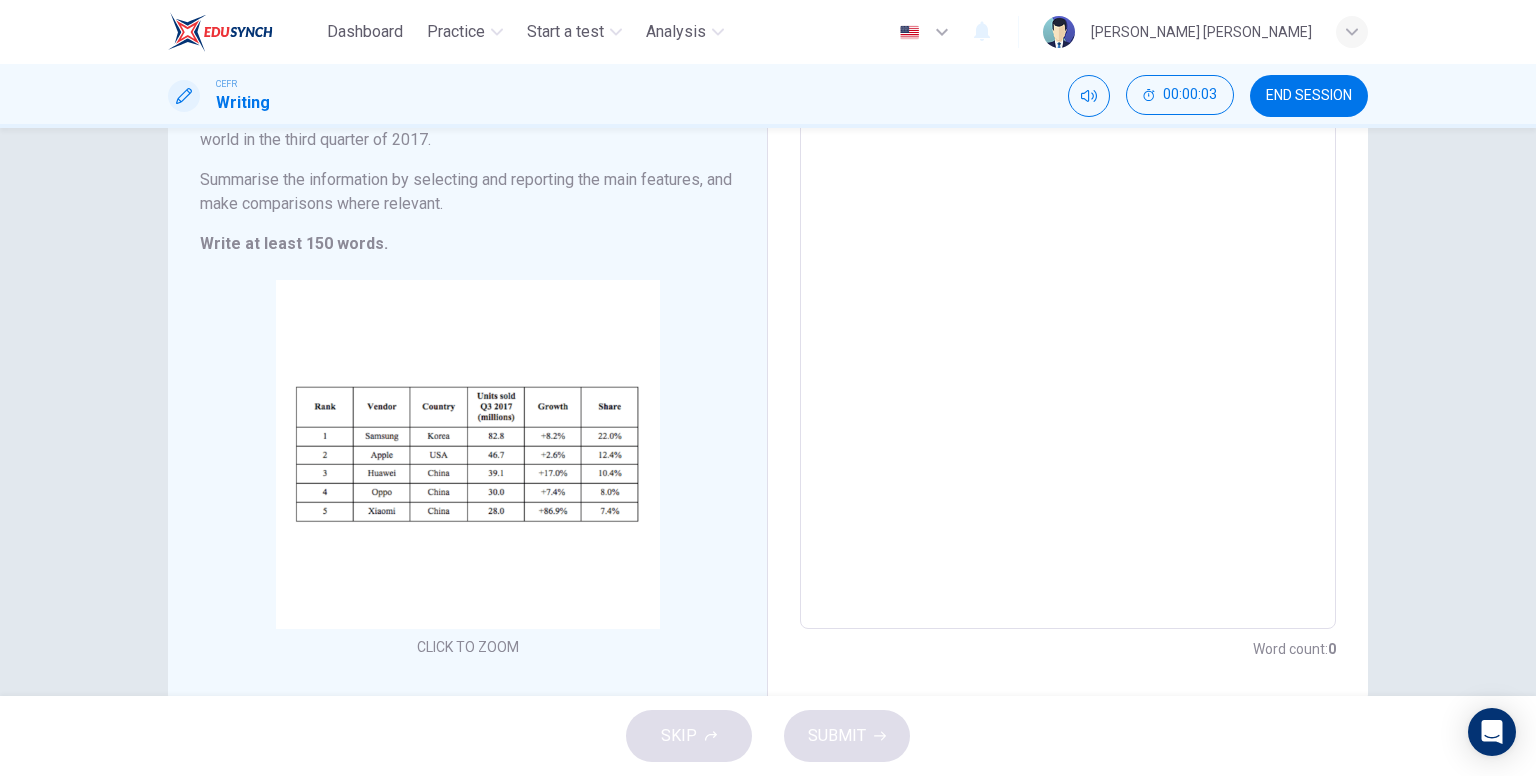 scroll, scrollTop: 100, scrollLeft: 0, axis: vertical 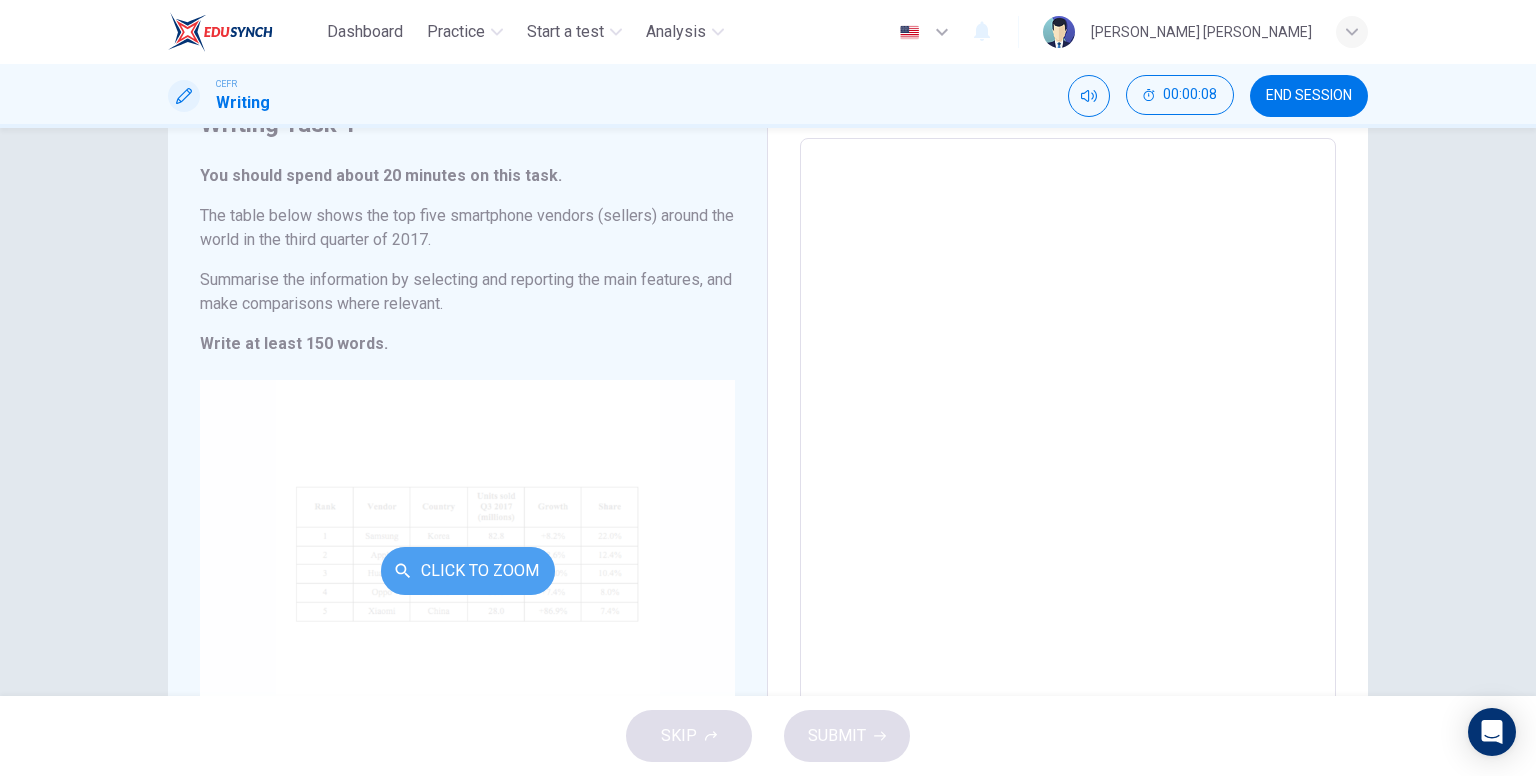 click on "Click to Zoom" at bounding box center (468, 571) 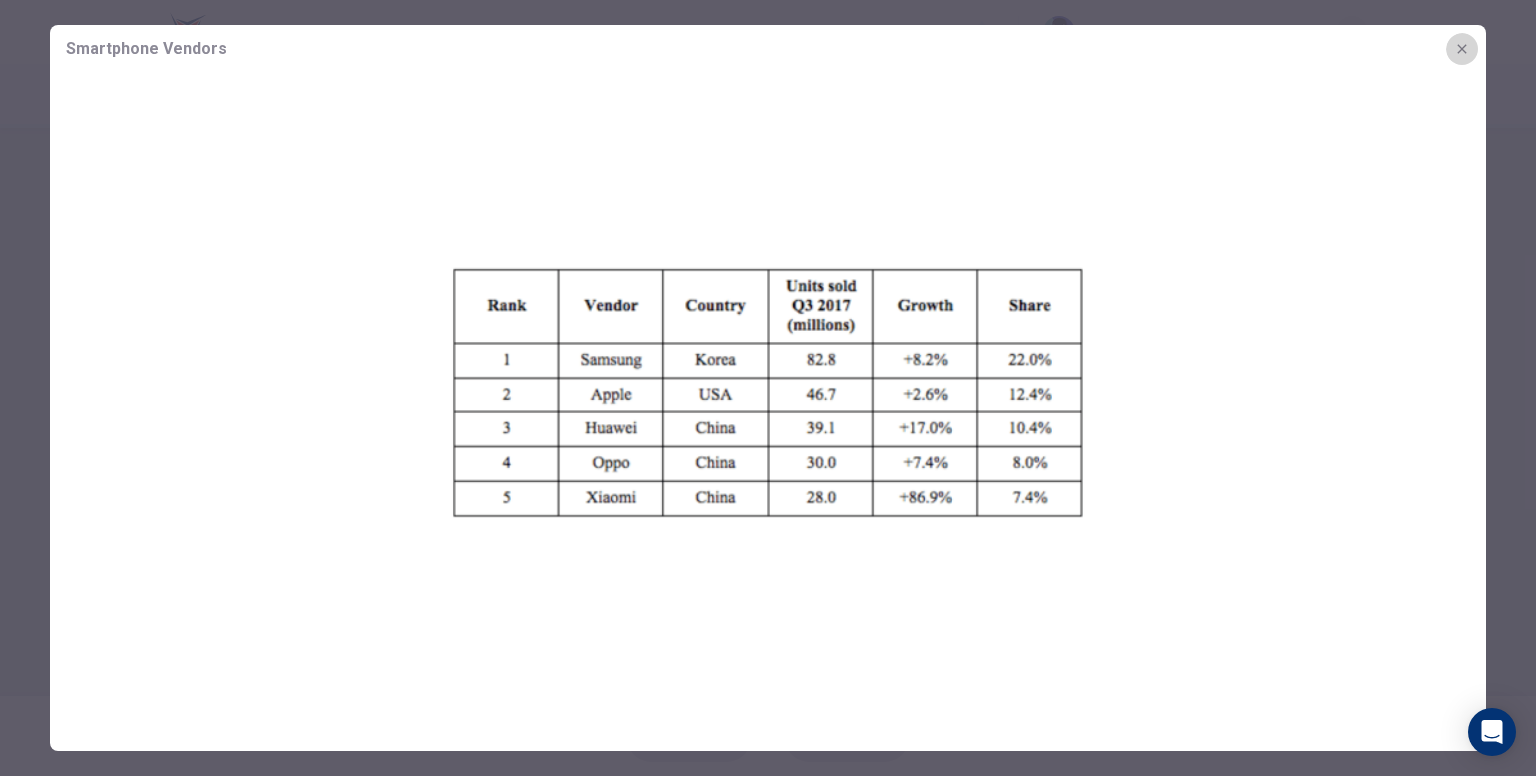 click 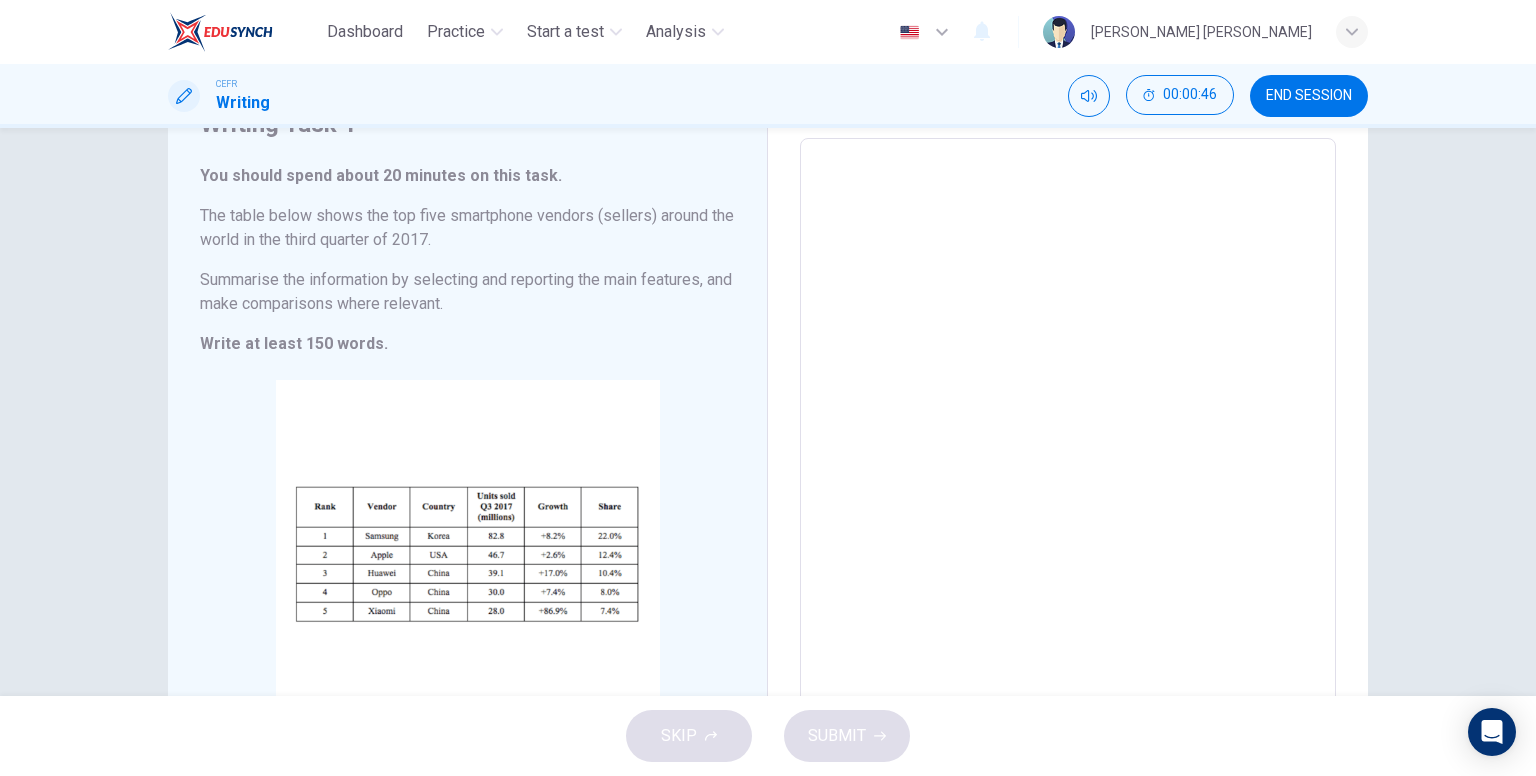 click at bounding box center (1068, 434) 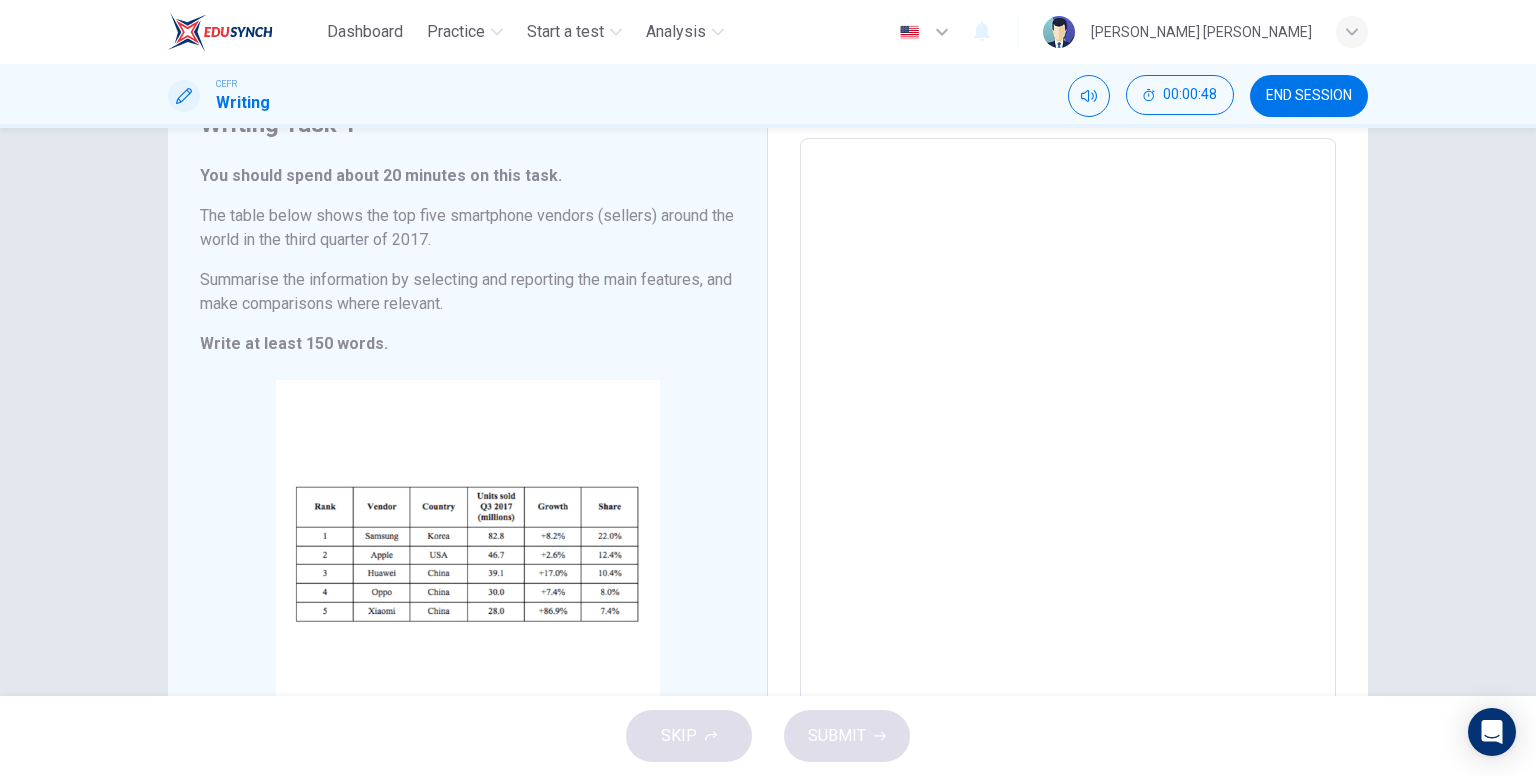 type on "T" 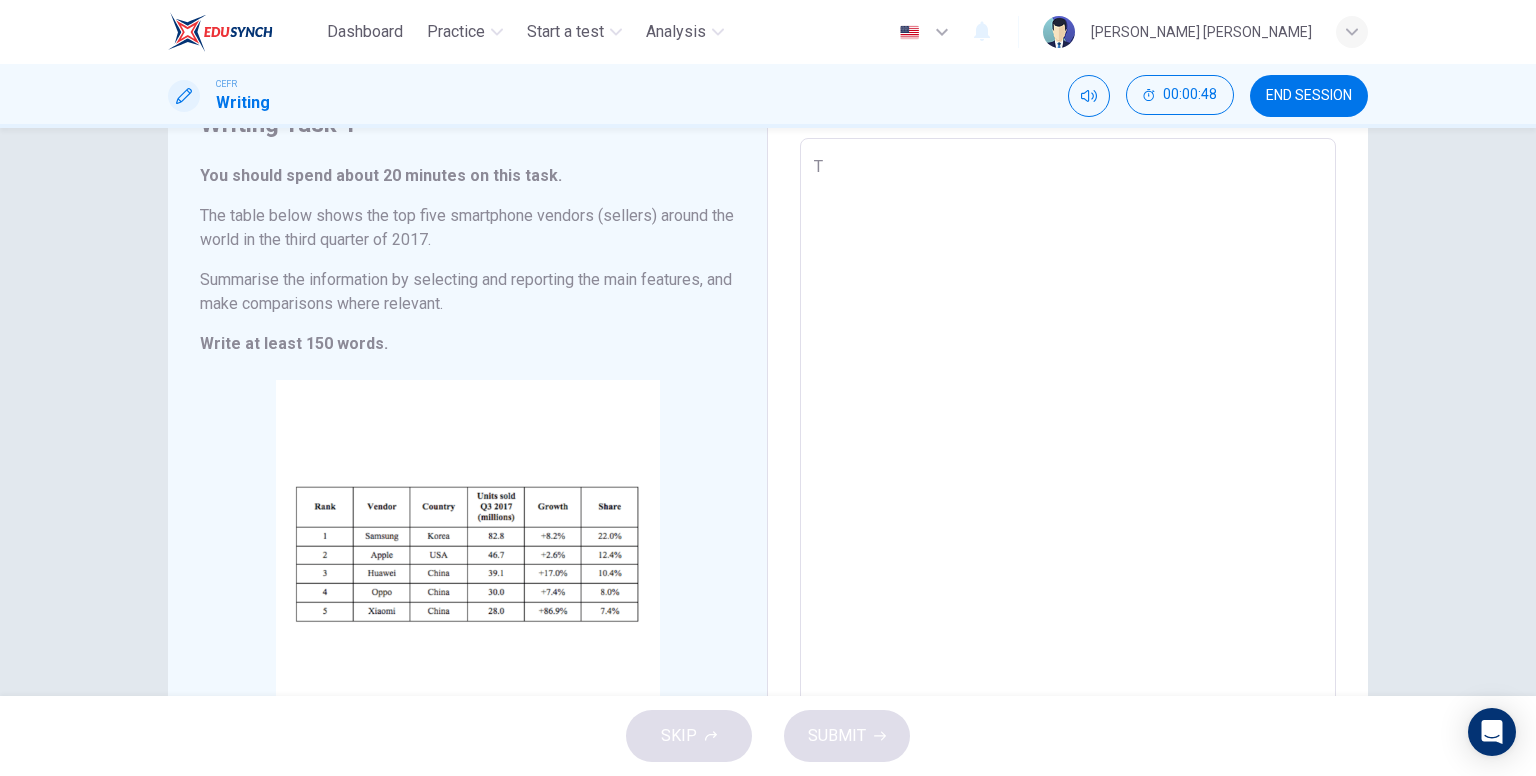 type on "x" 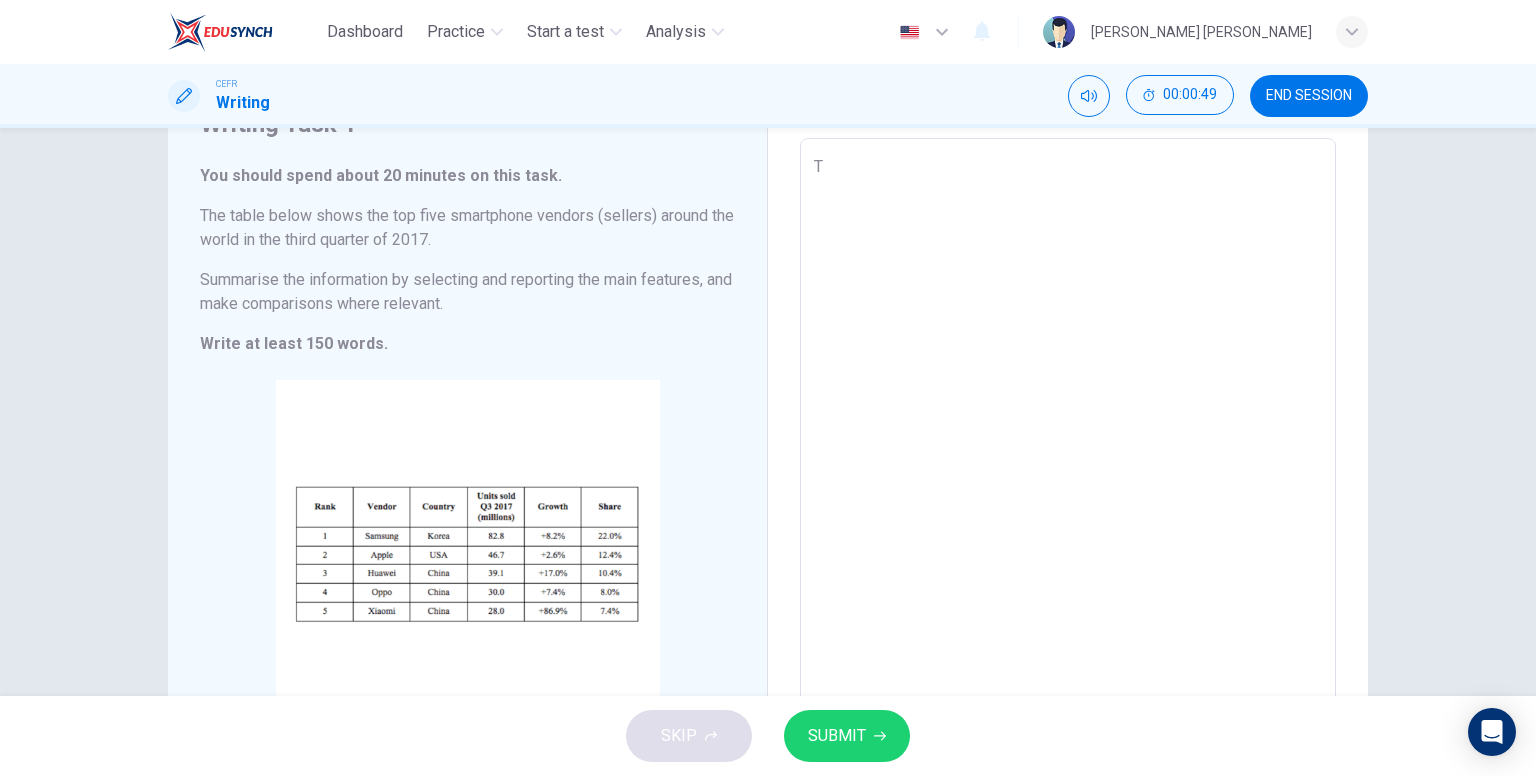 type on "Th" 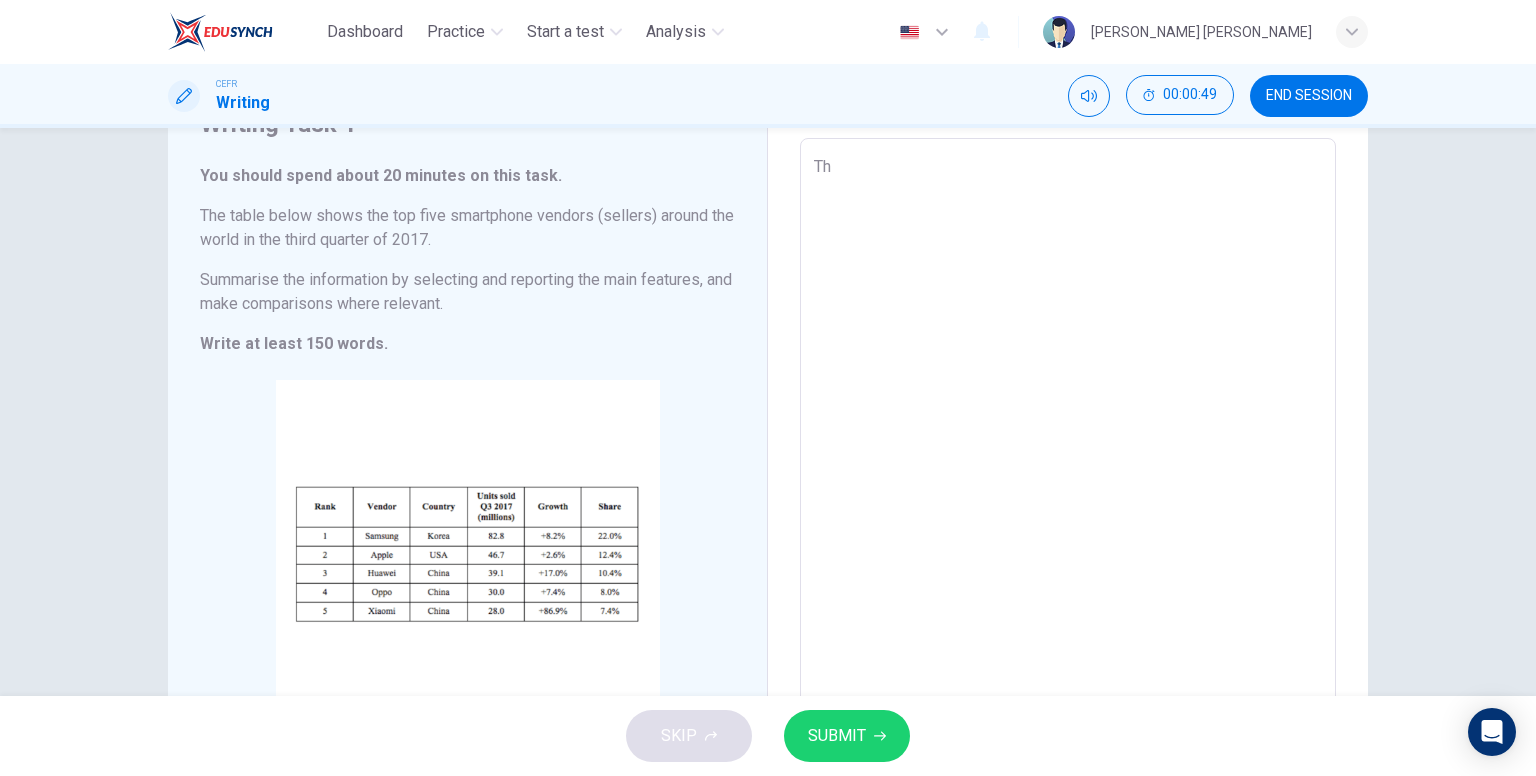 type on "x" 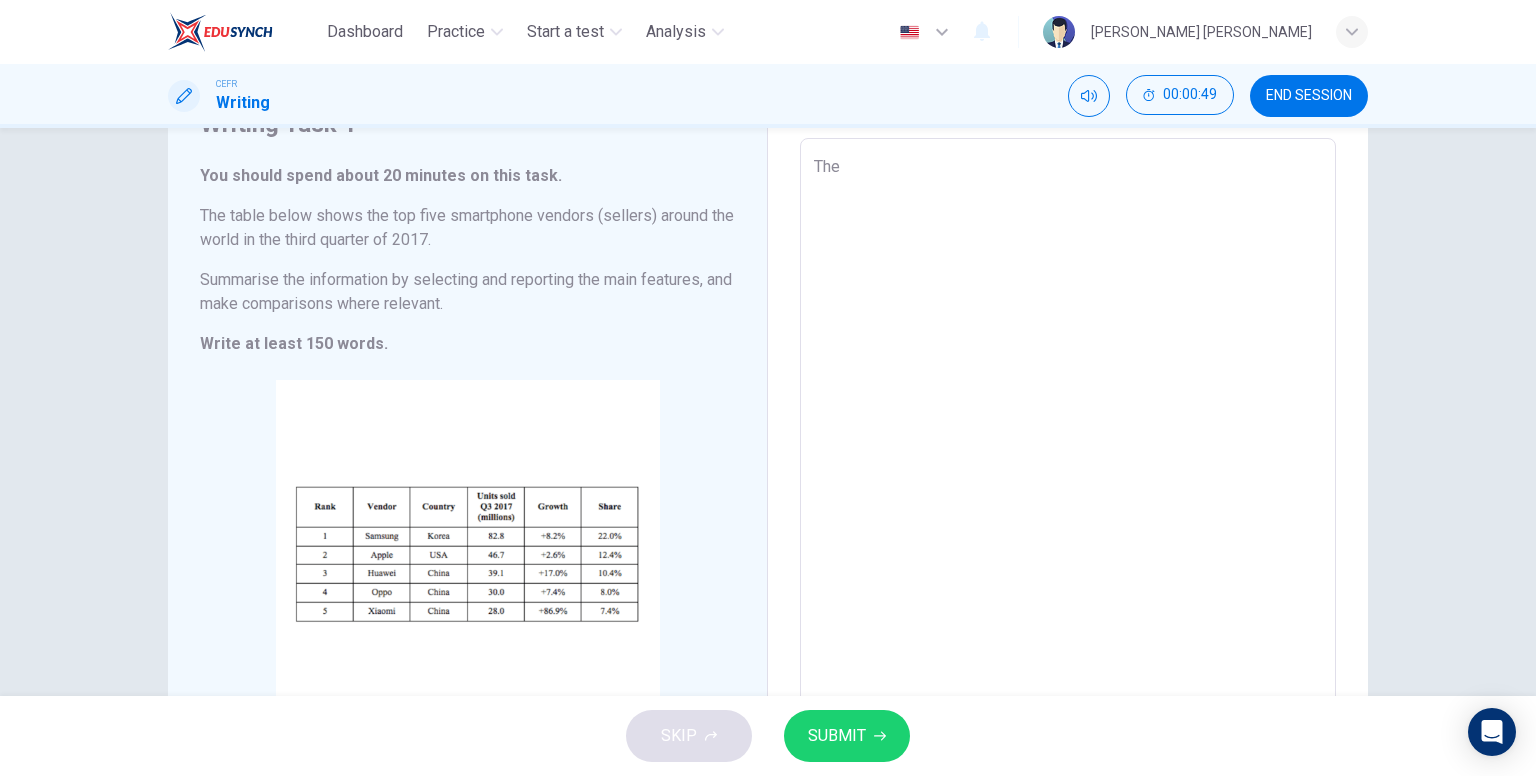 type on "The" 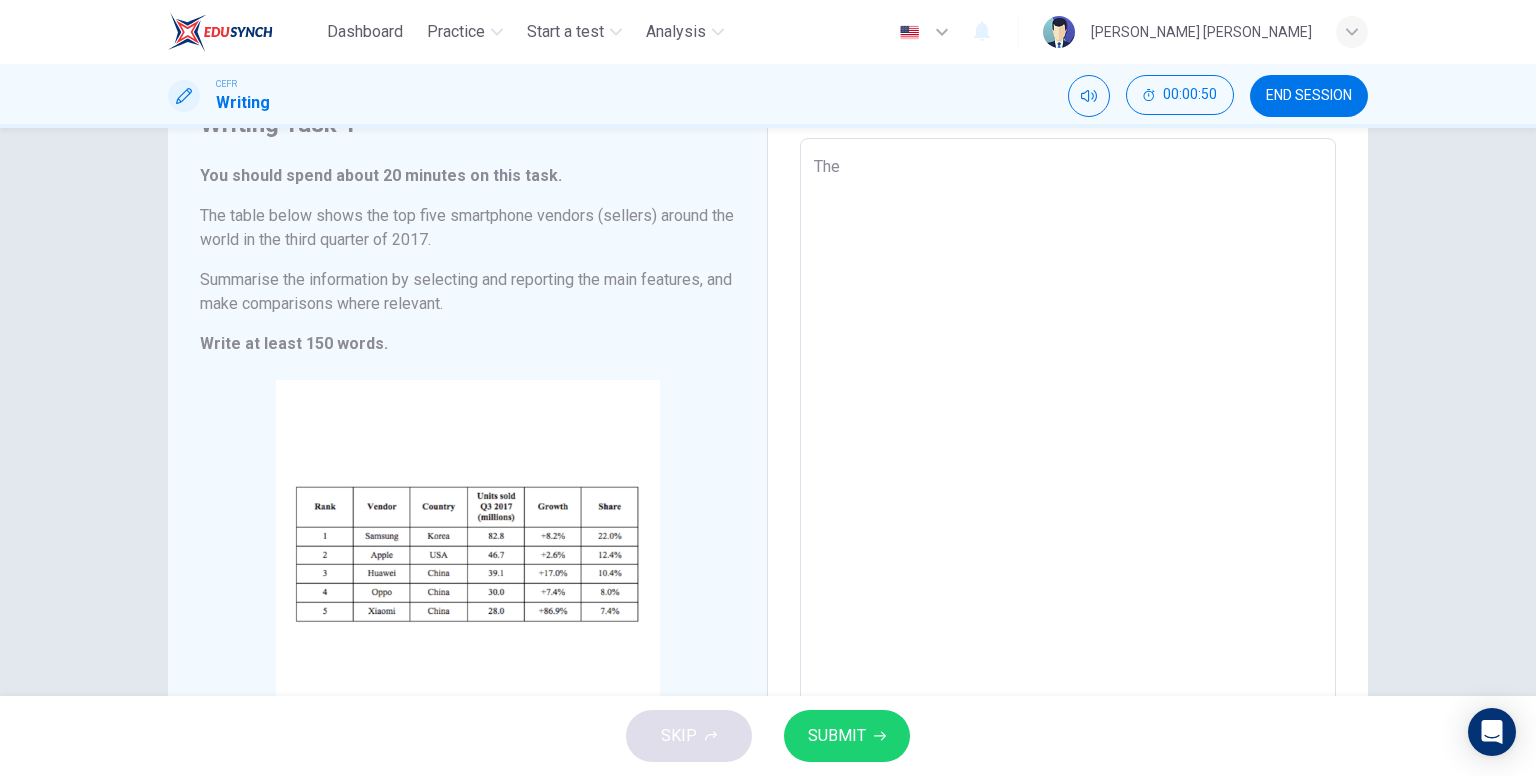 type on "The c" 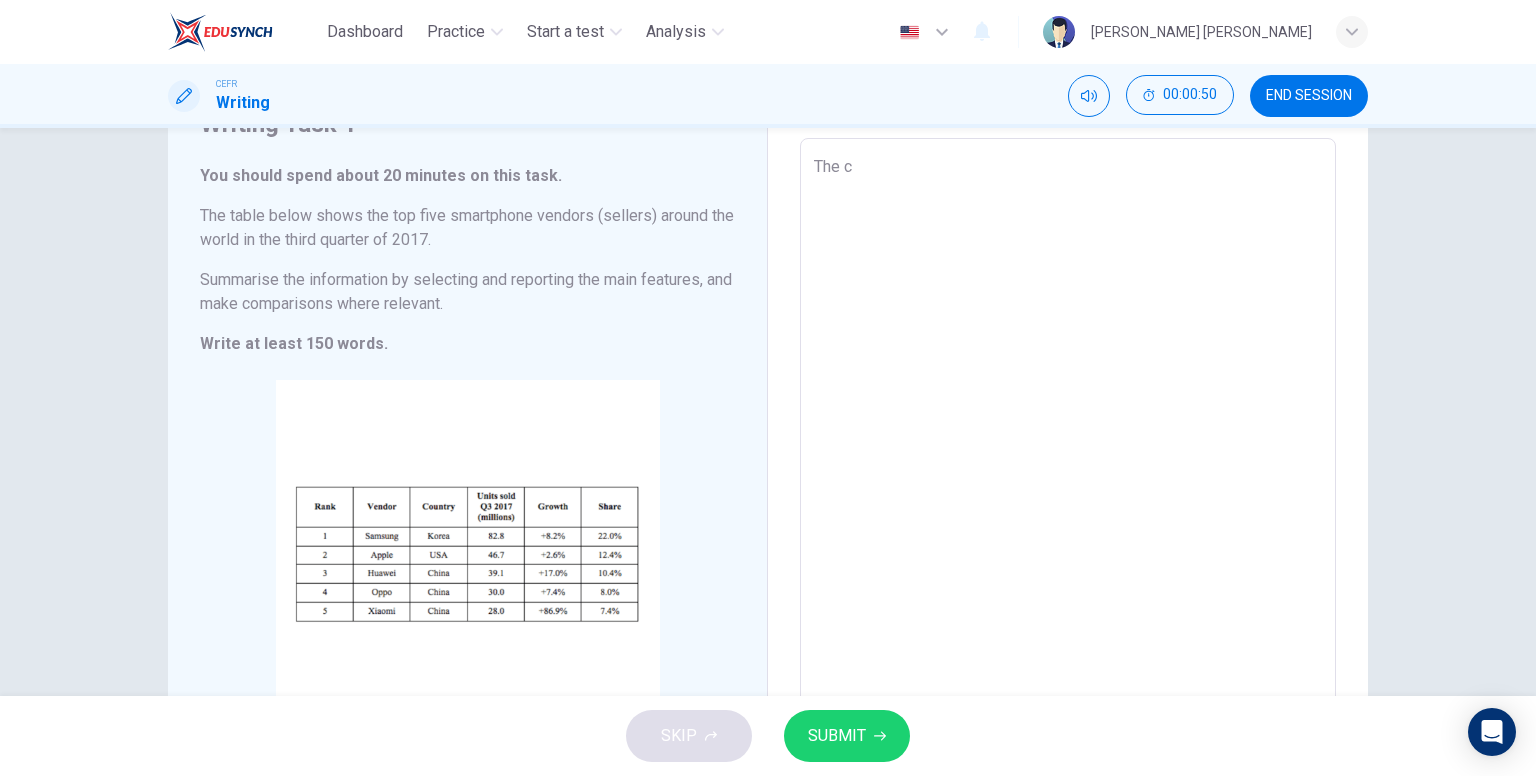 type on "x" 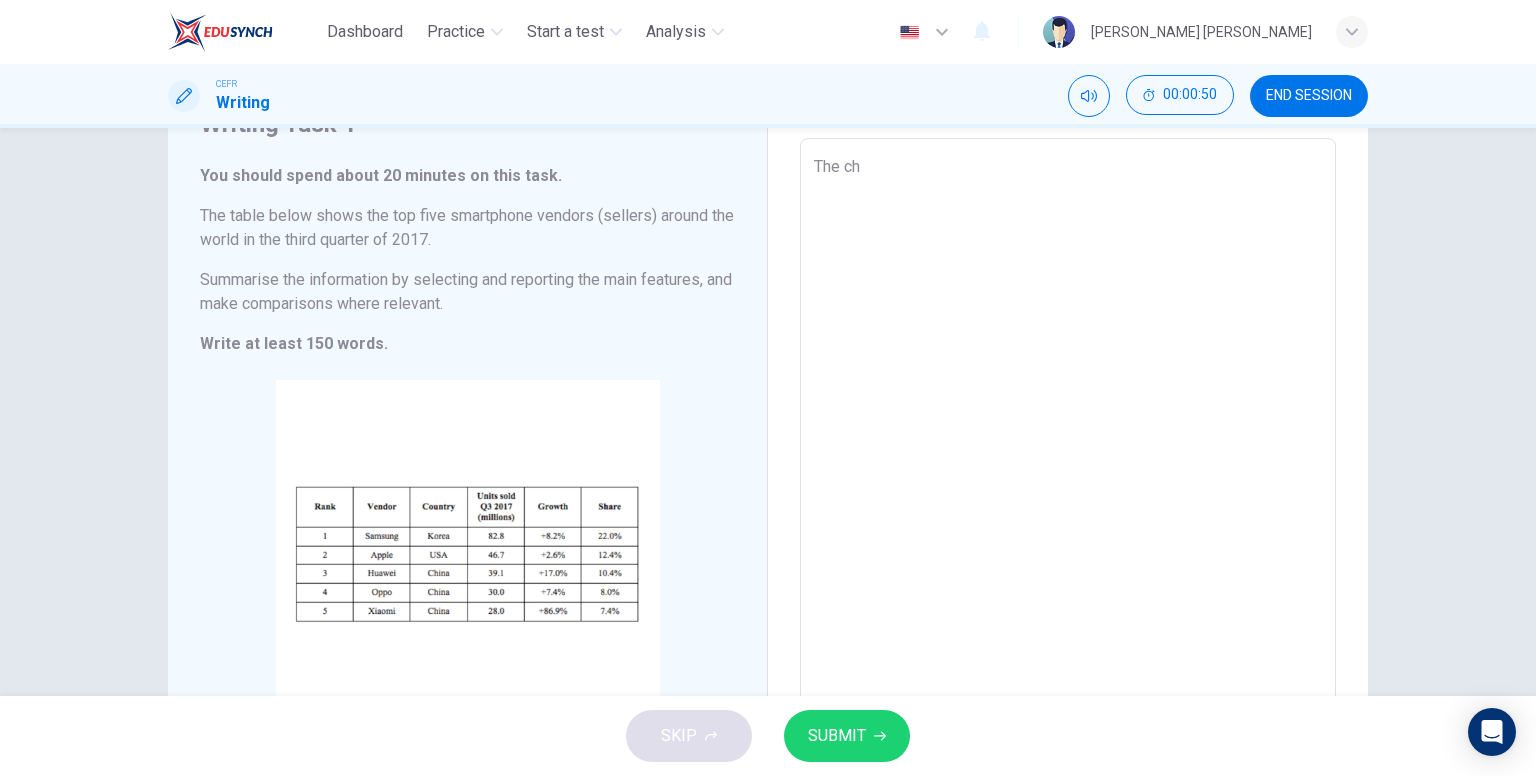 type on "x" 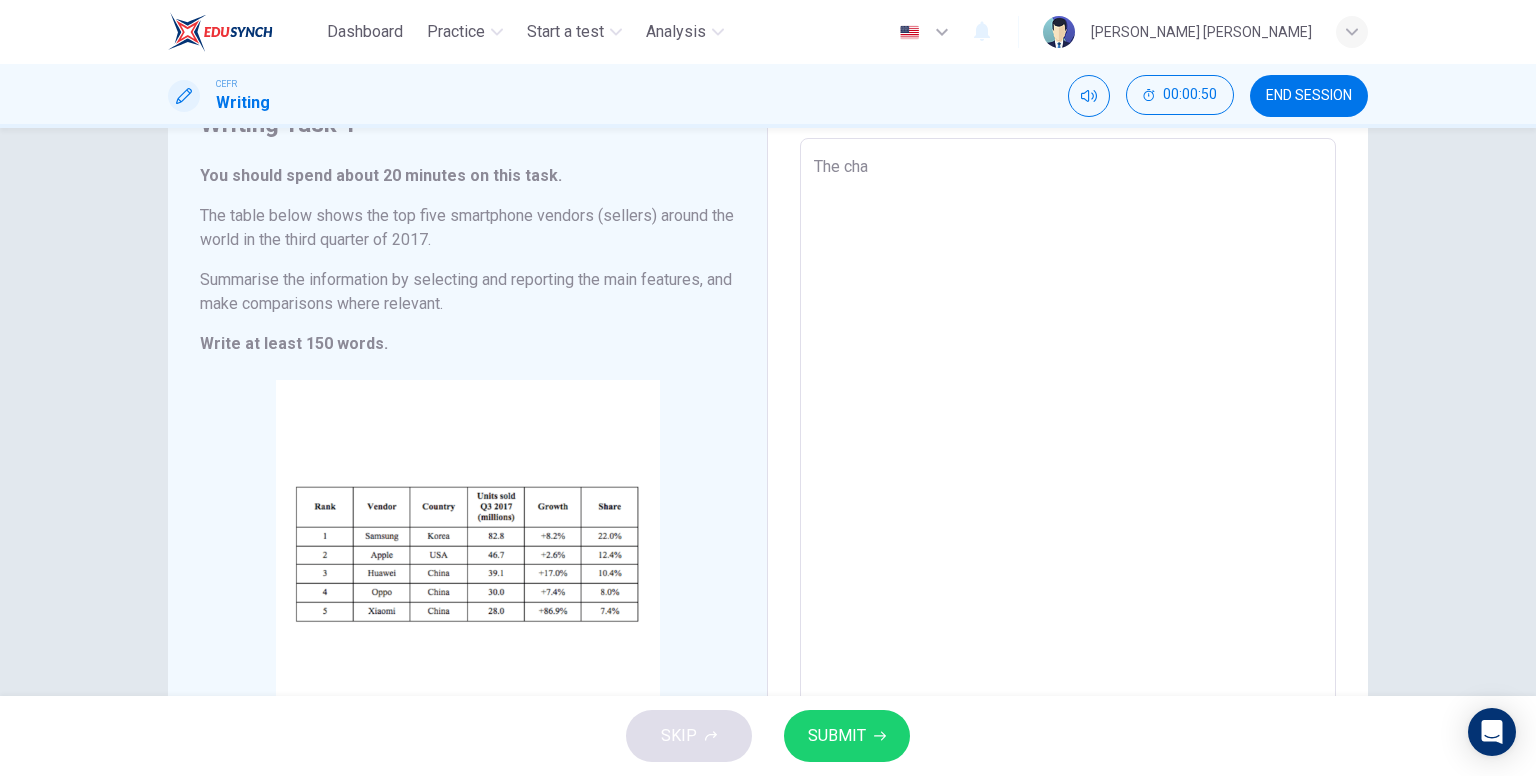 type on "The char" 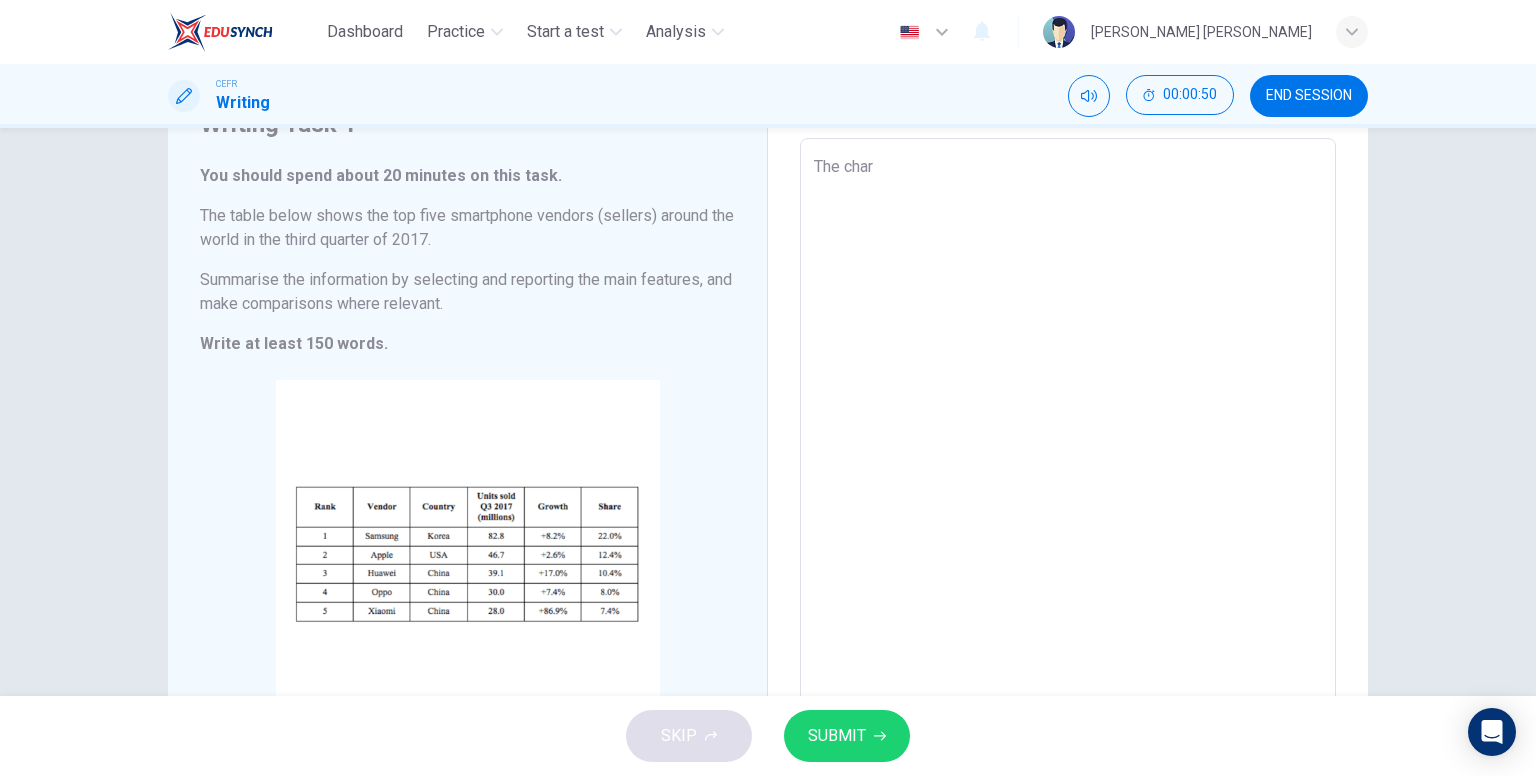 type on "x" 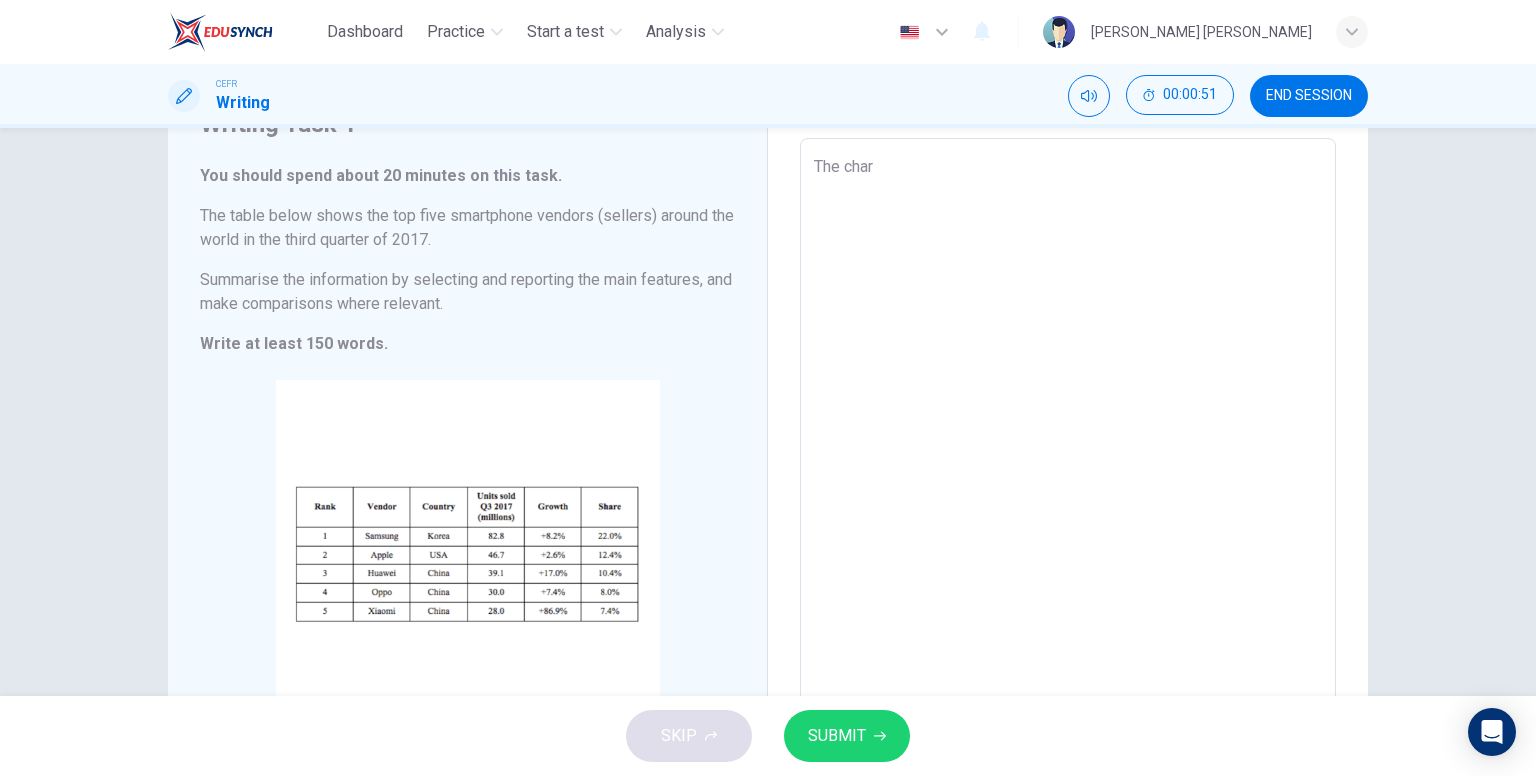 type on "The chart" 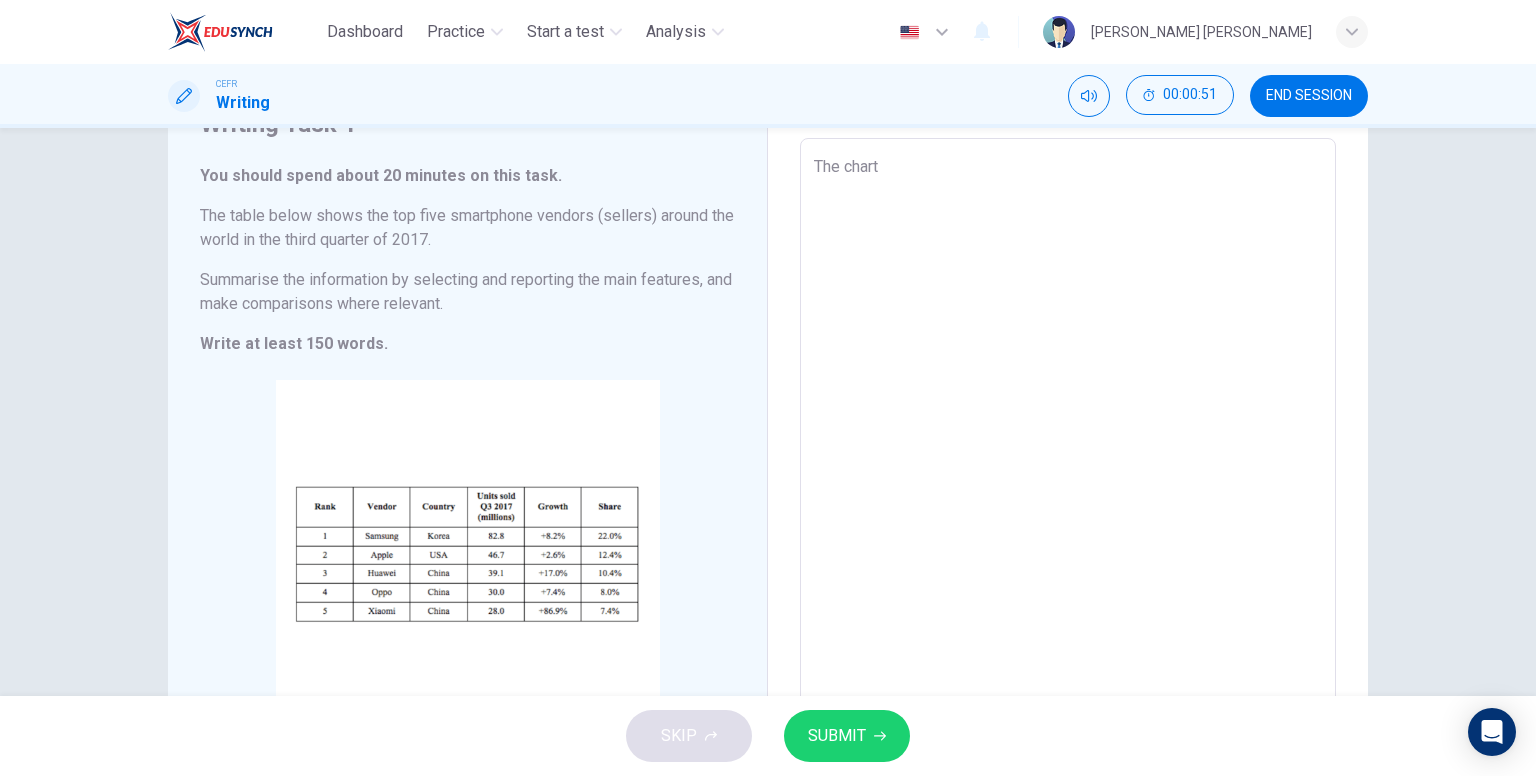 type on "x" 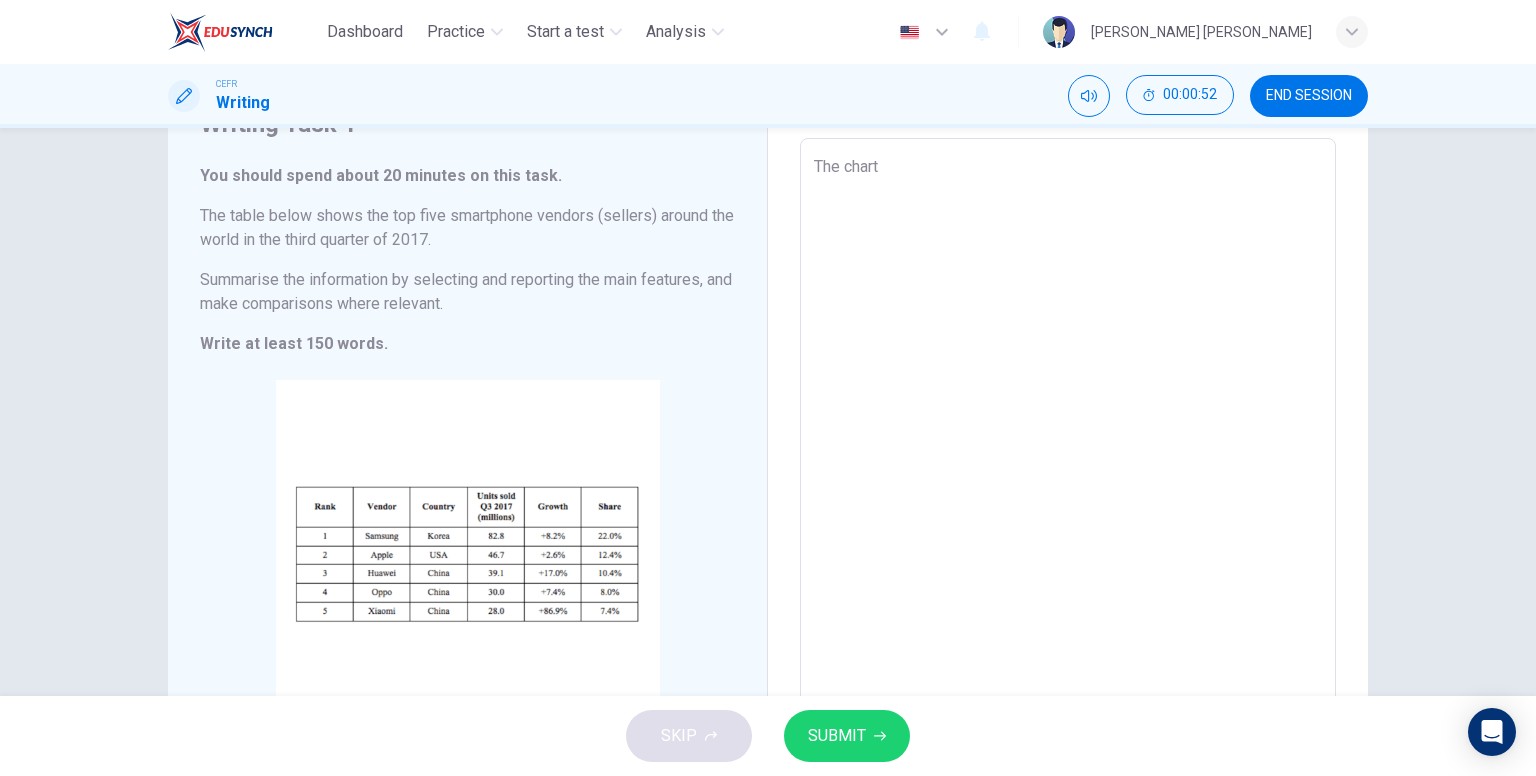 type on "The chart p" 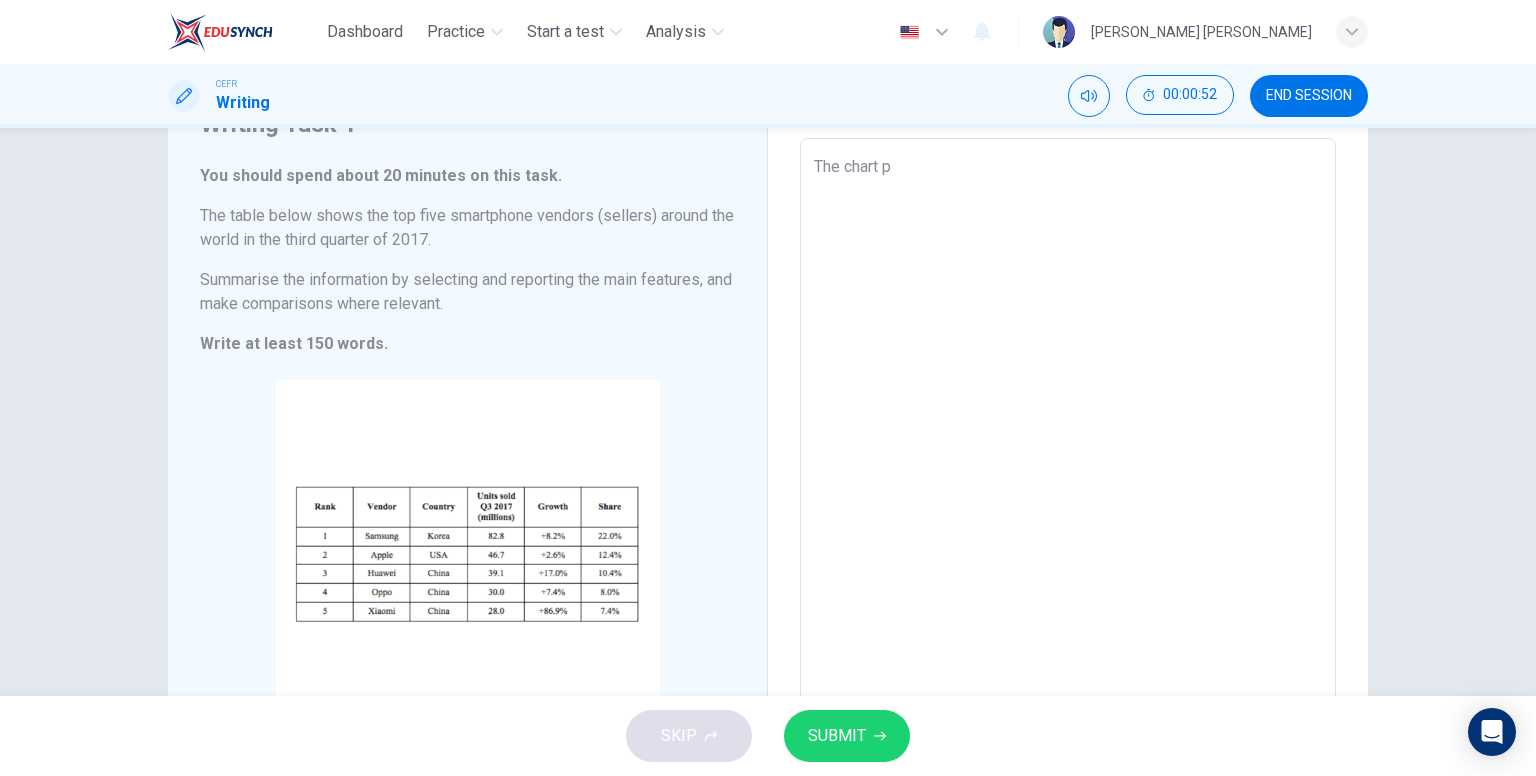 type on "The chart pr" 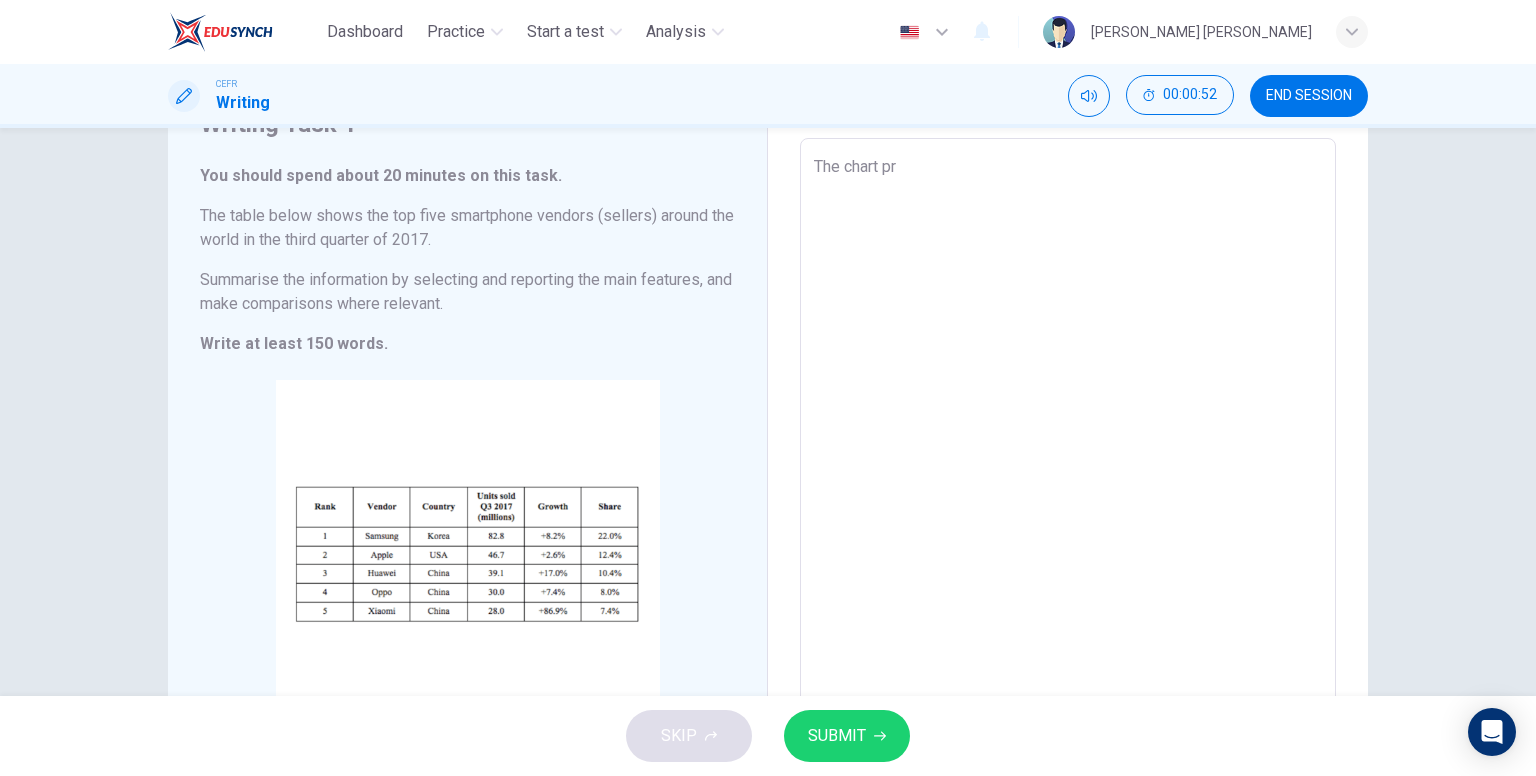 type on "The chart pro" 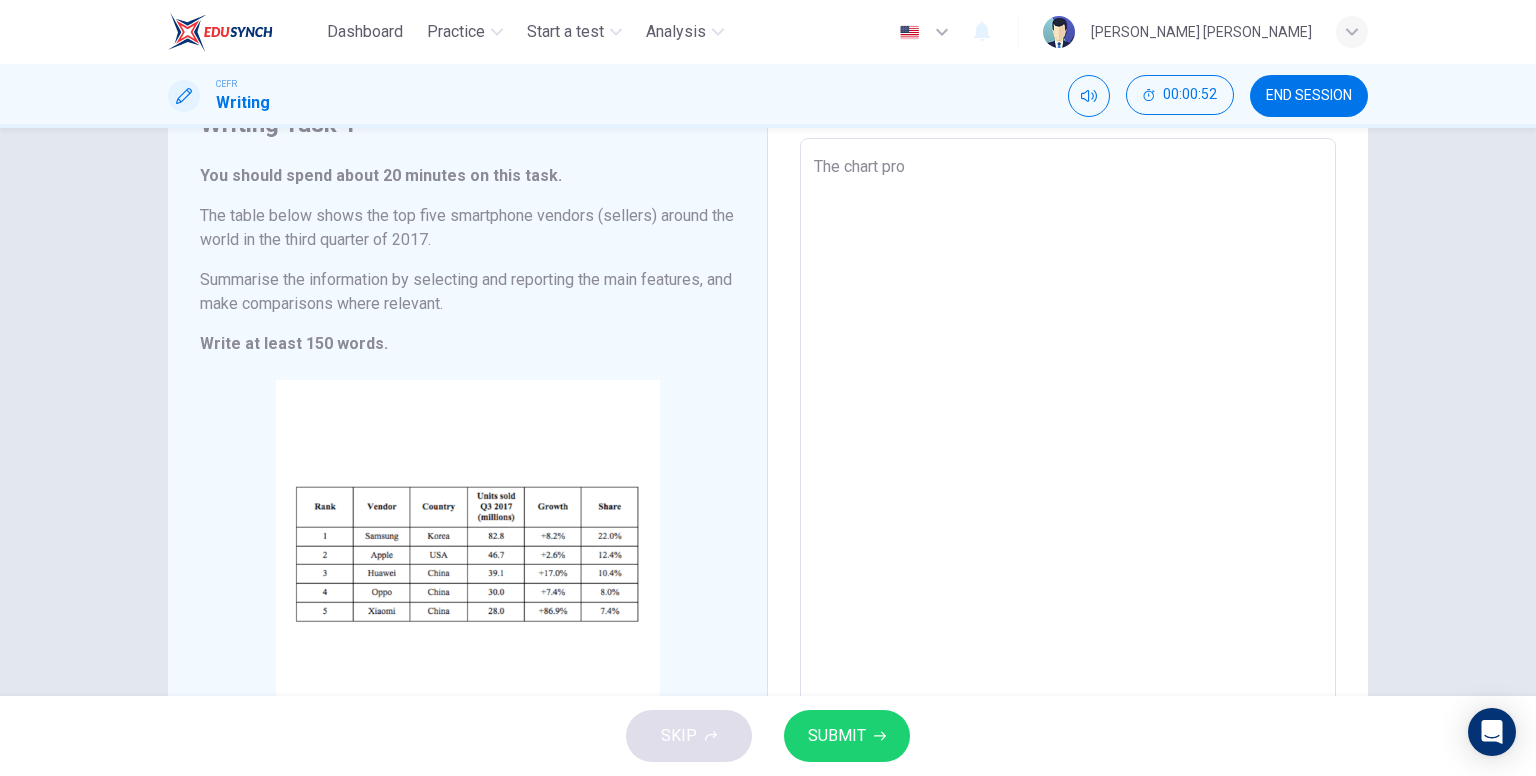 type on "x" 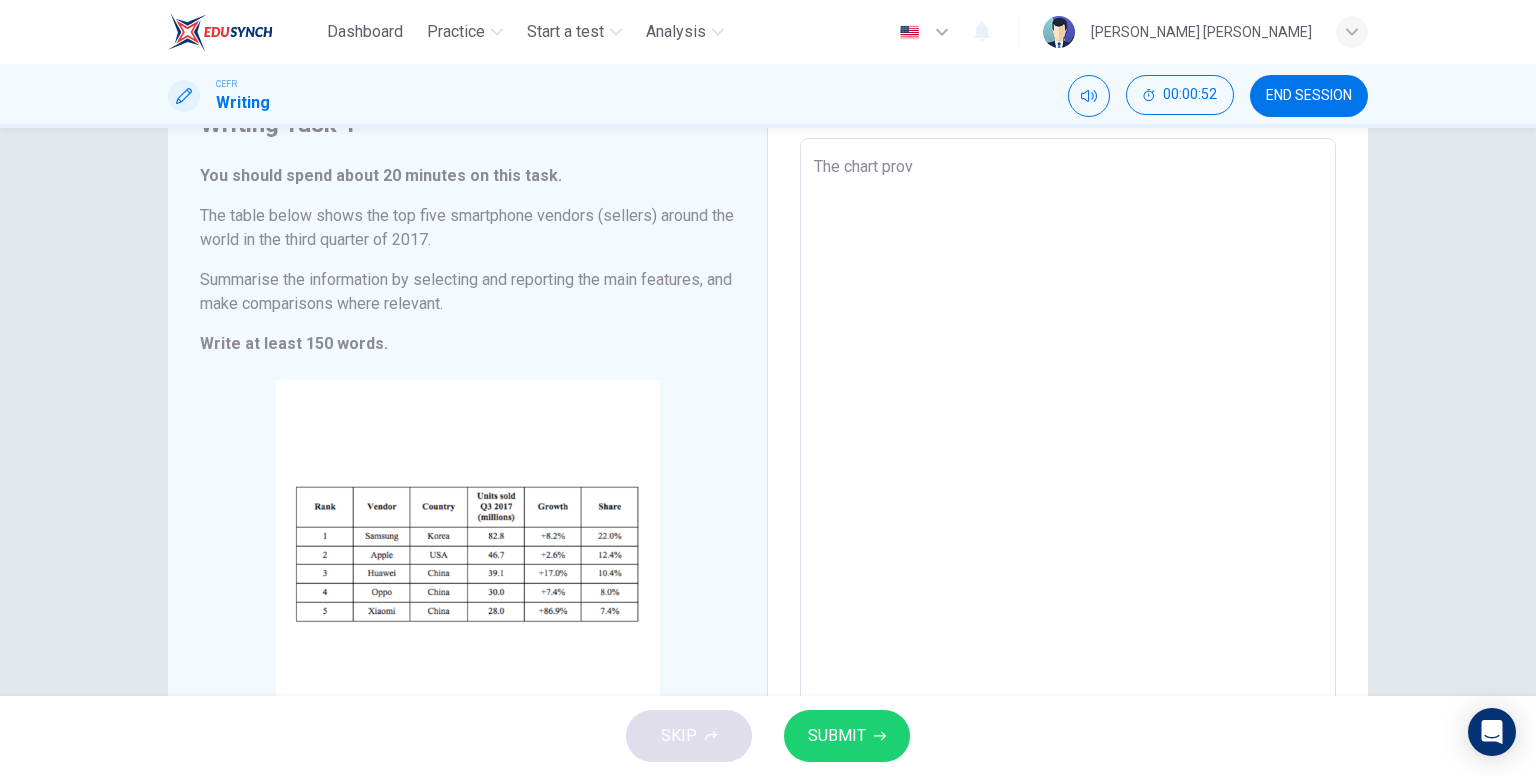 type on "x" 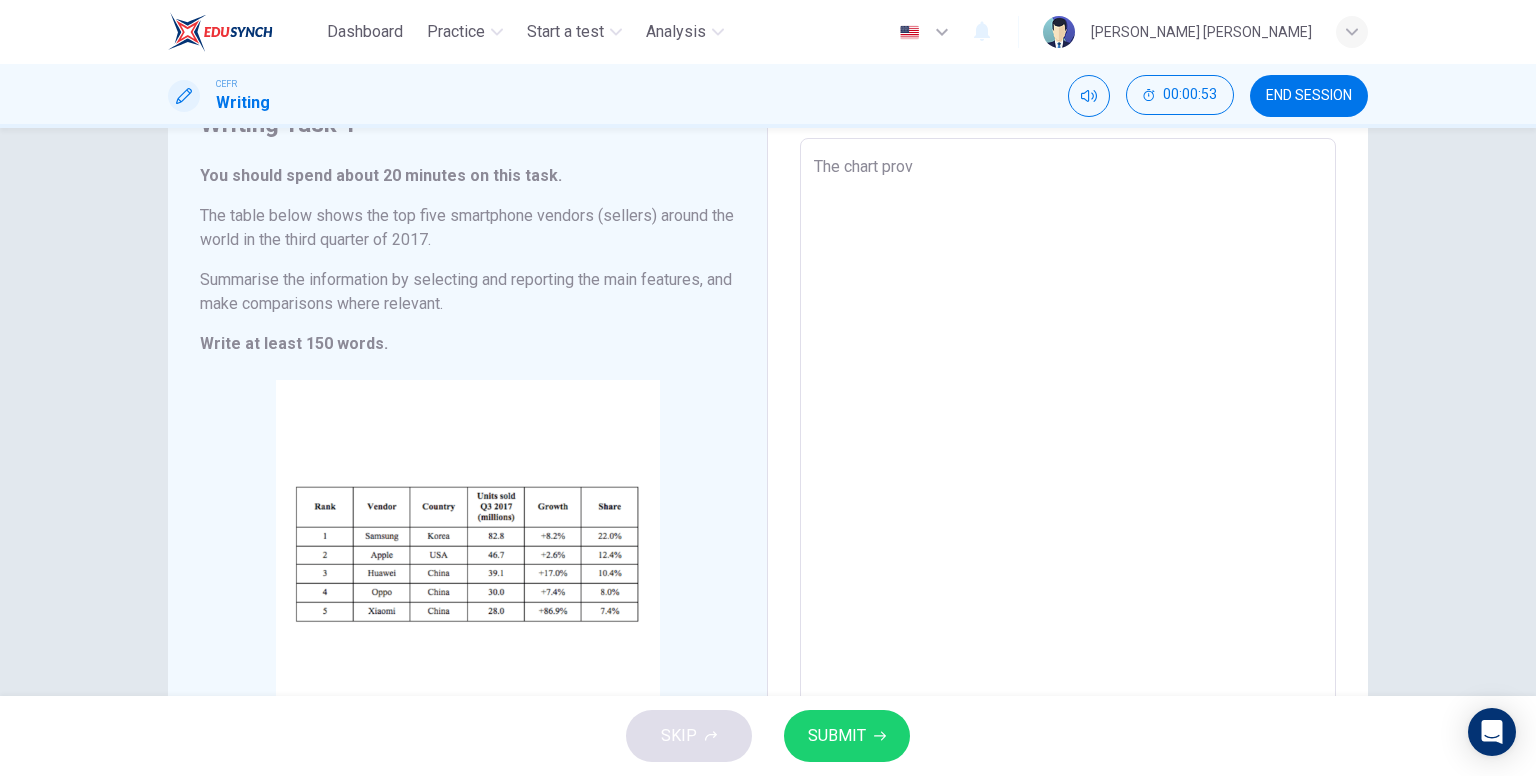 type on "The chart provi" 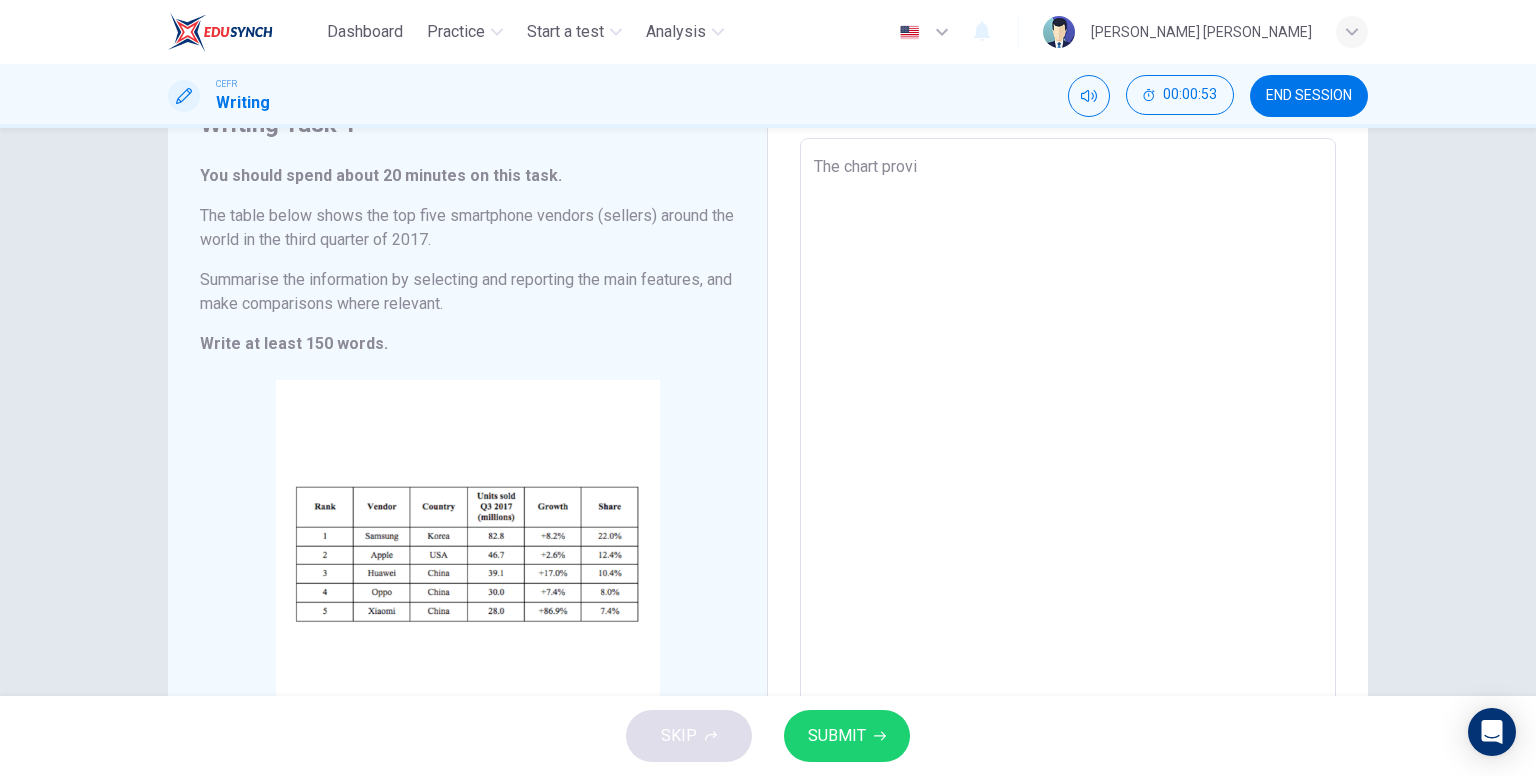 type on "x" 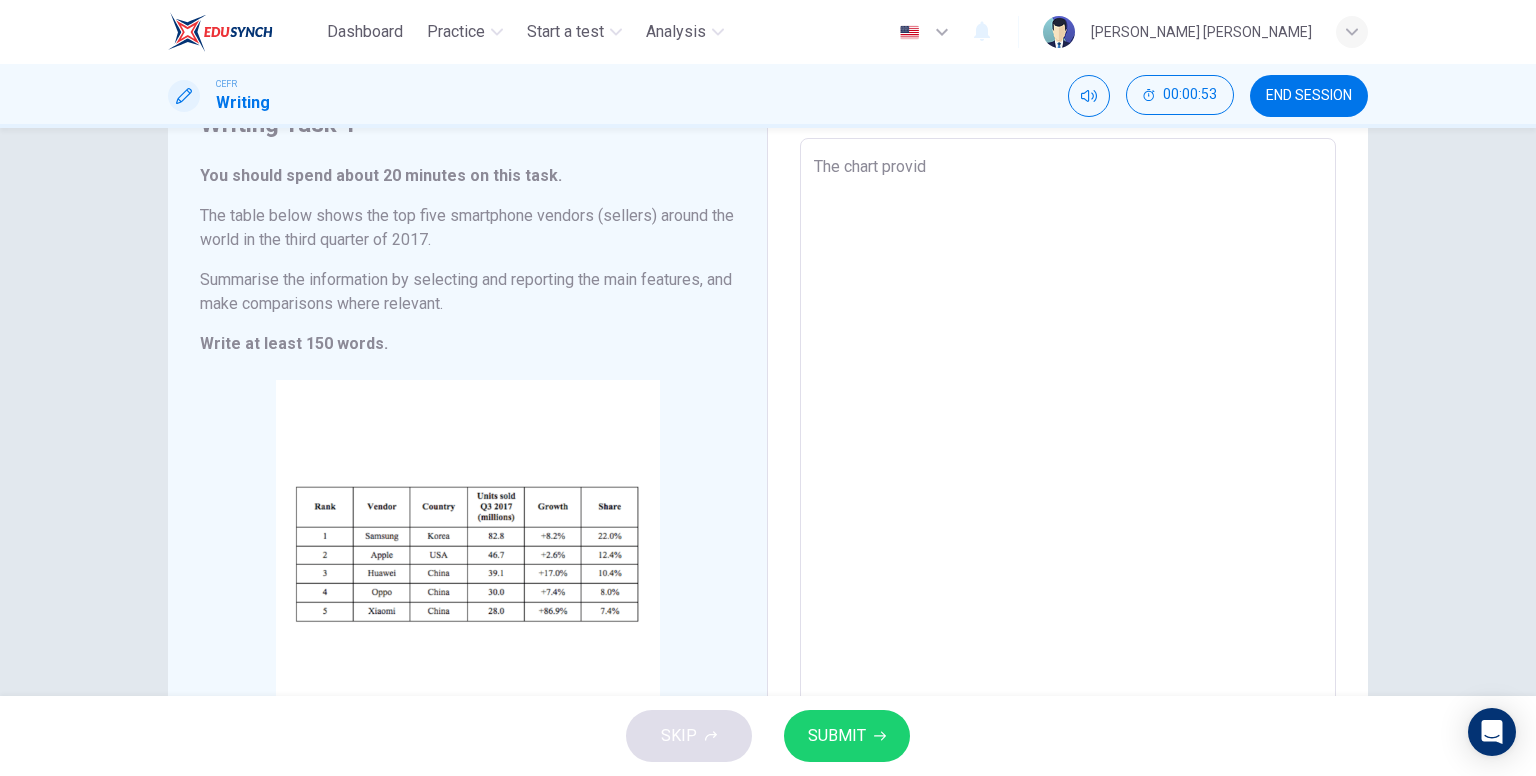 type on "x" 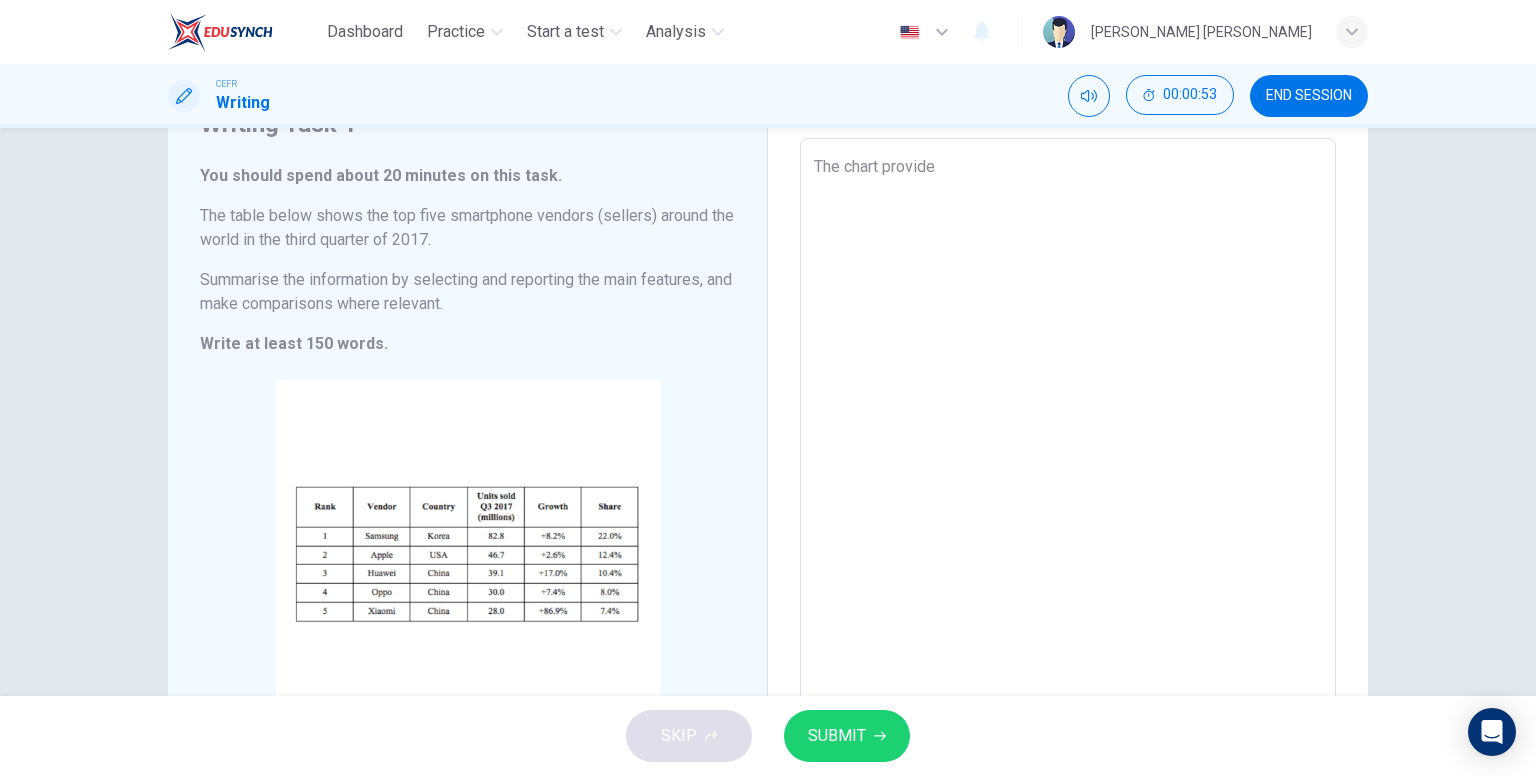 type on "x" 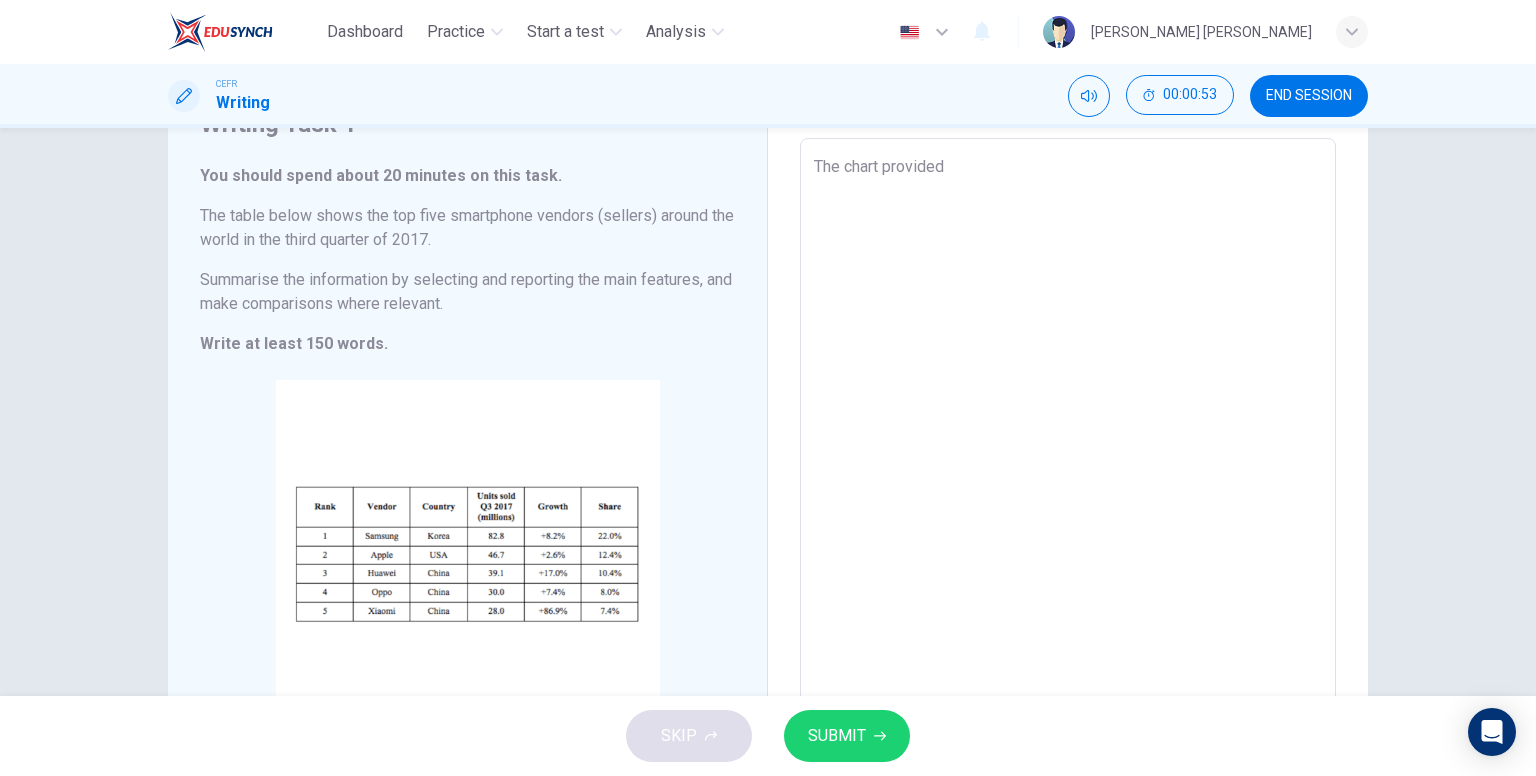 type on "x" 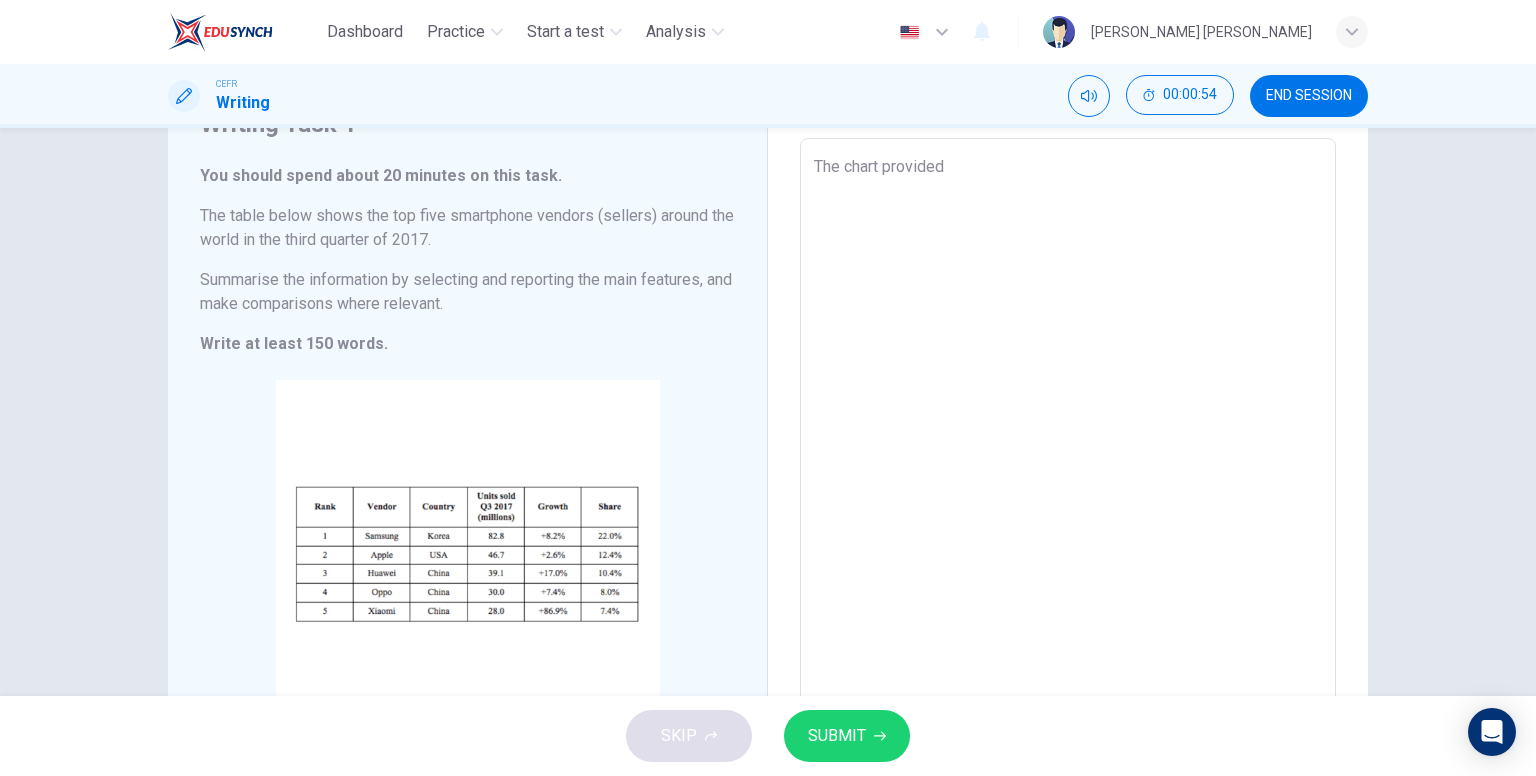 type on "The chart provided" 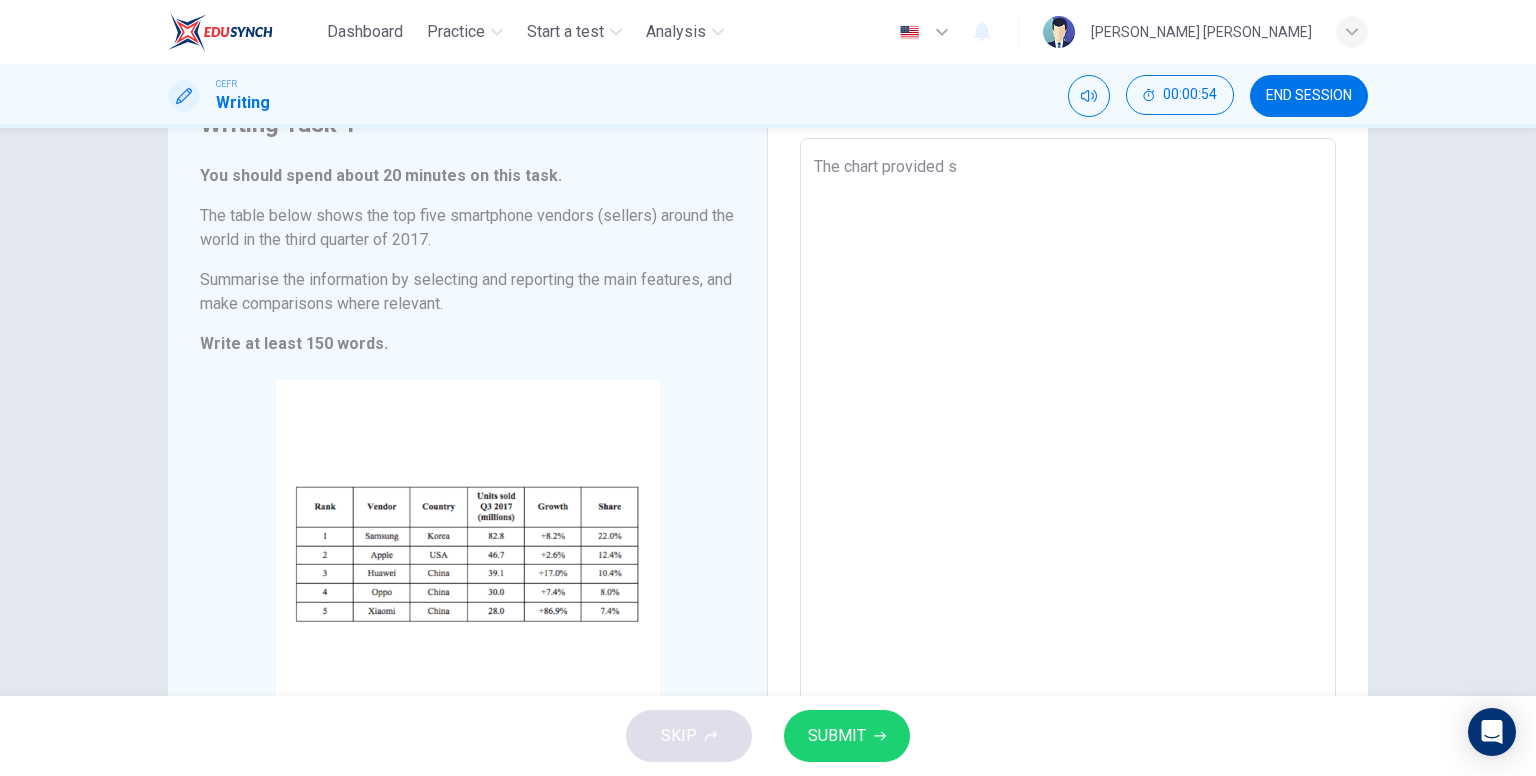 type on "The chart provided sh" 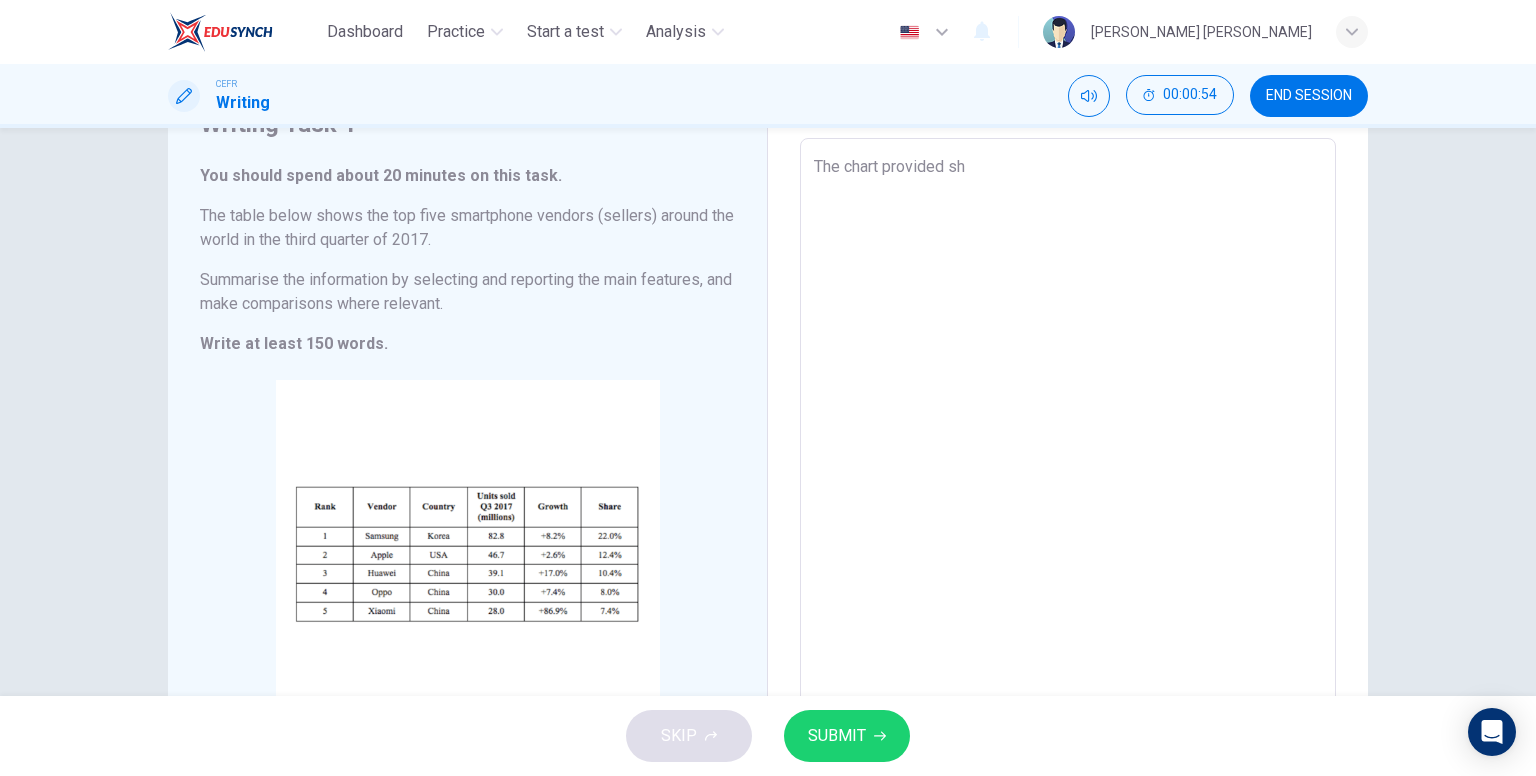 type on "x" 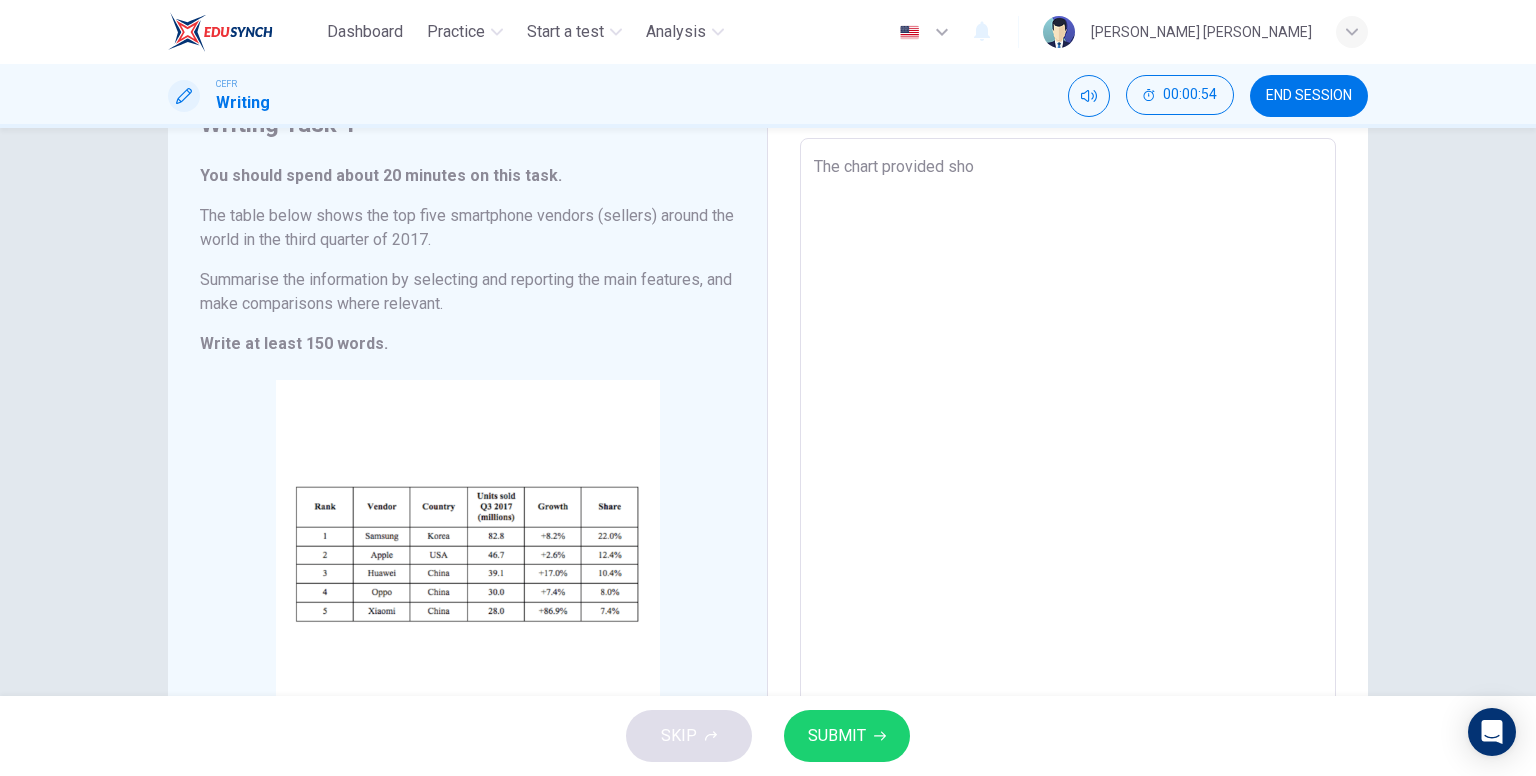 type on "x" 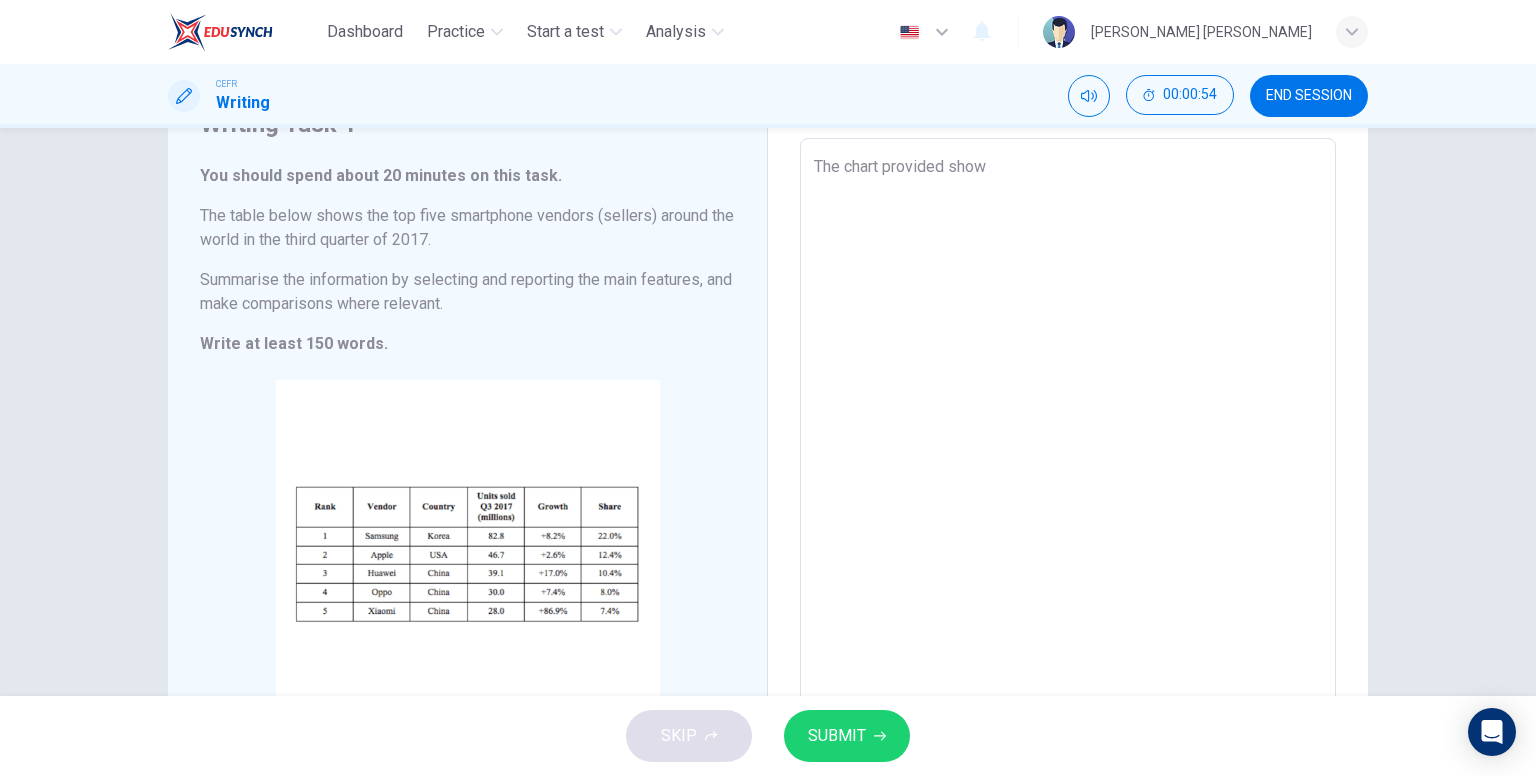 type on "x" 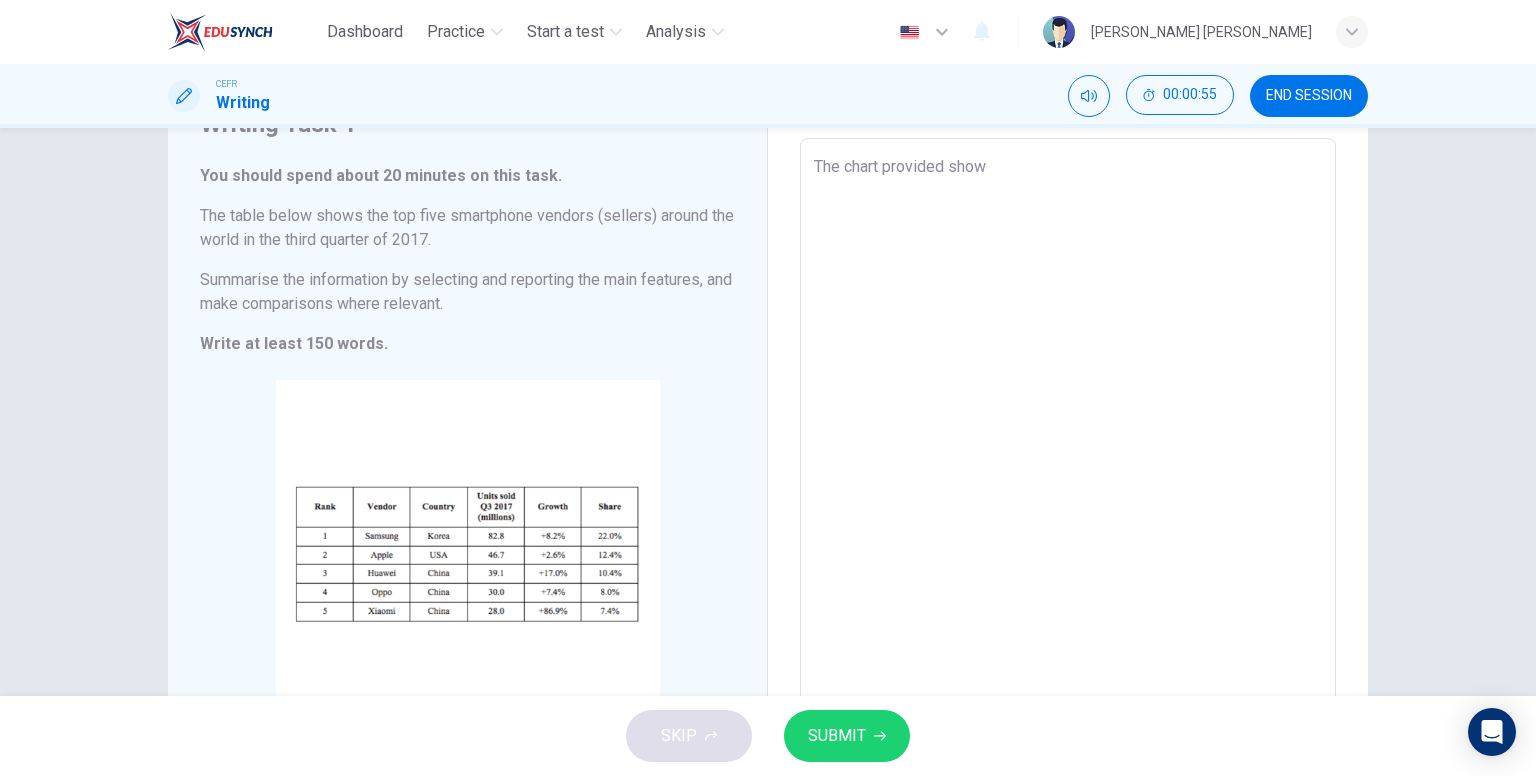 type on "The chart provided shows" 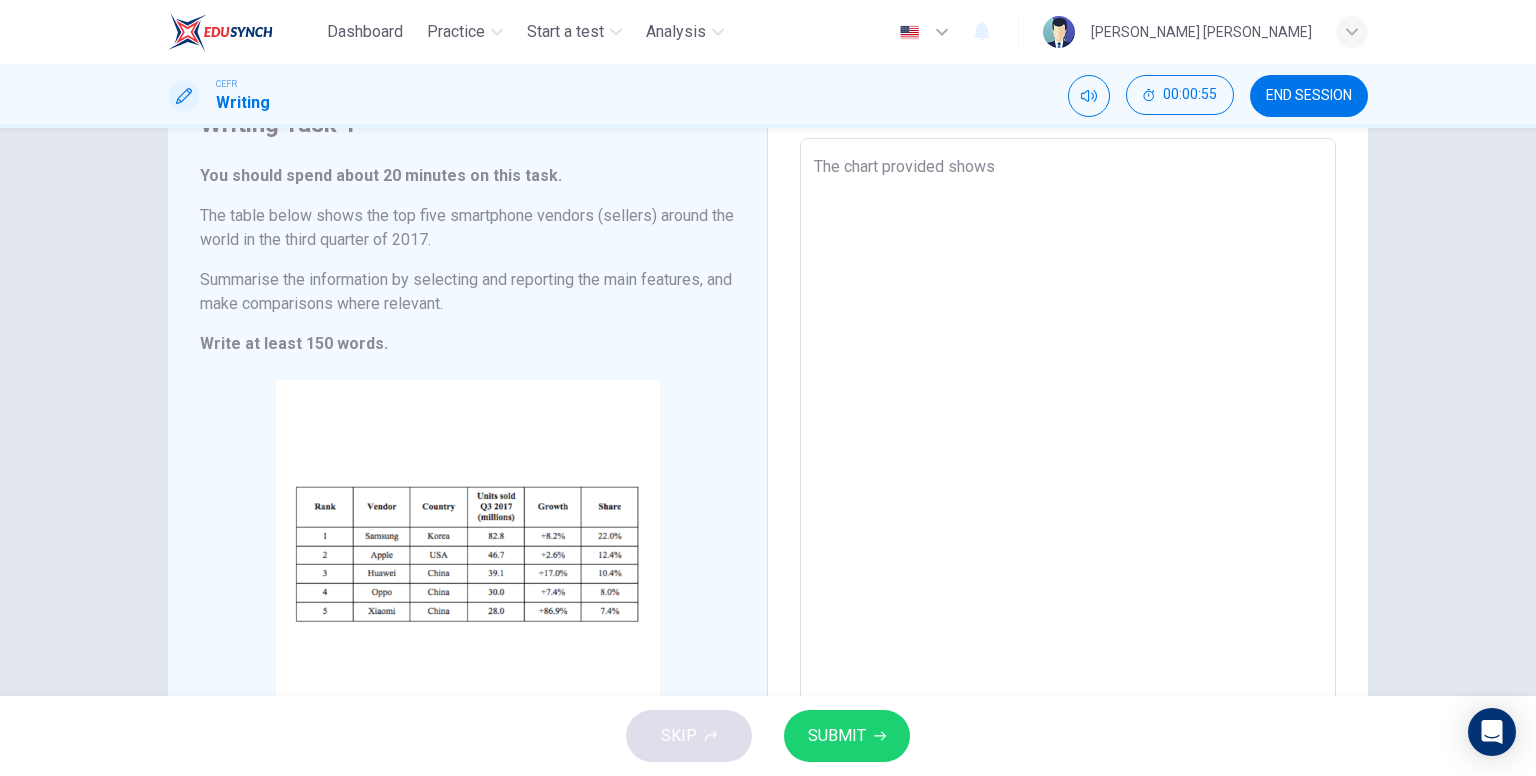 type on "The chart provided shows" 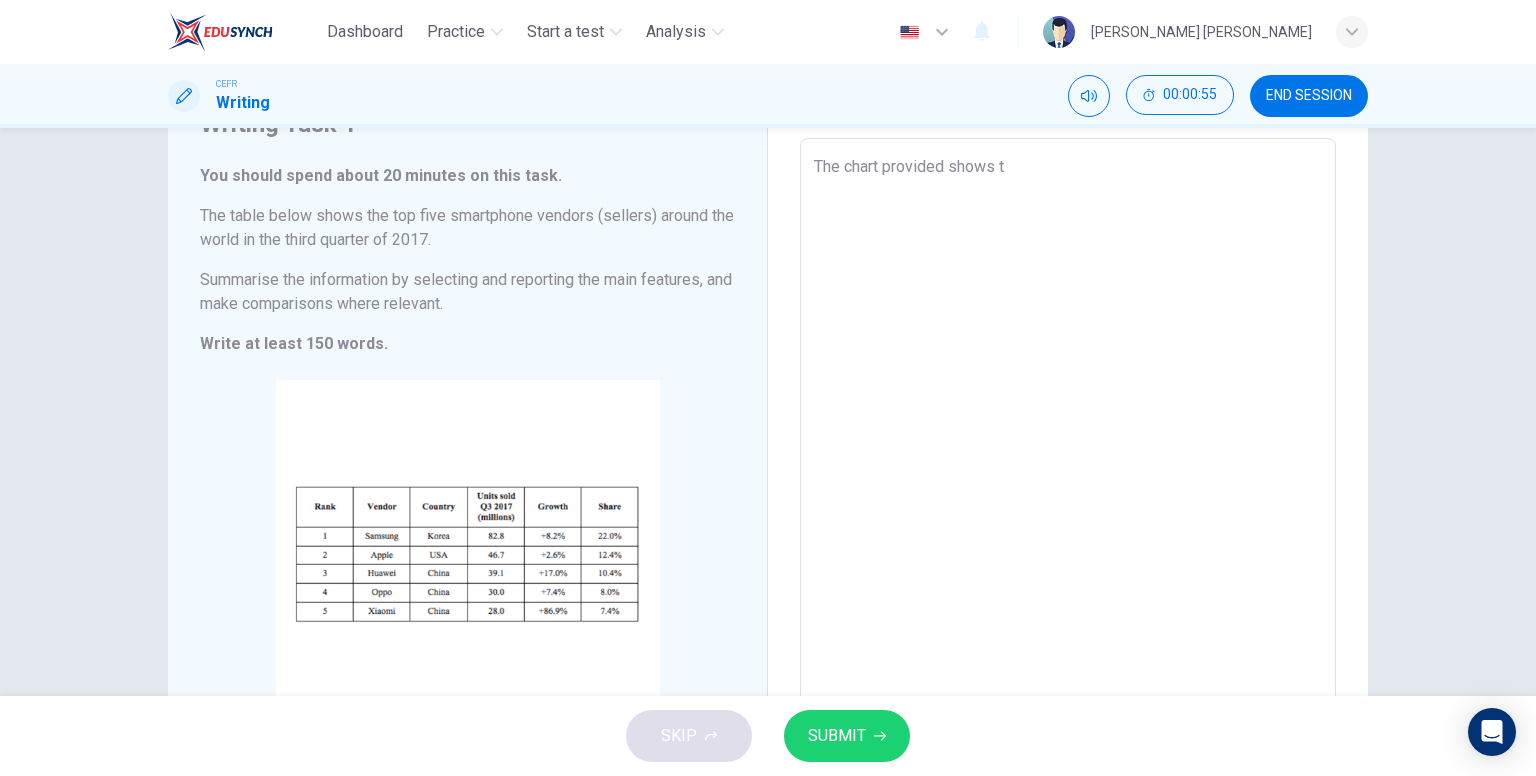 type on "x" 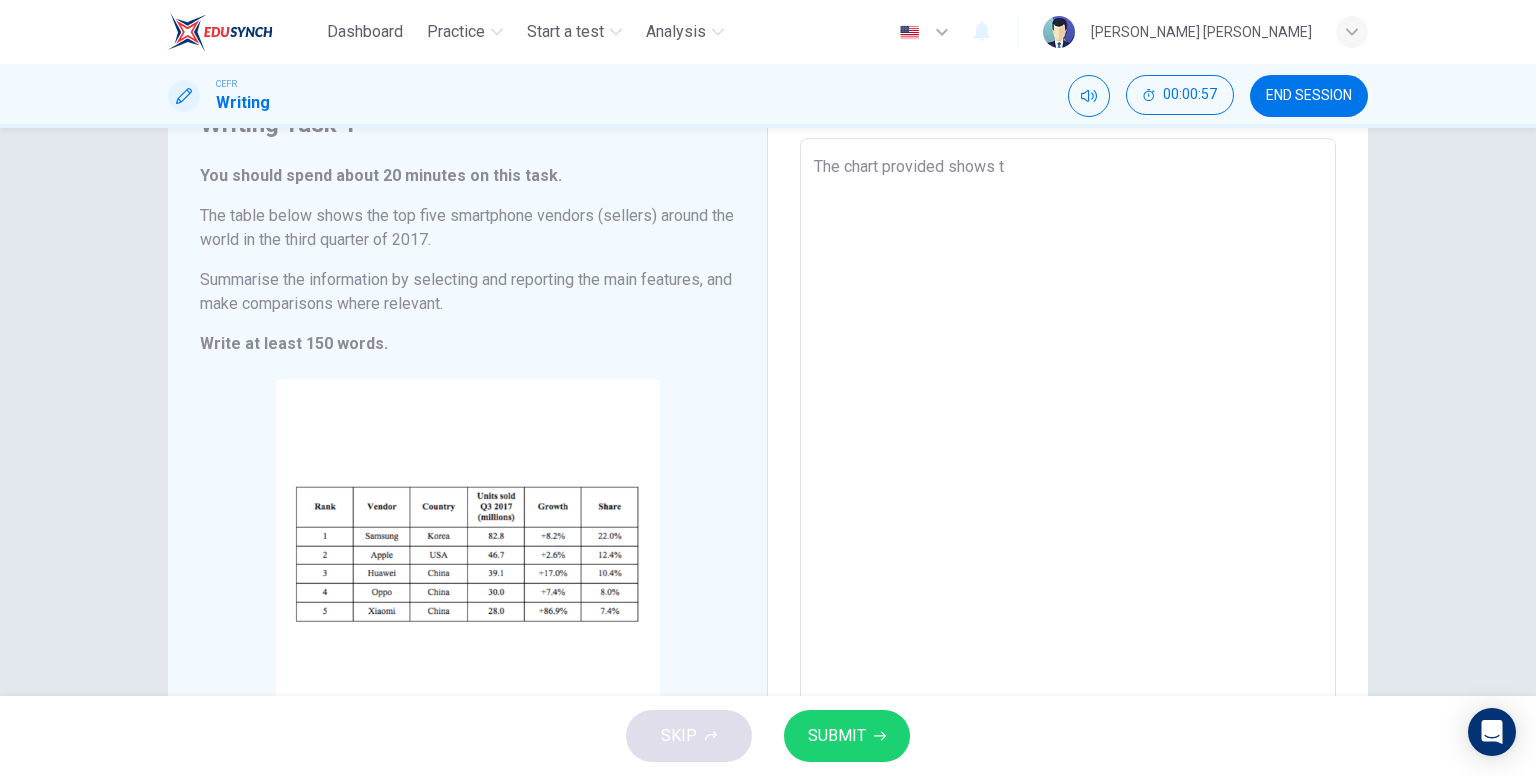 type on "The chart provided shows" 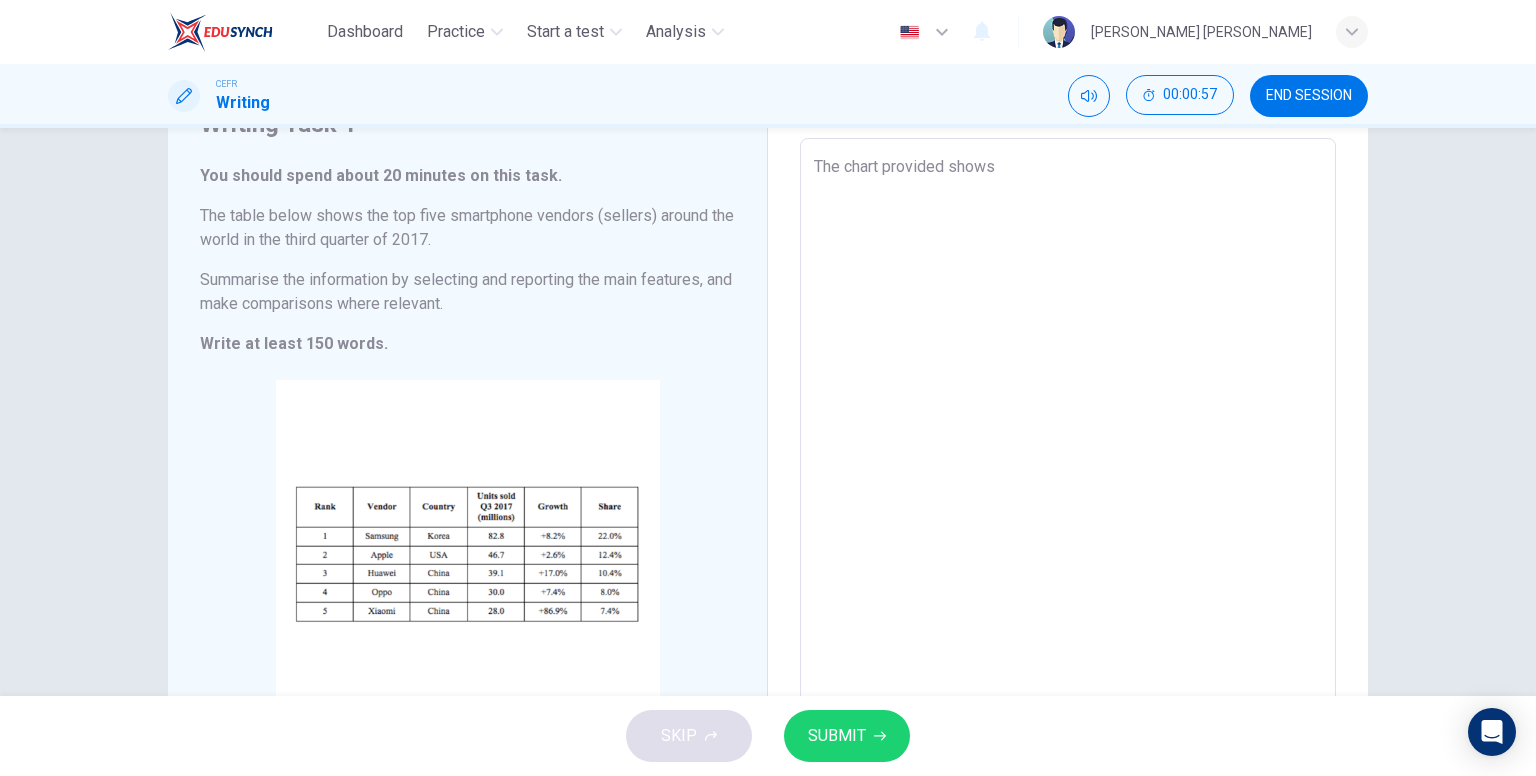 type on "x" 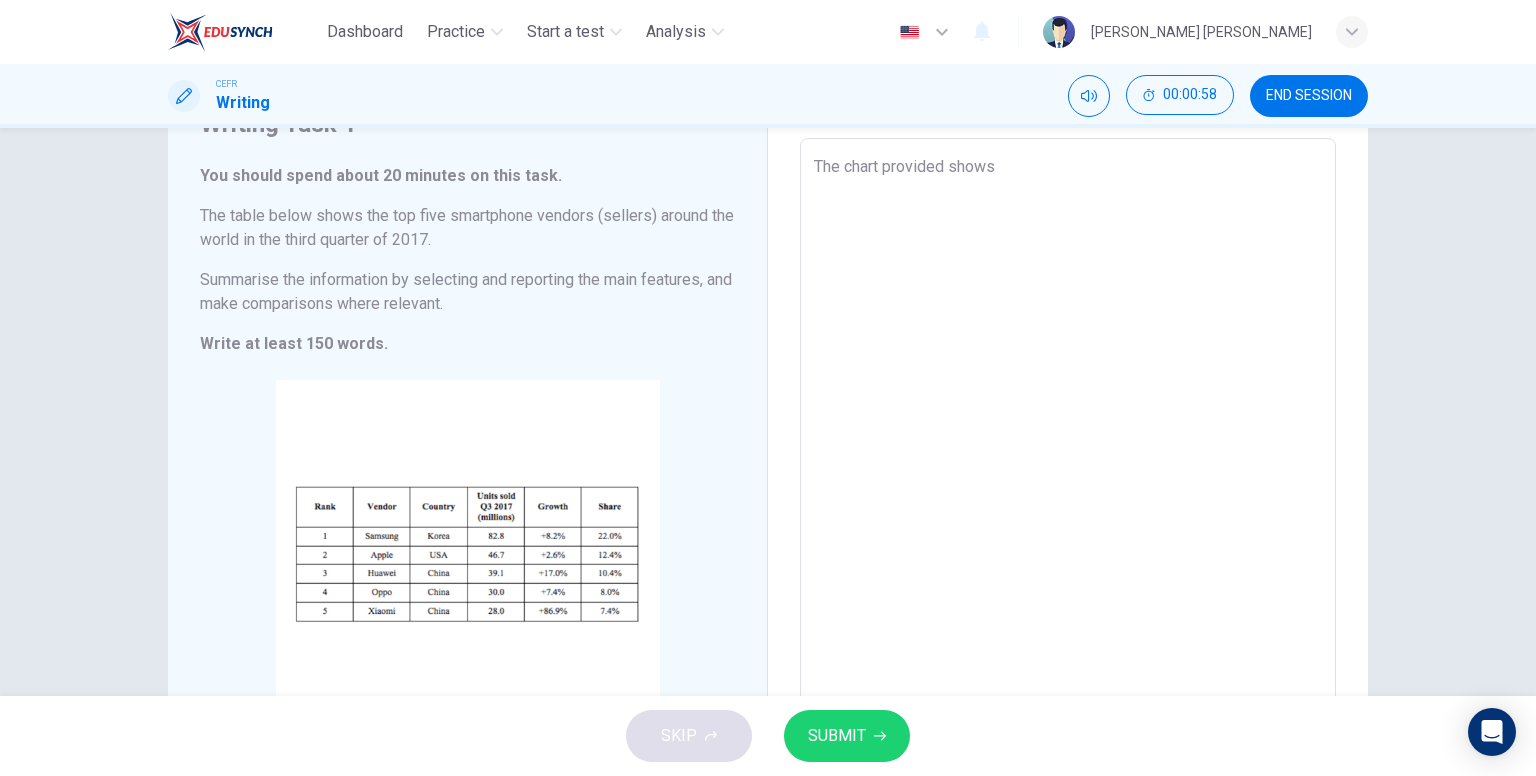 type on "The chart provided shows a" 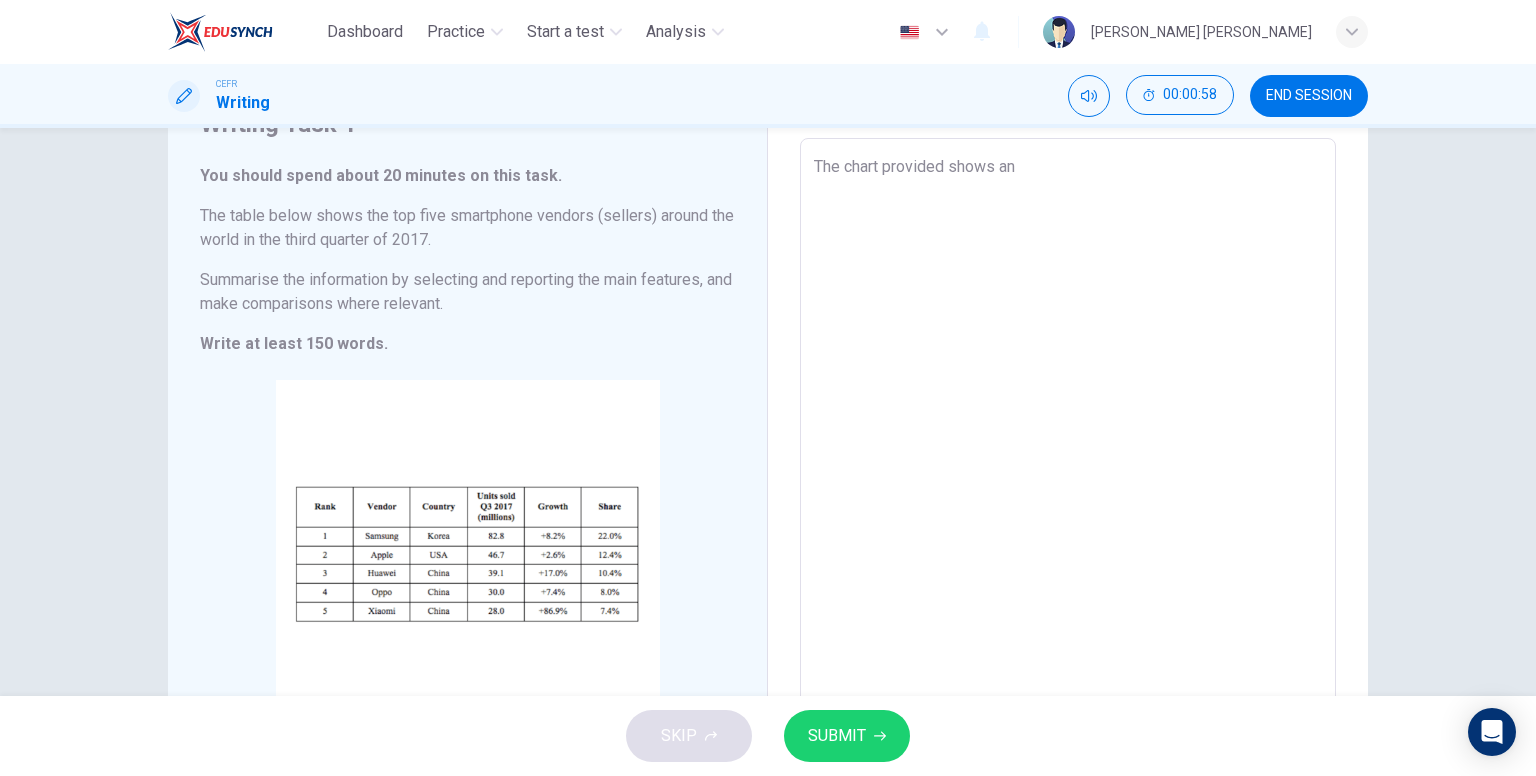 type on "The chart provided shows anm" 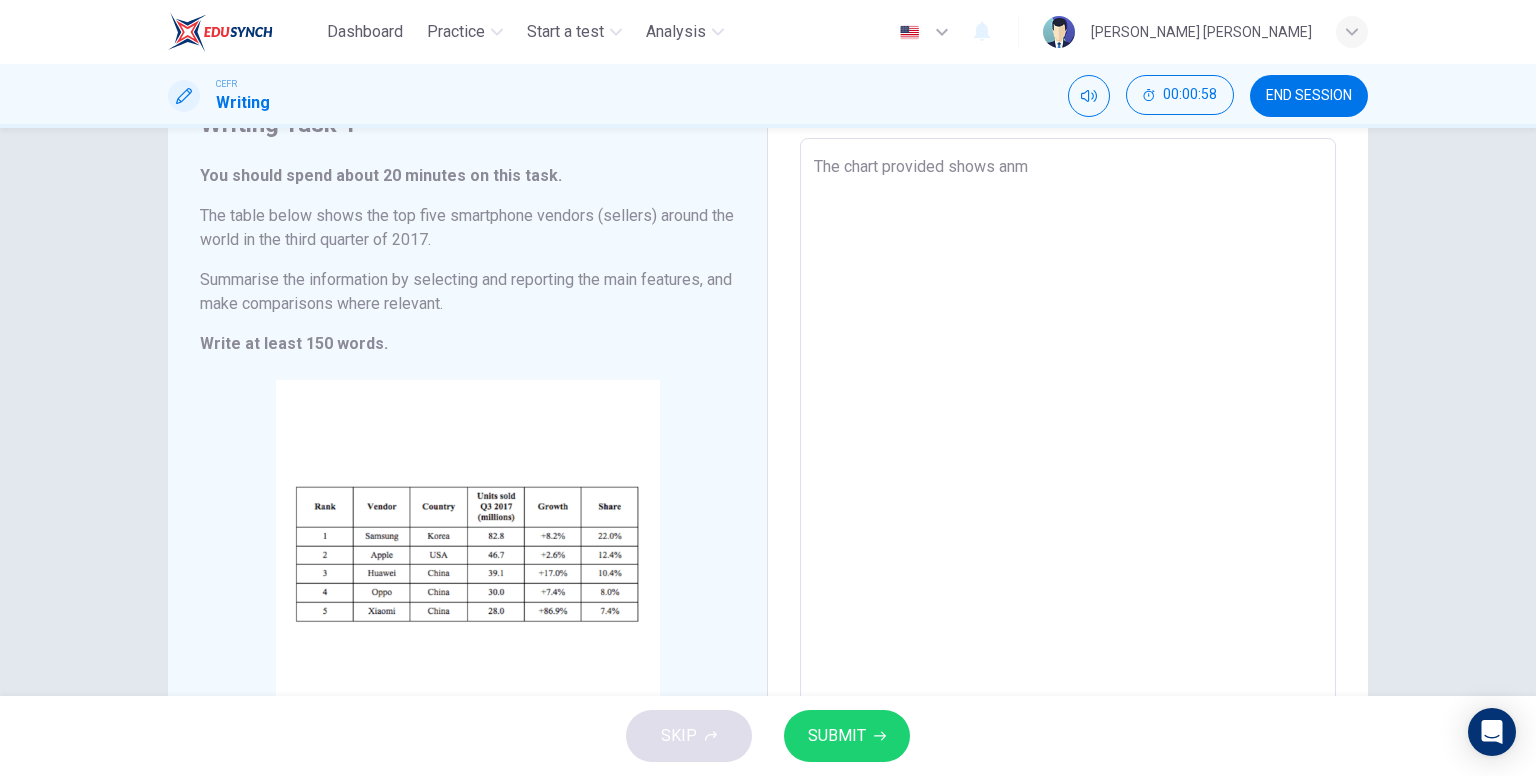 type on "x" 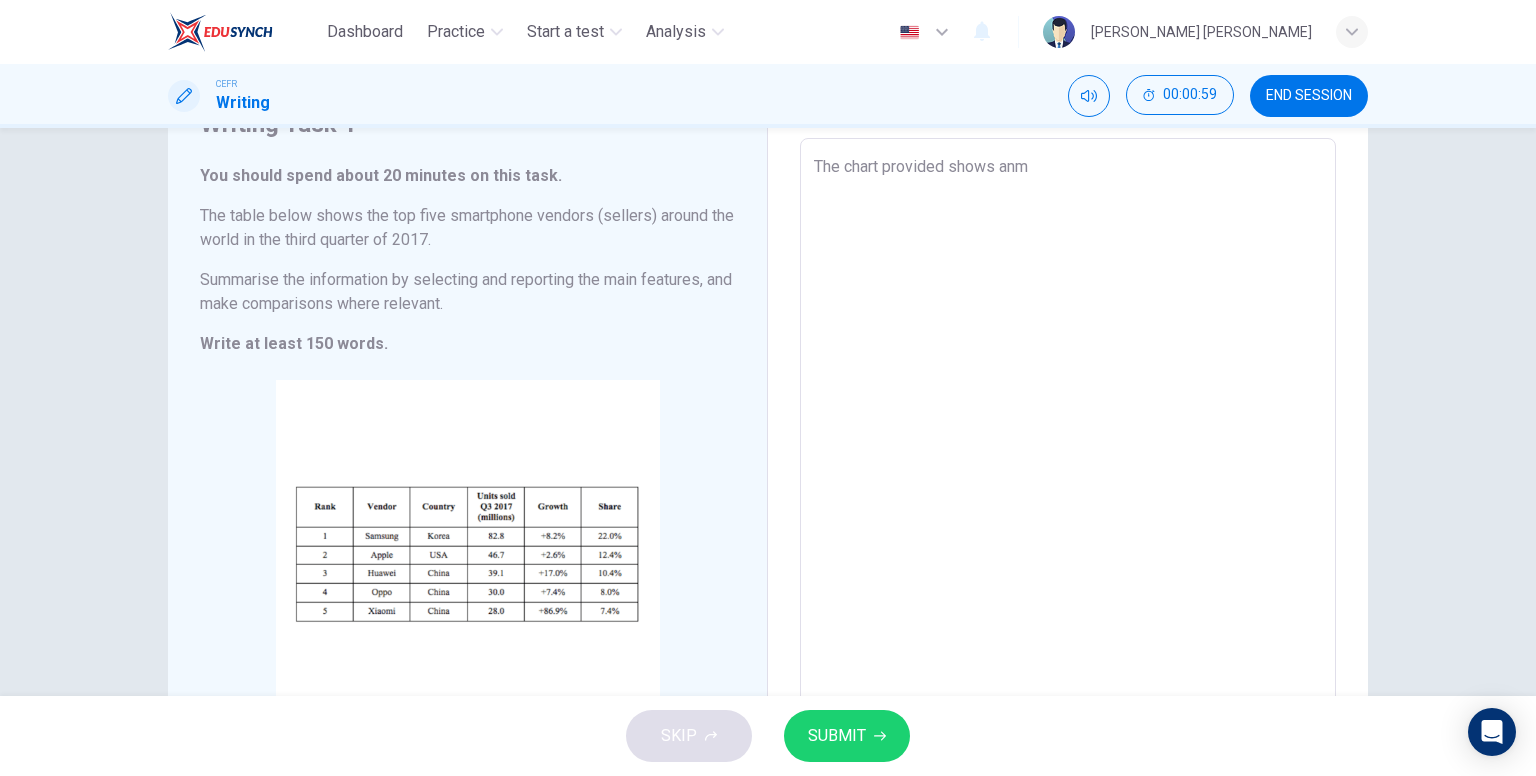 type on "The chart provided shows an" 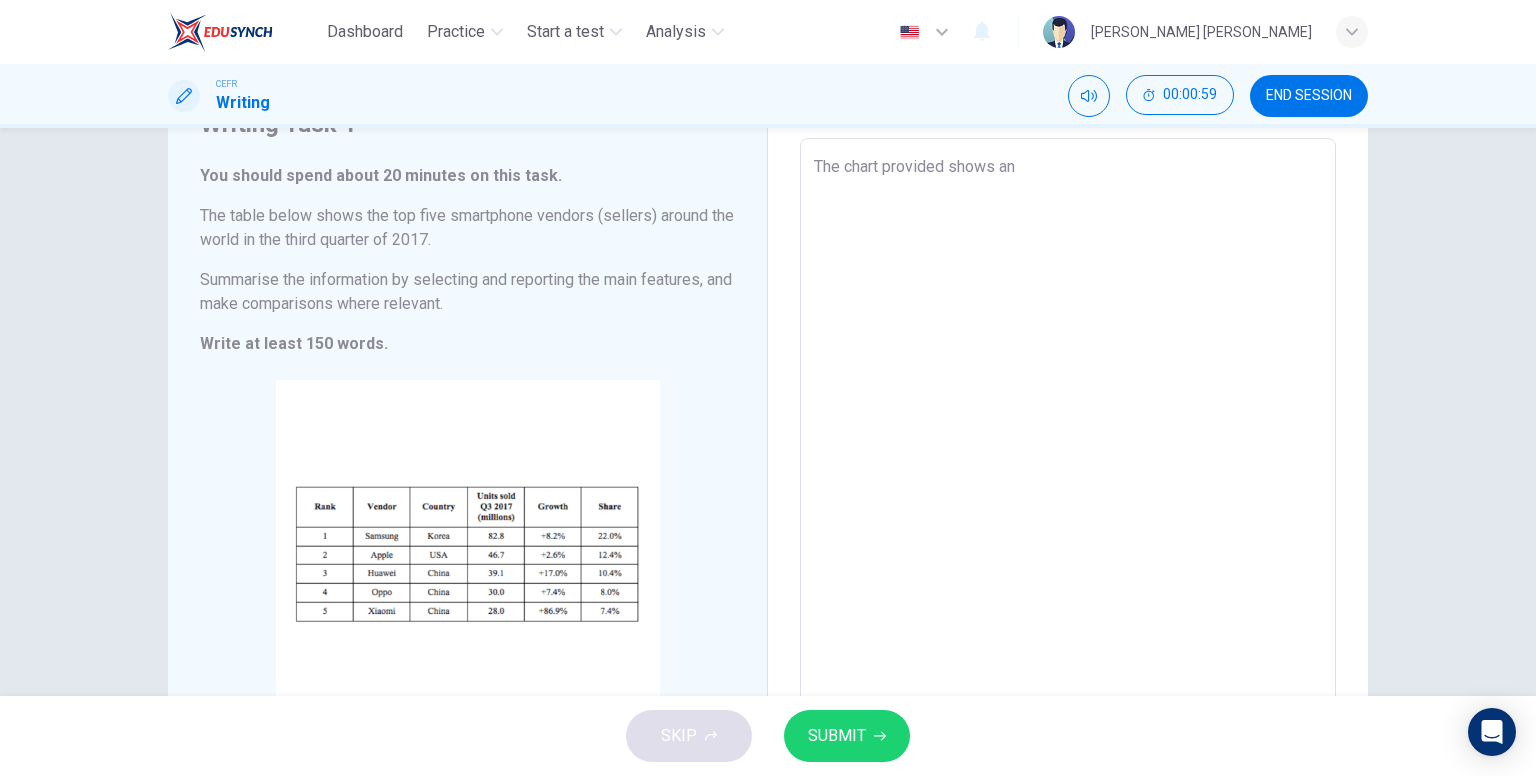 type on "x" 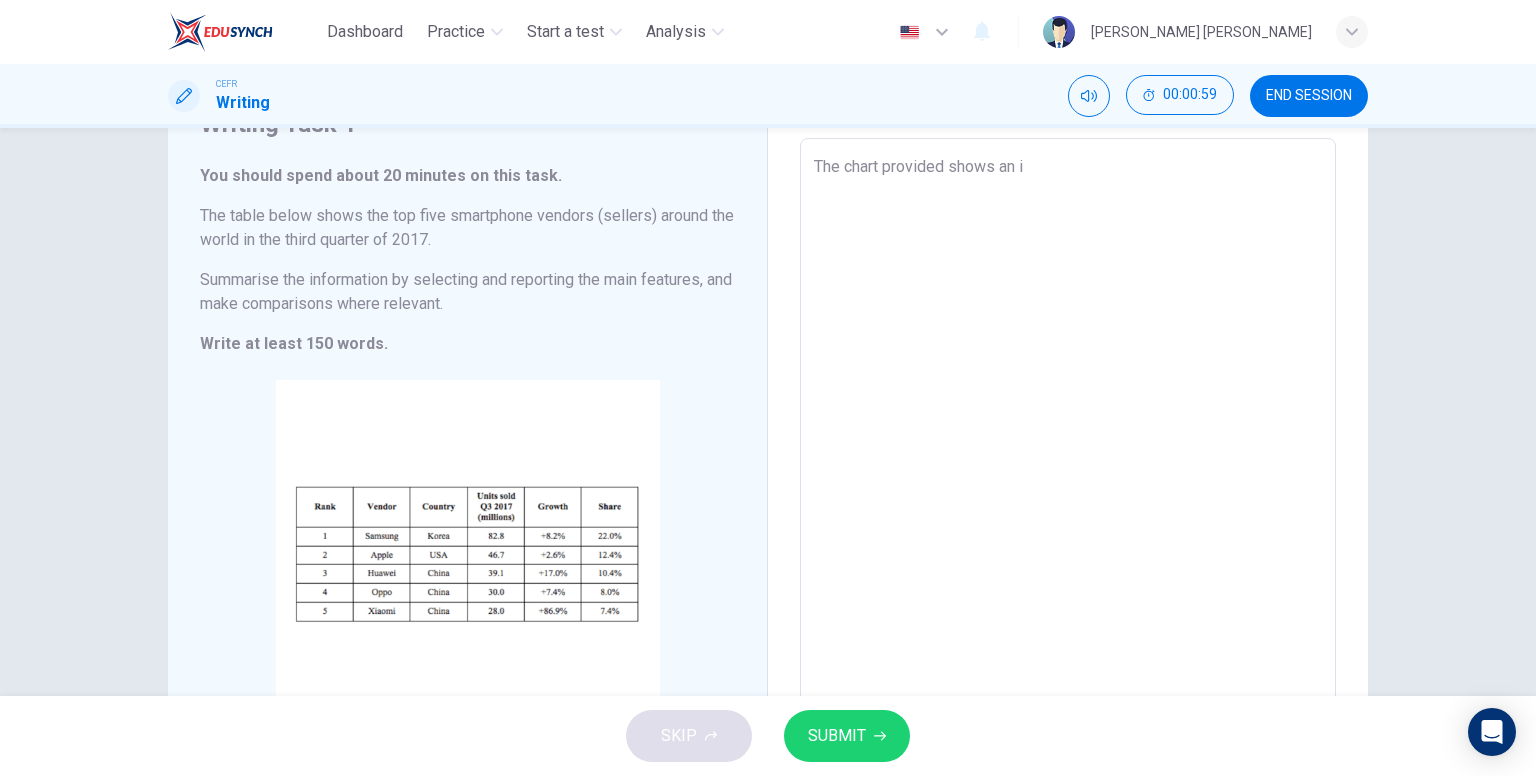 type on "x" 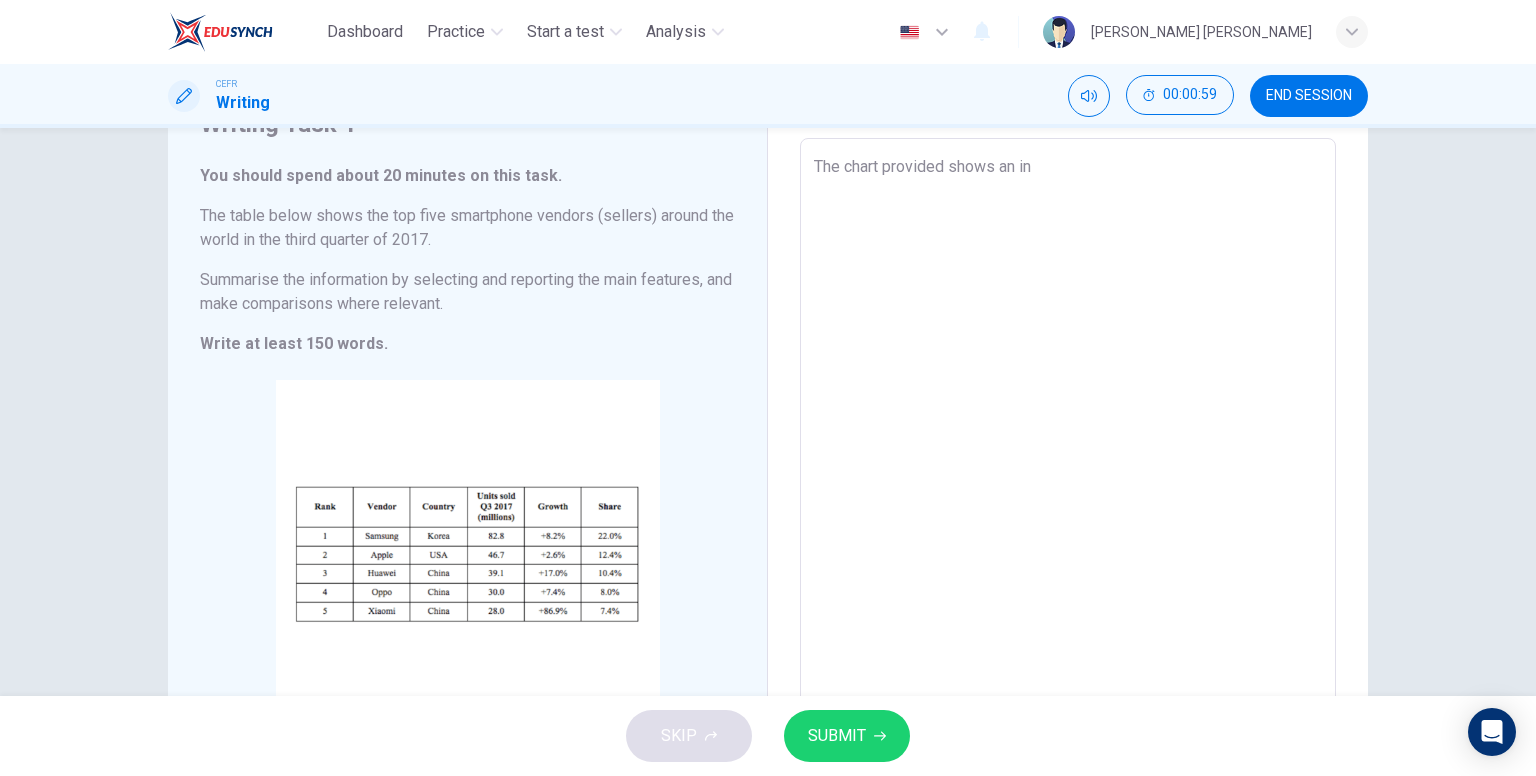 type on "x" 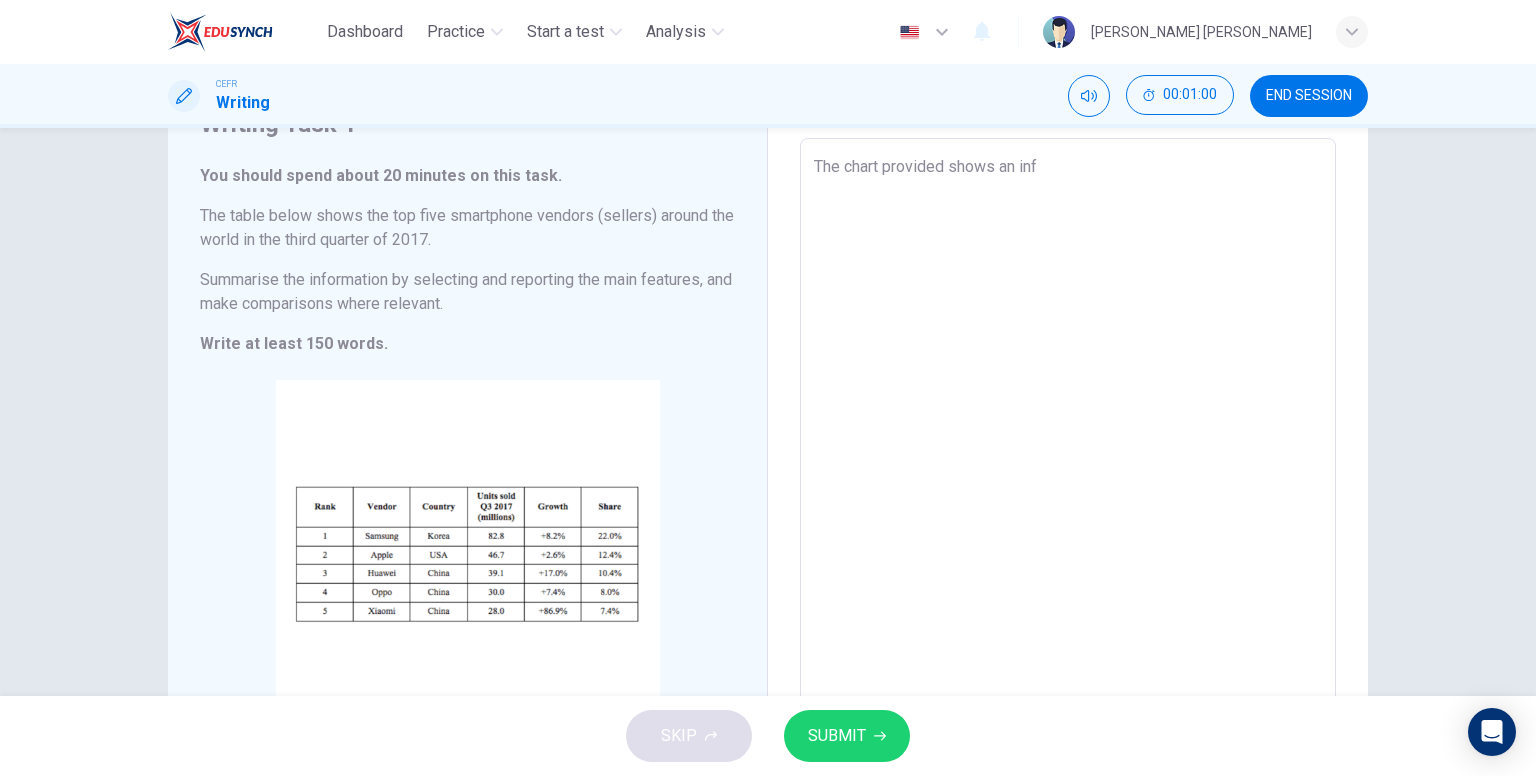 type on "The chart provided shows an infg" 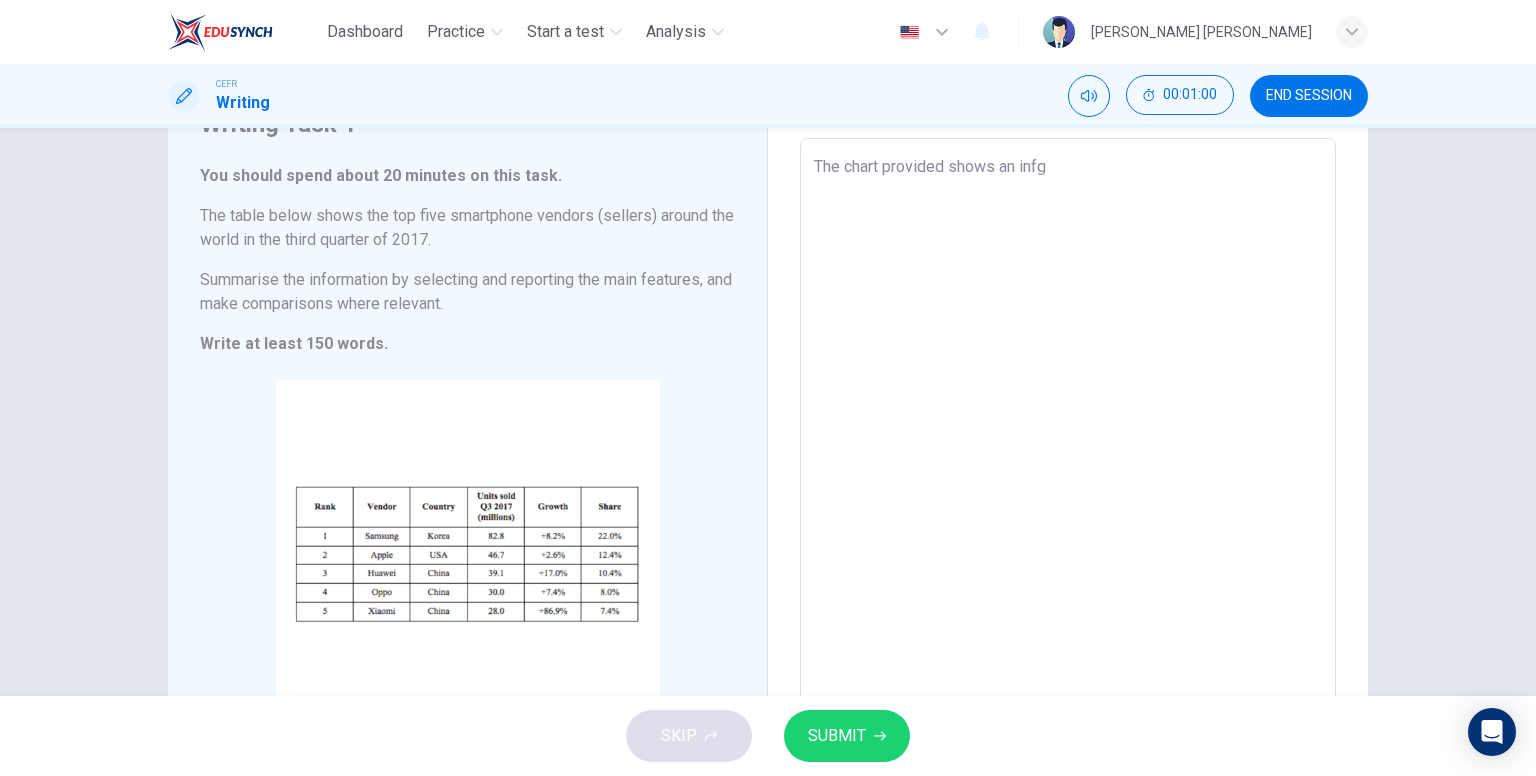 type on "x" 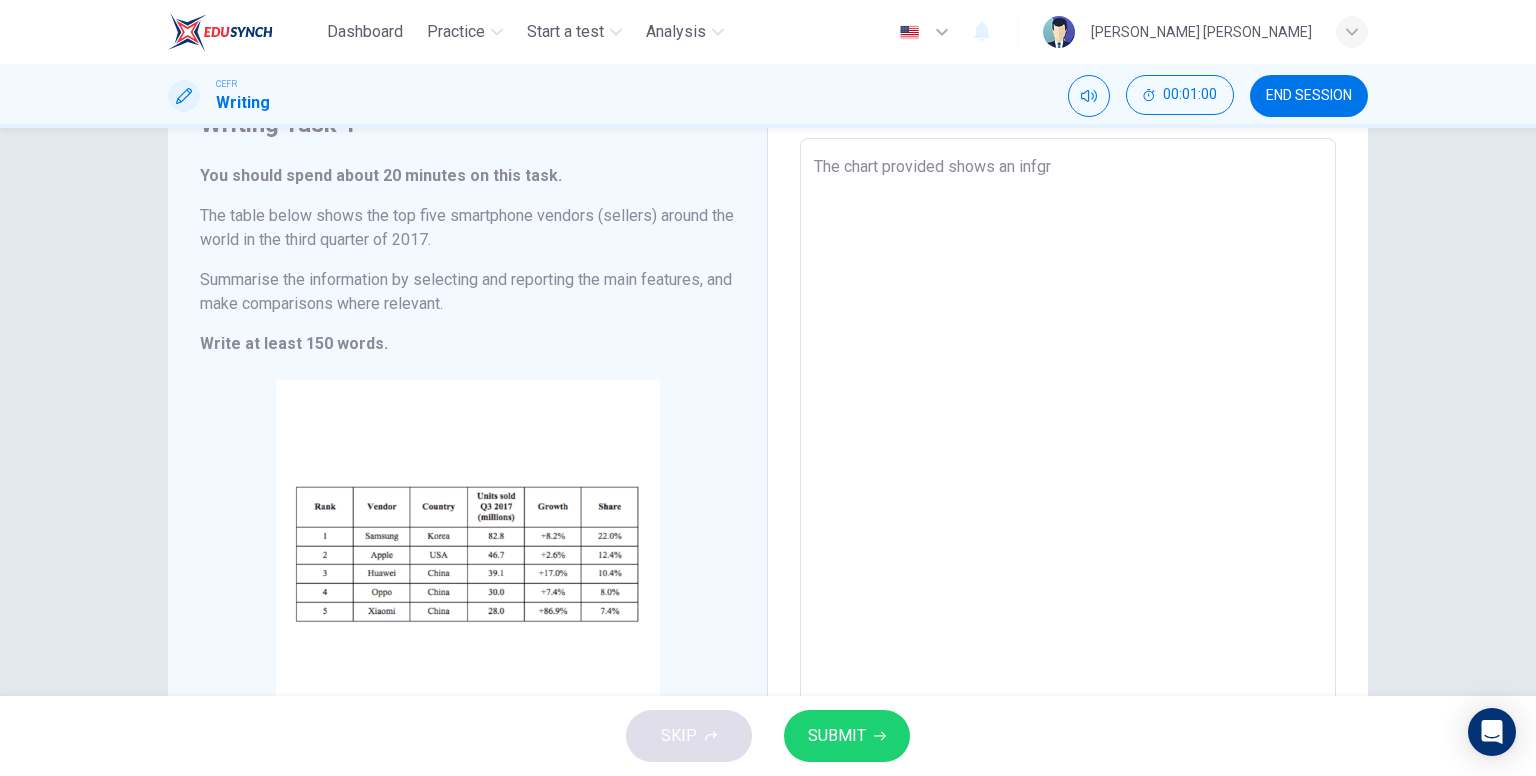 type on "x" 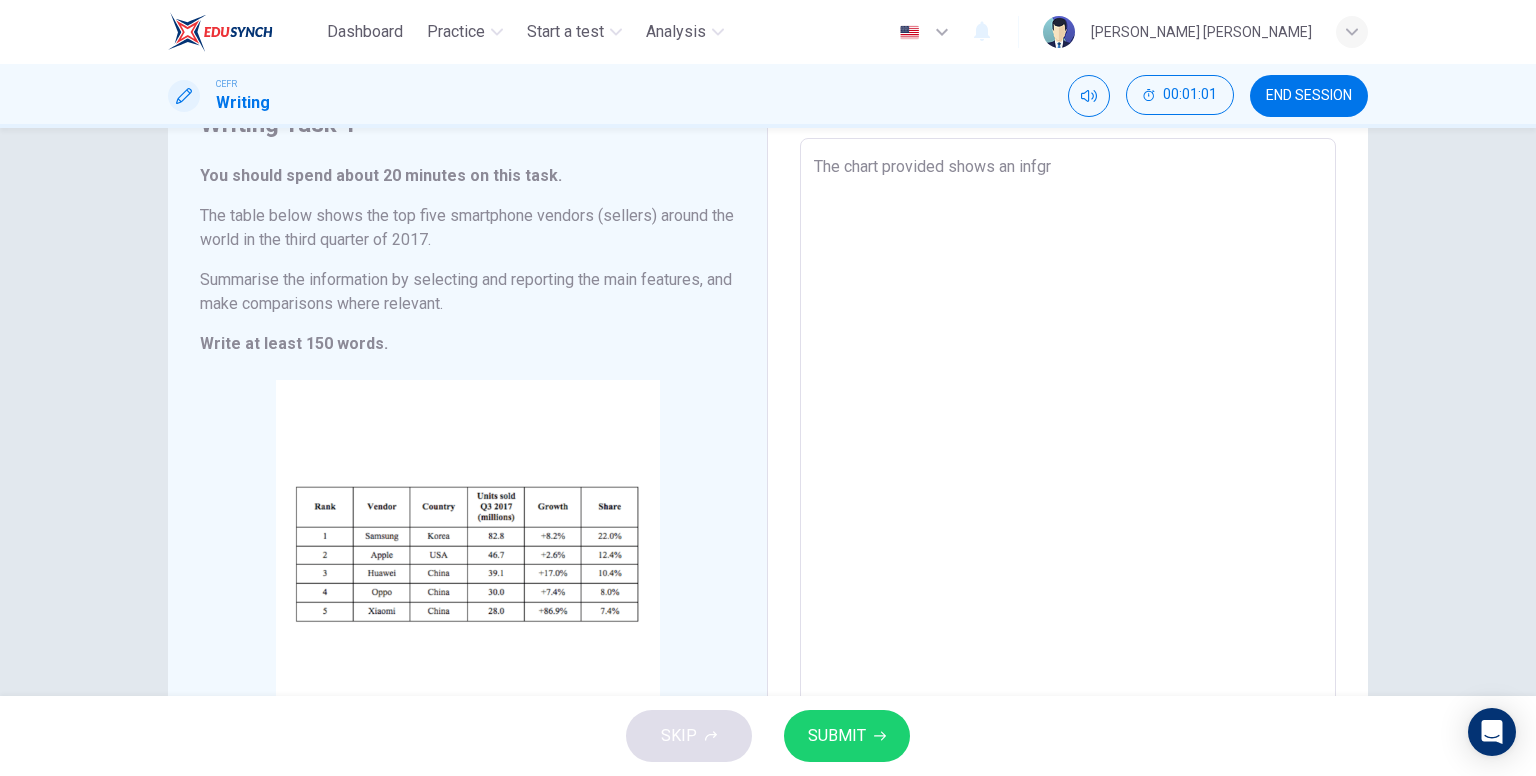 type on "The chart provided shows an infg" 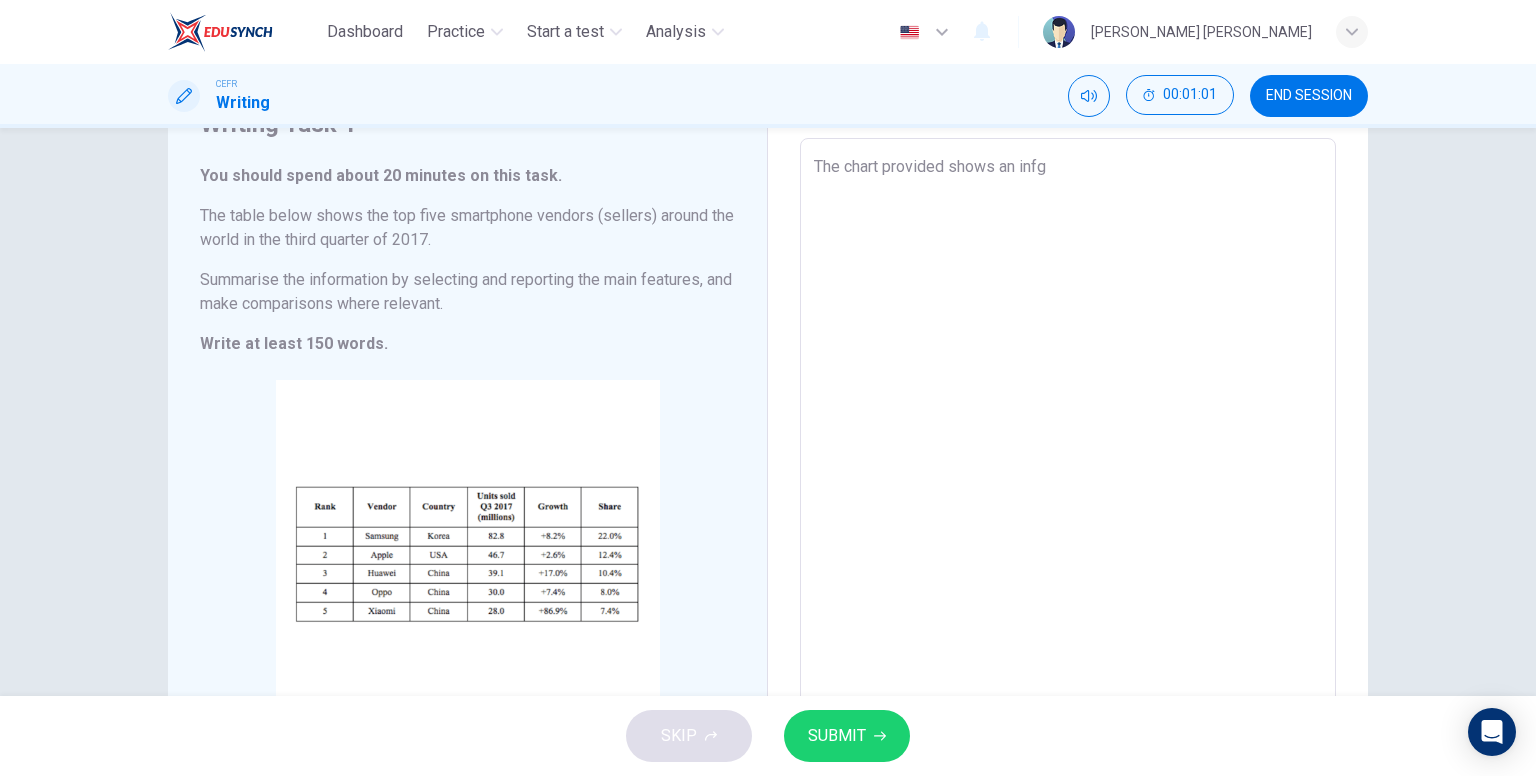 type on "The chart provided shows an inf" 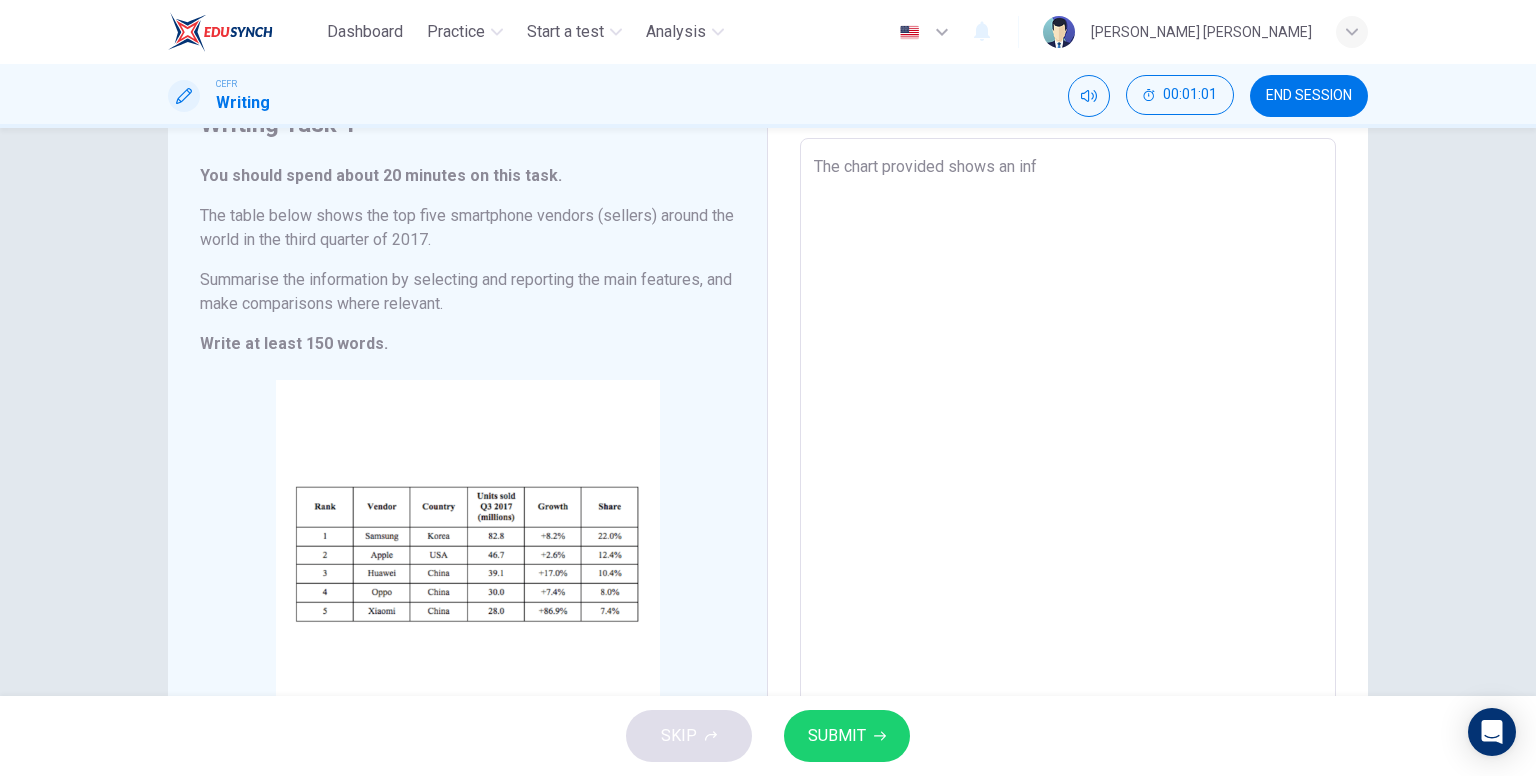 type on "x" 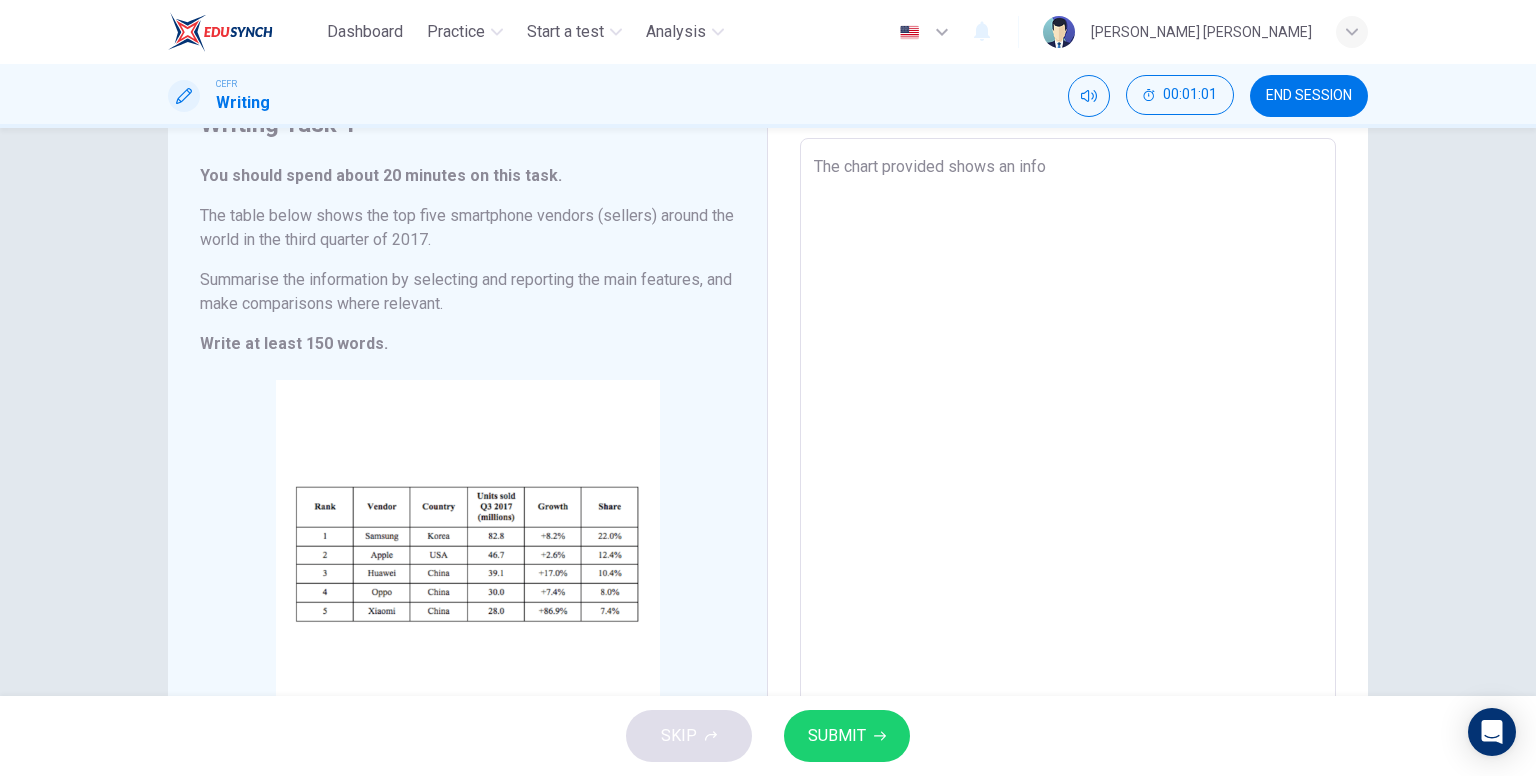 type on "The chart provided shows an infor" 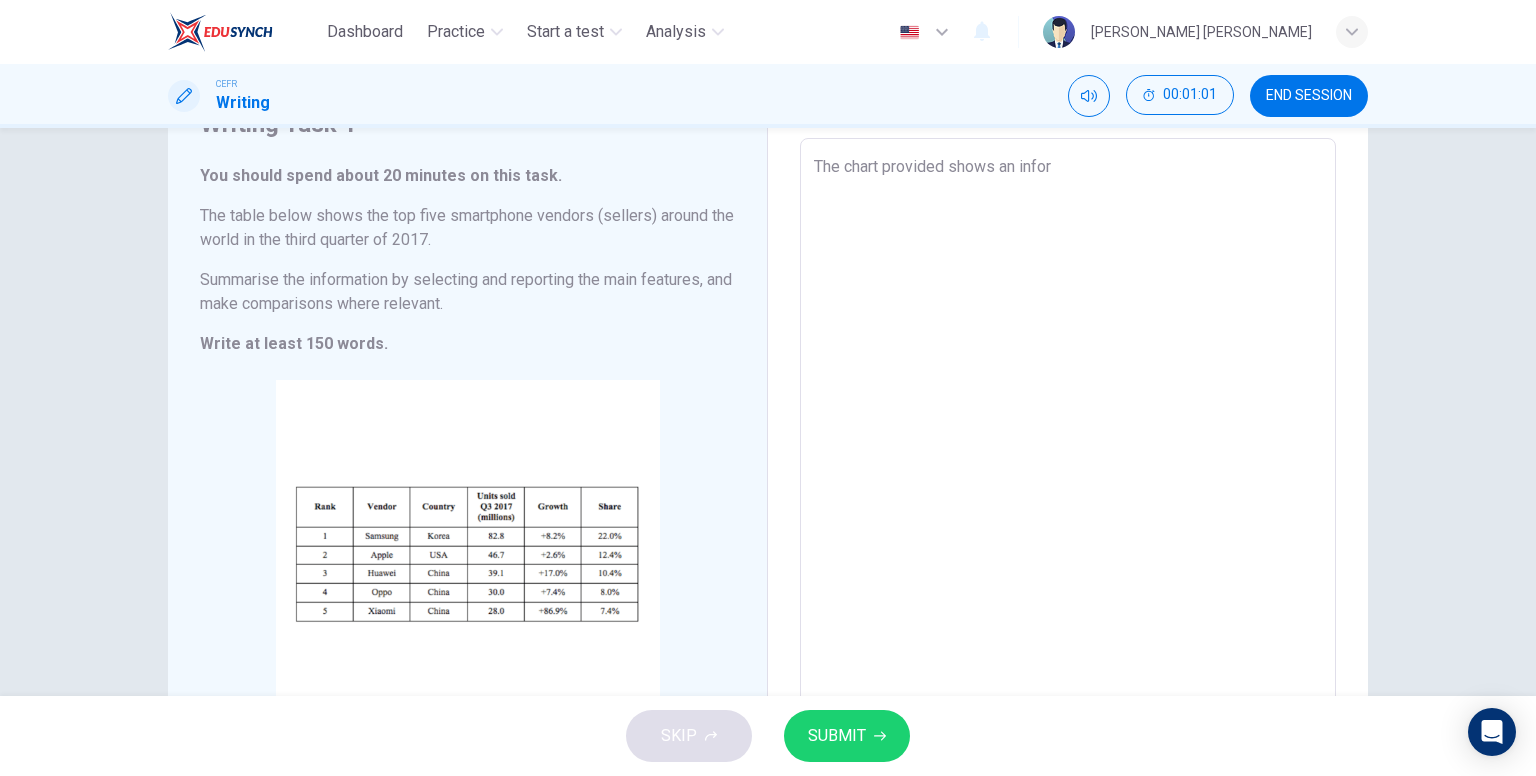 type on "x" 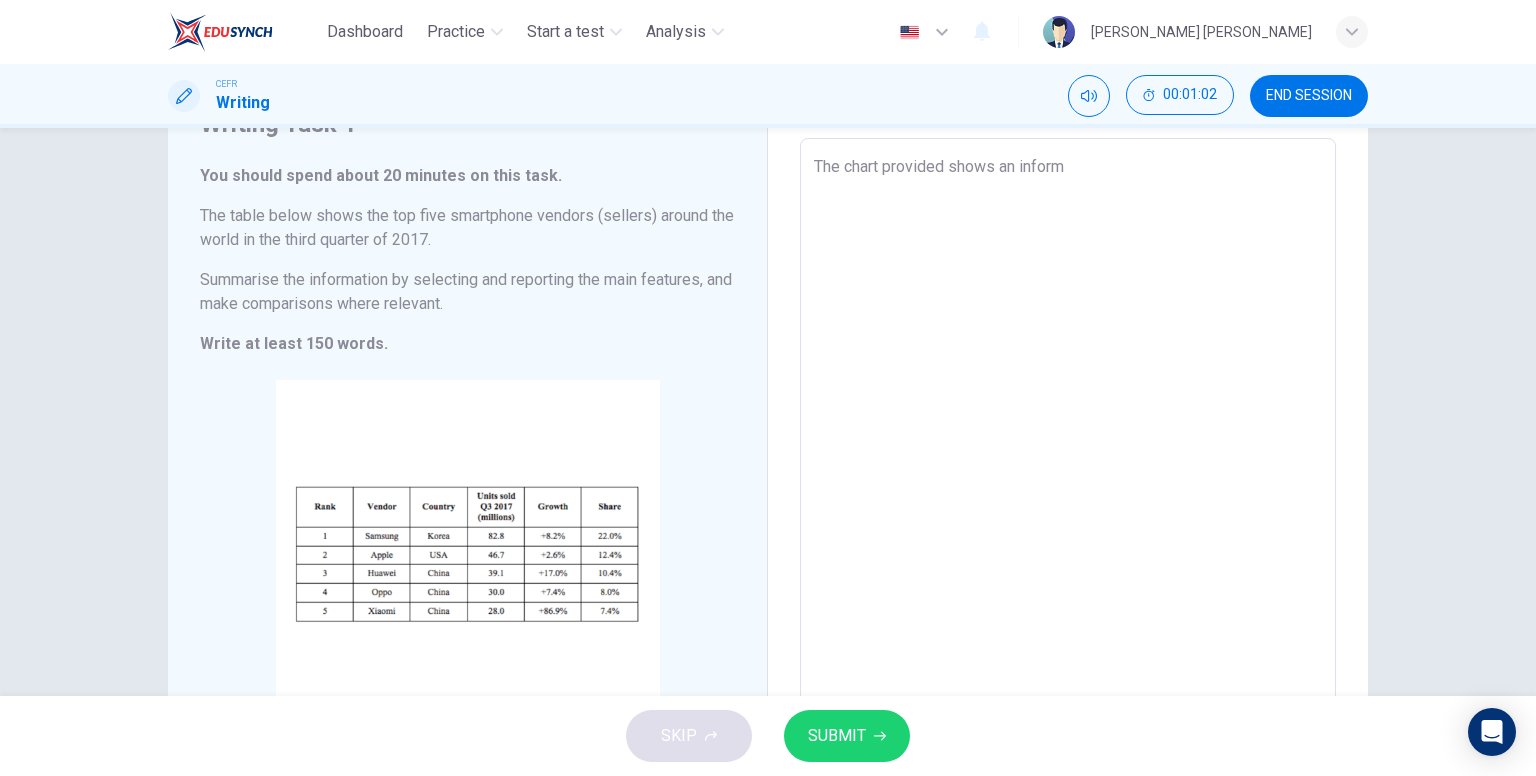 type on "The chart provided shows an informa" 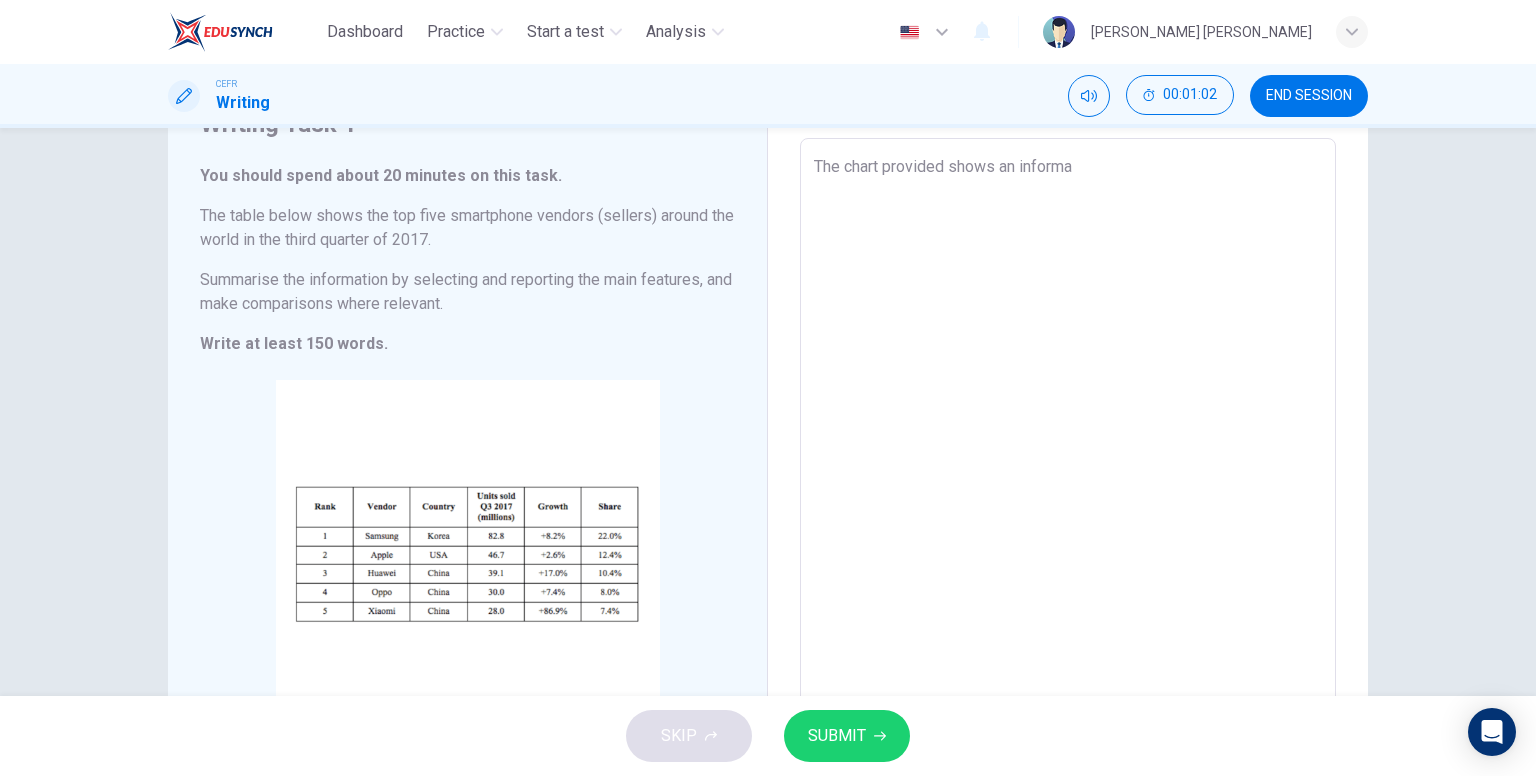 type on "The chart provided shows an informat" 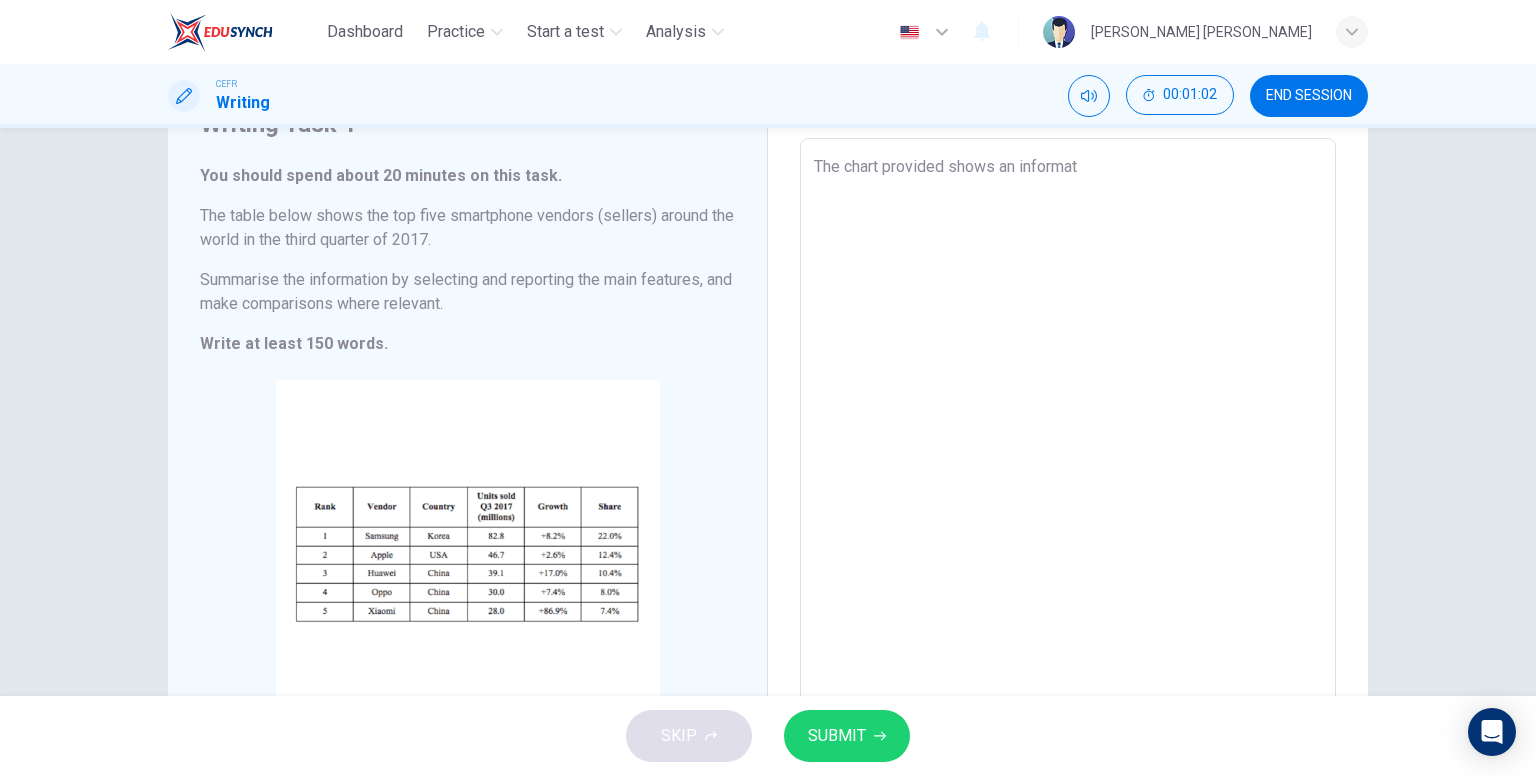 type on "x" 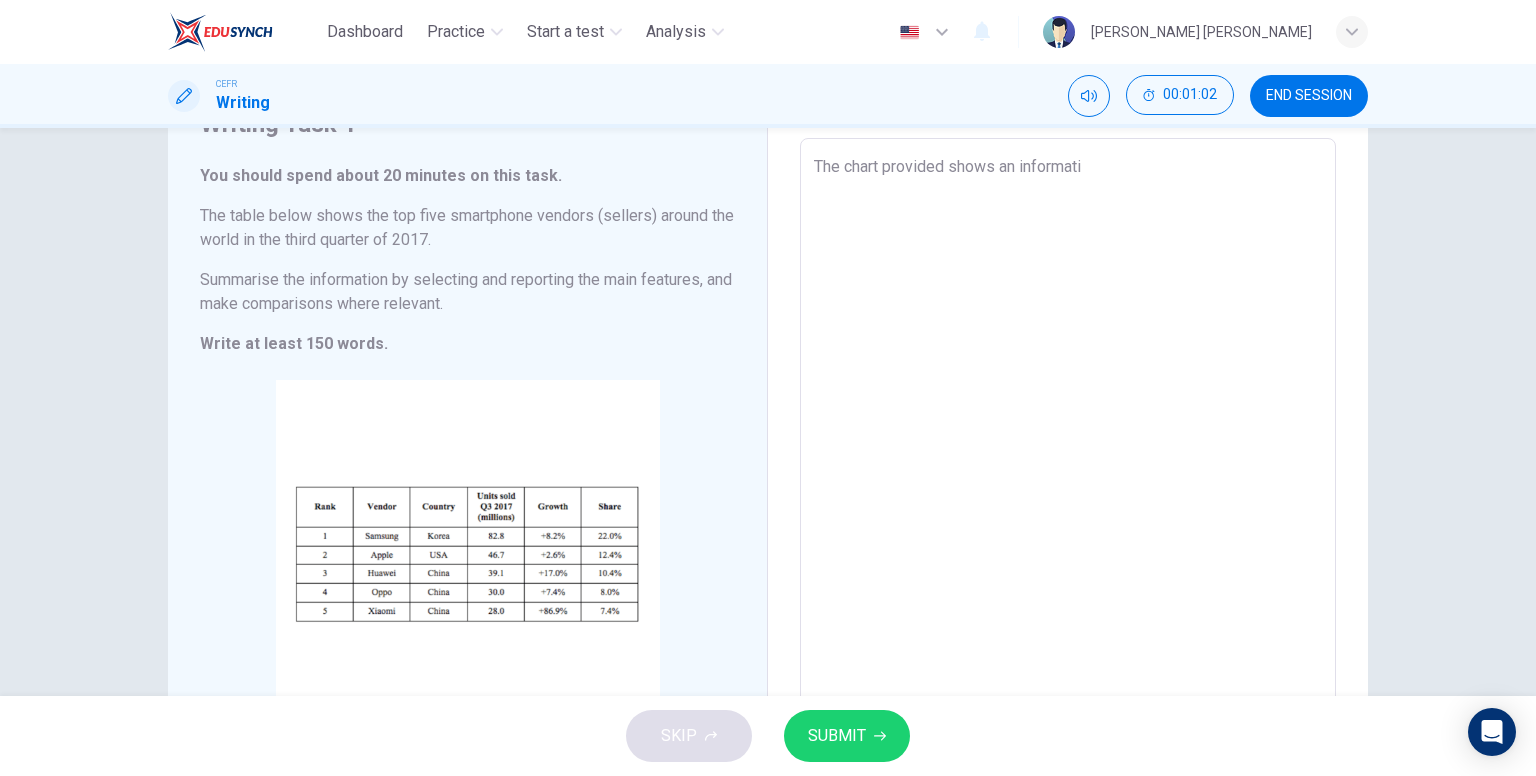 type on "x" 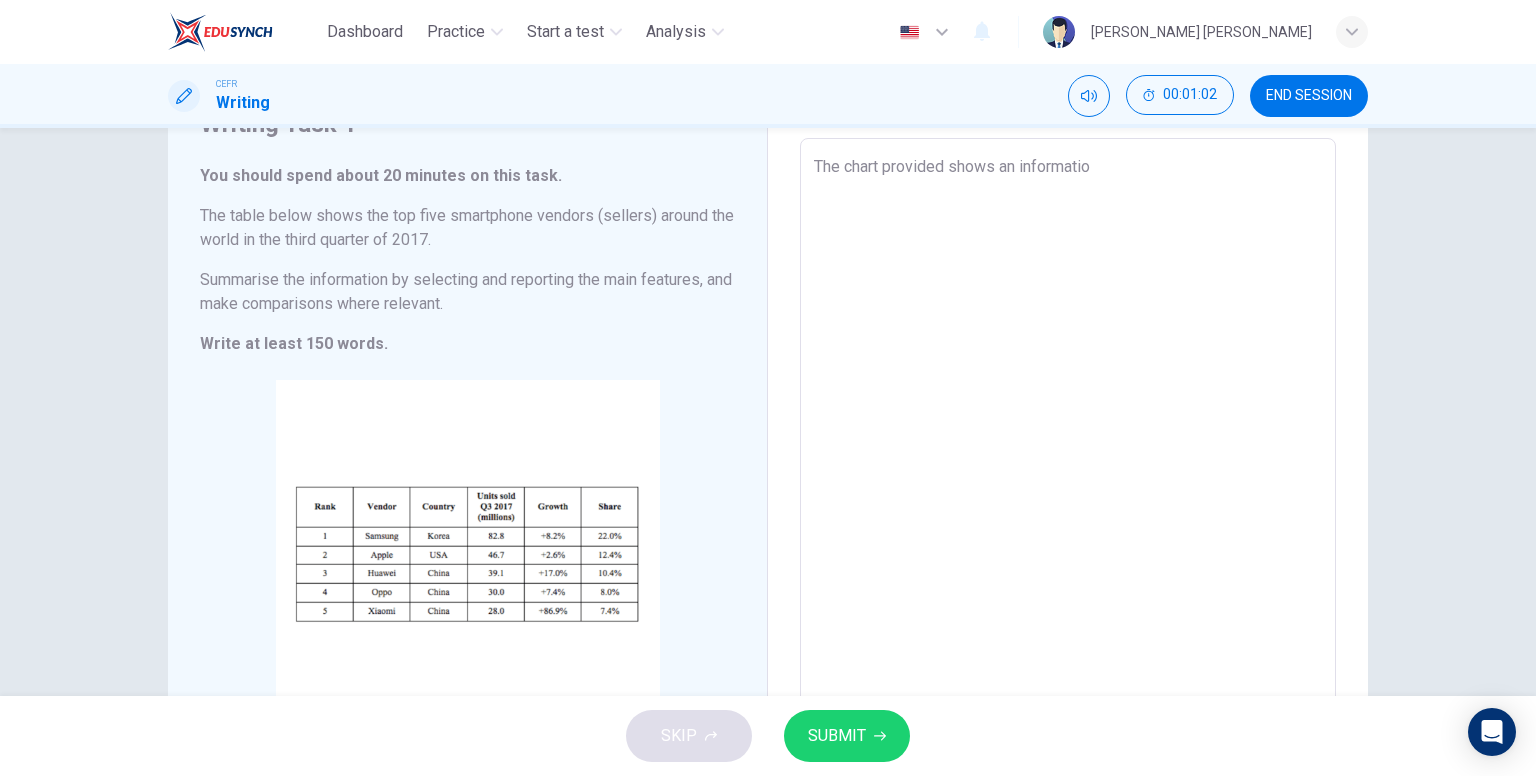 type on "x" 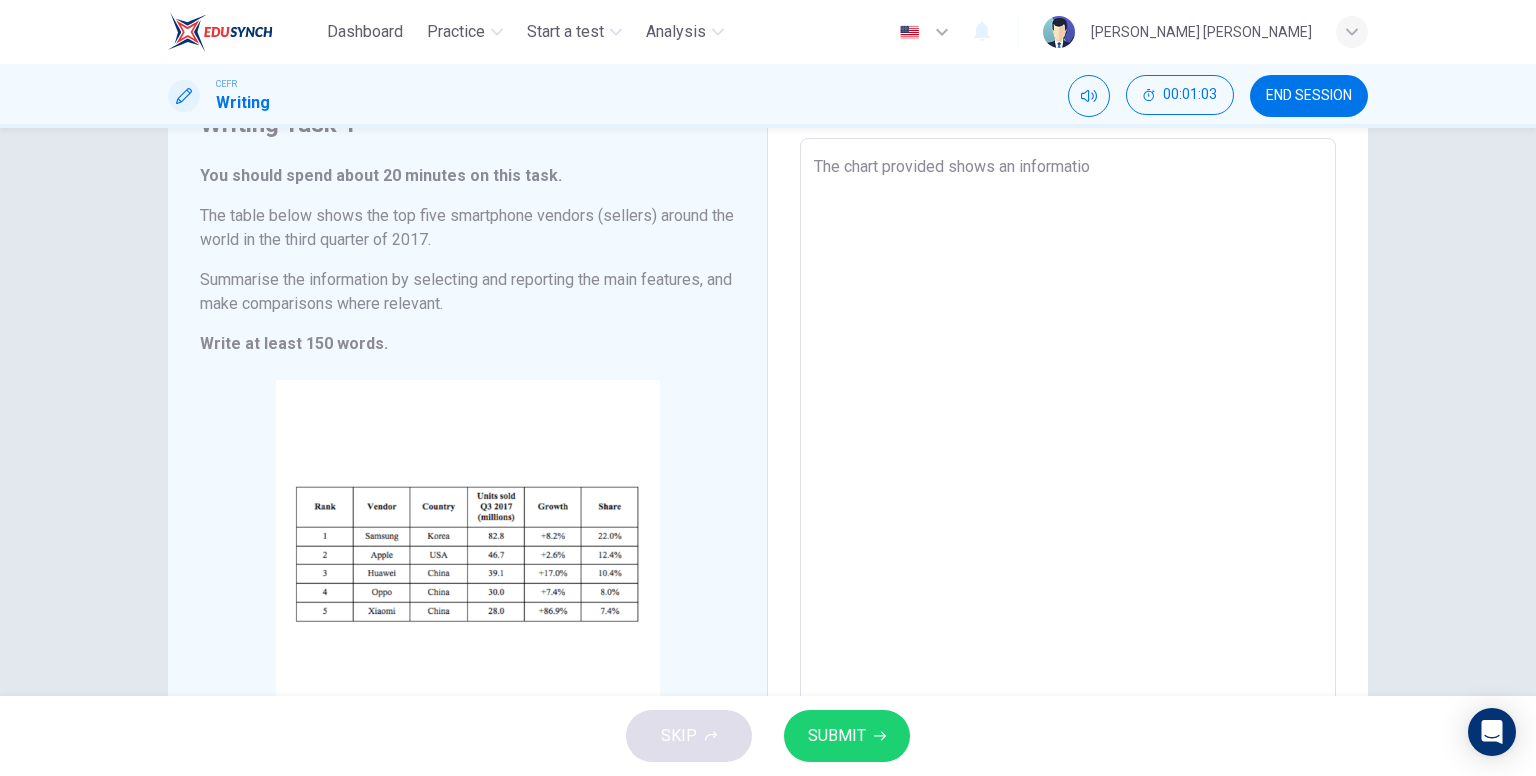 type on "The chart provided shows an information" 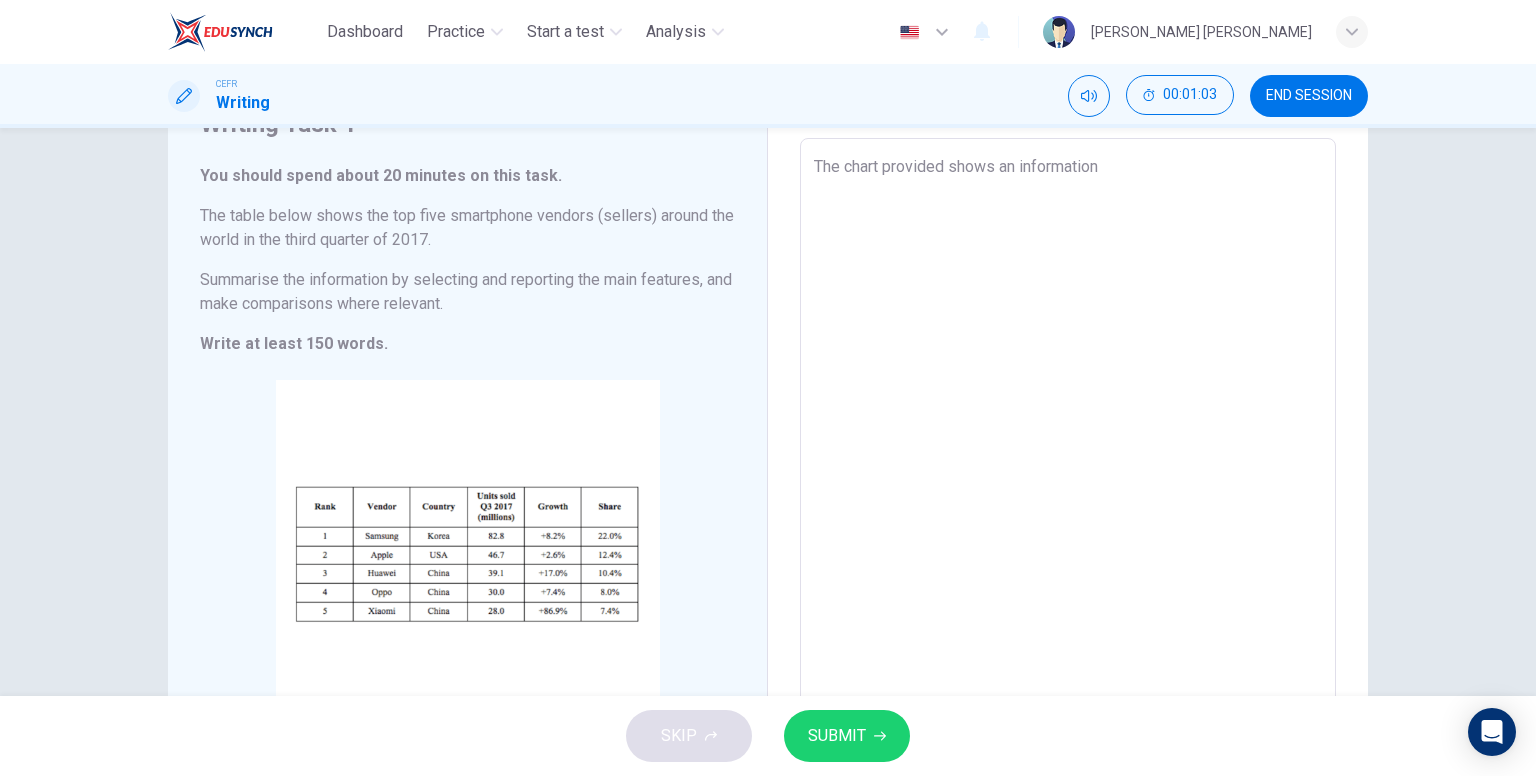 type on "x" 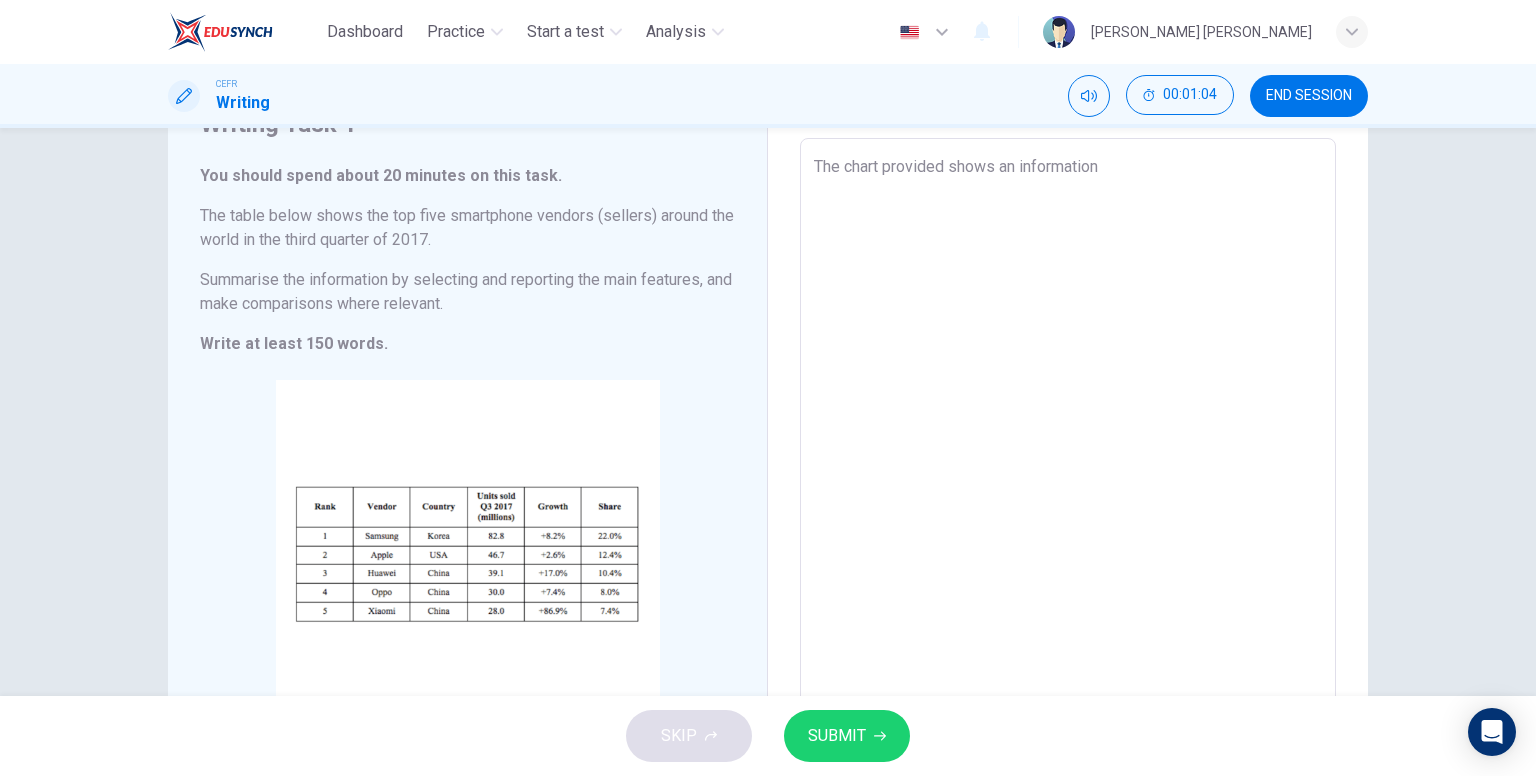 type on "The chart provided shows an information" 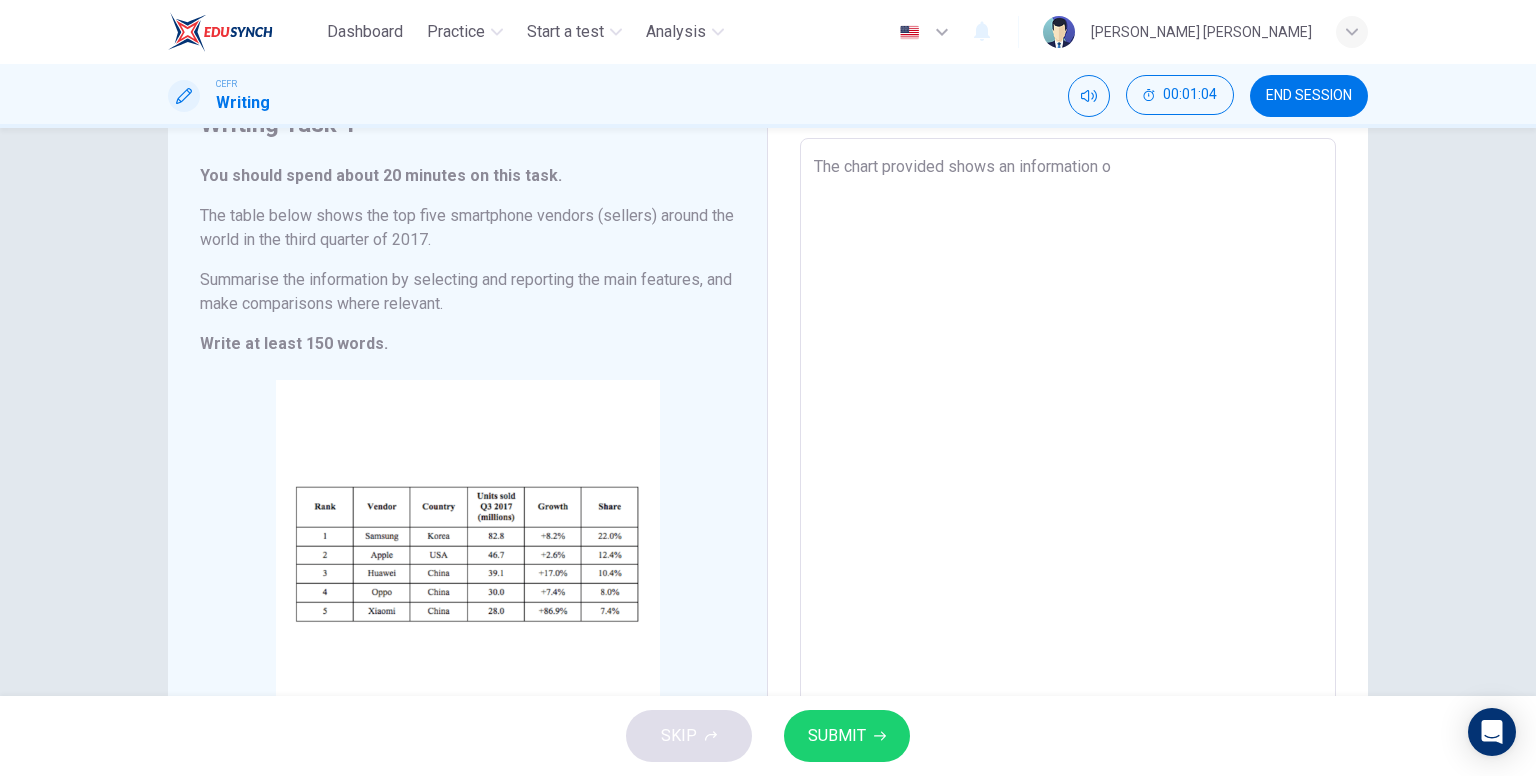type on "x" 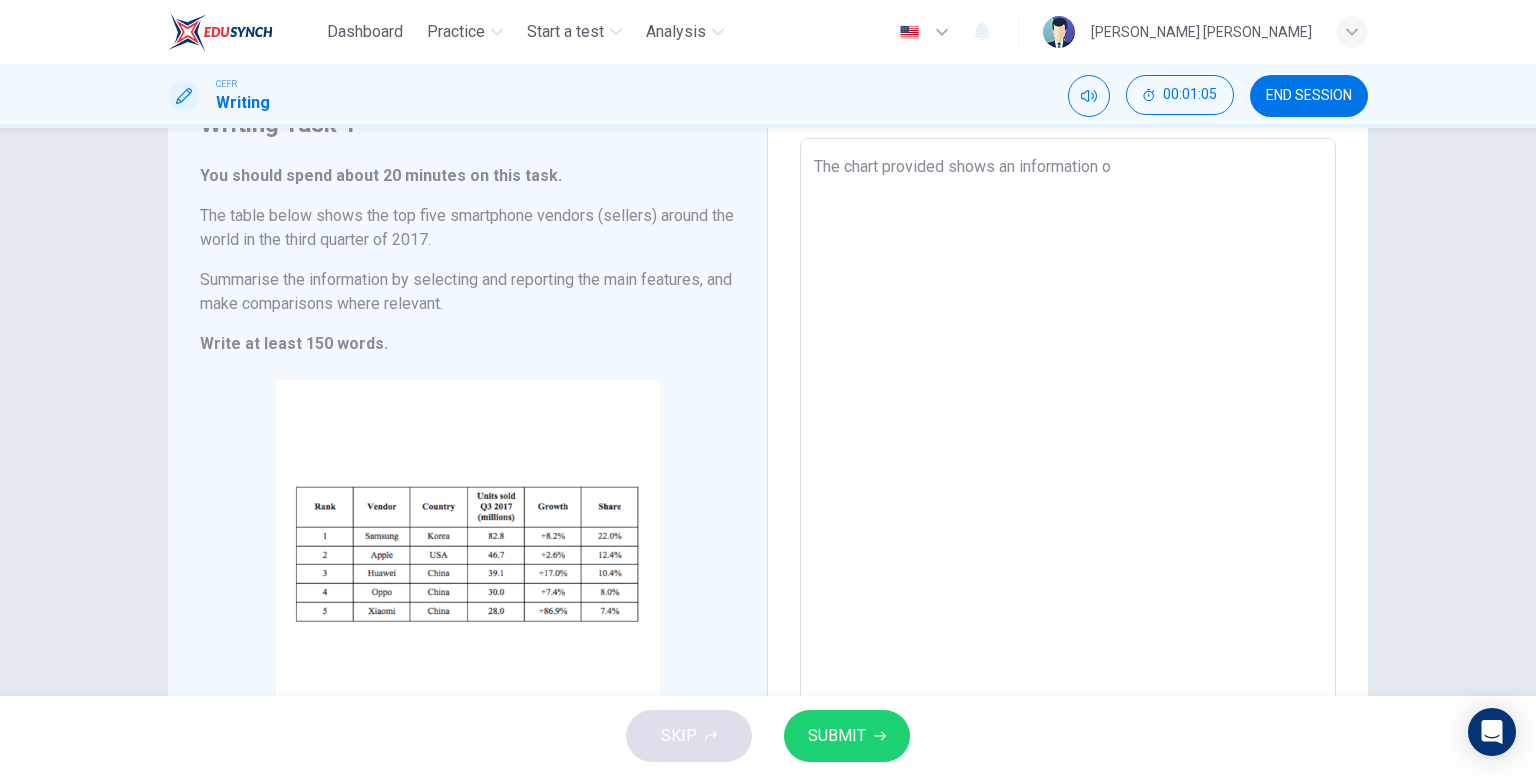 type on "The chart provided shows an information on" 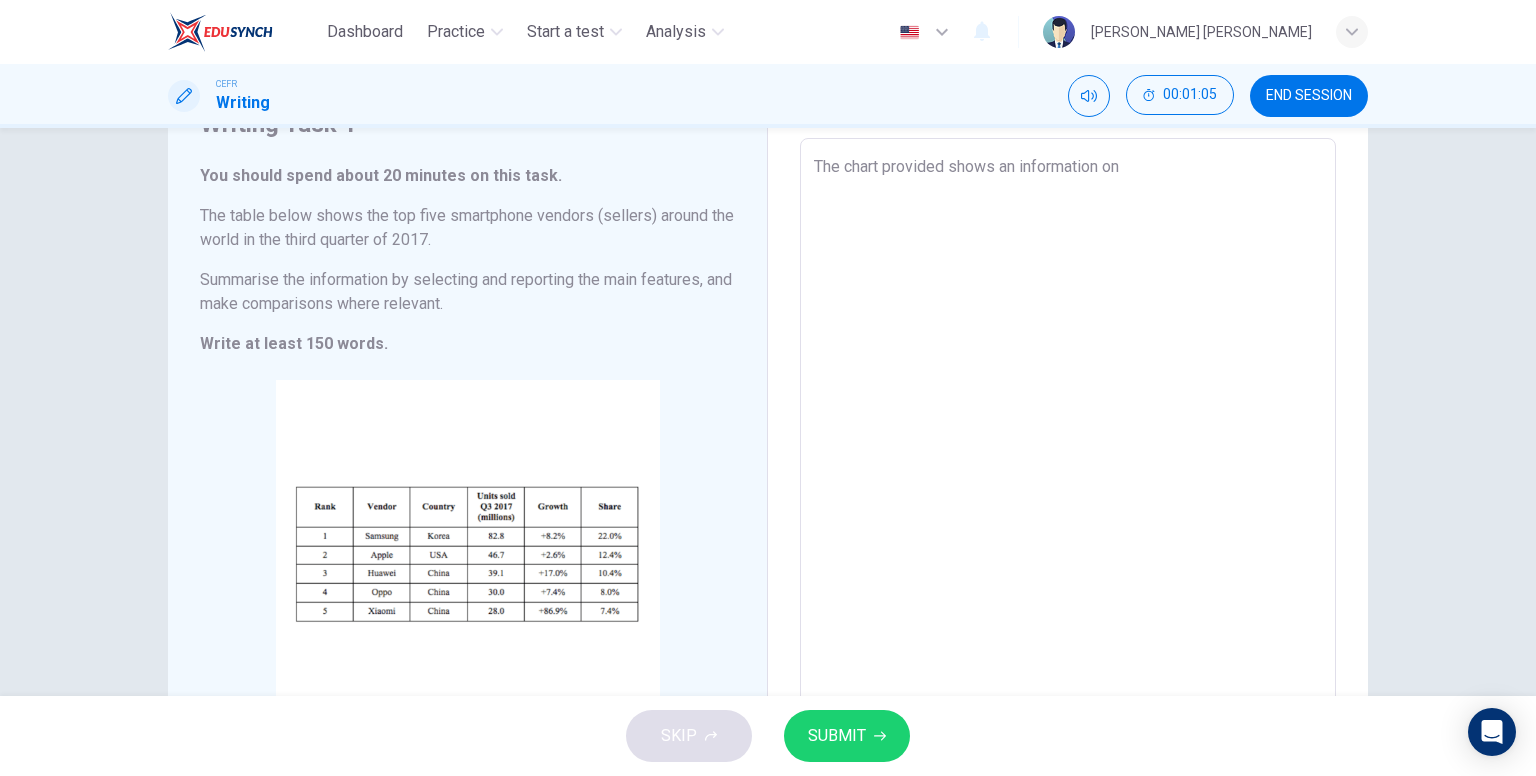 type on "x" 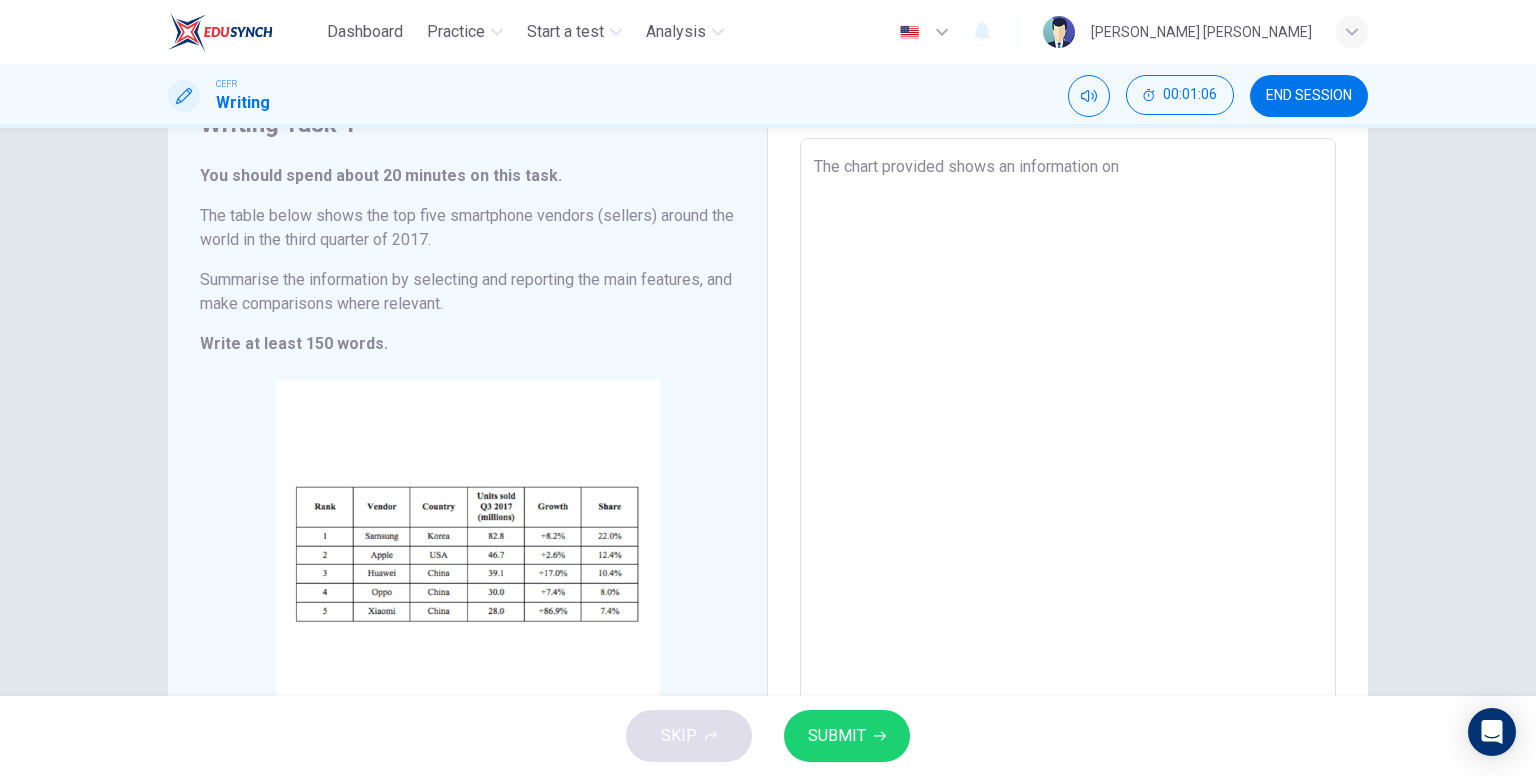 type on "The chart provided shows an information on t" 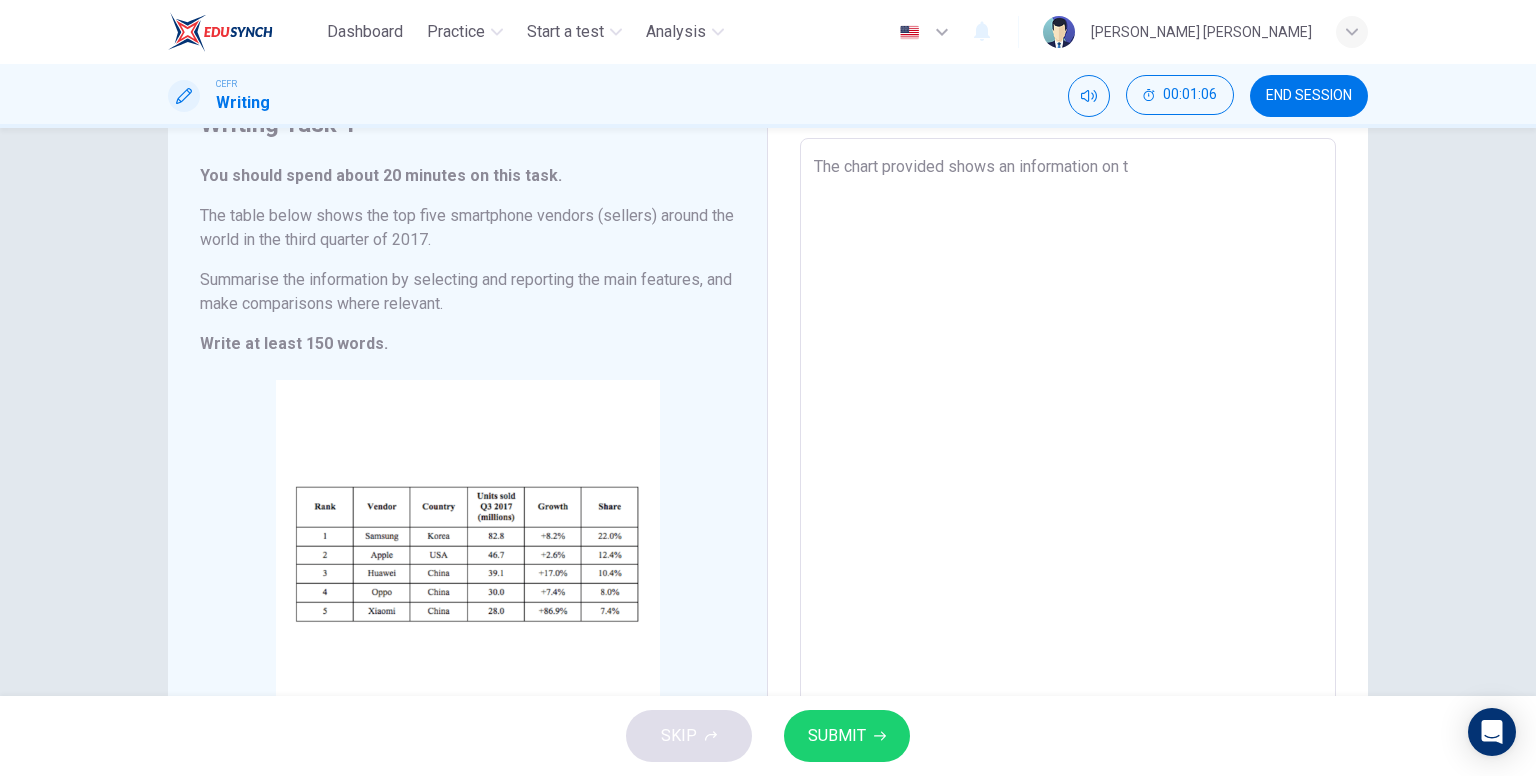 type on "x" 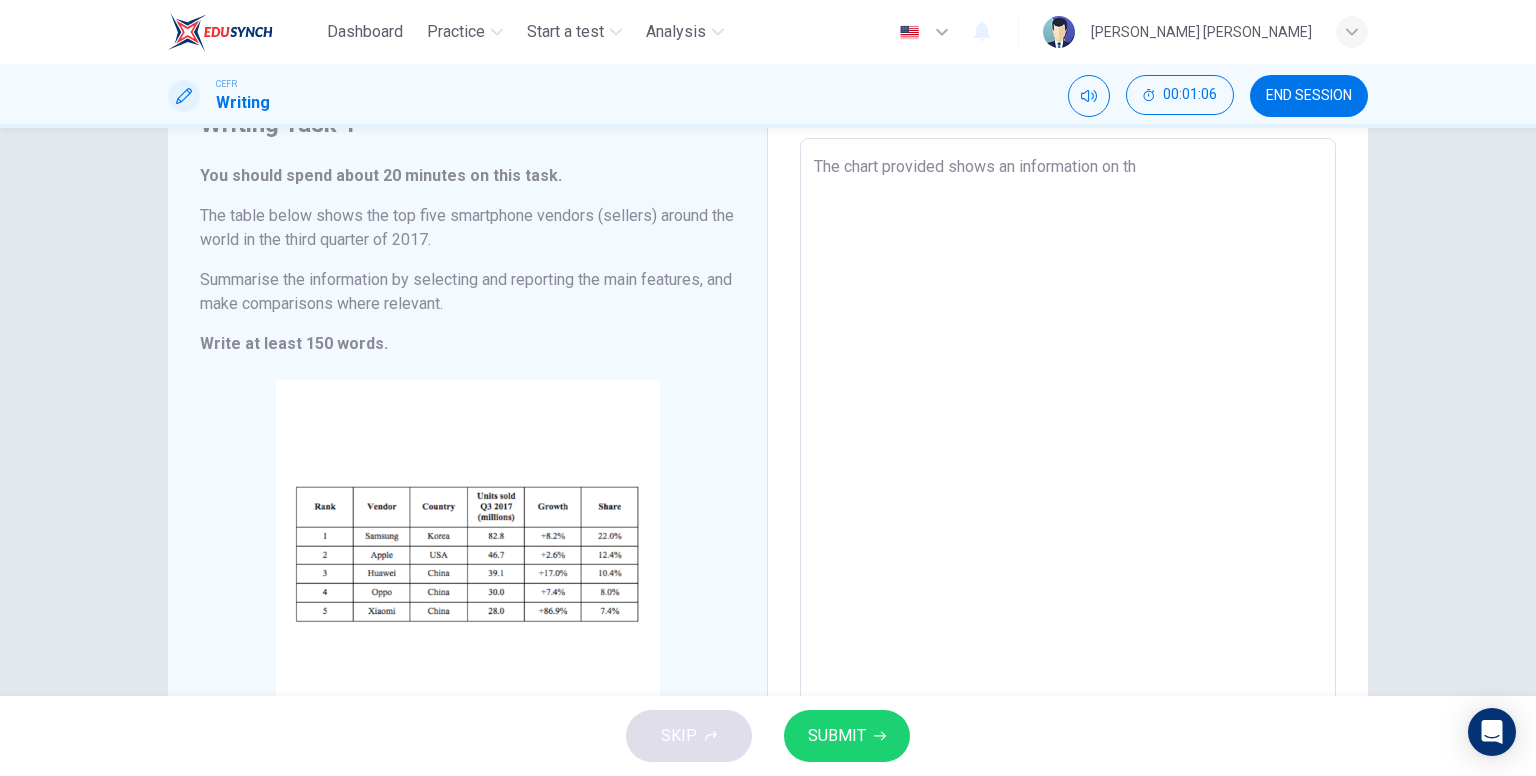 type on "The chart provided shows an information on the" 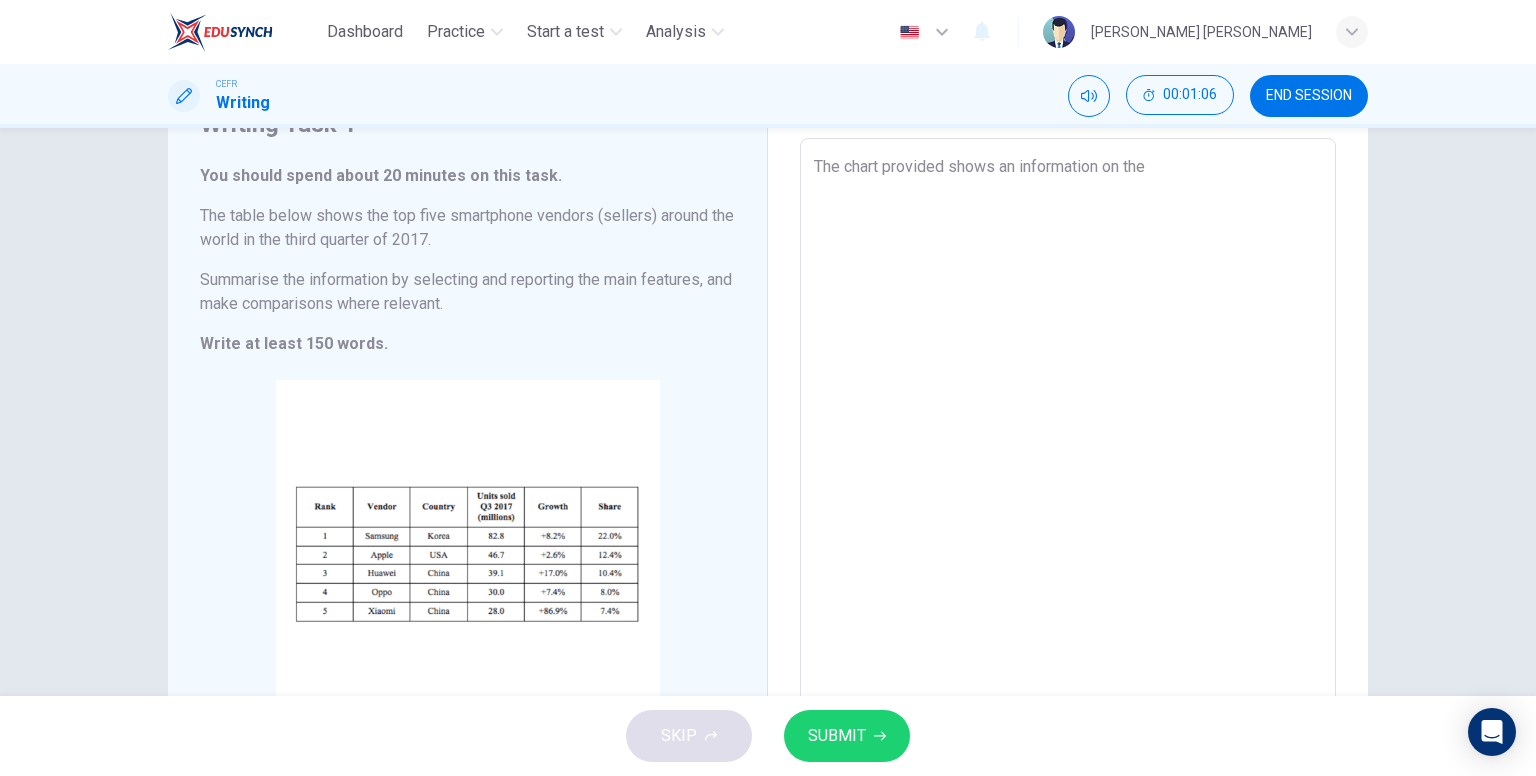 type on "x" 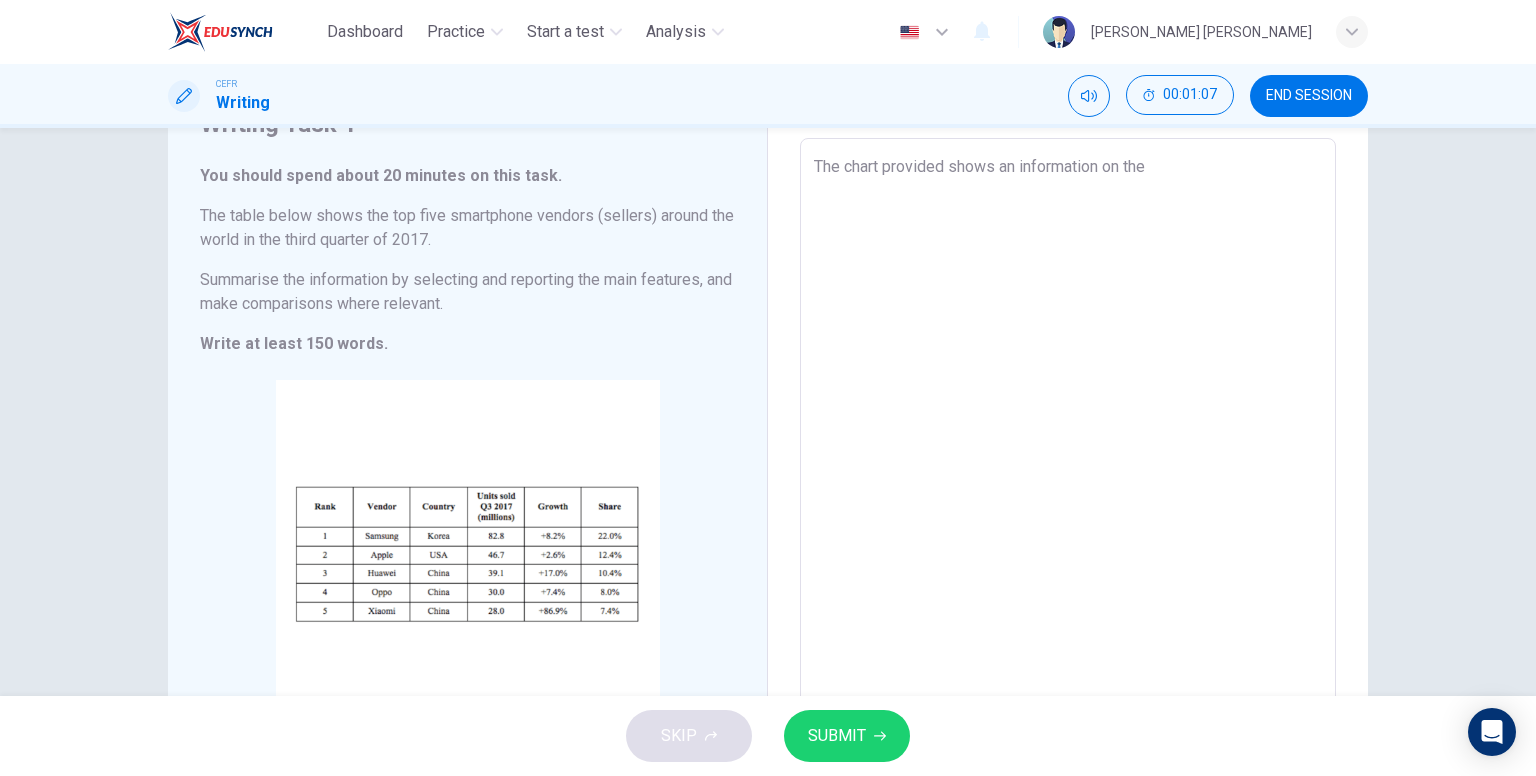 type on "The chart provided shows an information on the" 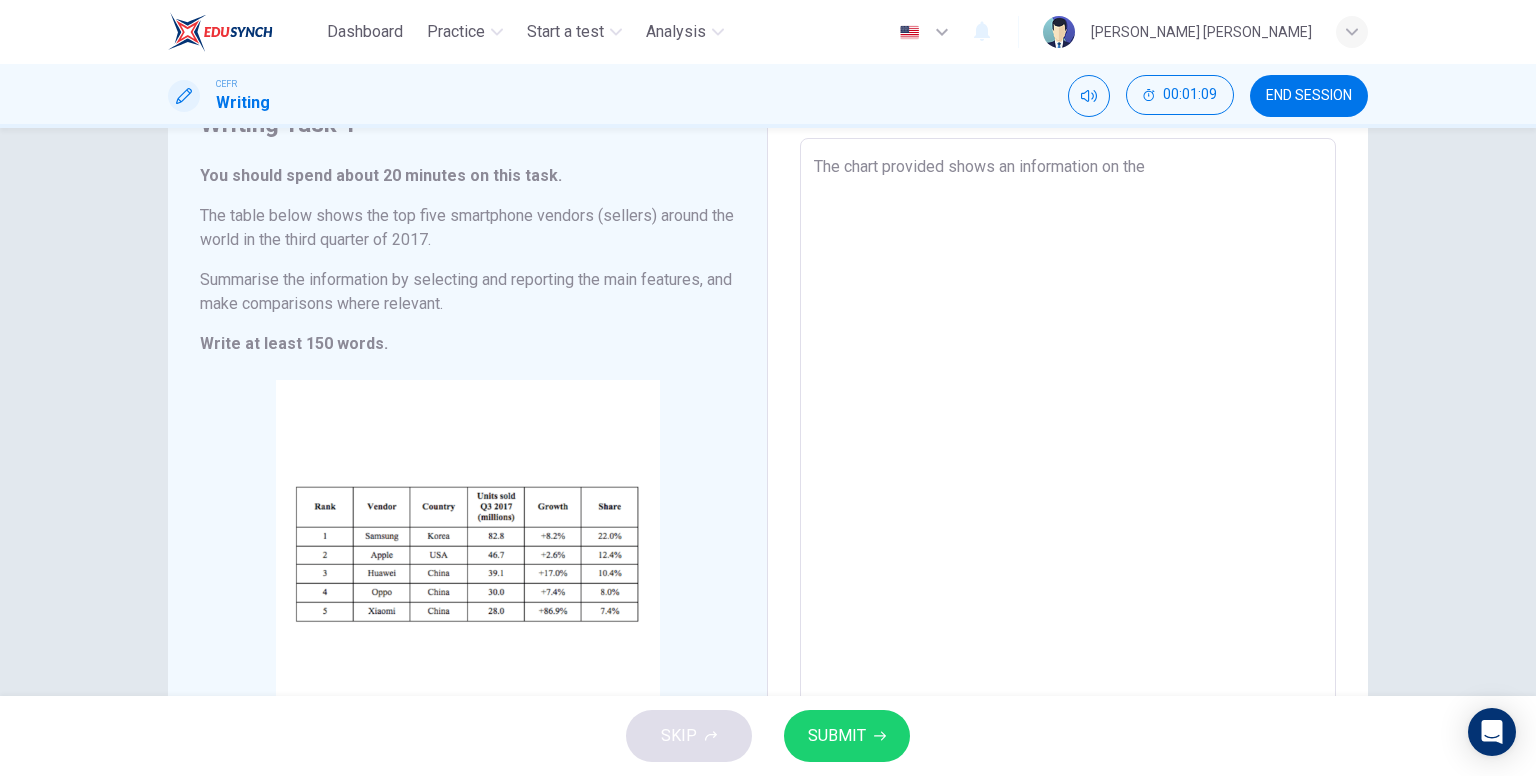 type on "The chart provided shows an information on the s" 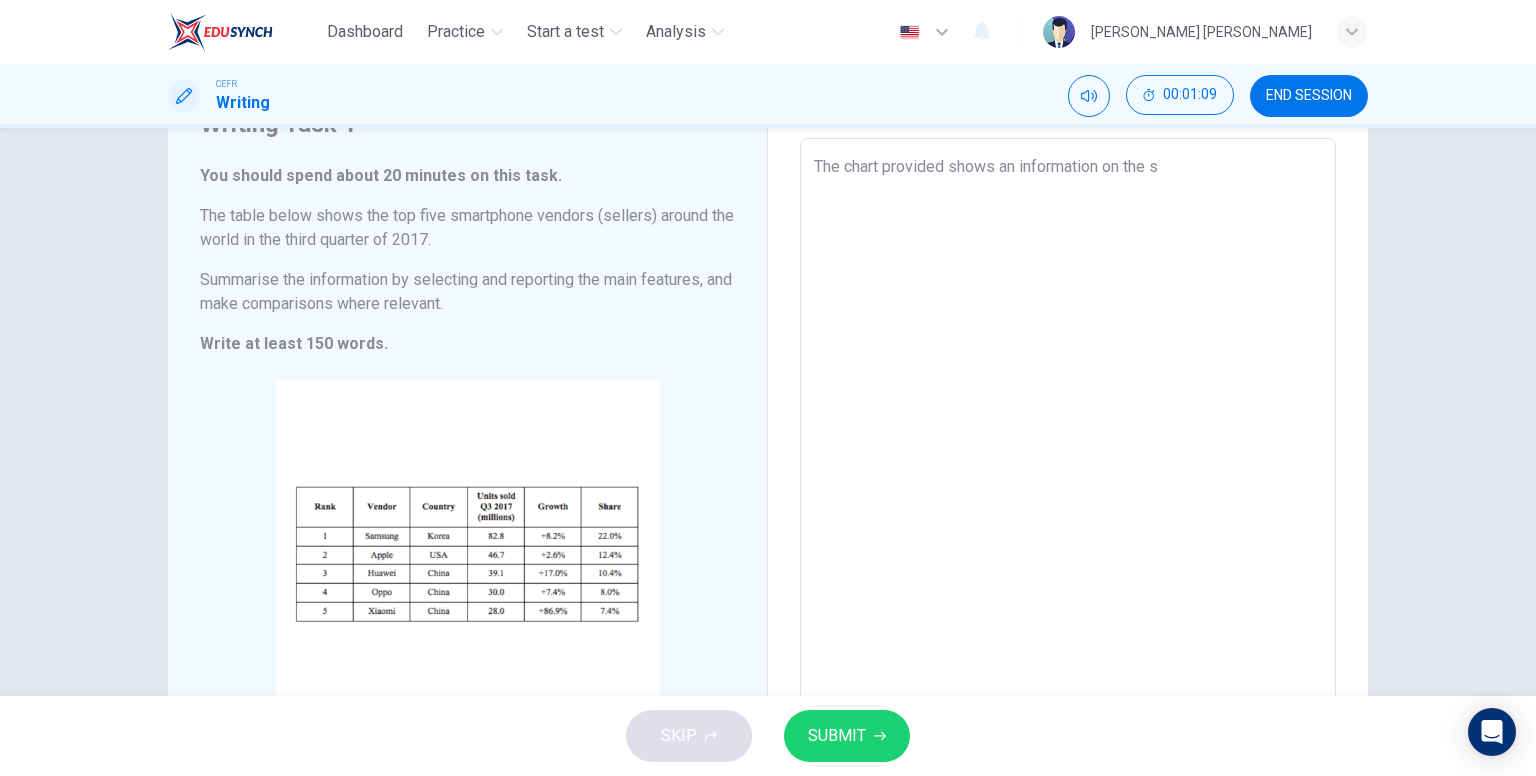 type on "The chart provided shows an information on the sa" 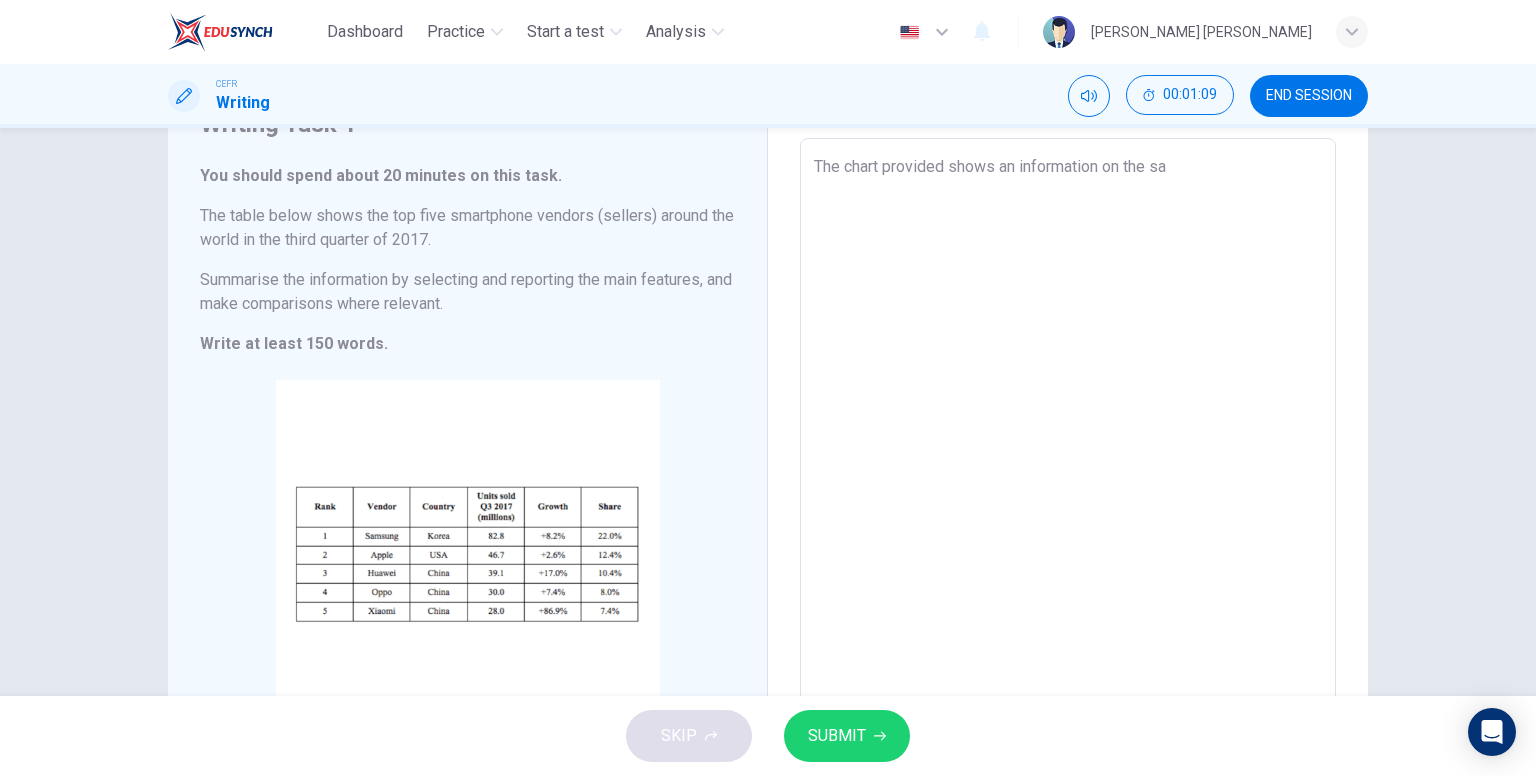 type on "x" 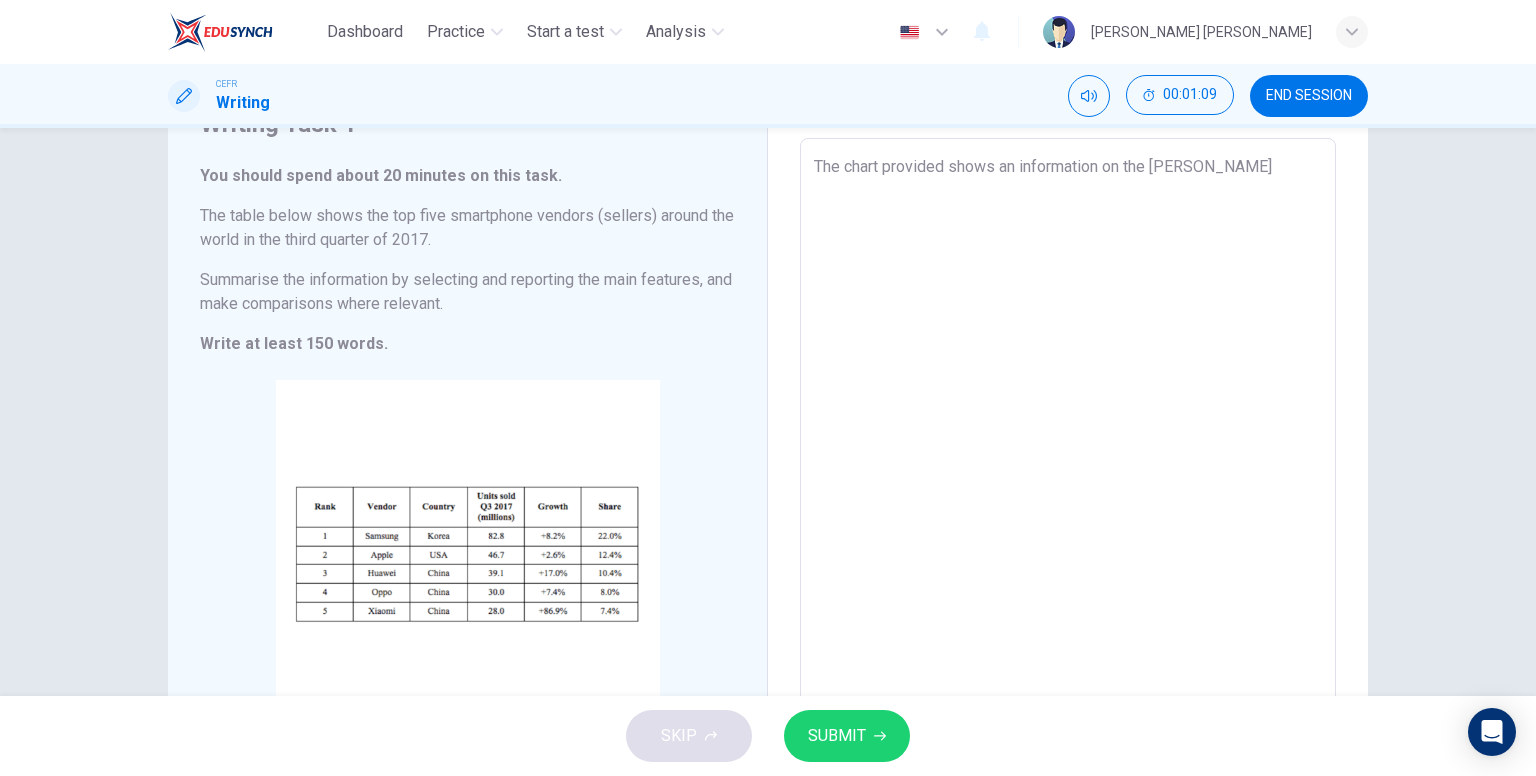 type on "x" 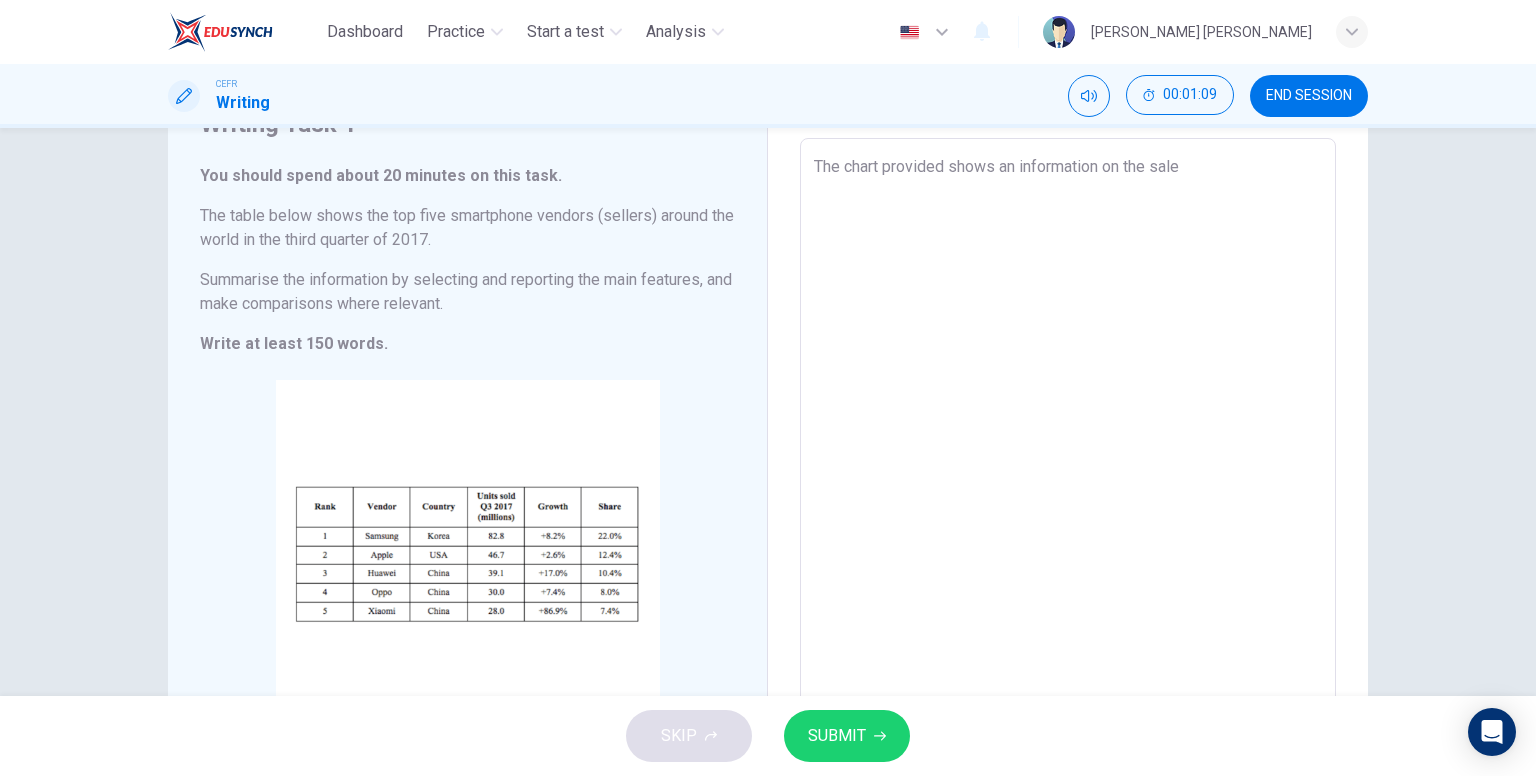 type on "x" 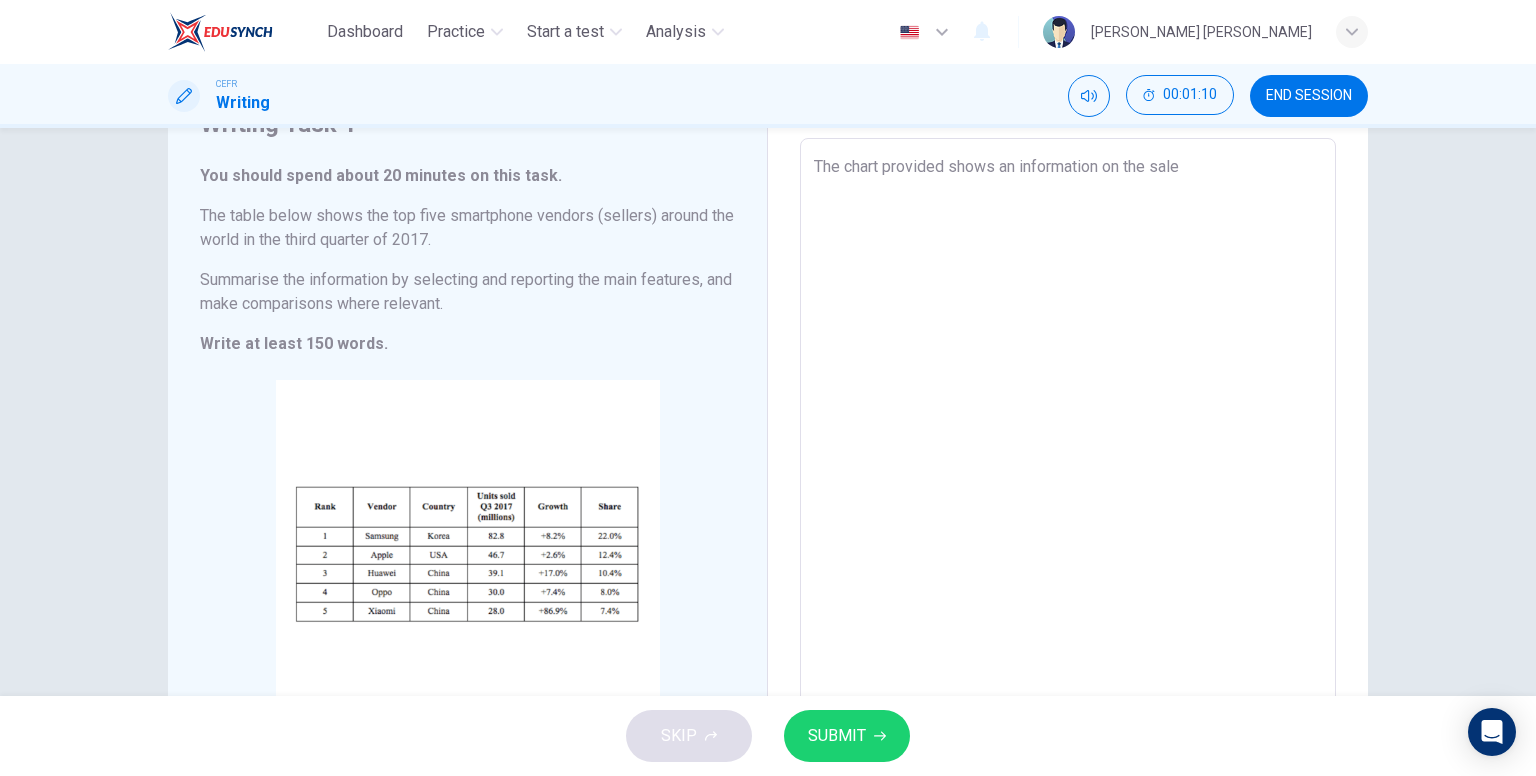 type on "The chart provided shows an information on the sales" 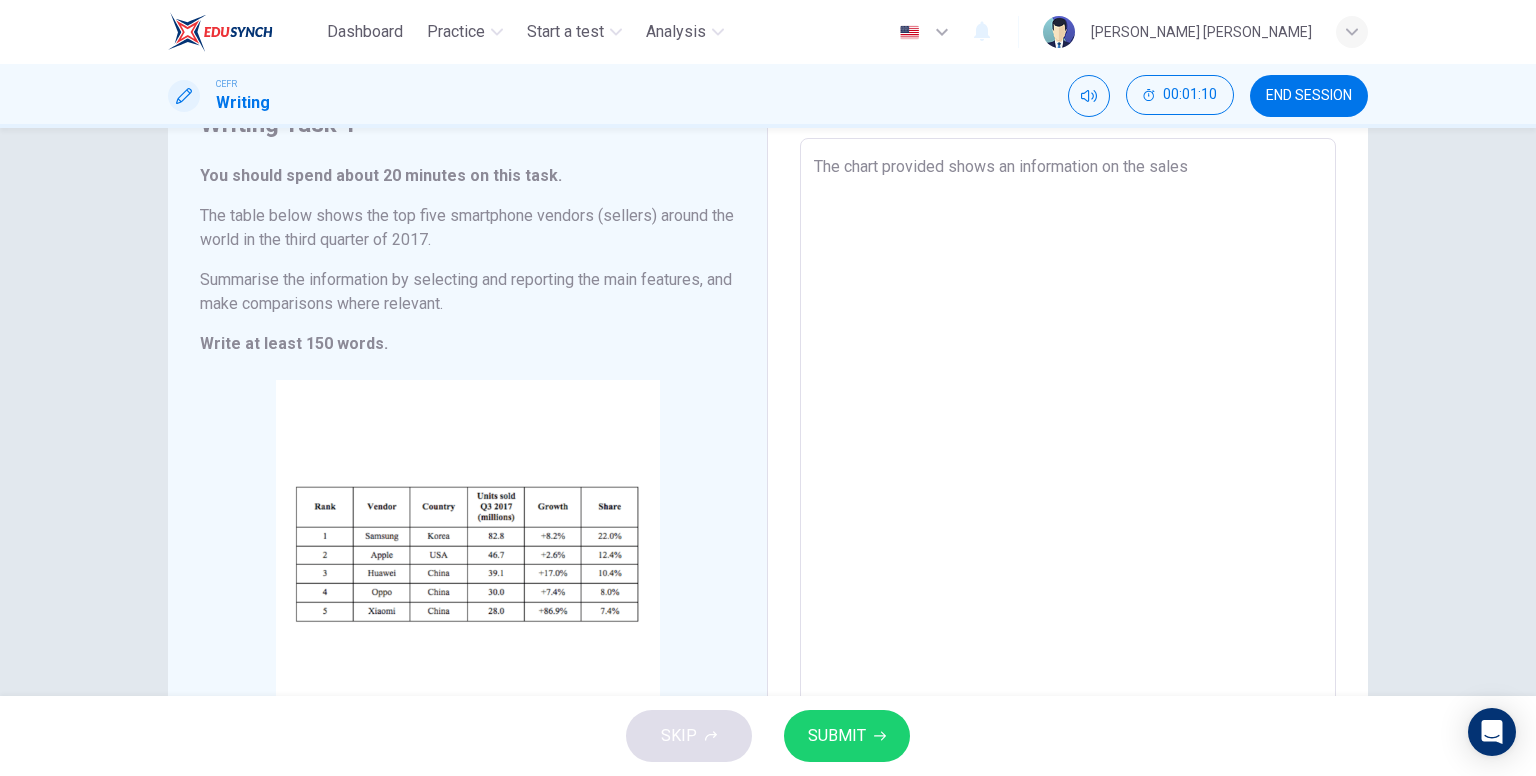 type on "The chart provided shows an information on the sales" 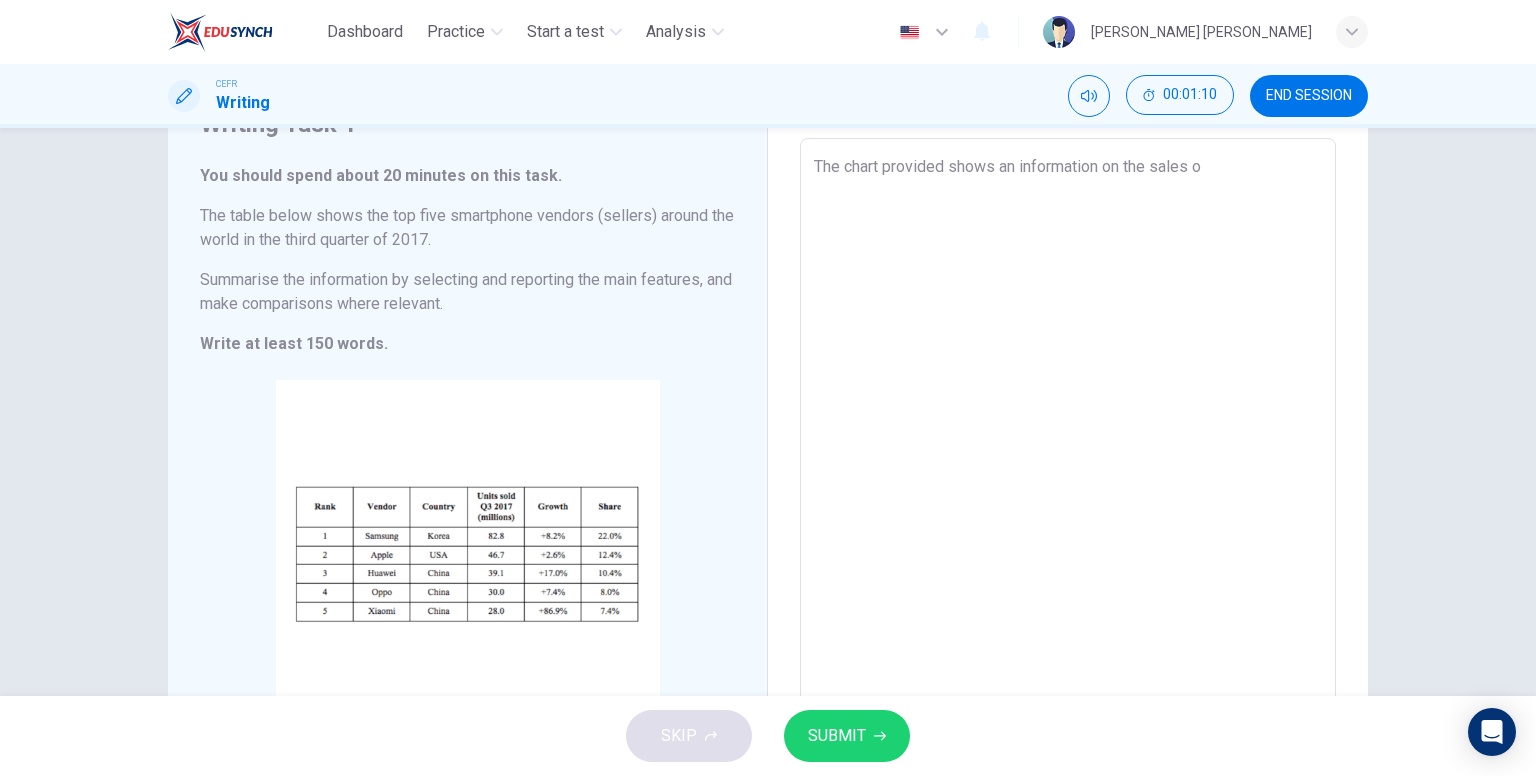 type on "x" 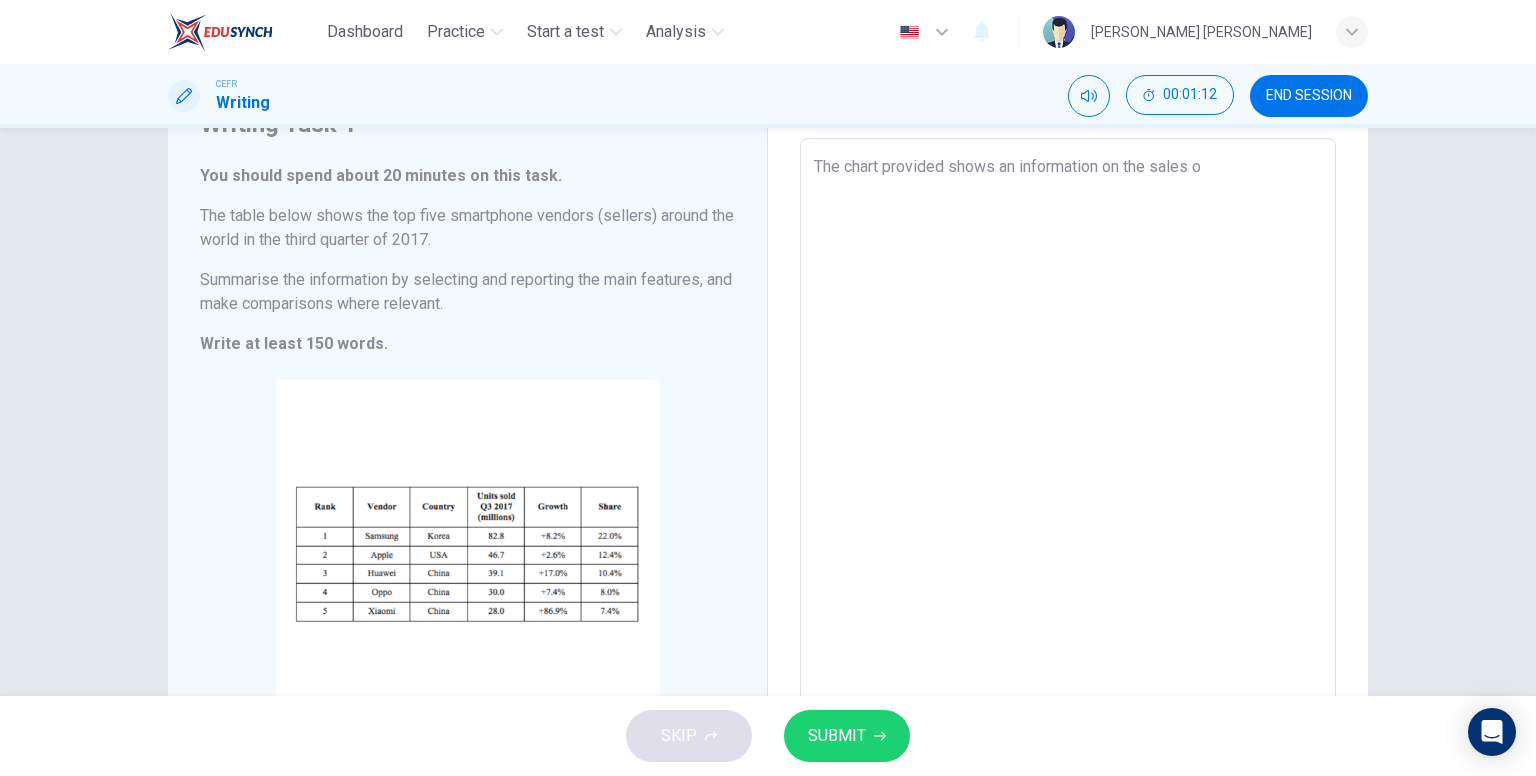 type on "The chart provided shows an information on the sales" 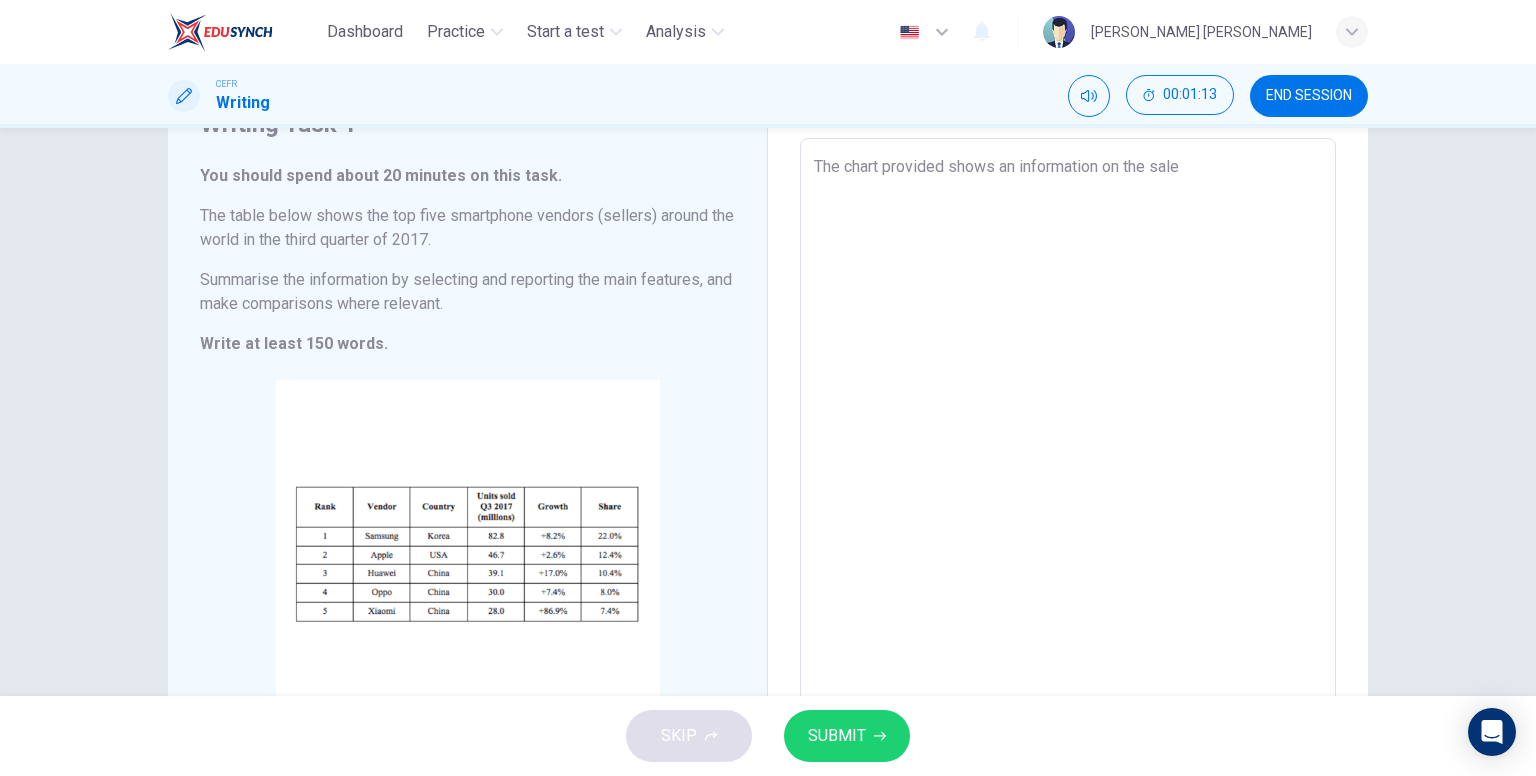 type on "The chart provided shows an information on the [PERSON_NAME]" 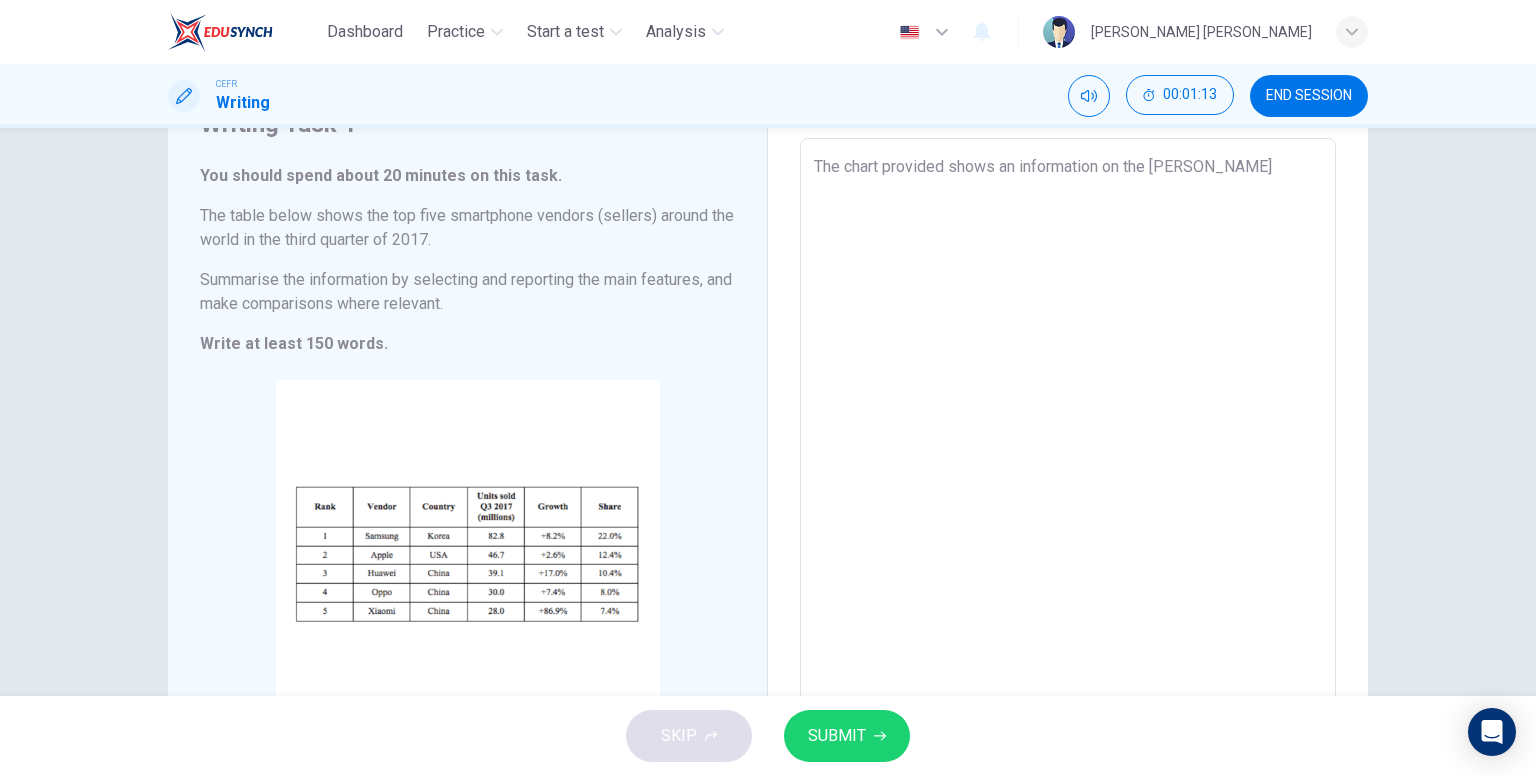 type on "x" 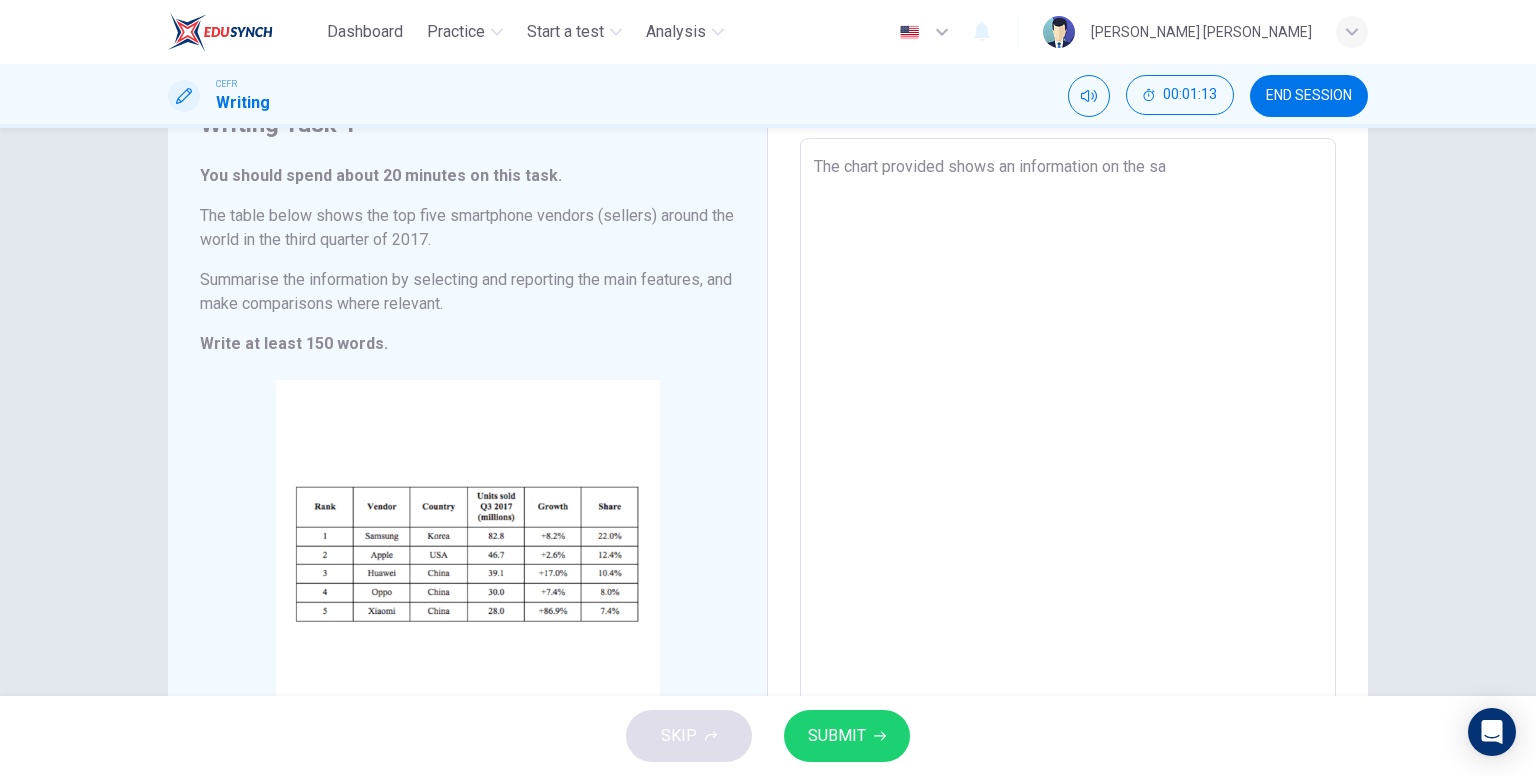 type on "x" 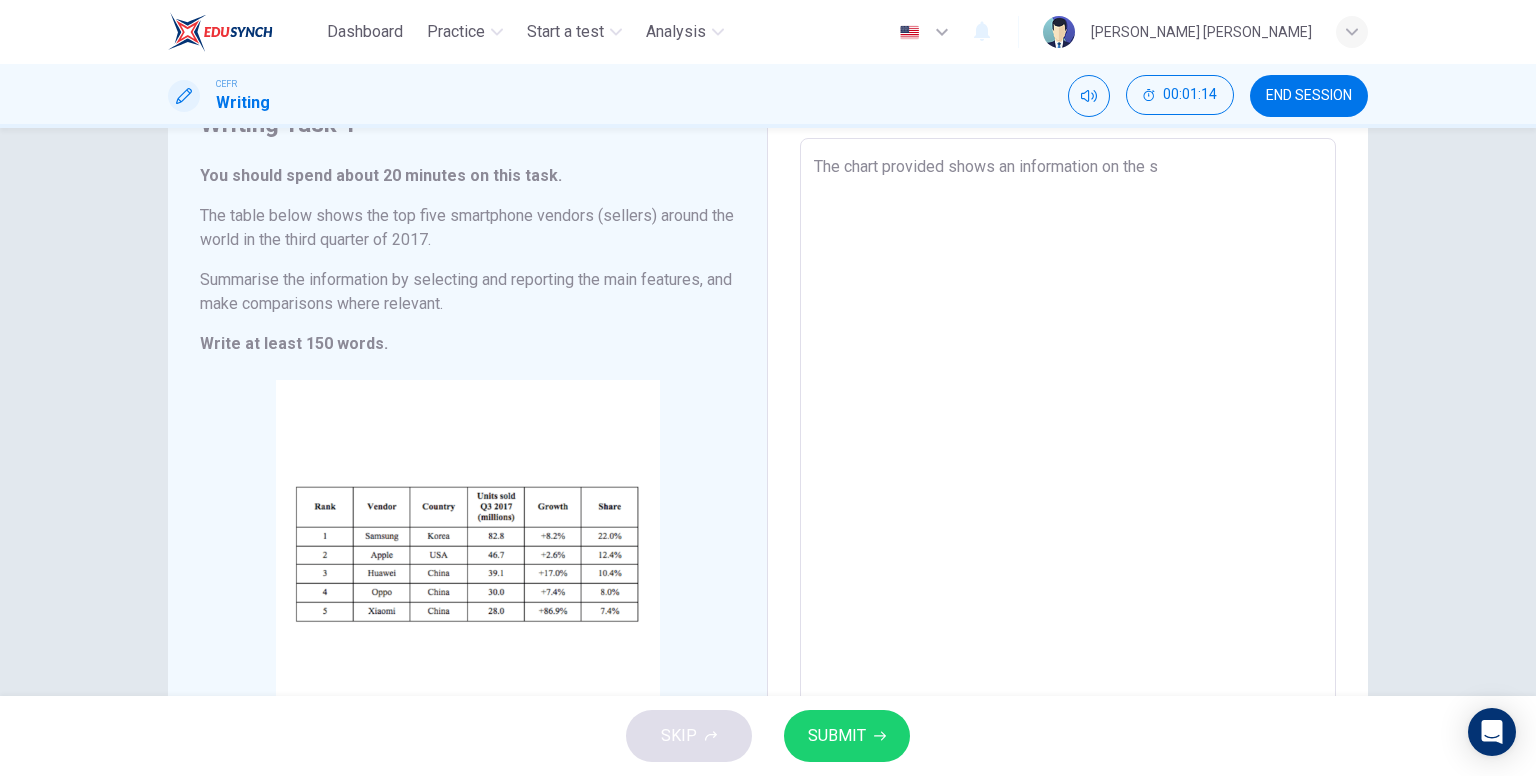 type on "The chart provided shows an information on the" 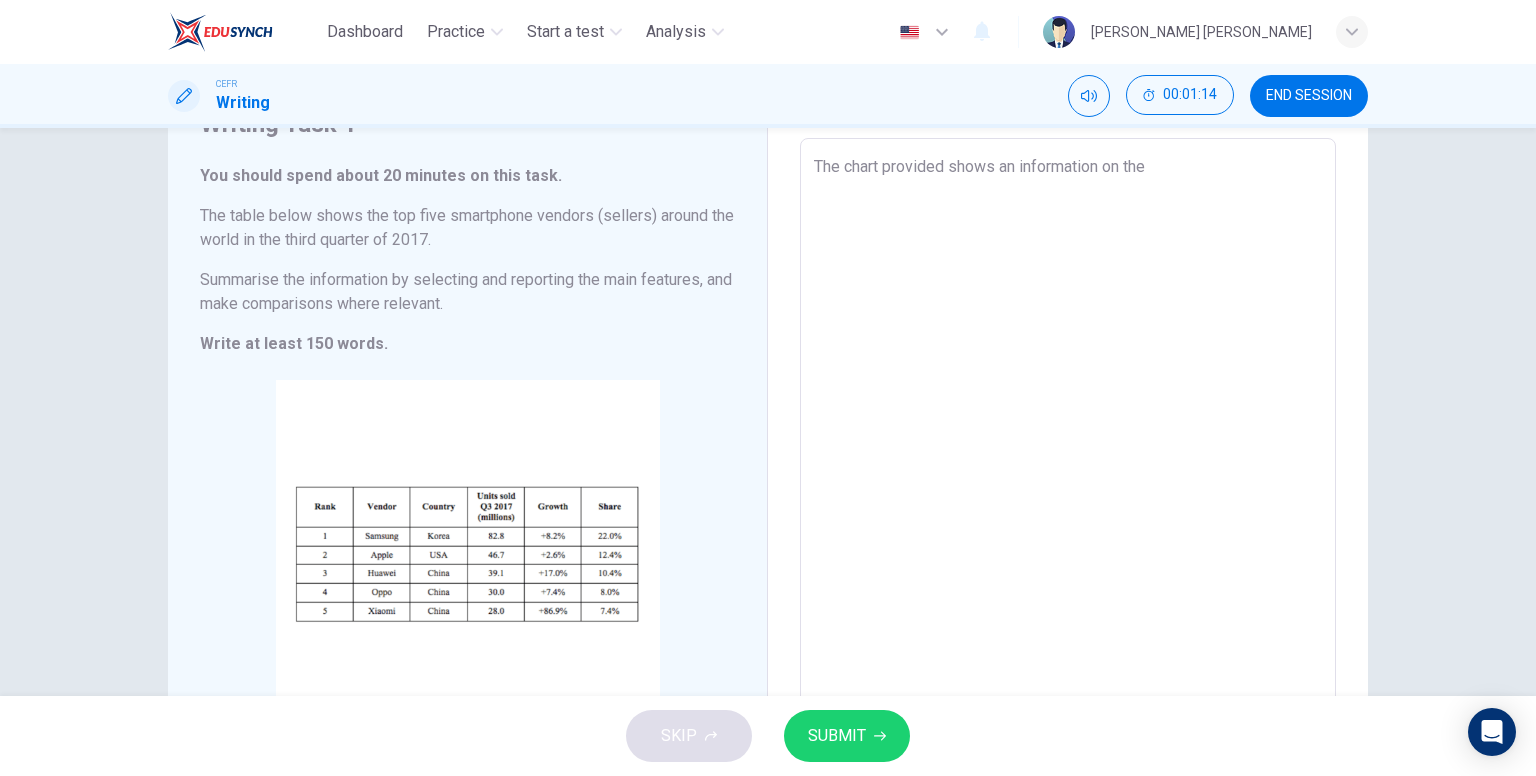 type on "The chart provided shows an information on the" 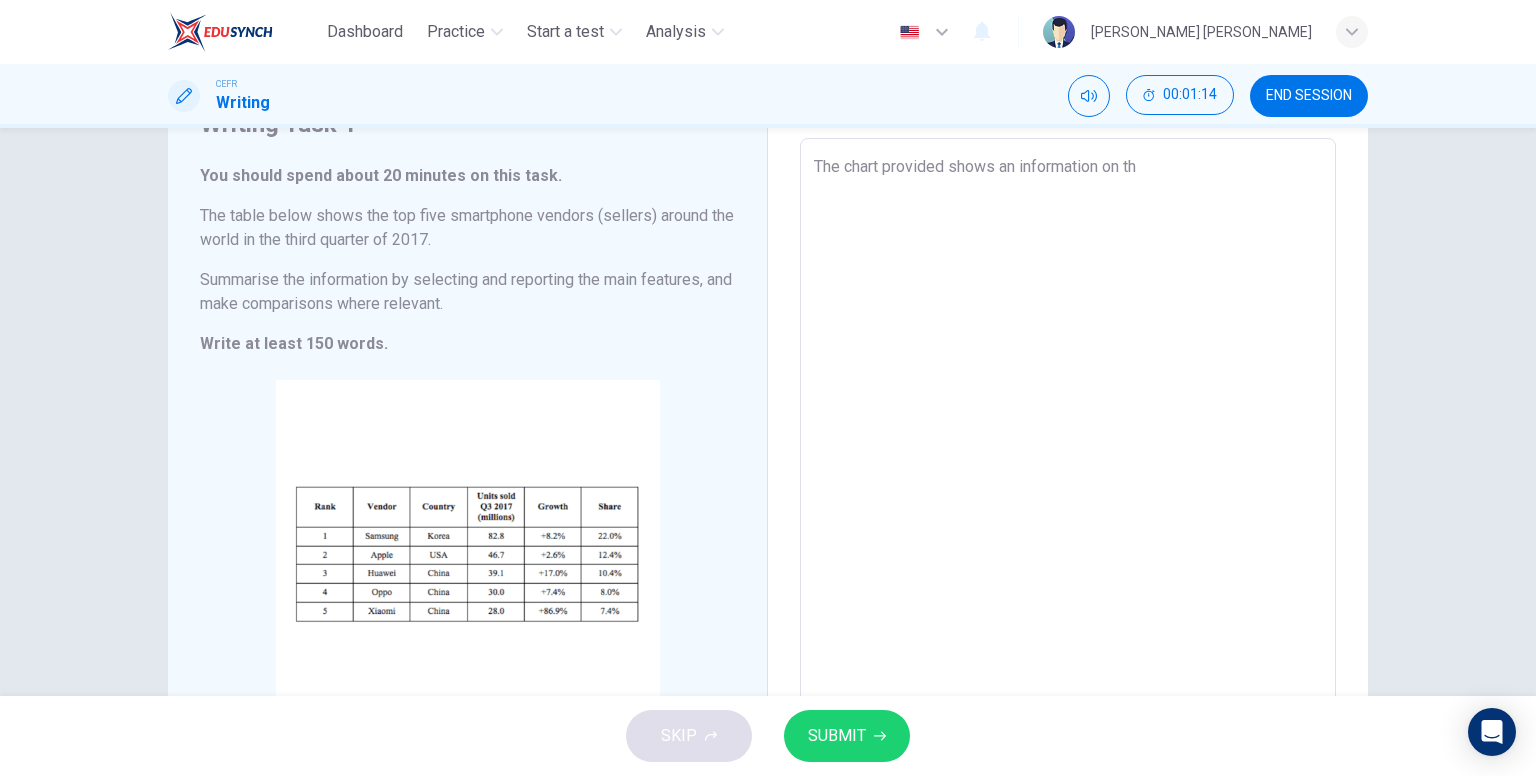 type on "x" 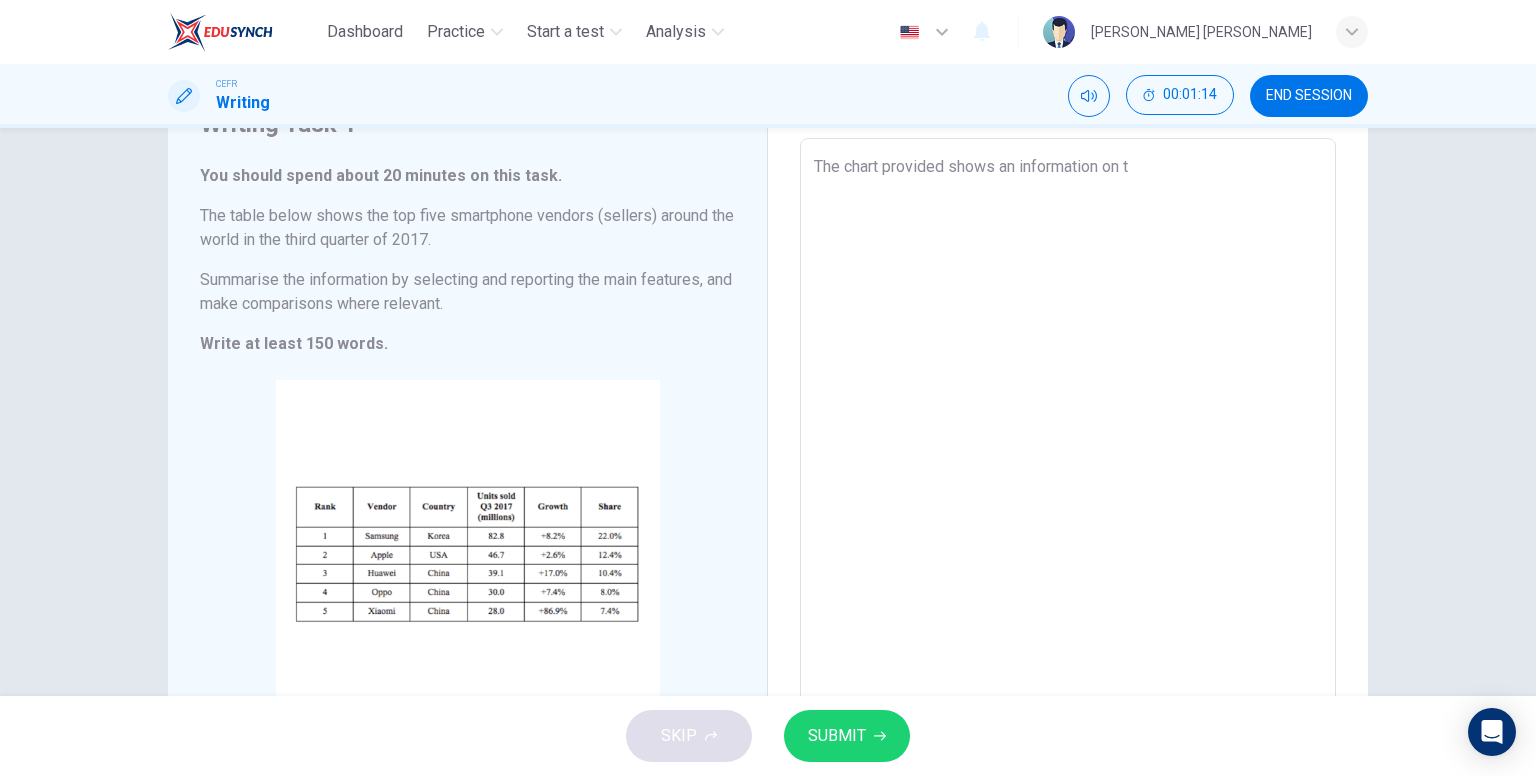 type on "x" 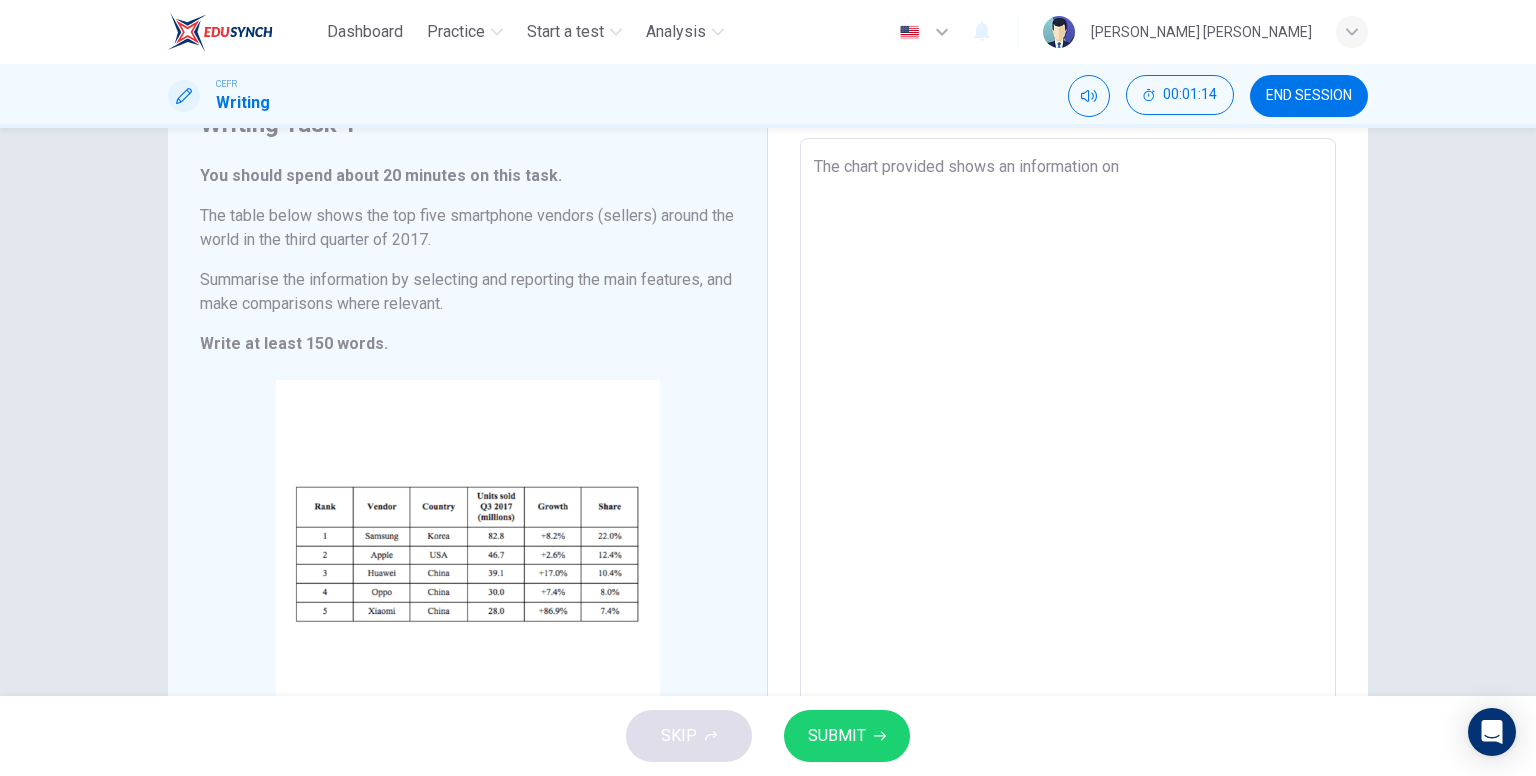 type on "x" 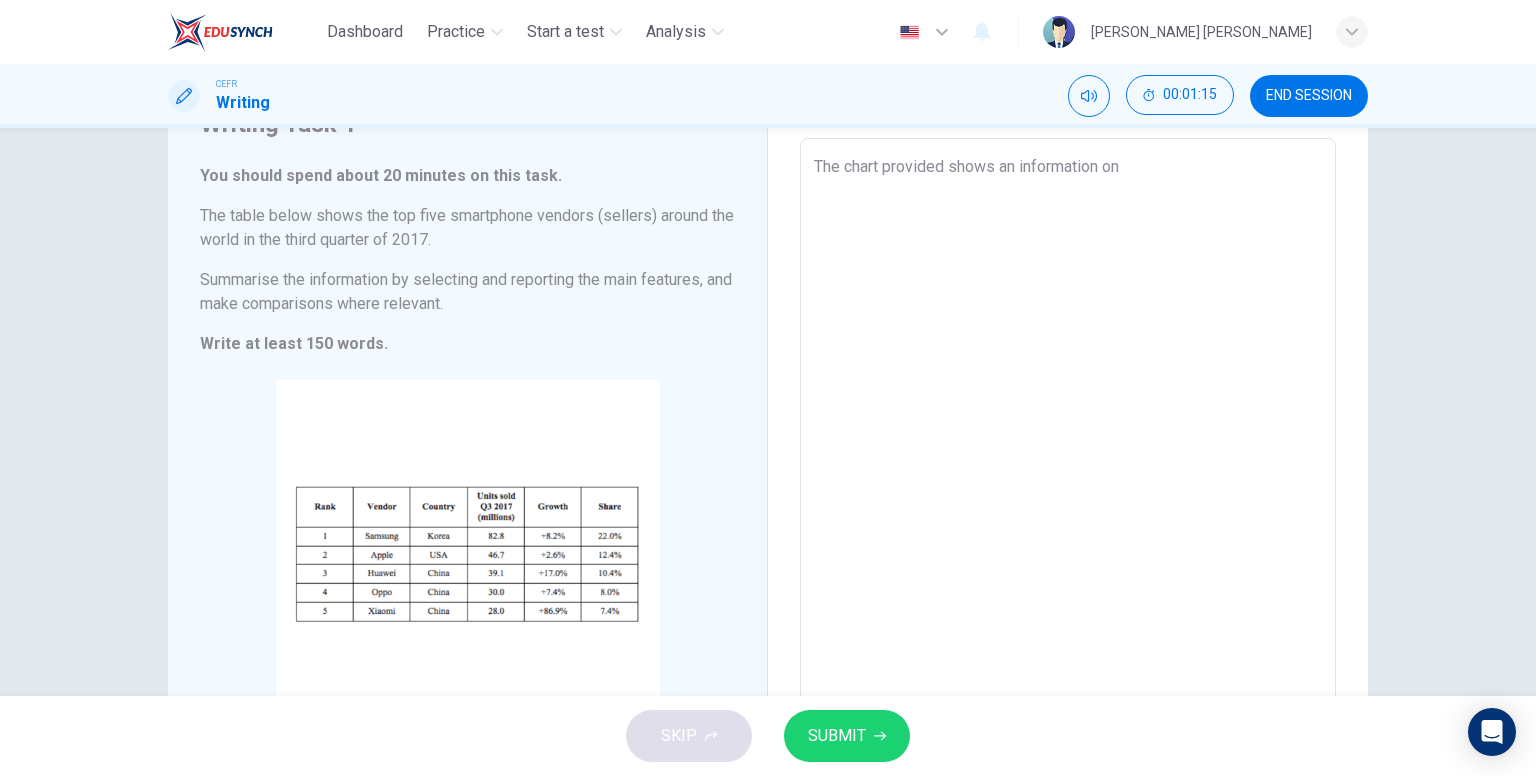 type on "The chart provided shows an information o" 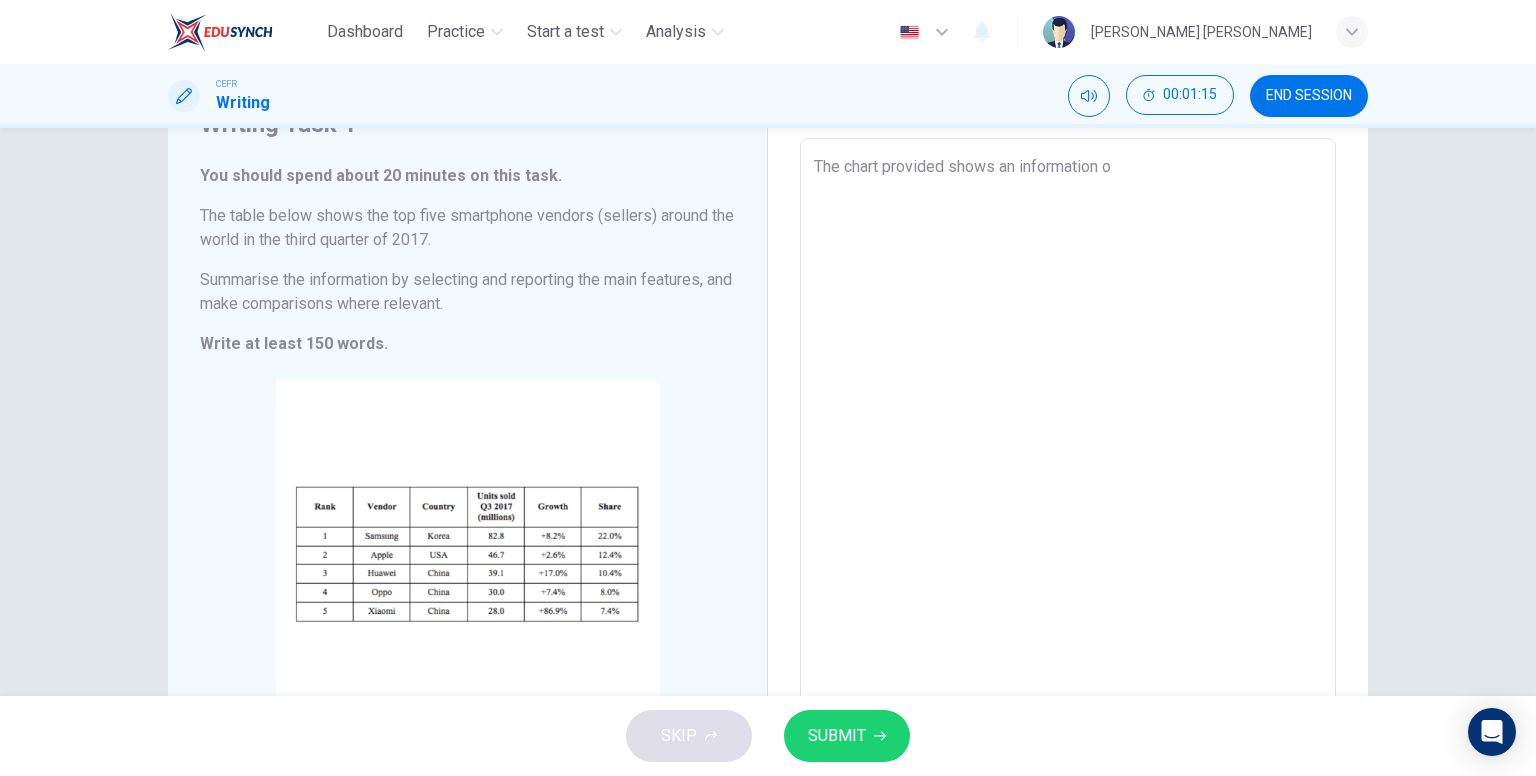 type on "x" 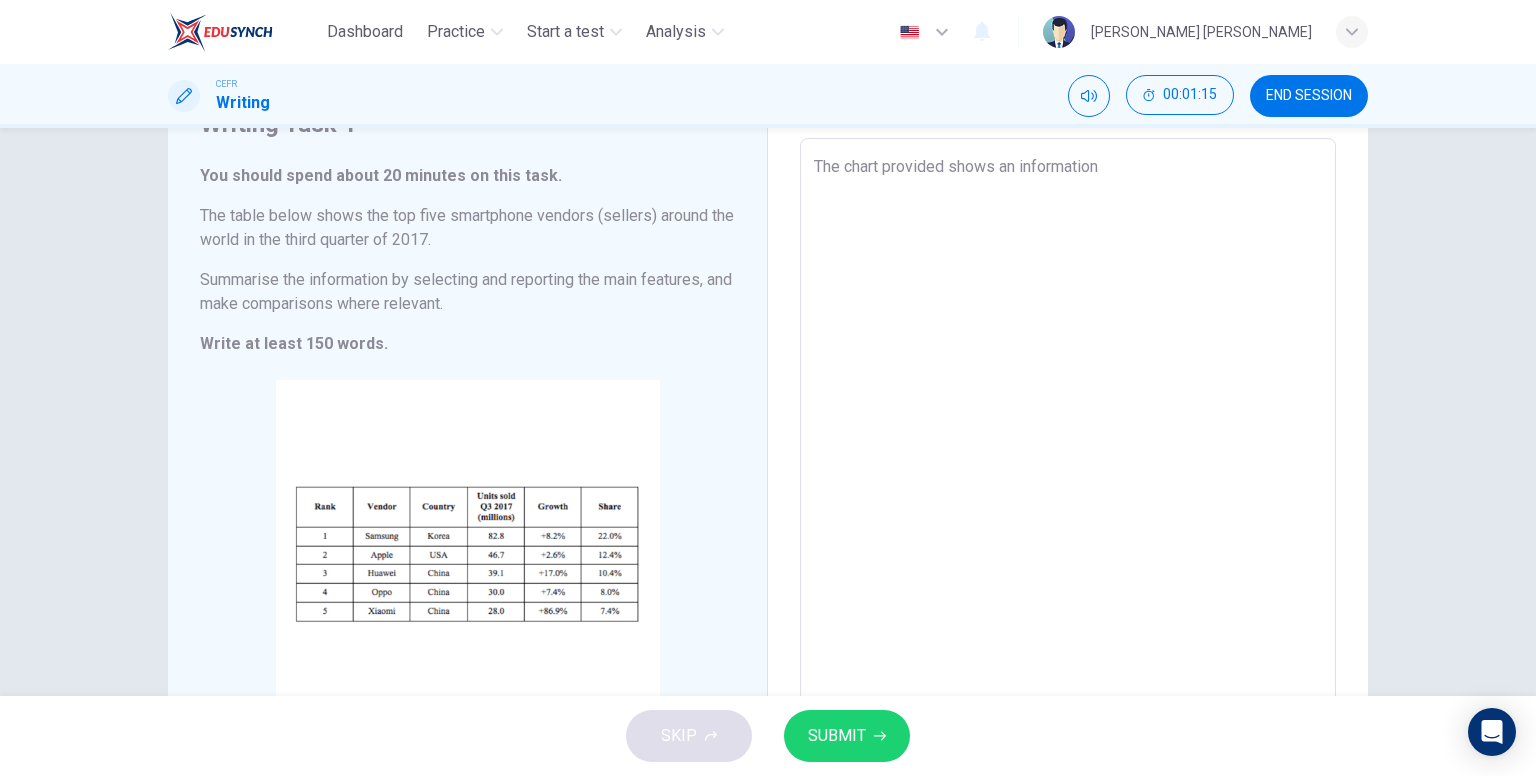 type on "x" 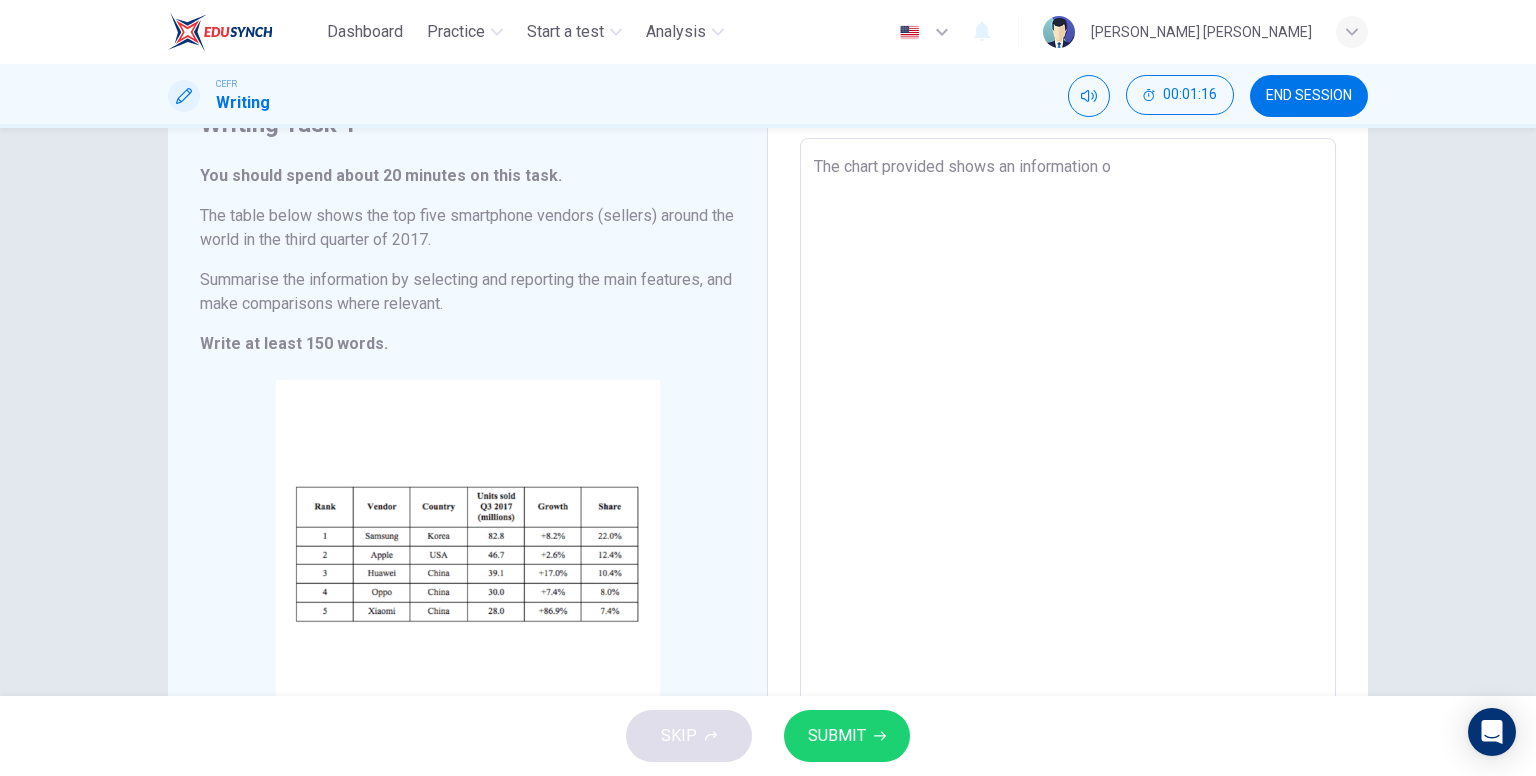 type on "x" 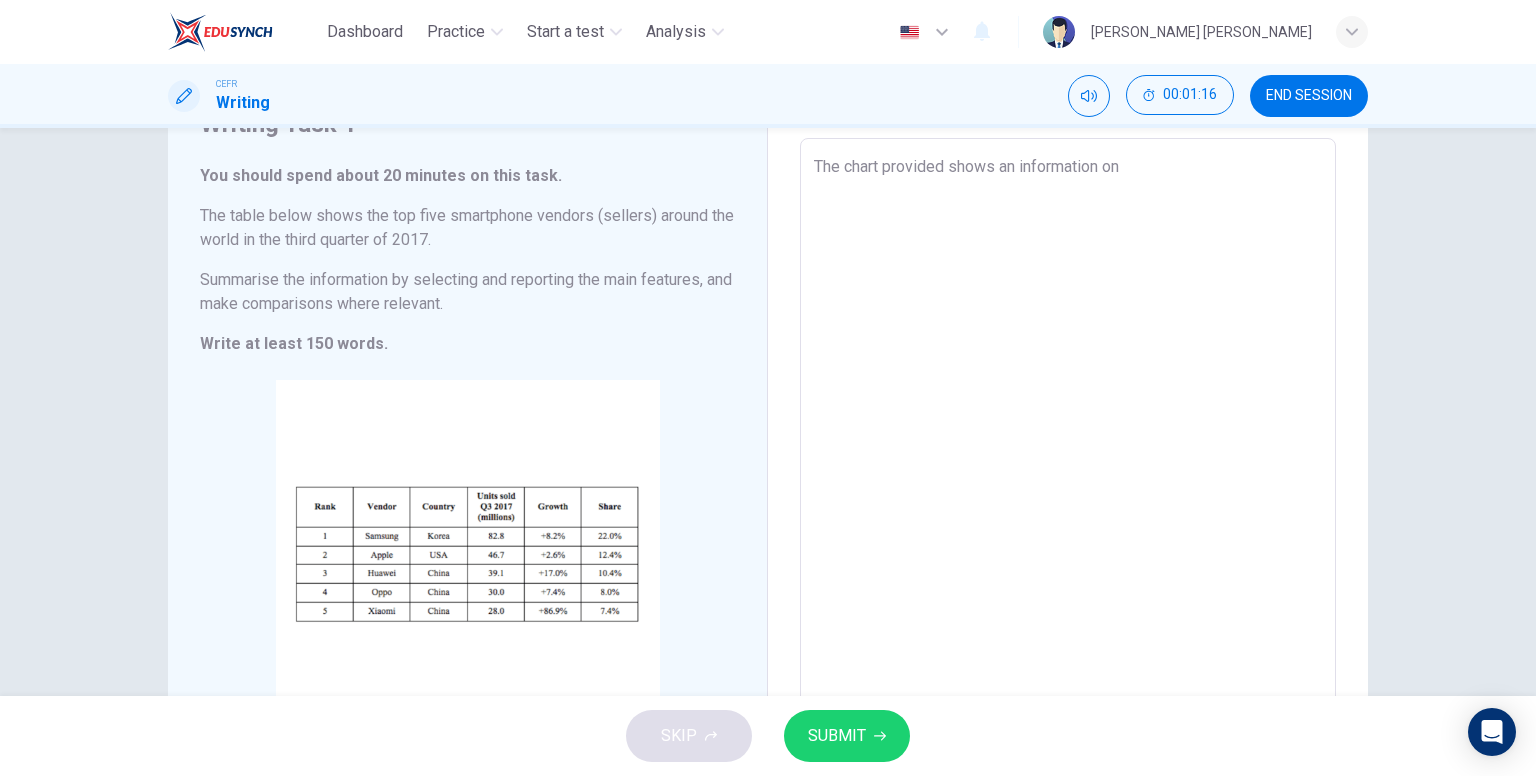 type on "x" 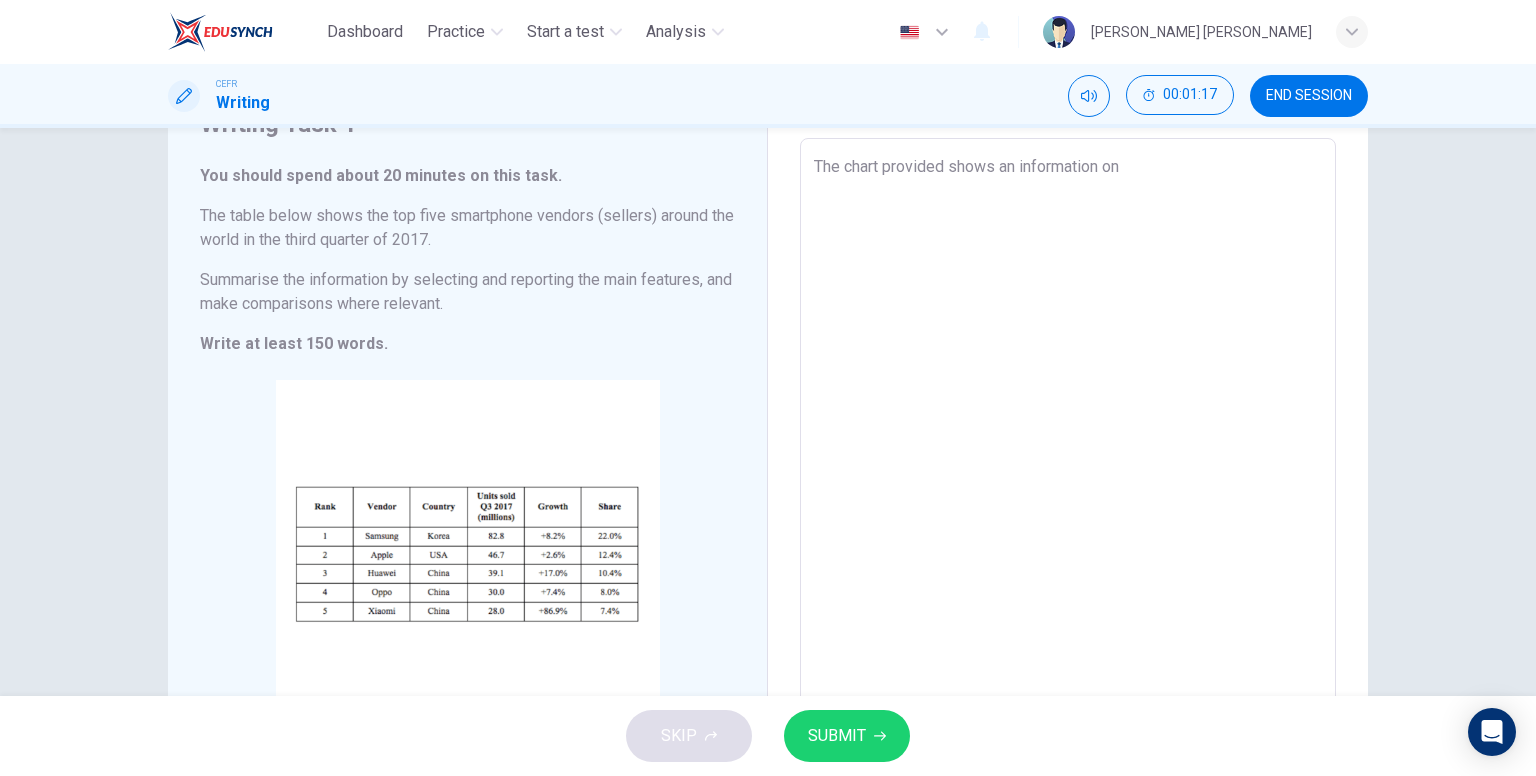 type on "The chart provided shows an information on t" 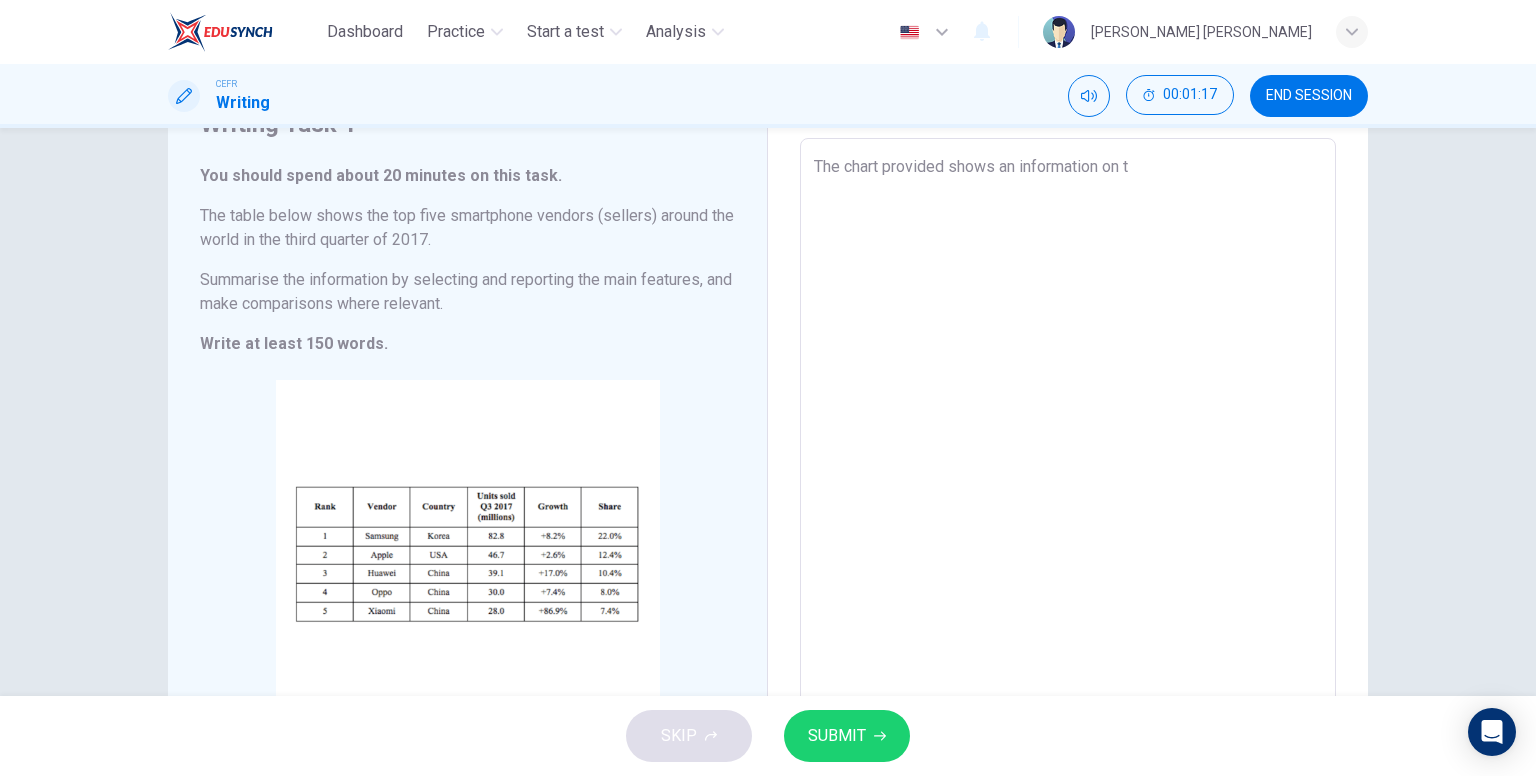 type on "x" 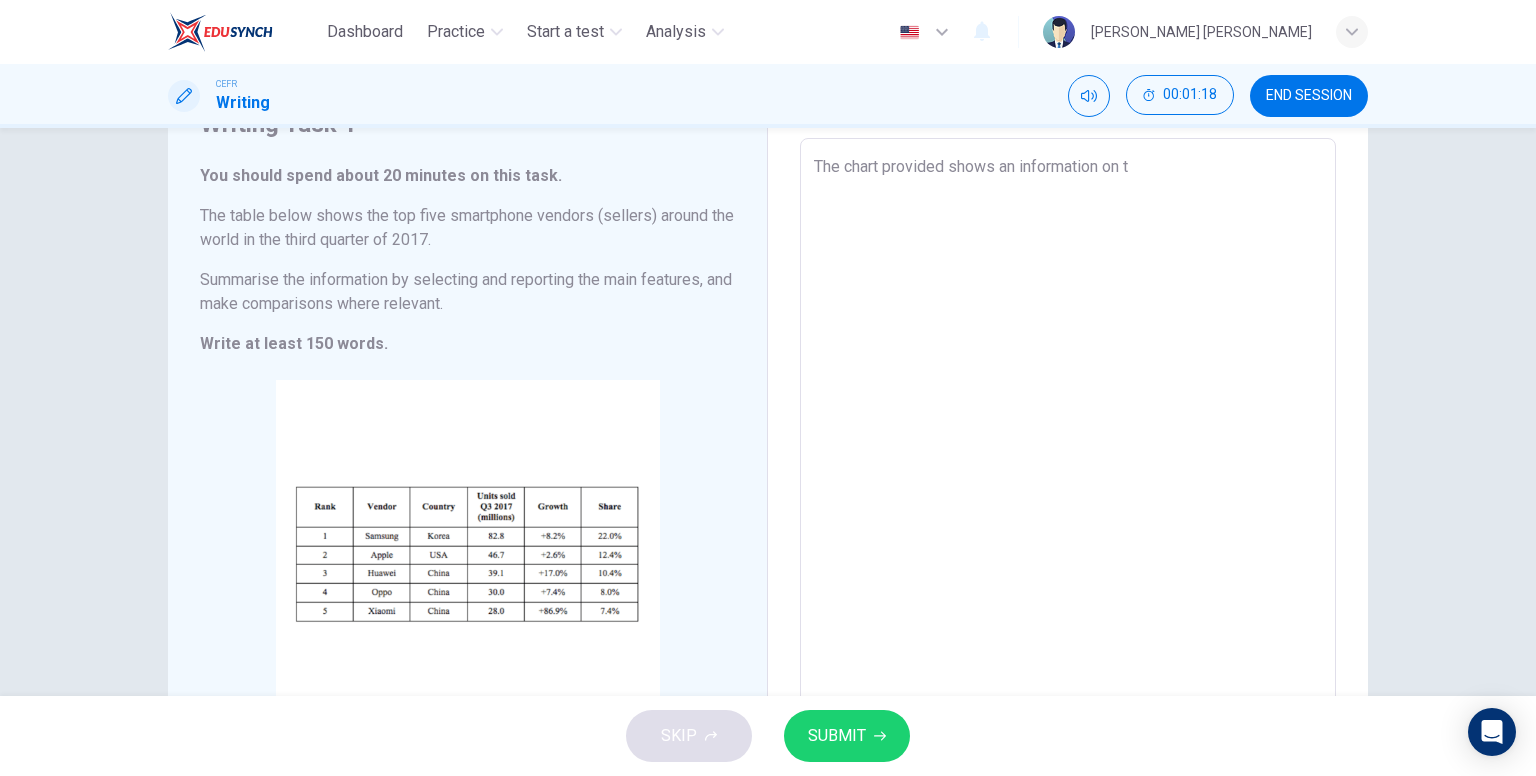 type on "The chart provided shows an information on to" 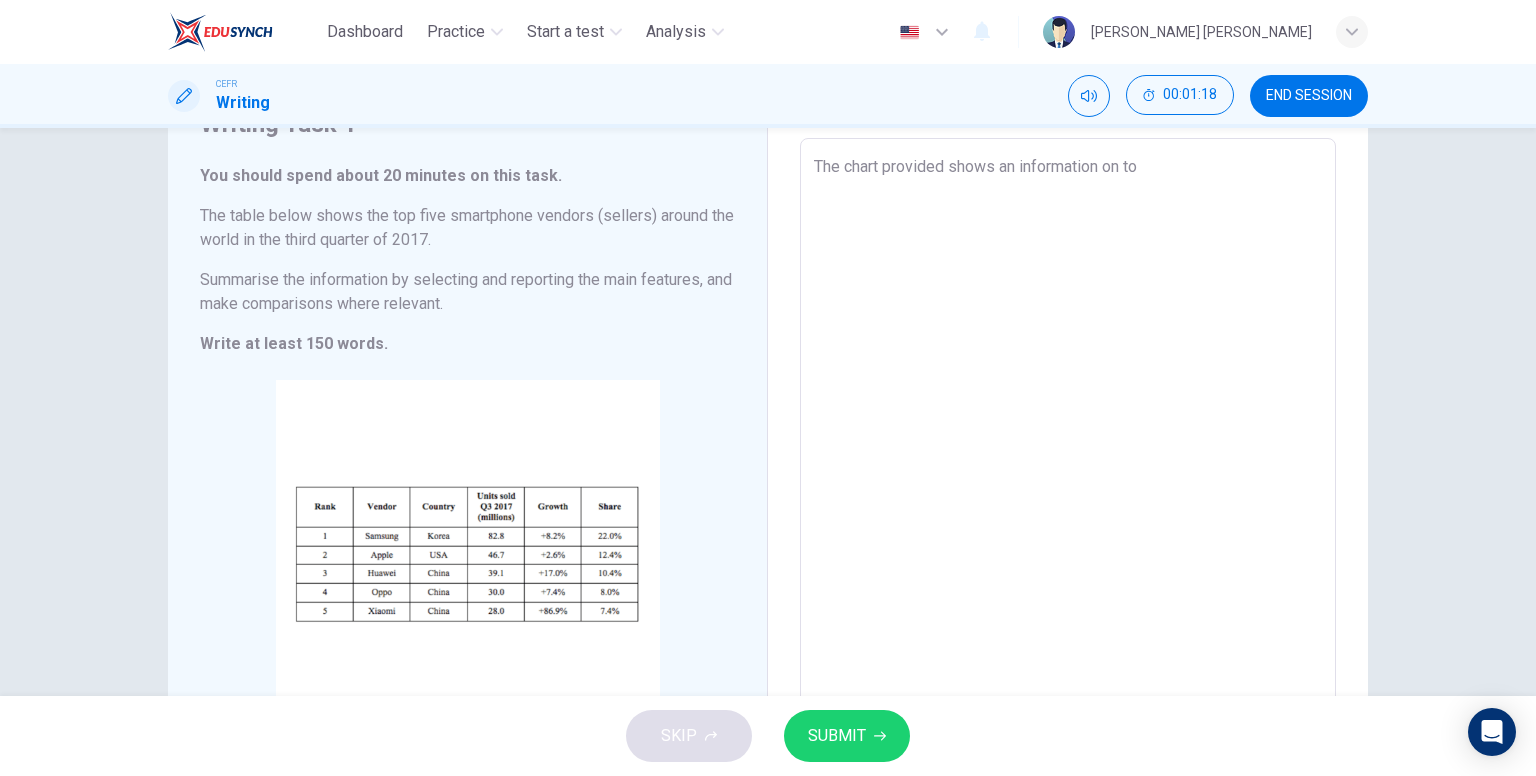 type on "x" 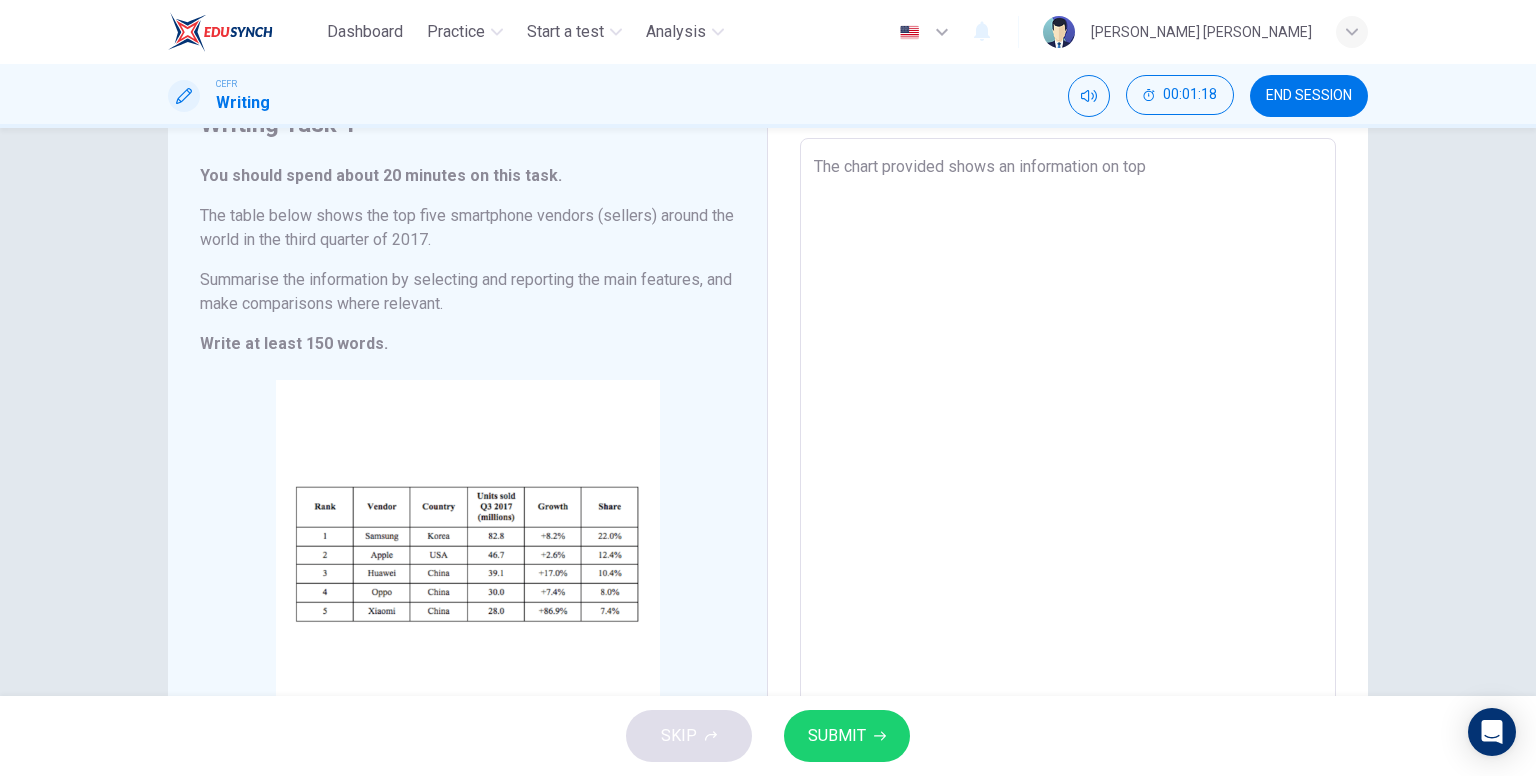 type on "x" 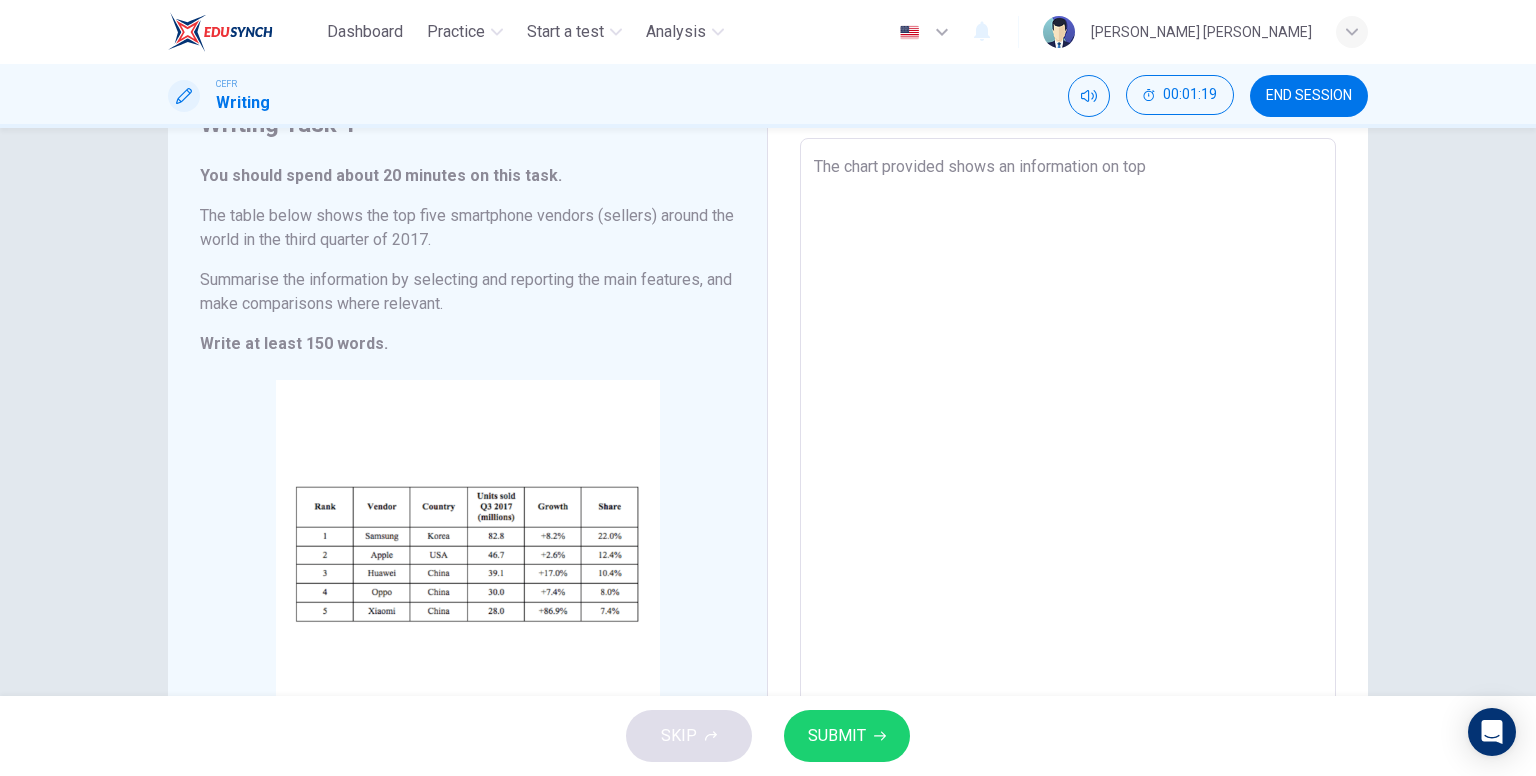 type on "The chart provided shows an information on top" 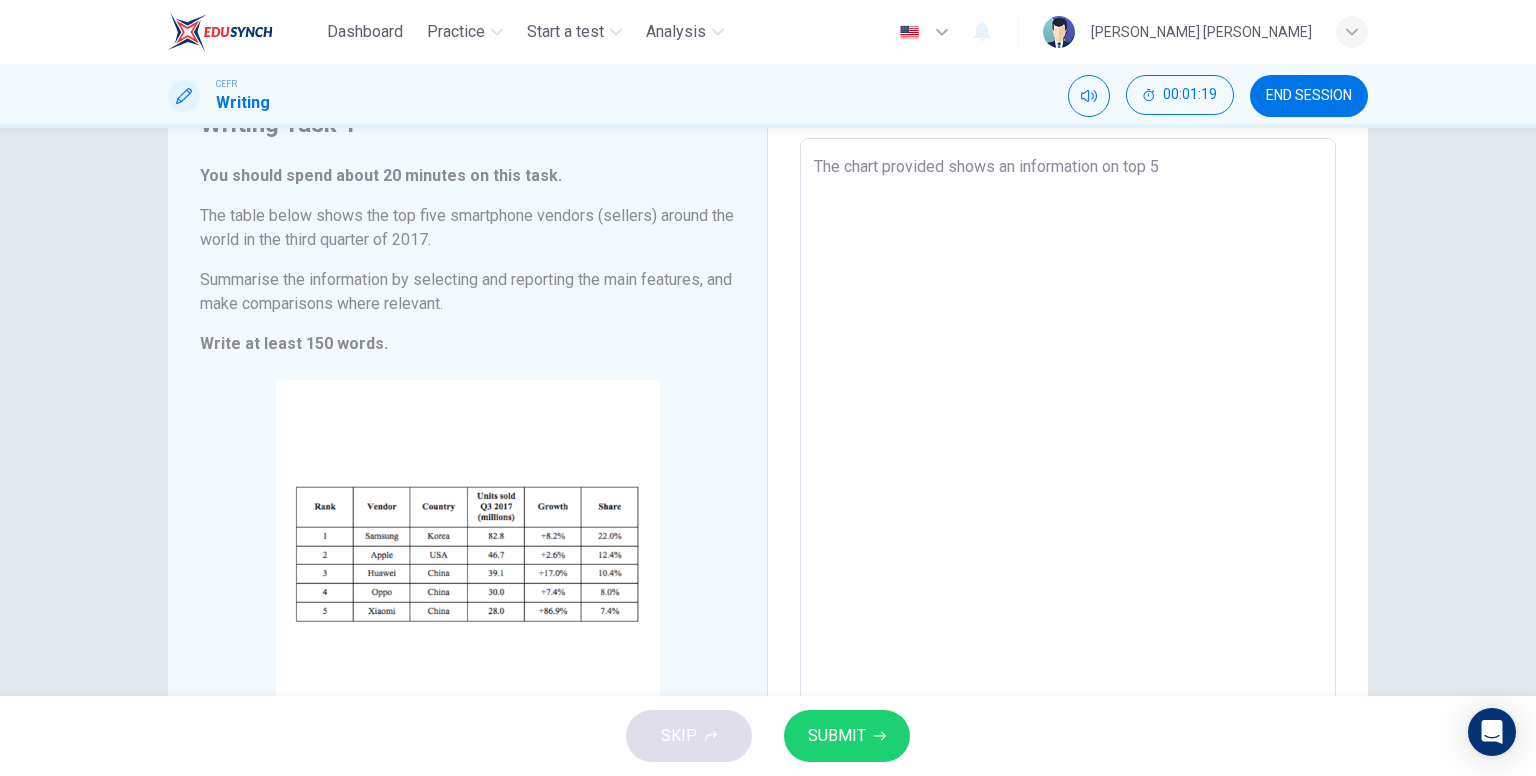 type on "x" 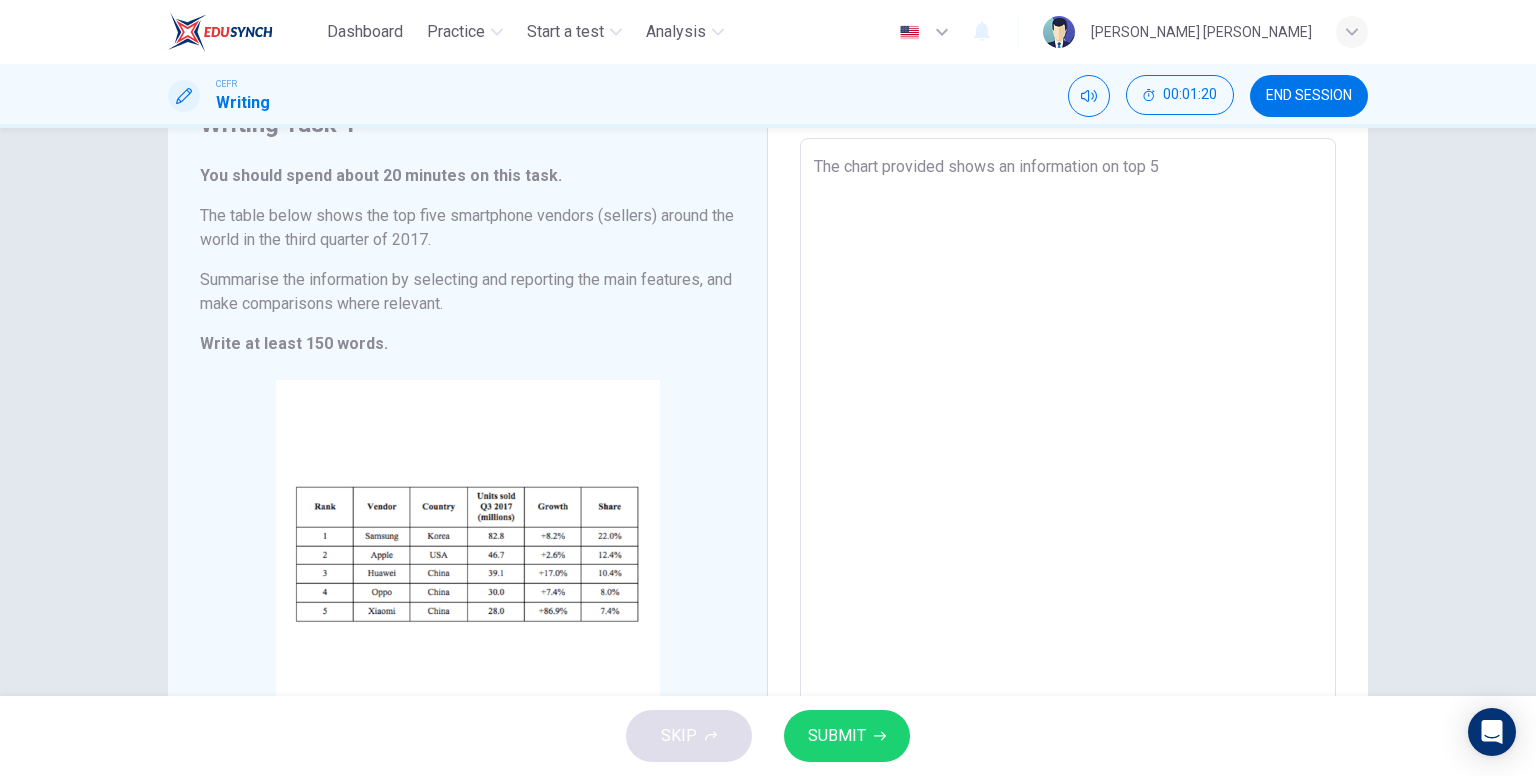 type on "The chart provided shows an information on top 5 s" 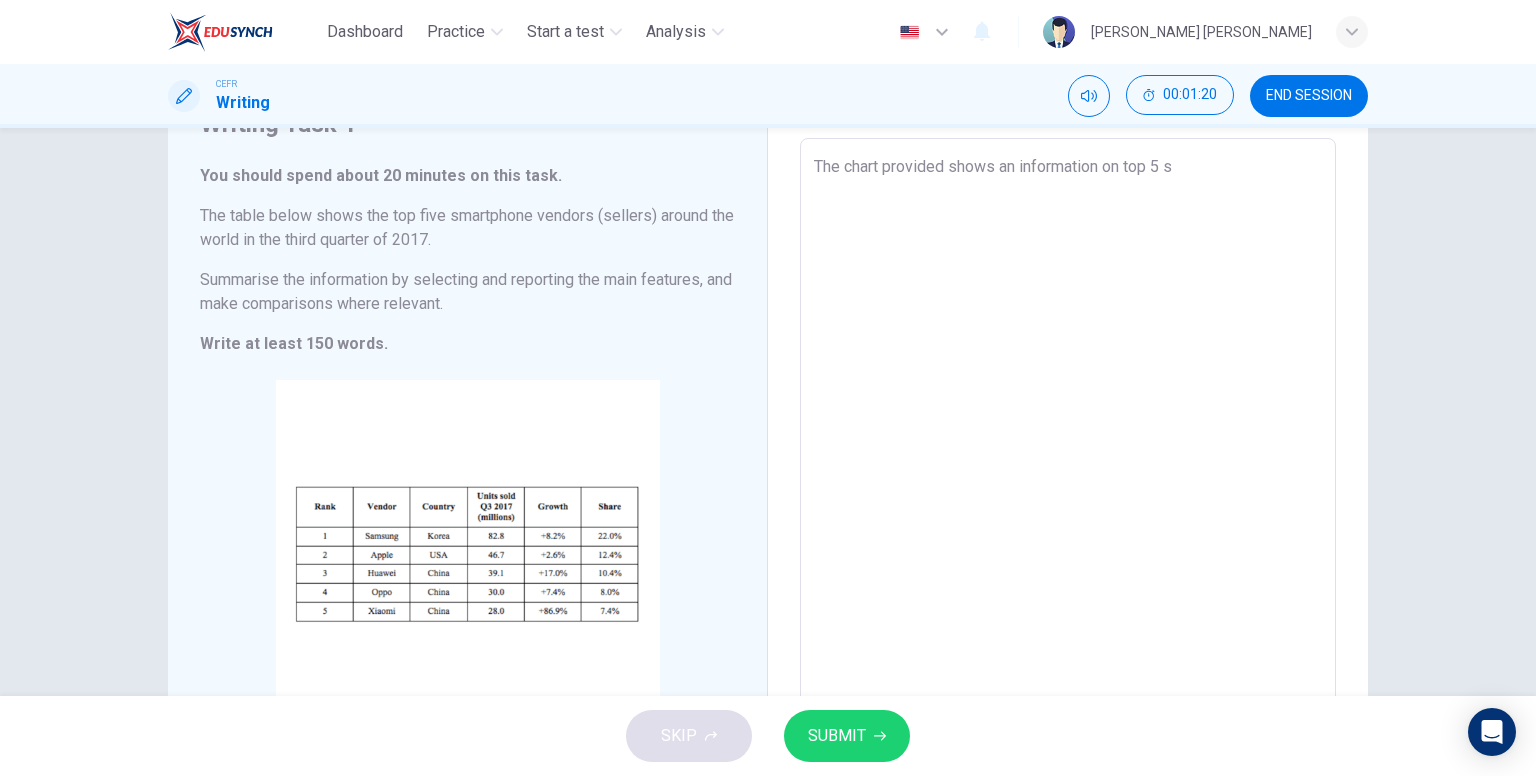 type on "The chart provided shows an information on top 5 sm" 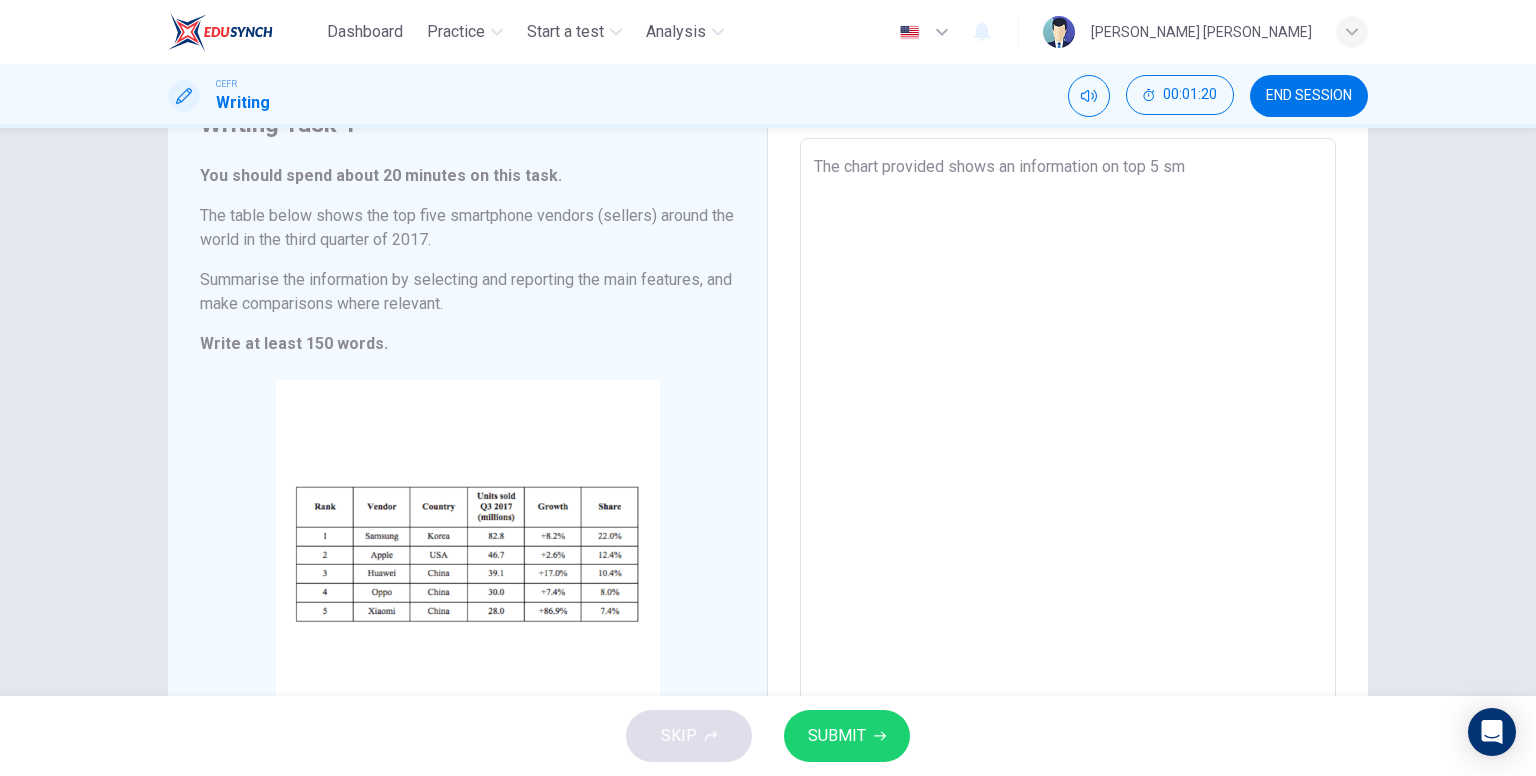 type on "The chart provided shows an information on top 5 sma" 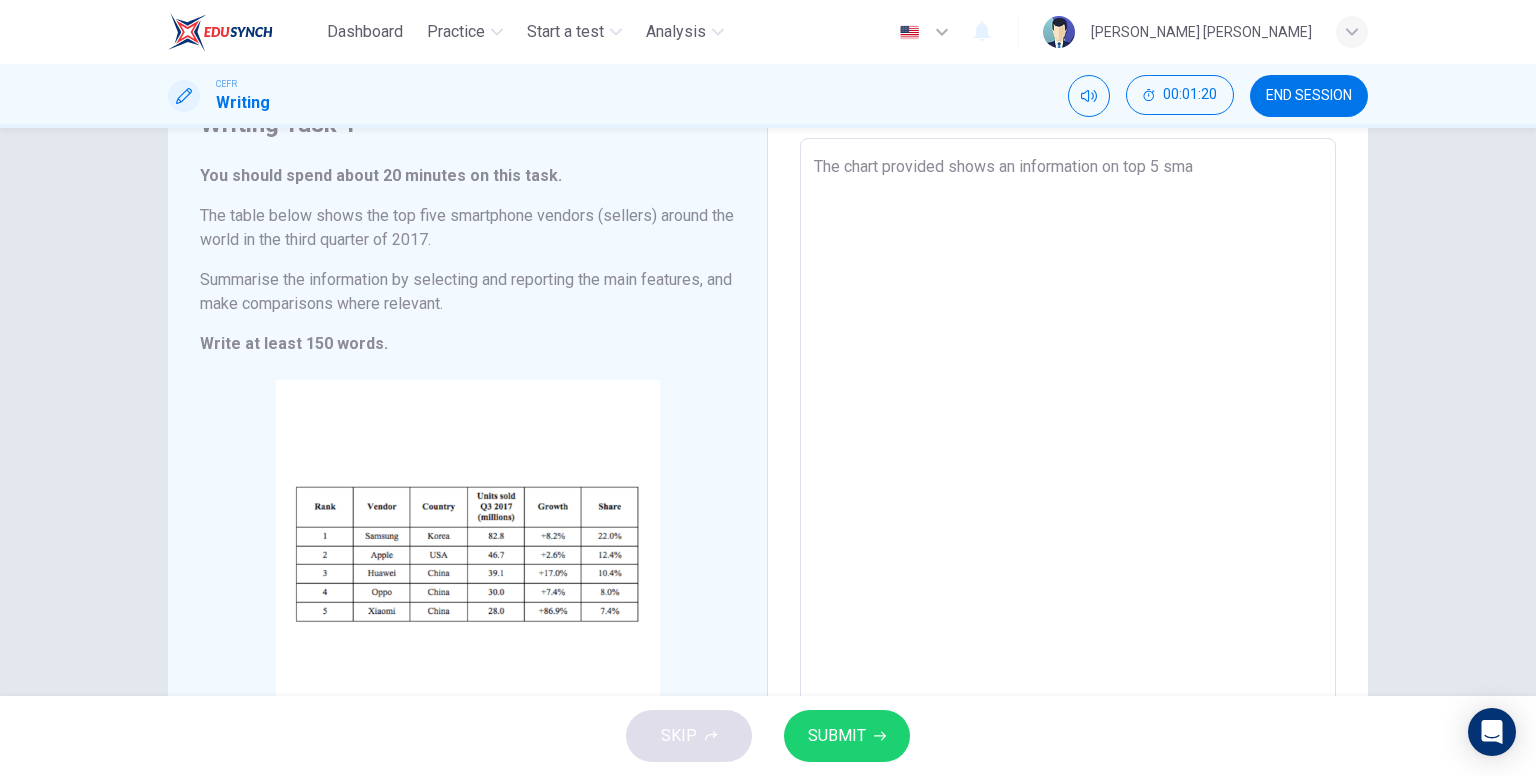 type on "x" 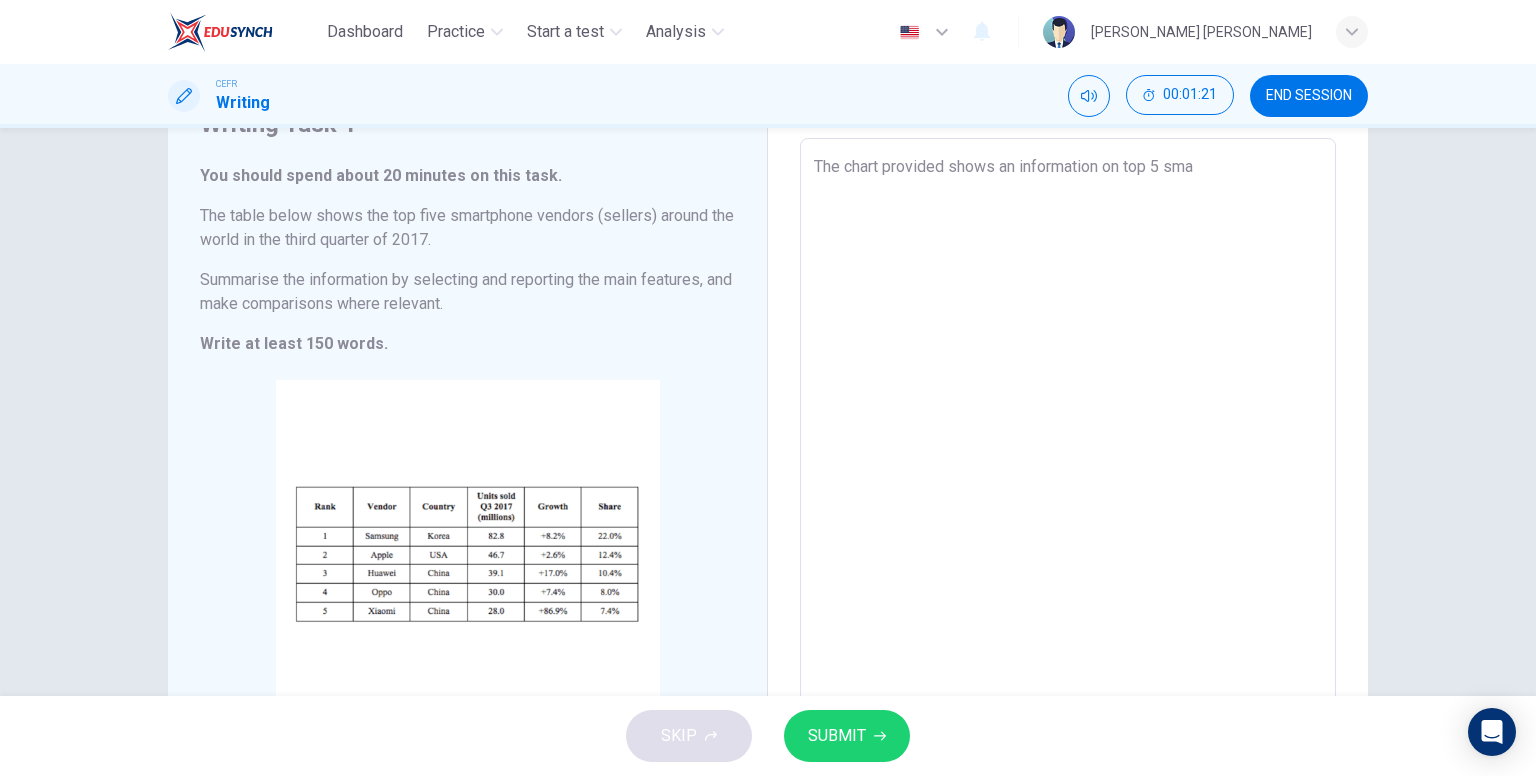 type on "The chart provided shows an information on top 5 smar" 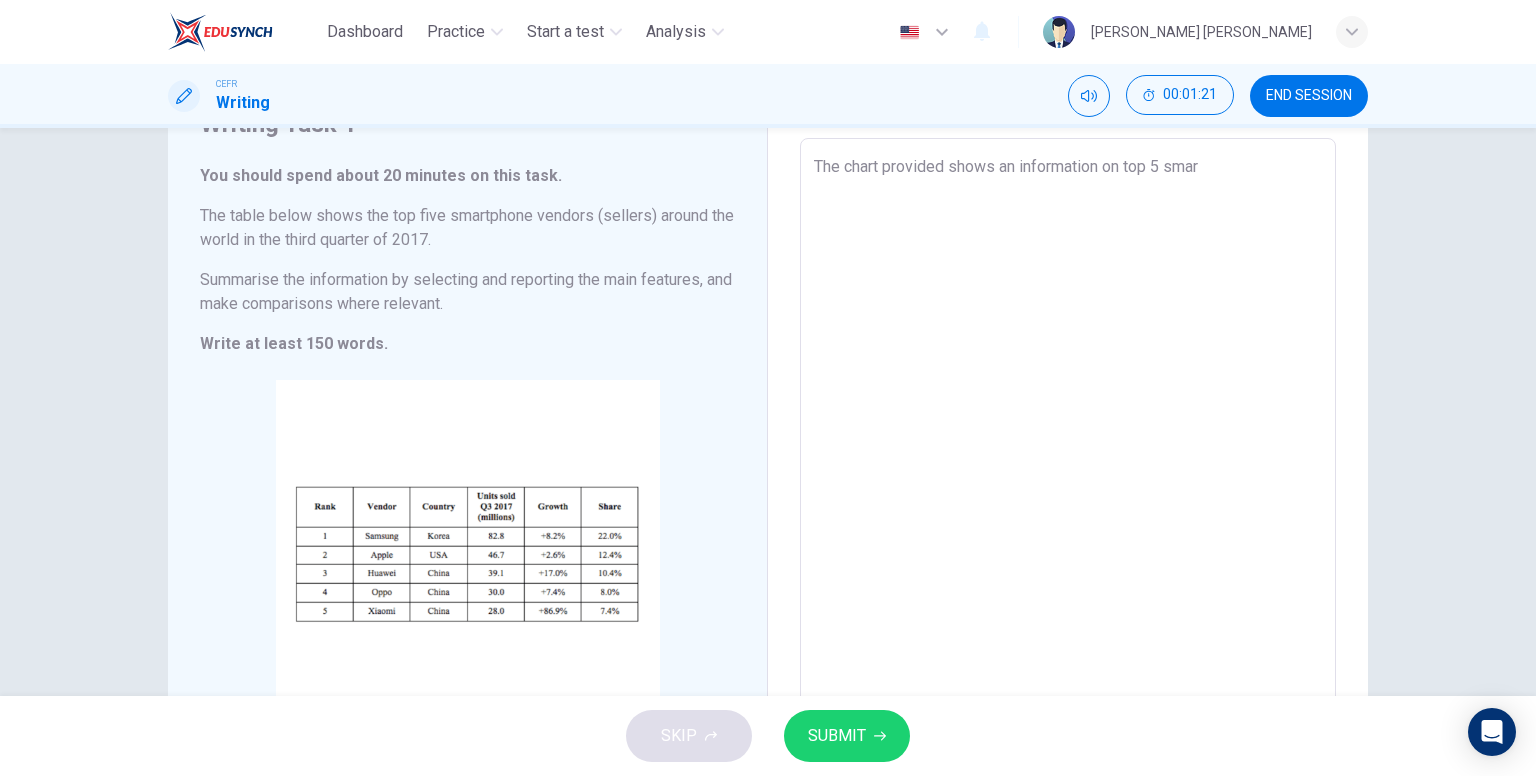 type on "x" 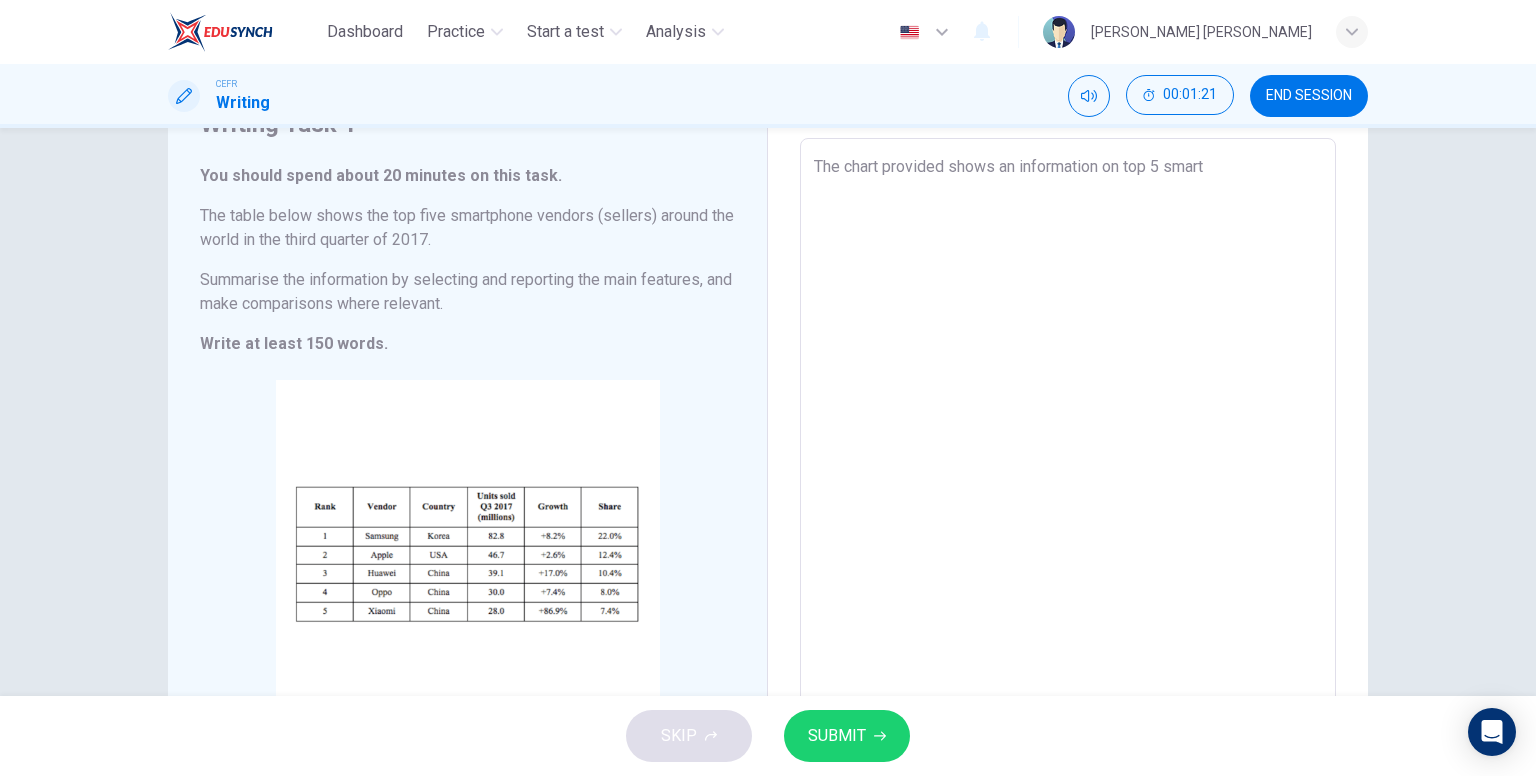 type on "The chart provided shows an information on top 5 smartp" 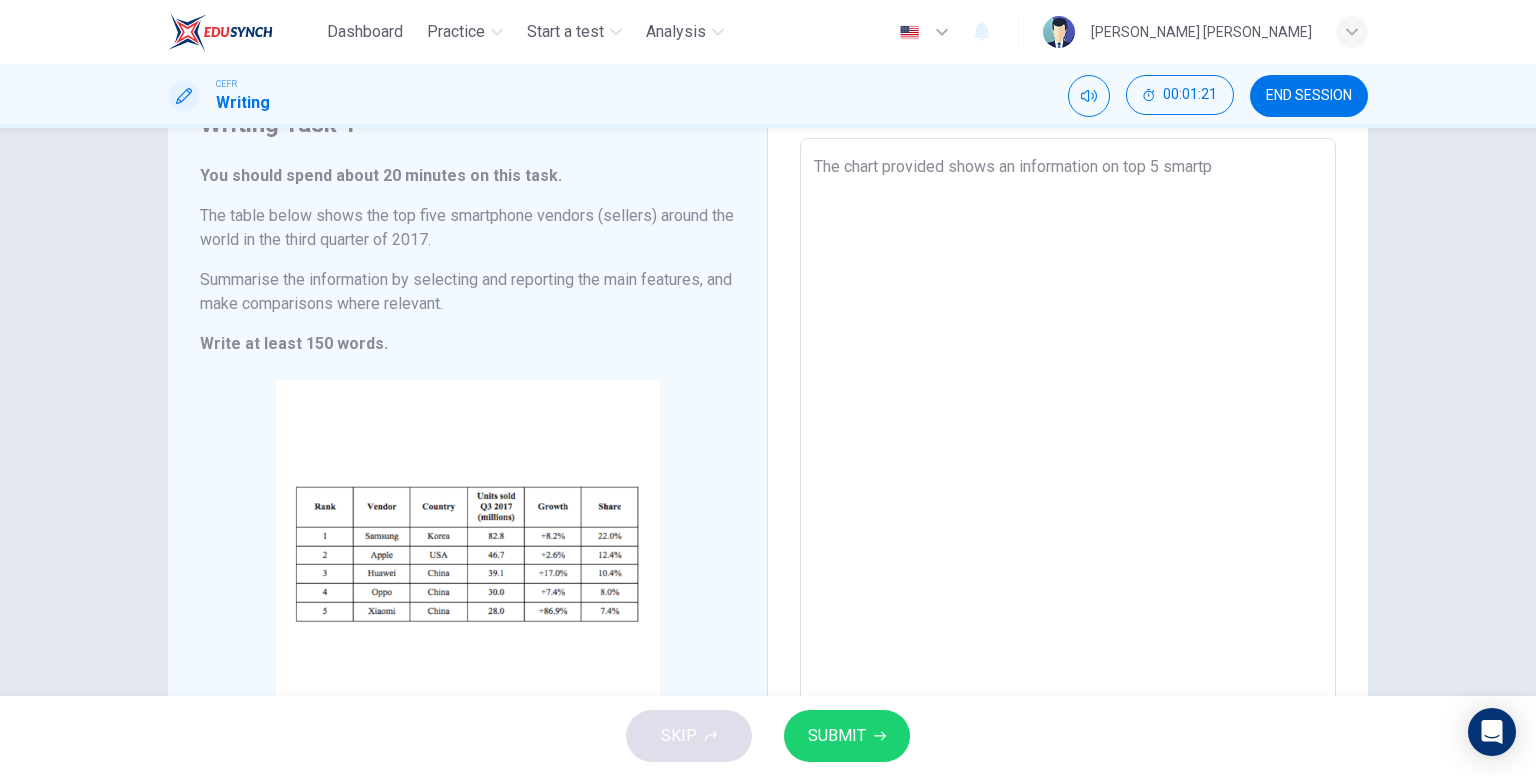 type on "x" 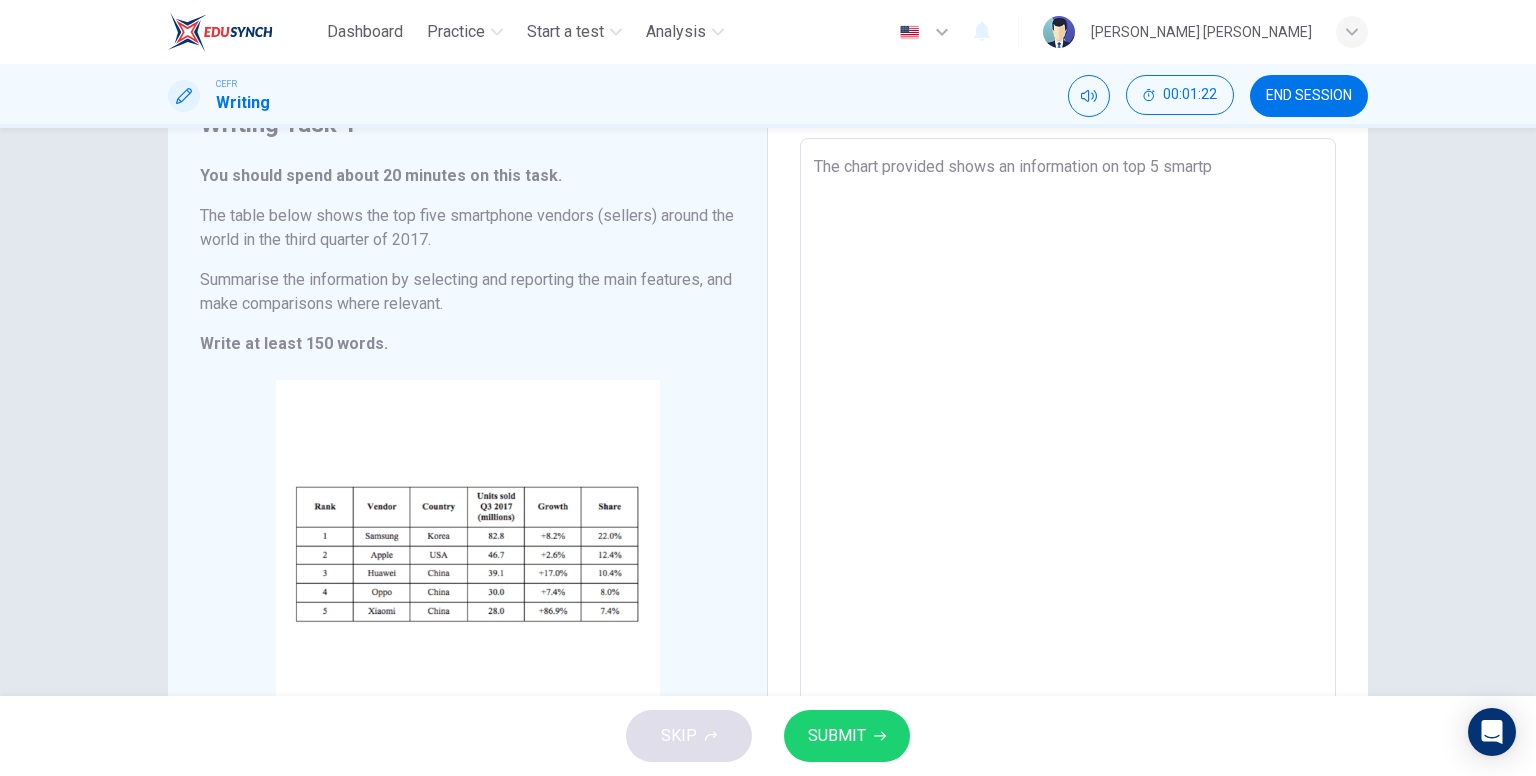 type on "The chart provided shows an information on top 5 smartph" 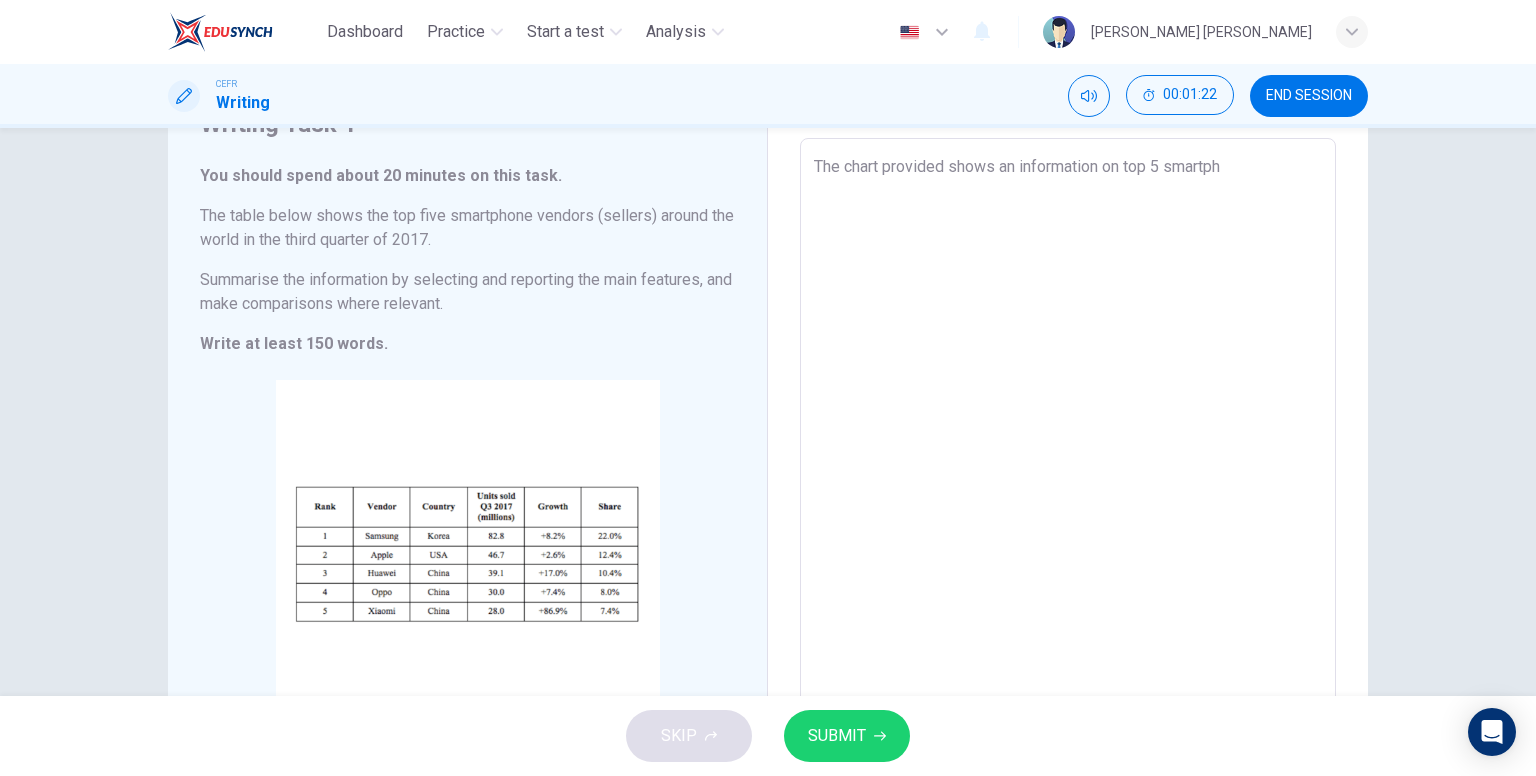 type on "x" 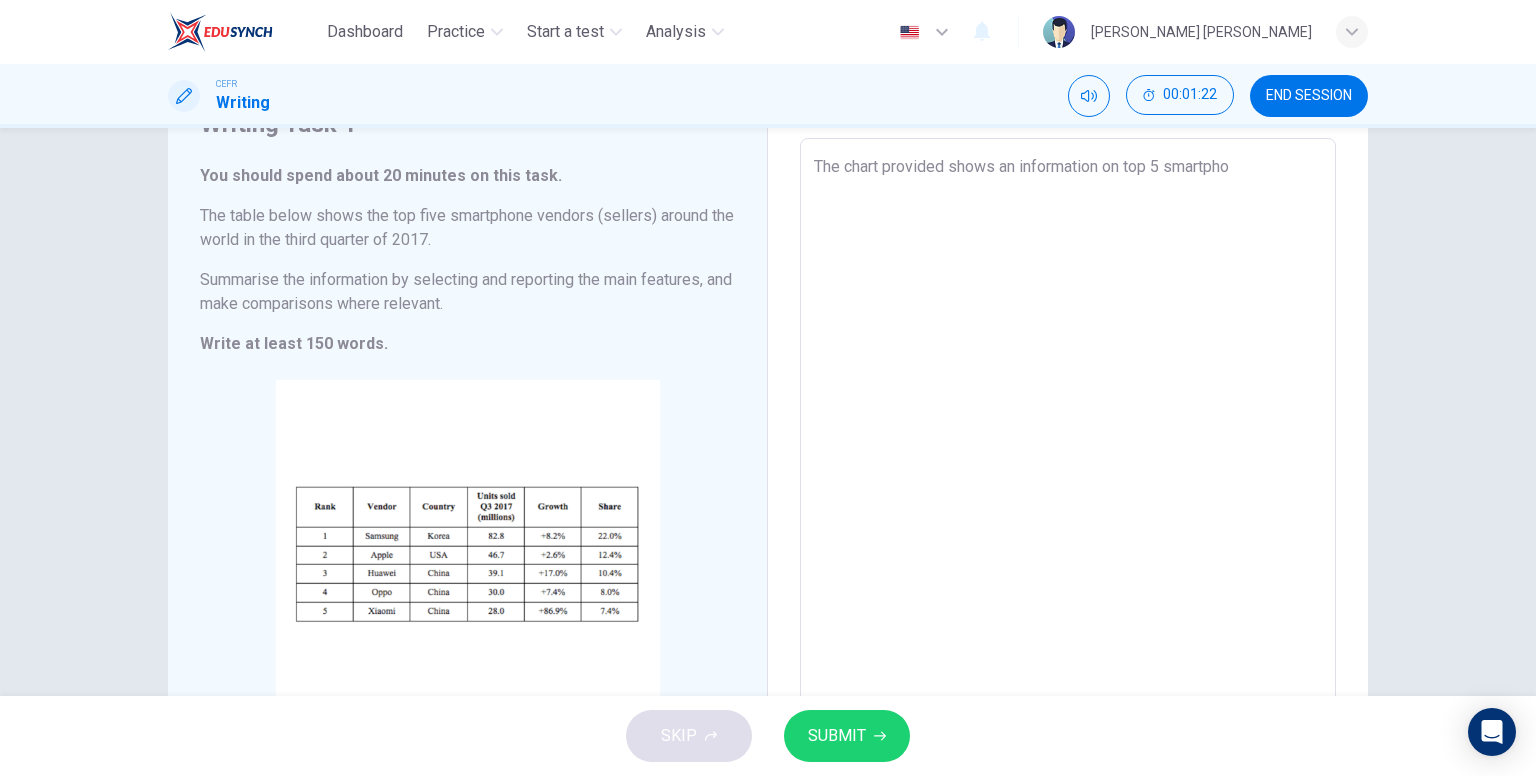 type on "The chart provided shows an information on top 5 smartphon" 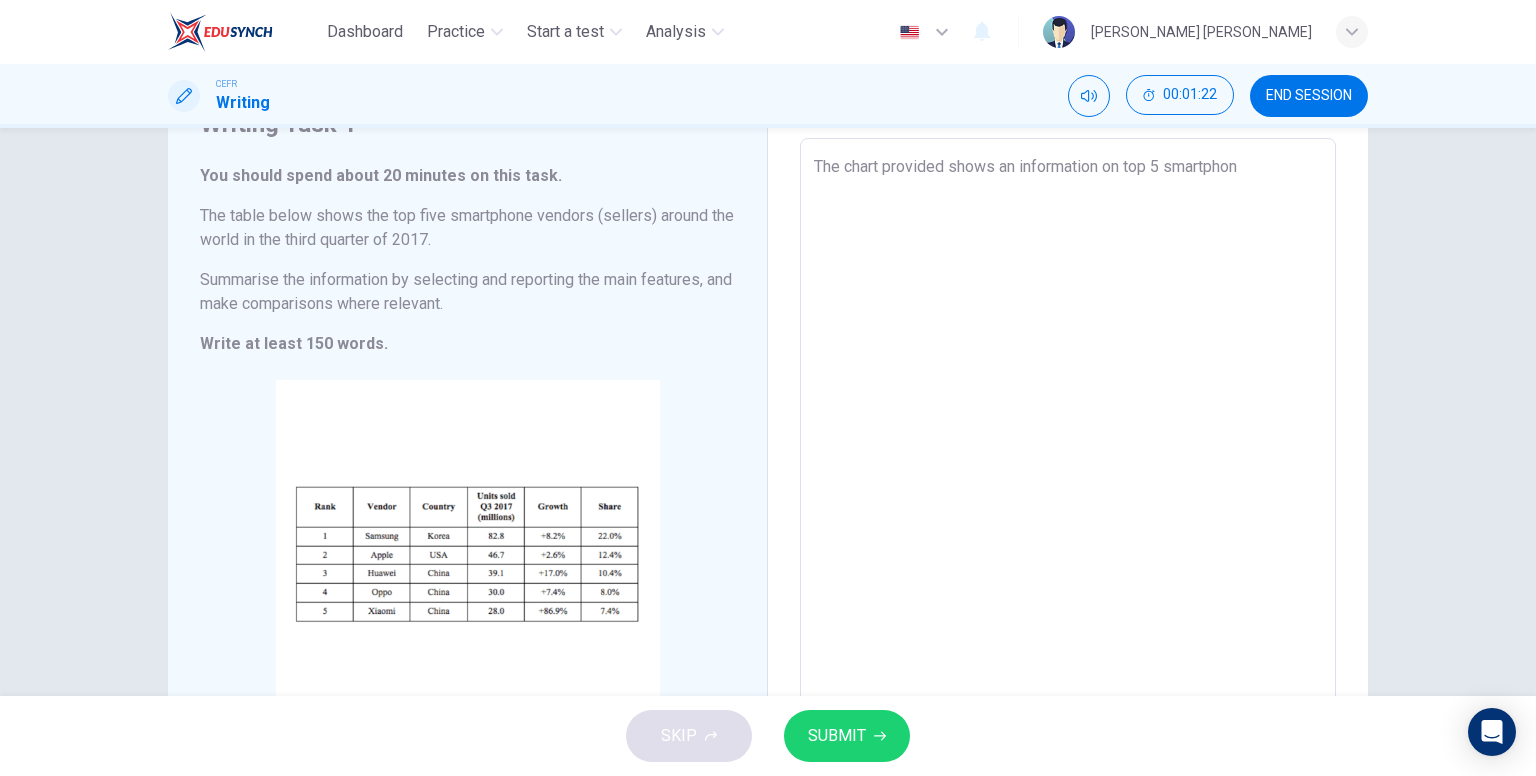 type on "x" 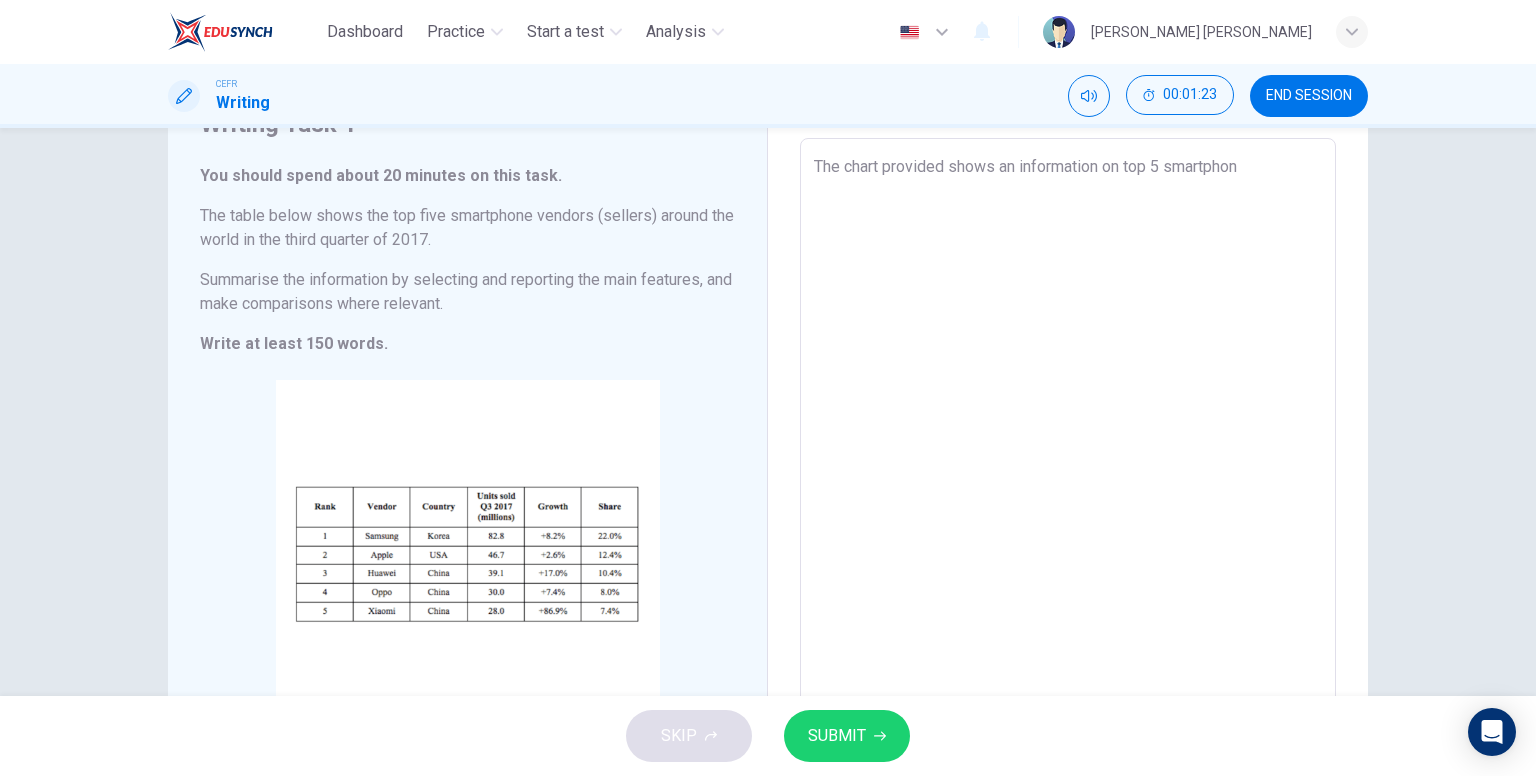 type on "The chart provided shows an information on top 5 smartphone" 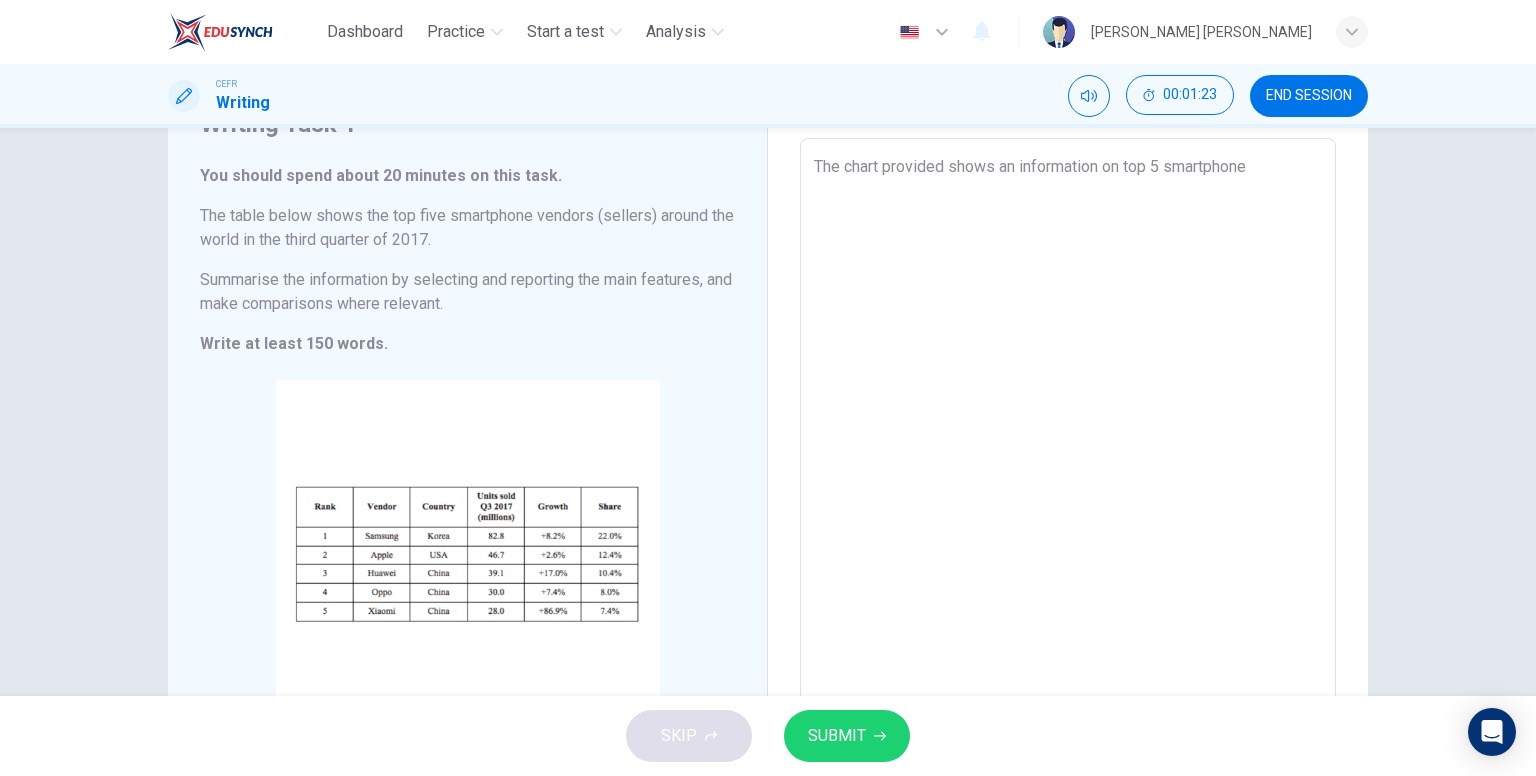 type on "x" 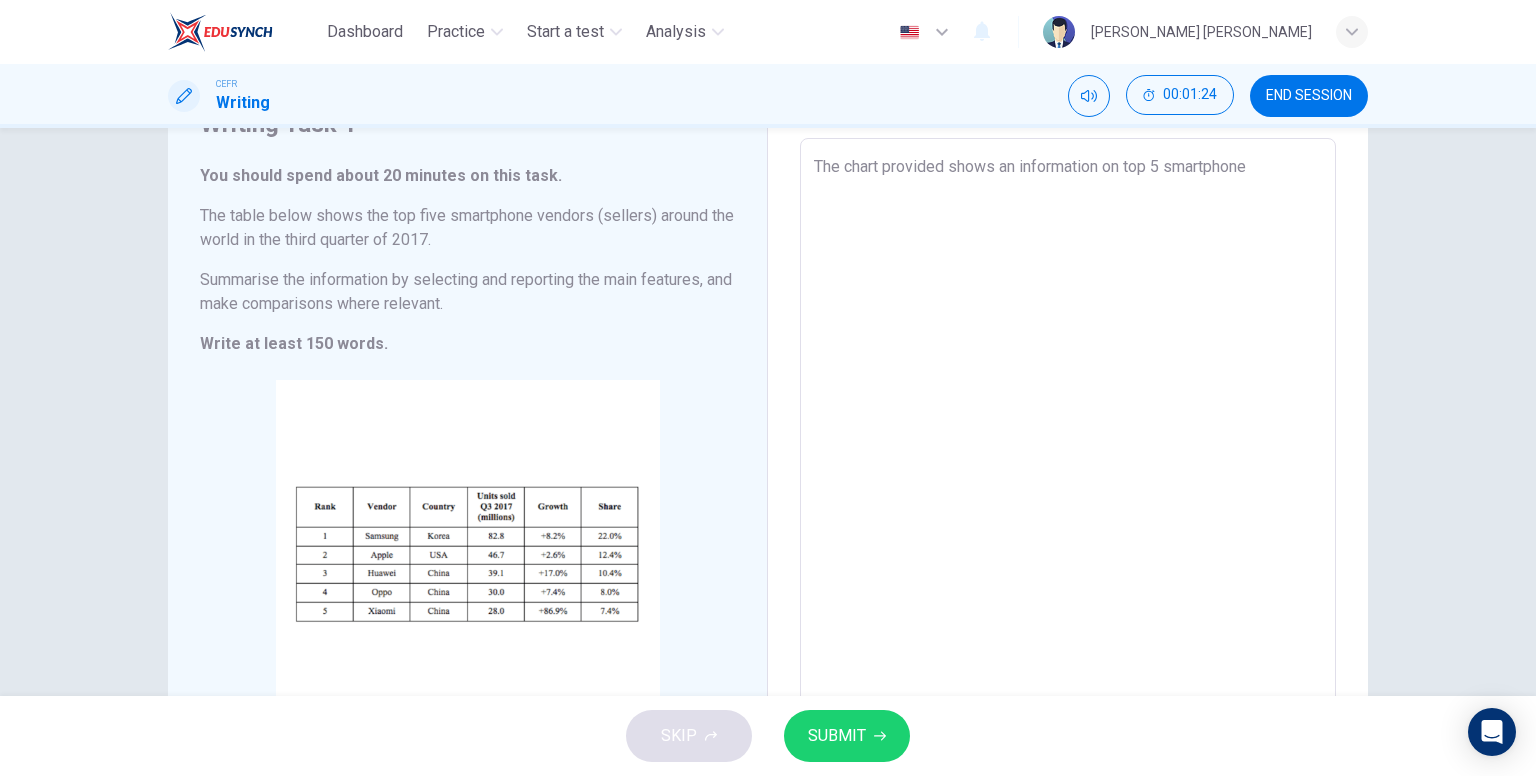 type on "The chart provided shows an information on top 5 smartphone" 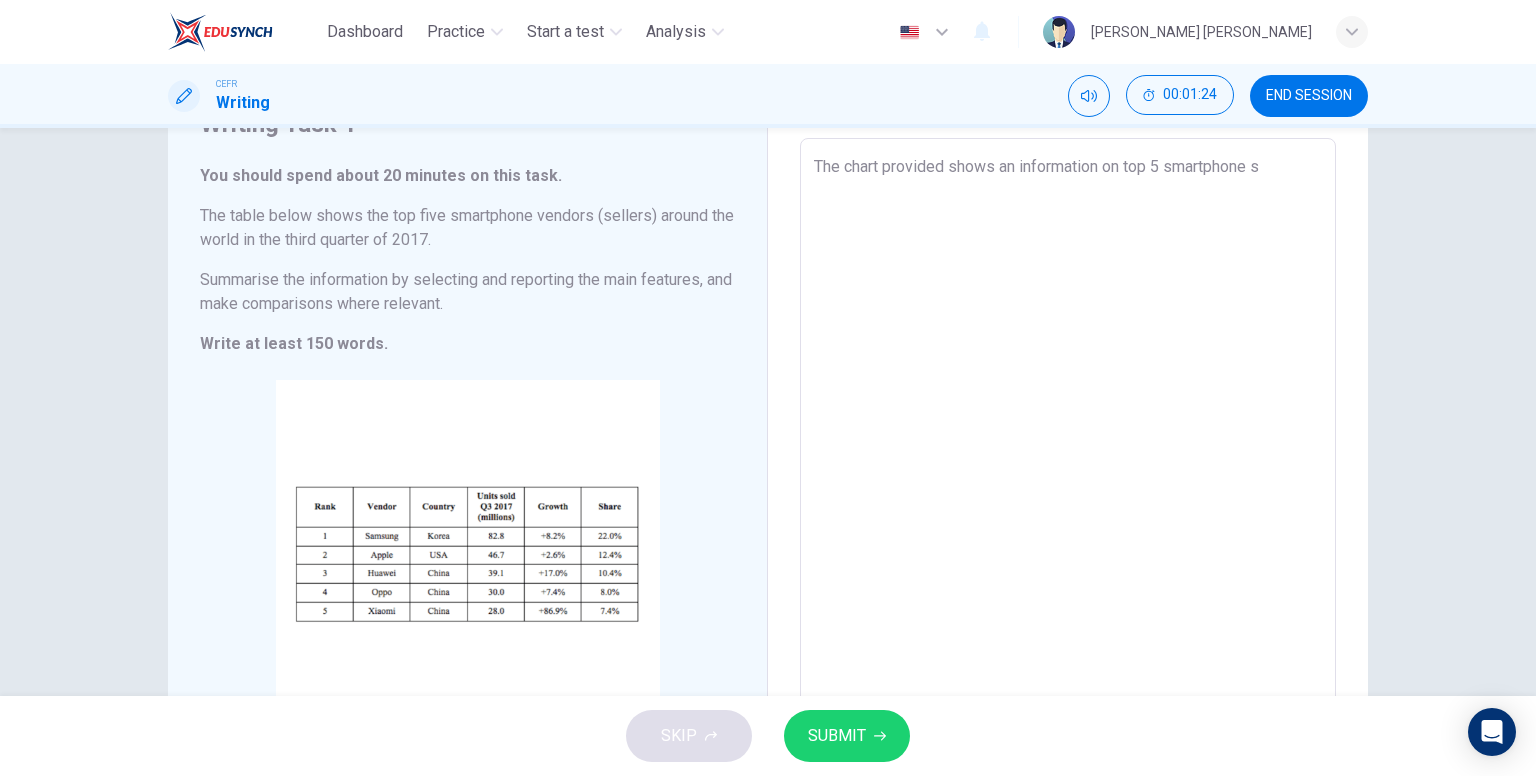 type on "x" 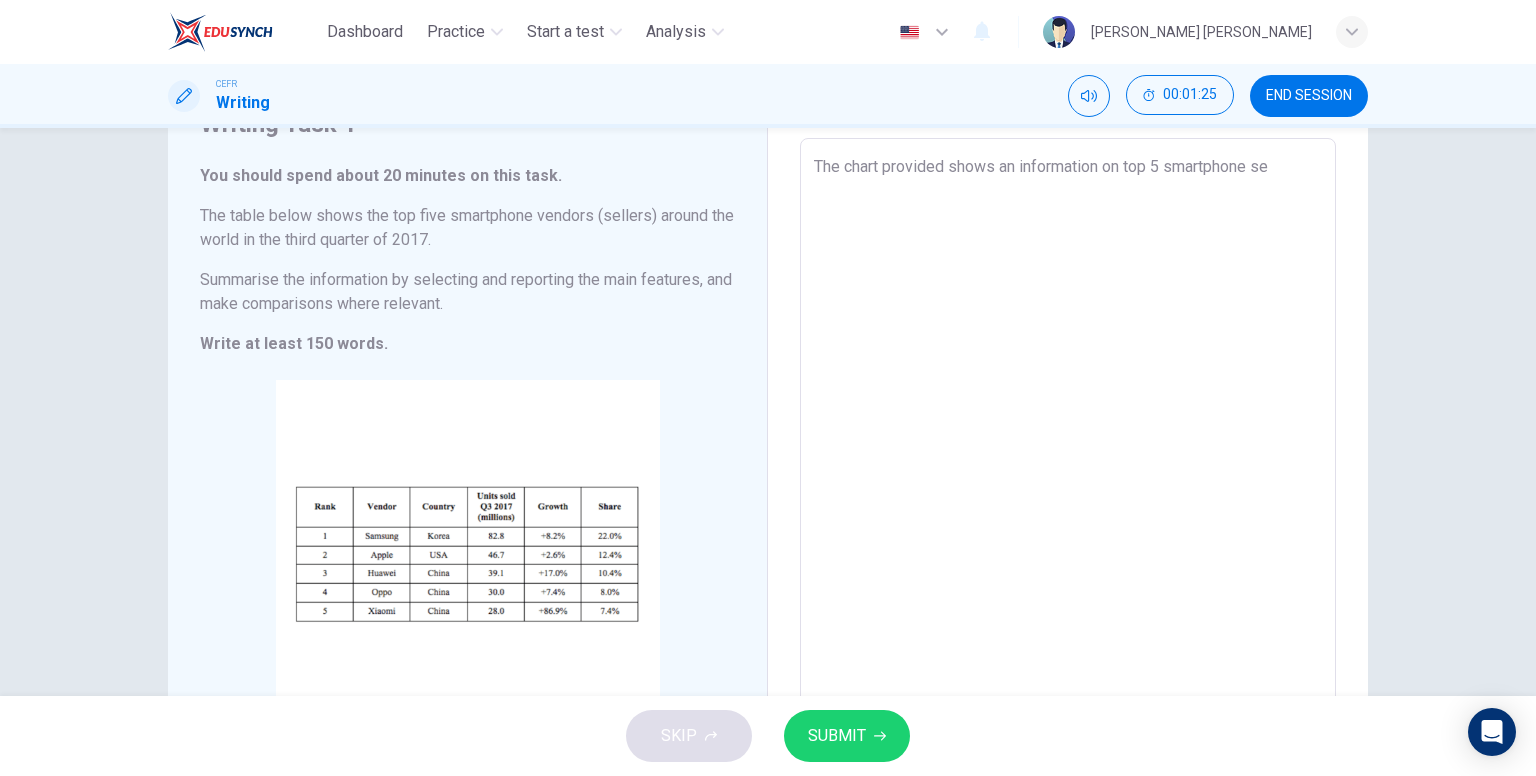 type on "The chart provided shows an information on top 5 smartphone sel" 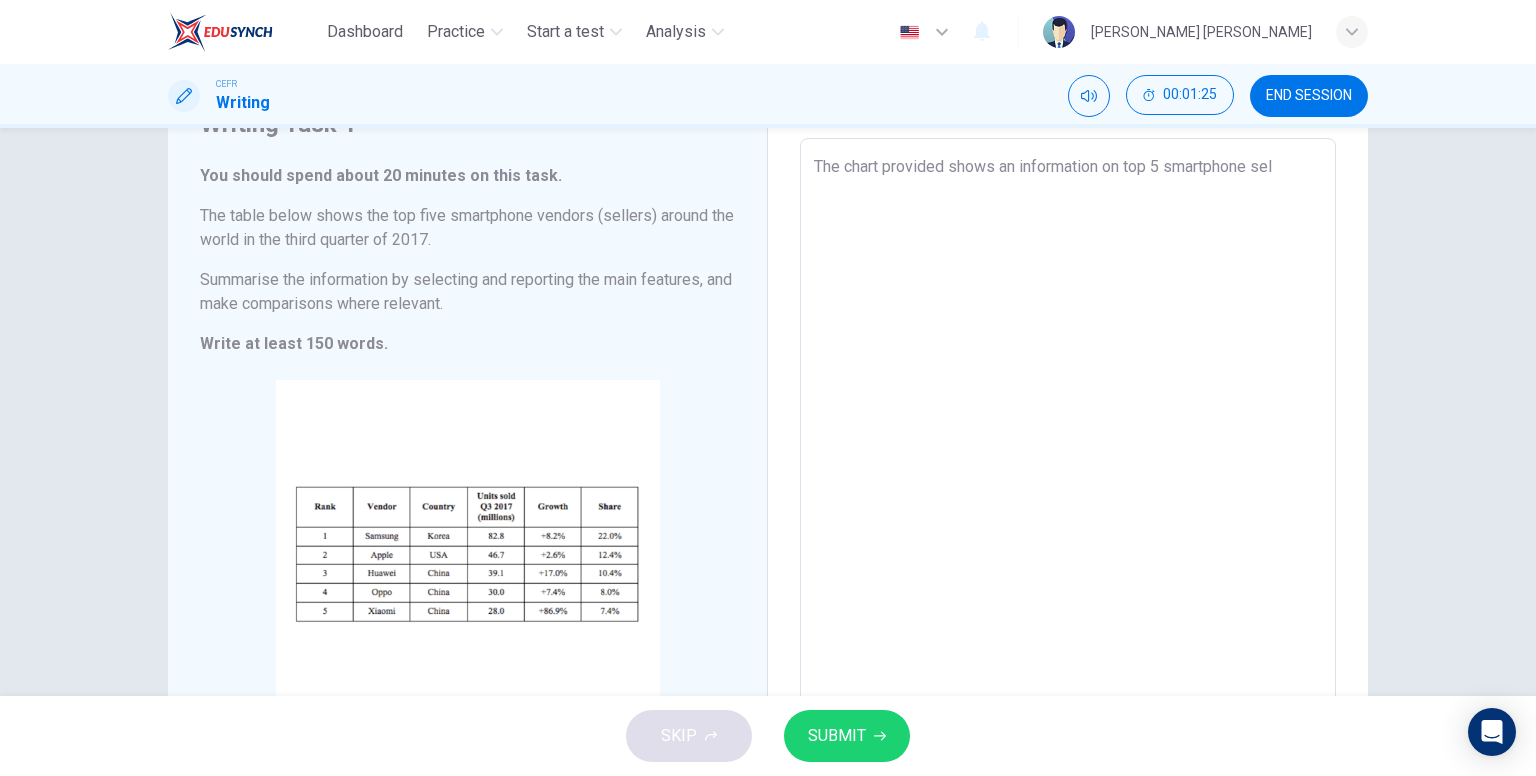 type on "x" 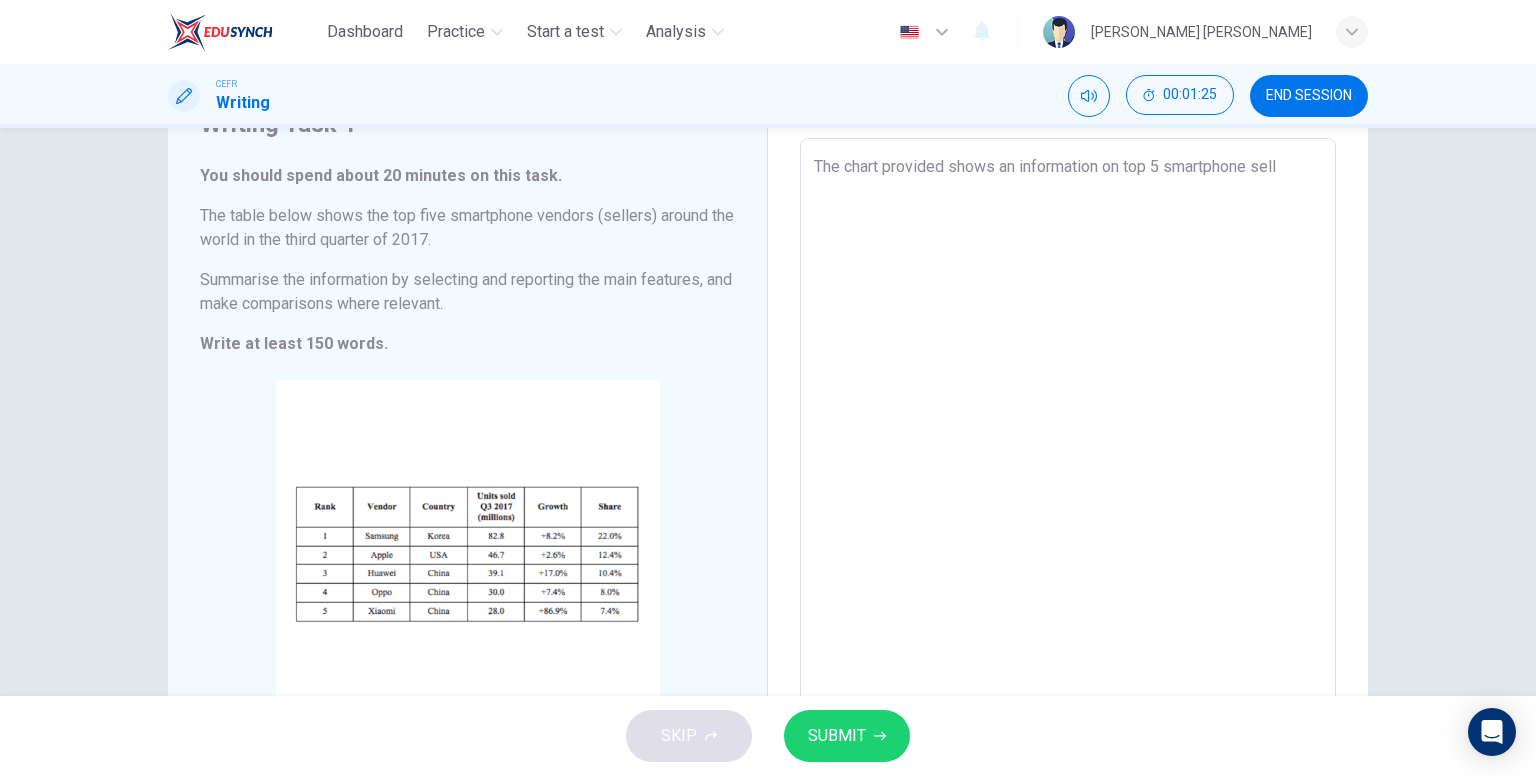 type on "x" 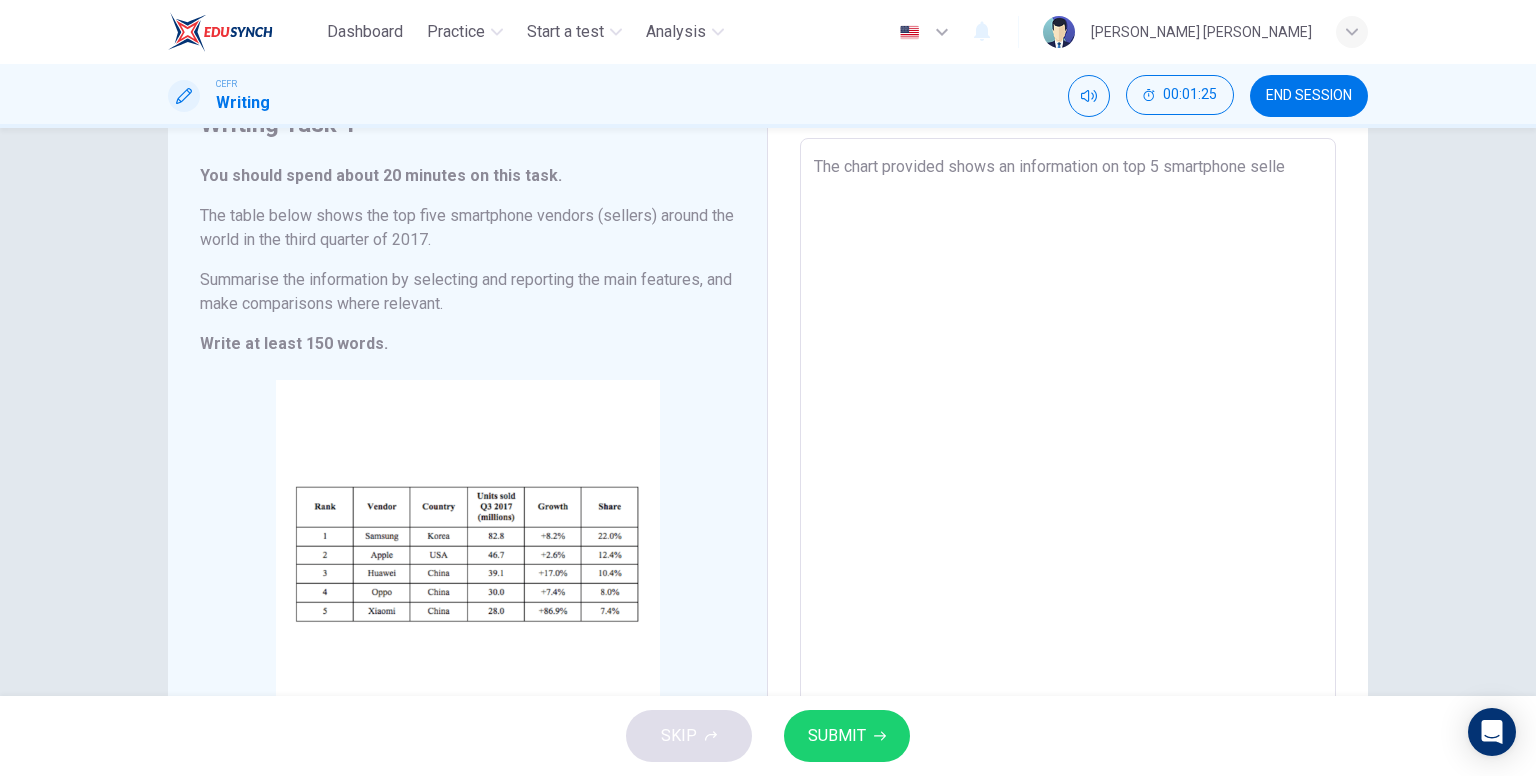 type on "The chart provided shows an information on top 5 smartphone seller" 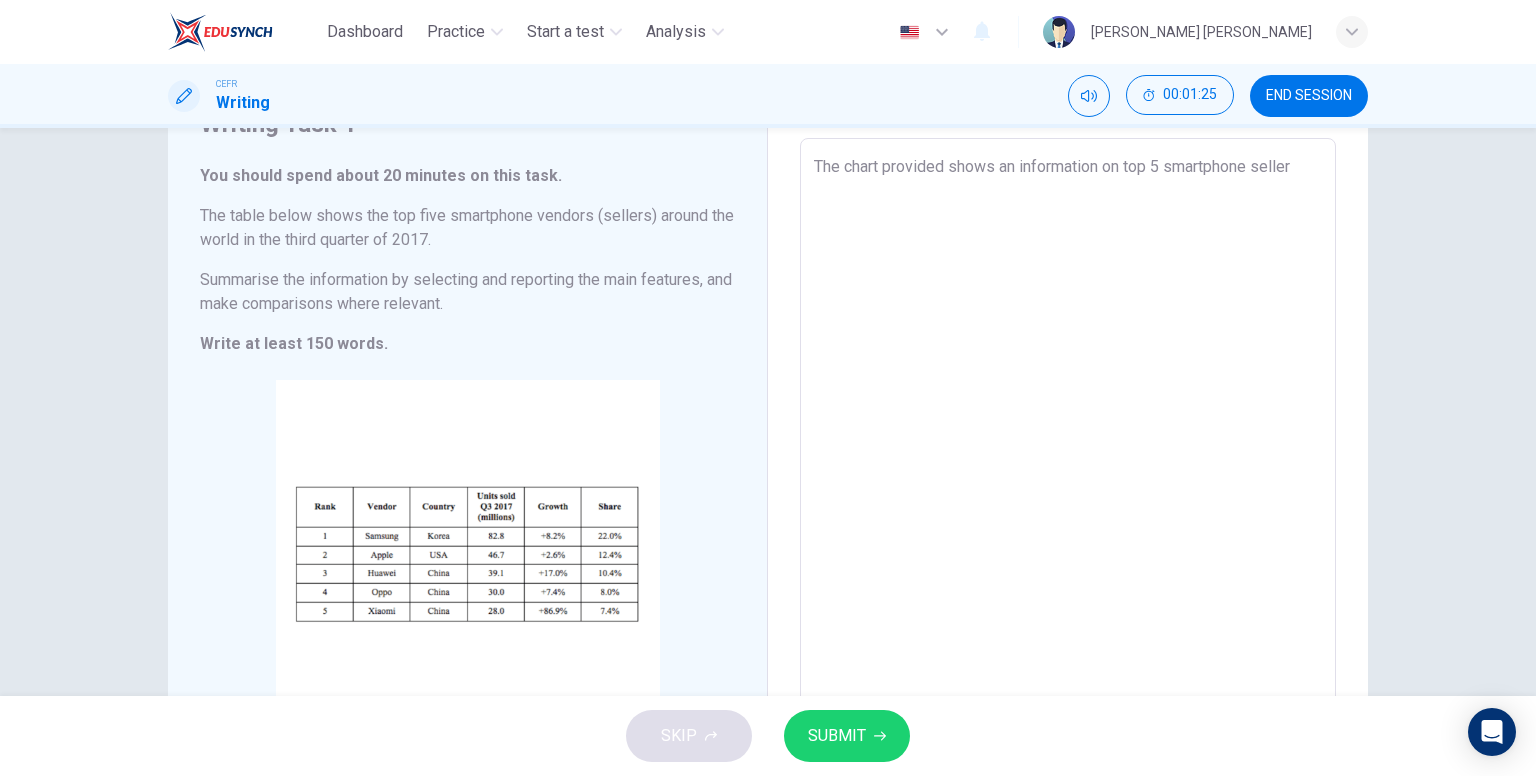 type on "x" 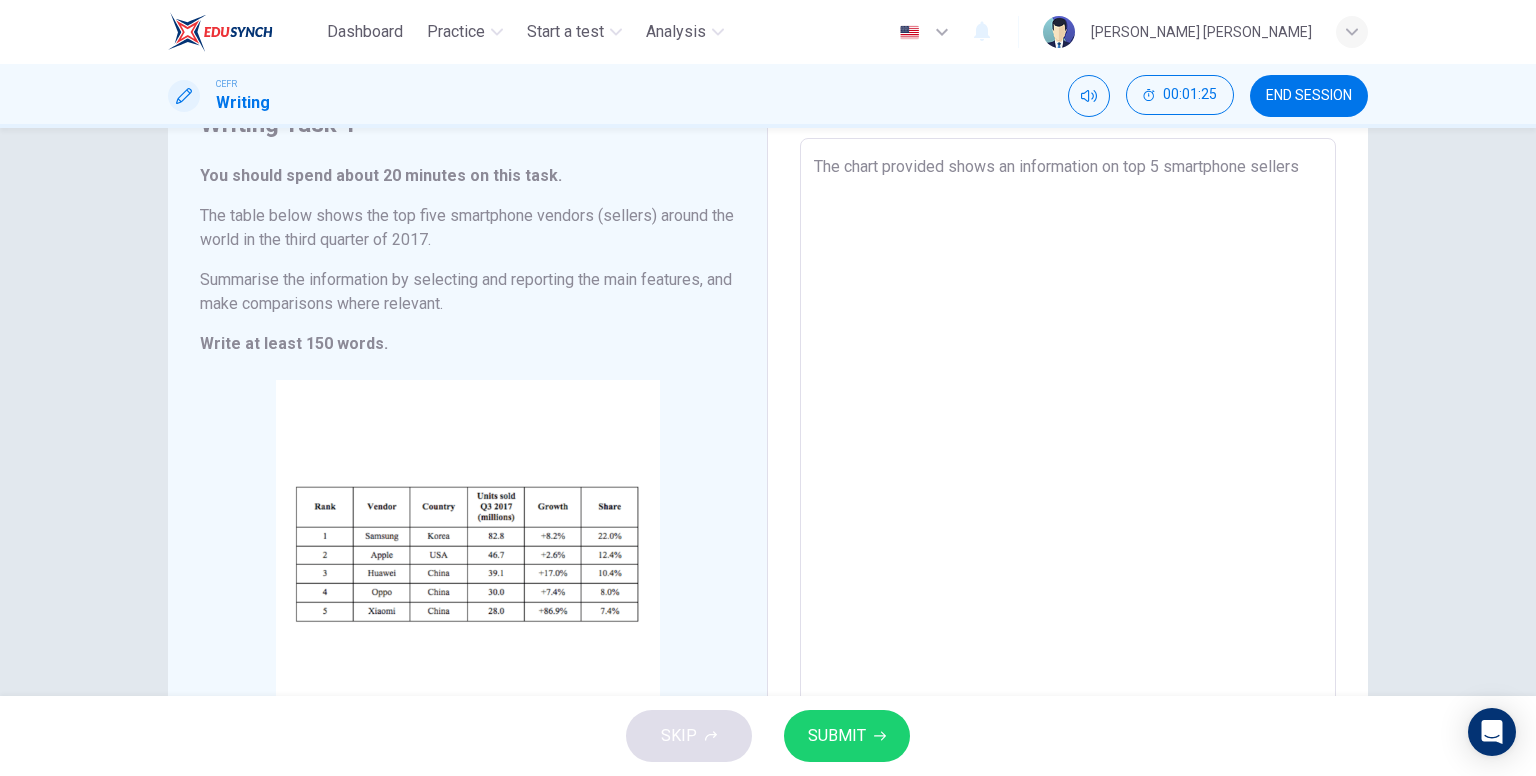 type on "x" 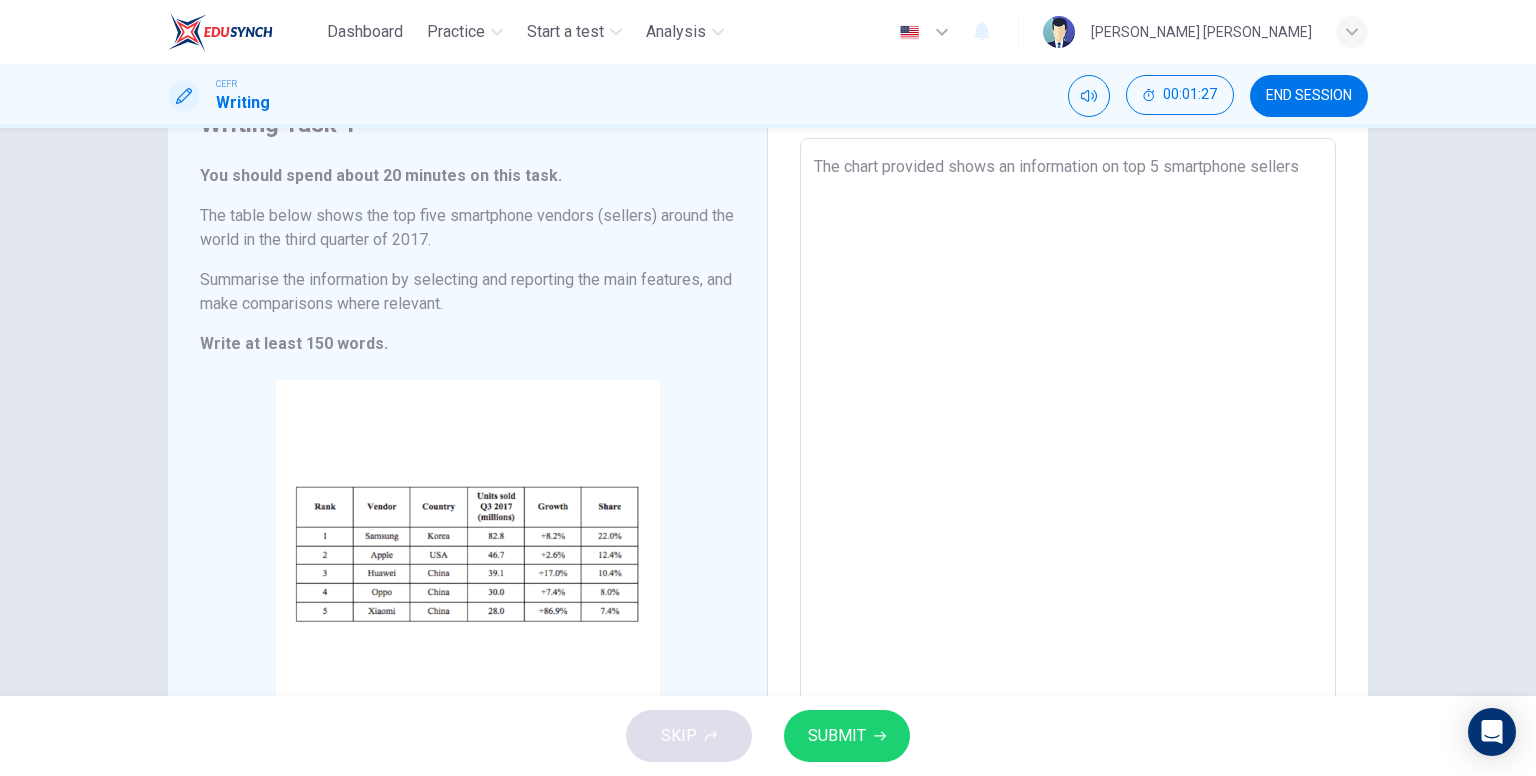 type on "The chart provided shows an information on top 5 smartphone sellers" 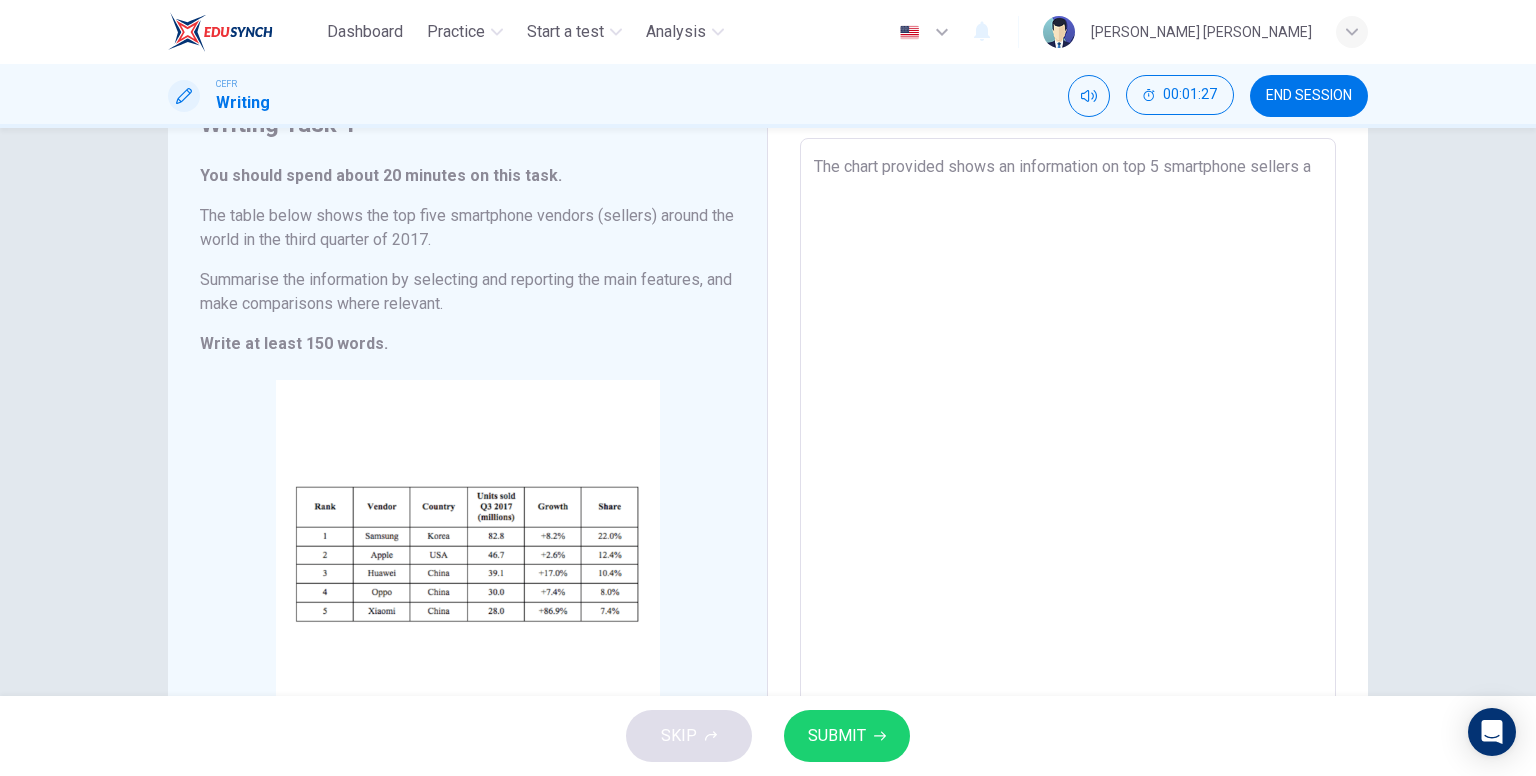 type on "The chart provided shows an information on top 5 smartphone sellers at" 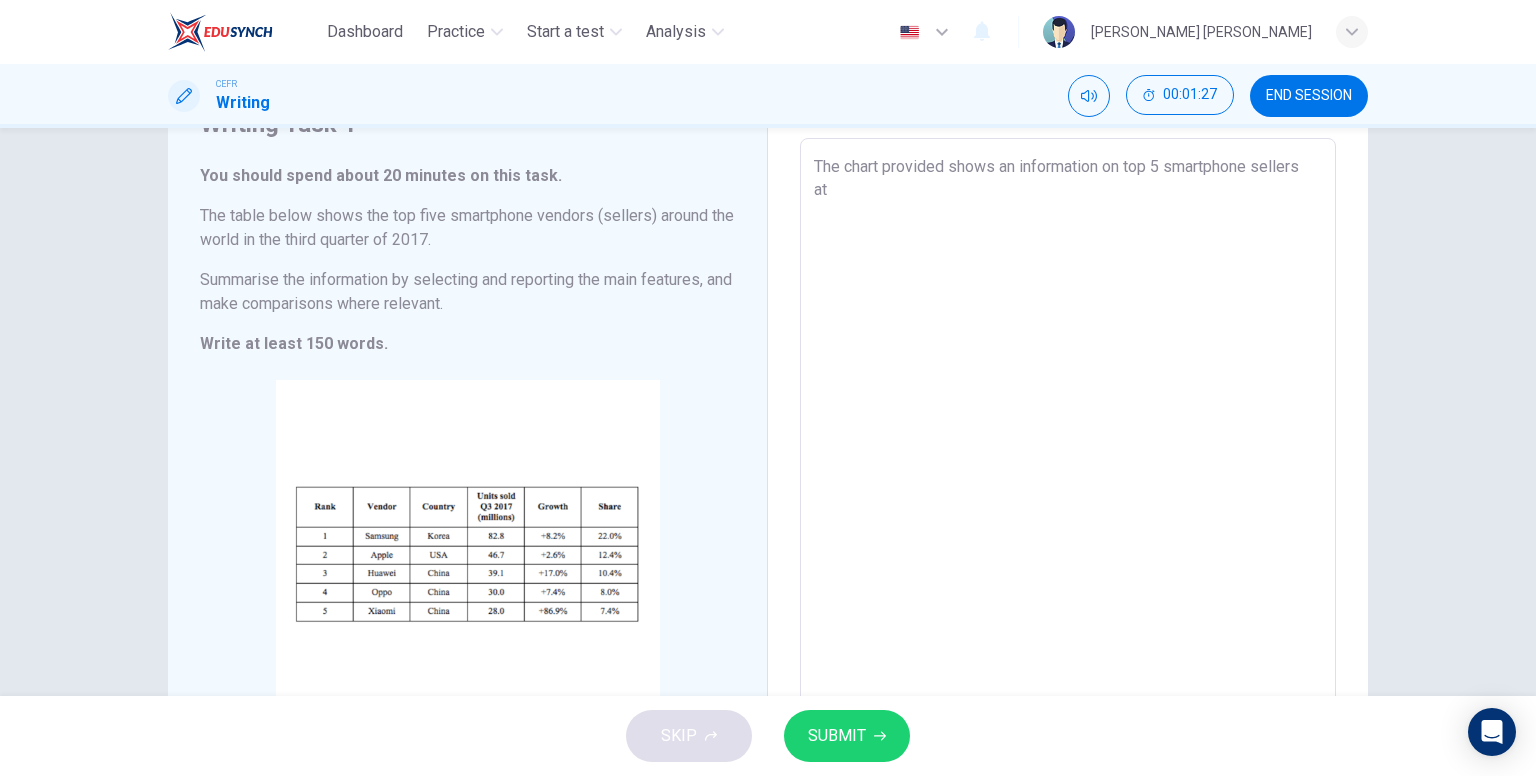 type on "x" 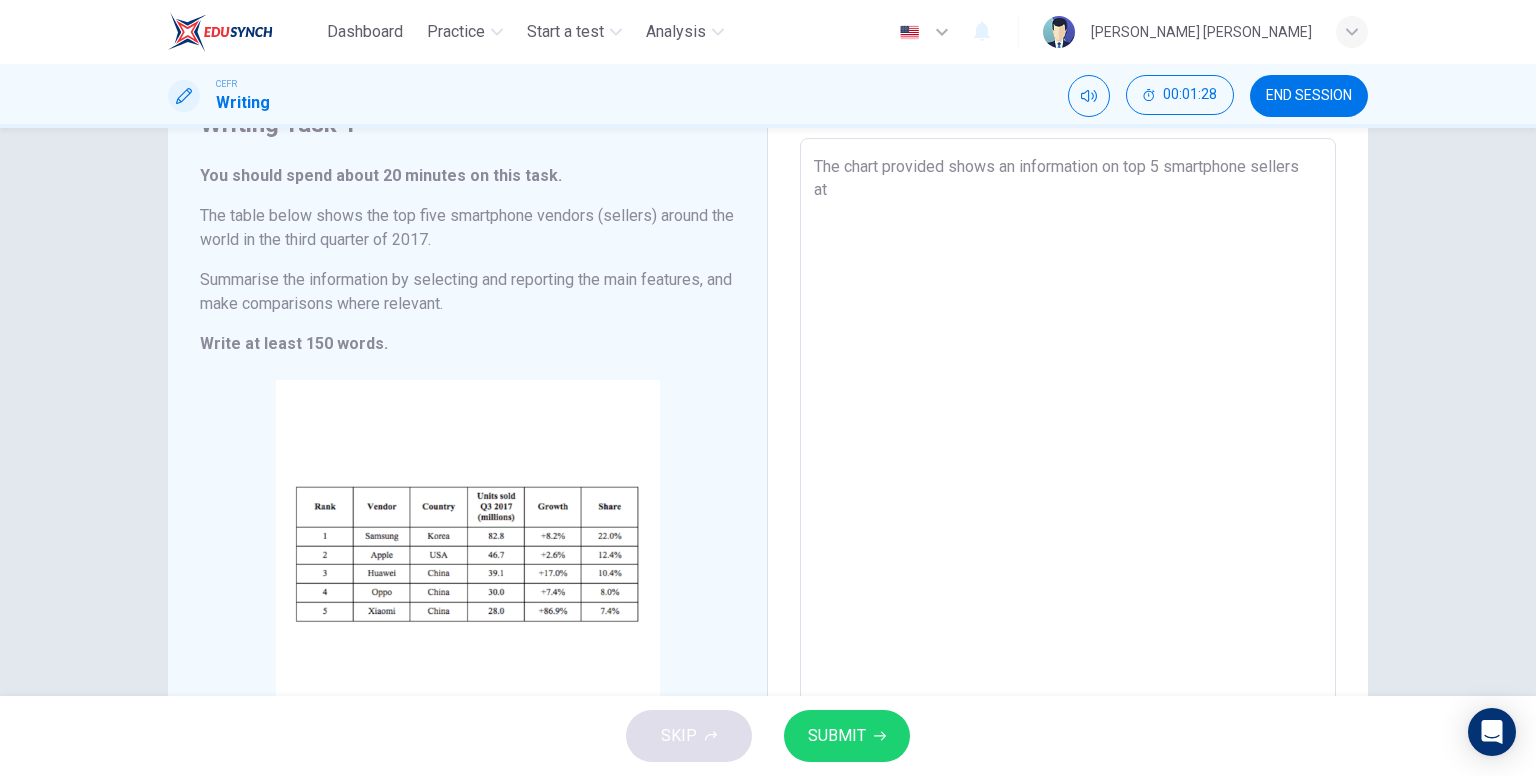 type on "The chart provided shows an information on top 5 smartphone sellers at" 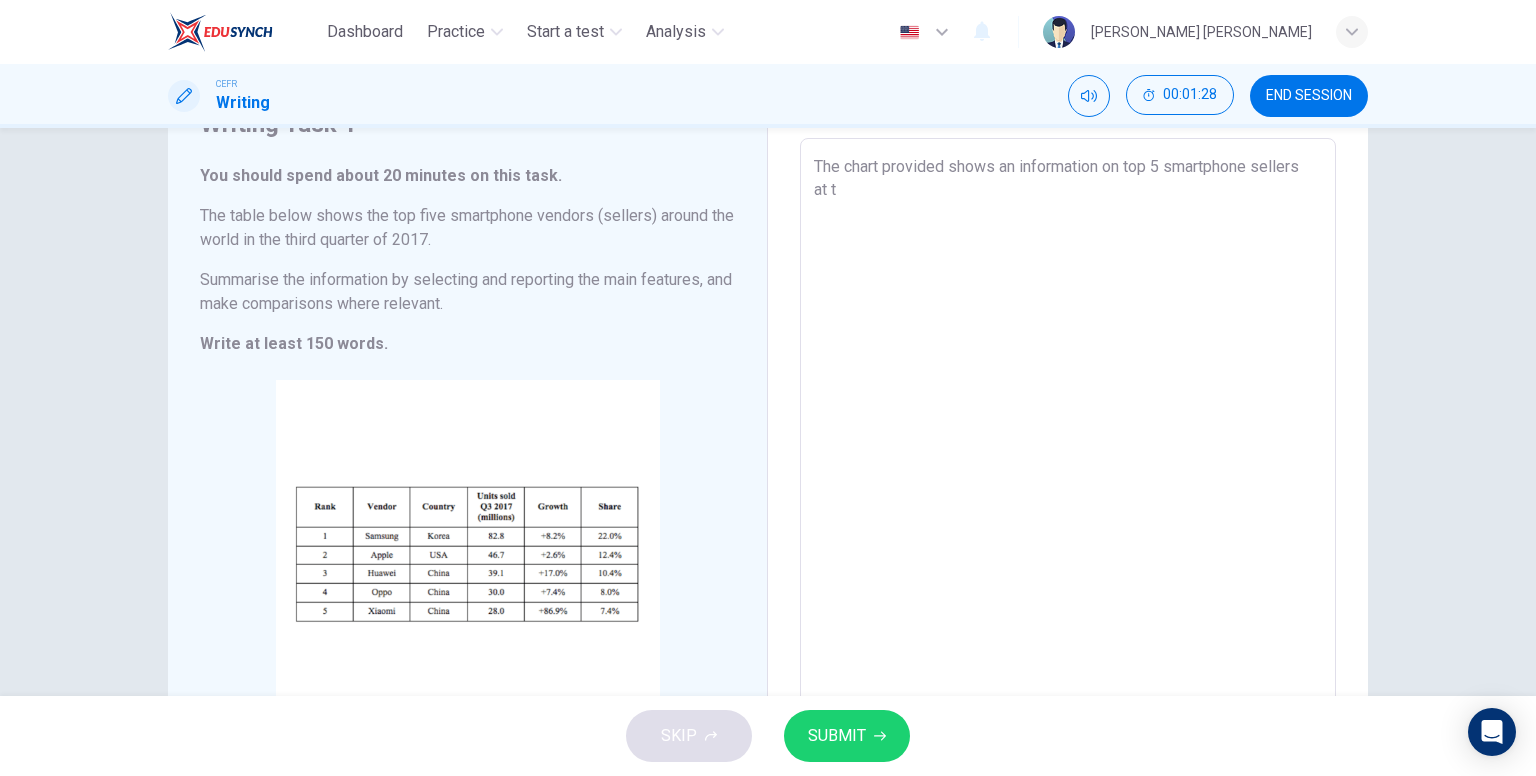 type on "x" 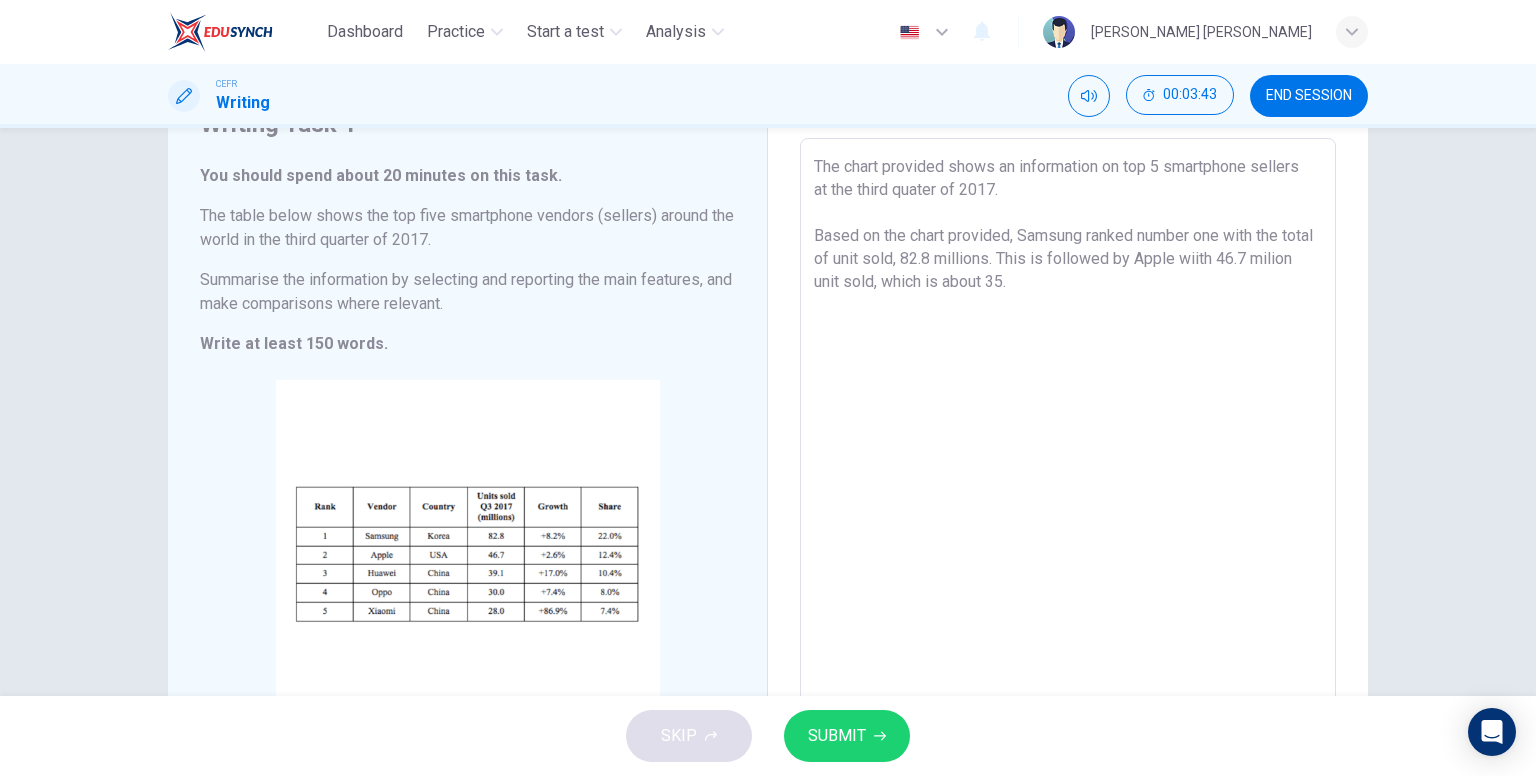 click on "The chart provided shows an information on top 5 smartphone sellers at the third quater of 2017.
Based on the chart provided, Samsung ranked number one with the total of unit sold, 82.8 millions. This is followed by Apple wiith 46.7 milion unit sold, which is about 35." at bounding box center [1068, 434] 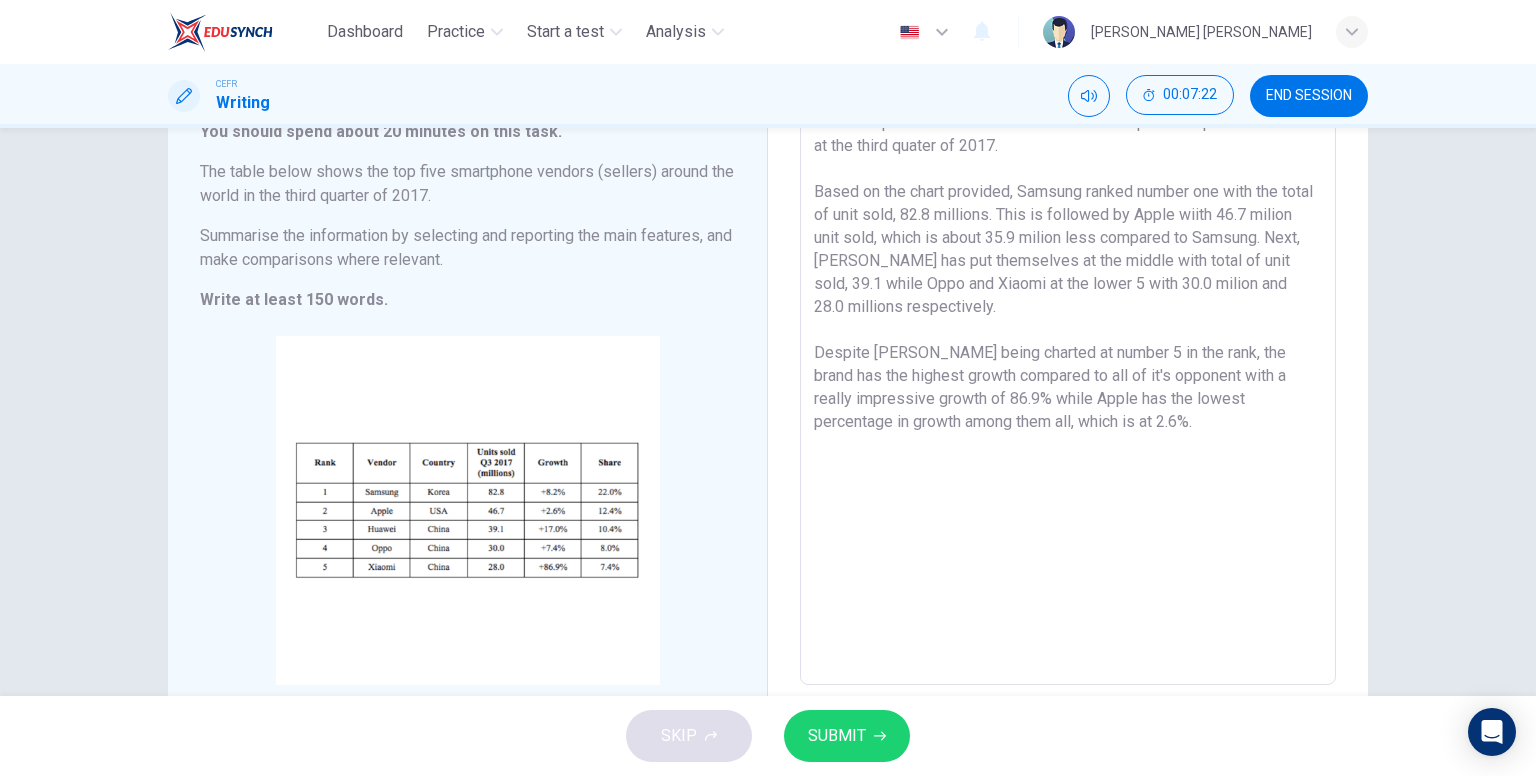 scroll, scrollTop: 244, scrollLeft: 0, axis: vertical 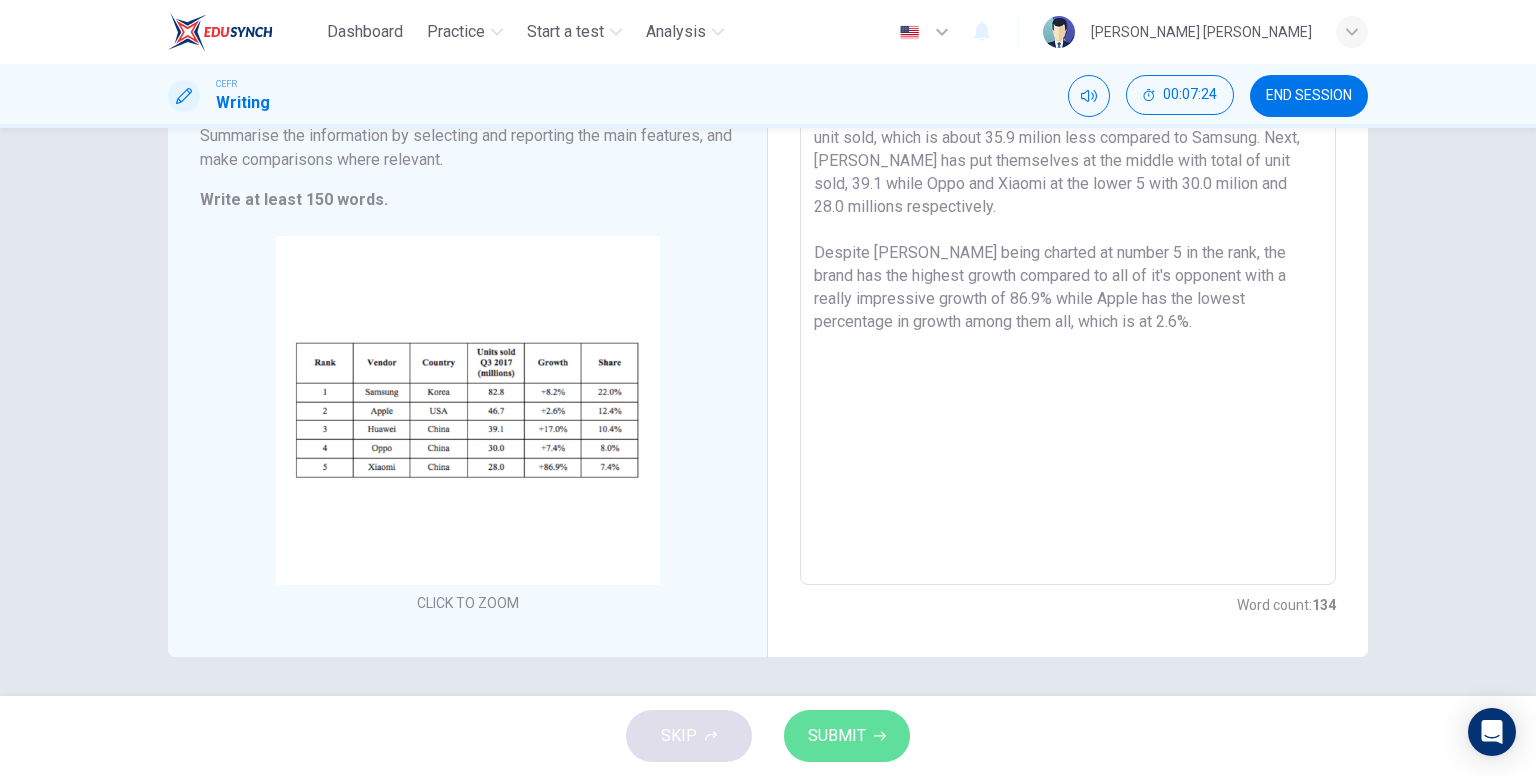 click on "SUBMIT" at bounding box center (847, 736) 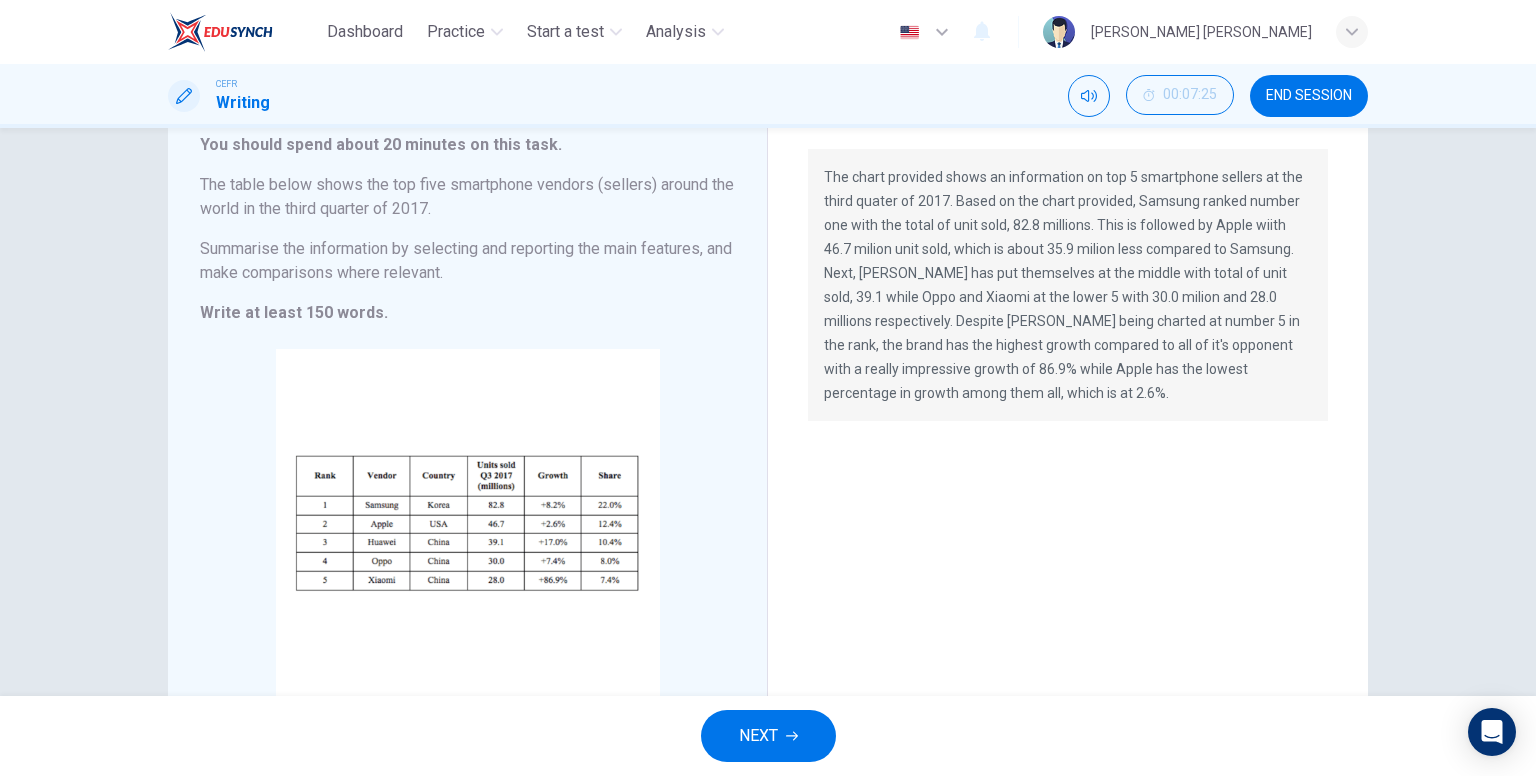 scroll, scrollTop: 44, scrollLeft: 0, axis: vertical 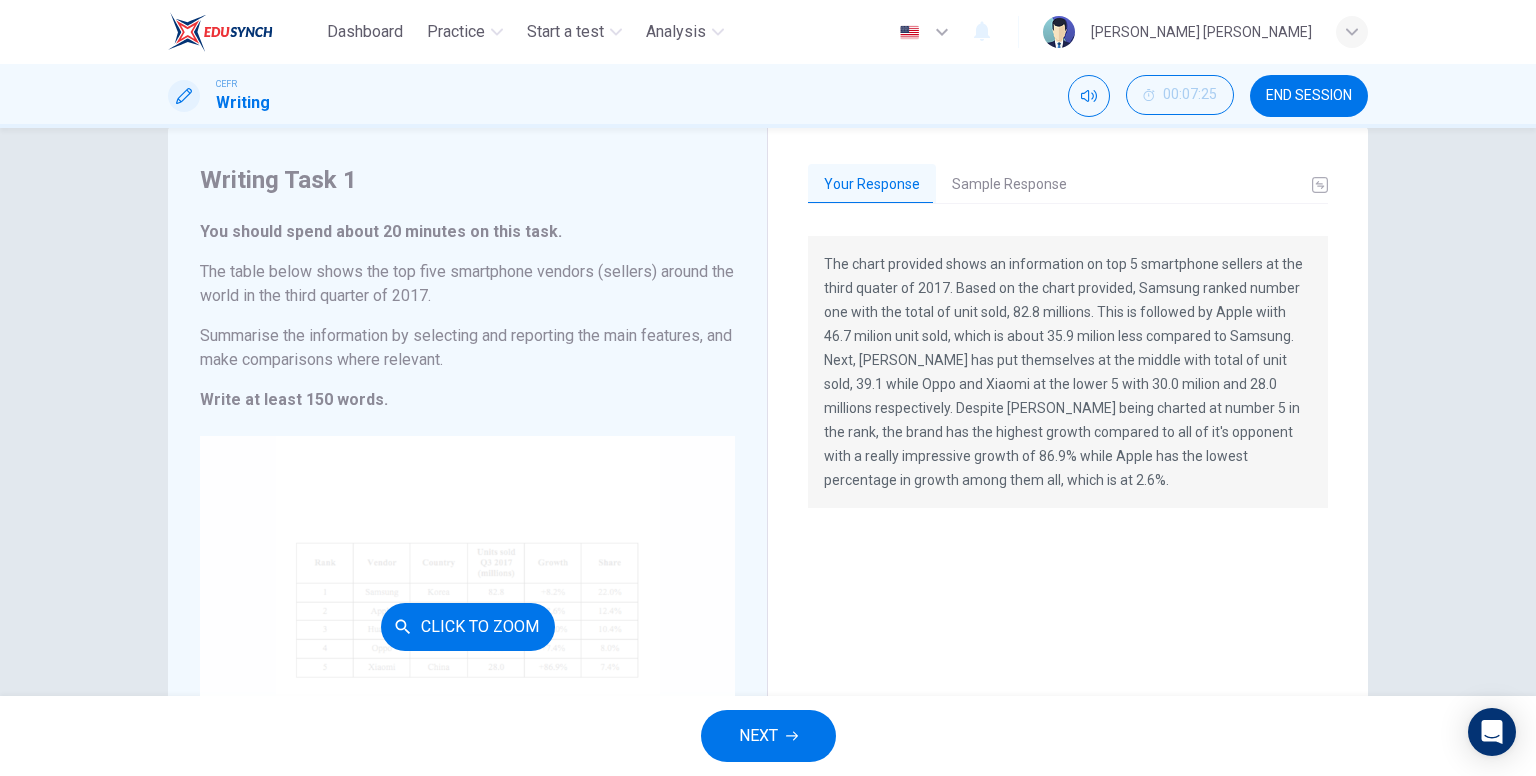 click on "Click to Zoom" at bounding box center (467, 626) 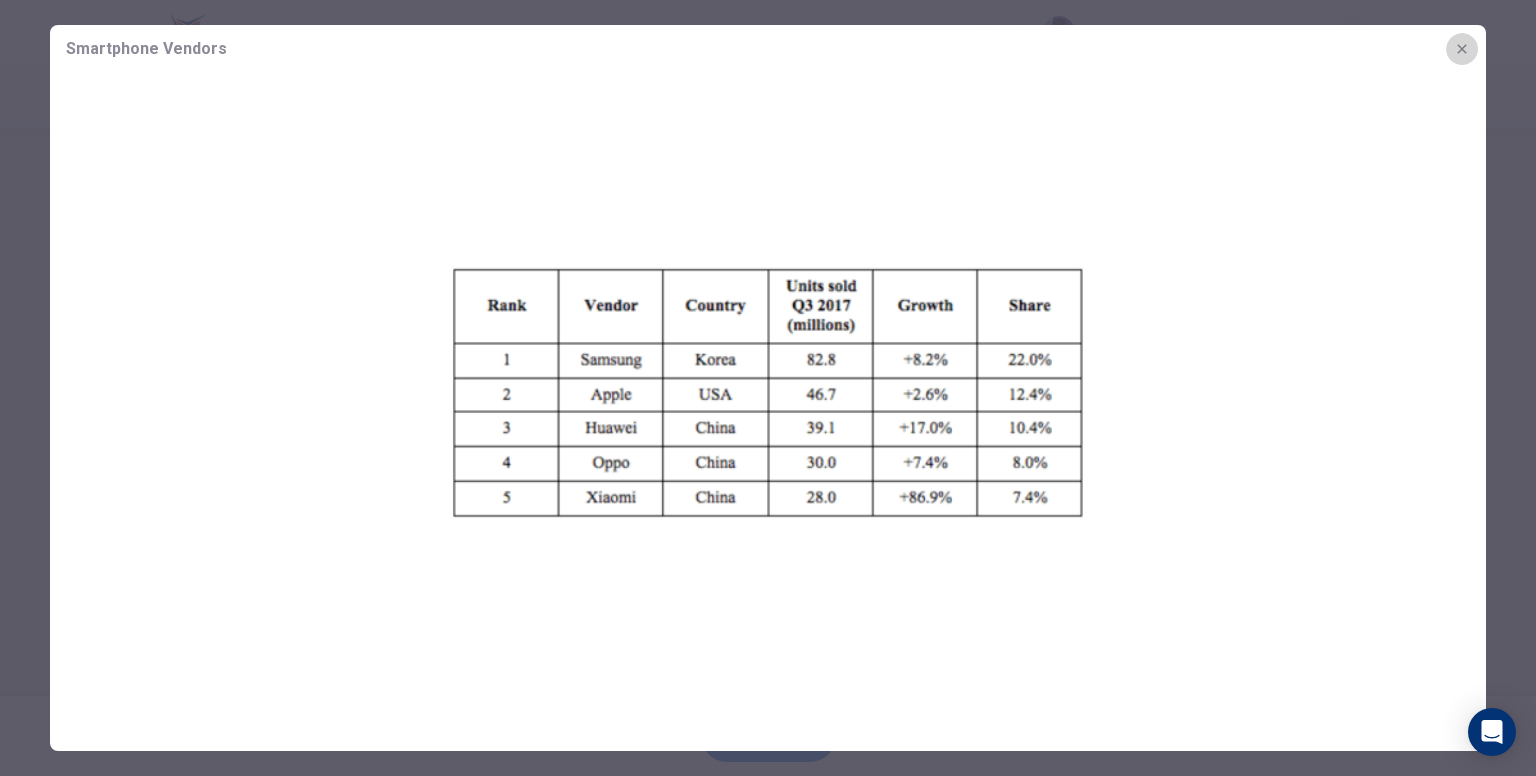 click 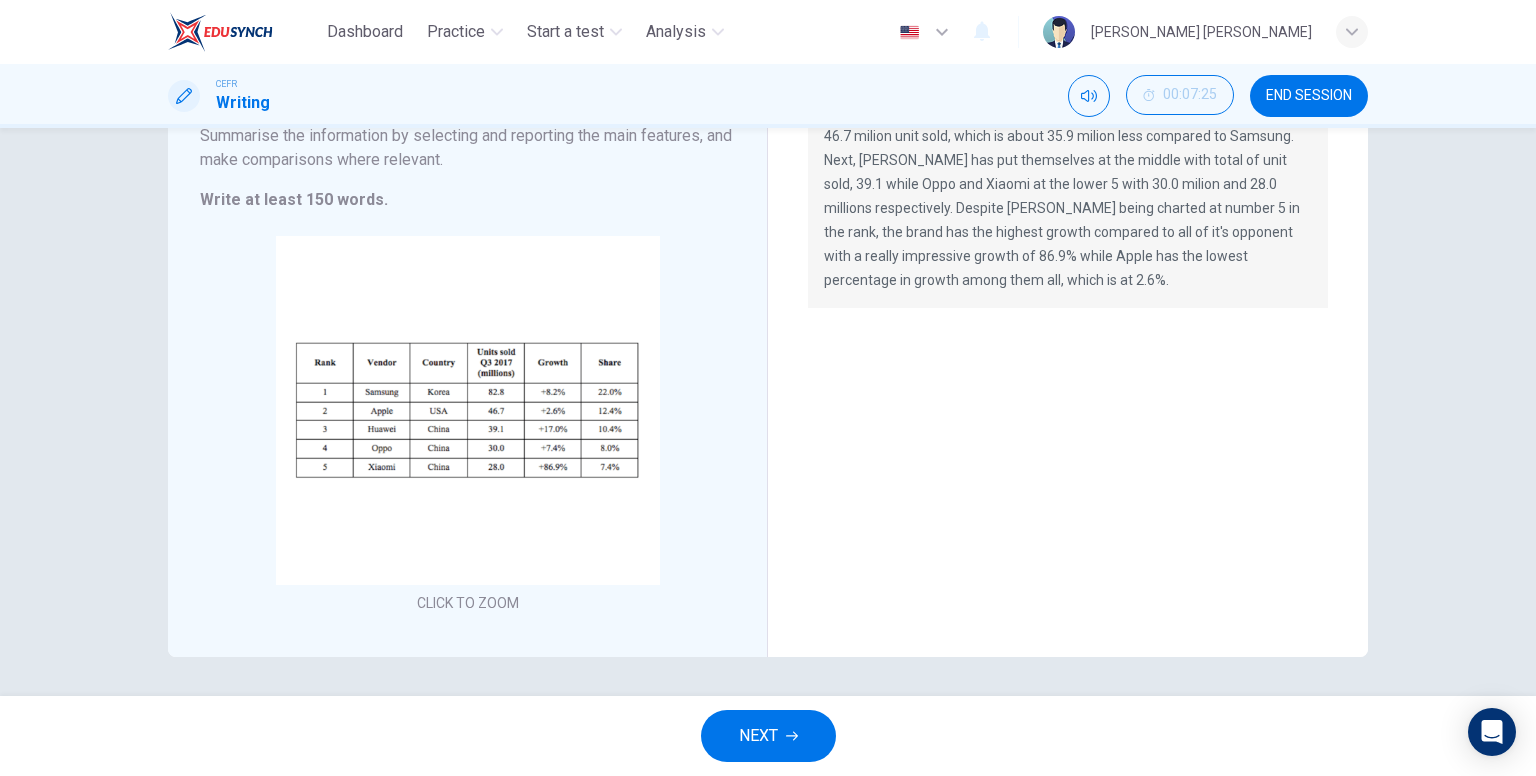 scroll, scrollTop: 0, scrollLeft: 0, axis: both 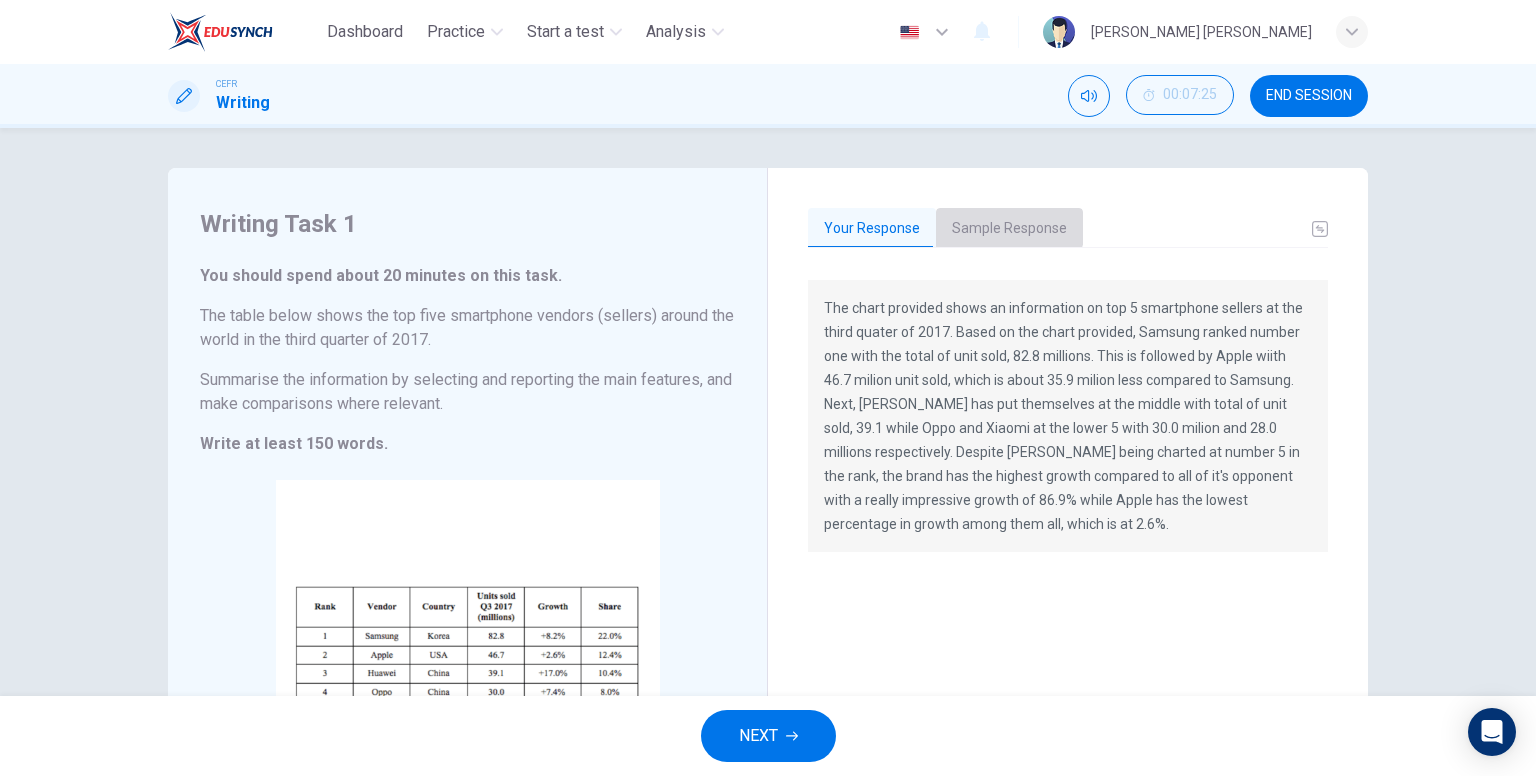 click on "Sample Response" at bounding box center (1009, 229) 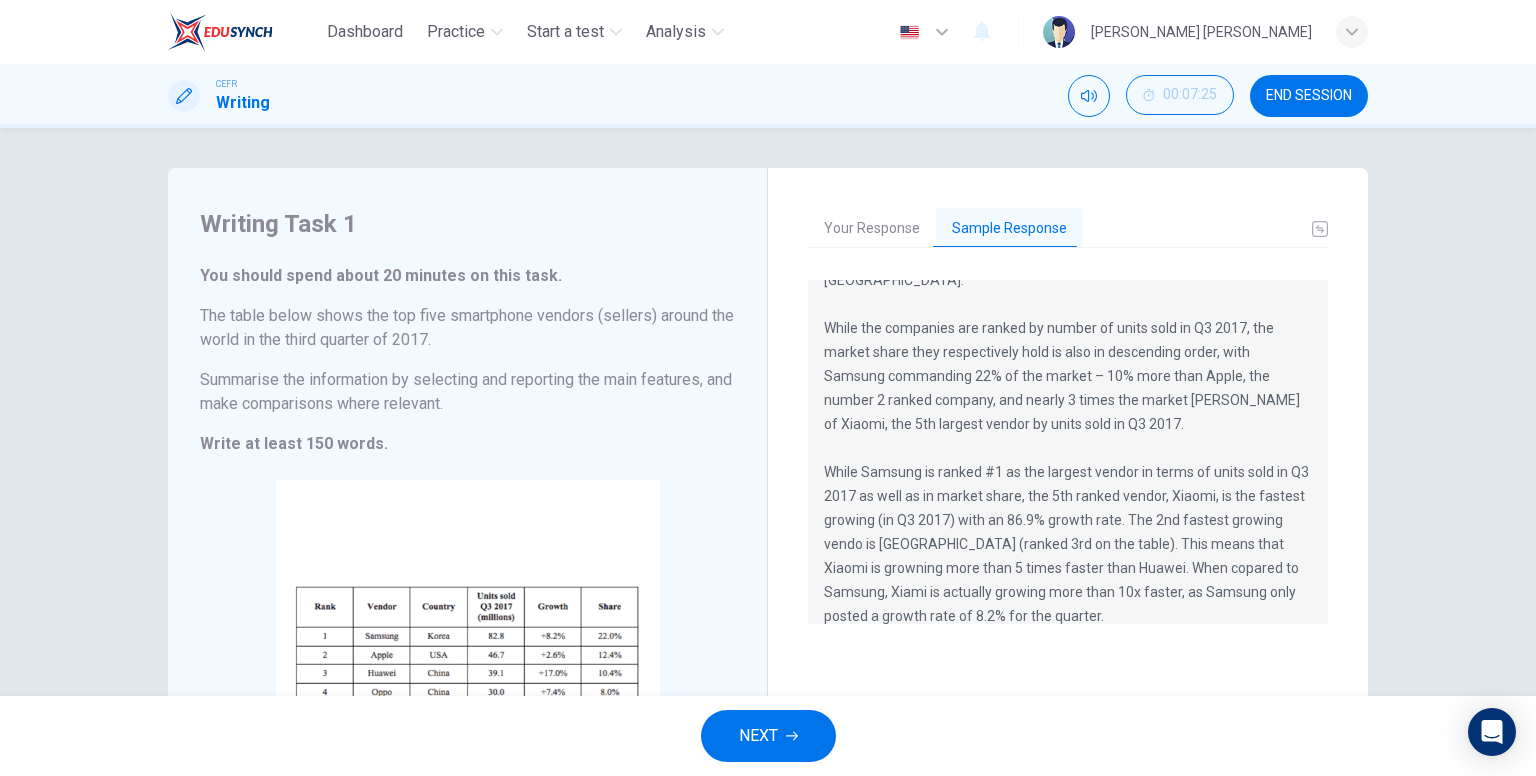 scroll, scrollTop: 120, scrollLeft: 0, axis: vertical 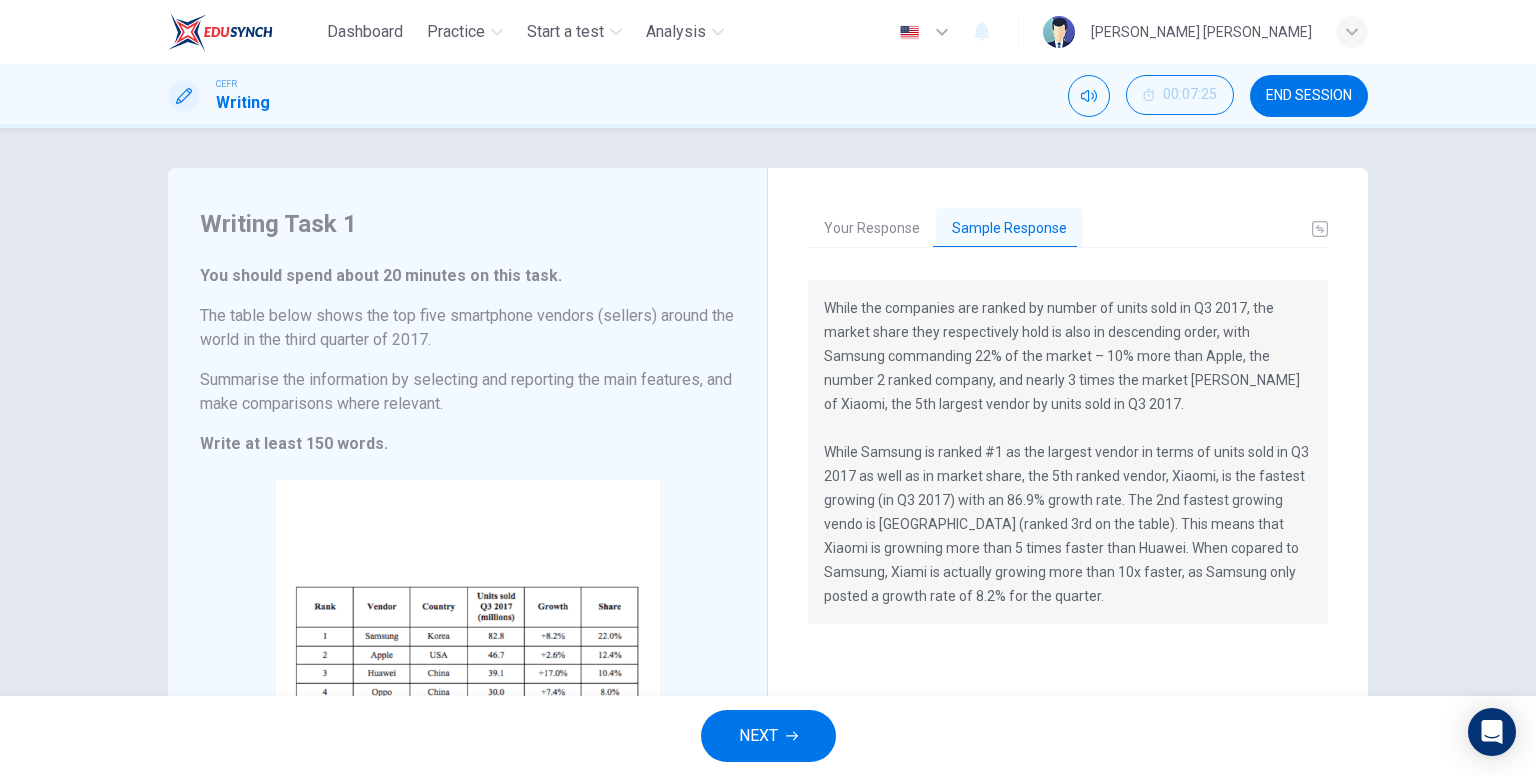click on "NEXT" at bounding box center (758, 736) 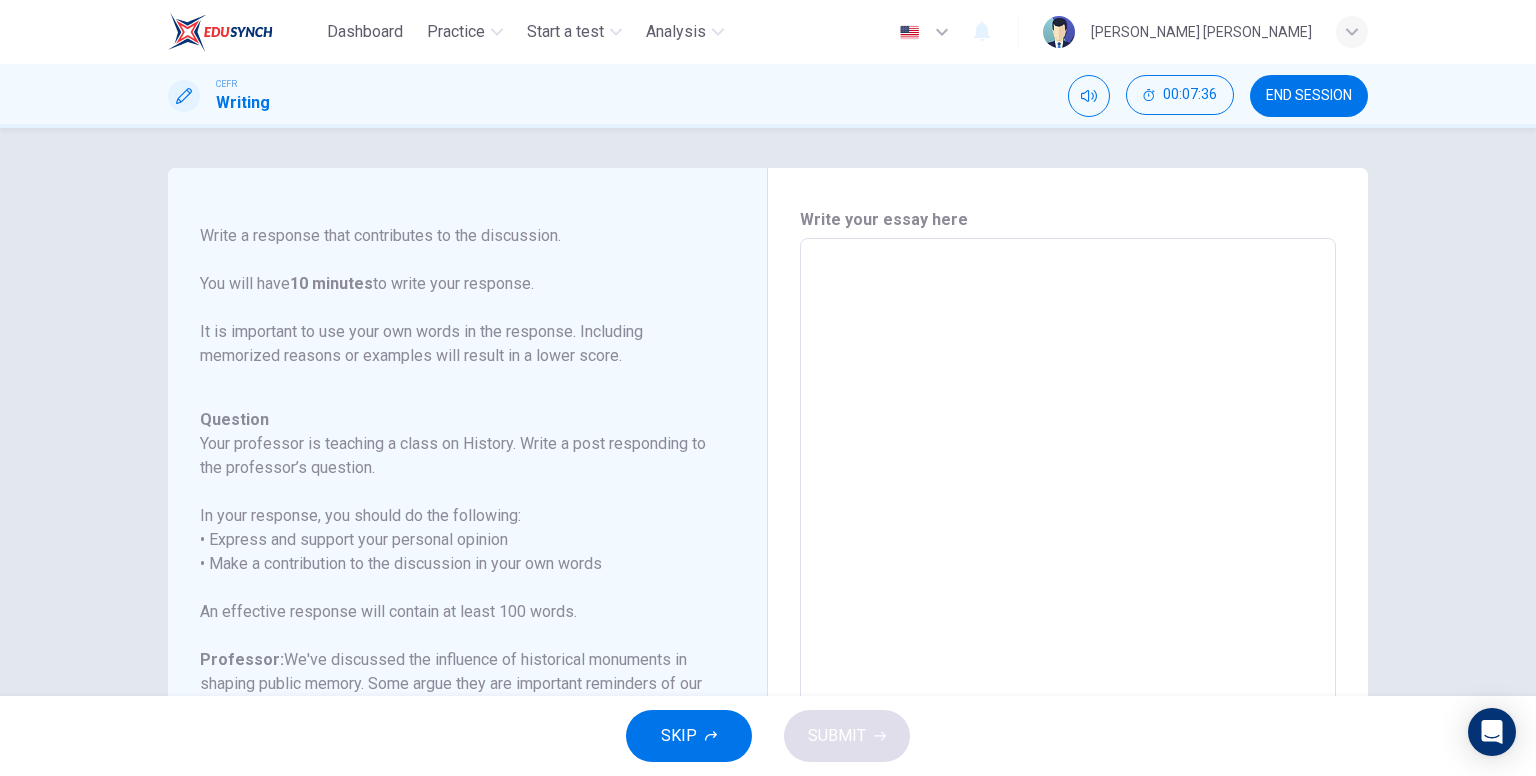 scroll, scrollTop: 245, scrollLeft: 0, axis: vertical 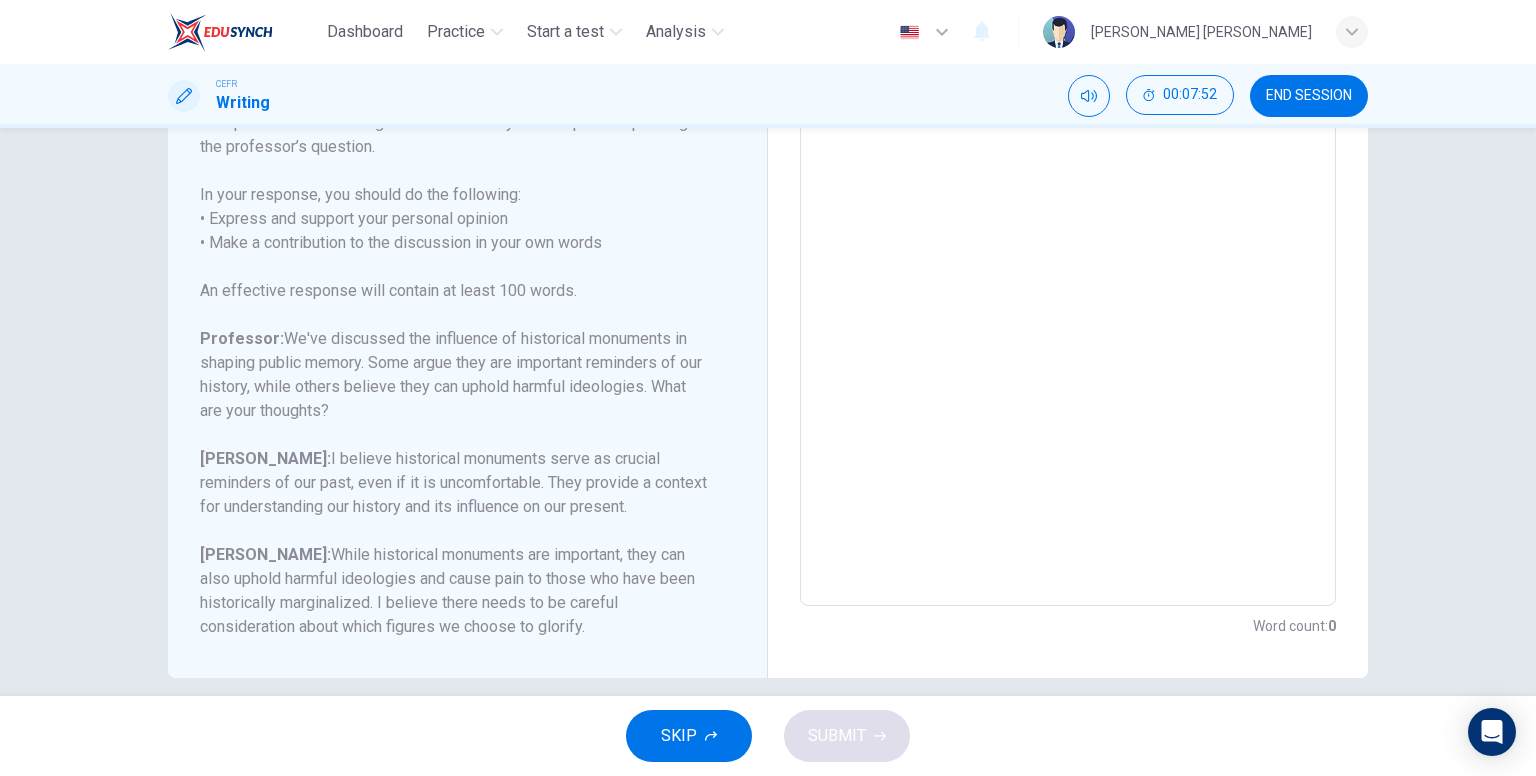 click on "END SESSION" at bounding box center (1309, 96) 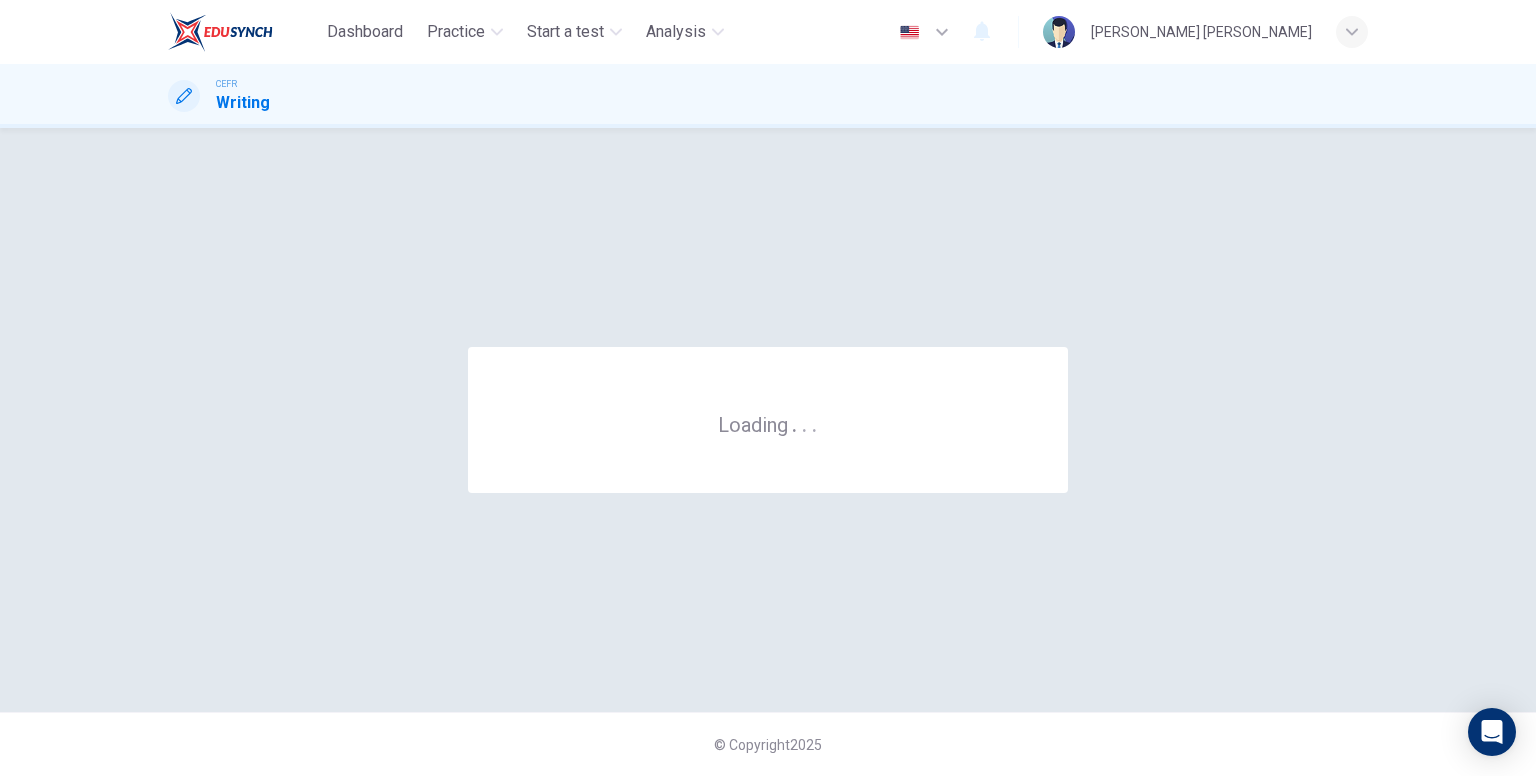scroll, scrollTop: 0, scrollLeft: 0, axis: both 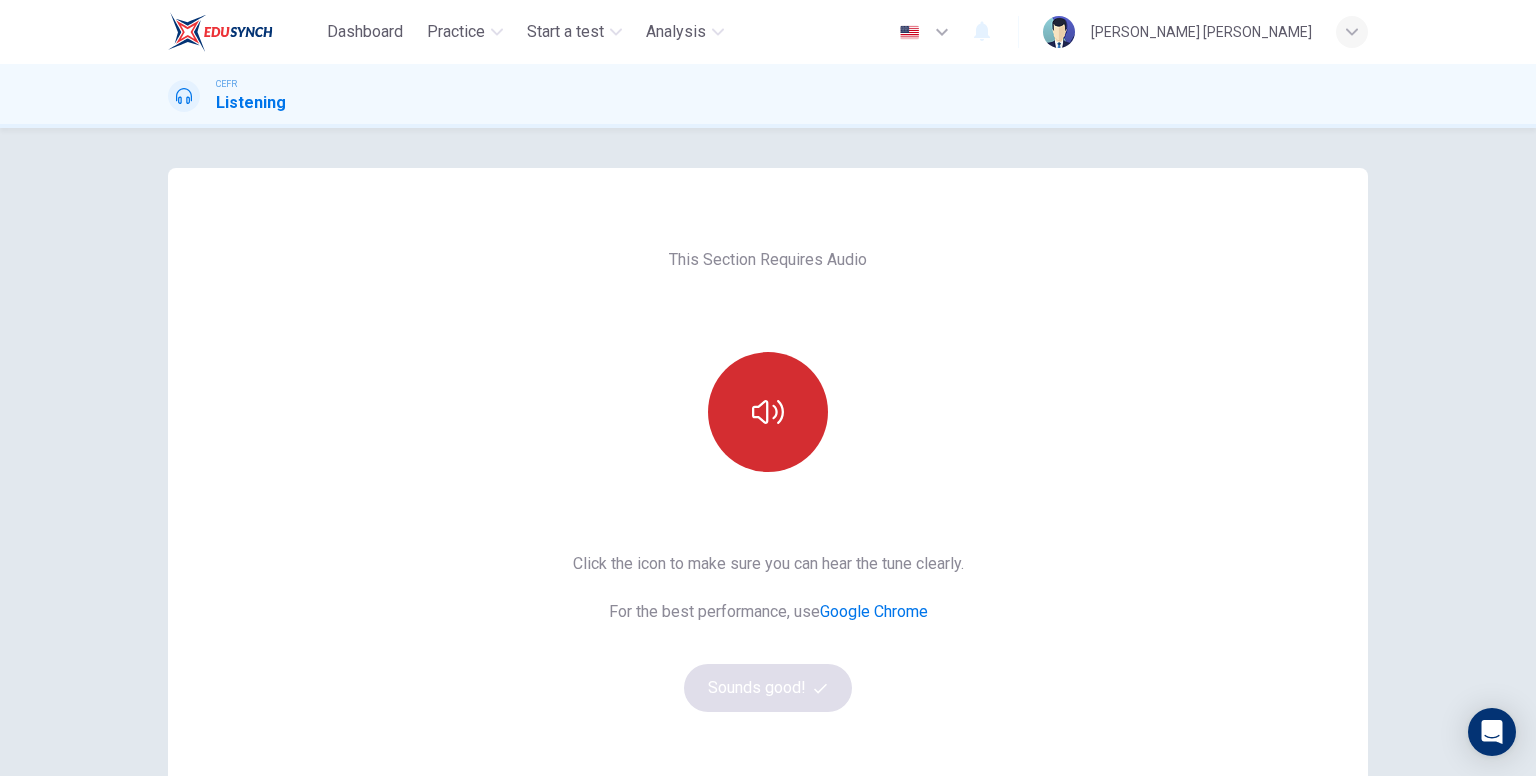 click 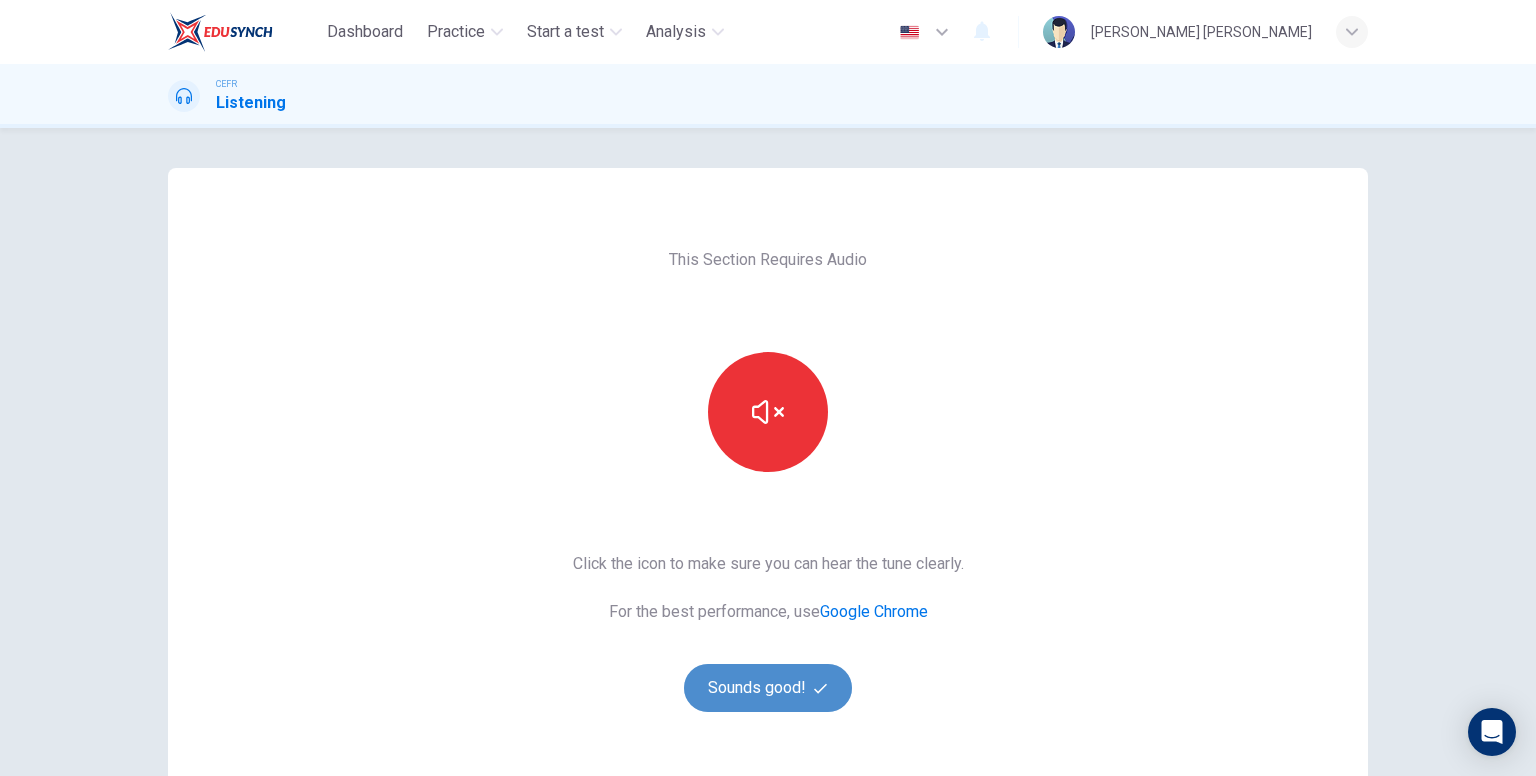 click on "Sounds good!" at bounding box center (768, 688) 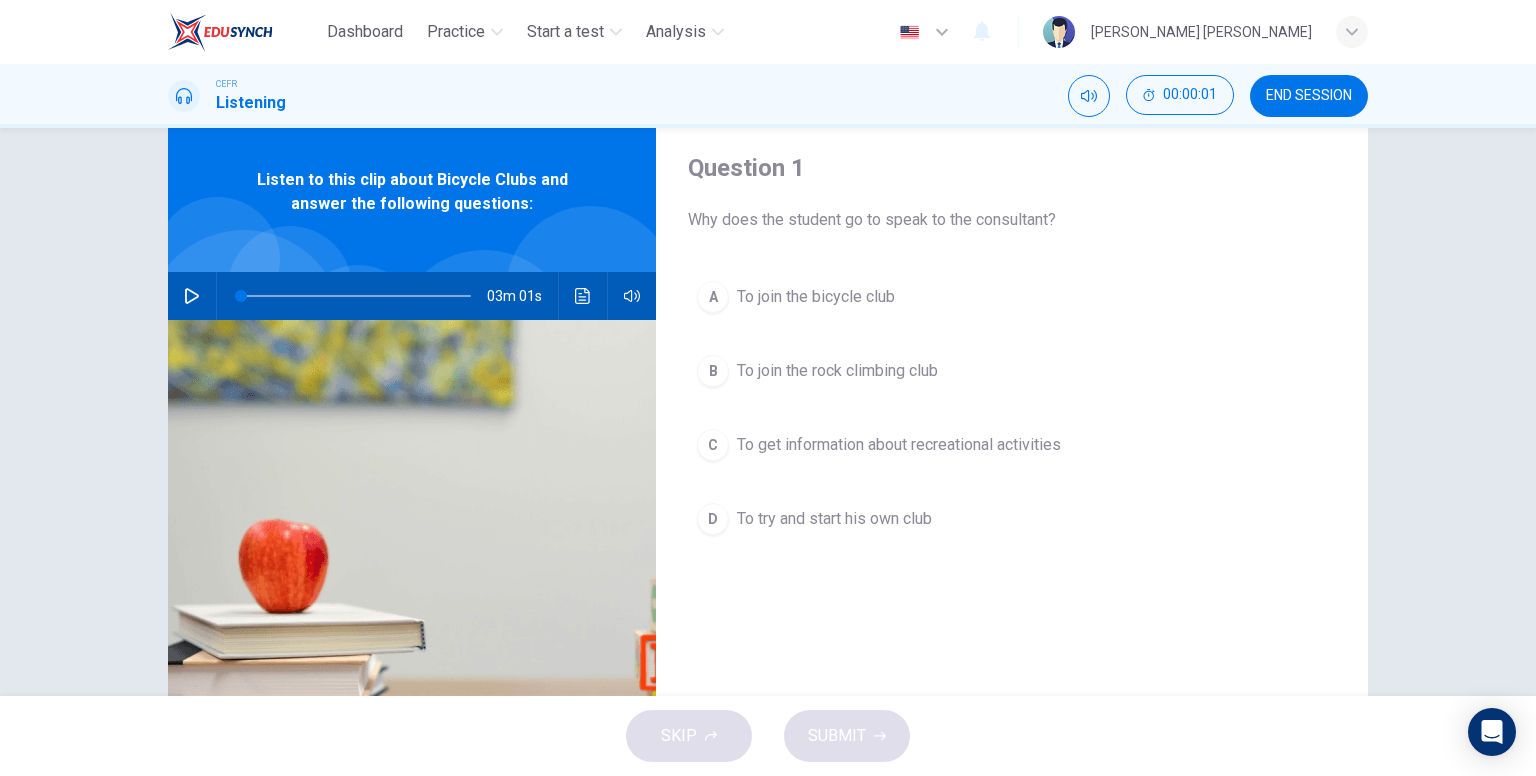 scroll, scrollTop: 100, scrollLeft: 0, axis: vertical 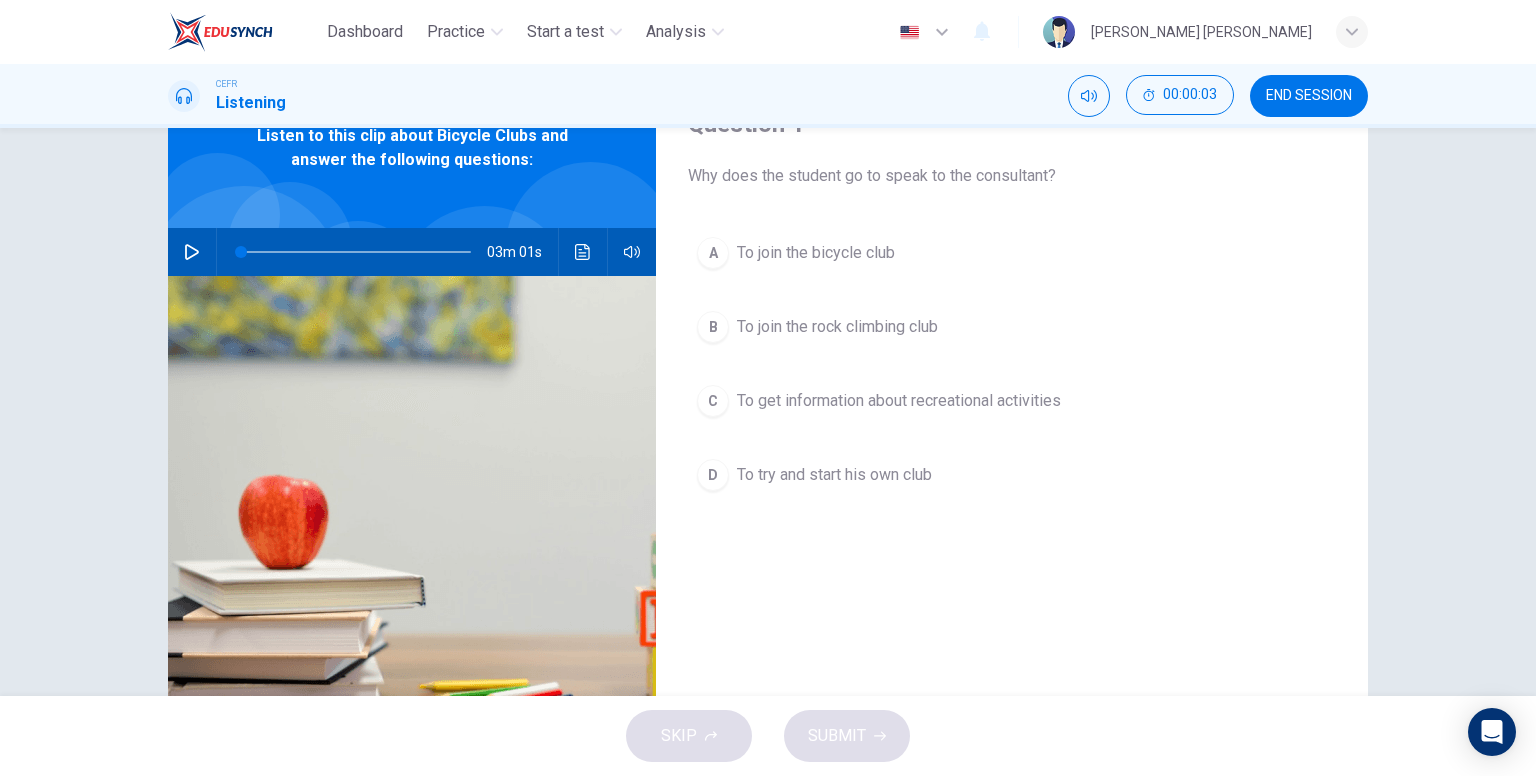 click at bounding box center (192, 252) 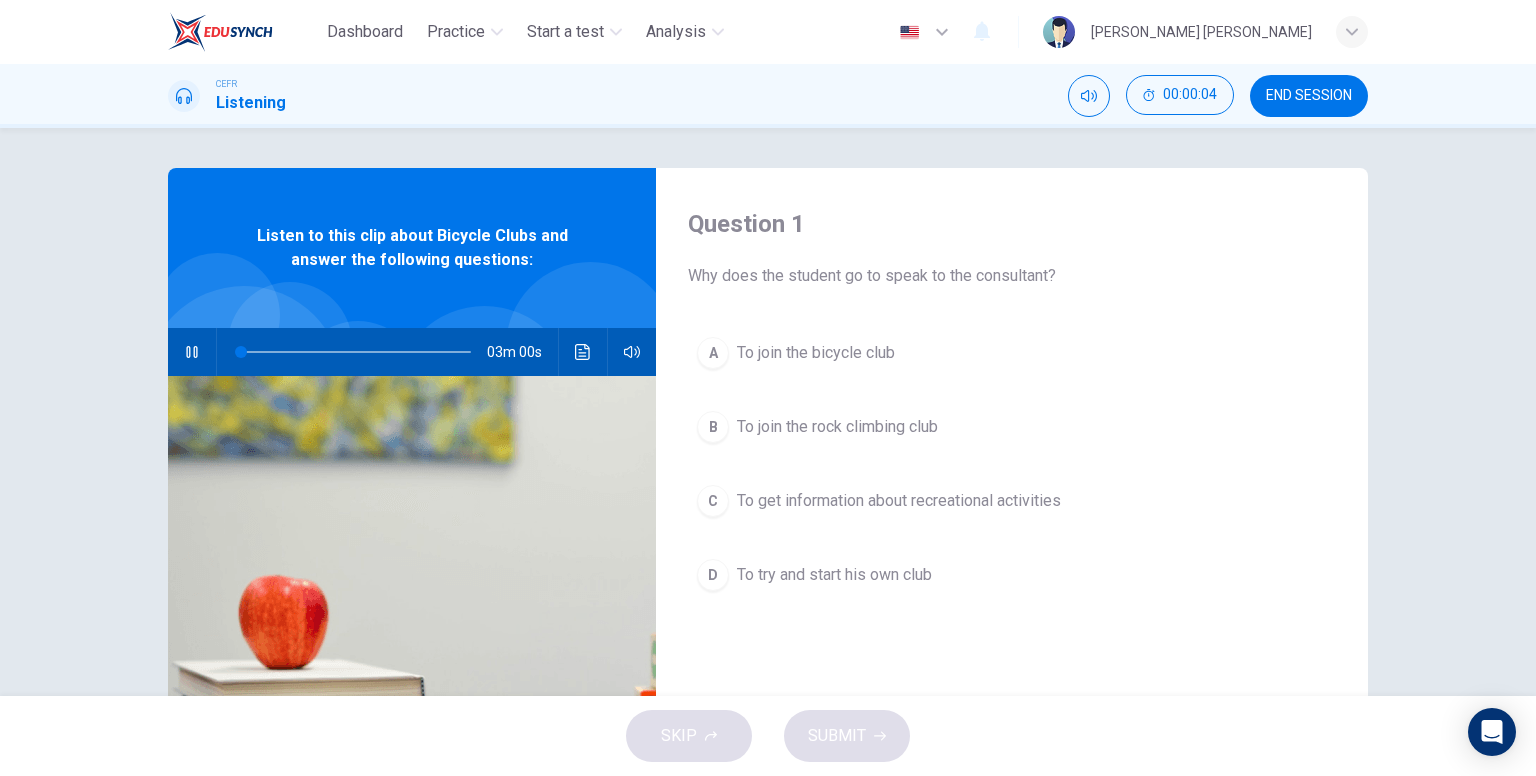 scroll, scrollTop: 0, scrollLeft: 0, axis: both 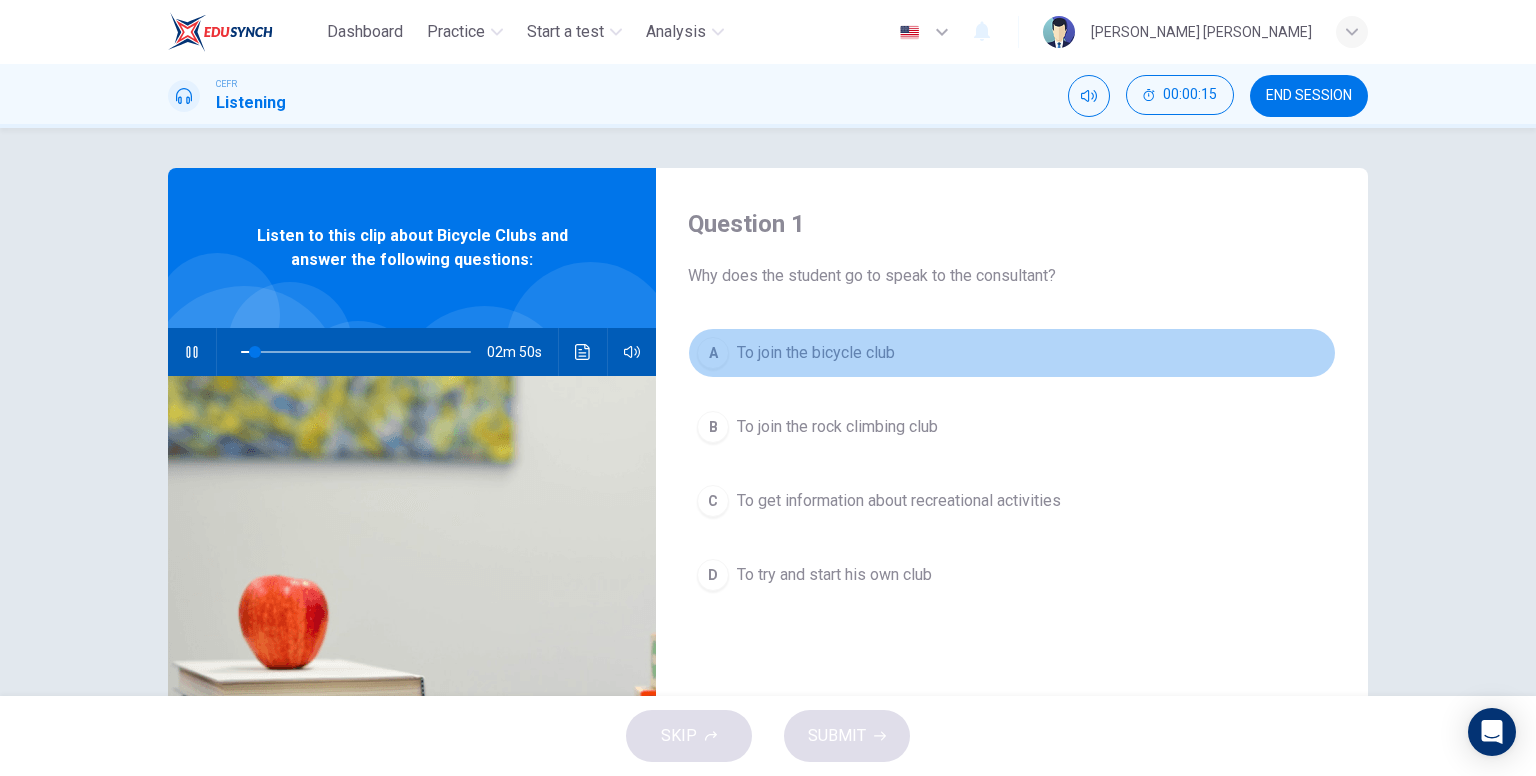 click on "To join the bicycle club" at bounding box center (816, 353) 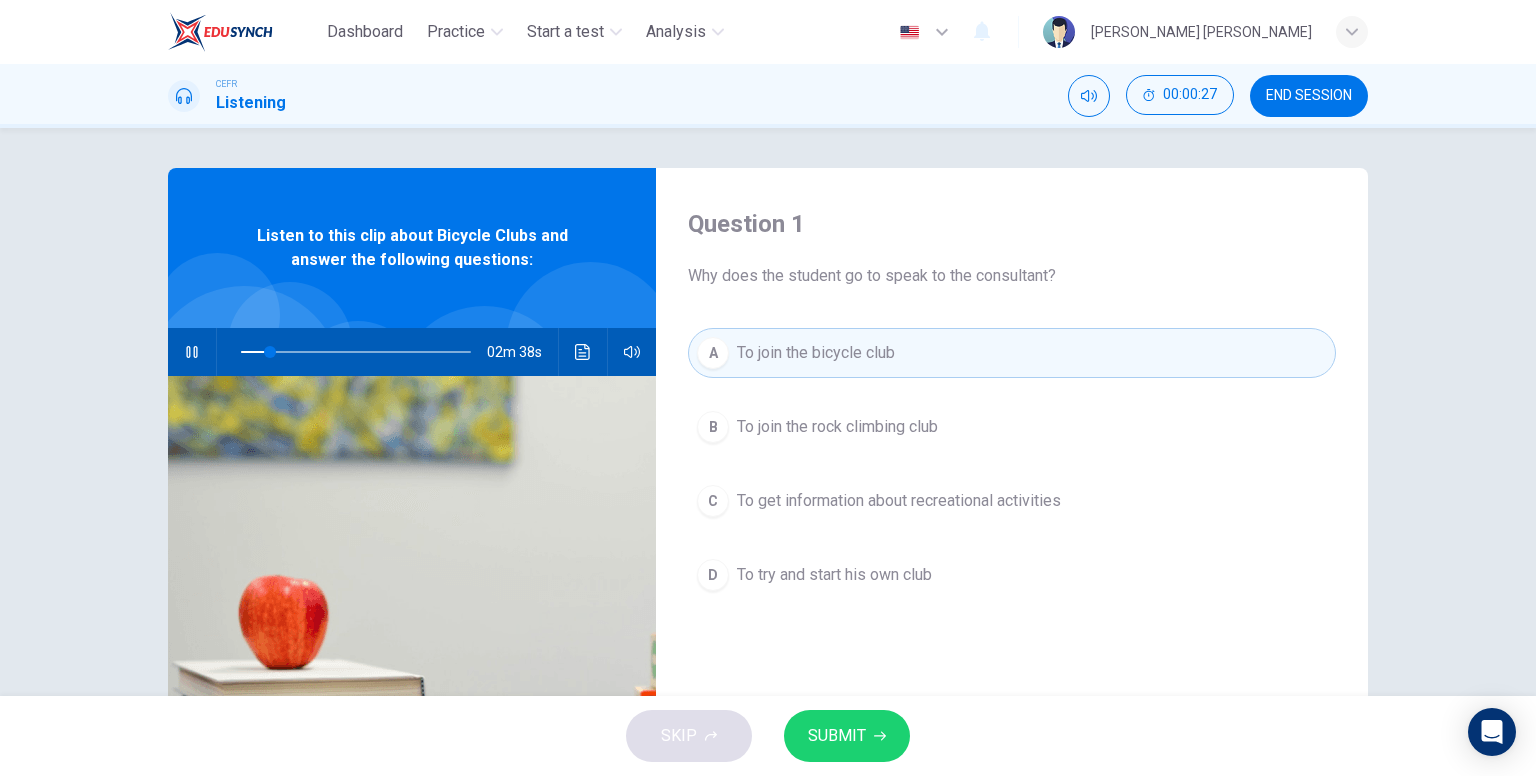 click on "SUBMIT" at bounding box center [837, 736] 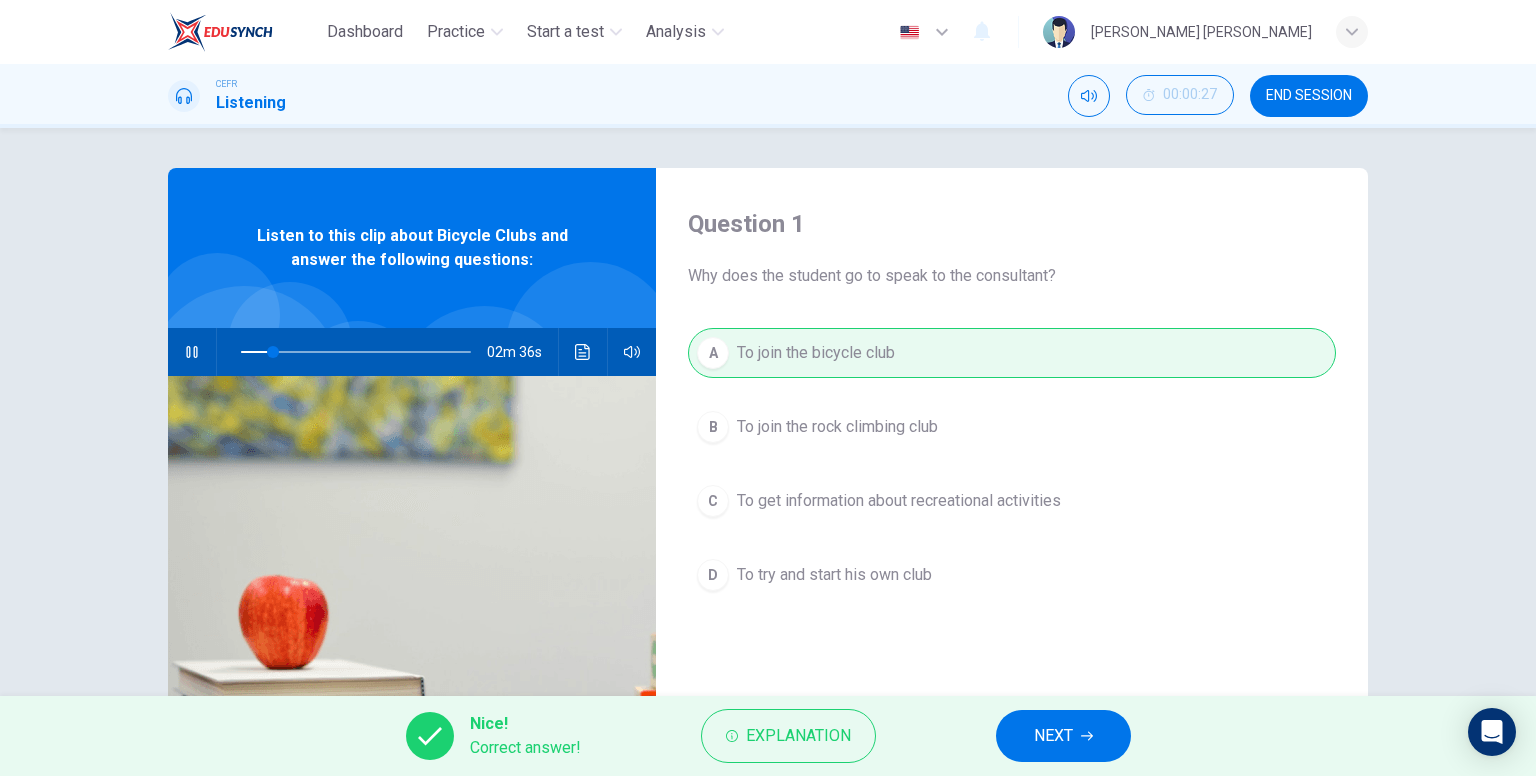 click on "NEXT" at bounding box center [1053, 736] 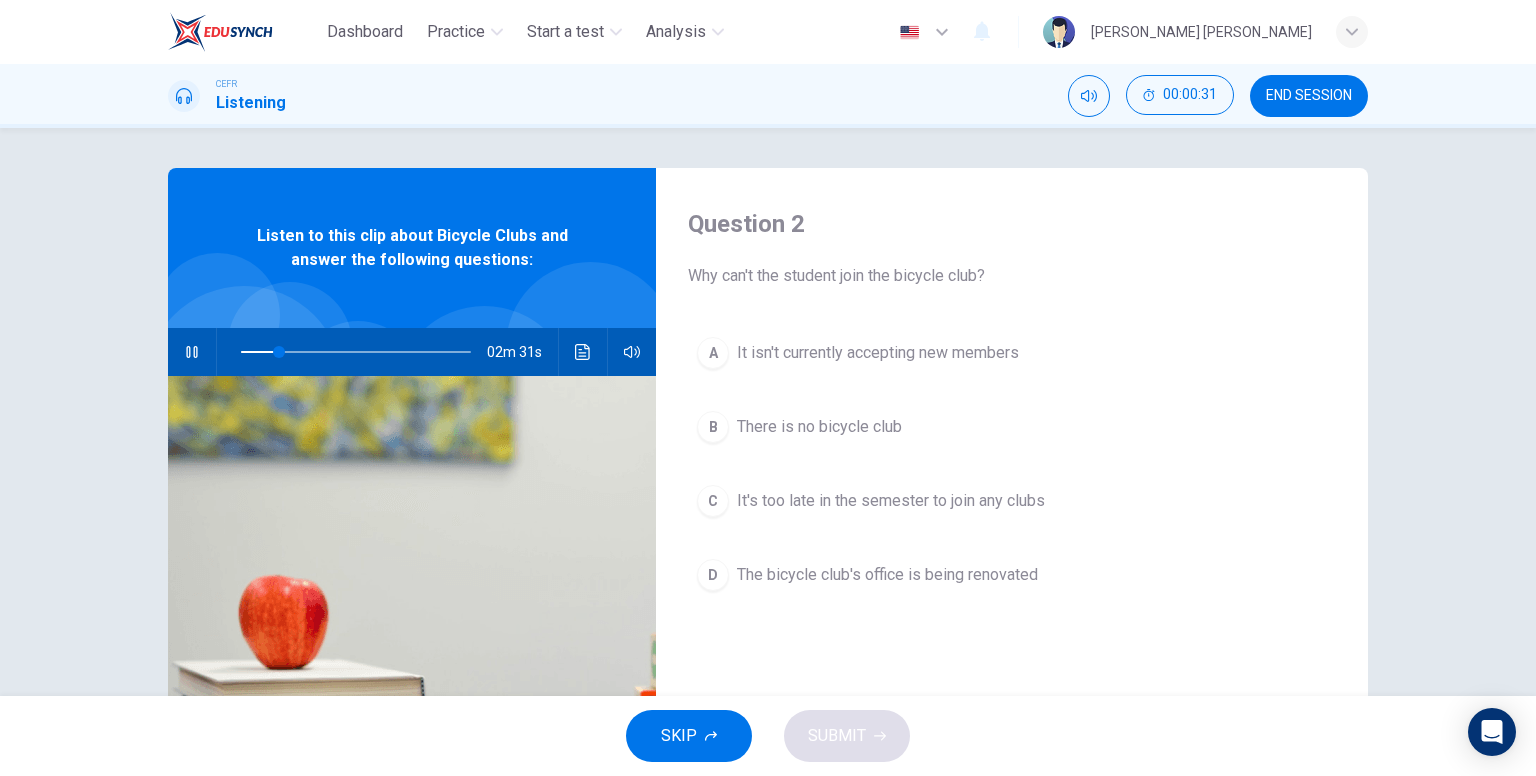 click on "The bicycle club's office is being renovated" at bounding box center [887, 575] 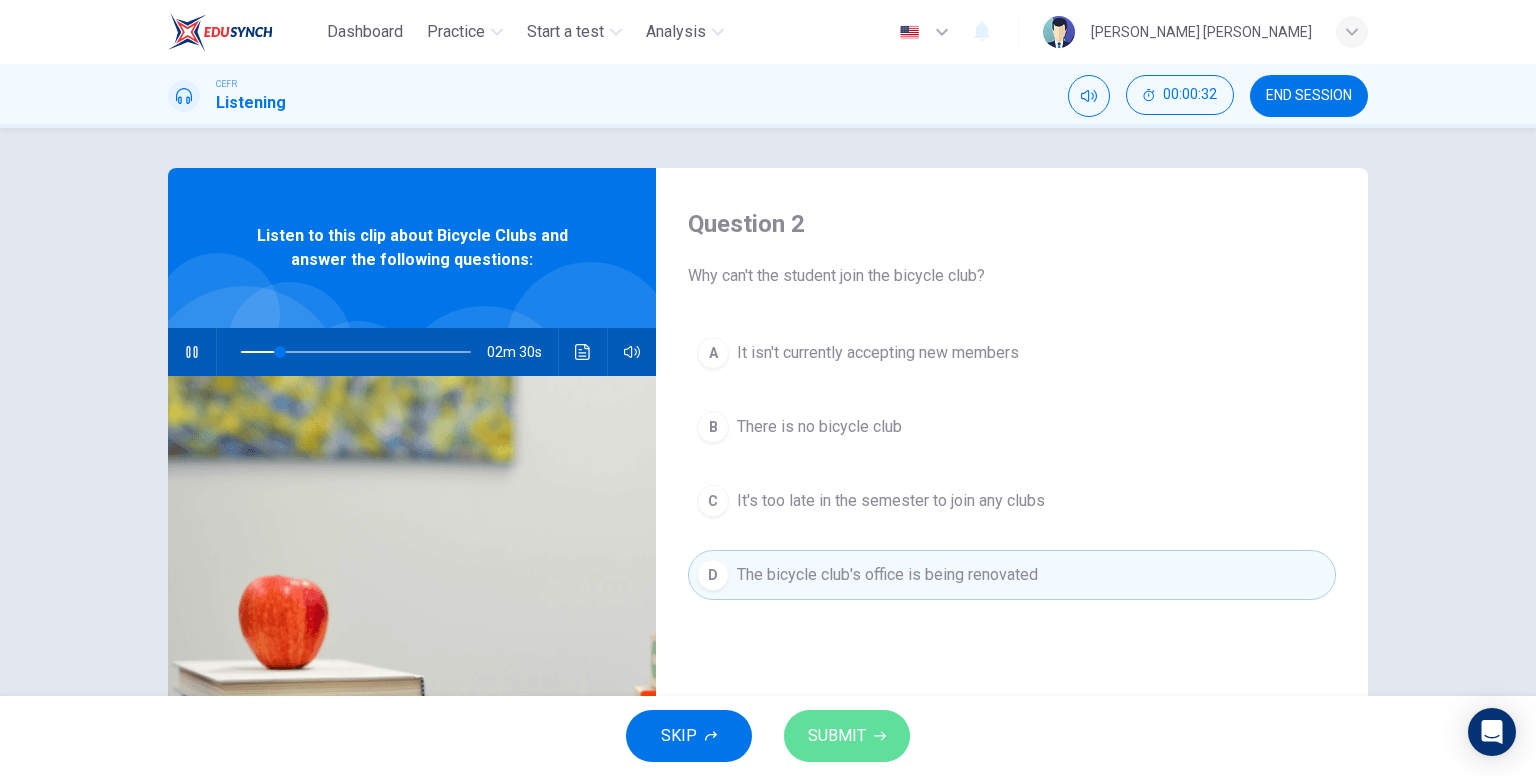 click on "SUBMIT" at bounding box center [847, 736] 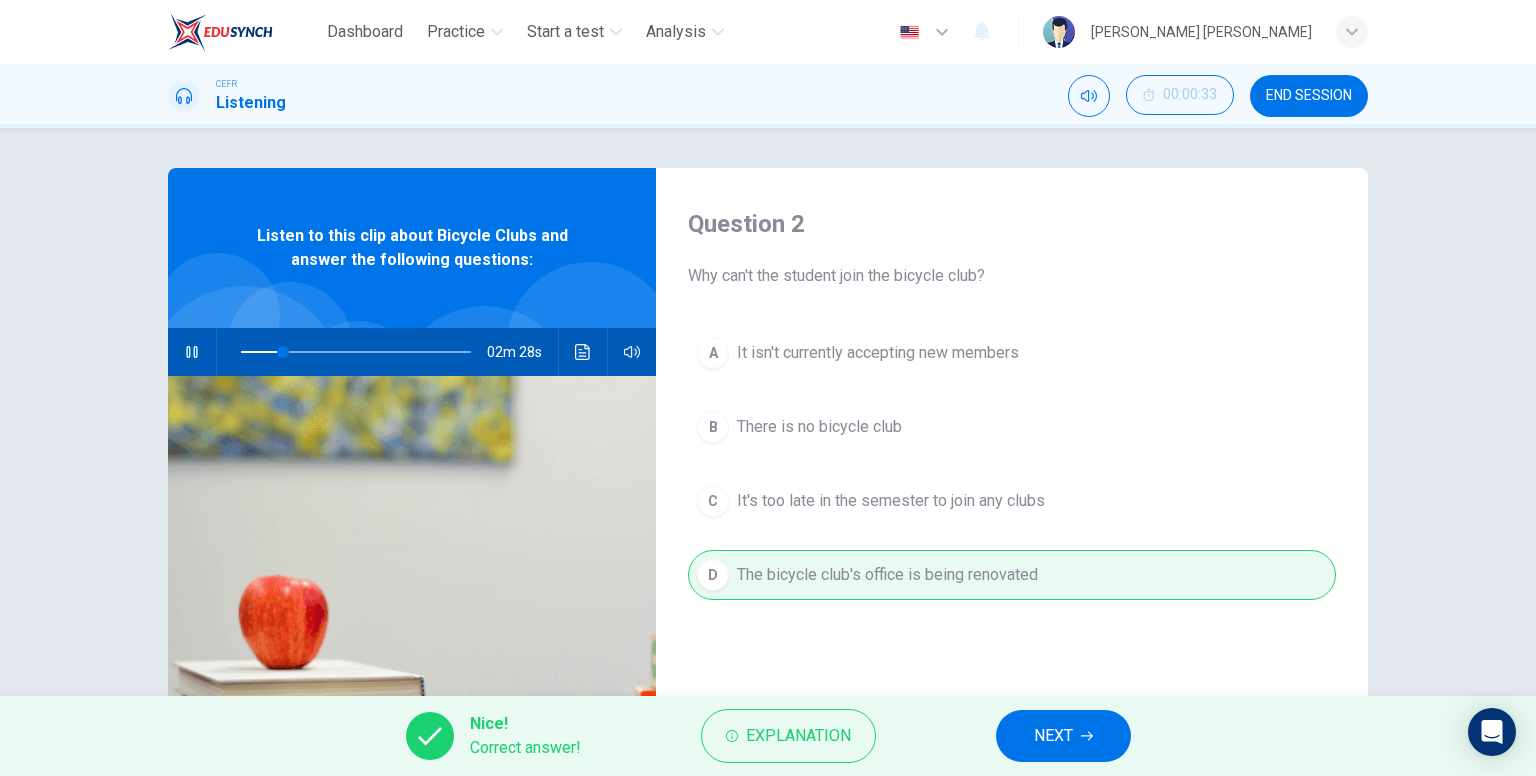 click on "NEXT" at bounding box center (1053, 736) 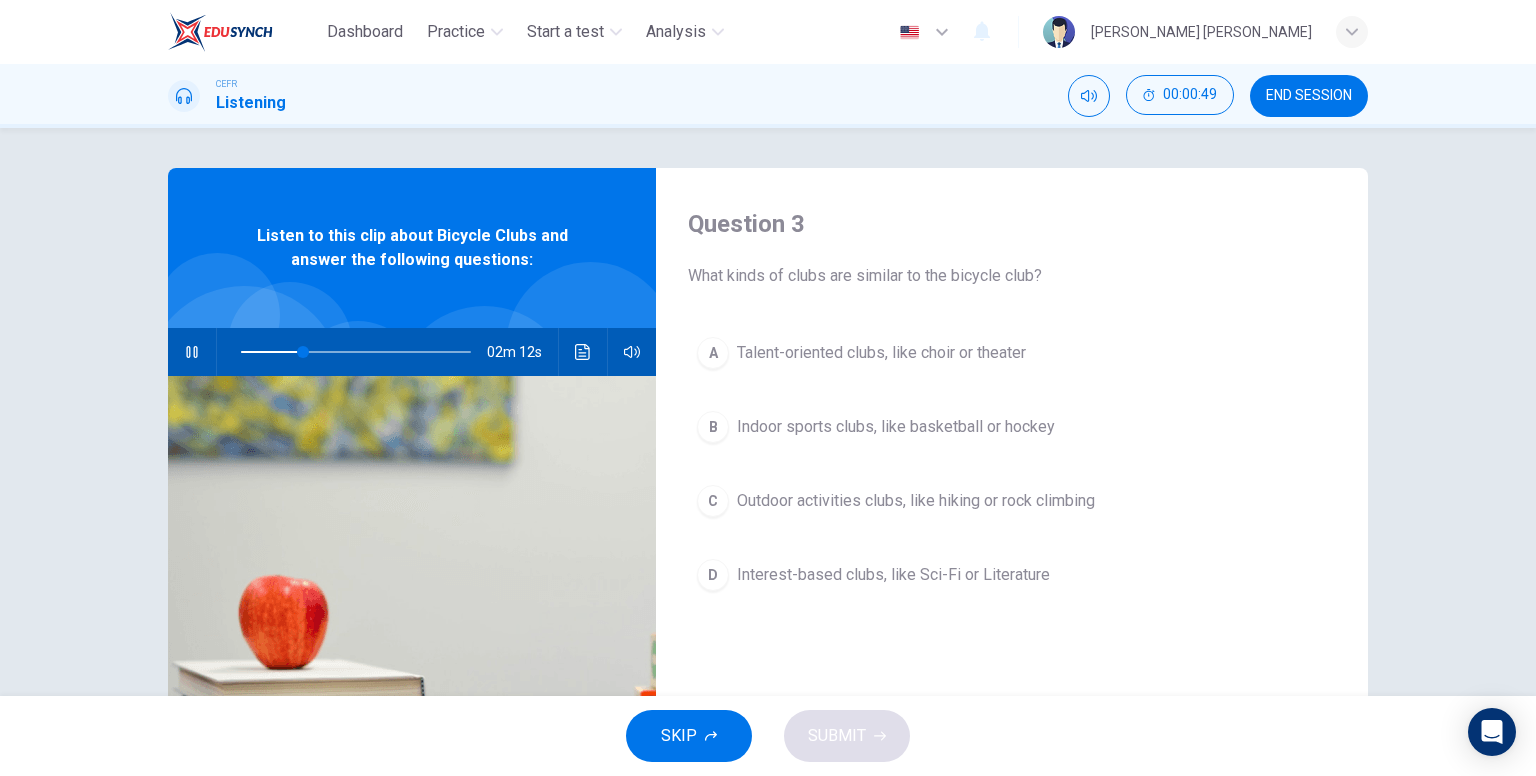 click on "Outdoor activities clubs, like hiking or rock climbing" at bounding box center (916, 501) 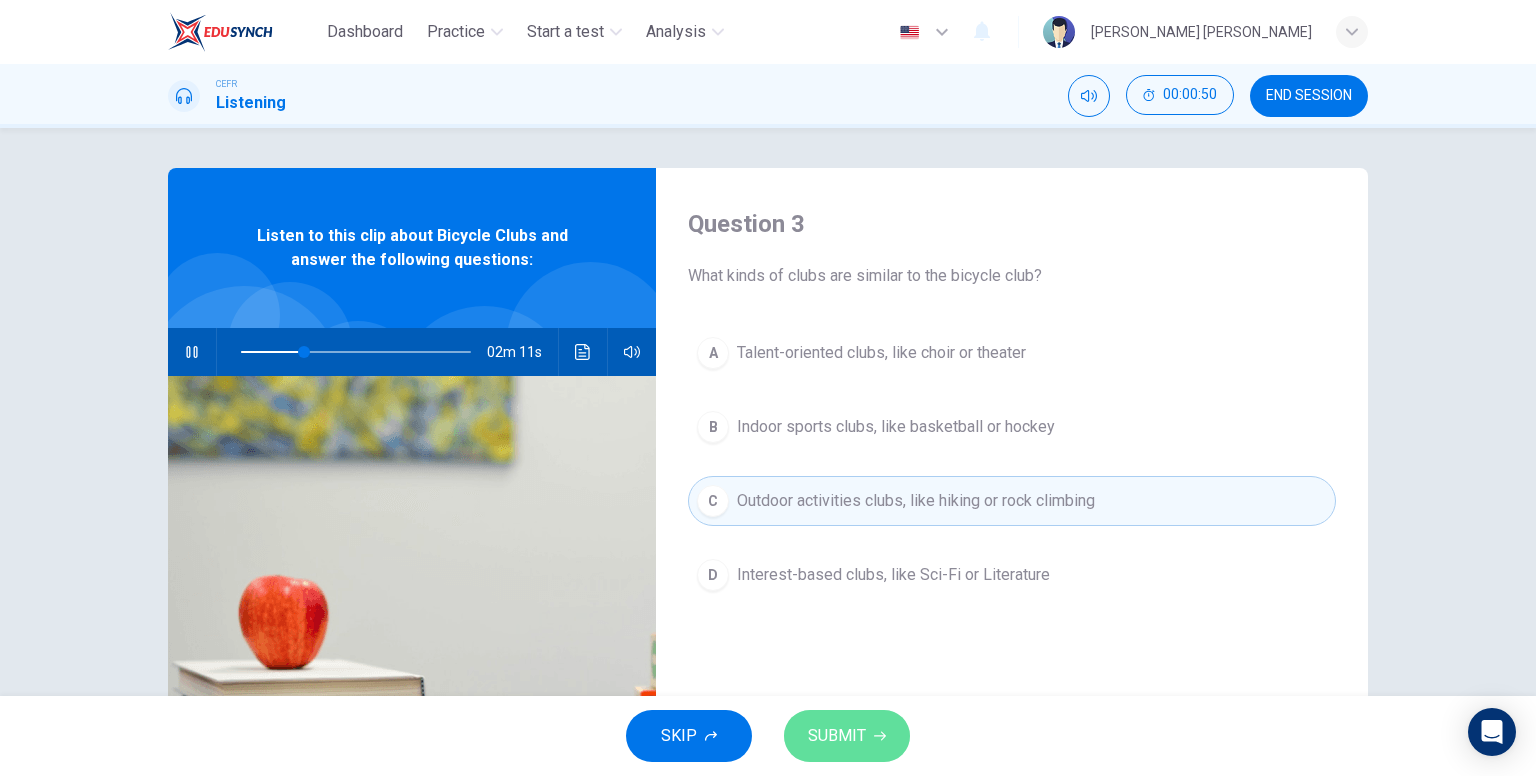 click on "SUBMIT" at bounding box center (847, 736) 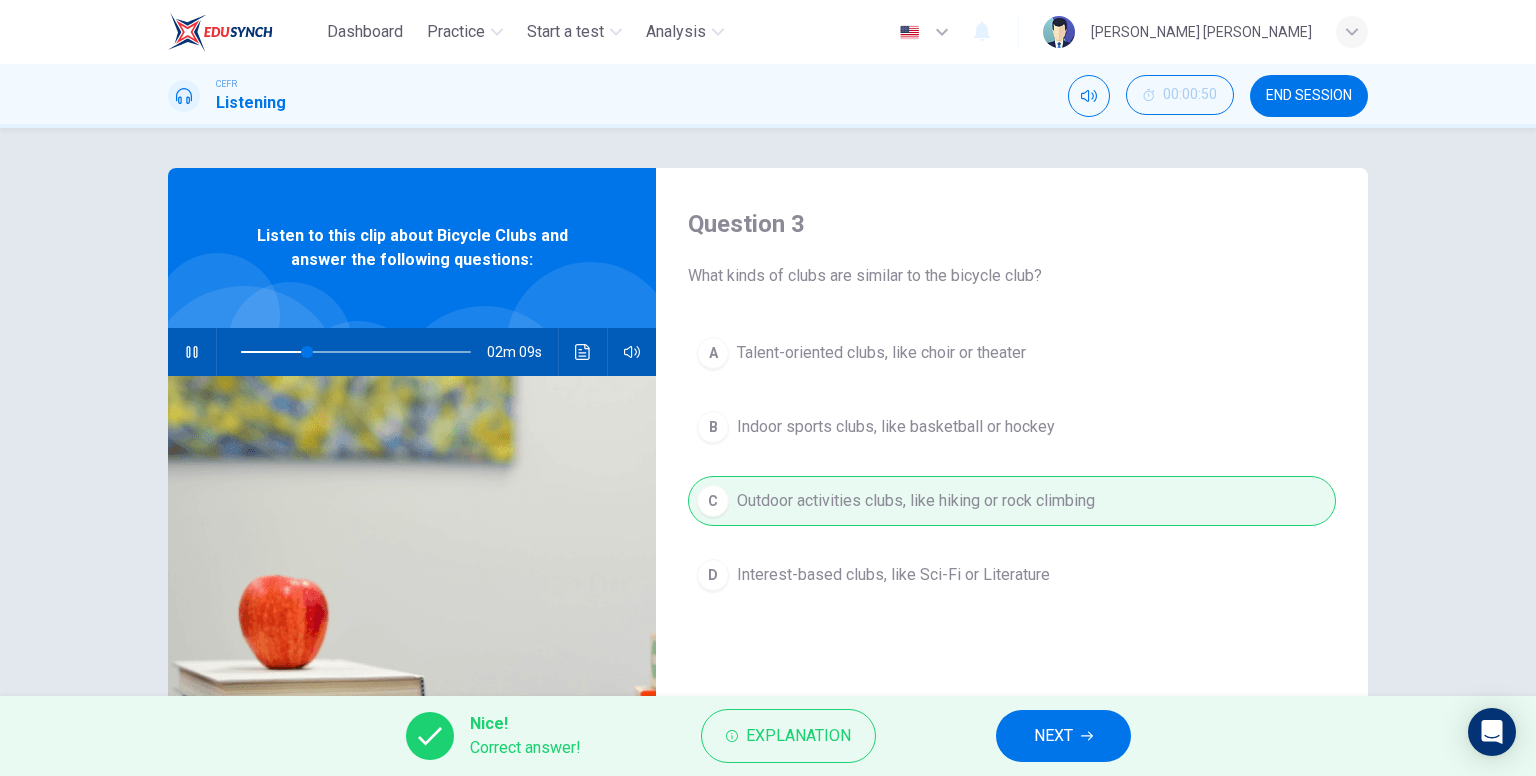 click on "NEXT" at bounding box center [1063, 736] 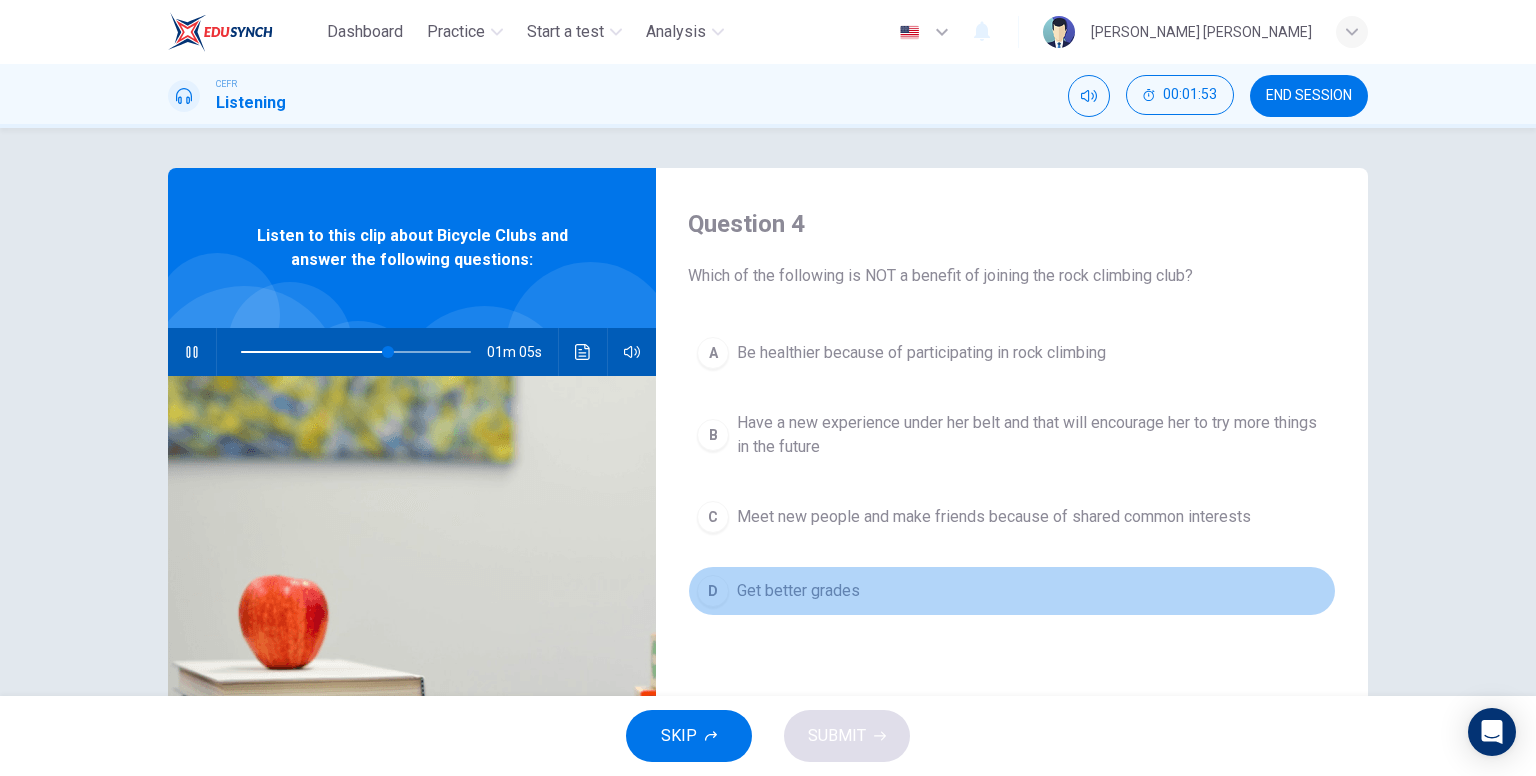 click on "Get better grades" at bounding box center [798, 591] 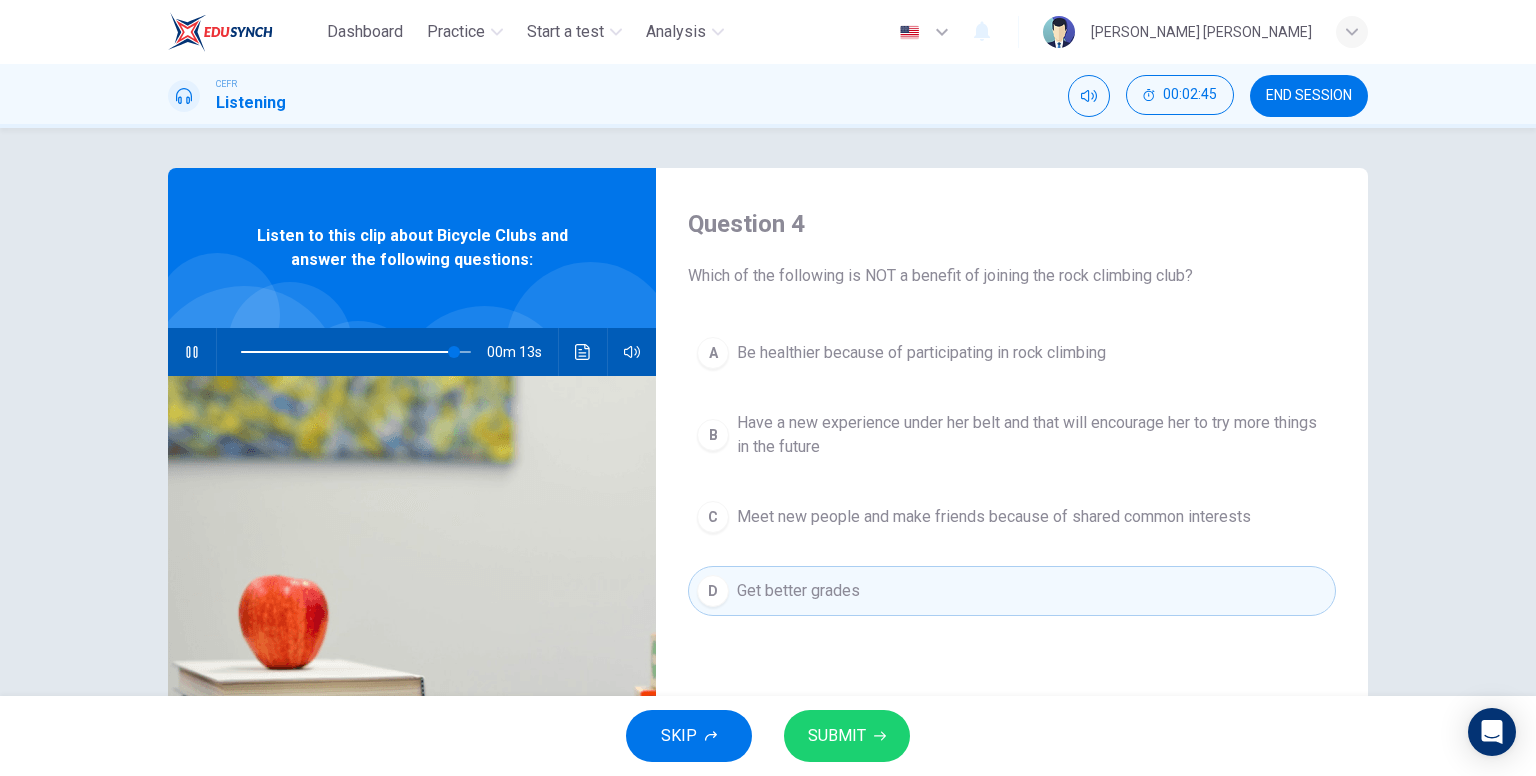click on "SUBMIT" at bounding box center [847, 736] 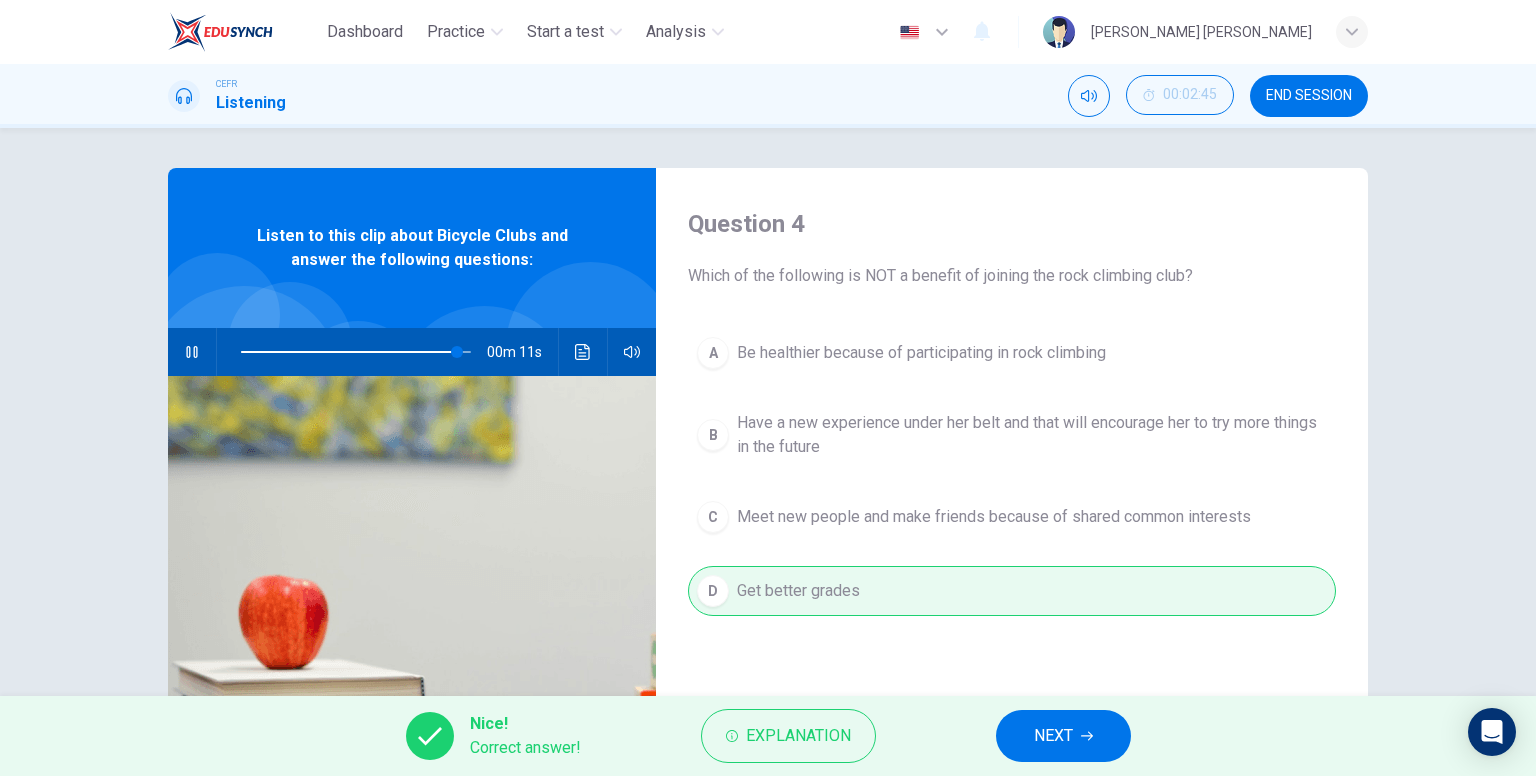 click 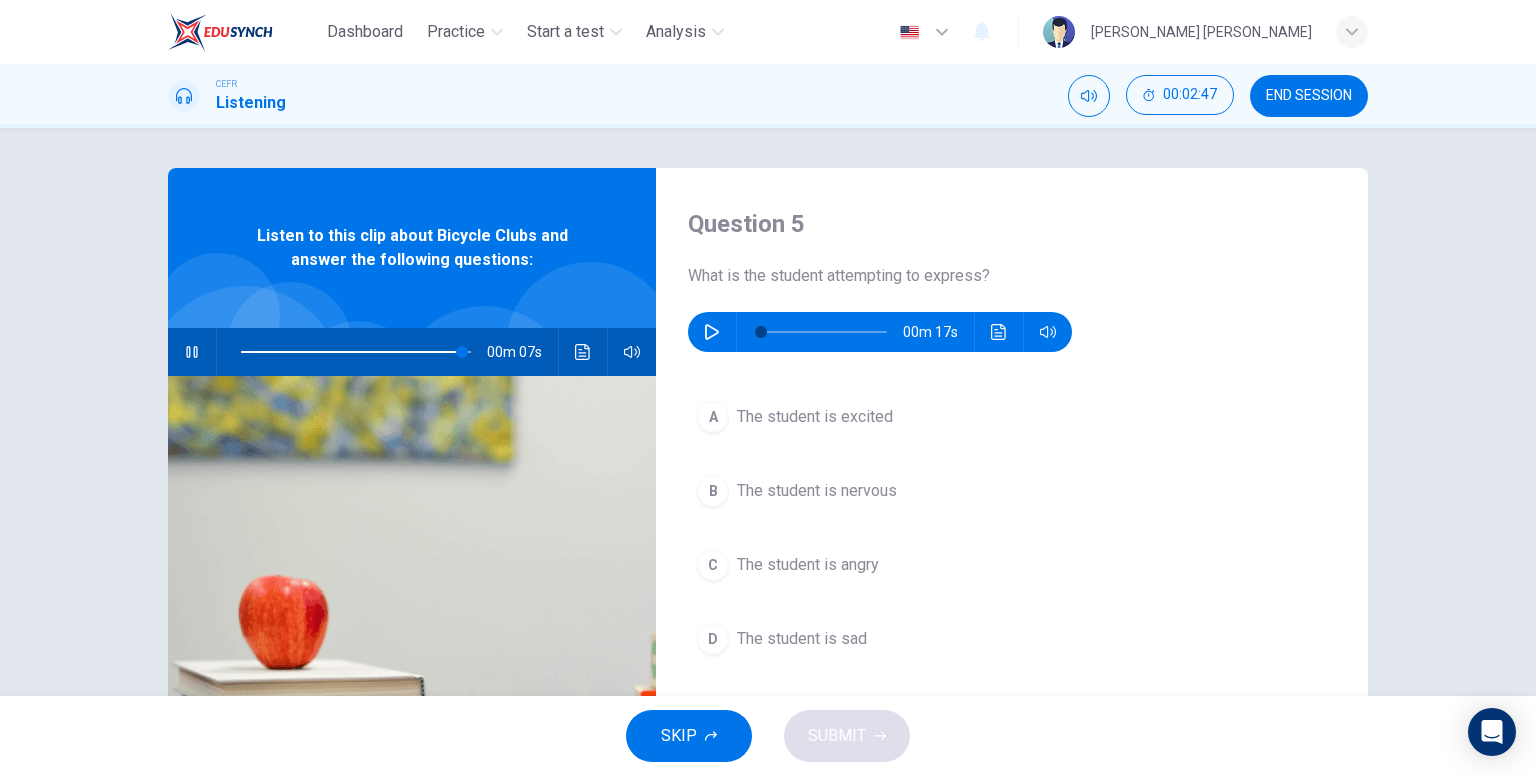 click 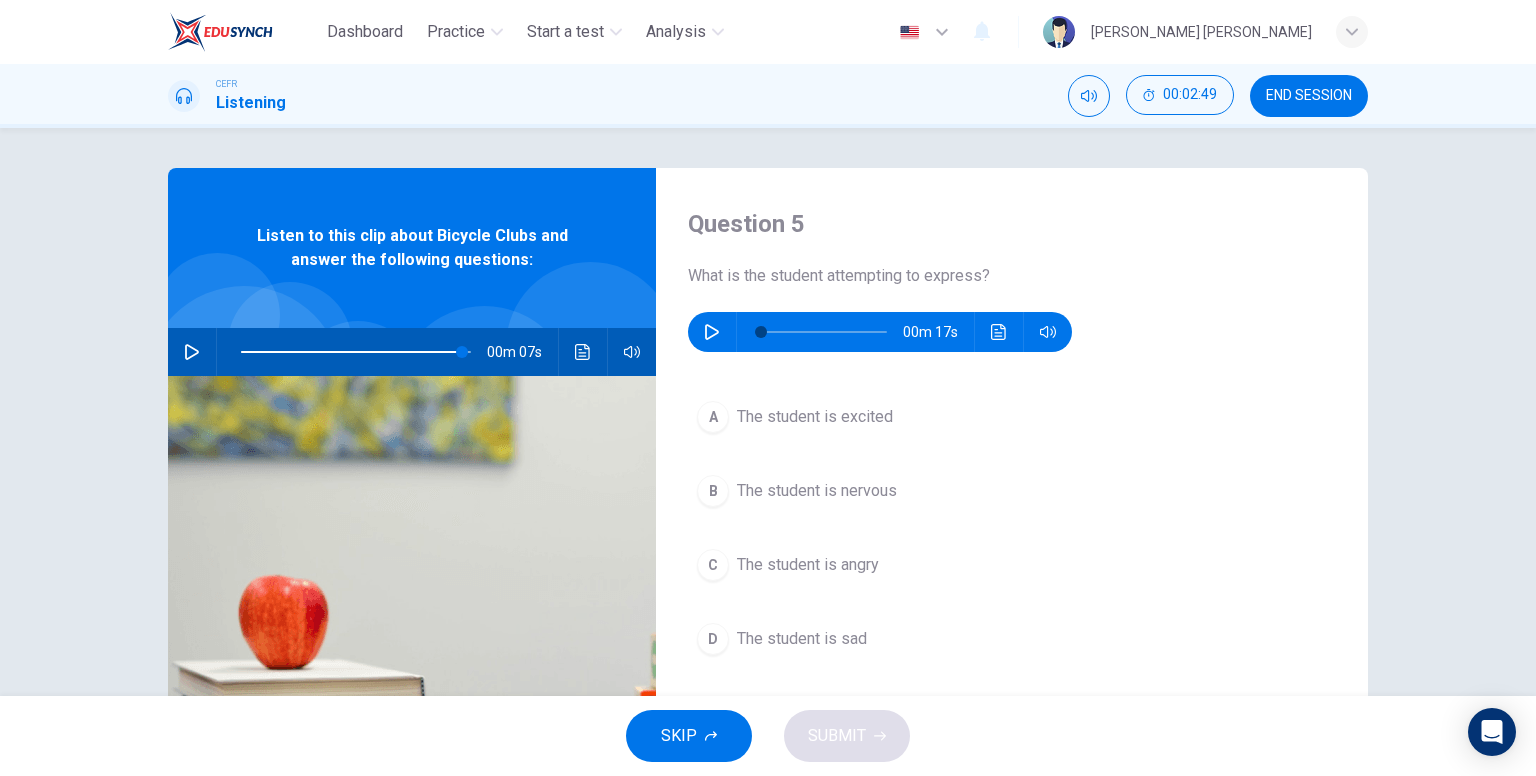 click 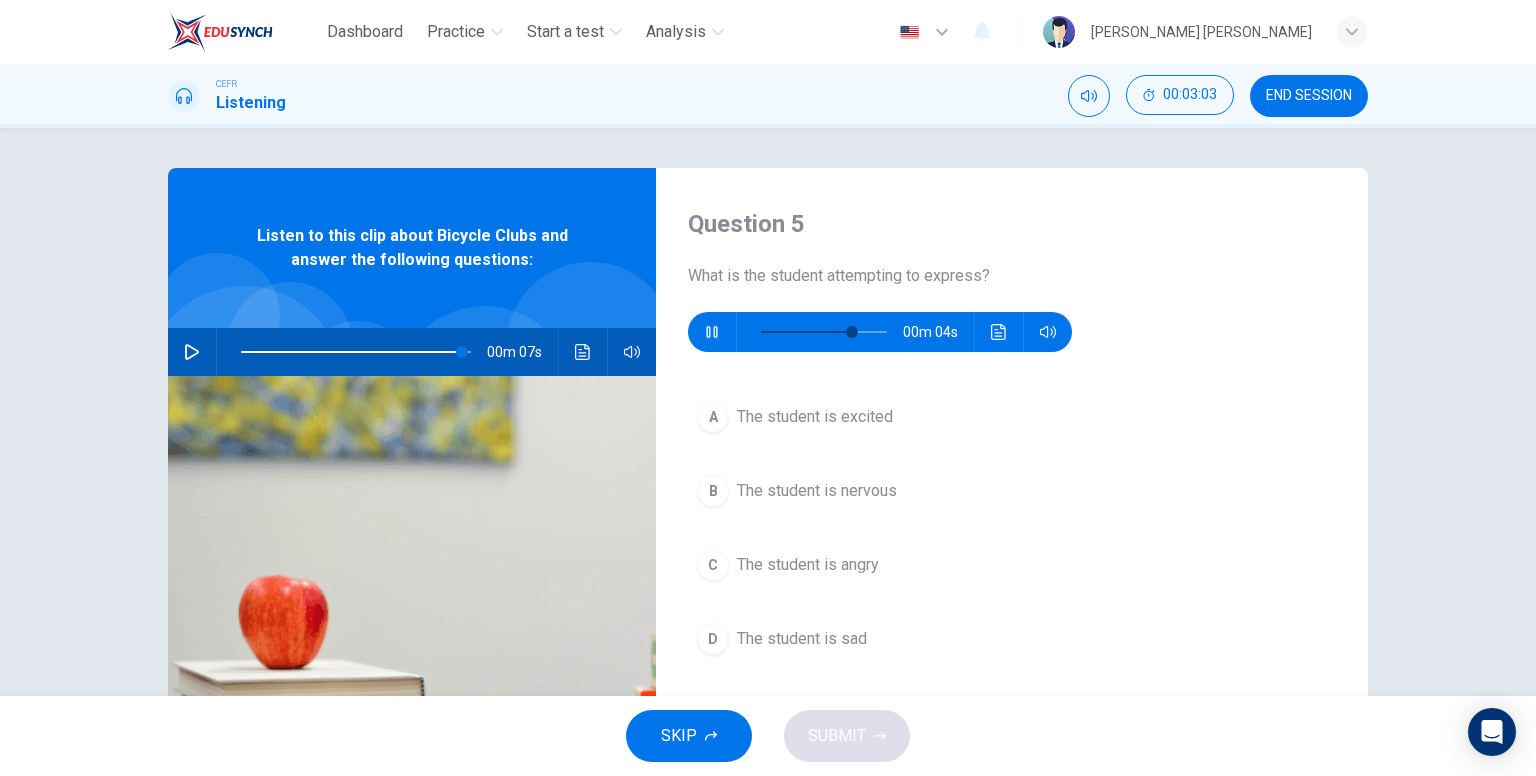 type on "78" 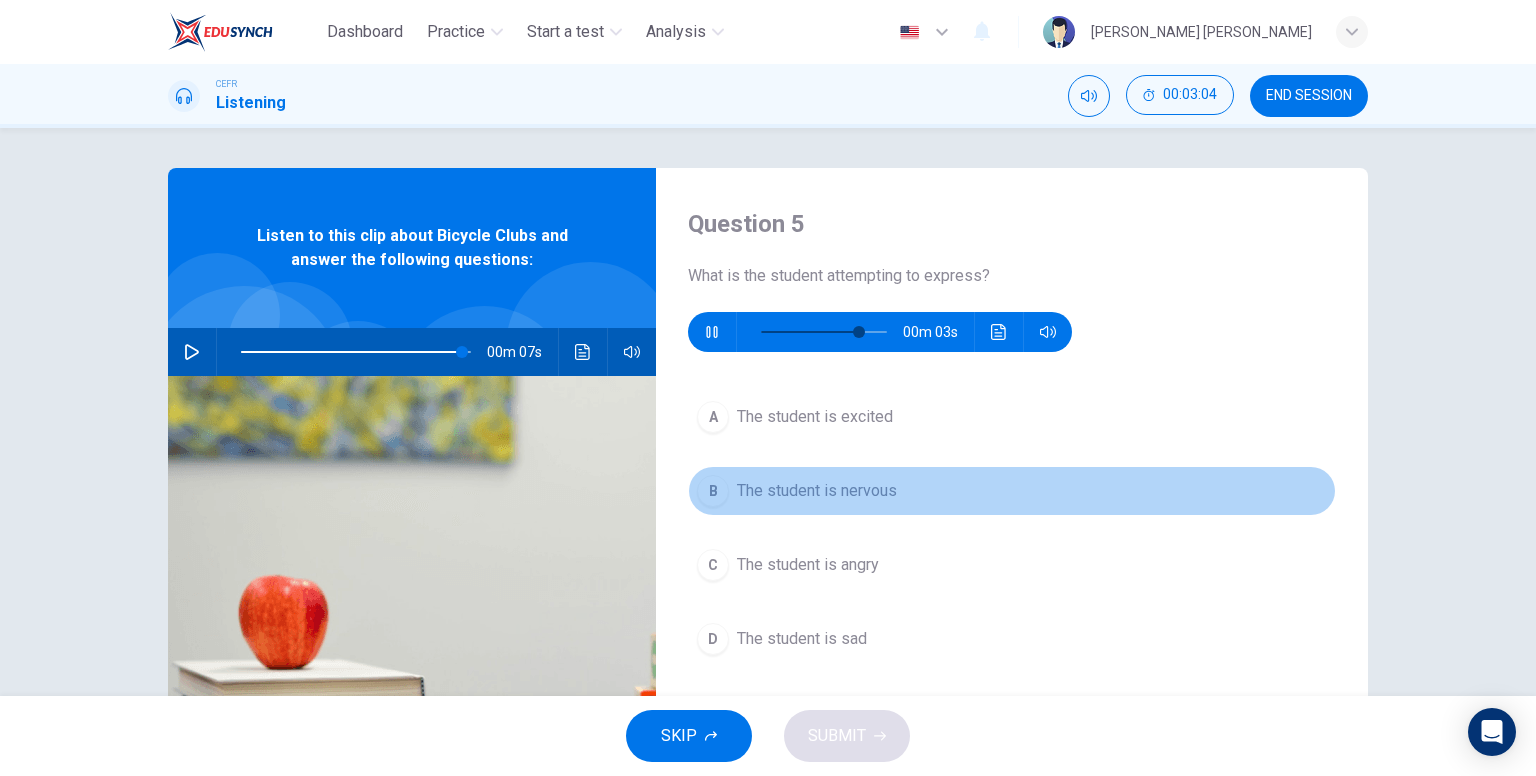 click on "The student is nervous" at bounding box center [817, 491] 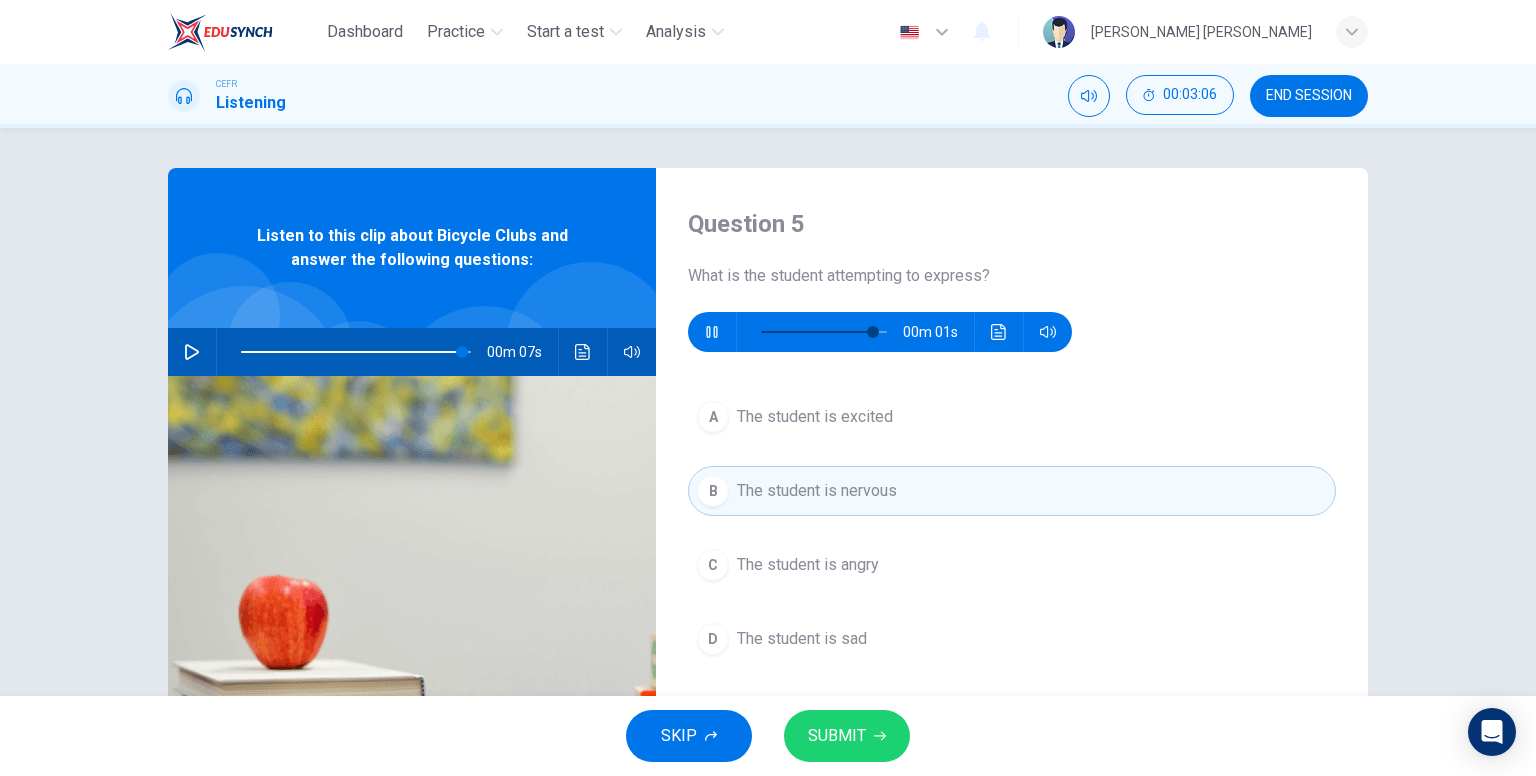 type on "95" 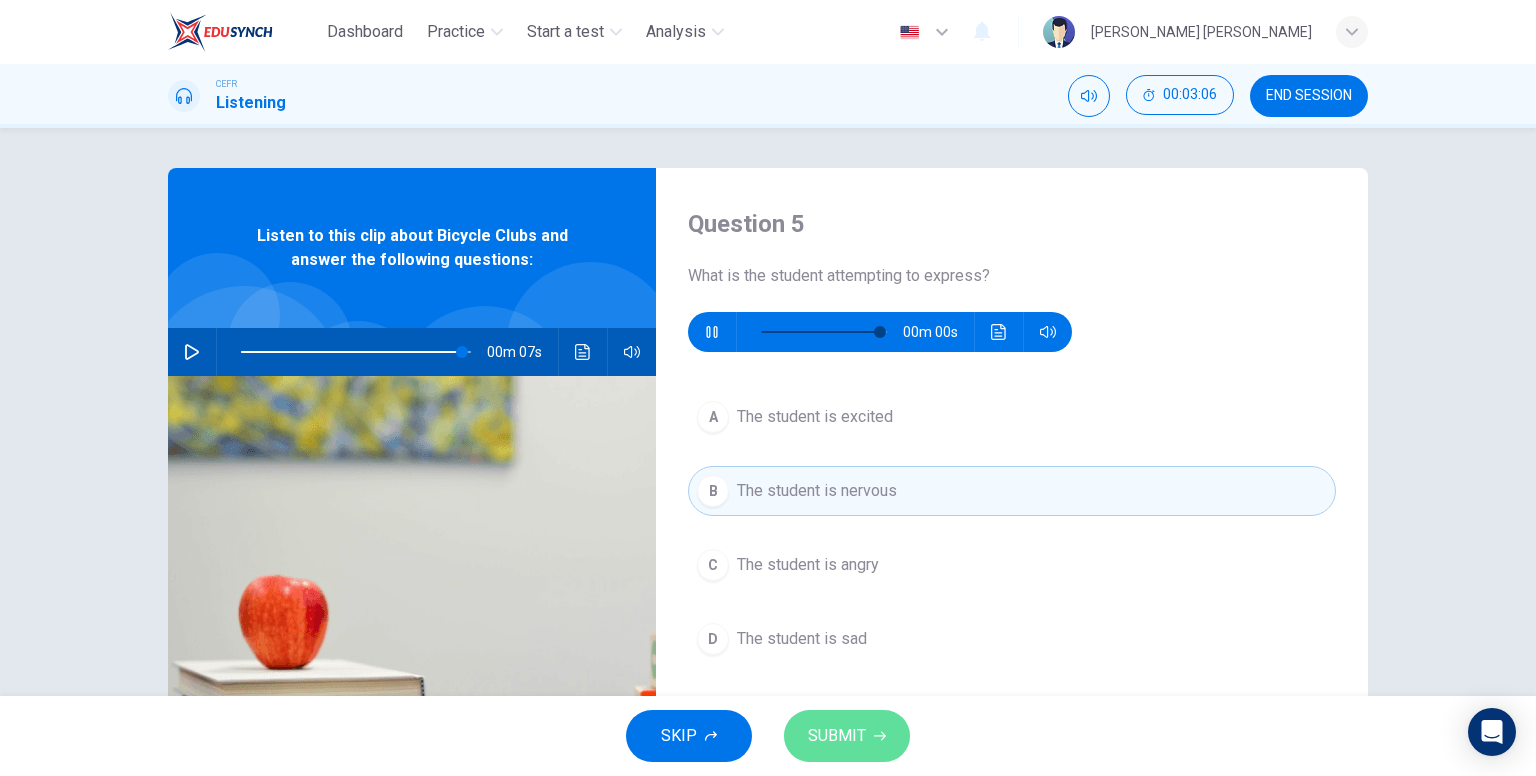 click on "SUBMIT" at bounding box center [837, 736] 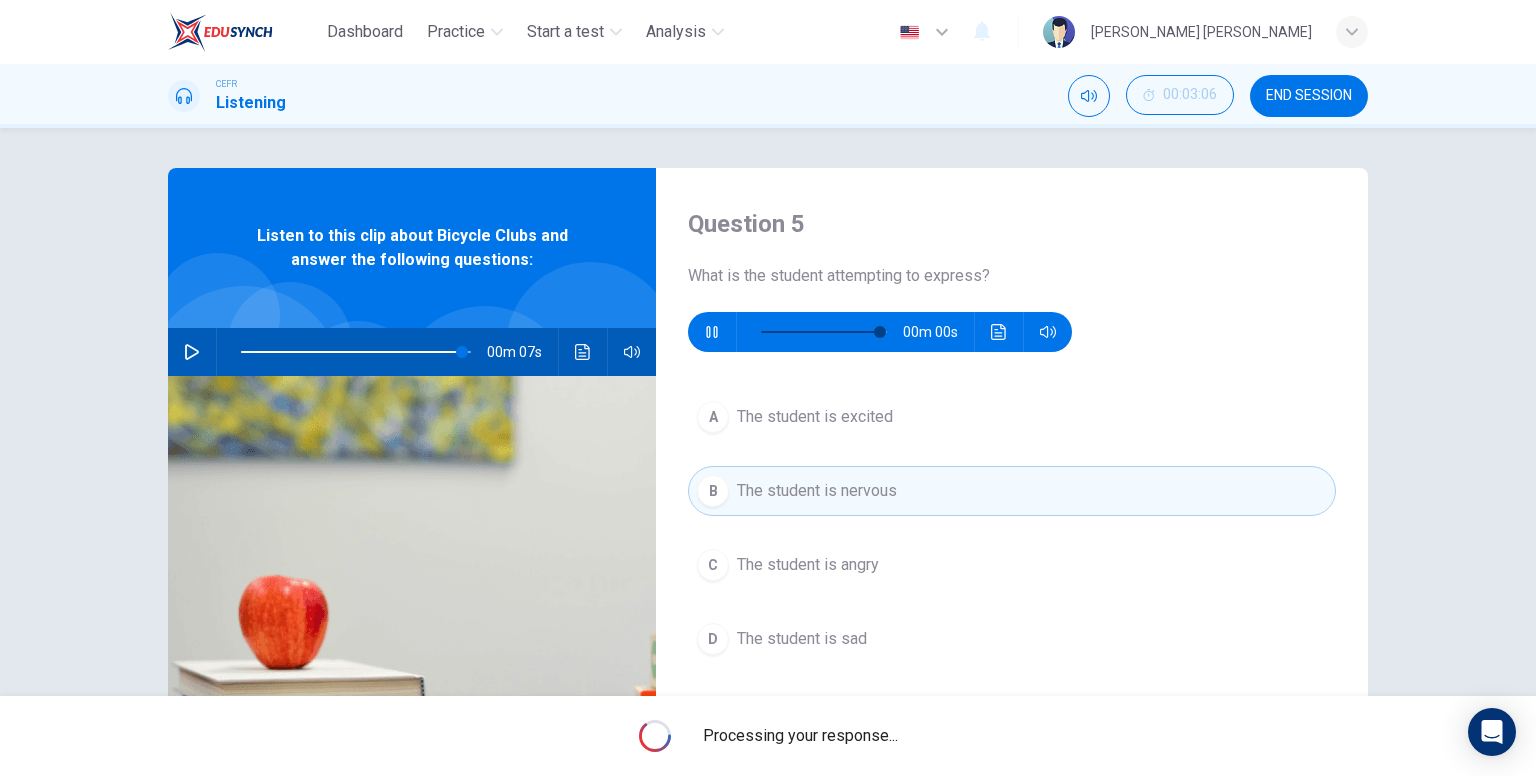 type on "0" 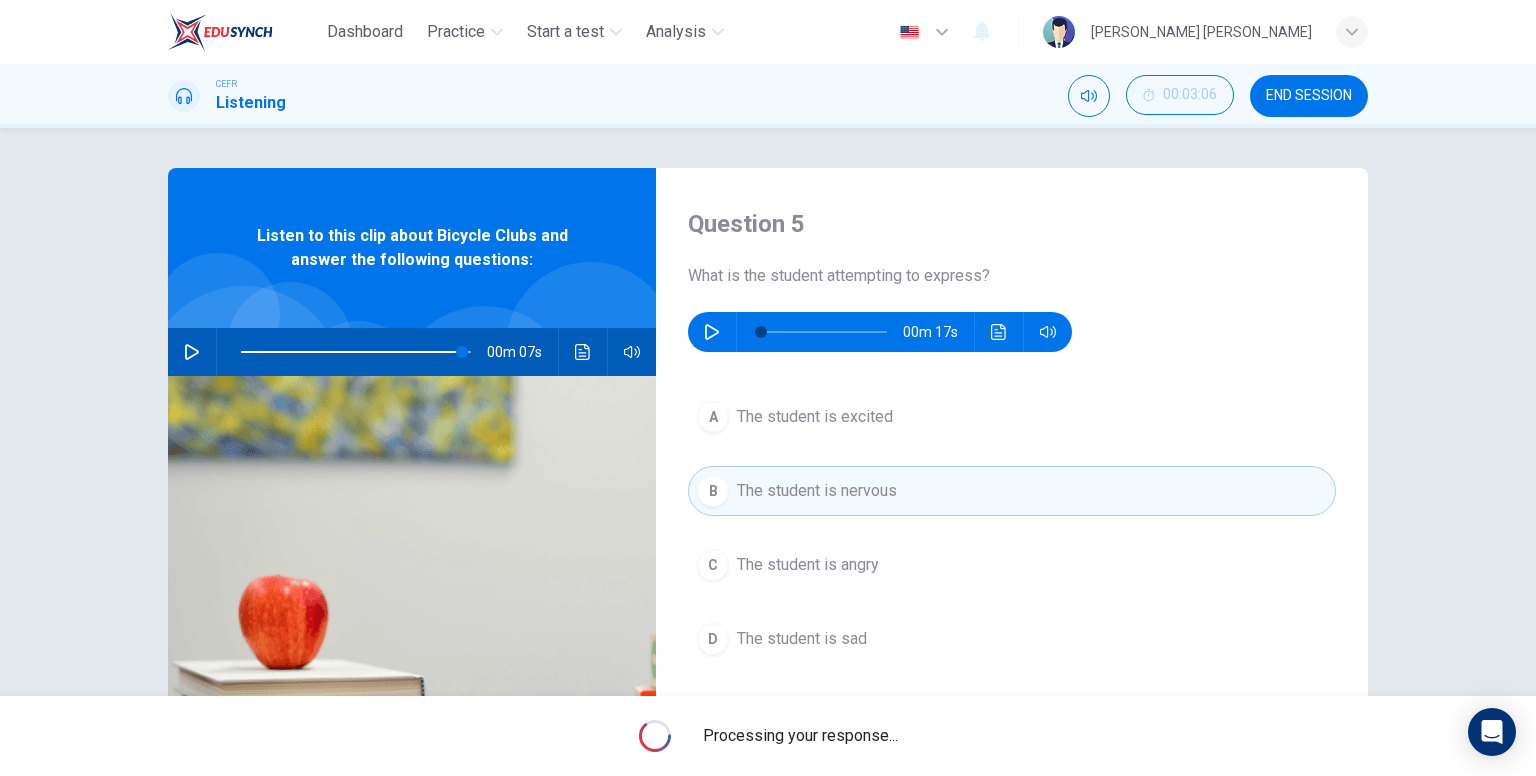 type on "96" 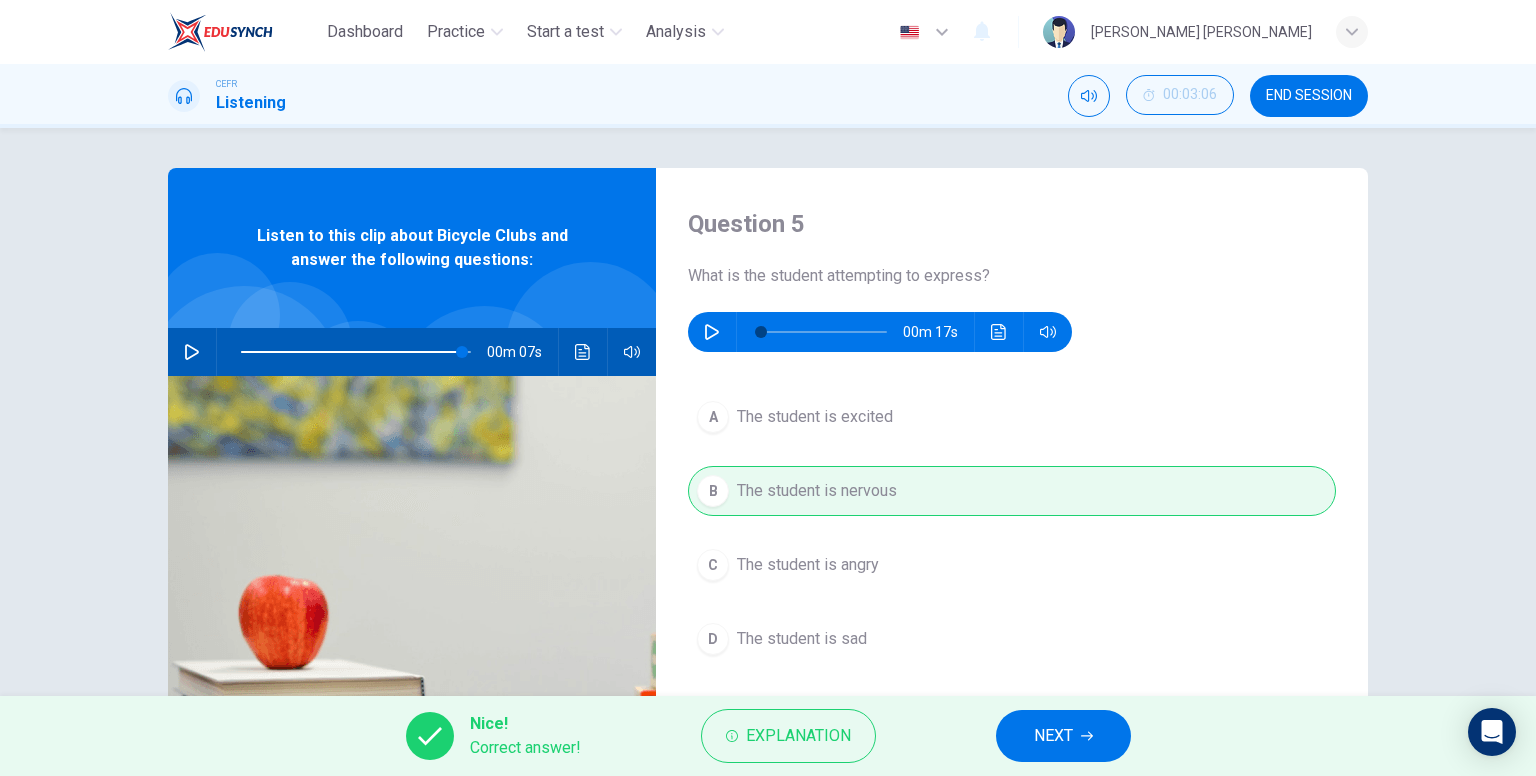 click on "NEXT" at bounding box center (1063, 736) 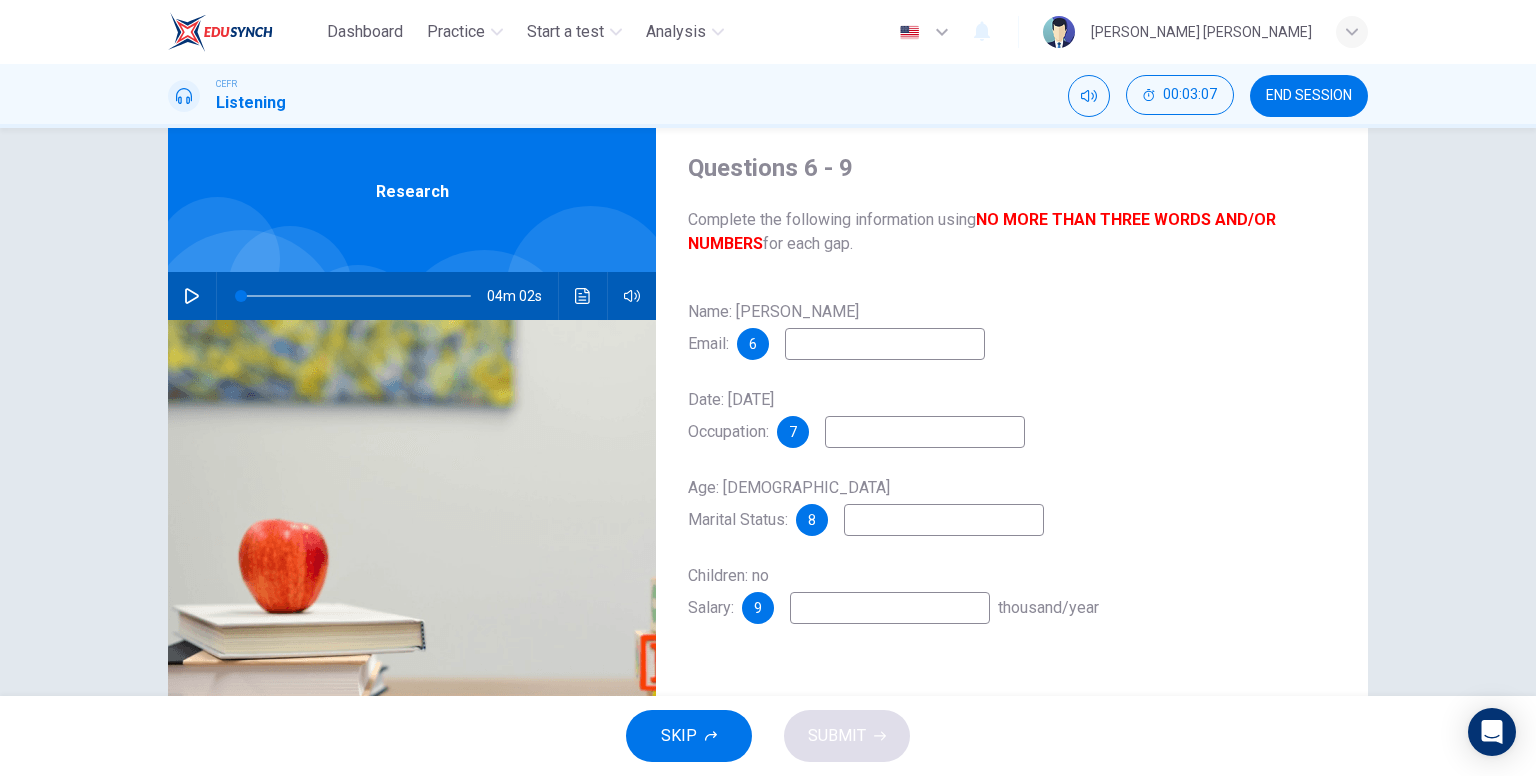 scroll, scrollTop: 100, scrollLeft: 0, axis: vertical 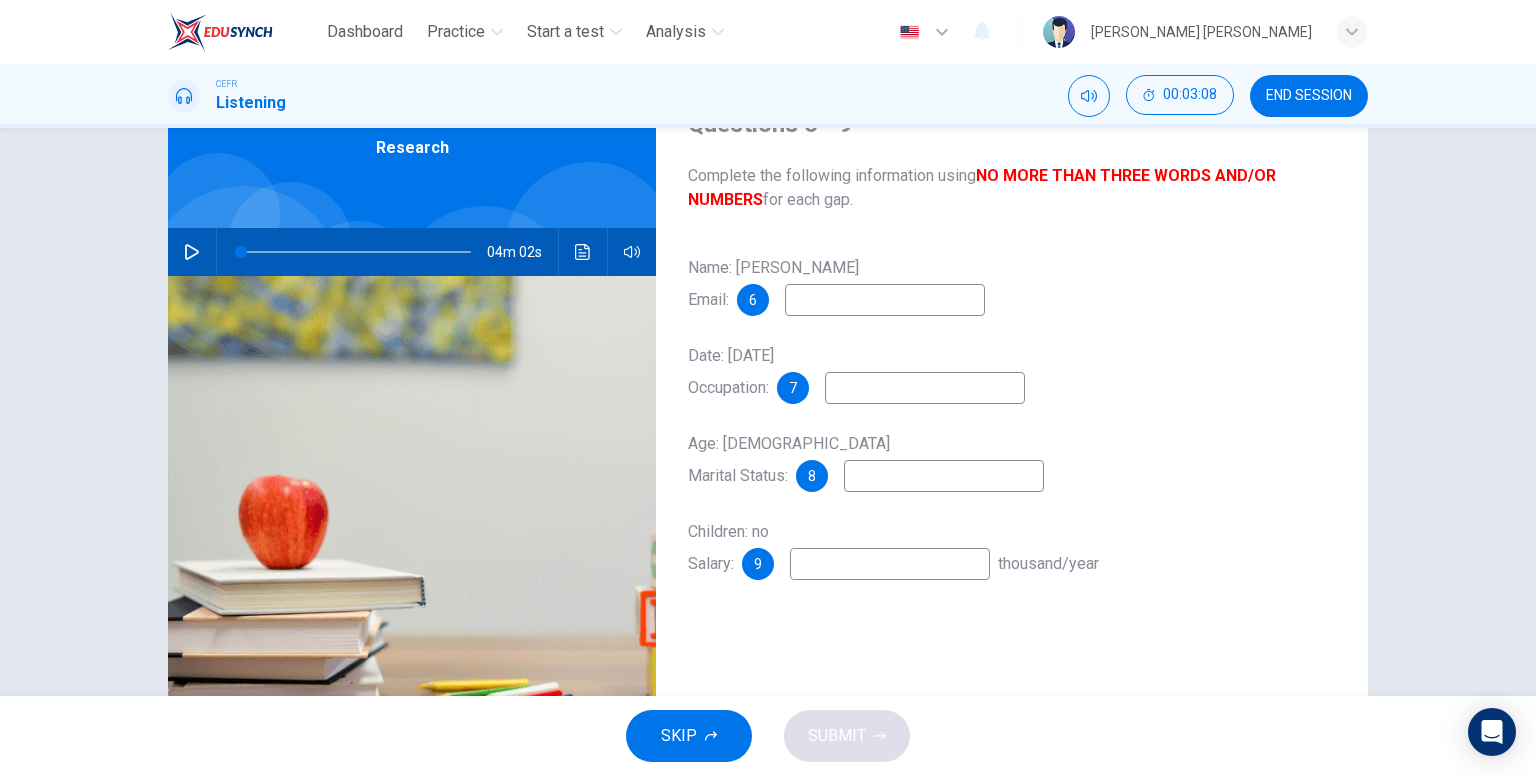 click 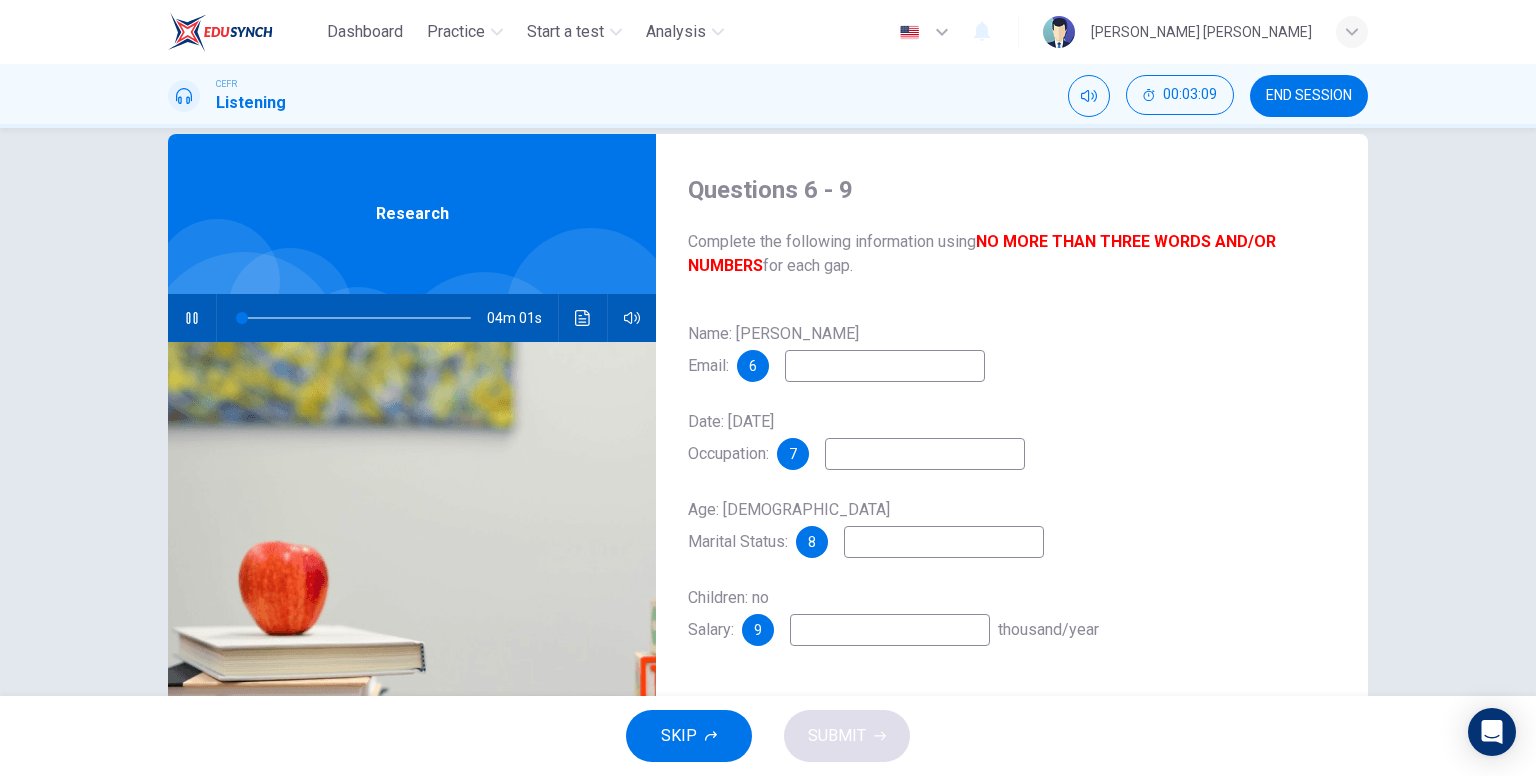 scroll, scrollTop: 0, scrollLeft: 0, axis: both 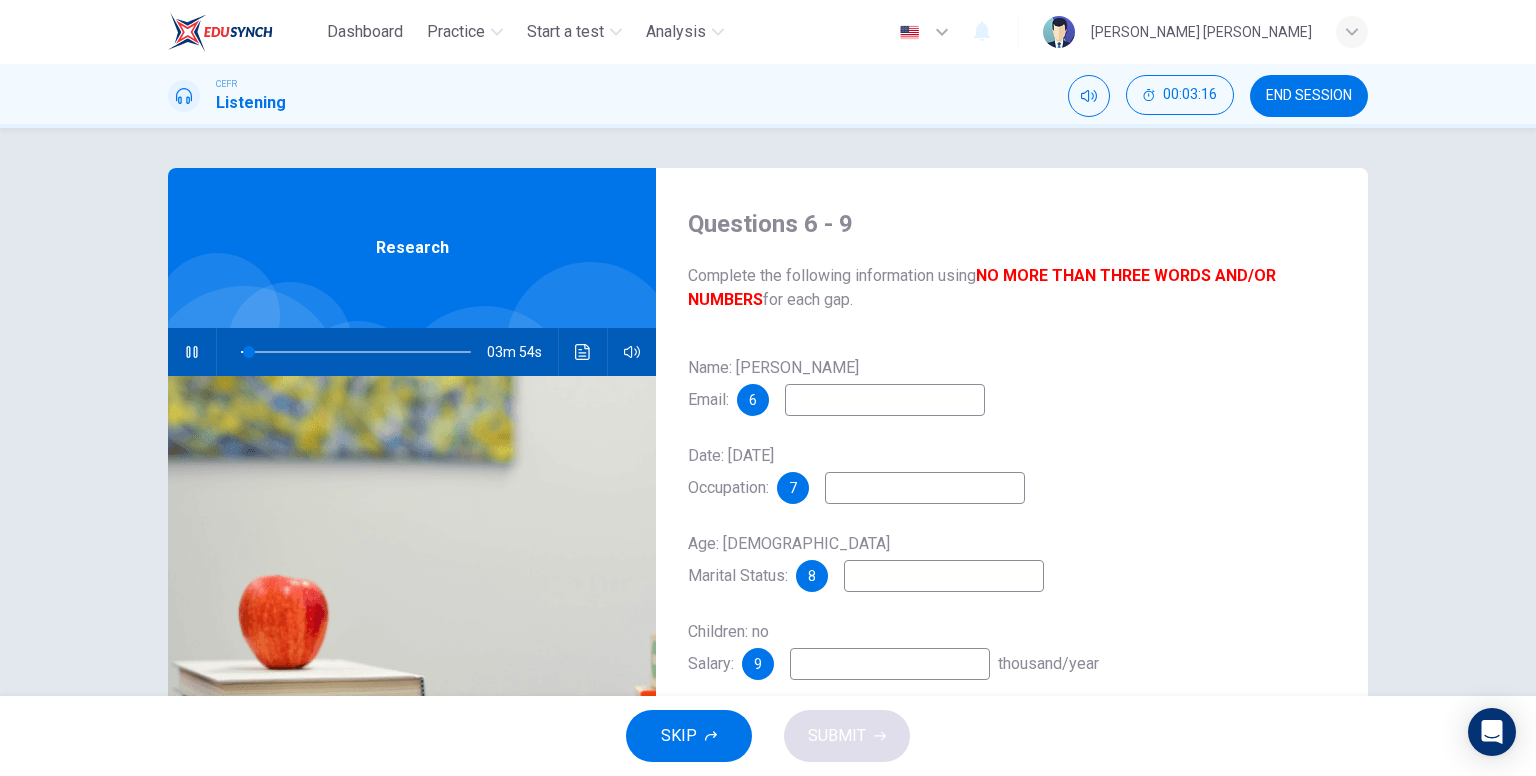 click at bounding box center (885, 400) 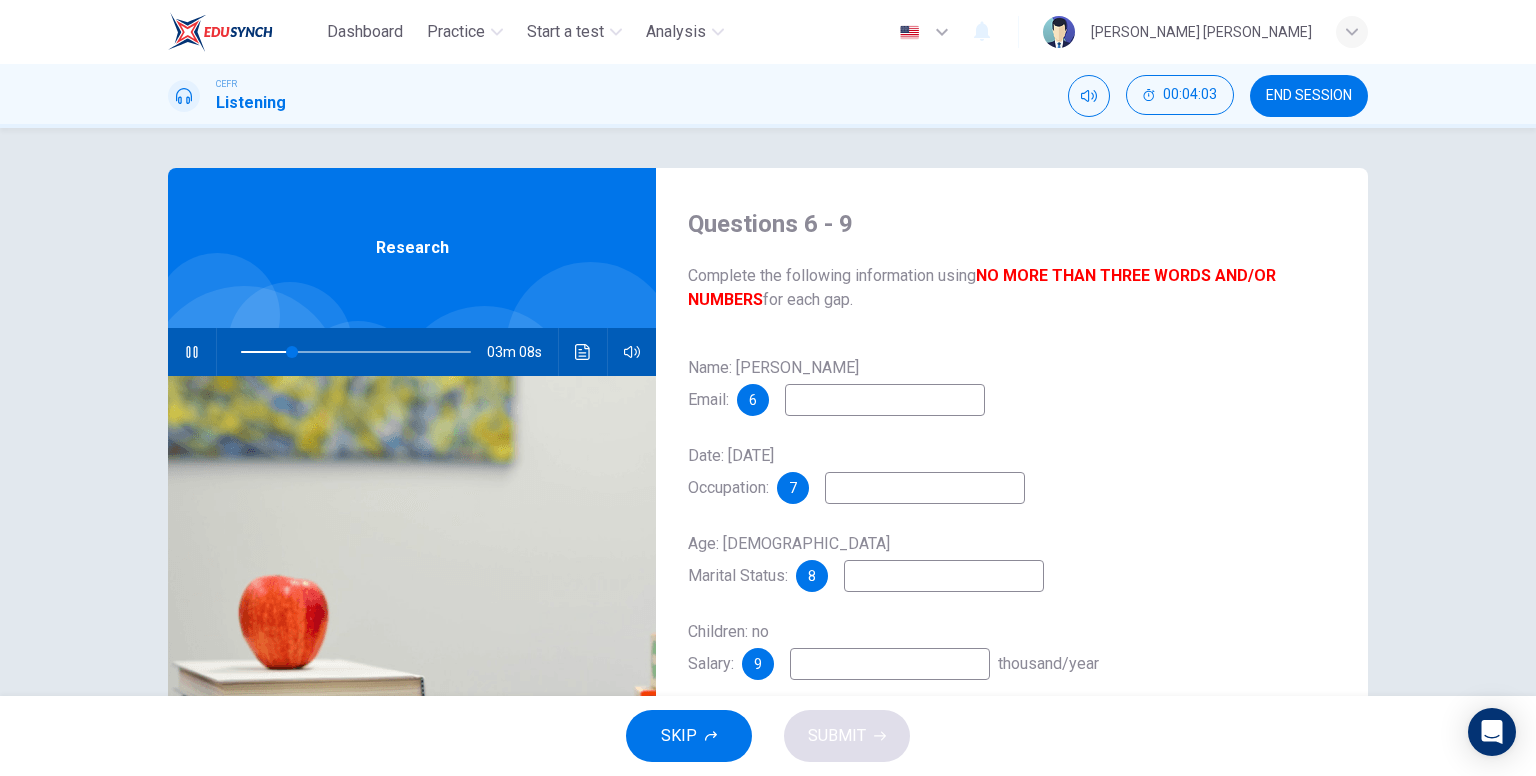 type on "23" 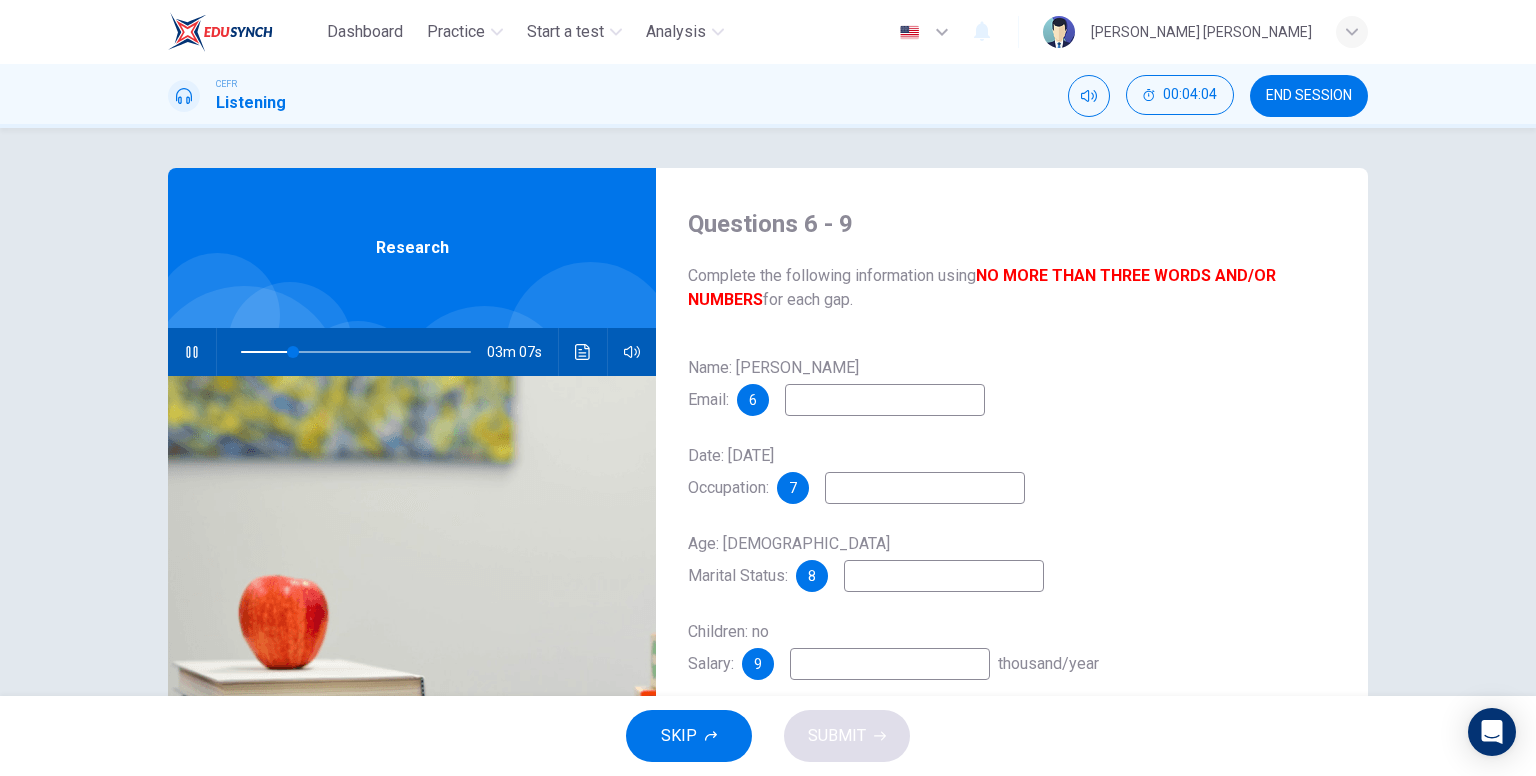 type on "w" 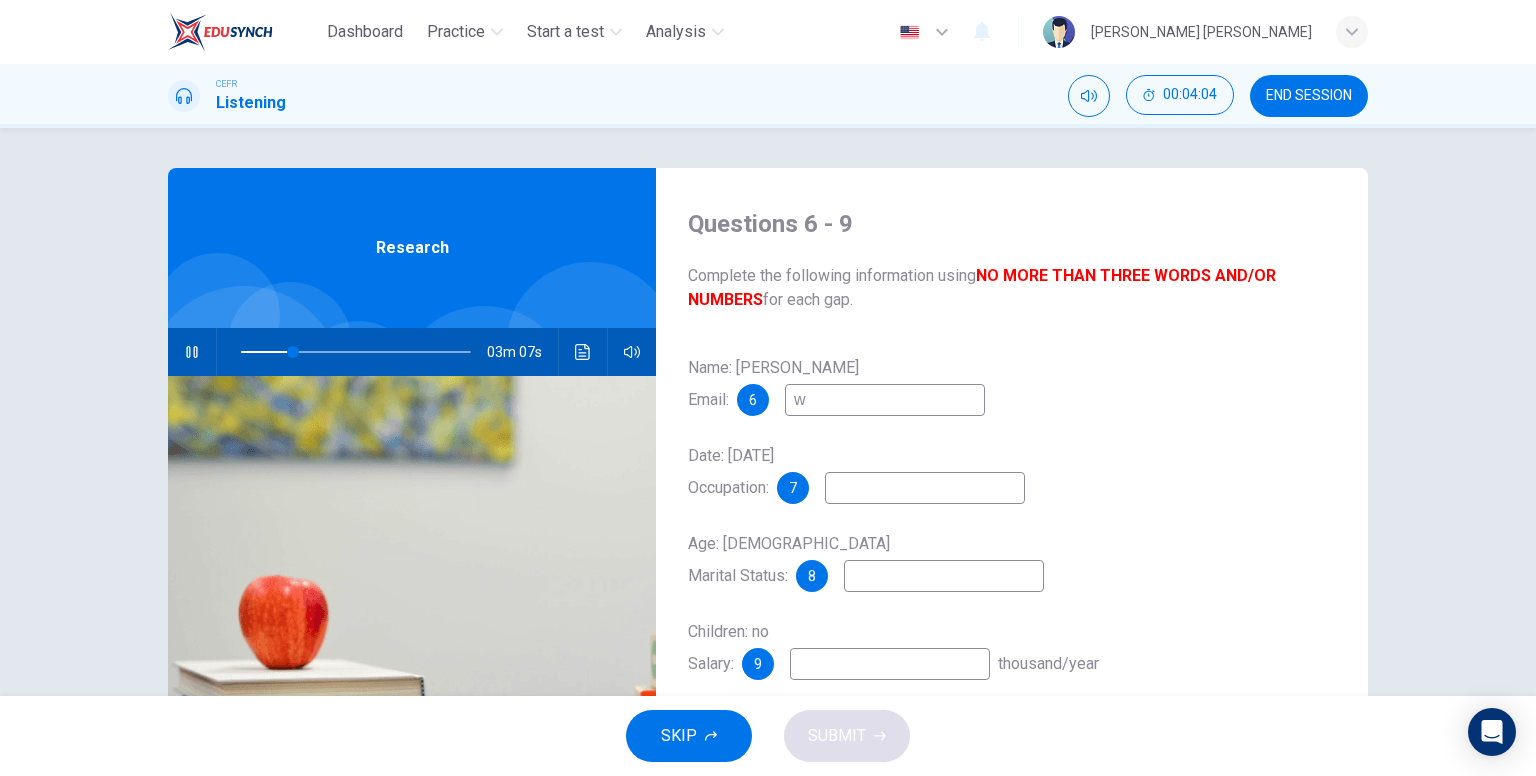 type on "23" 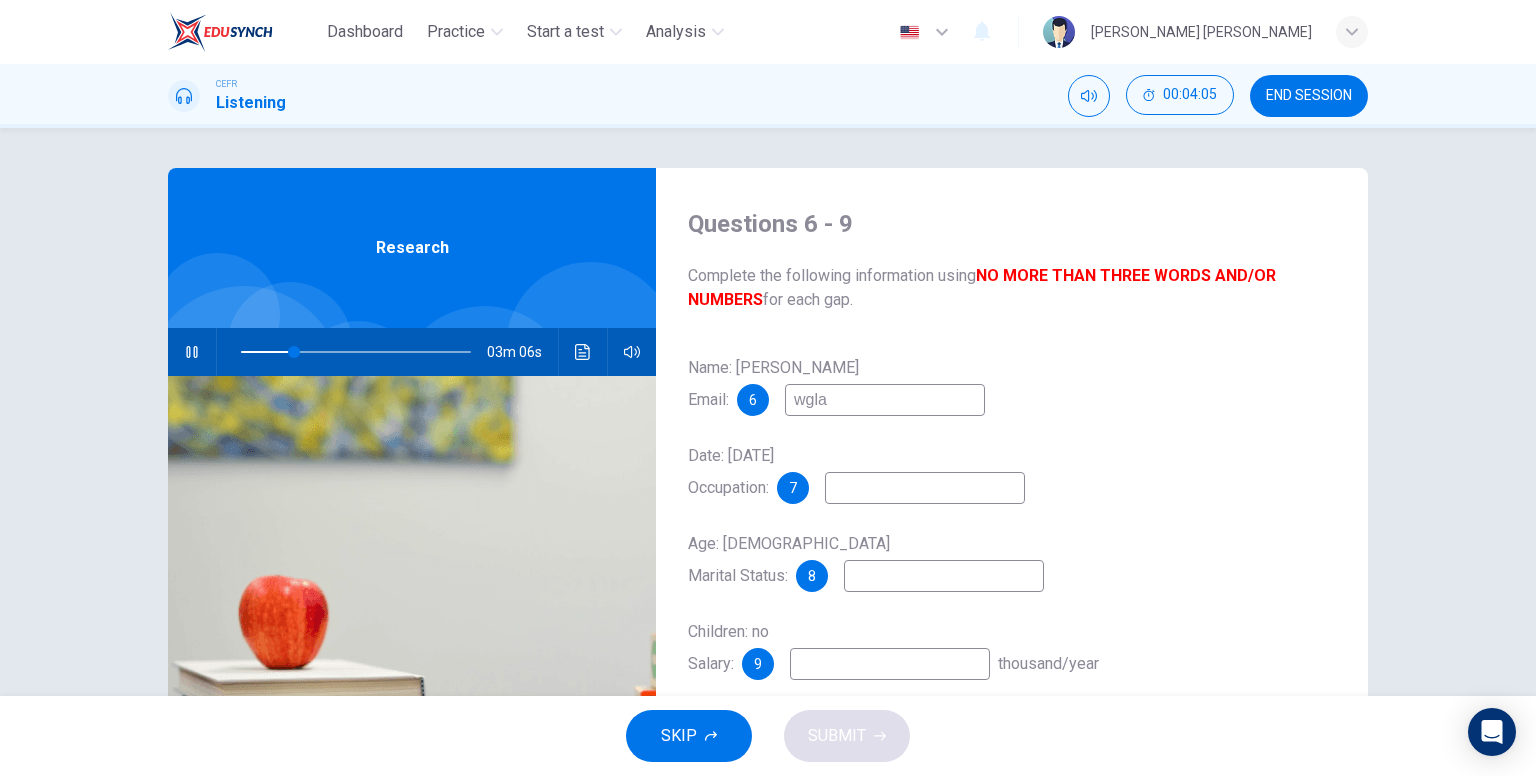 type on "wglas" 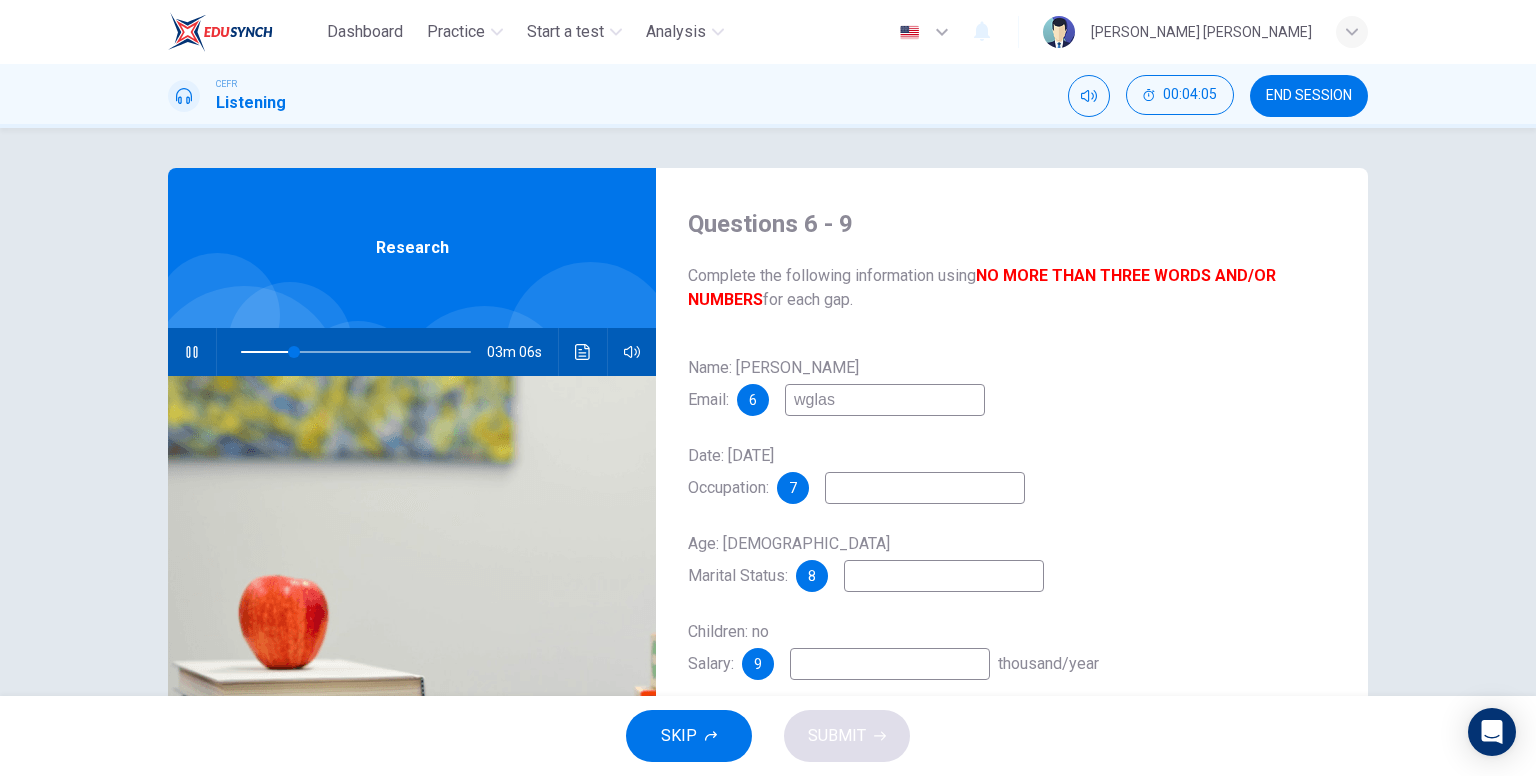 type on "23" 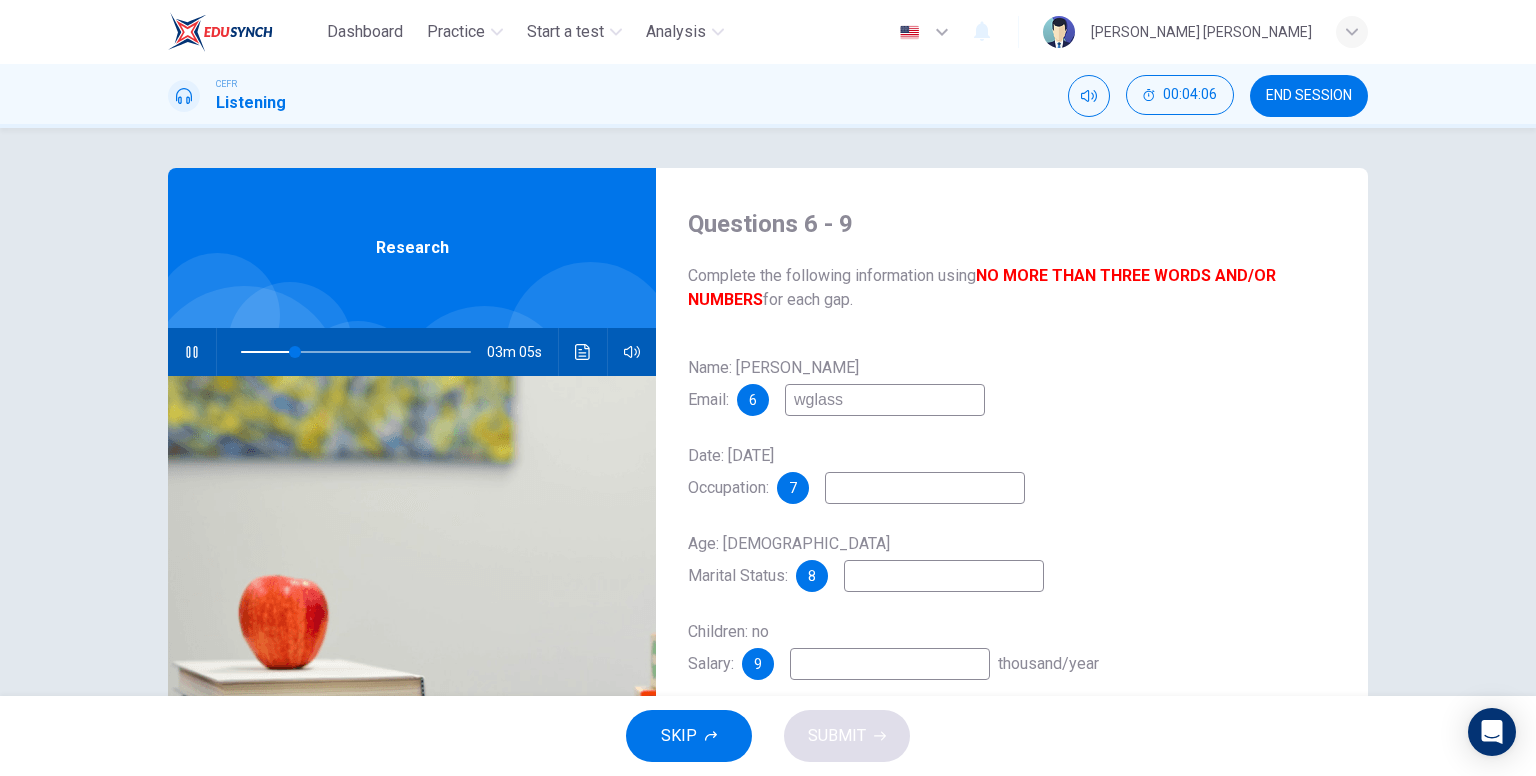 type on "wglass@" 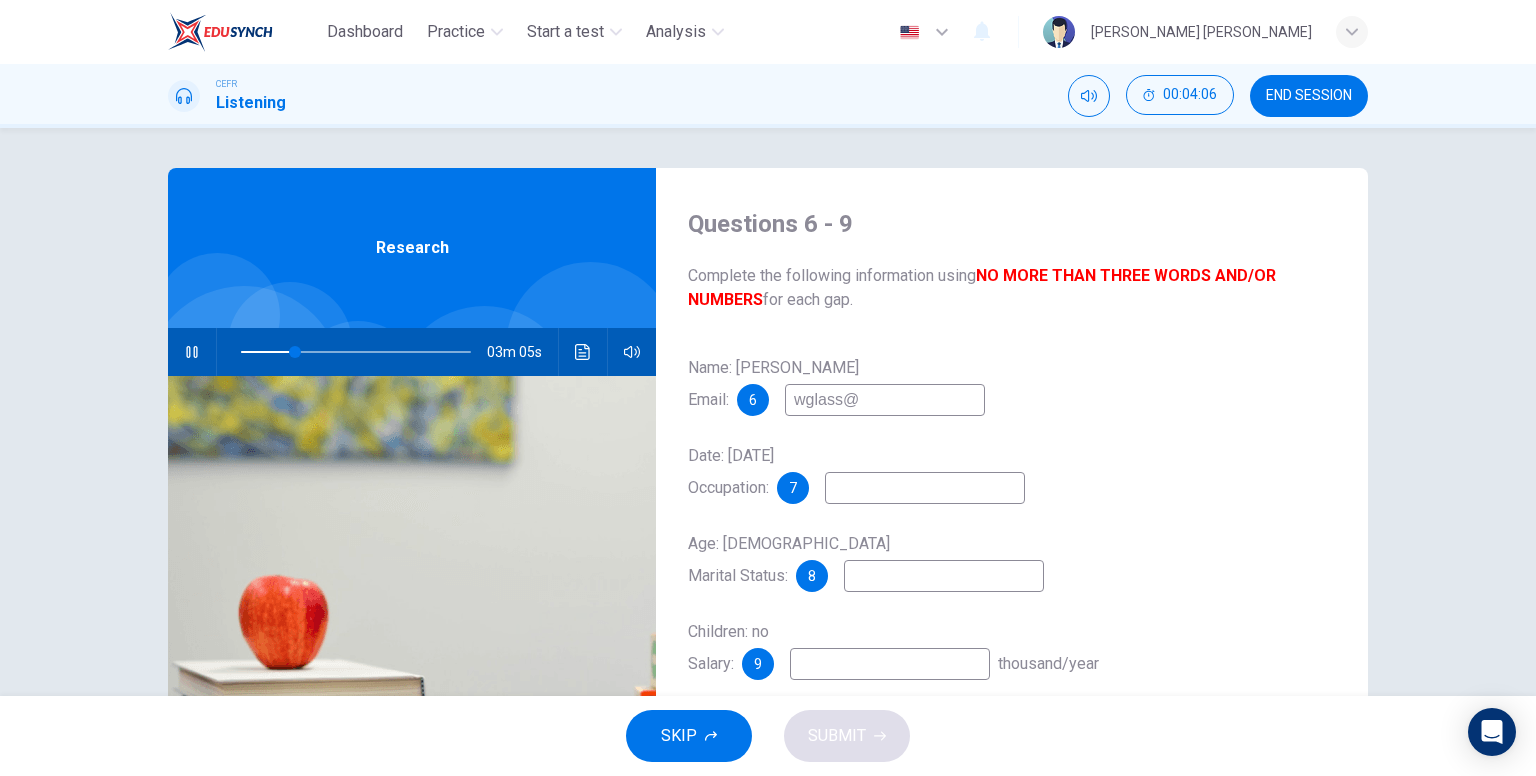 type on "24" 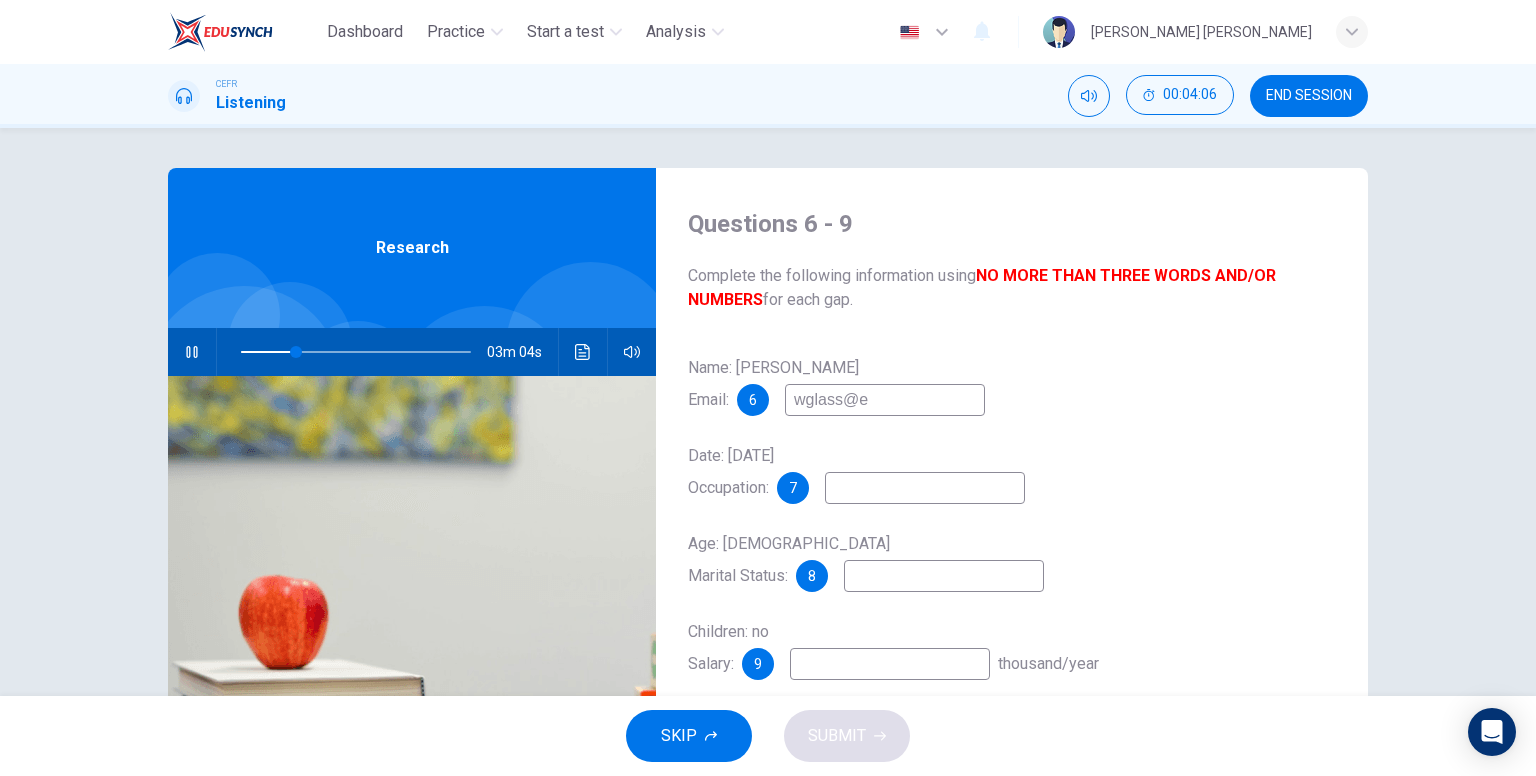 type on "wglass@em" 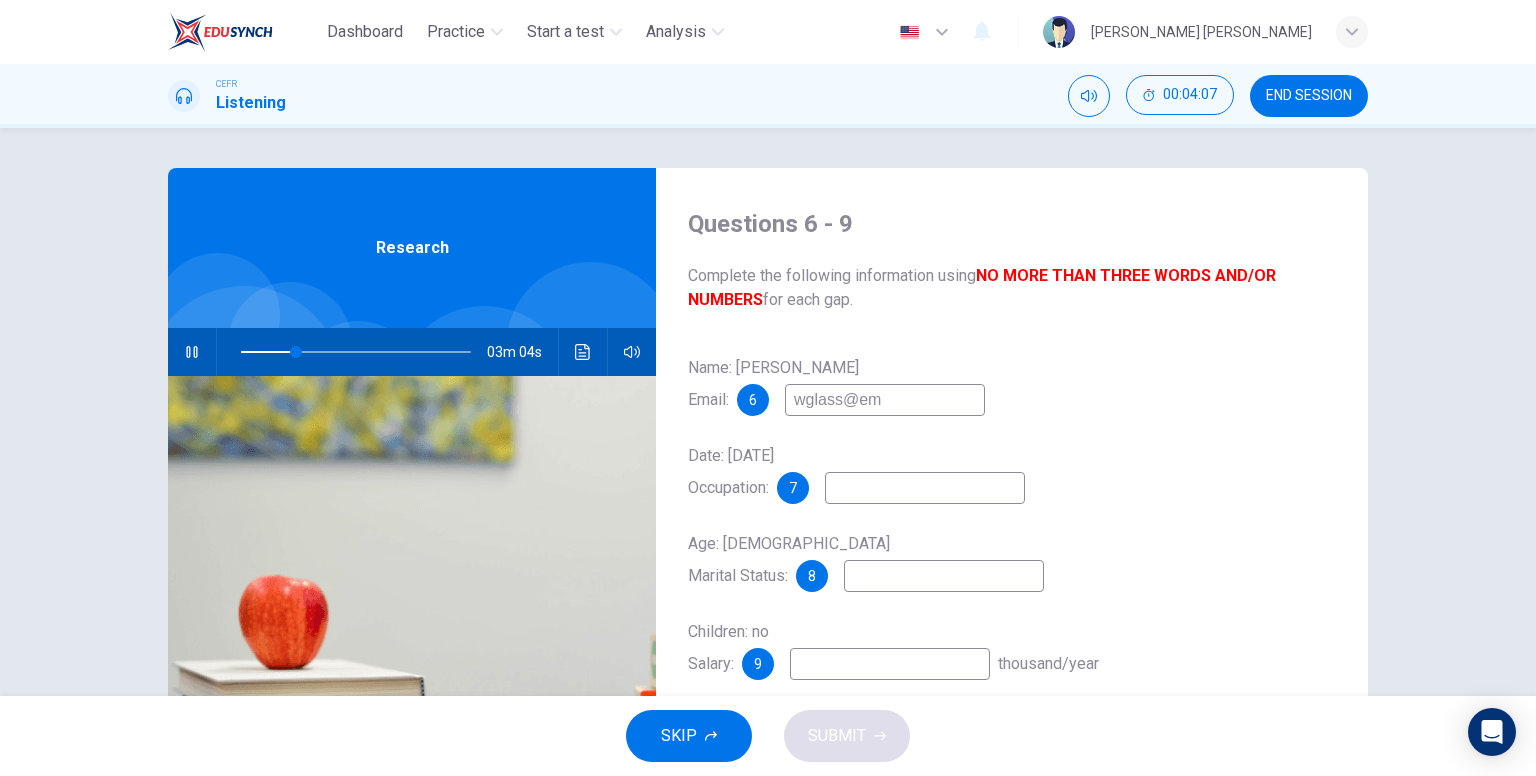 type on "24" 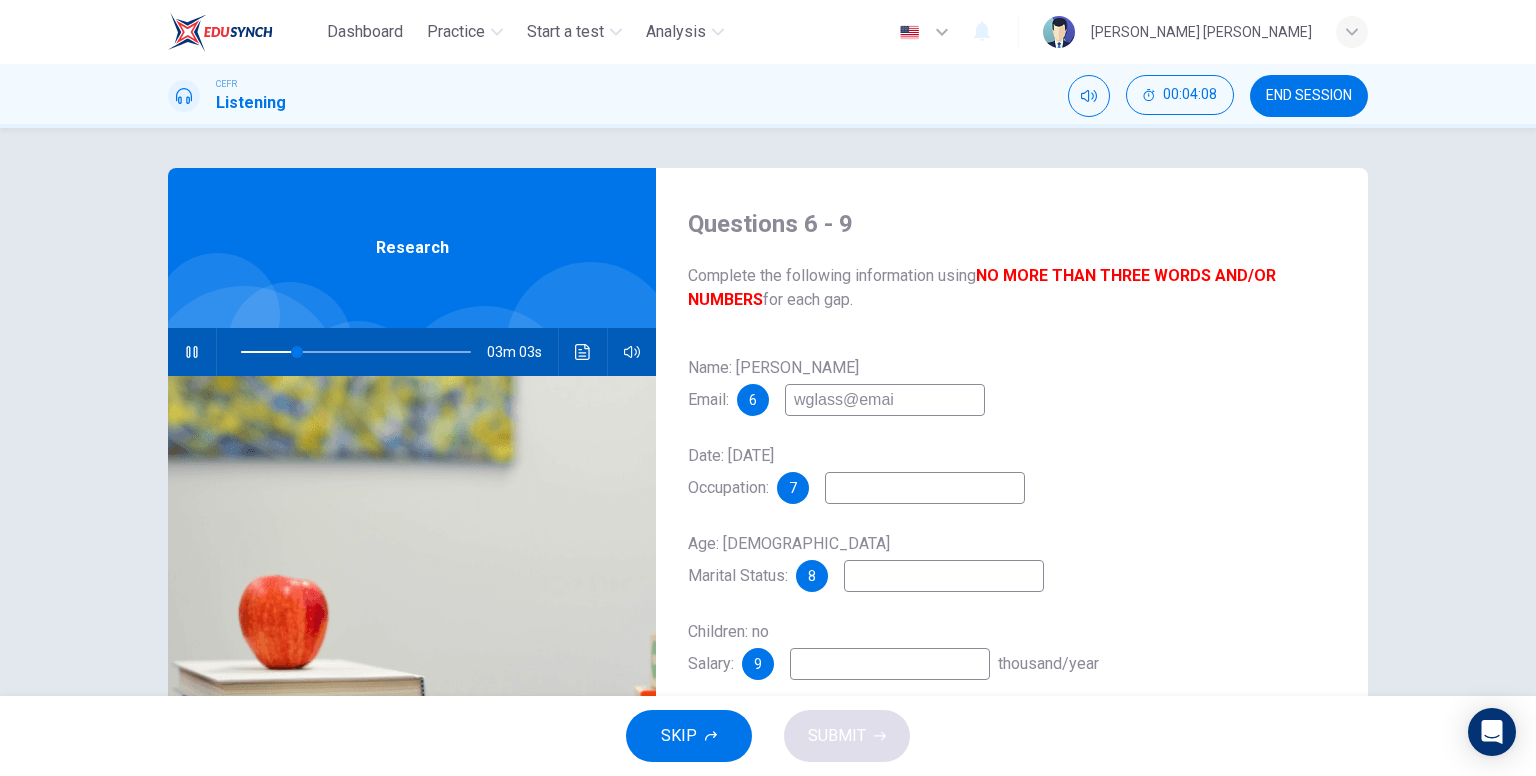 type on "wglass@email" 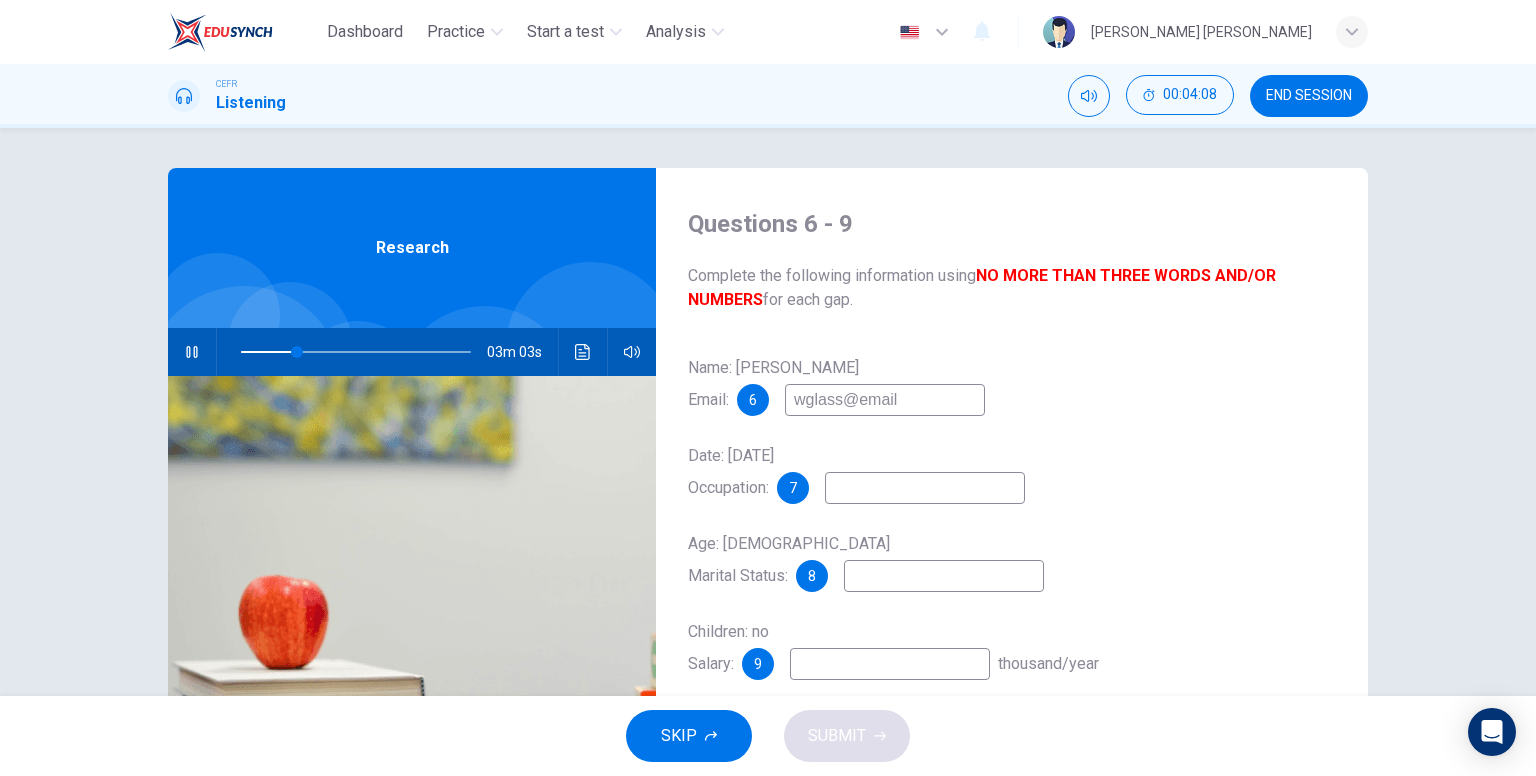 type on "25" 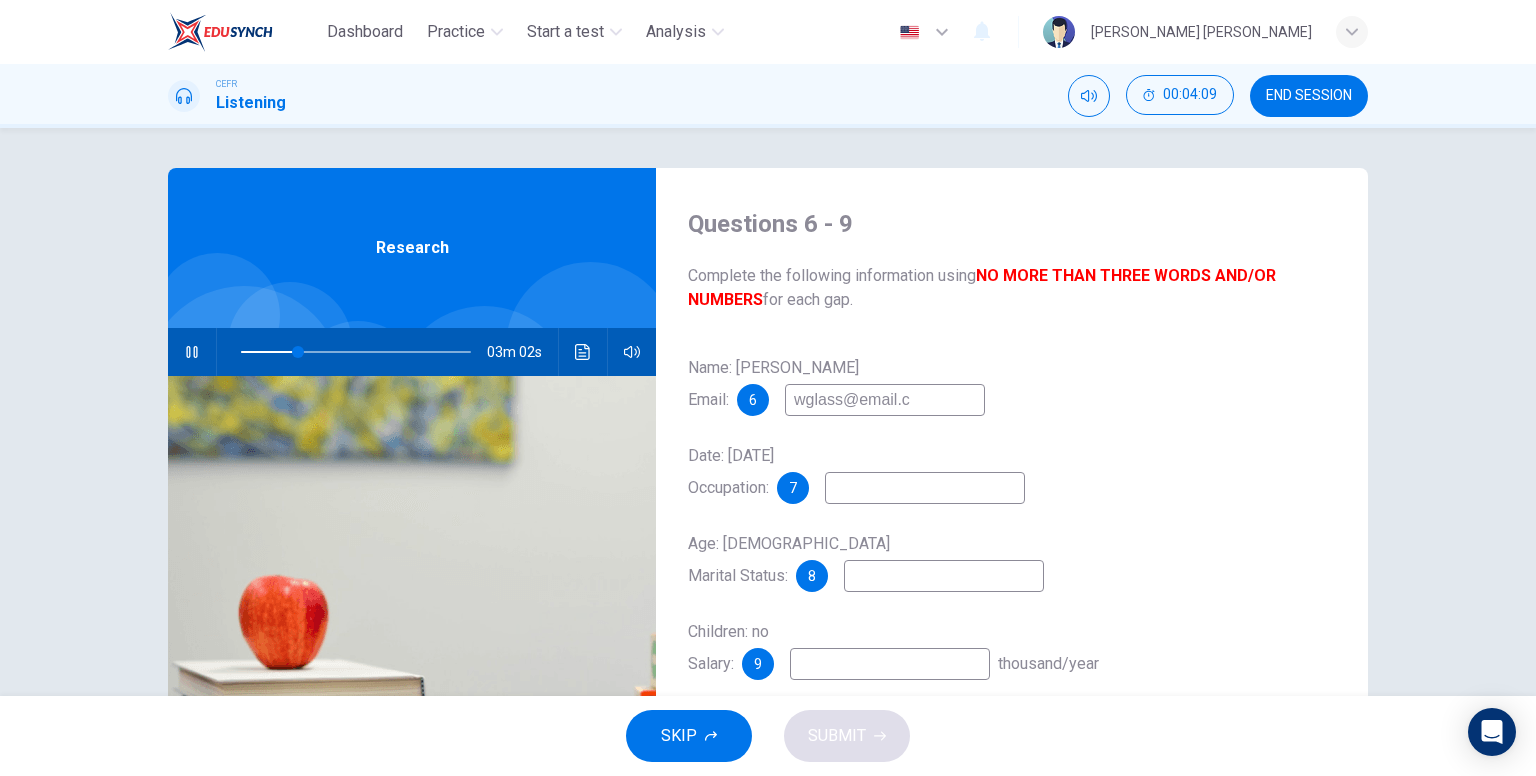 type on "[EMAIL_ADDRESS][DOMAIN_NAME]" 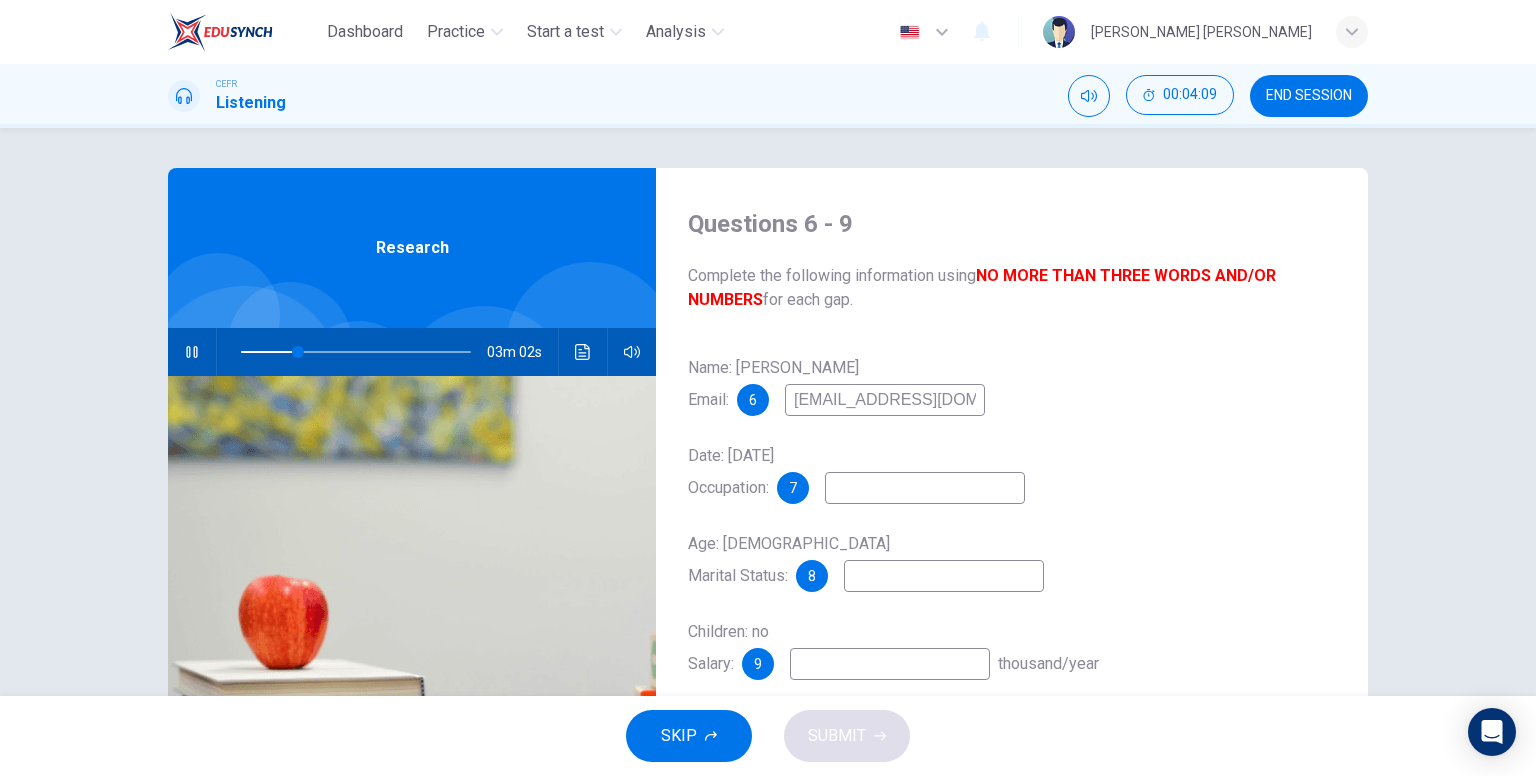type on "25" 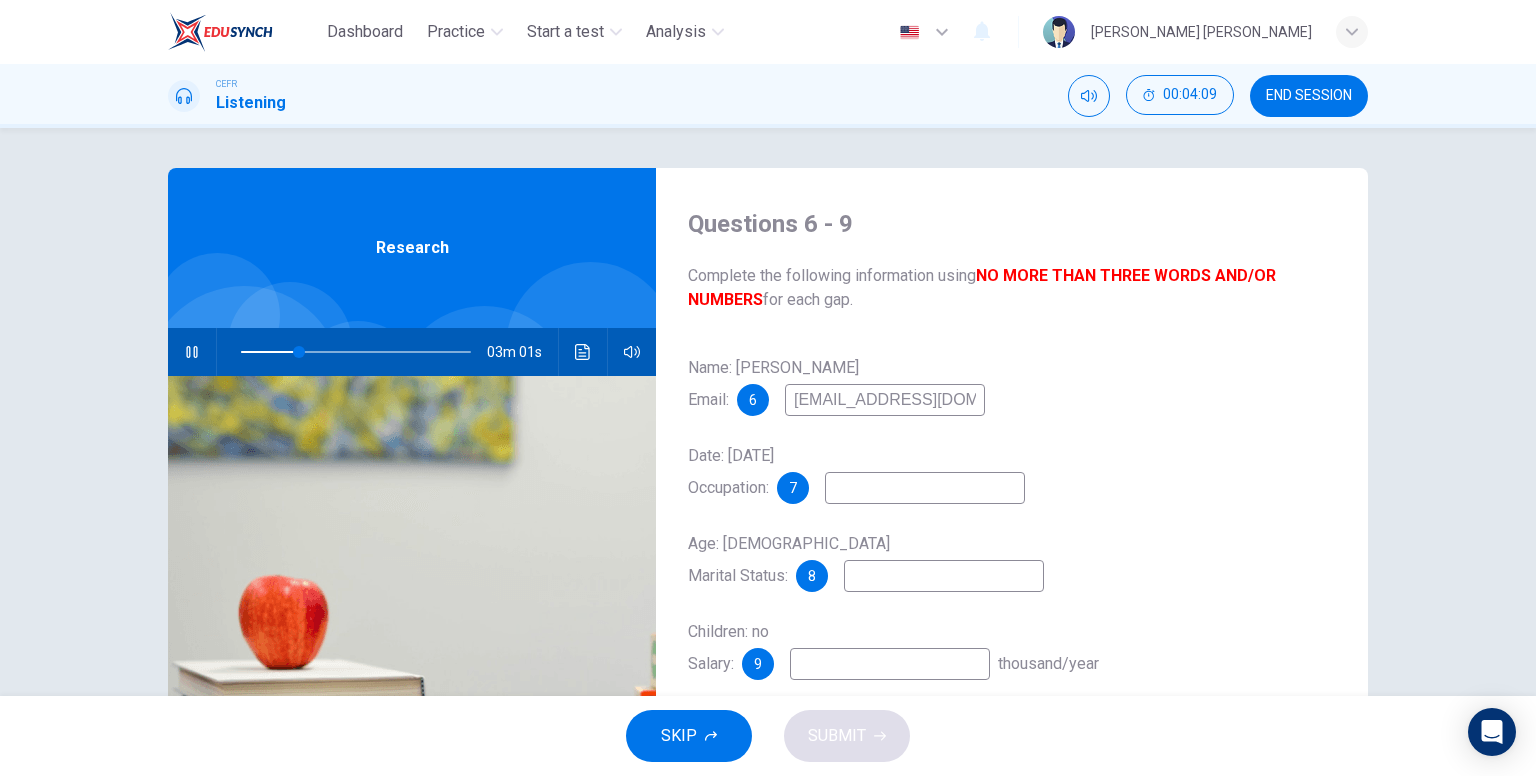 type on "[EMAIL_ADDRESS][DOMAIN_NAME]" 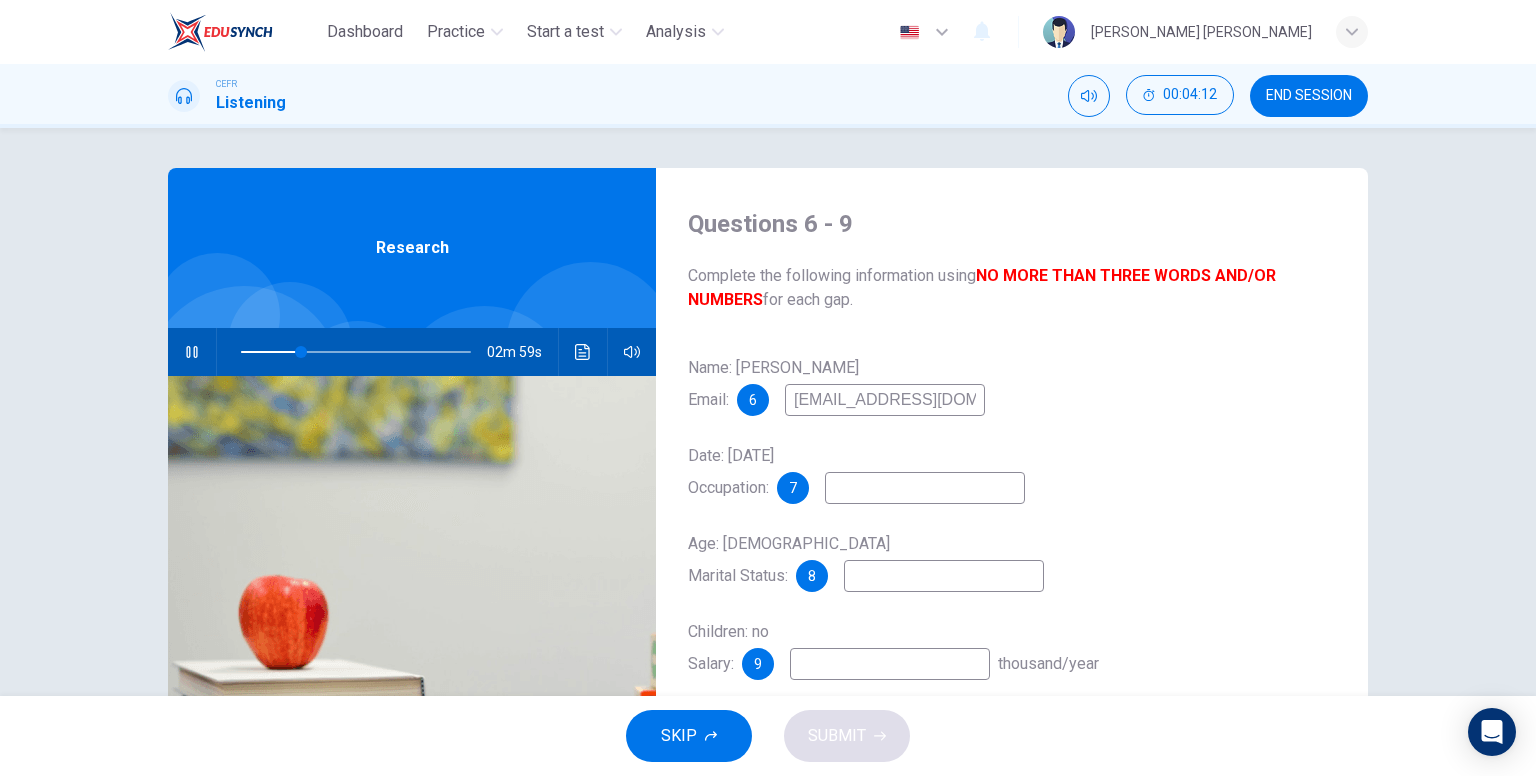 type on "26" 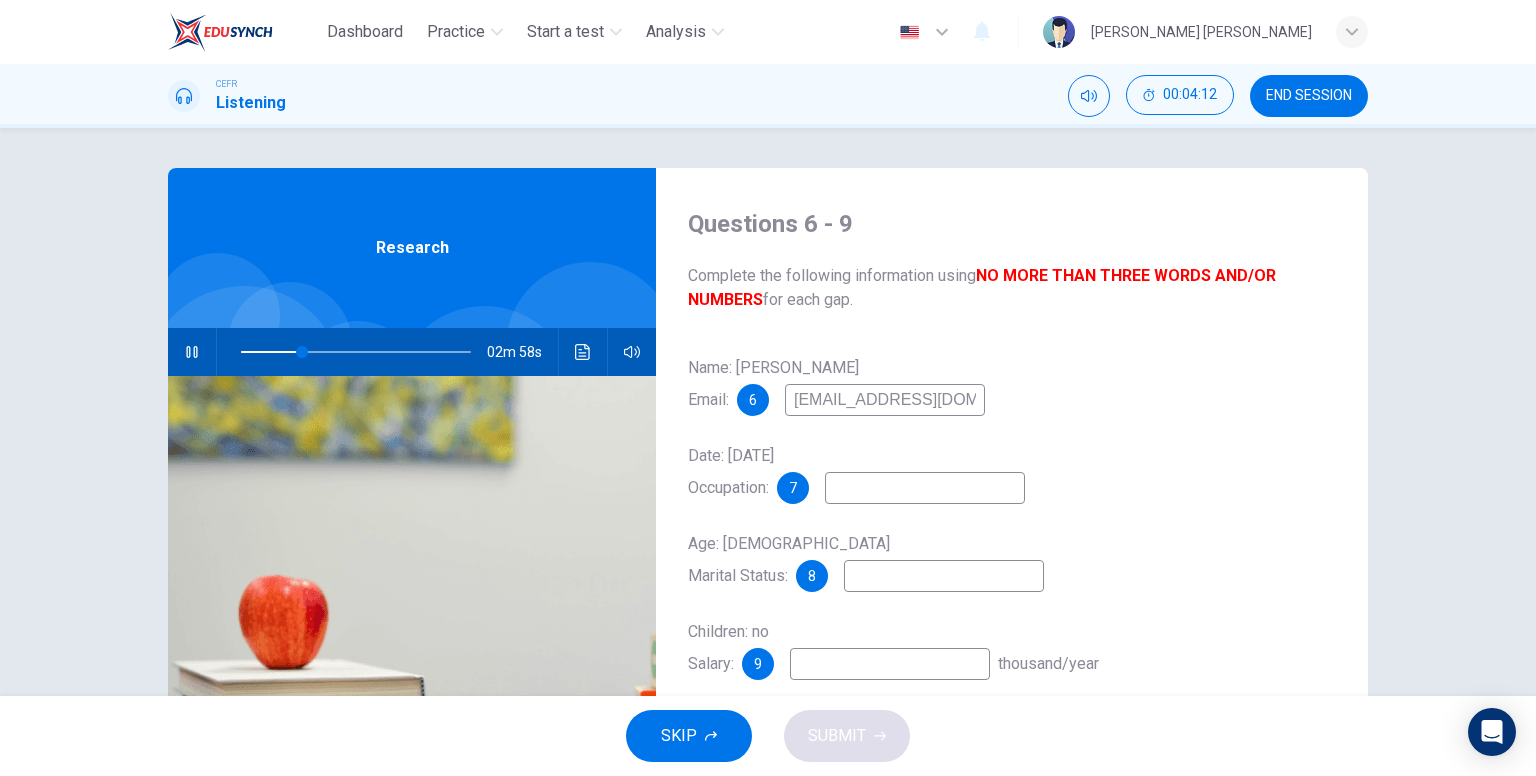 click at bounding box center [925, 488] 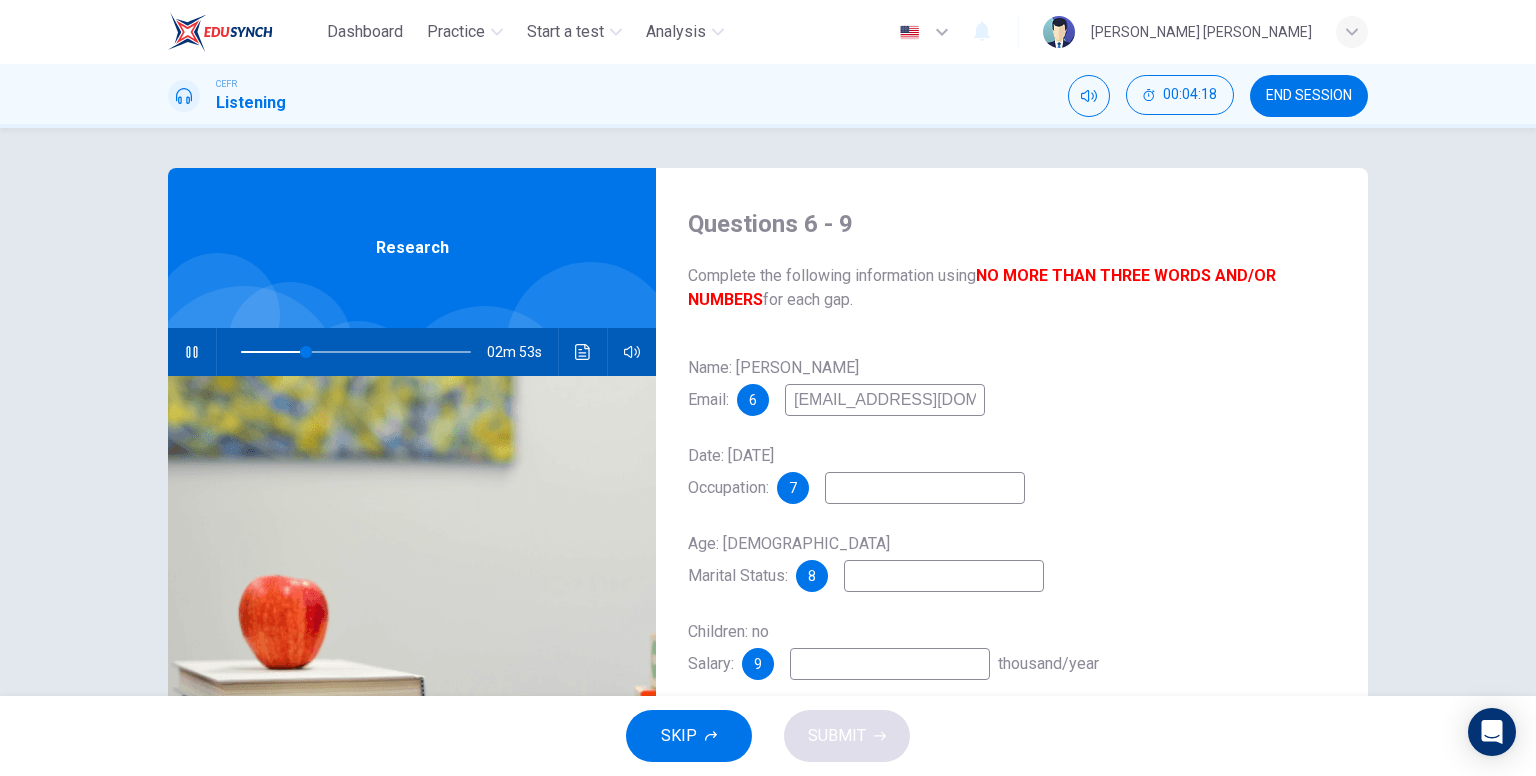 type on "29" 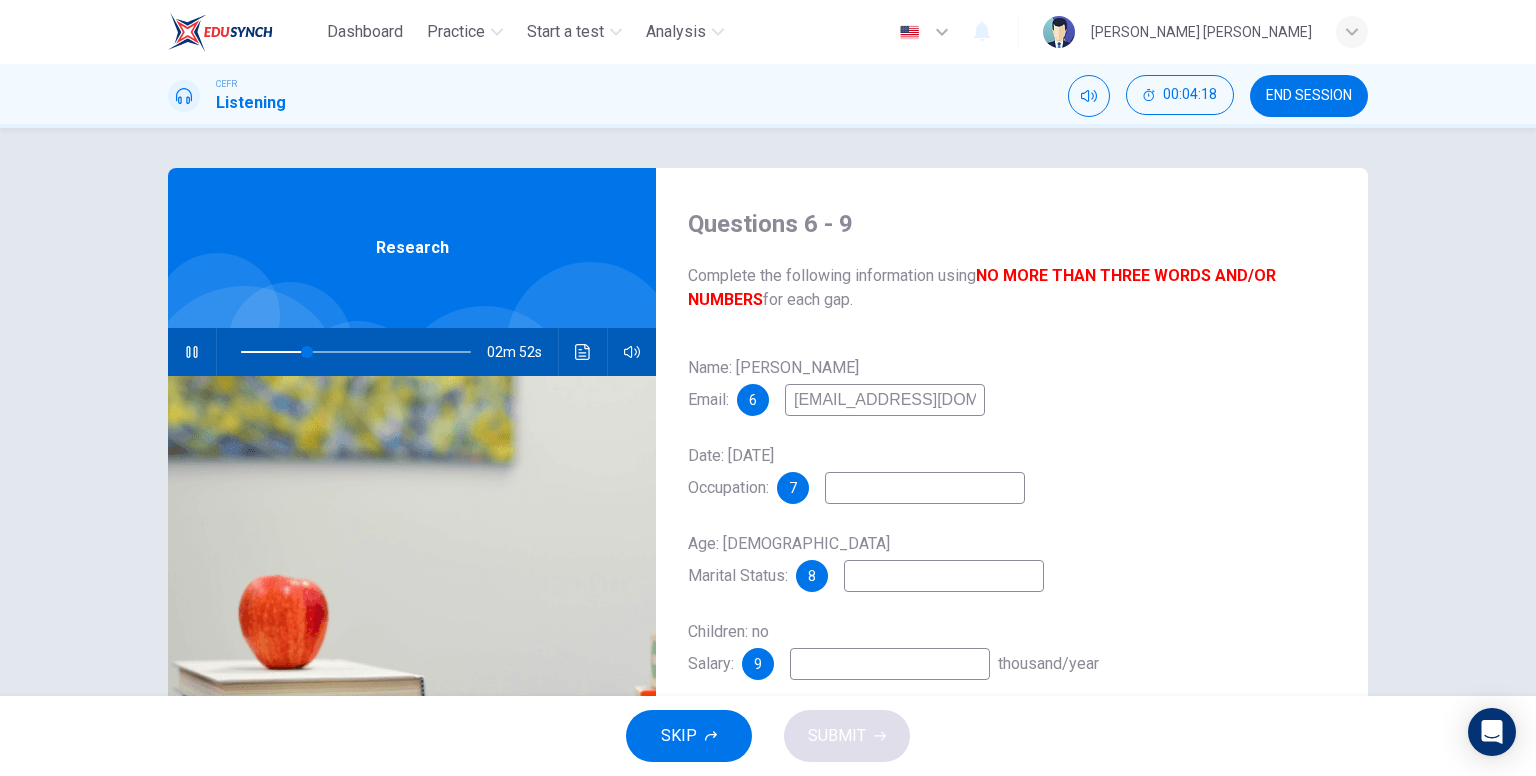 type on "s" 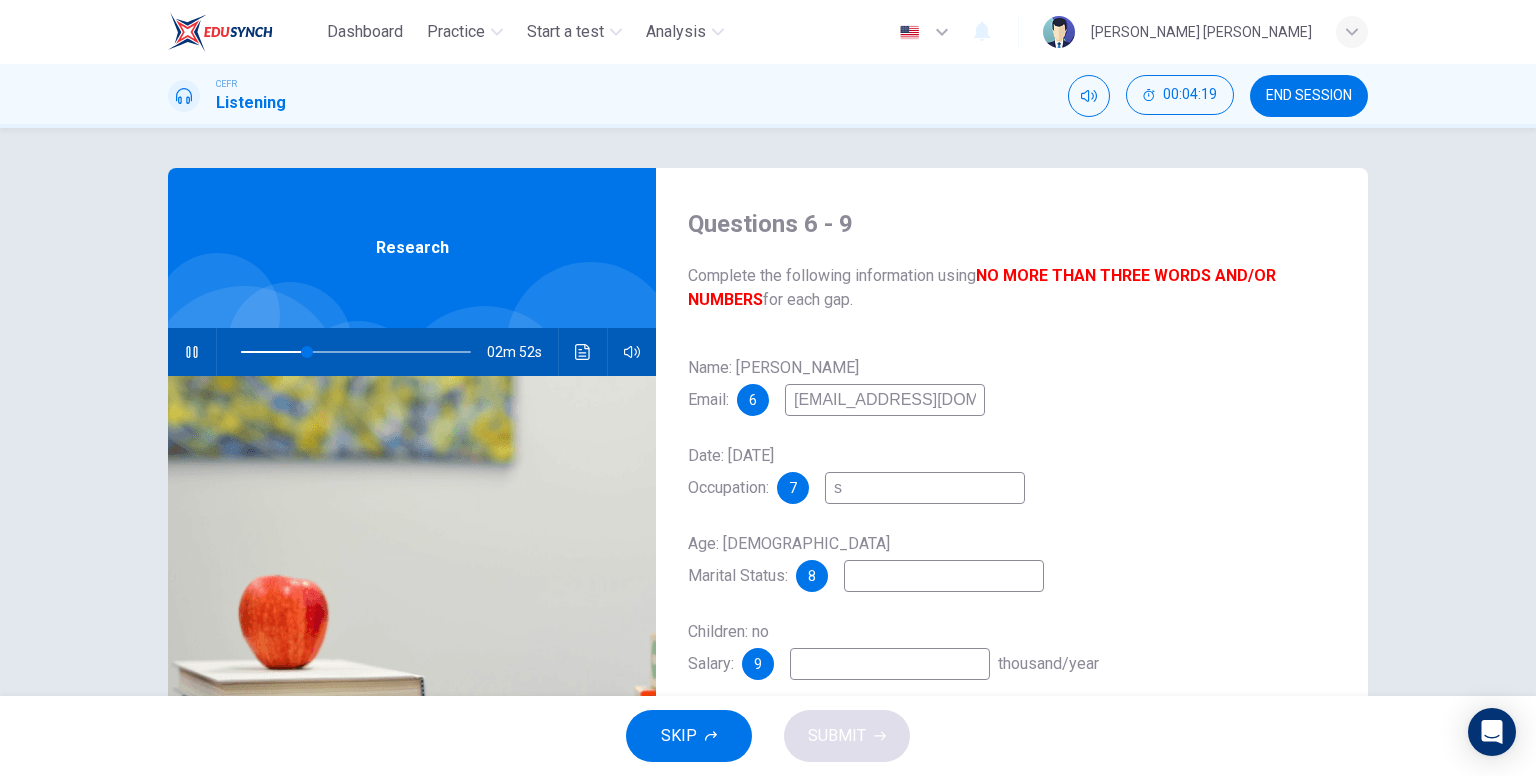 type on "29" 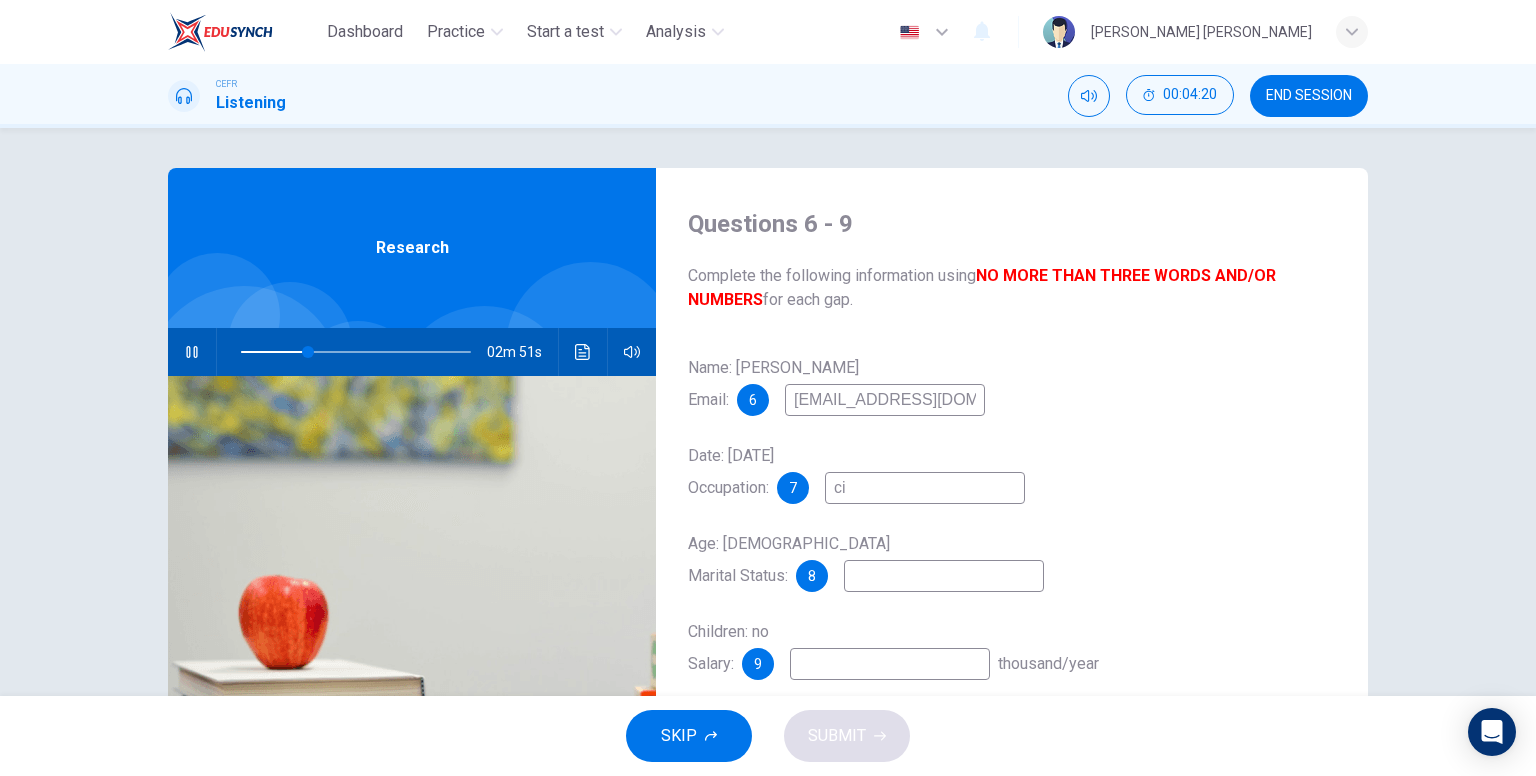 type on "civ" 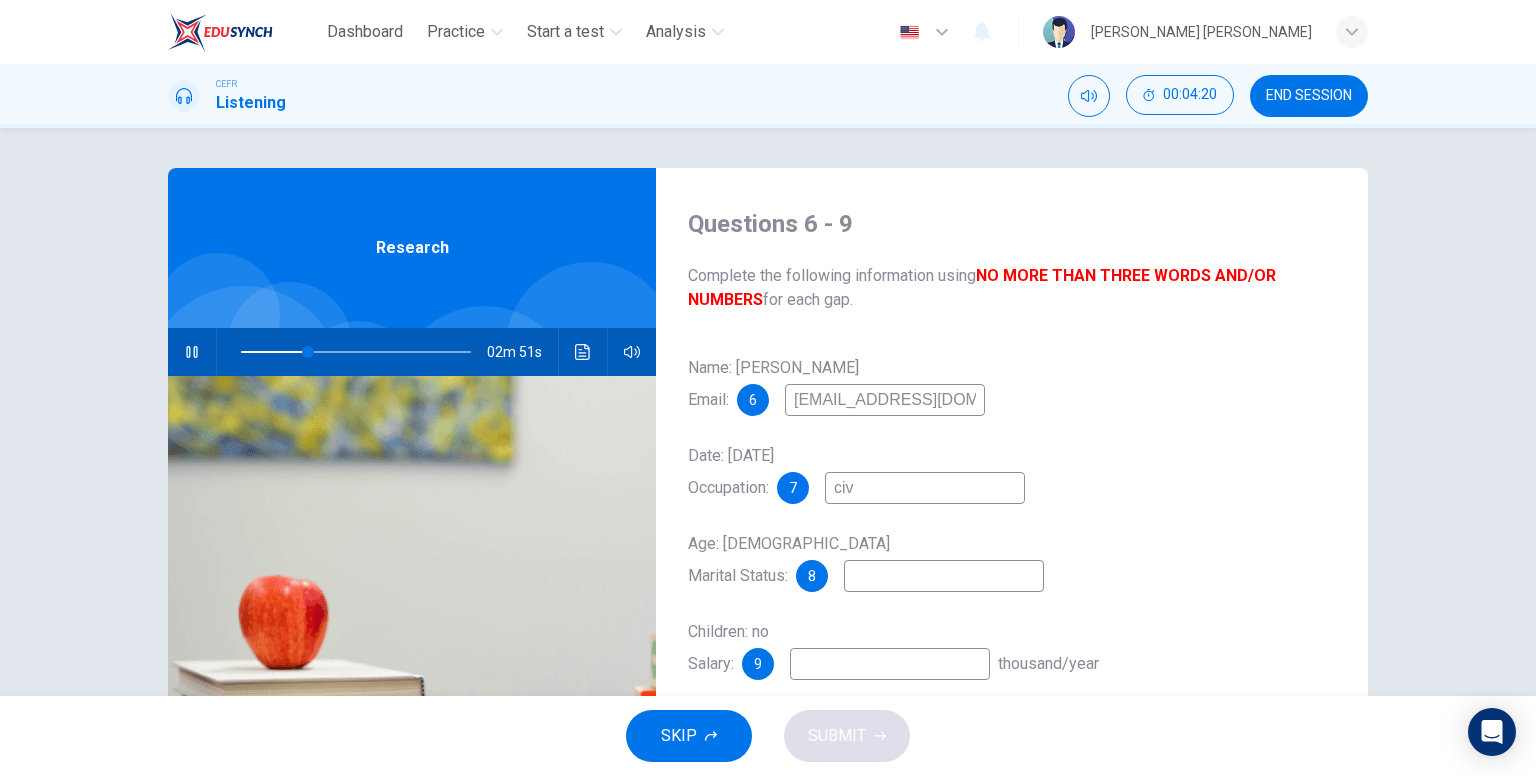 type on "30" 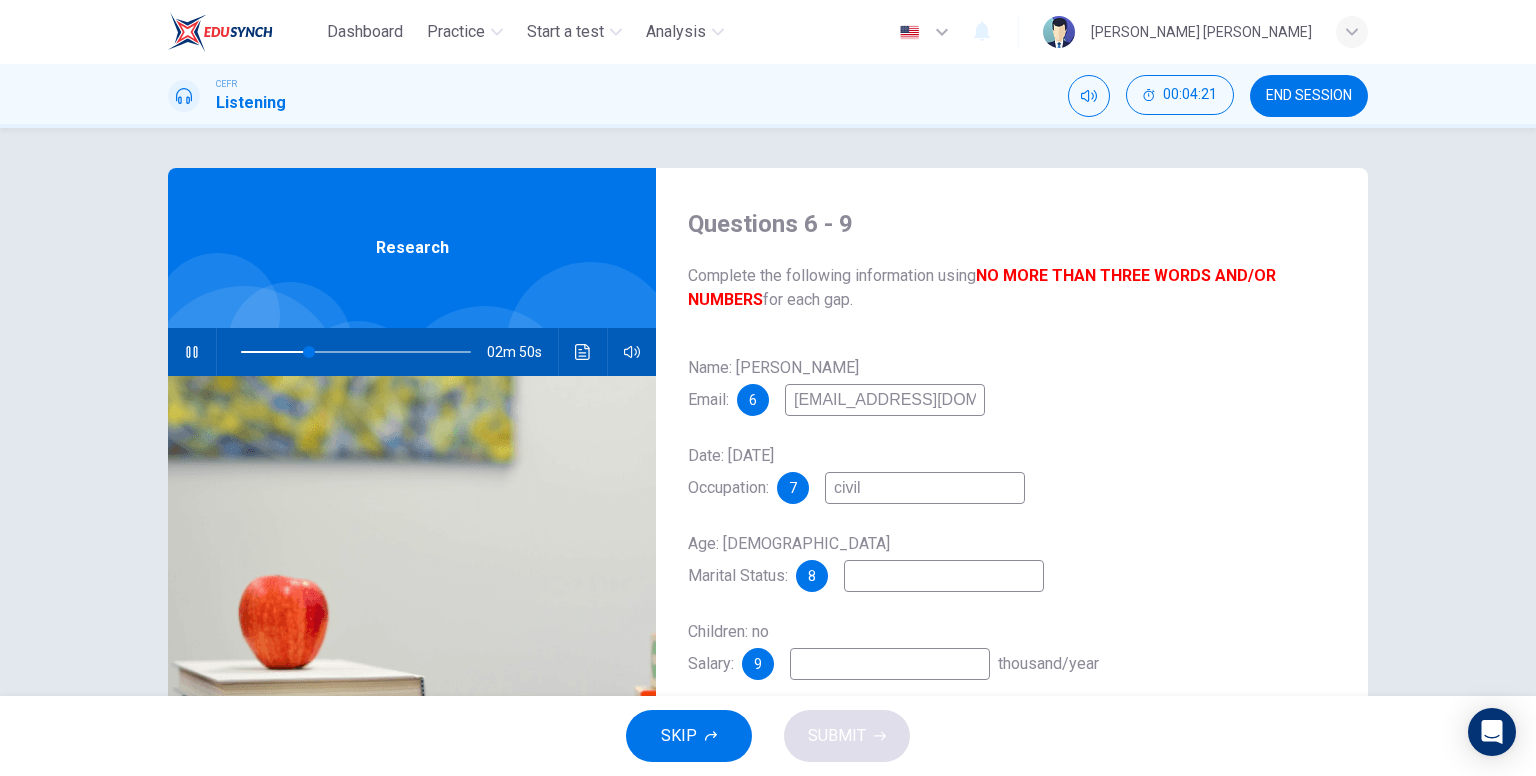 type on "civil s" 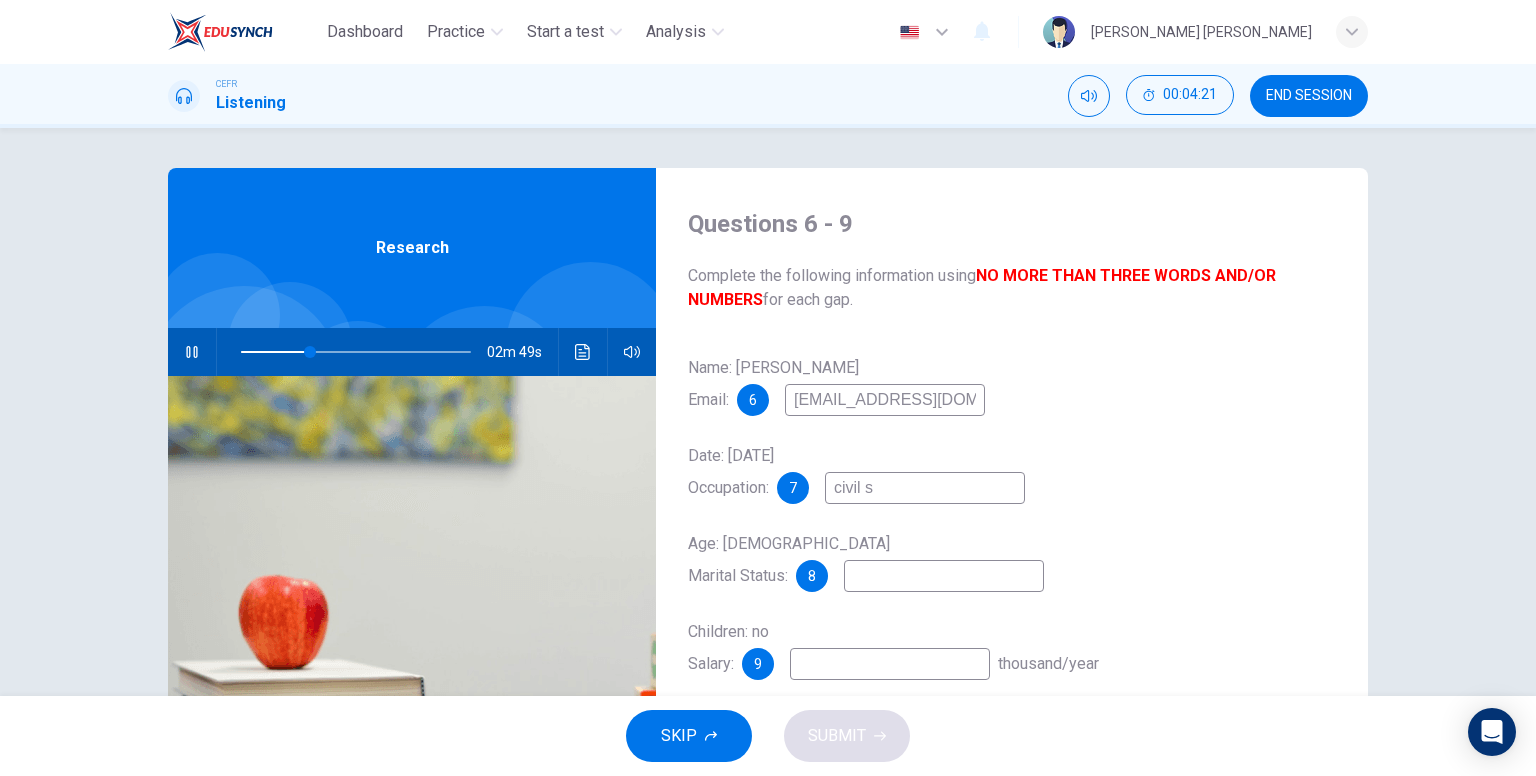 type on "30" 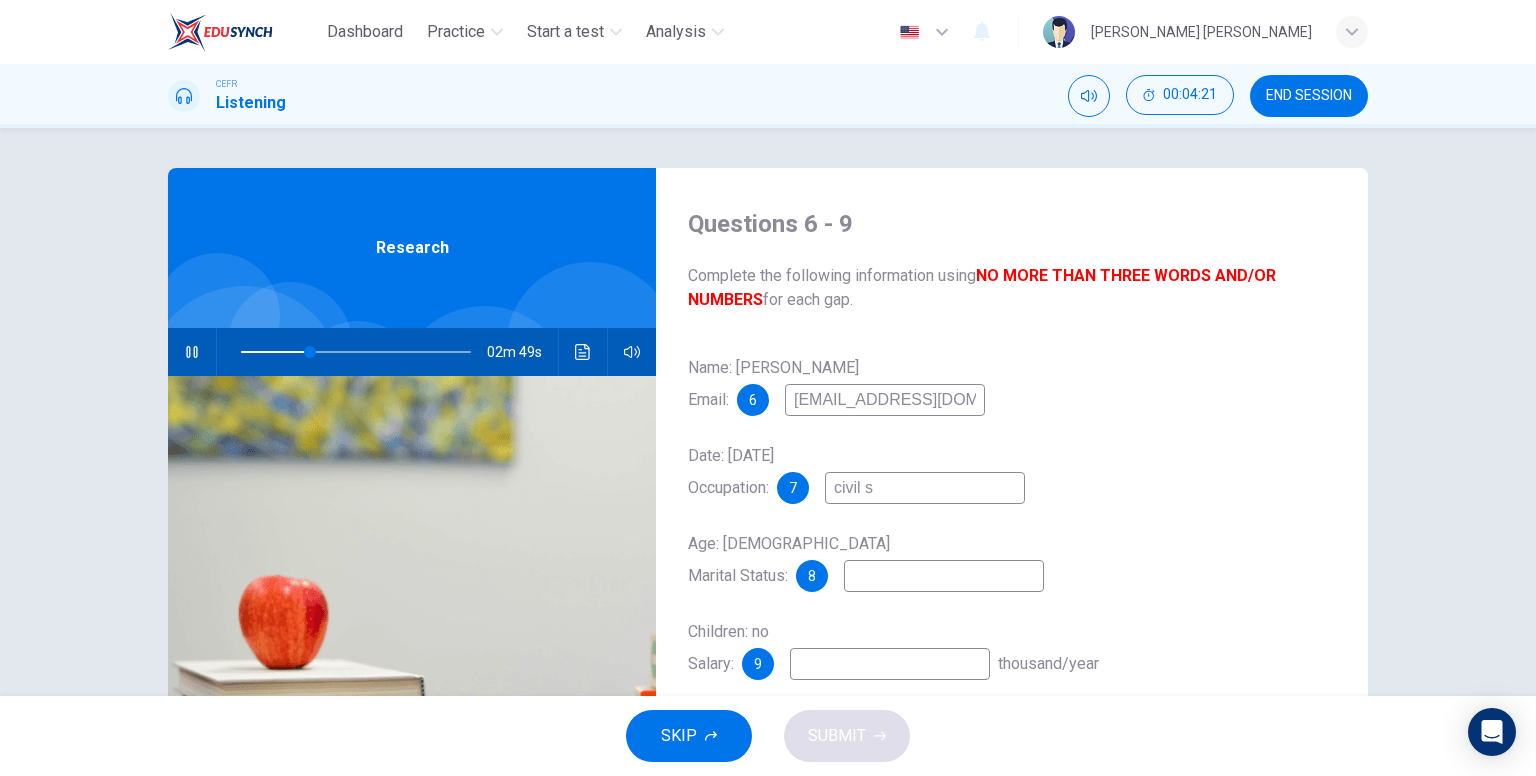 type on "civil se" 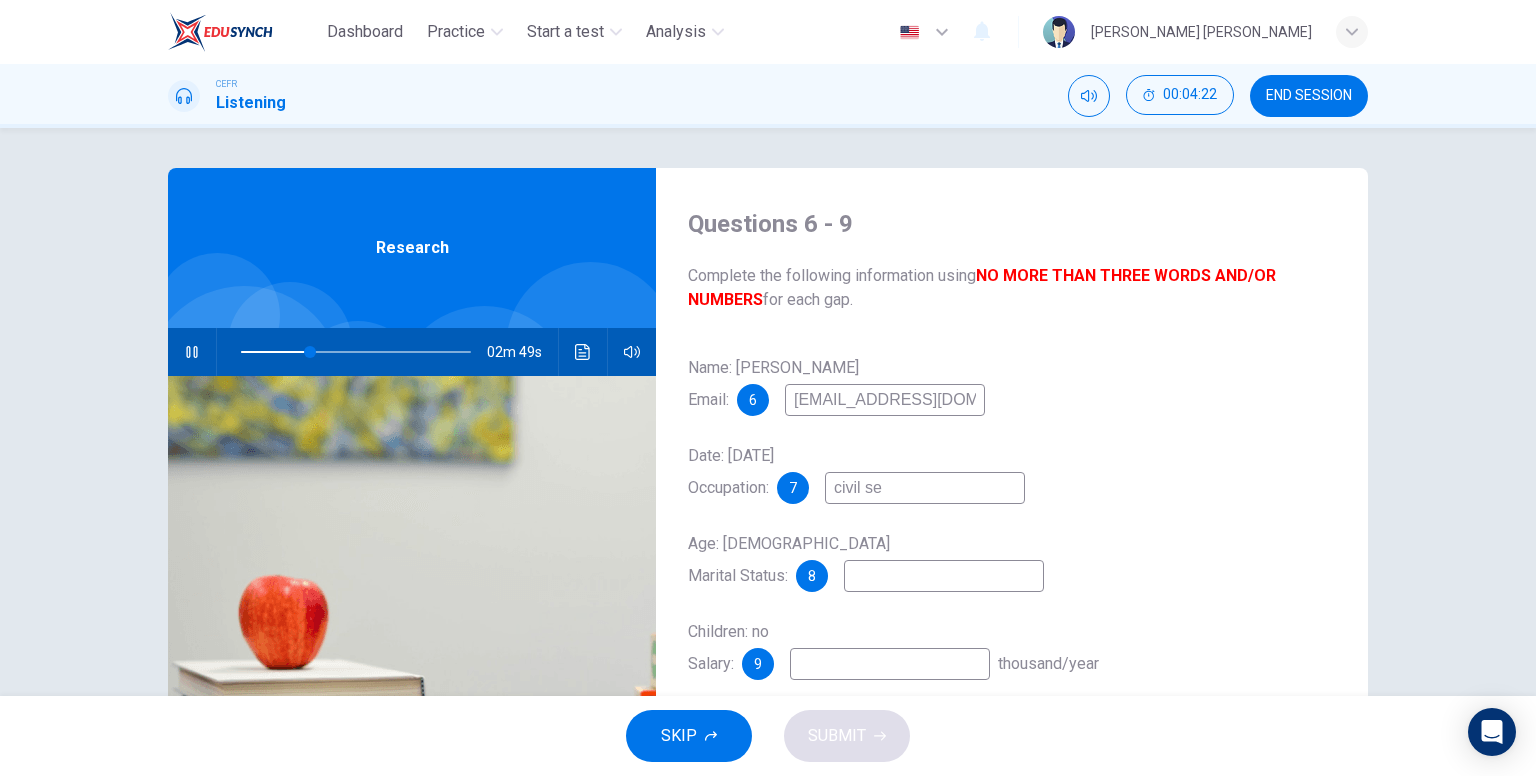 type on "30" 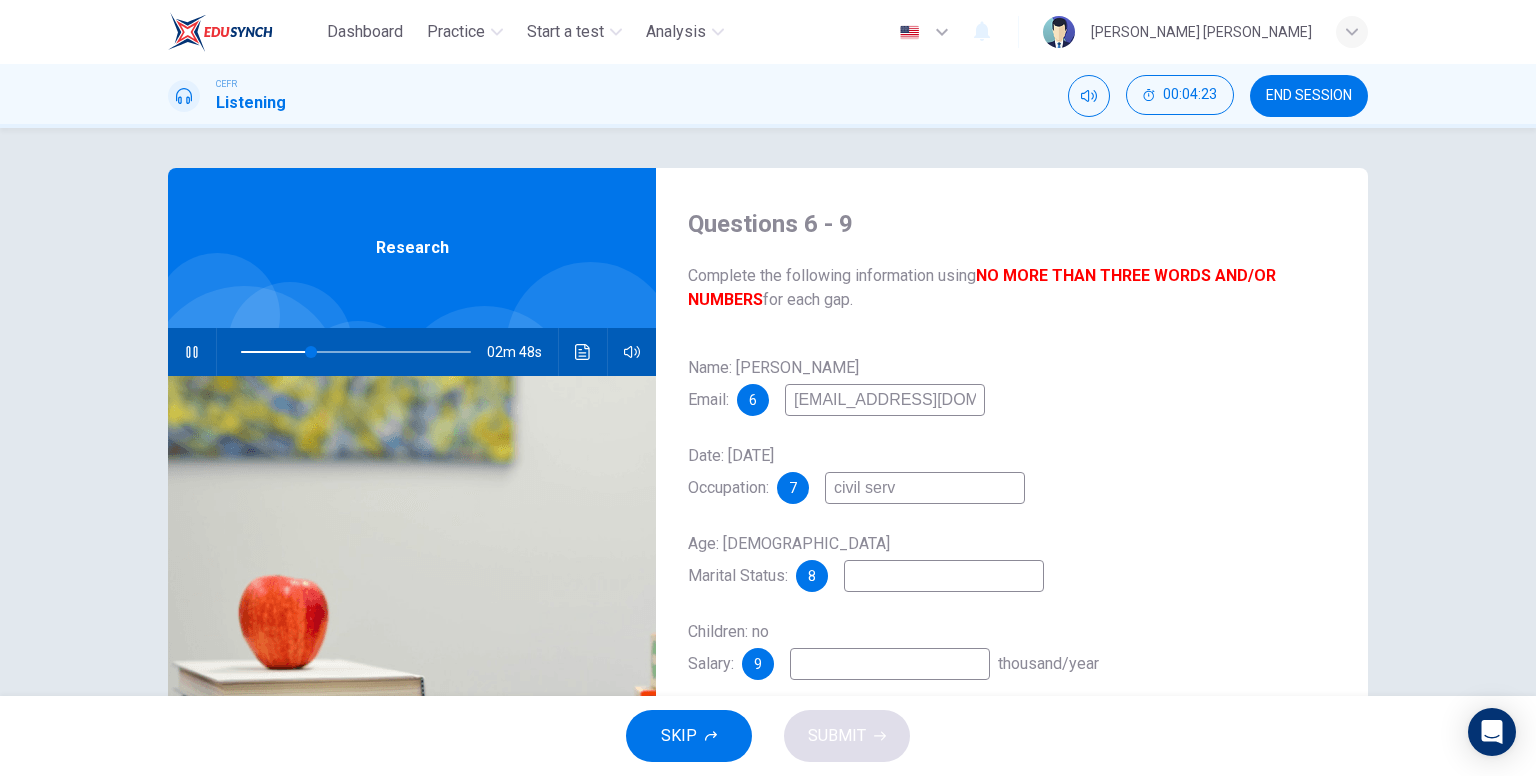 type on "civil serva" 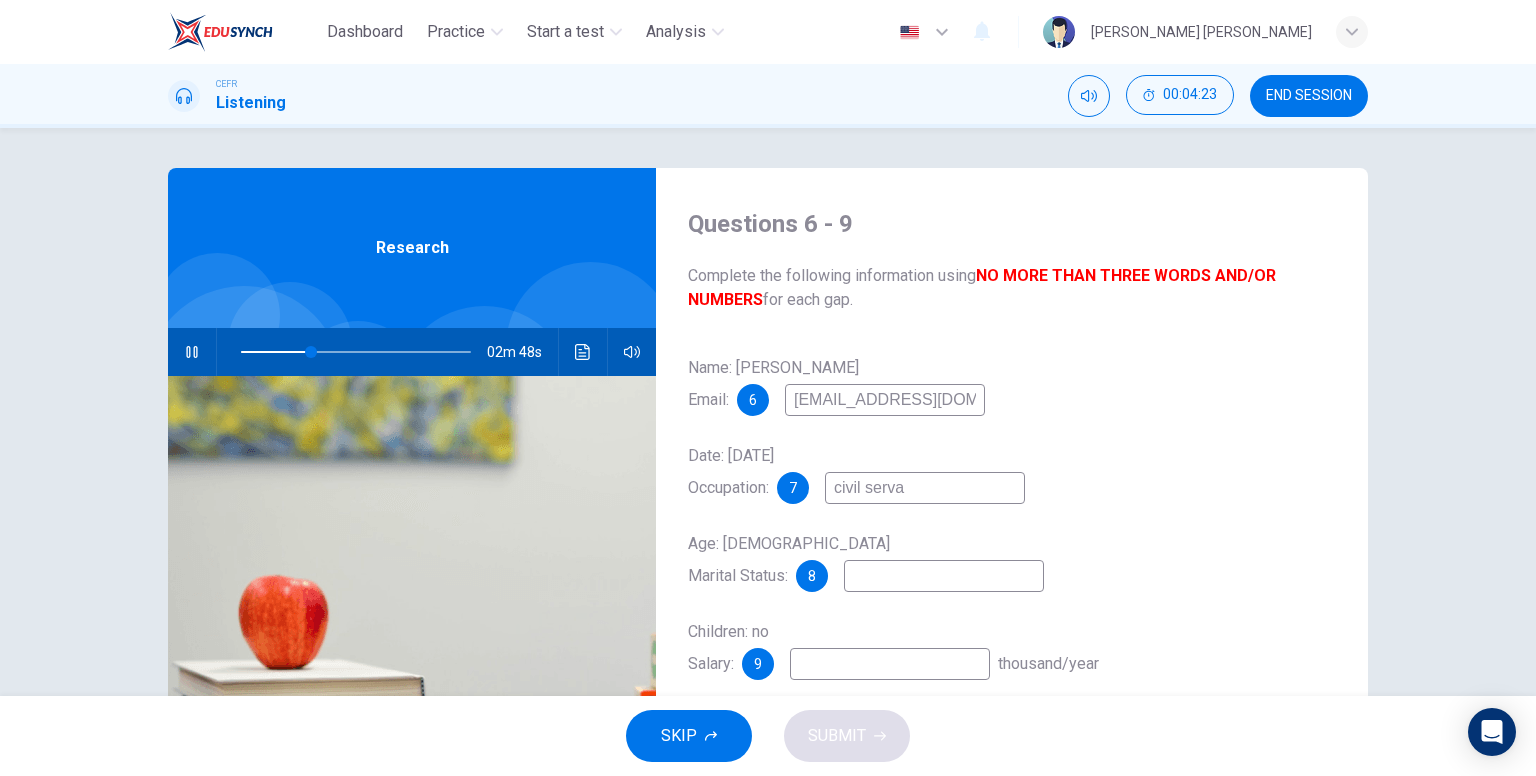 type on "31" 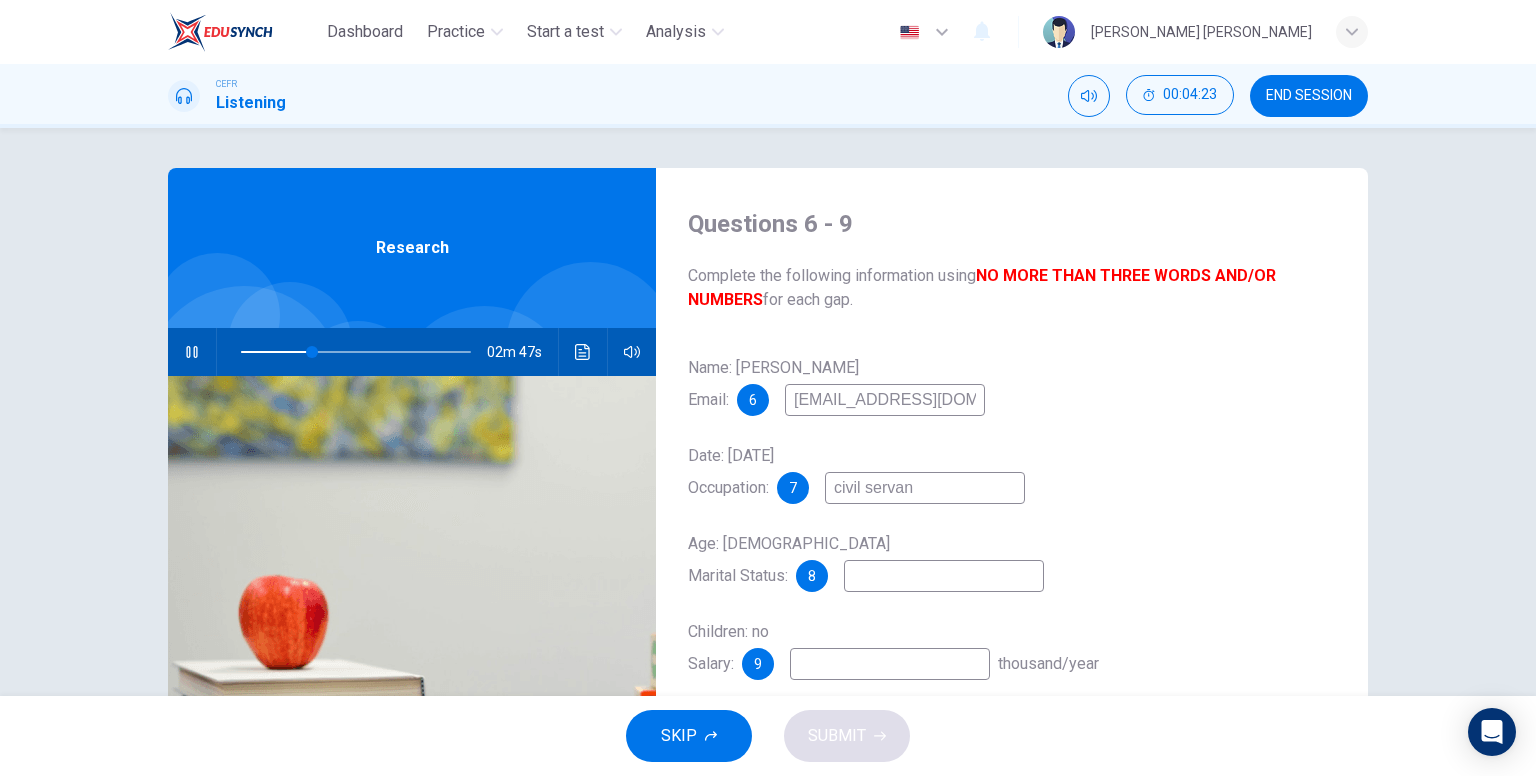 type on "civil servant" 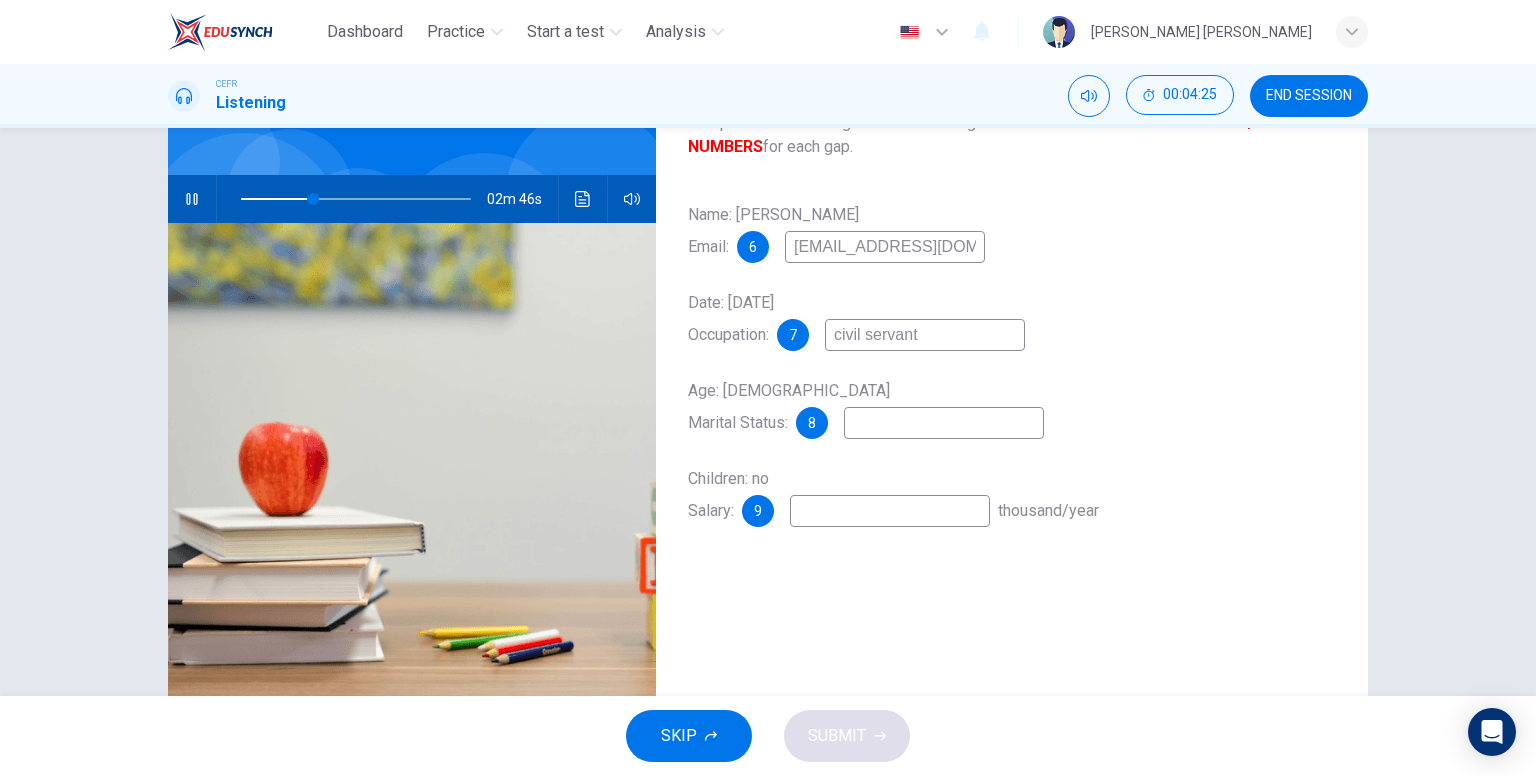 type on "32" 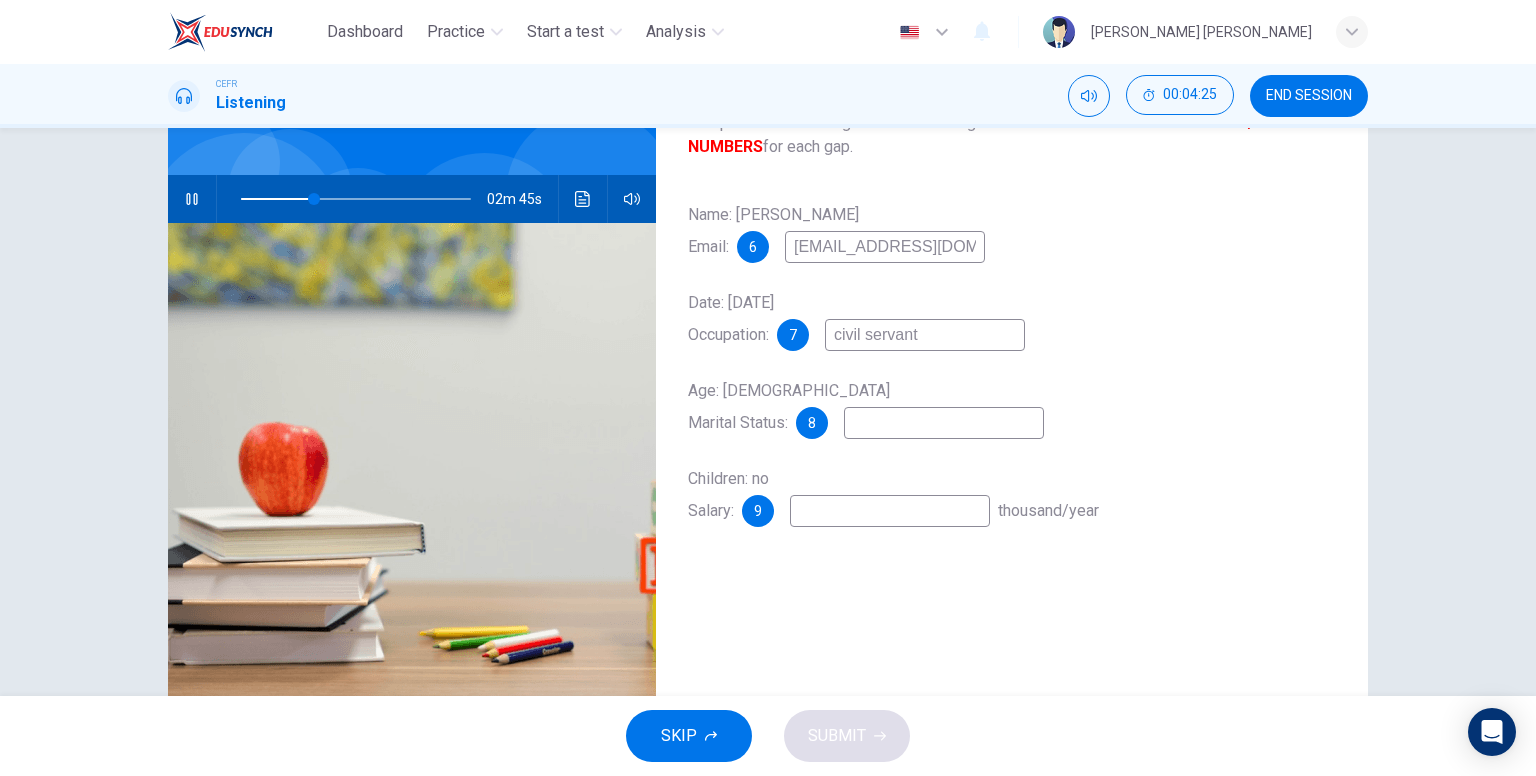 scroll, scrollTop: 200, scrollLeft: 0, axis: vertical 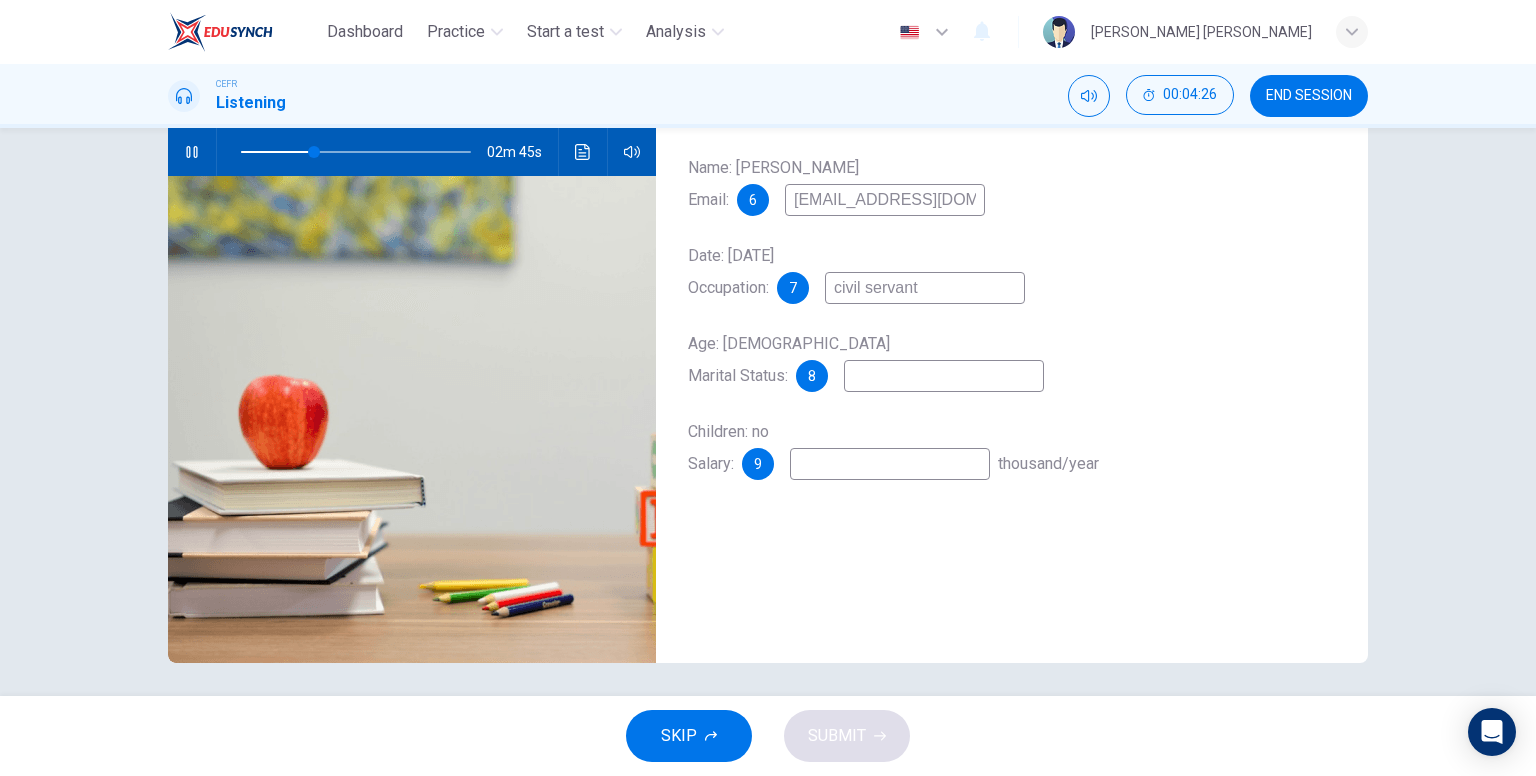 type on "civil servant" 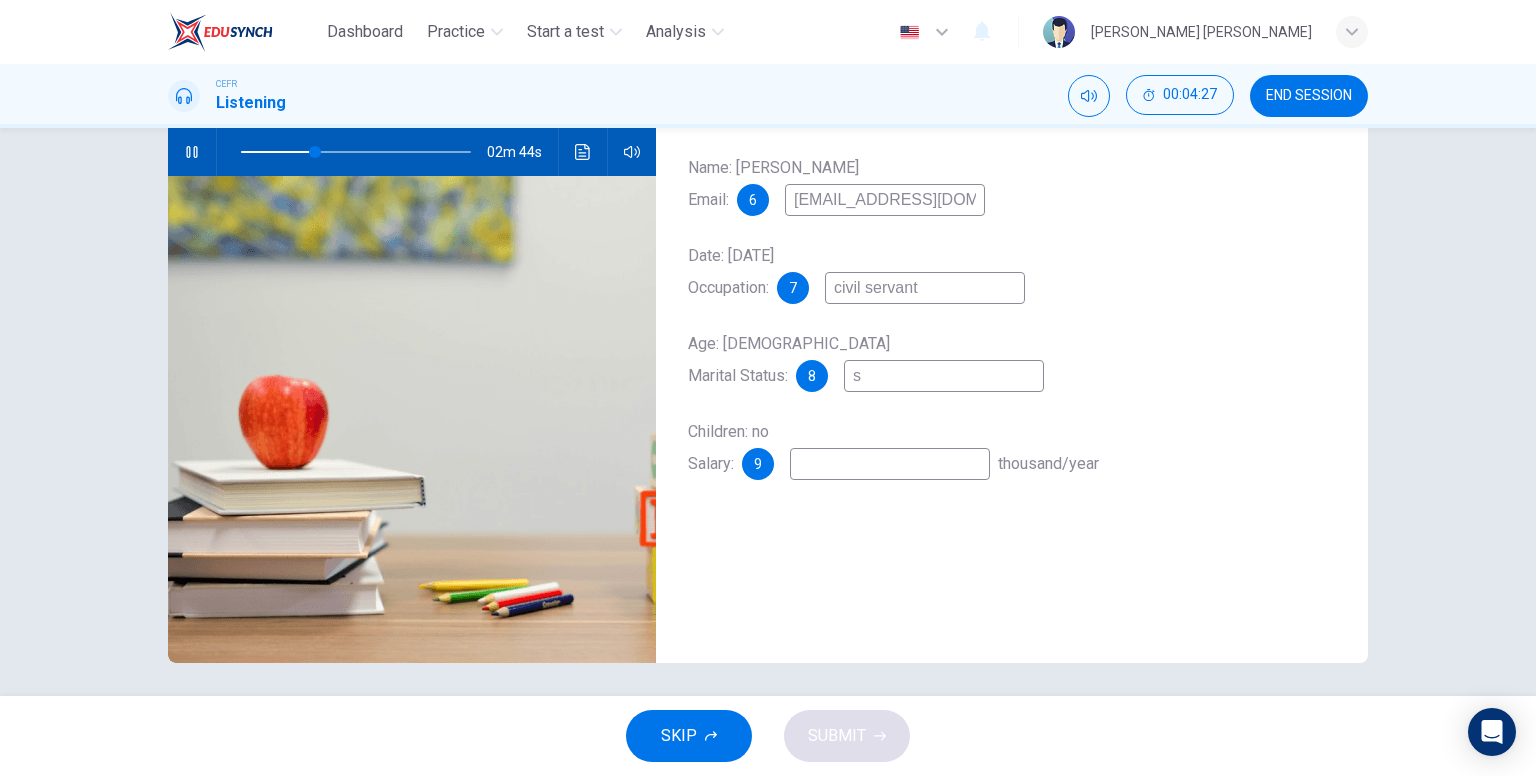 type on "si" 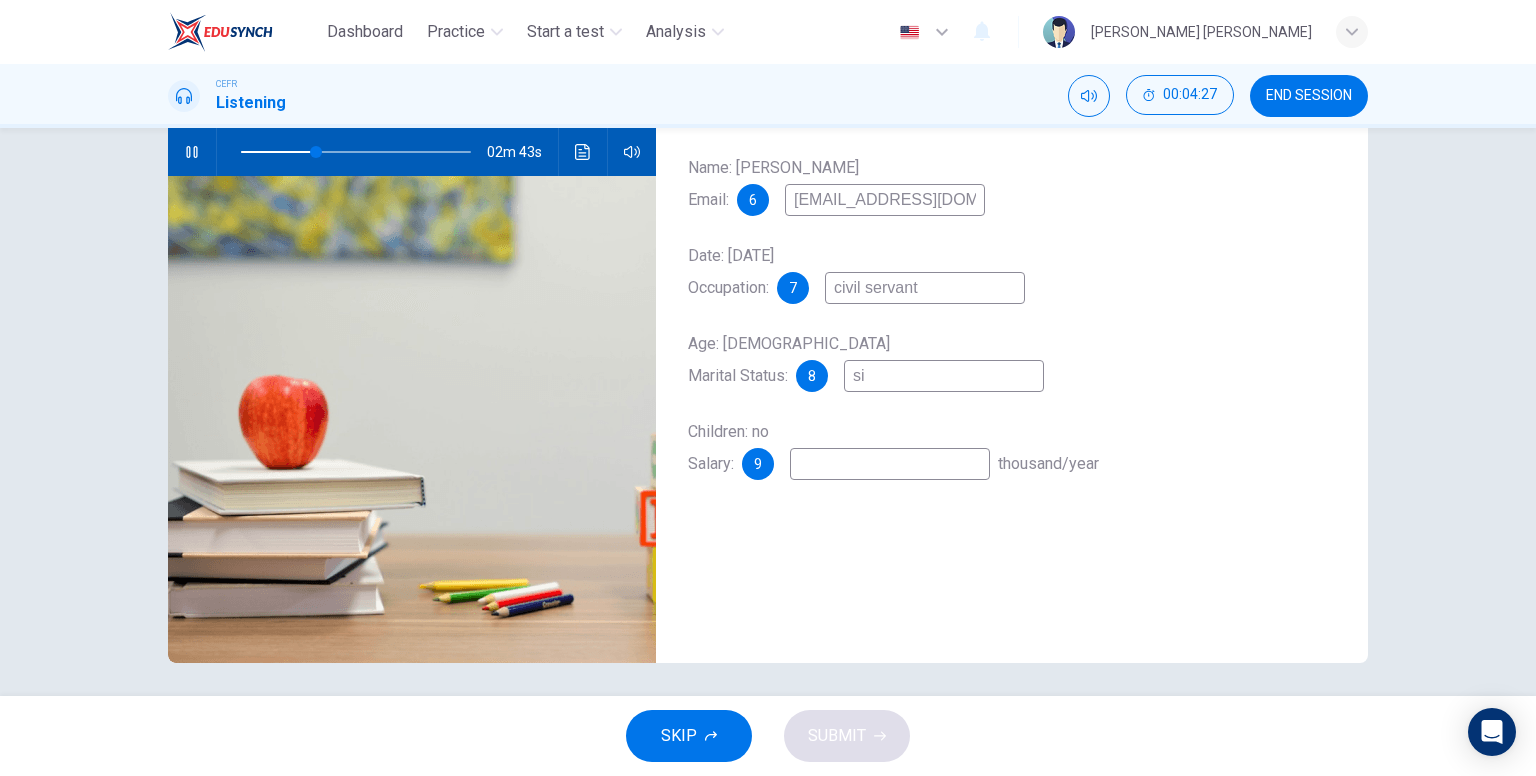 type on "33" 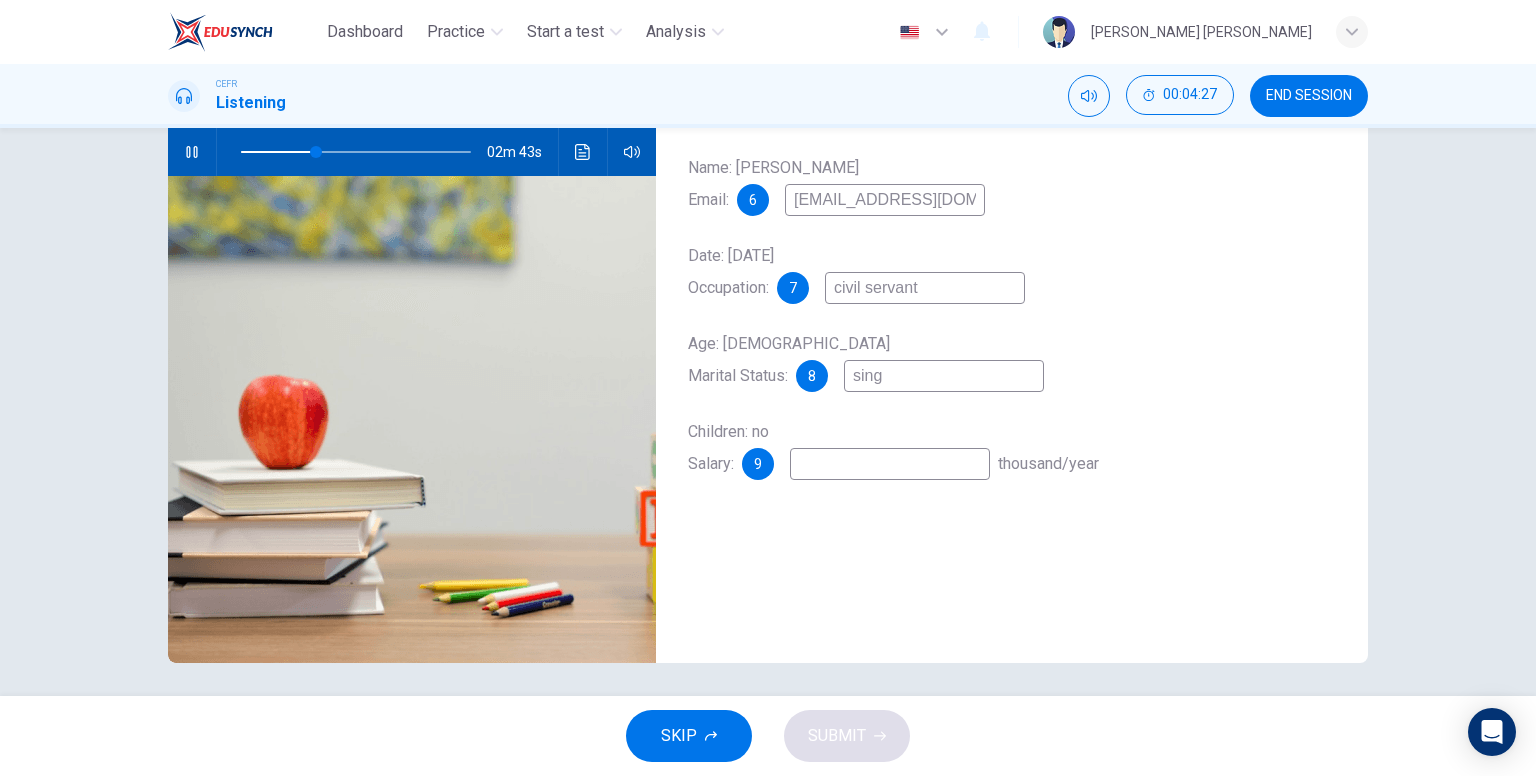type on "sing;" 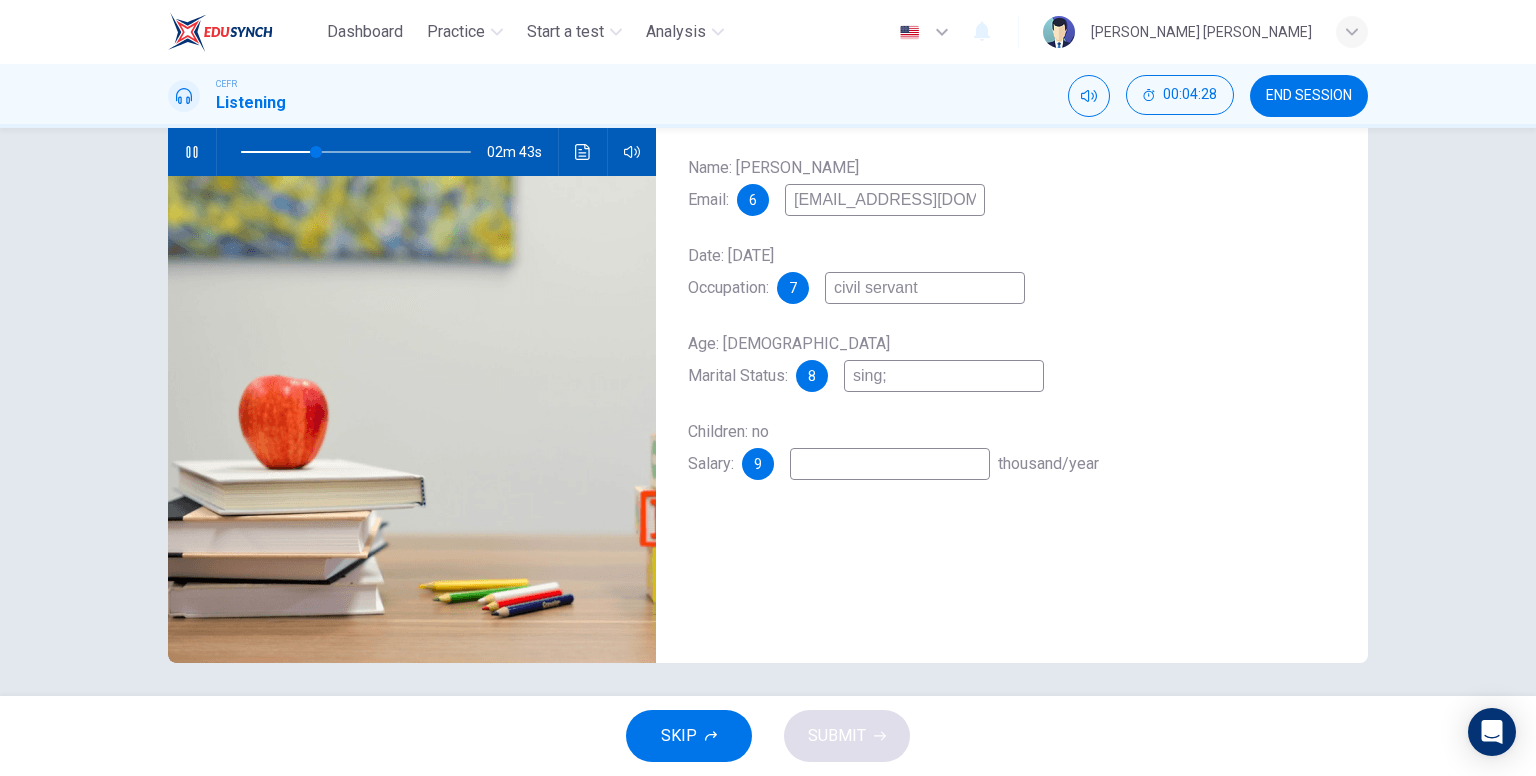 type on "33" 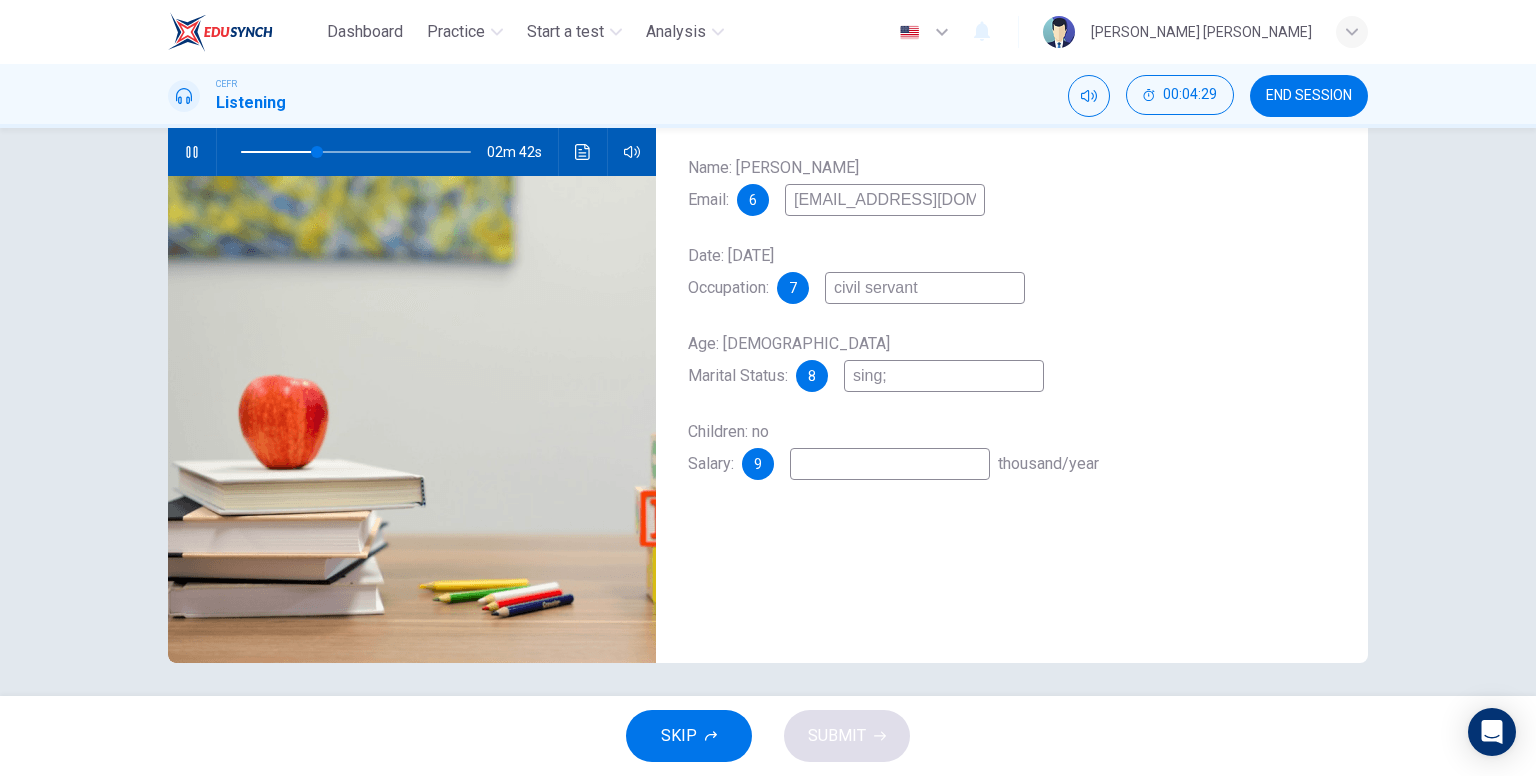 type on "sing" 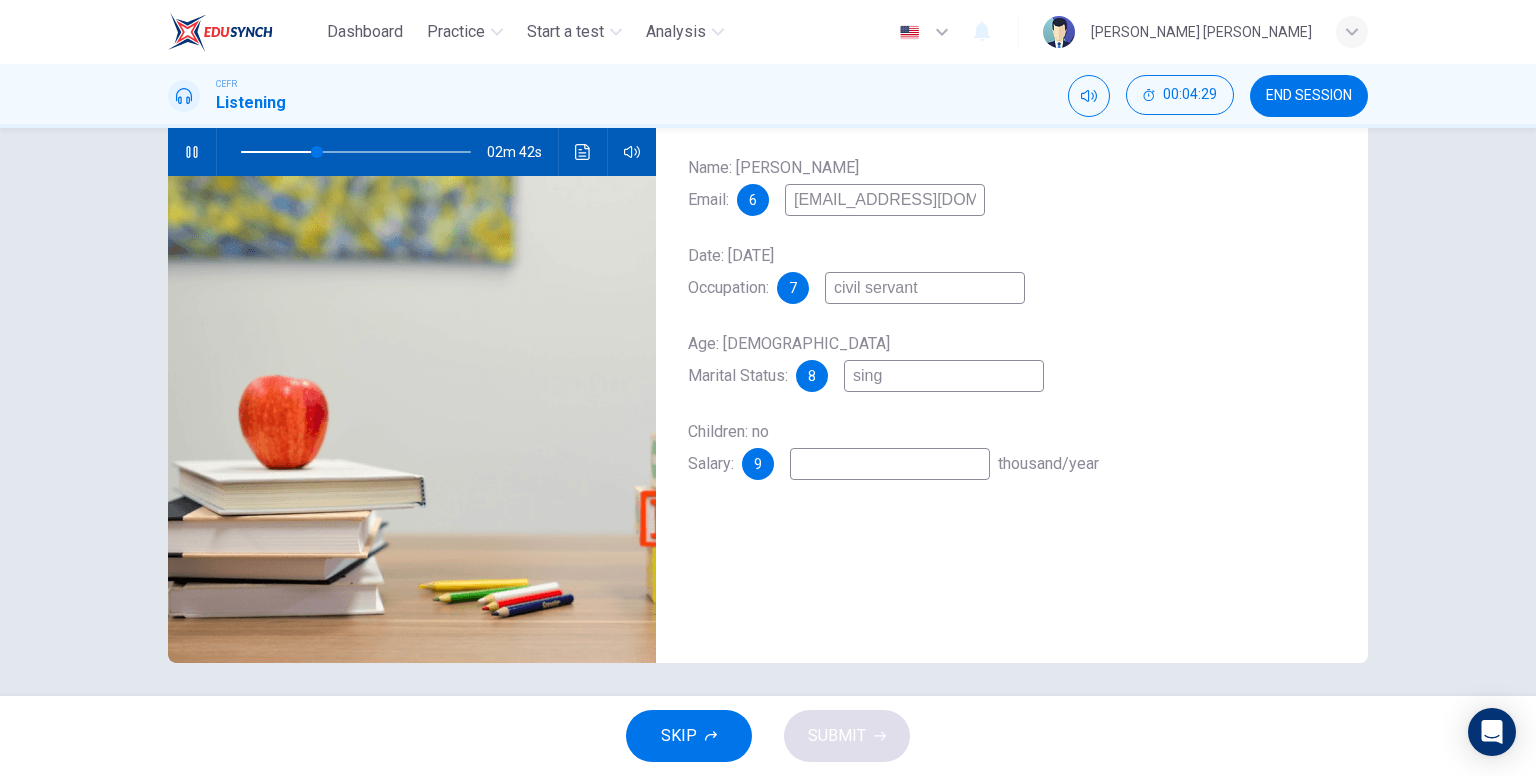type on "33" 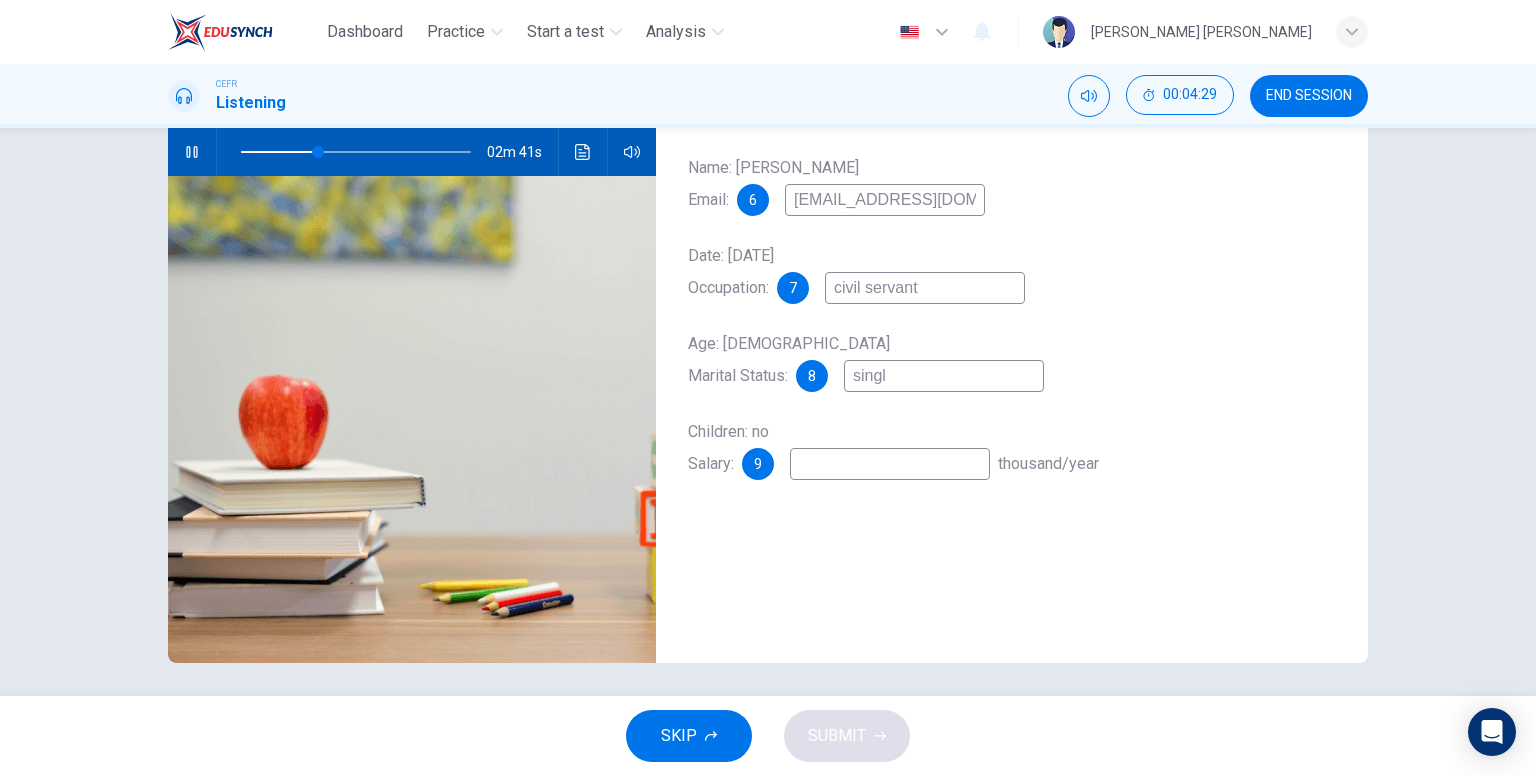 type on "single" 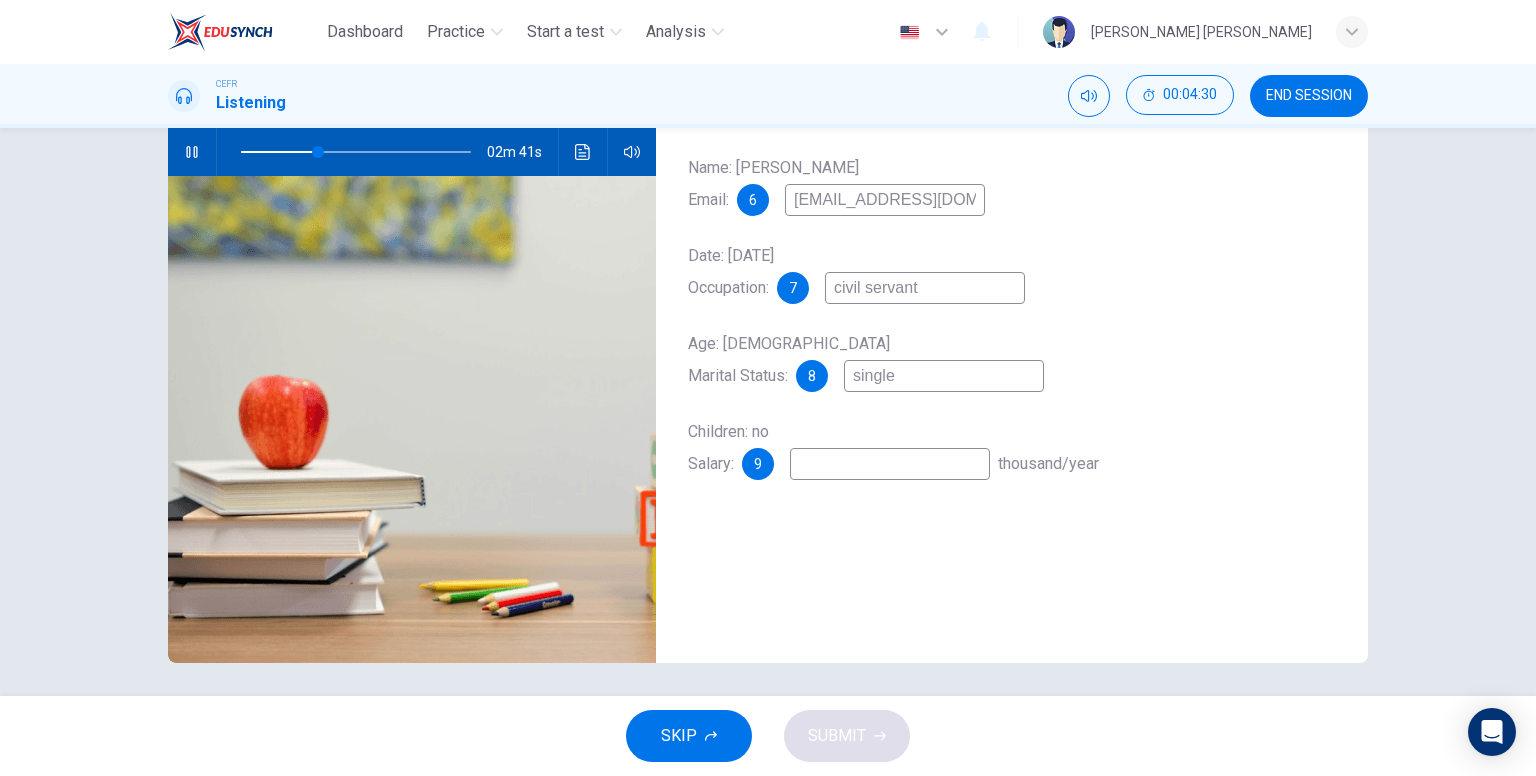 type on "34" 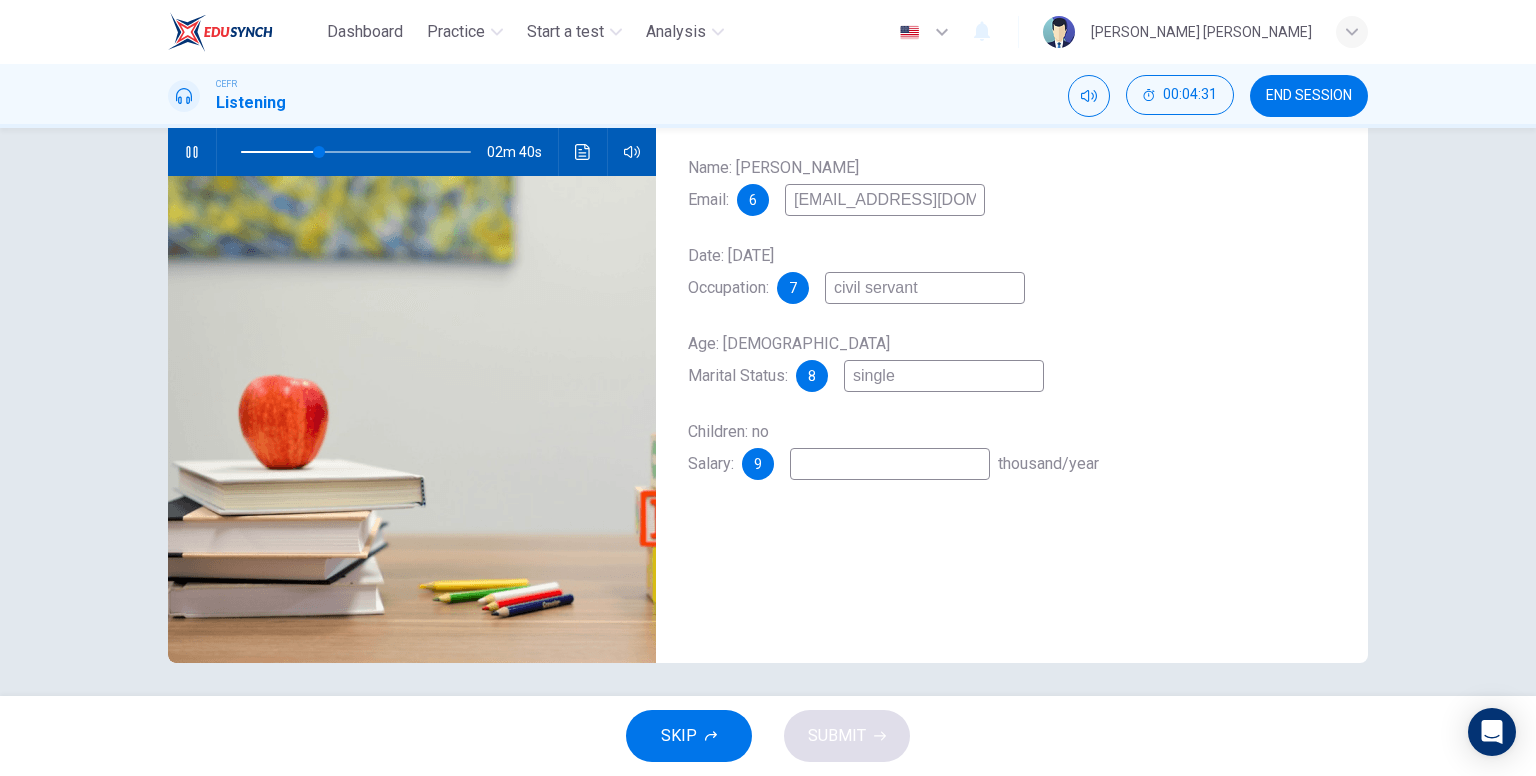 type on "single" 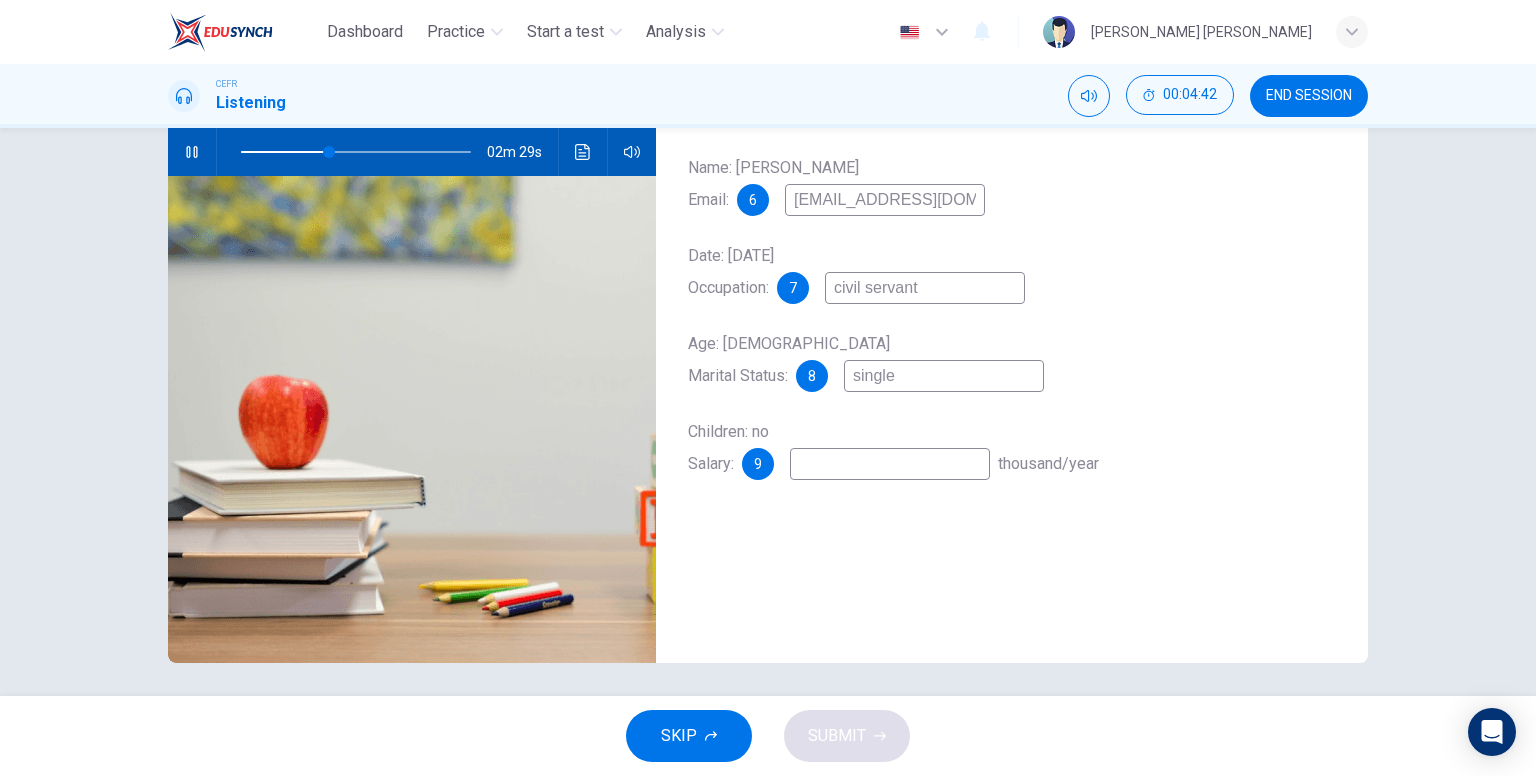 type on "39" 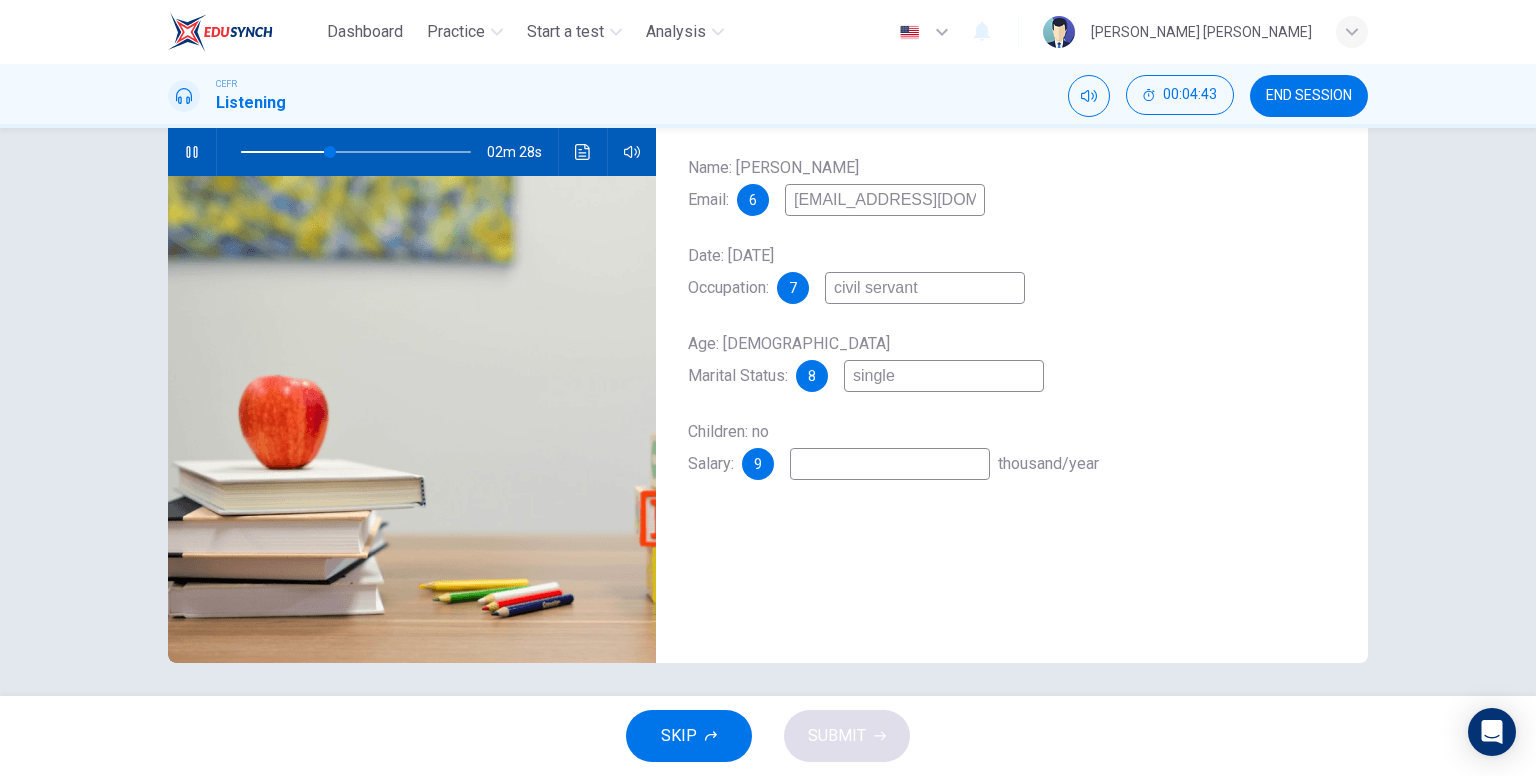 type on "2" 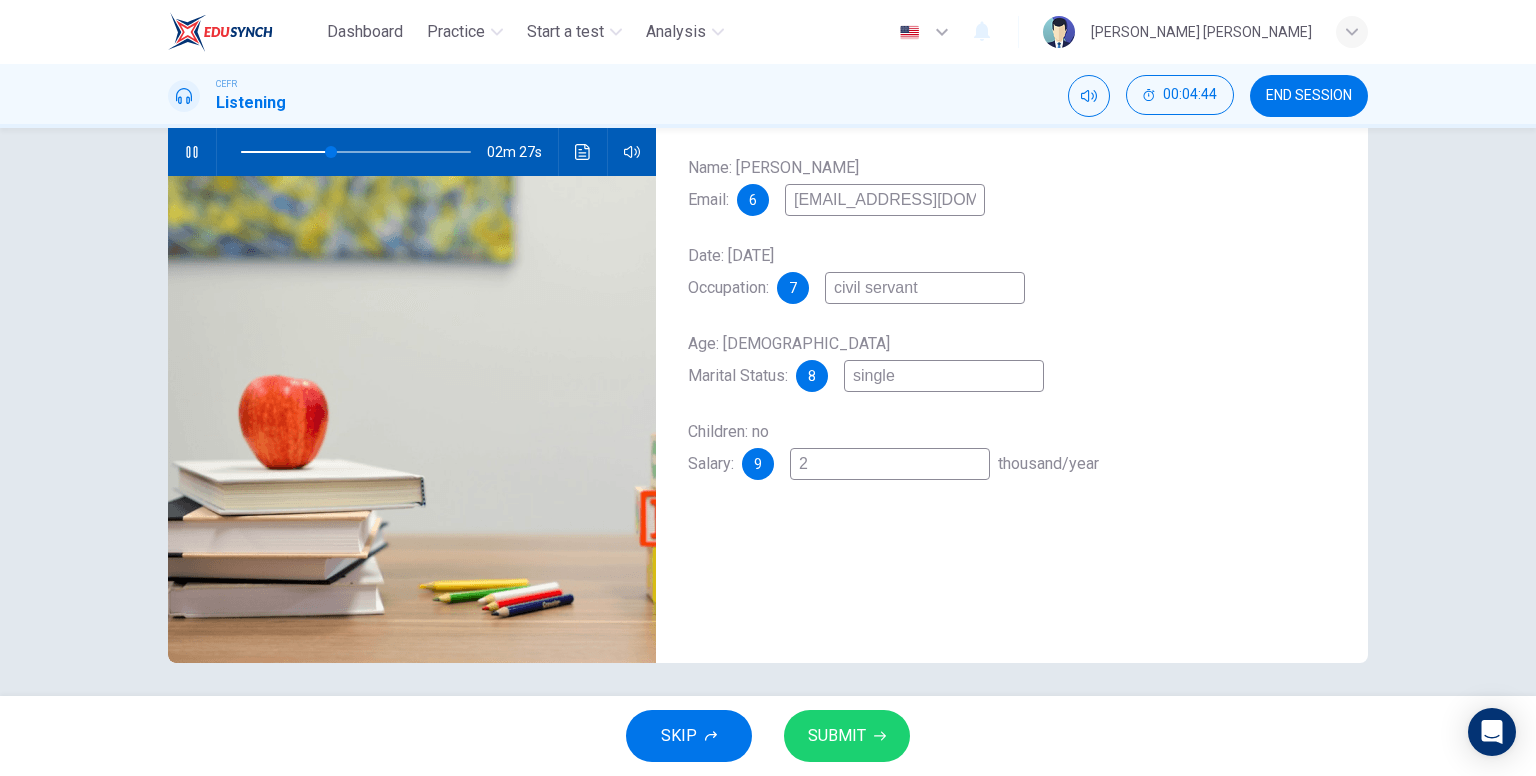 type on "40" 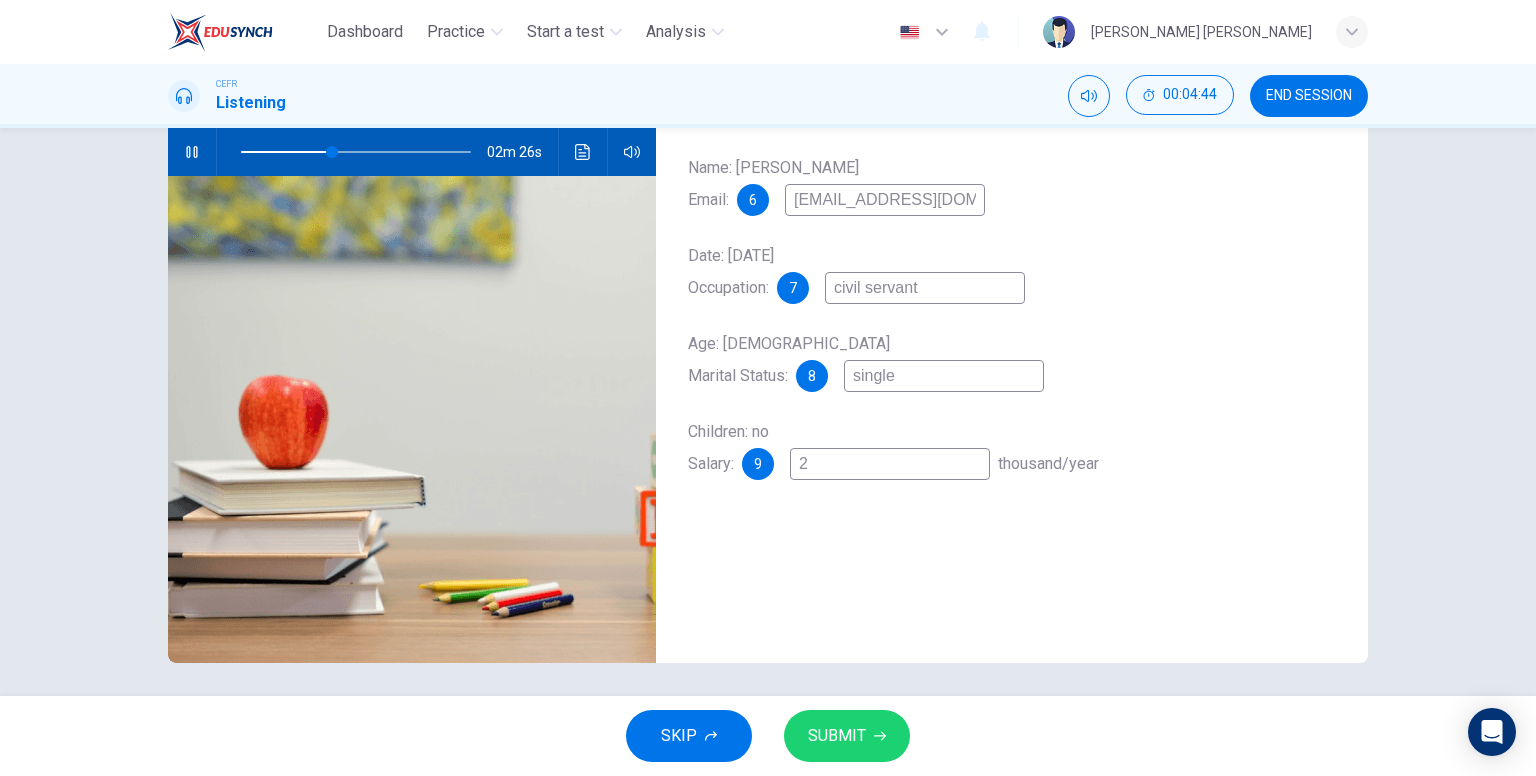 type on "24" 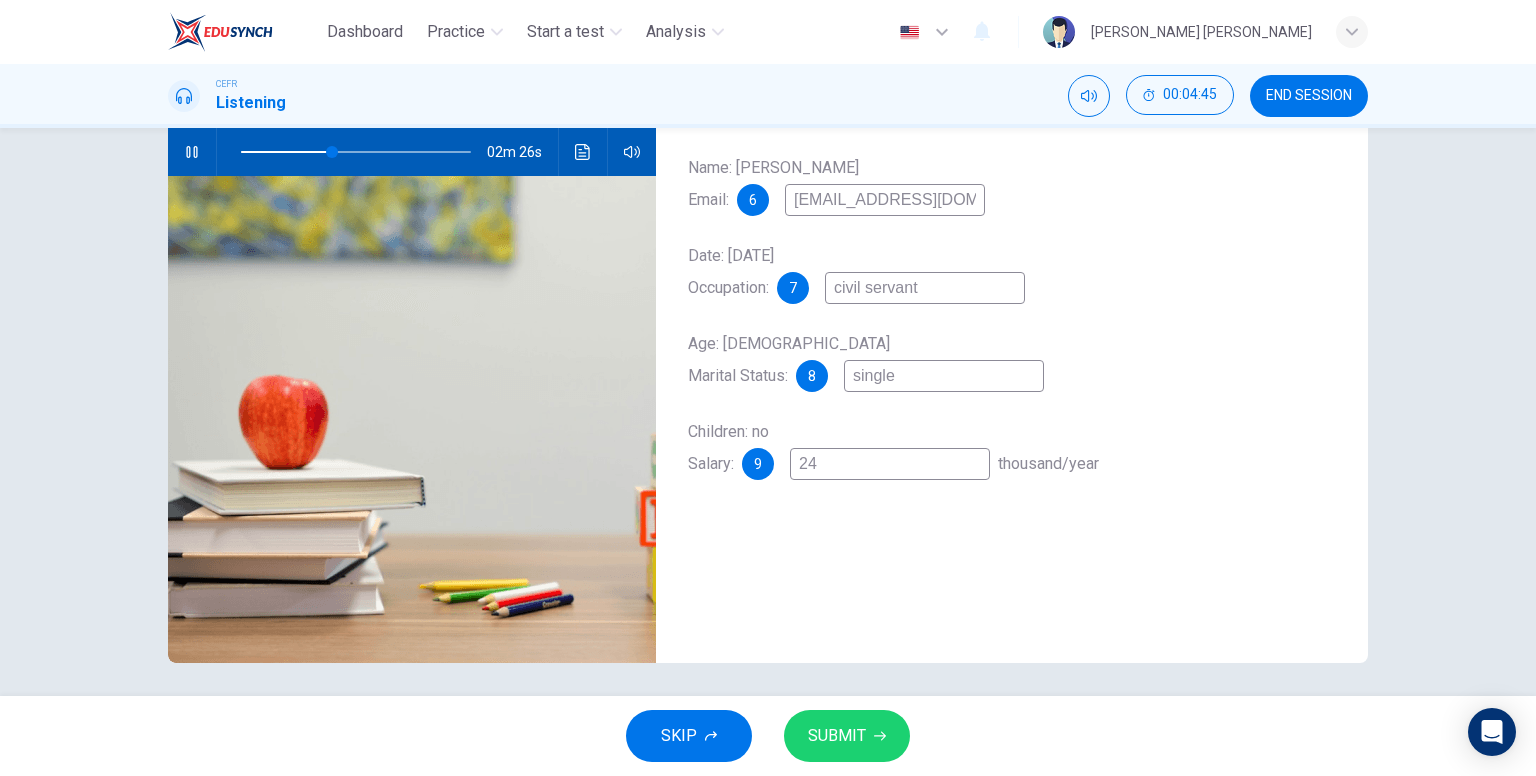 type on "40" 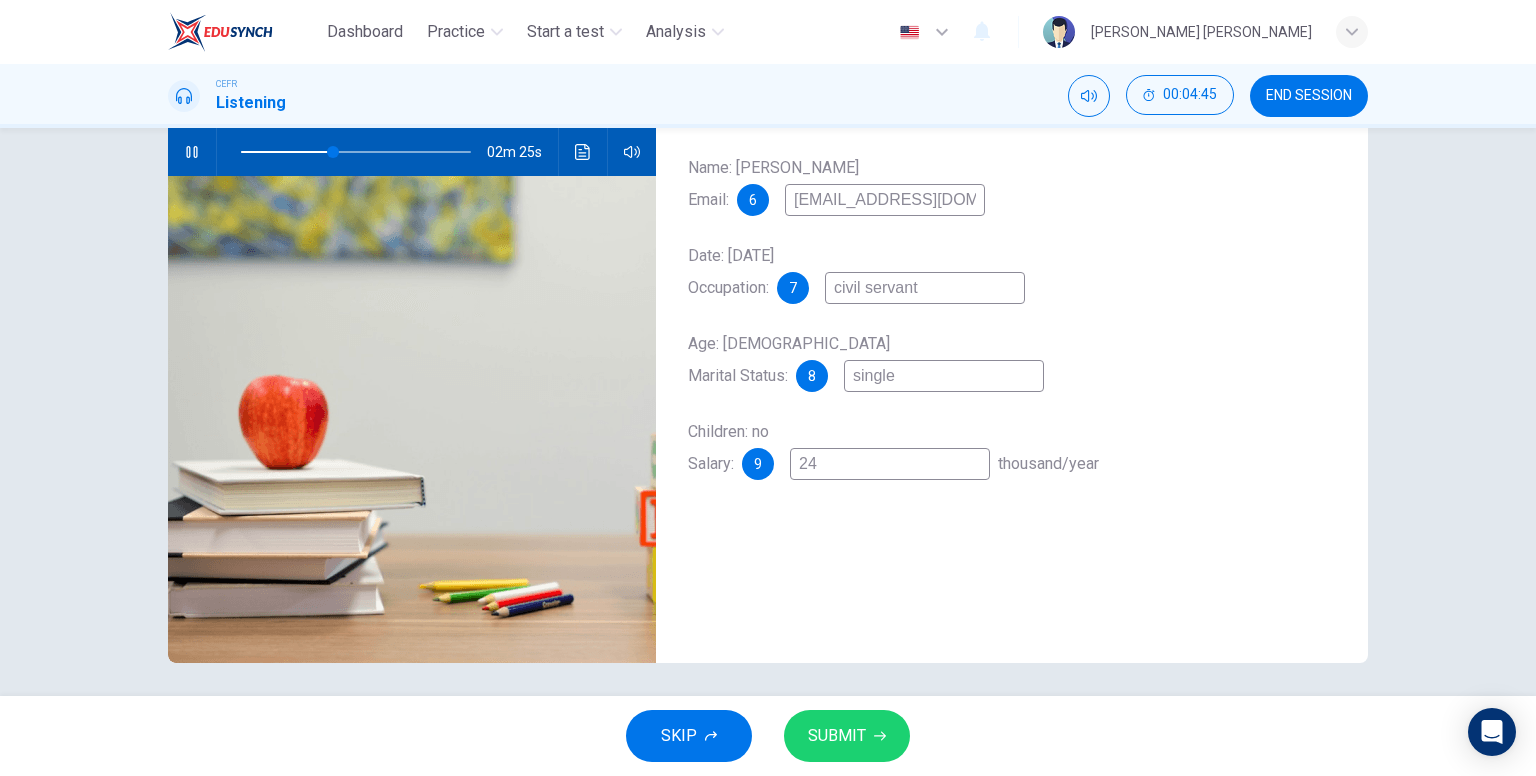 type on "24" 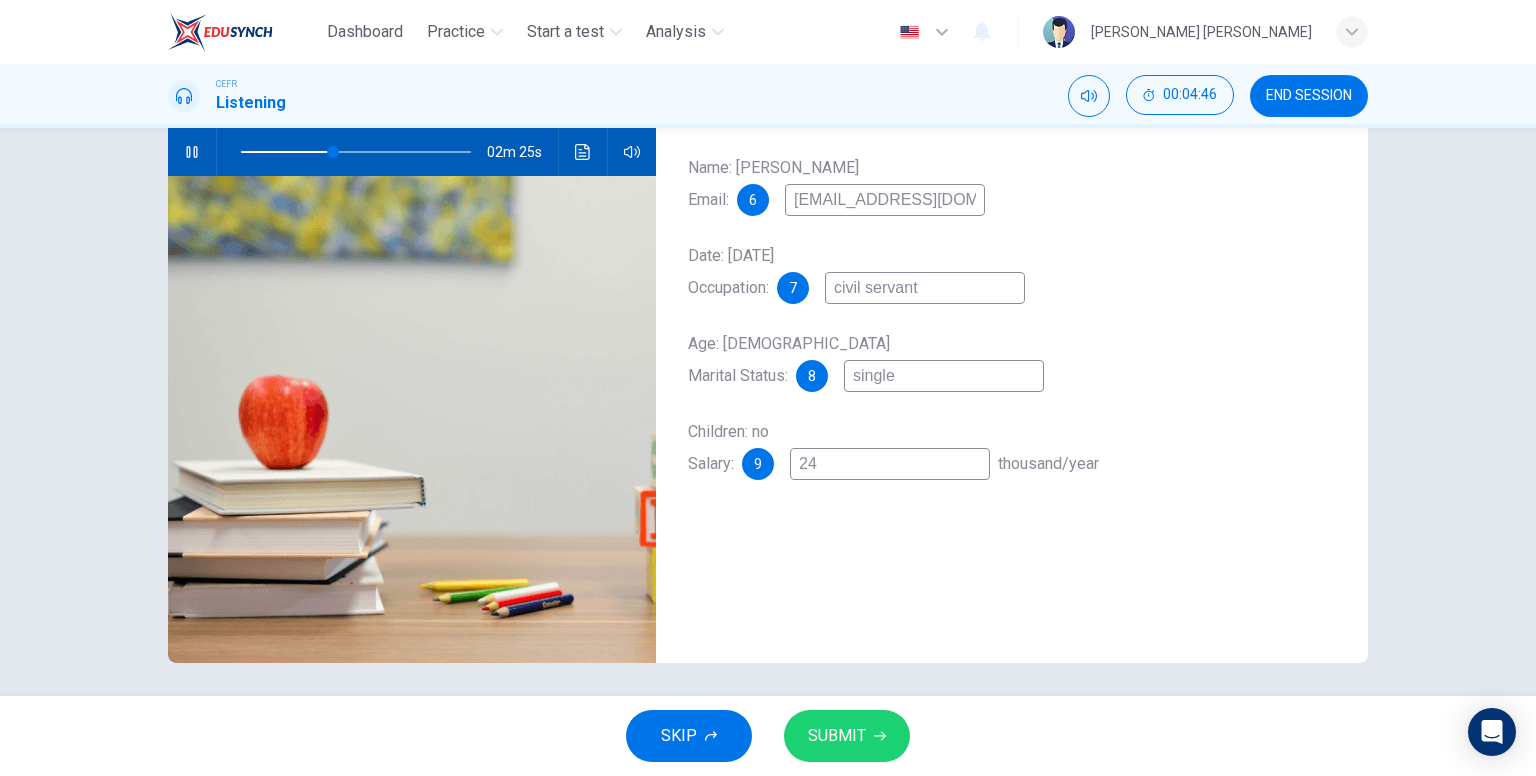 type on "40" 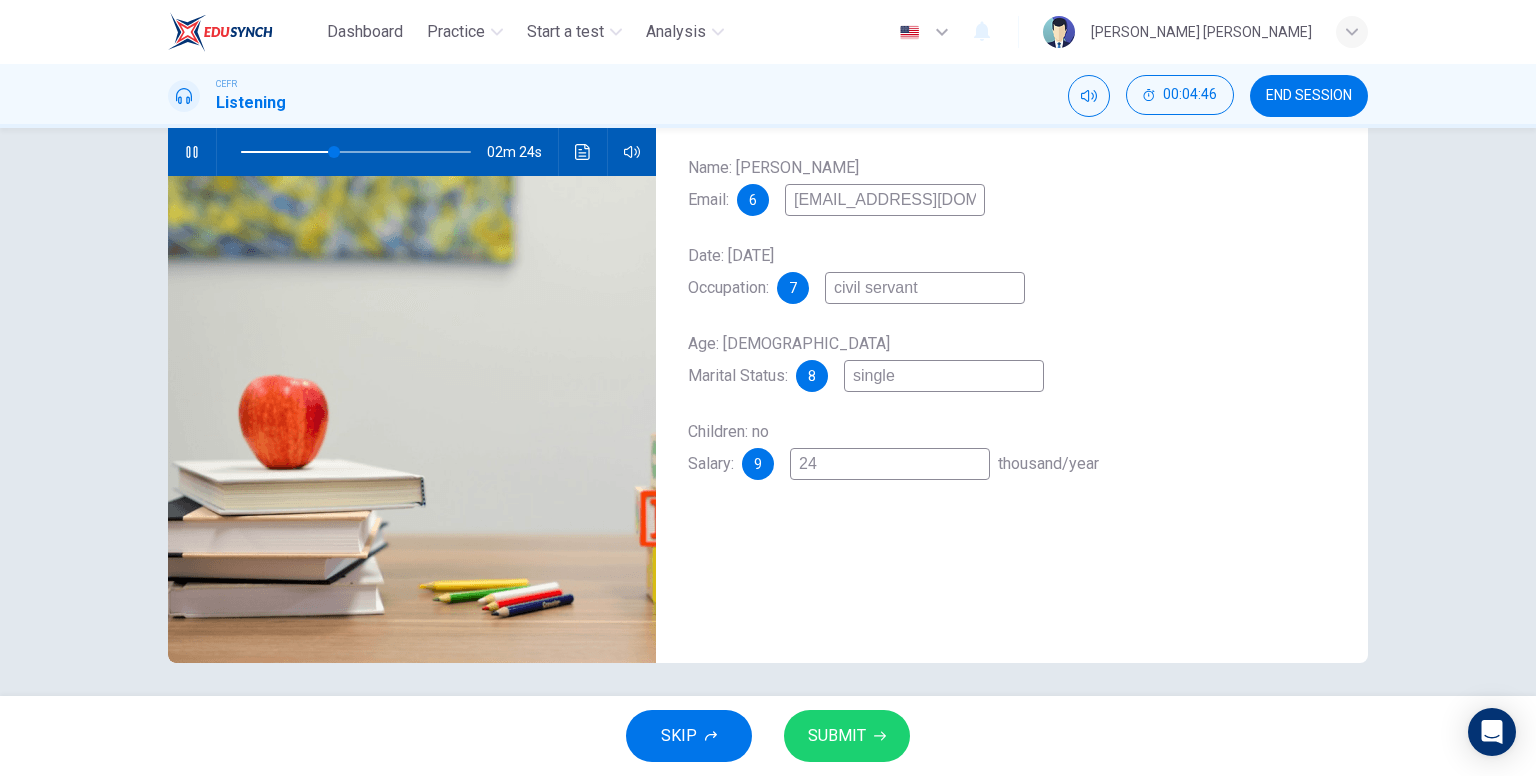 type on "24 -" 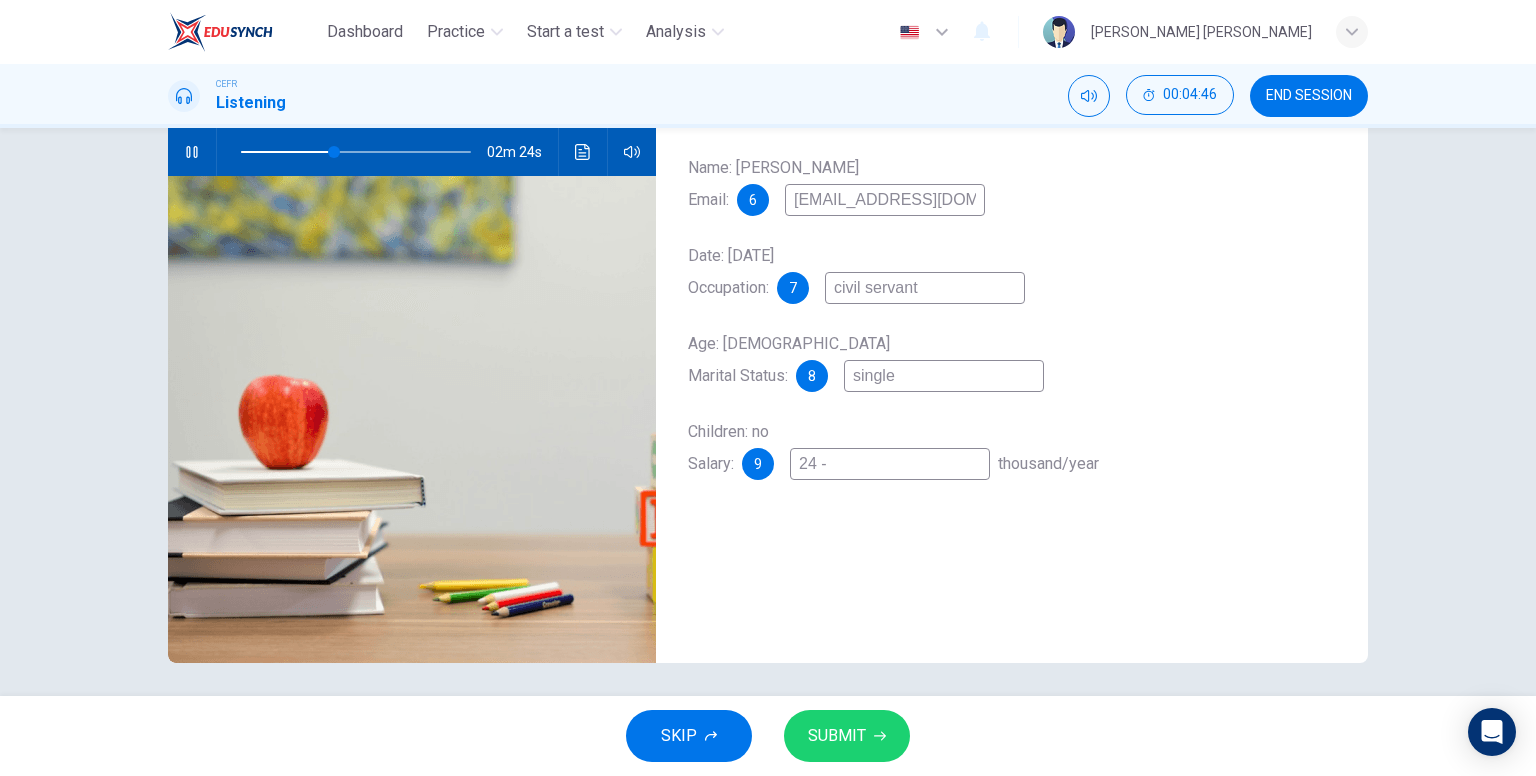 type on "40" 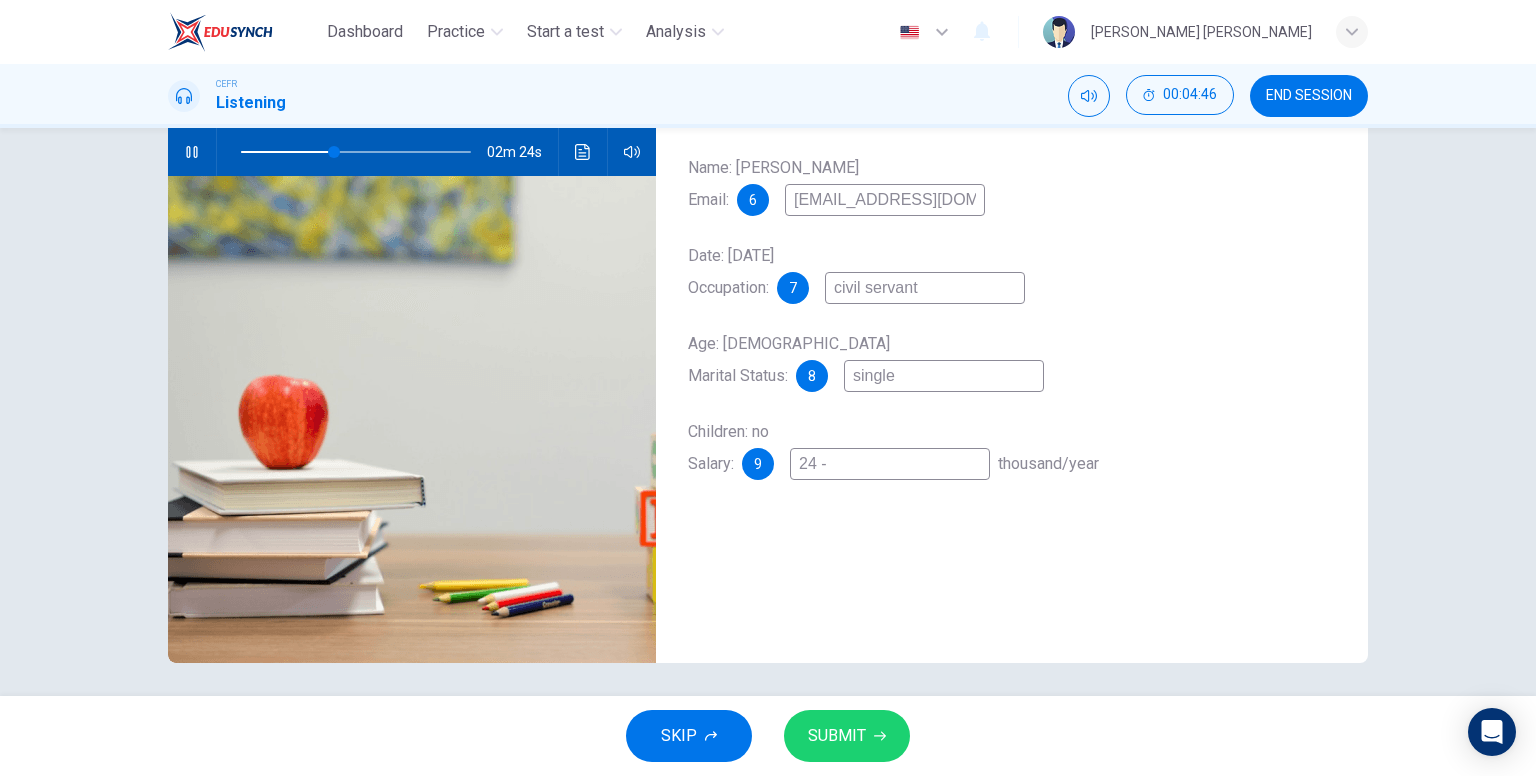 type on "24 -" 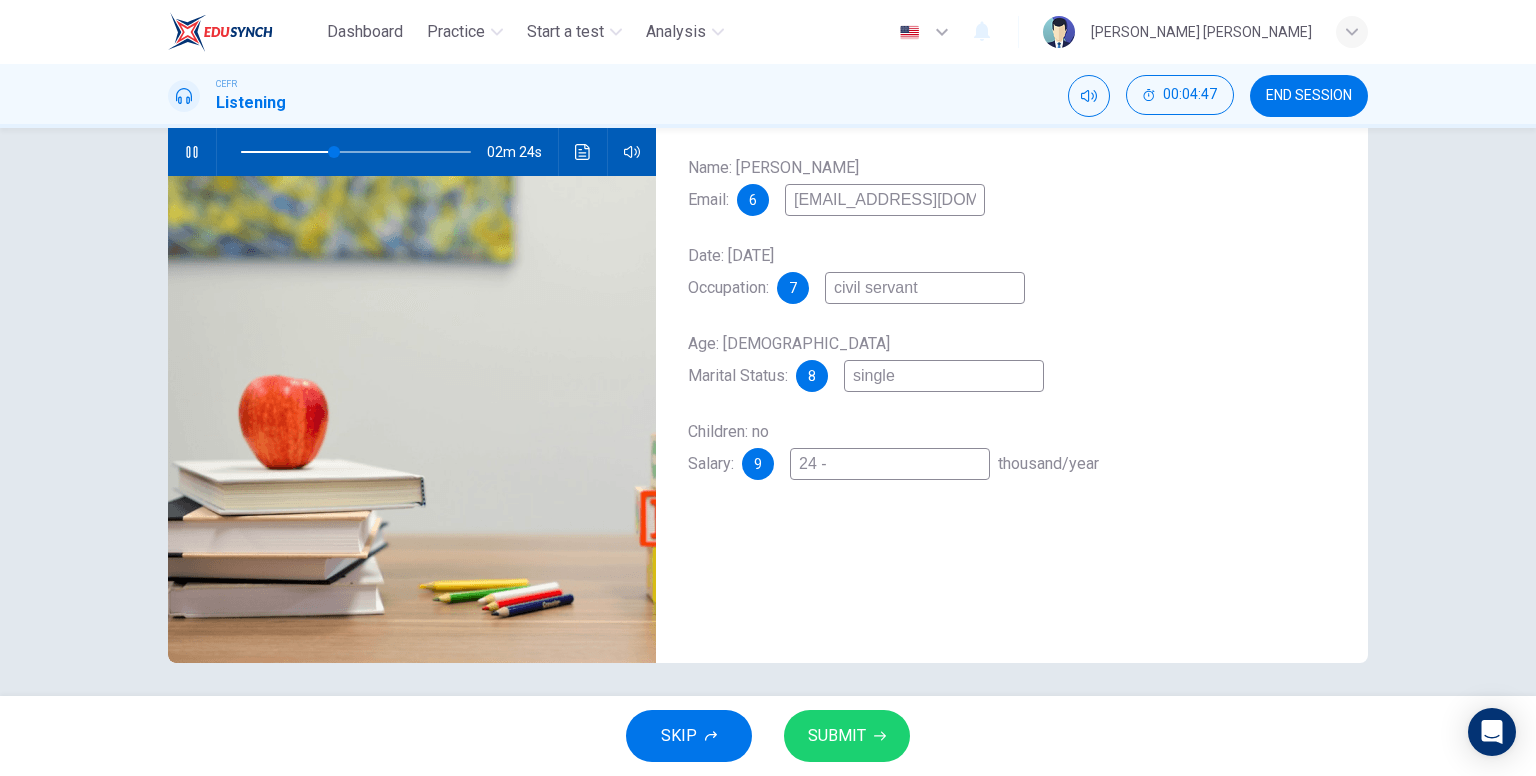 type on "24 - 2" 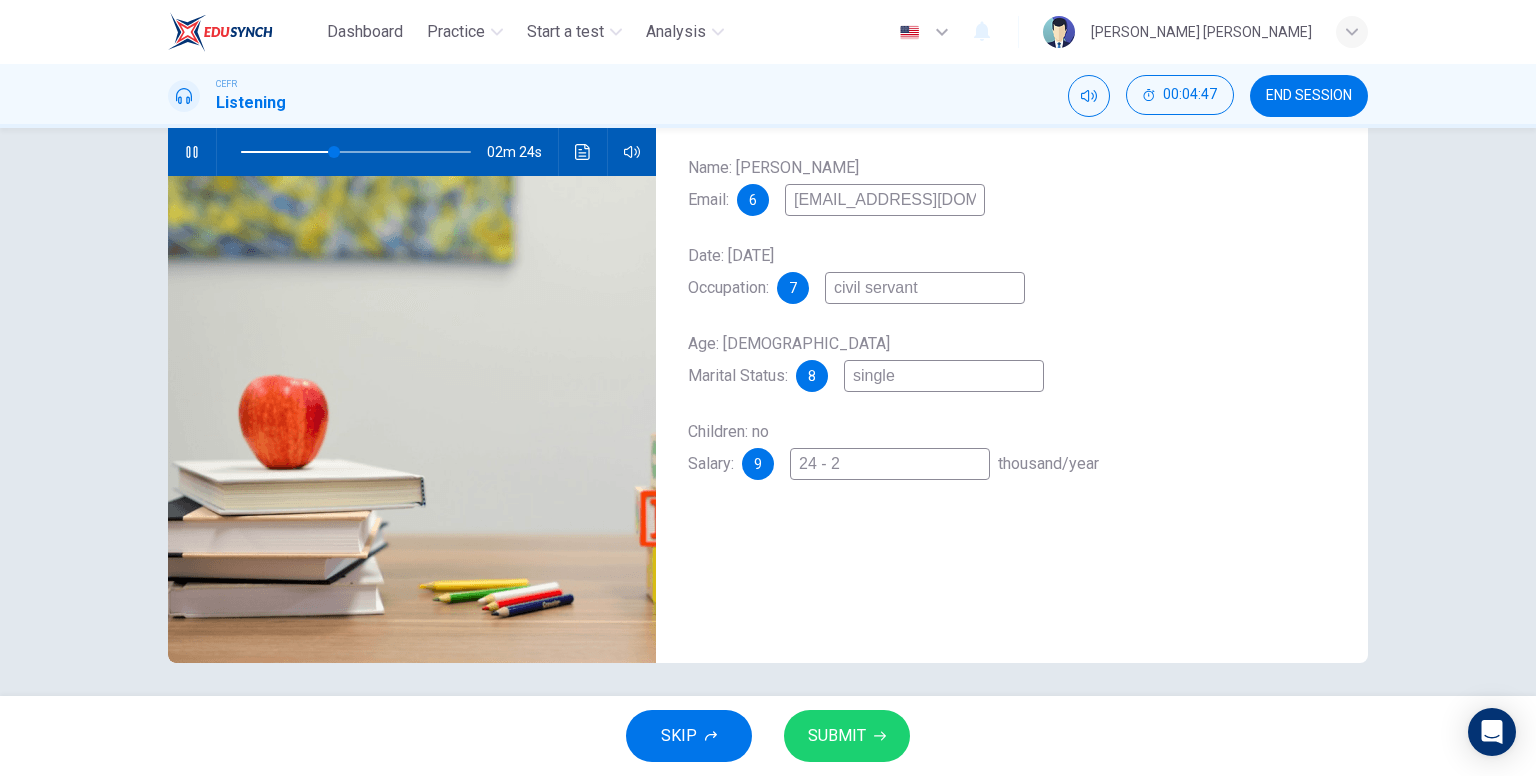 type on "41" 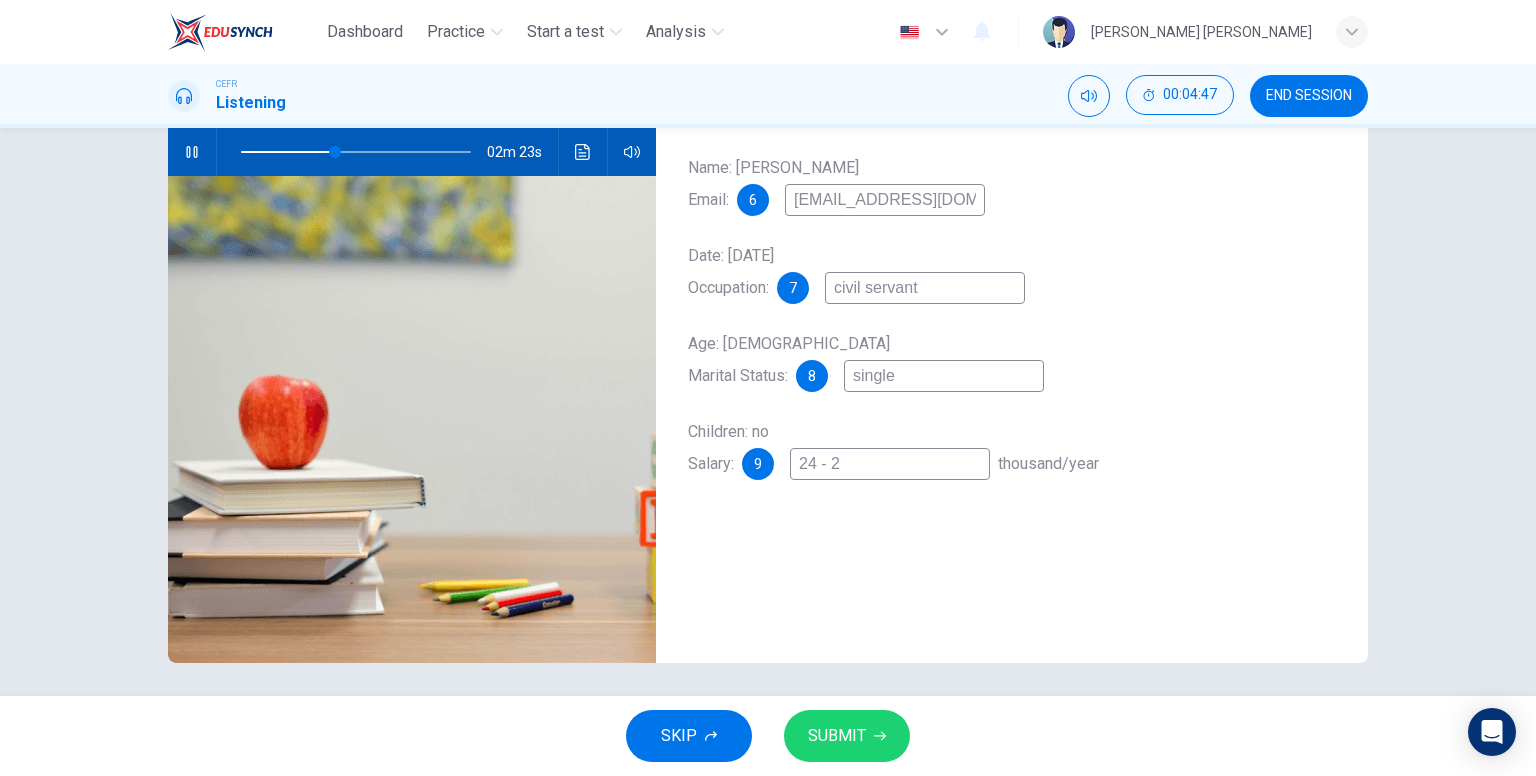 type on "24 - 26" 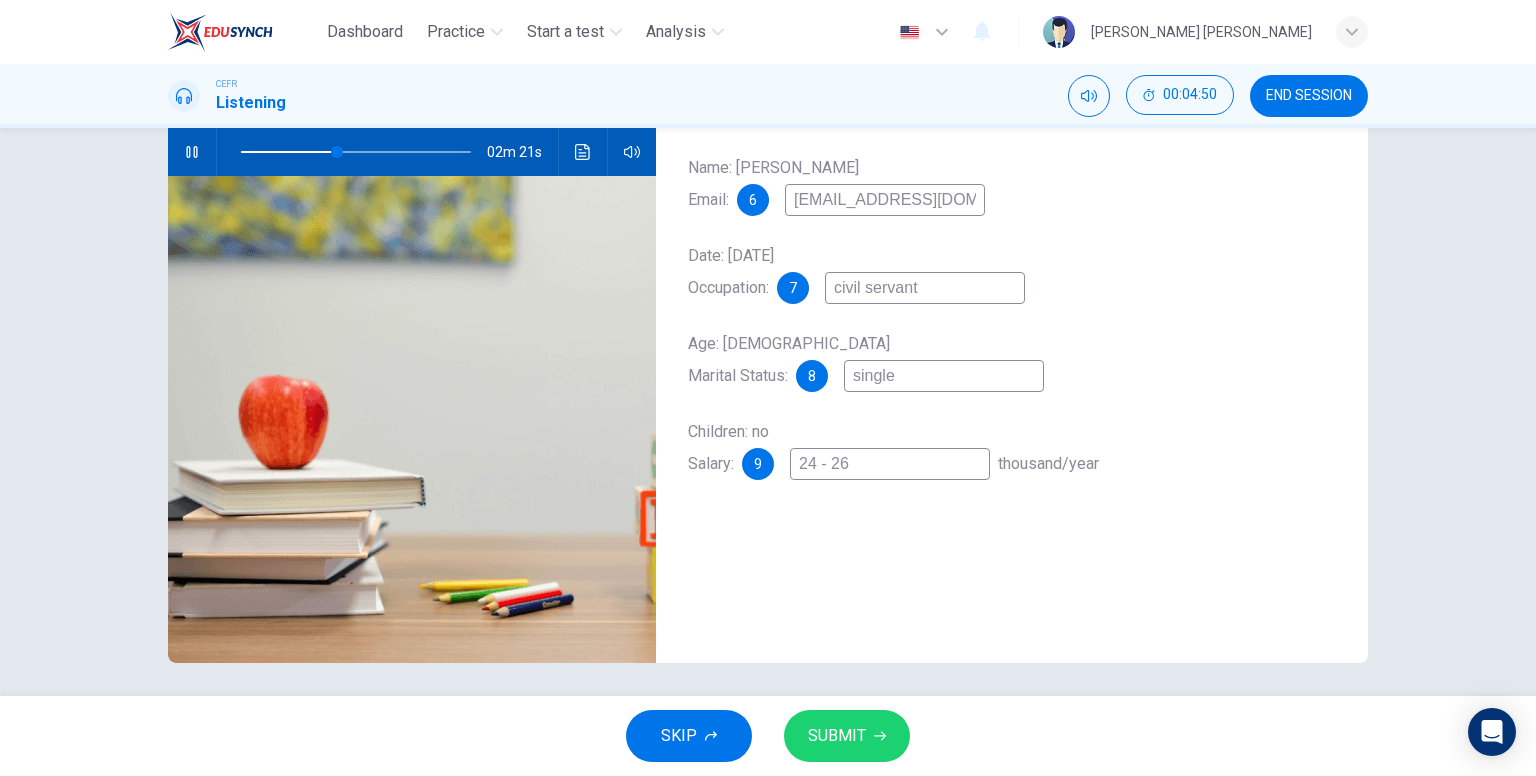 type on "42" 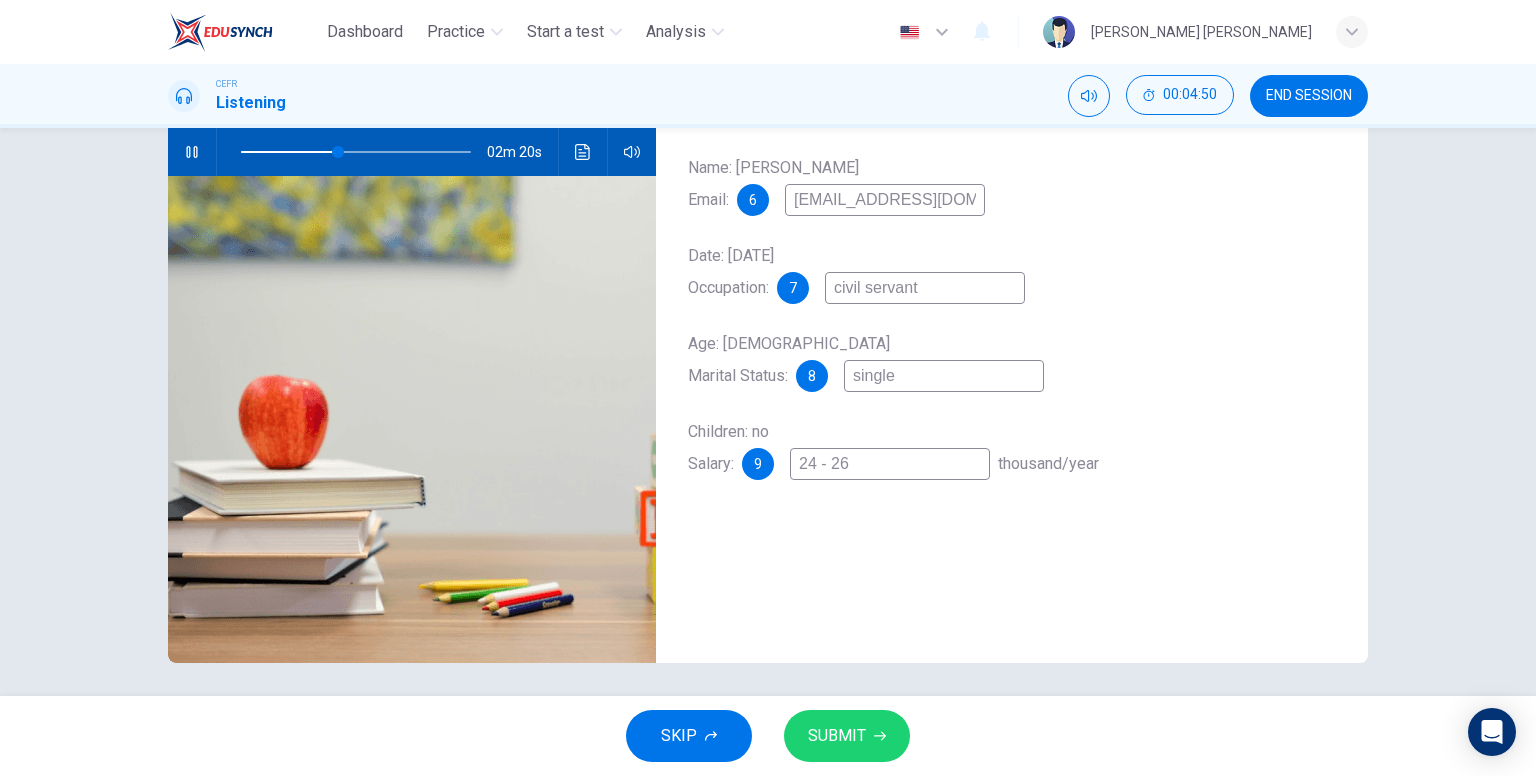 type on "24 - 26" 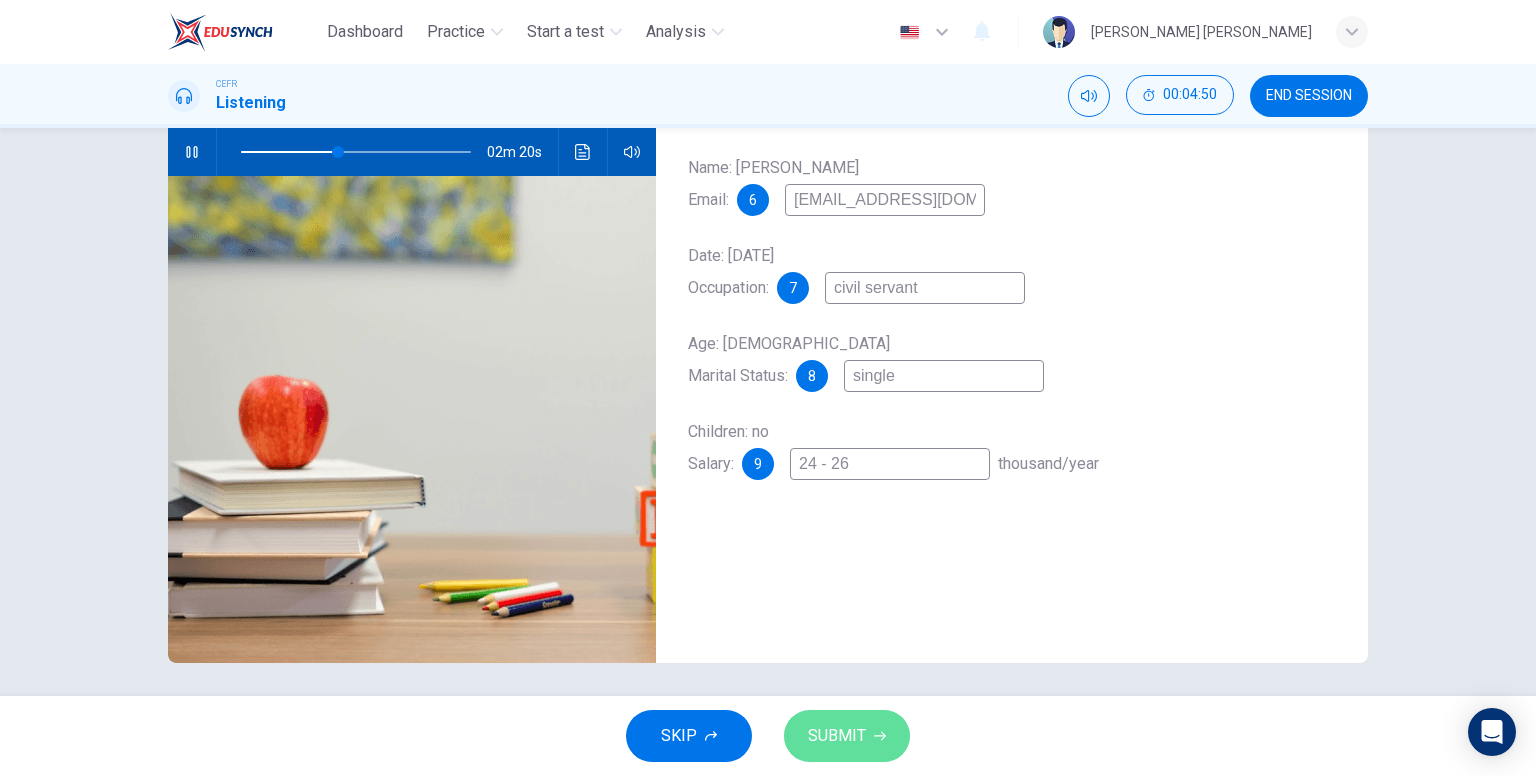 click on "SUBMIT" at bounding box center (847, 736) 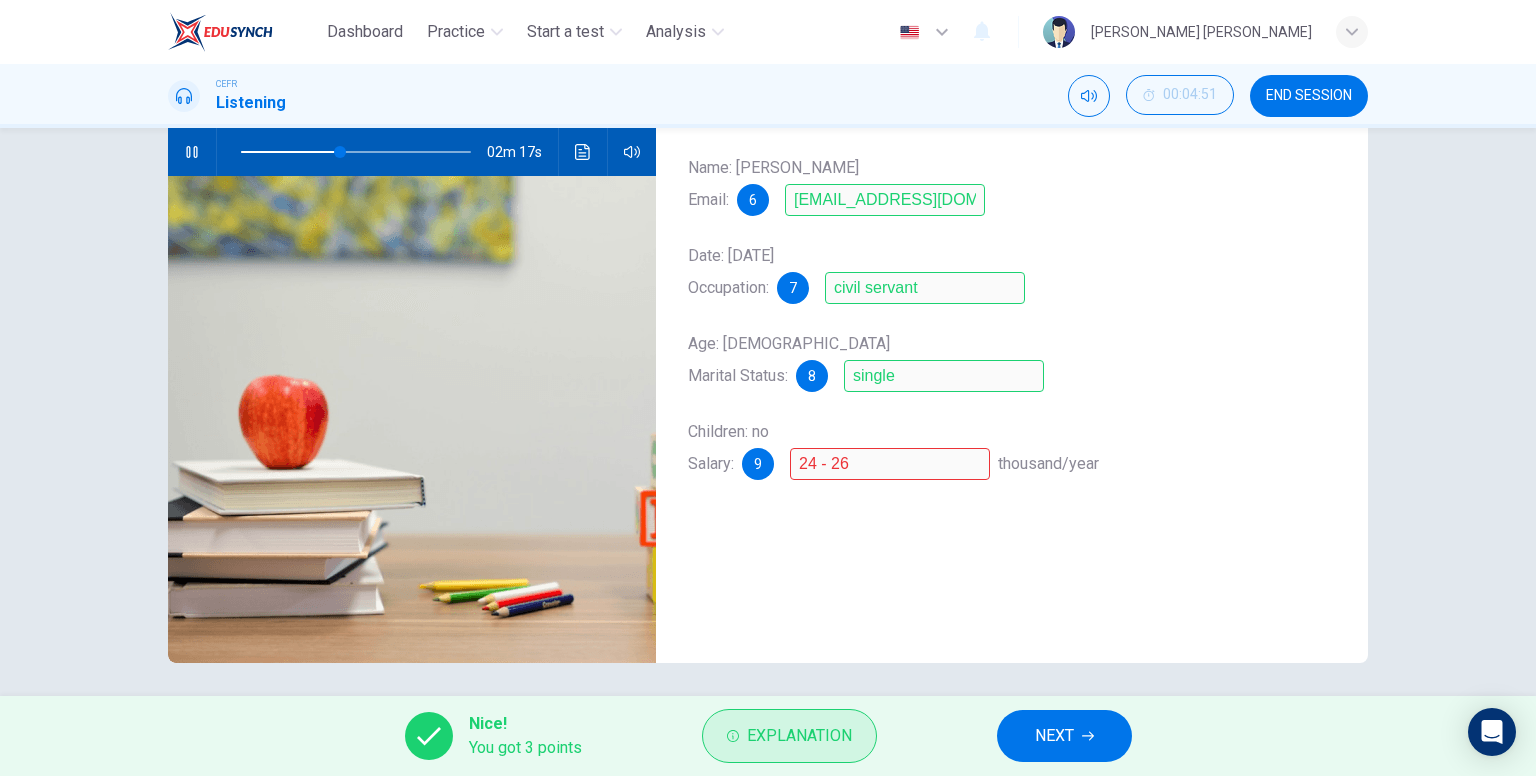 click on "Explanation" at bounding box center (799, 736) 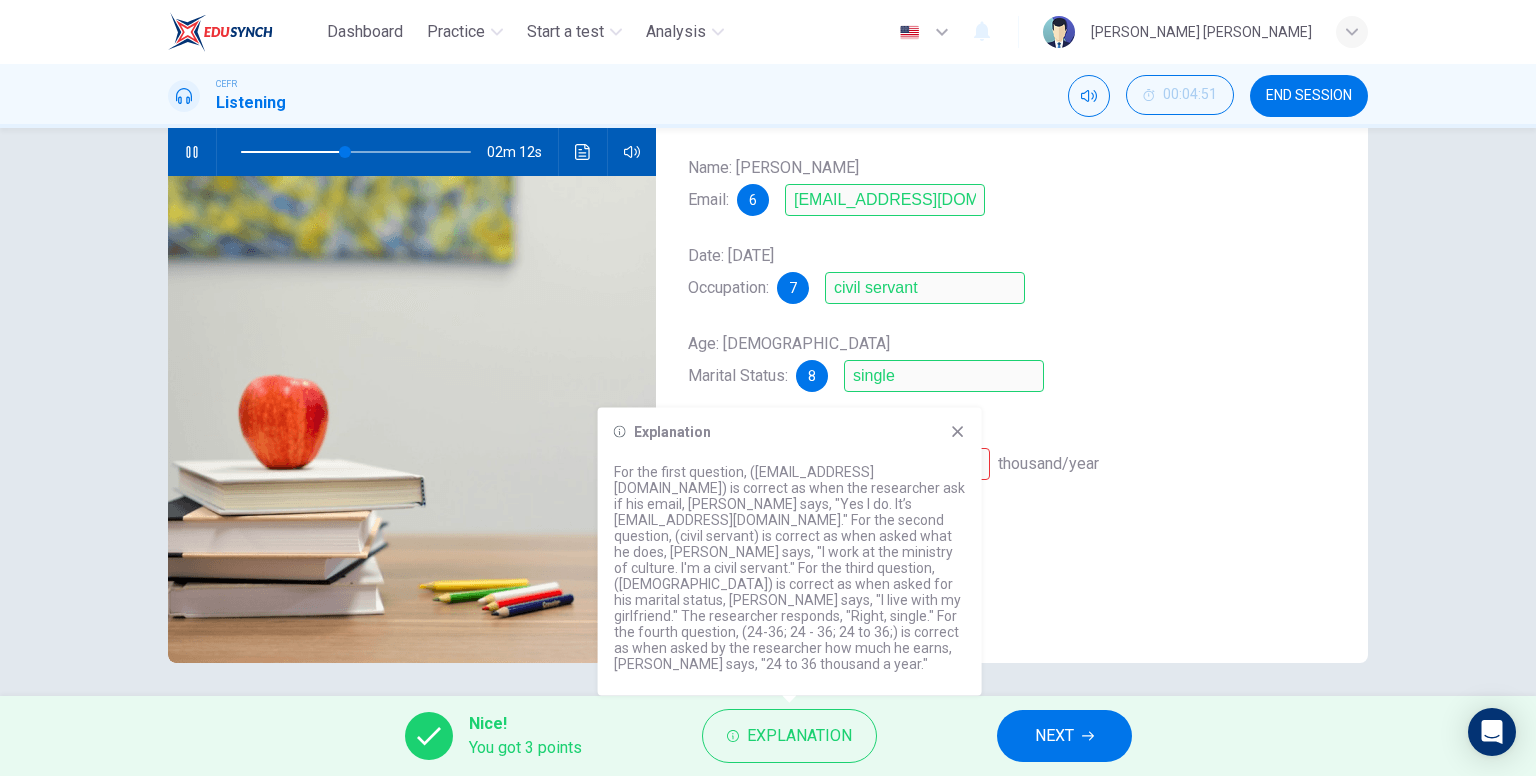 click 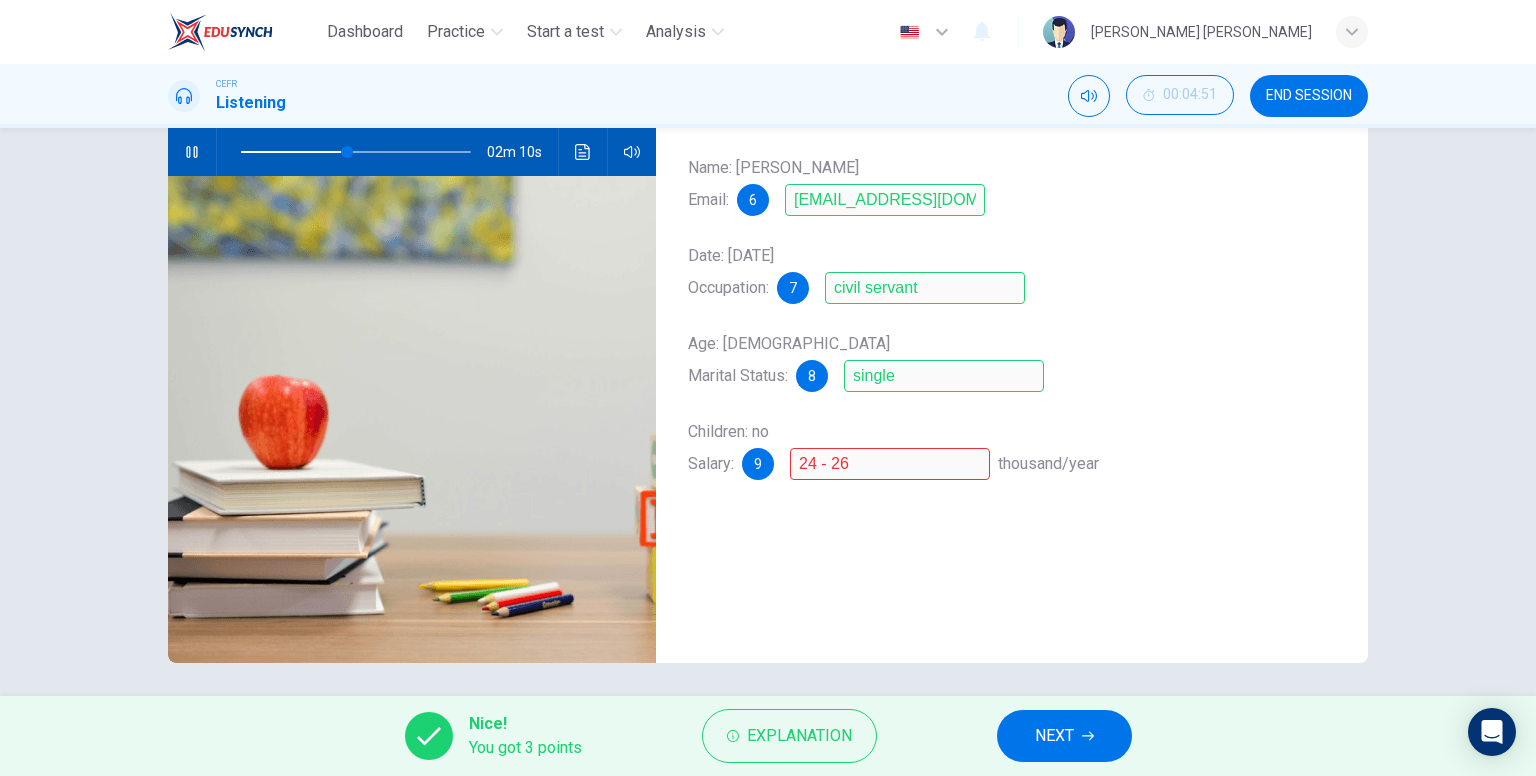 click on "NEXT" at bounding box center [1054, 736] 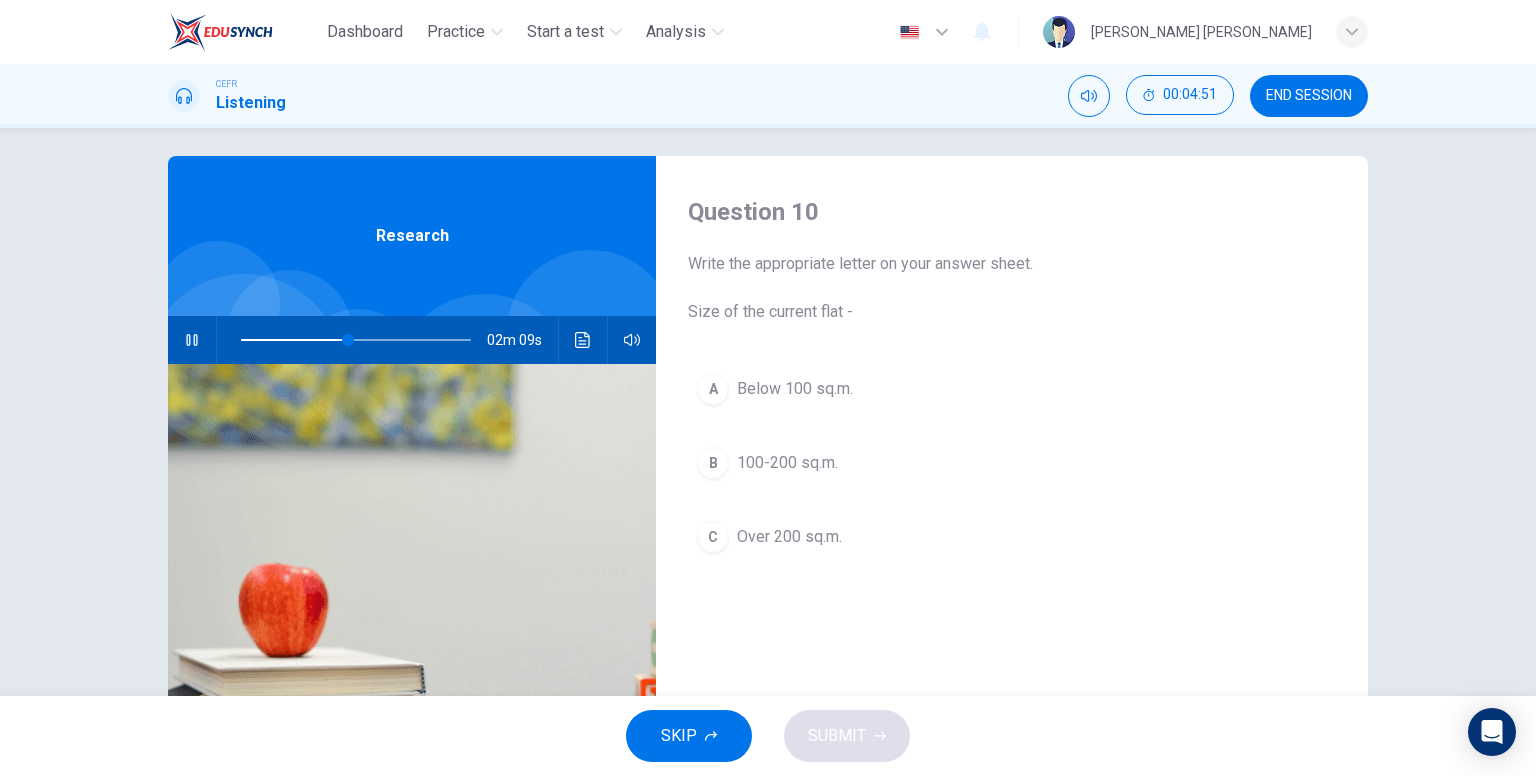 scroll, scrollTop: 0, scrollLeft: 0, axis: both 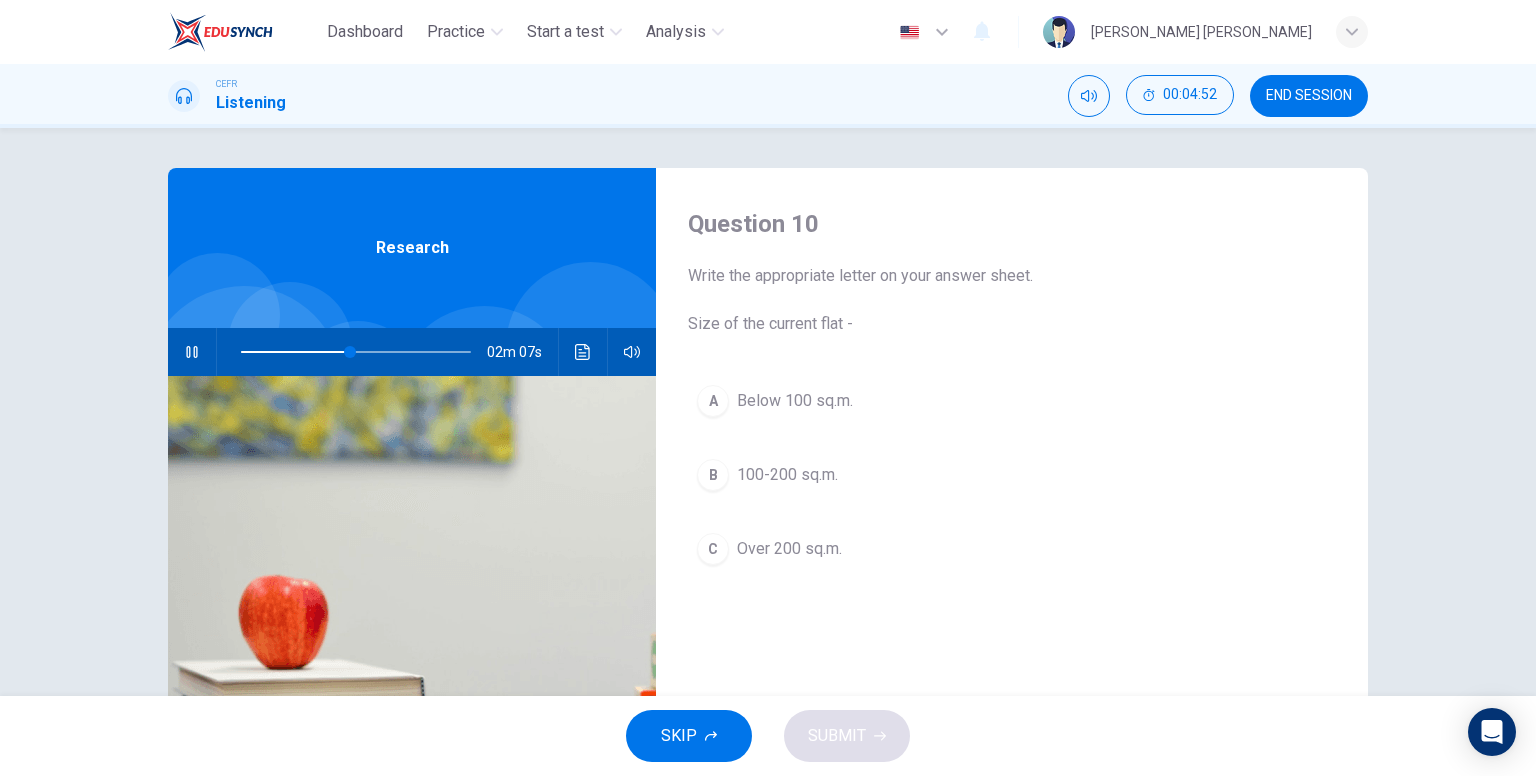 click at bounding box center (356, 352) 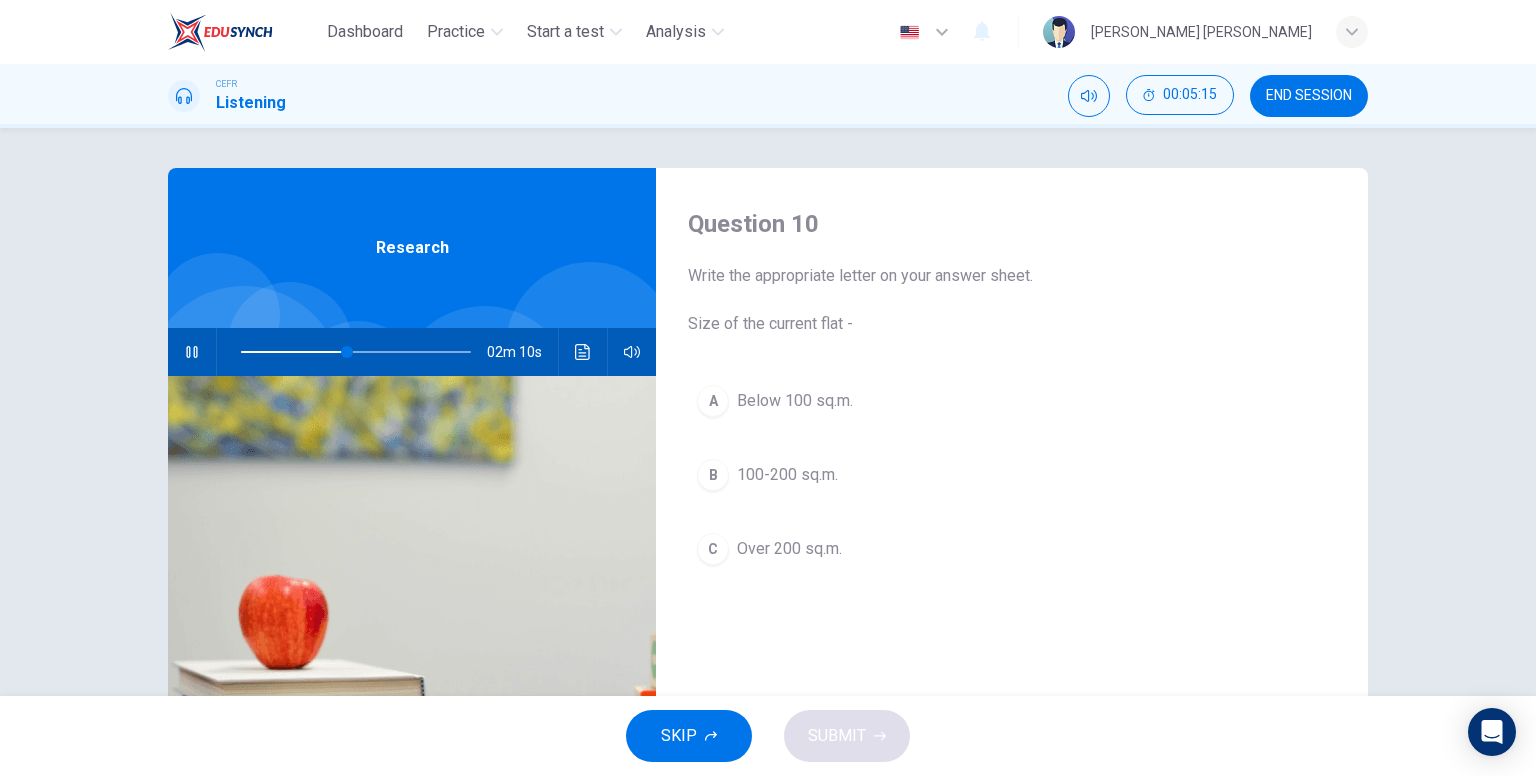 click on "Below 100 sq.m." at bounding box center (795, 401) 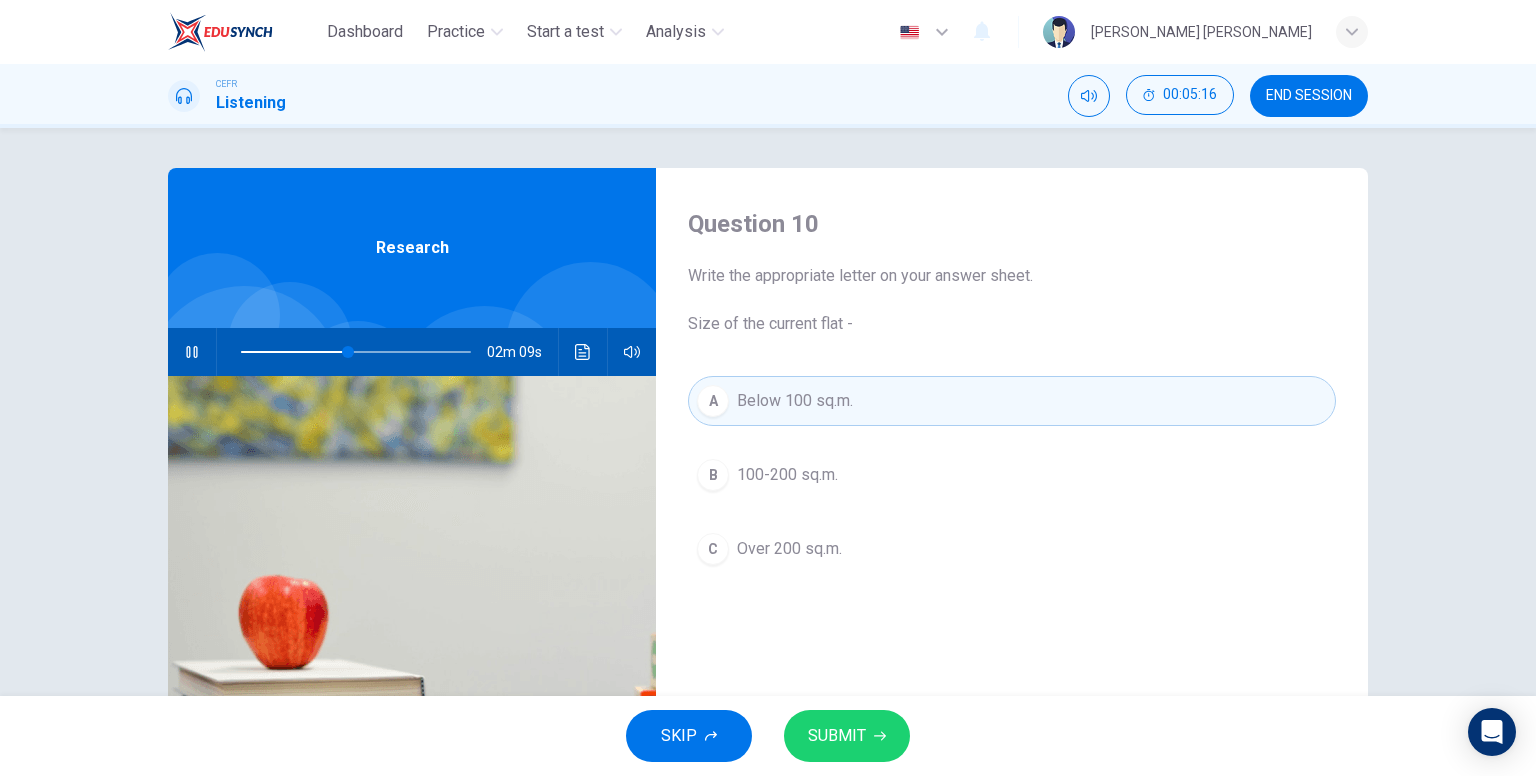 click on "SUBMIT" at bounding box center [837, 736] 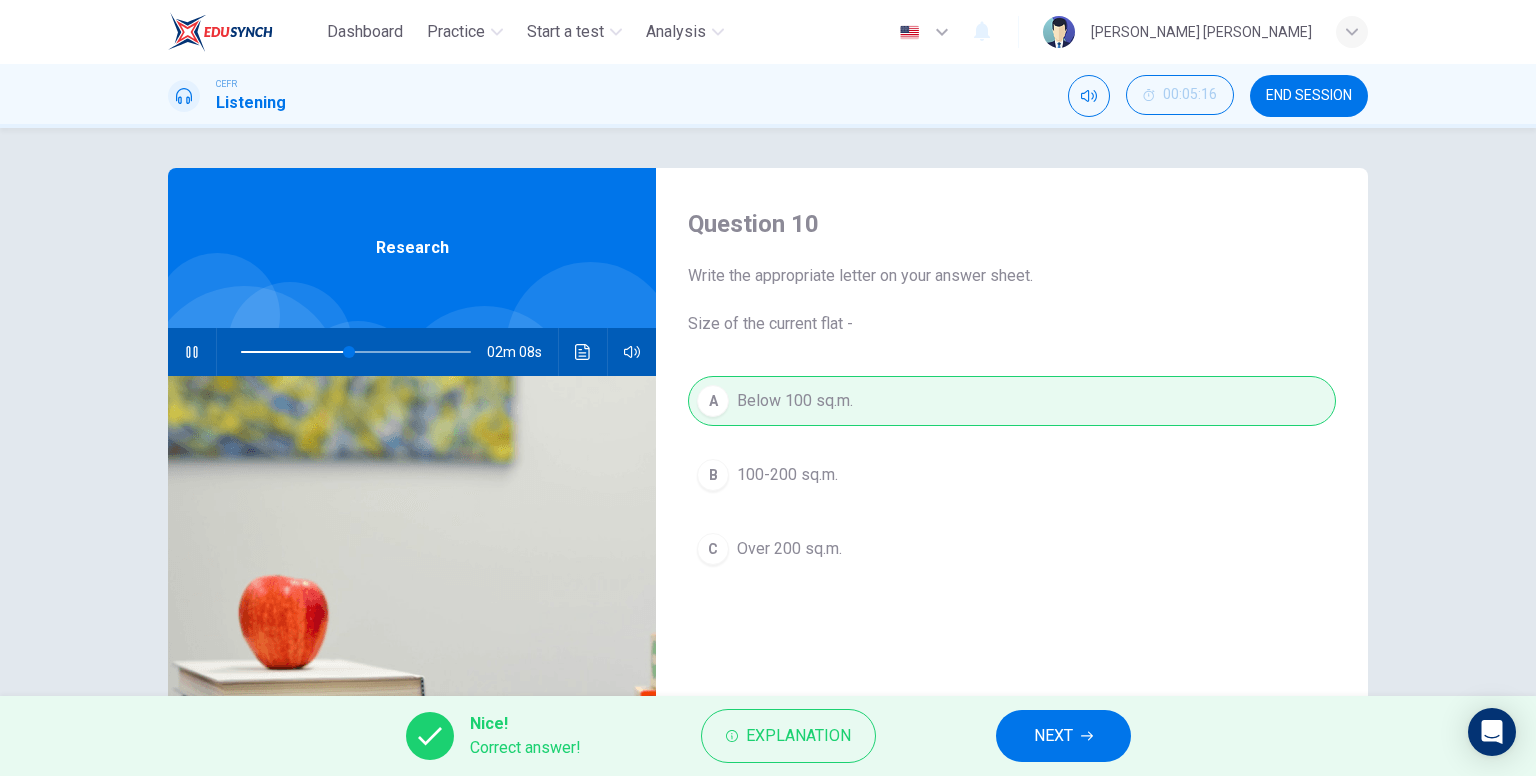 scroll, scrollTop: 100, scrollLeft: 0, axis: vertical 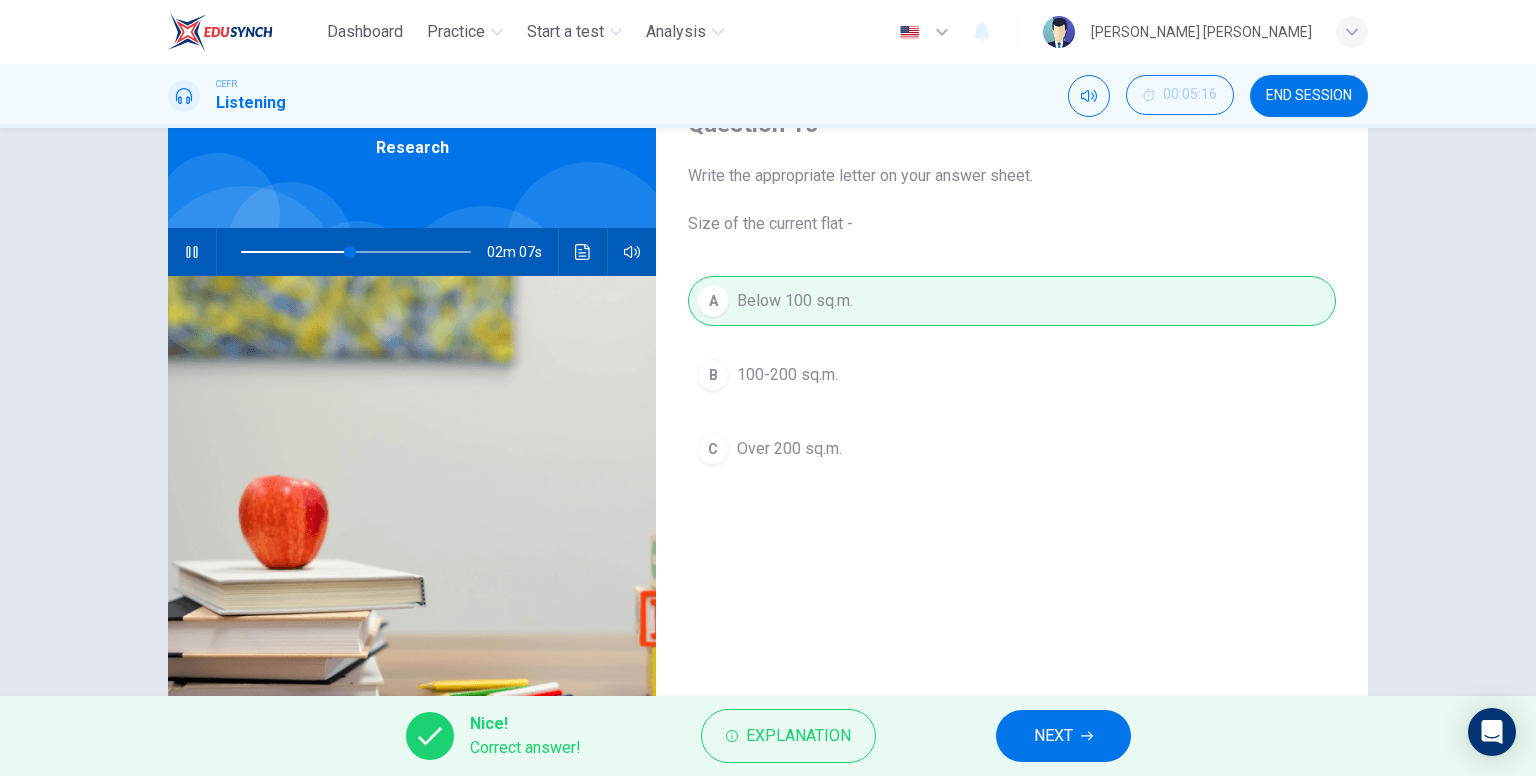 click 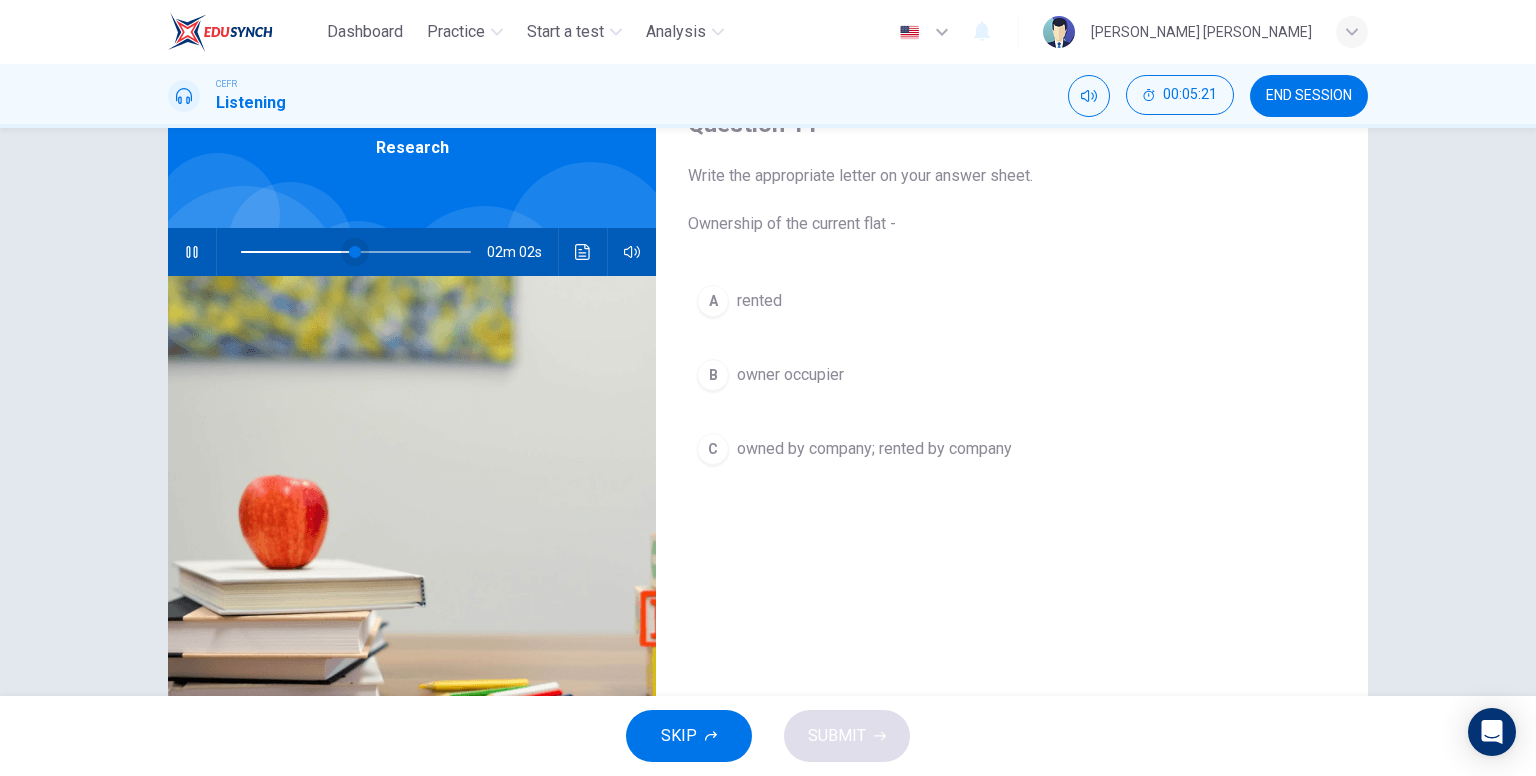 click at bounding box center [355, 252] 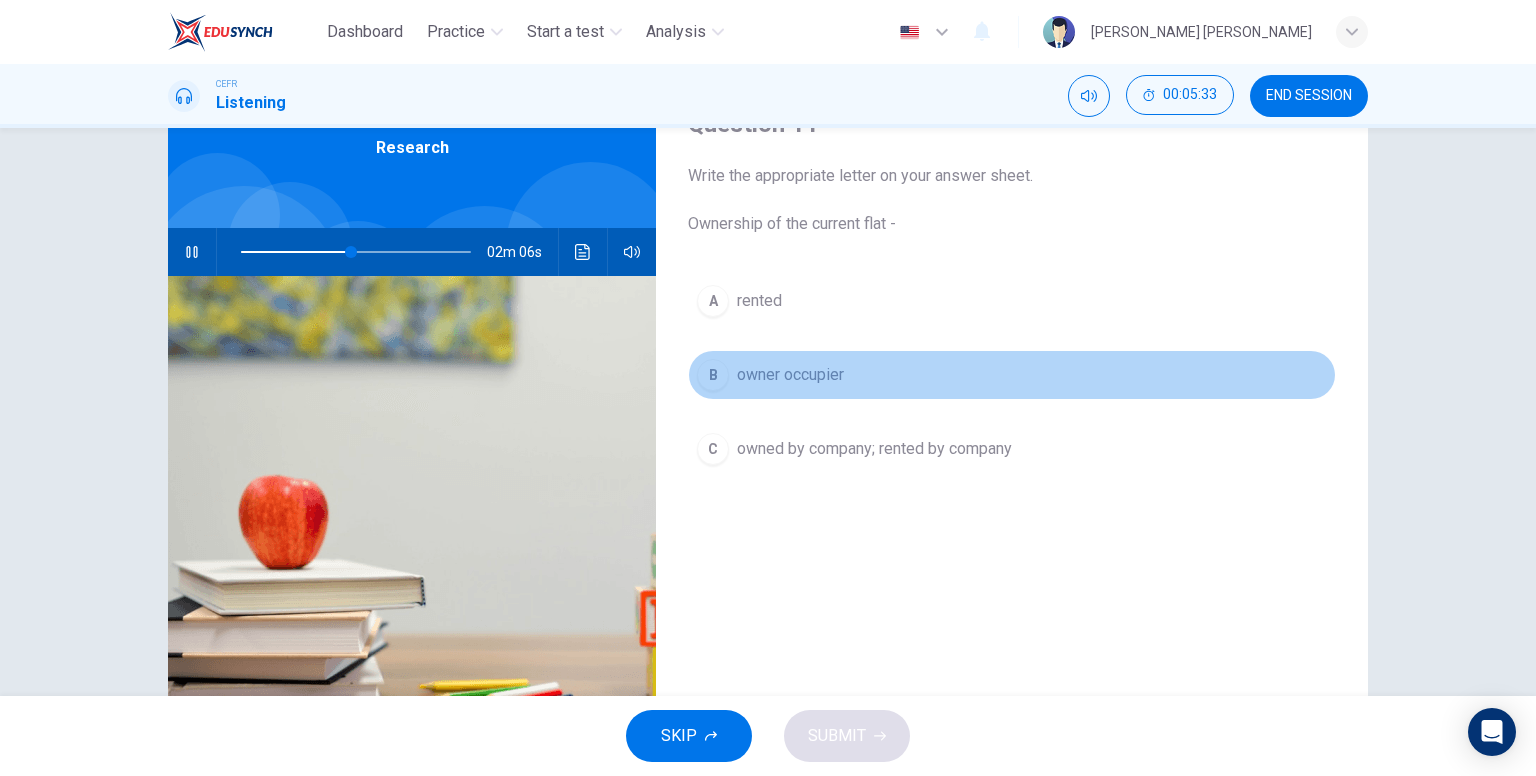 click on "owner occupier" at bounding box center (790, 375) 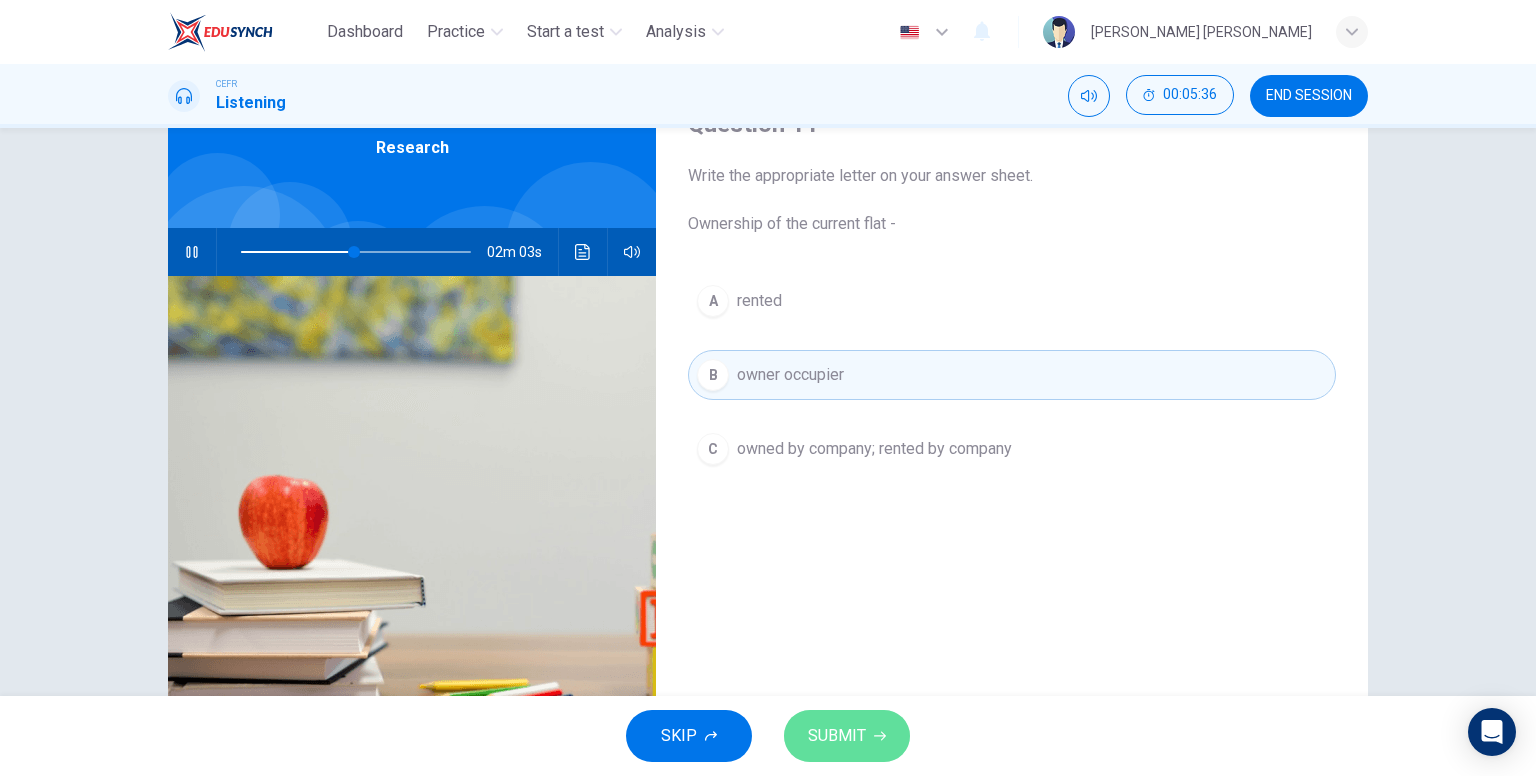 click on "SUBMIT" at bounding box center (847, 736) 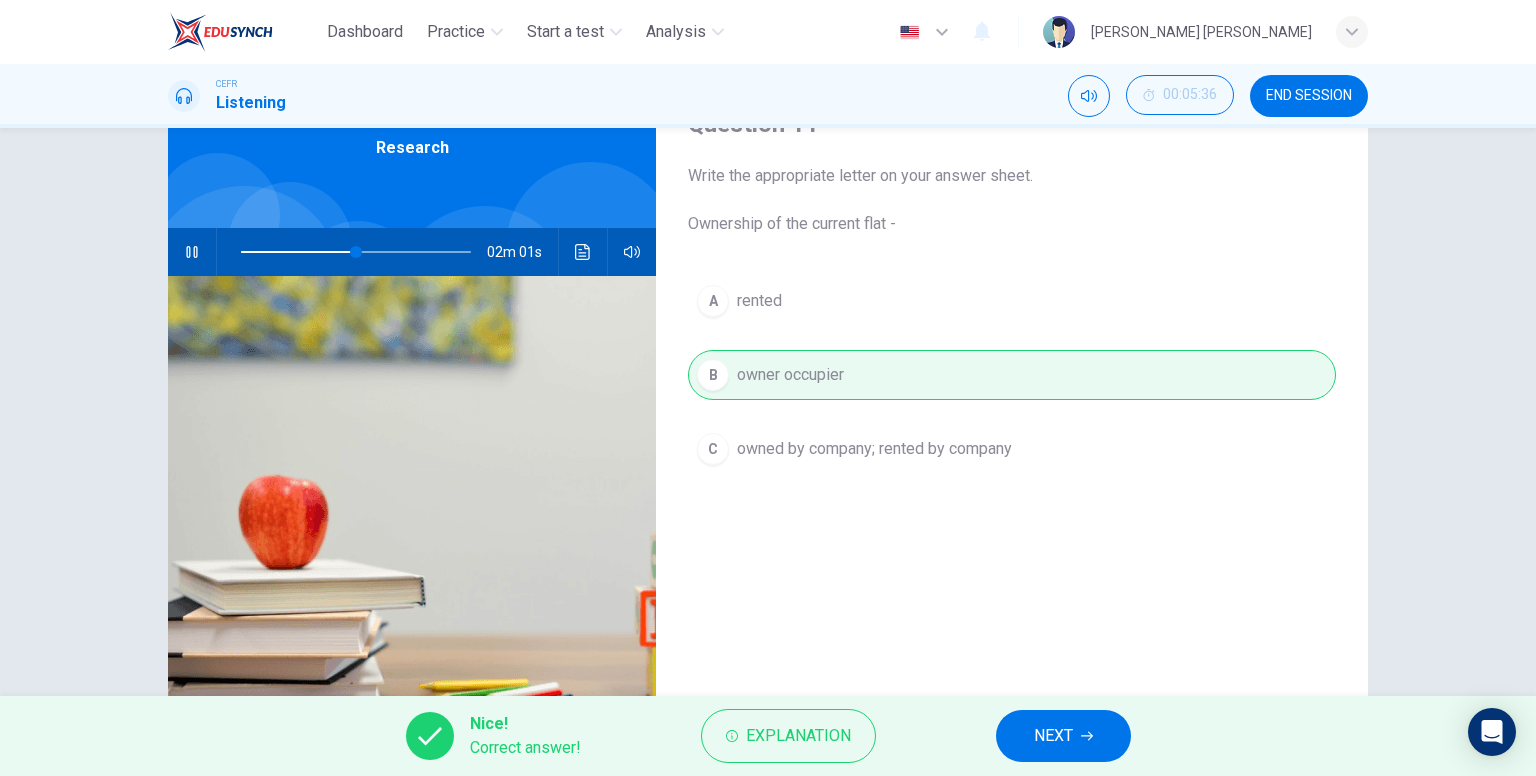 click on "NEXT" at bounding box center [1053, 736] 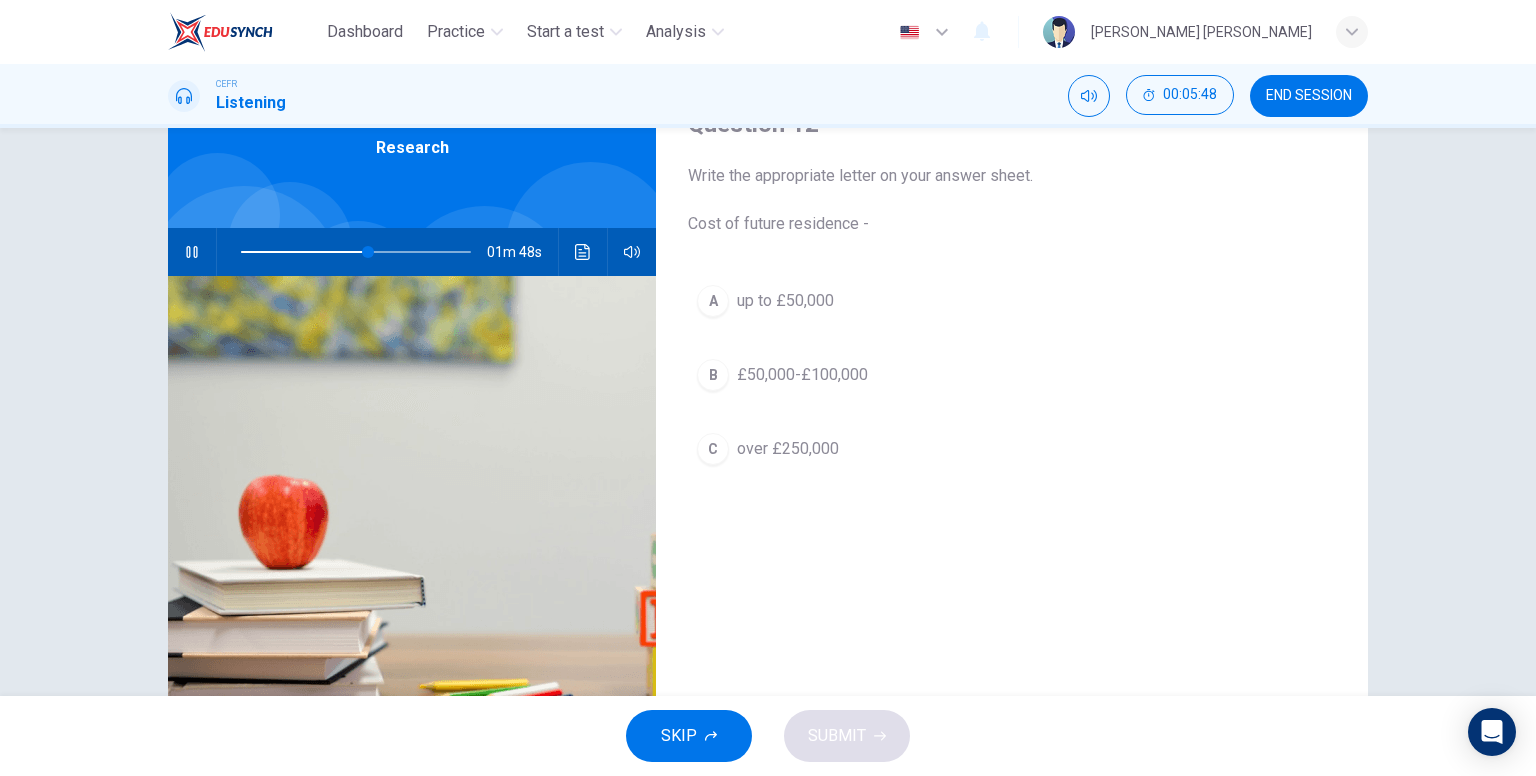 click on "B £50,000-£100,000" at bounding box center [1012, 375] 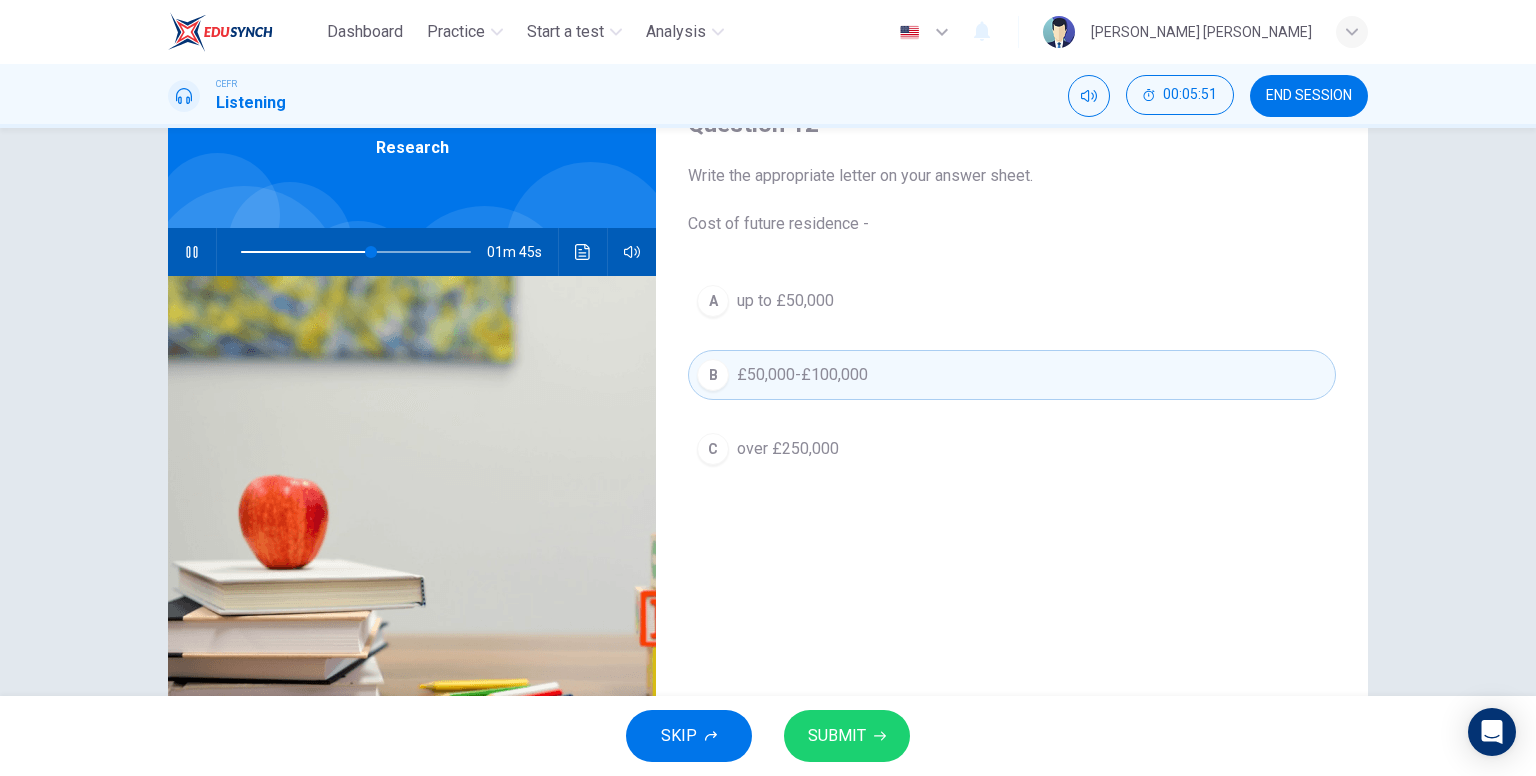click 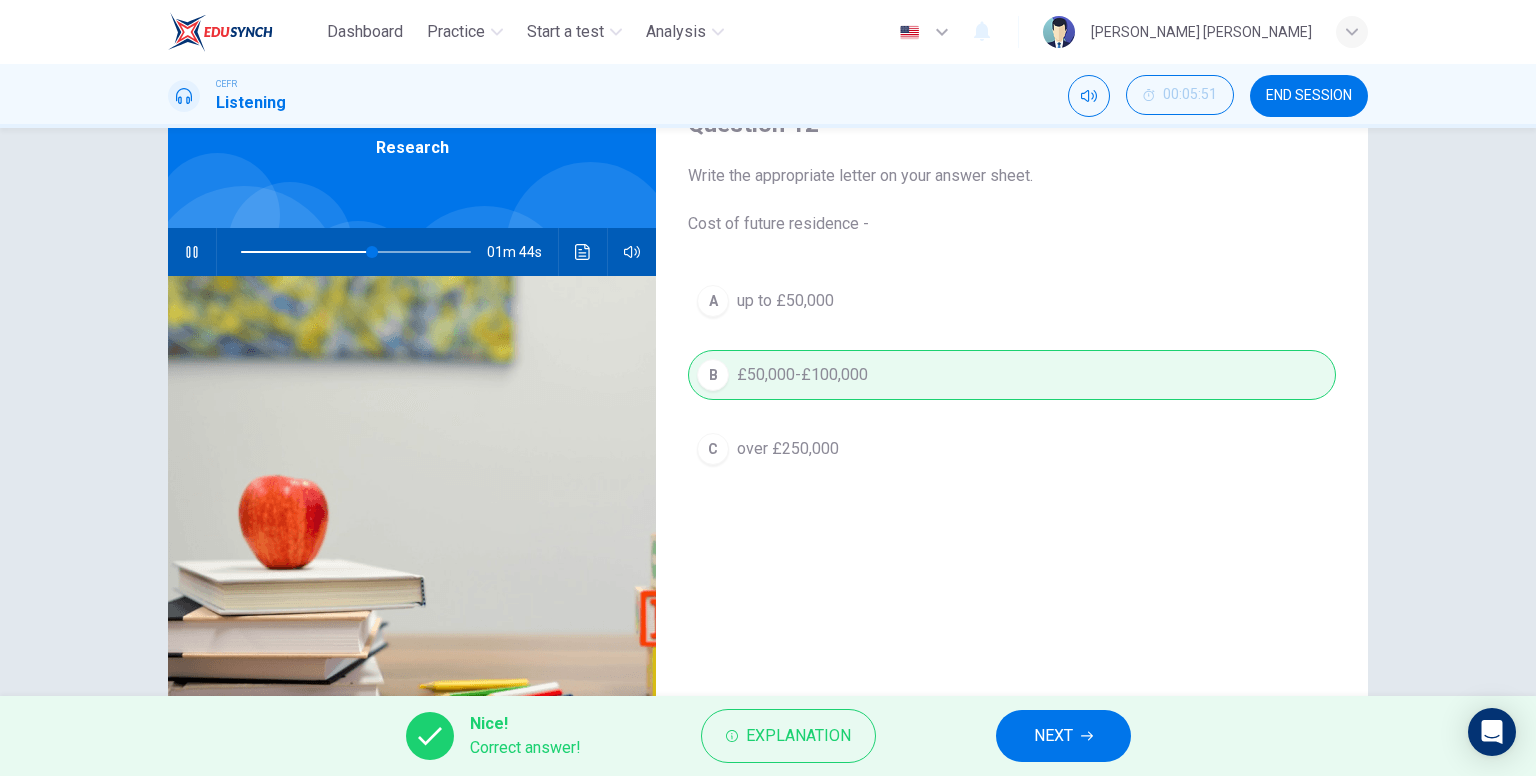 click on "NEXT" at bounding box center [1053, 736] 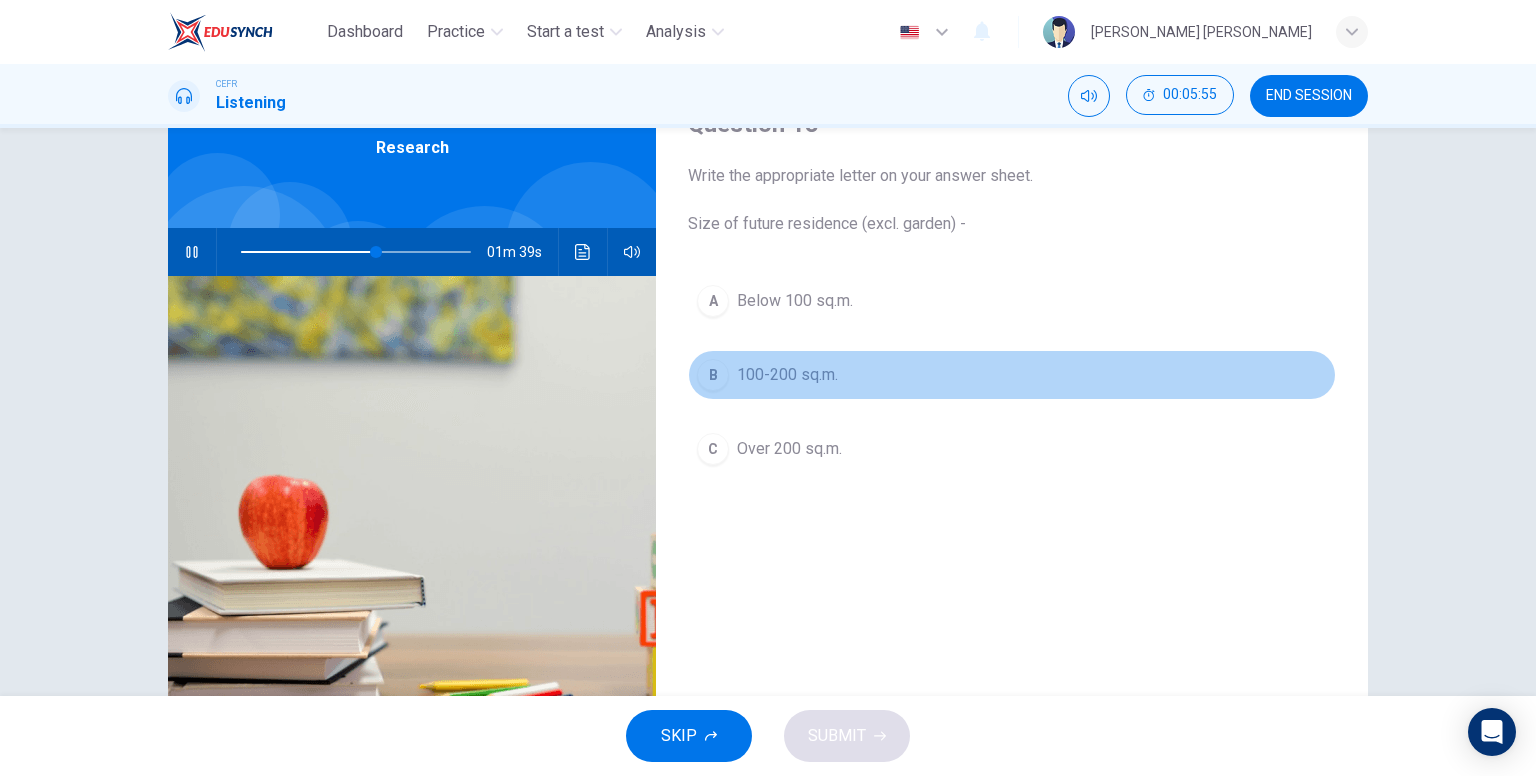 click on "100-200 sq.m." at bounding box center [787, 375] 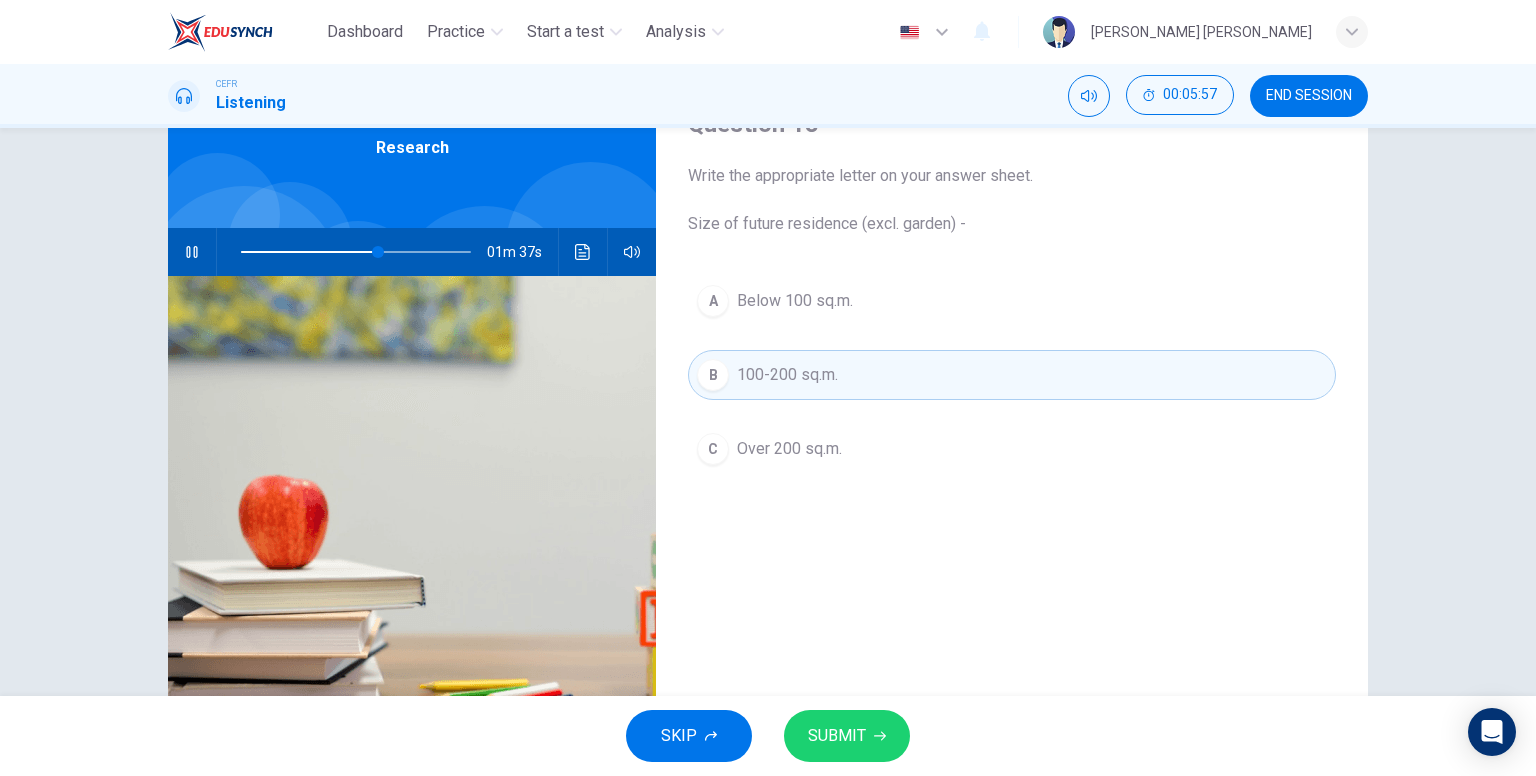 click on "SUBMIT" at bounding box center [847, 736] 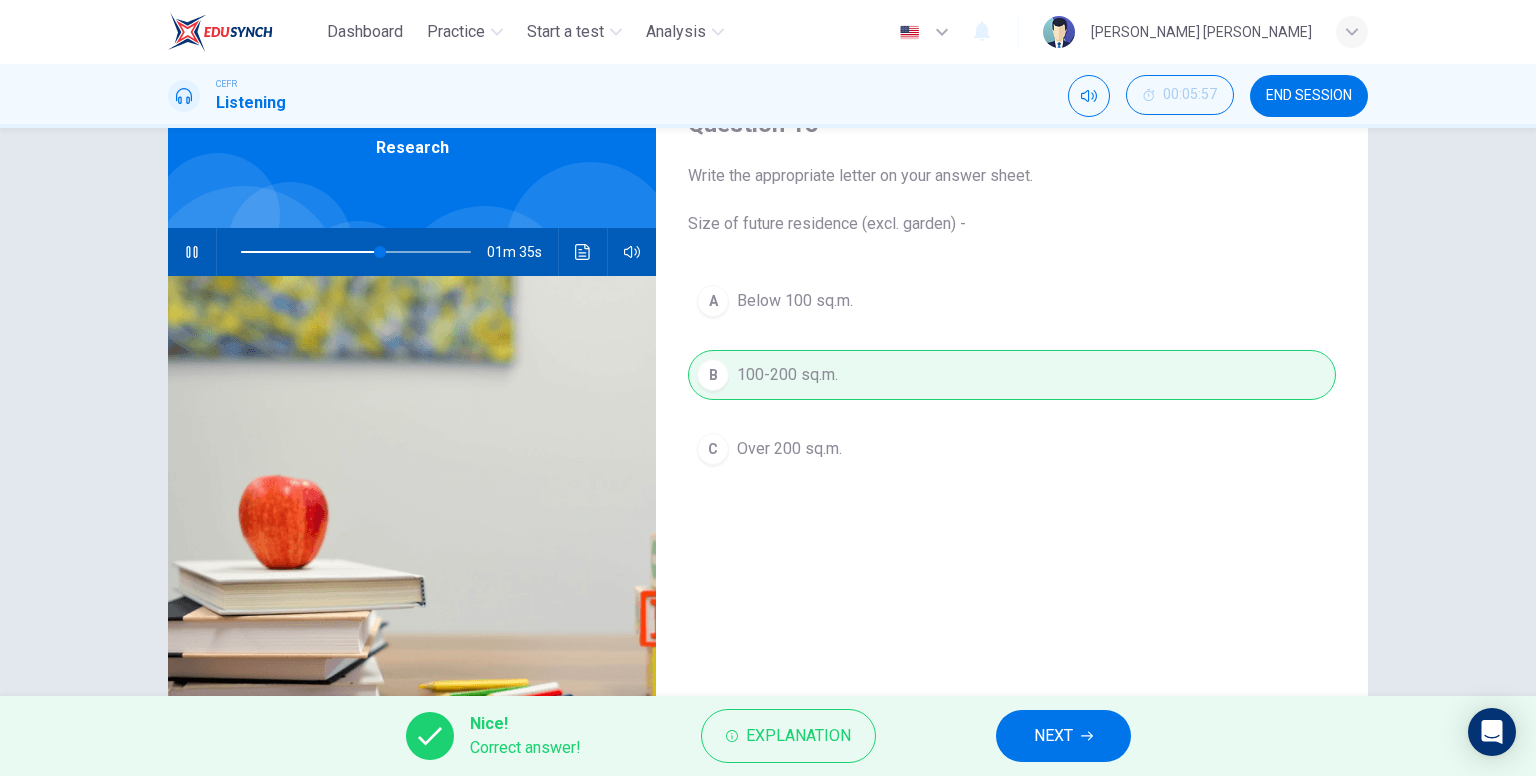 click on "NEXT" at bounding box center (1053, 736) 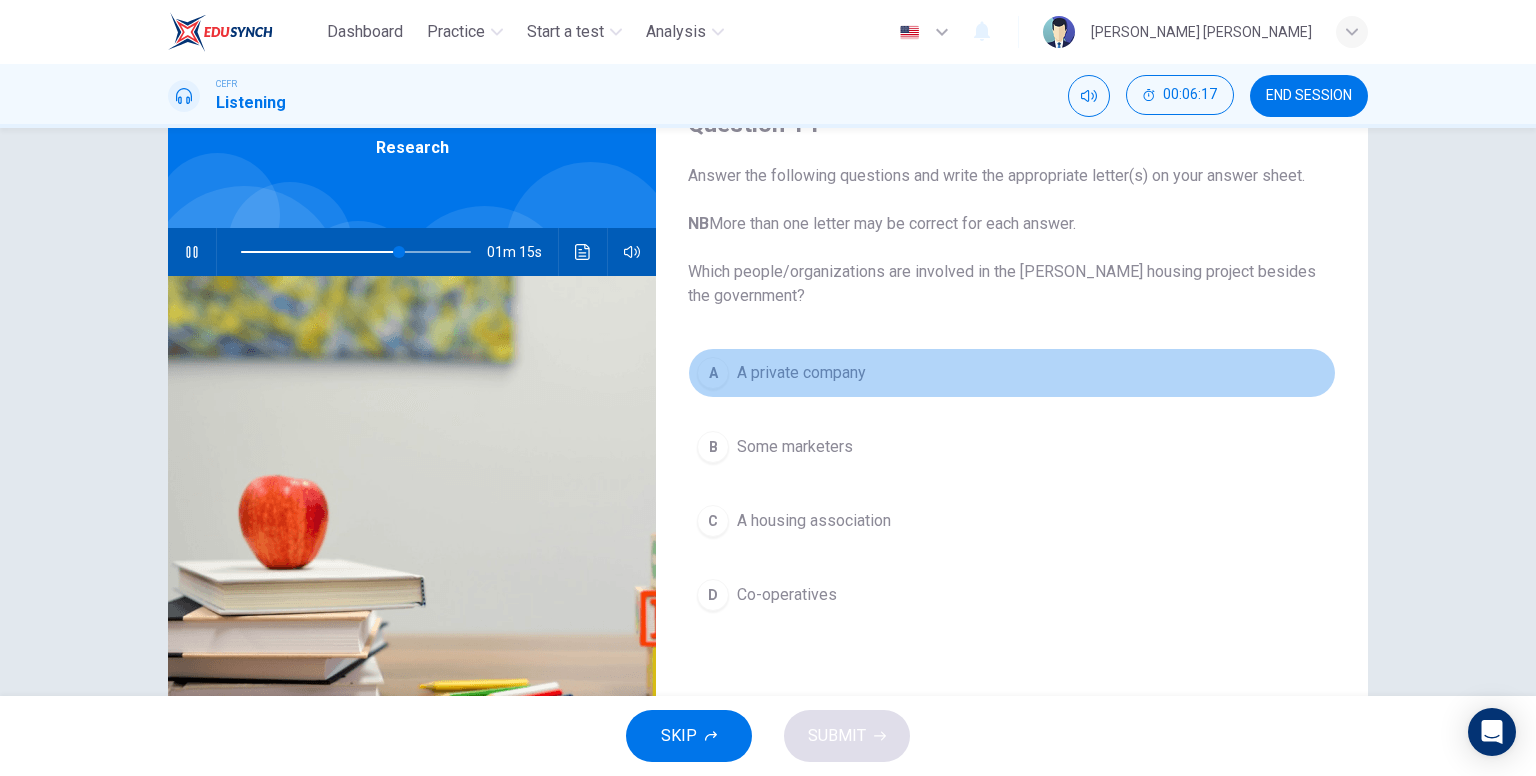 click on "A private company" at bounding box center (801, 373) 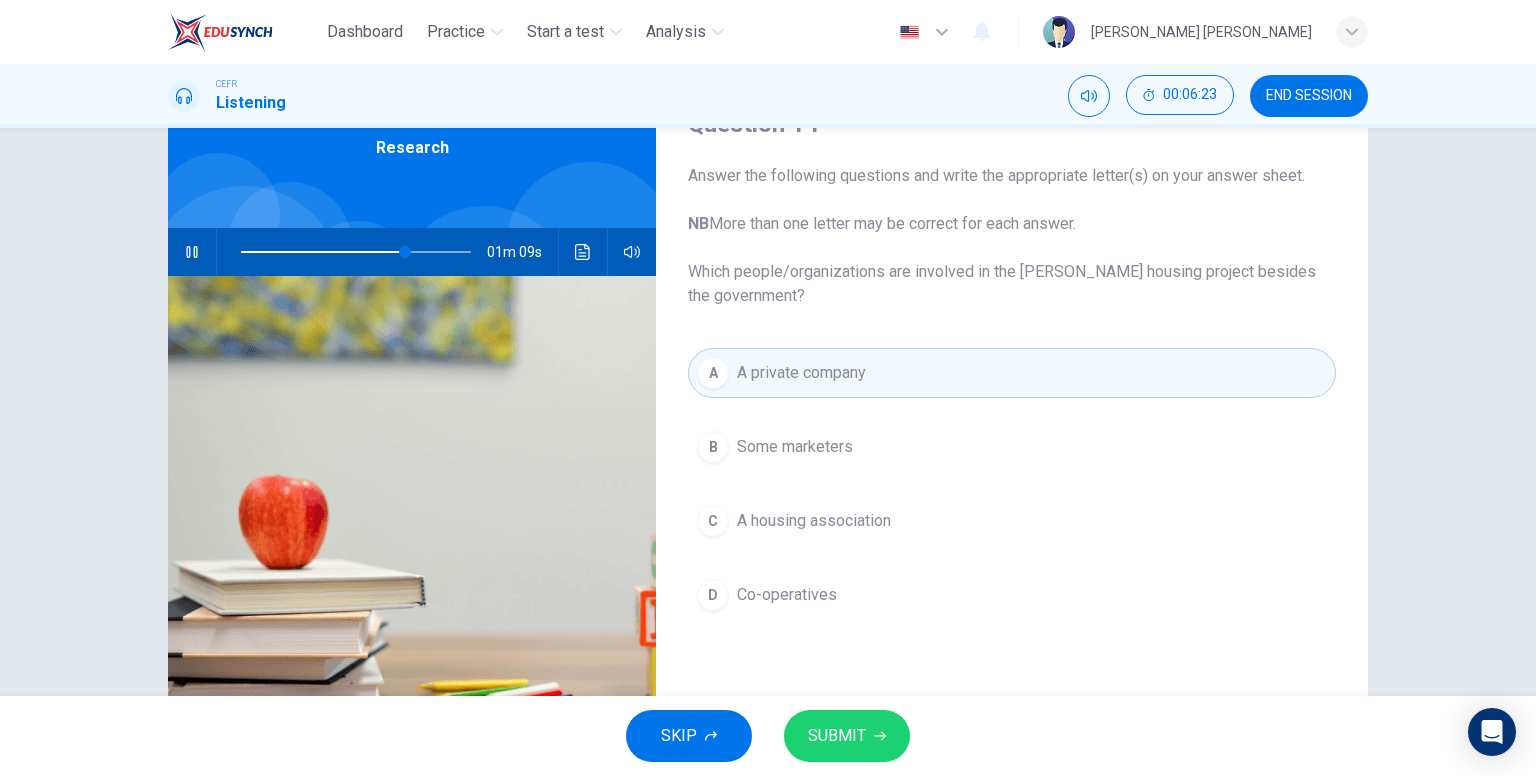 click on "SUBMIT" at bounding box center (837, 736) 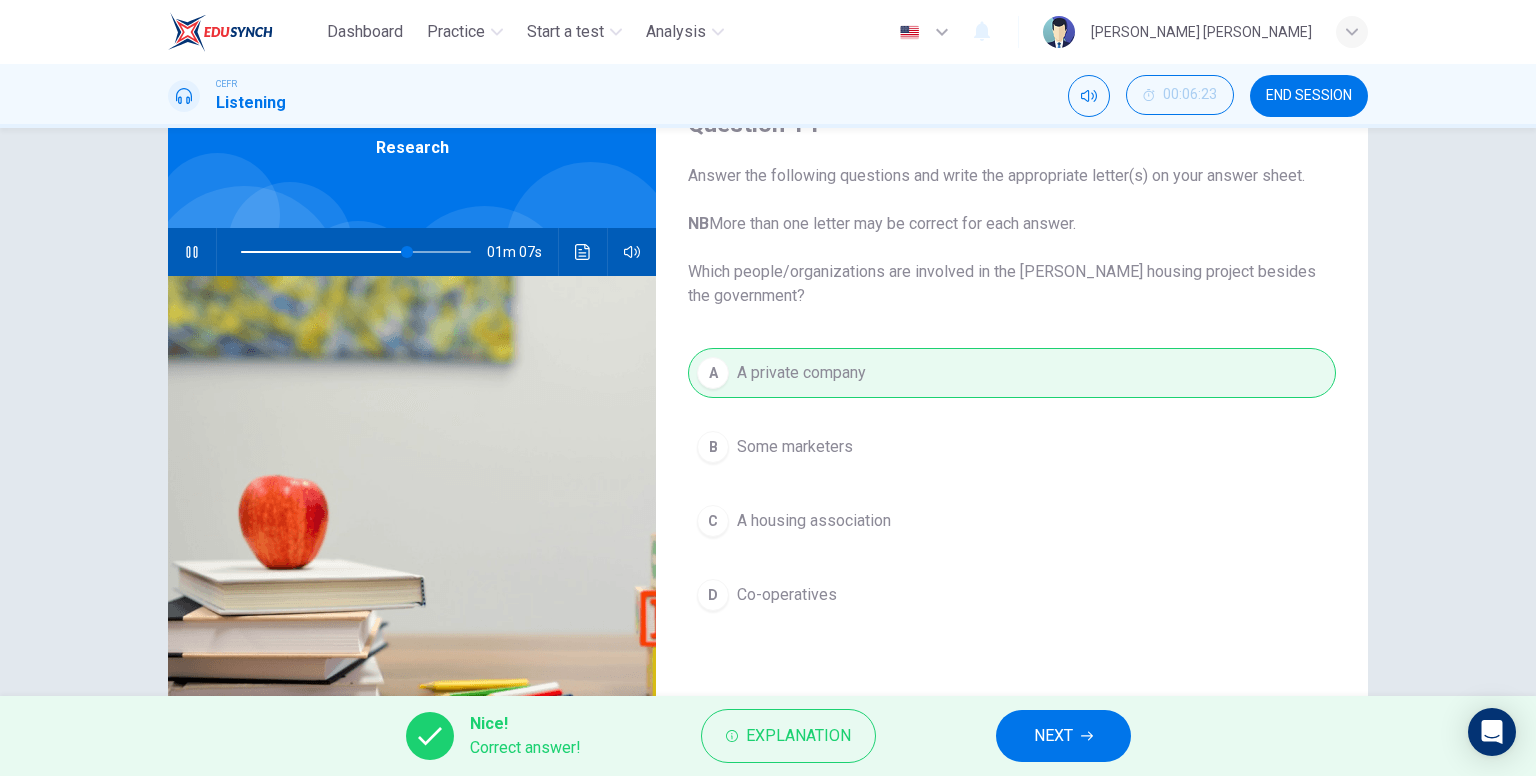 click 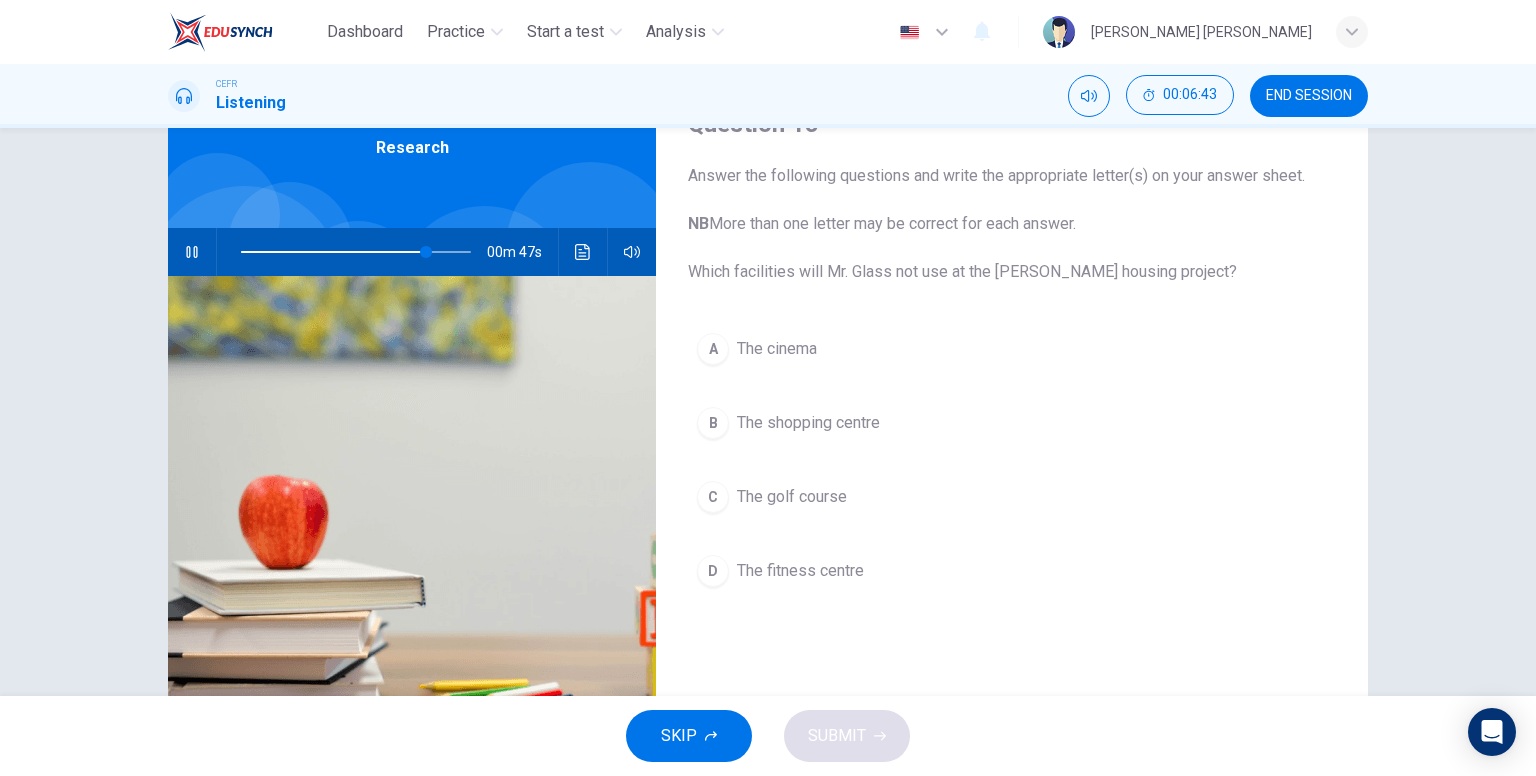 click on "The golf course" at bounding box center (792, 497) 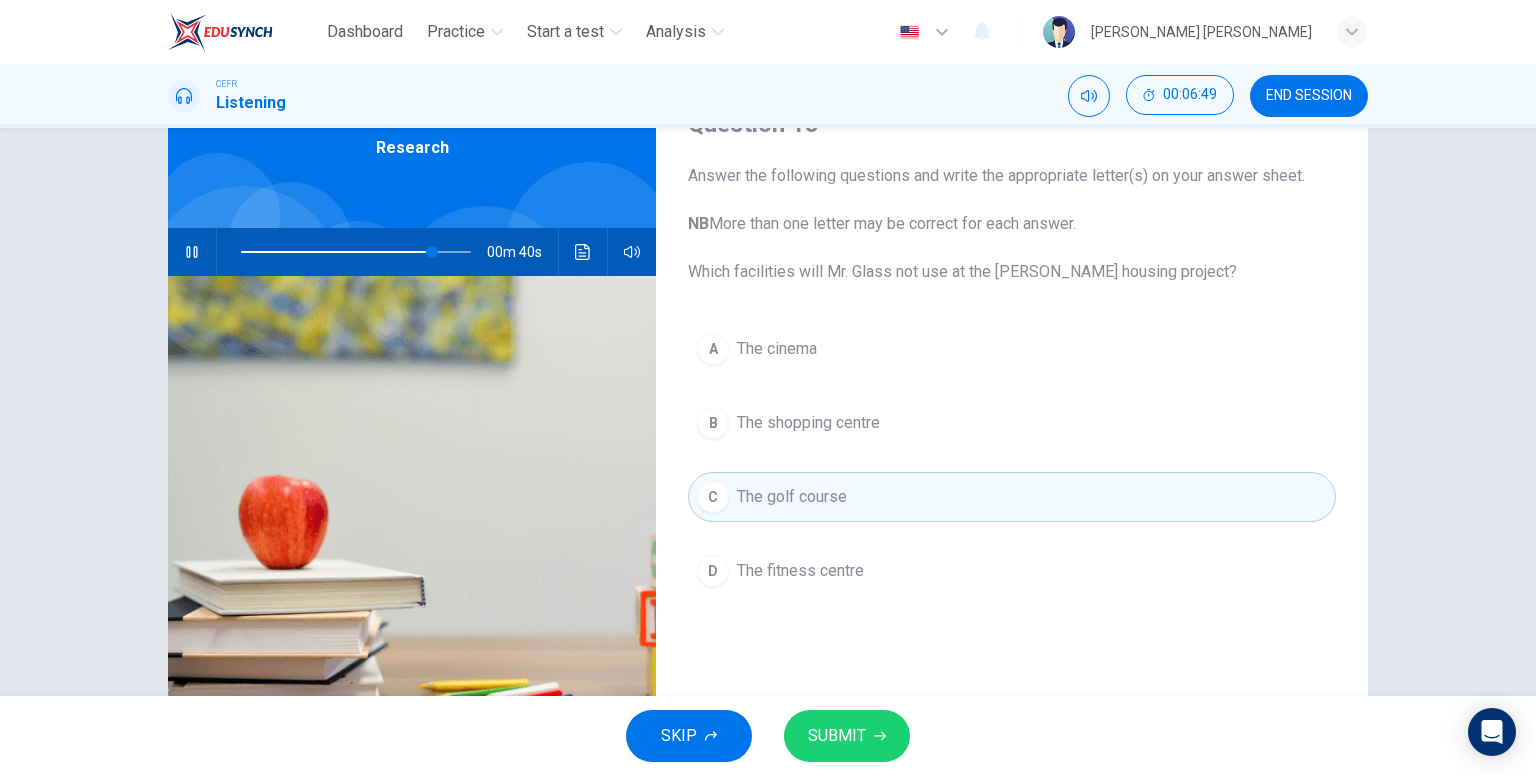 click on "SUBMIT" at bounding box center (837, 736) 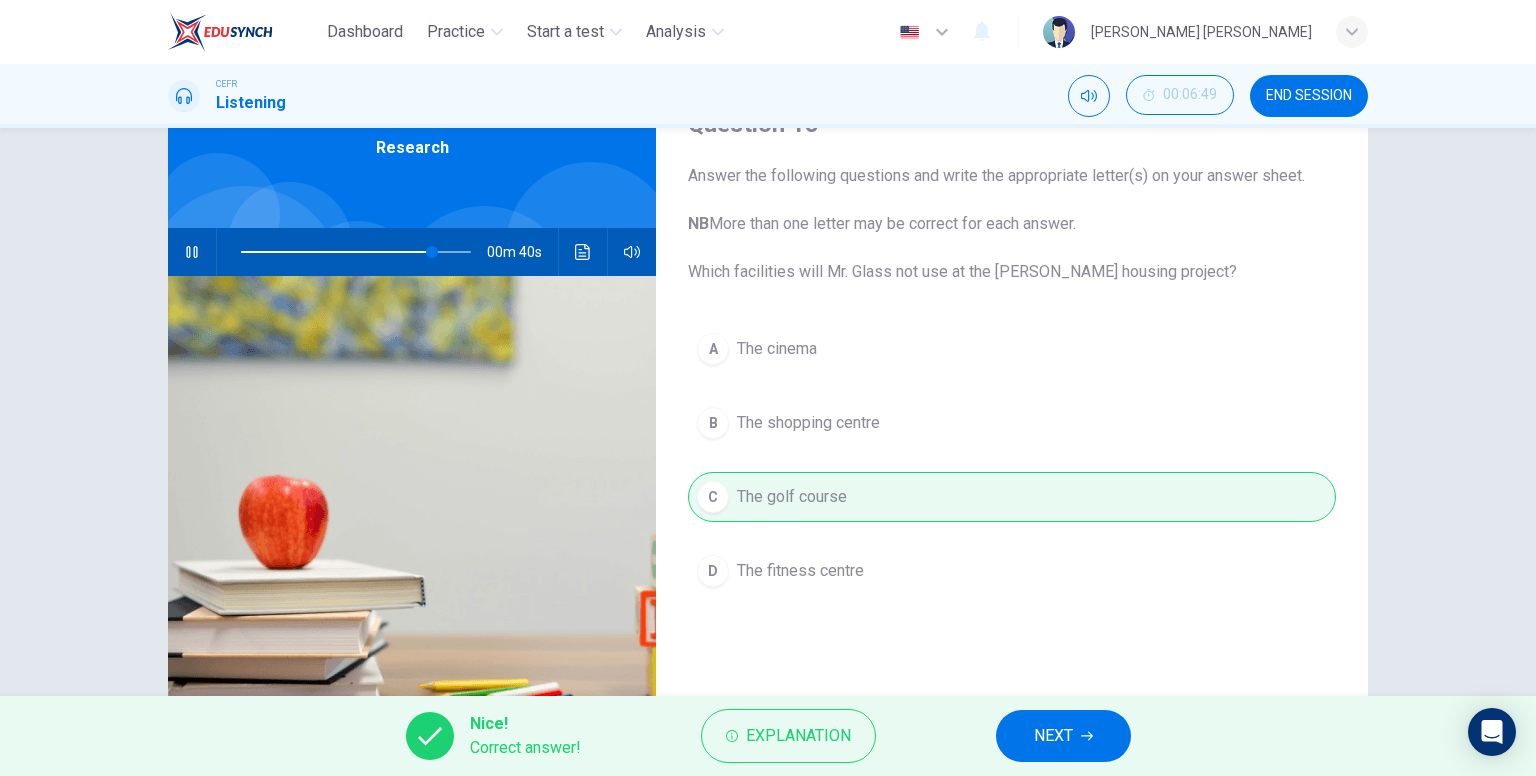 type on "84" 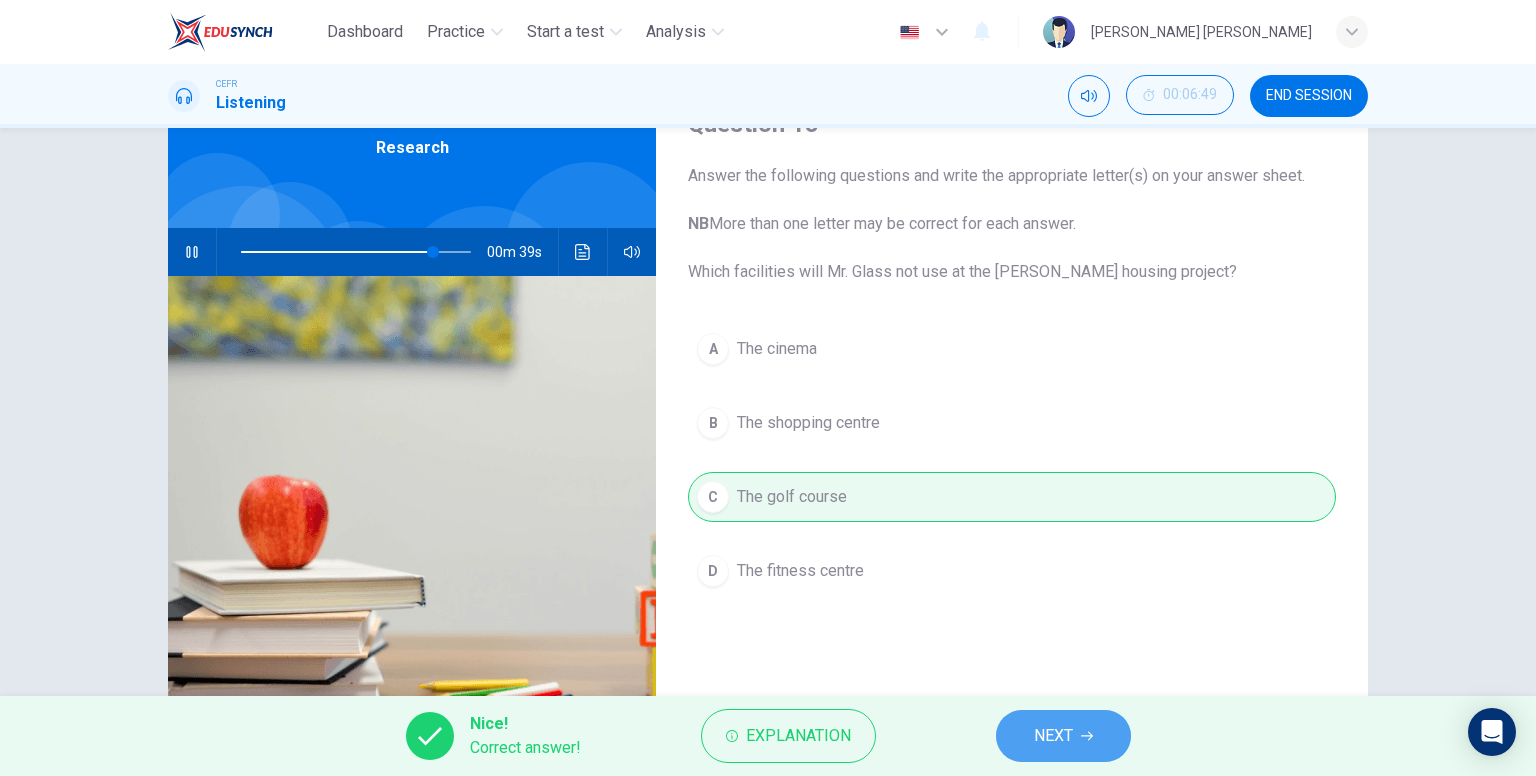 click on "NEXT" at bounding box center [1053, 736] 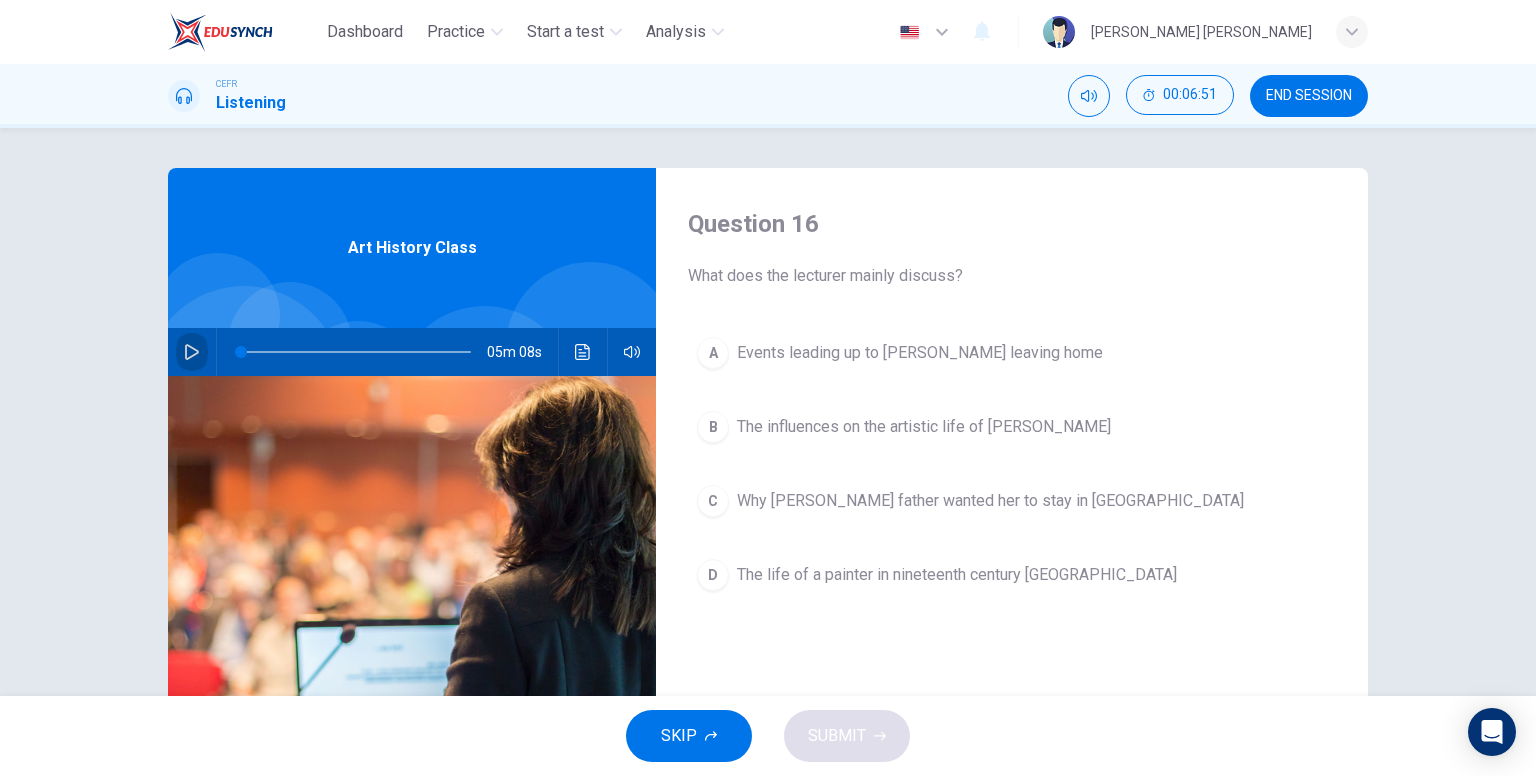 click 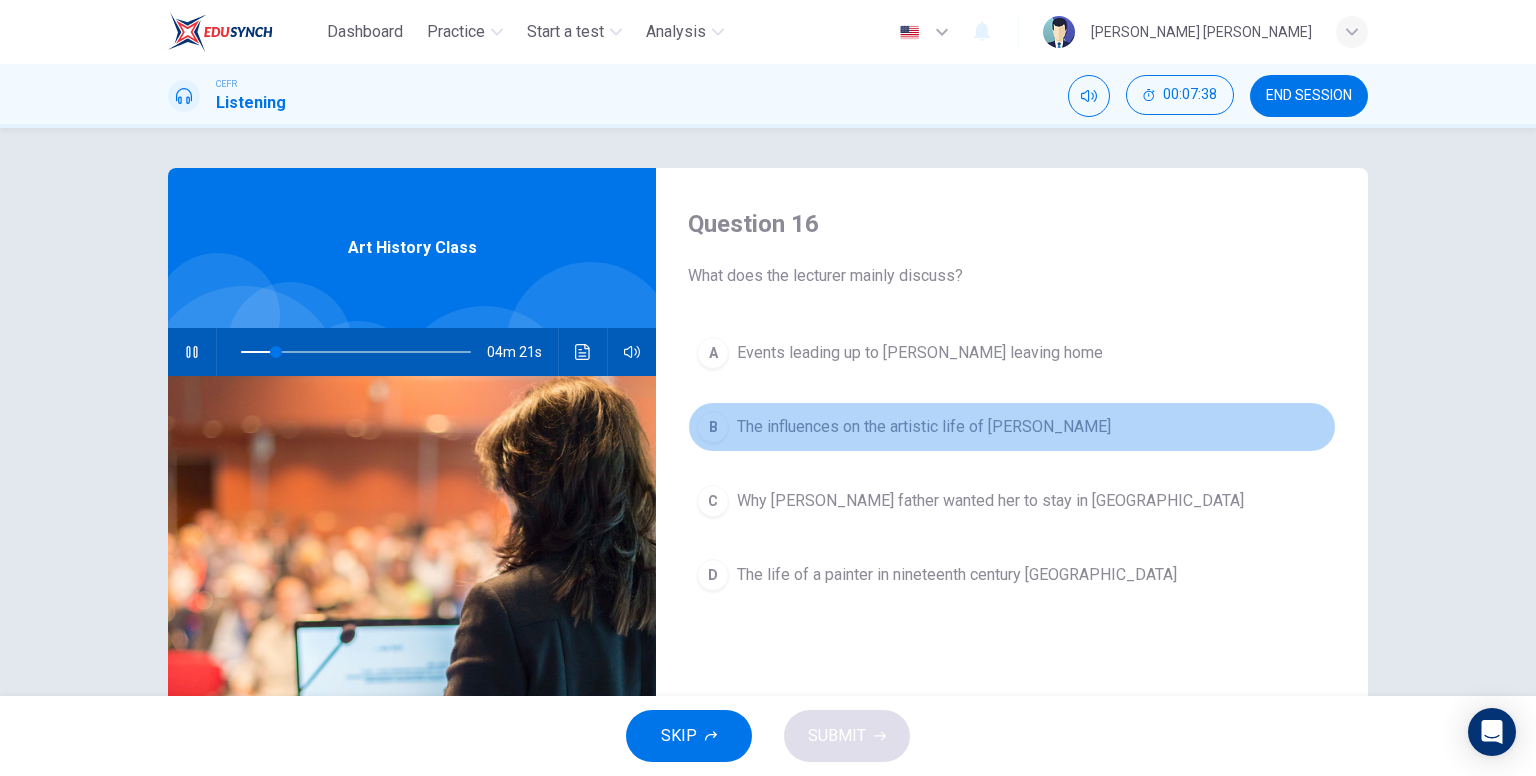 click on "B The influences on the artistic life of [PERSON_NAME]" at bounding box center (1012, 427) 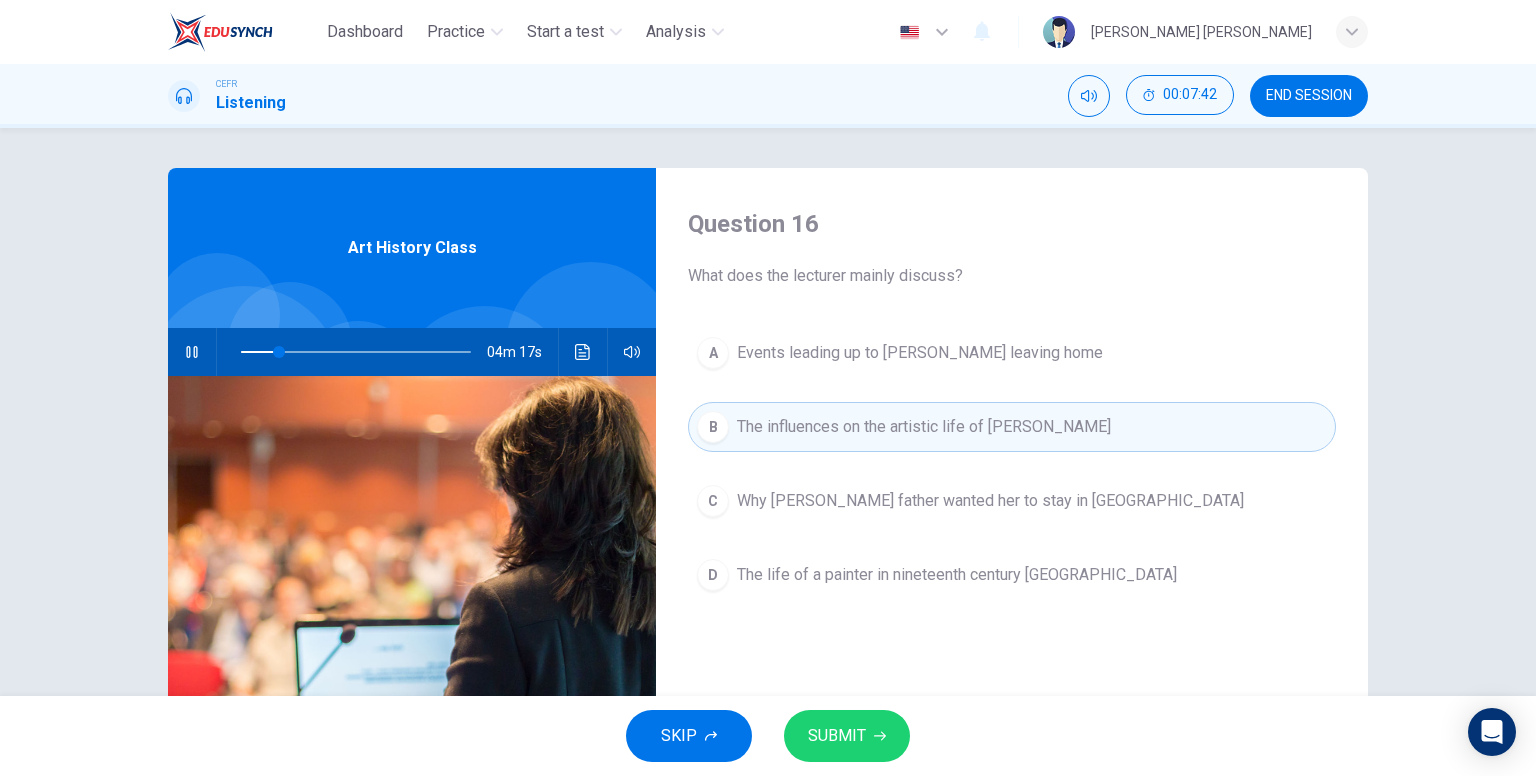 click on "SUBMIT" at bounding box center [847, 736] 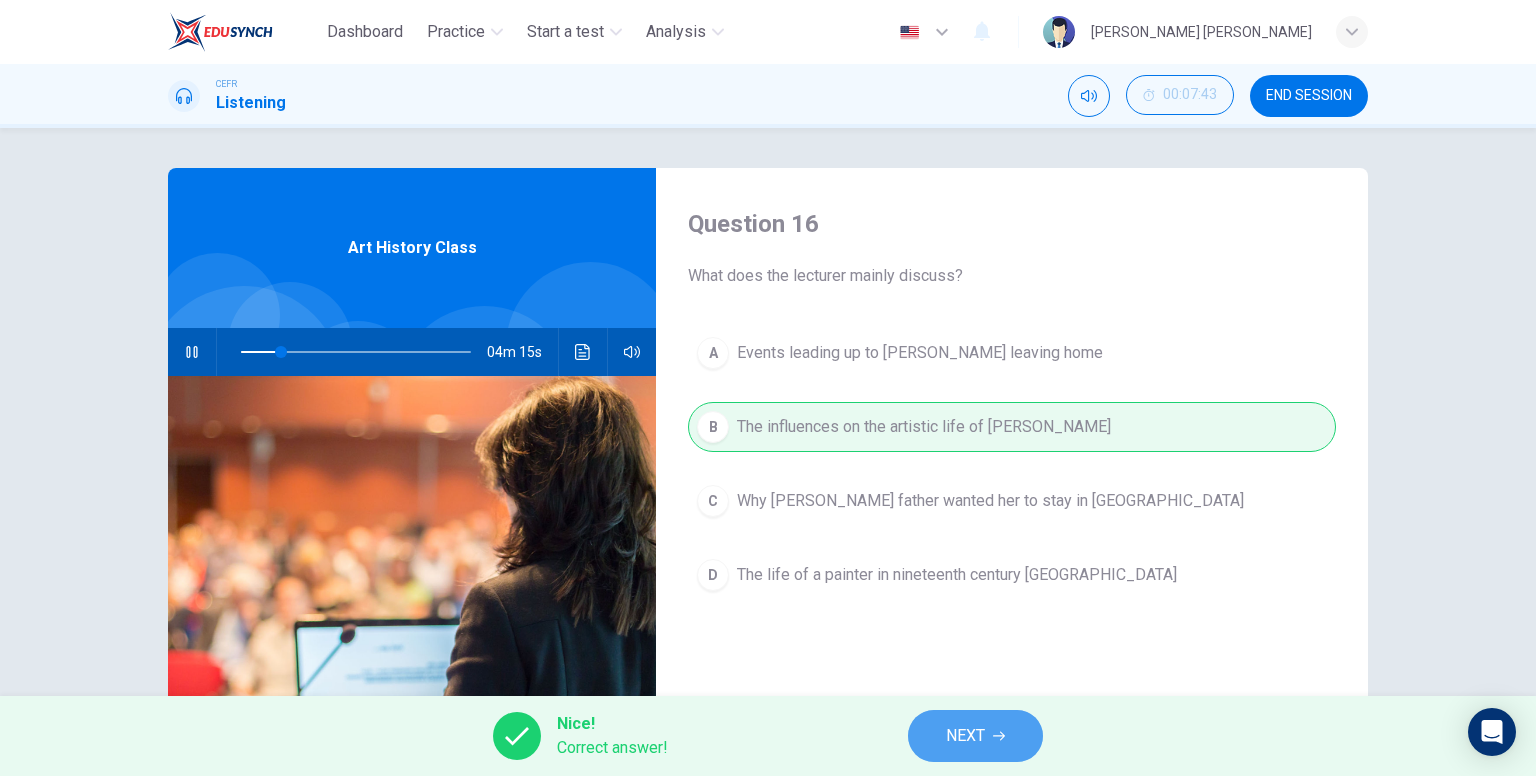 click on "NEXT" at bounding box center [975, 736] 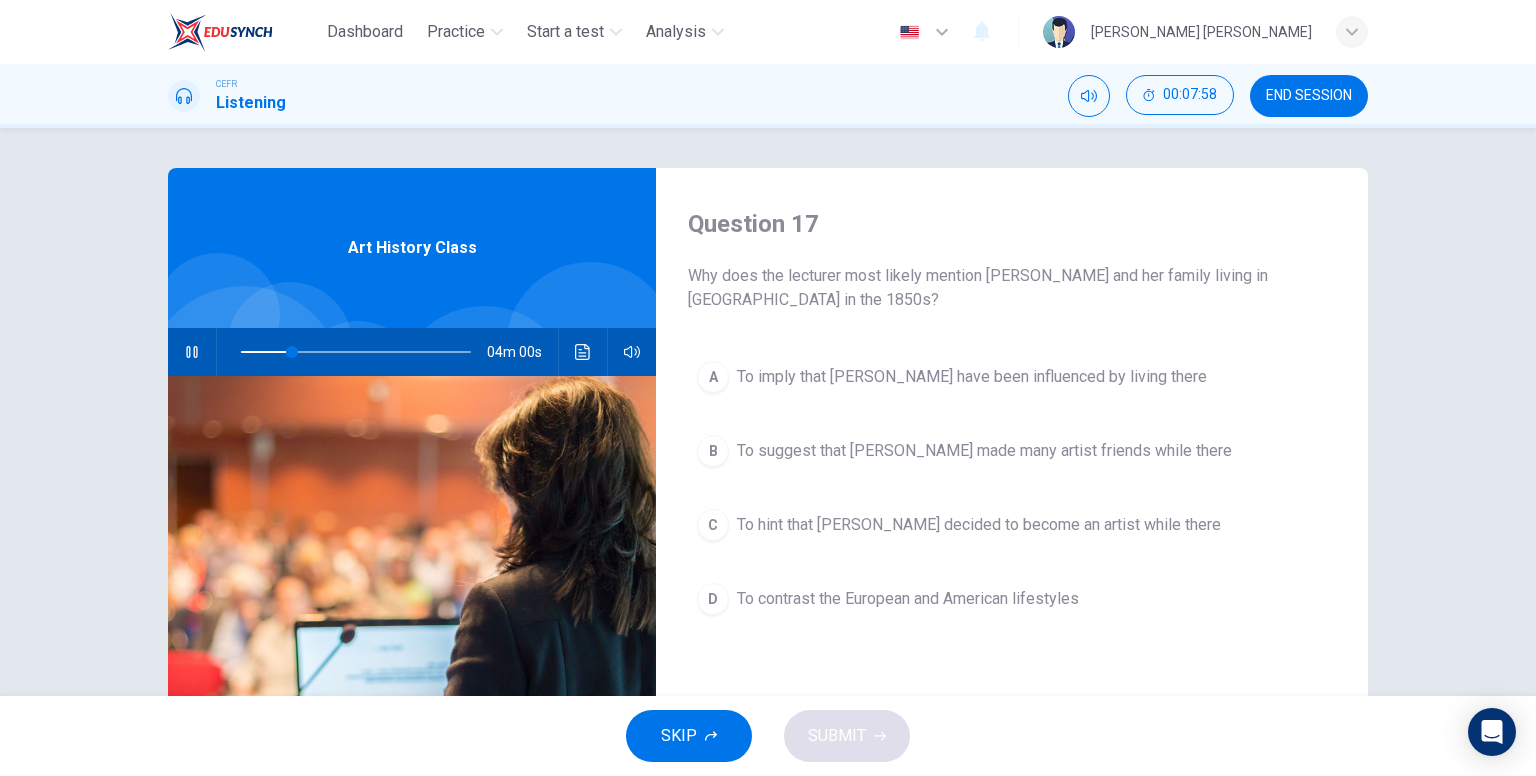 click on "To imply that [PERSON_NAME] have been influenced by living there" at bounding box center (972, 377) 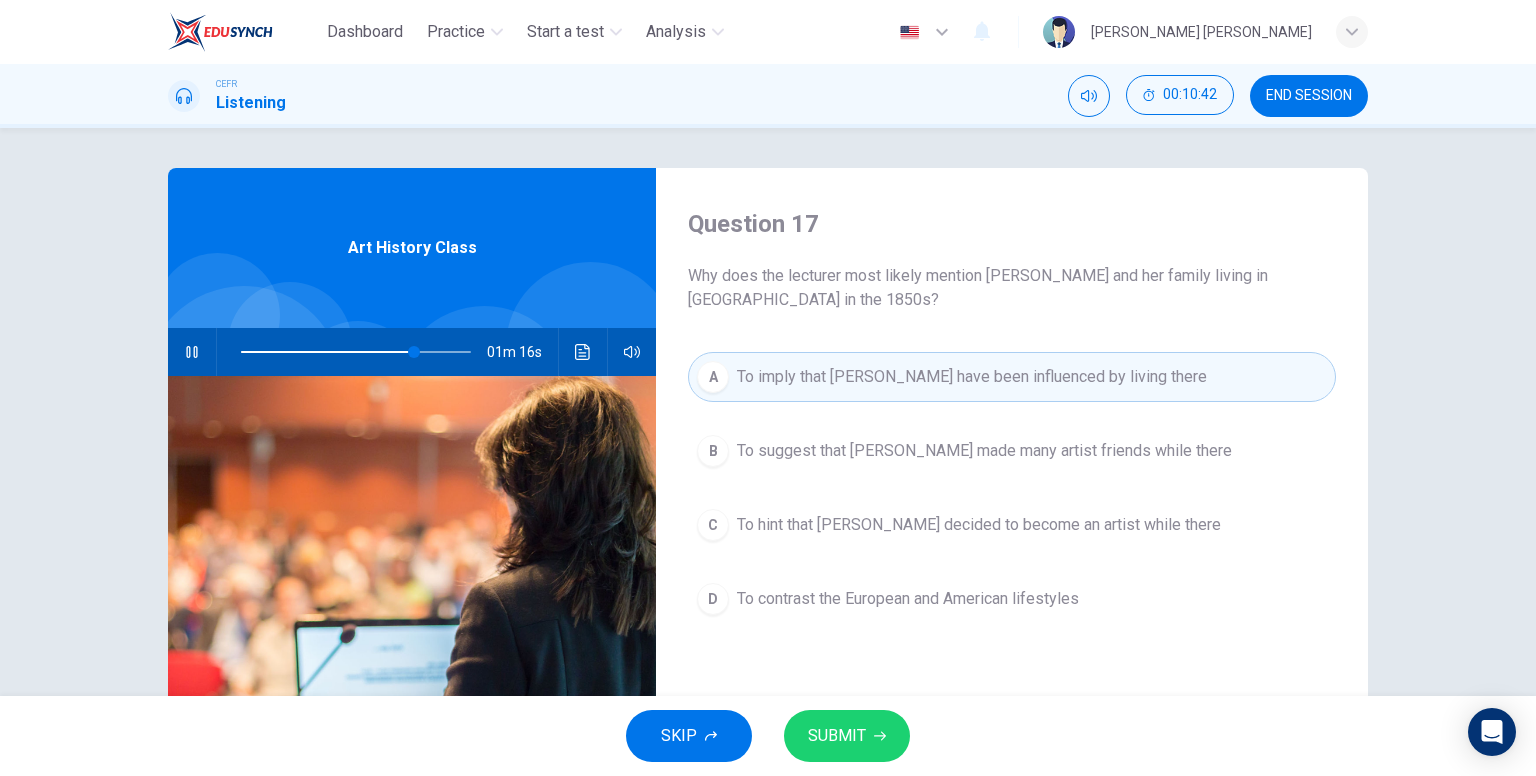 click on "To contrast the European and American lifestyles" at bounding box center (908, 599) 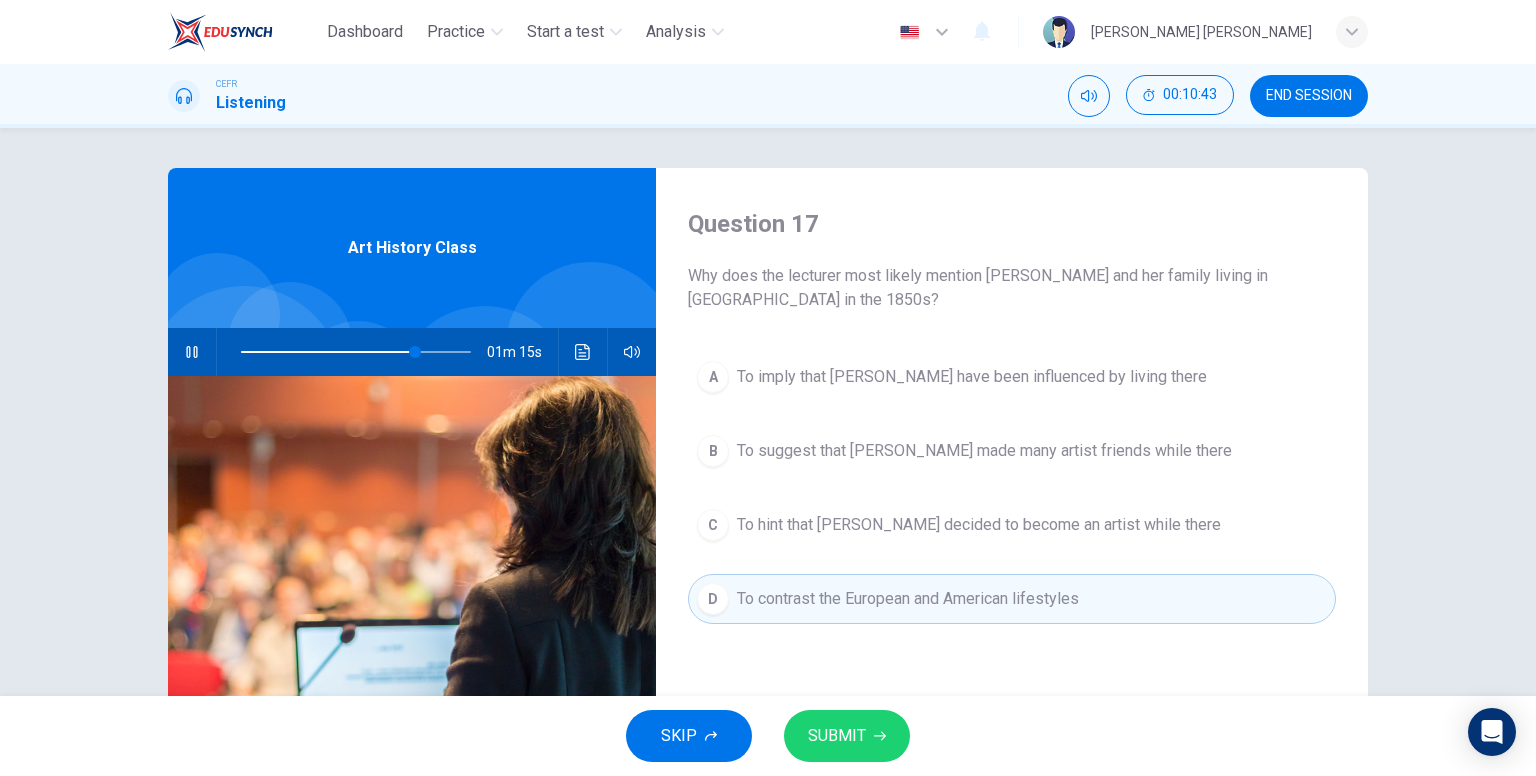 click on "SUBMIT" at bounding box center [847, 736] 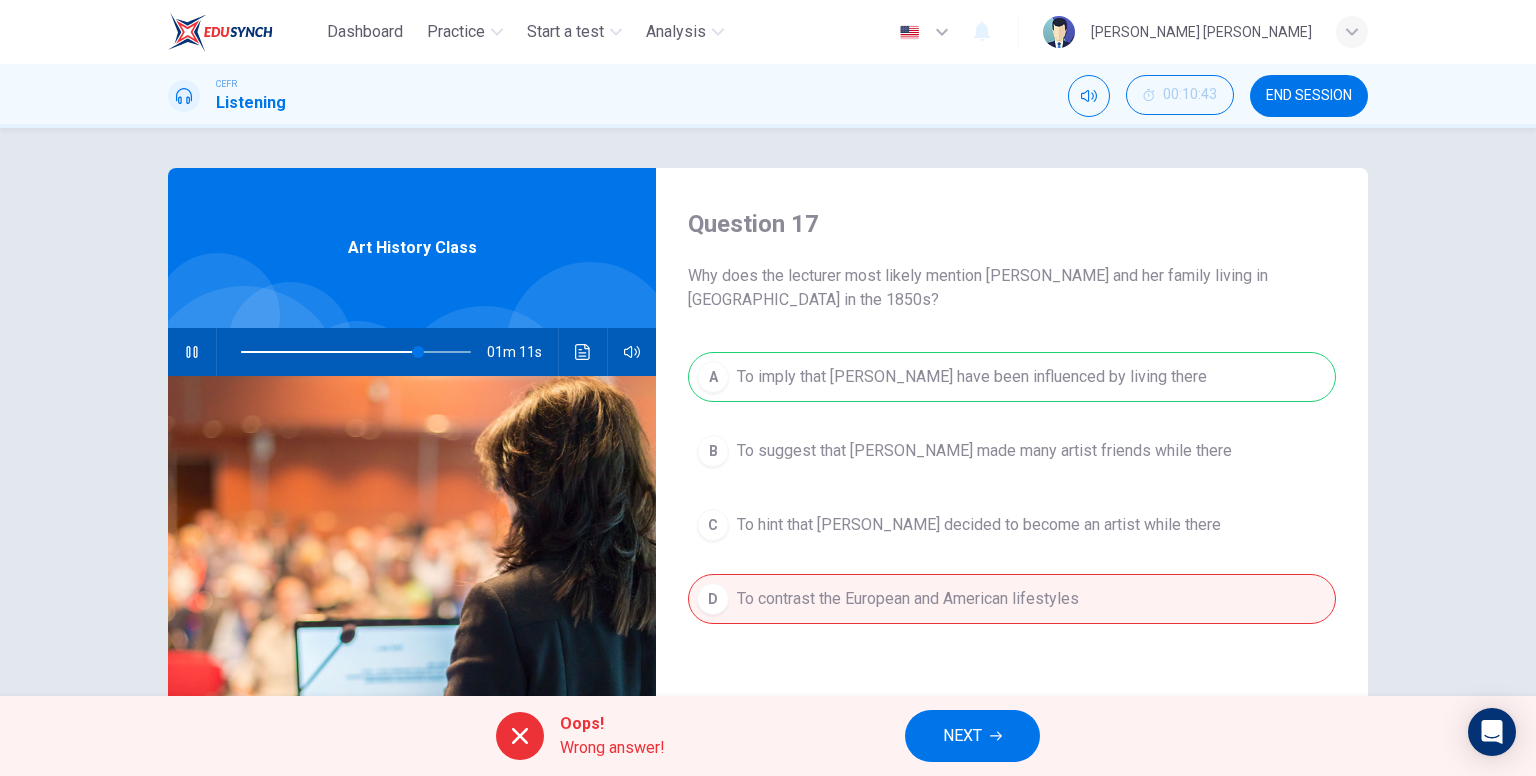 click on "NEXT" at bounding box center (972, 736) 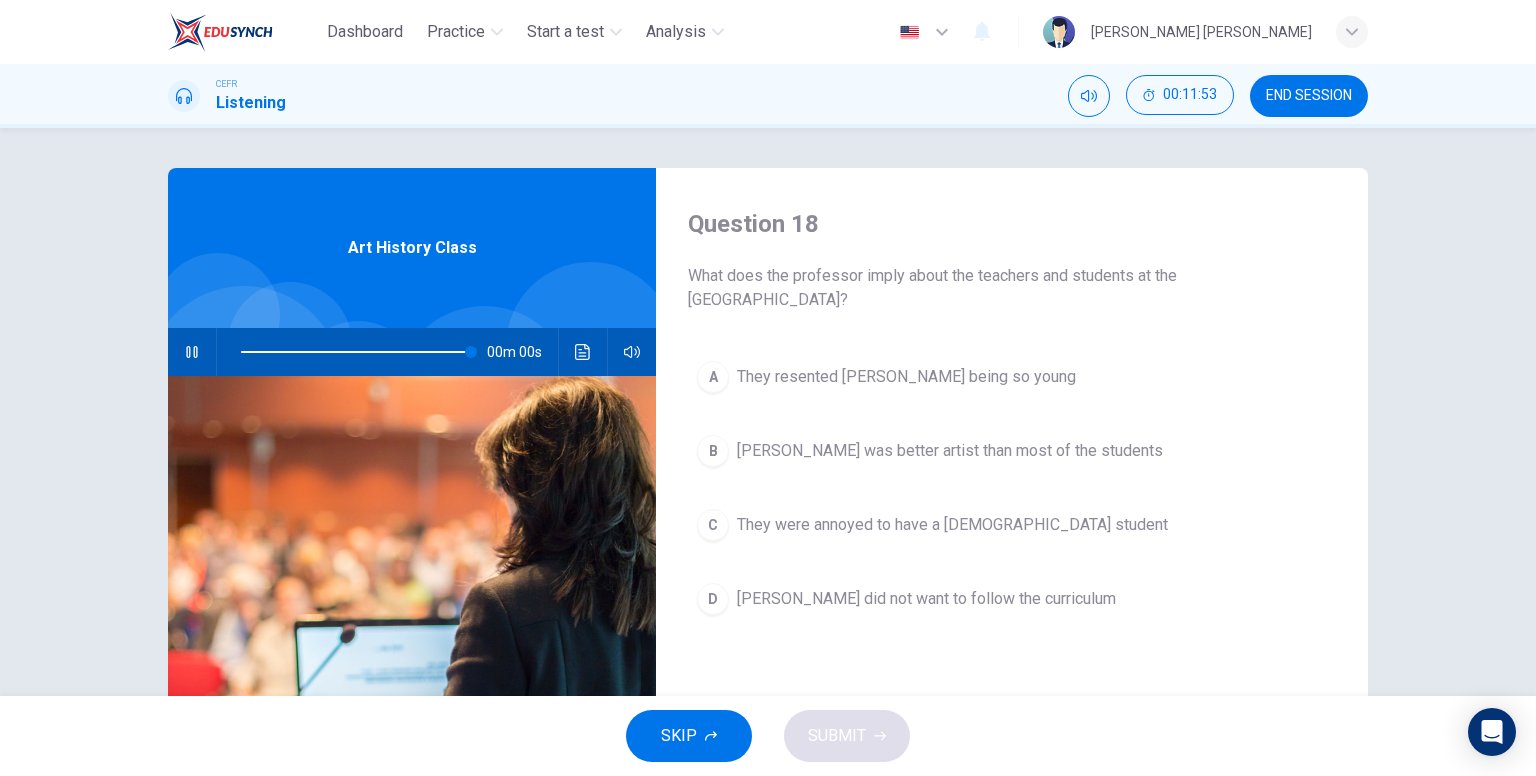 type on "0" 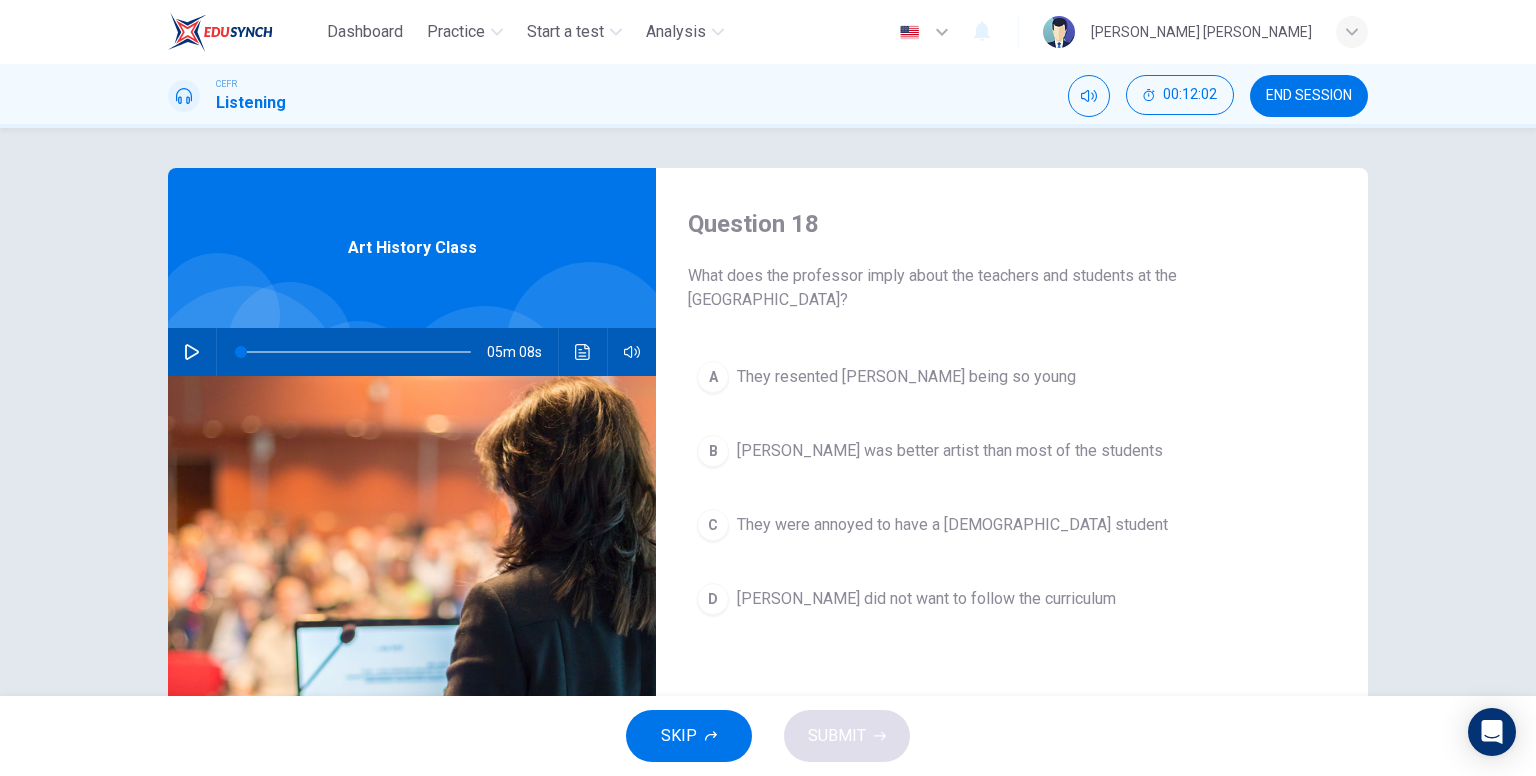 click on "[PERSON_NAME] was better artist than most of the students" at bounding box center [950, 451] 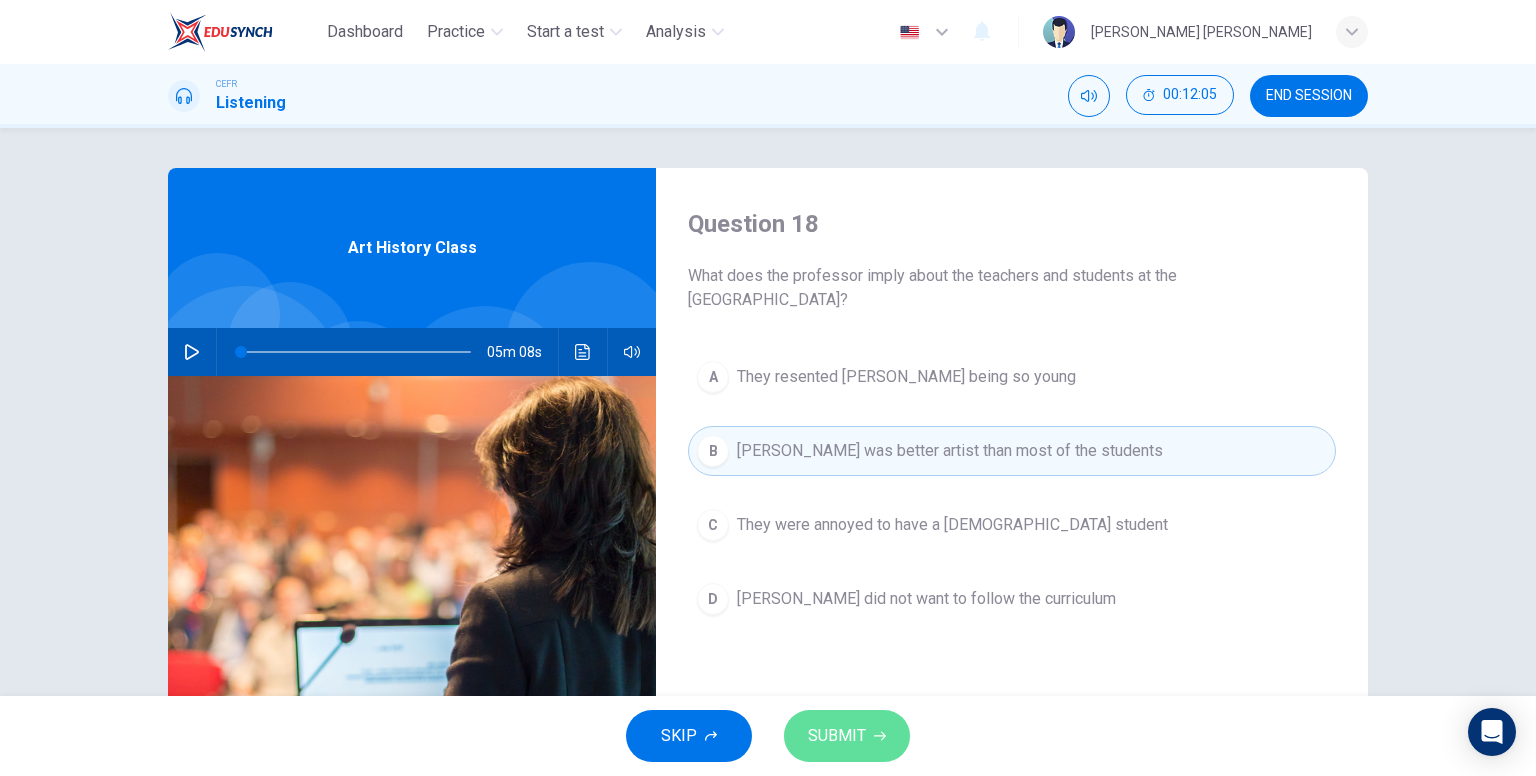 click on "SUBMIT" at bounding box center [847, 736] 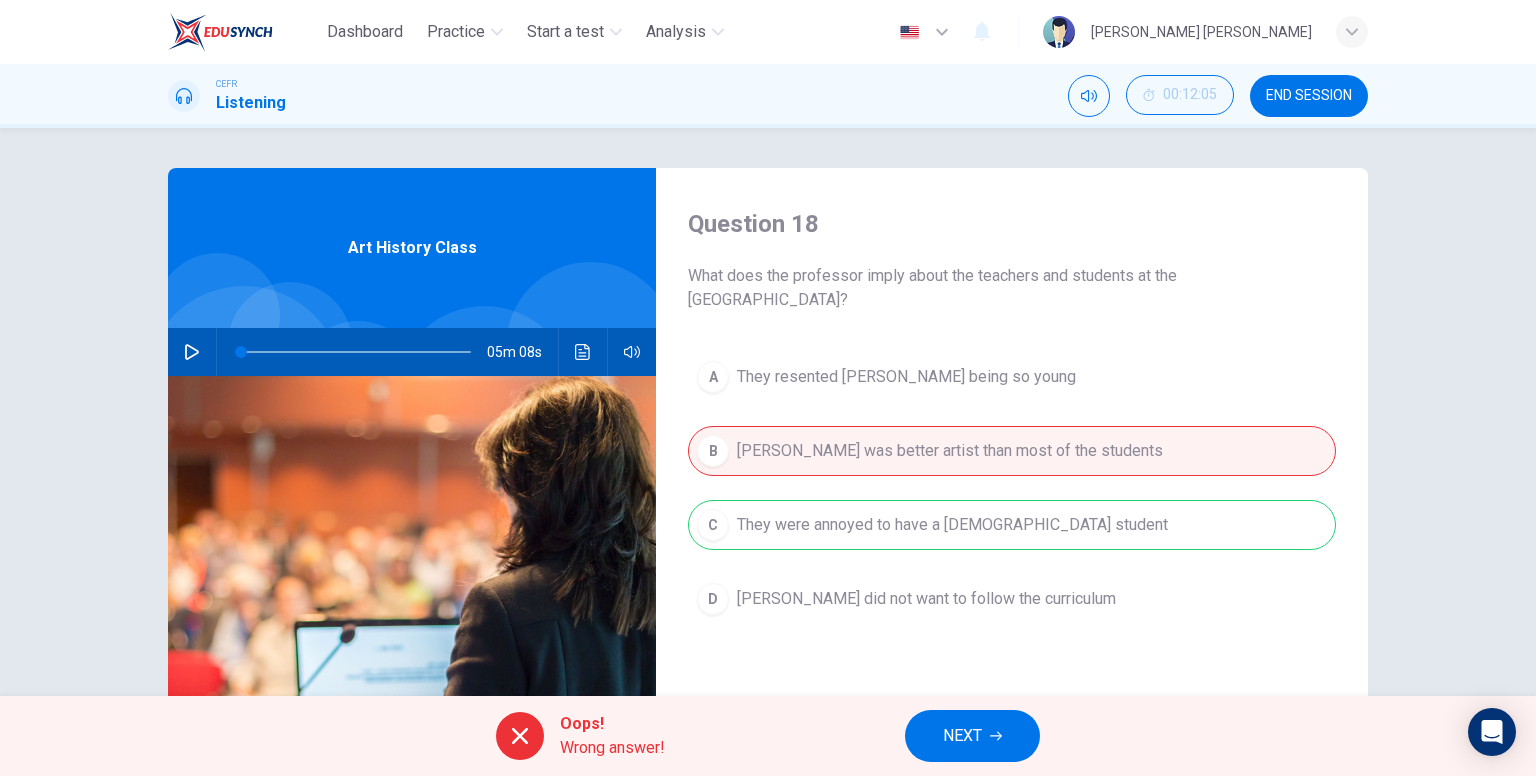 click on "NEXT" at bounding box center (962, 736) 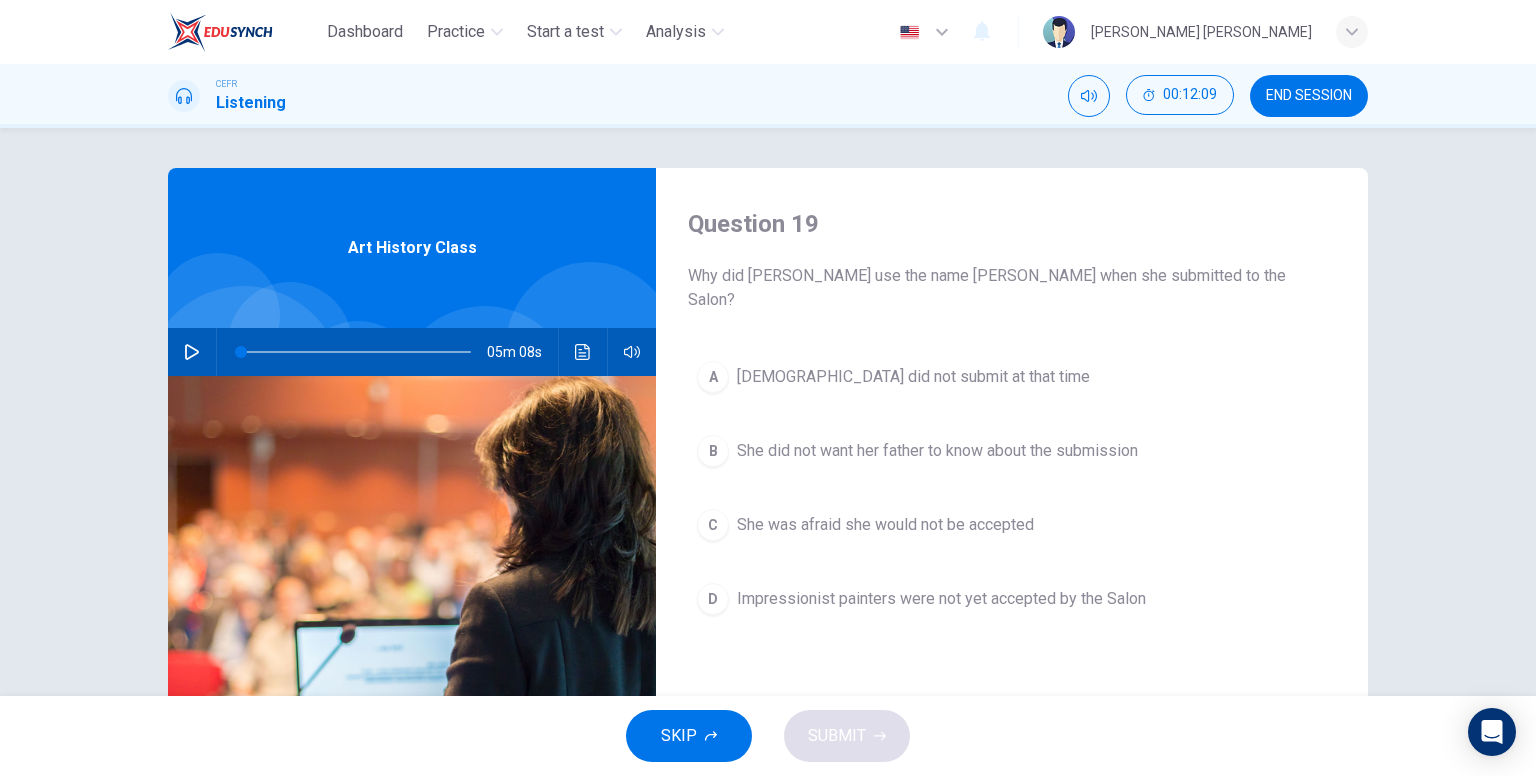 click on "She did not want her father to know about the submission" at bounding box center [937, 451] 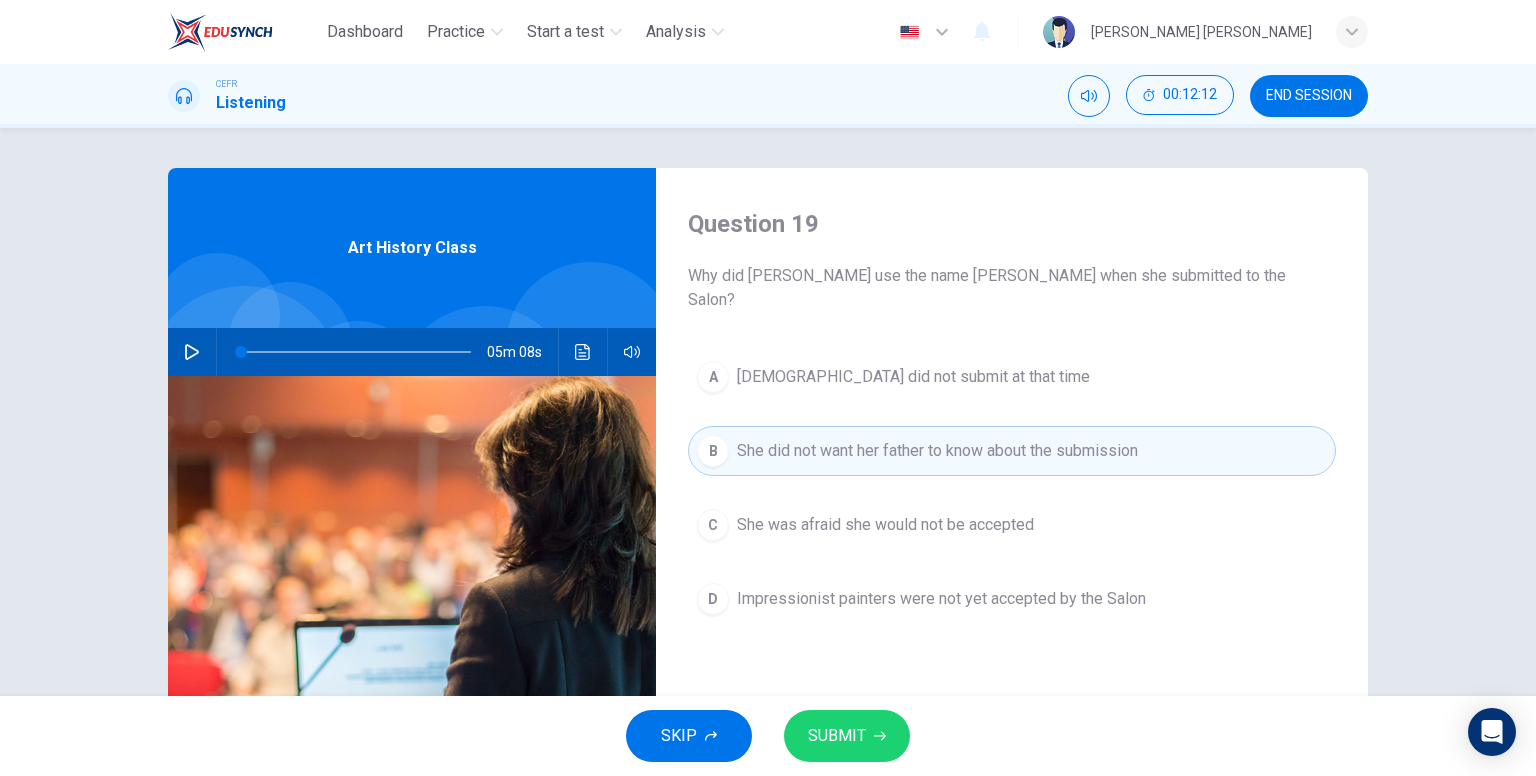 click on "SUBMIT" at bounding box center [847, 736] 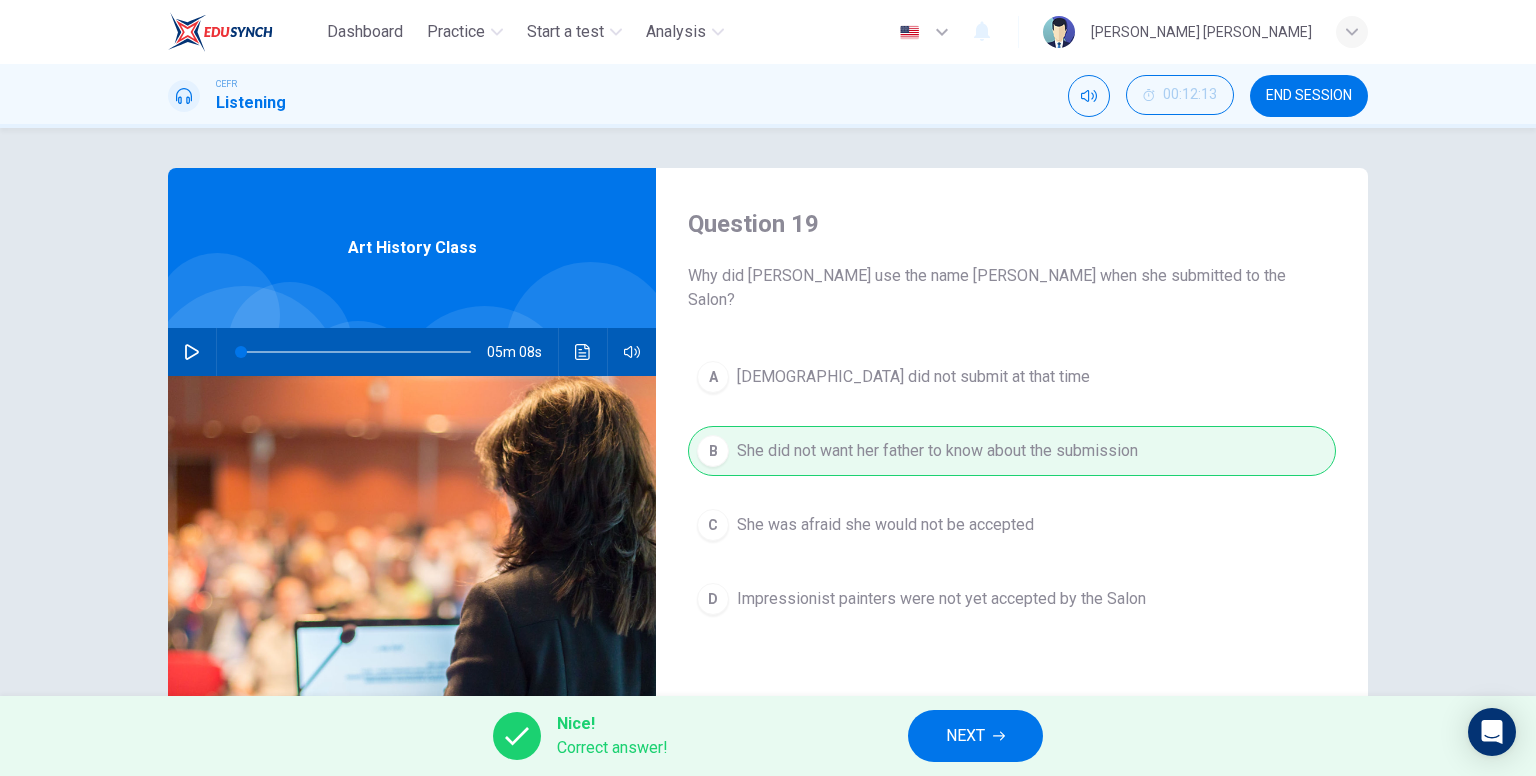 click on "NEXT" at bounding box center [975, 736] 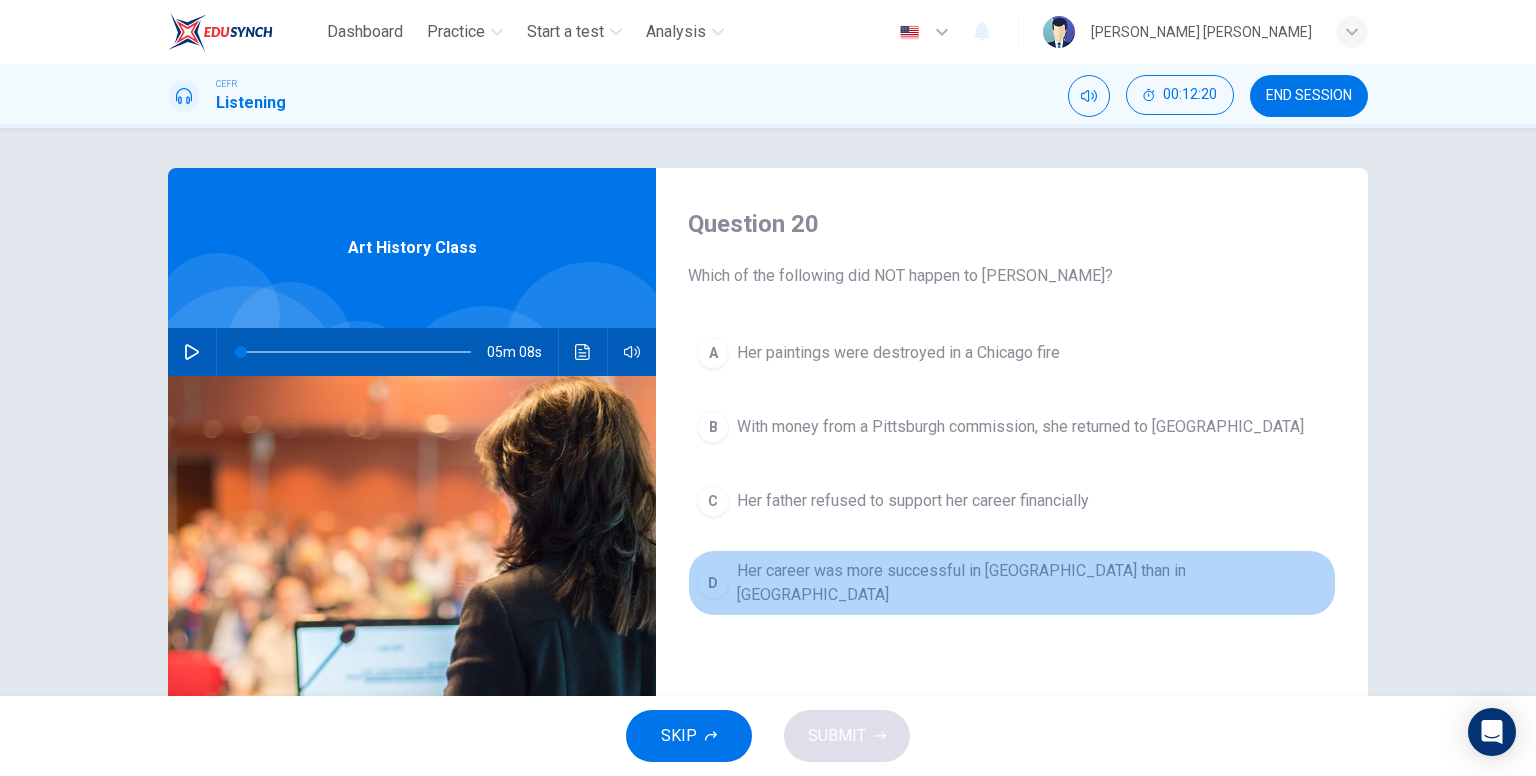 click on "Her career was more successful in [GEOGRAPHIC_DATA] than in [GEOGRAPHIC_DATA]" at bounding box center [1032, 583] 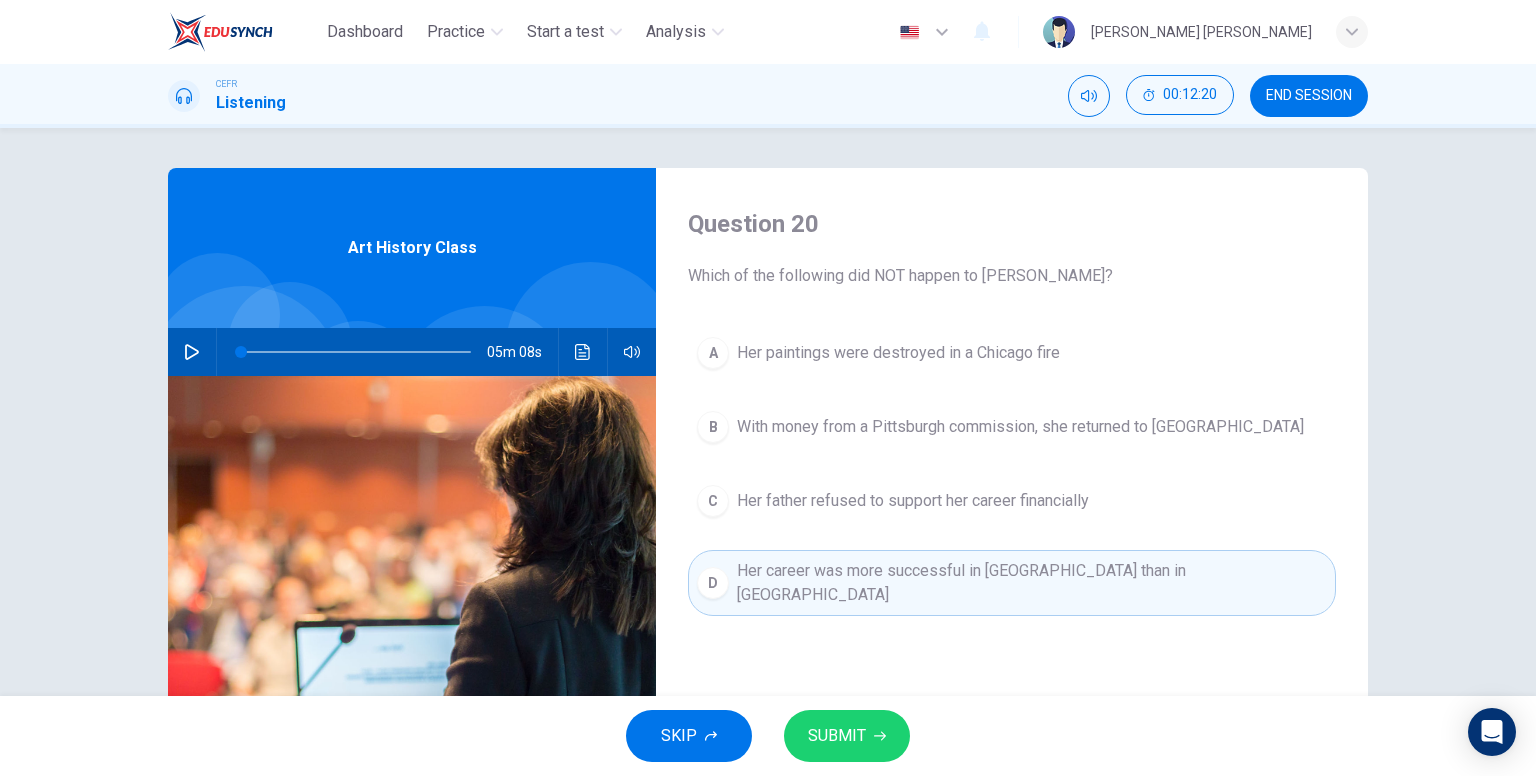 click on "SUBMIT" at bounding box center [847, 736] 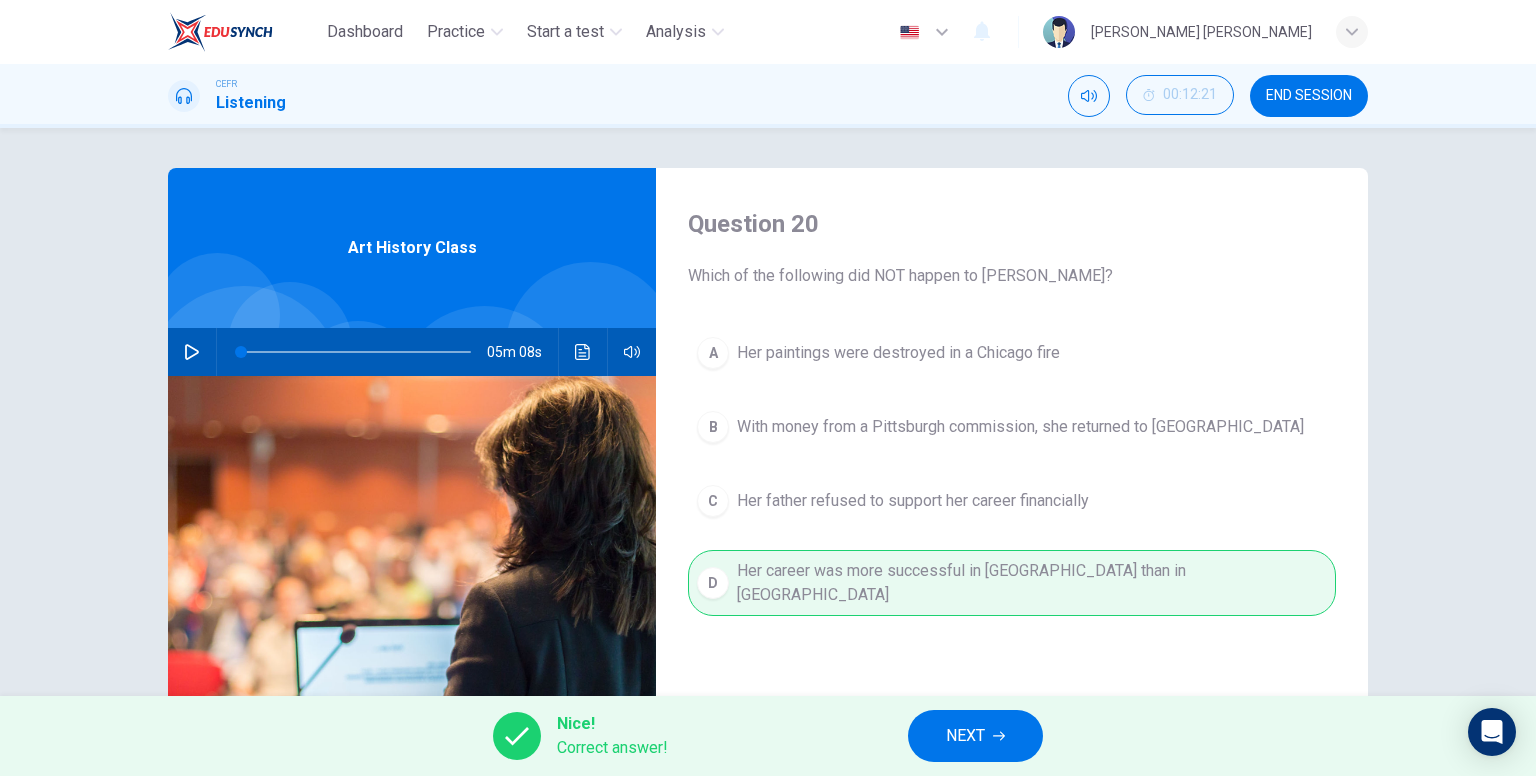 click on "NEXT" at bounding box center [975, 736] 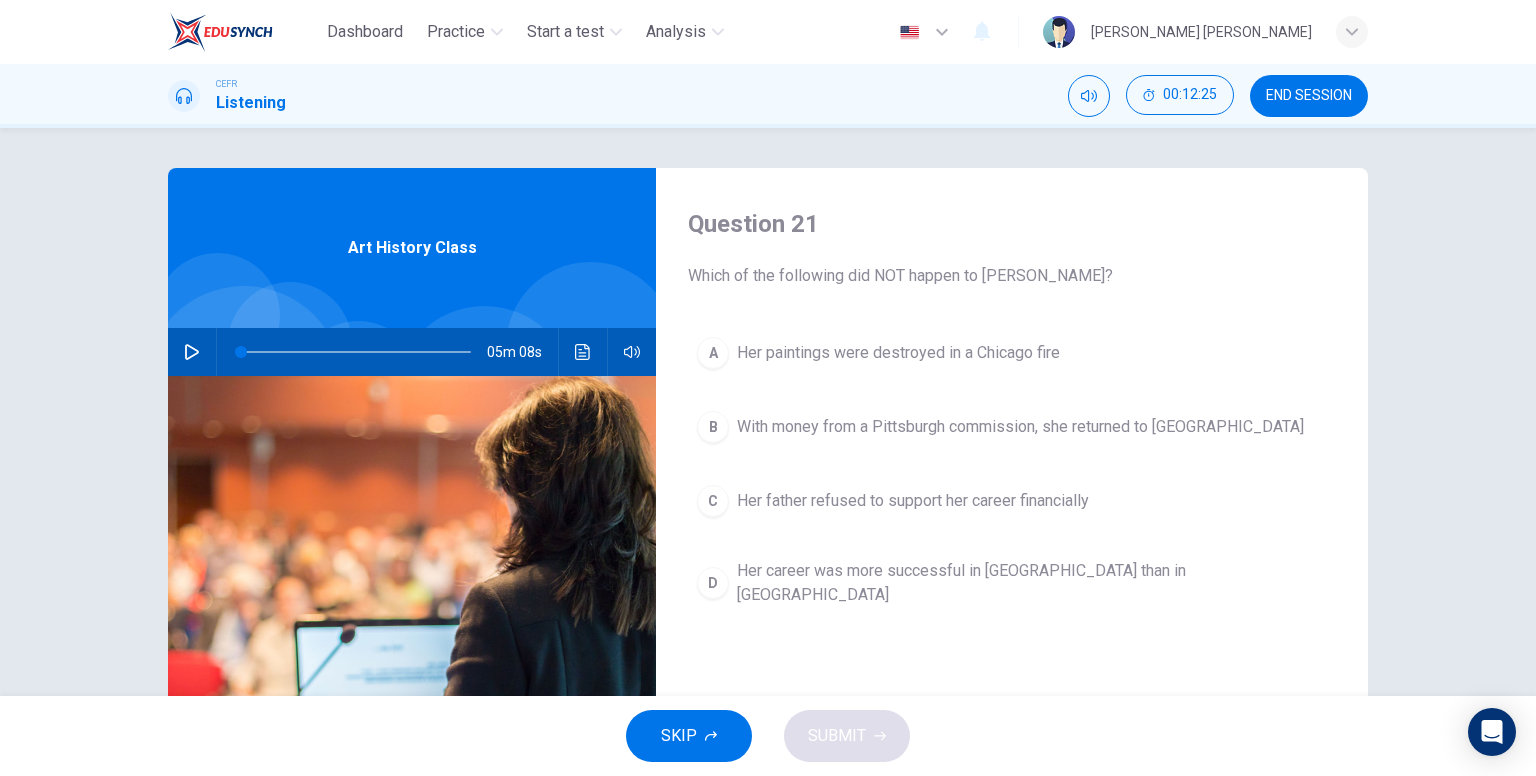 click on "Her career was more successful in [GEOGRAPHIC_DATA] than in [GEOGRAPHIC_DATA]" at bounding box center [1032, 583] 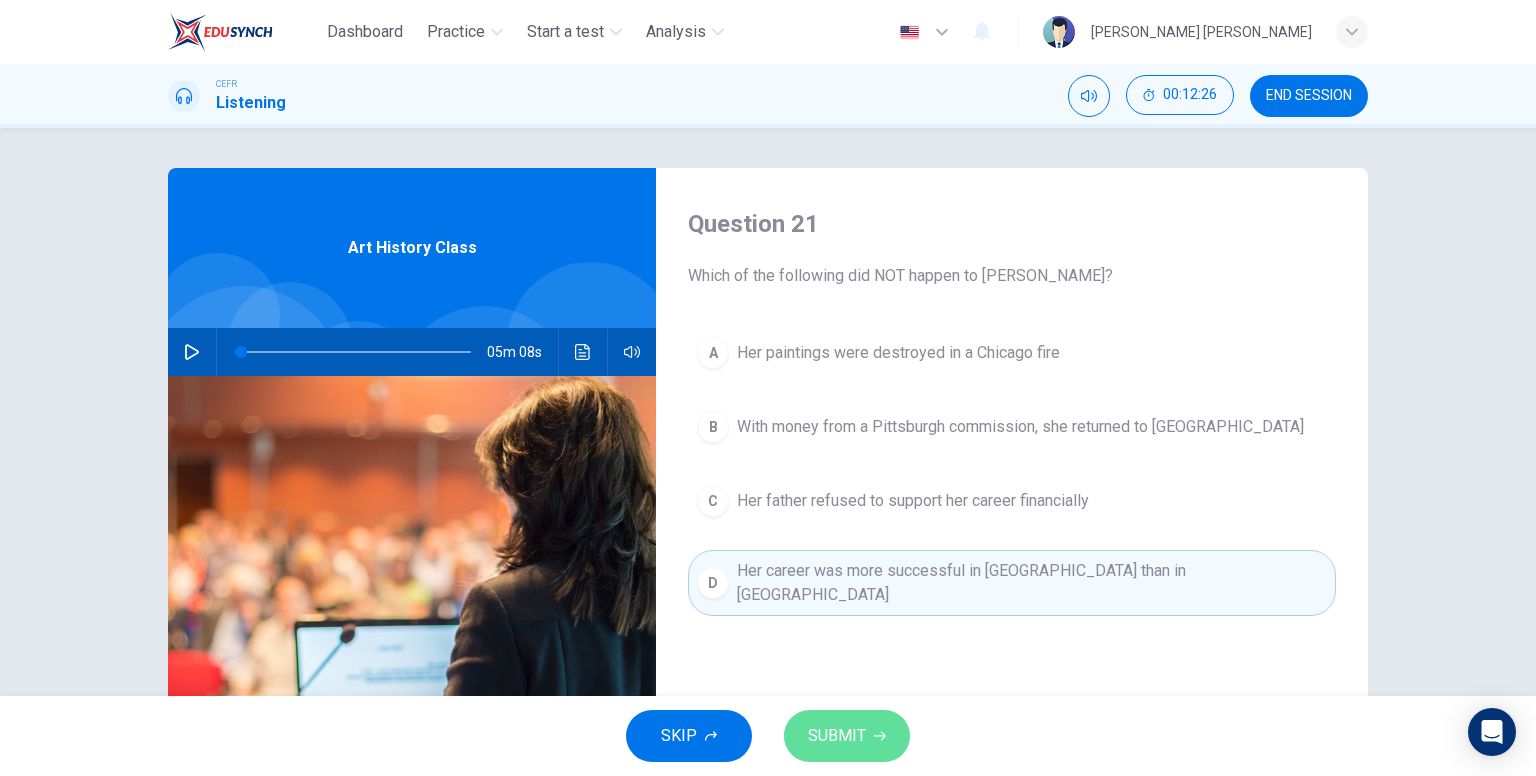click 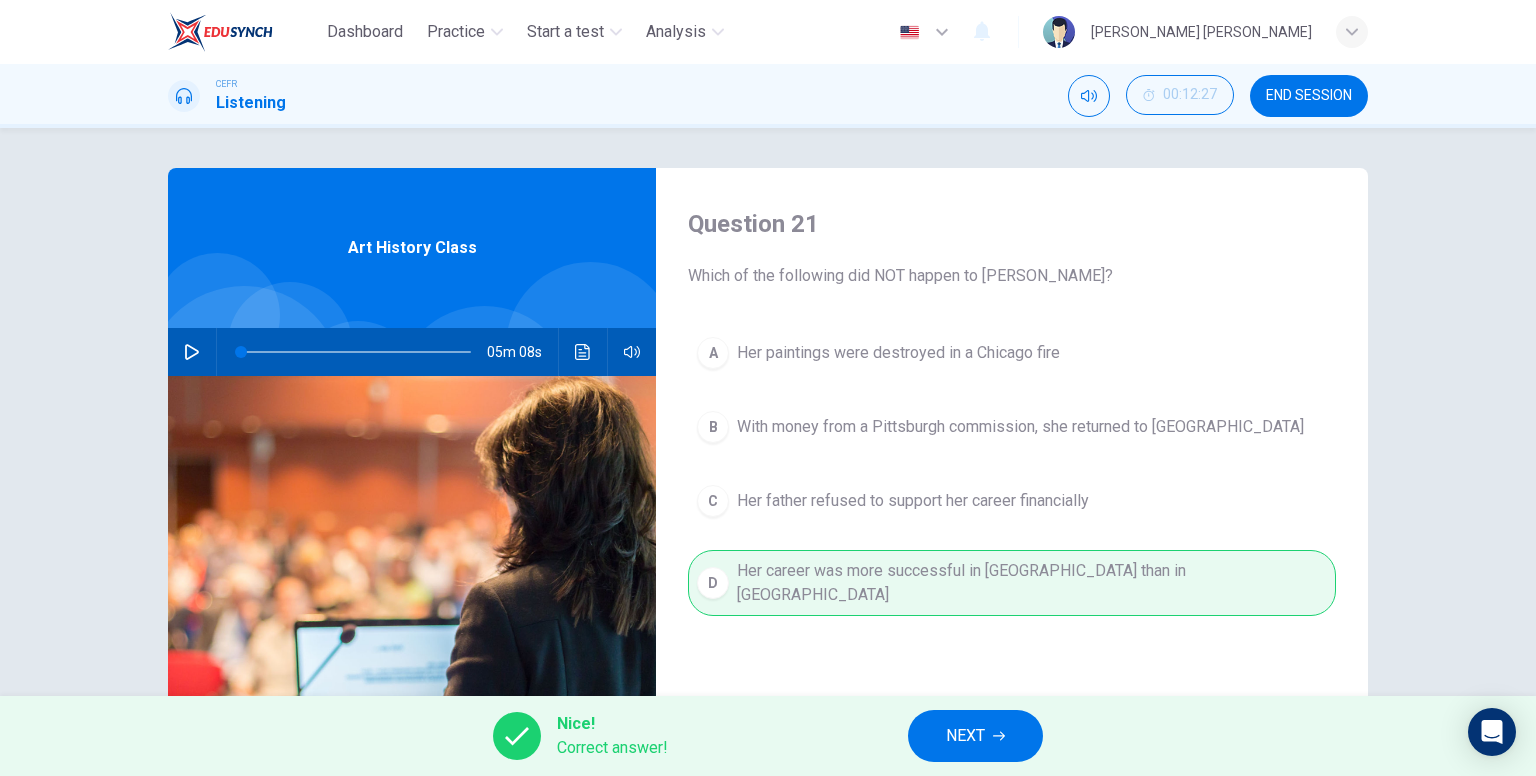 click on "NEXT" at bounding box center (975, 736) 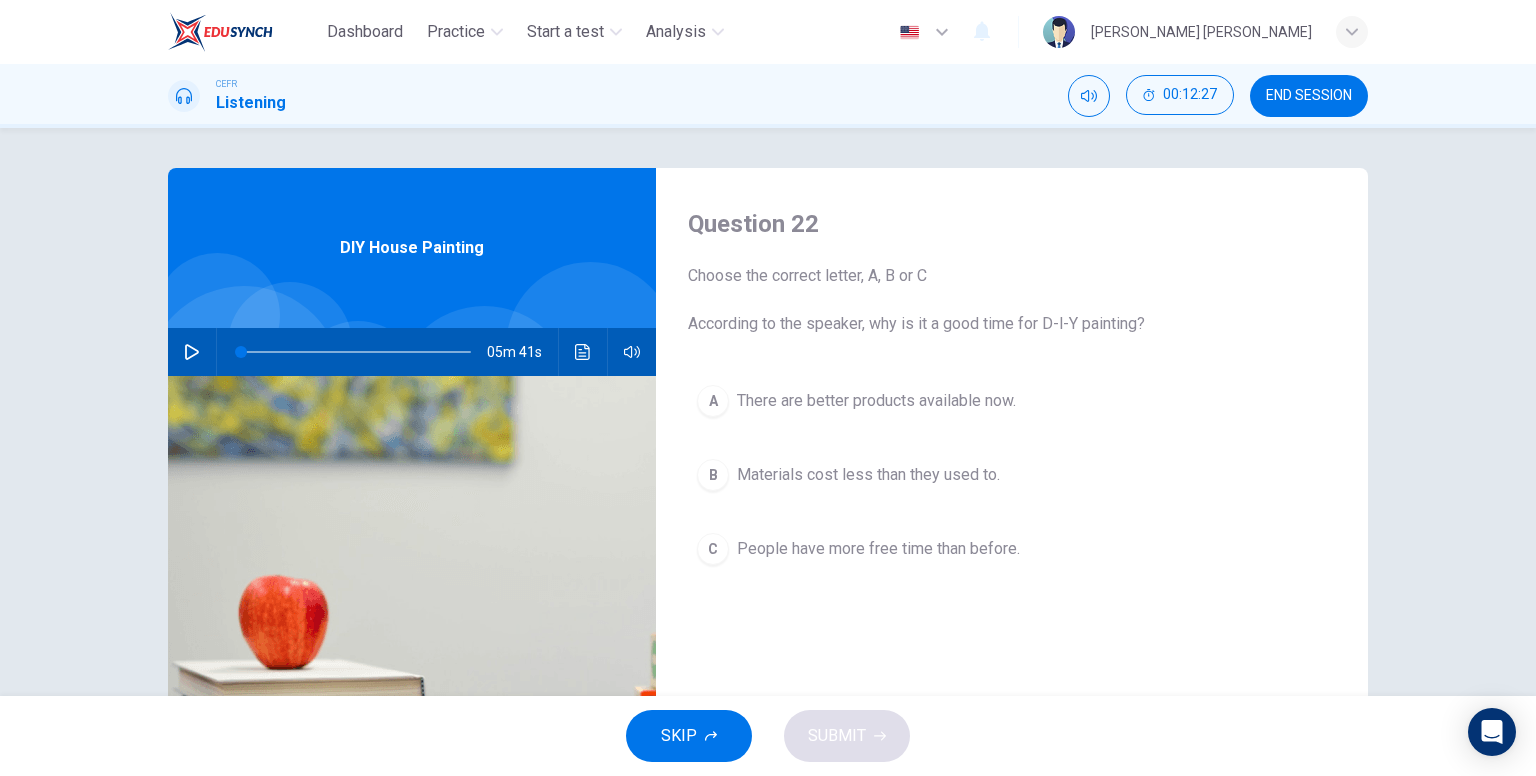 click 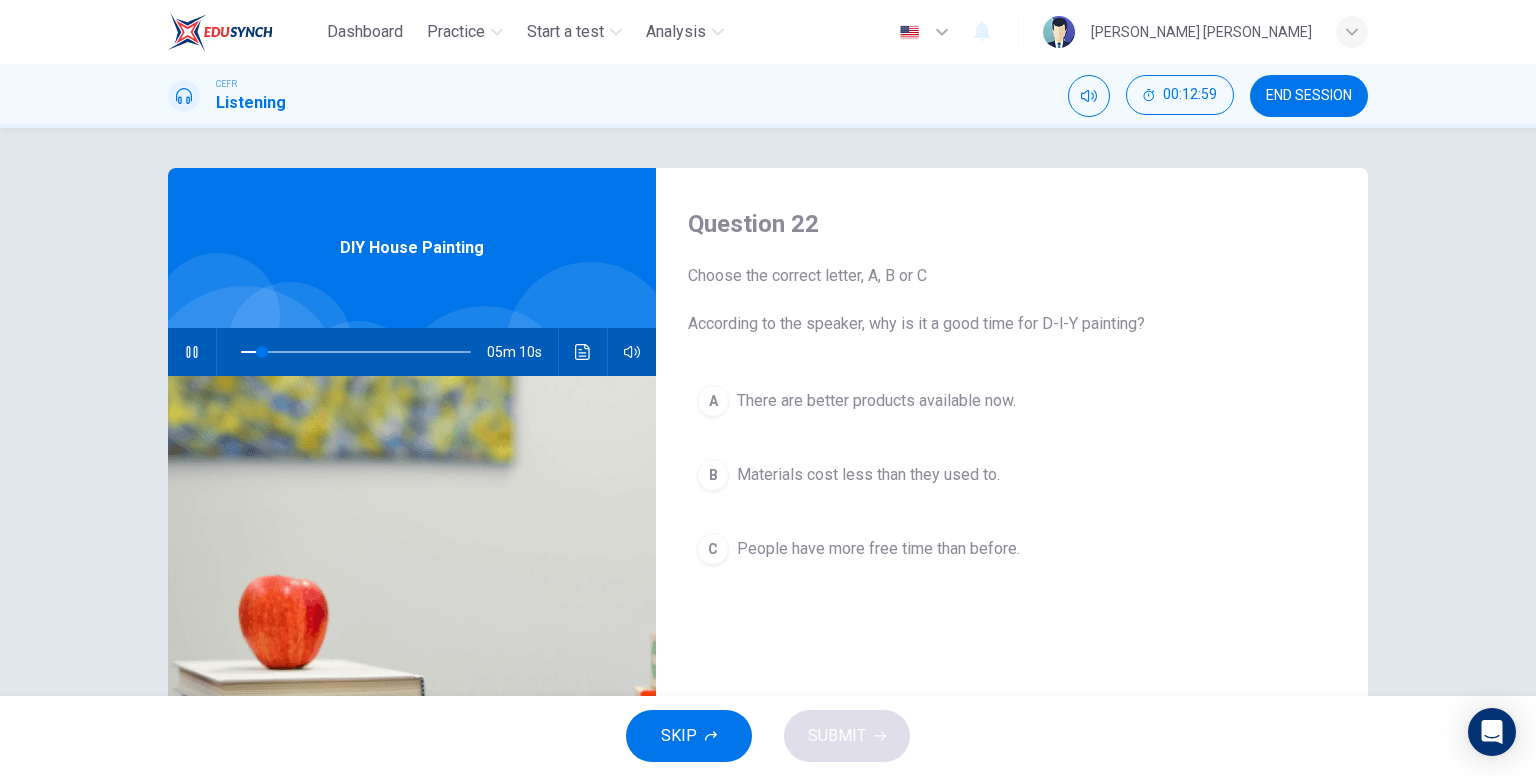 click on "There are better products available now." at bounding box center [876, 401] 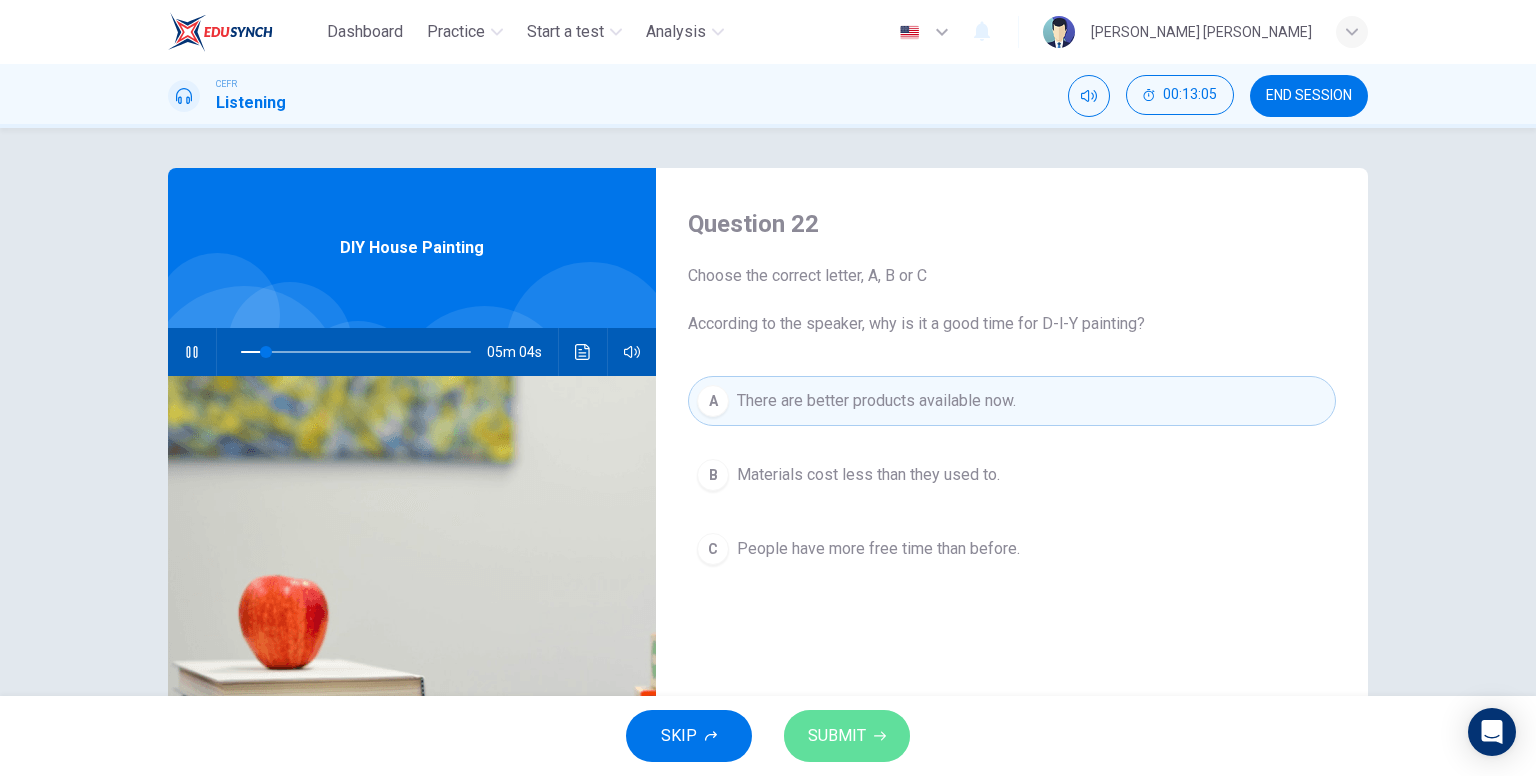 click on "SUBMIT" at bounding box center (847, 736) 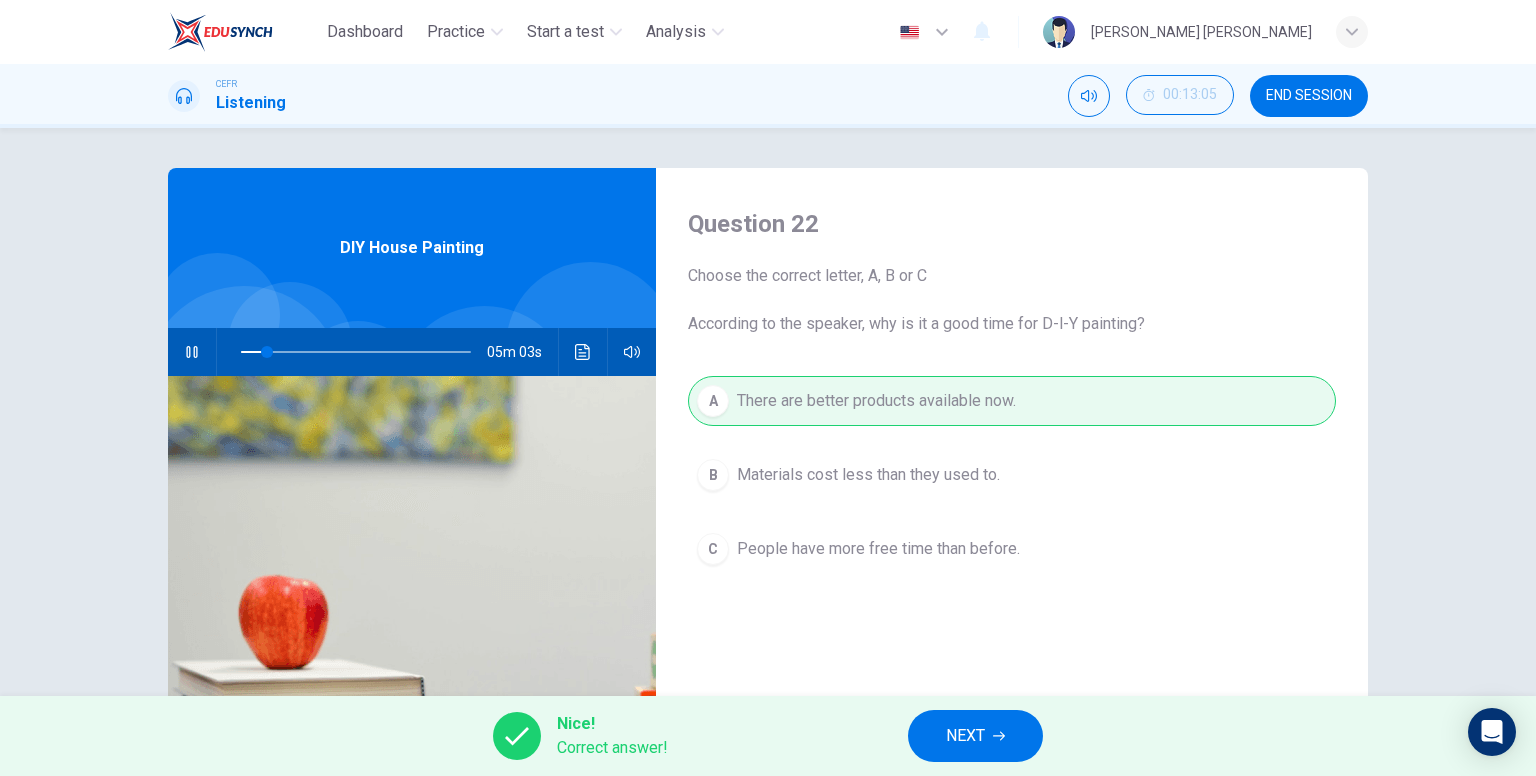 click on "NEXT" at bounding box center [965, 736] 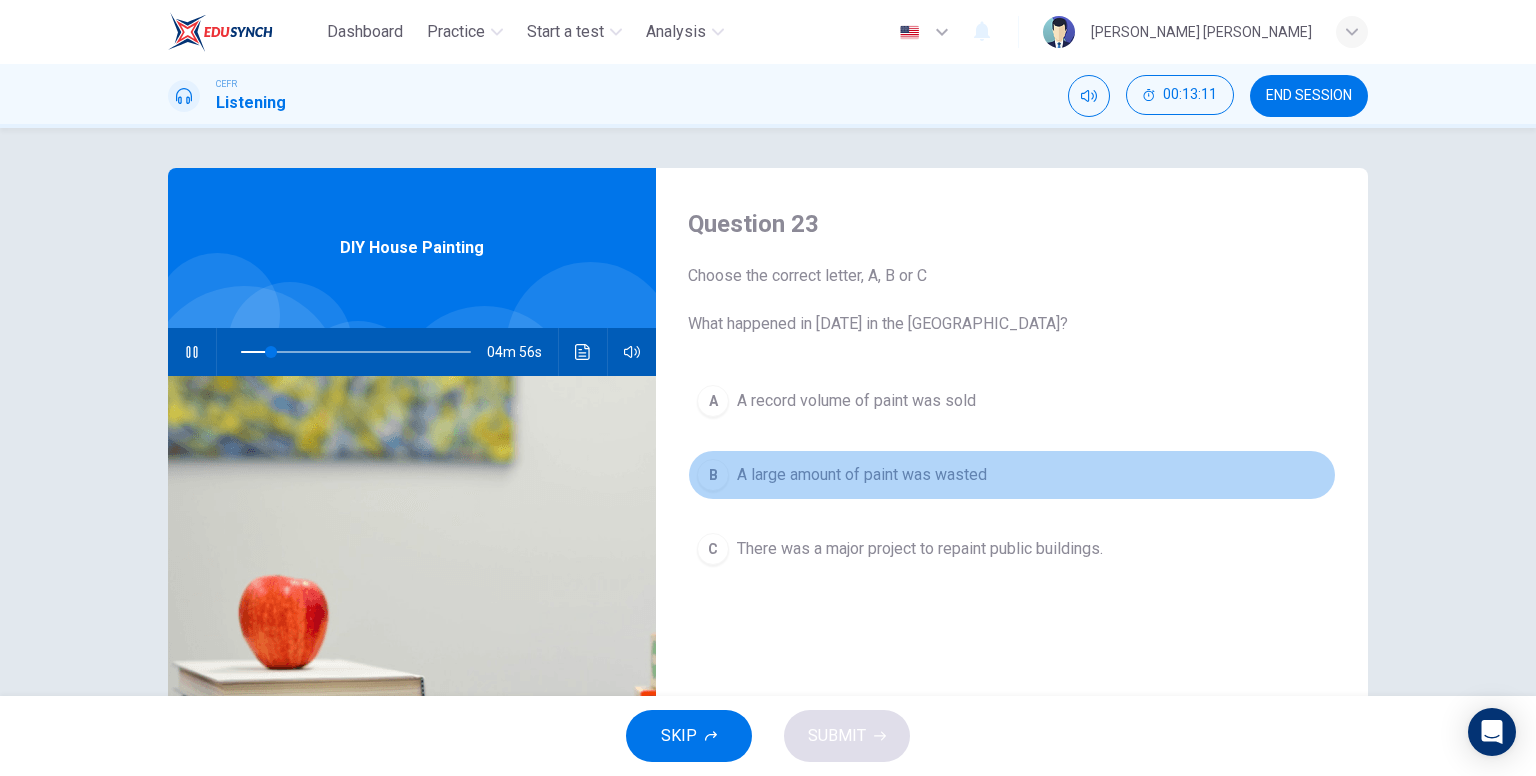 click on "A large amount of paint was wasted" at bounding box center (862, 475) 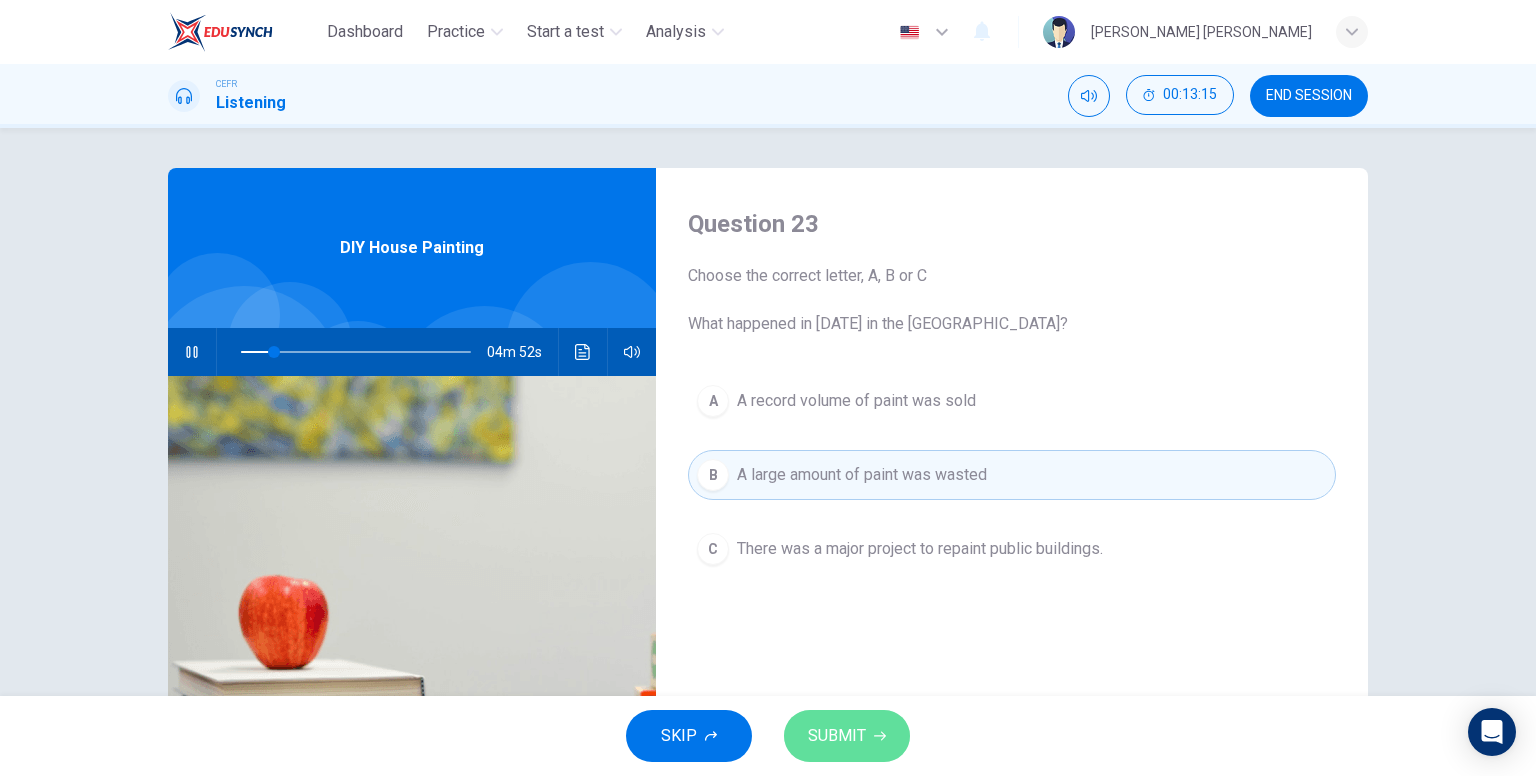 click on "SUBMIT" at bounding box center [847, 736] 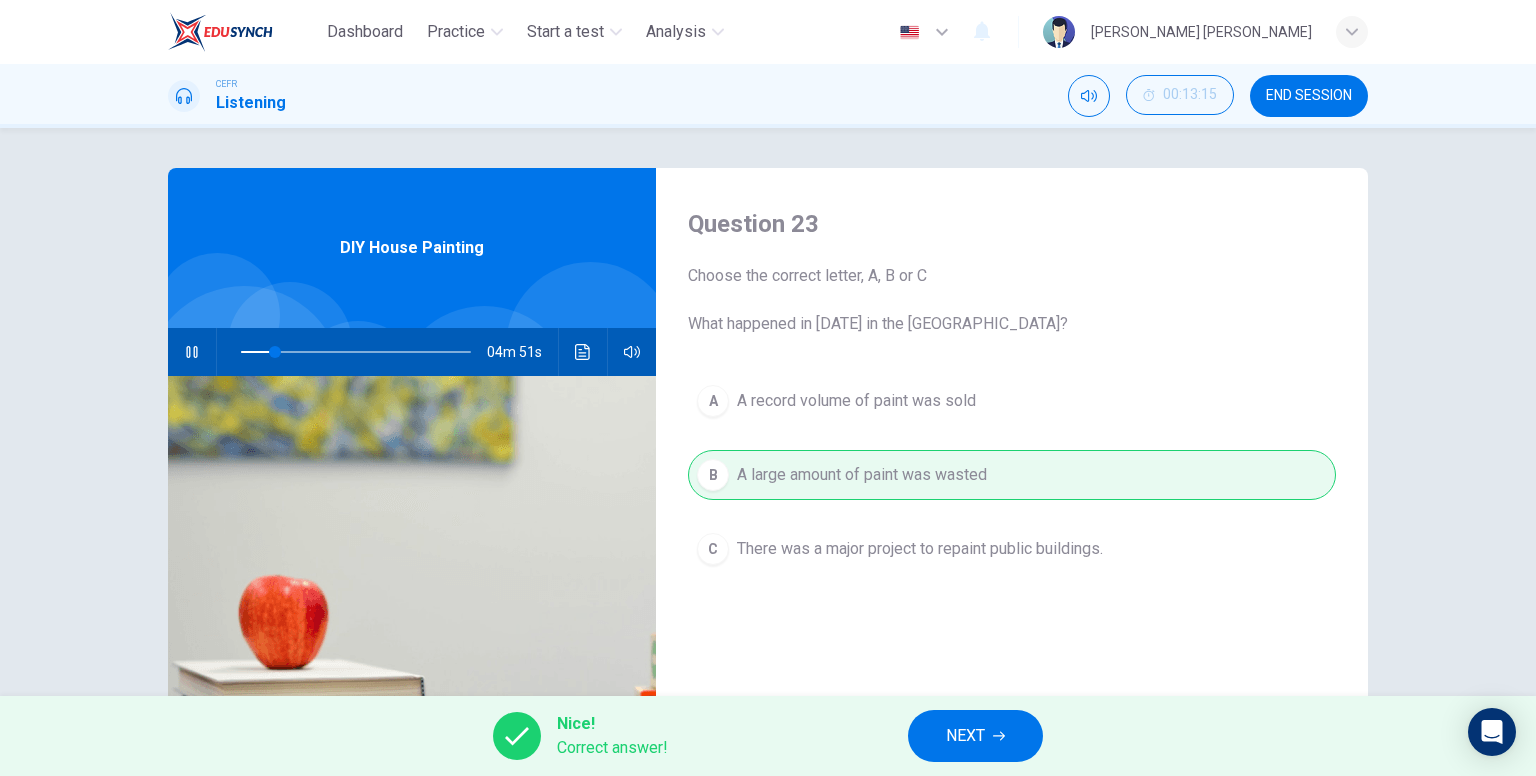 click 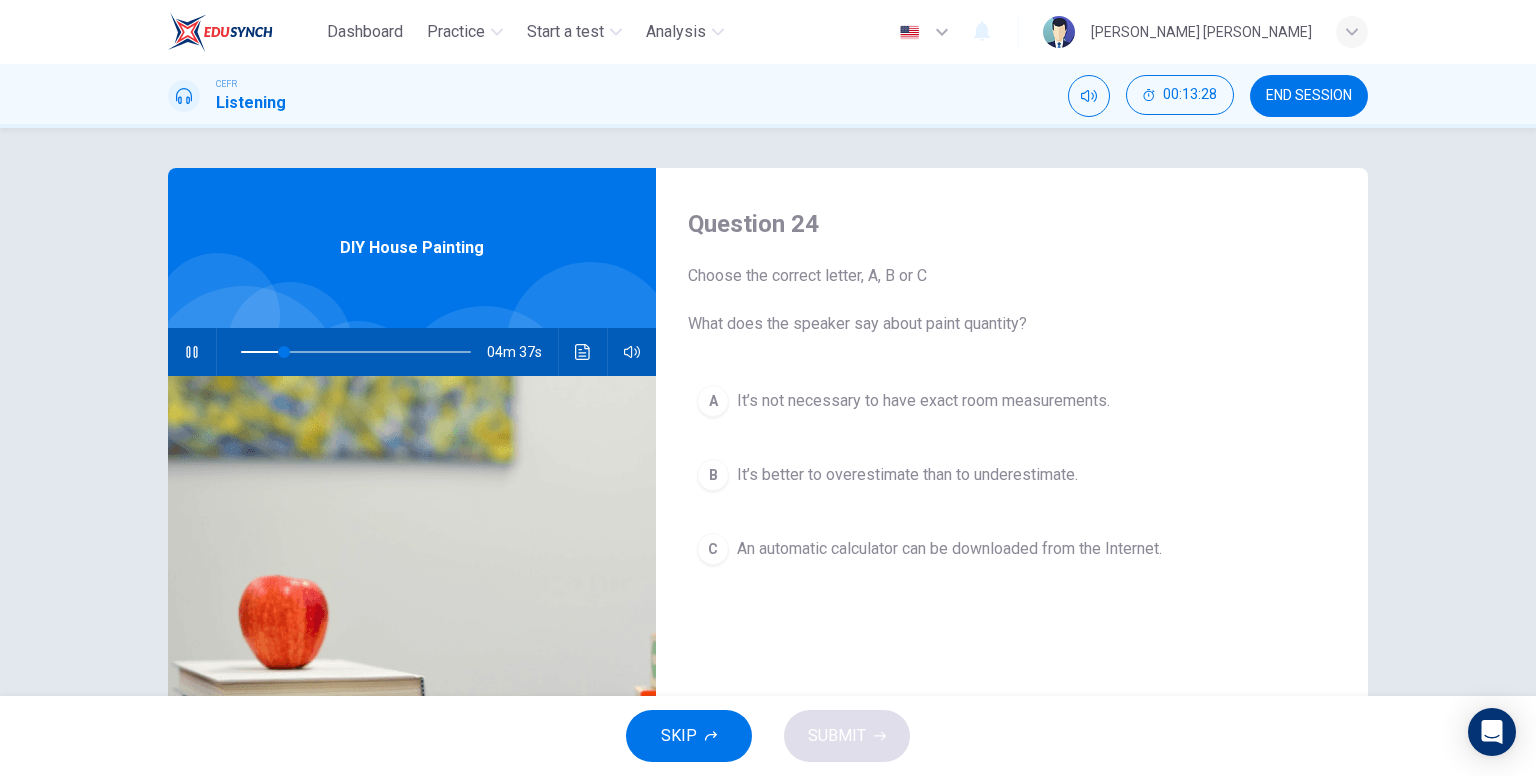 click on "It’s not necessary to have exact room measurements." at bounding box center [923, 401] 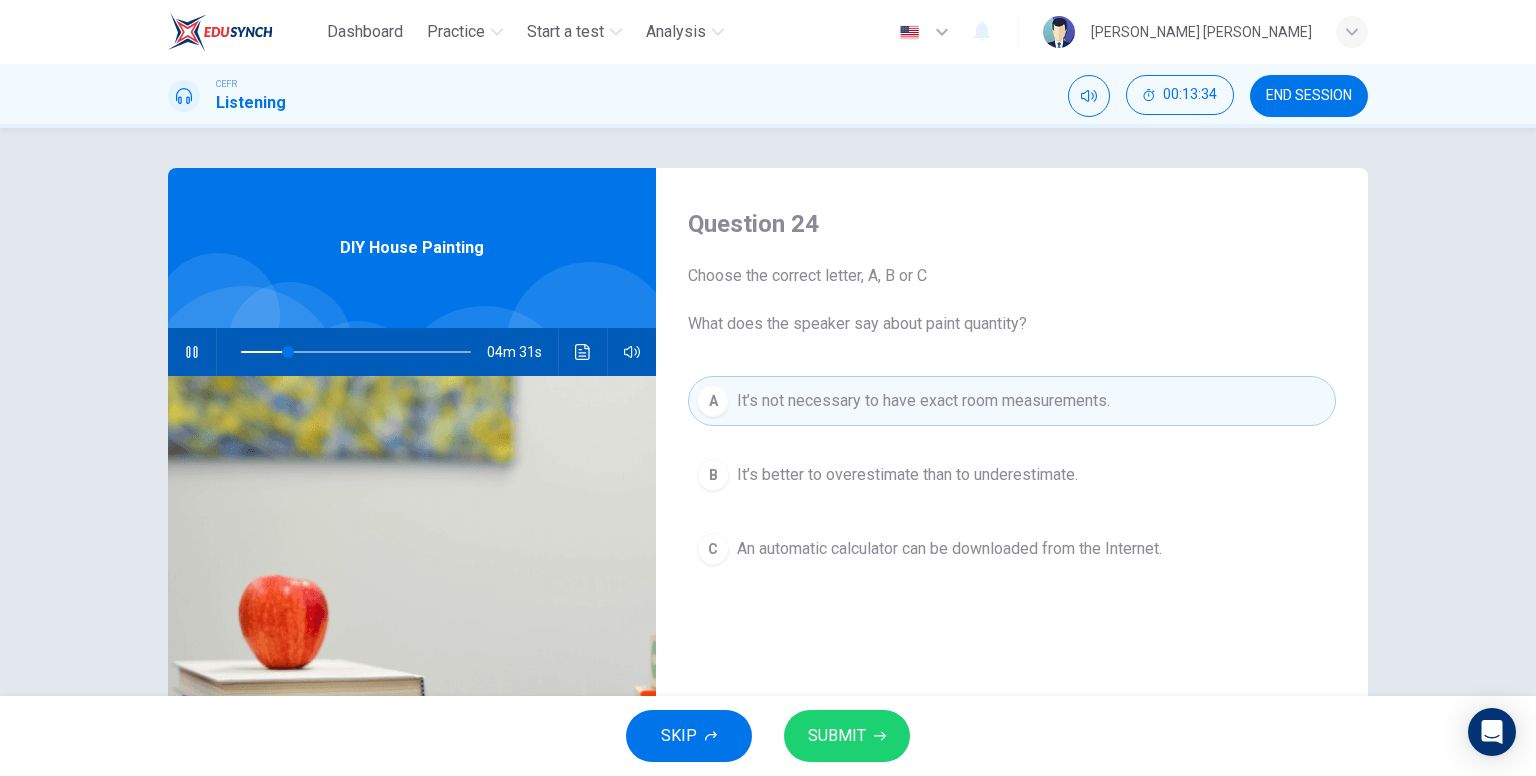 click on "An automatic calculator can be downloaded from the Internet." at bounding box center (949, 549) 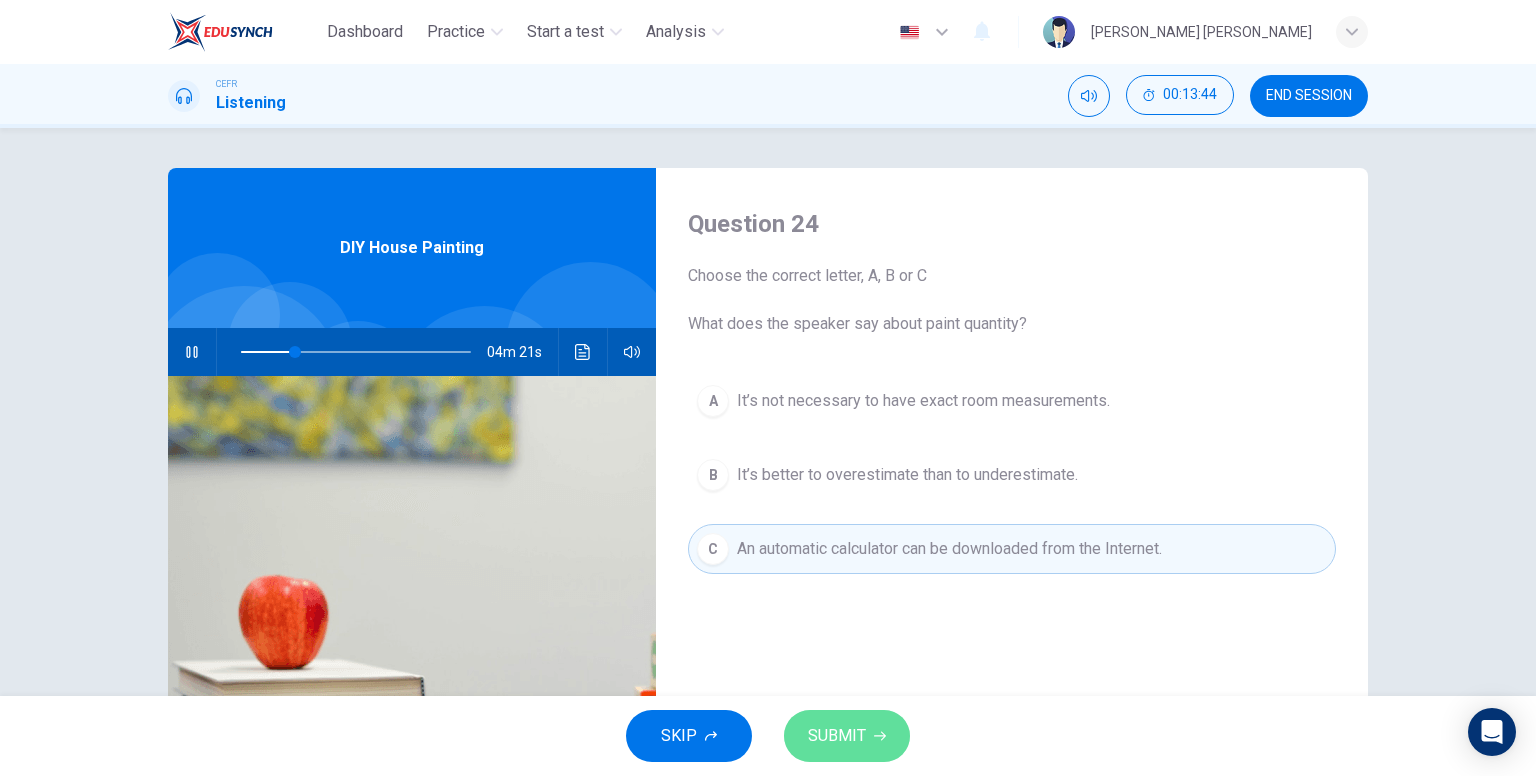 click on "SUBMIT" at bounding box center [847, 736] 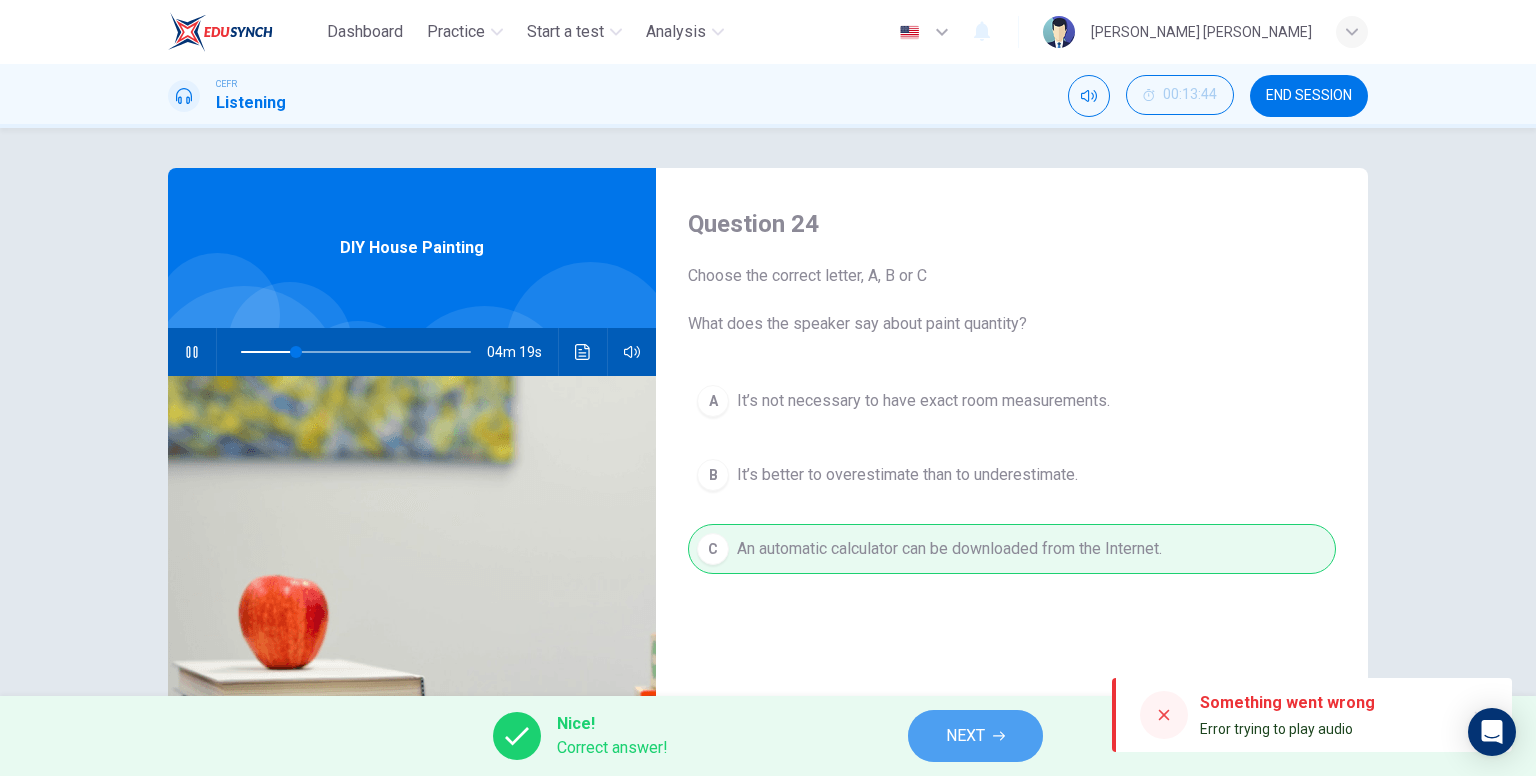 click on "NEXT" at bounding box center (965, 736) 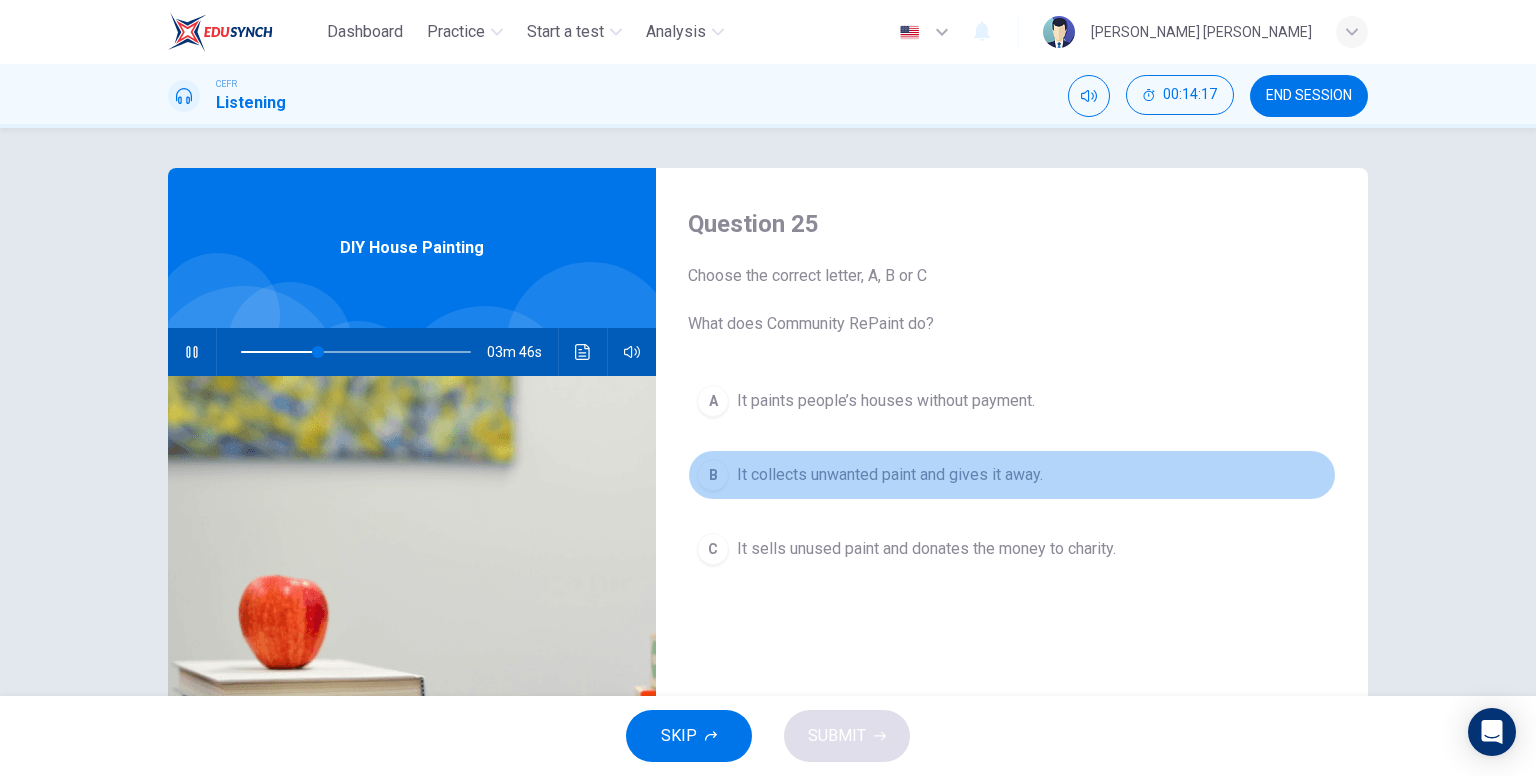 click on "B It collects unwanted paint and gives it away." at bounding box center [1012, 475] 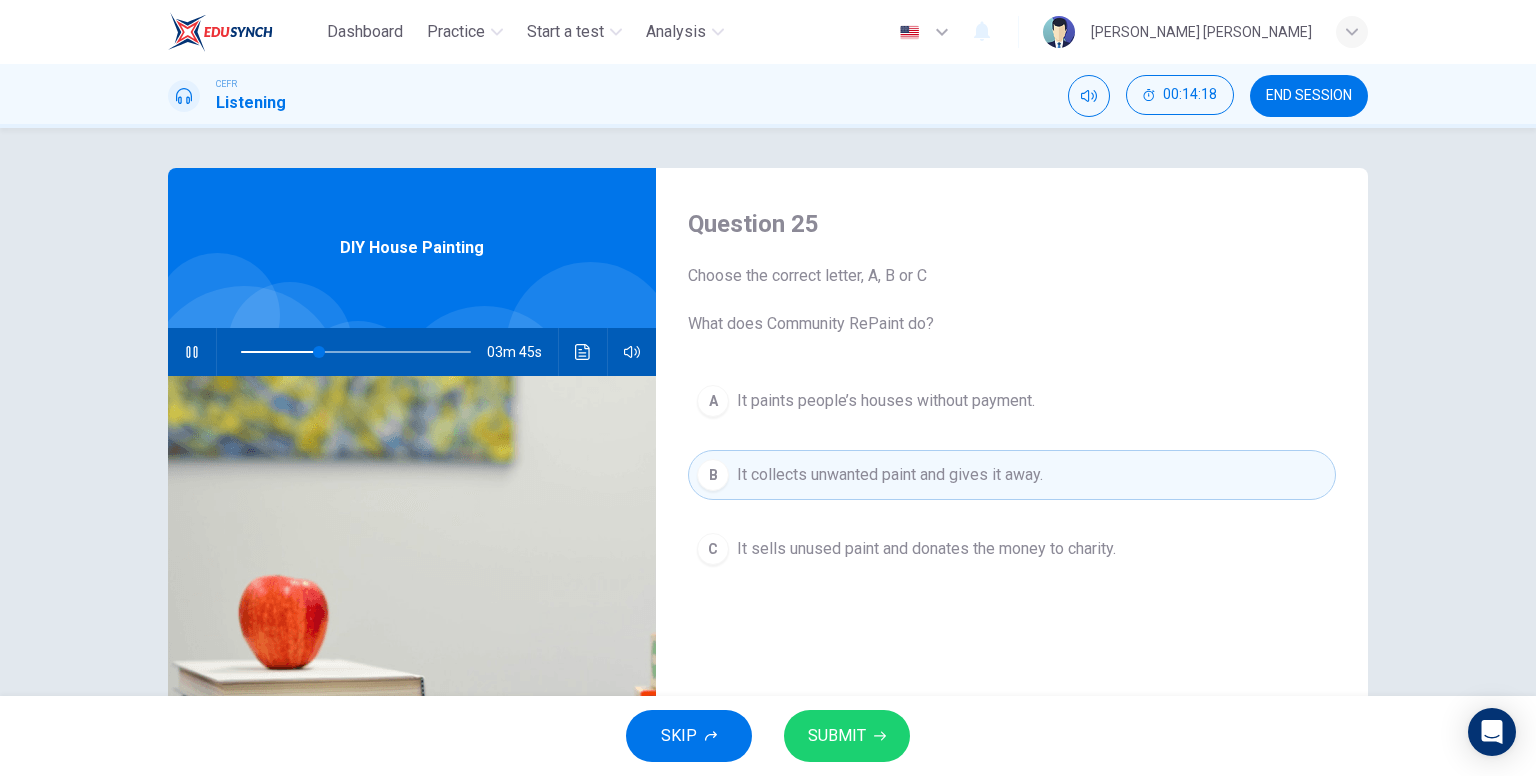 click 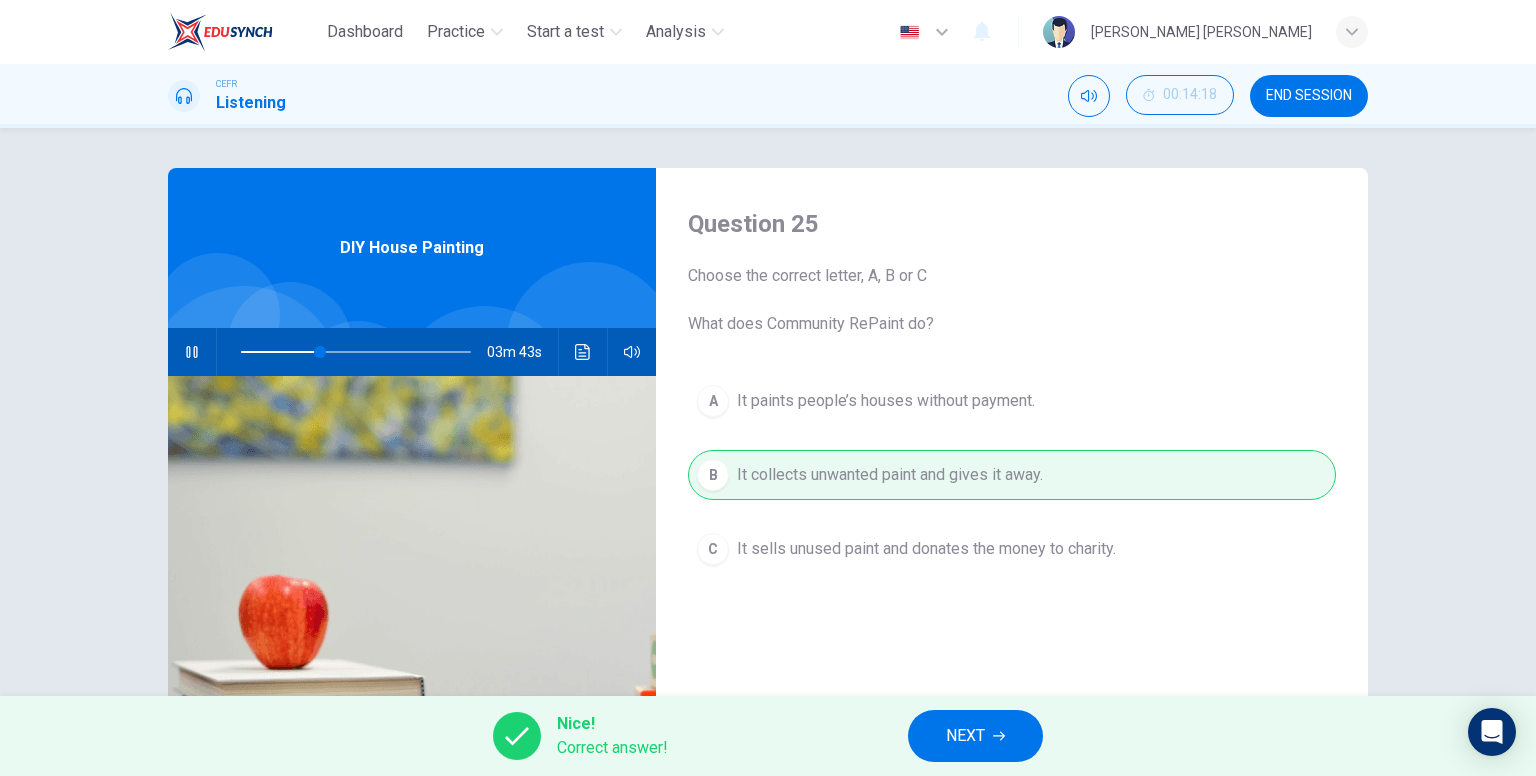 click on "NEXT" at bounding box center (975, 736) 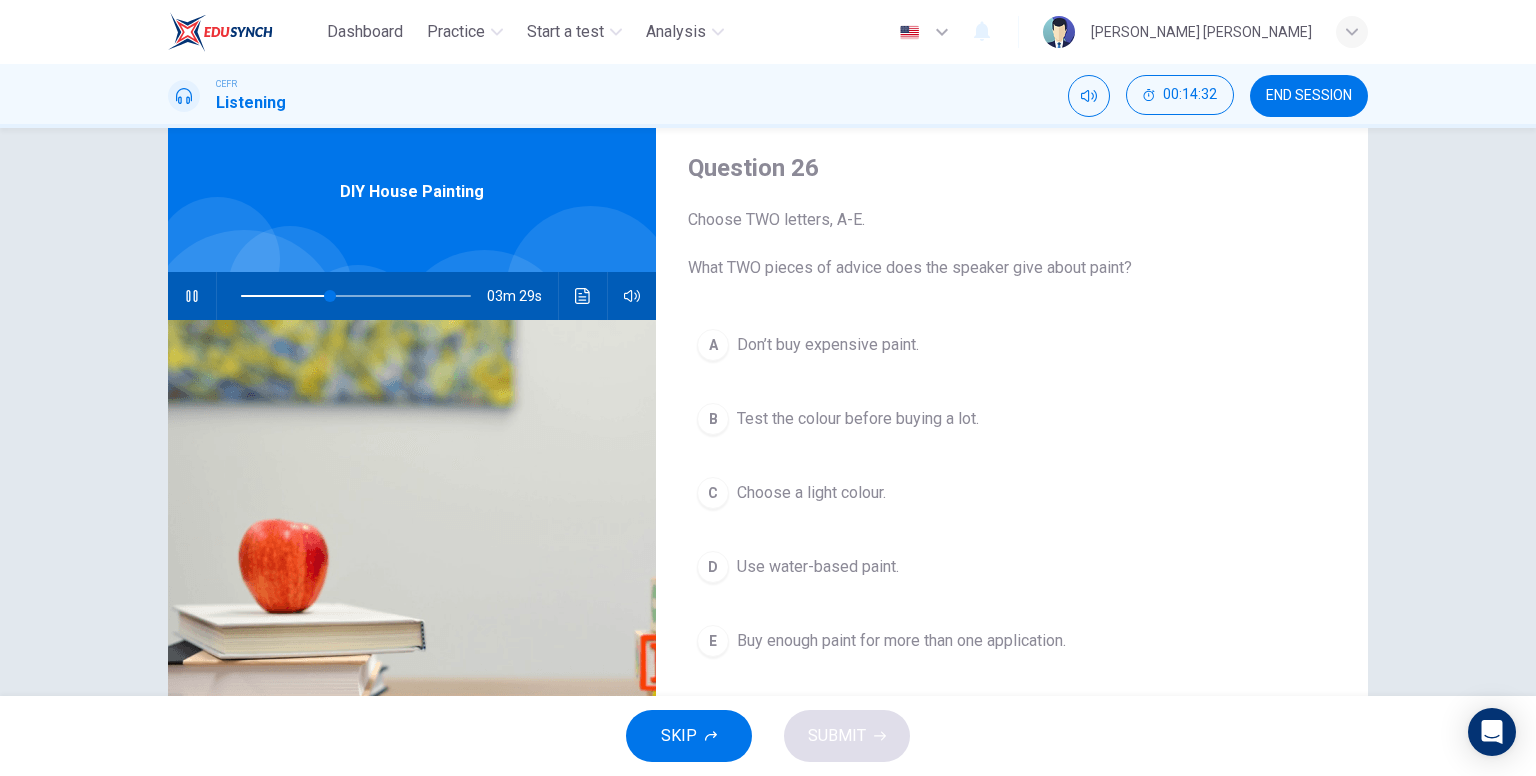 scroll, scrollTop: 100, scrollLeft: 0, axis: vertical 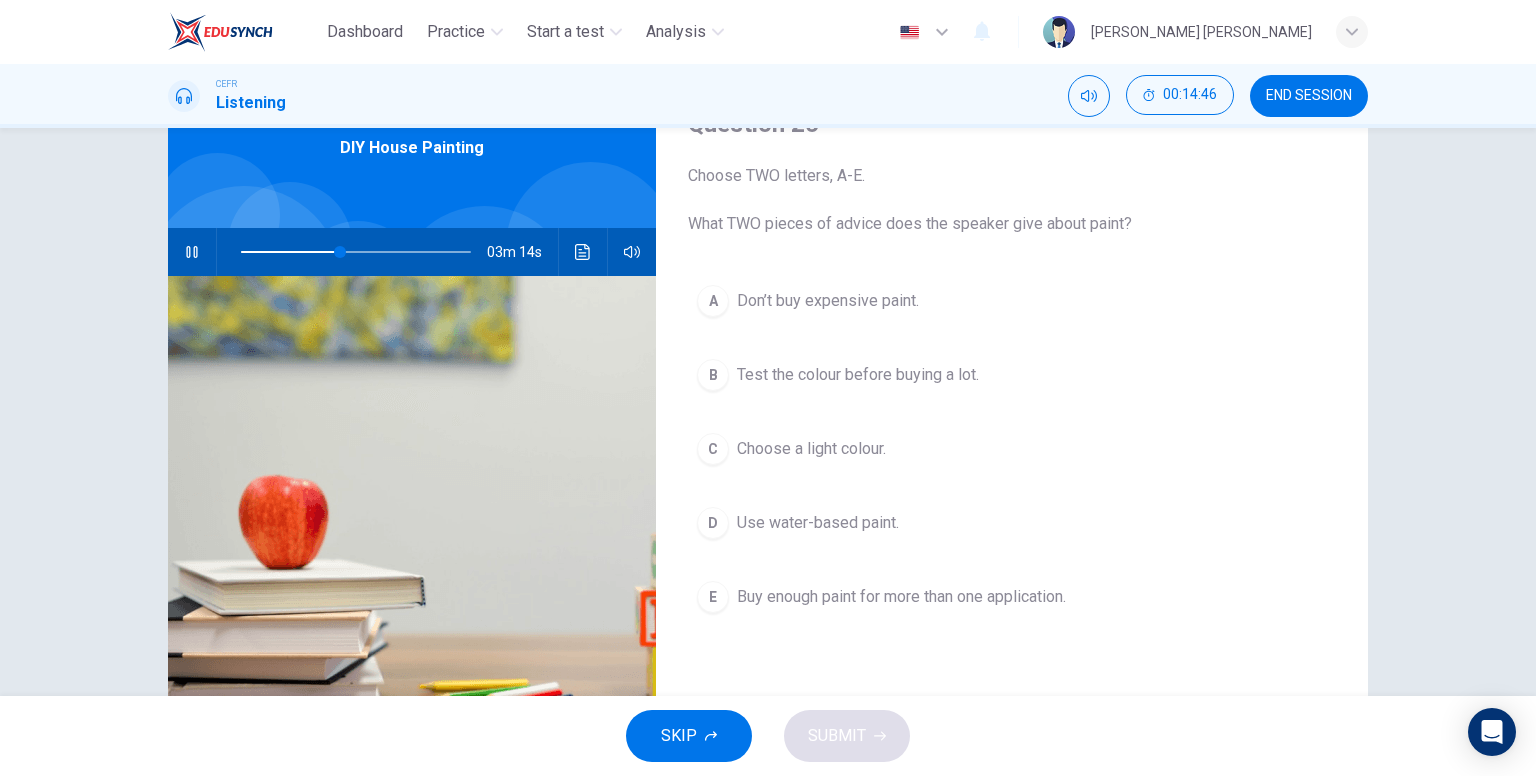 click on "Test the colour before buying a lot." at bounding box center (858, 375) 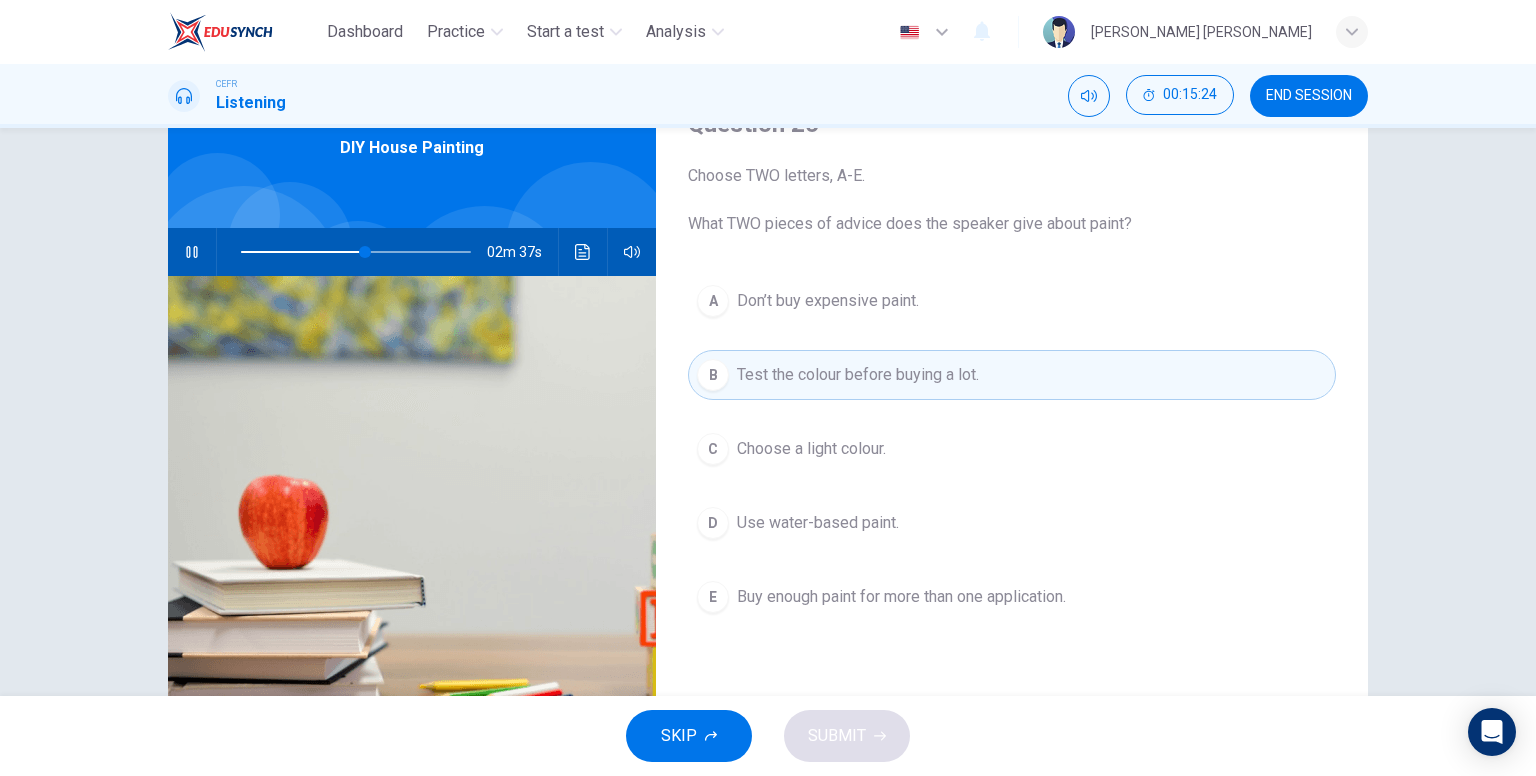 click on "Use water-based paint." at bounding box center (818, 523) 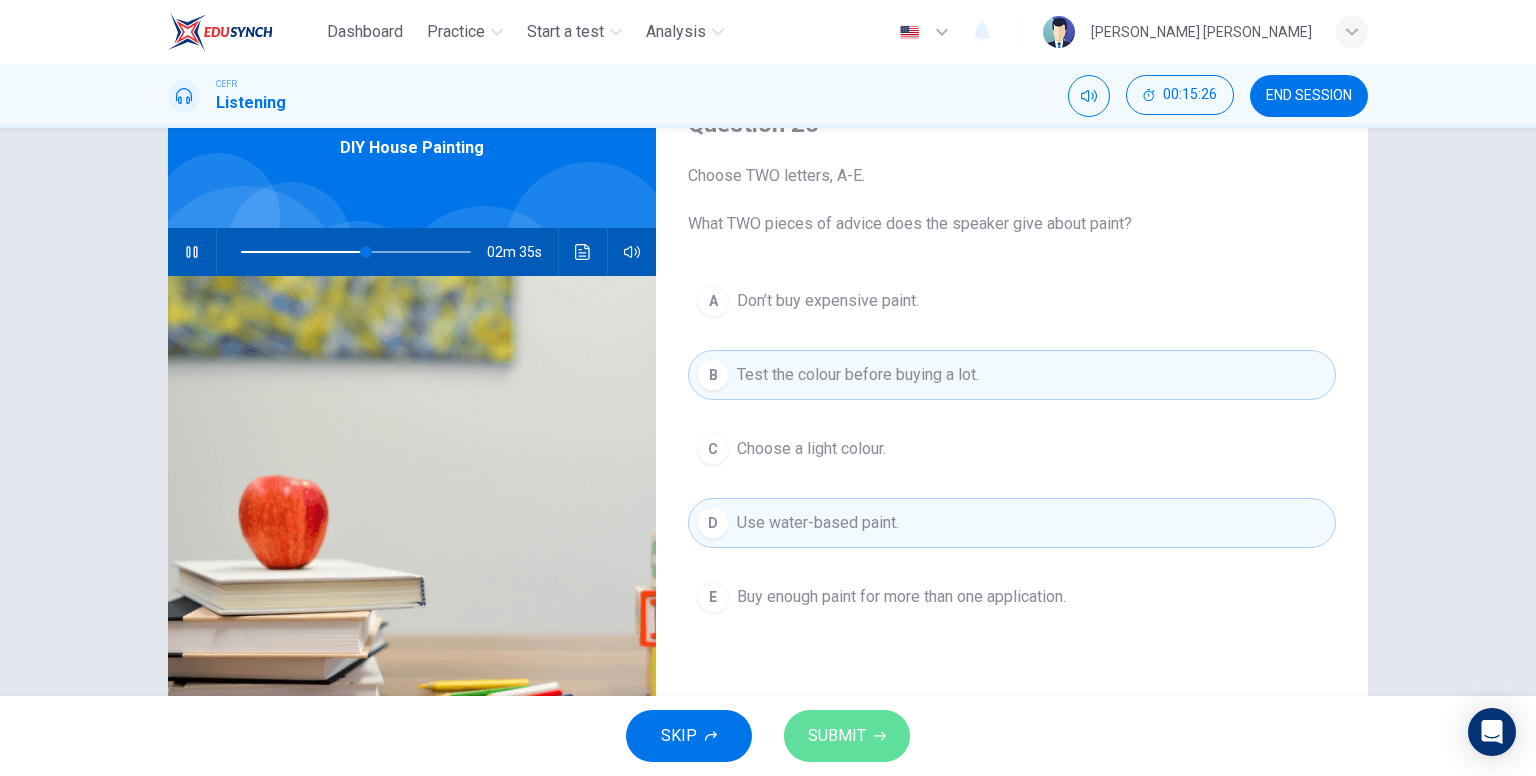 click on "SUBMIT" at bounding box center [837, 736] 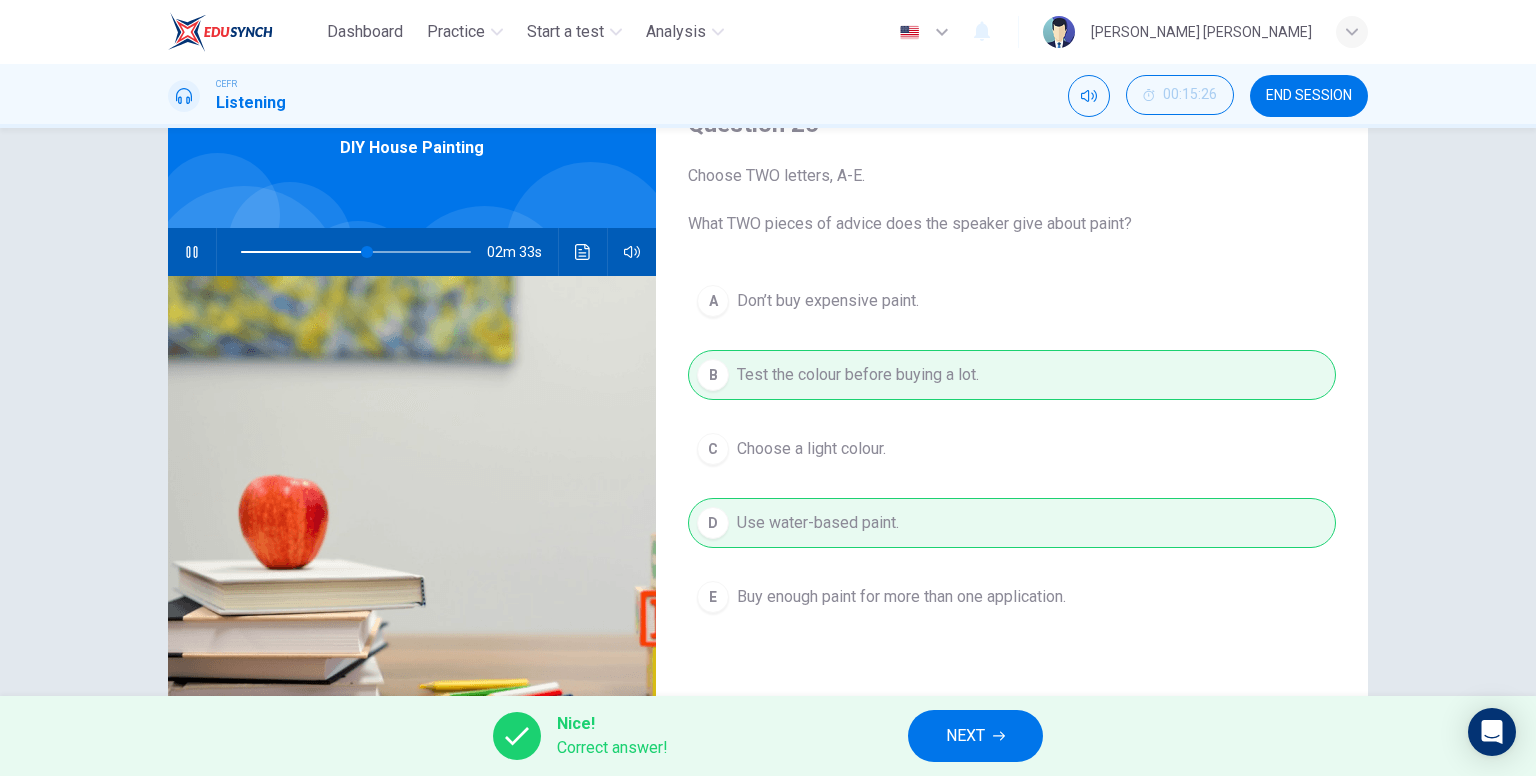 click on "NEXT" at bounding box center [965, 736] 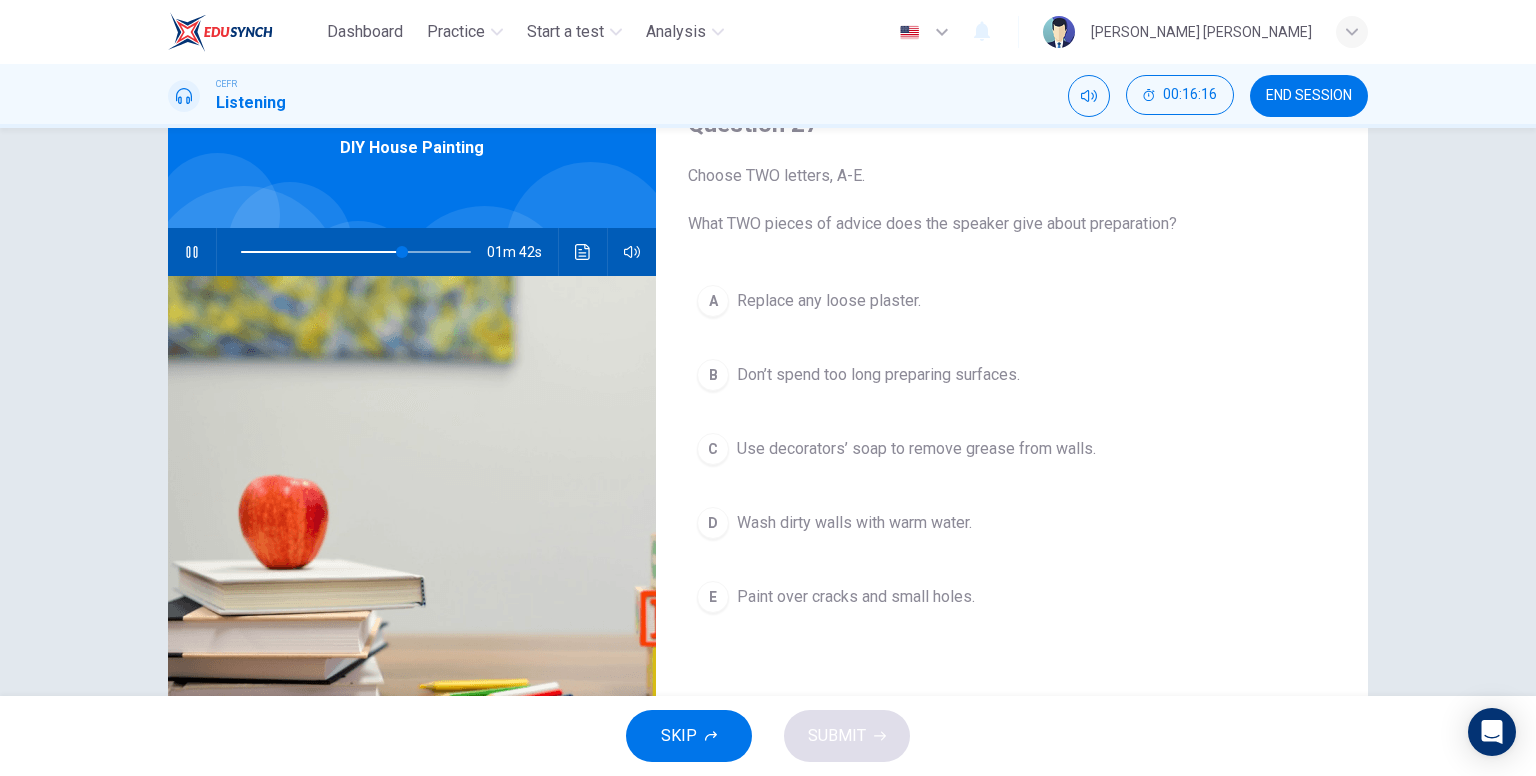 click on "Wash dirty walls with warm water." at bounding box center [854, 523] 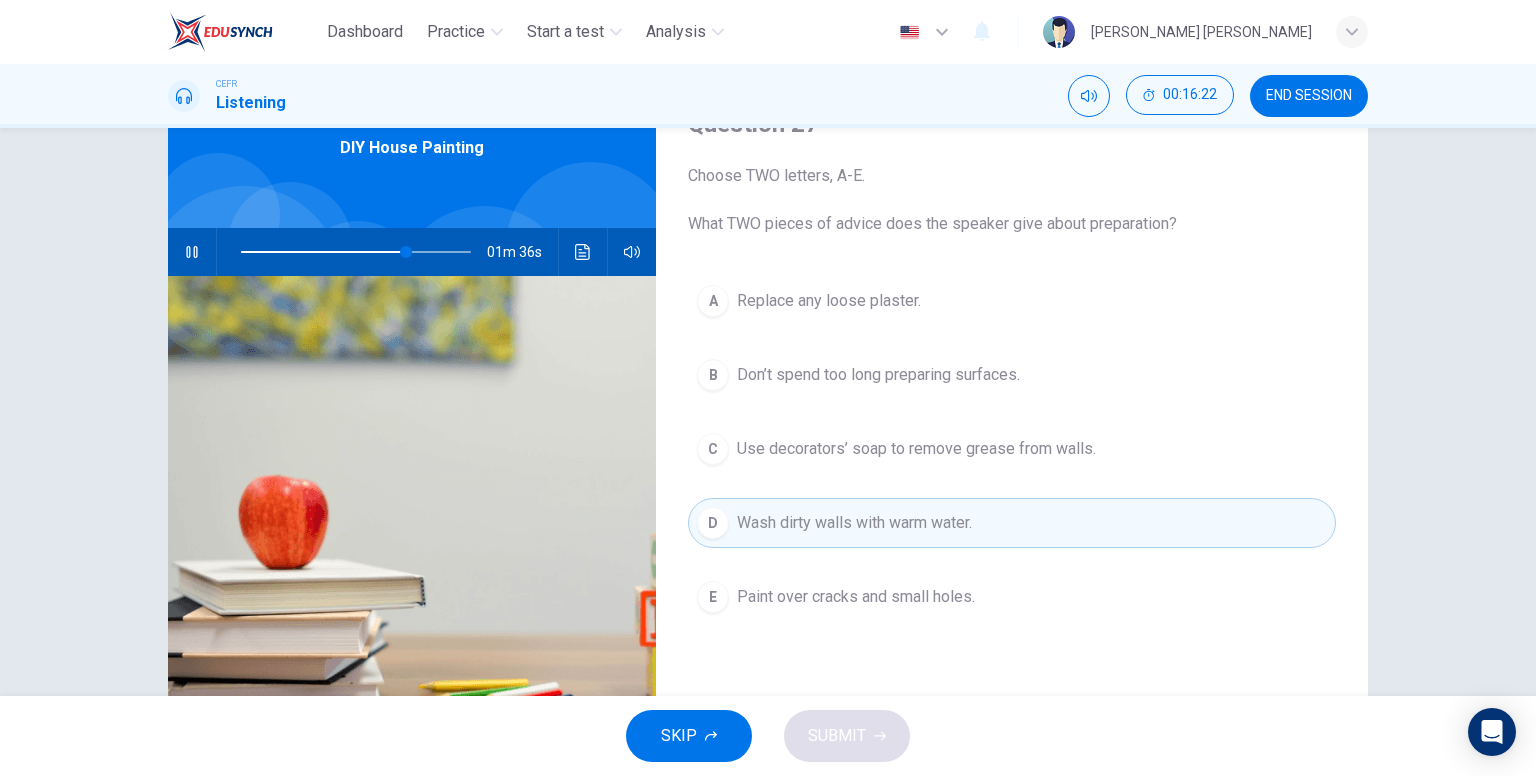 click on "Use decorators’ soap to remove grease from walls." at bounding box center [916, 449] 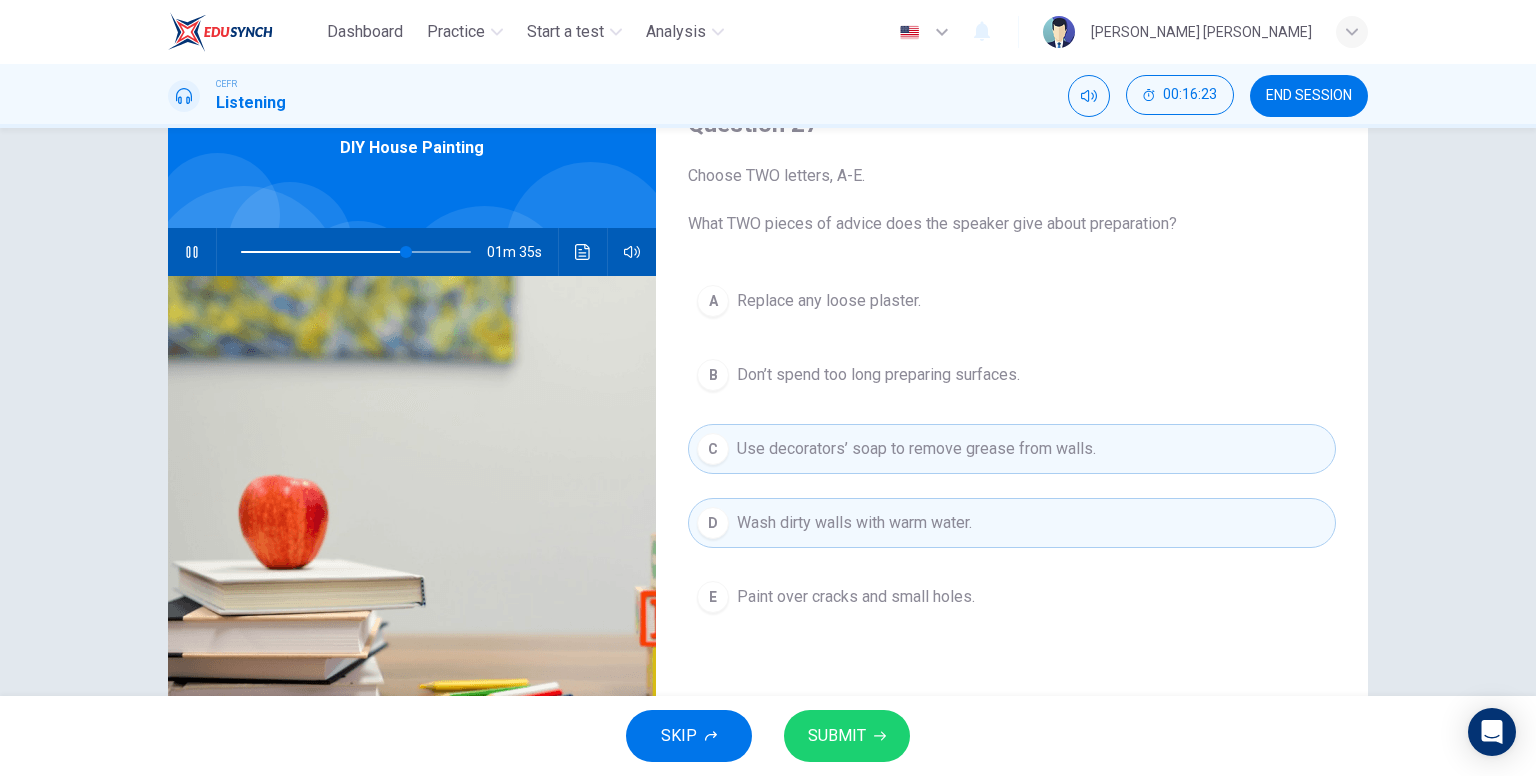 click on "Wash dirty walls with warm water." at bounding box center (854, 523) 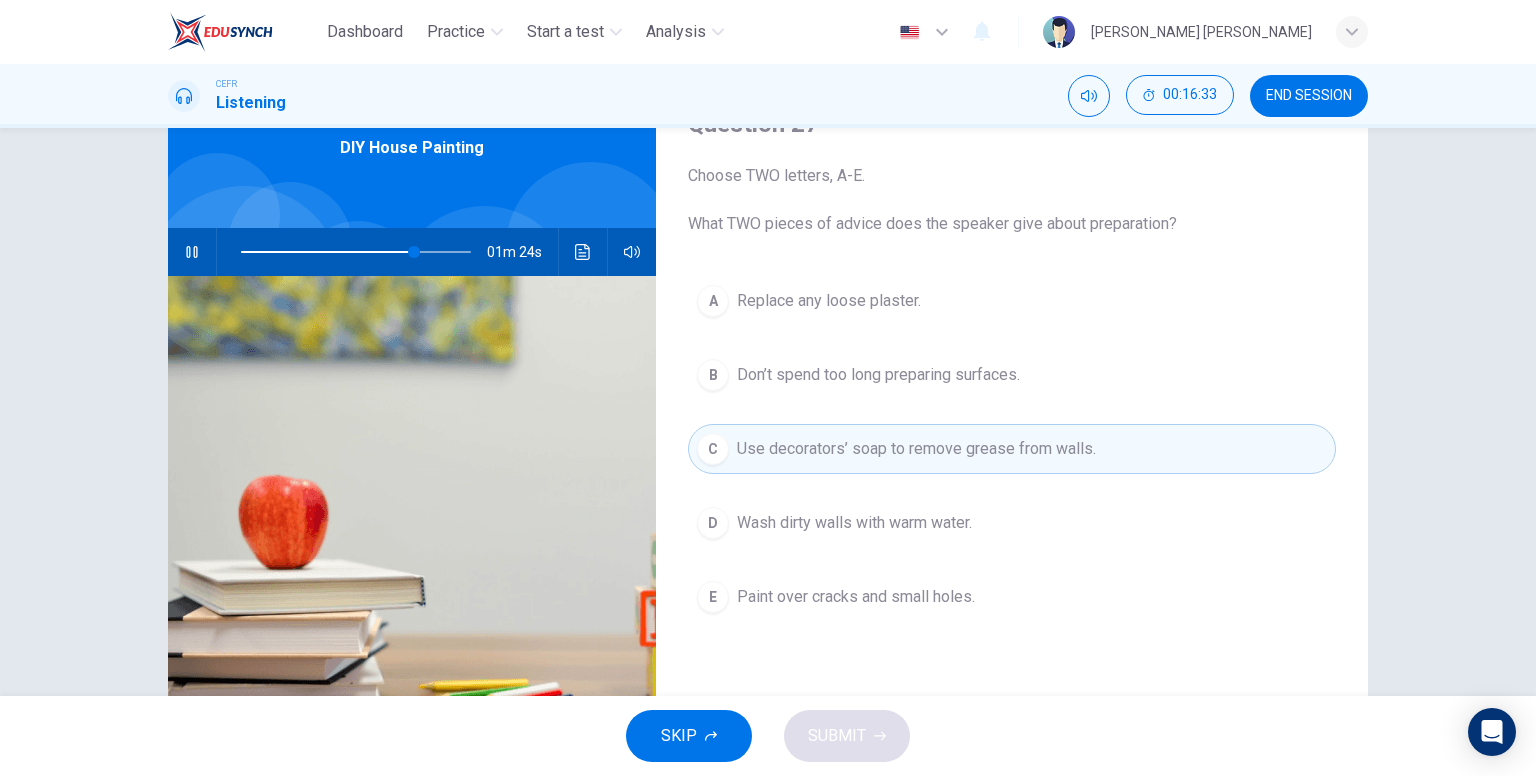 click on "Replace any loose plaster." at bounding box center [829, 301] 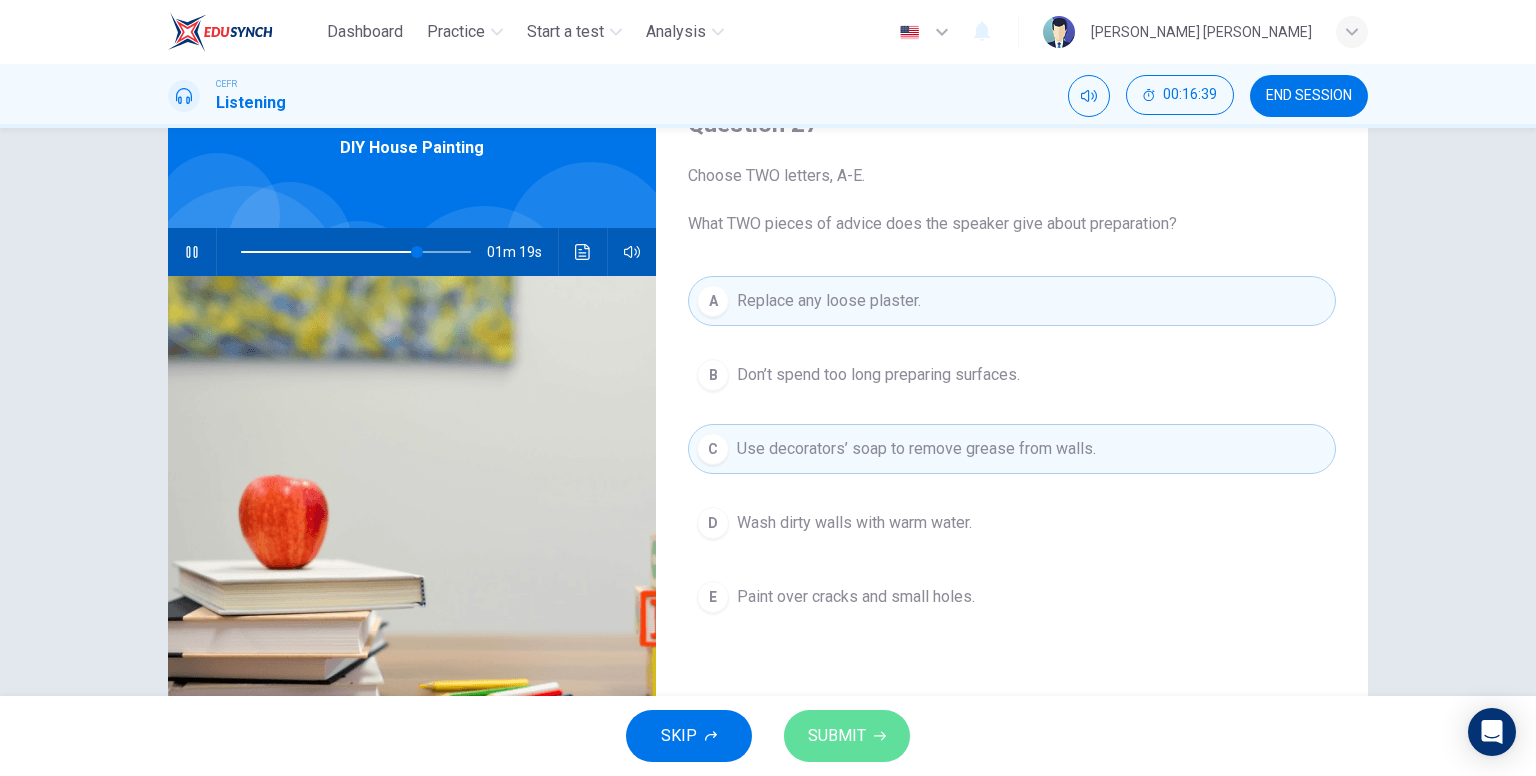click on "SUBMIT" at bounding box center (847, 736) 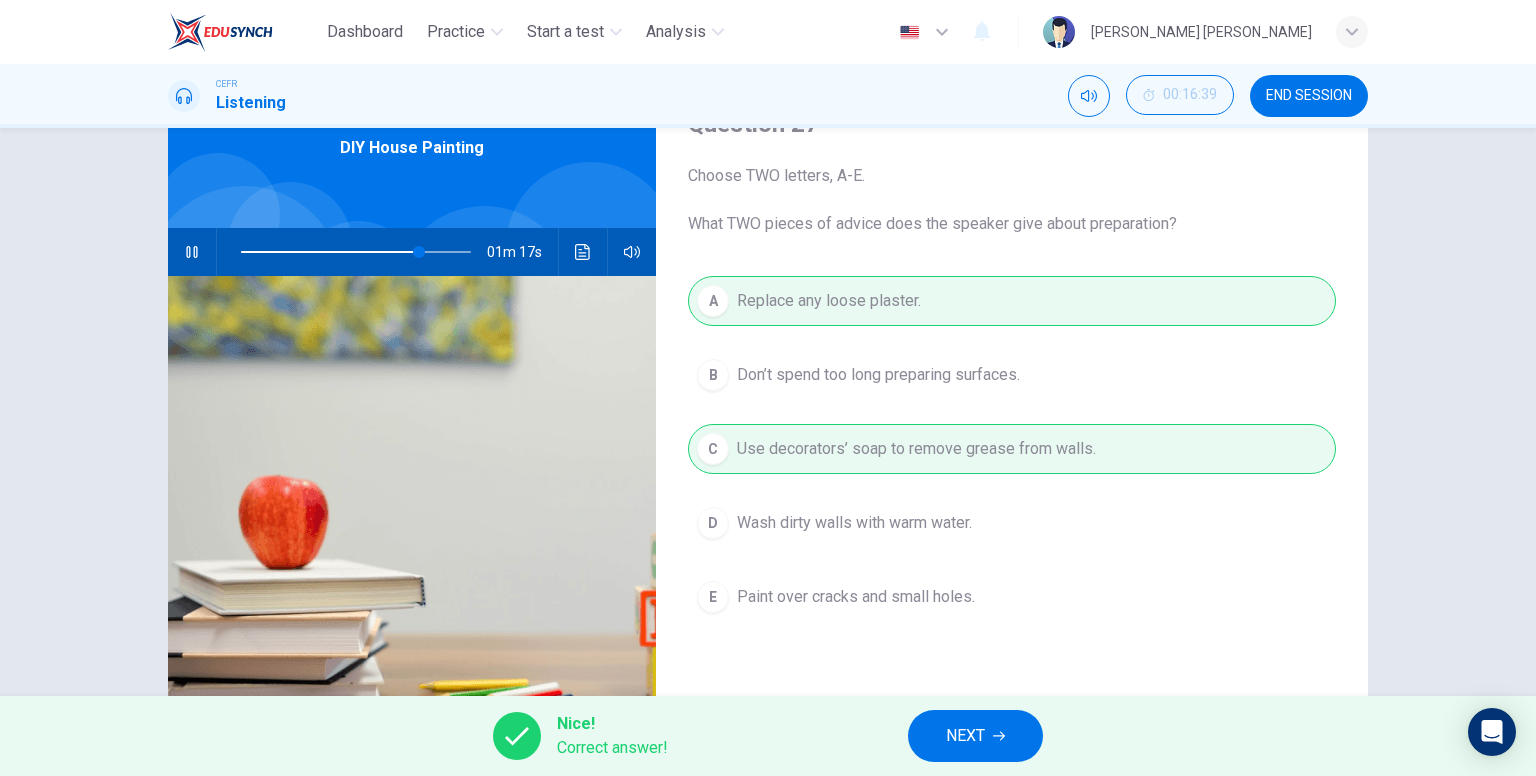click 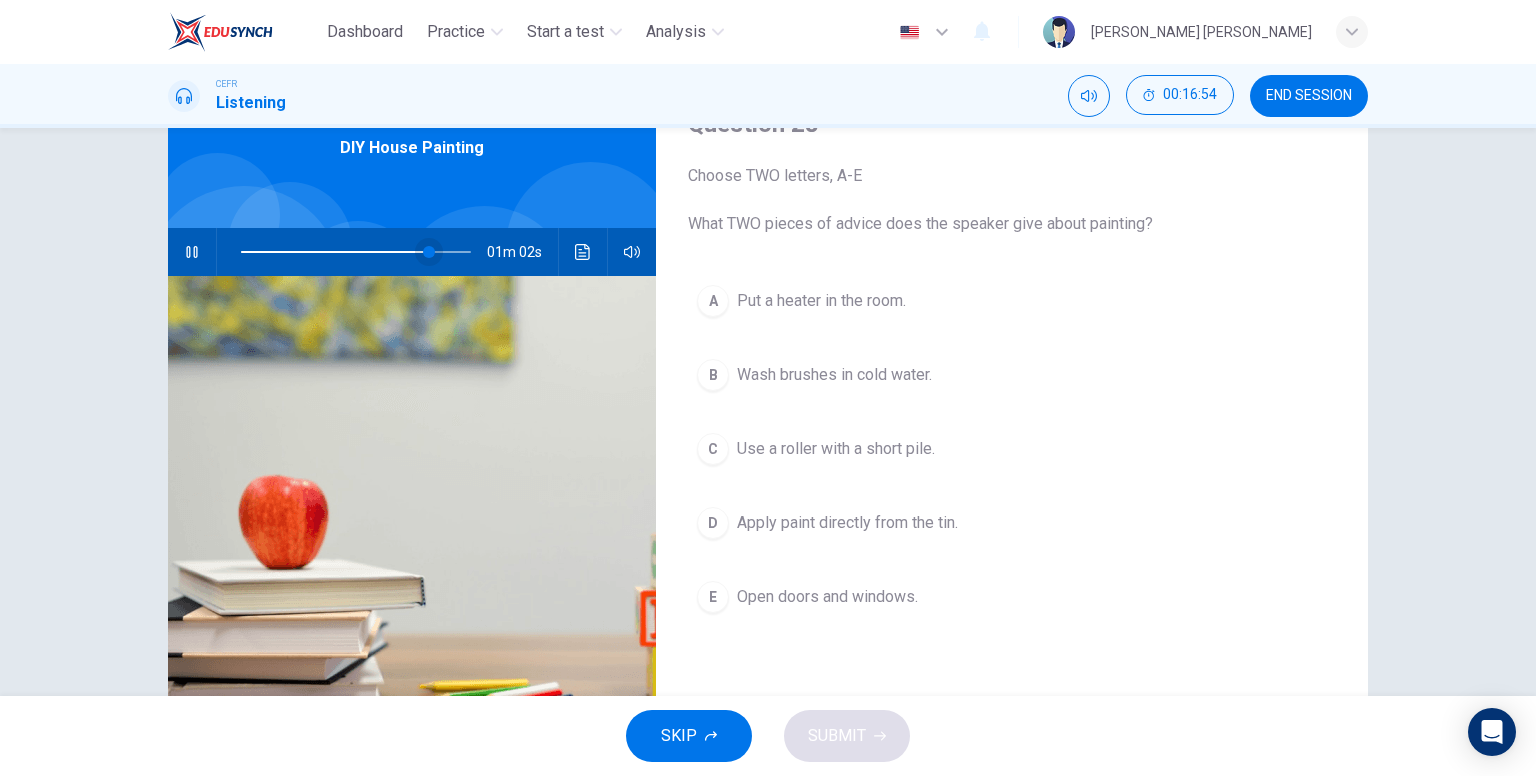 click at bounding box center (429, 252) 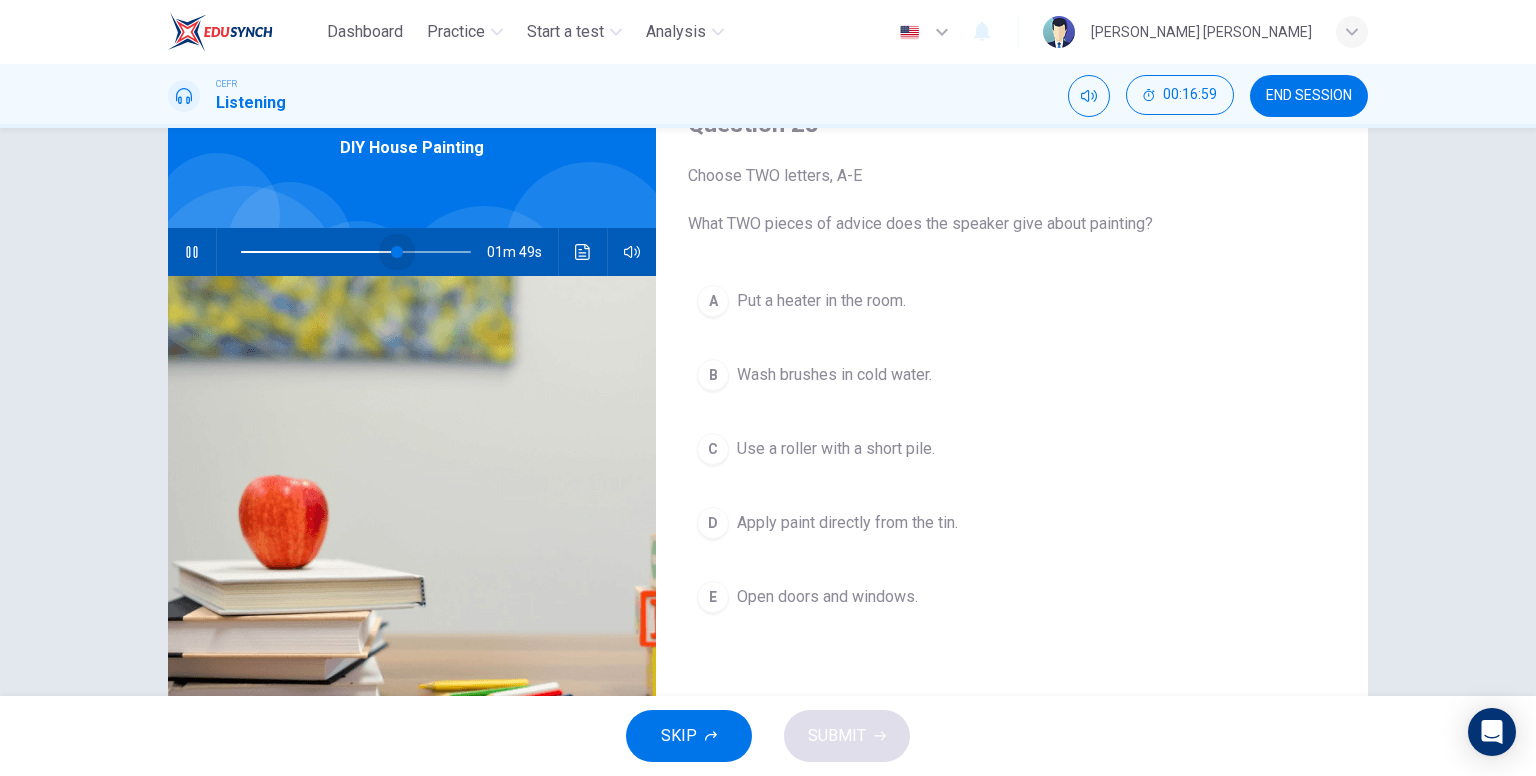 click at bounding box center [397, 252] 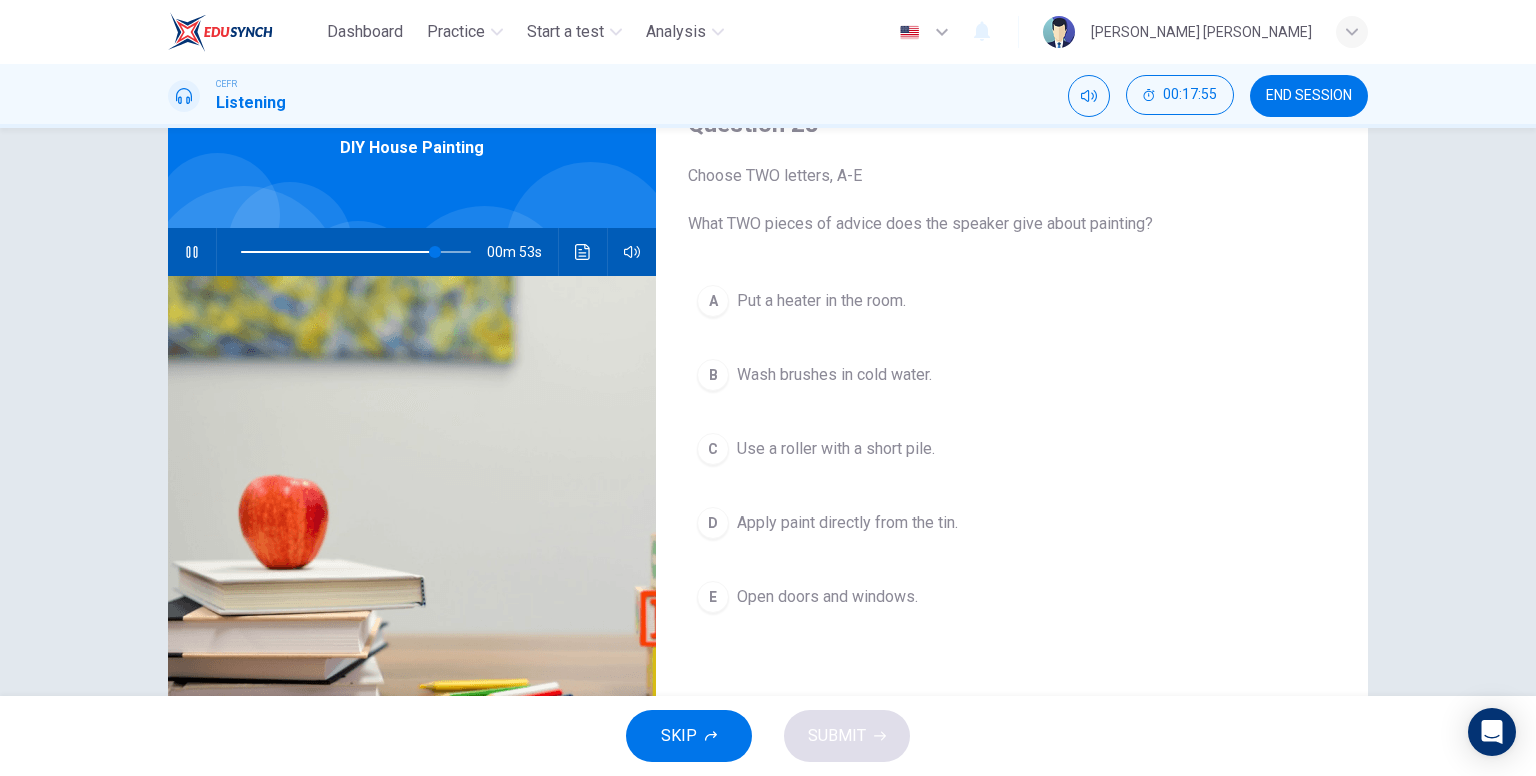 click on "Wash brushes in cold water." at bounding box center (834, 375) 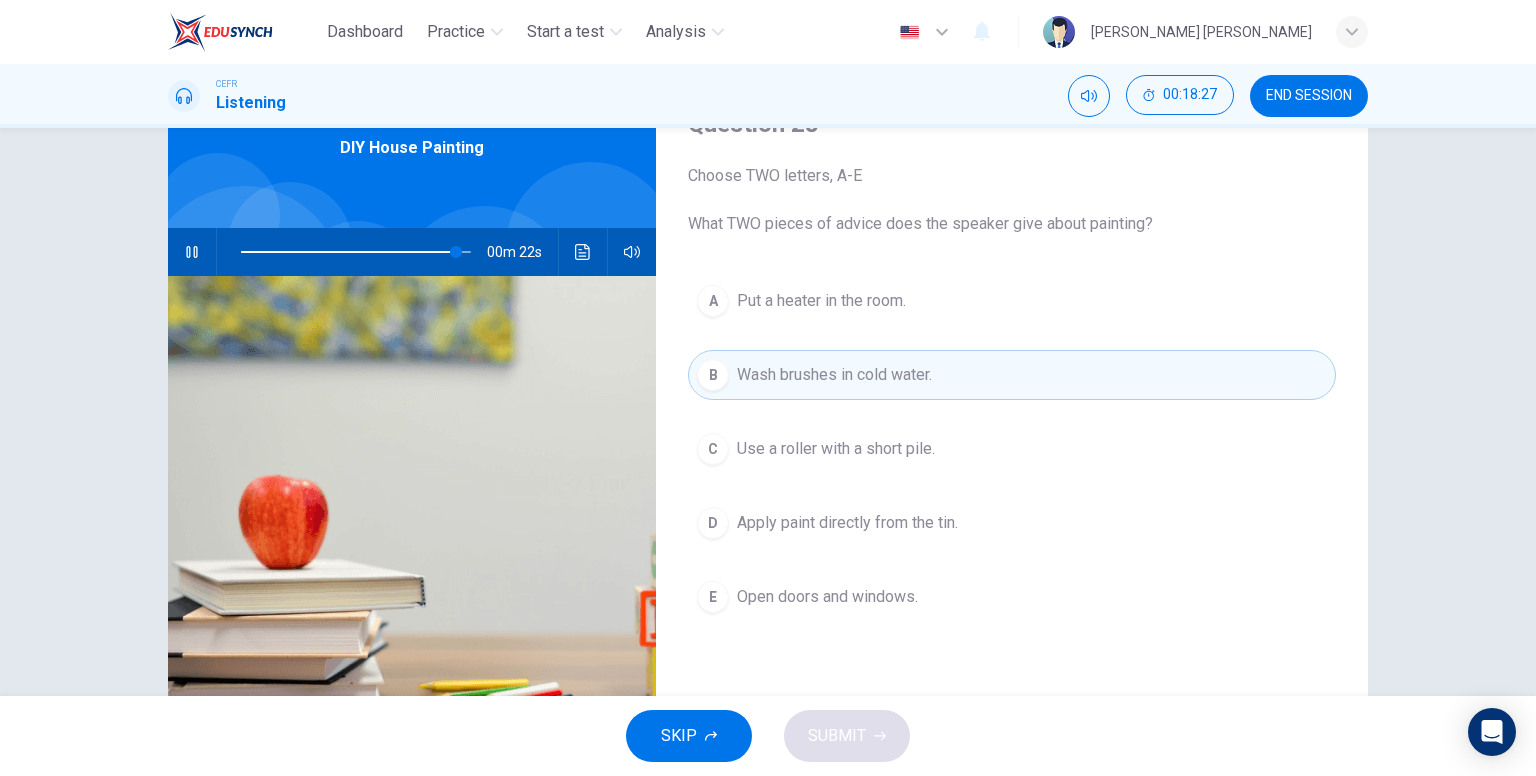 click on "Open doors and windows." at bounding box center [827, 597] 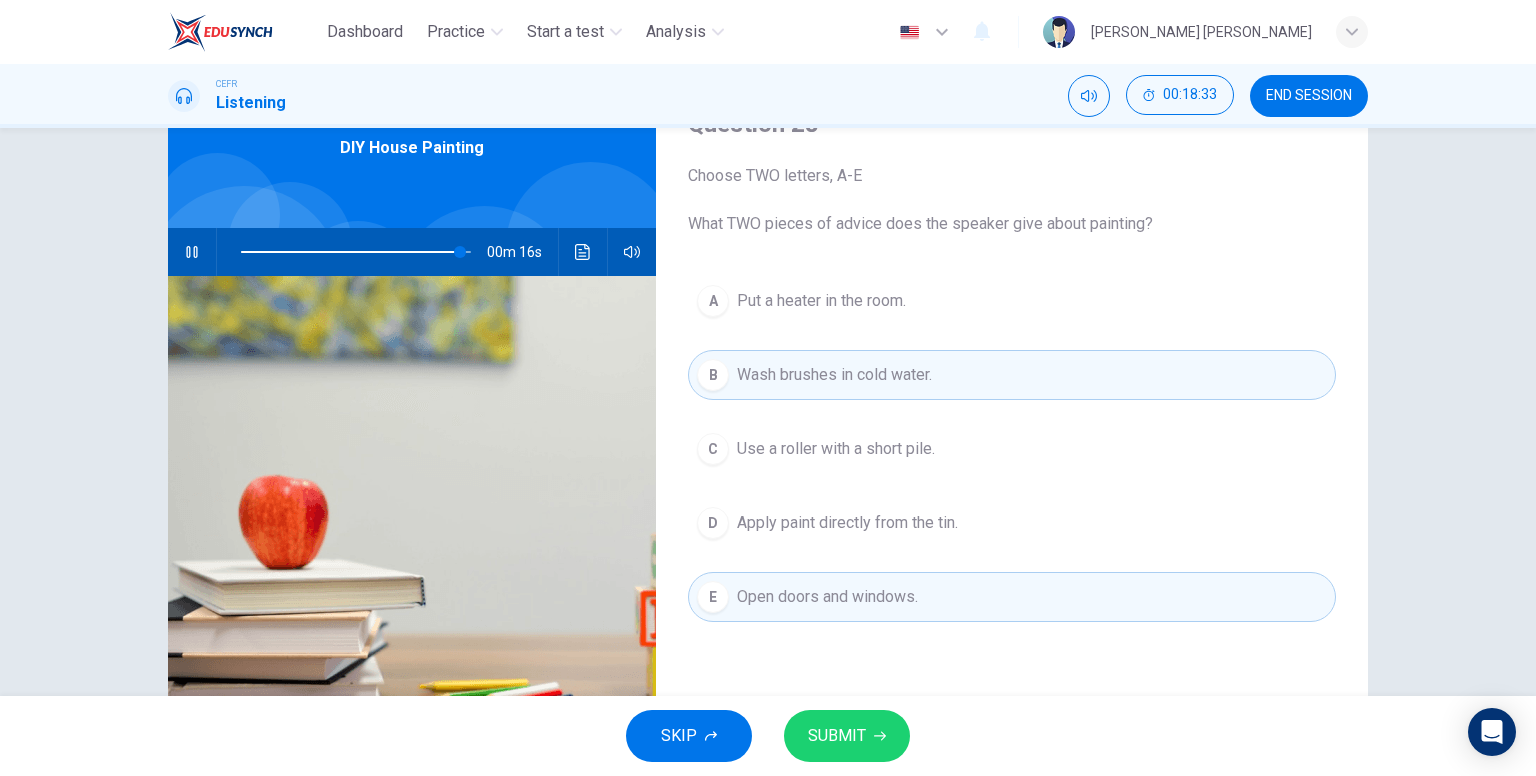 click on "SUBMIT" at bounding box center [847, 736] 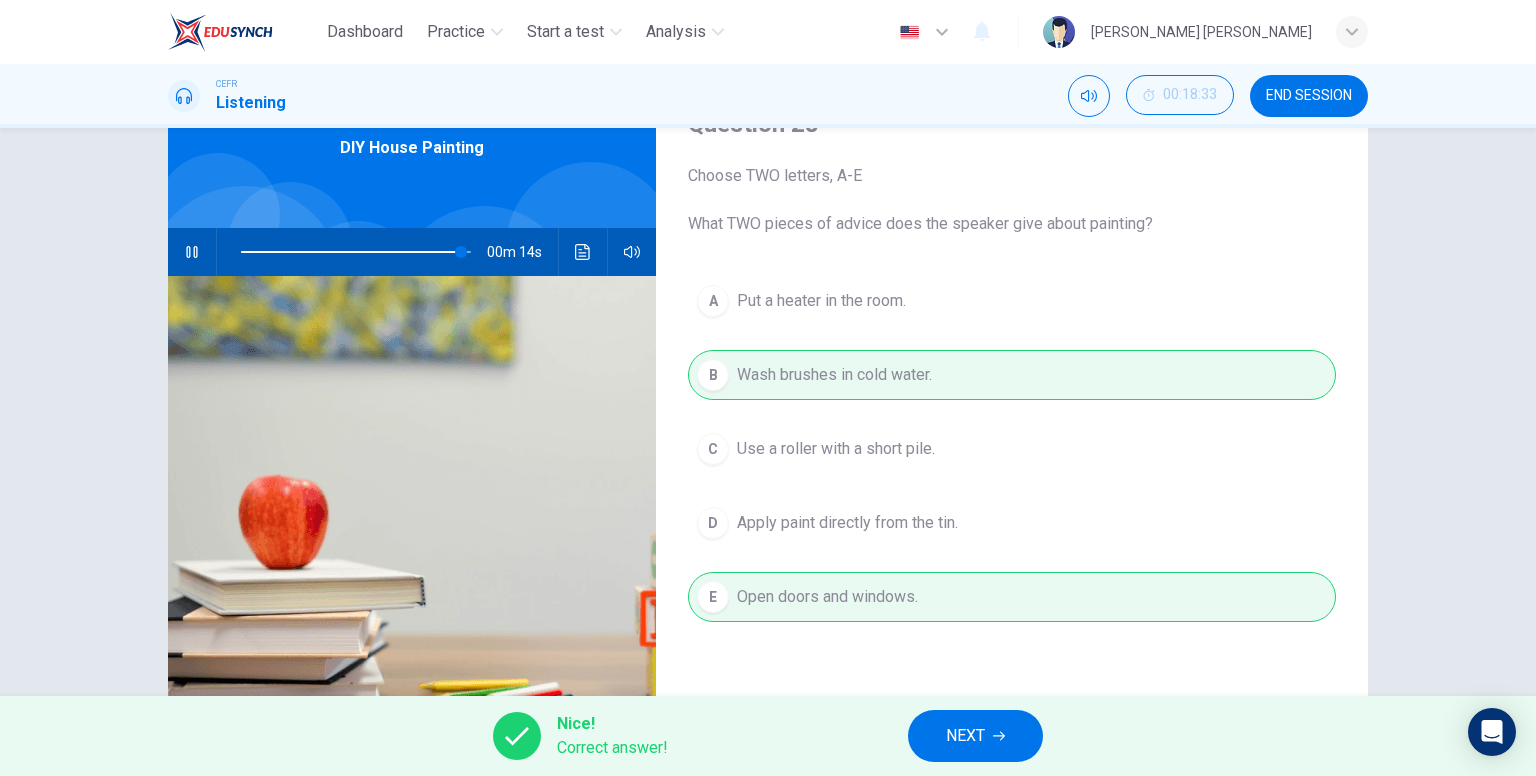 type on "96" 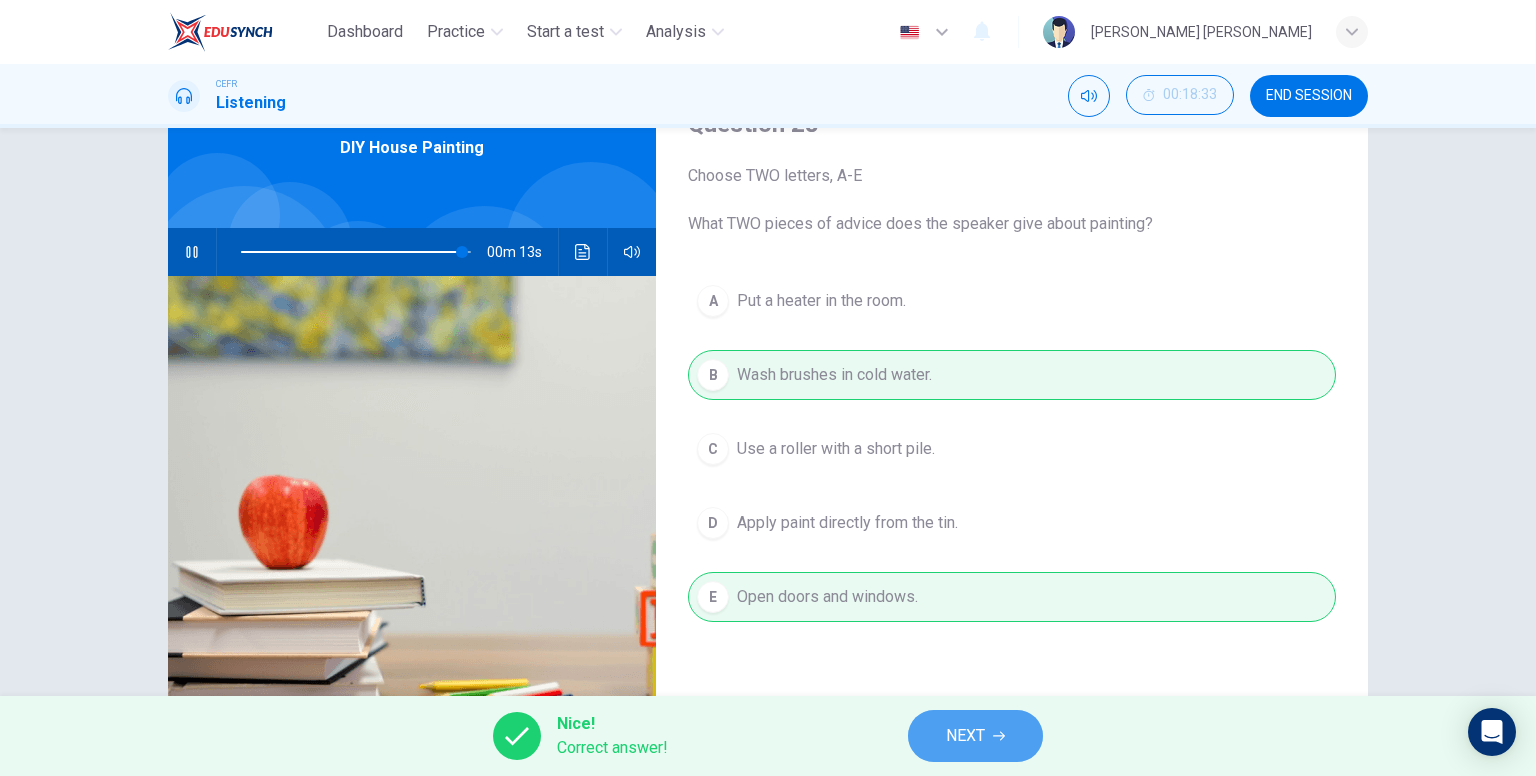 click on "NEXT" at bounding box center [975, 736] 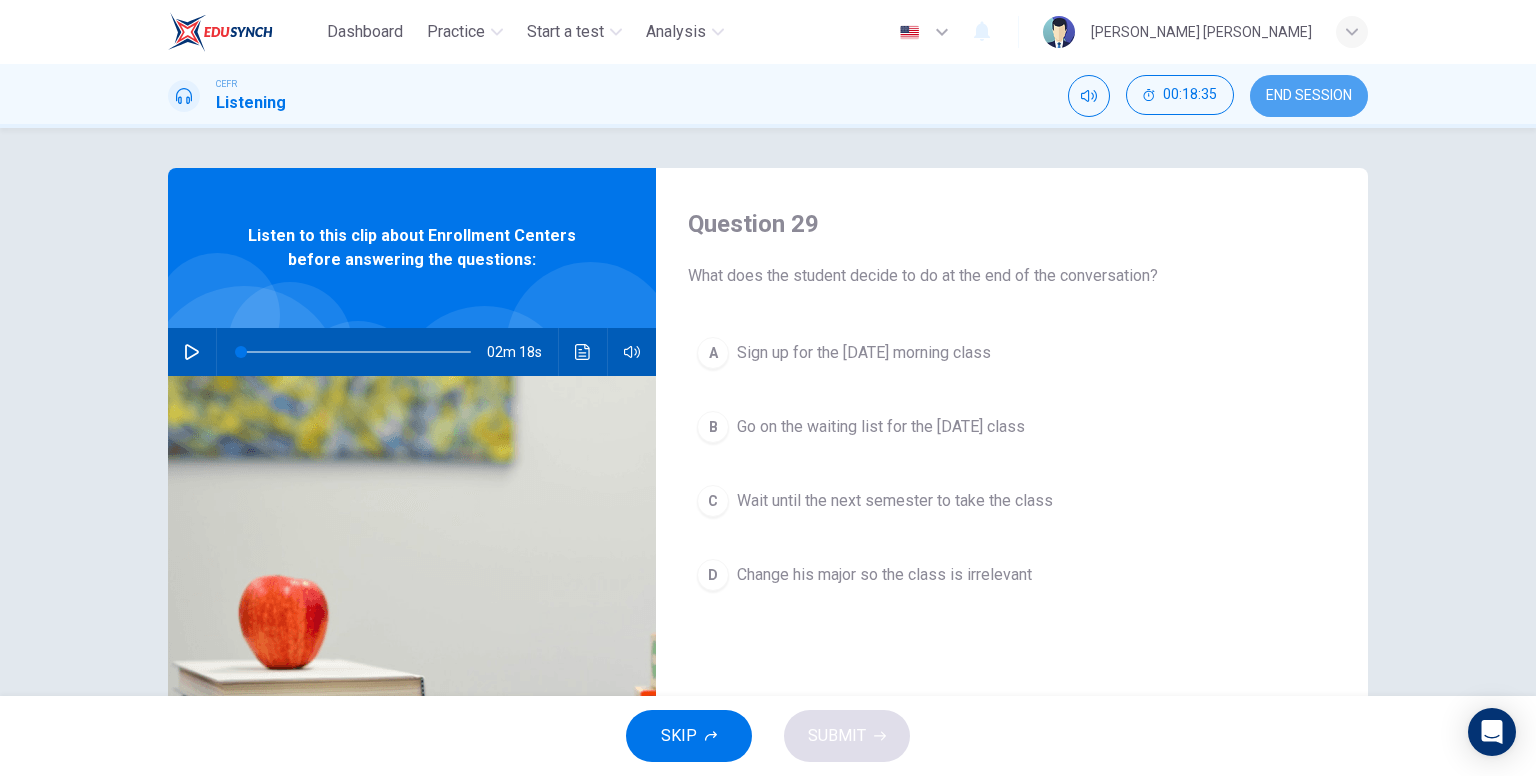 click on "END SESSION" at bounding box center (1309, 96) 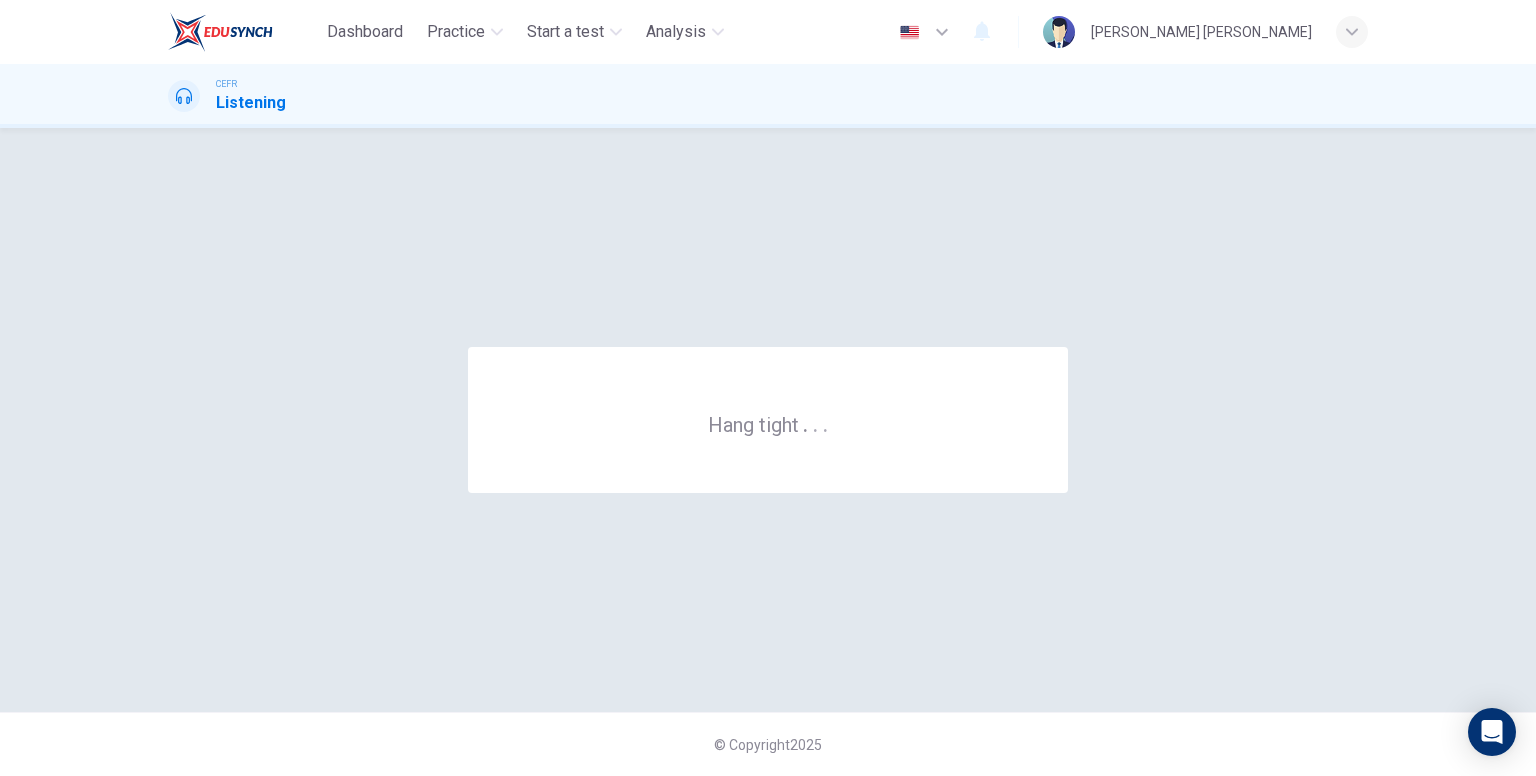 click 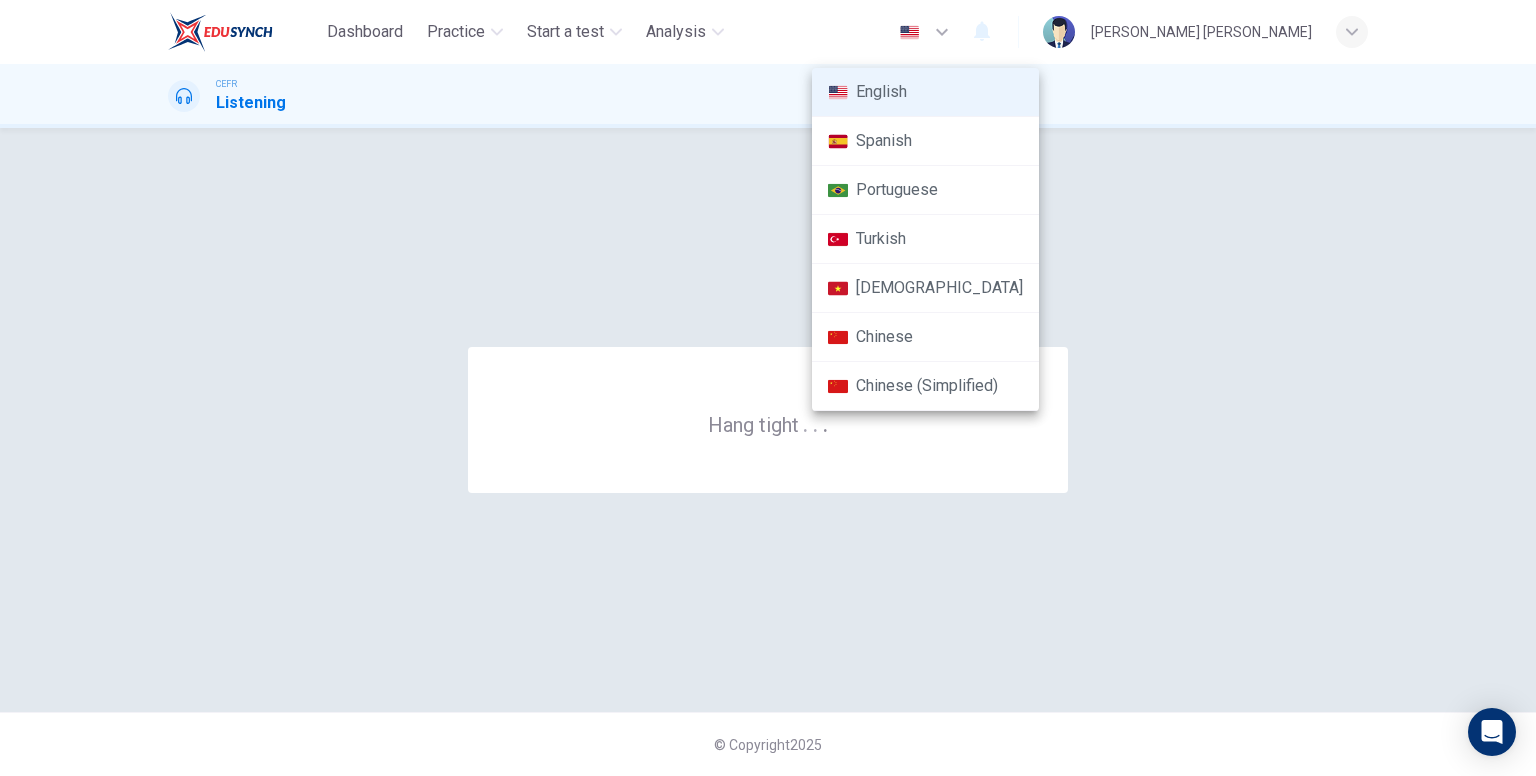 click at bounding box center [768, 388] 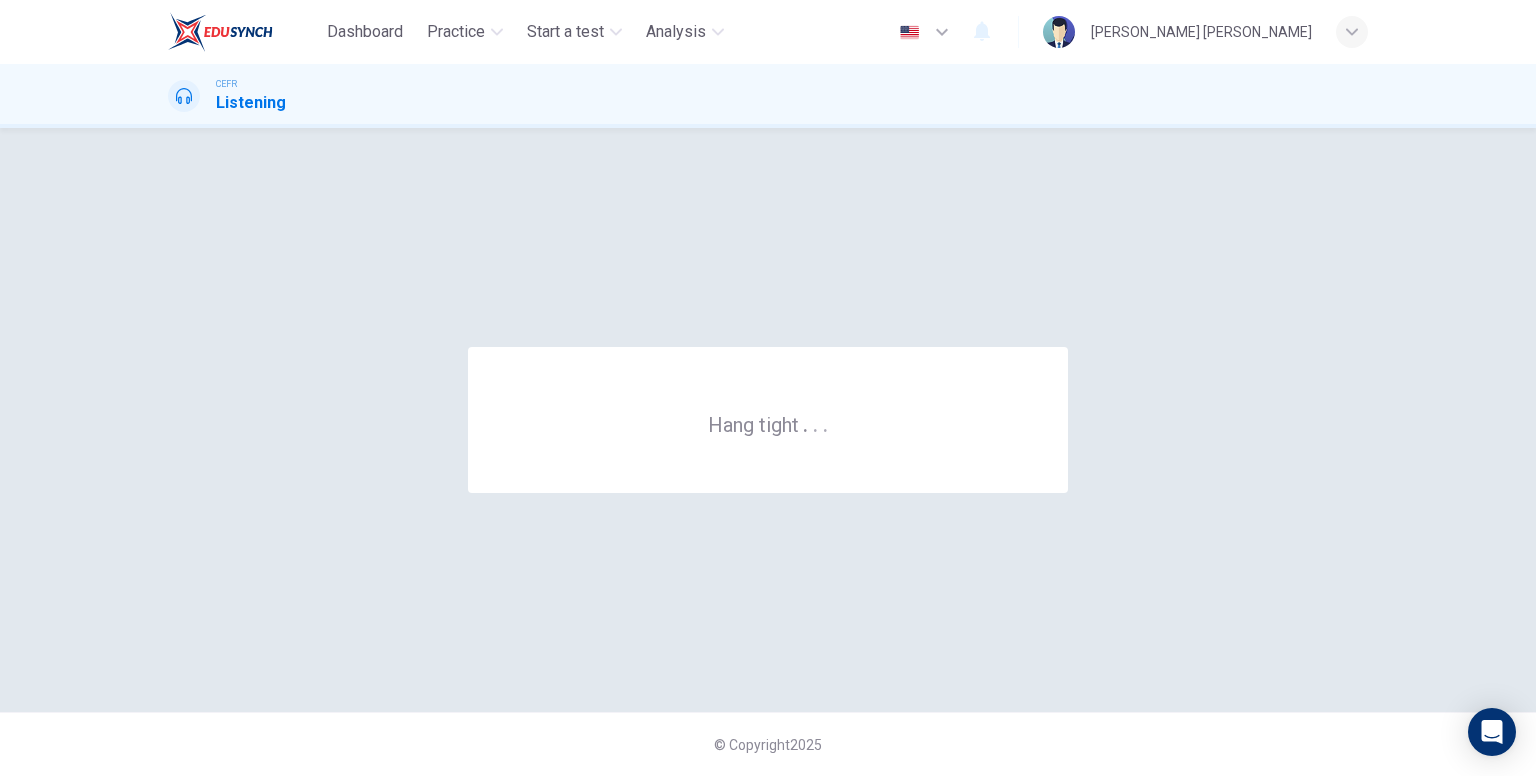 click 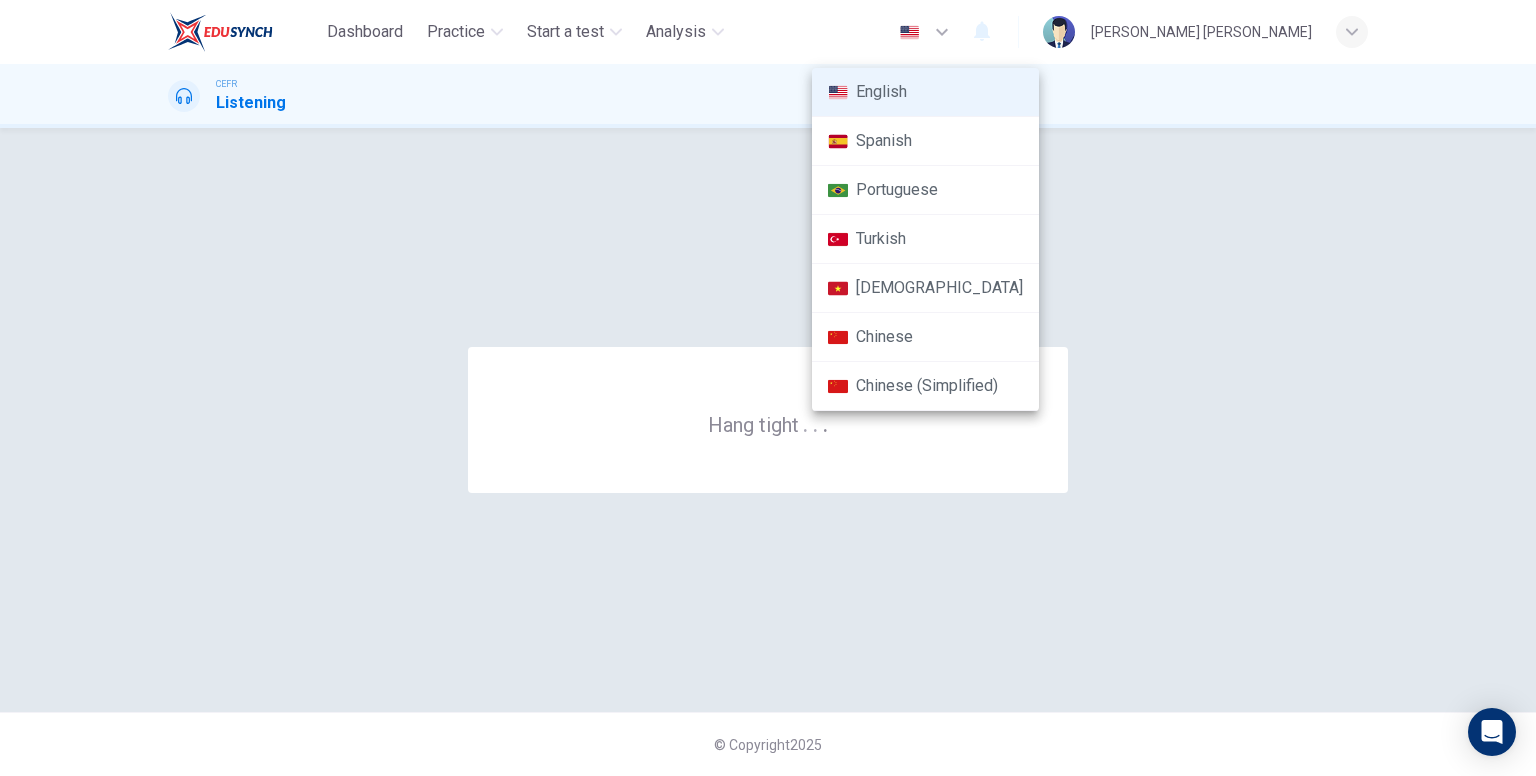 click at bounding box center [768, 388] 